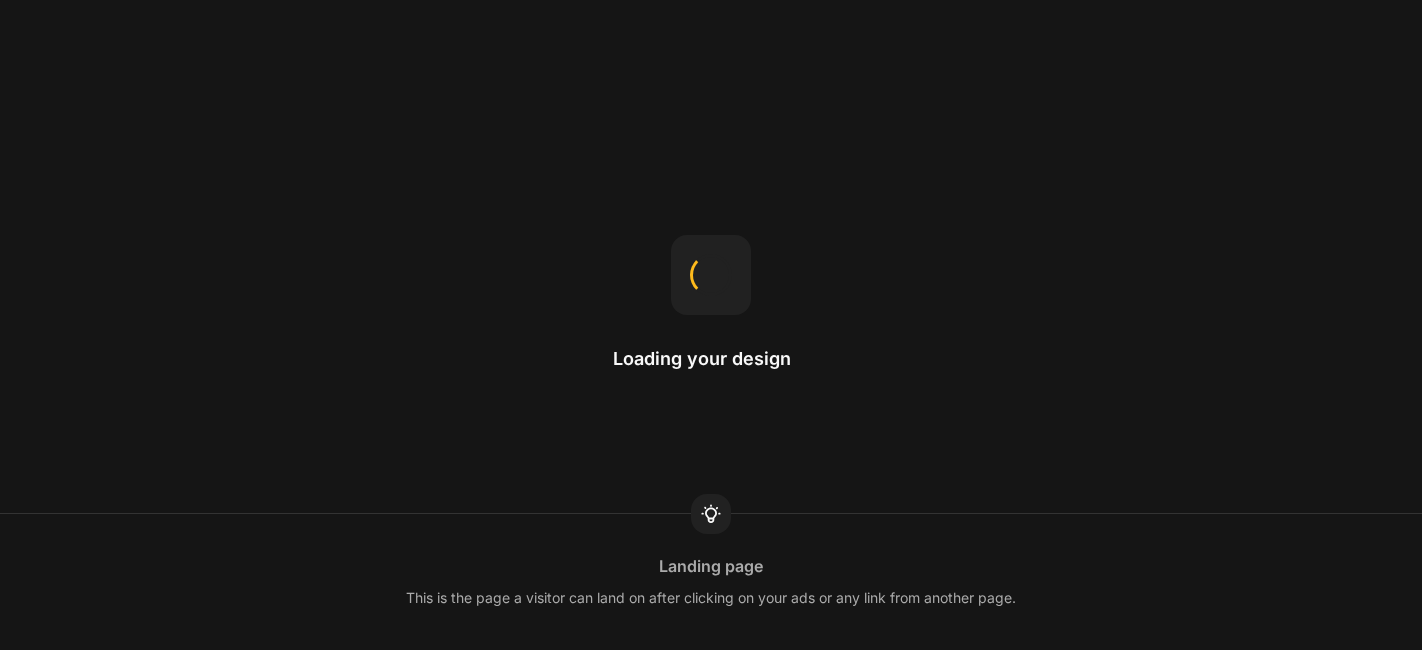 scroll, scrollTop: 0, scrollLeft: 0, axis: both 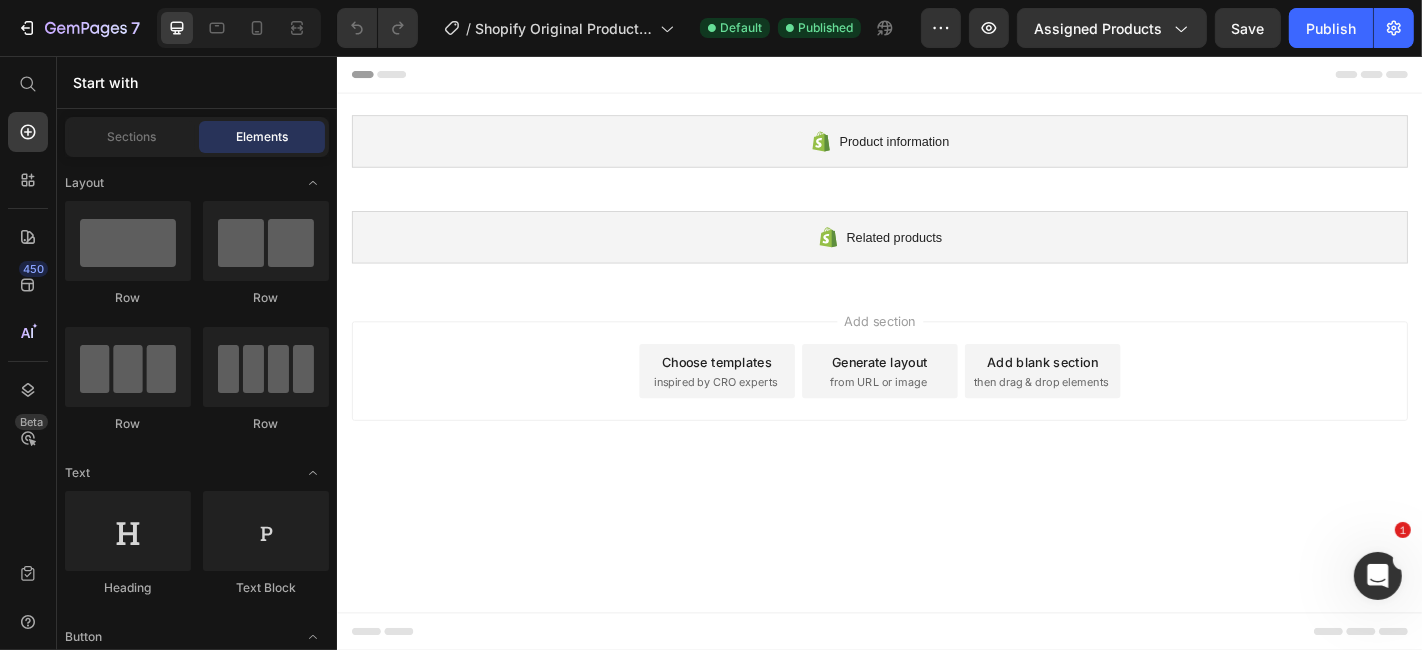 click 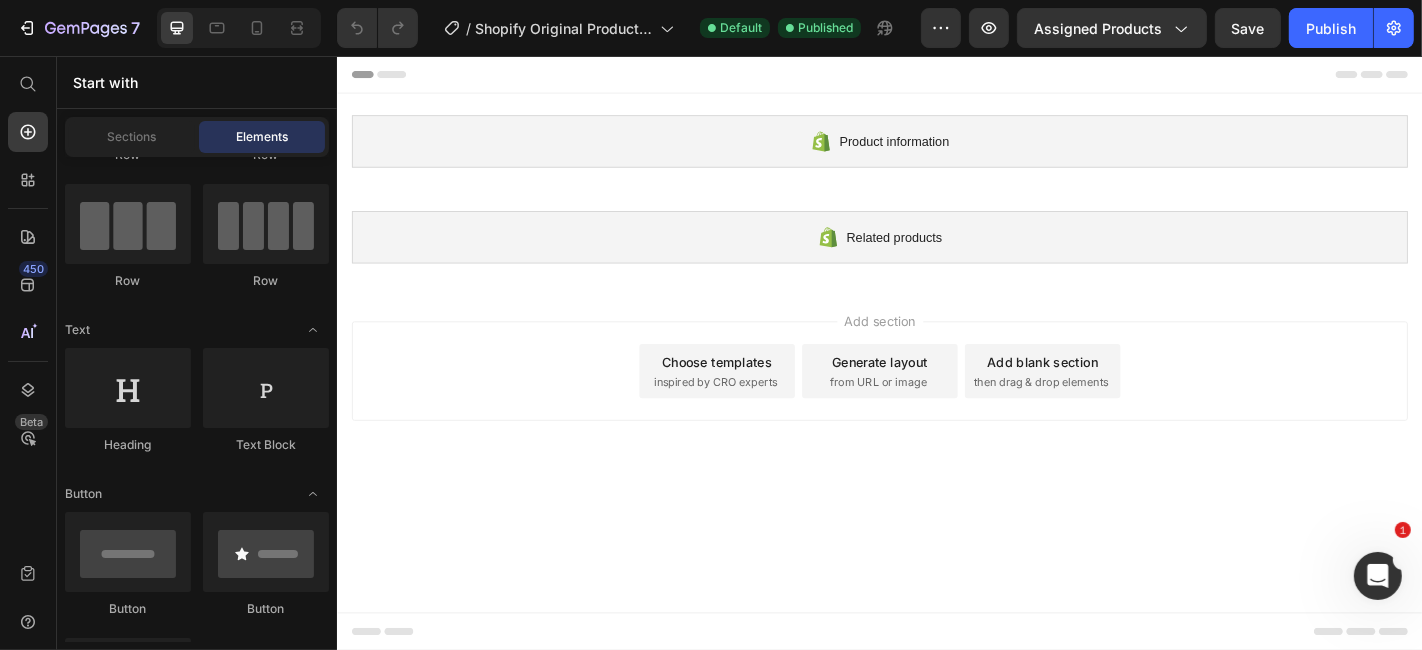scroll, scrollTop: 0, scrollLeft: 0, axis: both 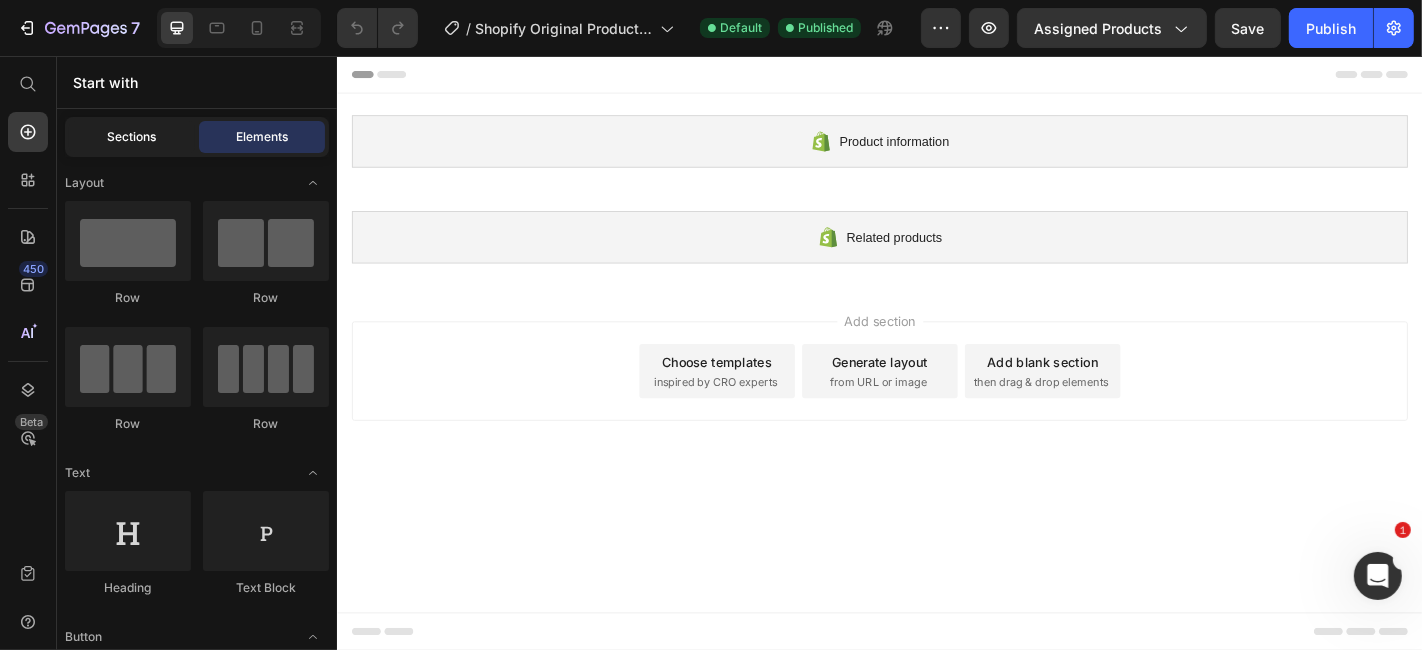 click on "Sections" at bounding box center [132, 137] 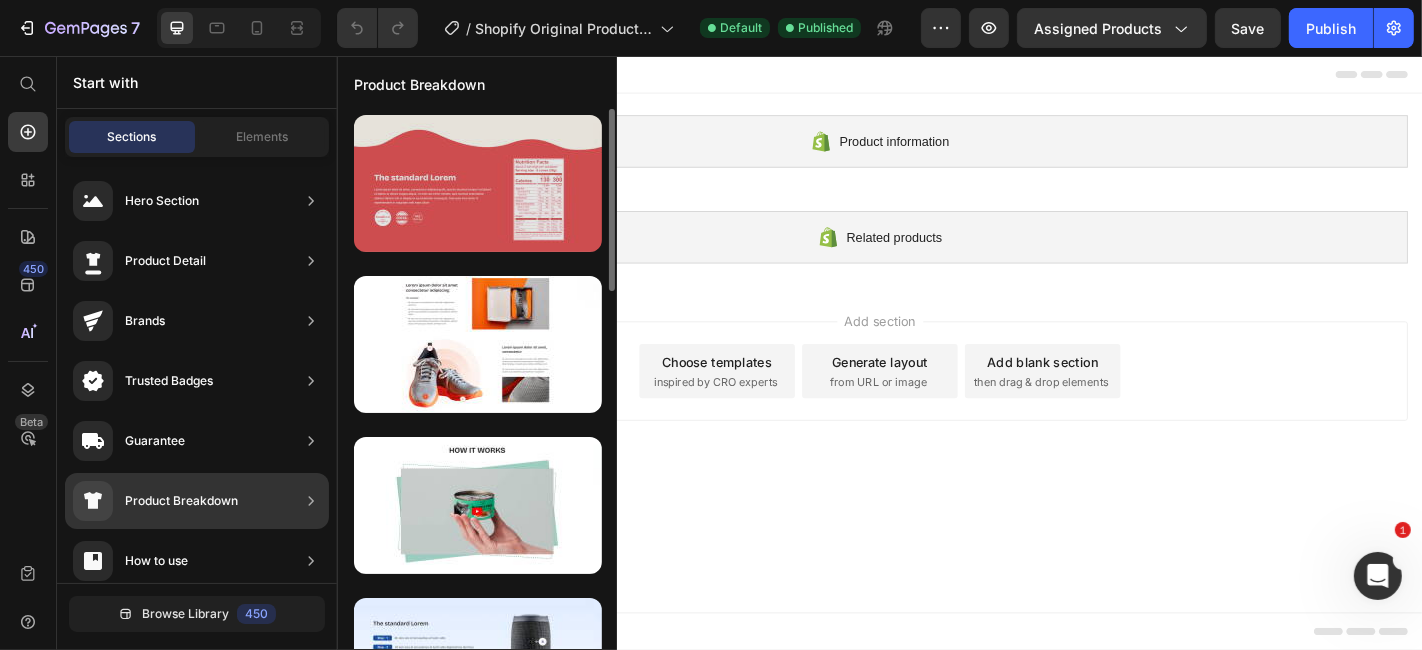 click at bounding box center [478, 183] 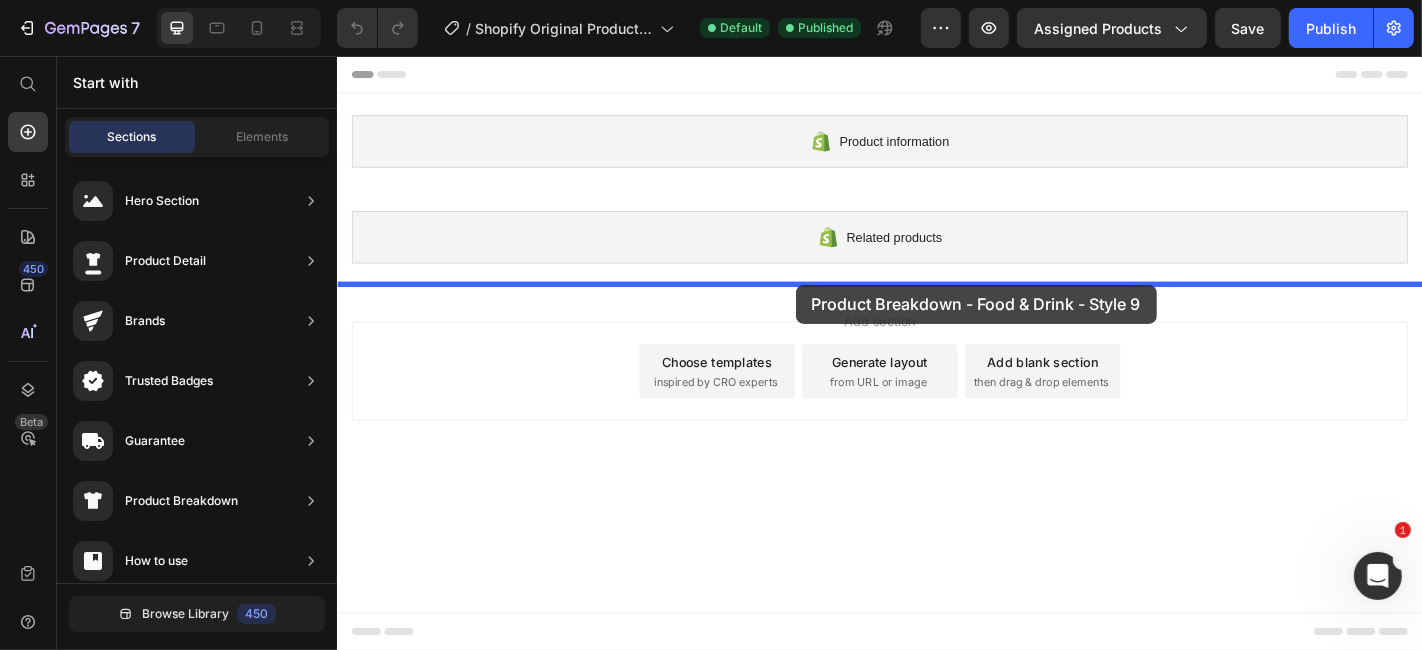 drag, startPoint x: 790, startPoint y: 283, endPoint x: 843, endPoint y: 309, distance: 59.03389 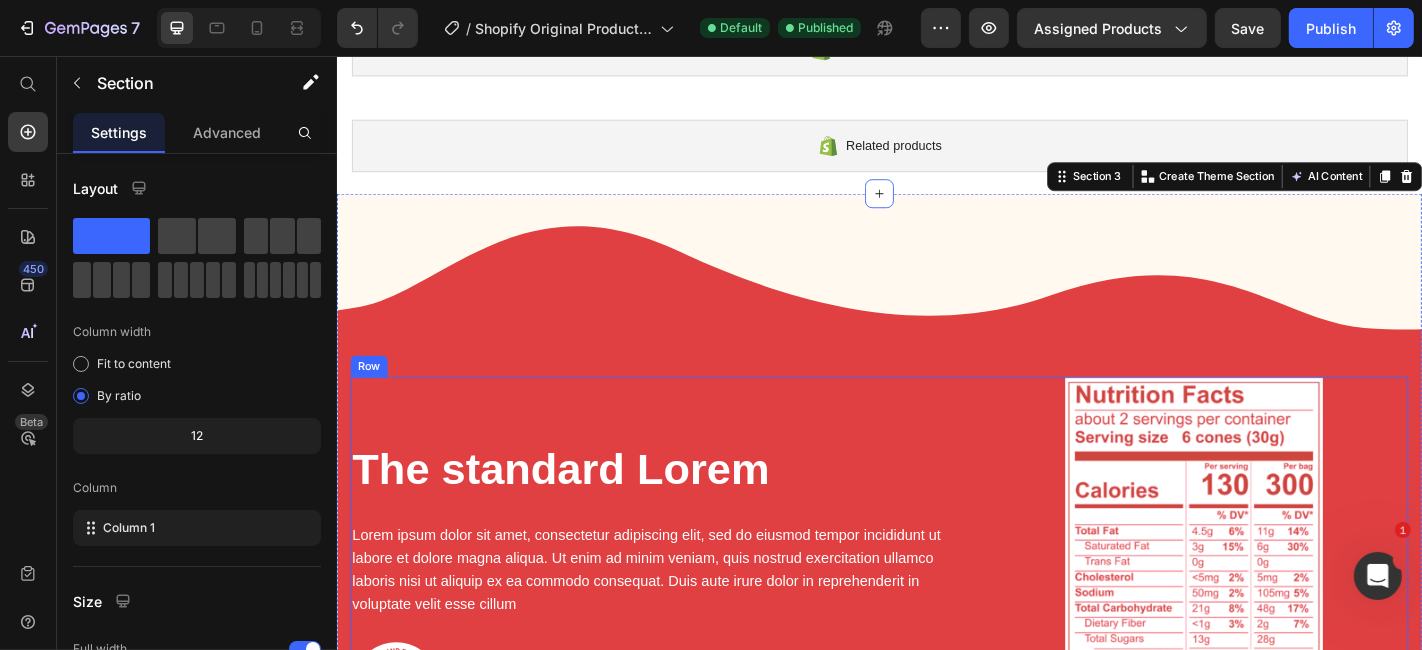 scroll, scrollTop: 102, scrollLeft: 0, axis: vertical 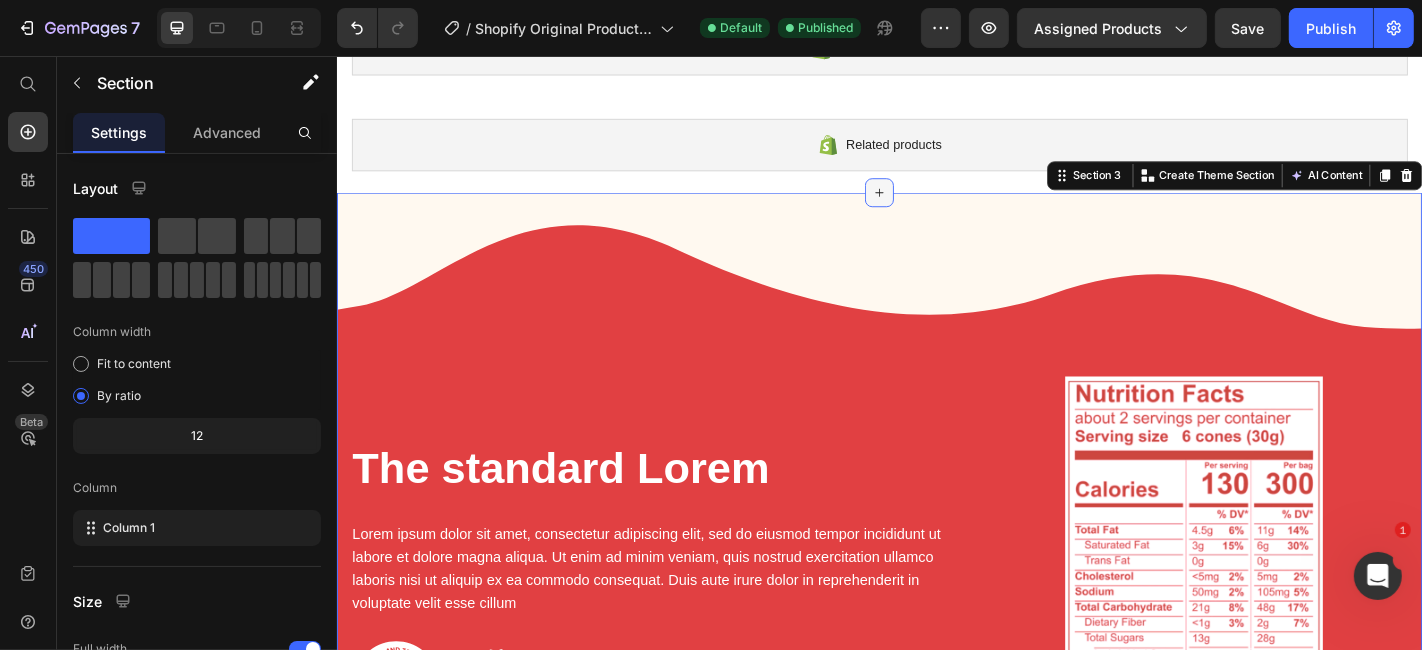 click 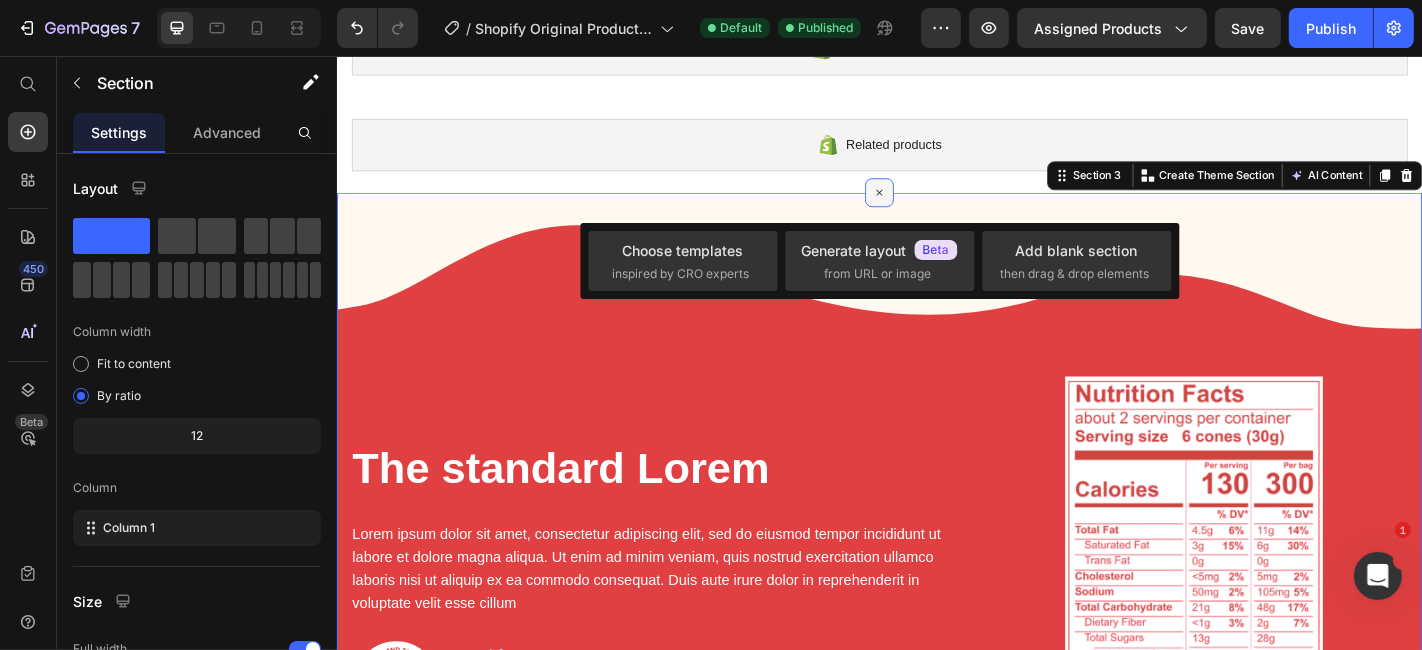 click 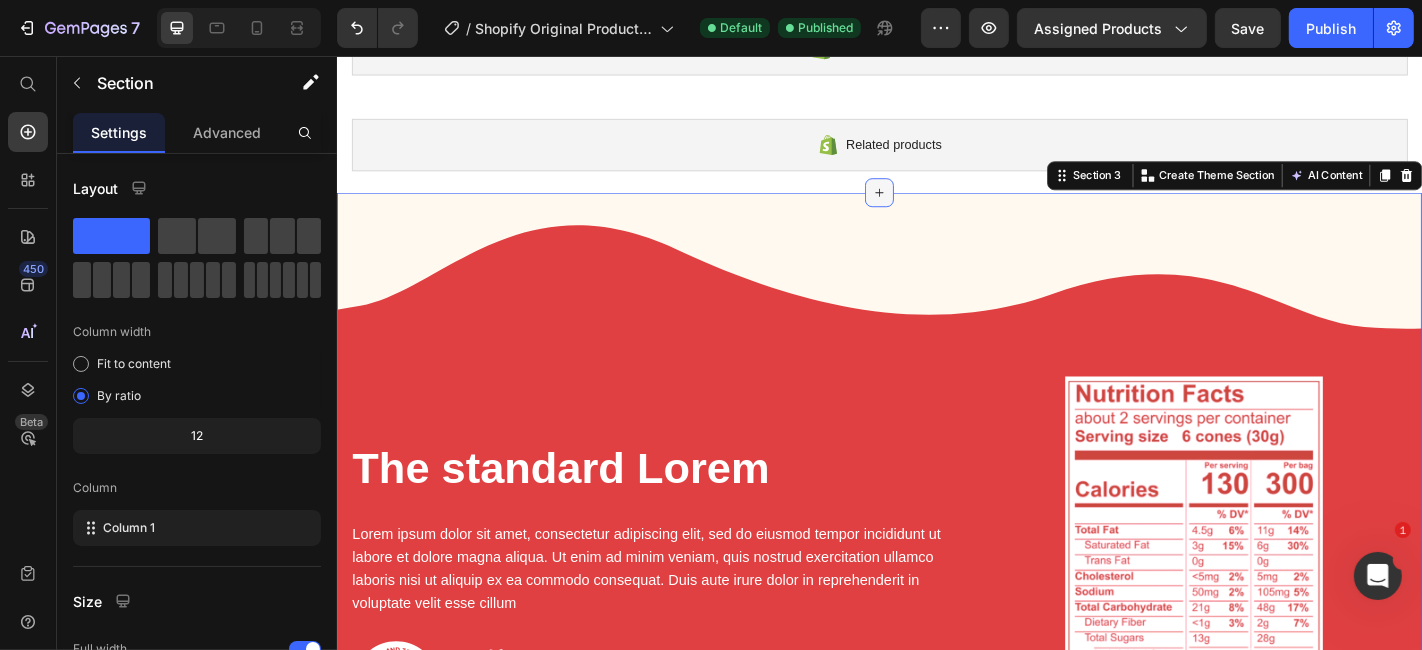 click 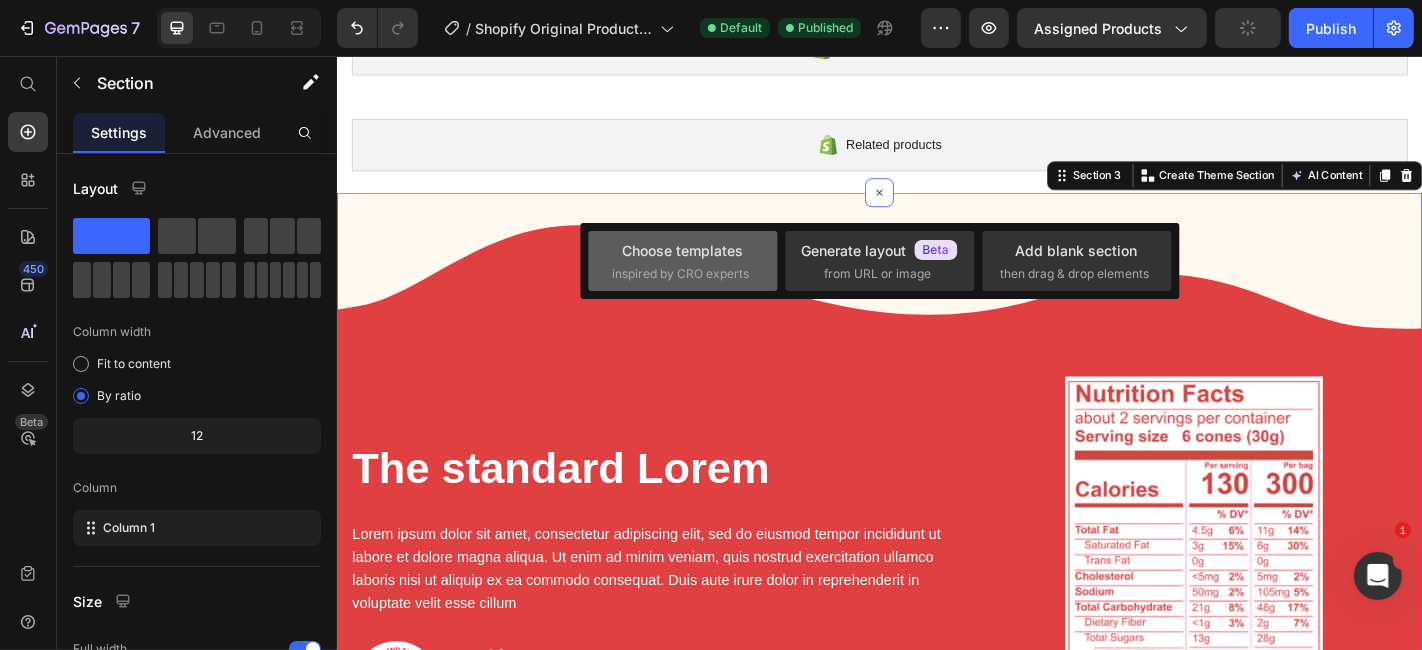 type on "https://cdn.shopify.com/s/files/1/0765/2478/1782/files/gempages_574846624455459615-c8594770-0124-4b97-b8a0-a9e466336d5d.svg" 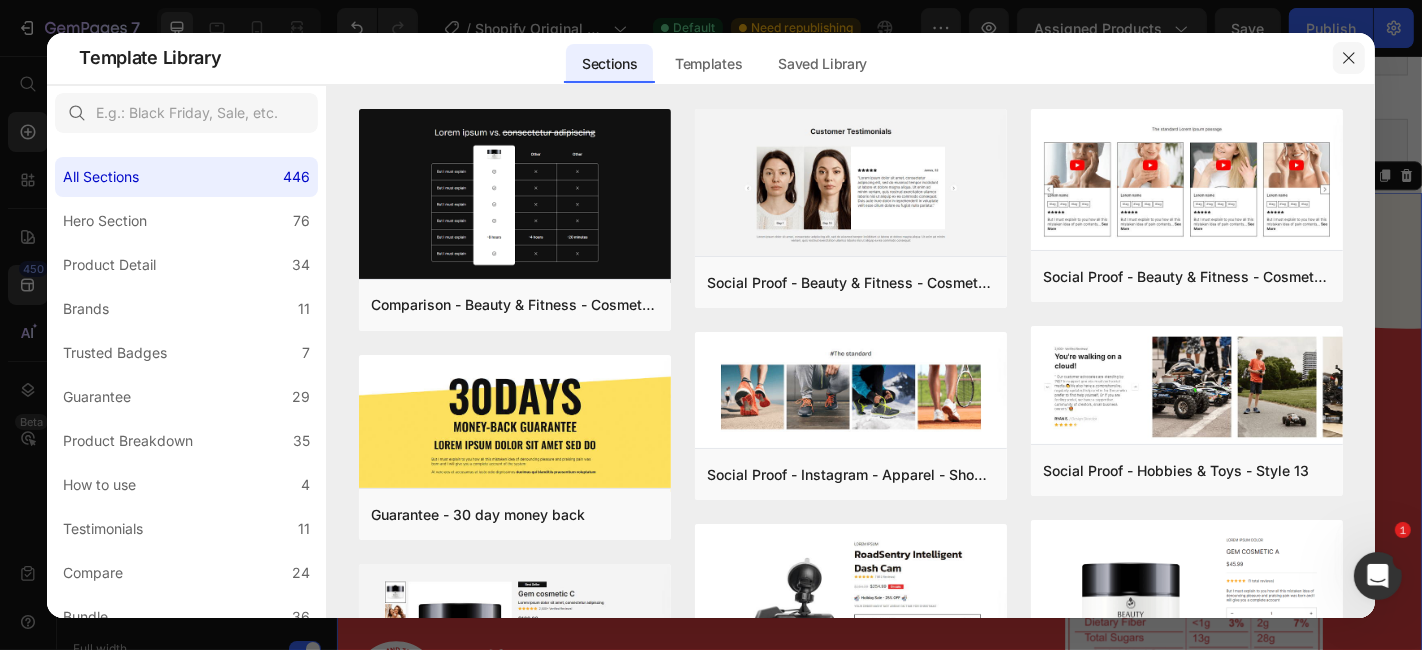 click 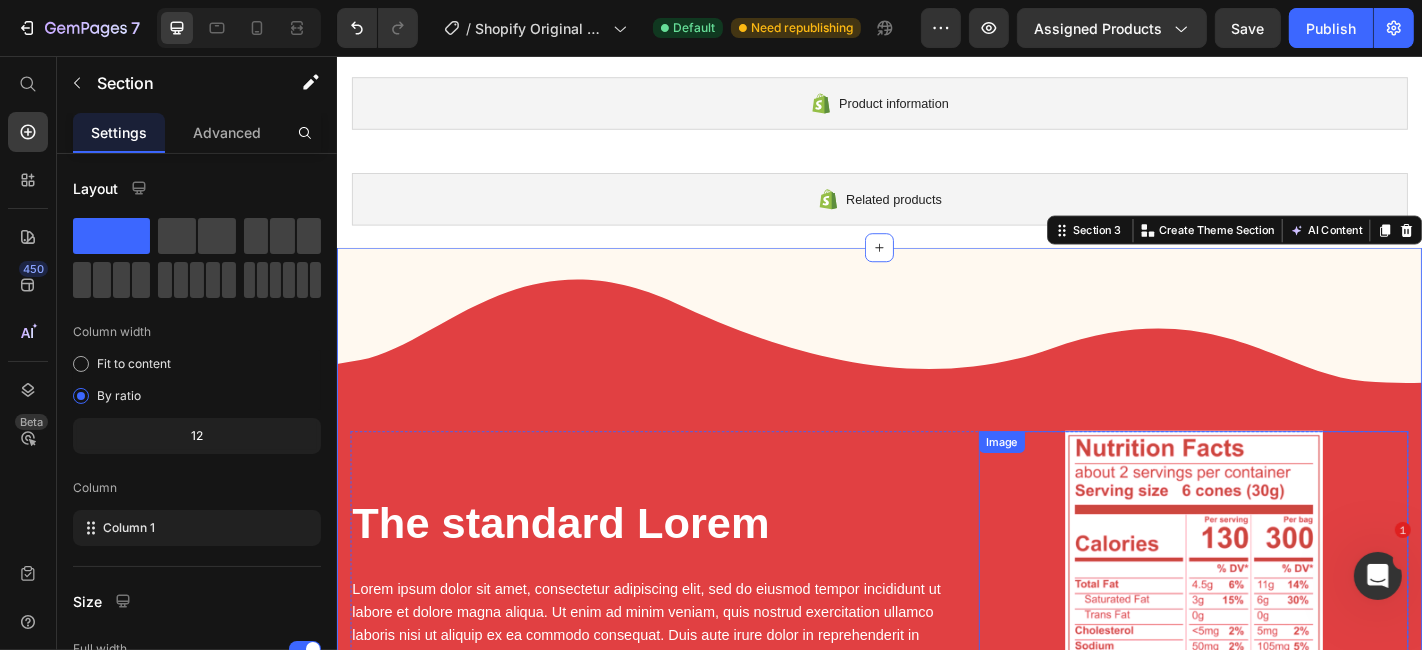 scroll, scrollTop: 0, scrollLeft: 0, axis: both 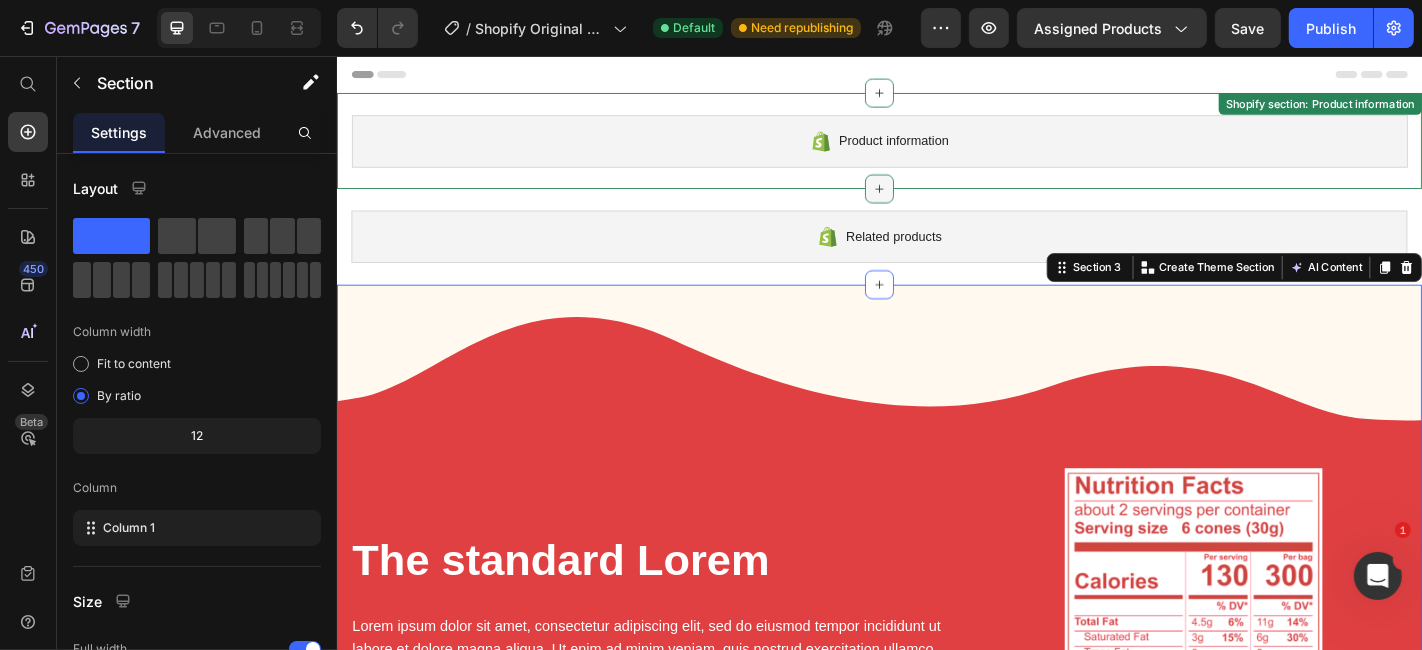 click 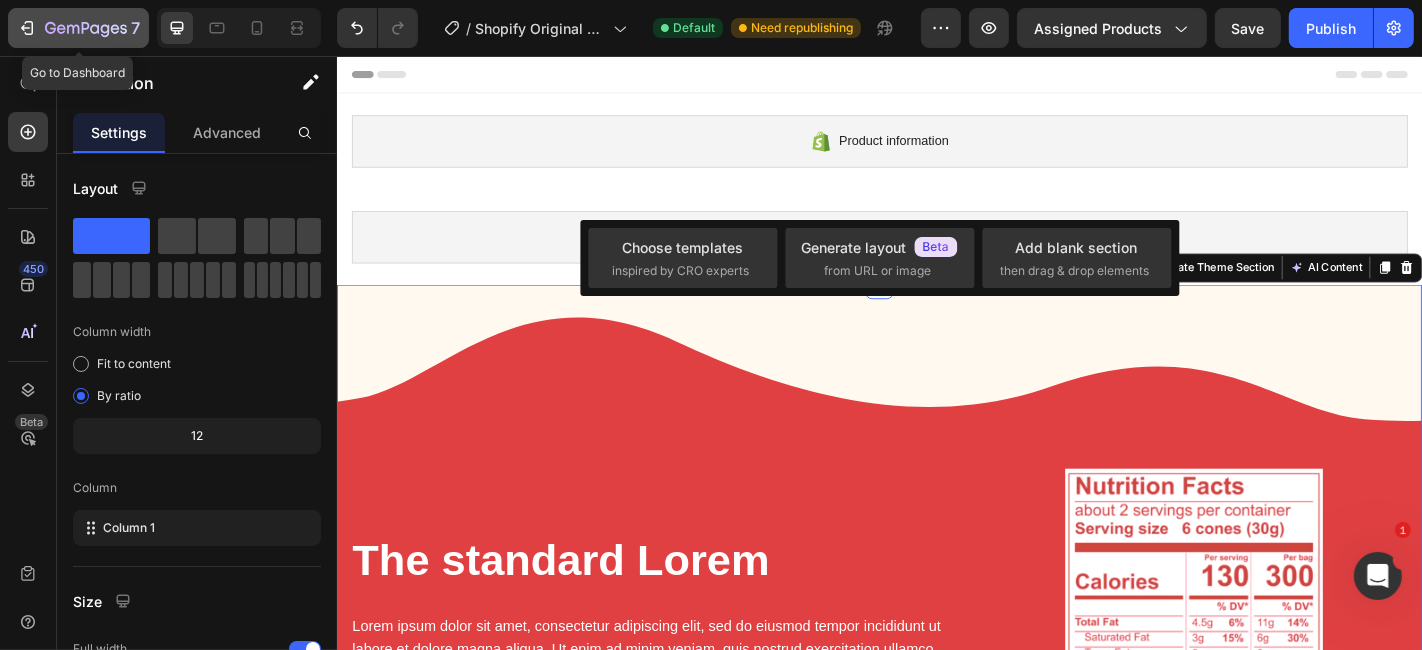 click on "7" at bounding box center [78, 28] 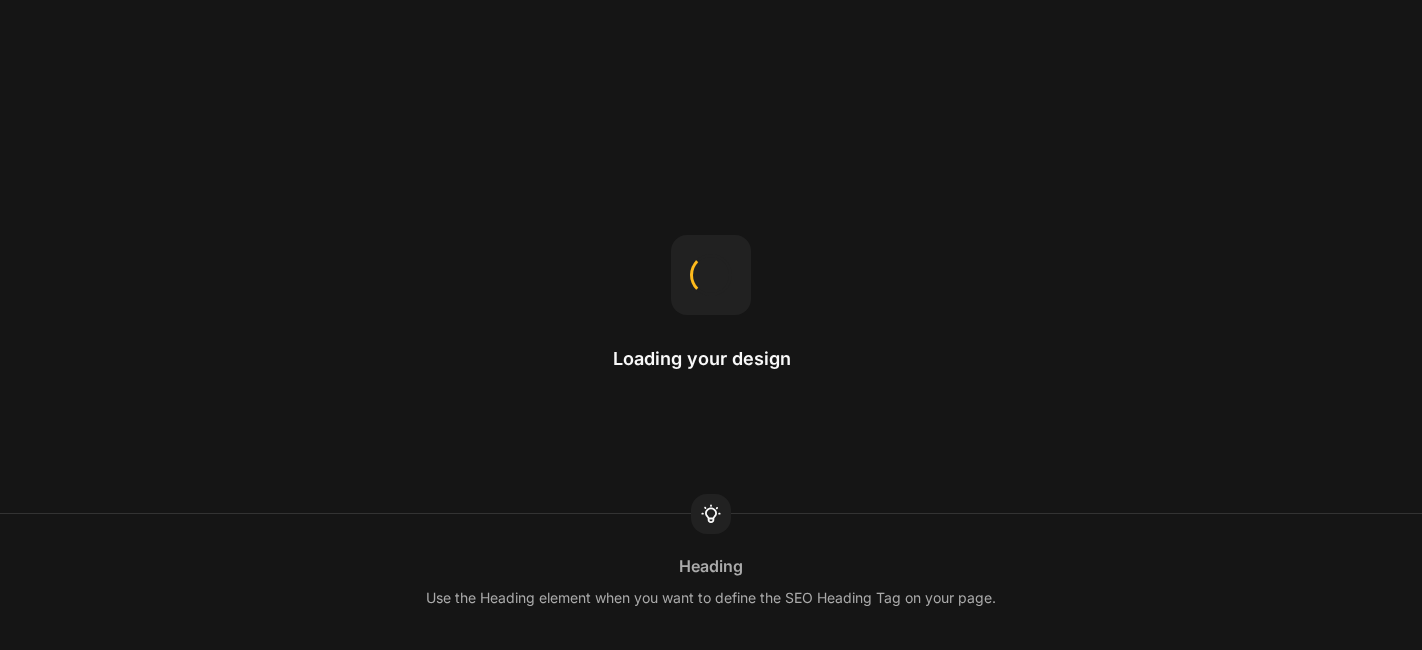 scroll, scrollTop: 0, scrollLeft: 0, axis: both 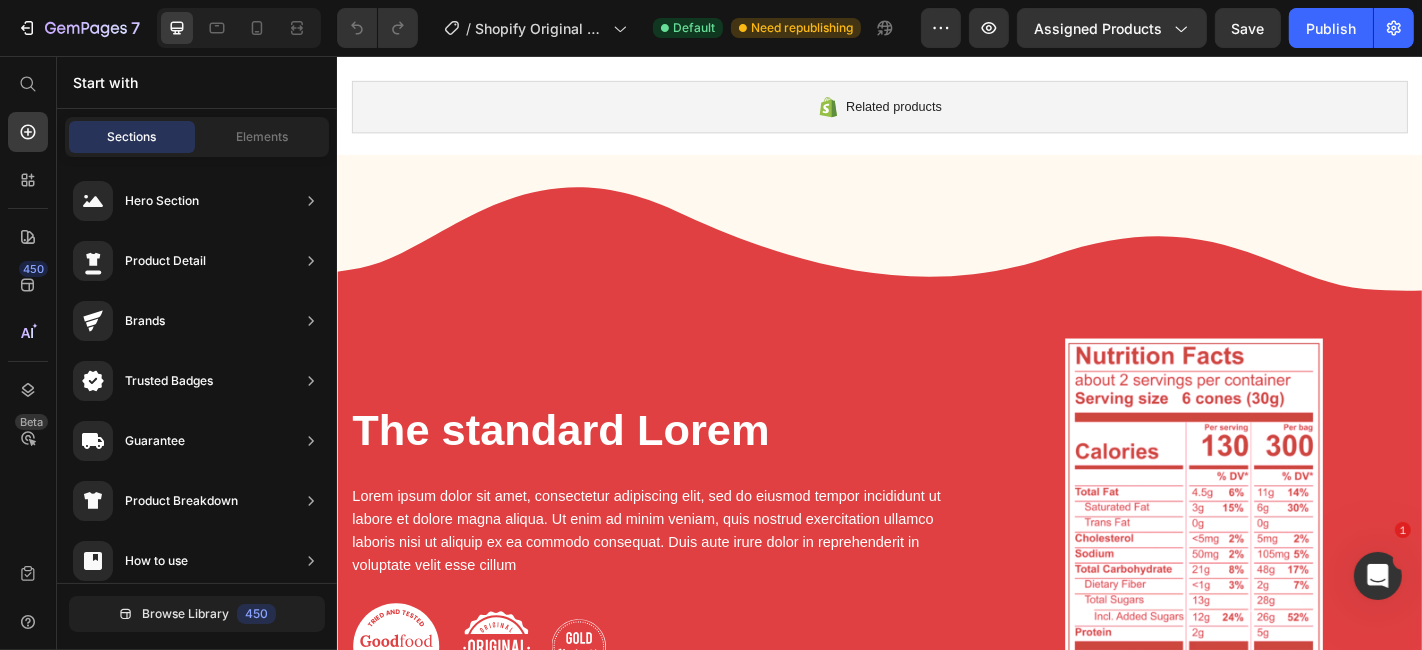 click 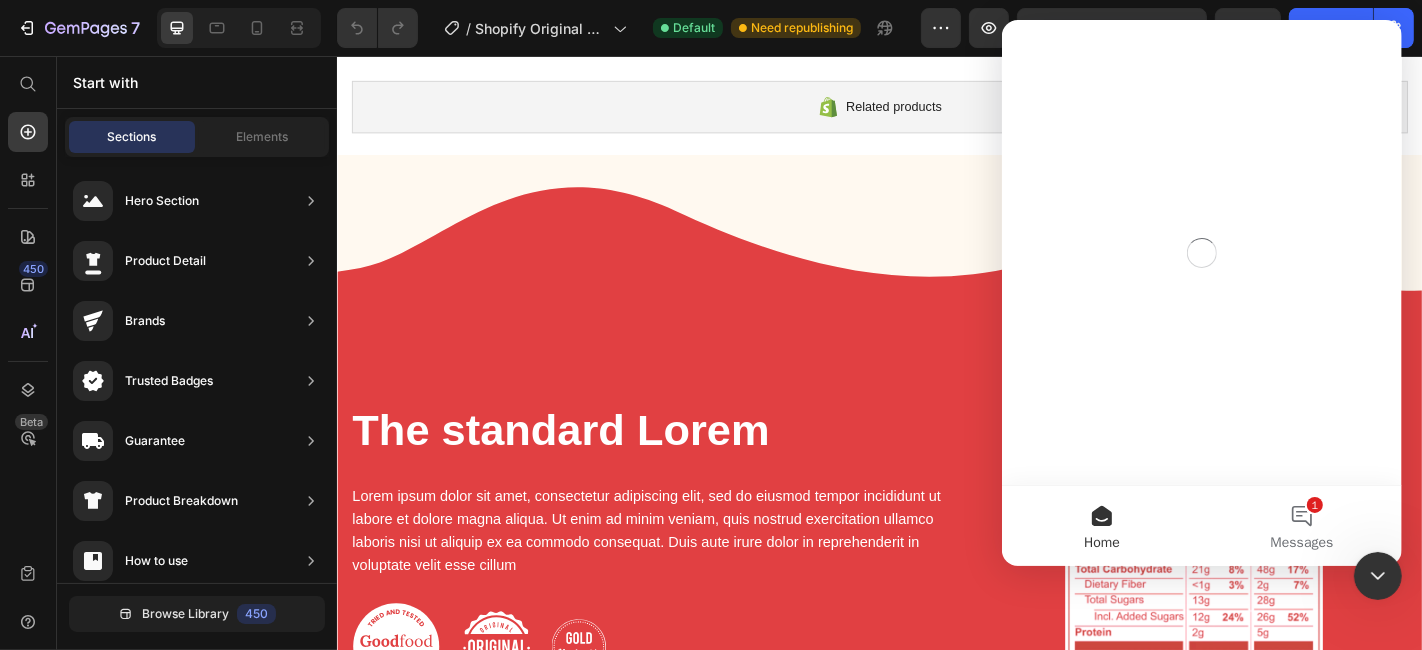 scroll, scrollTop: 0, scrollLeft: 0, axis: both 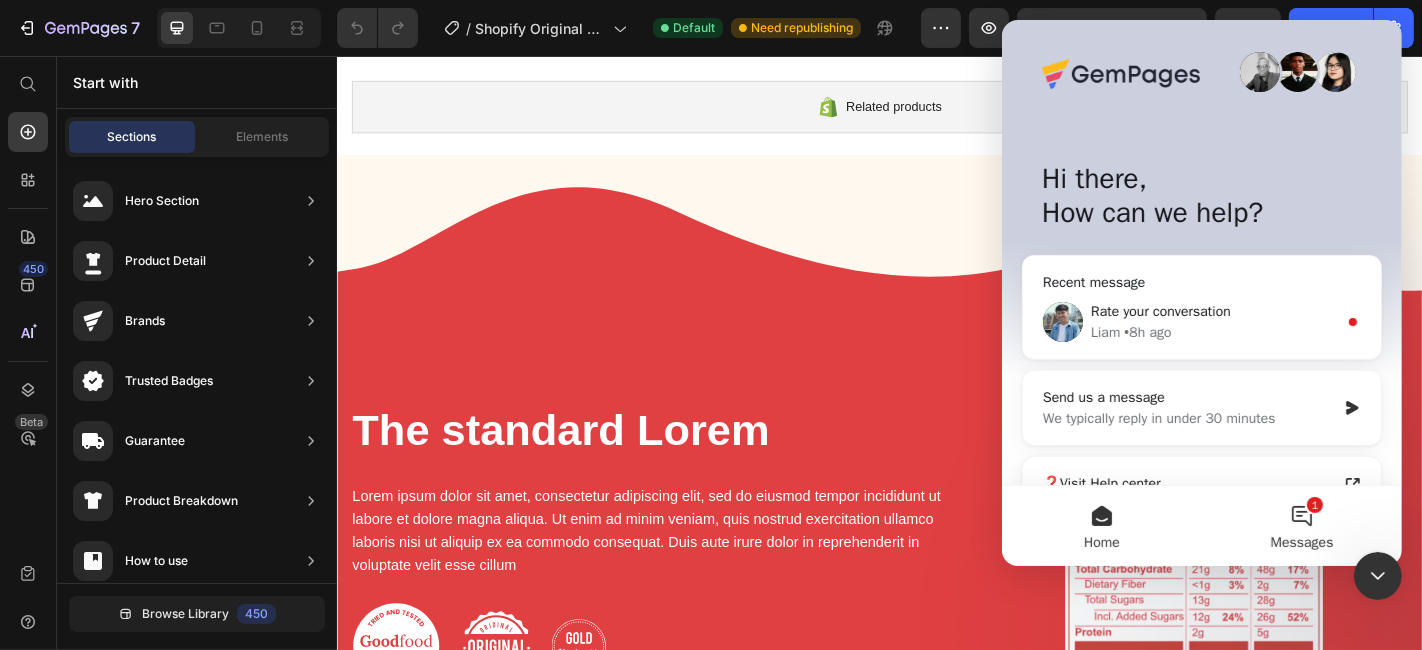 click on "1 Messages" at bounding box center (1301, 526) 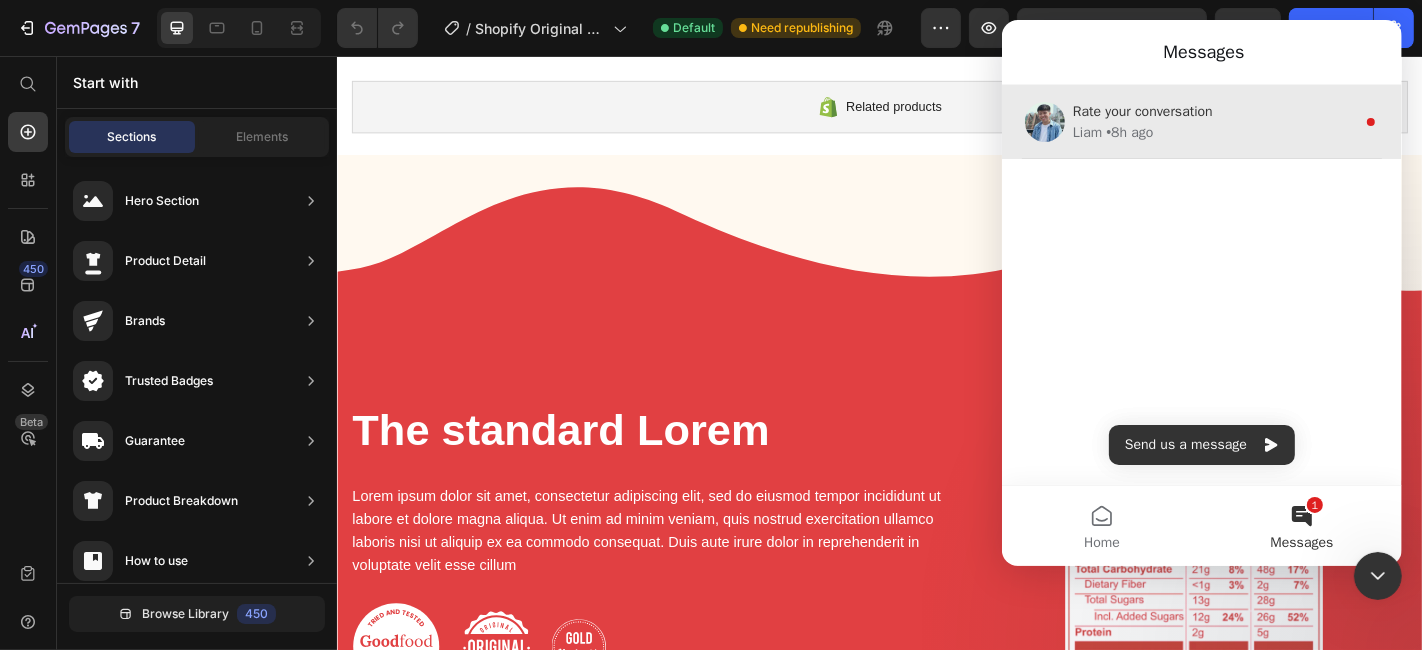 click on "Liam •  8h ago" at bounding box center [1213, 132] 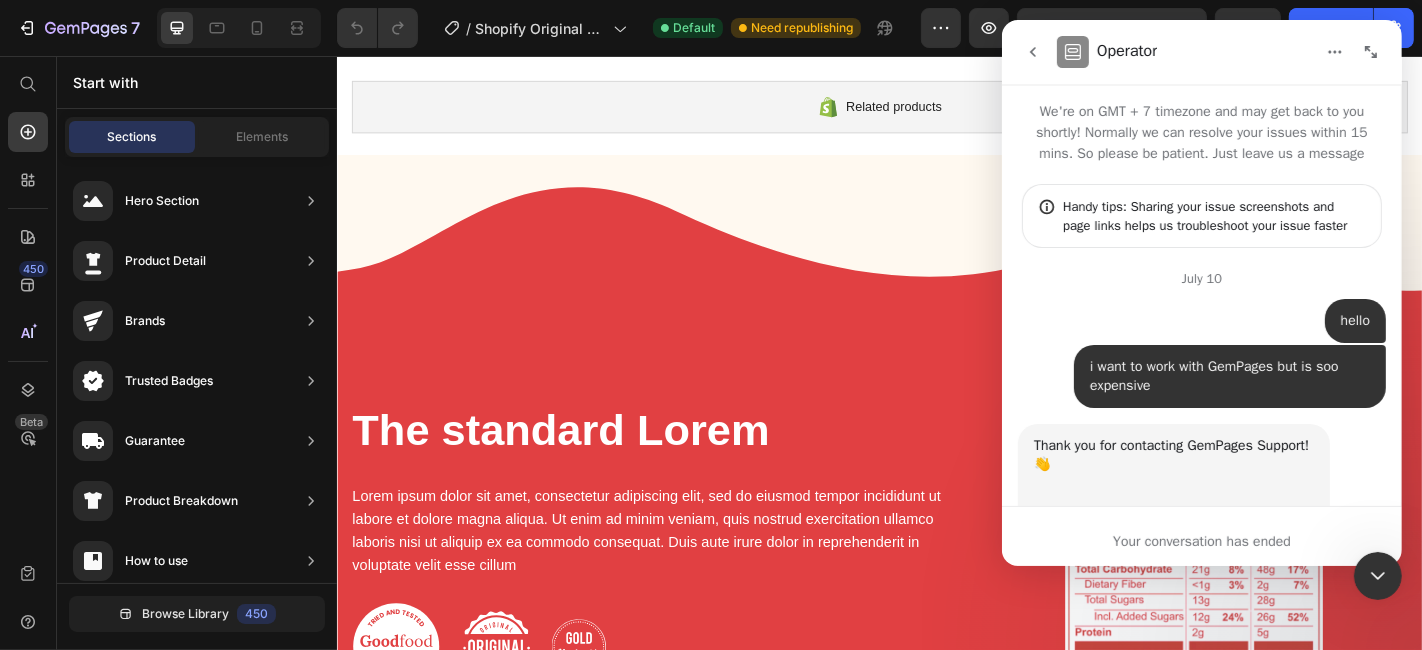 scroll, scrollTop: 2, scrollLeft: 0, axis: vertical 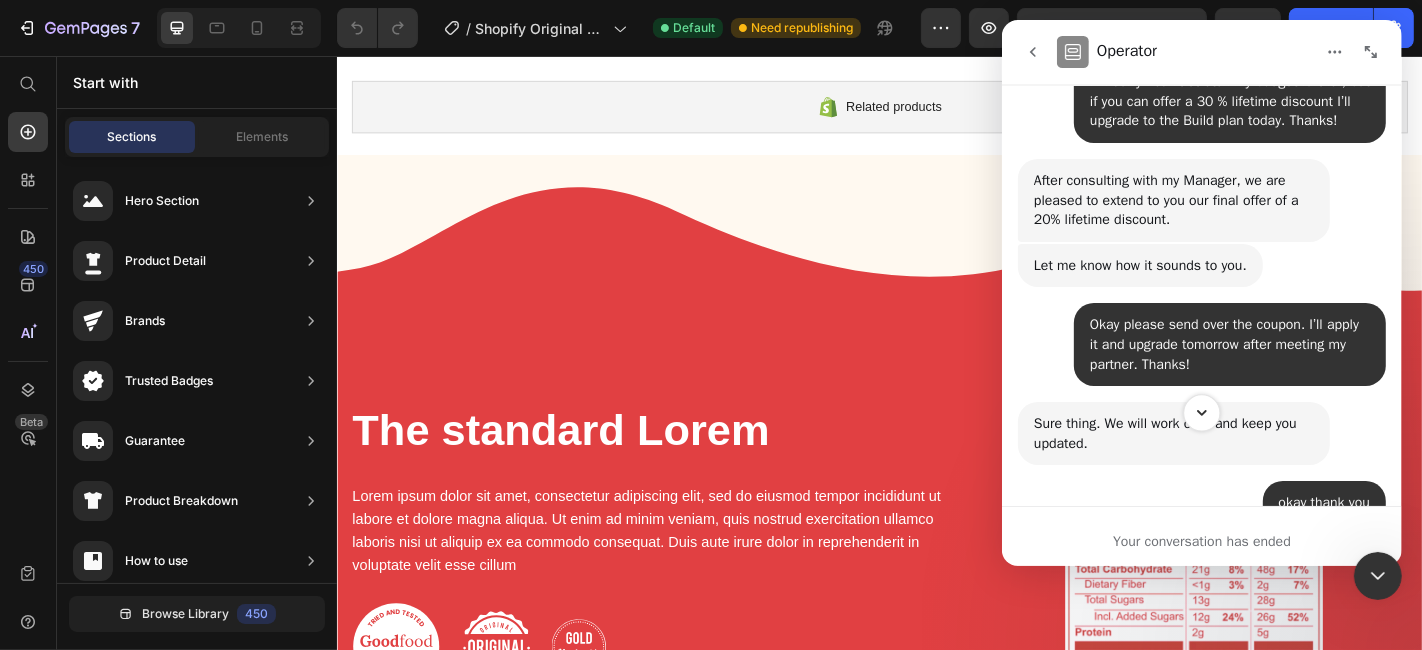click at bounding box center (1200, 412) 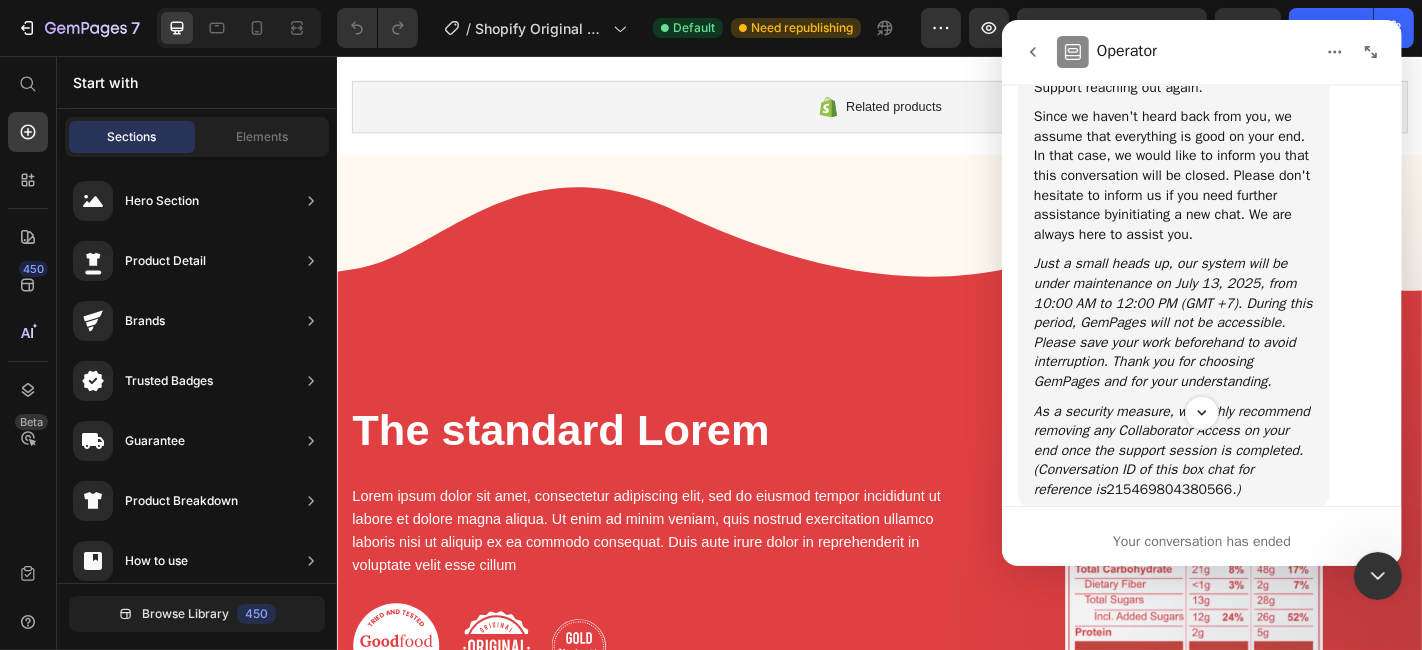 scroll, scrollTop: 6052, scrollLeft: 0, axis: vertical 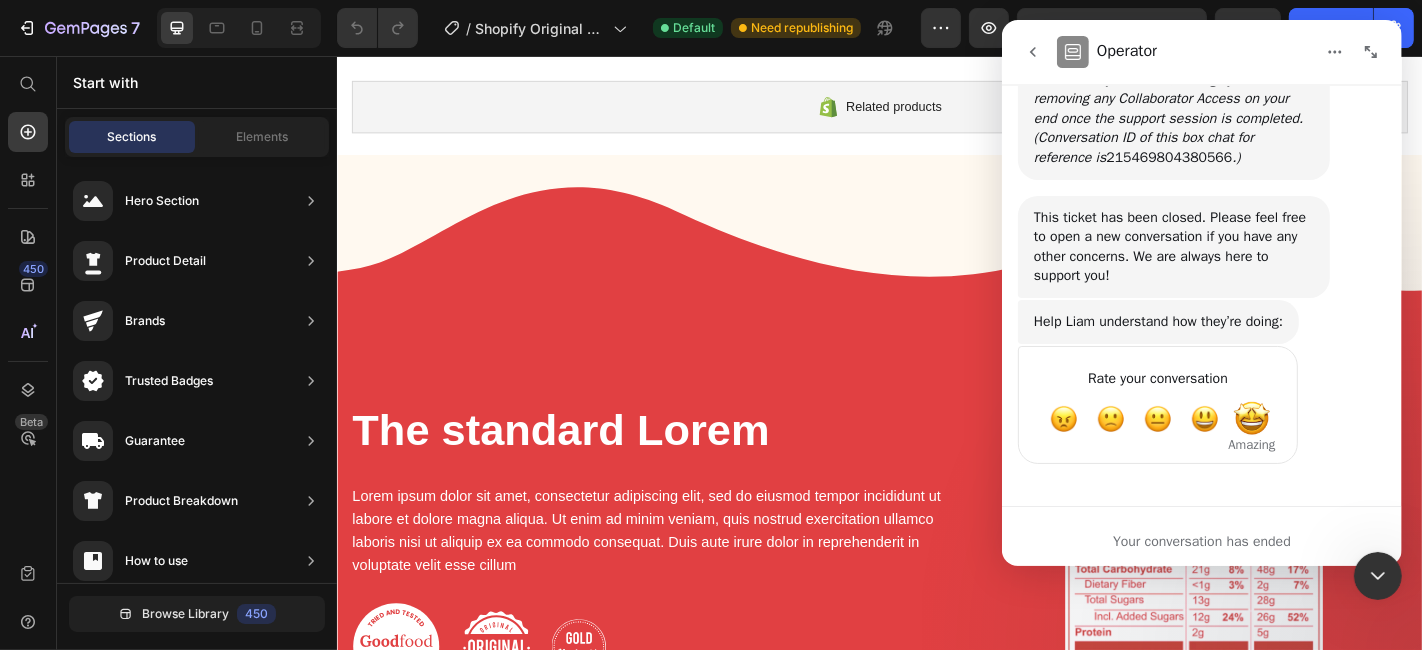 click at bounding box center (1251, 419) 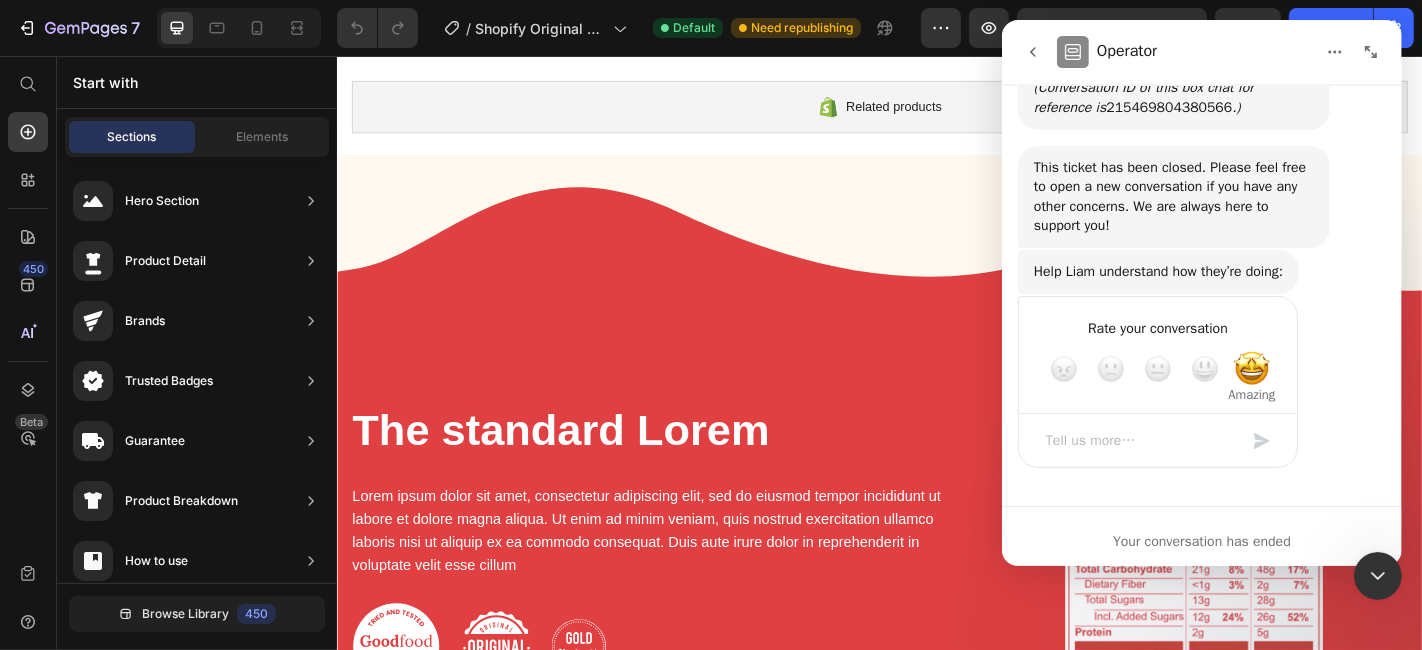 scroll, scrollTop: 6106, scrollLeft: 0, axis: vertical 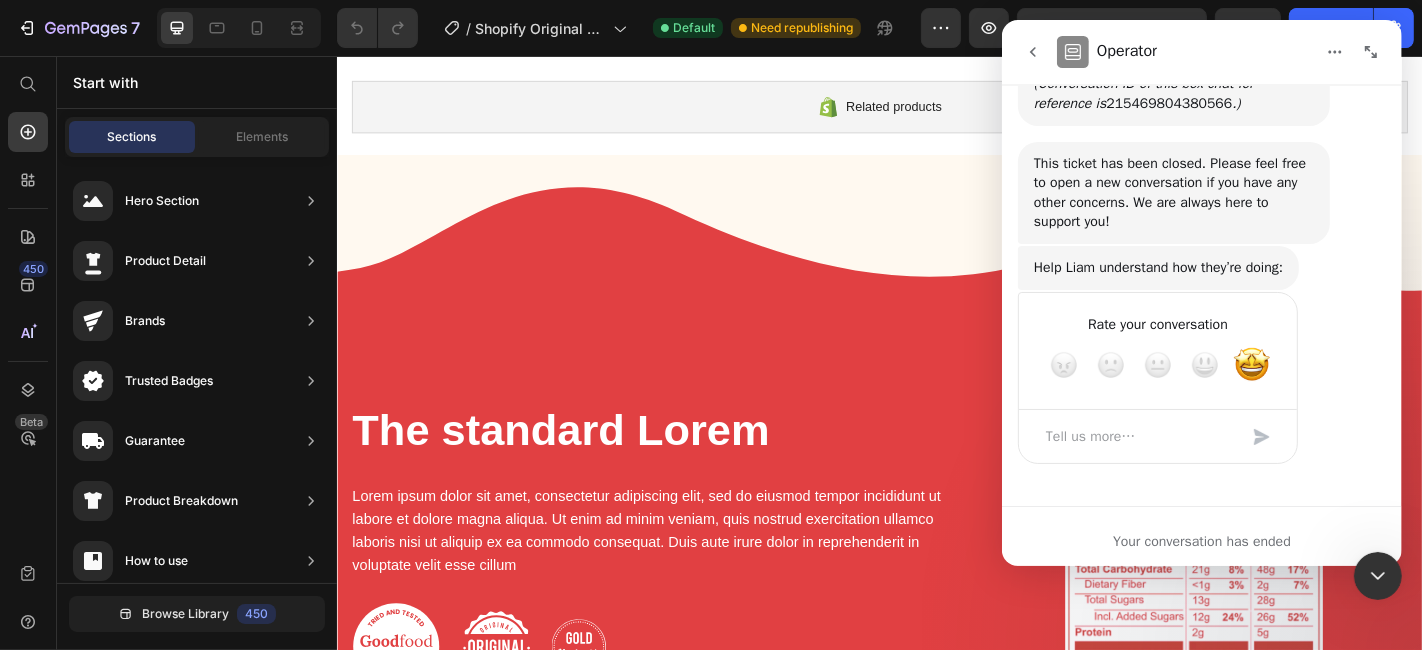 click at bounding box center (1137, 436) 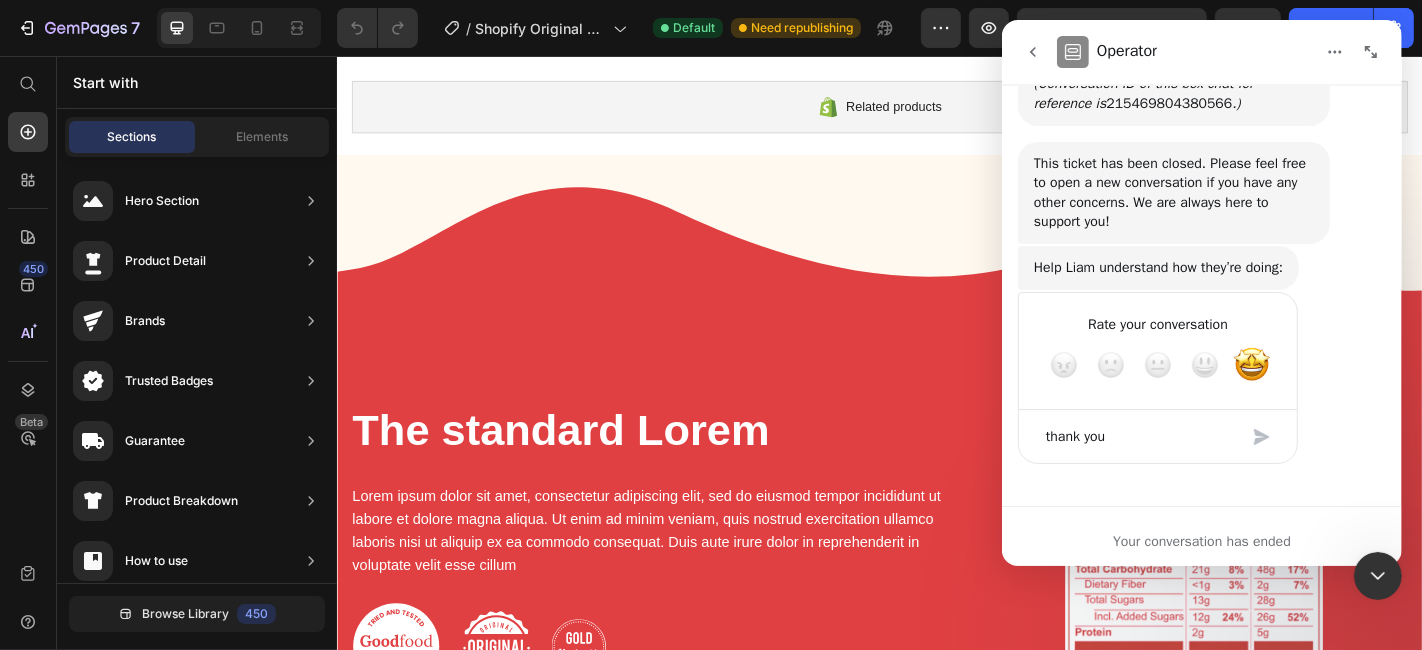 type on "thank you" 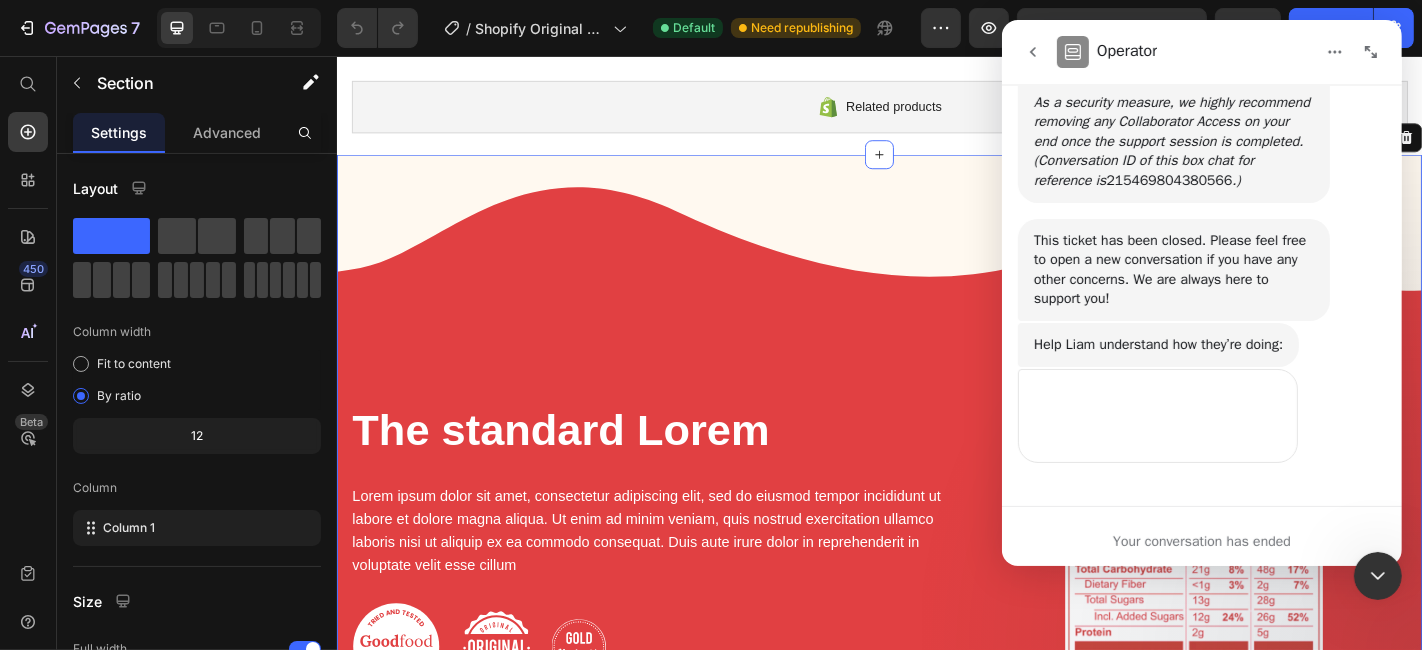 scroll, scrollTop: 6028, scrollLeft: 0, axis: vertical 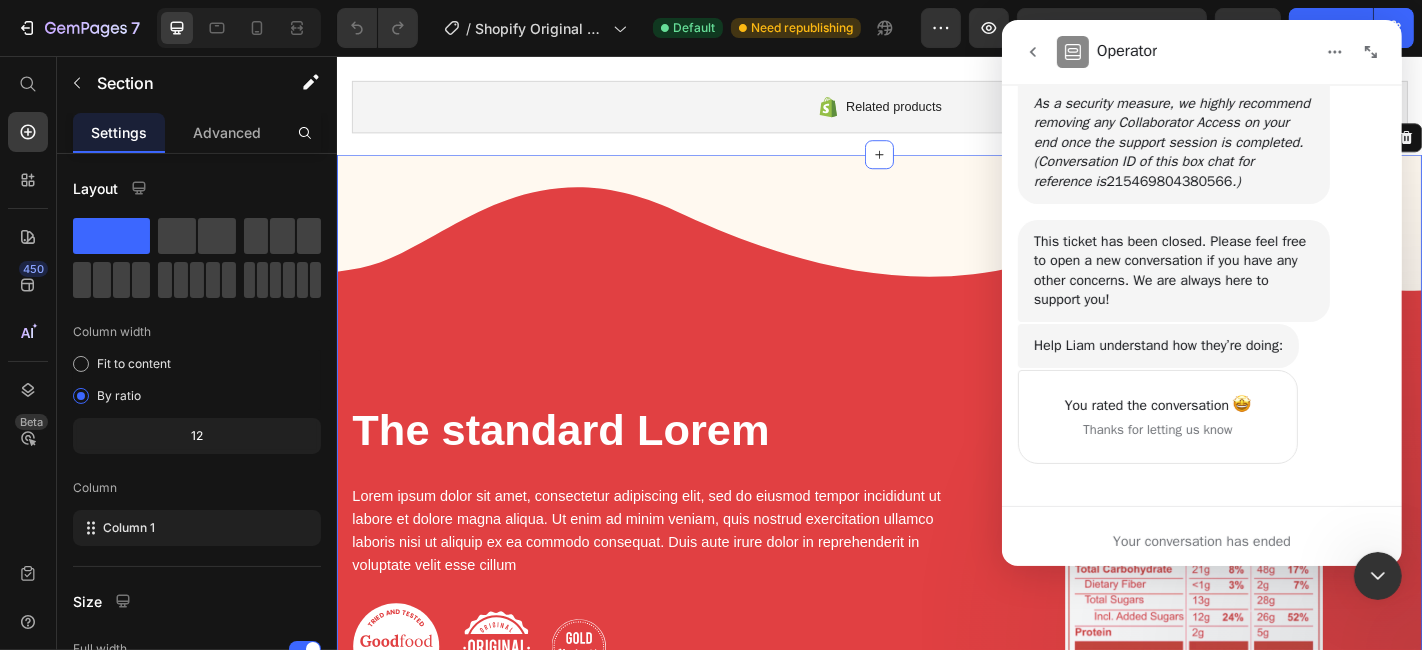 click on "Thanks for letting us know" at bounding box center (1157, 429) 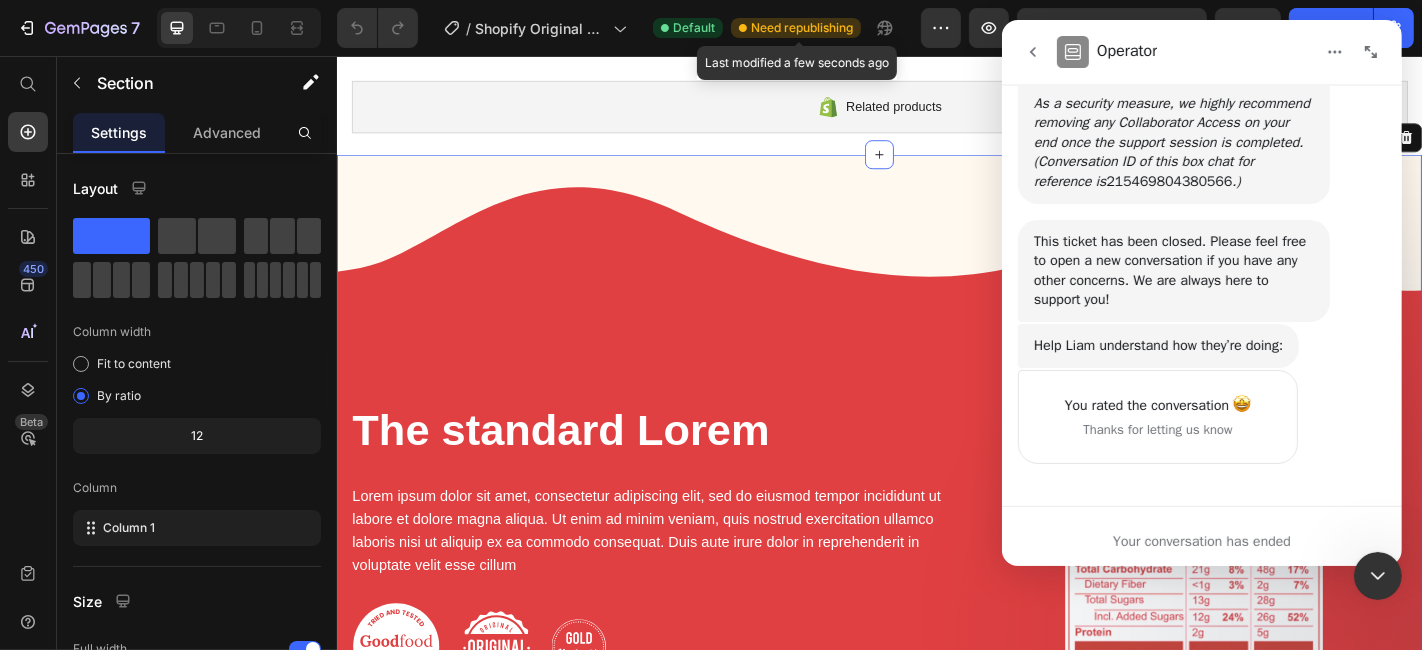 click on "Need republishing" at bounding box center [802, 28] 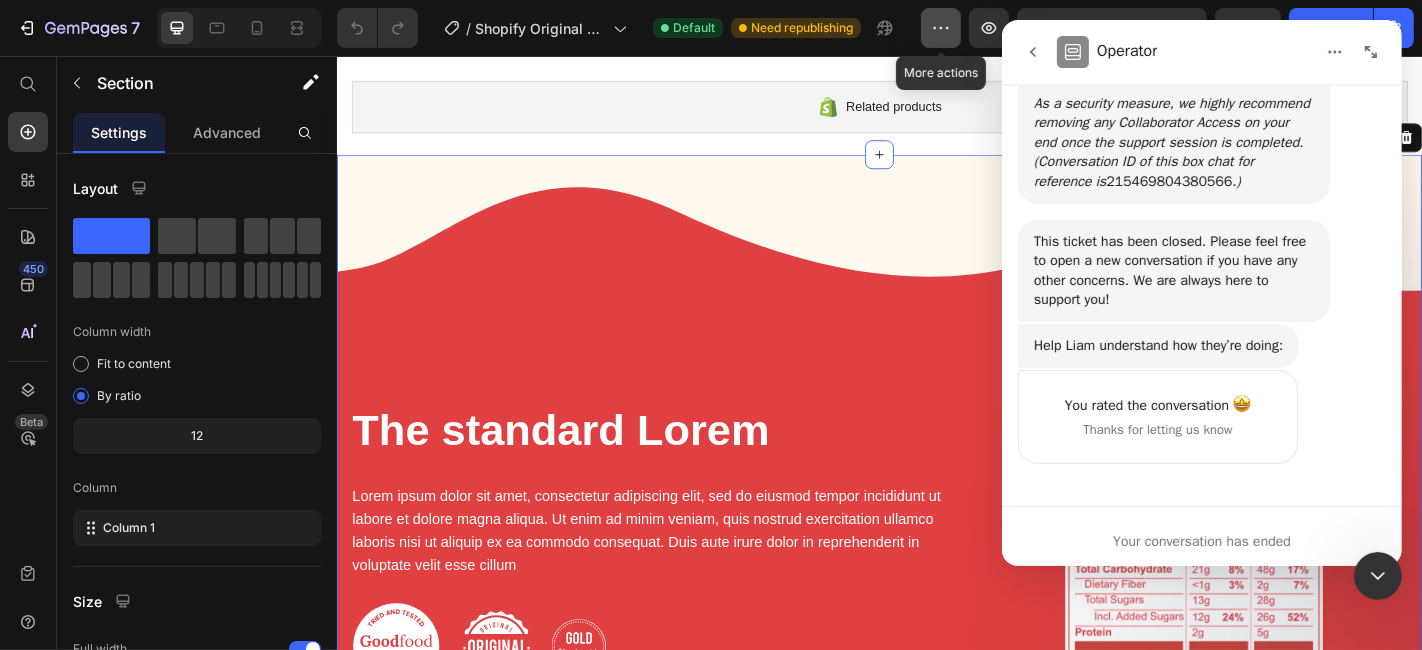 click 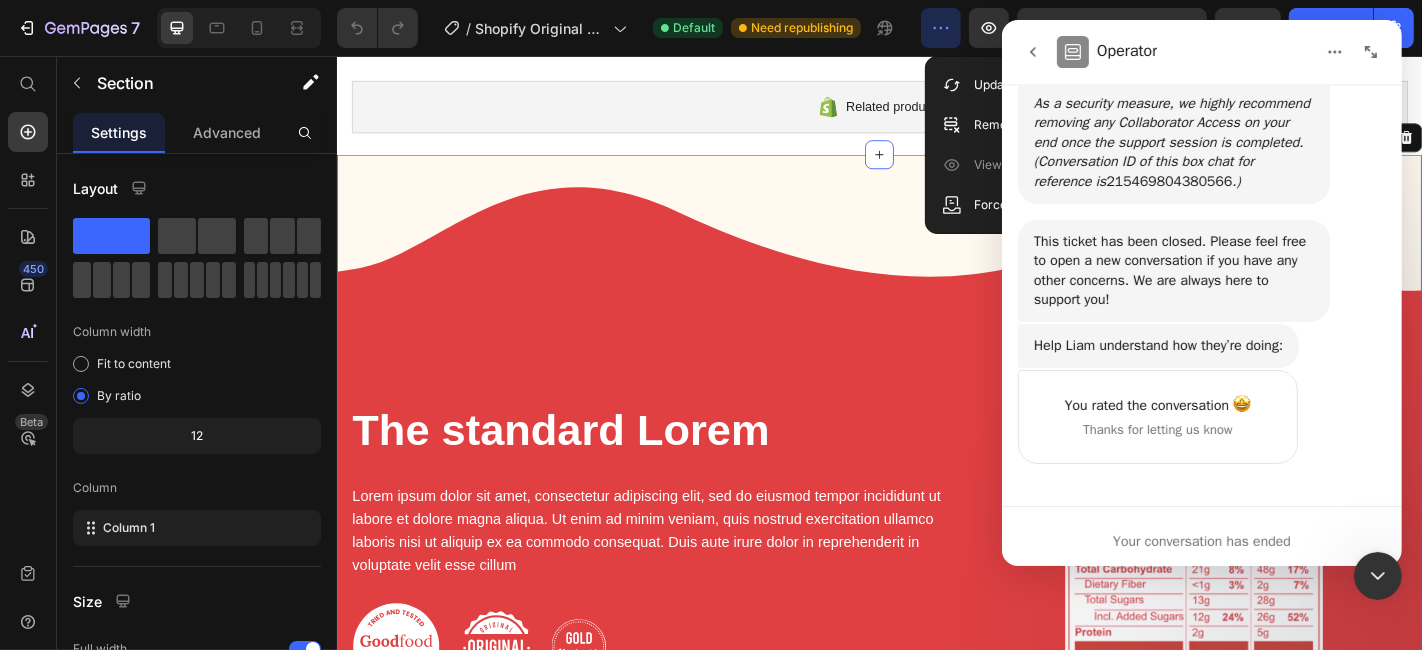 click 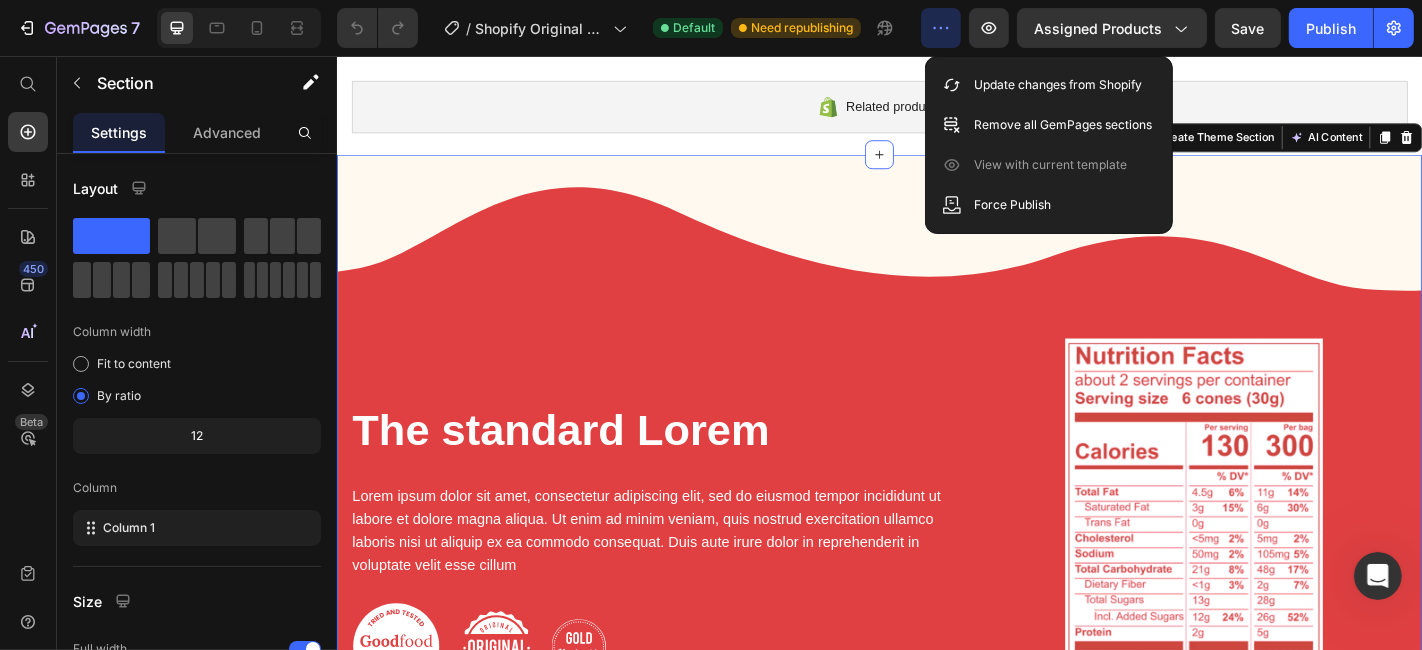 scroll, scrollTop: 0, scrollLeft: 0, axis: both 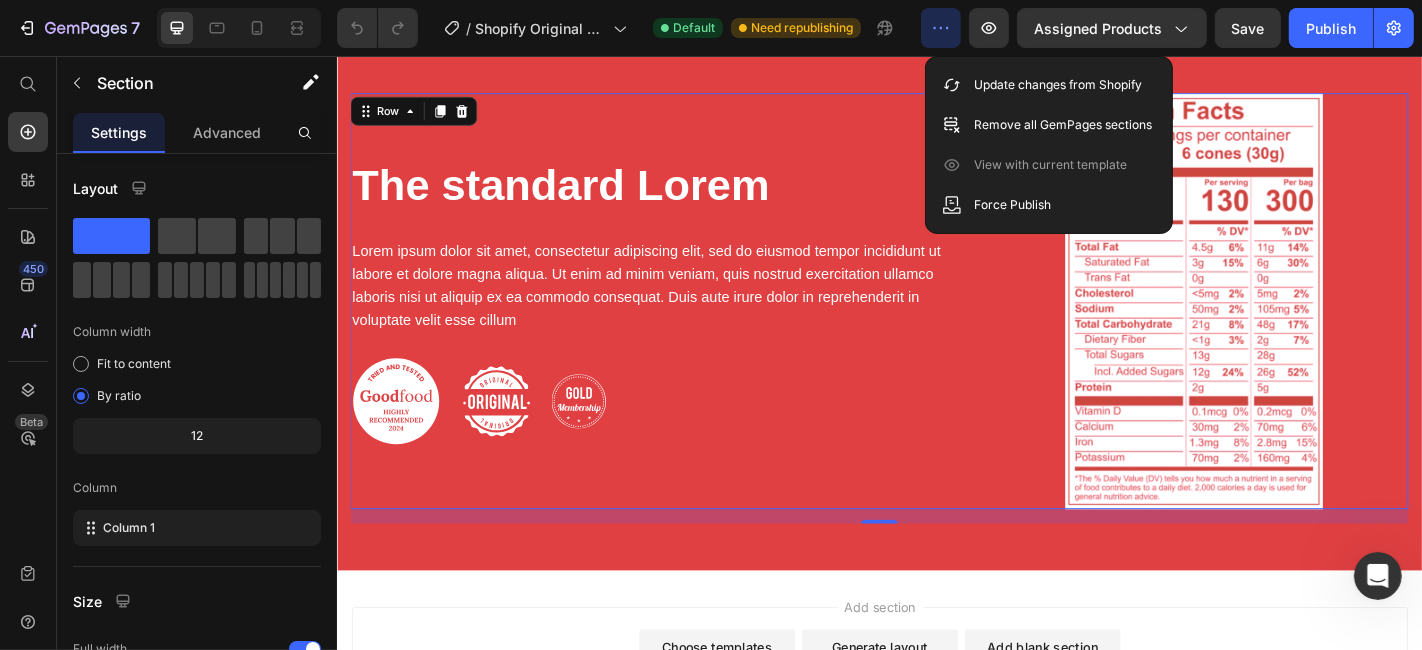 click on "The standard Lorem Heading Lorem ipsum dolor sit amet, consectetur adipiscing elit, sed do eiusmod tempor incididunt ut labore et dolore magna aliqua. Ut enim ad minim veniam, quis nostrud exercitation ullamco laboris nisi ut aliquip ex ea commodo consequat. Duis aute irure dolor in reprehenderit in voluptate velit esse cillum  Text Block Image Image Image Row" at bounding box center (683, 327) 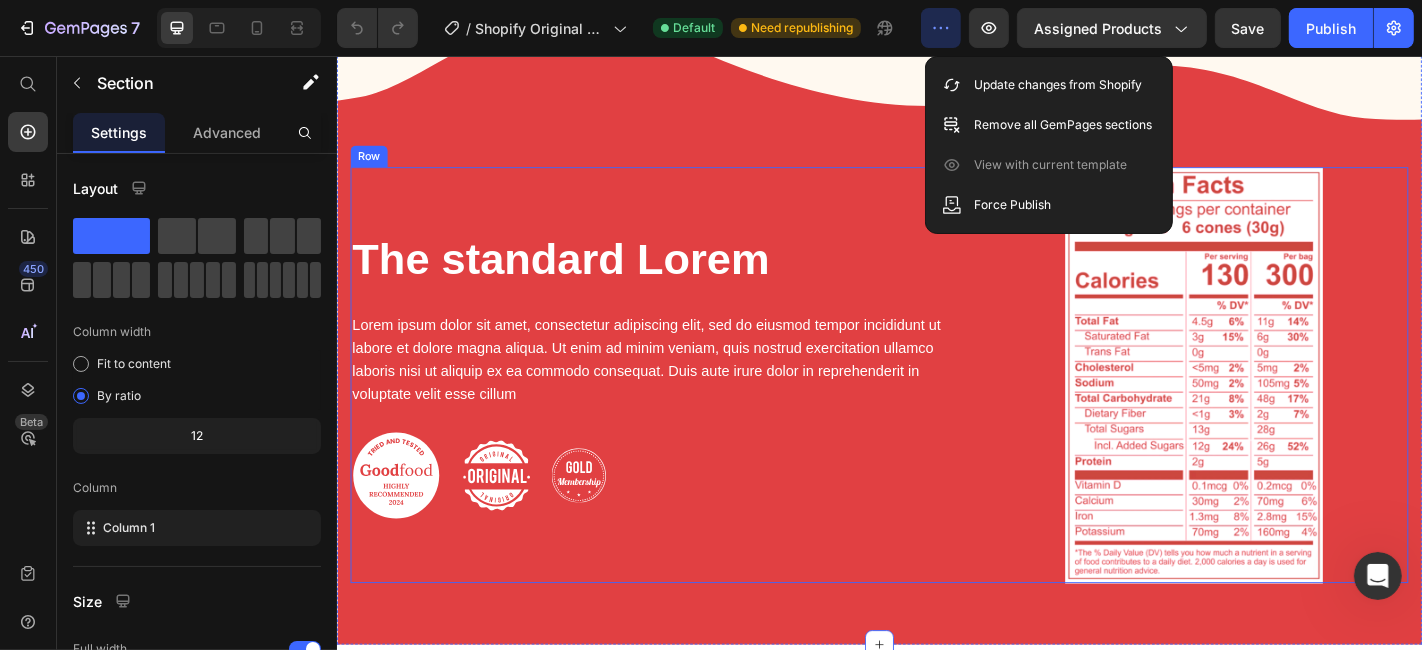 scroll, scrollTop: 80, scrollLeft: 0, axis: vertical 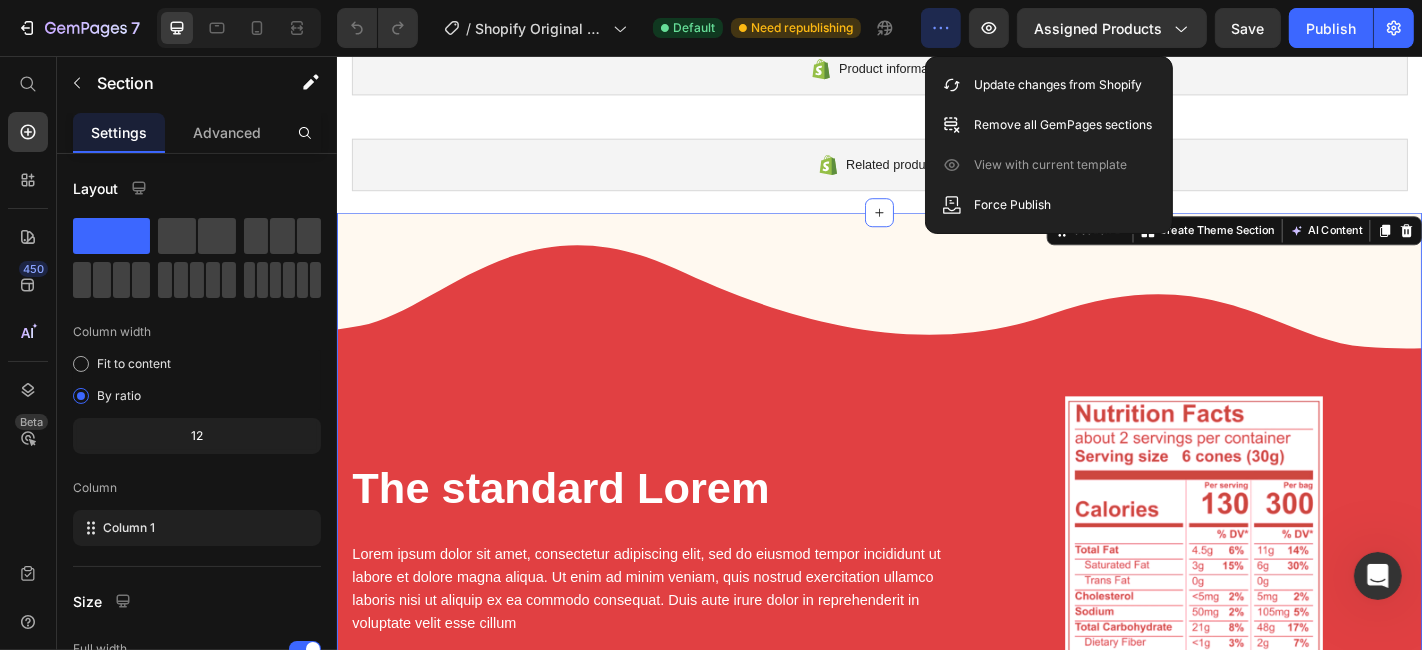 click 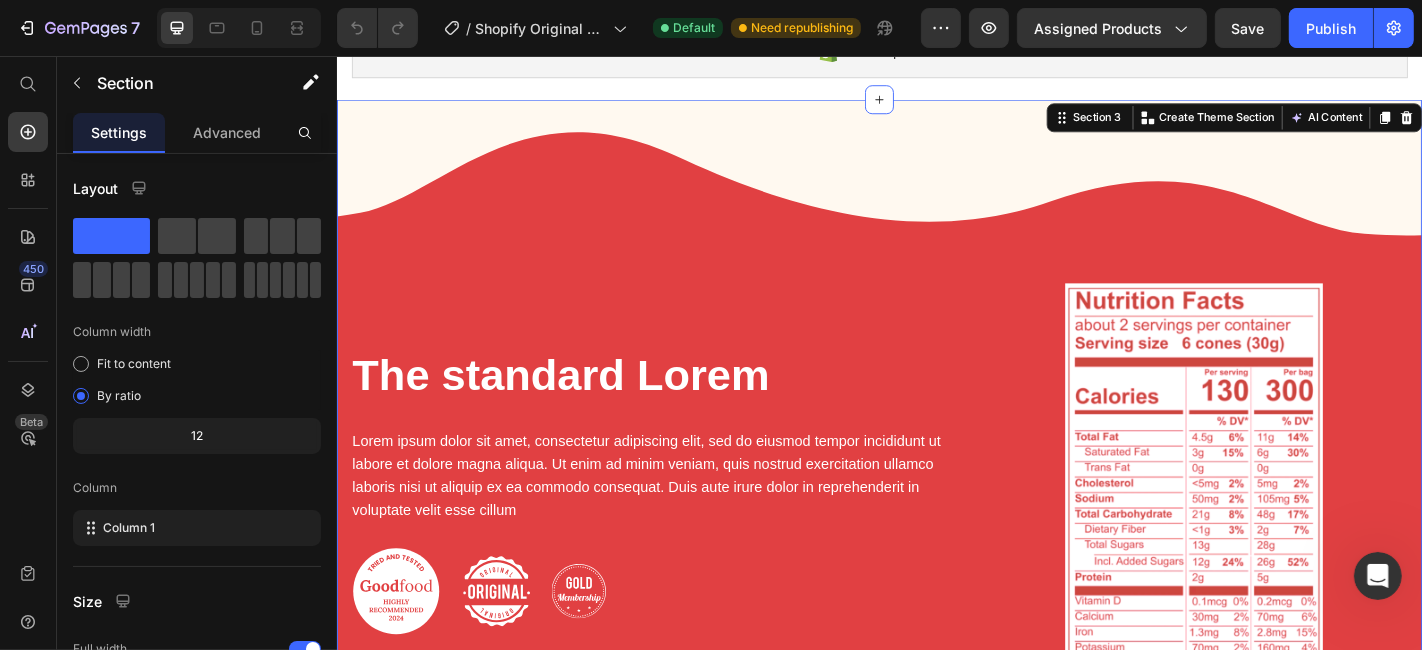 scroll, scrollTop: 208, scrollLeft: 0, axis: vertical 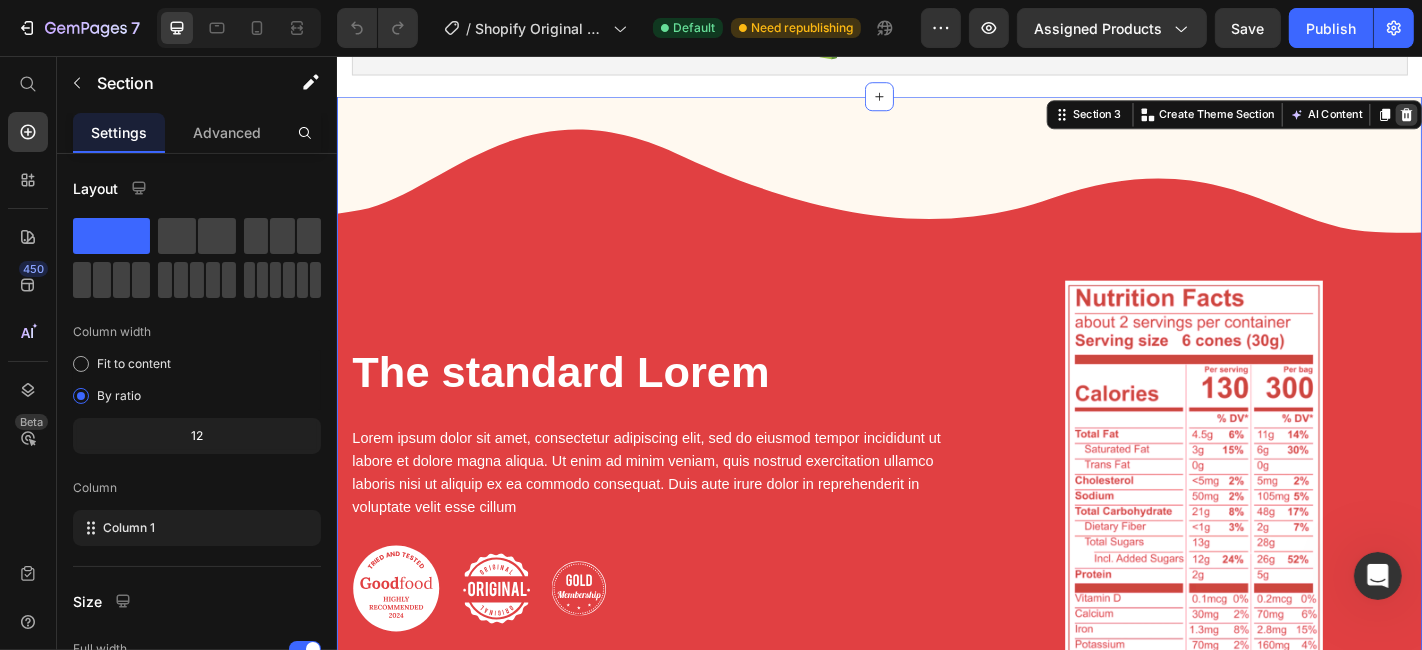 click 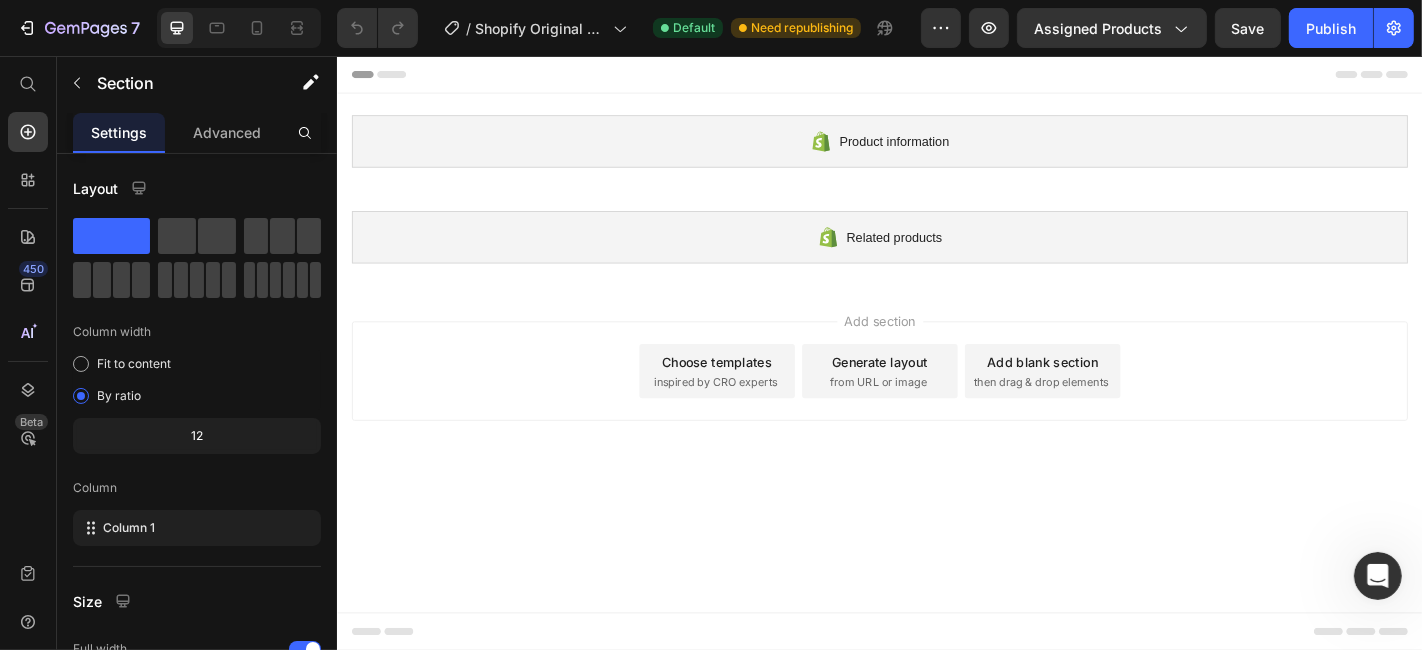 scroll, scrollTop: 0, scrollLeft: 0, axis: both 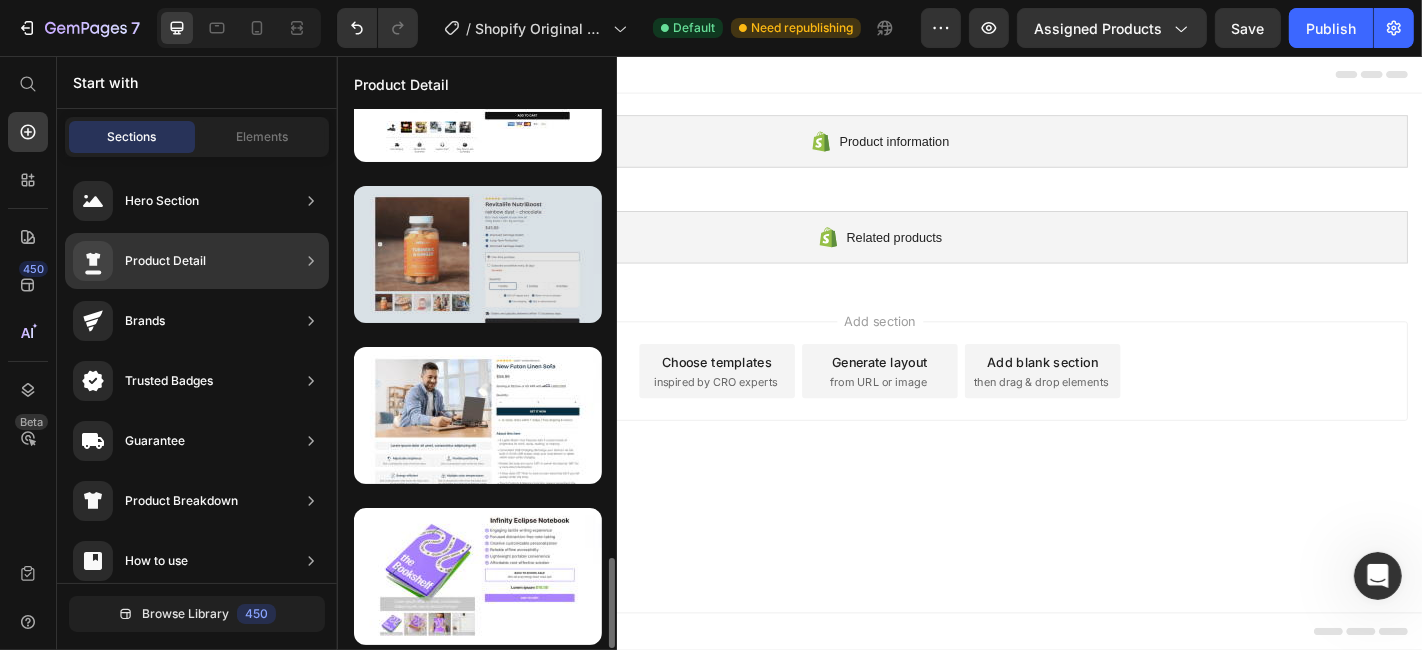 click at bounding box center (478, 254) 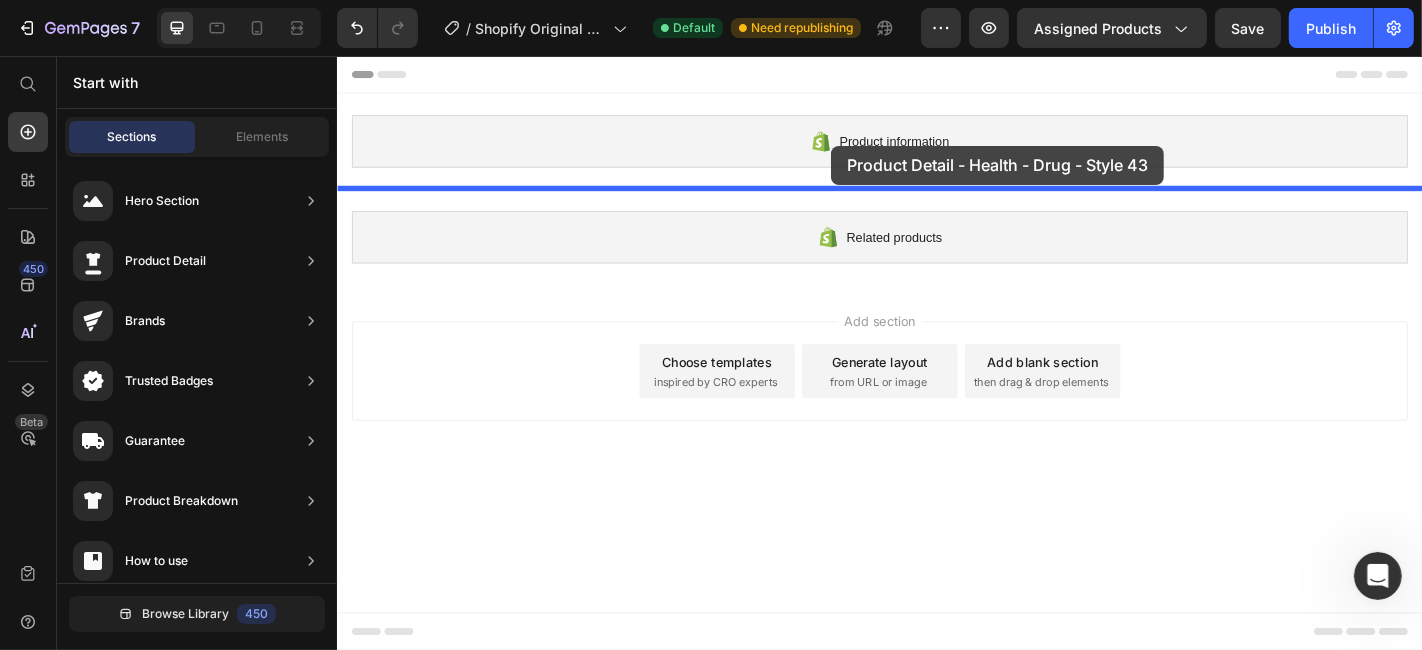 drag, startPoint x: 823, startPoint y: 343, endPoint x: 882, endPoint y: 155, distance: 197.0406 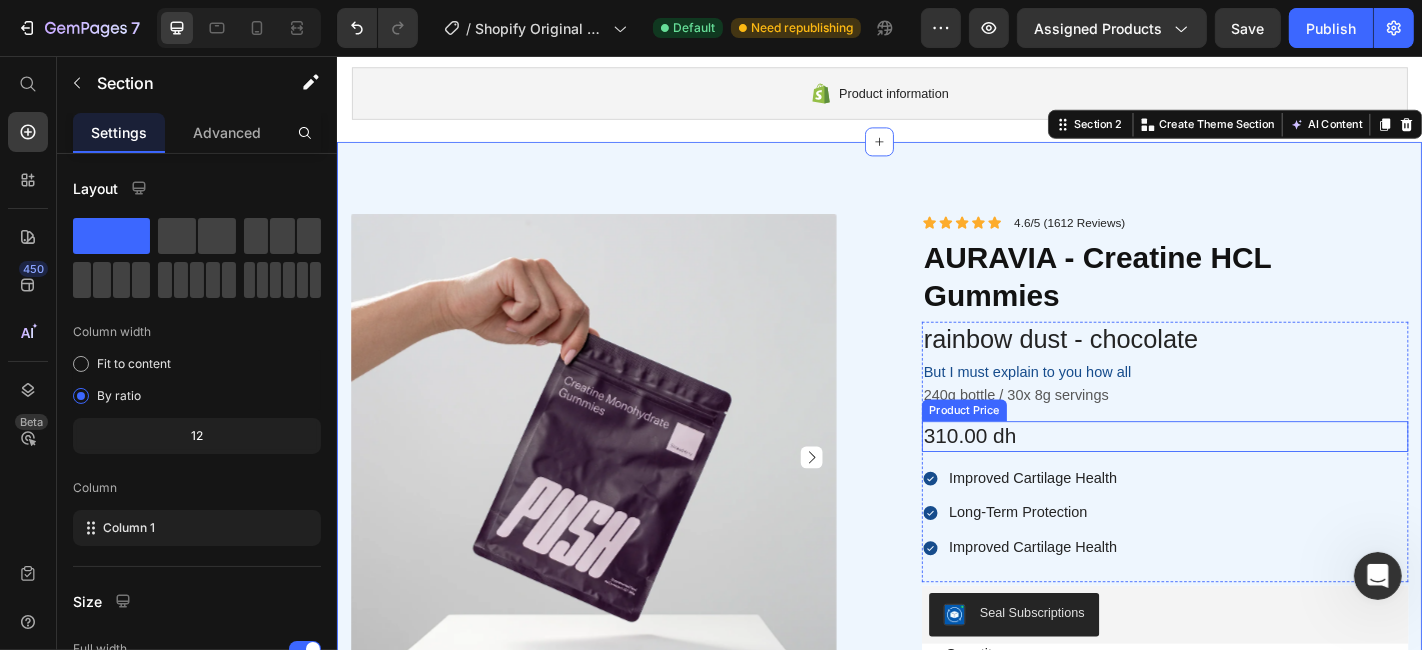 scroll, scrollTop: 31, scrollLeft: 0, axis: vertical 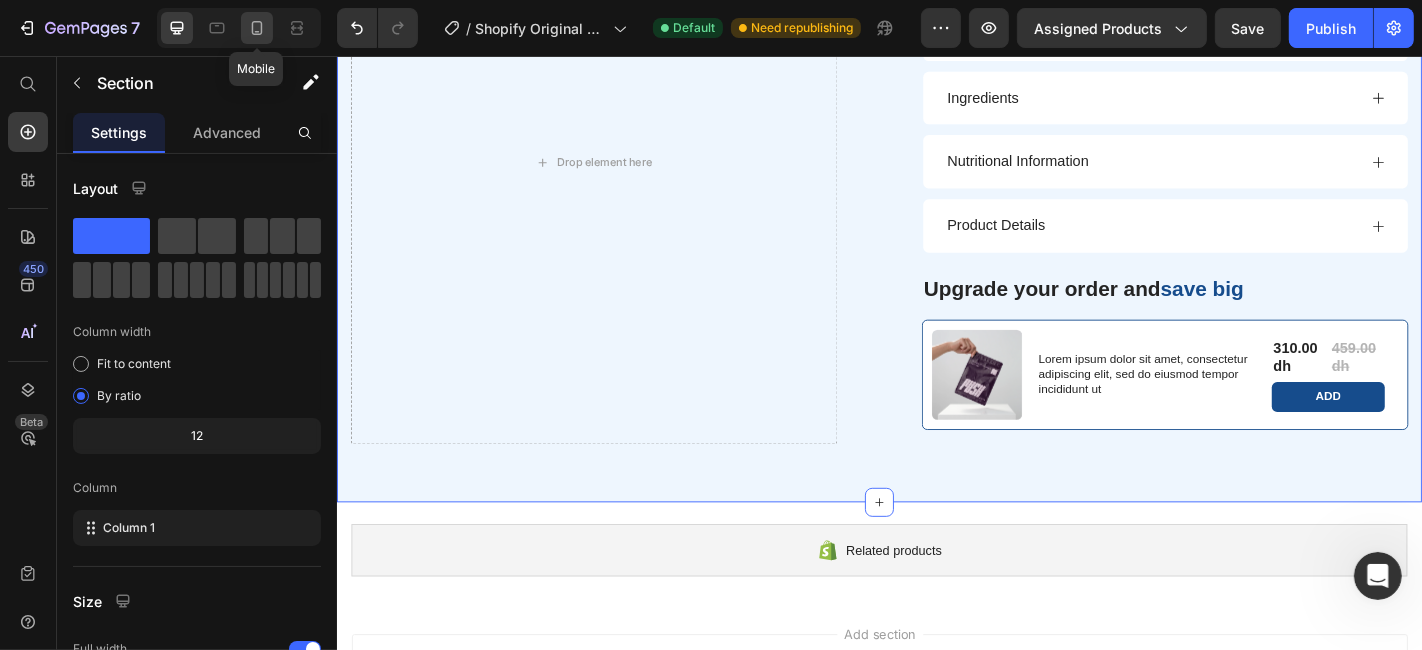 click 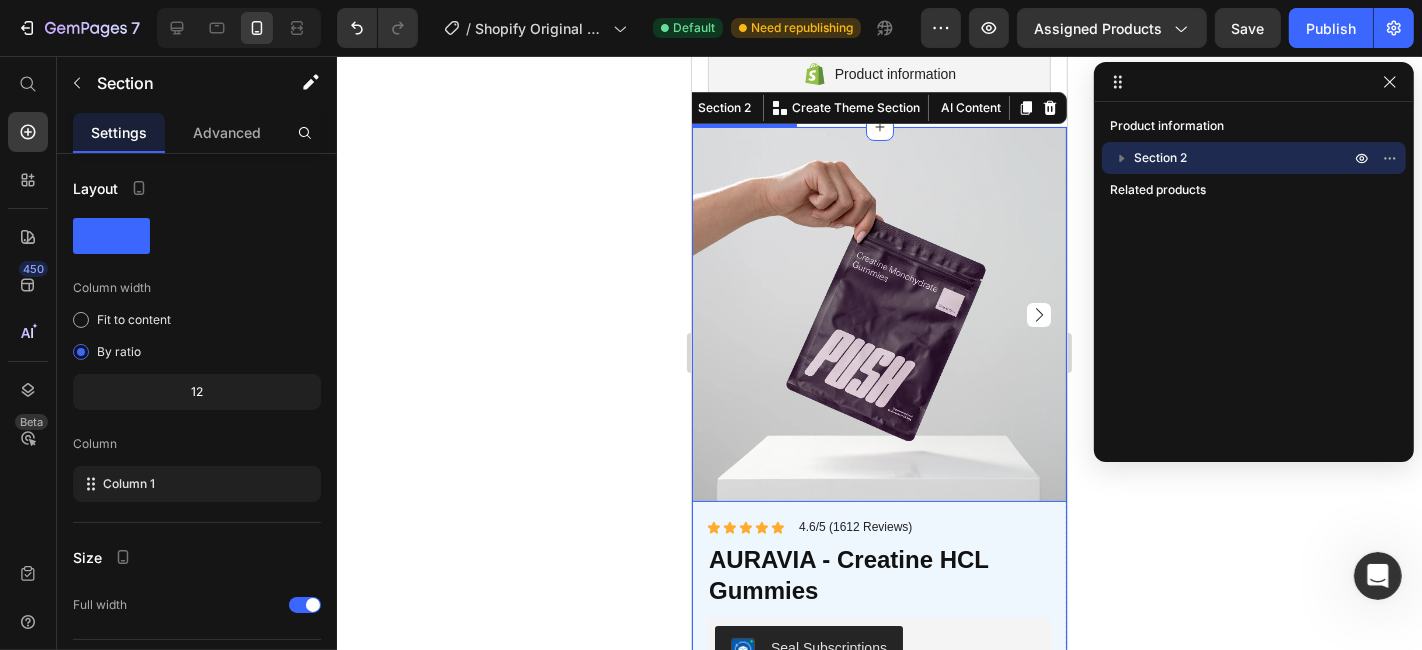 scroll, scrollTop: 0, scrollLeft: 0, axis: both 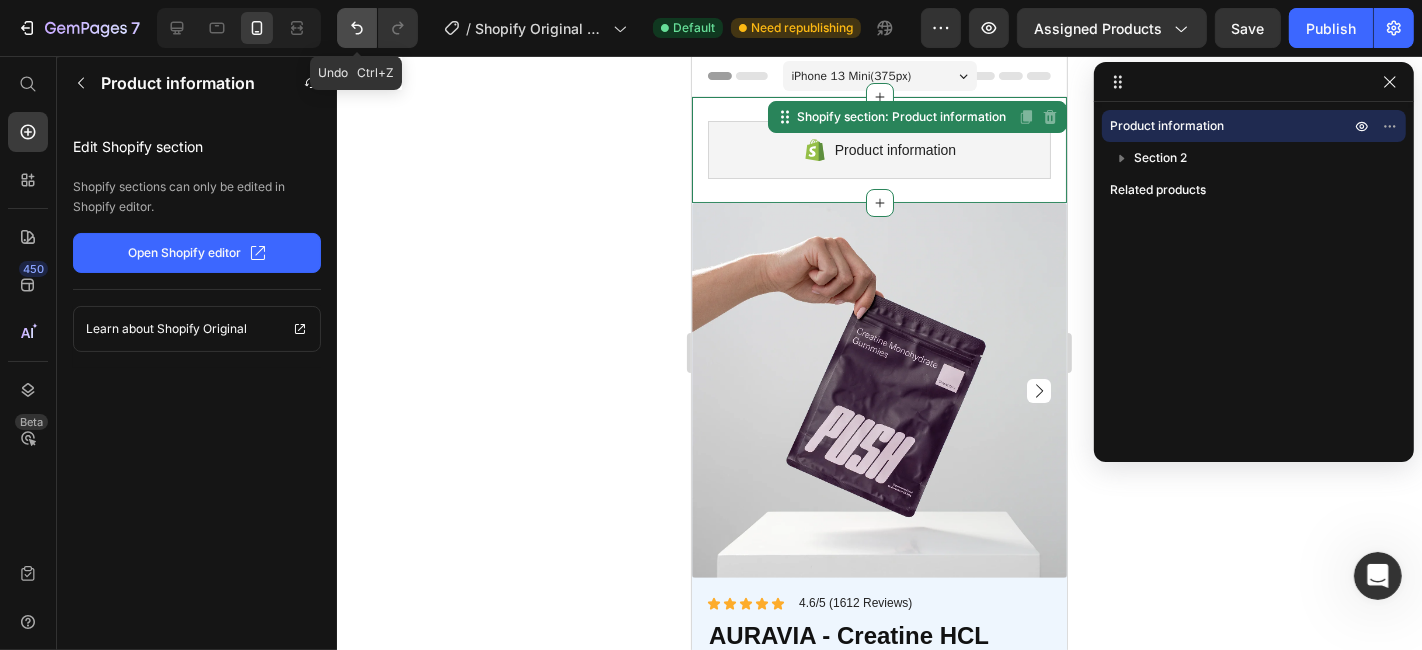 click 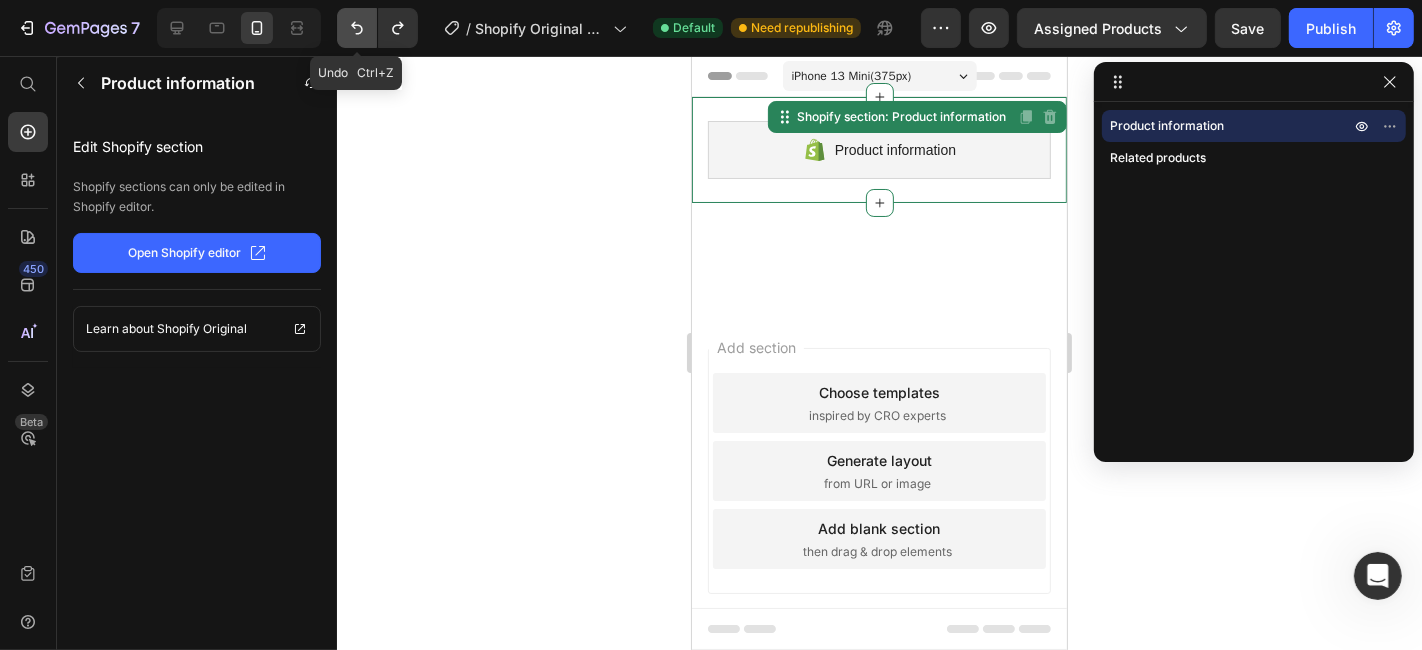 click 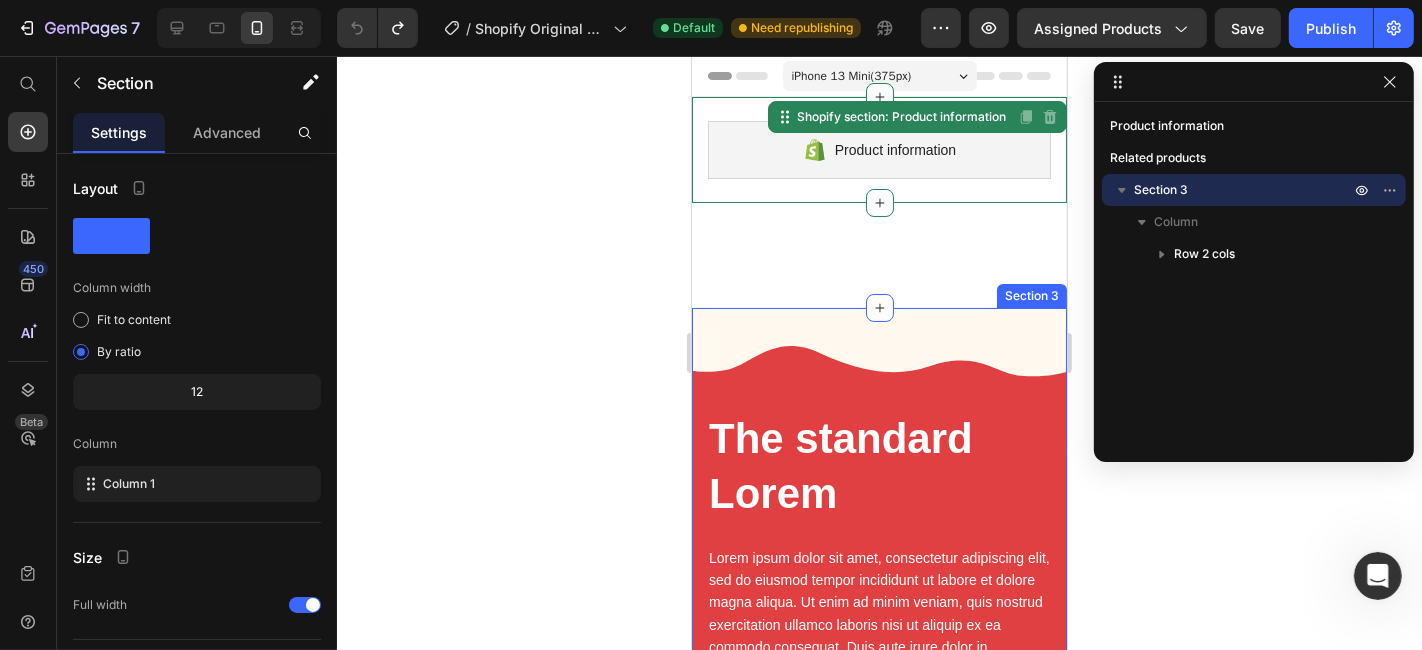 click on "The standard Lorem Heading Lorem ipsum dolor sit amet, consectetur adipiscing elit, sed do eiusmod tempor incididunt ut labore et dolore magna aliqua. Ut enim ad minim veniam, quis nostrud exercitation ullamco laboris nisi ut aliquip ex ea commodo consequat. Duis aute irure dolor in reprehenderit in voluptate velit esse cillum  Text Block Image Image Image Row Image Row Section 3" at bounding box center (878, 864) 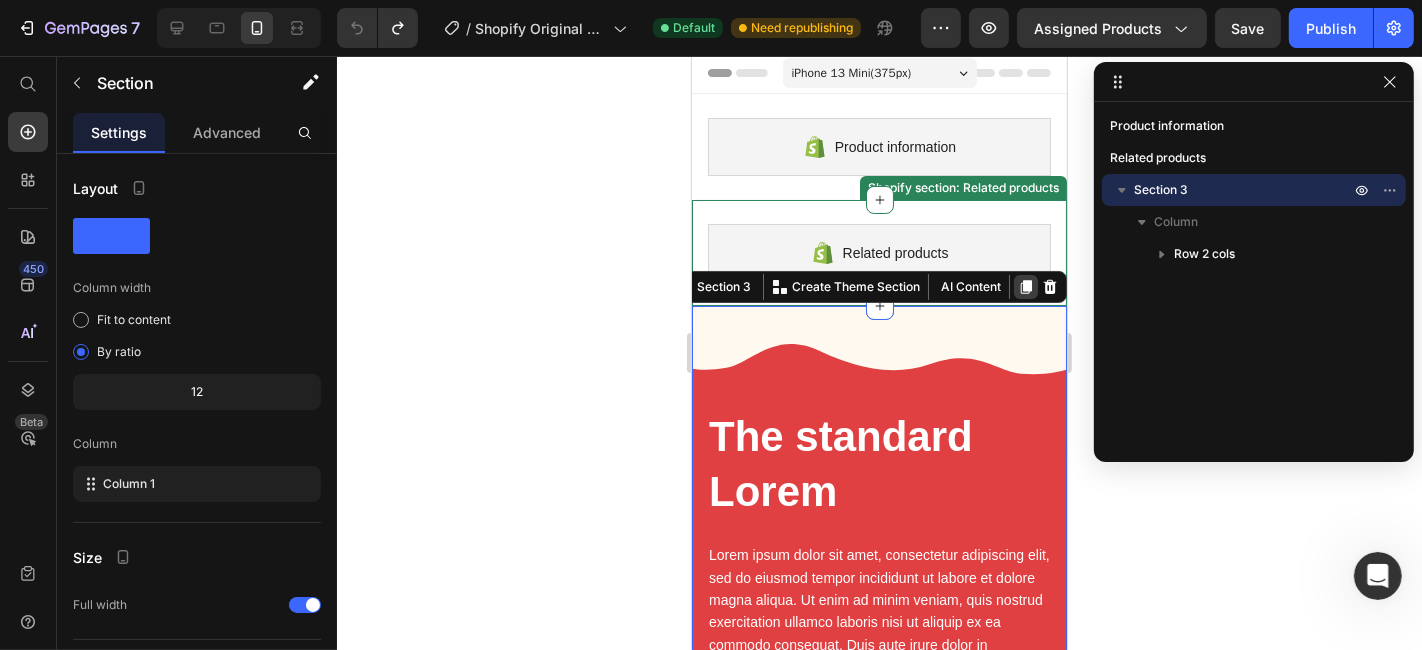 scroll, scrollTop: 4, scrollLeft: 0, axis: vertical 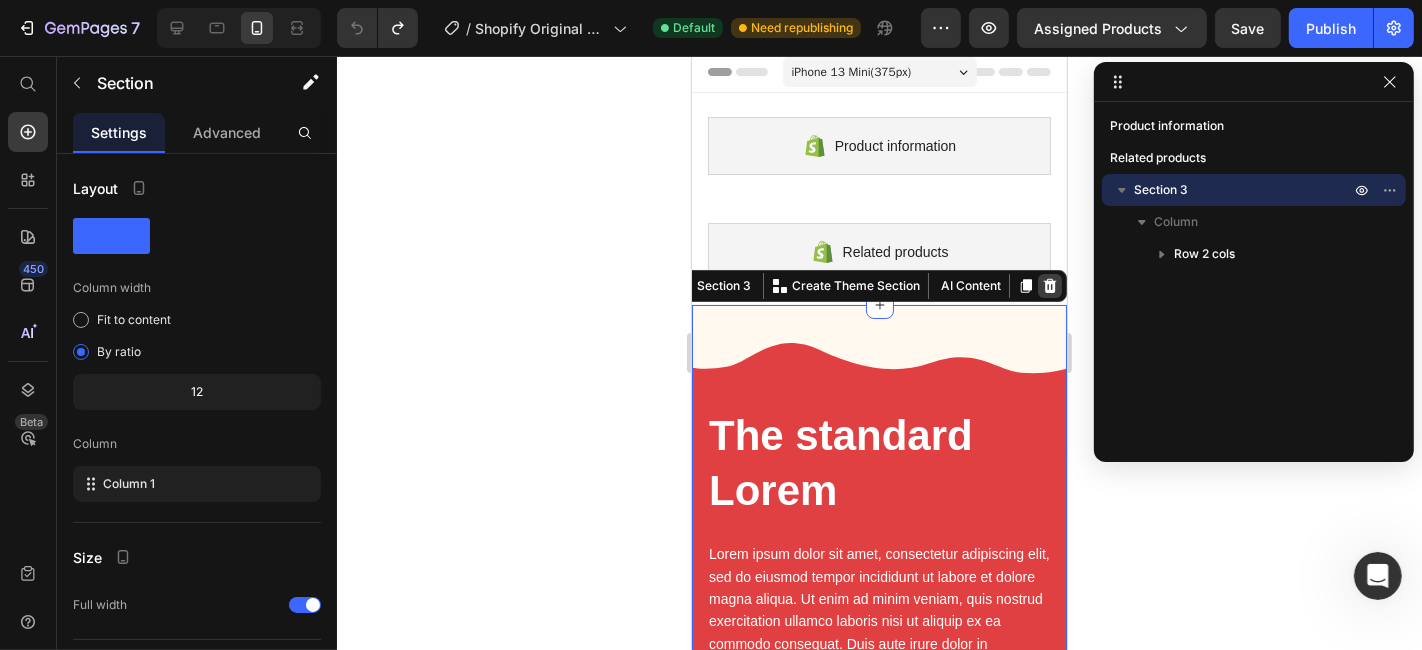 click 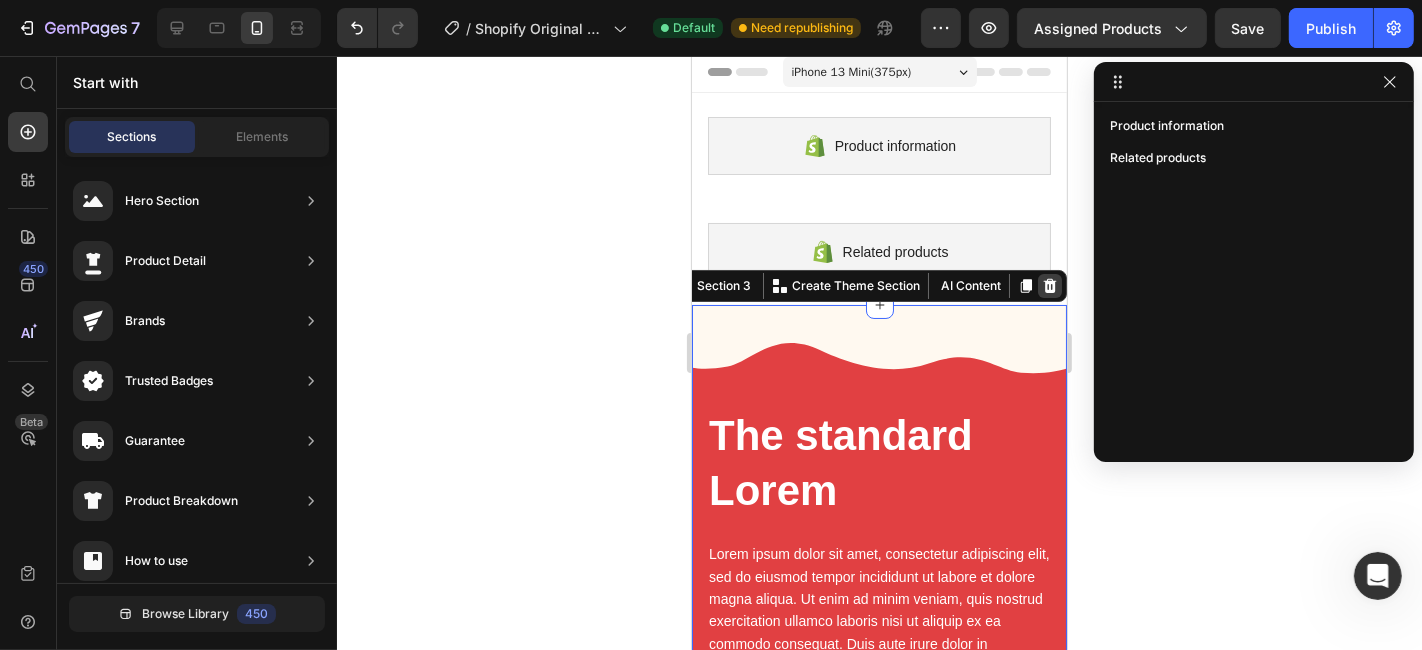 scroll, scrollTop: 0, scrollLeft: 0, axis: both 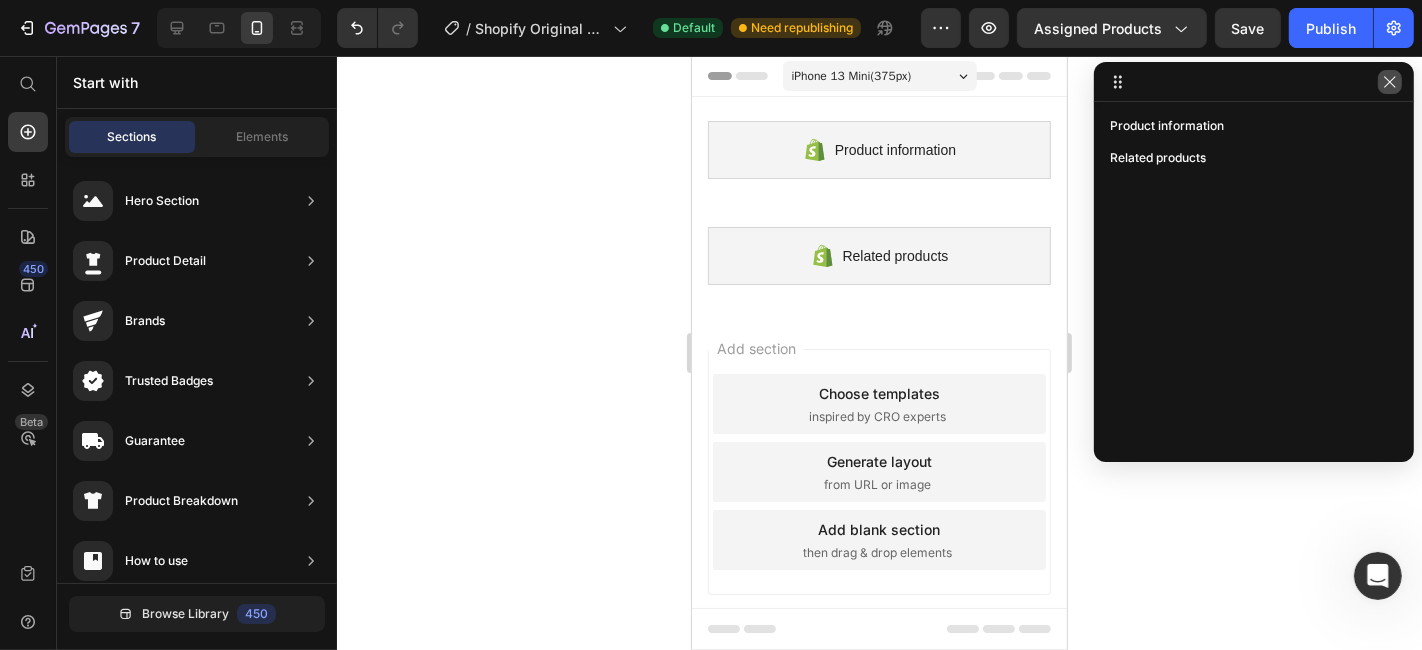 click 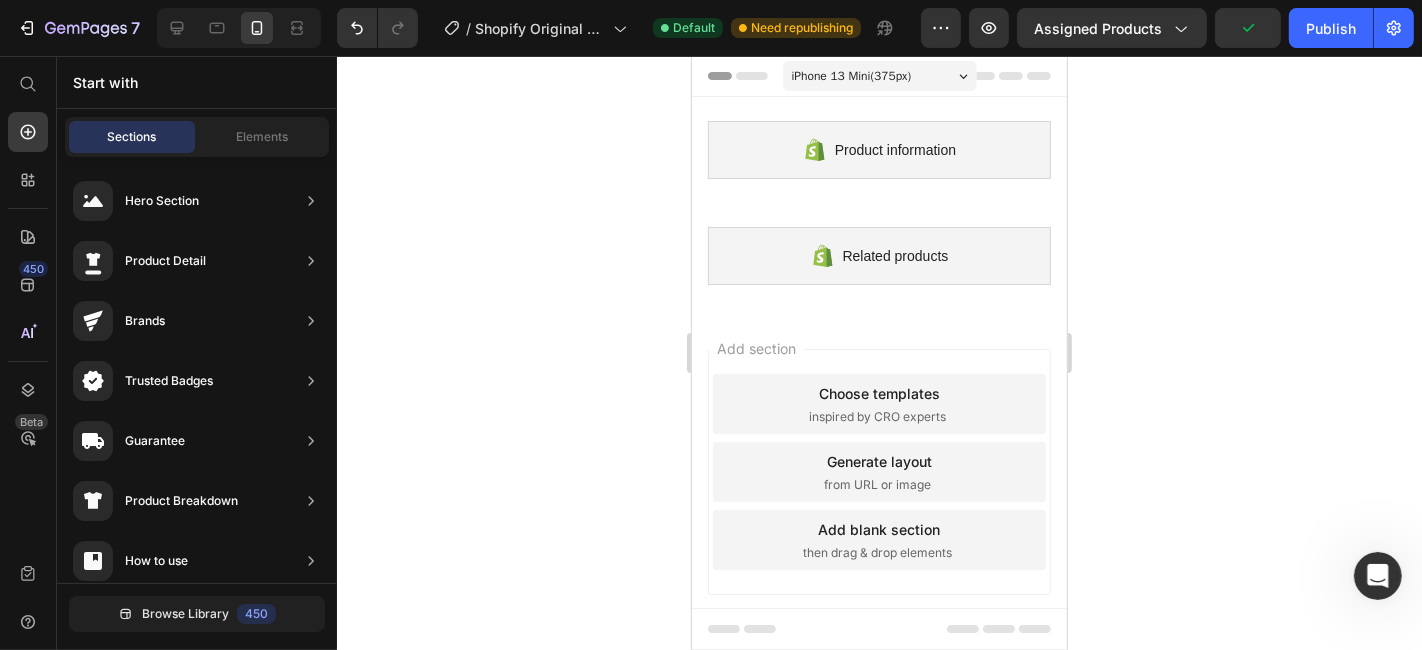 click on "inspired by CRO experts" at bounding box center [877, 416] 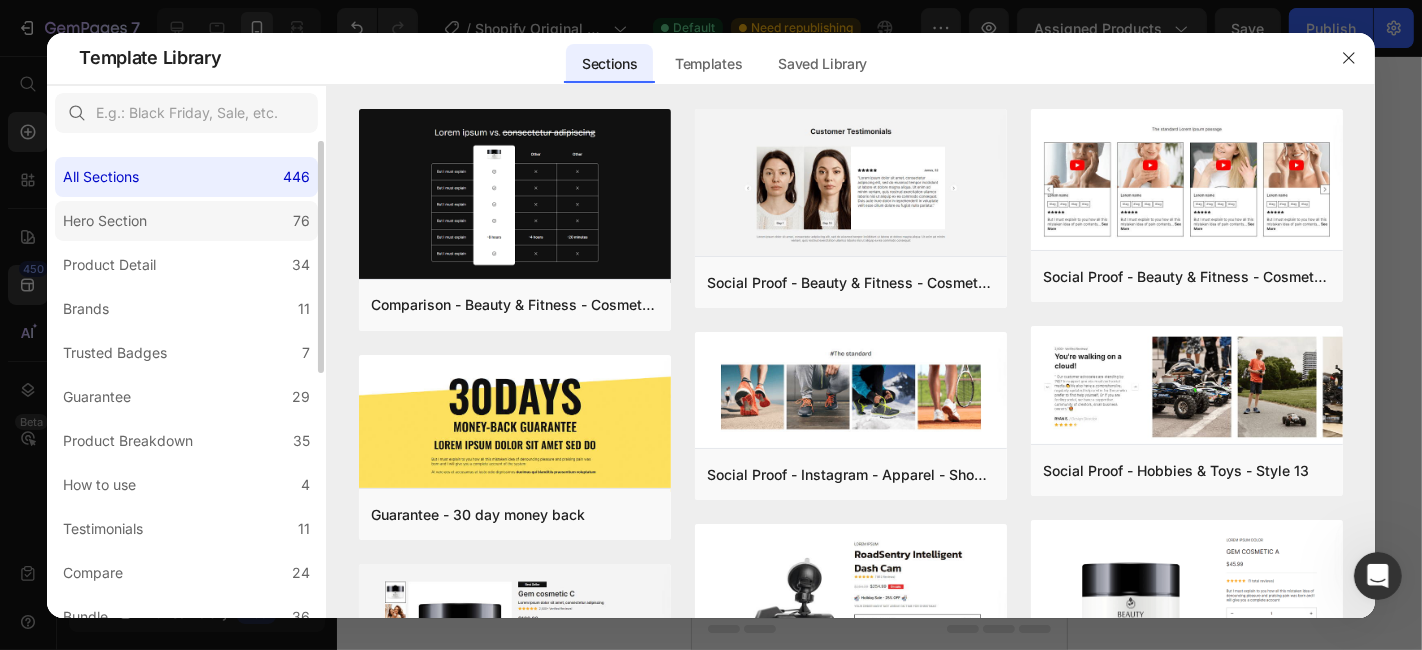 click on "Hero Section 76" 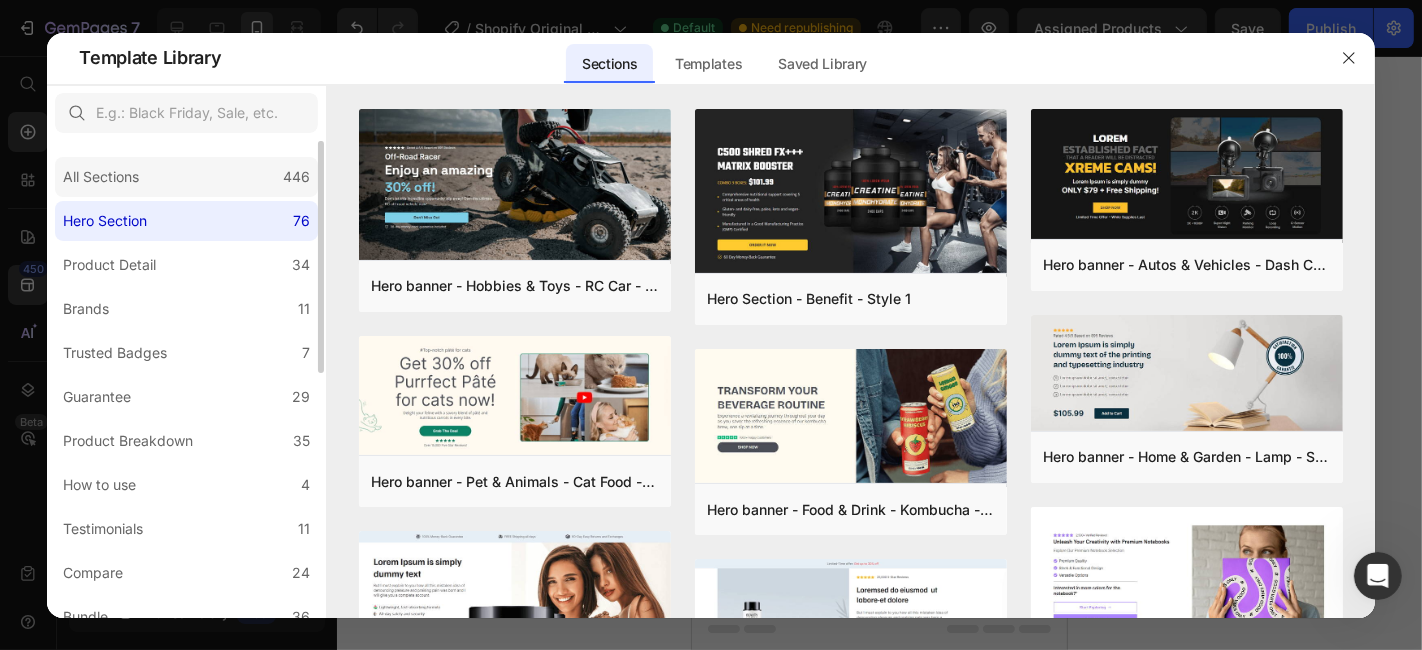 click on "All Sections 446" 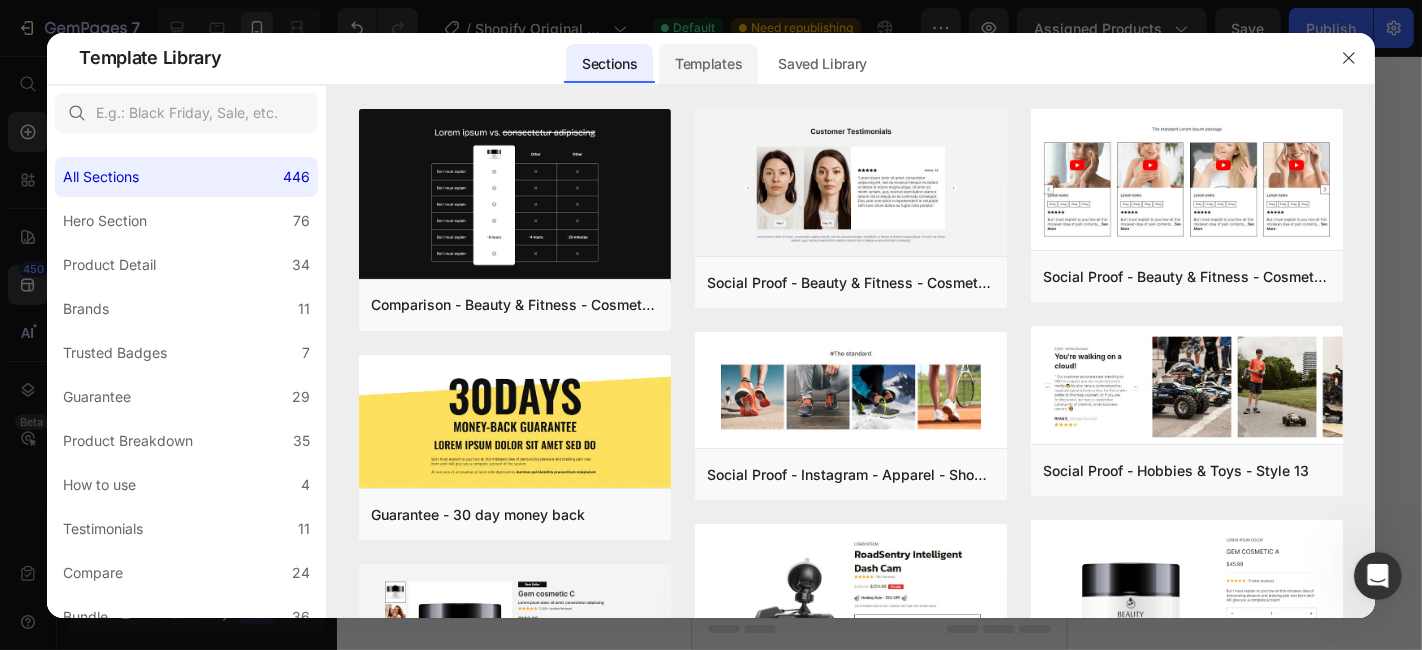 click on "Templates" 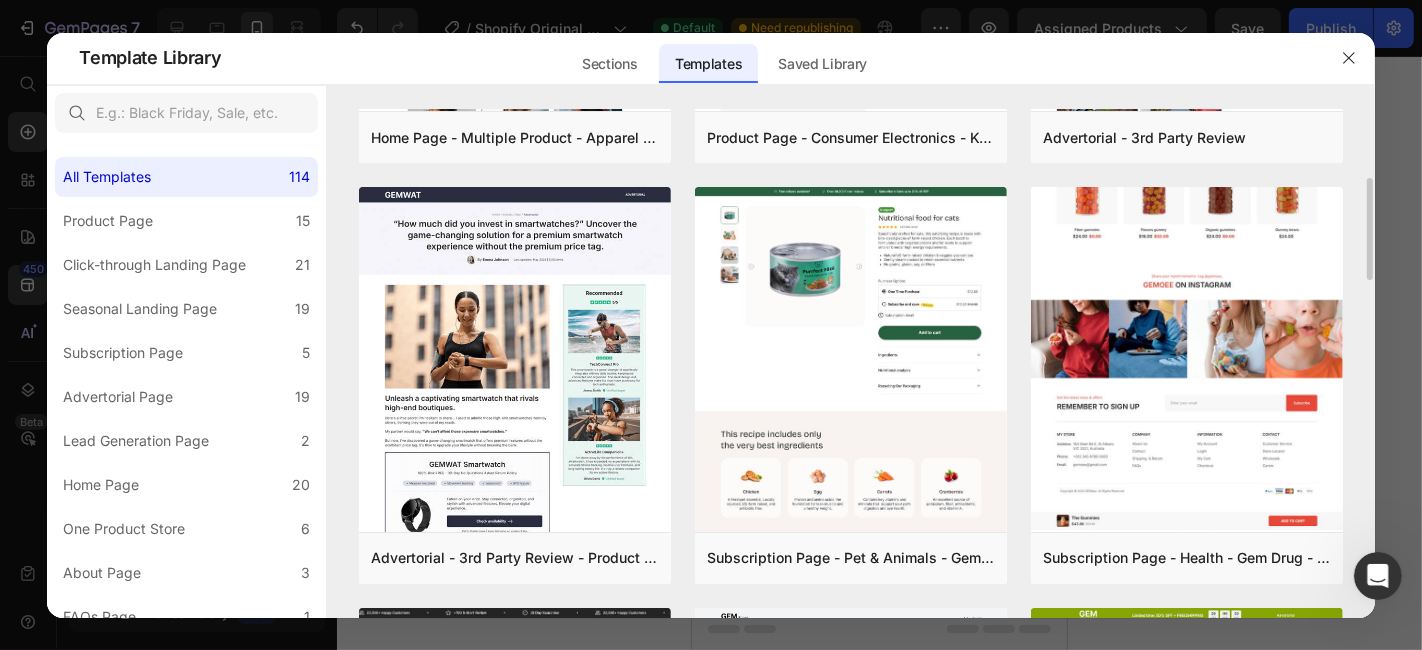 scroll, scrollTop: 342, scrollLeft: 0, axis: vertical 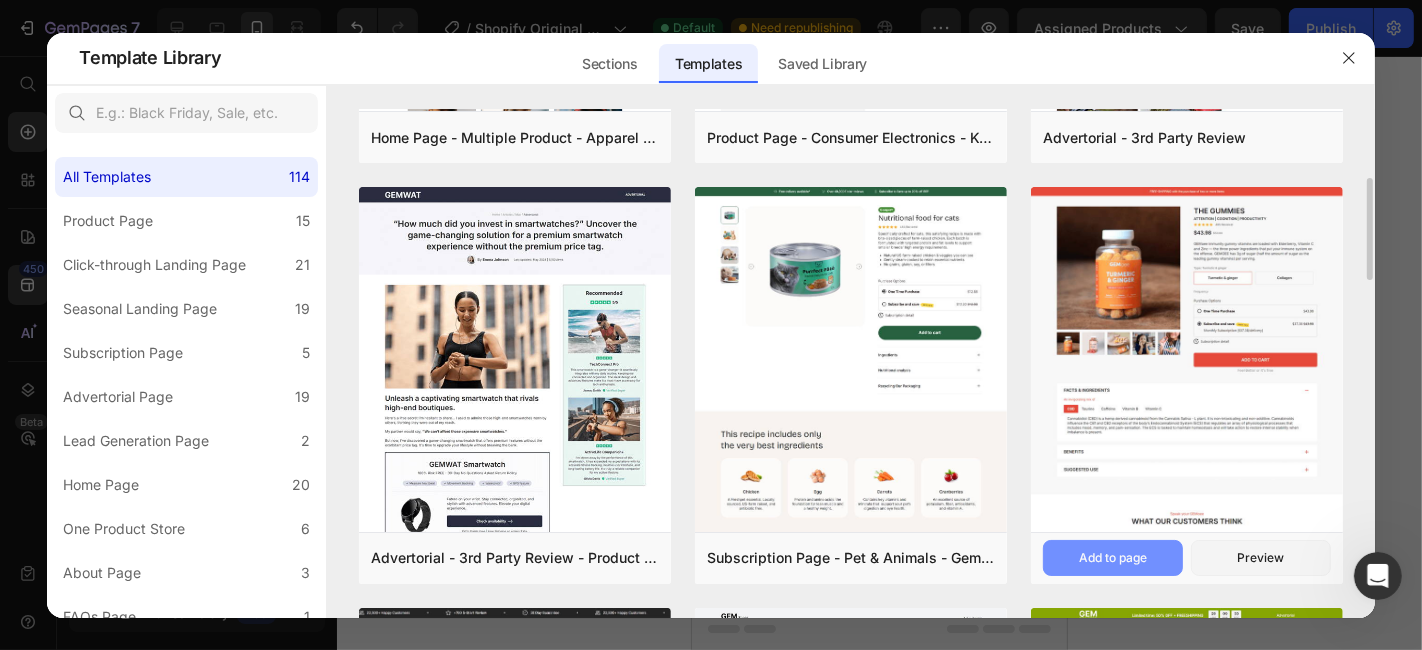 click on "Add to page" at bounding box center [1113, 558] 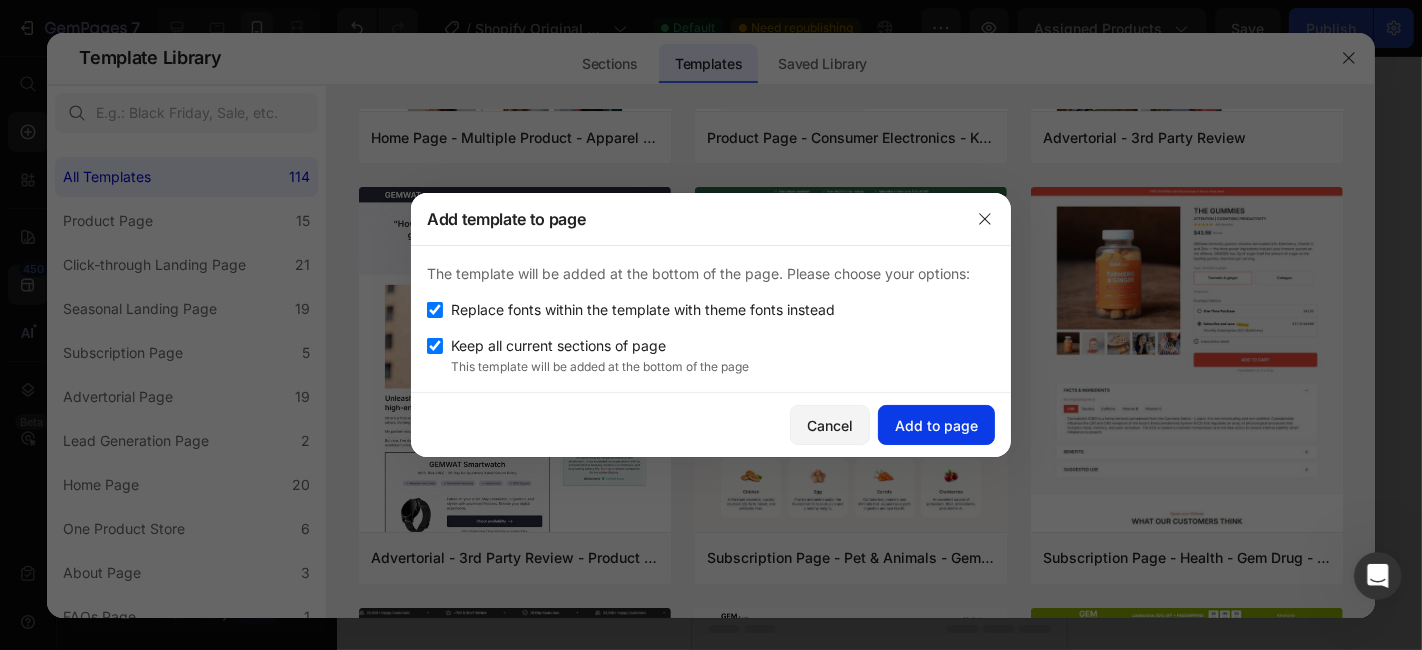 click on "Add to page" at bounding box center (936, 425) 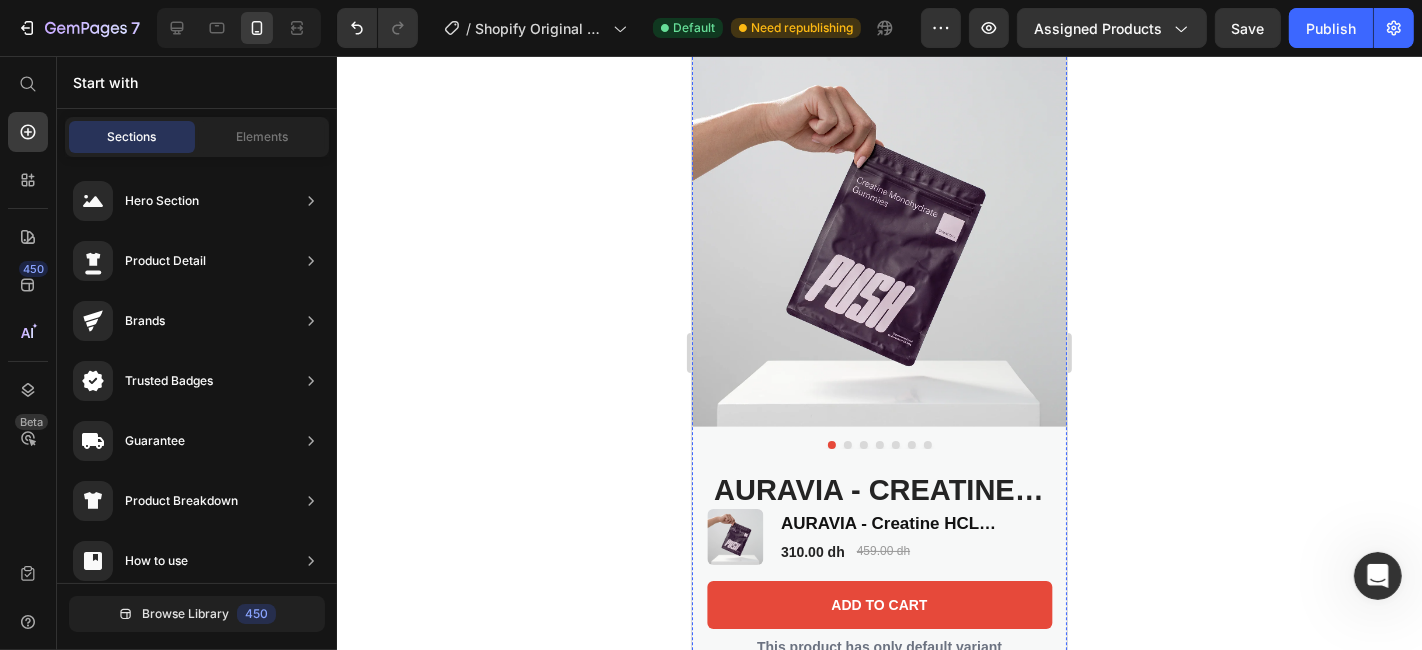 scroll, scrollTop: 328, scrollLeft: 0, axis: vertical 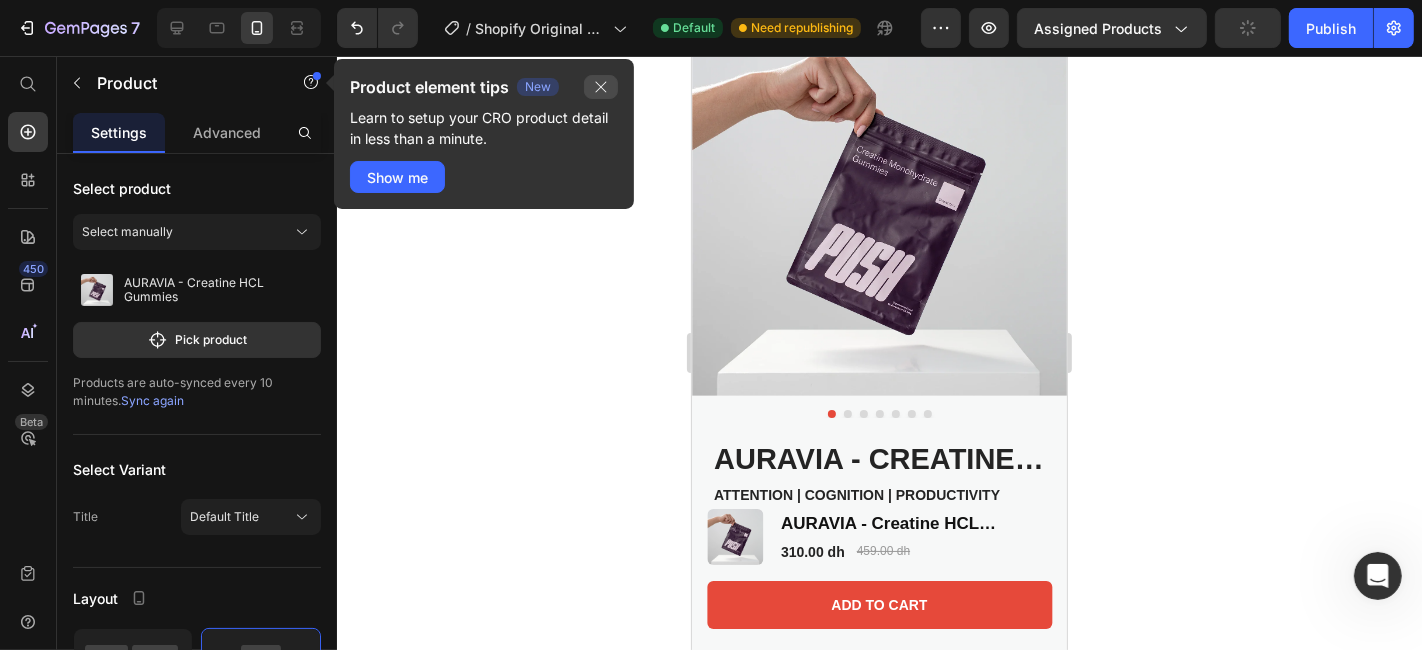 click at bounding box center [601, 87] 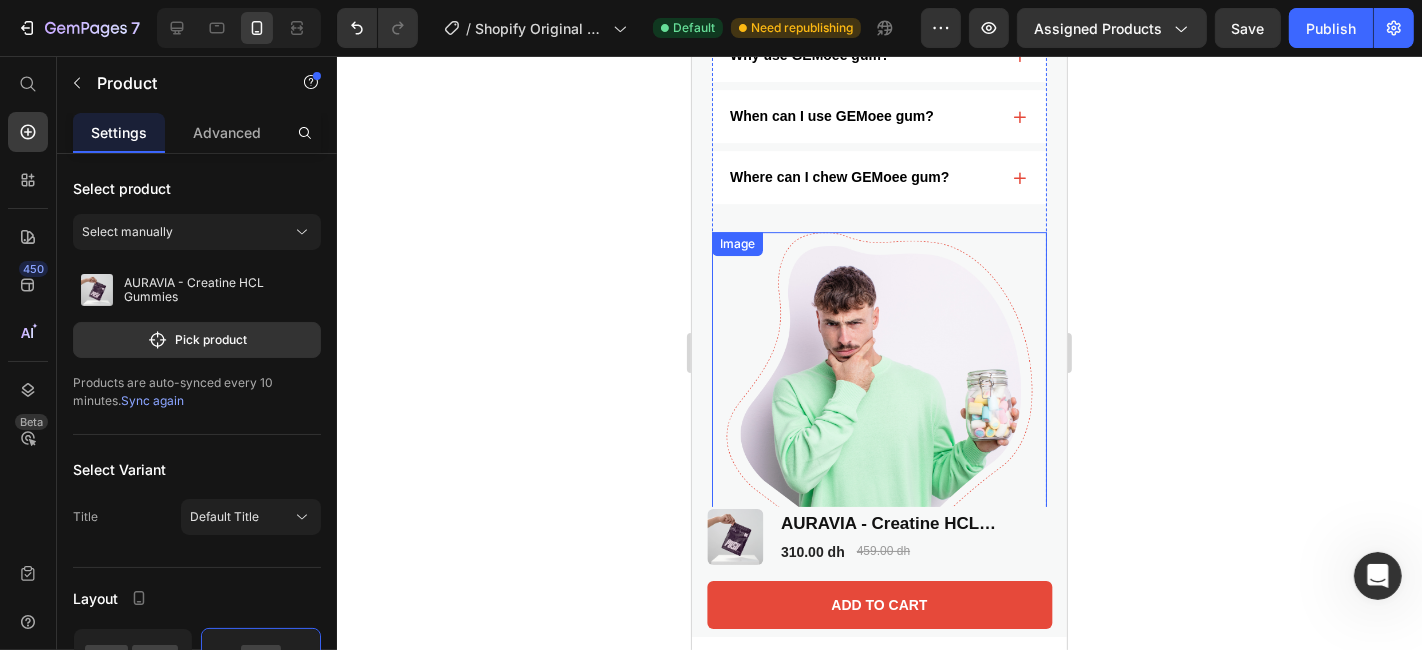 scroll, scrollTop: 5228, scrollLeft: 0, axis: vertical 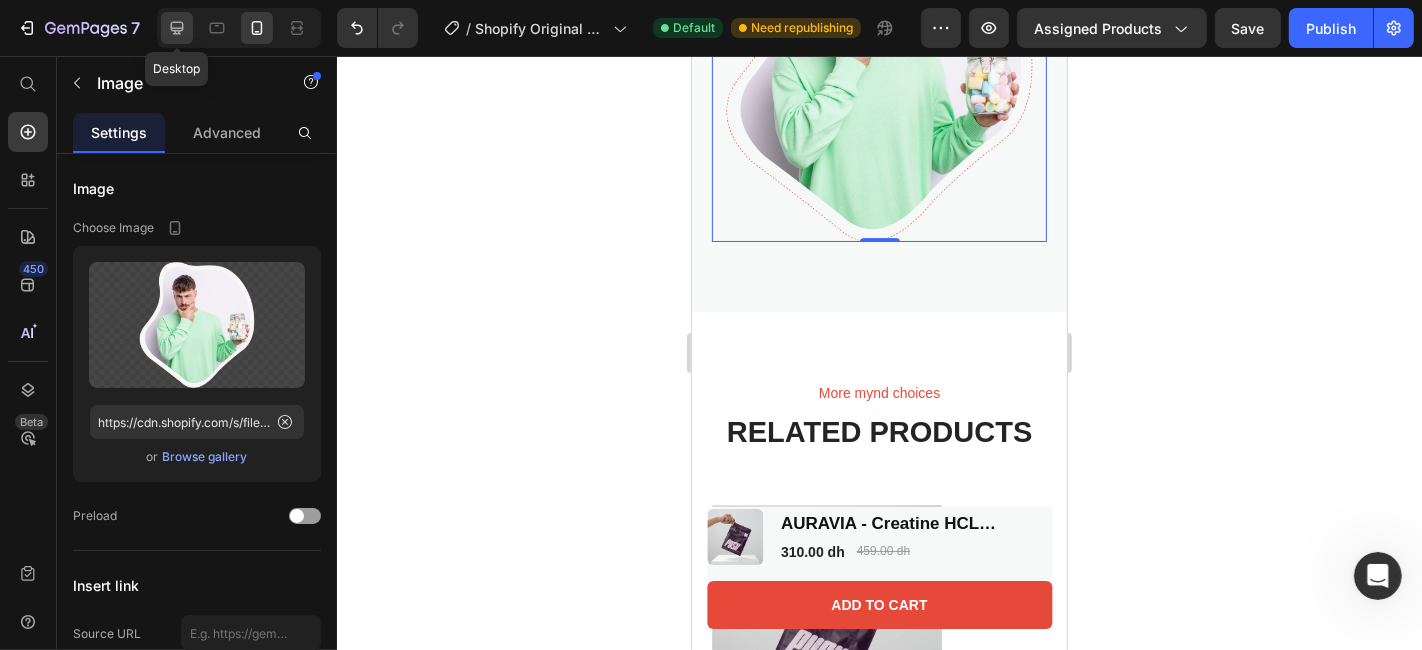 click 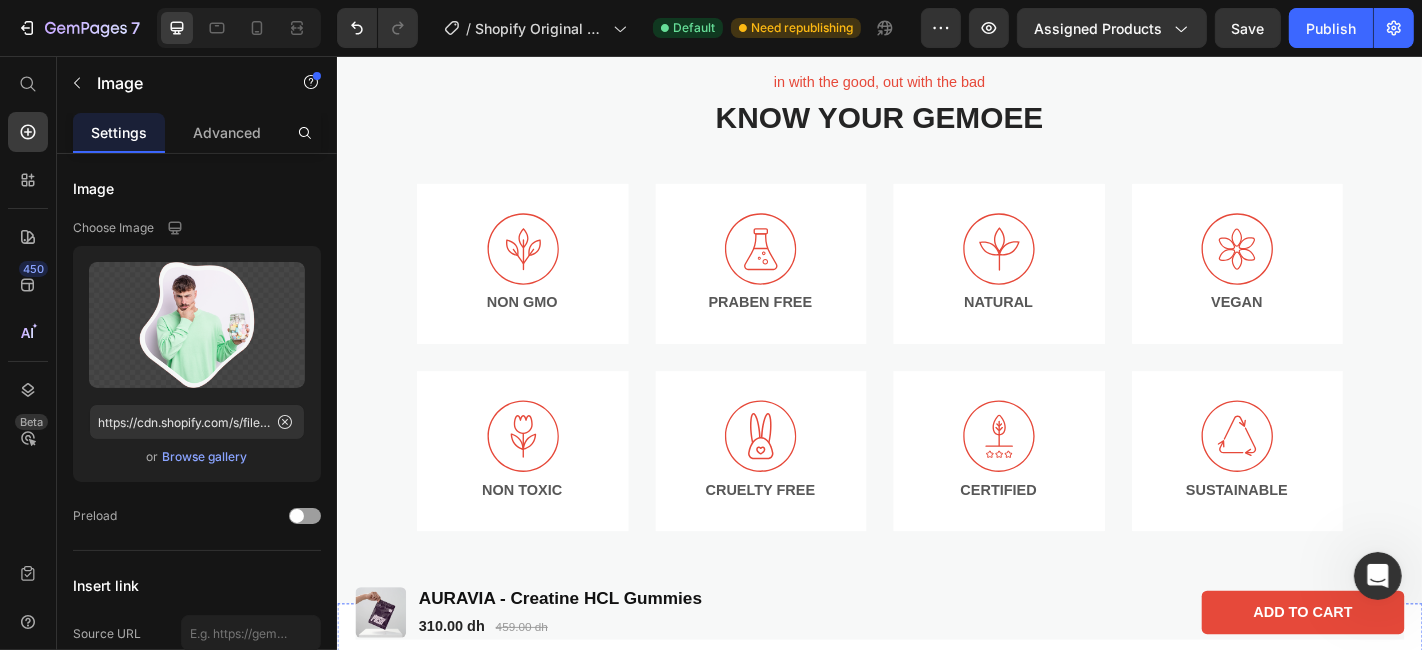 scroll, scrollTop: 2915, scrollLeft: 0, axis: vertical 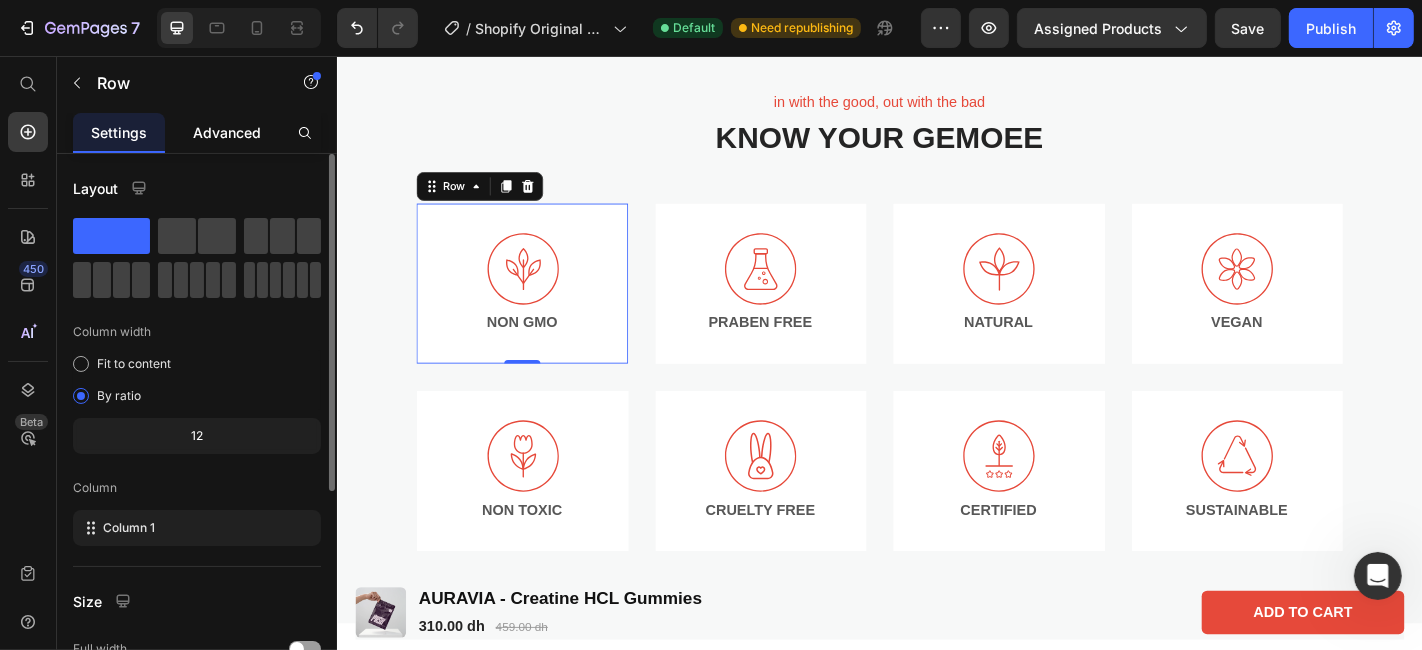 click on "Advanced" at bounding box center (227, 132) 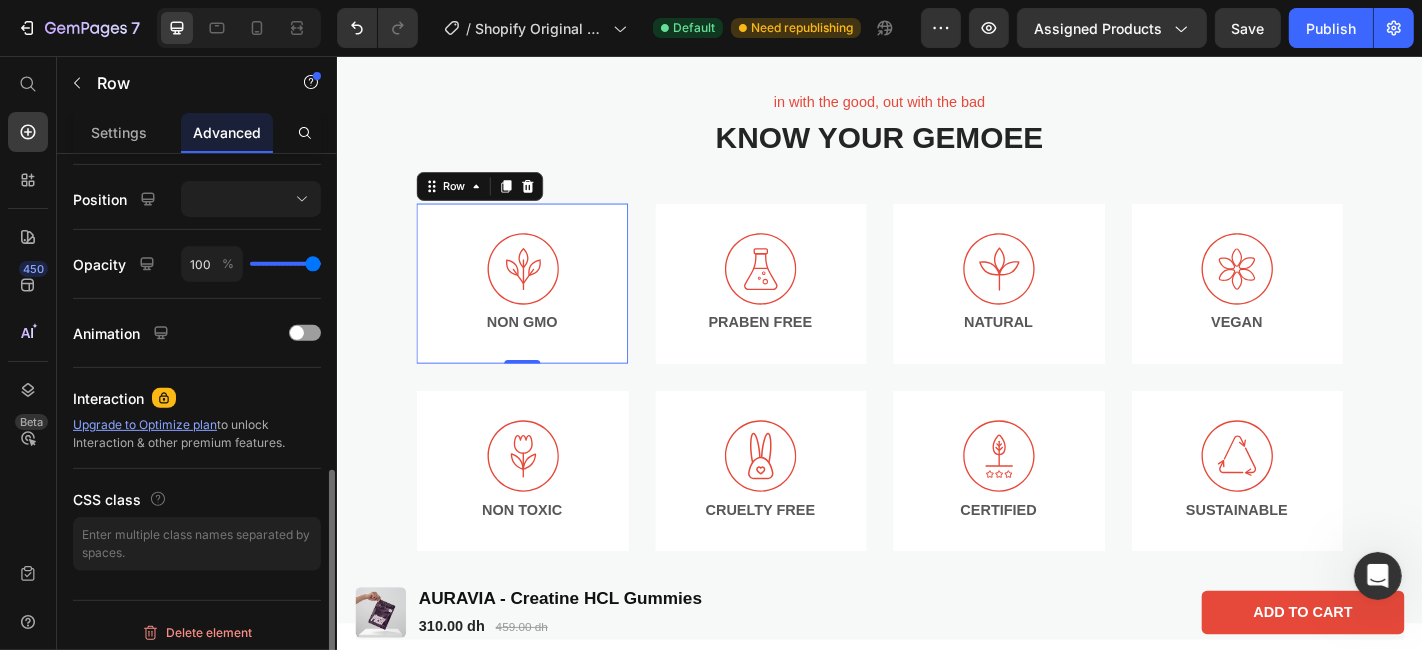 scroll, scrollTop: 712, scrollLeft: 0, axis: vertical 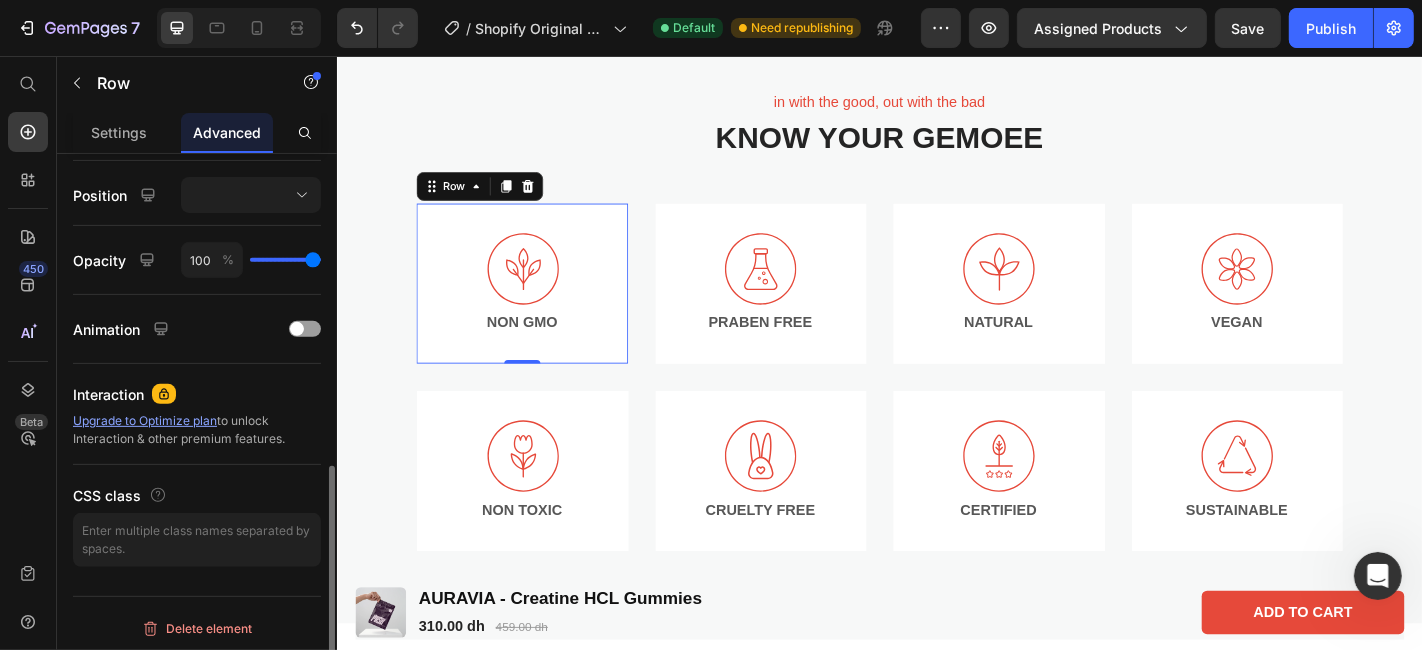 click on "Upgrade to Optimize plan" at bounding box center [145, 420] 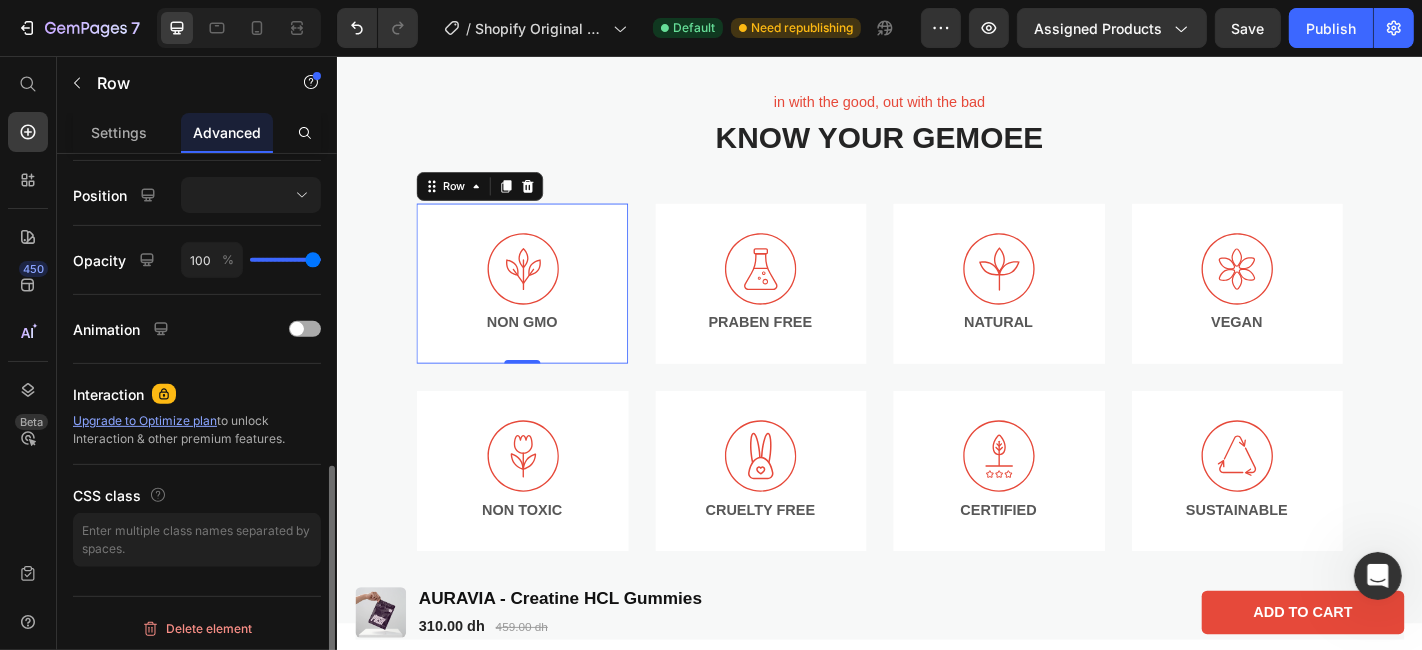 click at bounding box center [297, 329] 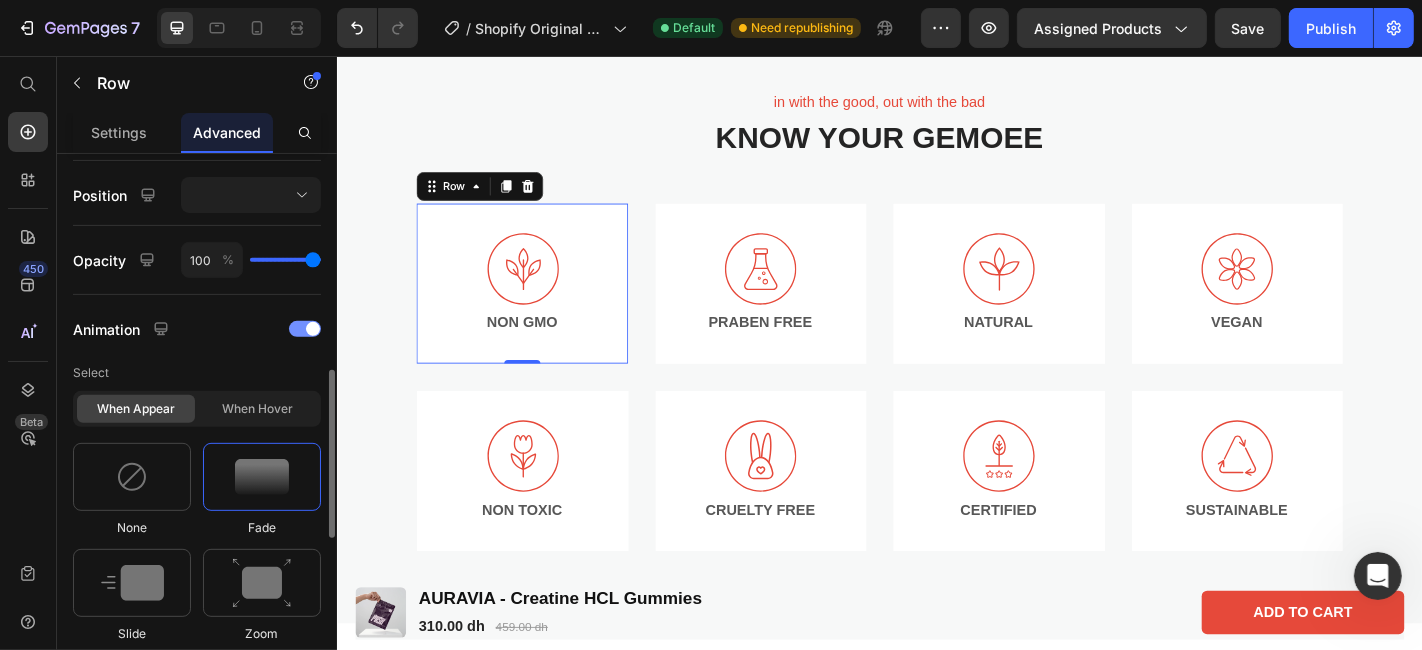 click at bounding box center [305, 329] 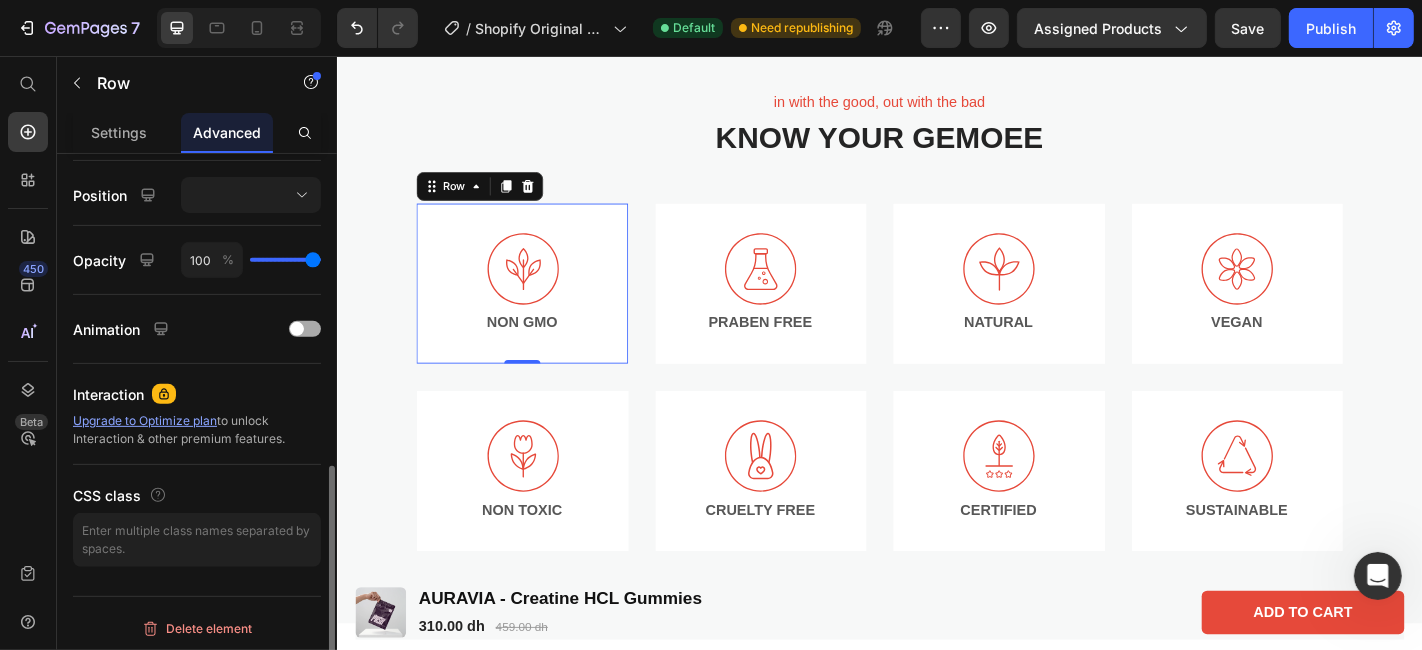 click at bounding box center (297, 329) 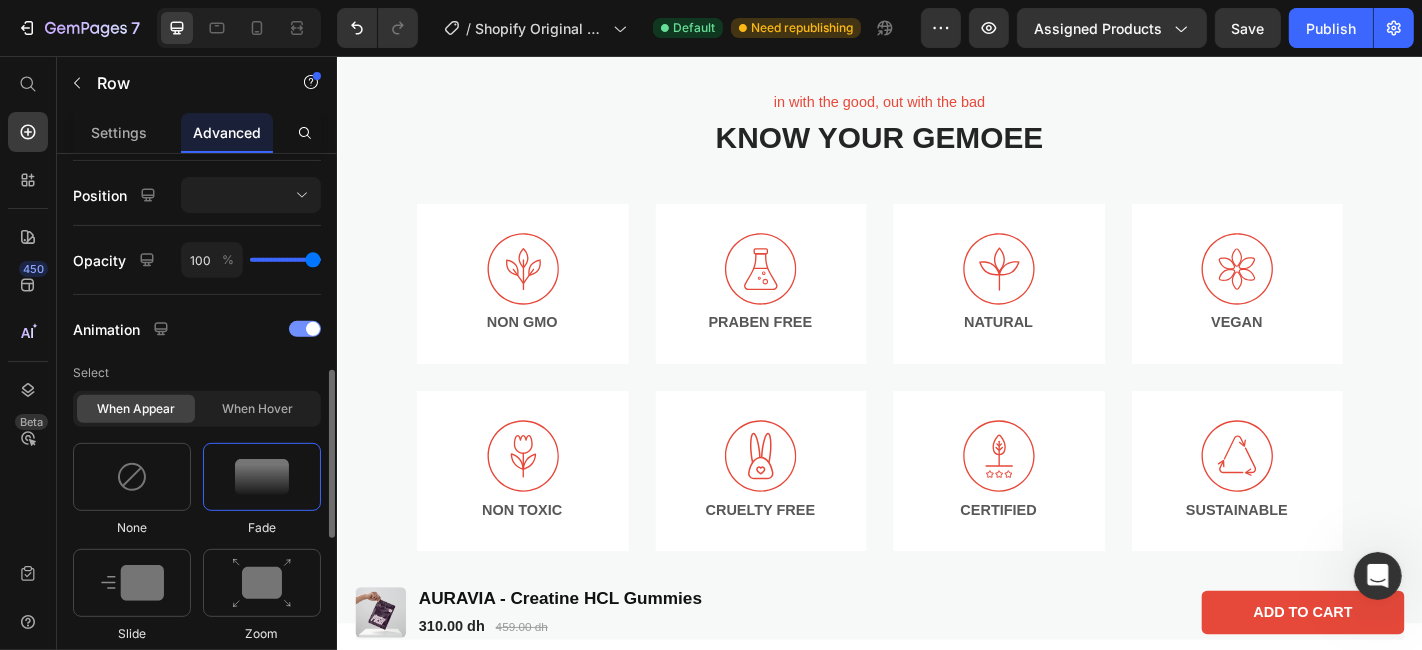click at bounding box center (305, 329) 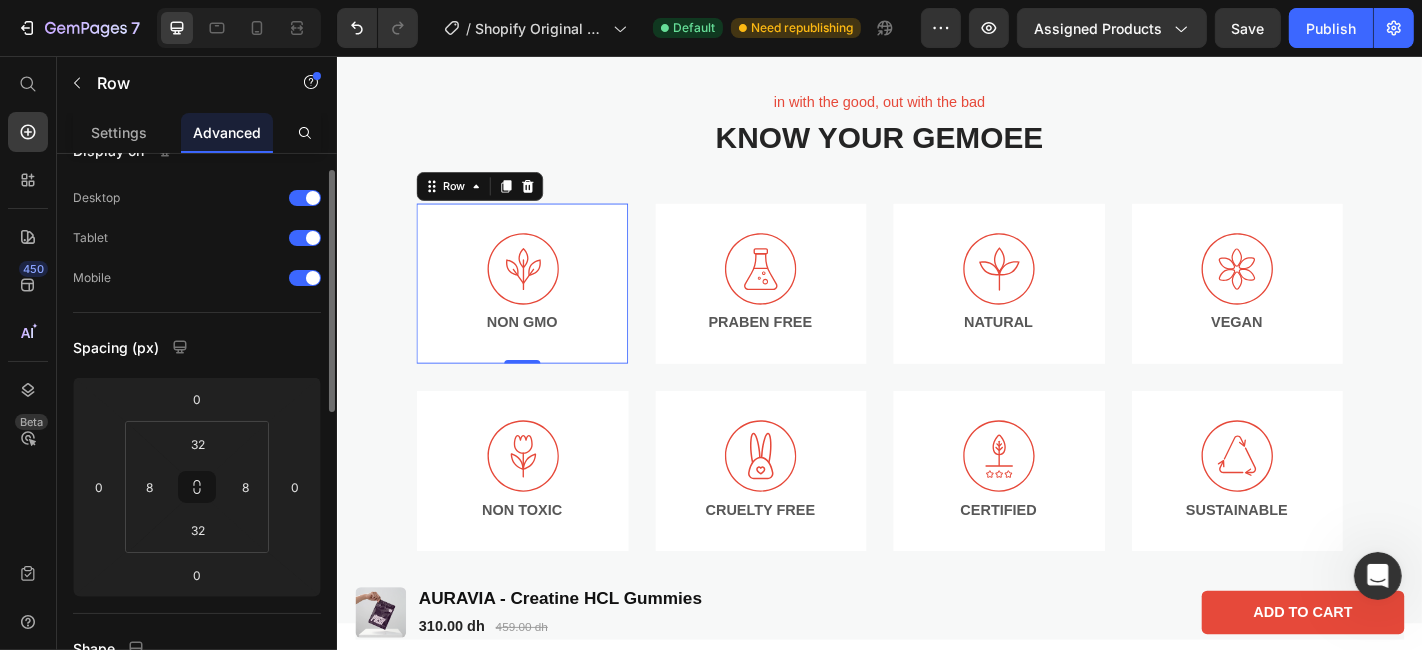 scroll, scrollTop: 0, scrollLeft: 0, axis: both 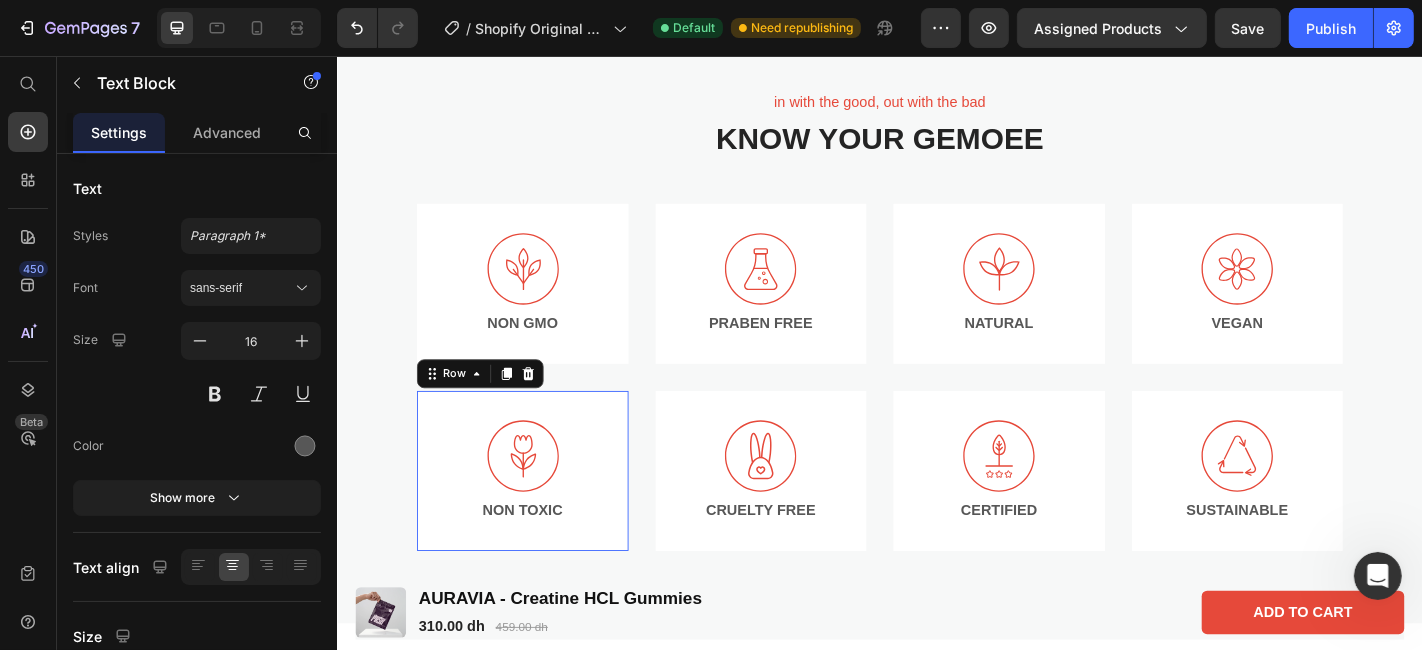 click on "Icon NON TOXIC Text Block Row   0" at bounding box center [541, 514] 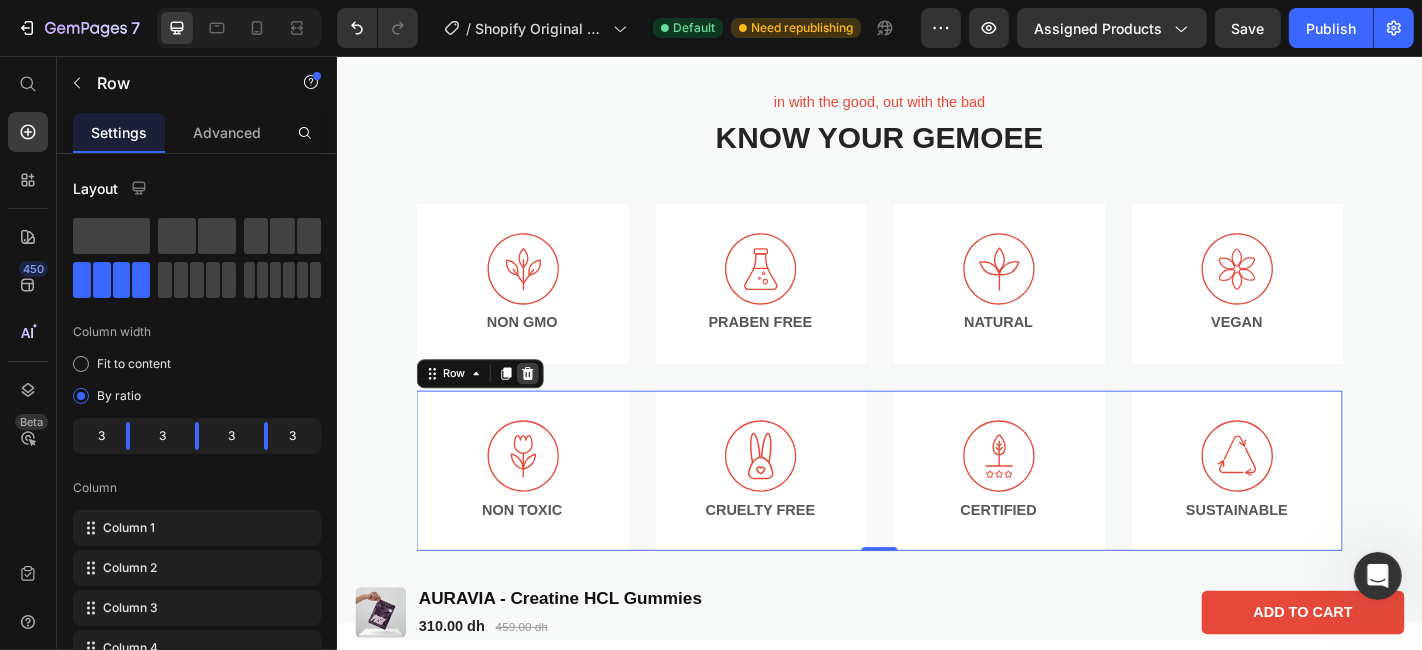 click at bounding box center [547, 407] 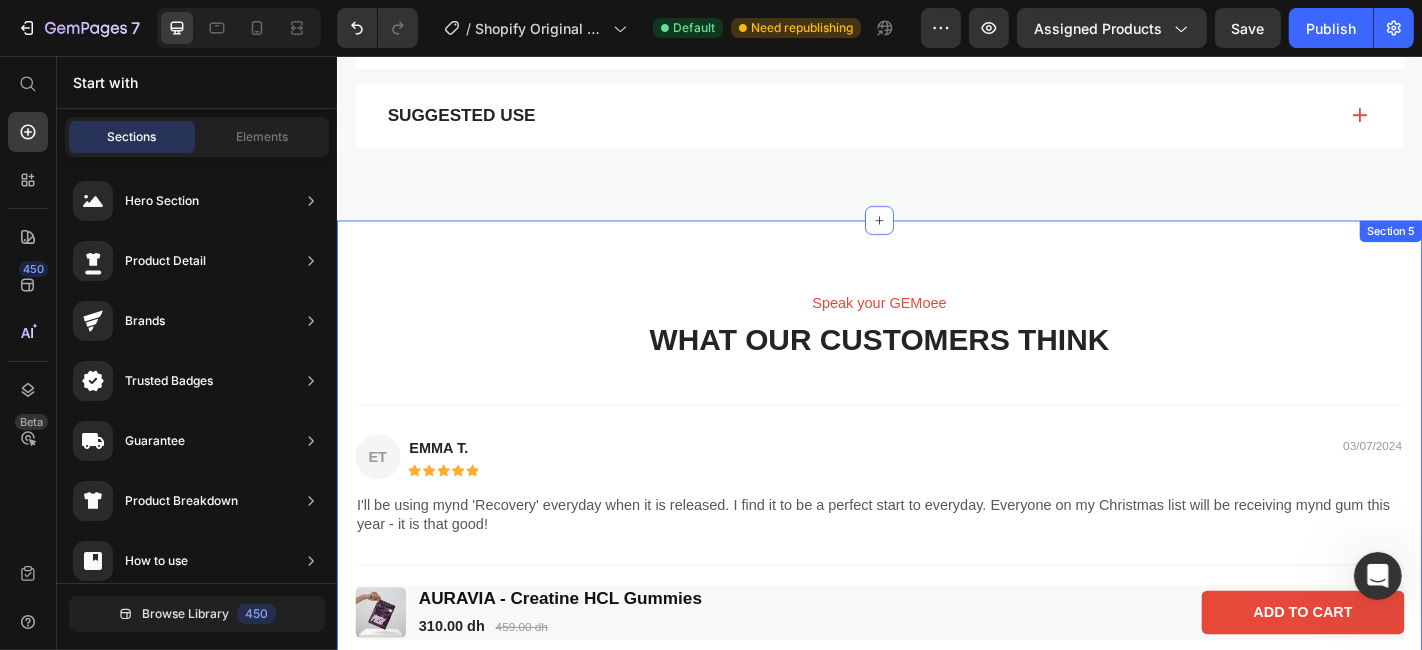 scroll, scrollTop: 1394, scrollLeft: 0, axis: vertical 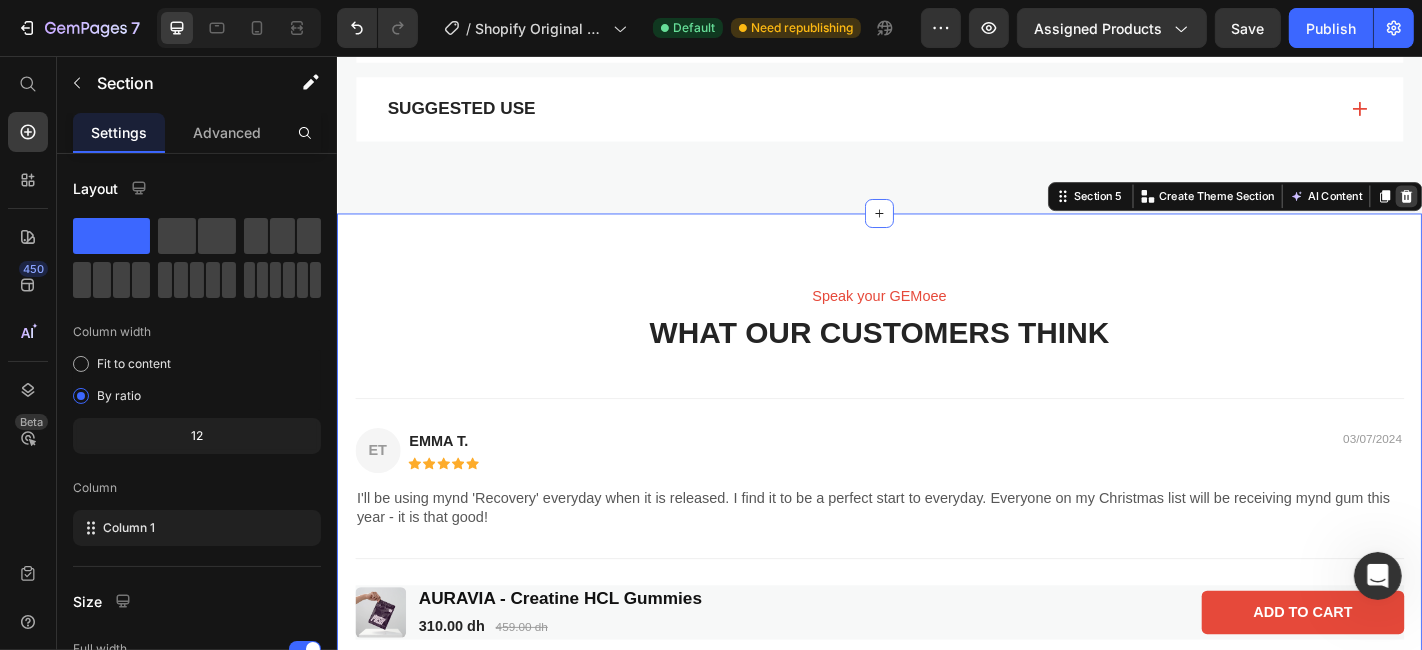 click 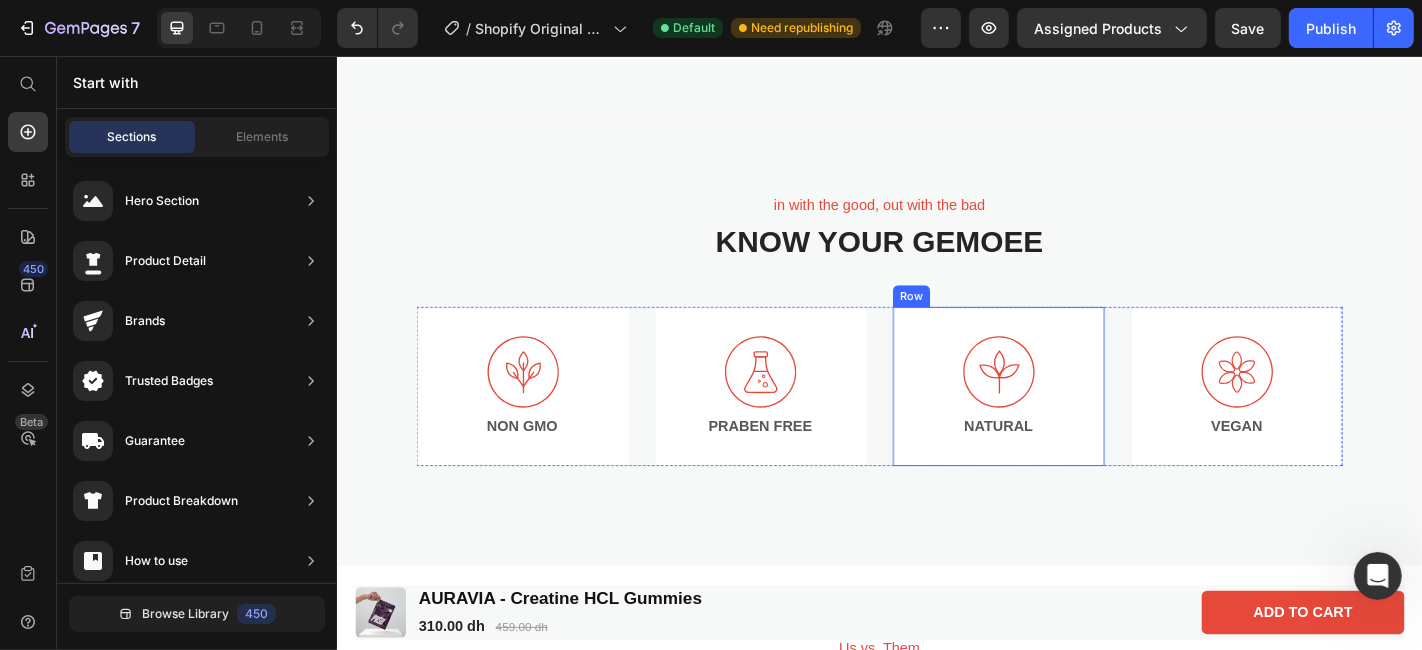 scroll, scrollTop: 1497, scrollLeft: 0, axis: vertical 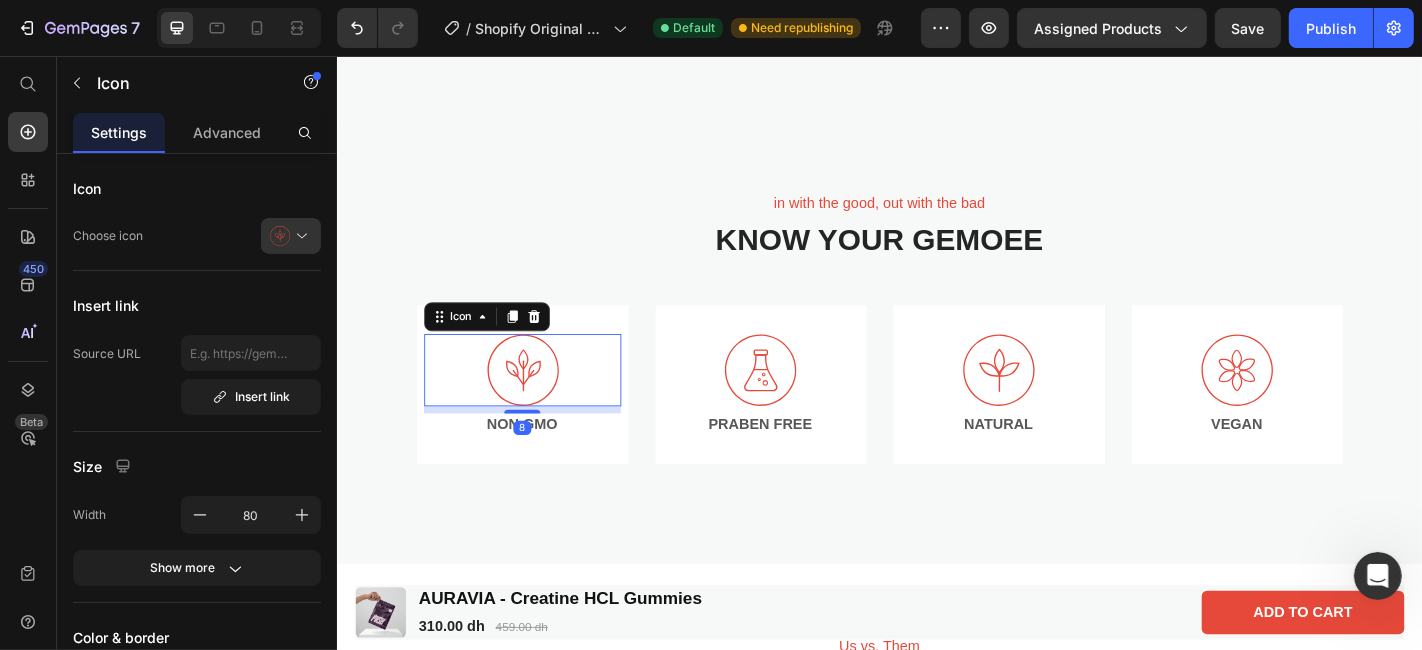 click 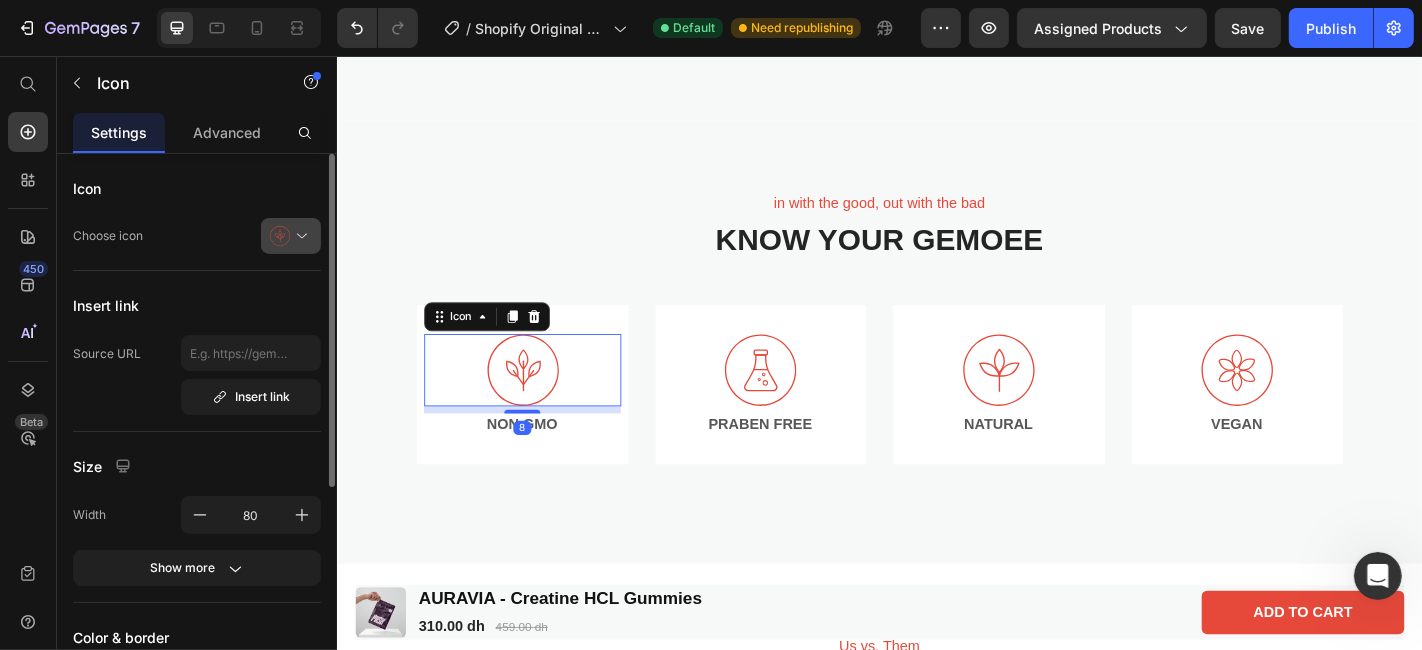 click at bounding box center (299, 236) 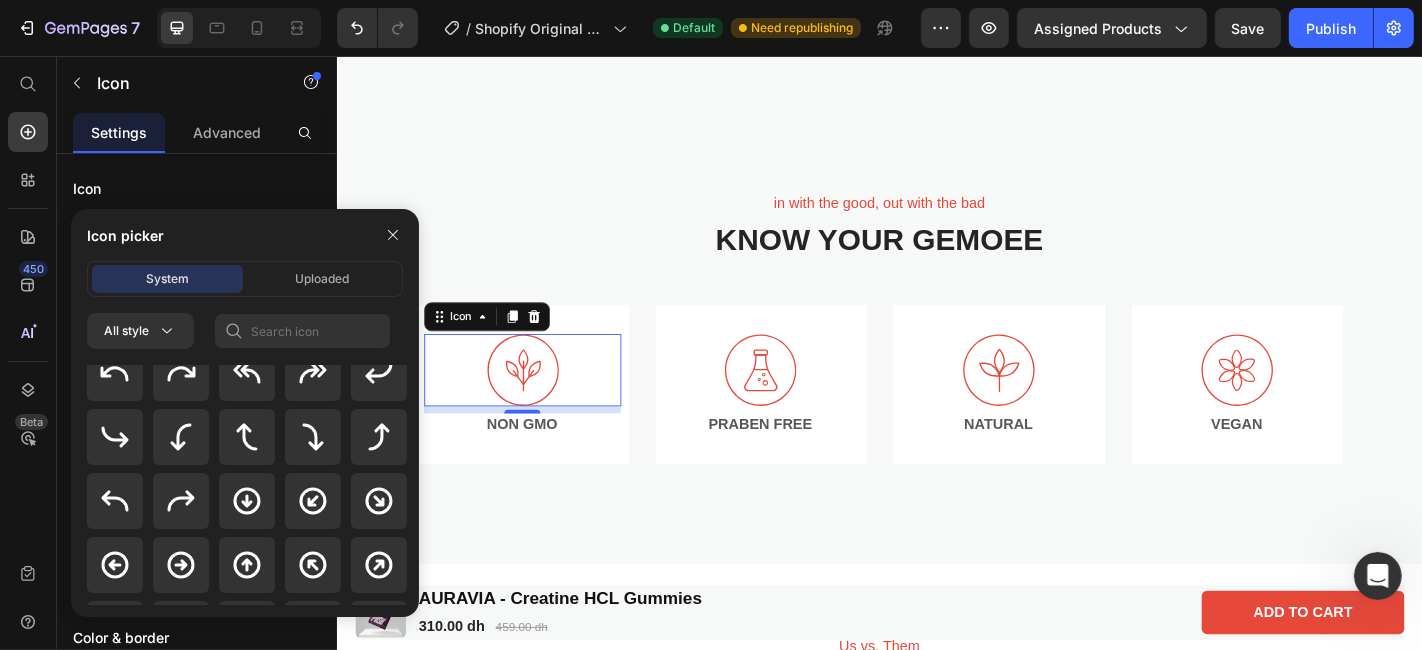 scroll, scrollTop: 528, scrollLeft: 0, axis: vertical 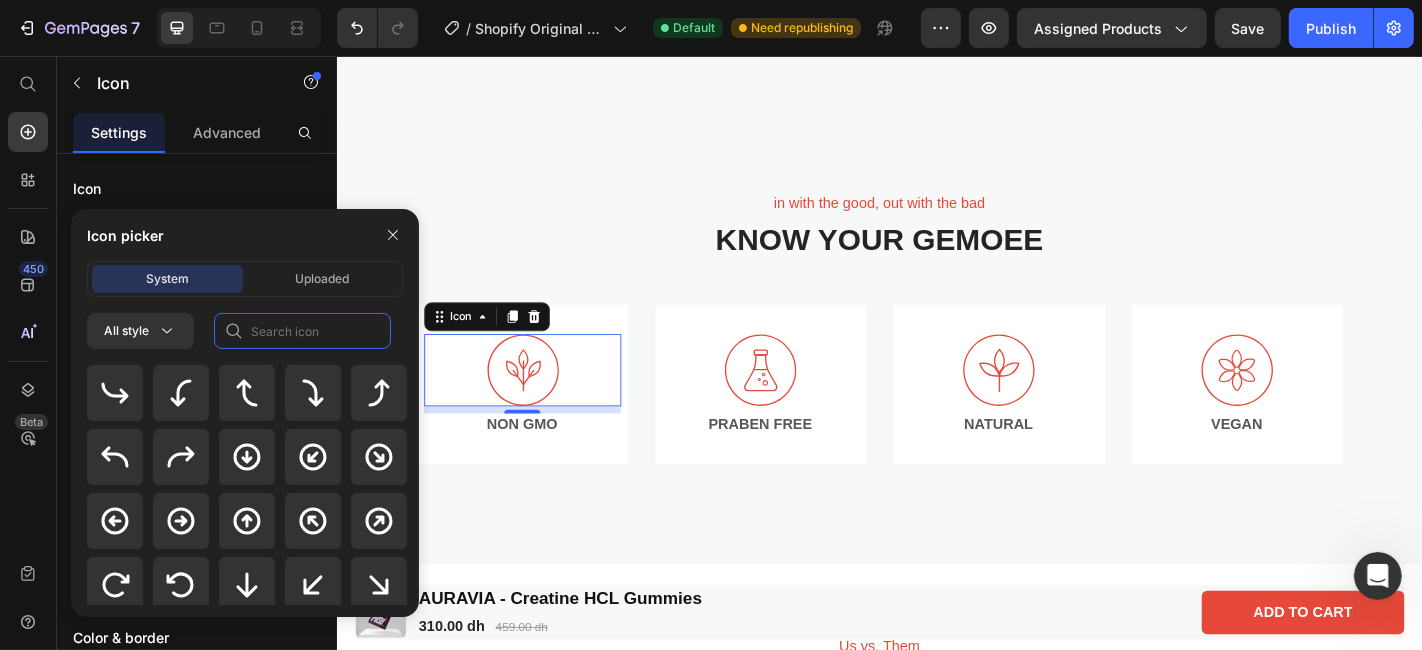 click 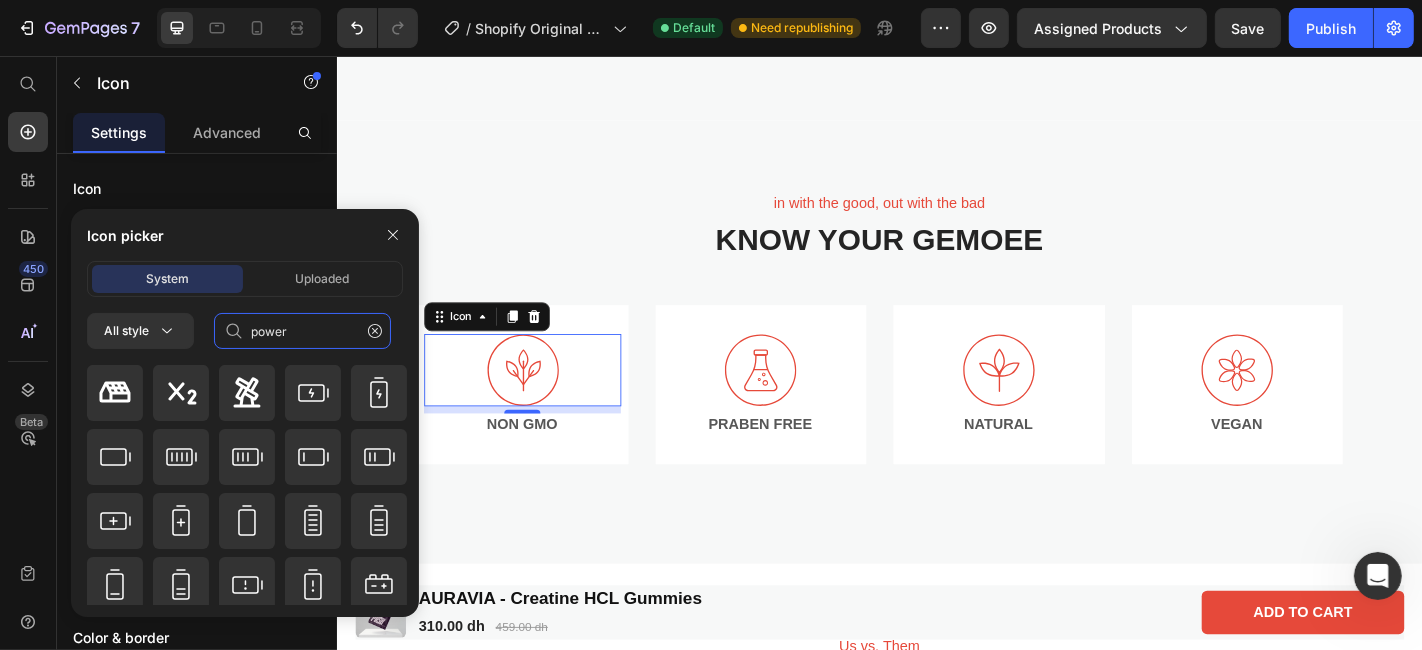 scroll, scrollTop: 0, scrollLeft: 0, axis: both 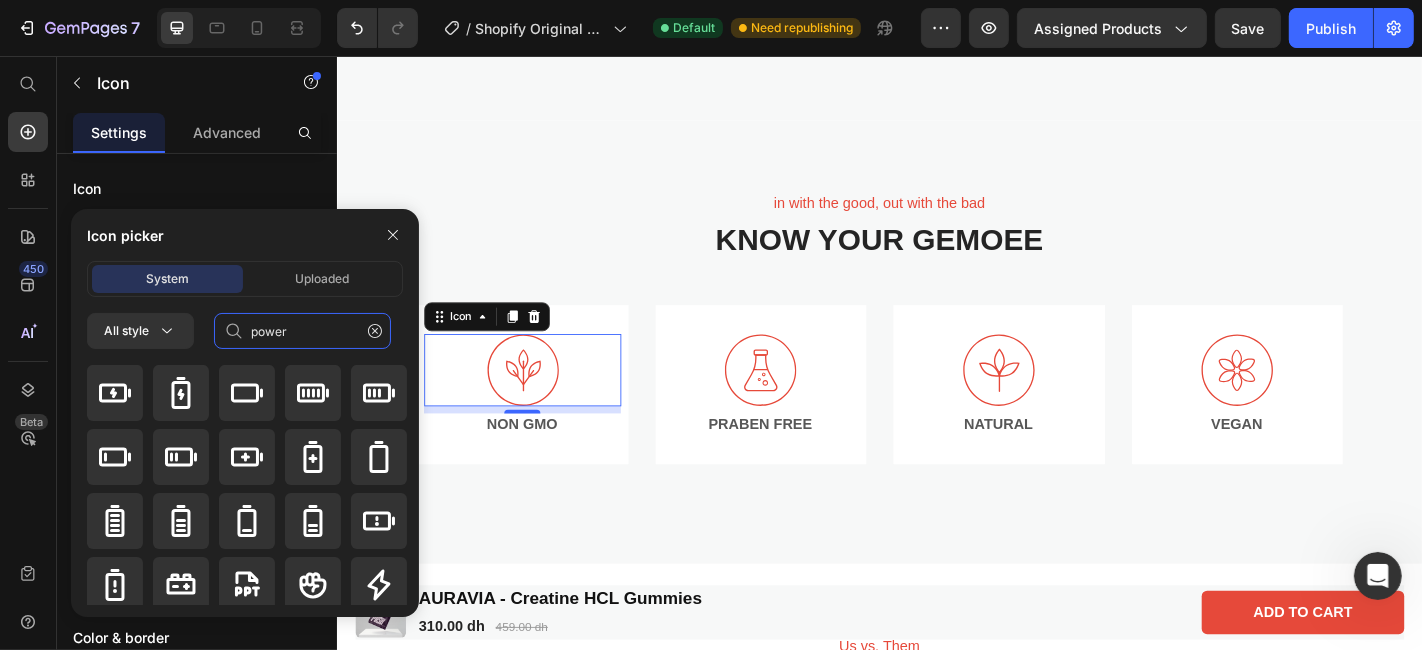 click on "power" 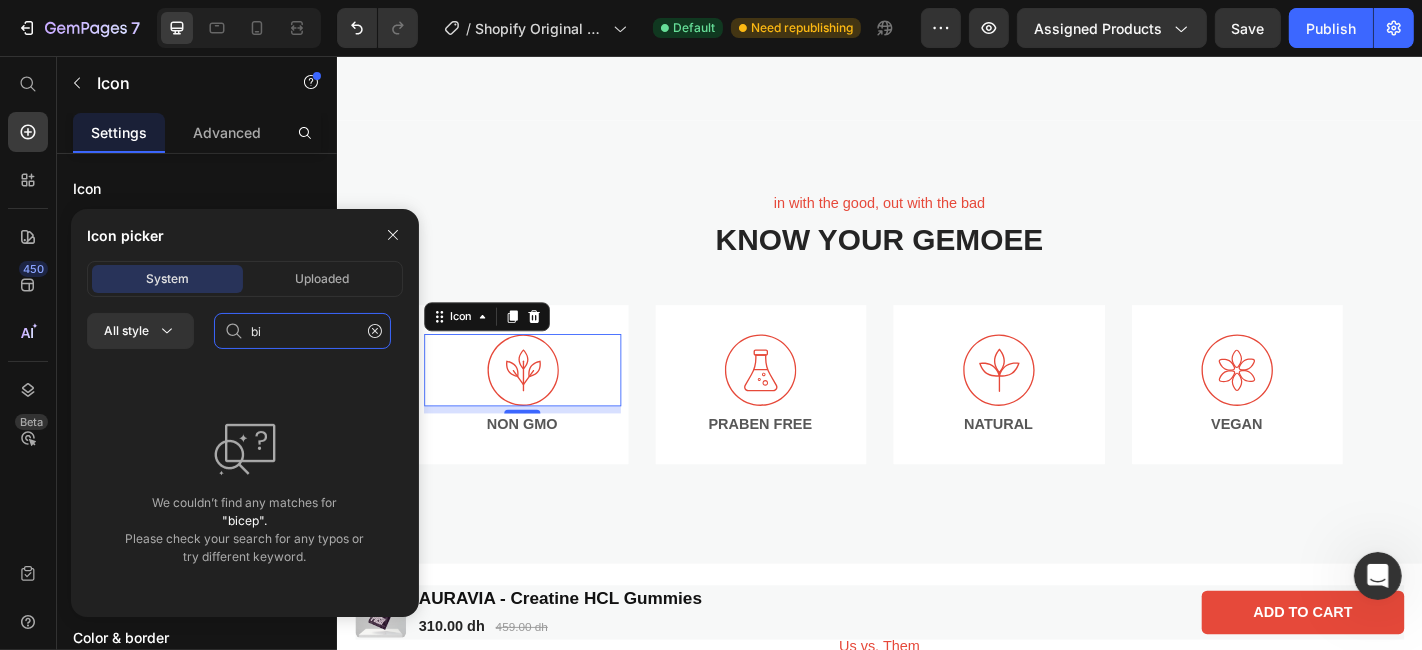 type on "b" 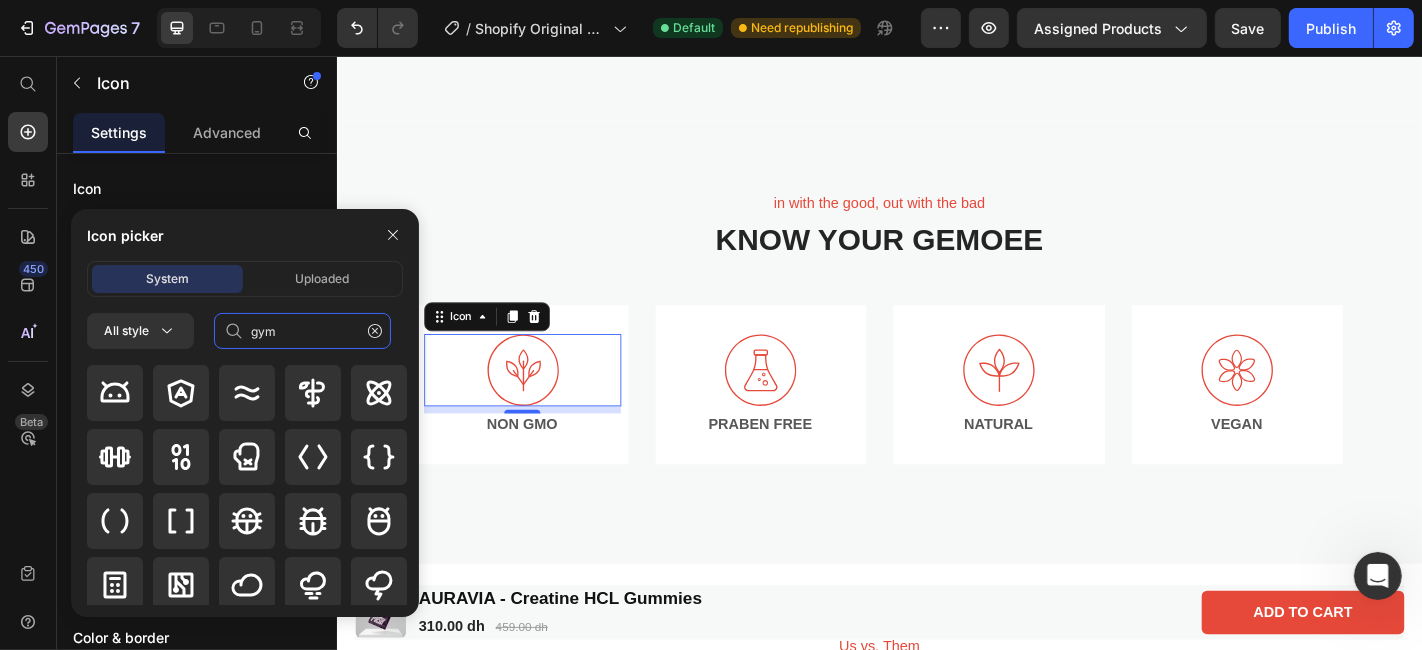 type on "gym" 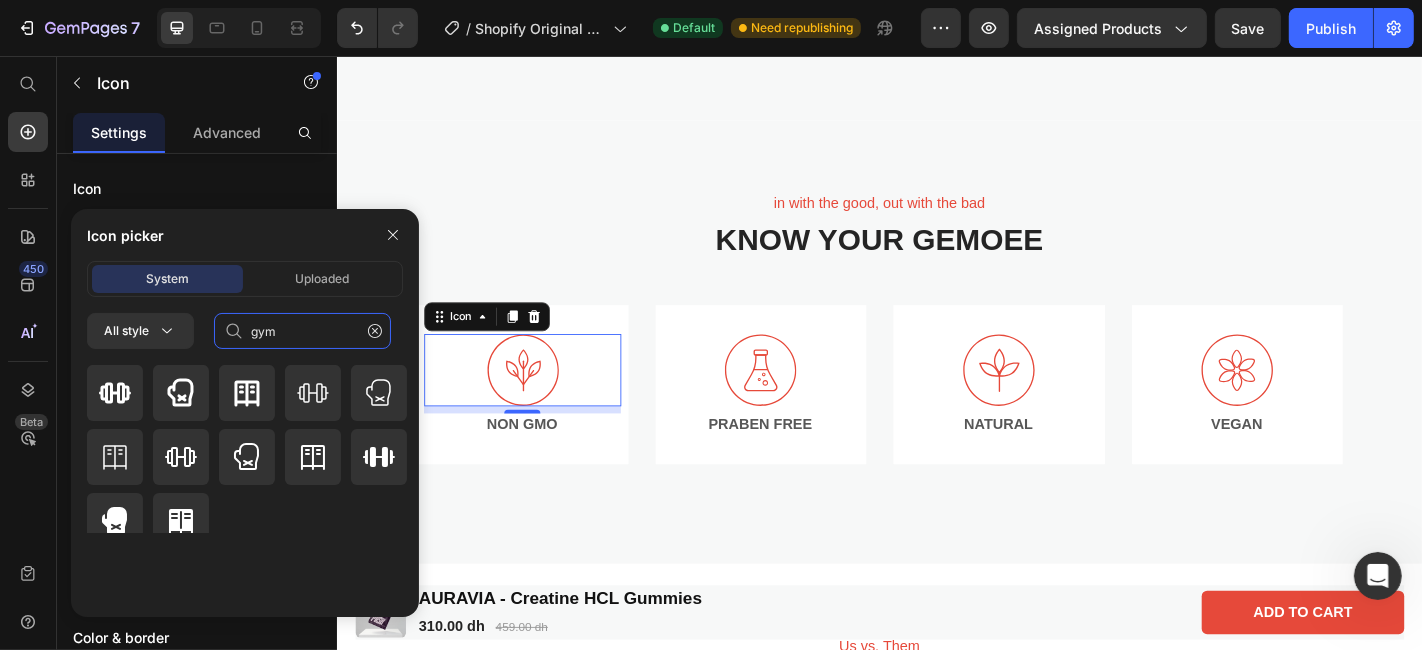 click on "gym" 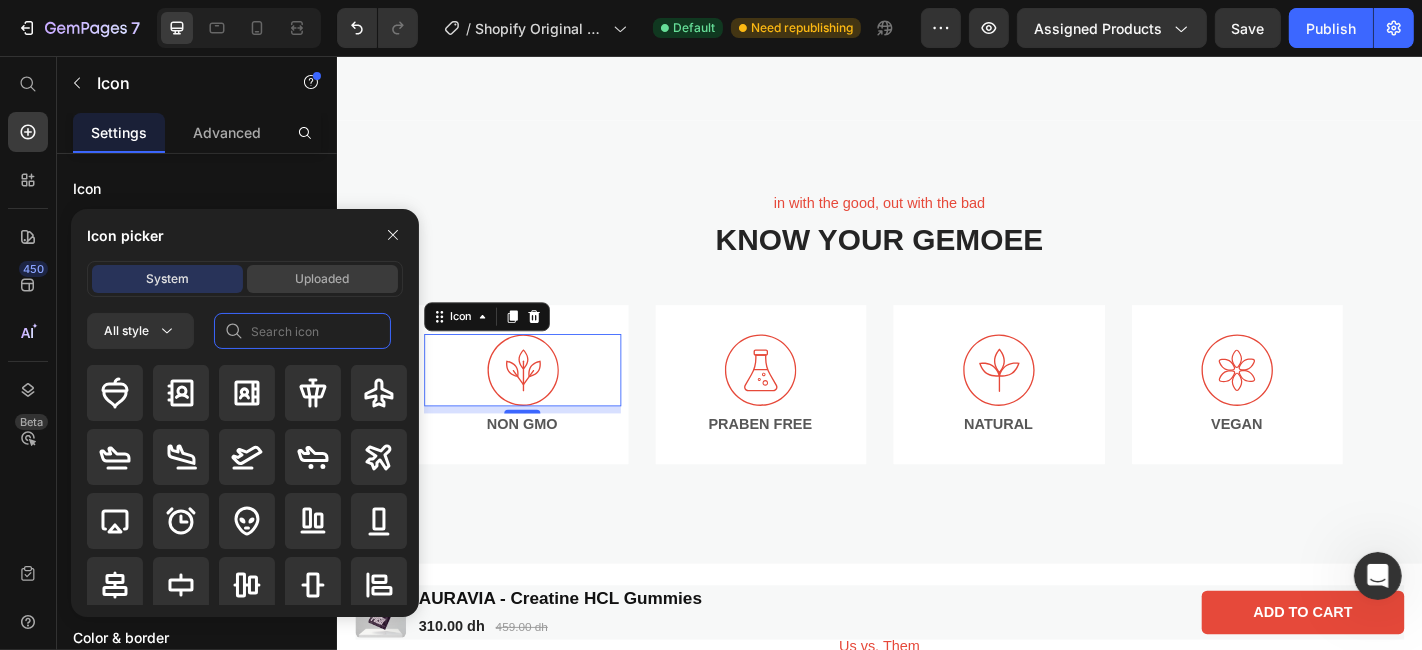 click on "Uploaded" at bounding box center (323, 279) 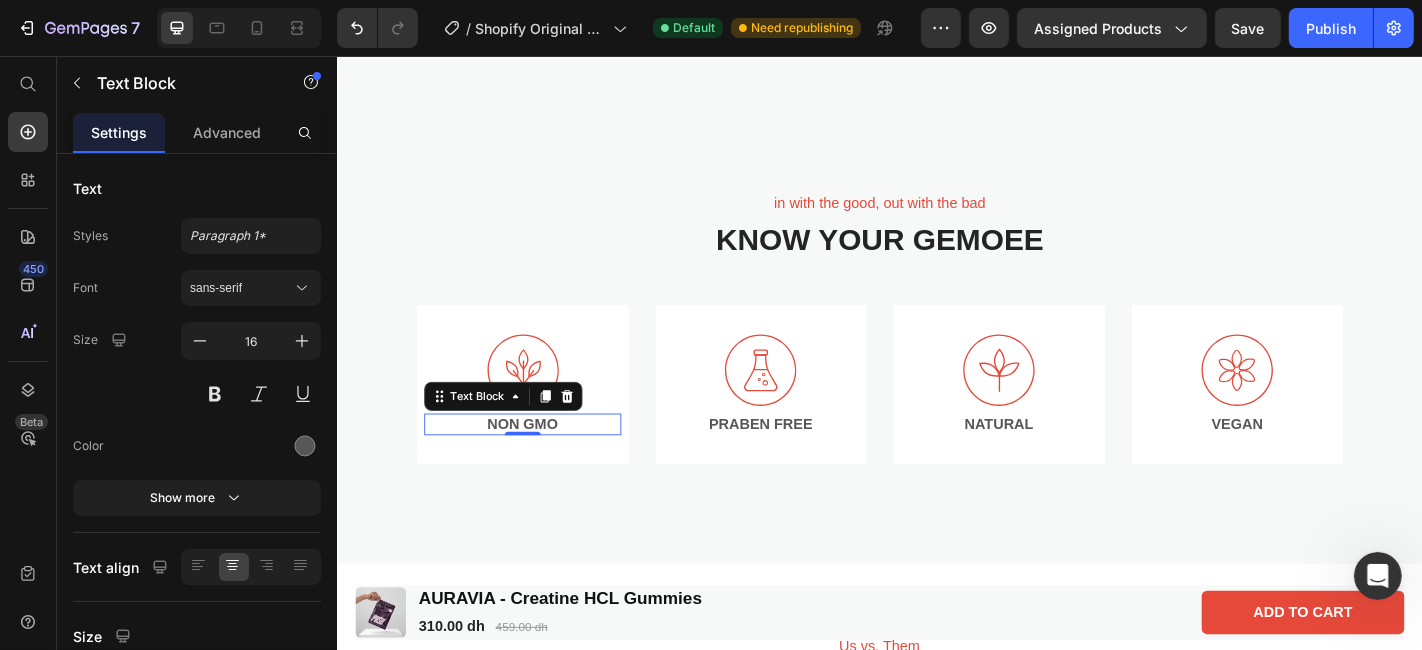 click on "NON GMO" at bounding box center [541, 463] 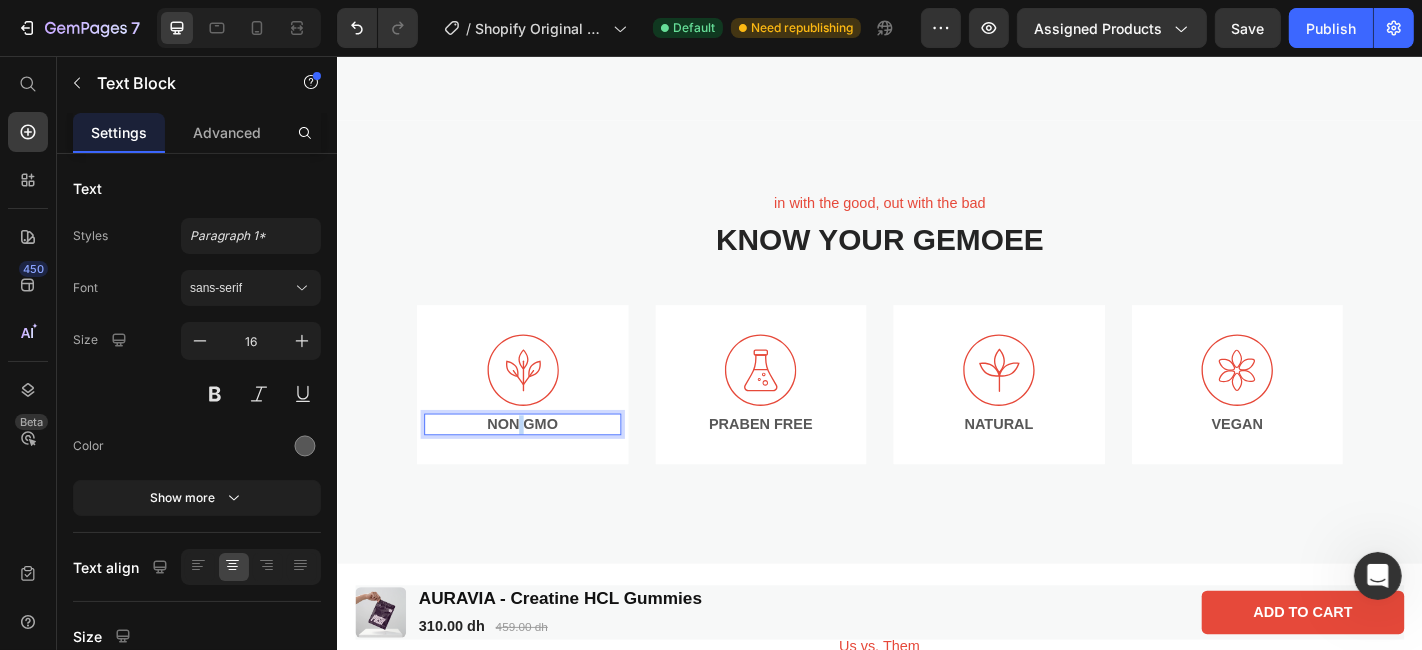 click on "NON GMO" at bounding box center [541, 463] 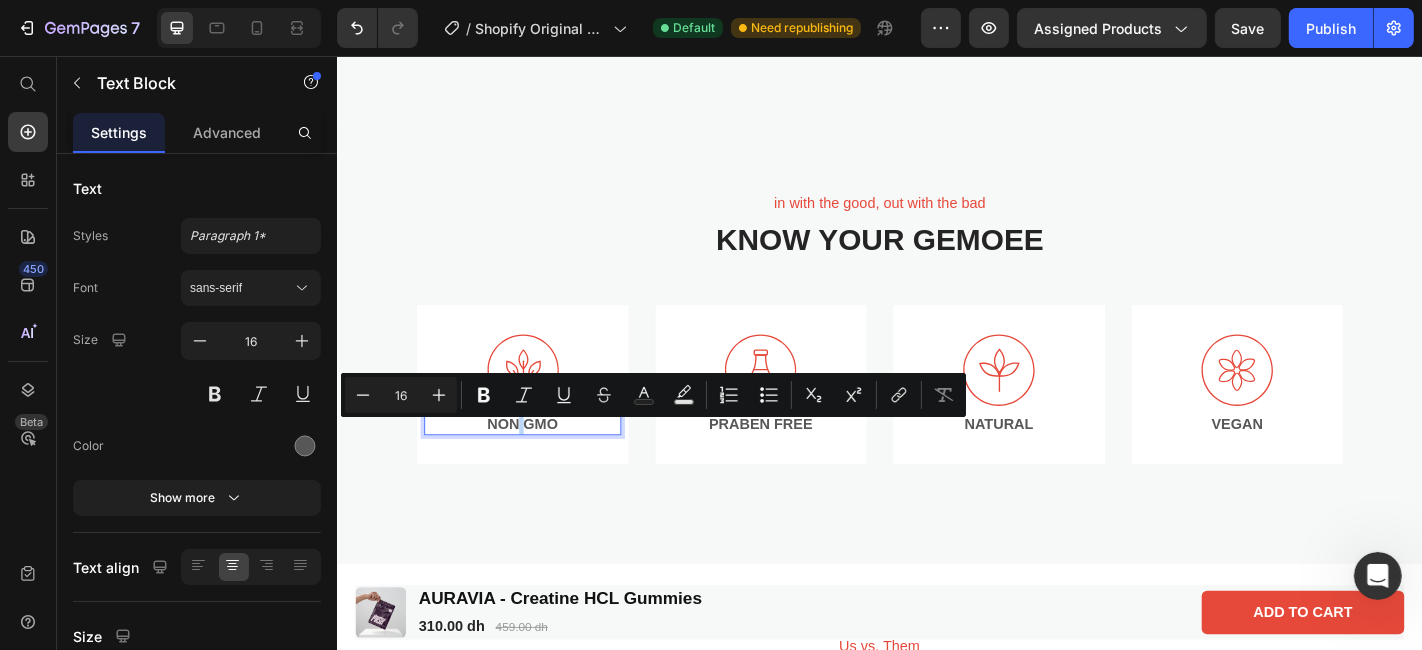click on "NON GMO" at bounding box center [541, 463] 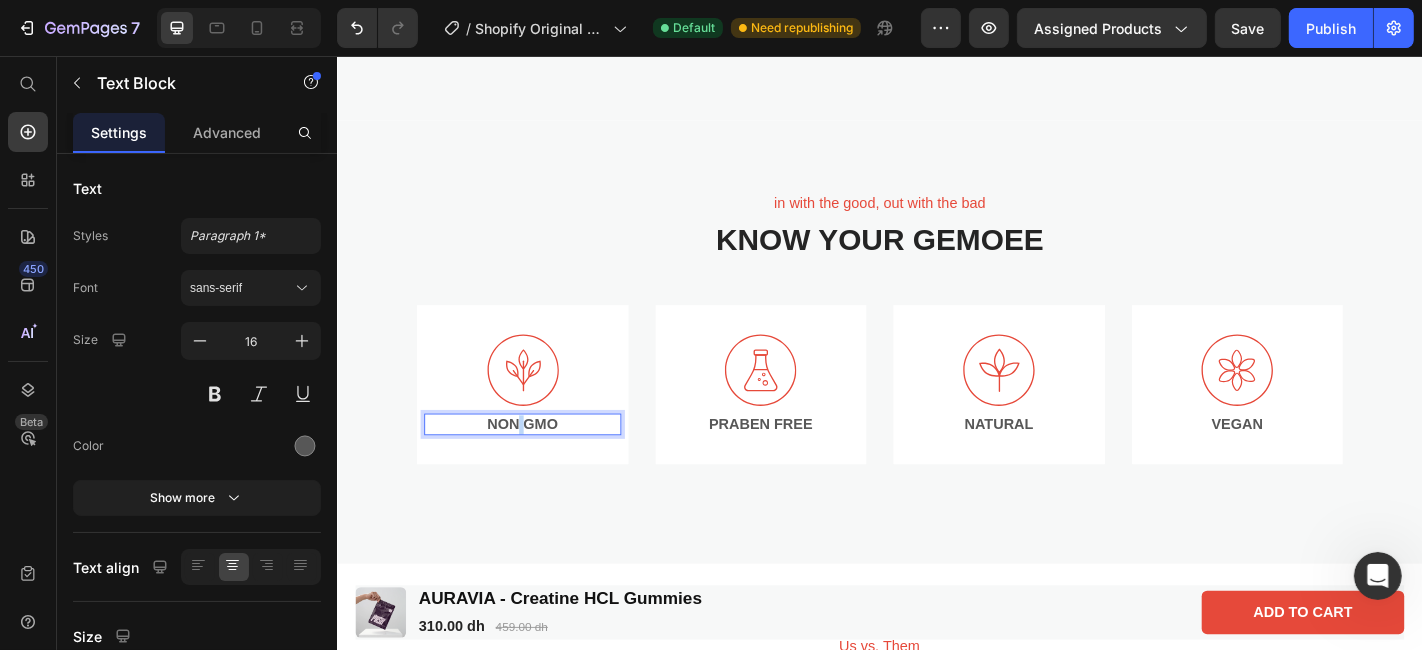 click on "NON GMO" at bounding box center [541, 463] 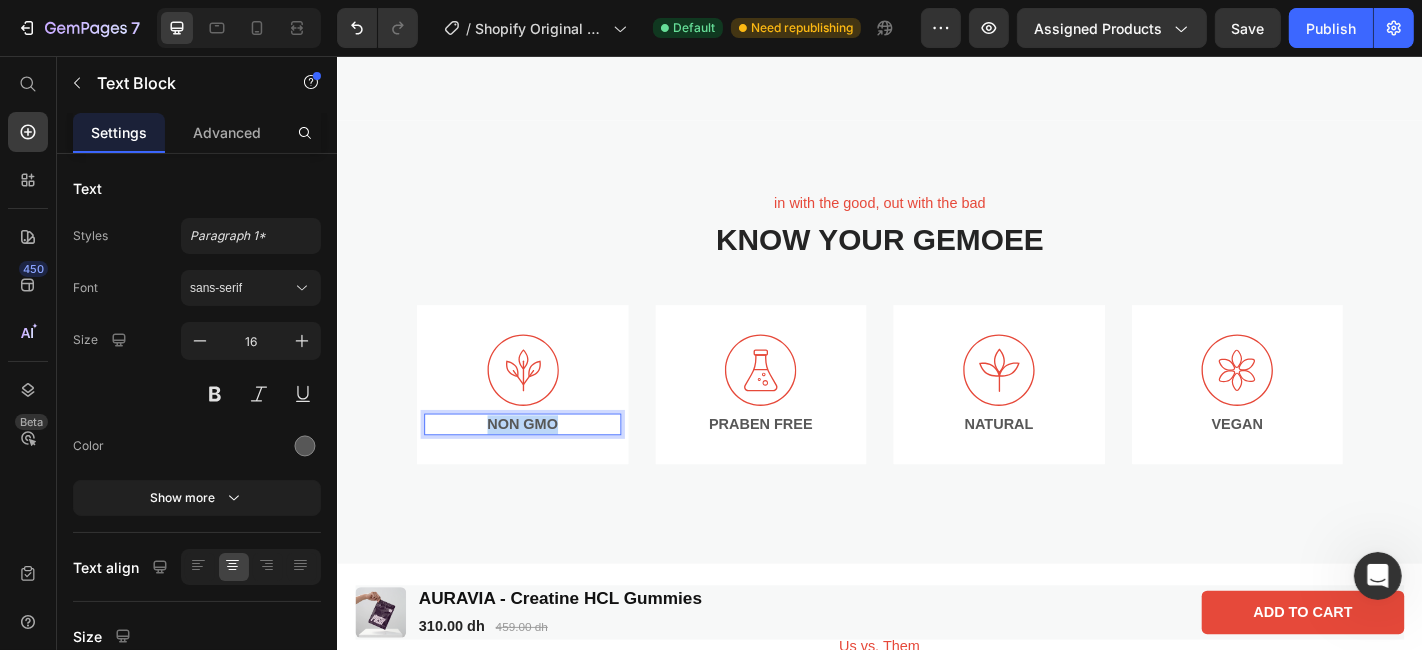 click on "NON GMO" at bounding box center [541, 463] 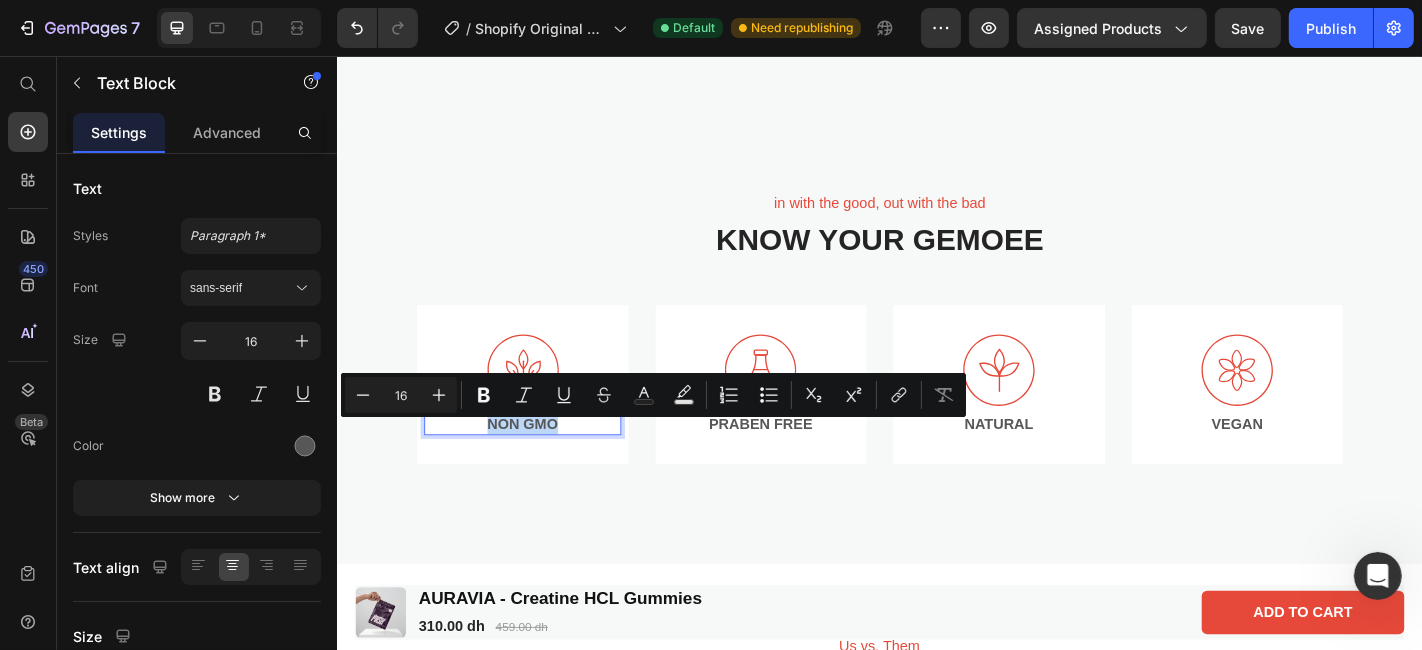 click on "NON GMO" at bounding box center [541, 463] 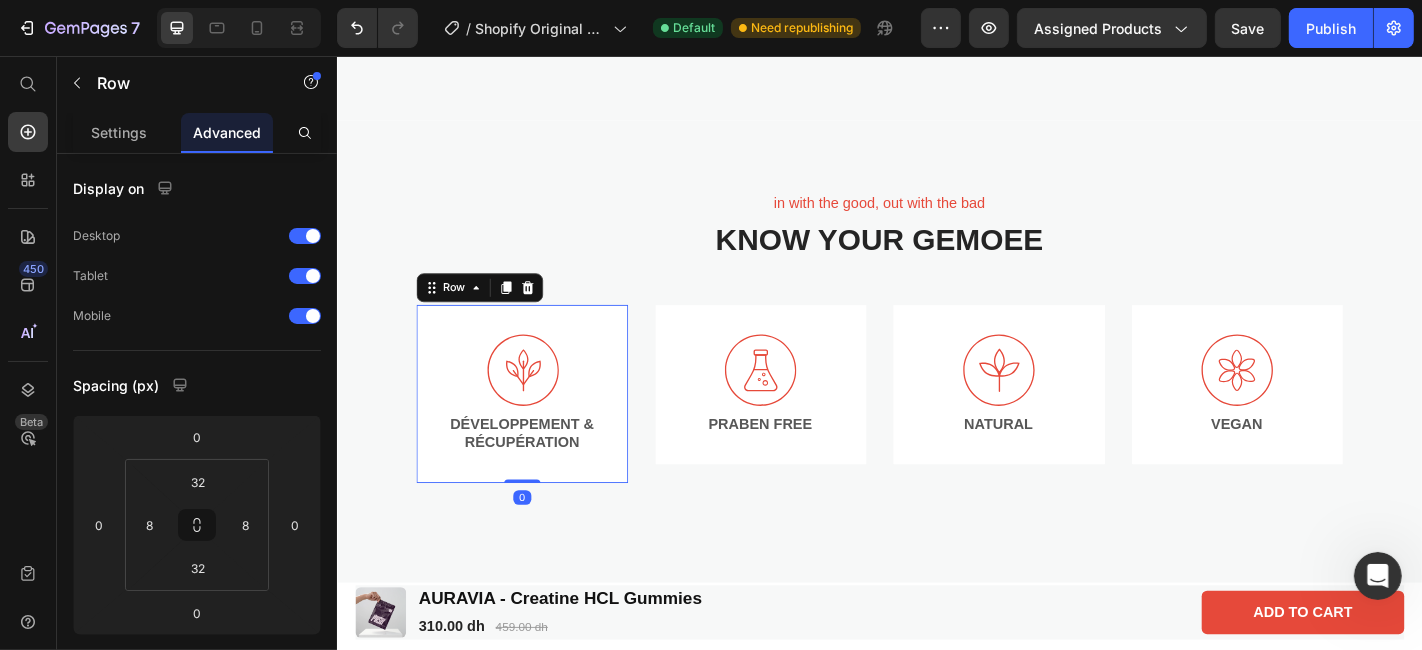 click on "Icon Développement & récupération Text Block Row   0" at bounding box center [541, 430] 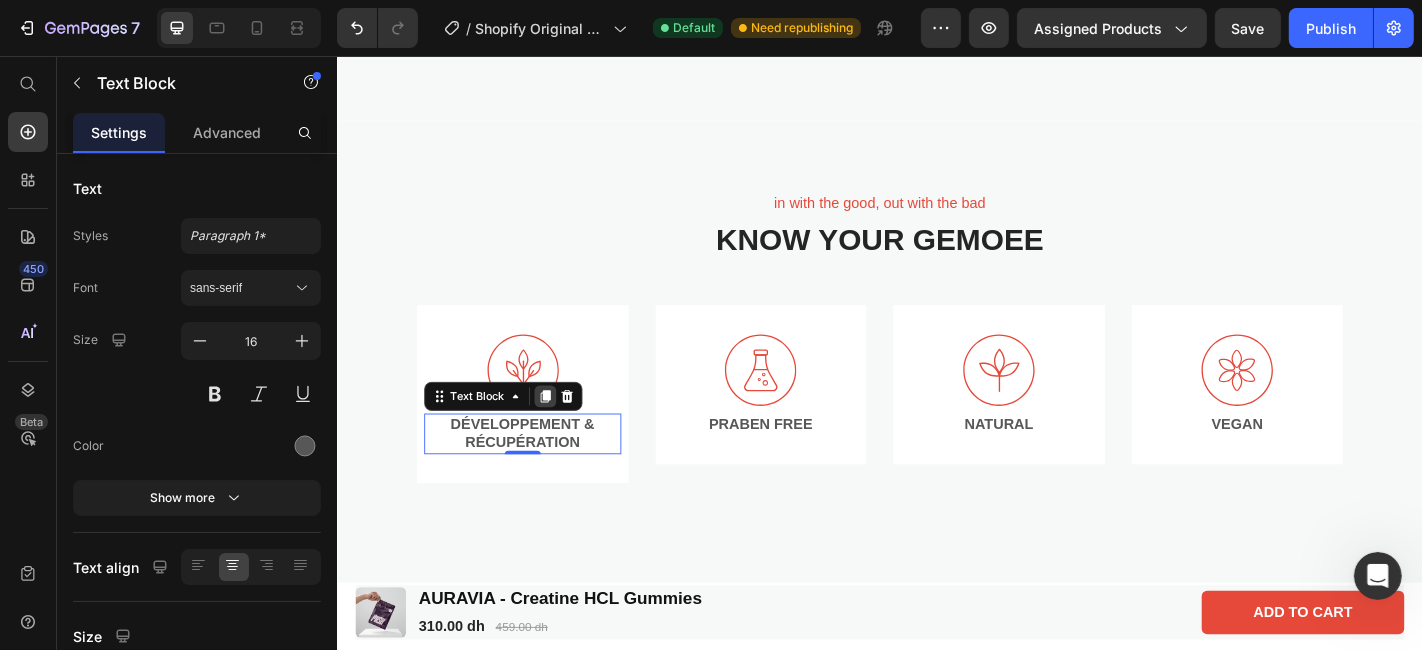 click 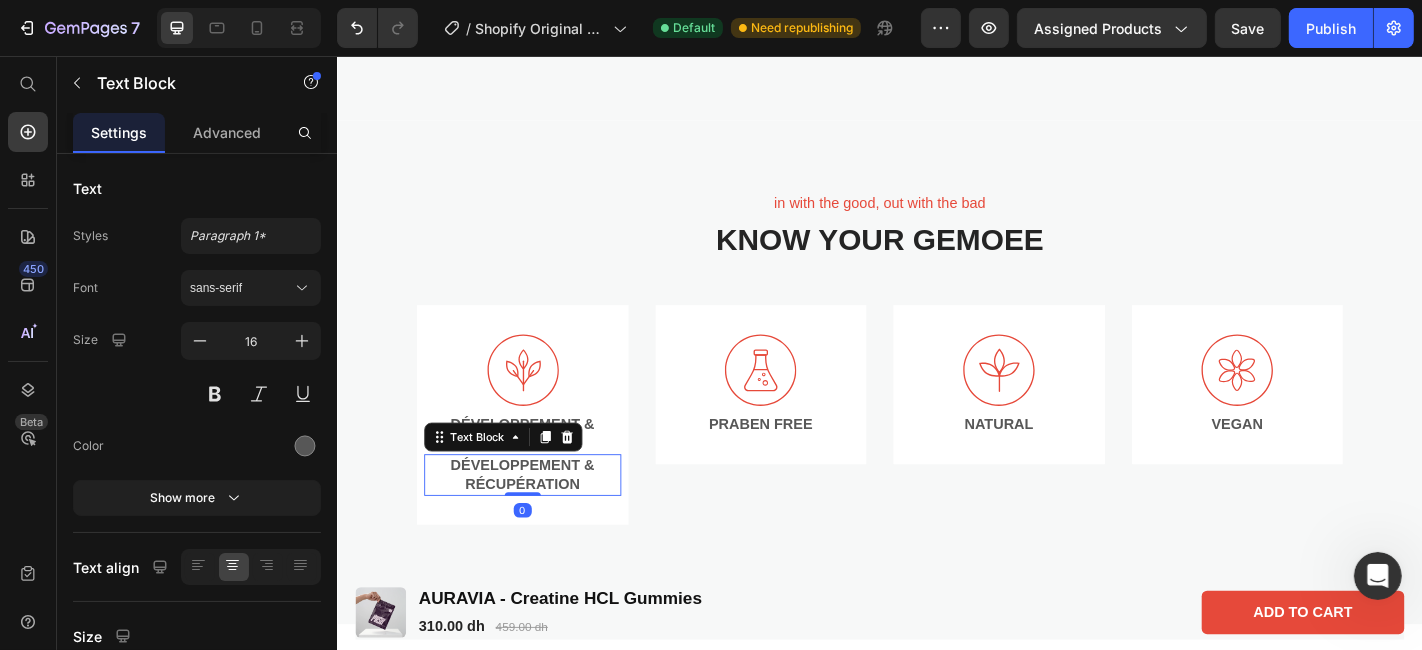 click on "Développement & récupération" at bounding box center (541, 519) 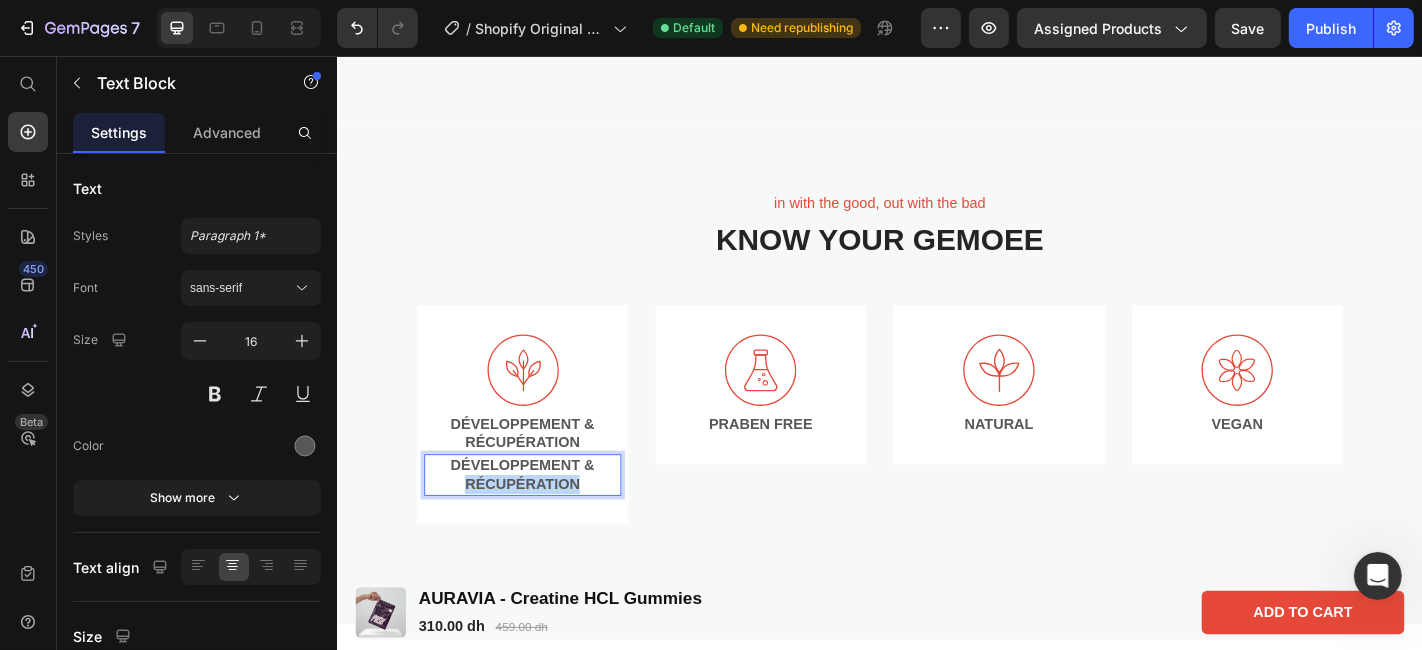 click on "Développement & récupération" at bounding box center [541, 519] 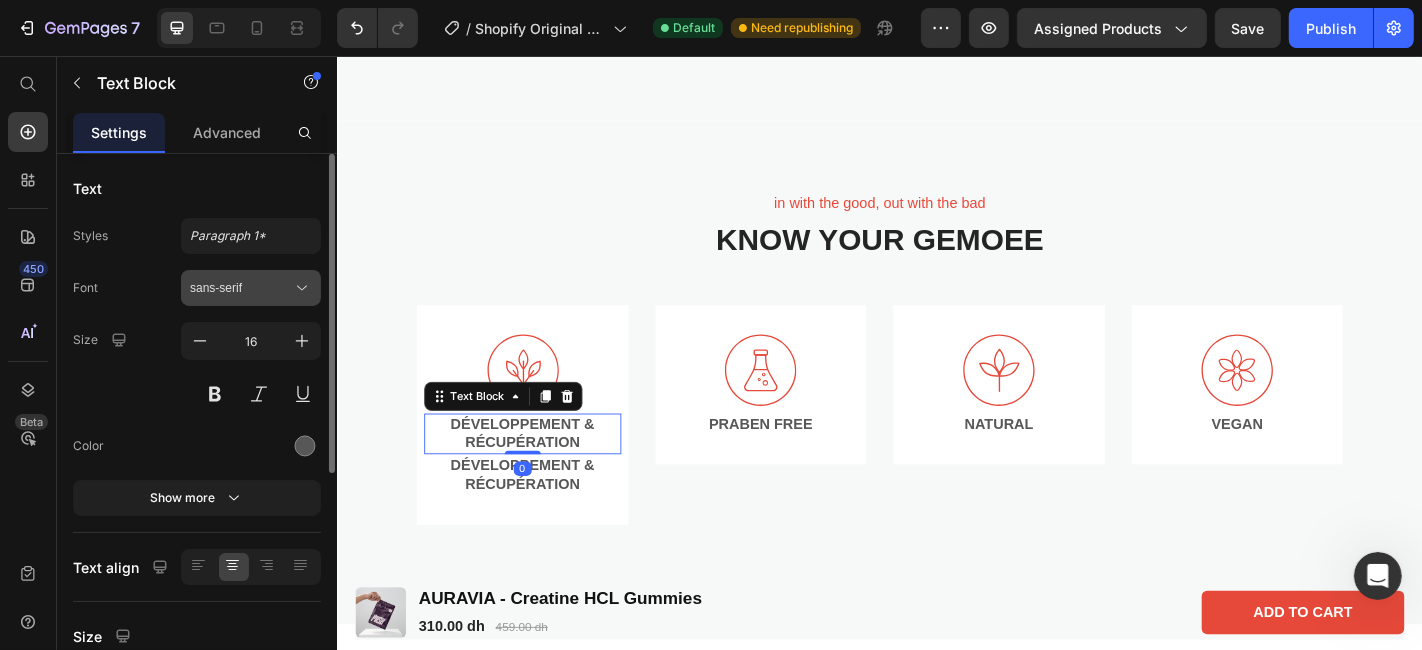 click on "sans-serif" at bounding box center (241, 288) 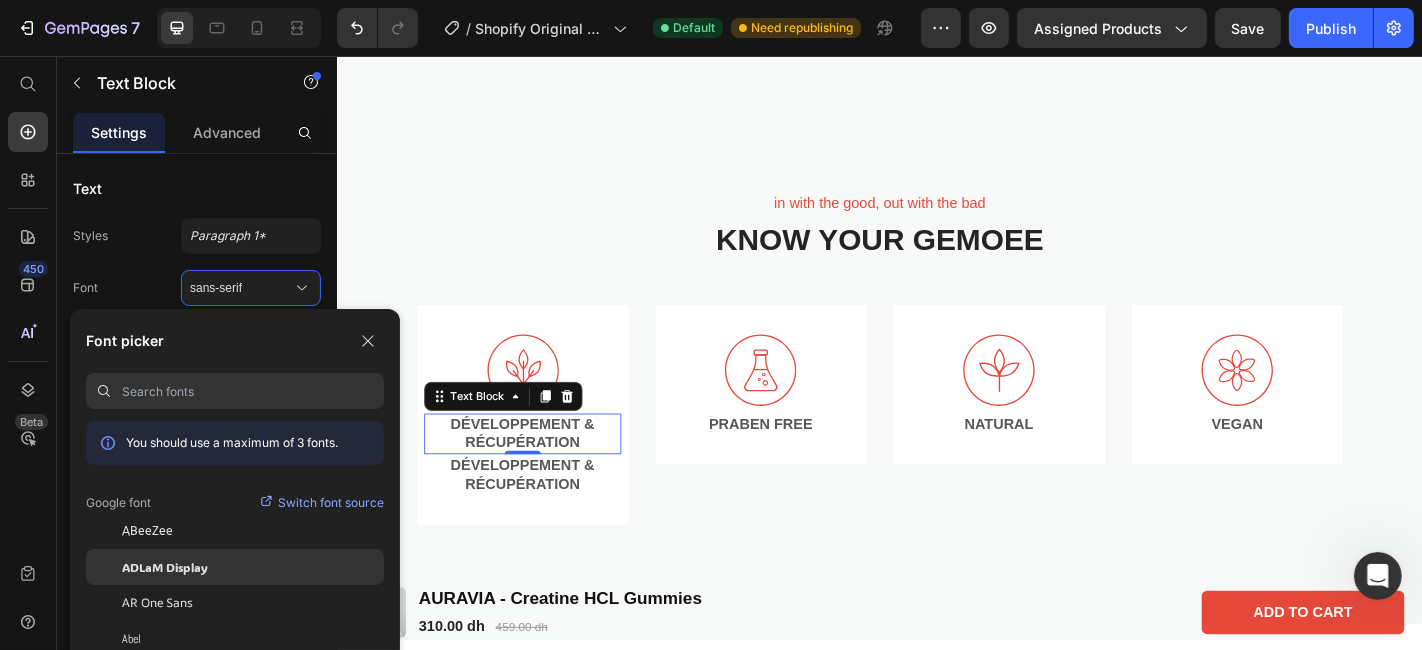 click on "ADLaM Display" 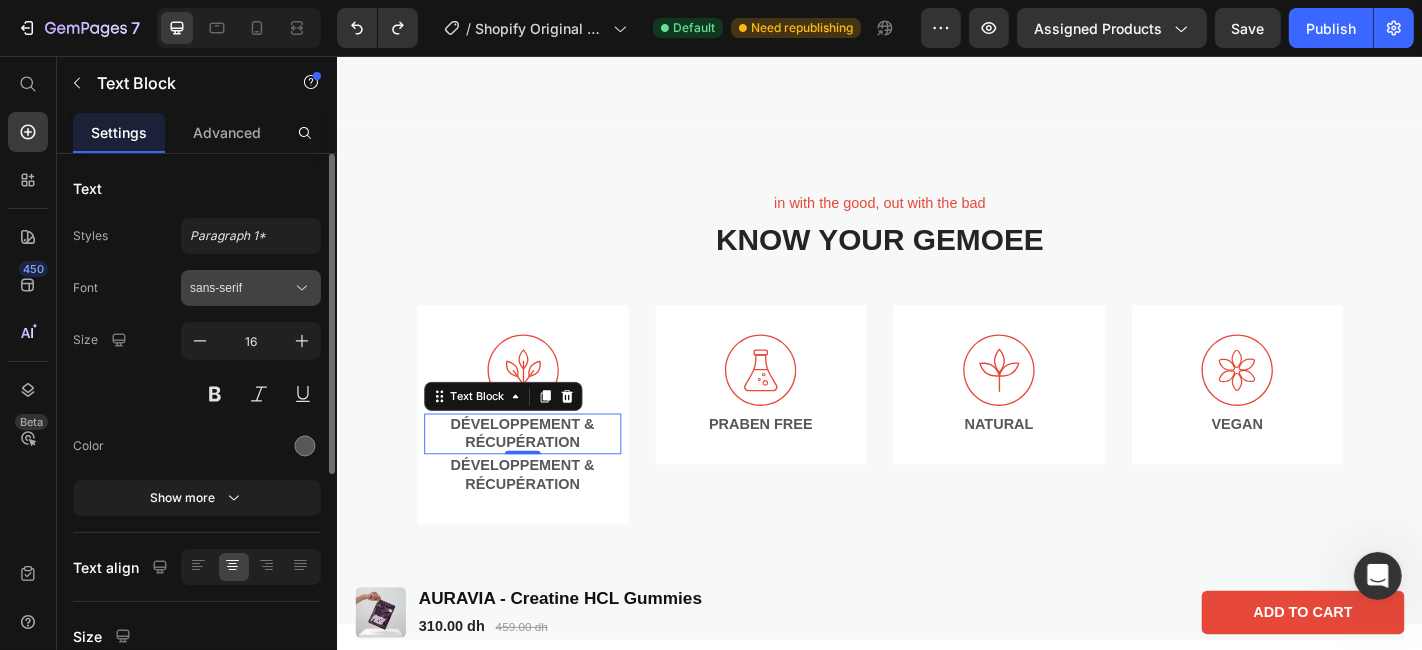 click 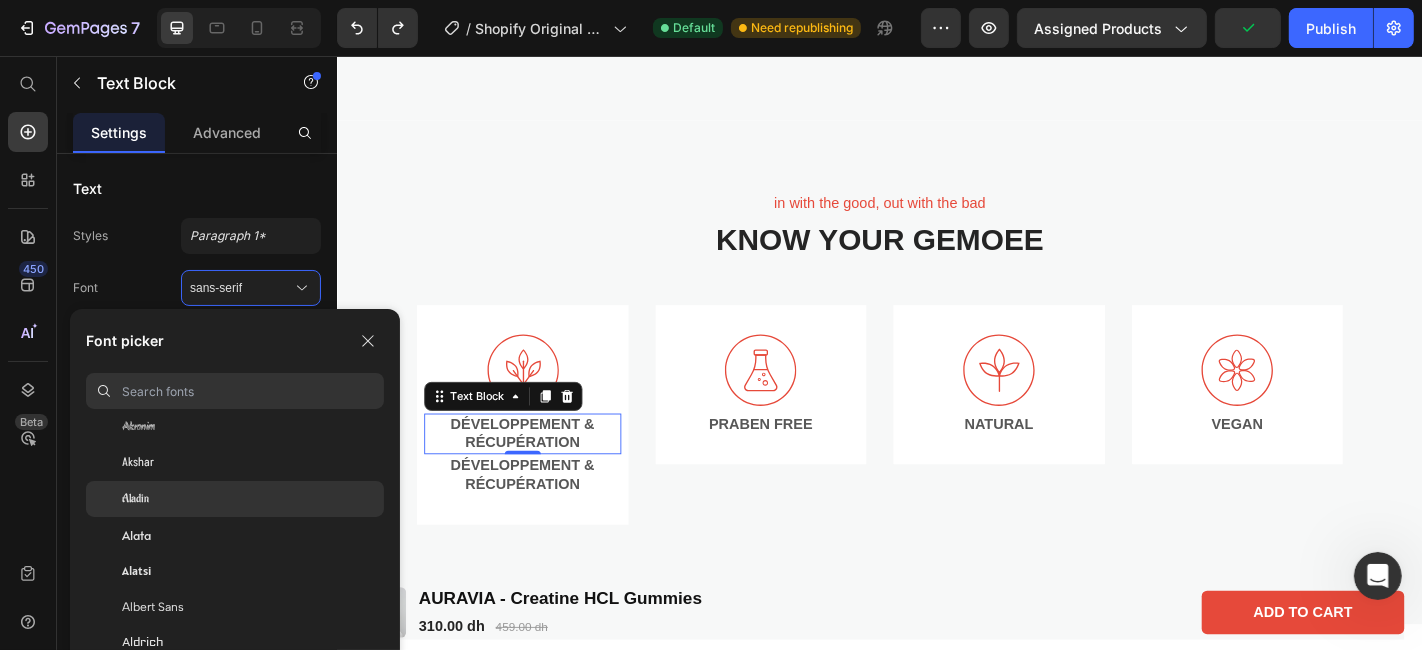 scroll, scrollTop: 930, scrollLeft: 0, axis: vertical 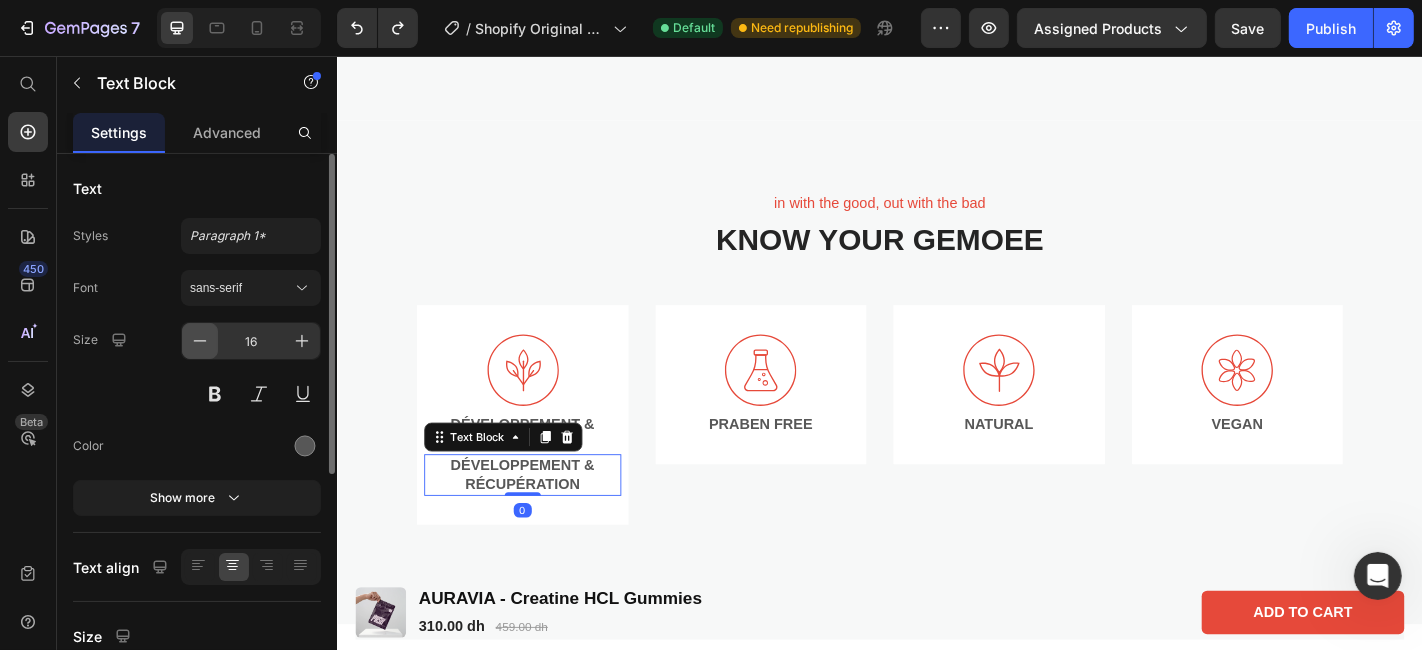 click 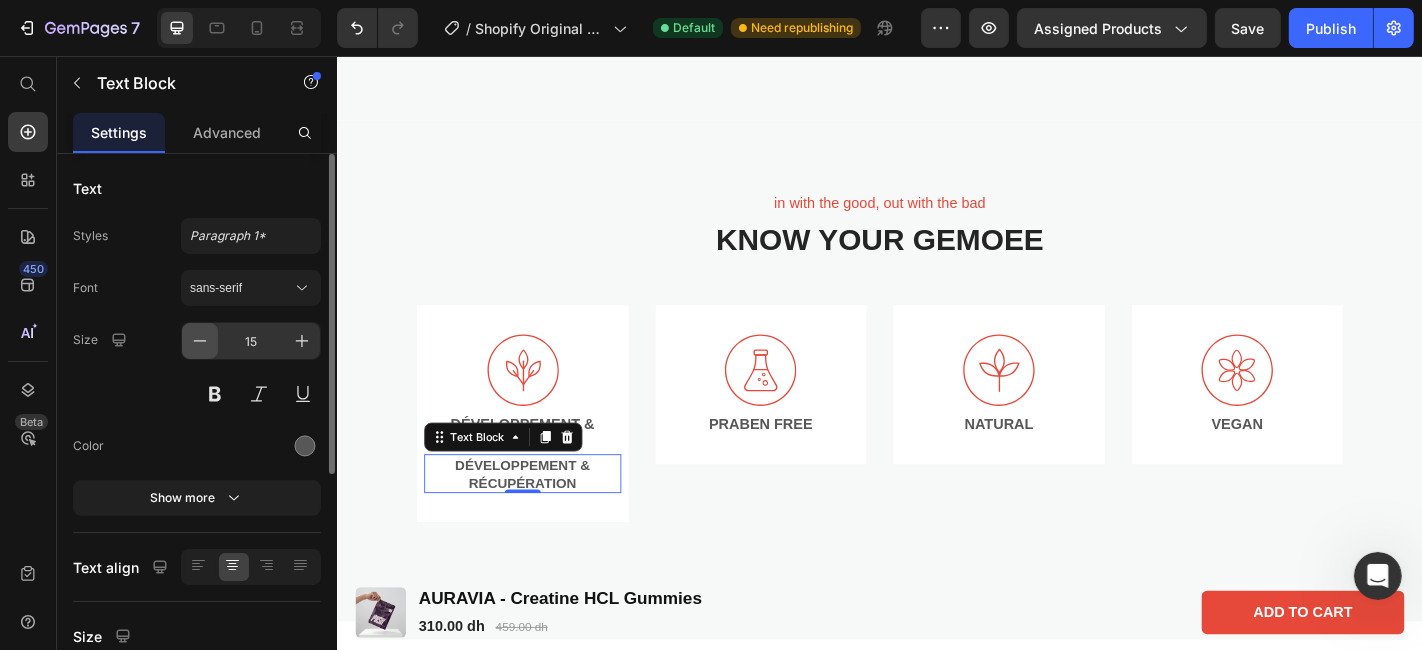 click 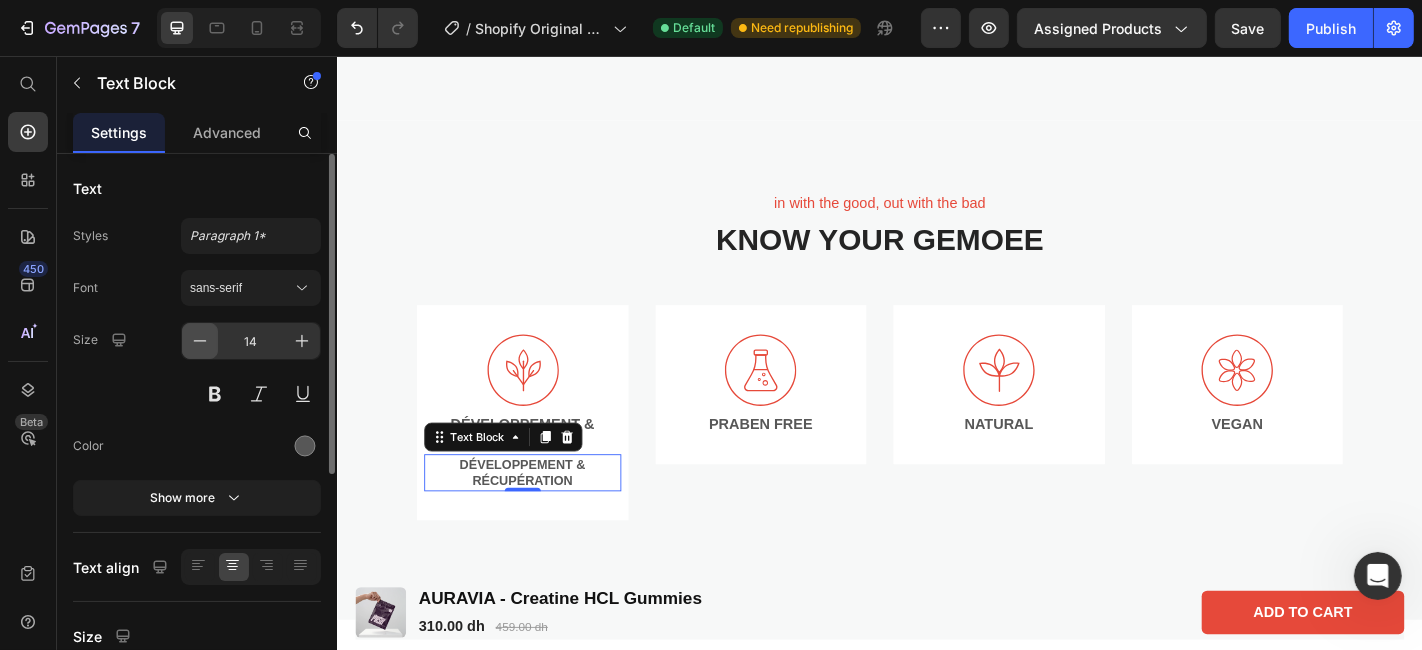 click 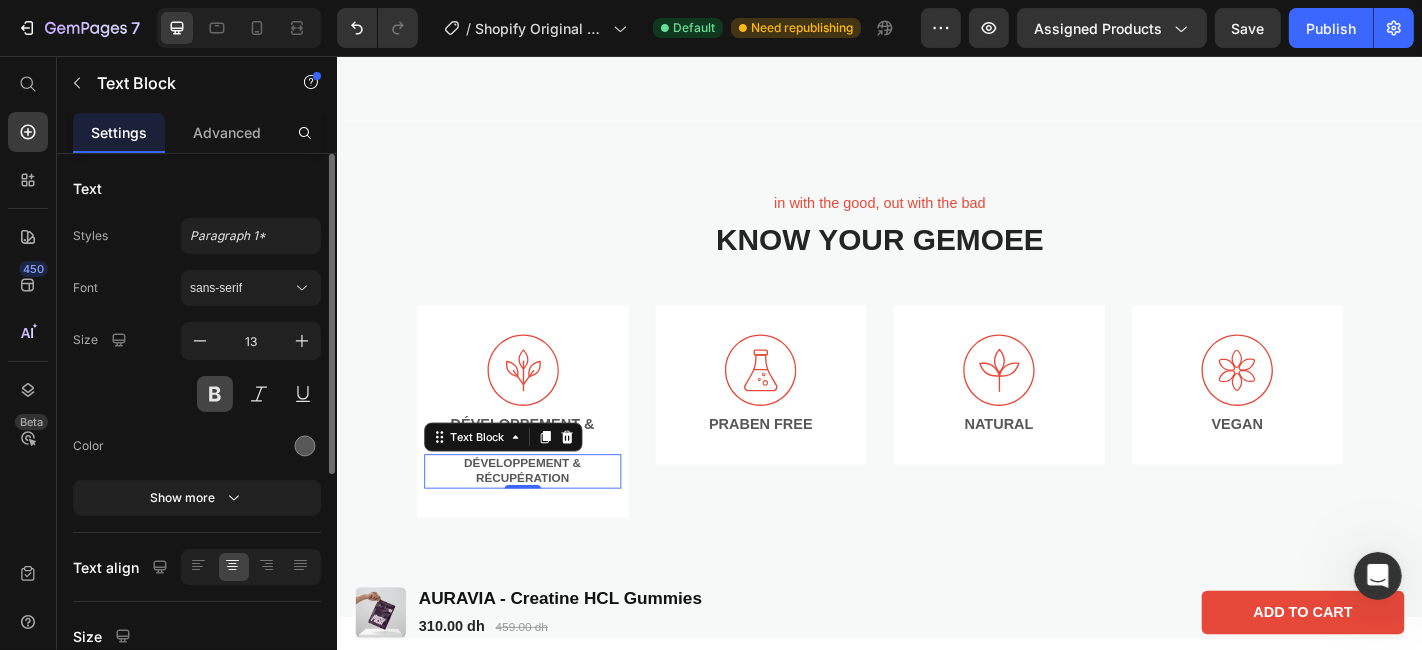 click at bounding box center (215, 394) 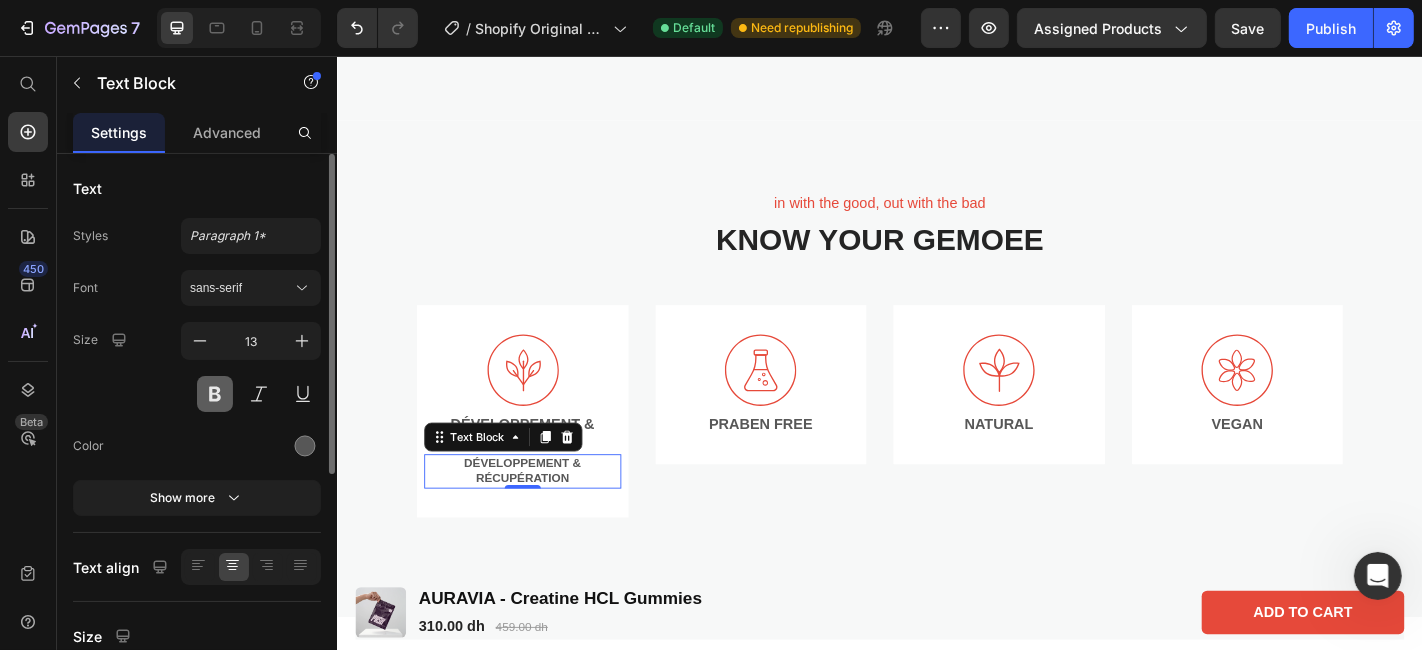 click at bounding box center [215, 394] 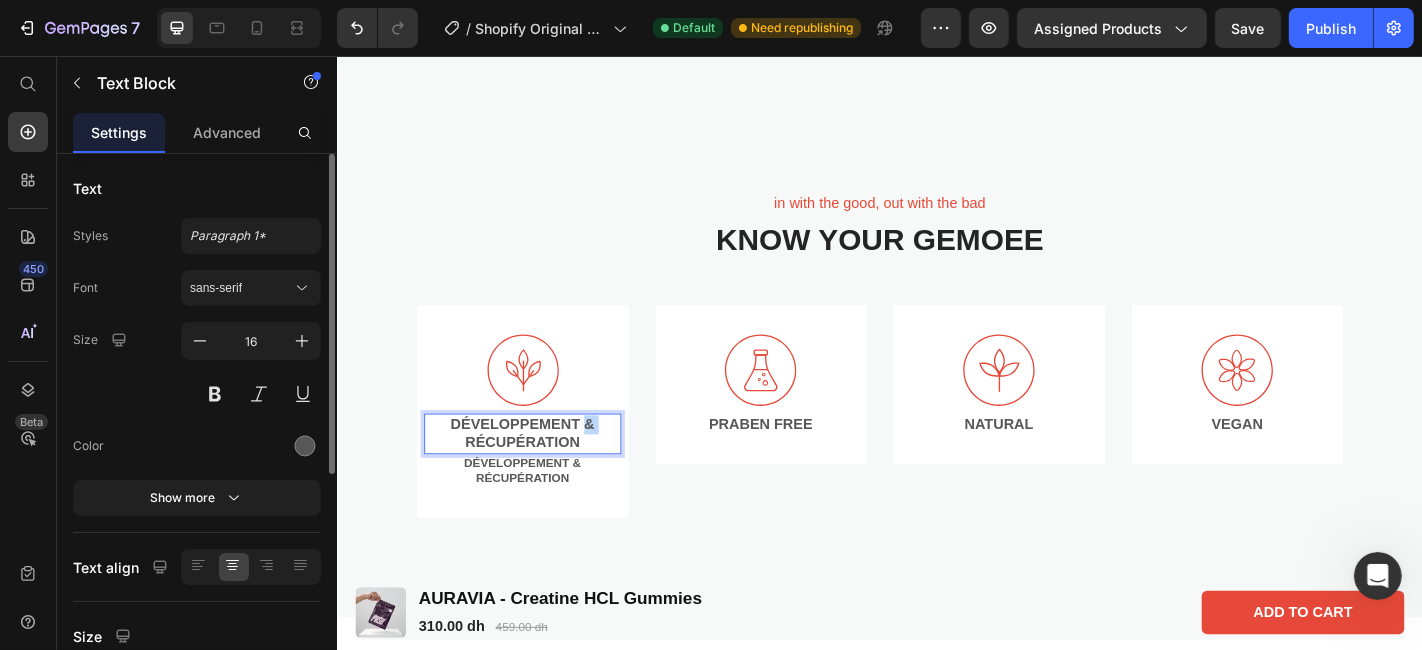 click on "Développement & récupération" at bounding box center [541, 474] 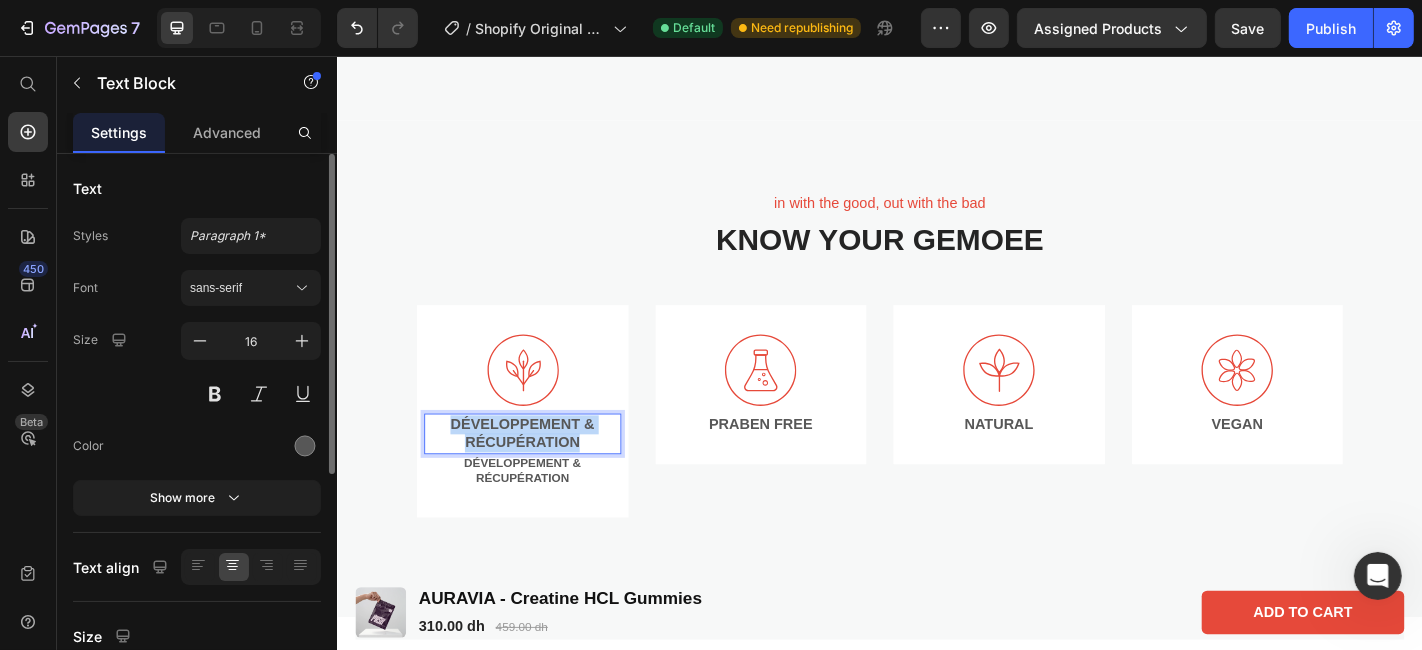 click on "Développement & récupération" at bounding box center (541, 474) 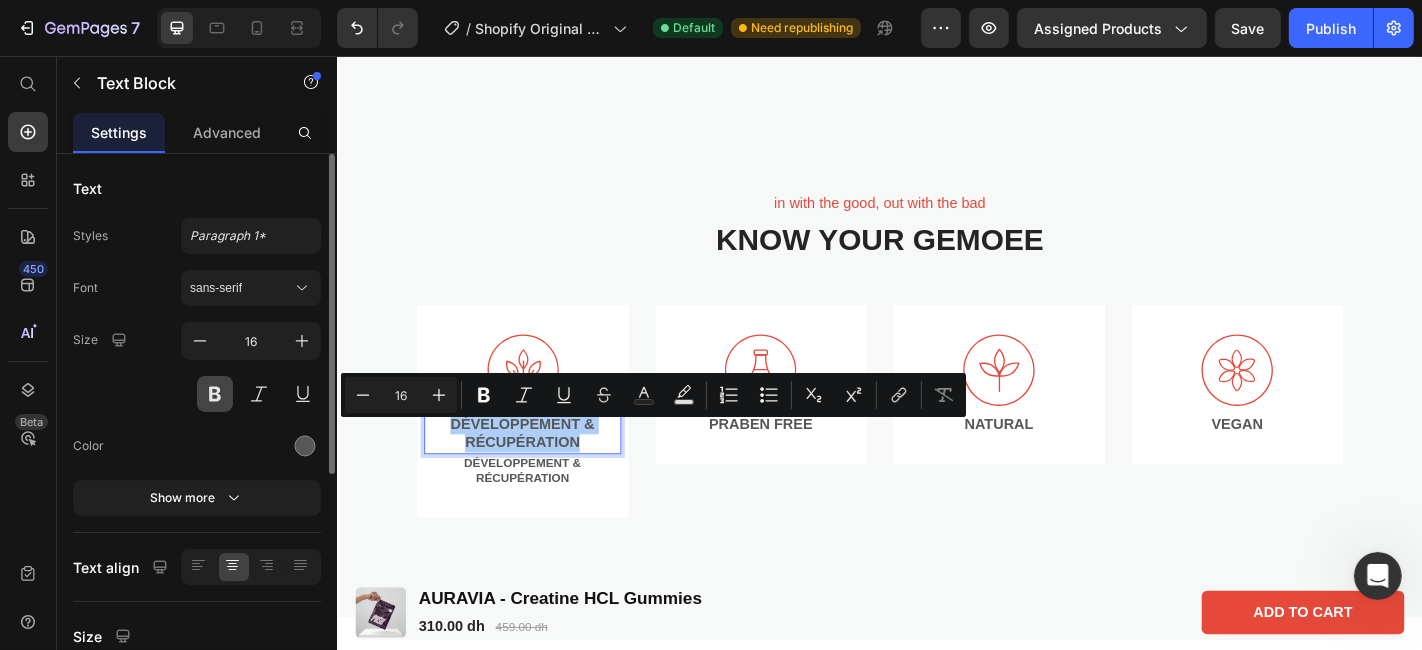 click at bounding box center (215, 394) 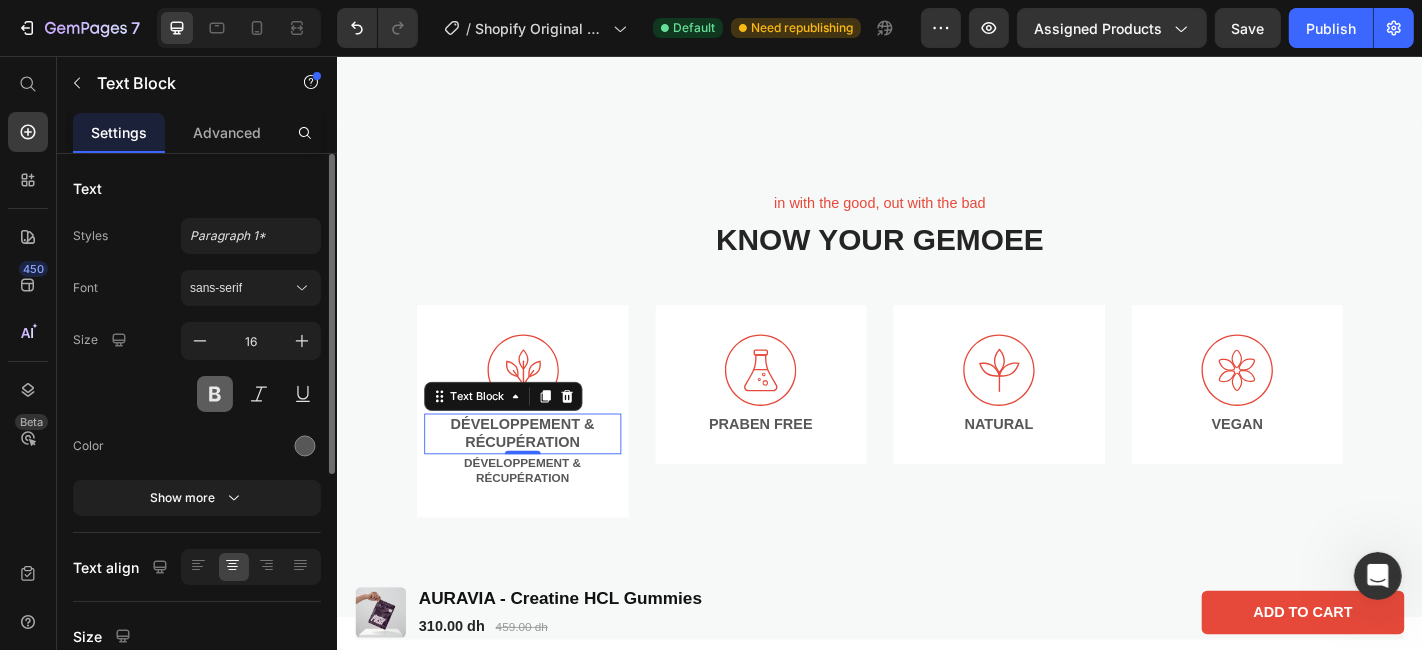 click at bounding box center [215, 394] 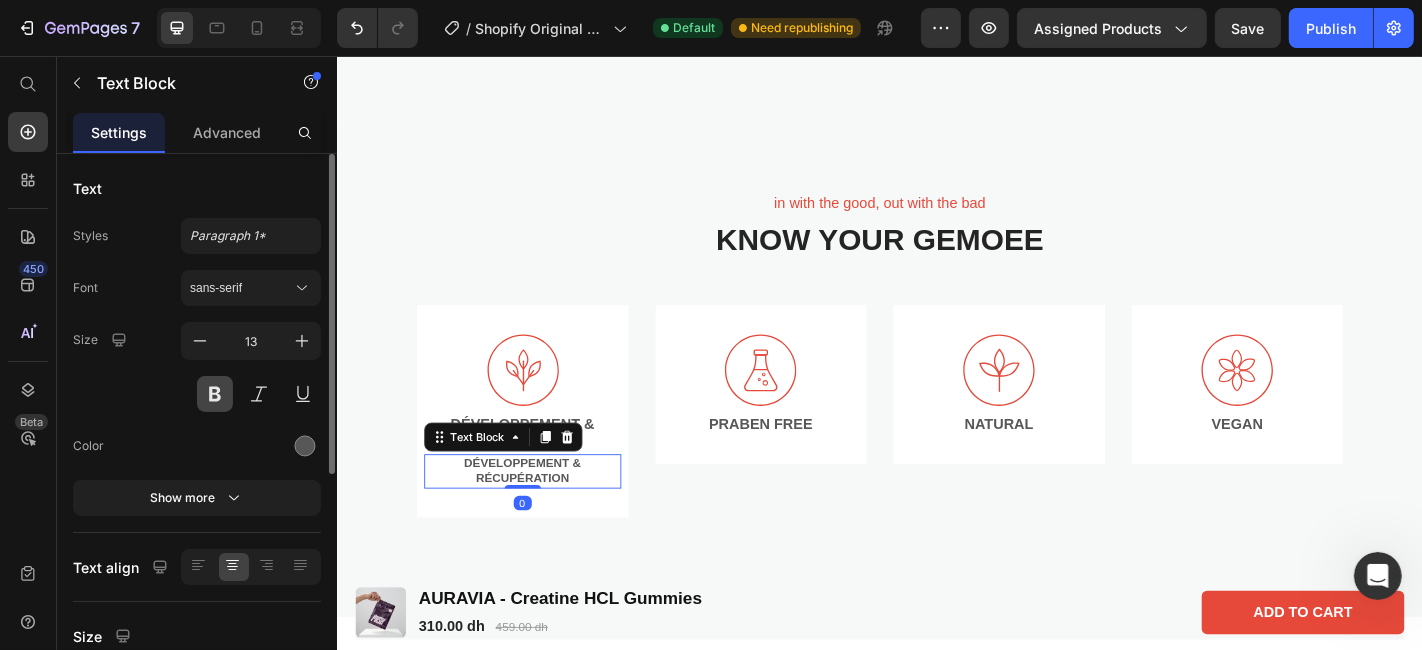 click at bounding box center [215, 394] 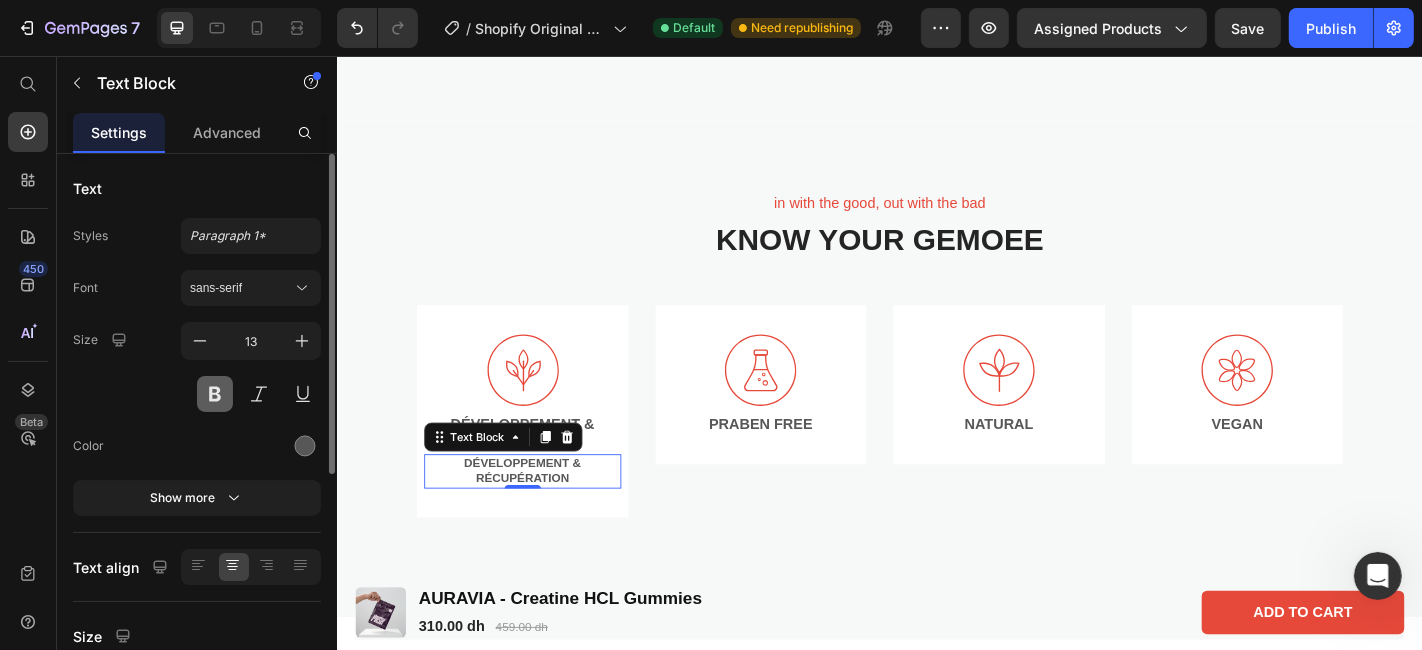click at bounding box center [215, 394] 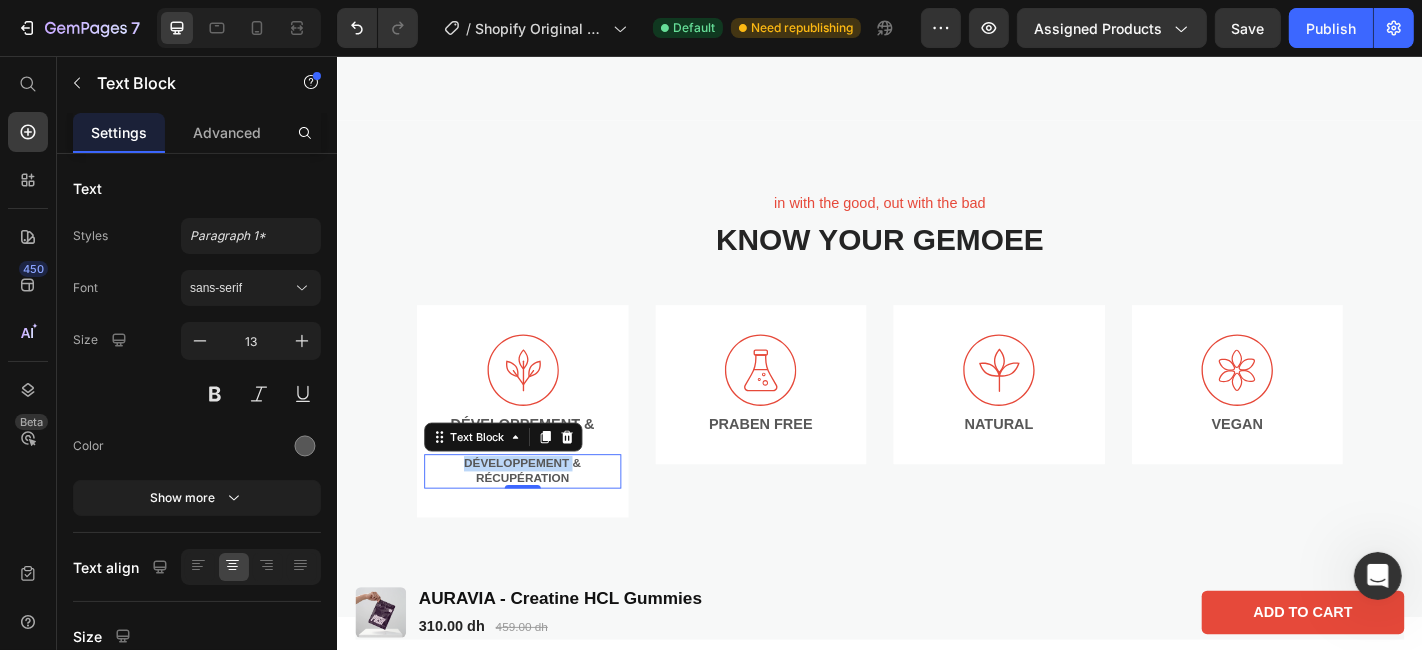 click on "Développement & récupération" at bounding box center [541, 515] 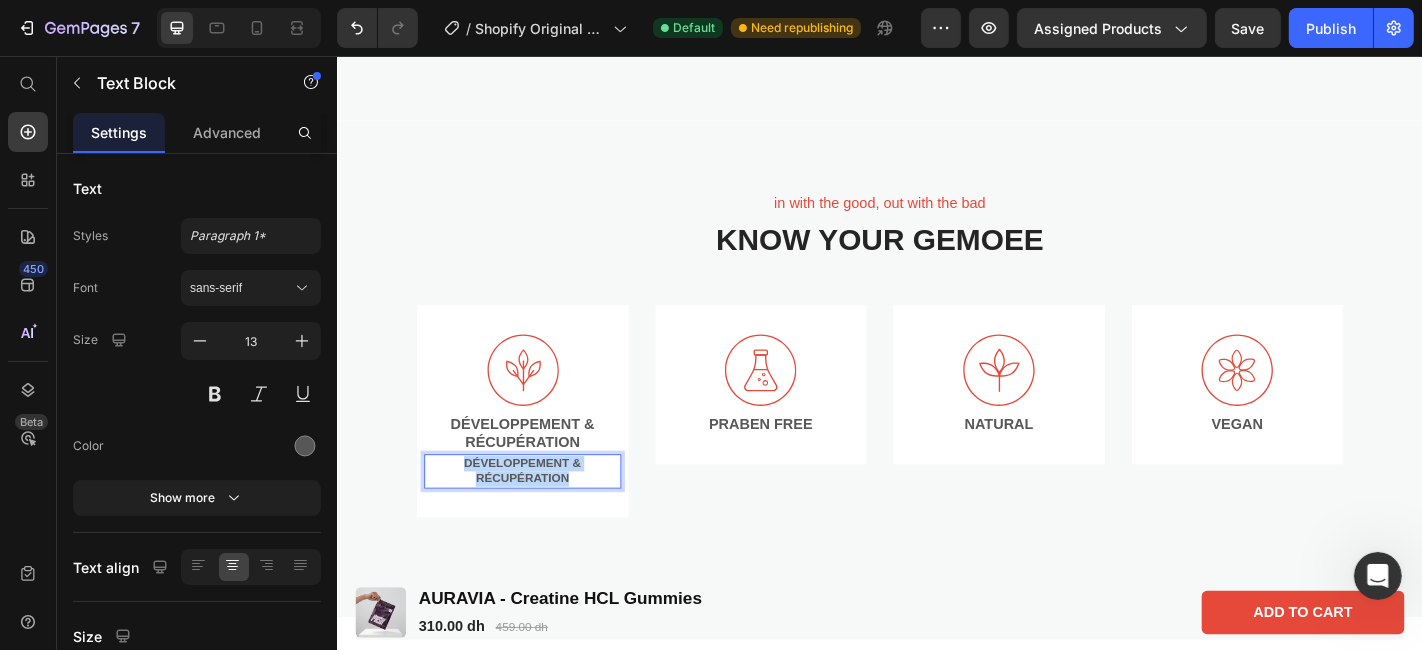 click on "Développement & récupération" at bounding box center [541, 515] 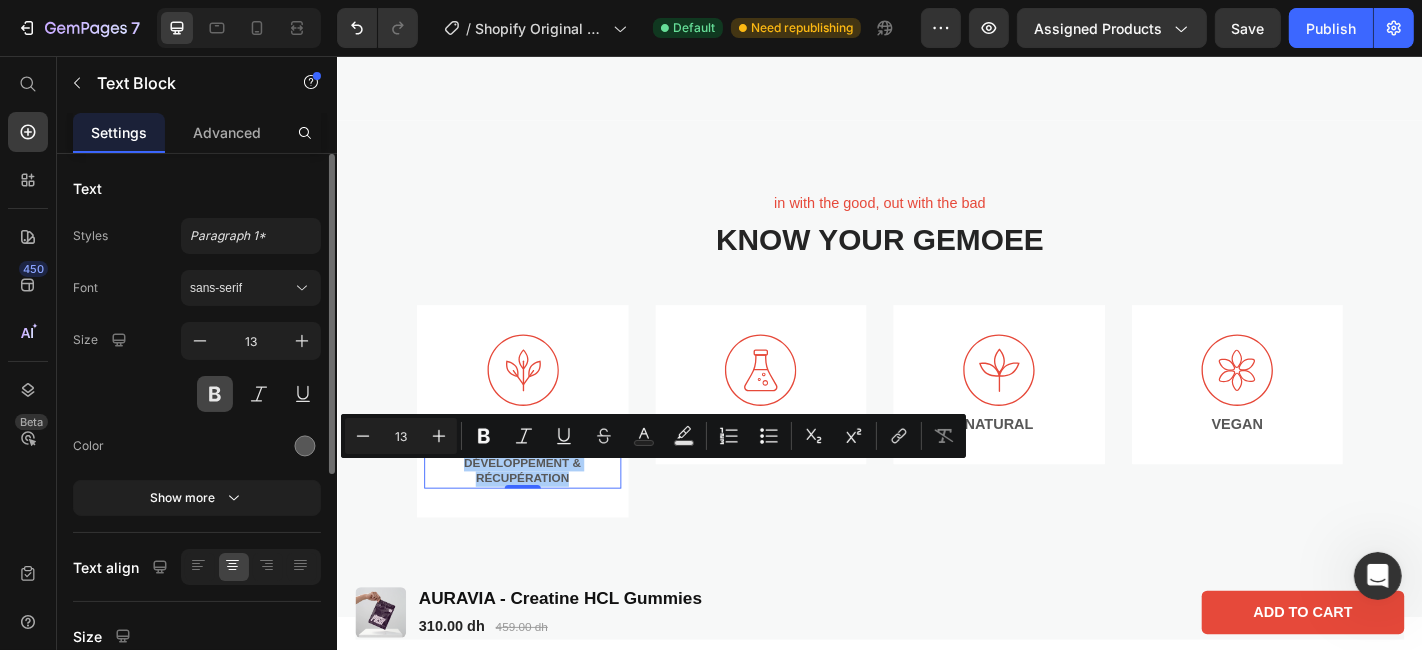 click at bounding box center (215, 394) 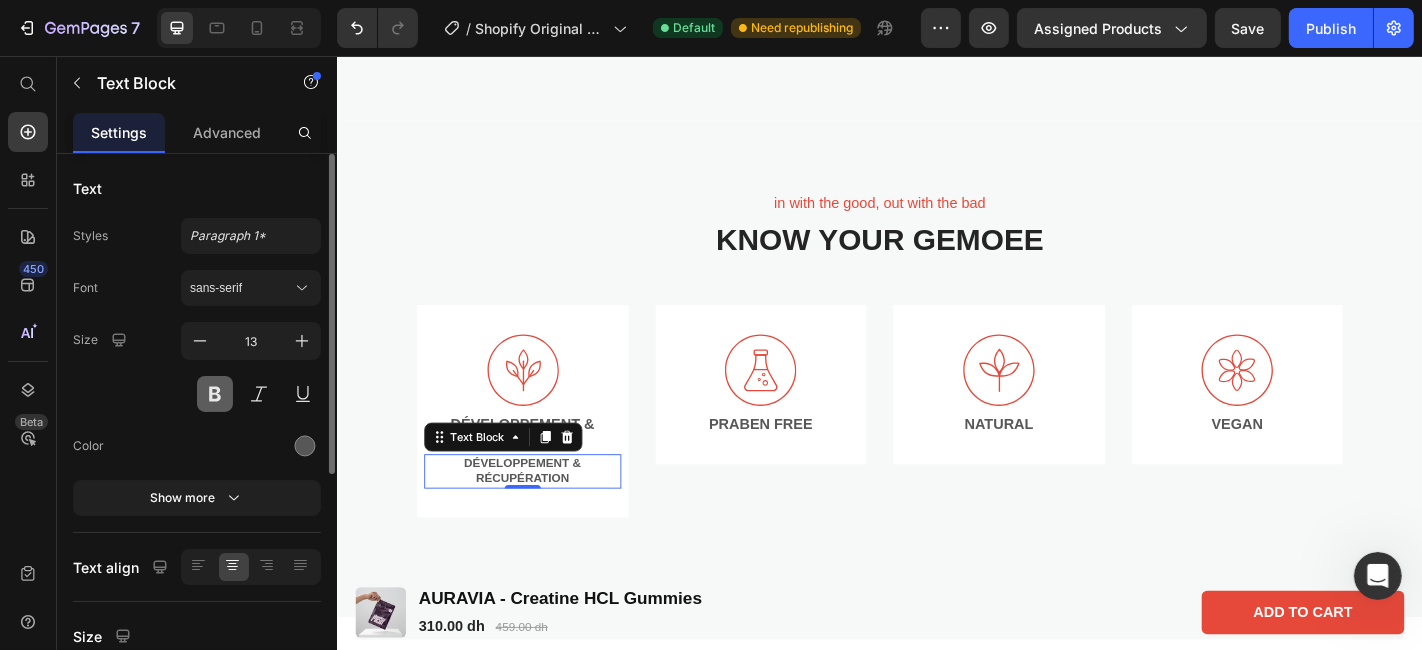 click at bounding box center (215, 394) 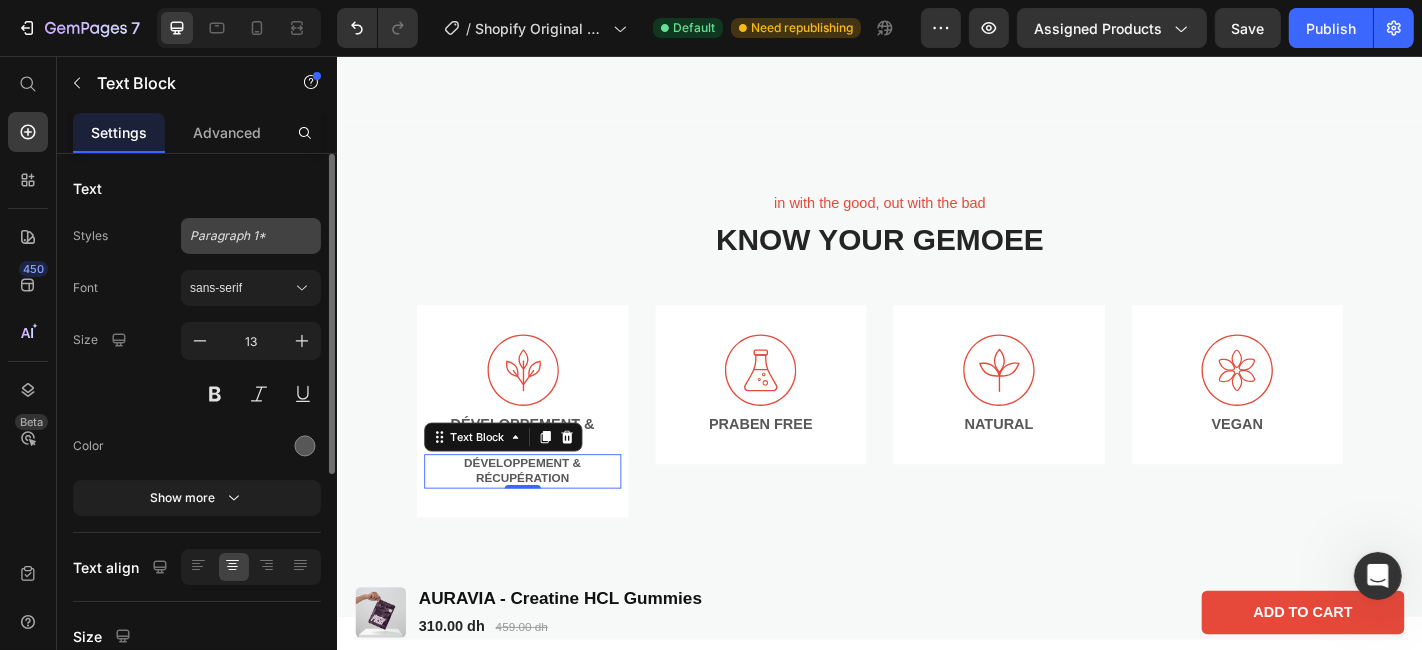 click on "Paragraph 1*" at bounding box center [239, 236] 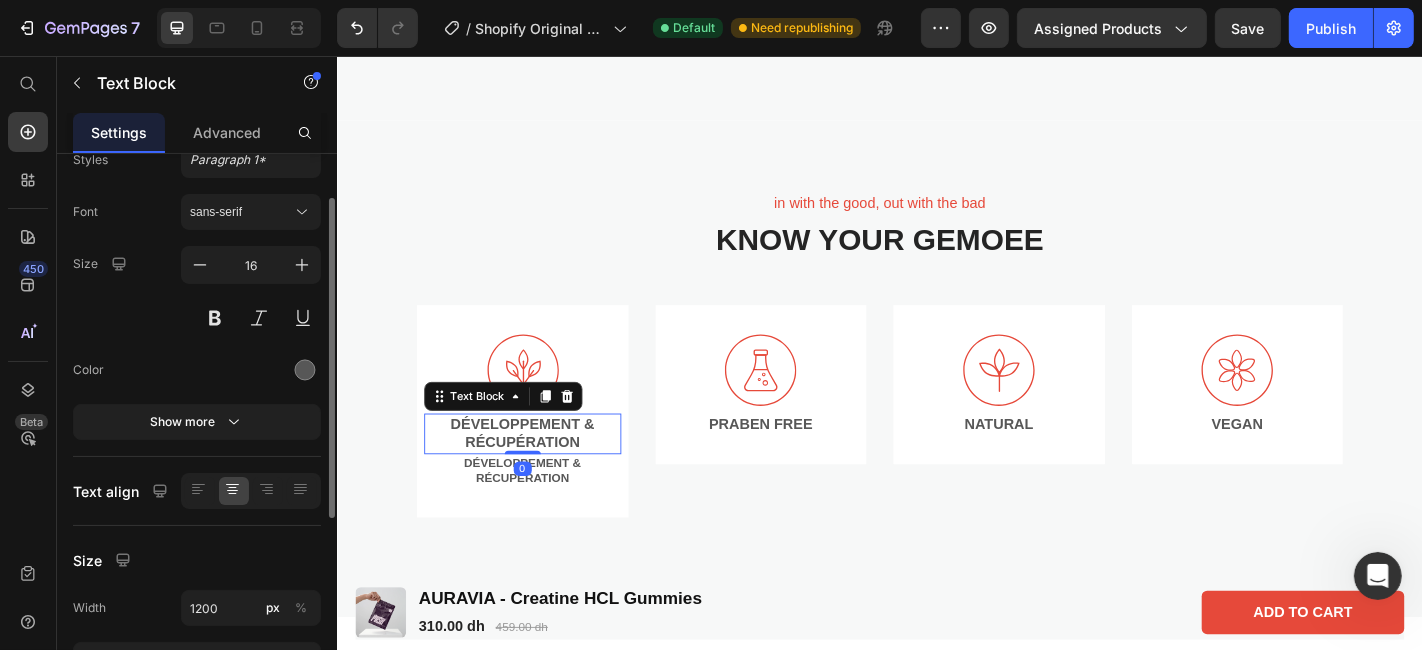 scroll, scrollTop: 0, scrollLeft: 0, axis: both 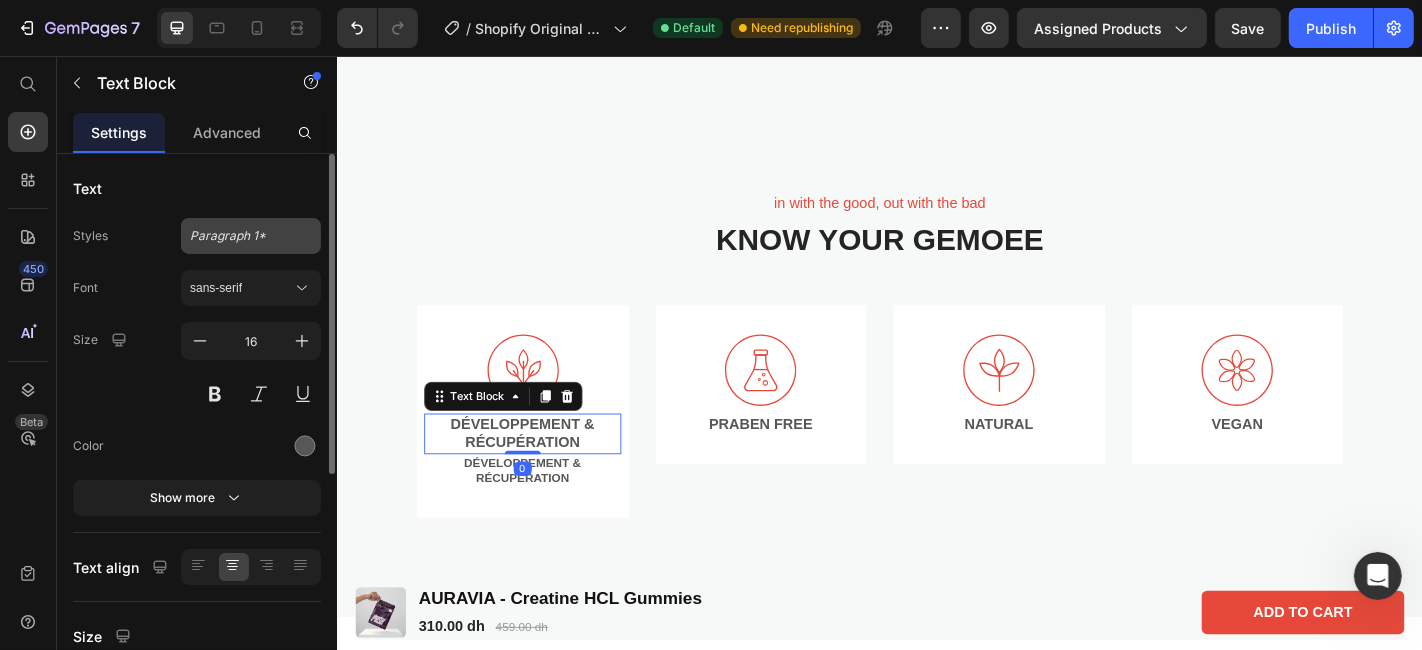 click on "Paragraph 1*" at bounding box center (251, 236) 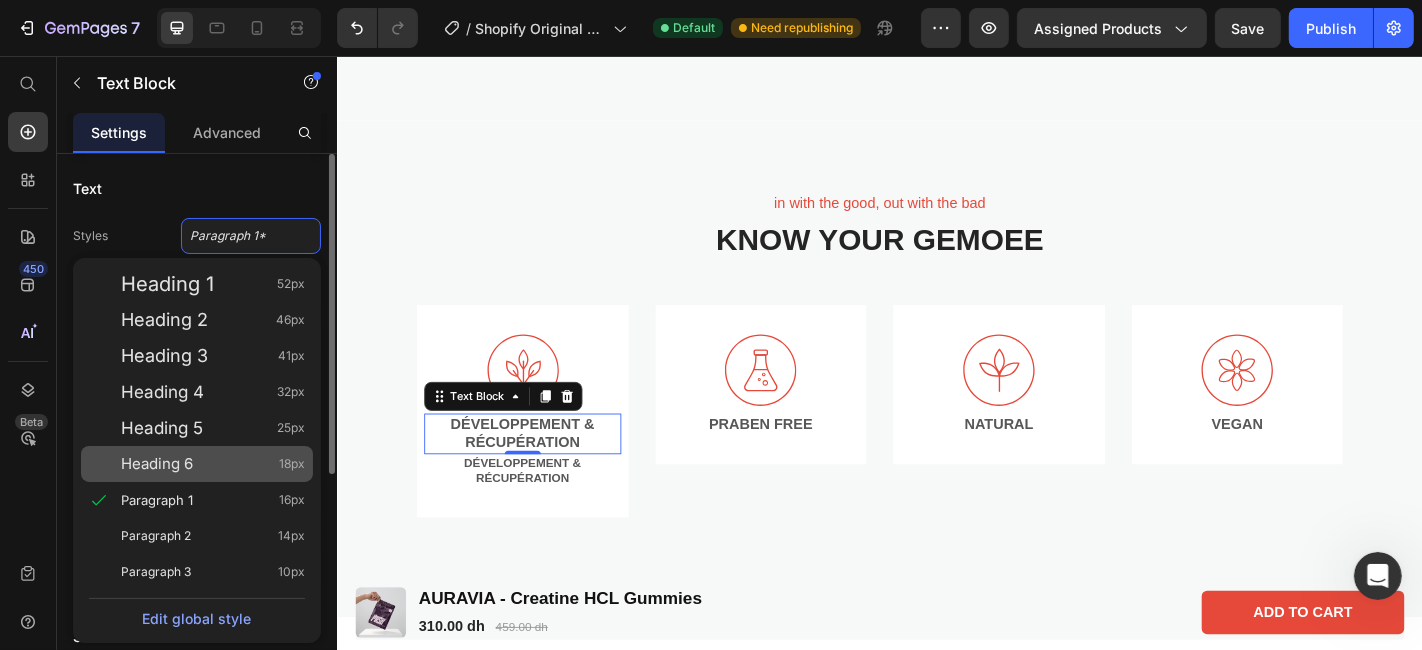 click on "Heading 6 18px" at bounding box center (213, 464) 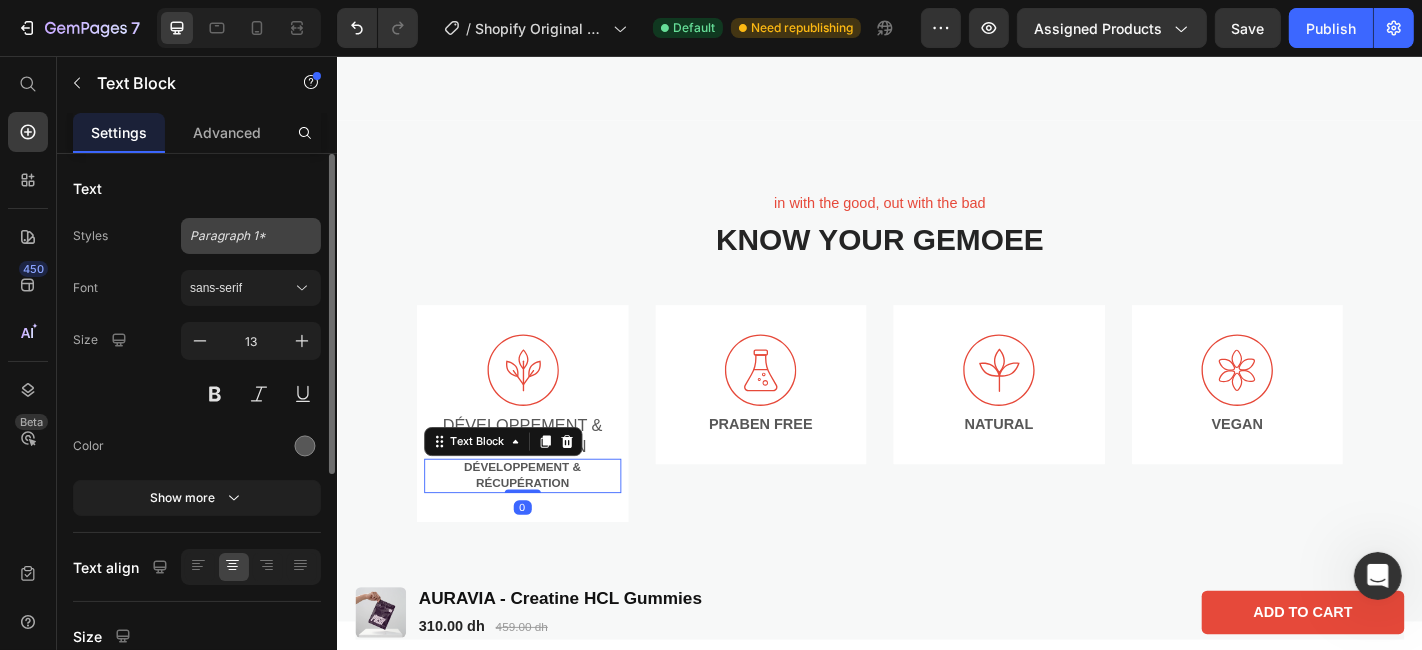 click on "Paragraph 1*" at bounding box center [239, 236] 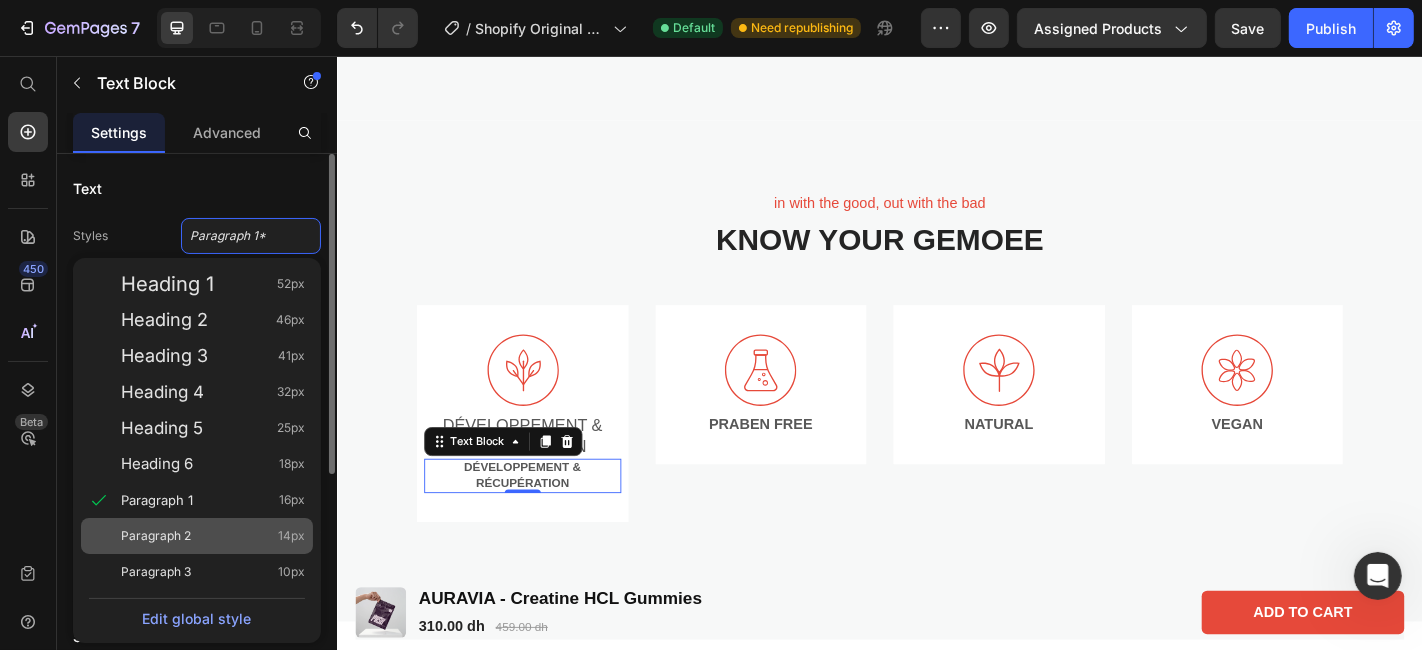 click on "Paragraph 2 14px" at bounding box center (213, 536) 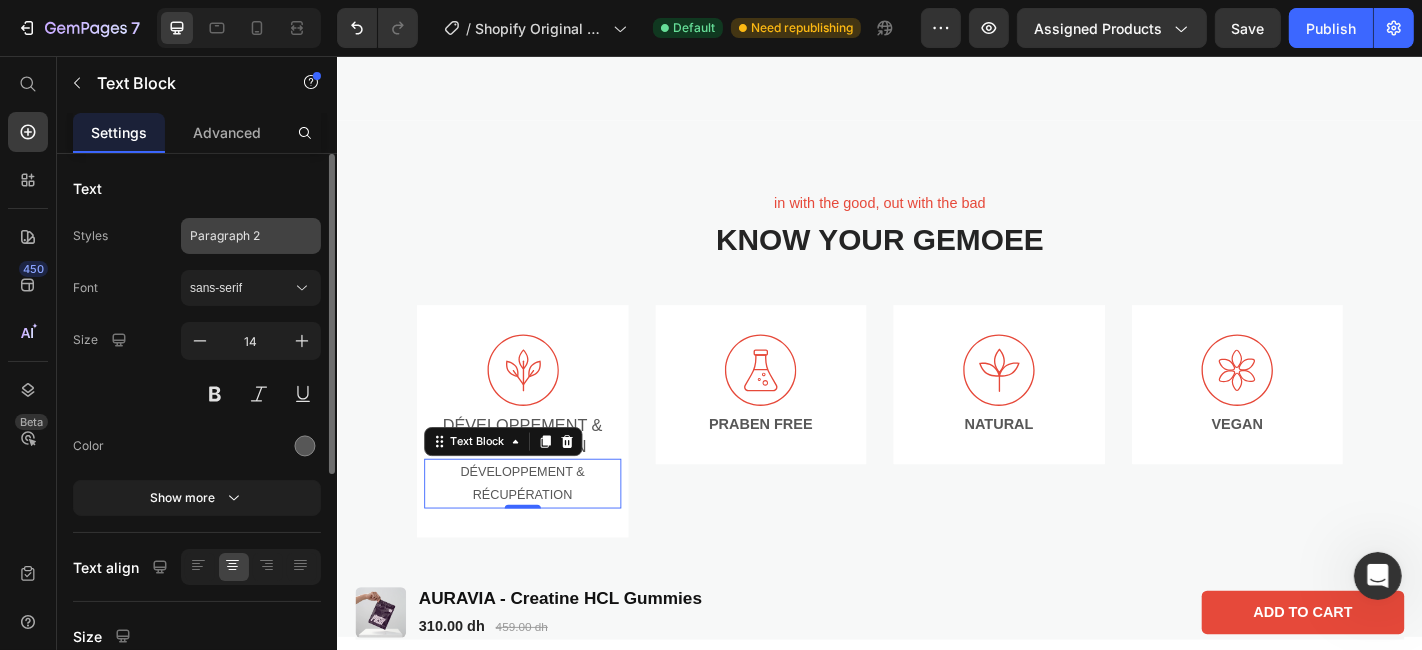 click on "Paragraph 2" at bounding box center (239, 236) 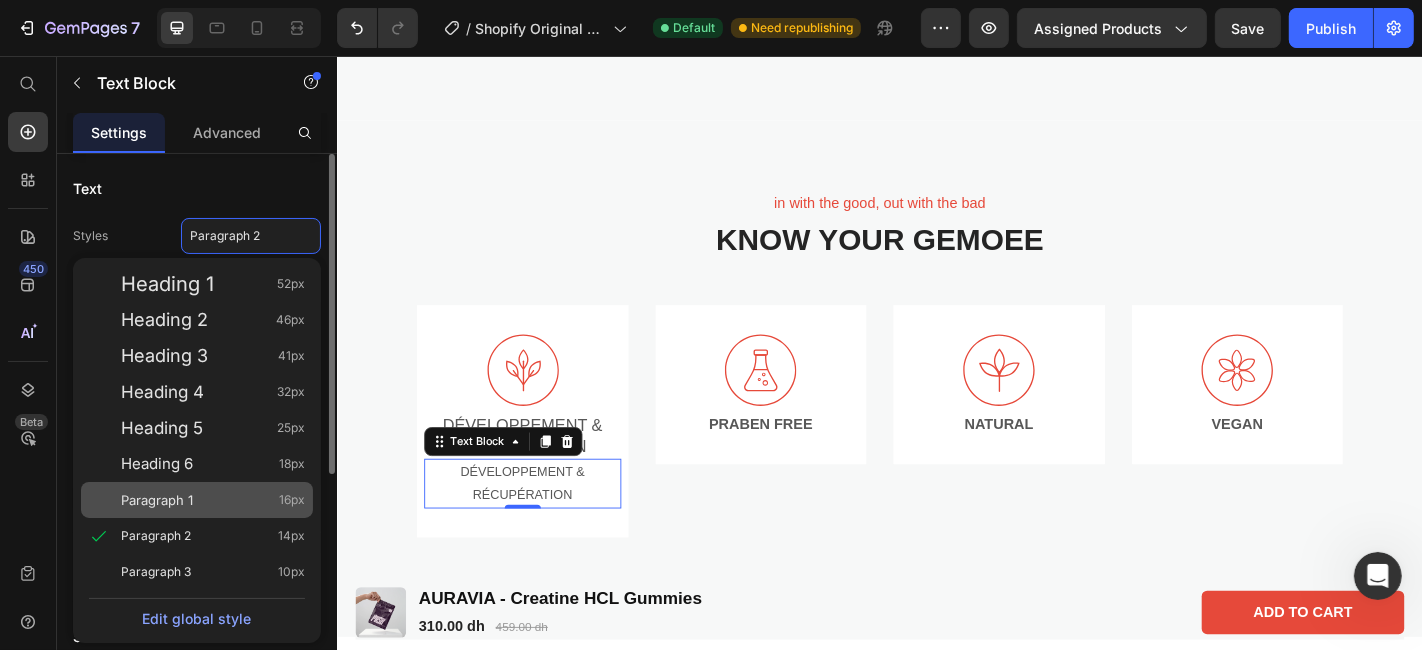 click on "Paragraph 1 16px" at bounding box center (213, 500) 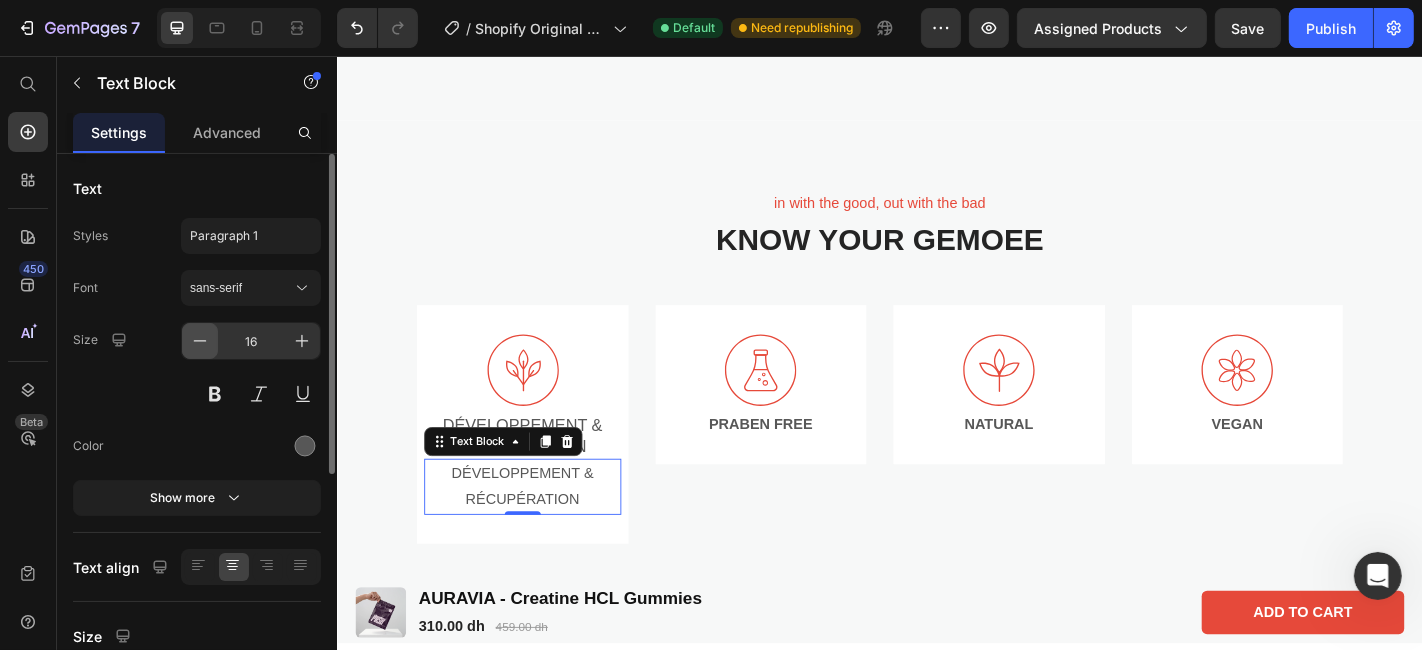 click 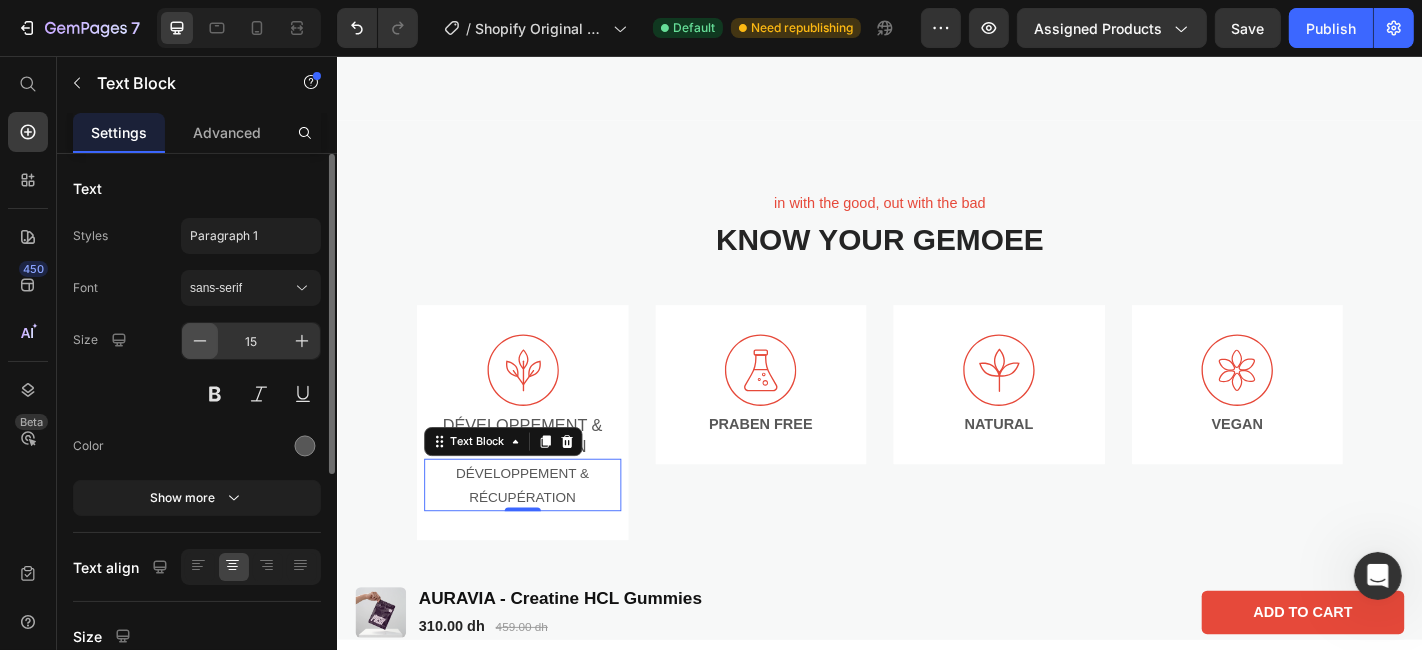 click 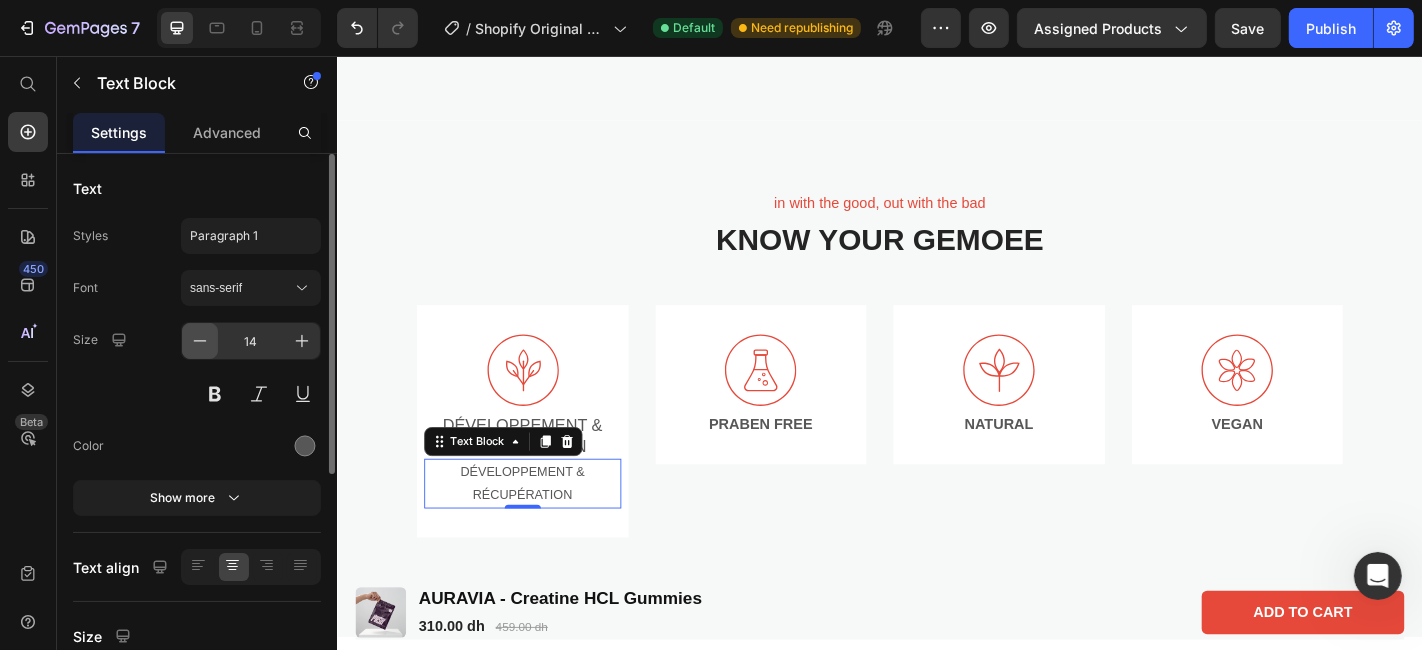 click 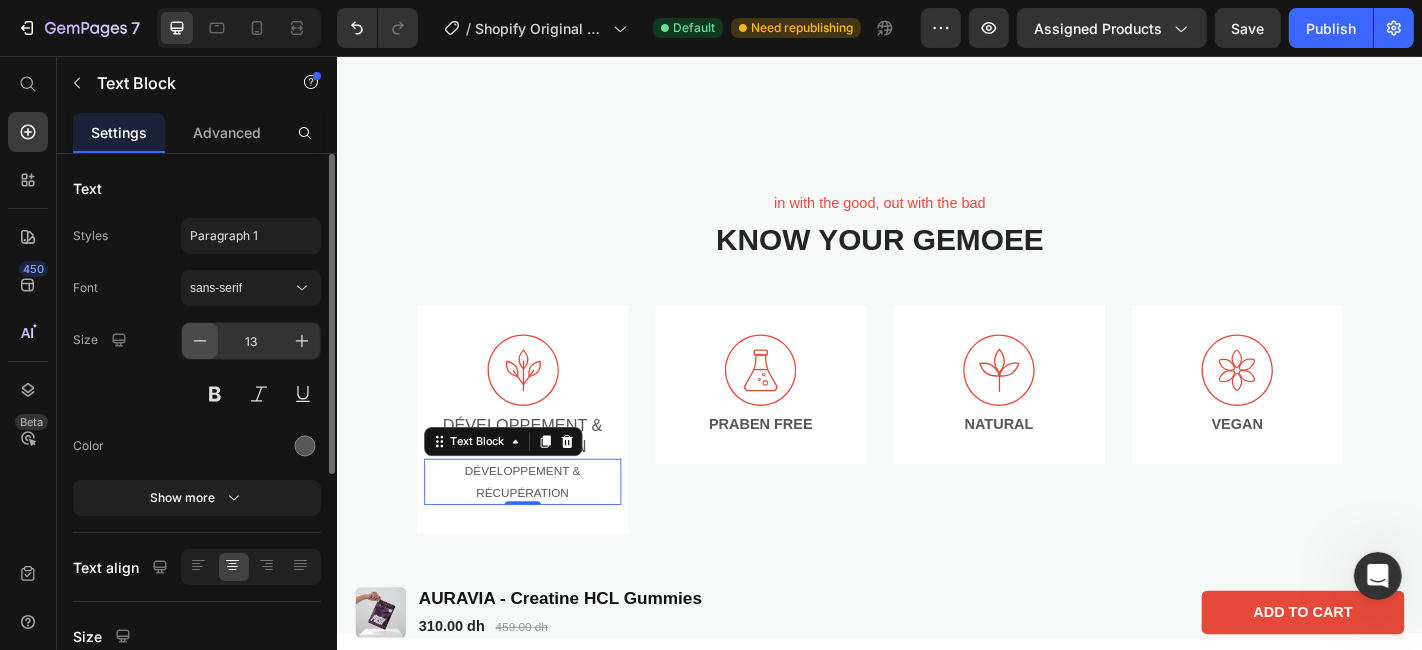 click 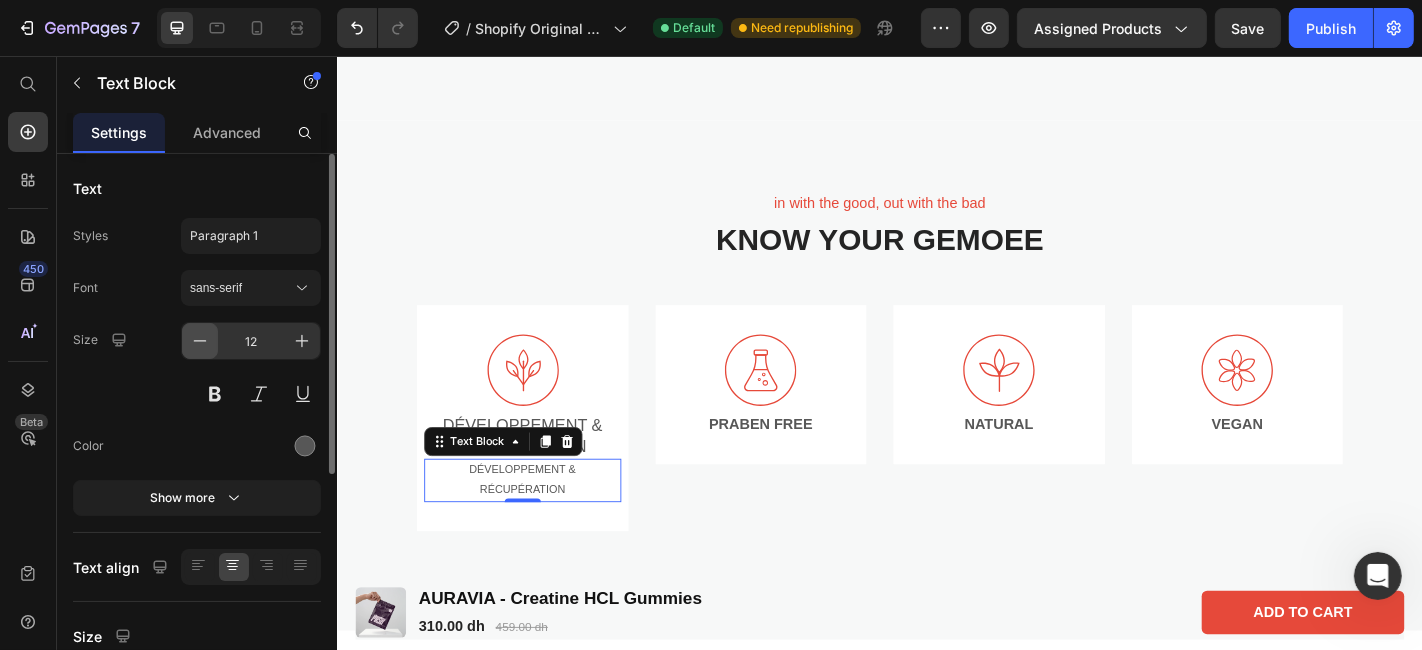 click 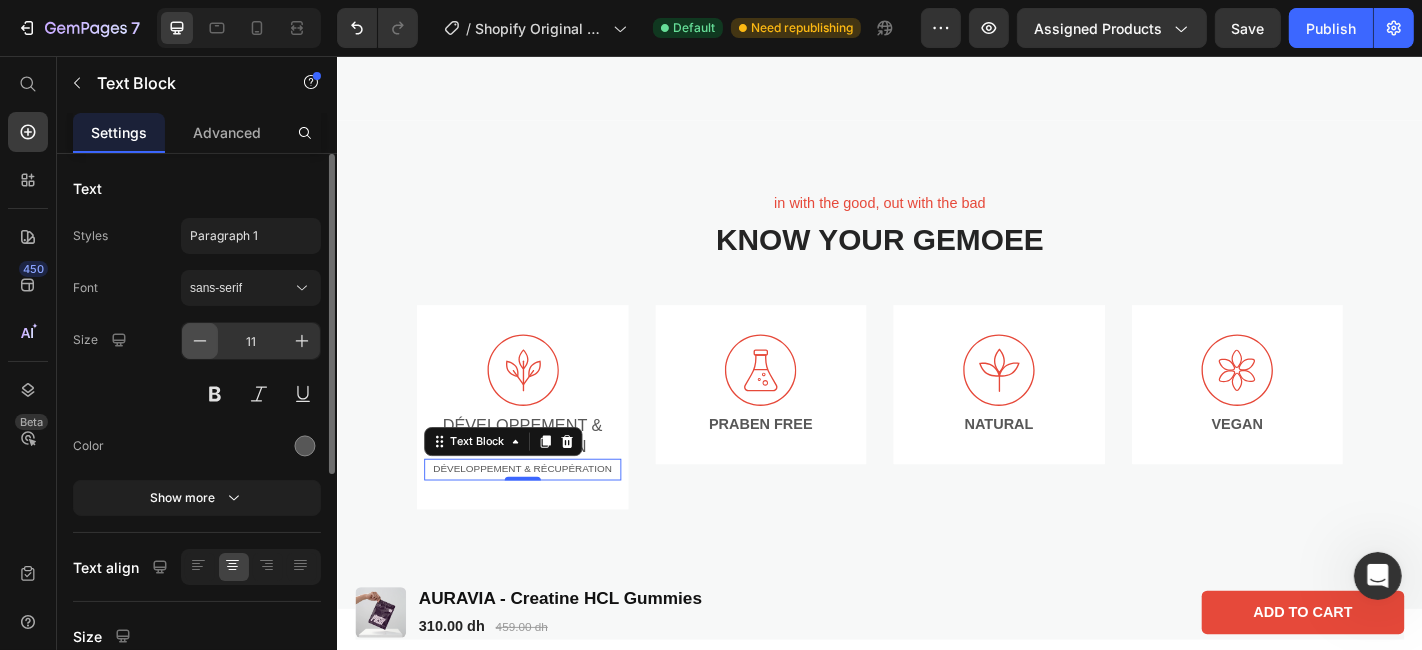 click 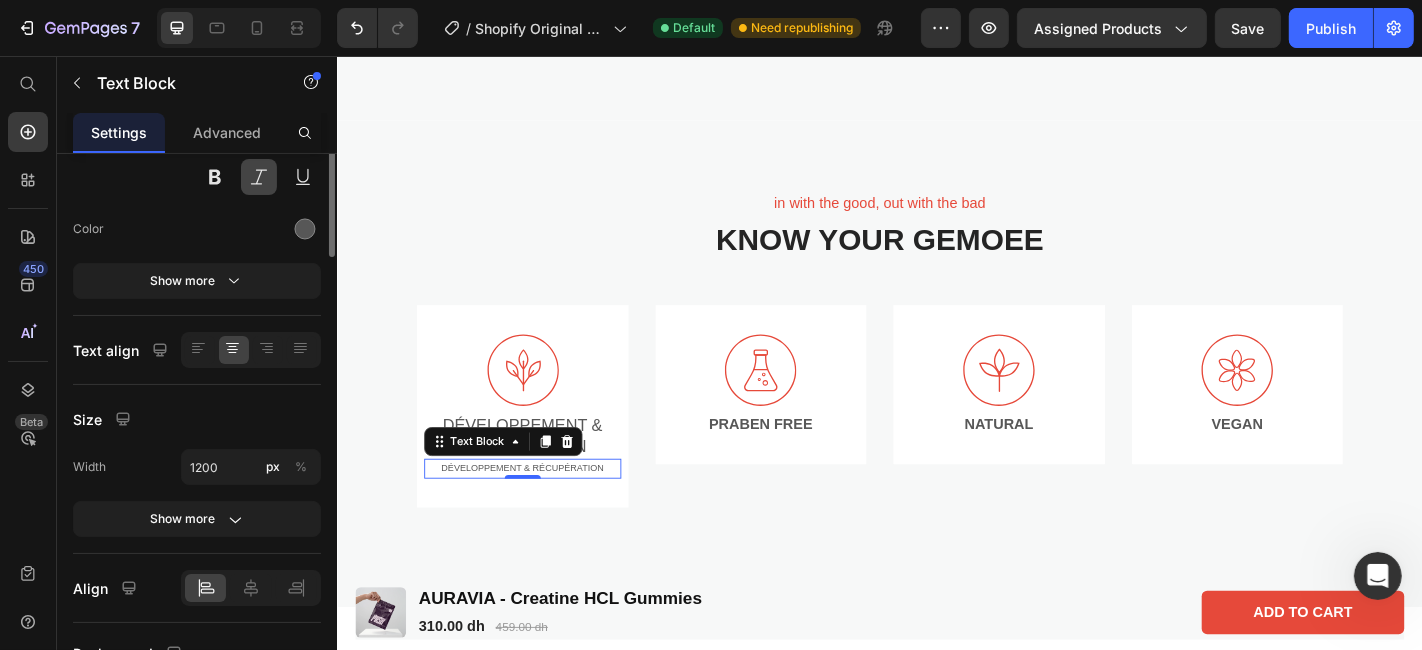 scroll, scrollTop: 0, scrollLeft: 0, axis: both 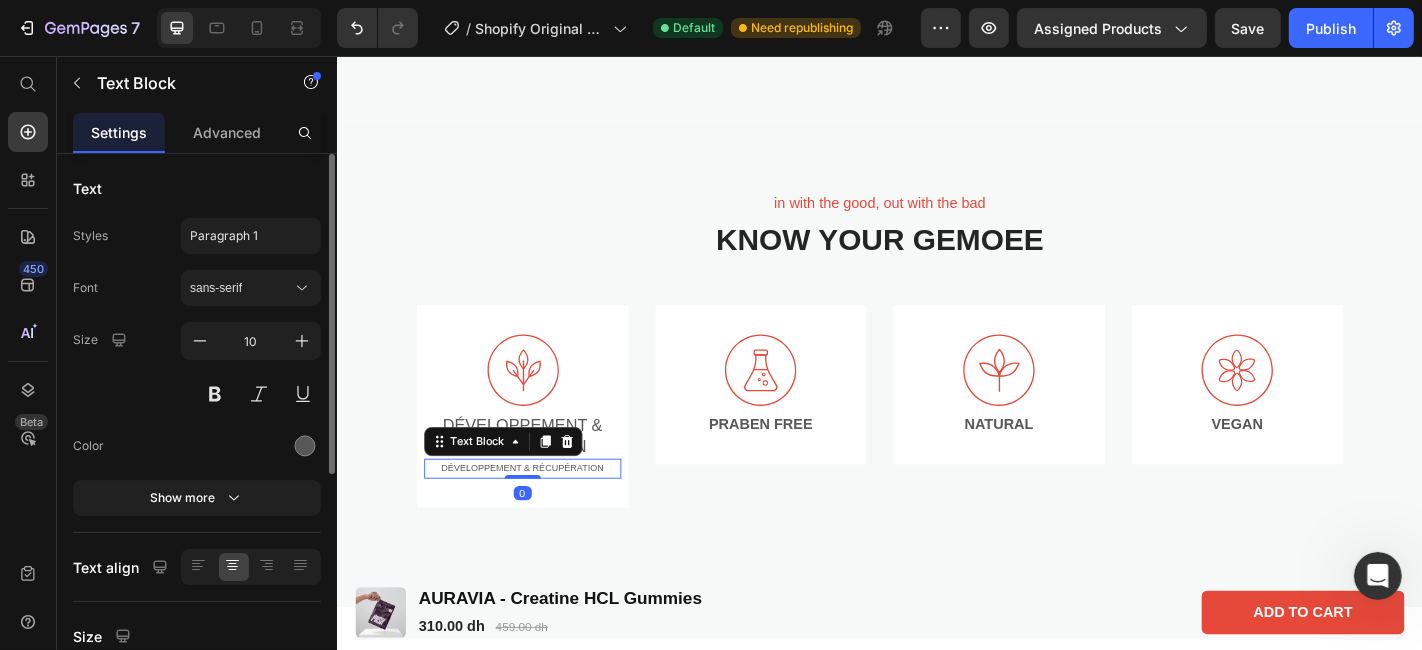 click on "Développement & récupération" at bounding box center (541, 512) 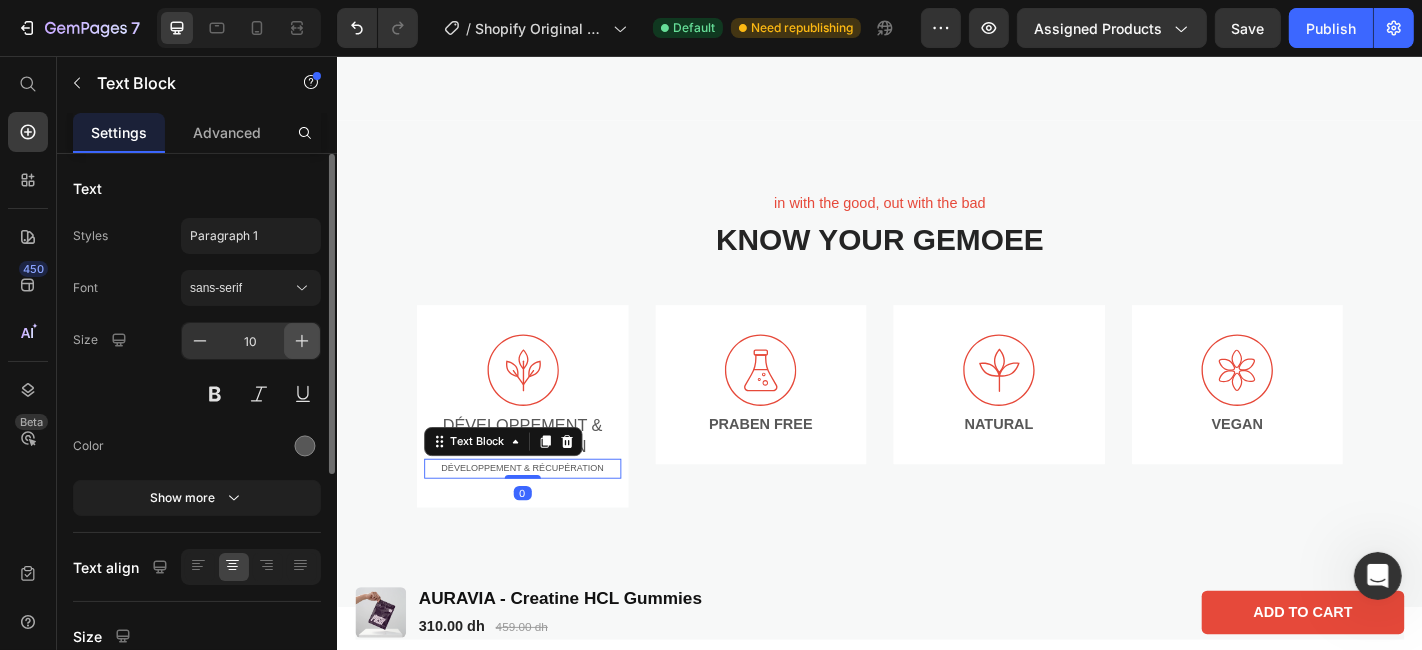 click at bounding box center [302, 341] 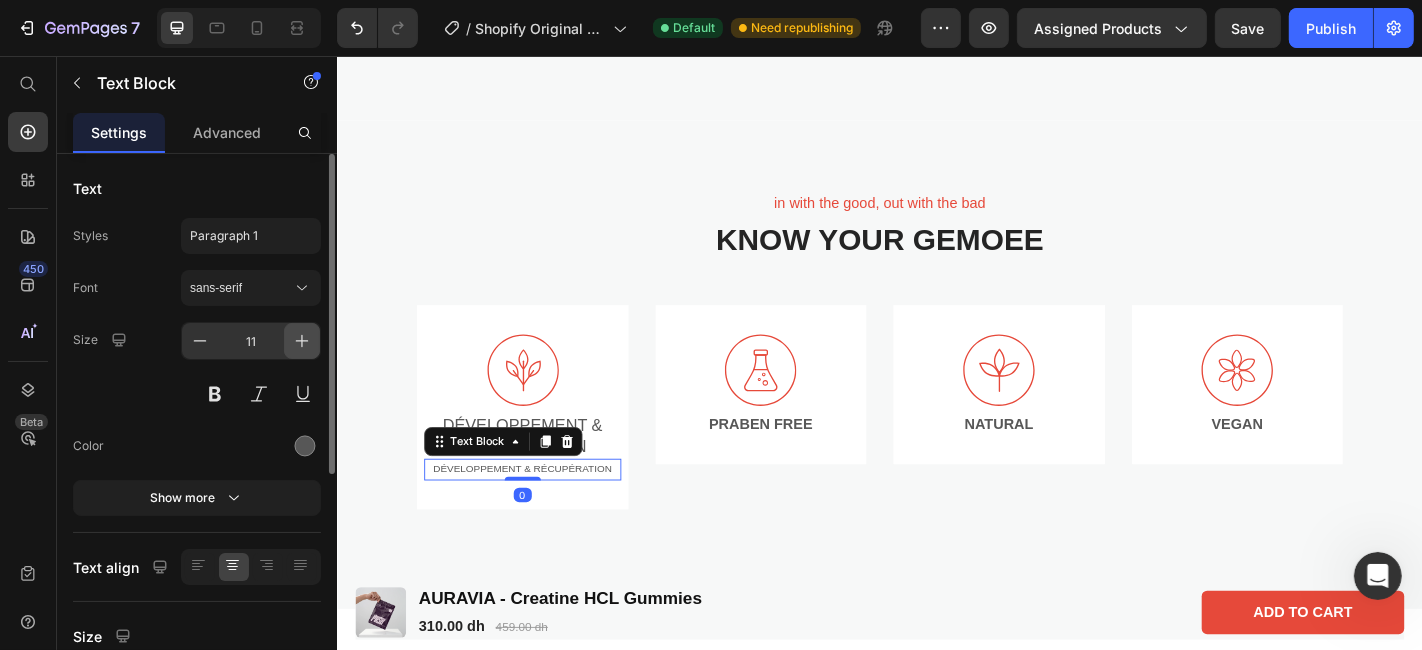 click at bounding box center (302, 341) 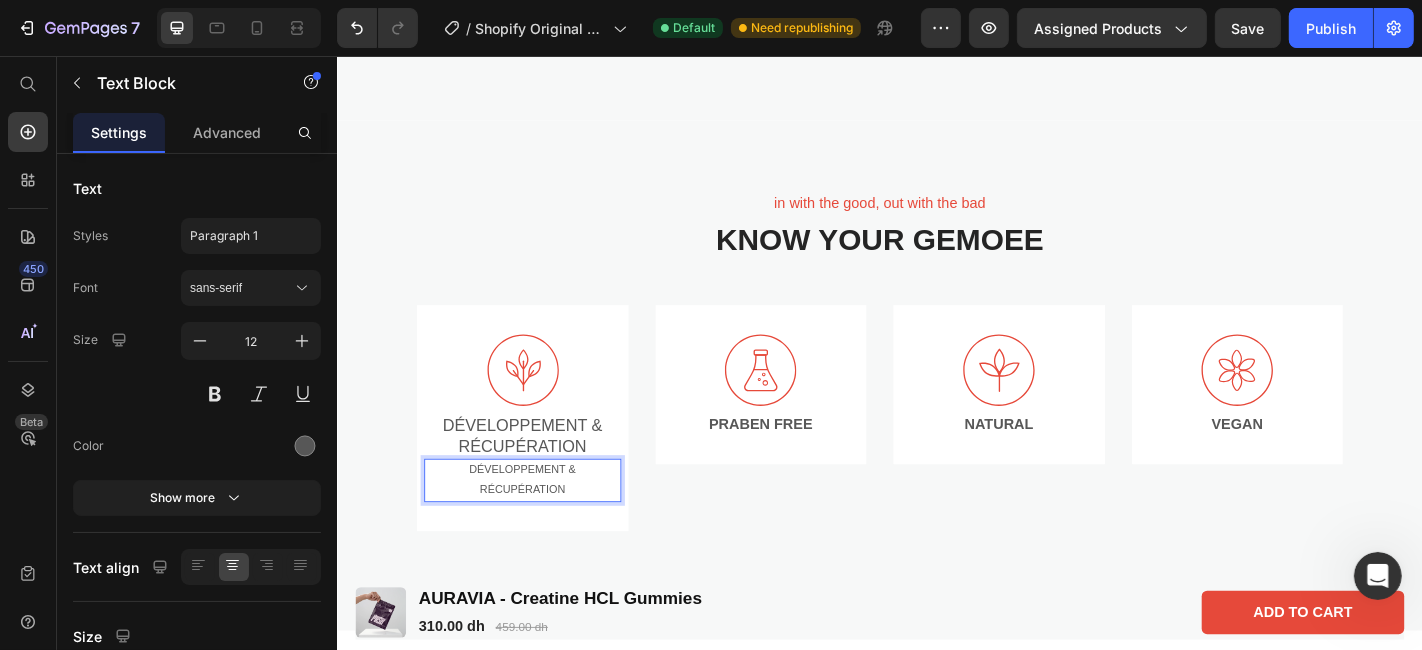 click on "Développement & récupération" at bounding box center (541, 524) 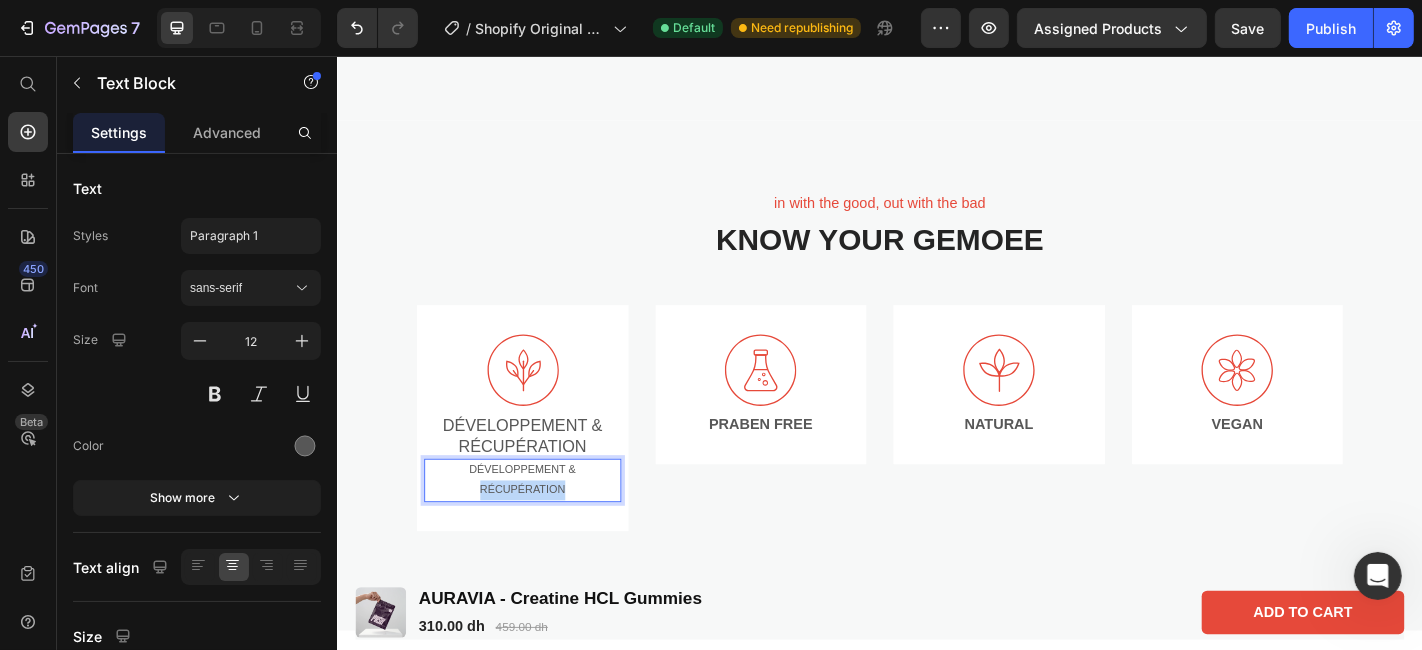 click on "Développement & récupération" at bounding box center (541, 524) 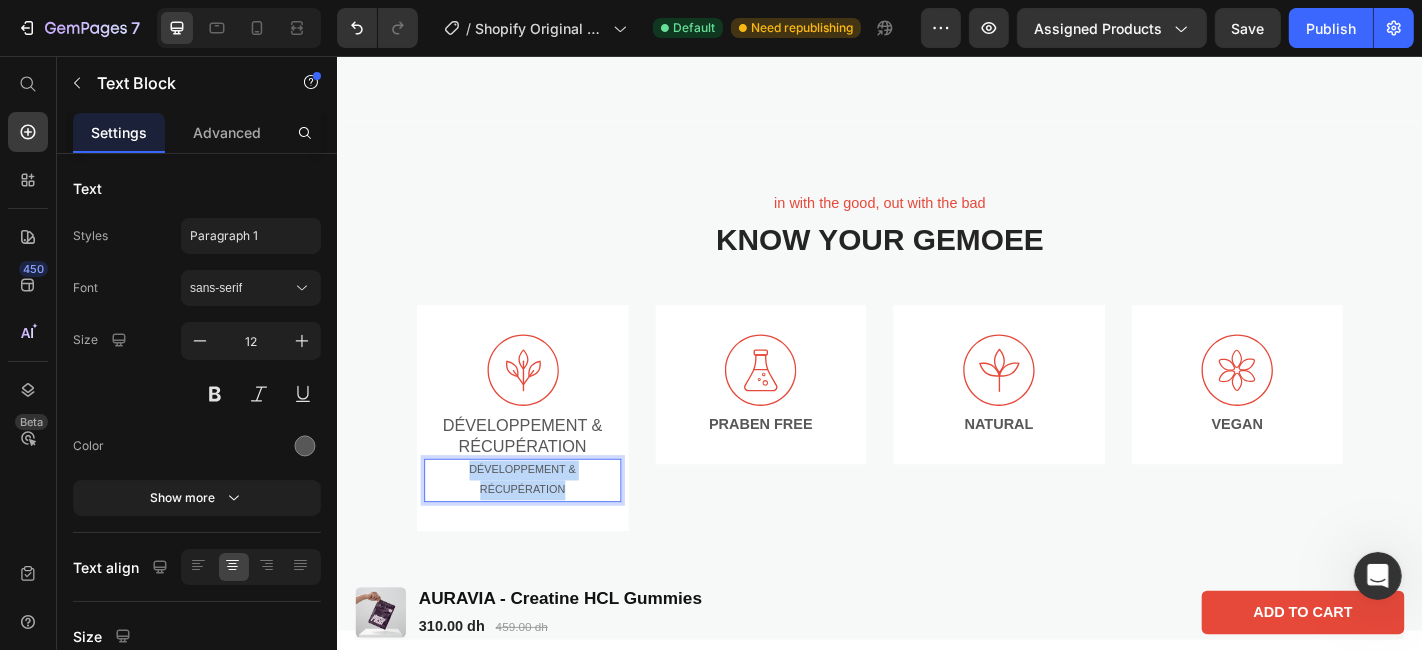 click on "Développement & récupération" at bounding box center [541, 524] 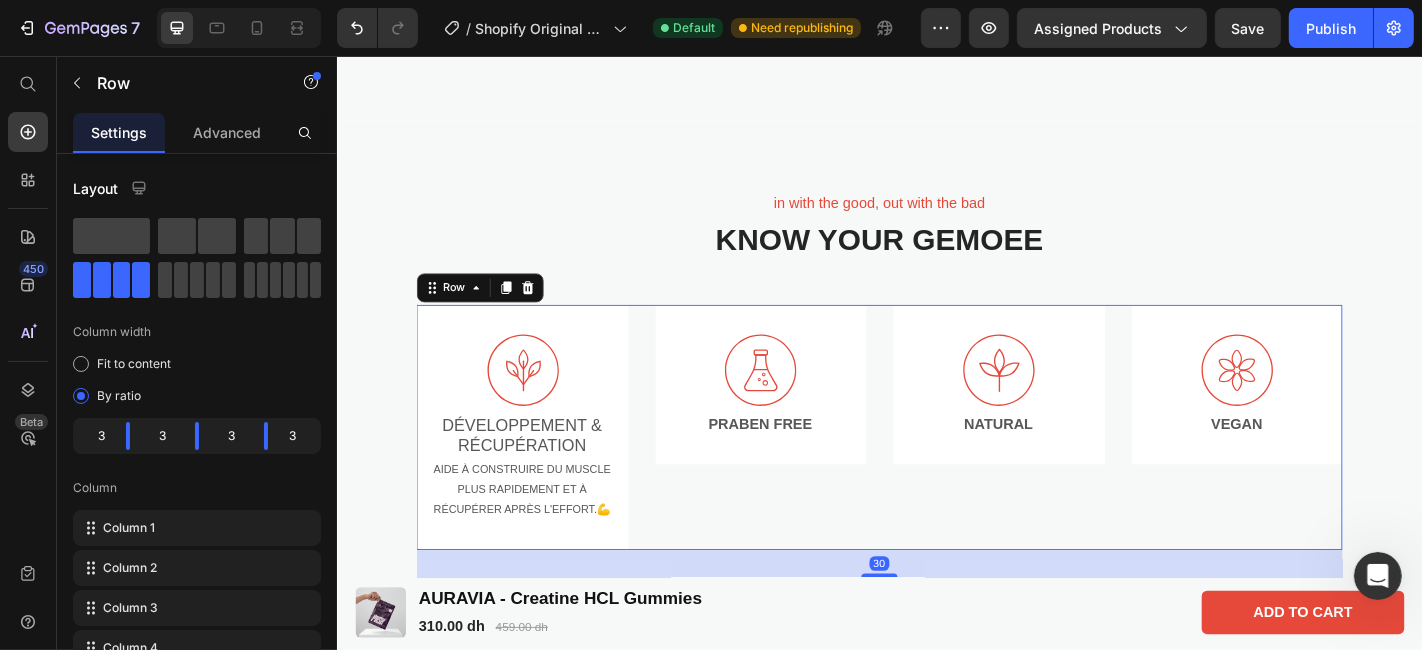 click on "Icon PRABEN FREE Text Block Row" at bounding box center (805, 467) 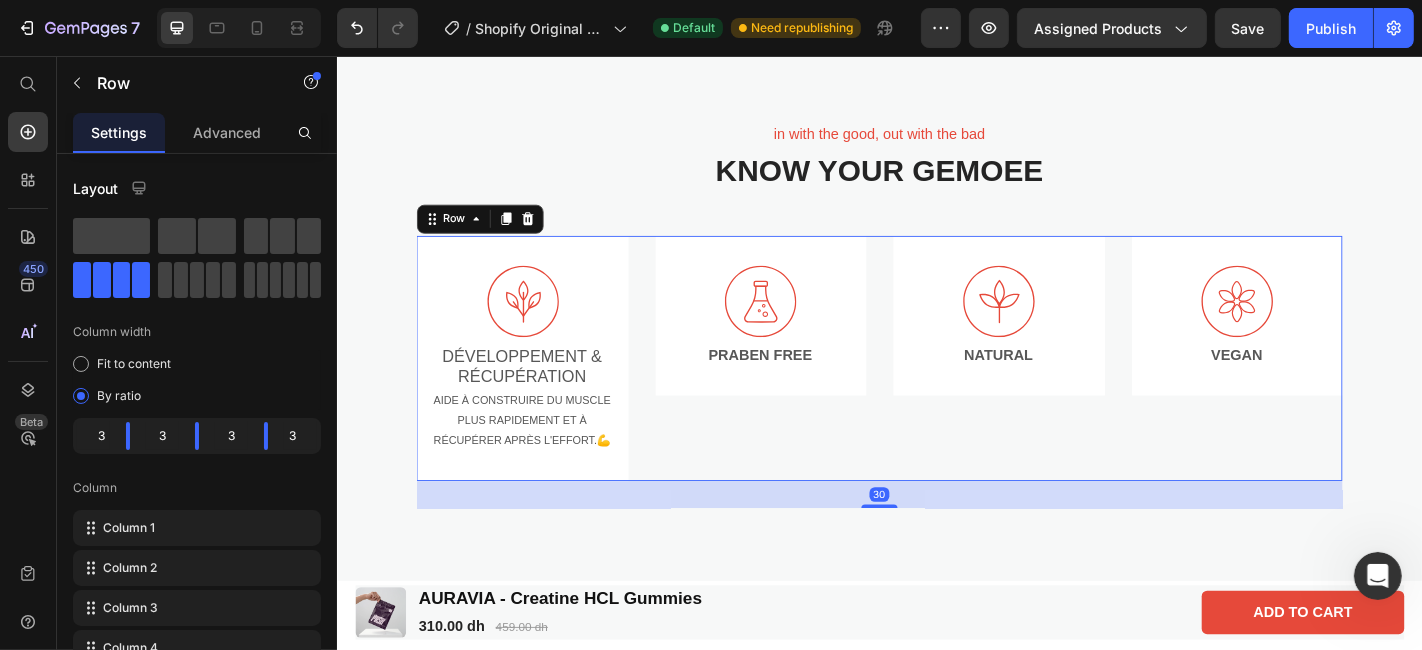 scroll, scrollTop: 1574, scrollLeft: 0, axis: vertical 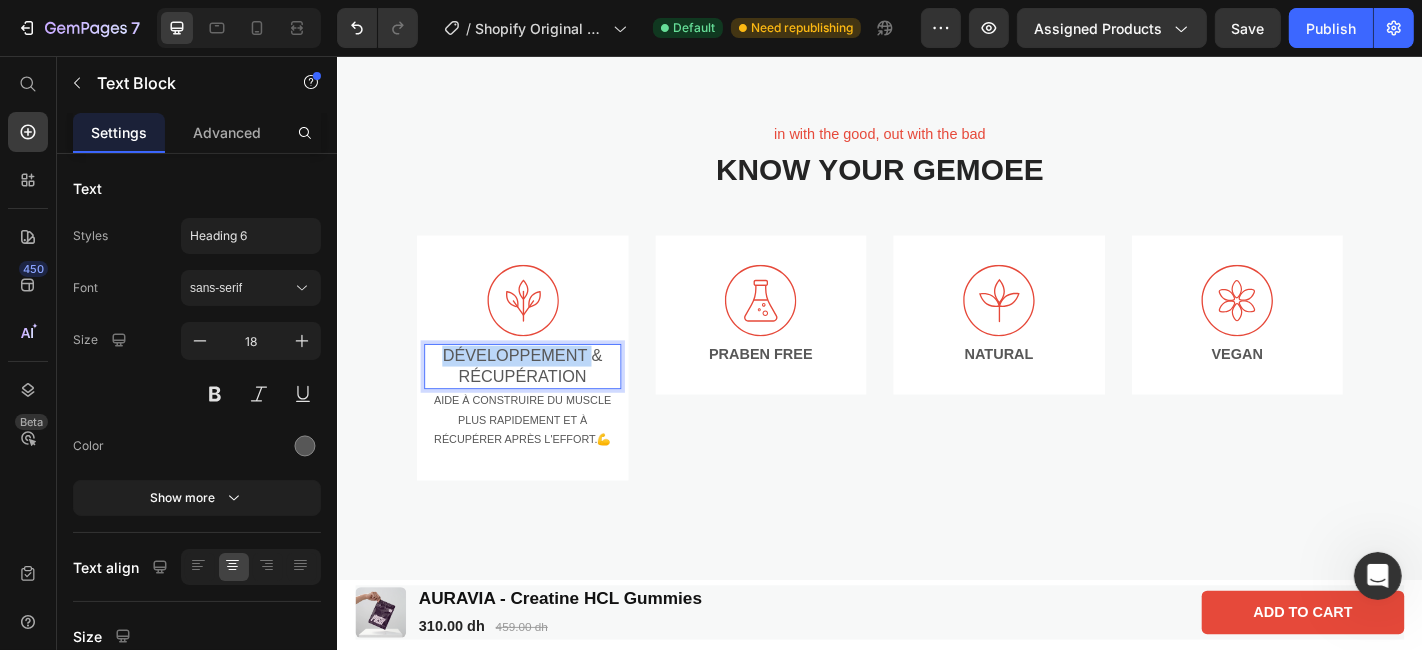 click on "Développement & récupération" at bounding box center [541, 399] 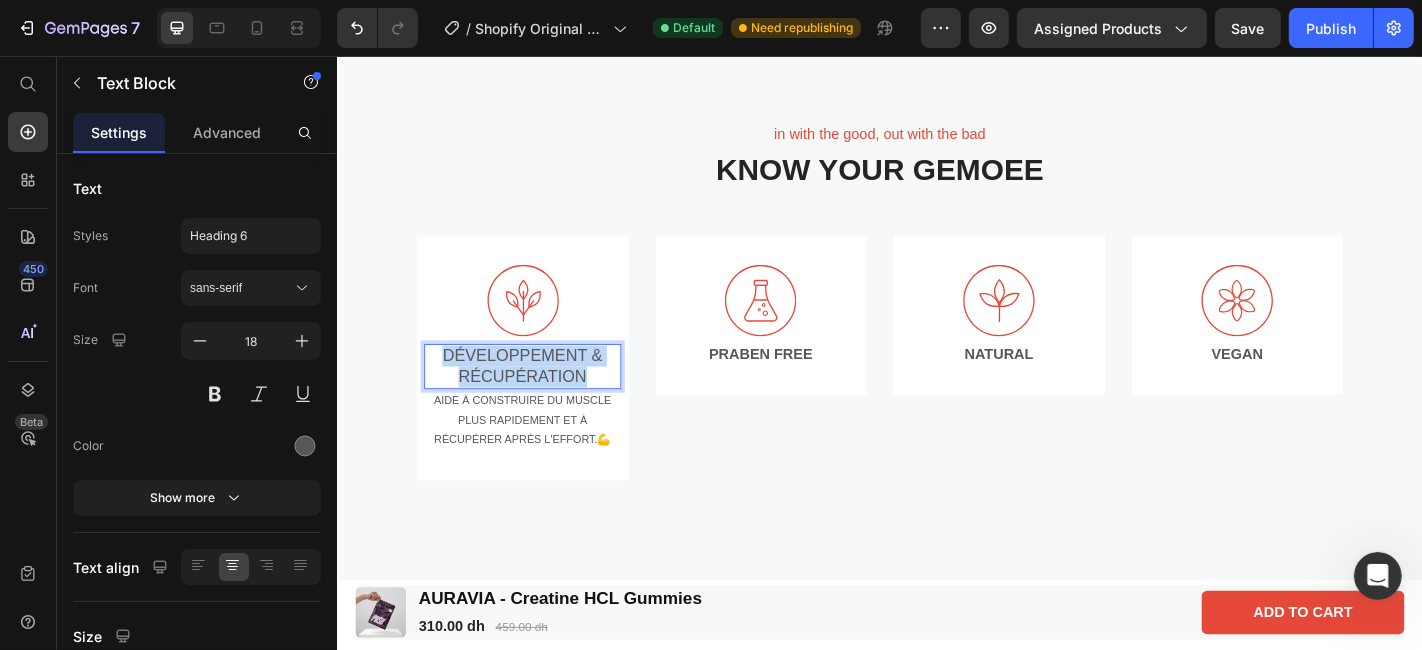 click on "Développement & récupération" at bounding box center [541, 399] 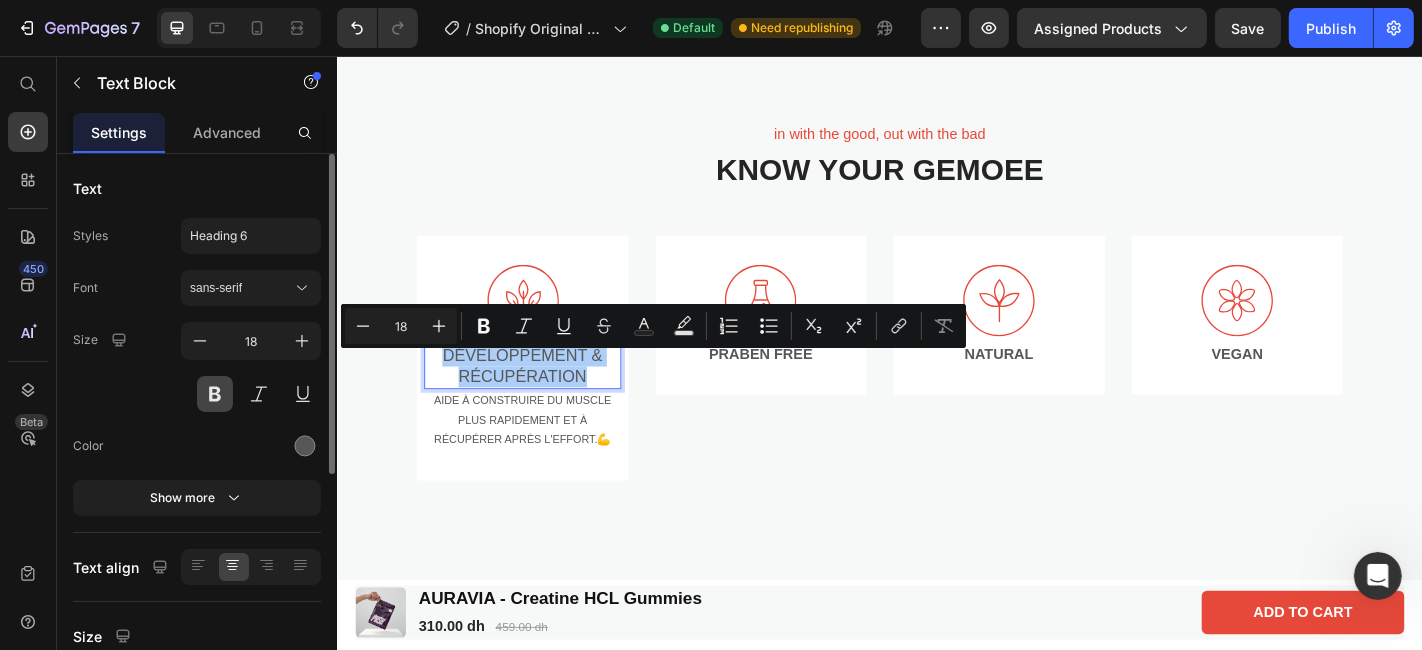 click at bounding box center (215, 394) 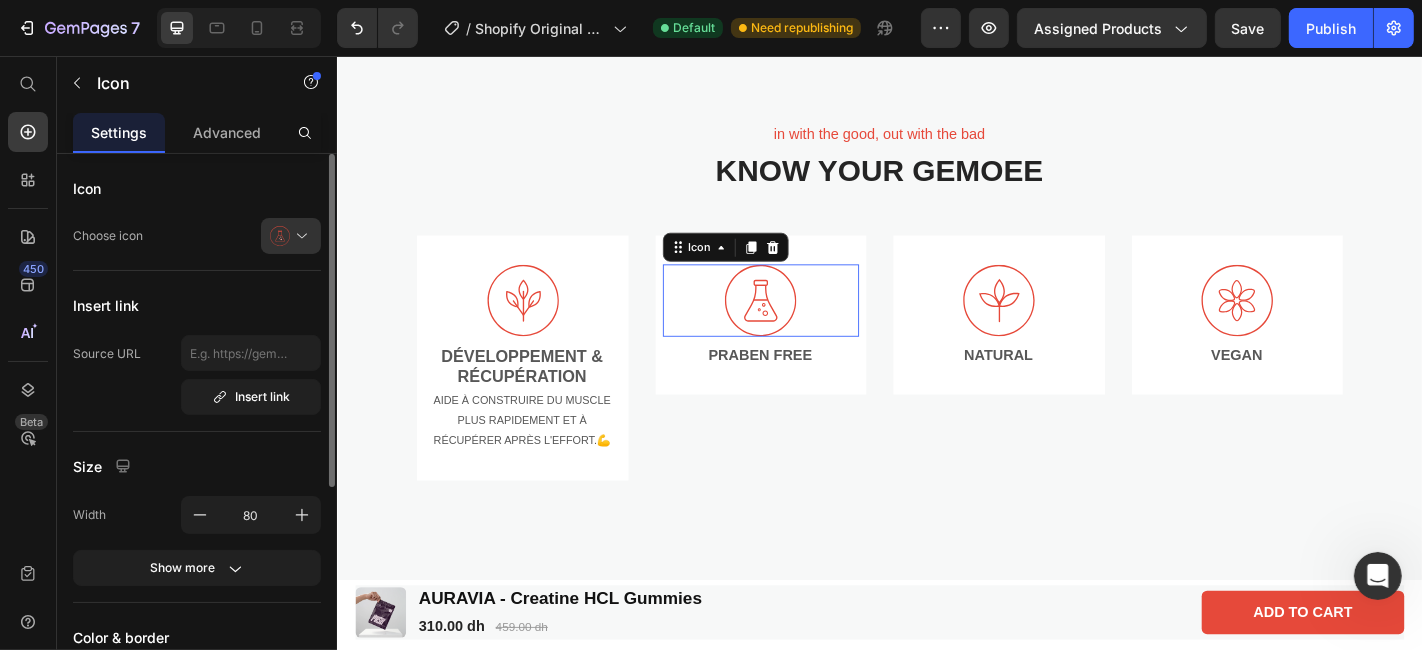 click on "Icon   0" at bounding box center (805, 326) 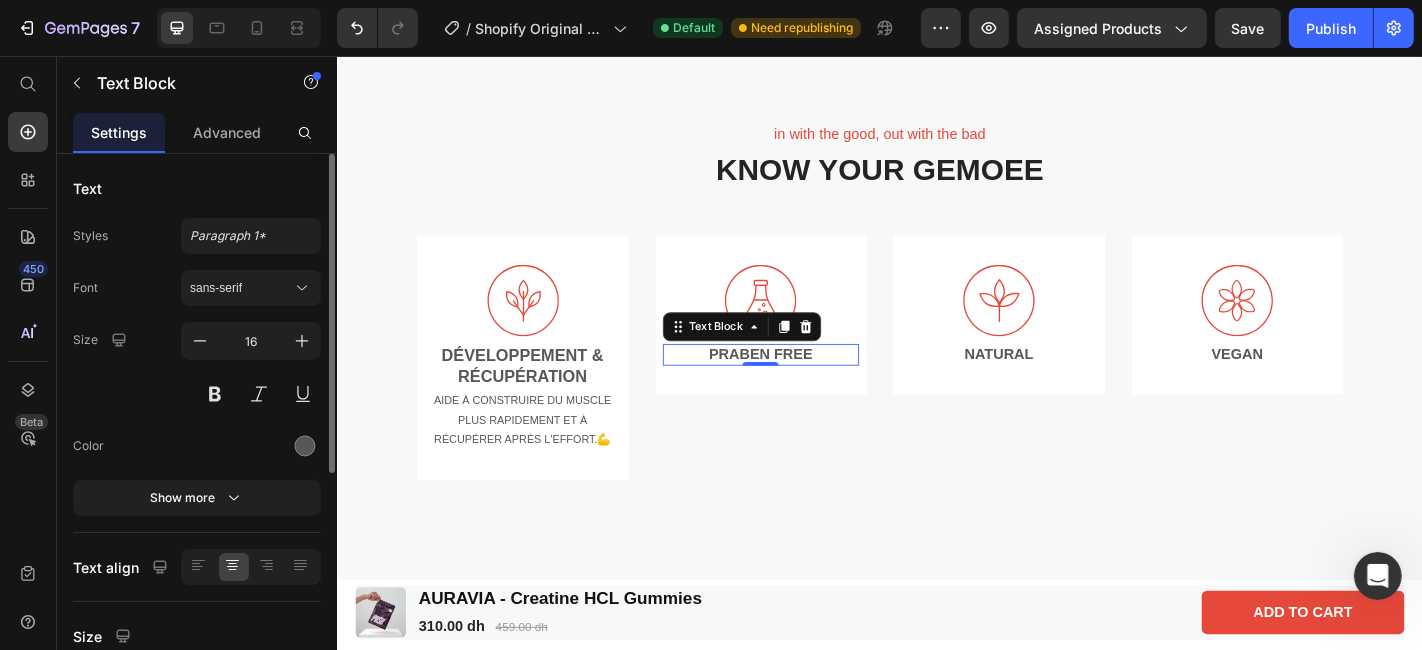 click on "PRABEN FREE" at bounding box center (805, 386) 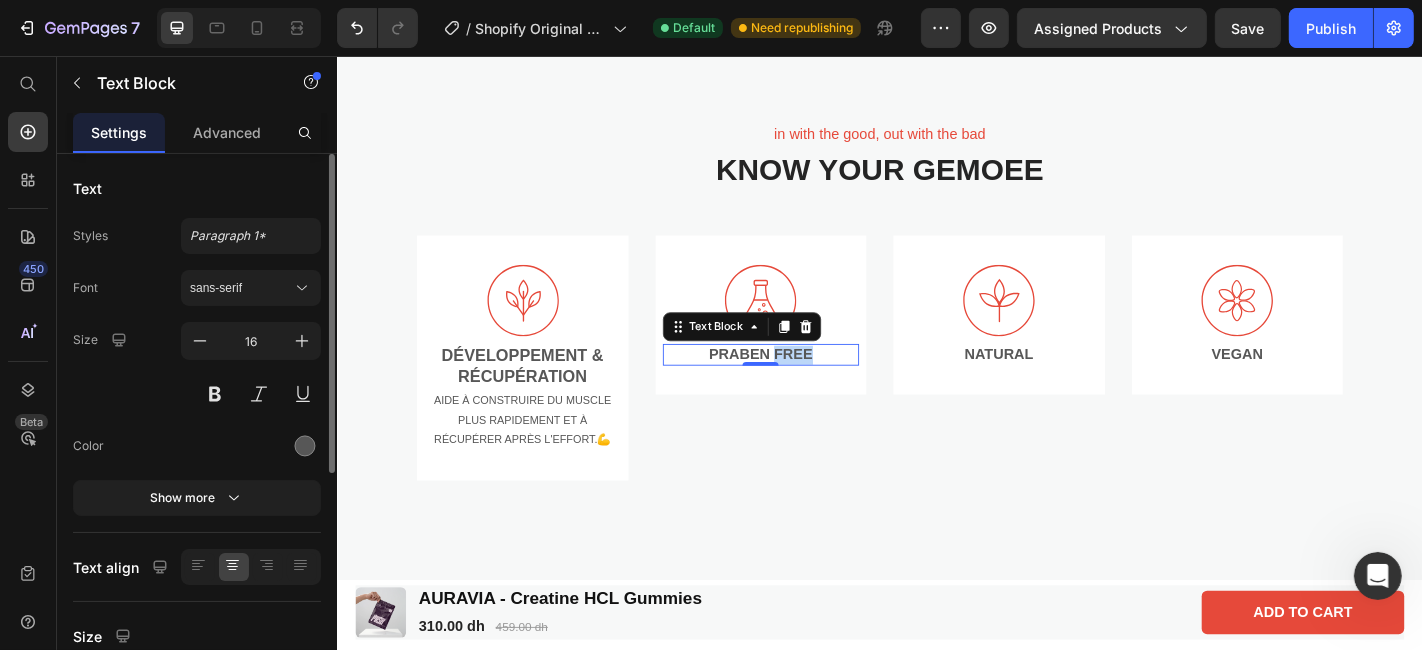 click on "PRABEN FREE" at bounding box center (805, 386) 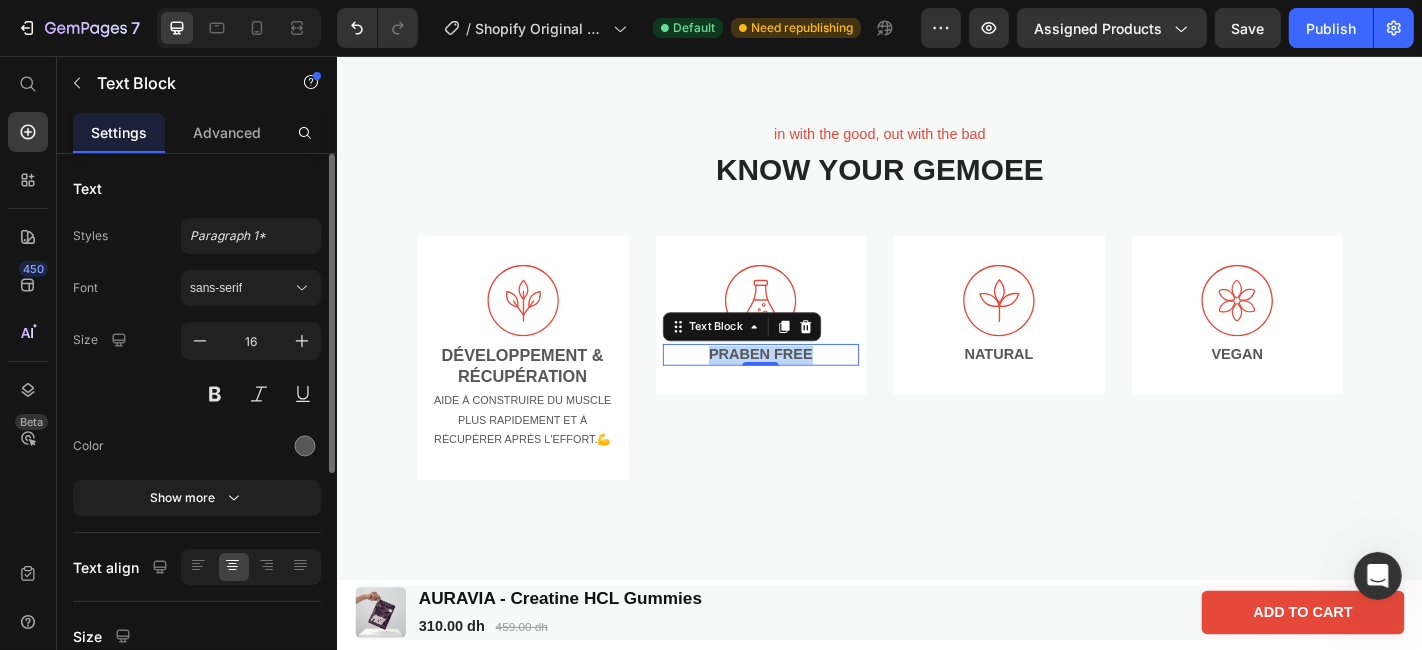 click on "PRABEN FREE" at bounding box center (805, 386) 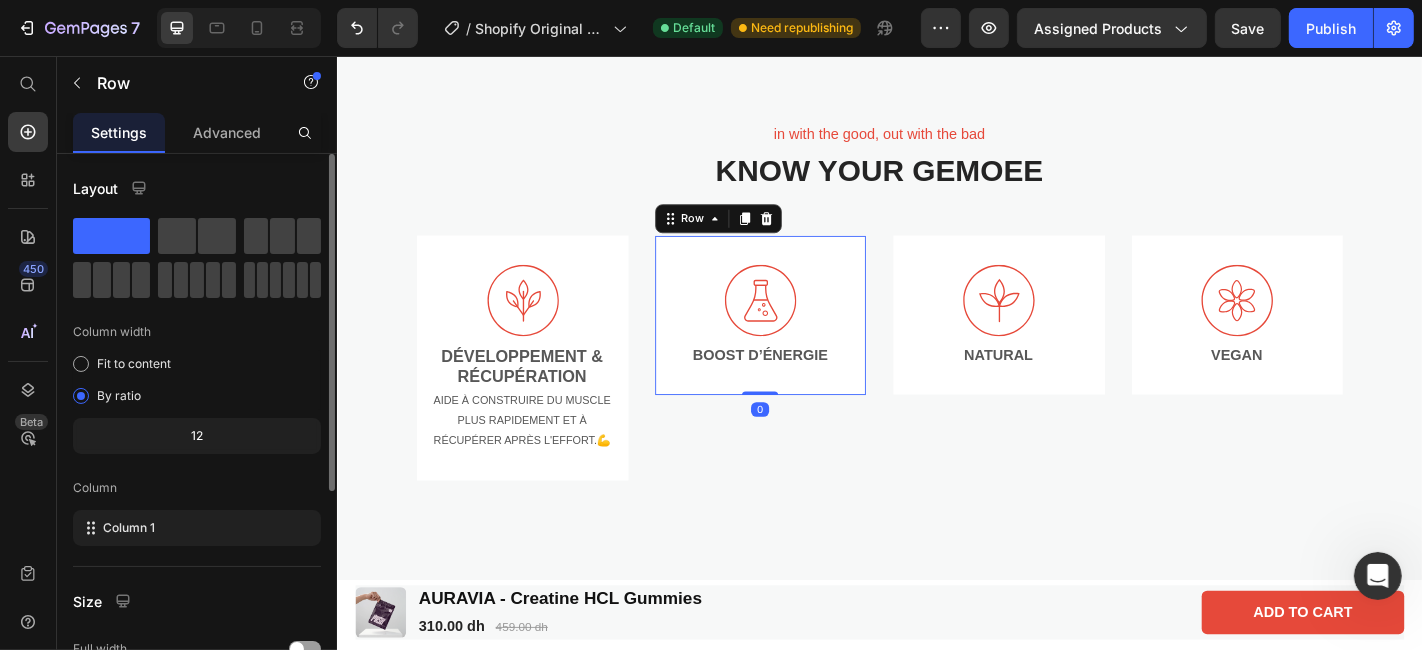click on "Icon Boost d’énergie Text Block Row   0" at bounding box center [805, 342] 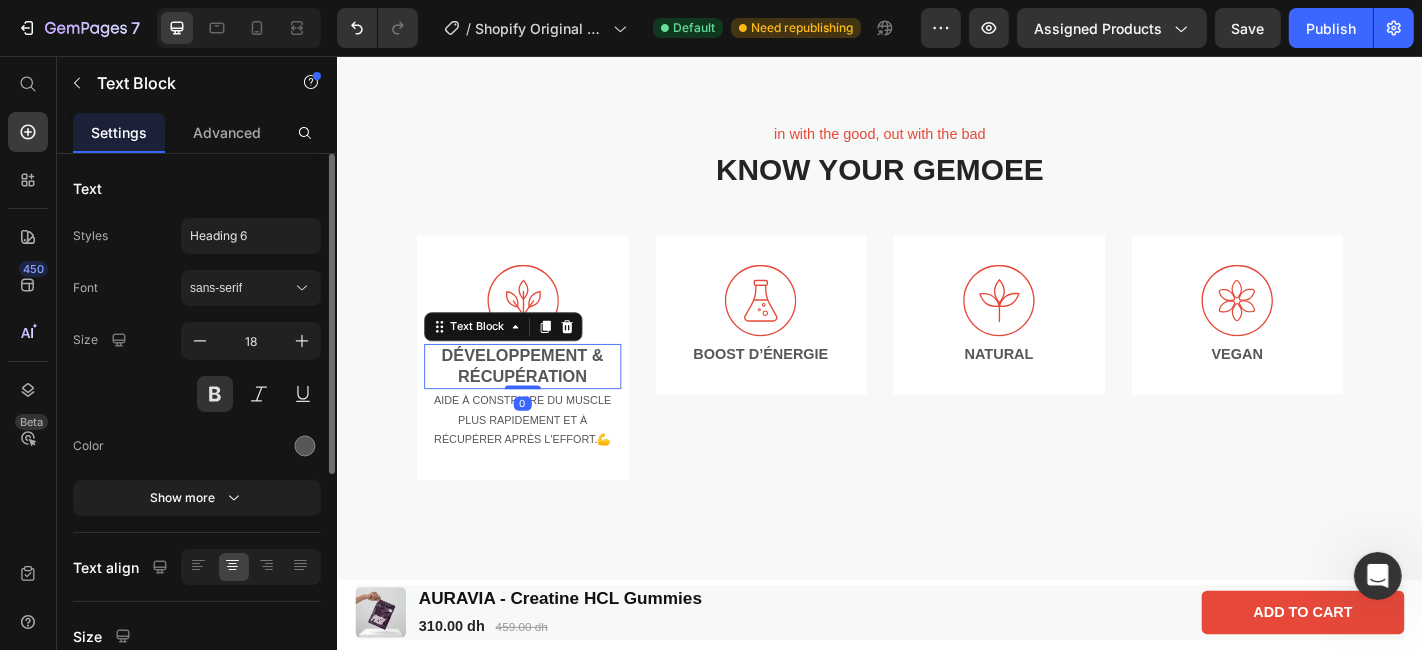 click on "Développement & récupération" at bounding box center [541, 399] 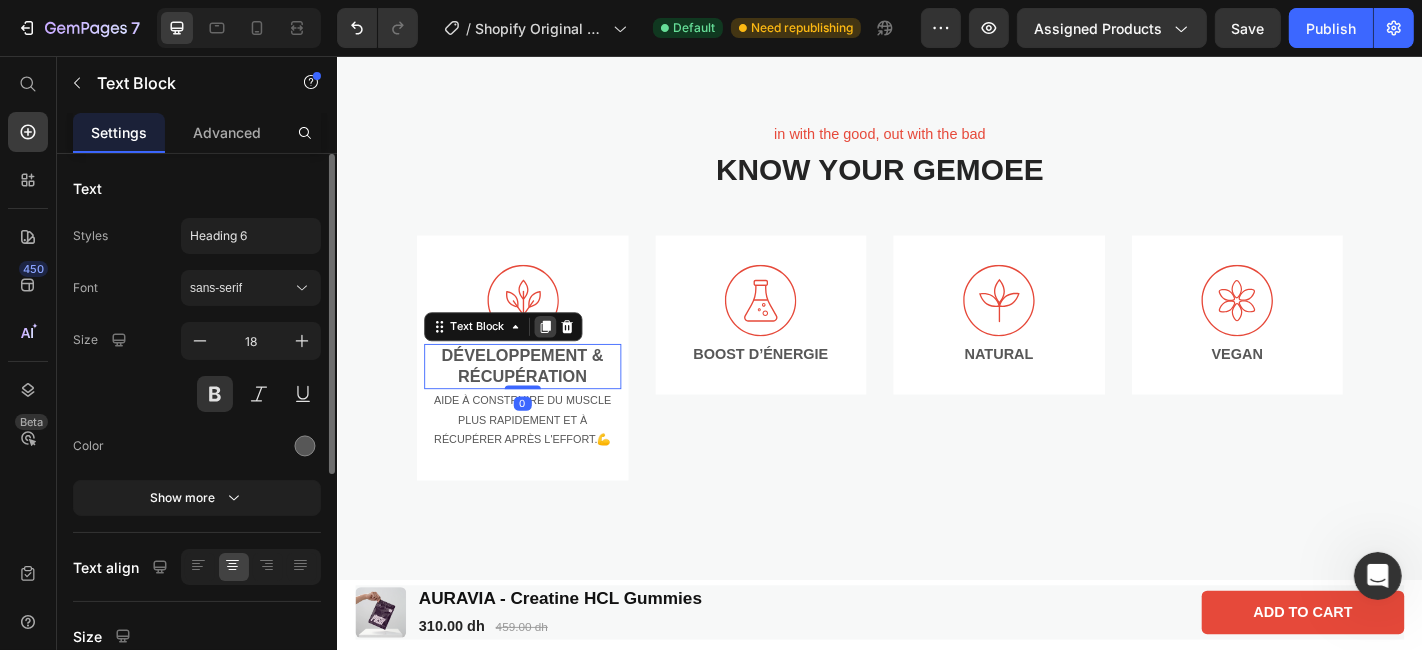 click 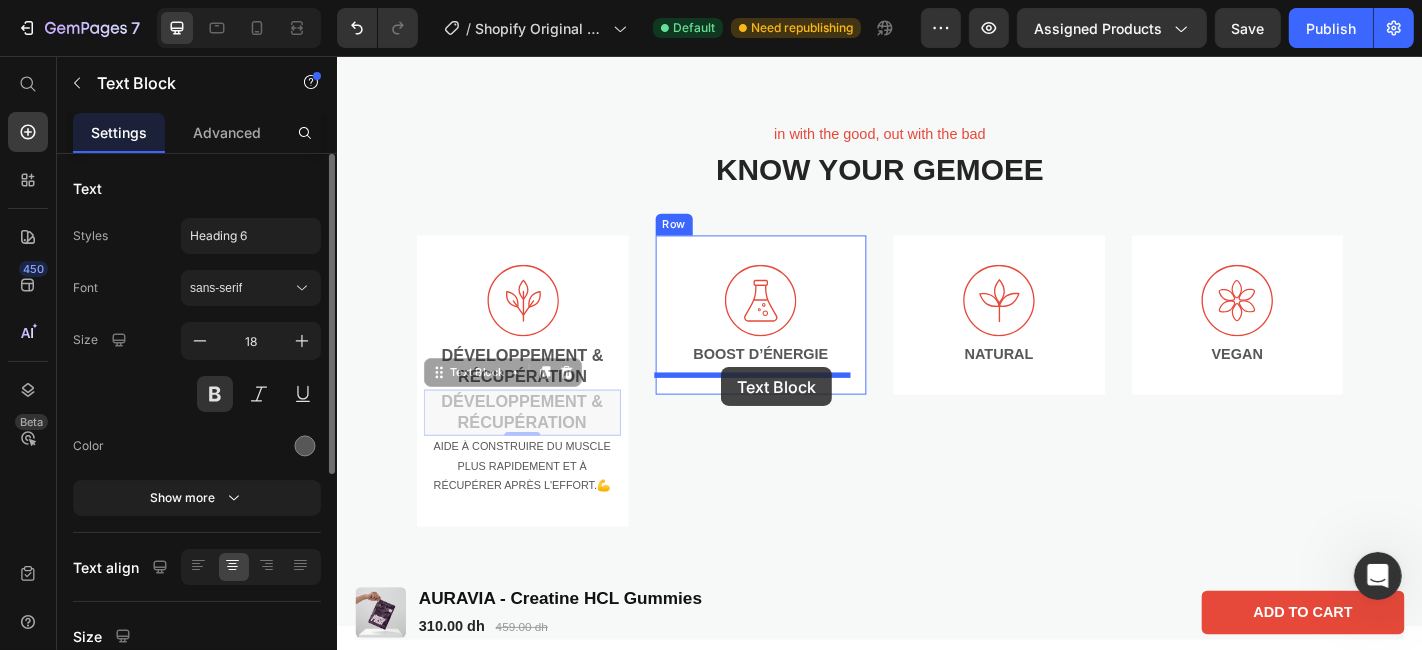drag, startPoint x: 615, startPoint y: 465, endPoint x: 761, endPoint y: 400, distance: 159.81552 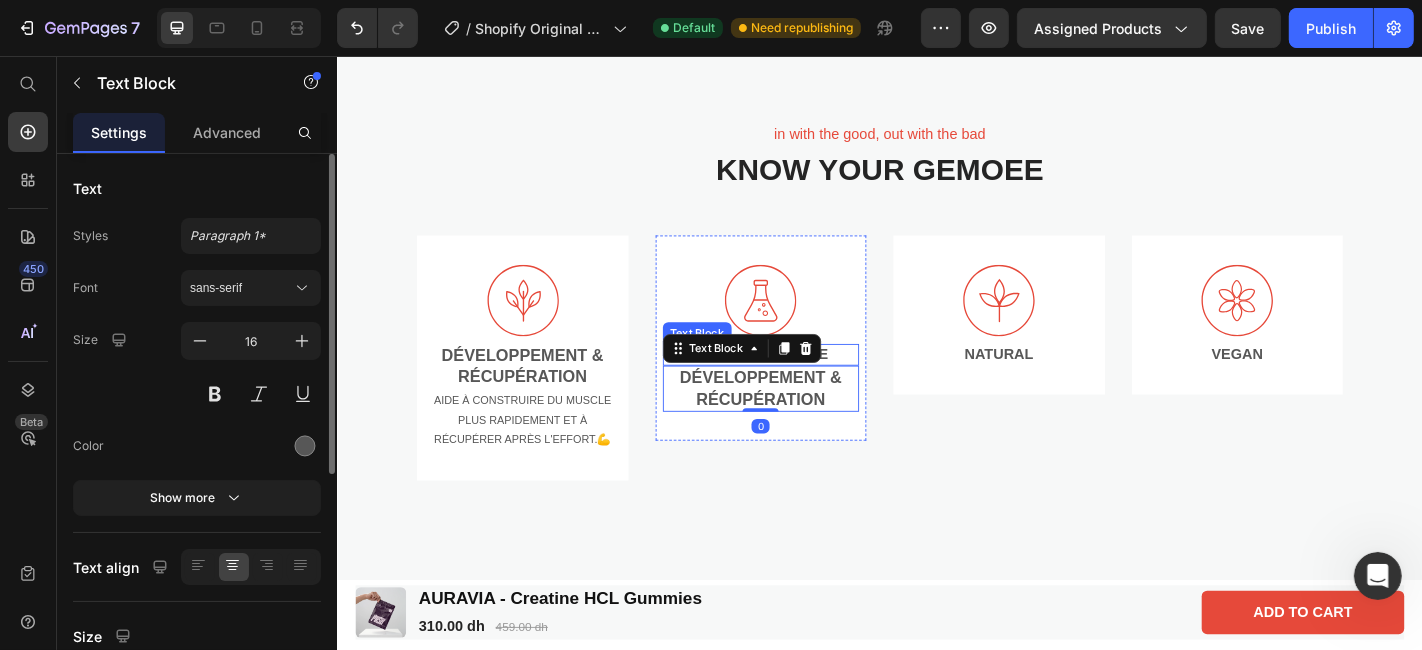click on "Boost d’énergie" at bounding box center (805, 386) 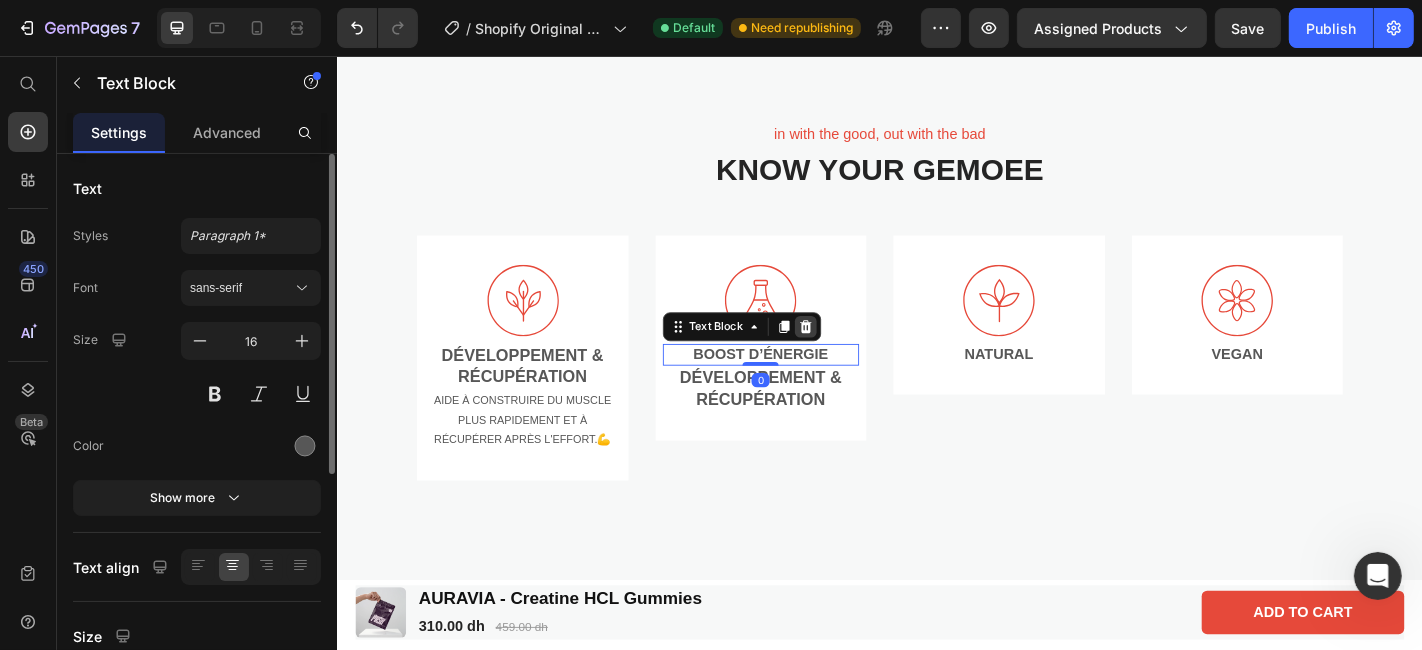 click 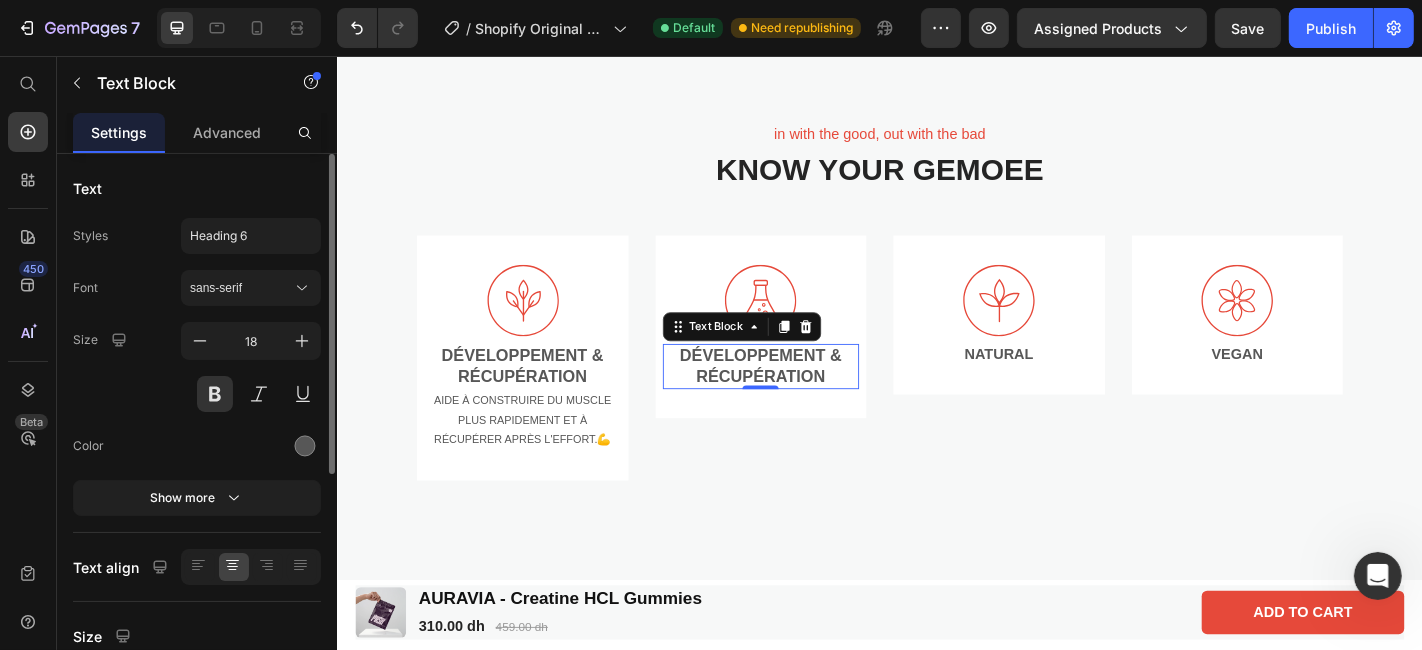 click on "Développement & récupération" at bounding box center (805, 399) 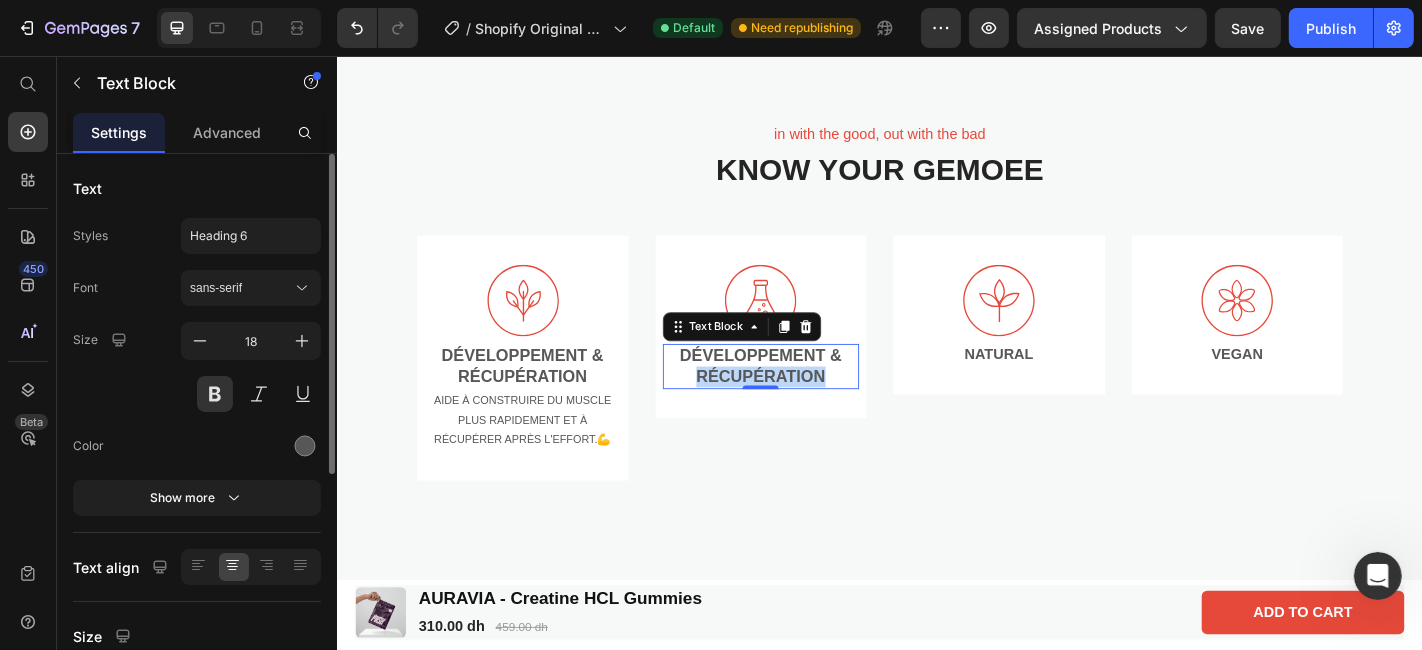 click on "Développement & récupération" at bounding box center [805, 399] 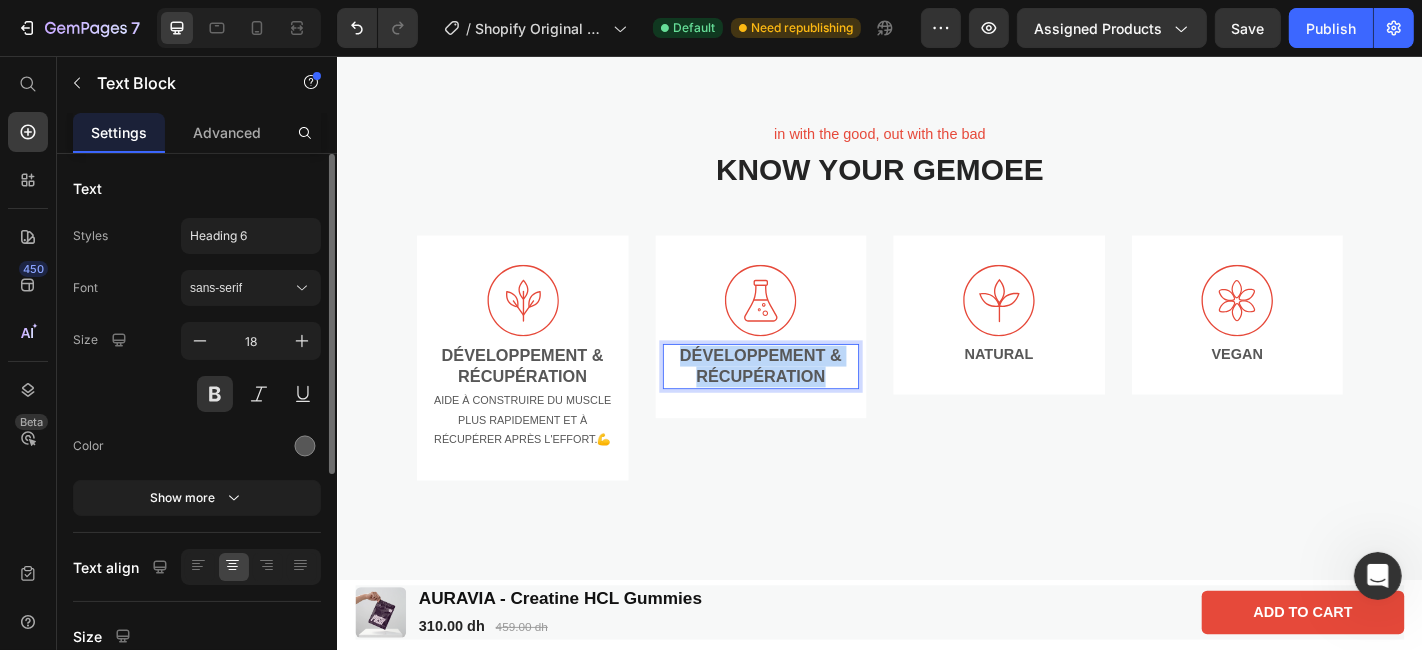 click on "Développement & récupération" at bounding box center (805, 399) 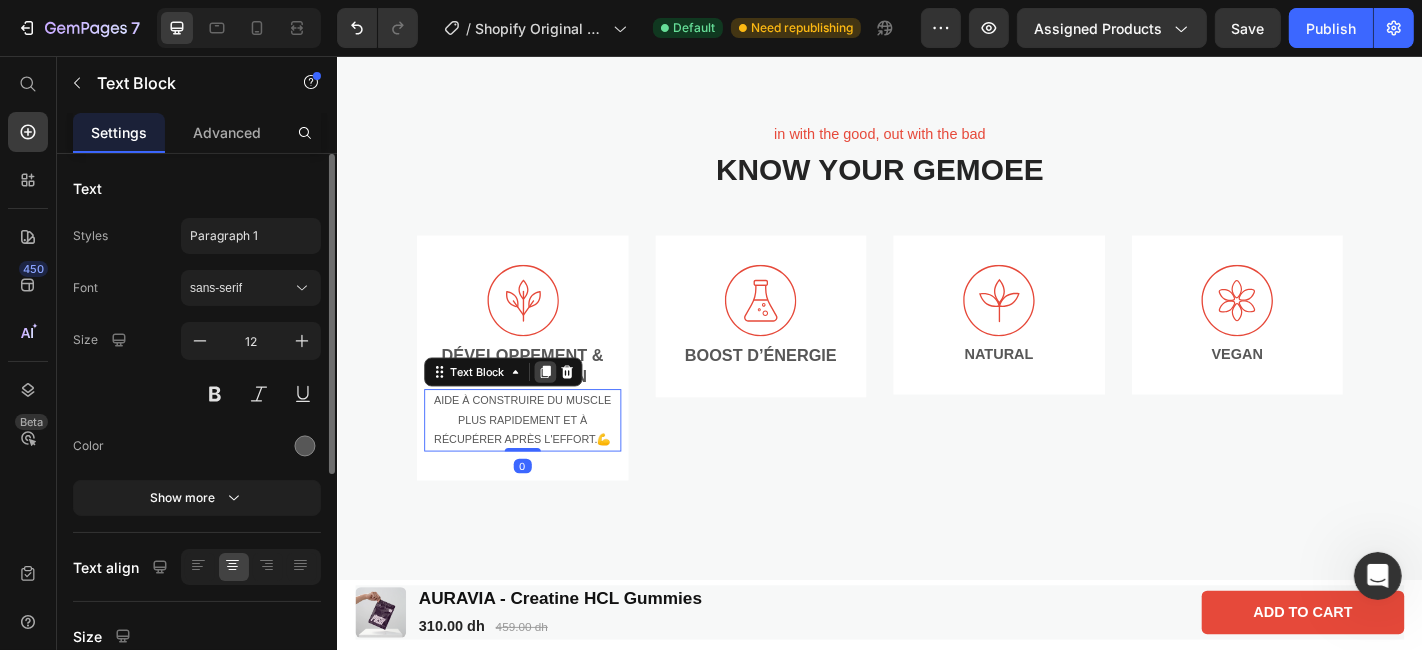 click 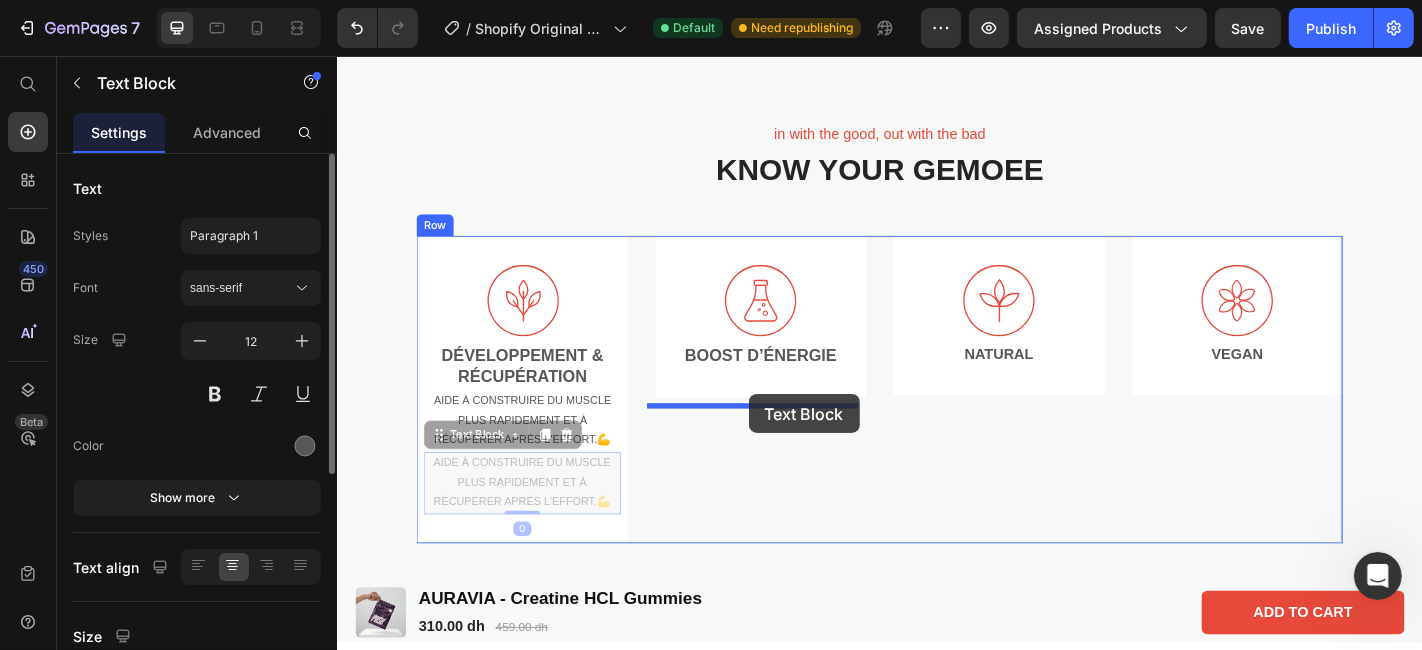 drag, startPoint x: 569, startPoint y: 540, endPoint x: 791, endPoint y: 430, distance: 247.75795 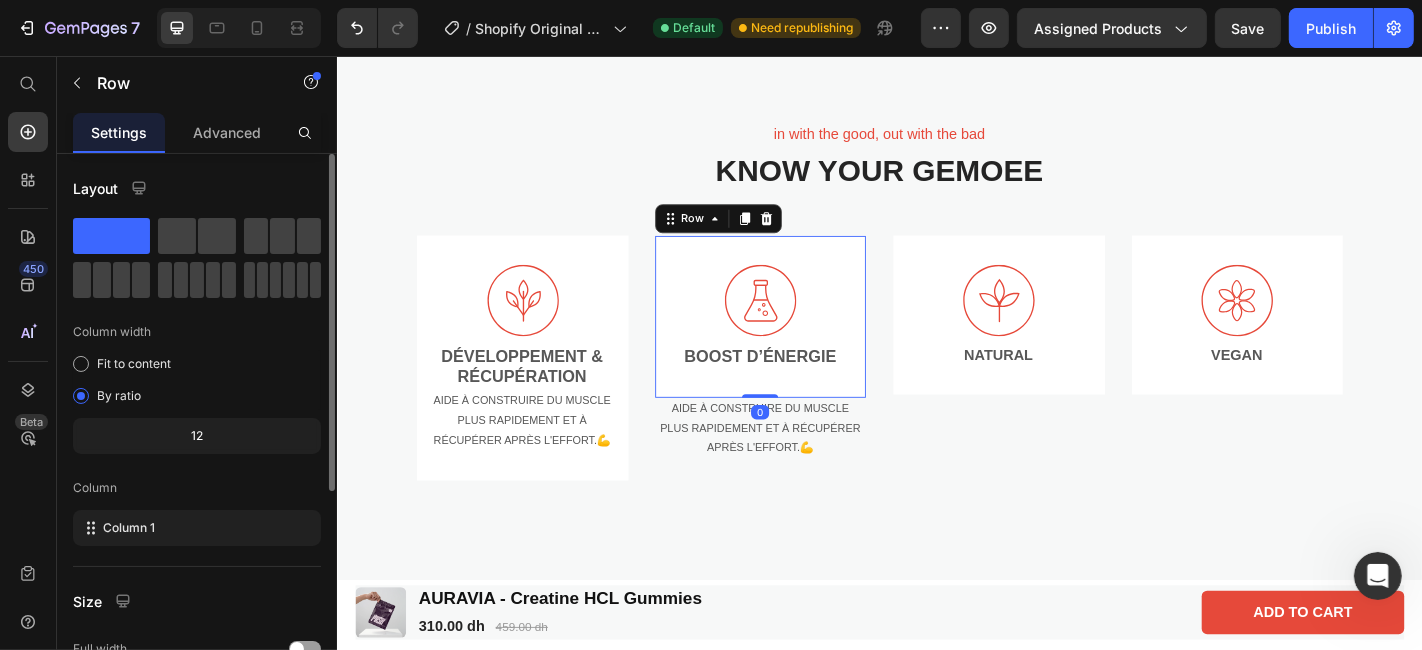 click on "Icon Boost d’énergie Text Block Row   0" at bounding box center (805, 343) 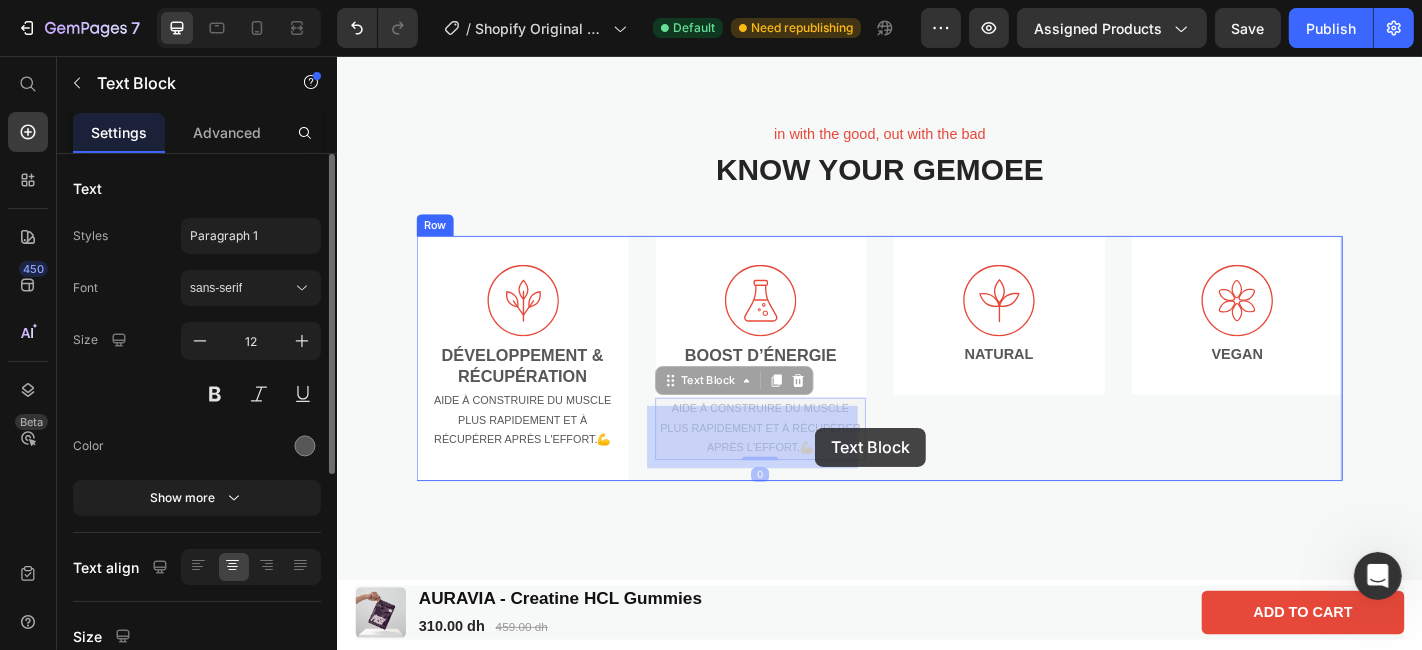 drag, startPoint x: 832, startPoint y: 467, endPoint x: 865, endPoint y: 470, distance: 33.13608 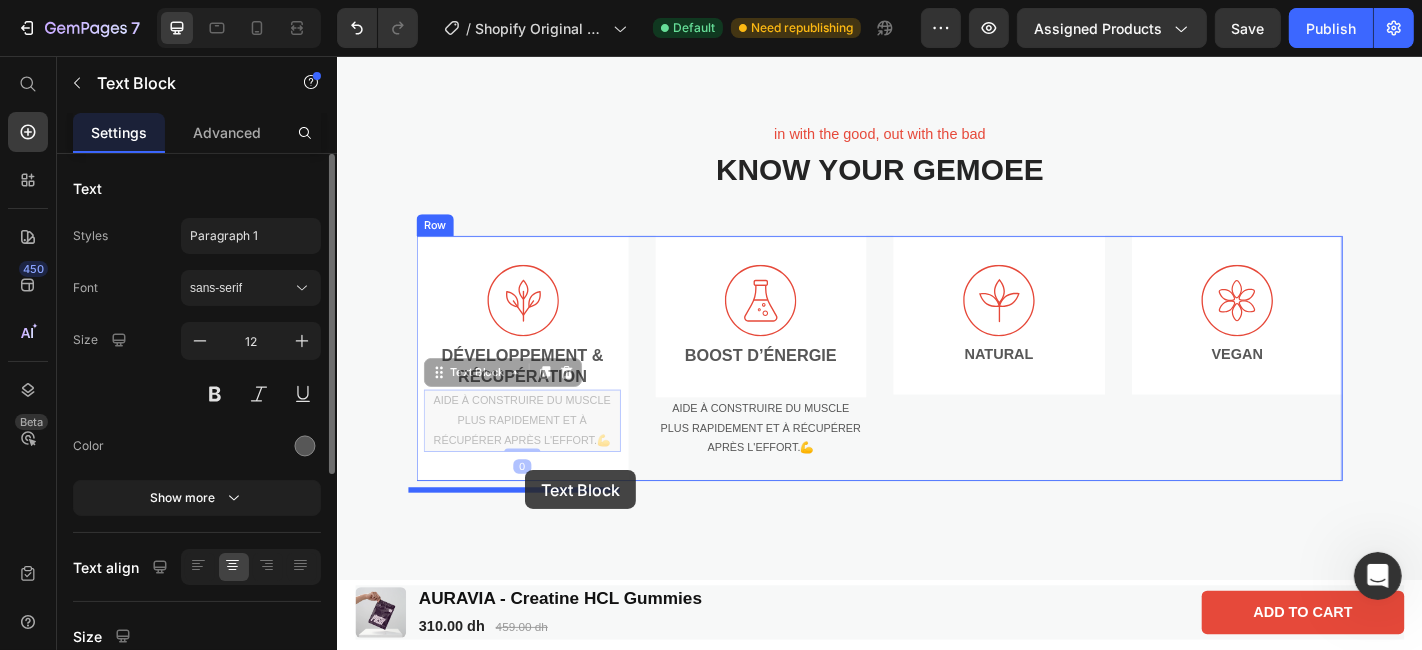 drag, startPoint x: 541, startPoint y: 476, endPoint x: 544, endPoint y: 514, distance: 38.118237 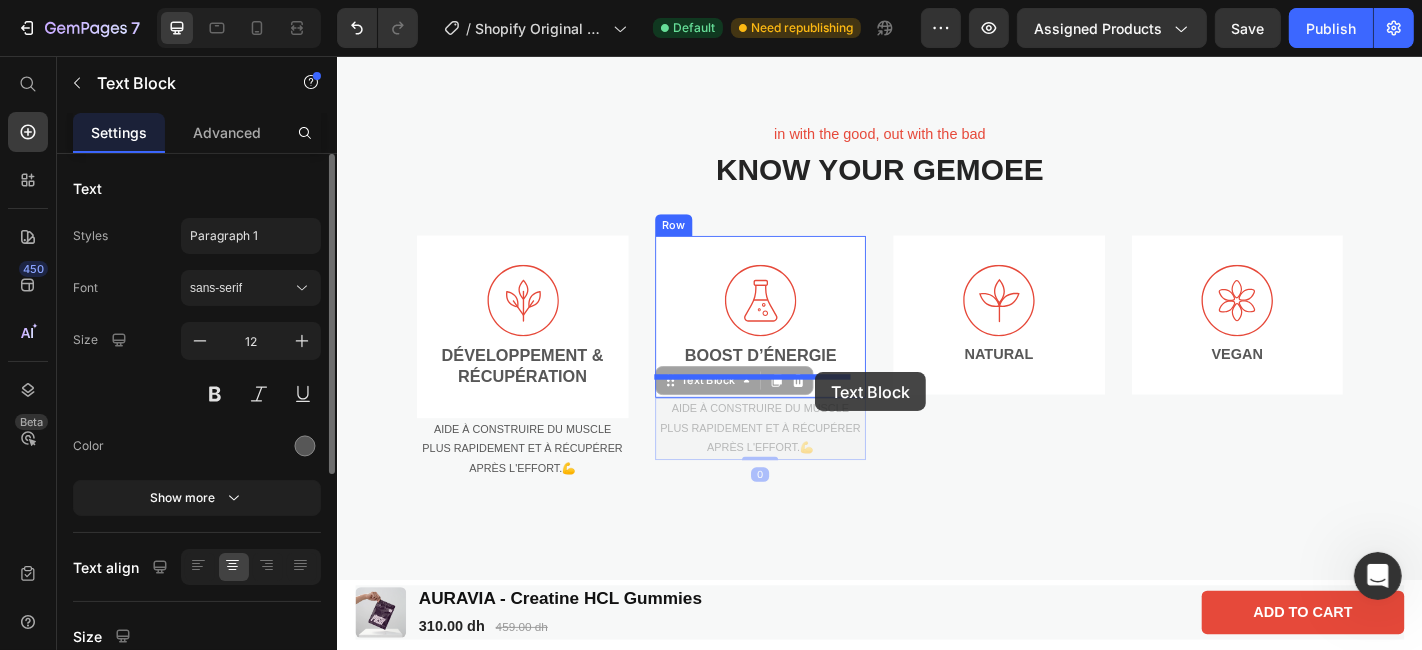 drag, startPoint x: 851, startPoint y: 474, endPoint x: 865, endPoint y: 406, distance: 69.426216 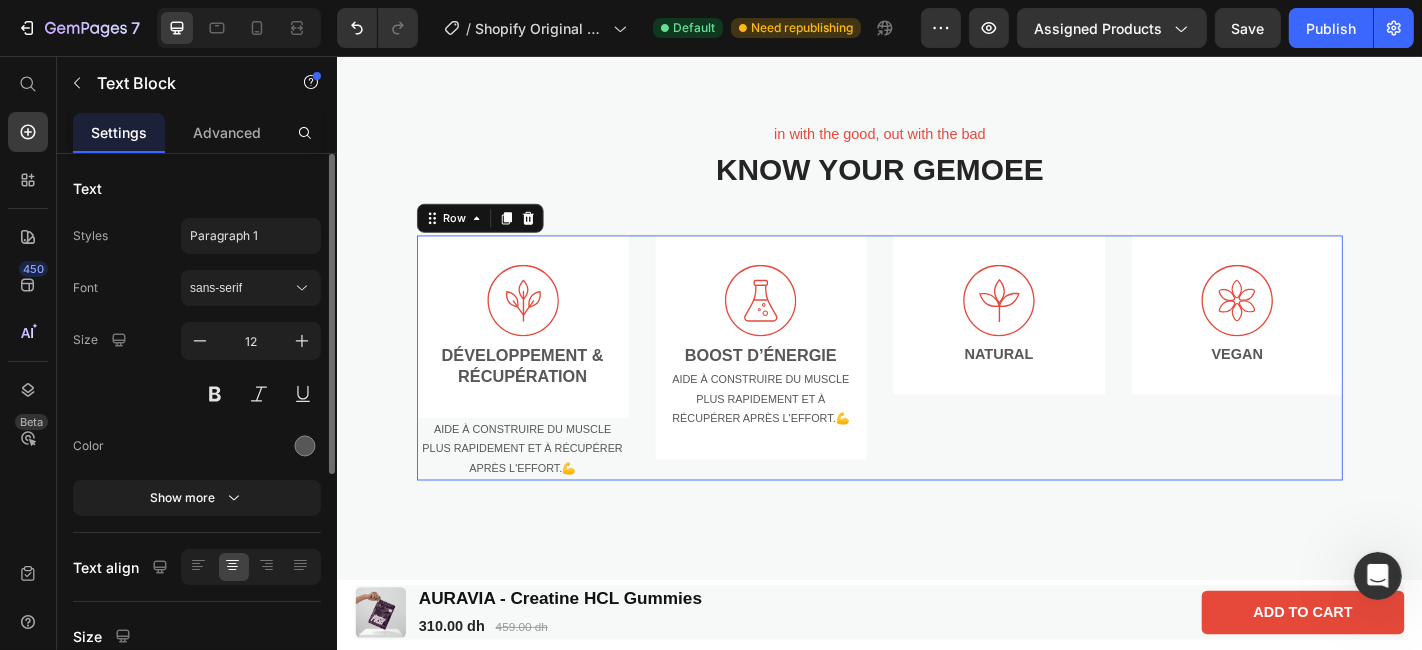 click on "Icon NATURAL Text Block Row" at bounding box center [1068, 390] 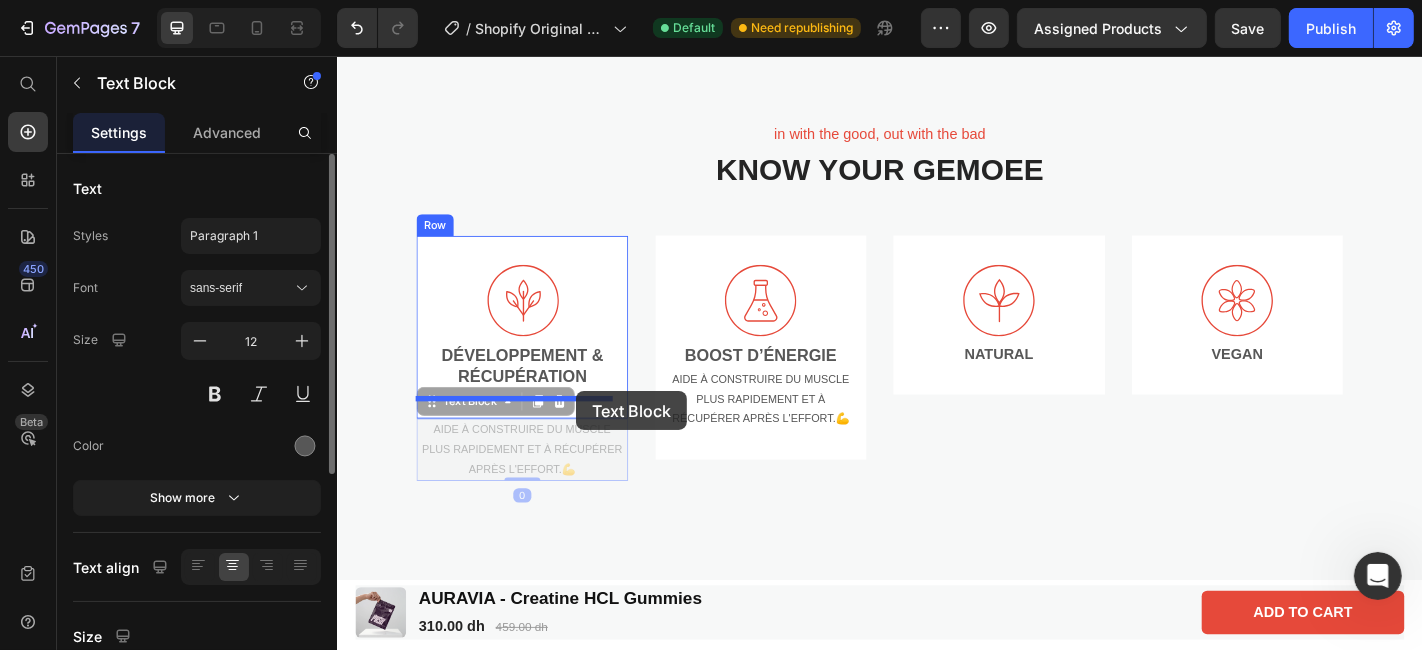 drag, startPoint x: 544, startPoint y: 501, endPoint x: 600, endPoint y: 428, distance: 92.00543 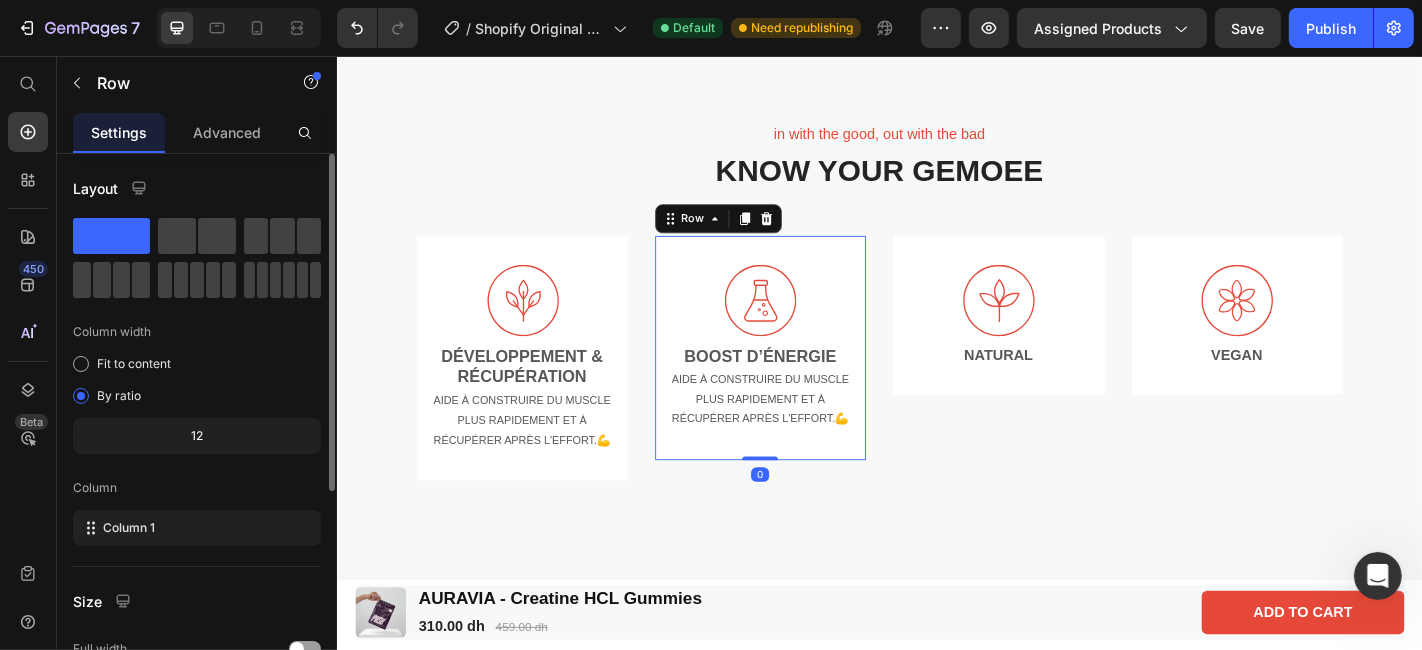 click on "Icon Boost d’énergie Text Block Aide à construire du muscle plus rapidement et à récupérer après l'effort.💪 Text Block Row   0" at bounding box center (805, 378) 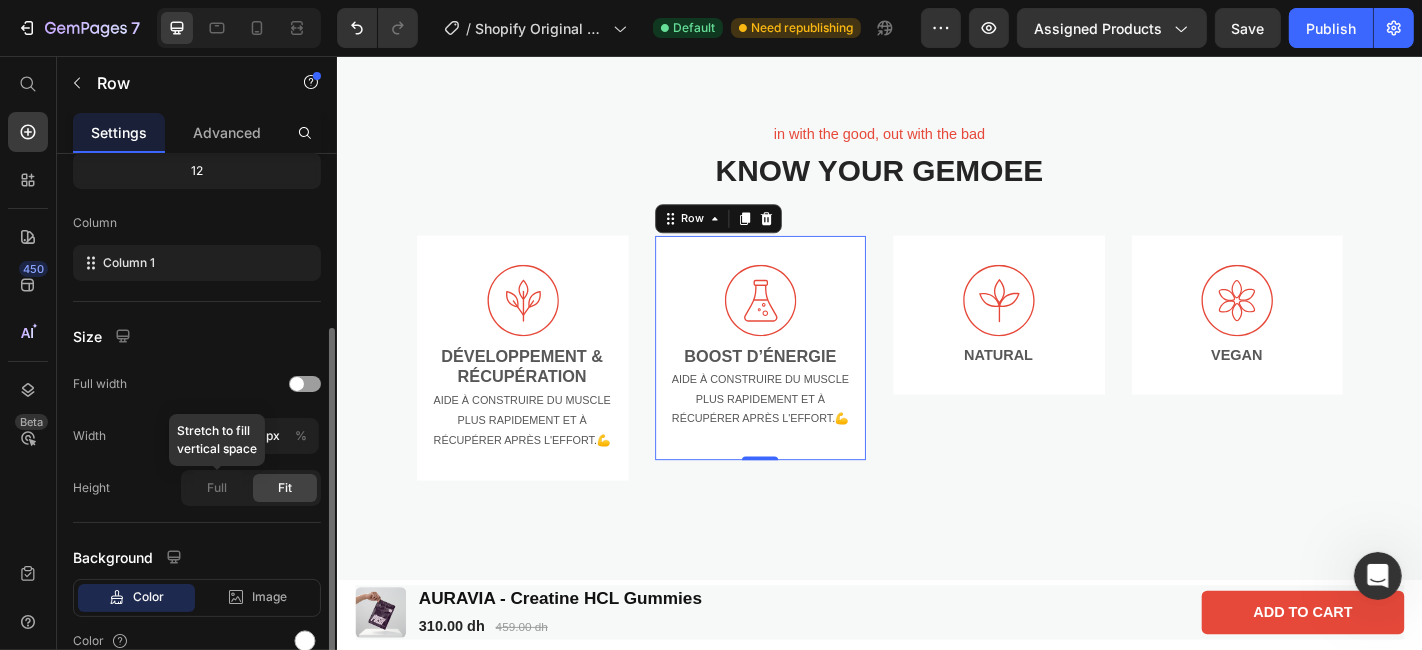 scroll, scrollTop: 356, scrollLeft: 0, axis: vertical 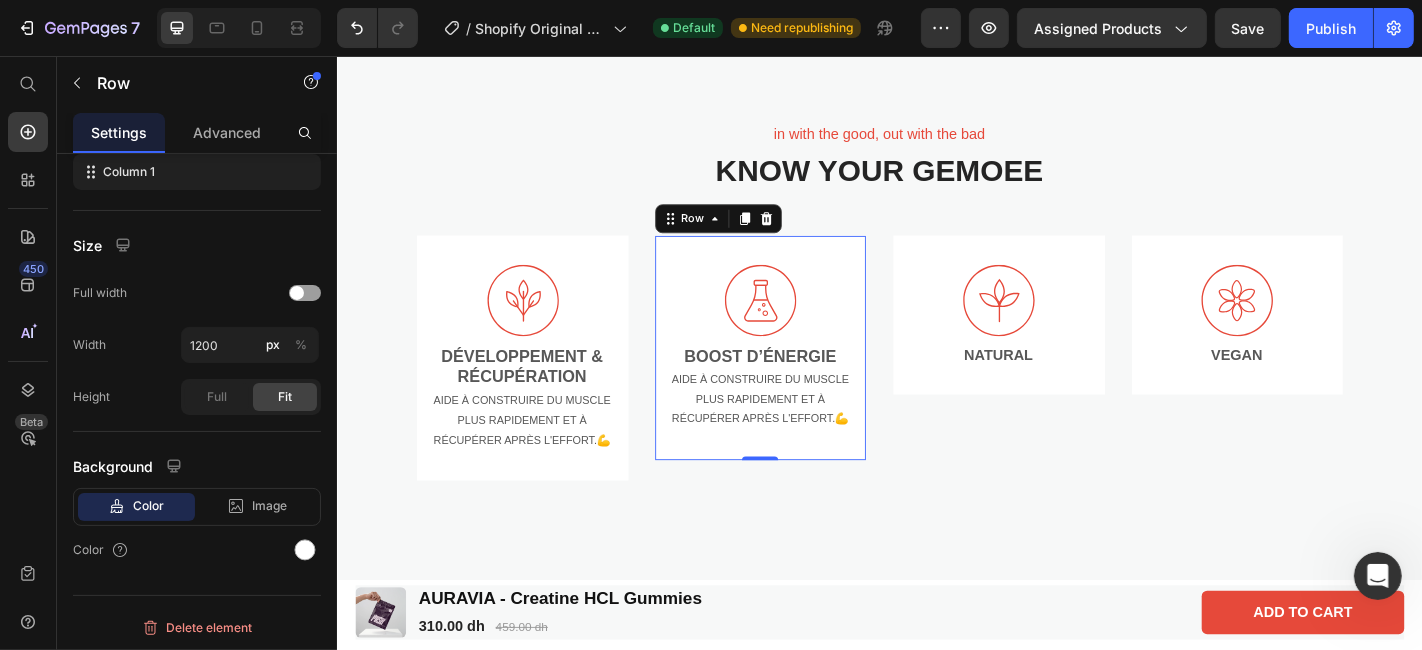 click on "Icon Boost d’énergie Text Block Aide à construire du muscle plus rapidement et à récupérer après l'effort.💪 Text Block Row   0" at bounding box center (805, 378) 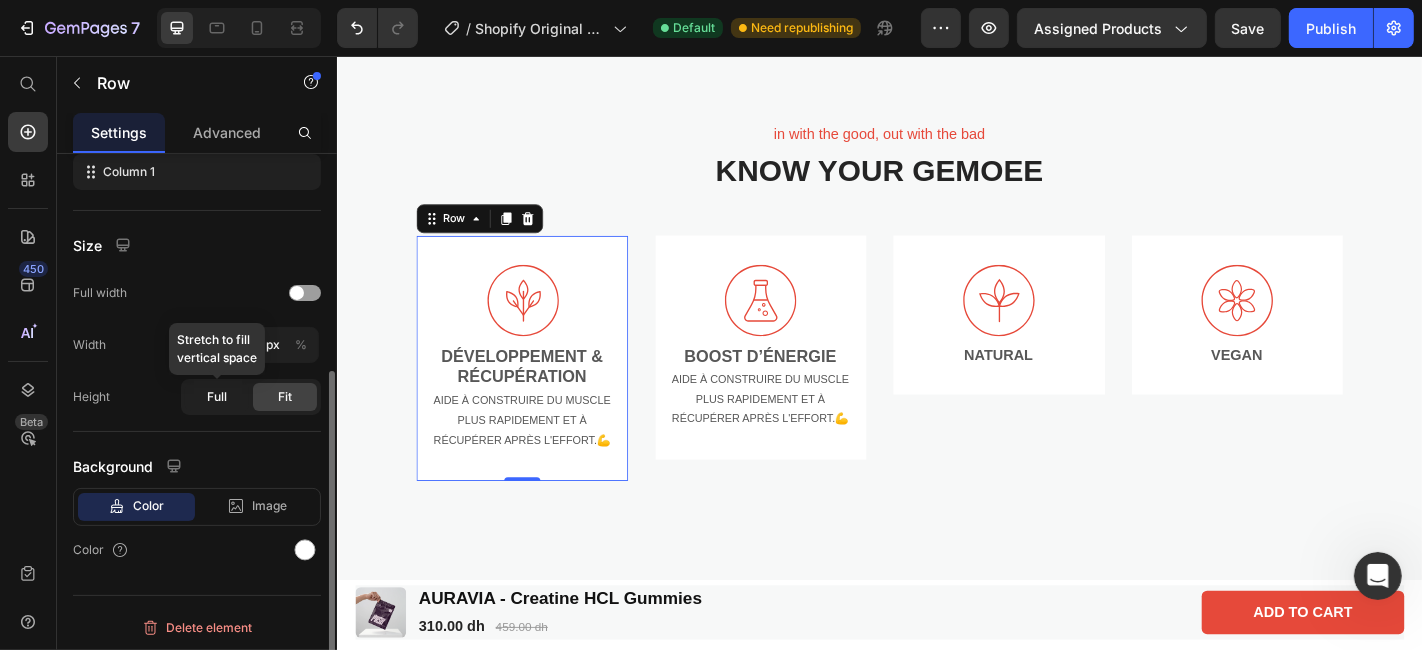 scroll, scrollTop: 0, scrollLeft: 0, axis: both 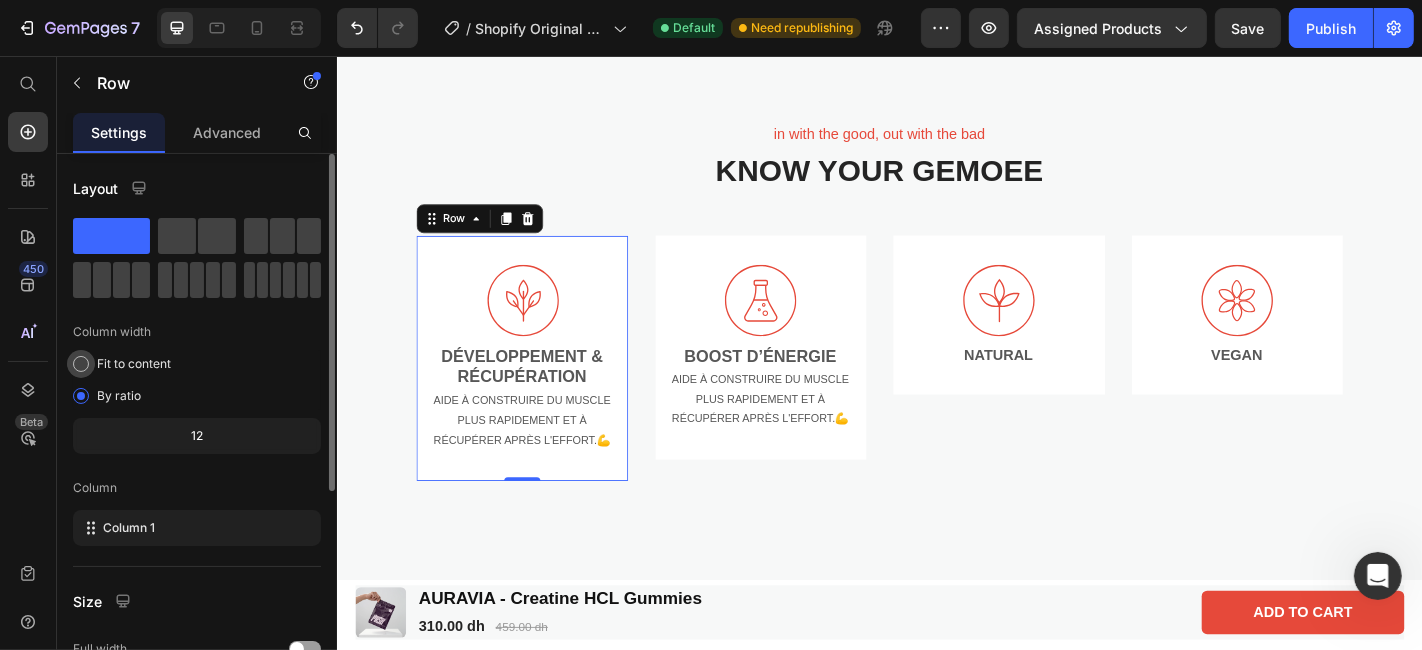 click on "Fit to content" at bounding box center [134, 364] 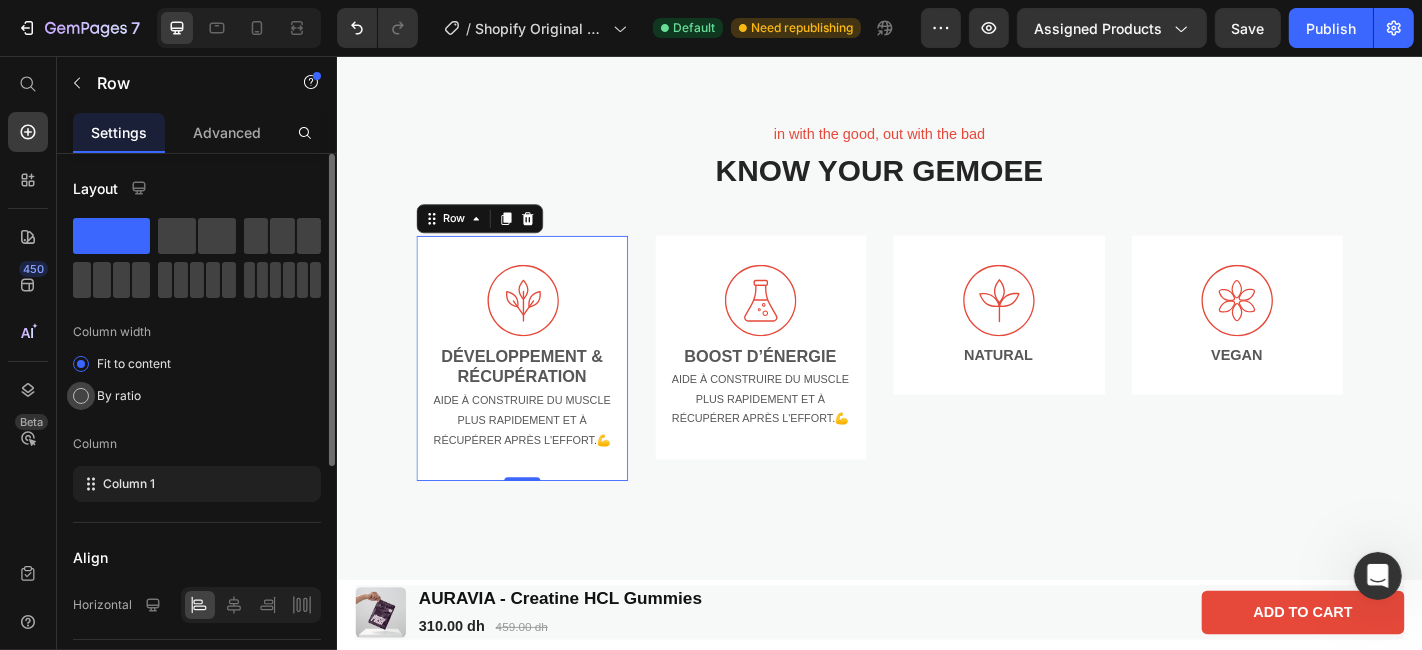 click on "By ratio" at bounding box center (119, 396) 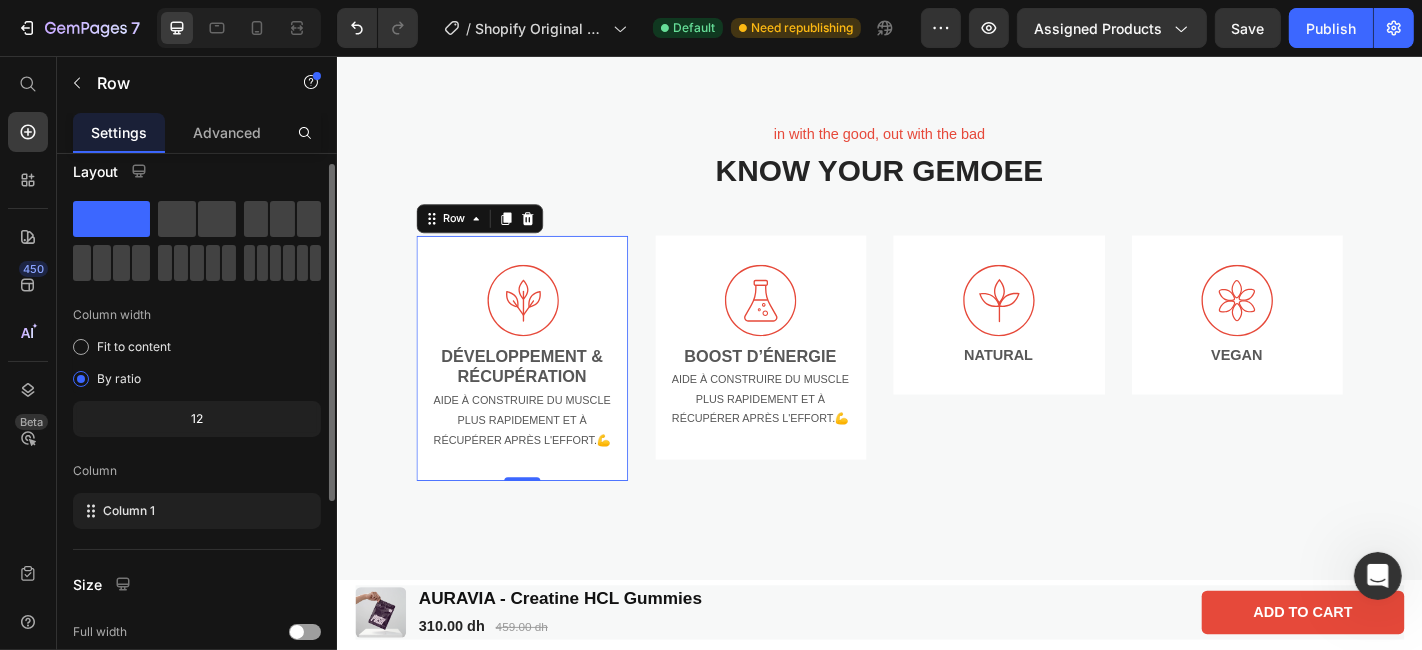 scroll, scrollTop: 0, scrollLeft: 0, axis: both 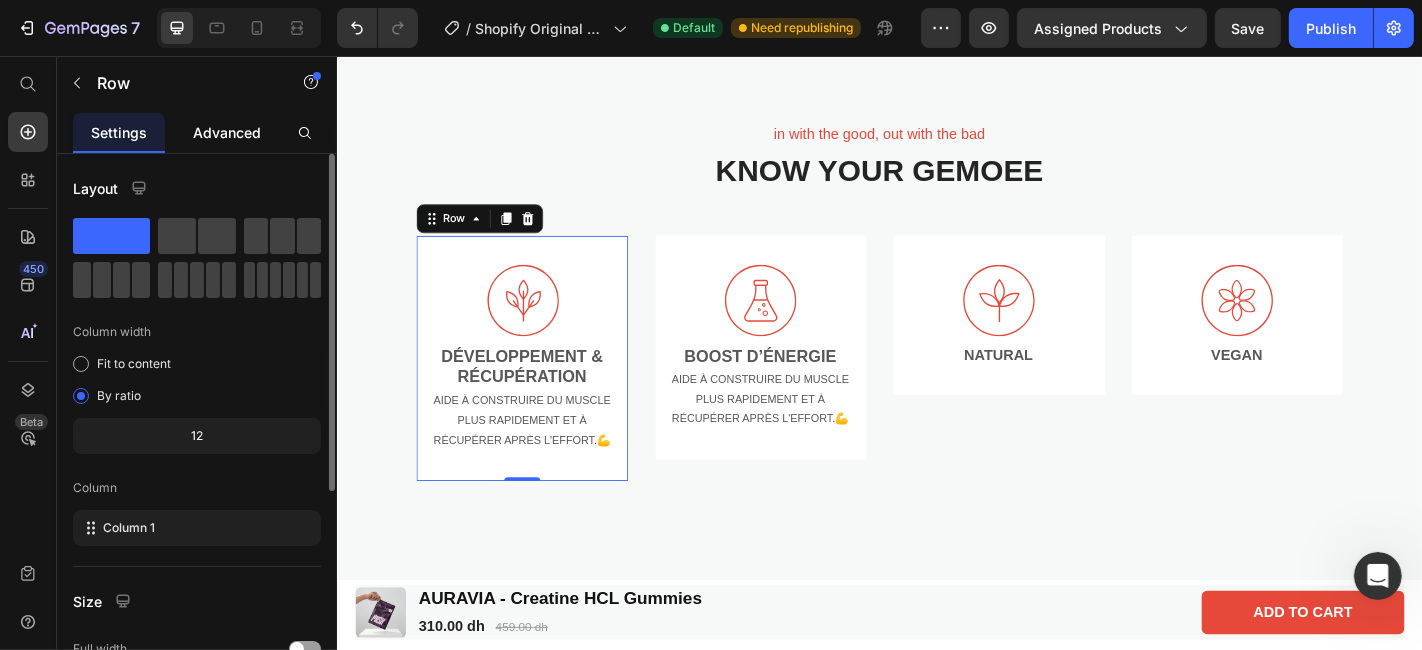 click on "Advanced" at bounding box center [227, 132] 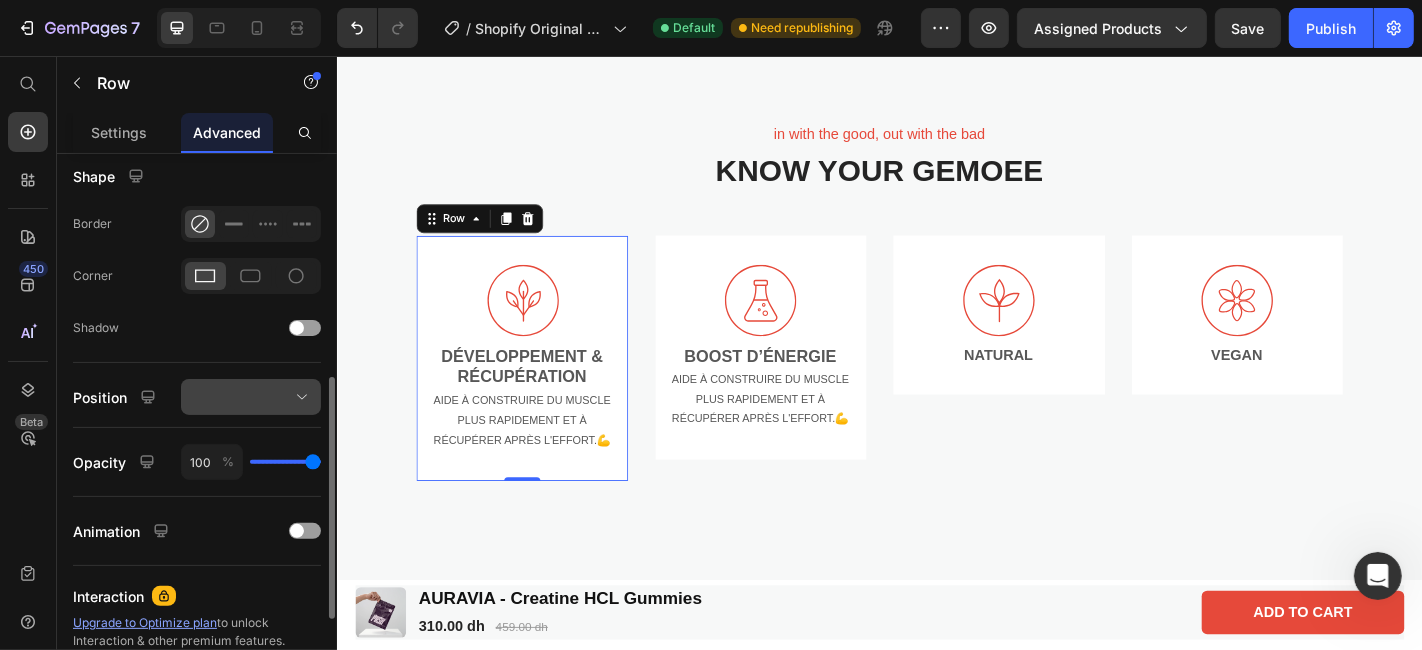 scroll, scrollTop: 509, scrollLeft: 0, axis: vertical 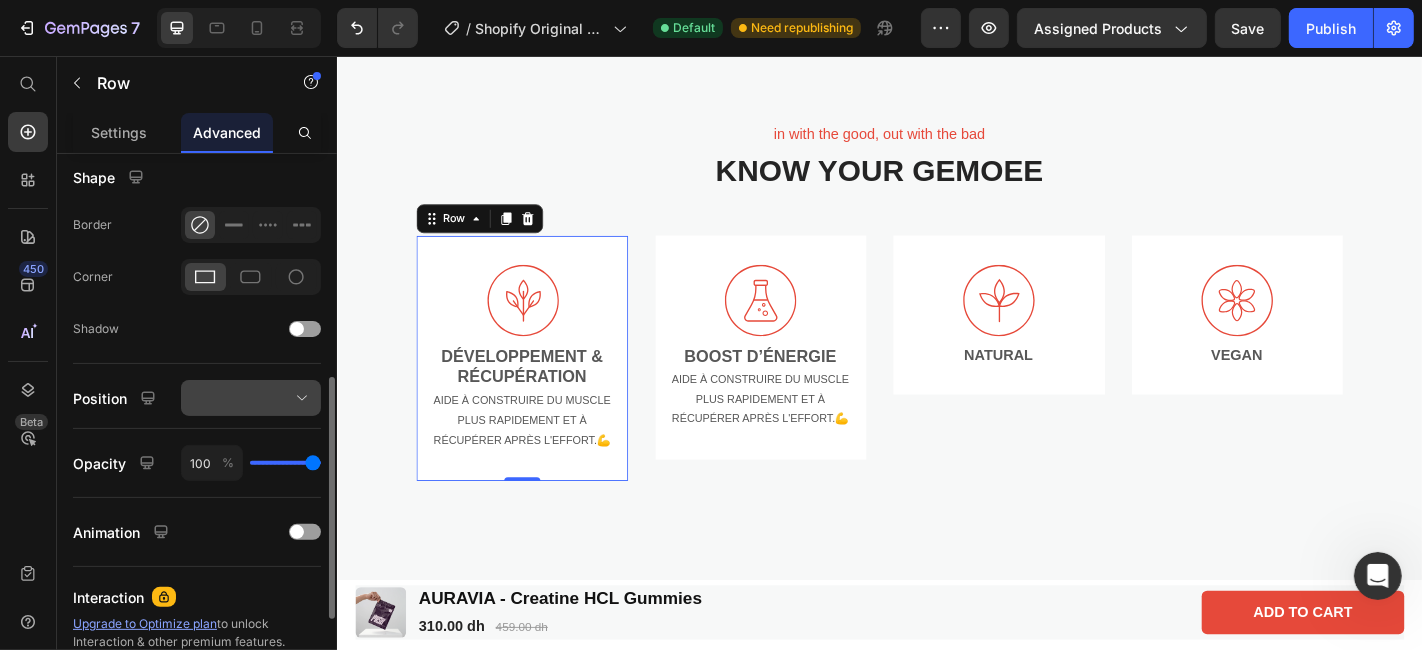 click at bounding box center [251, 398] 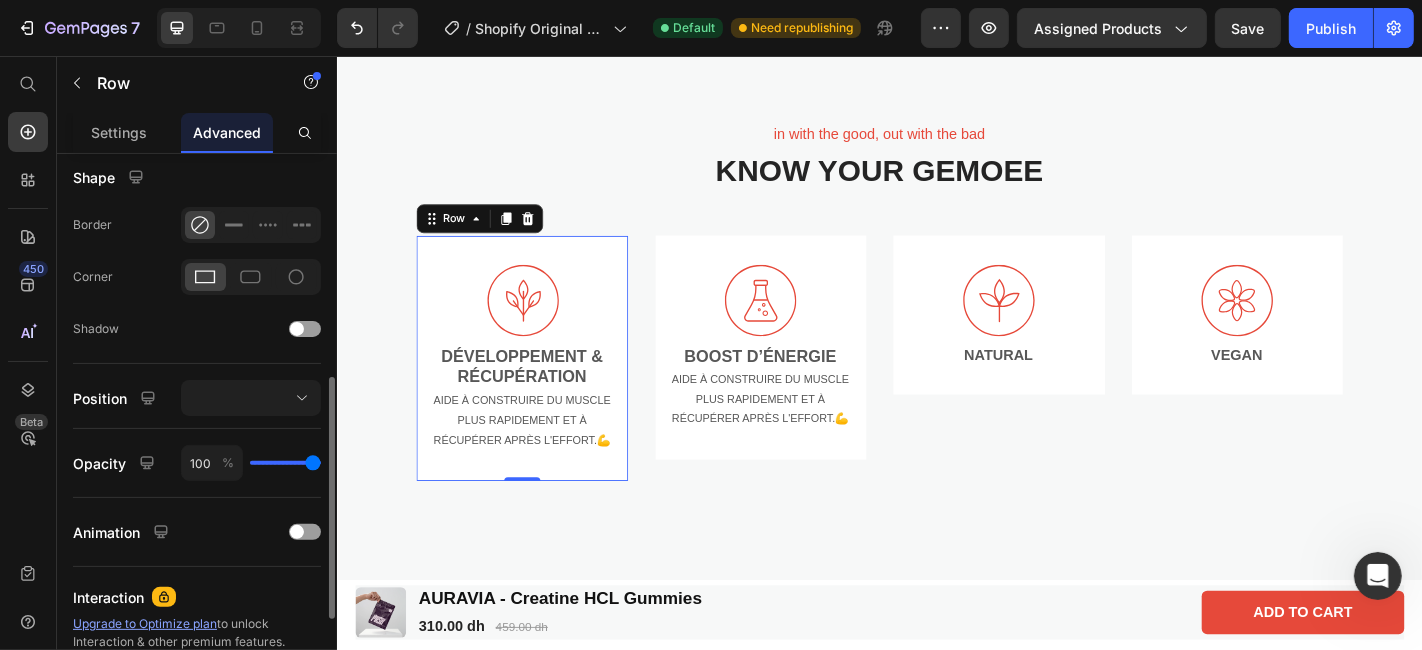 click on "Shape Border Corner Shadow" 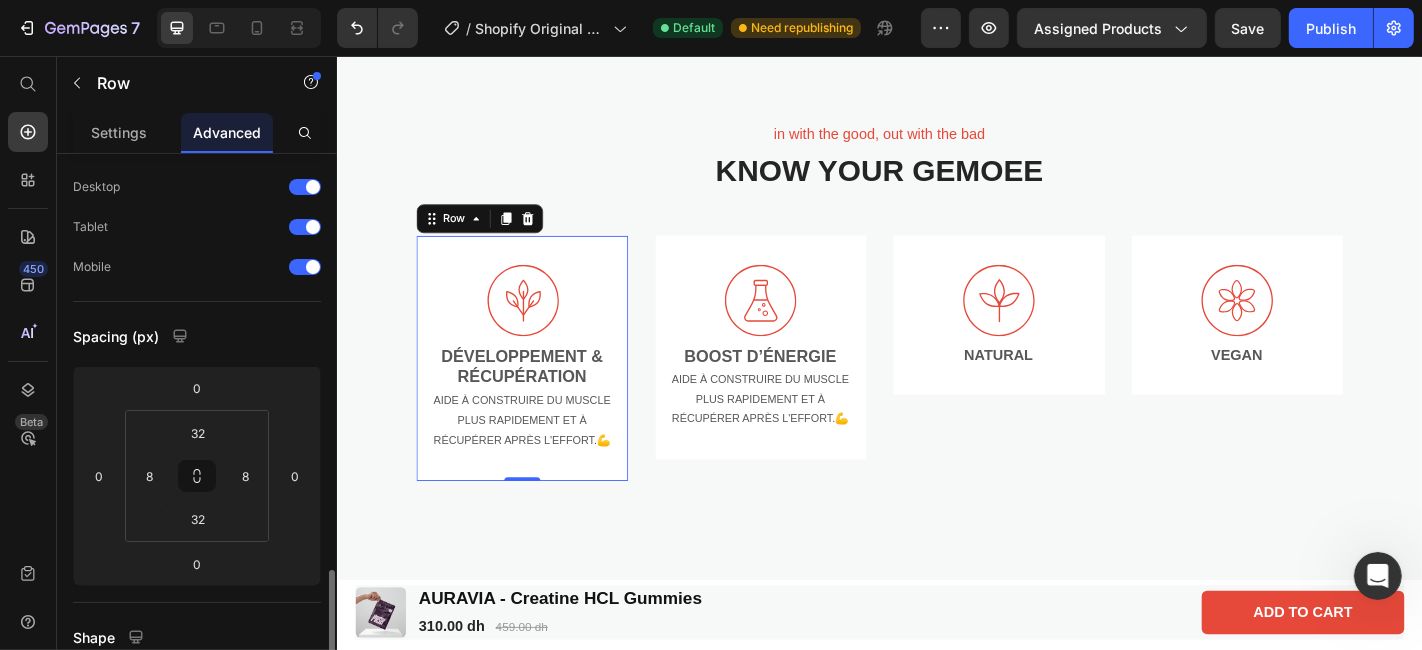 scroll, scrollTop: 0, scrollLeft: 0, axis: both 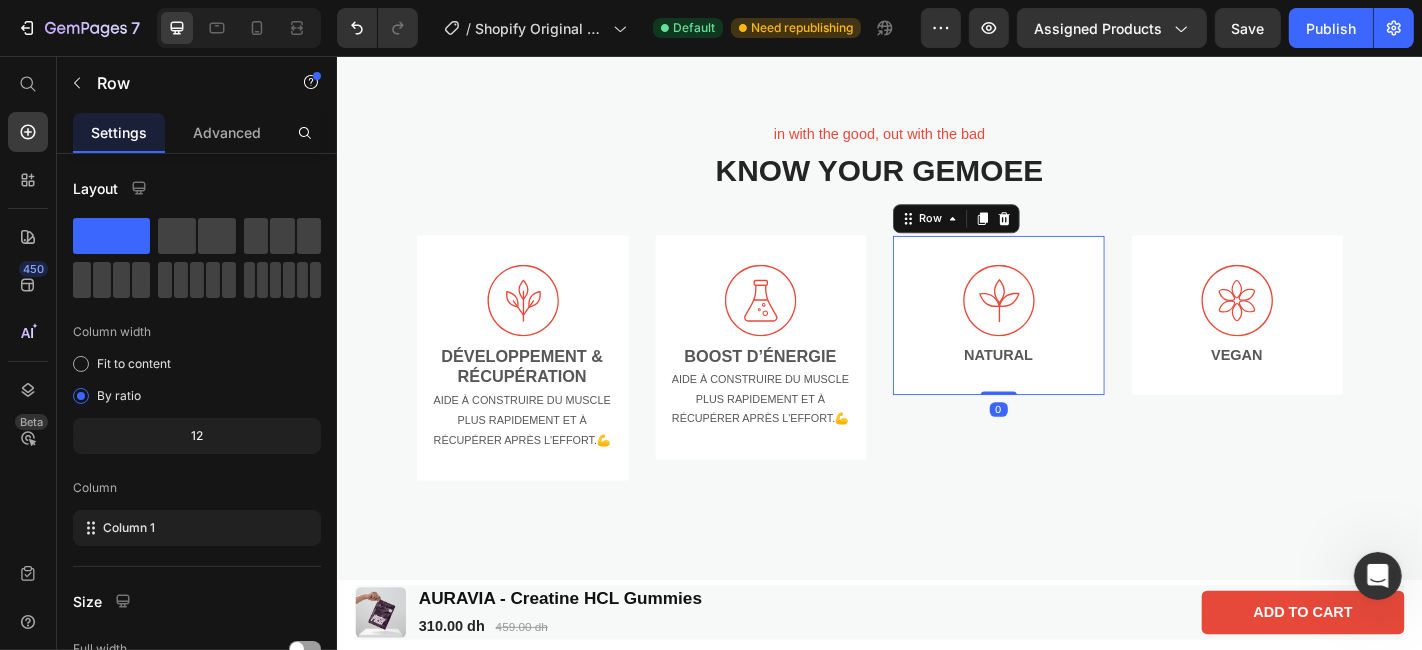click on "Icon NATURAL Text Block Row   0" at bounding box center (1068, 342) 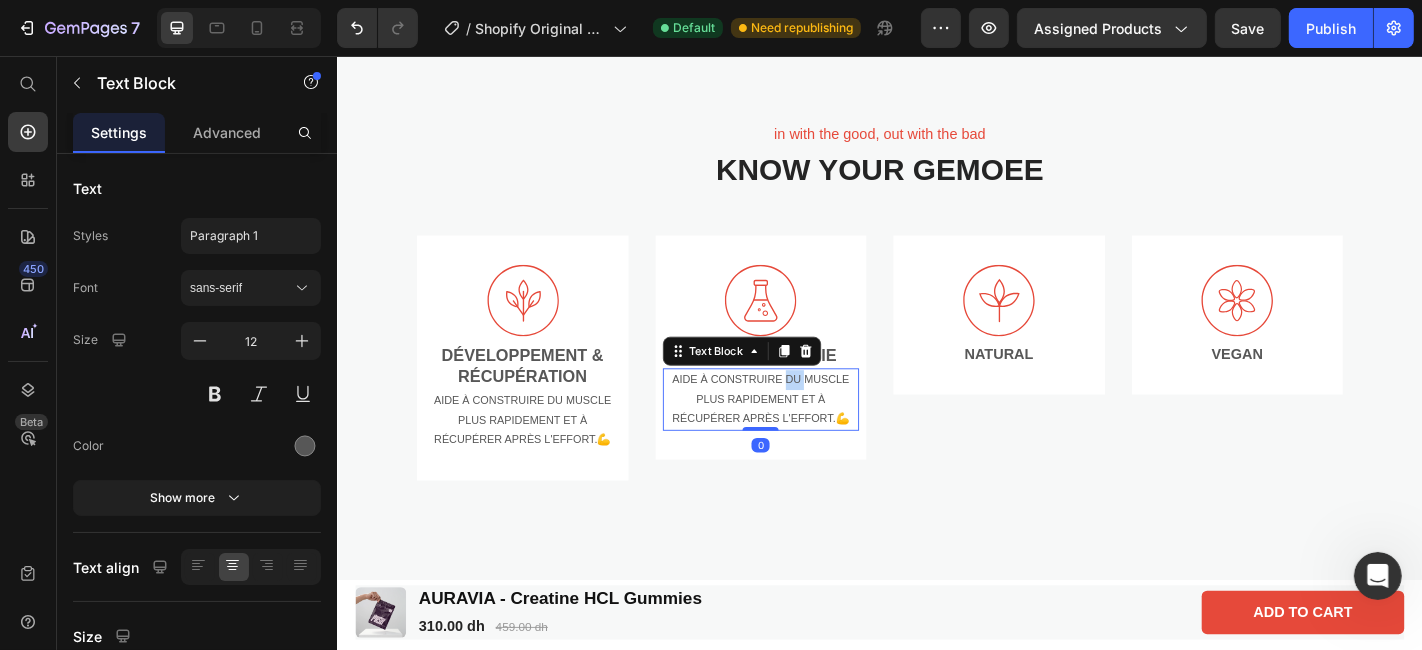 click on "Aide à construire du muscle plus rapidement et à récupérer après l'effort.💪" at bounding box center (805, 435) 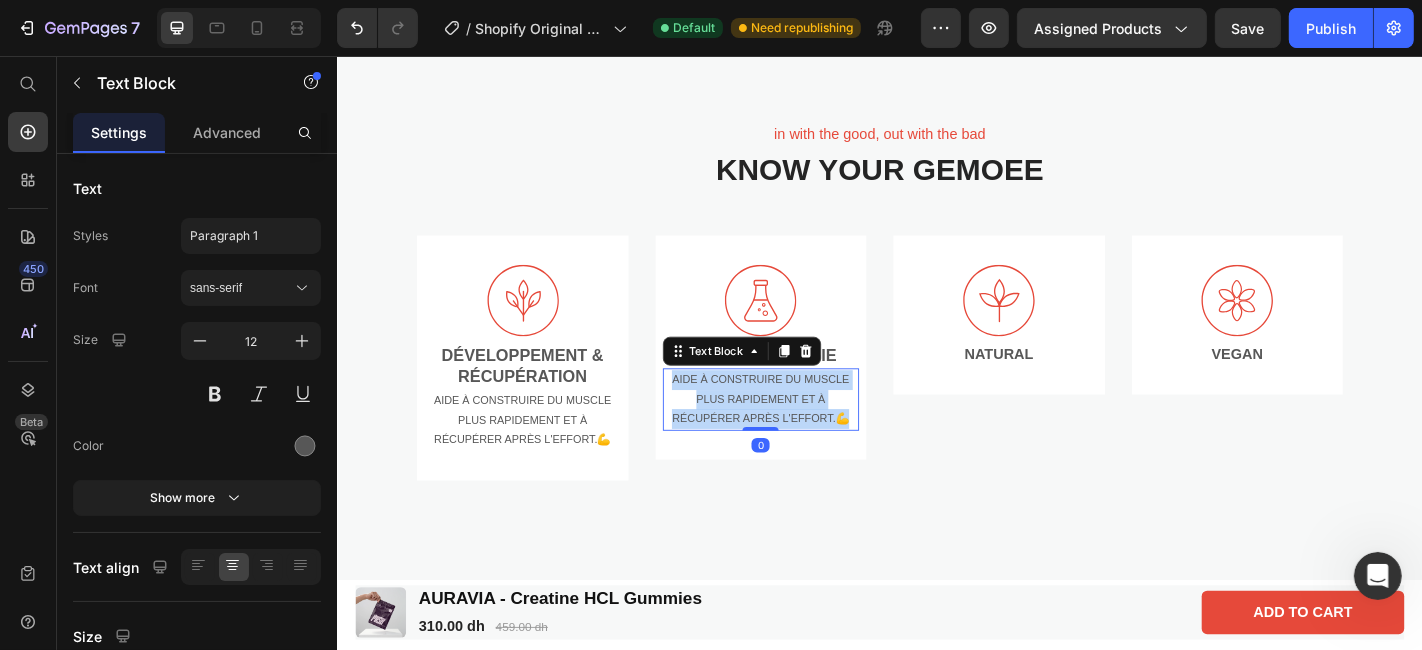 click on "Aide à construire du muscle plus rapidement et à récupérer après l'effort.💪" at bounding box center [805, 435] 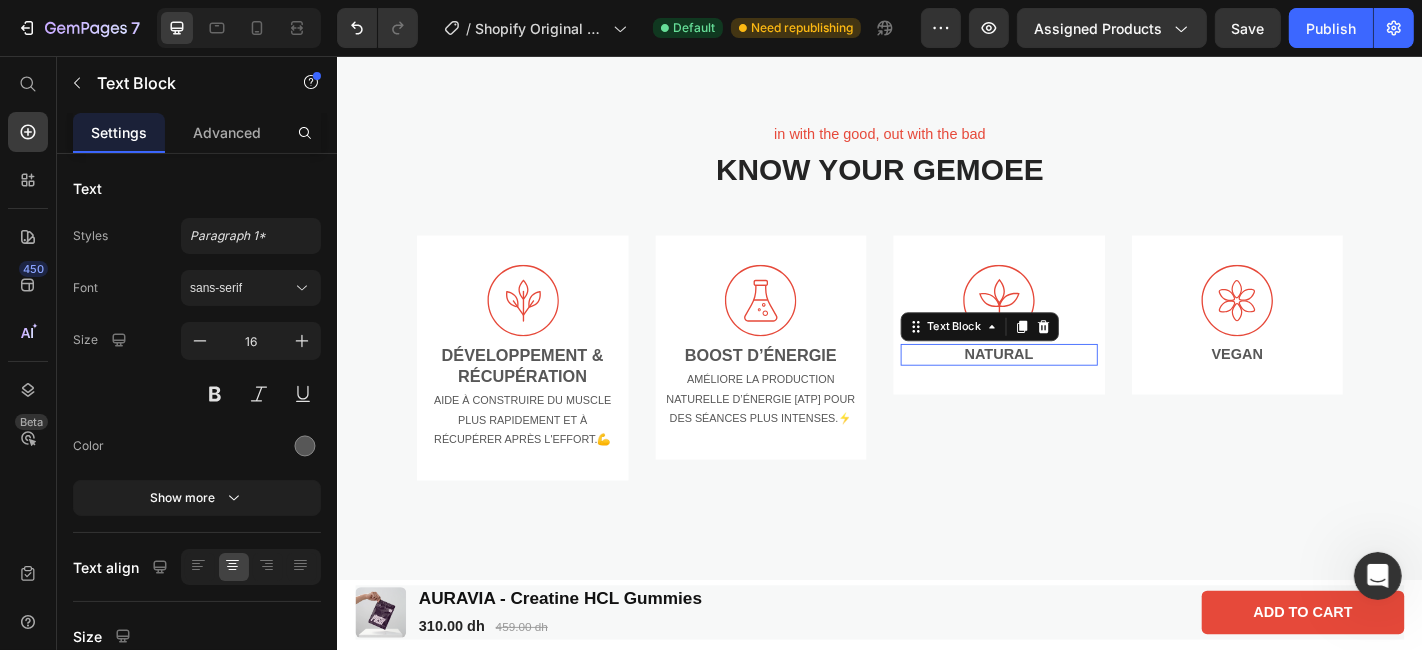 click on "NATURAL" at bounding box center [1068, 386] 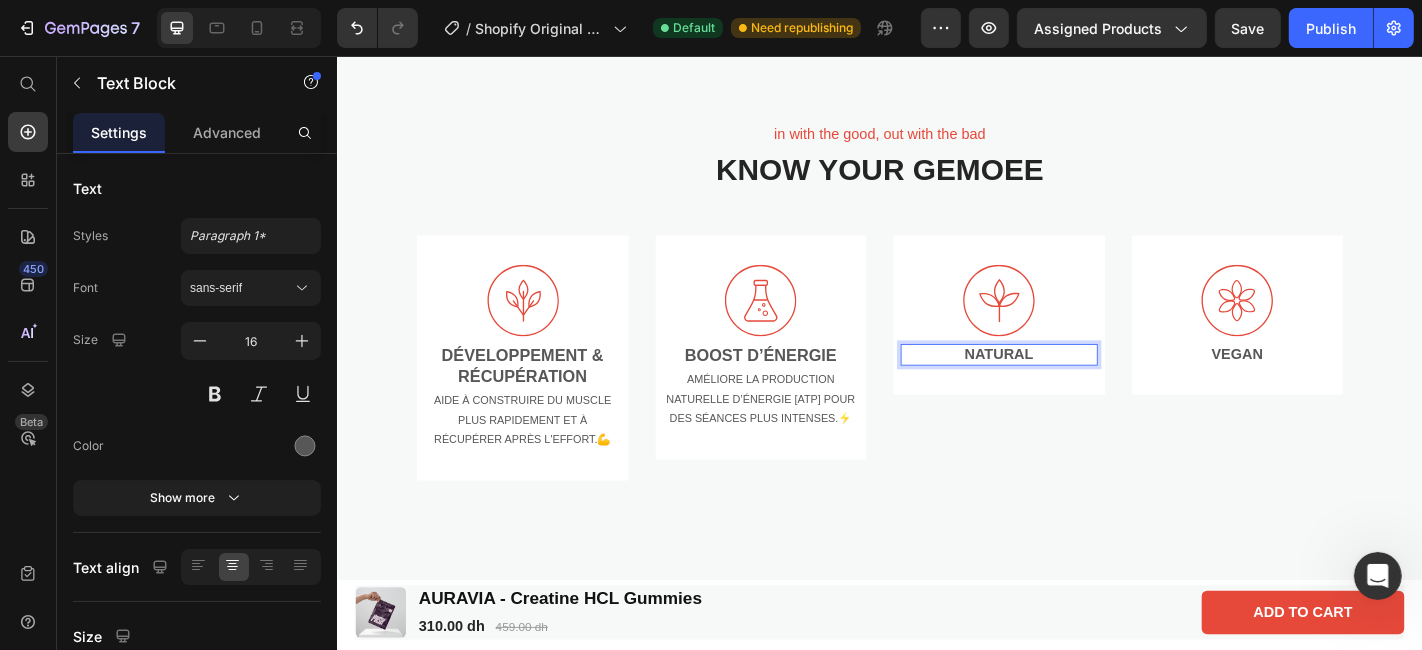 click on "NATURAL" at bounding box center (1068, 386) 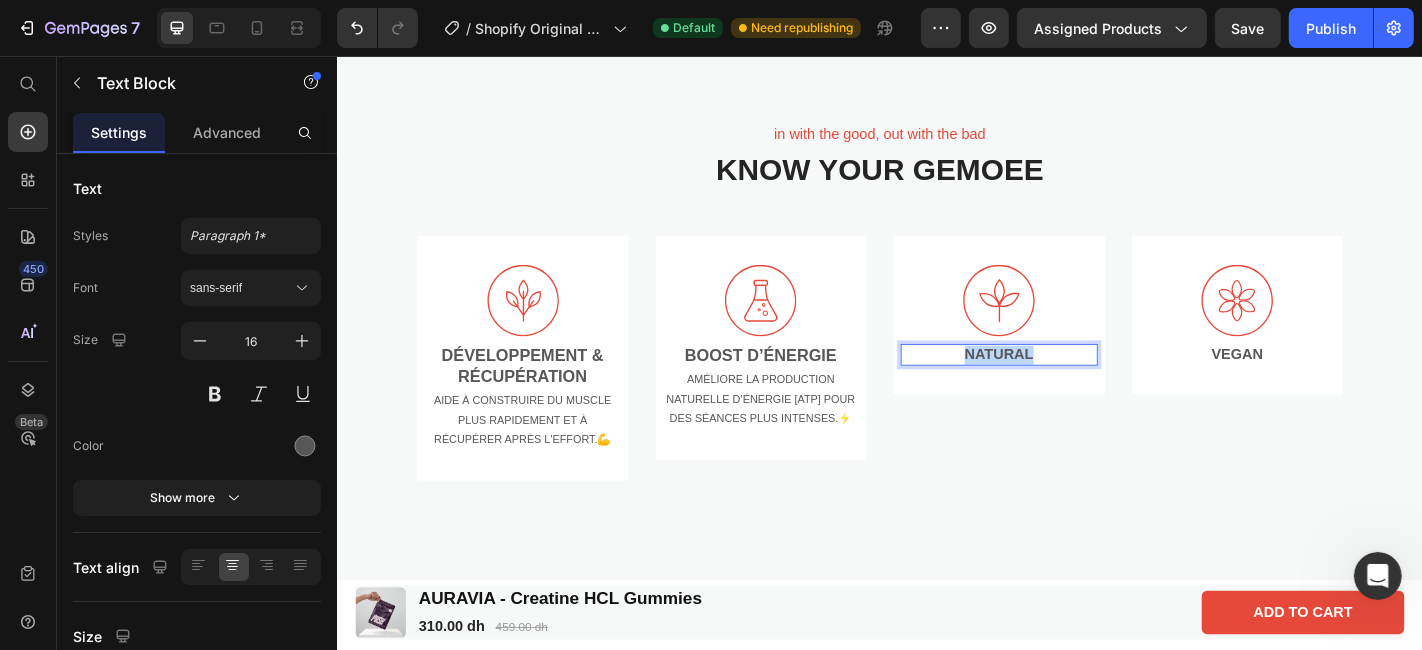 click on "NATURAL" at bounding box center [1068, 386] 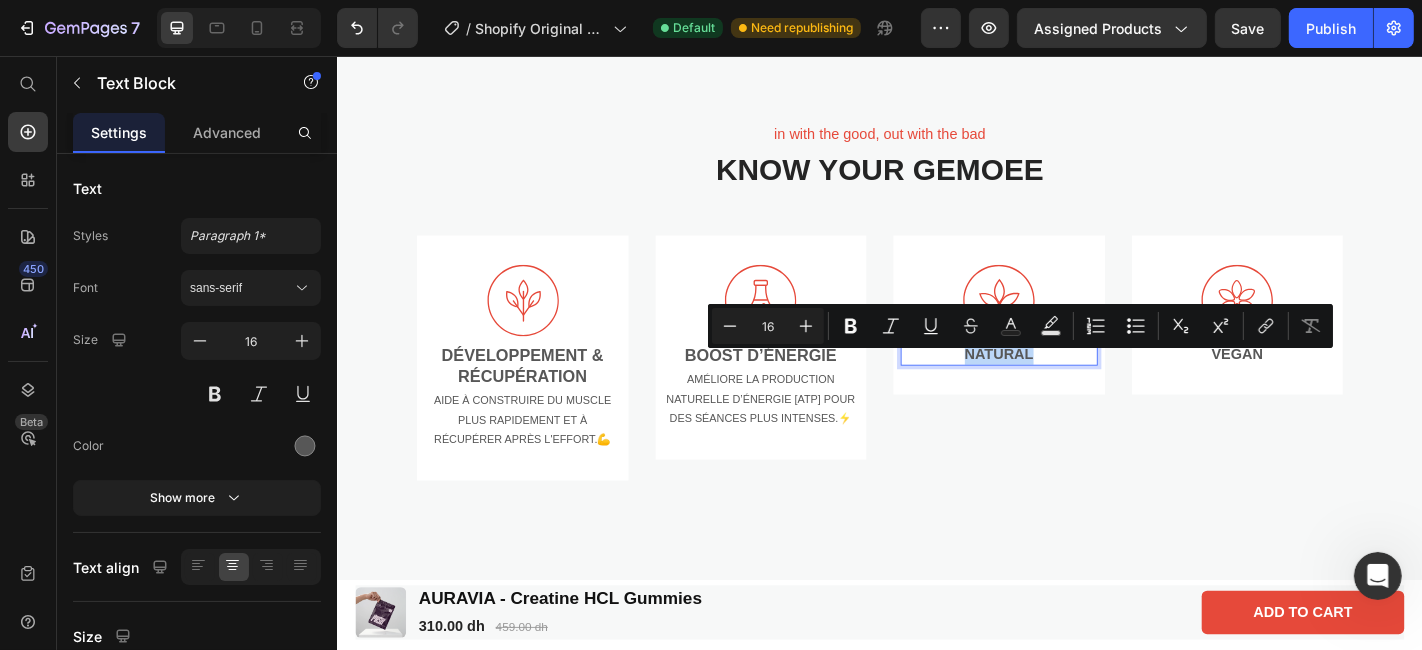 click on "NATURAL" at bounding box center [1068, 386] 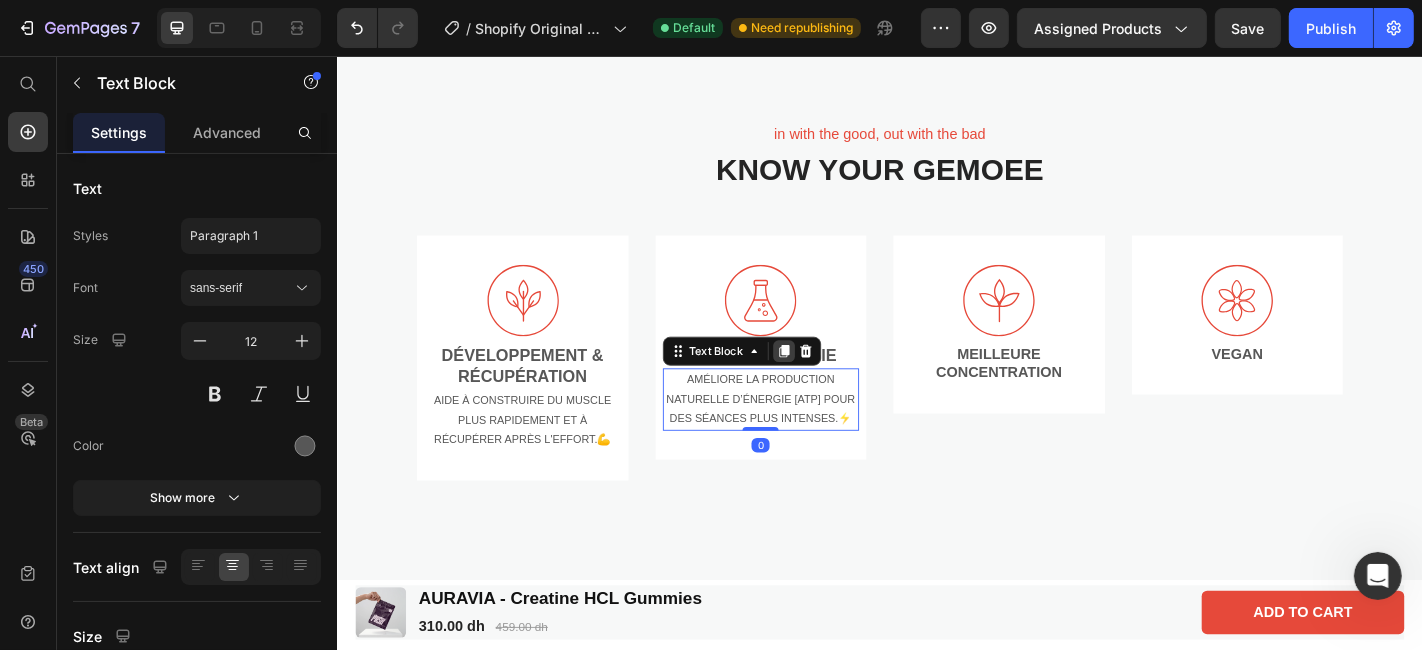 click 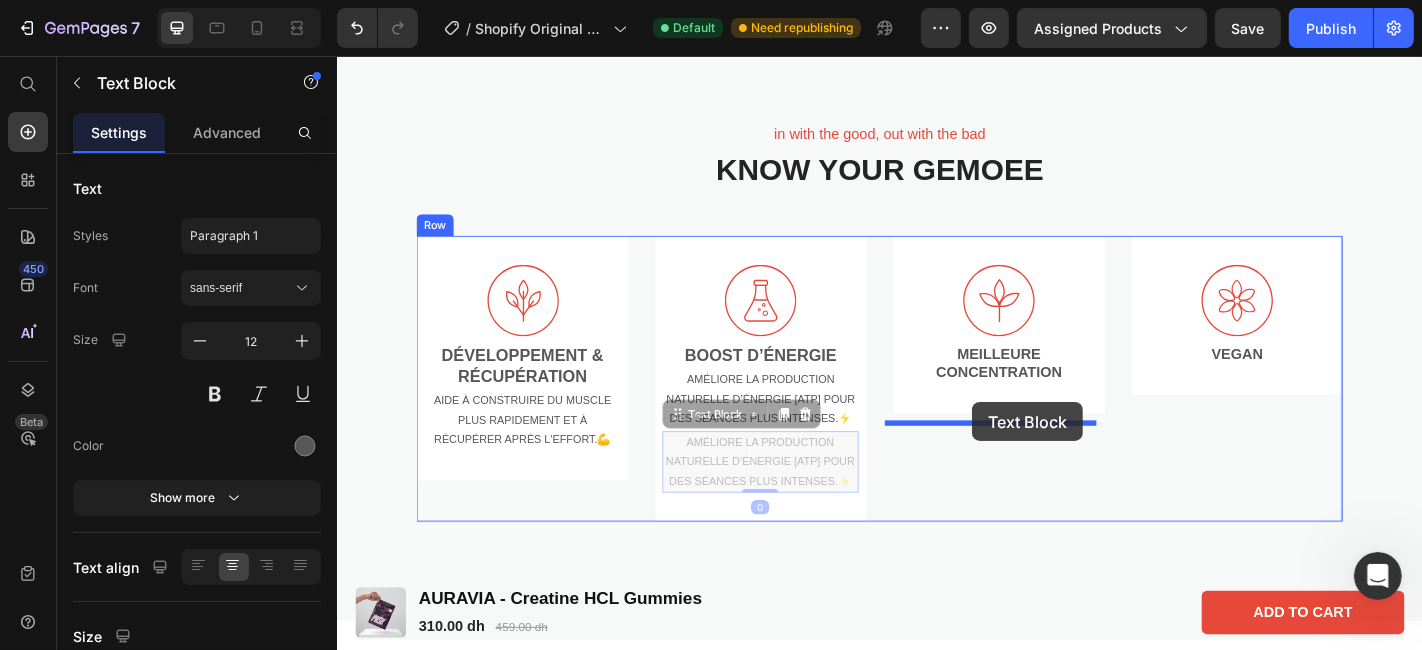 drag, startPoint x: 848, startPoint y: 527, endPoint x: 1039, endPoint y: 440, distance: 209.88092 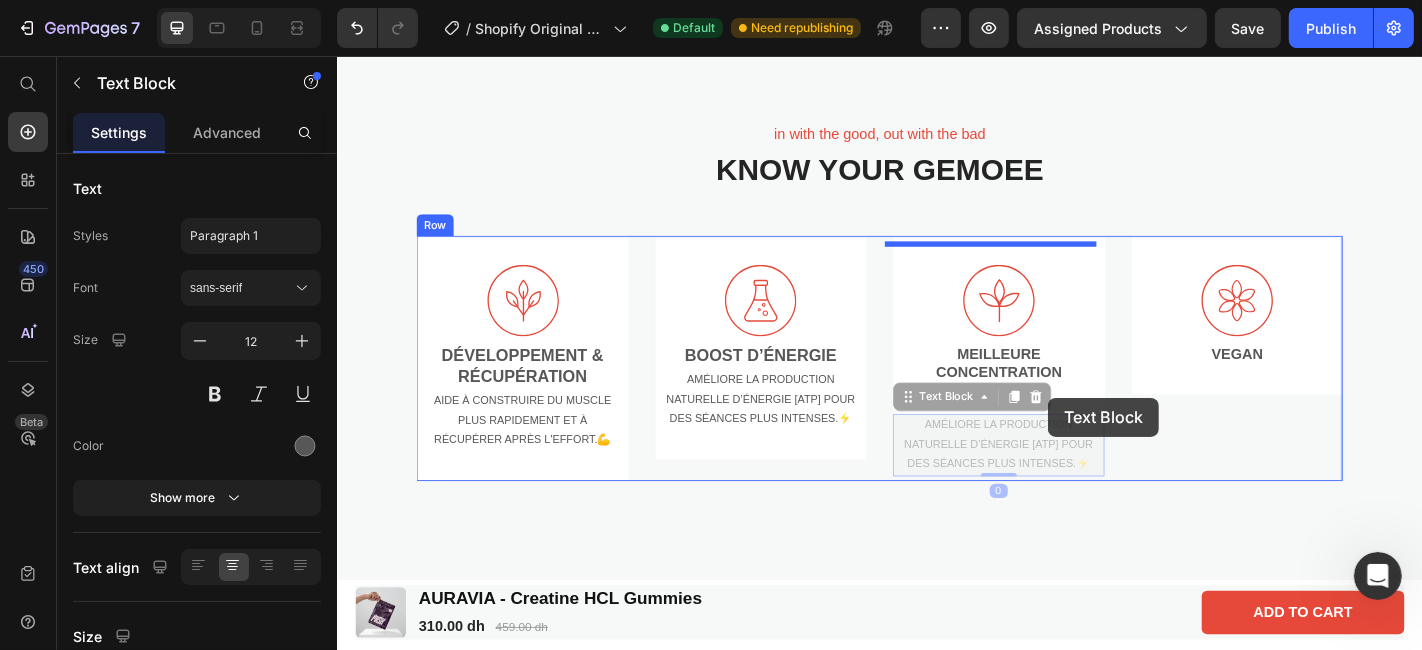 drag, startPoint x: 1053, startPoint y: 501, endPoint x: 1122, endPoint y: 436, distance: 94.79452 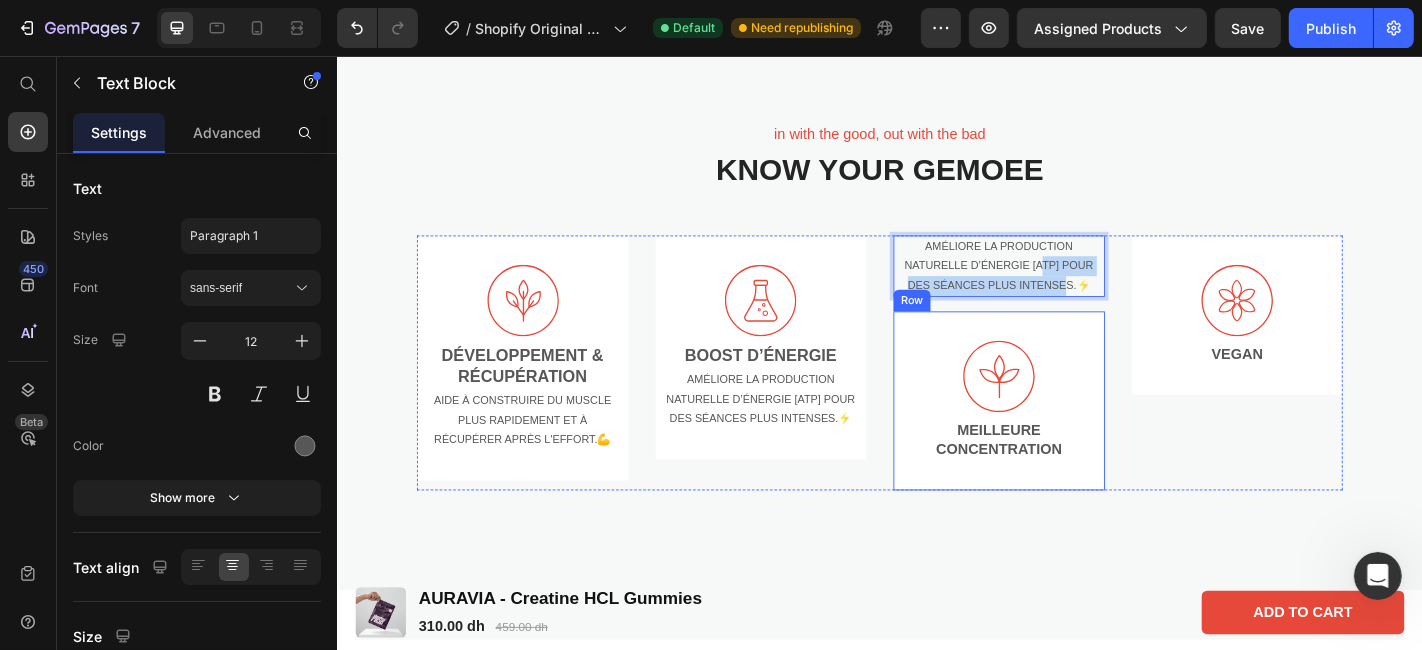 drag, startPoint x: 1110, startPoint y: 299, endPoint x: 1134, endPoint y: 372, distance: 76.843994 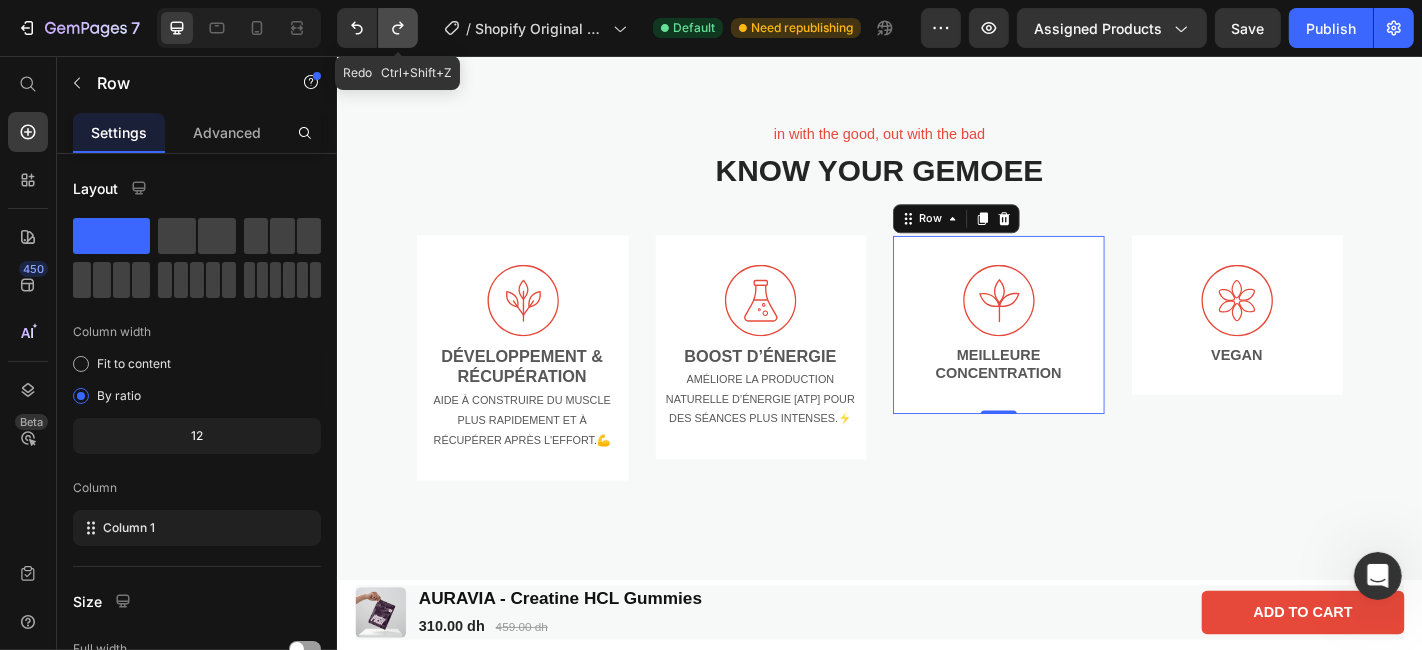 click 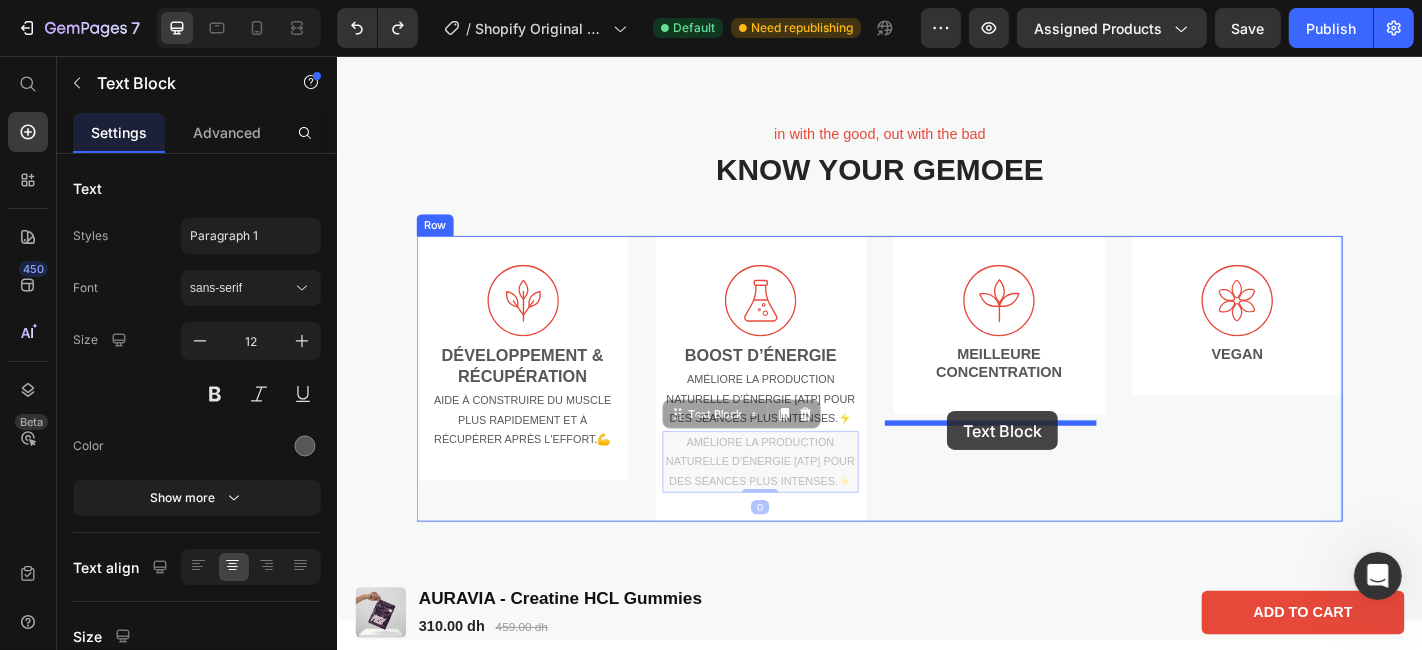 drag, startPoint x: 834, startPoint y: 520, endPoint x: 1011, endPoint y: 449, distance: 190.7092 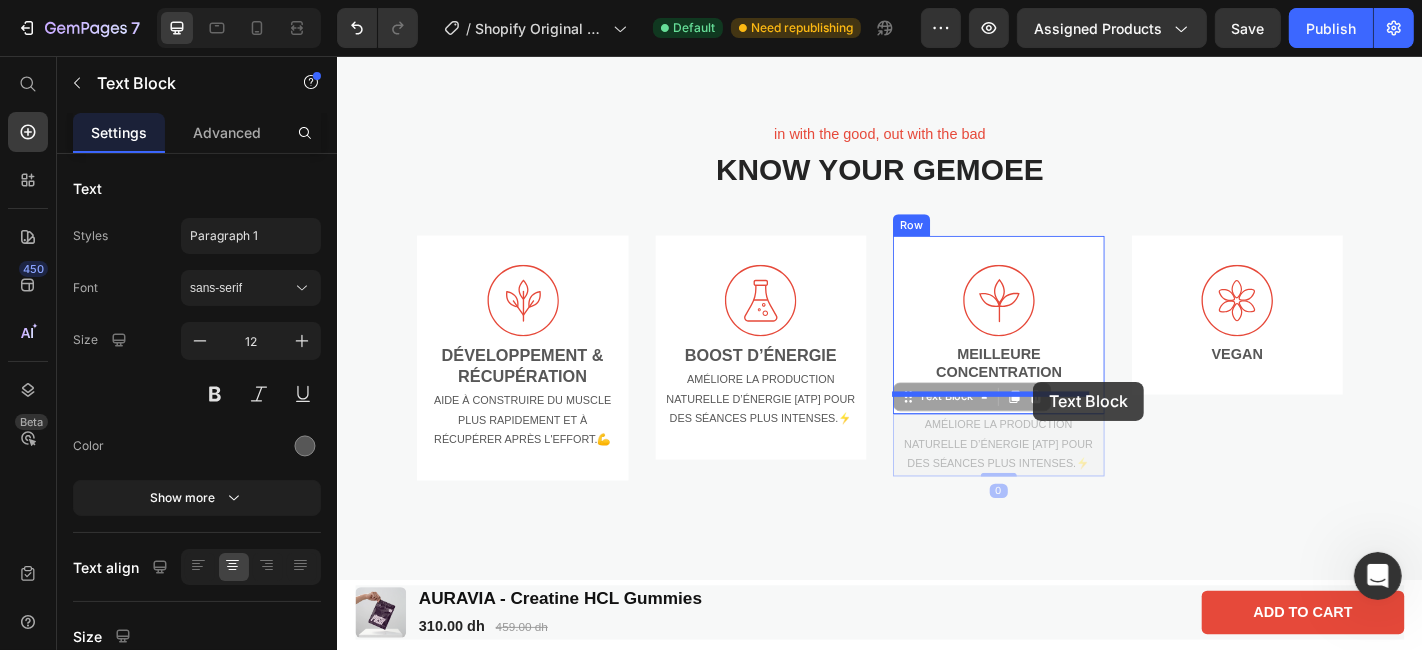 drag, startPoint x: 1115, startPoint y: 504, endPoint x: 1106, endPoint y: 416, distance: 88.45903 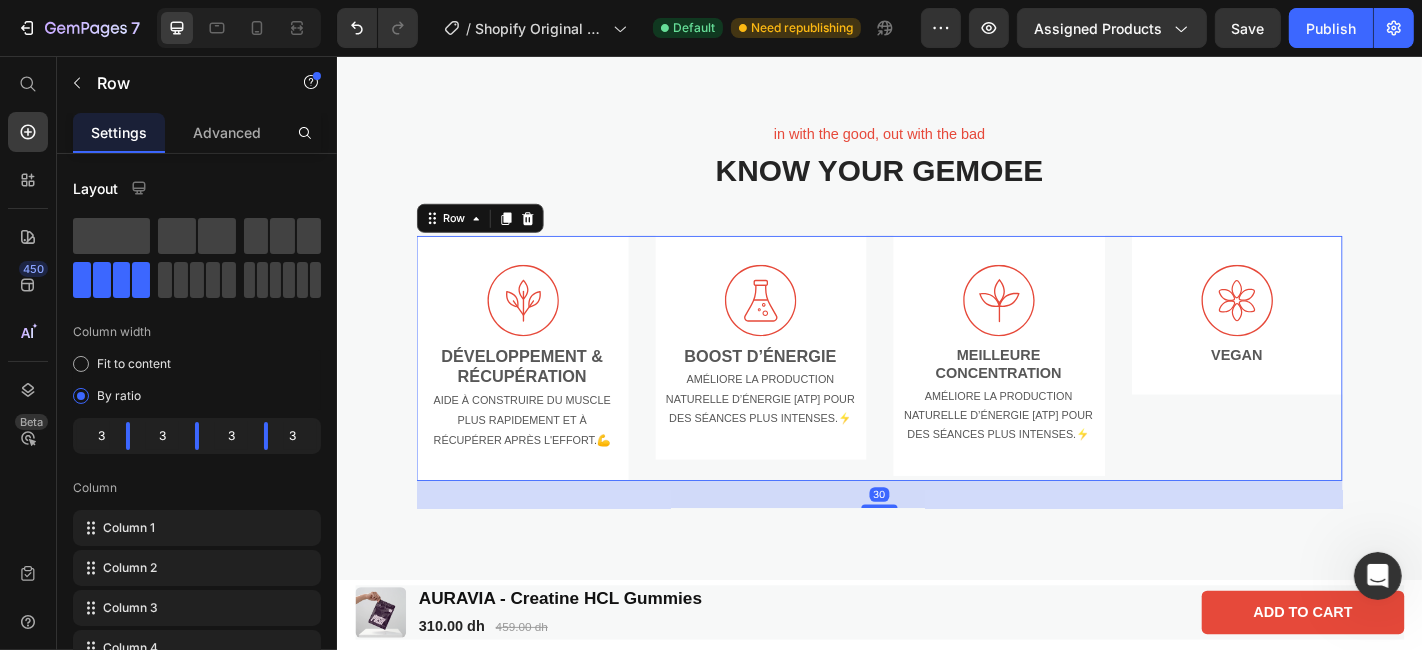 click on "Icon Développement & récupération Text Block Aide à construire du muscle plus rapidement et à récupérer après l'effort.💪 Text Block Row
Icon Boost d’énergie Text Block Améliore la production naturelle d’énergie [ATP] pour des séances plus intenses.⚡ Text Block Row
Icon Meilleure concentration Text Block Améliore la production naturelle d’énergie [ATP] pour des séances plus intenses.⚡ Text Block Row
Icon VEGAN Text Block Row Row   30" at bounding box center (936, 390) 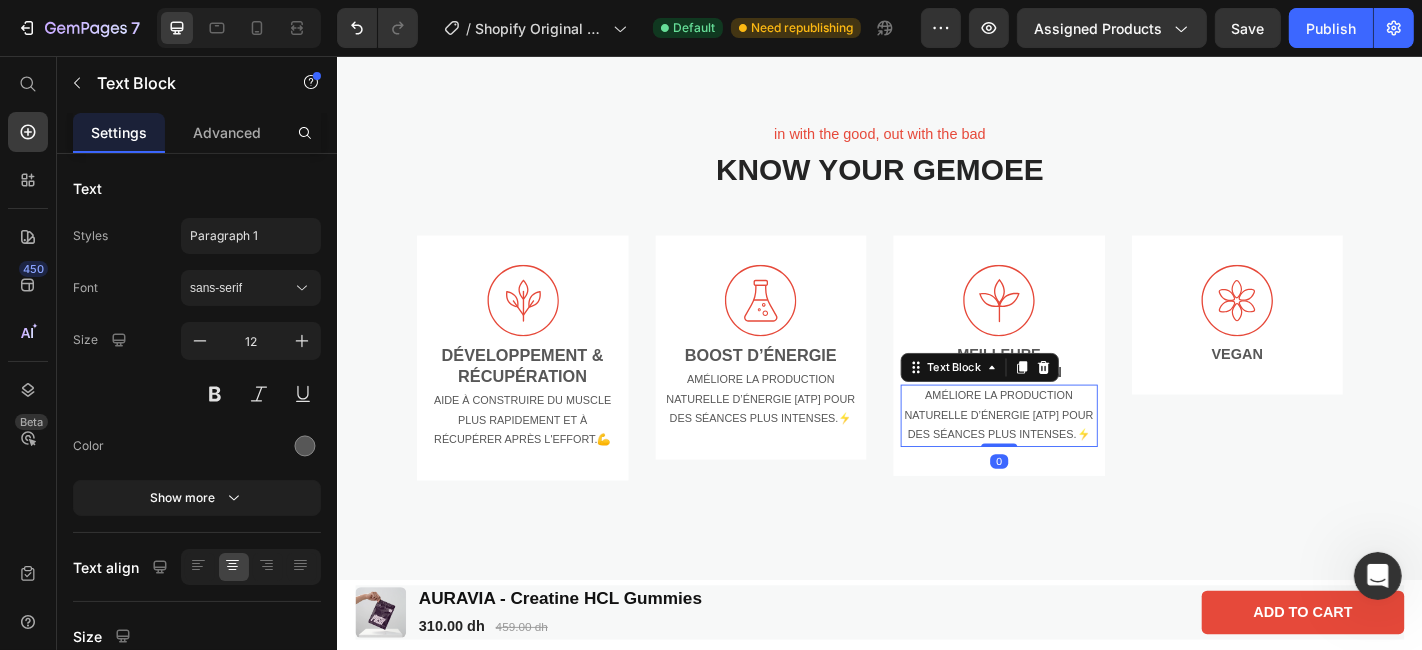 click on "Améliore la production naturelle d’énergie [ATP] pour des séances plus intenses.⚡" at bounding box center [1068, 453] 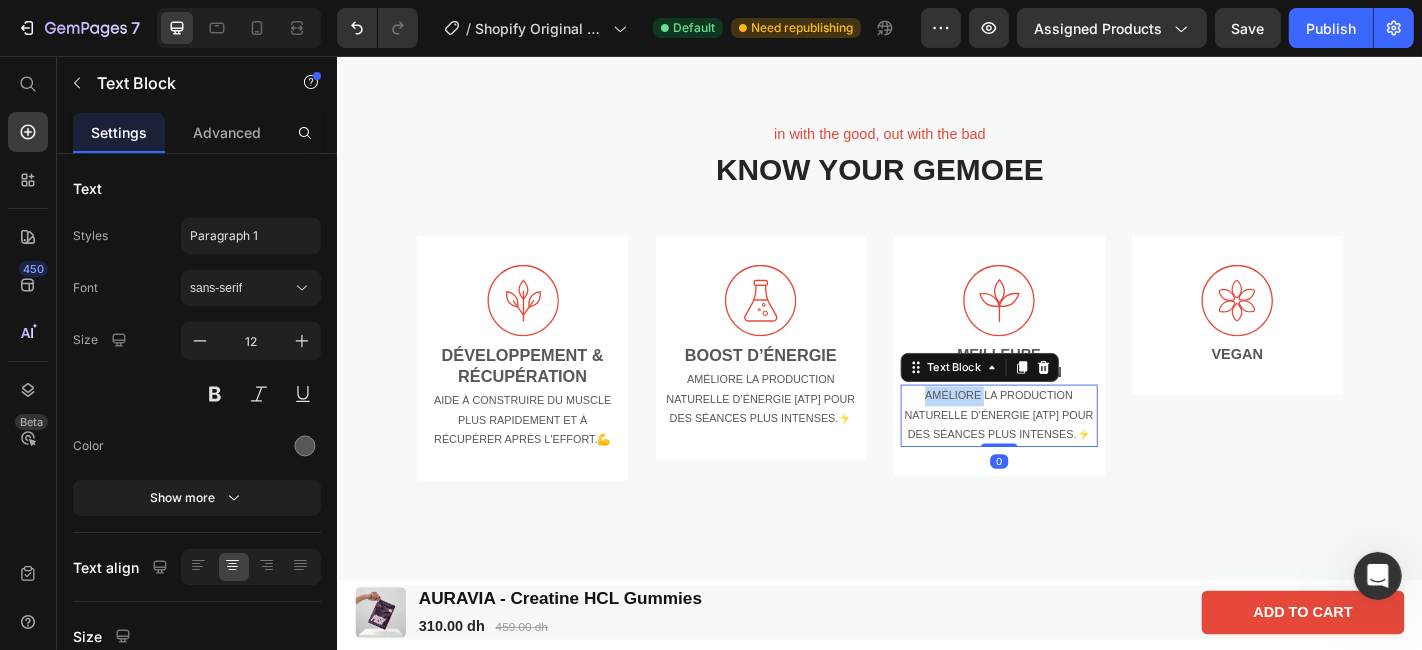 click on "Améliore la production naturelle d’énergie [ATP] pour des séances plus intenses.⚡" at bounding box center (1068, 453) 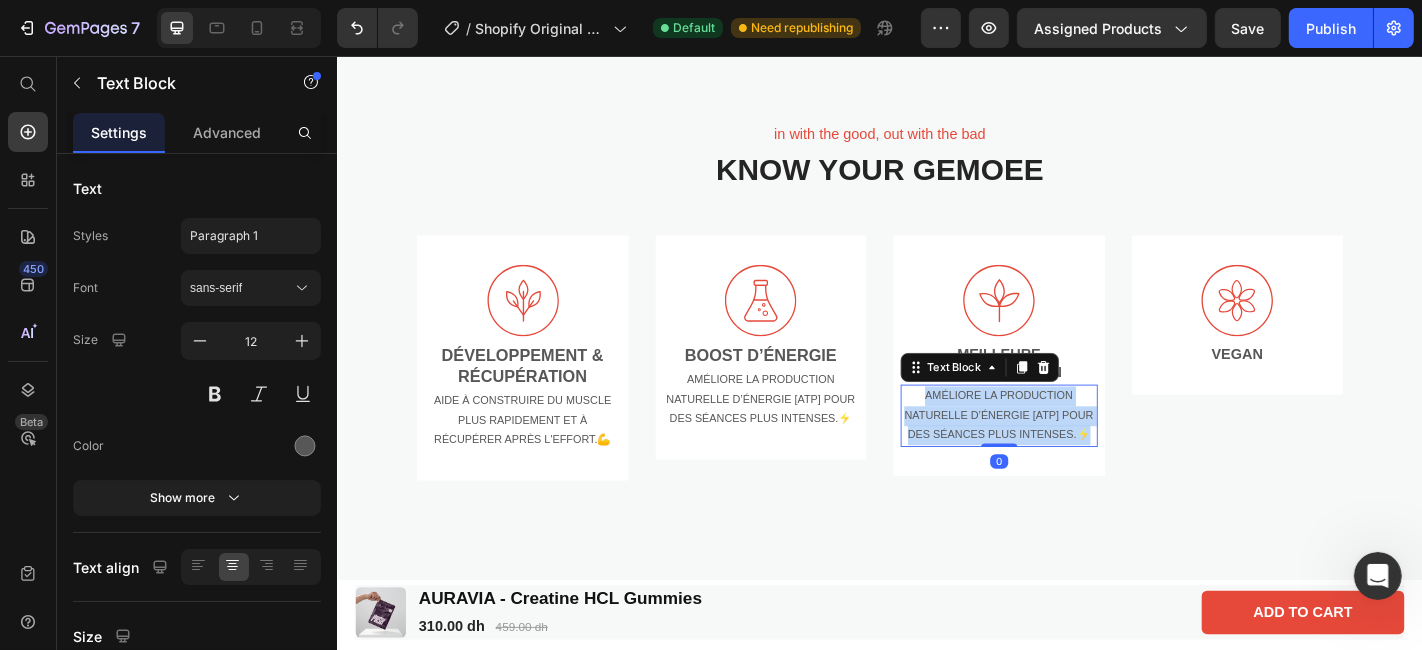 click on "Améliore la production naturelle d’énergie [ATP] pour des séances plus intenses.⚡" at bounding box center (1068, 453) 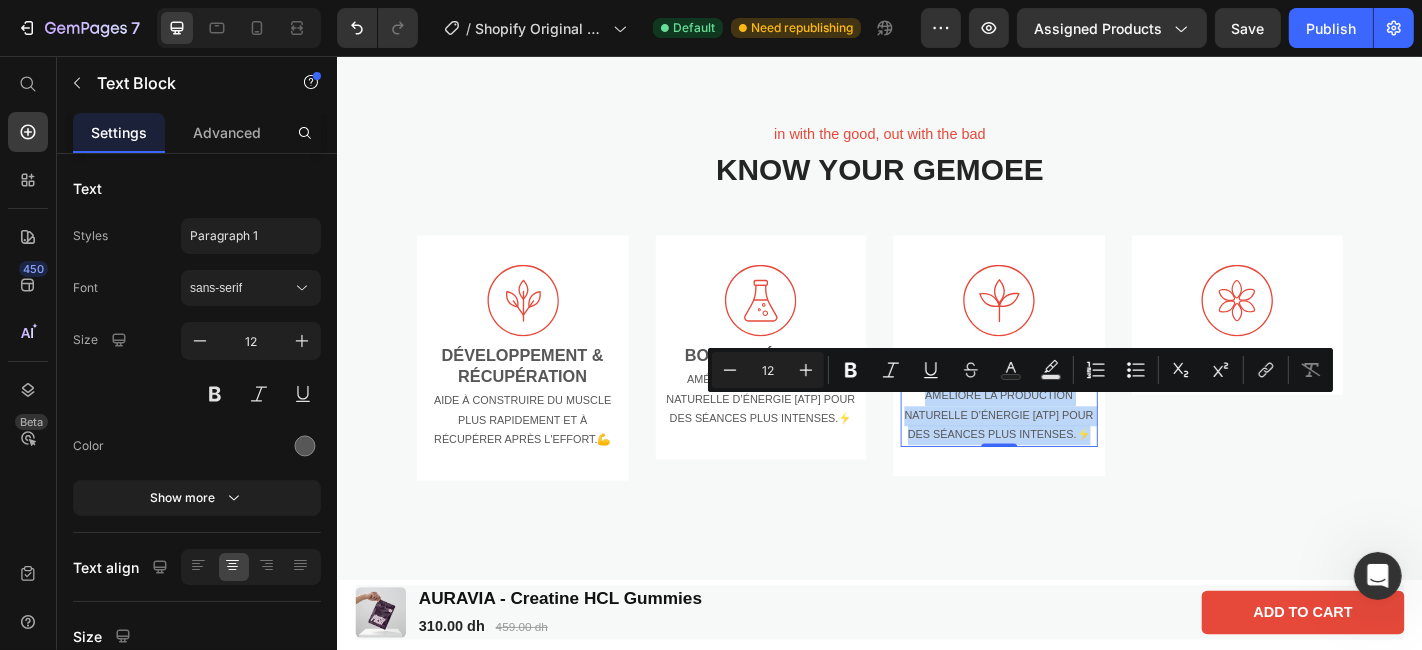 click on "Améliore la production naturelle d’énergie [ATP] pour des séances plus intenses.⚡" at bounding box center [1068, 453] 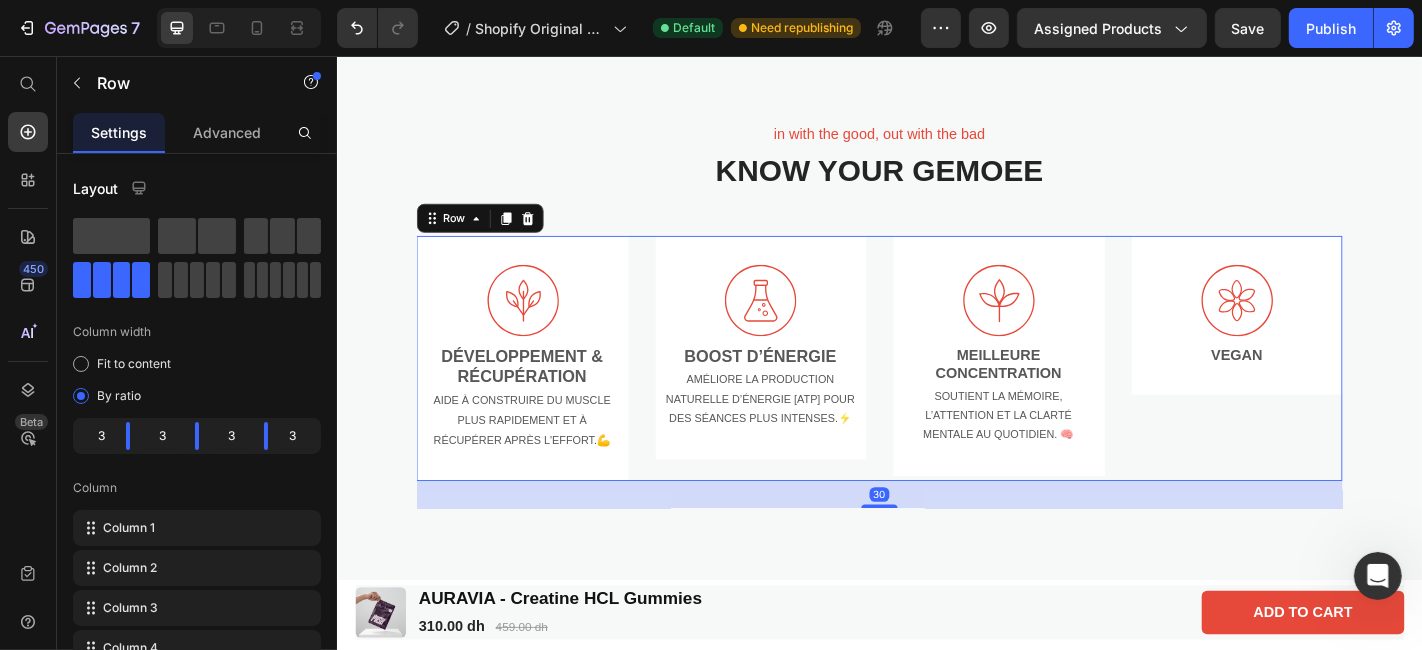 click on "Icon VEGAN Text Block Row" at bounding box center (1332, 390) 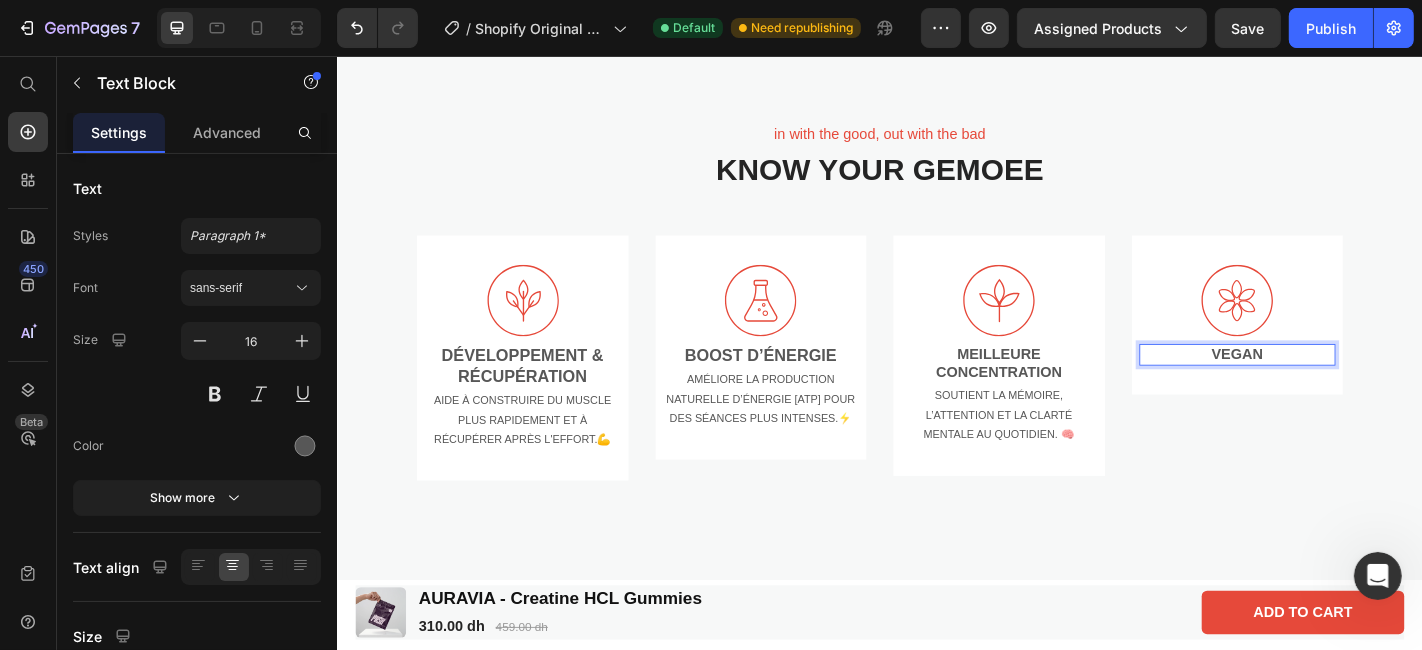 click on "VEGAN" at bounding box center [1332, 386] 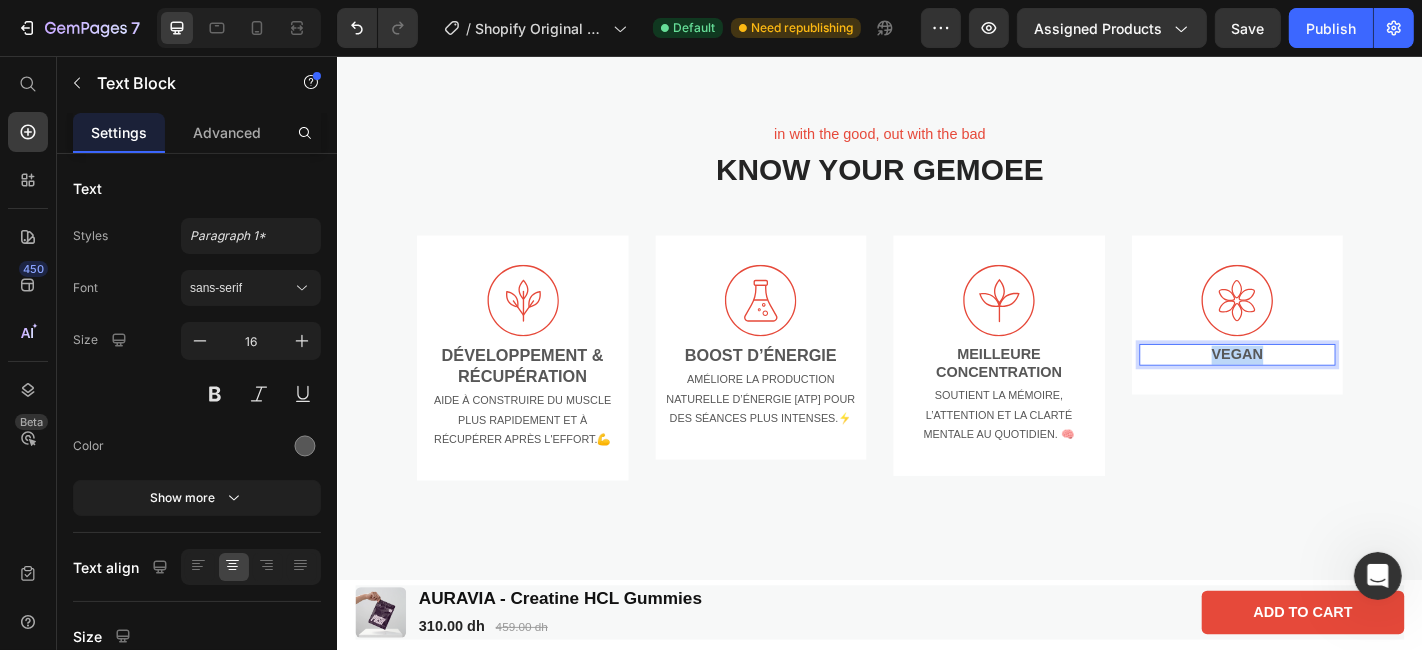 click on "VEGAN" at bounding box center (1332, 386) 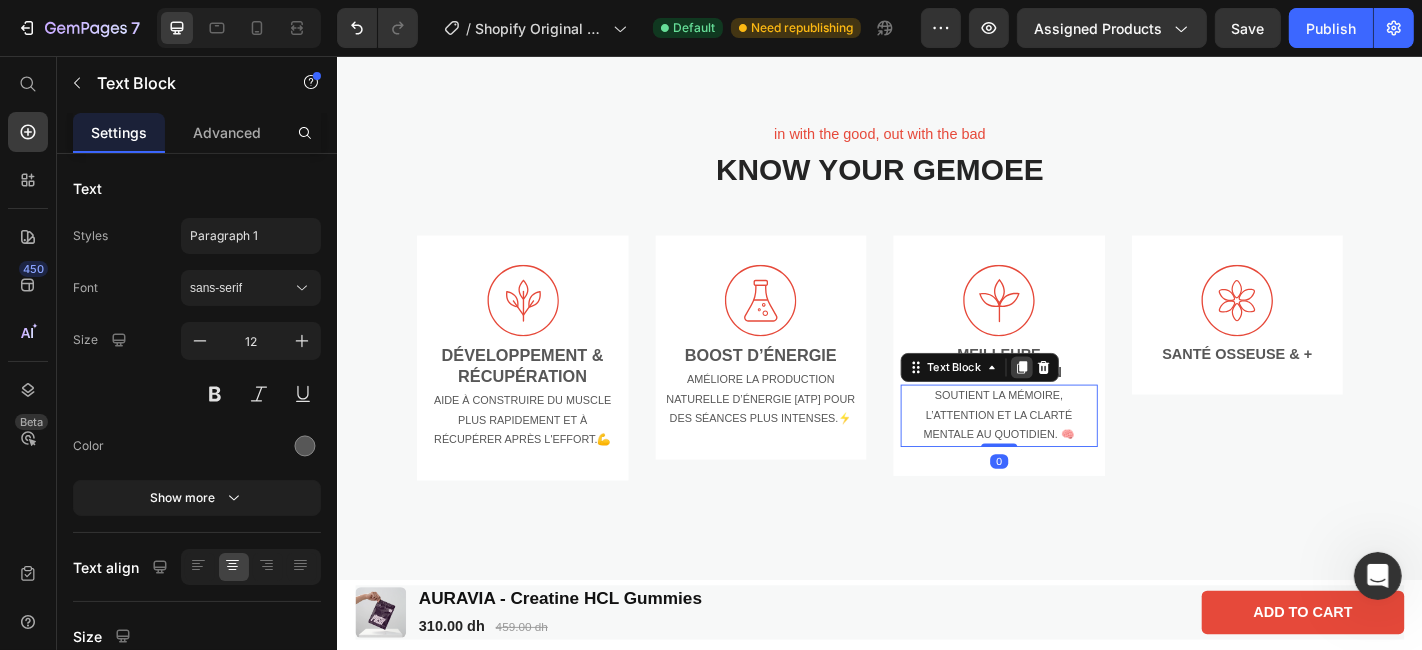 click 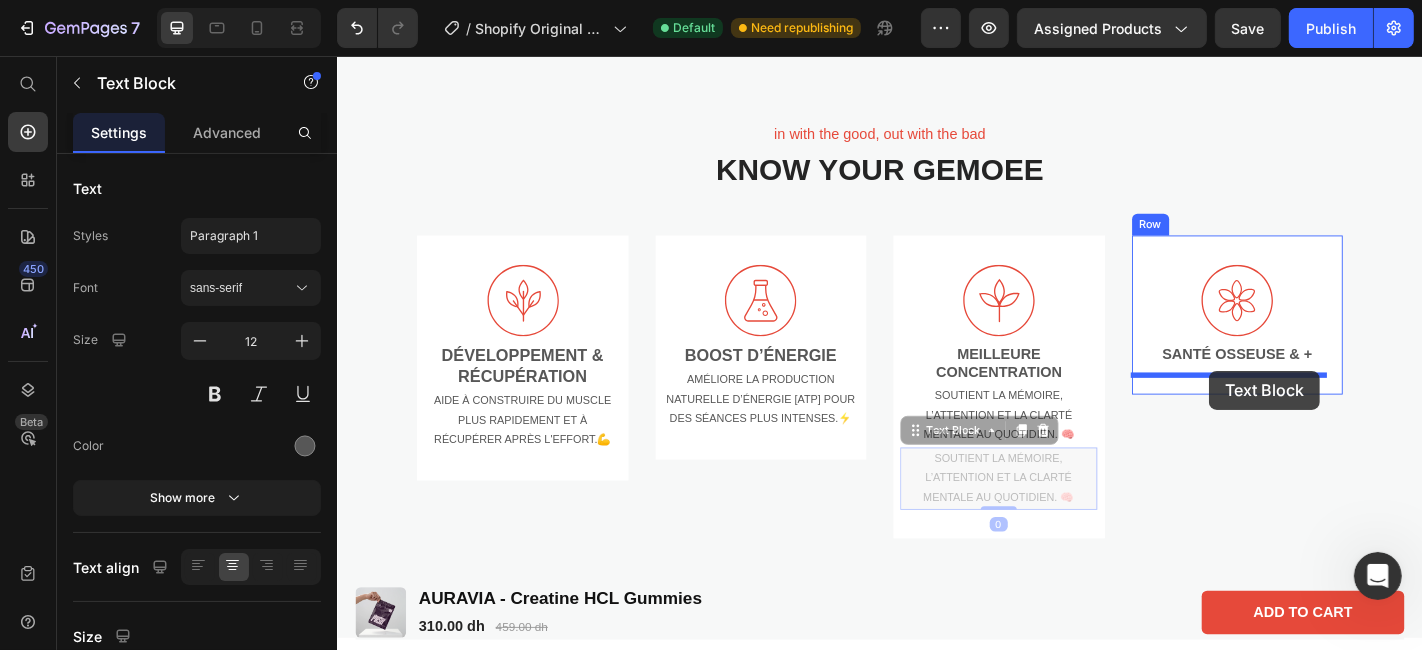 drag, startPoint x: 1147, startPoint y: 549, endPoint x: 1300, endPoint y: 404, distance: 210.79373 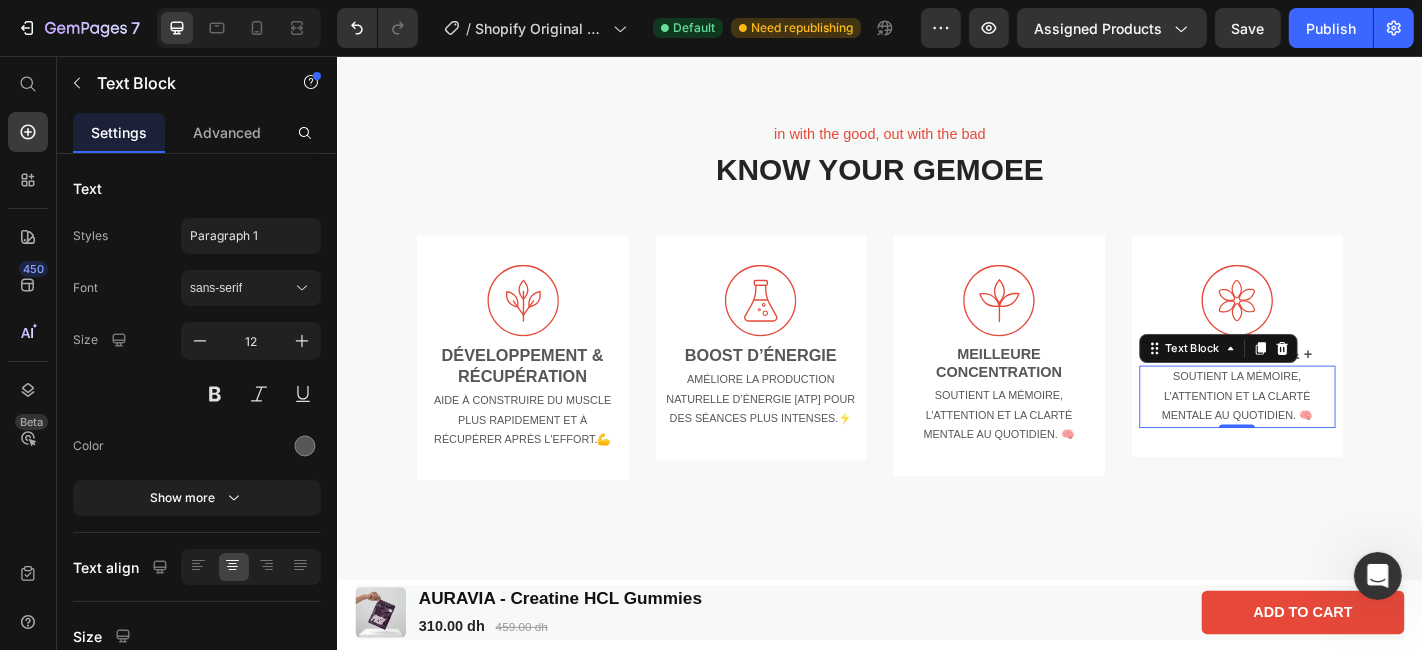 click on "Soutient la mémoire, l’attention et la clarté mentale au quotidien. 🧠" at bounding box center (1332, 432) 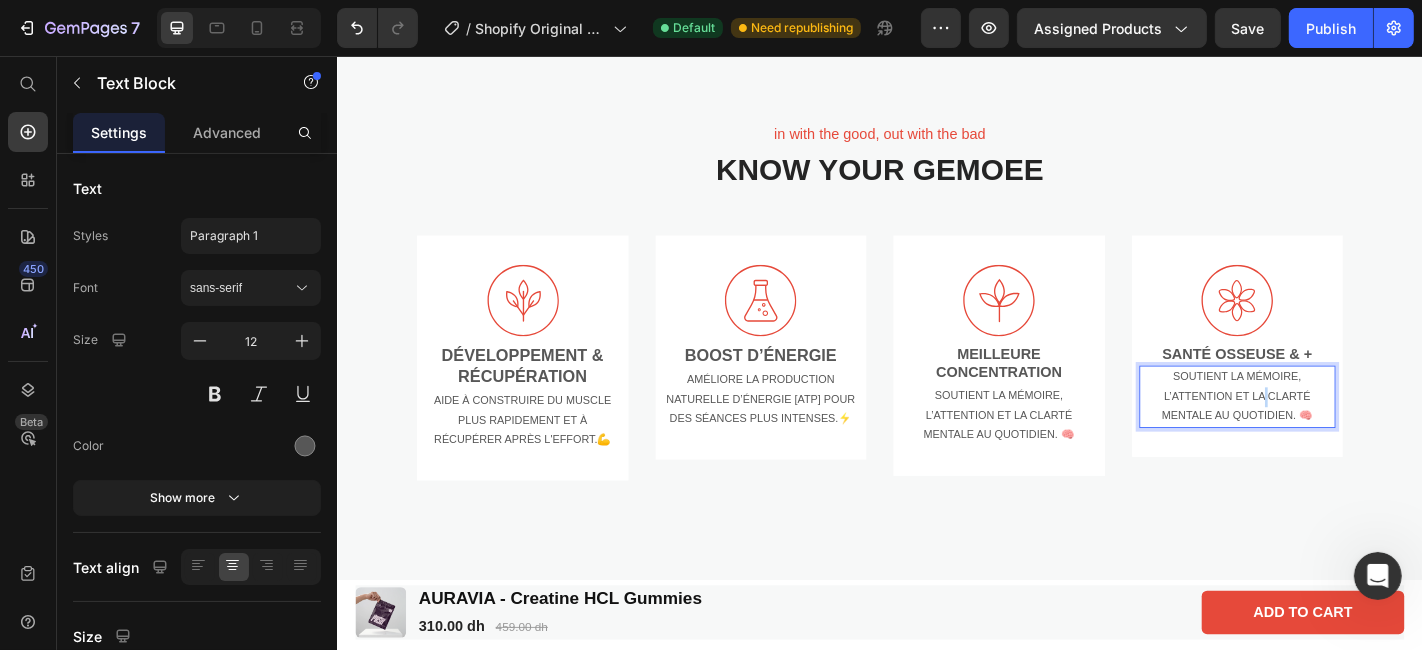 click on "Soutient la mémoire, l’attention et la clarté mentale au quotidien. 🧠" at bounding box center (1332, 432) 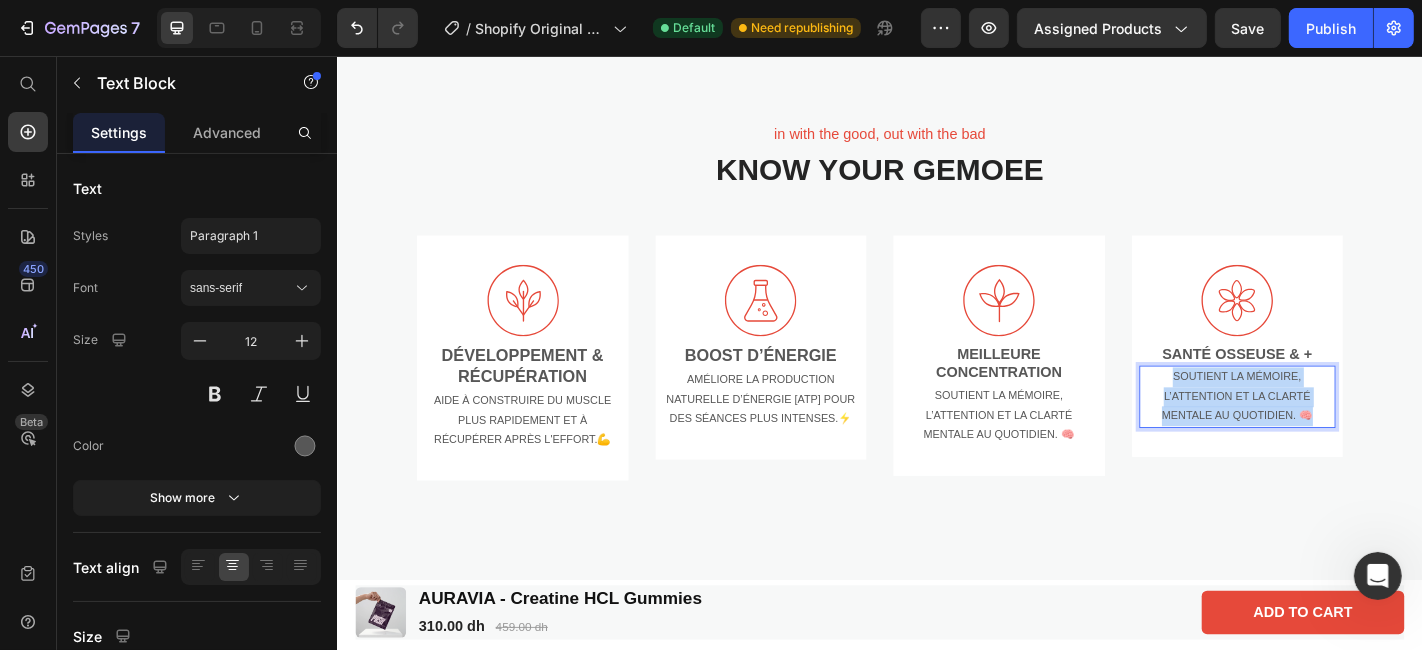 click on "Soutient la mémoire, l’attention et la clarté mentale au quotidien. 🧠" at bounding box center (1332, 432) 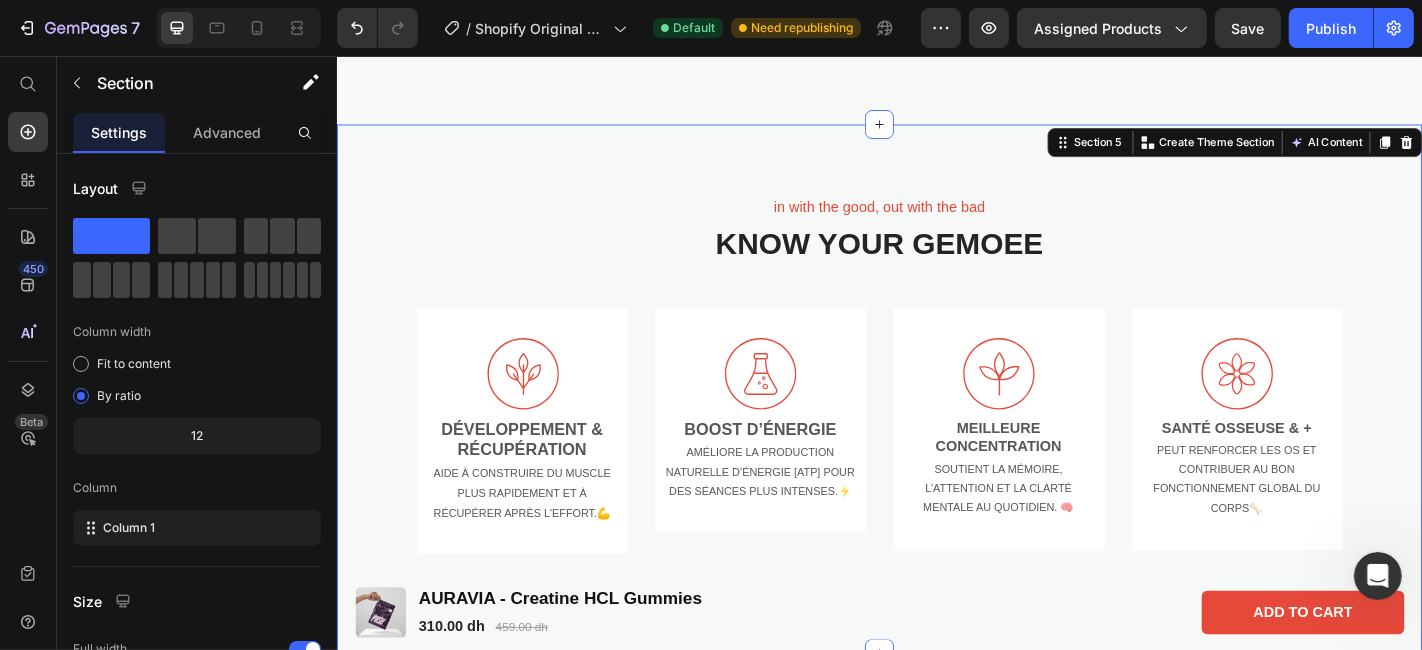 scroll, scrollTop: 1491, scrollLeft: 0, axis: vertical 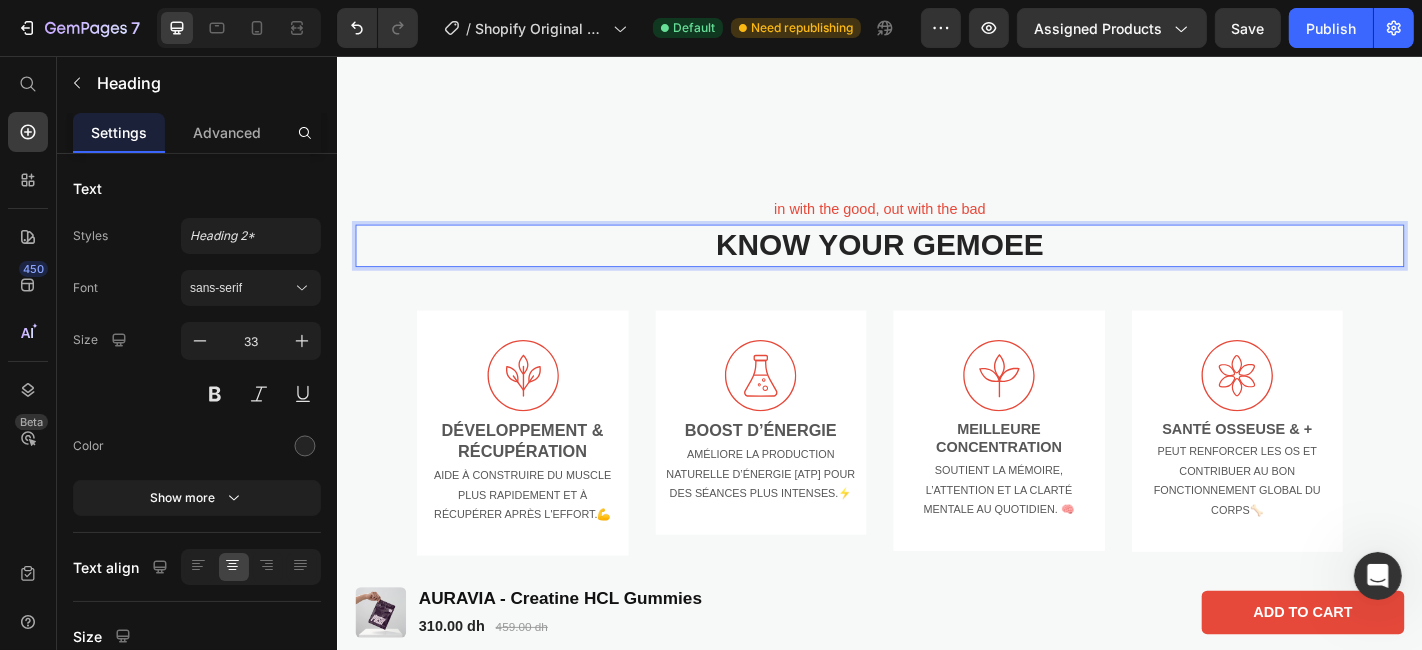 click on "KNOW YOUR GEMOEE" at bounding box center [936, 265] 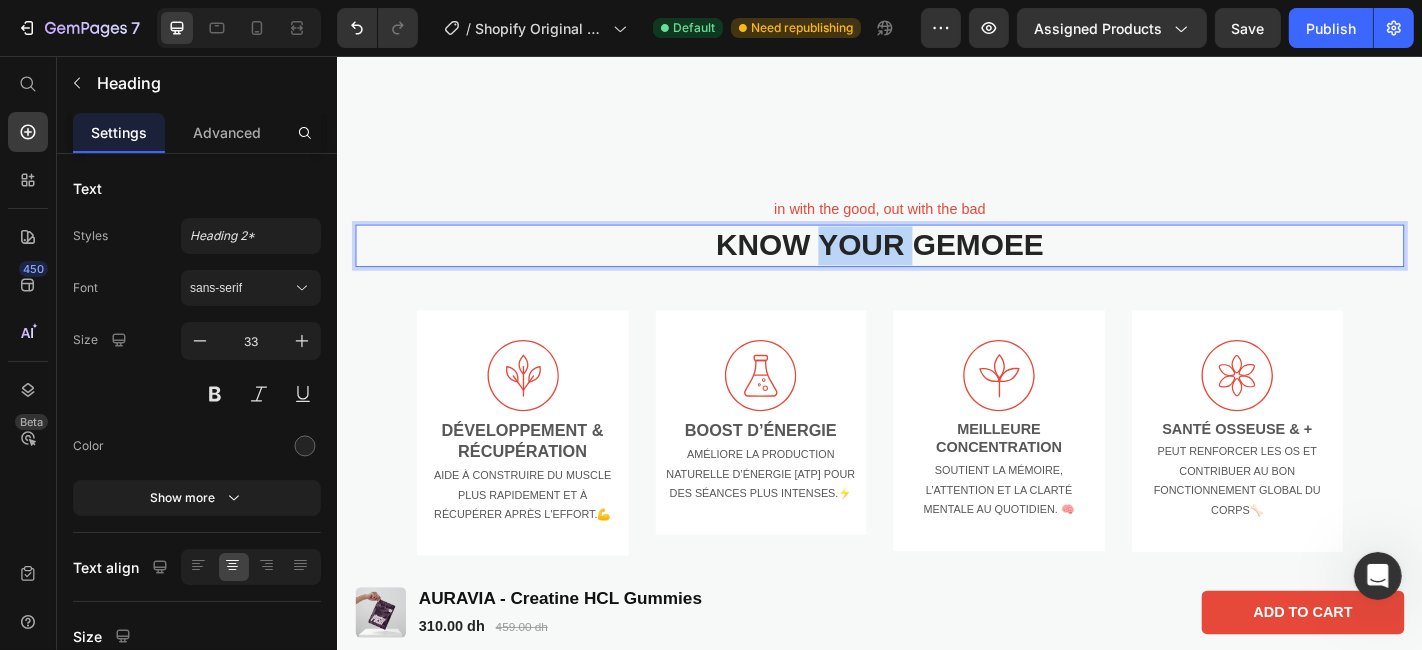 click on "KNOW YOUR GEMOEE" at bounding box center (936, 265) 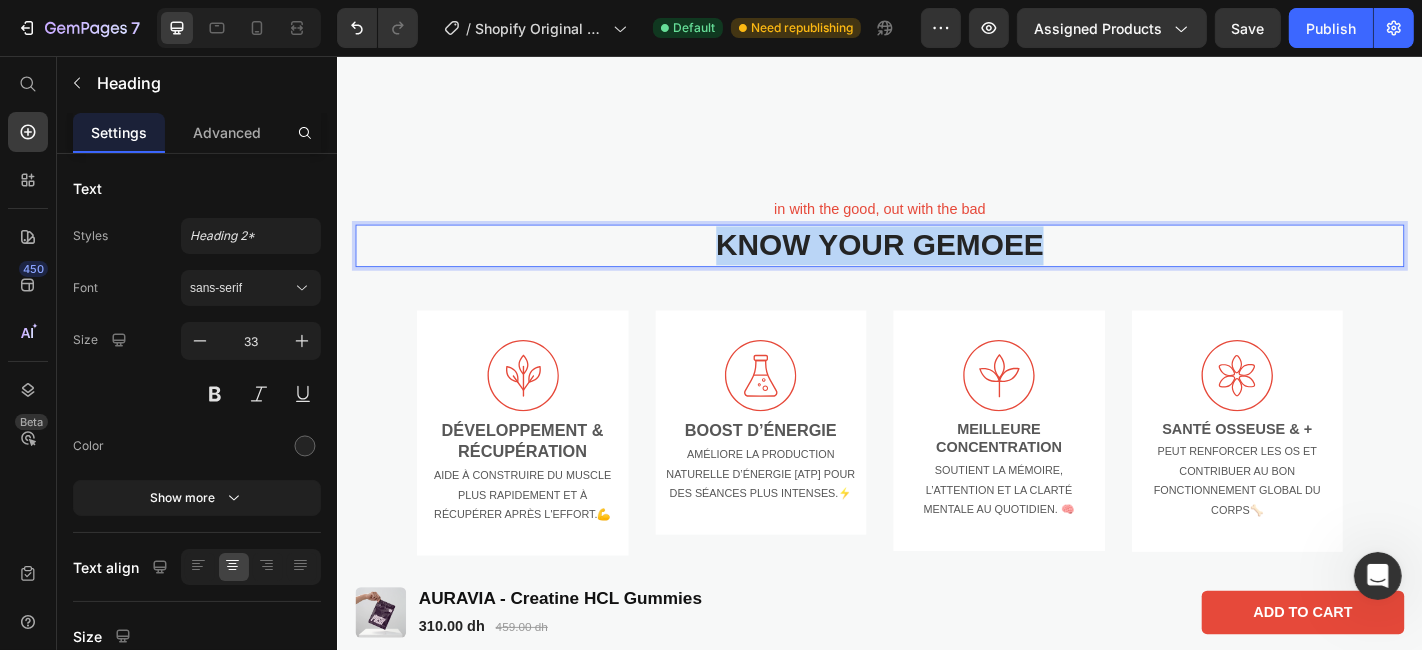 click on "KNOW YOUR GEMOEE" at bounding box center [936, 265] 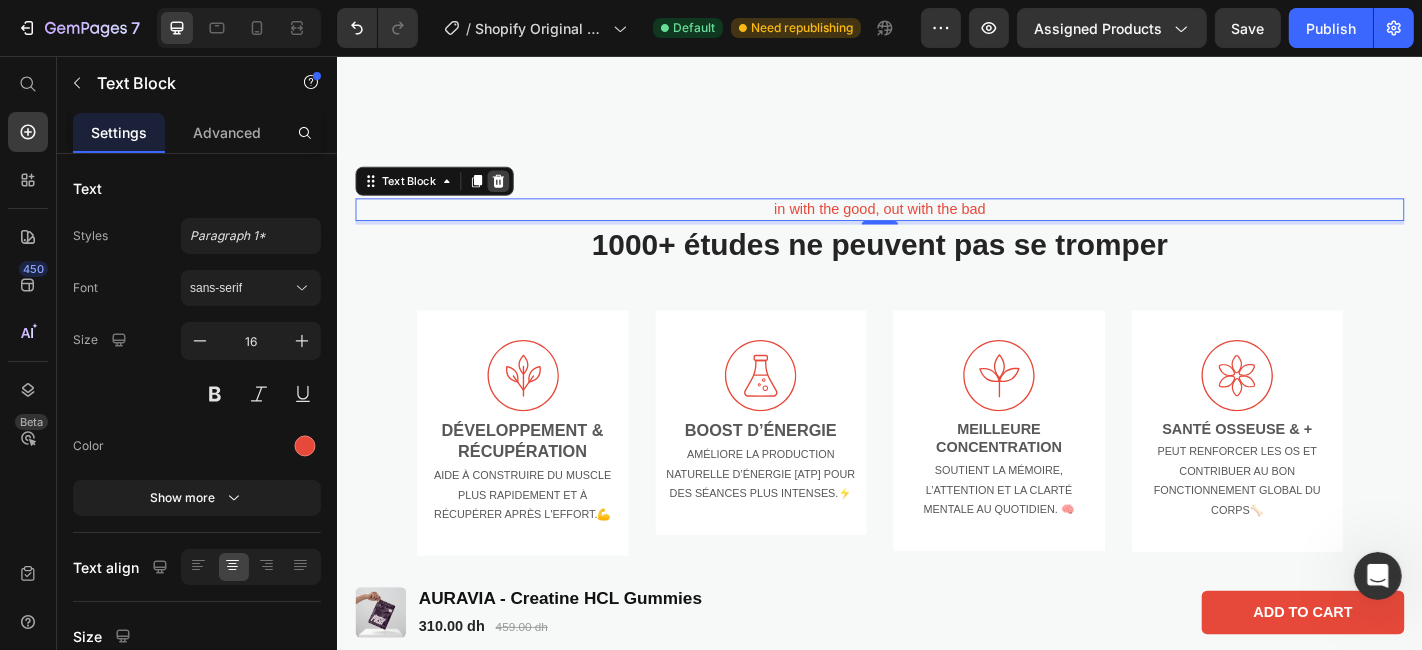 click 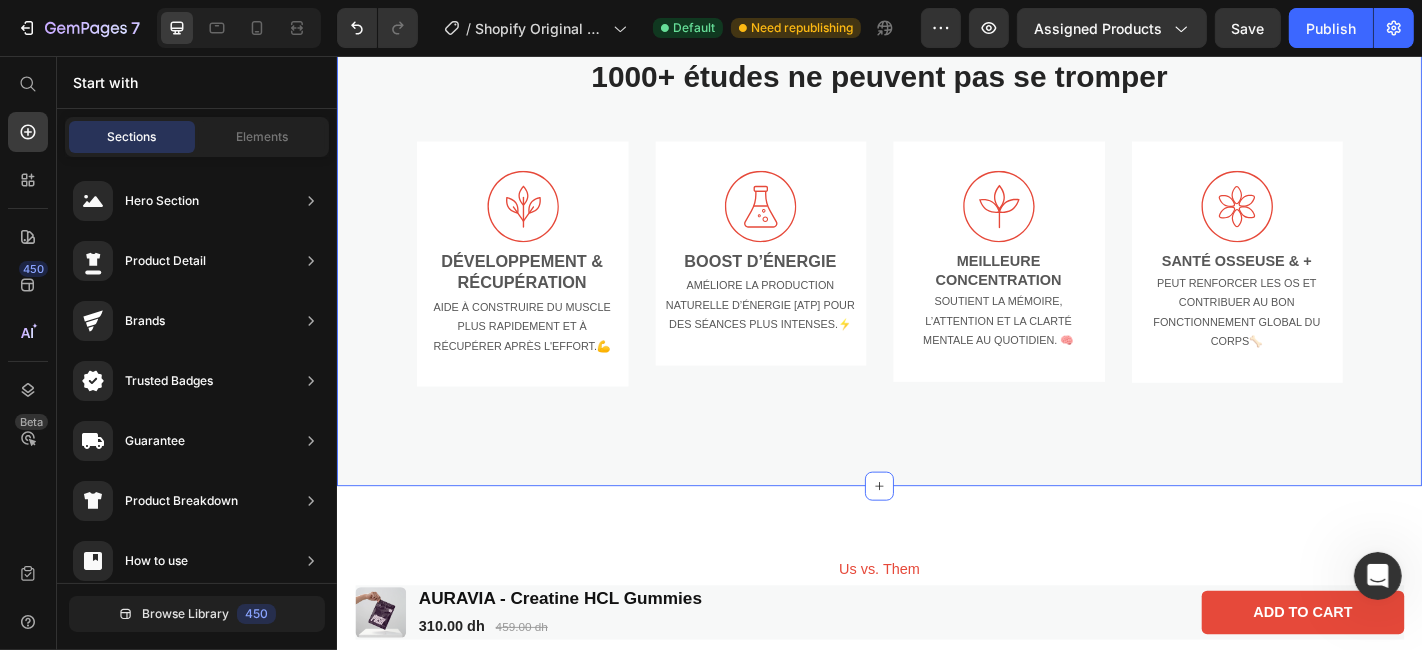 scroll, scrollTop: 1648, scrollLeft: 0, axis: vertical 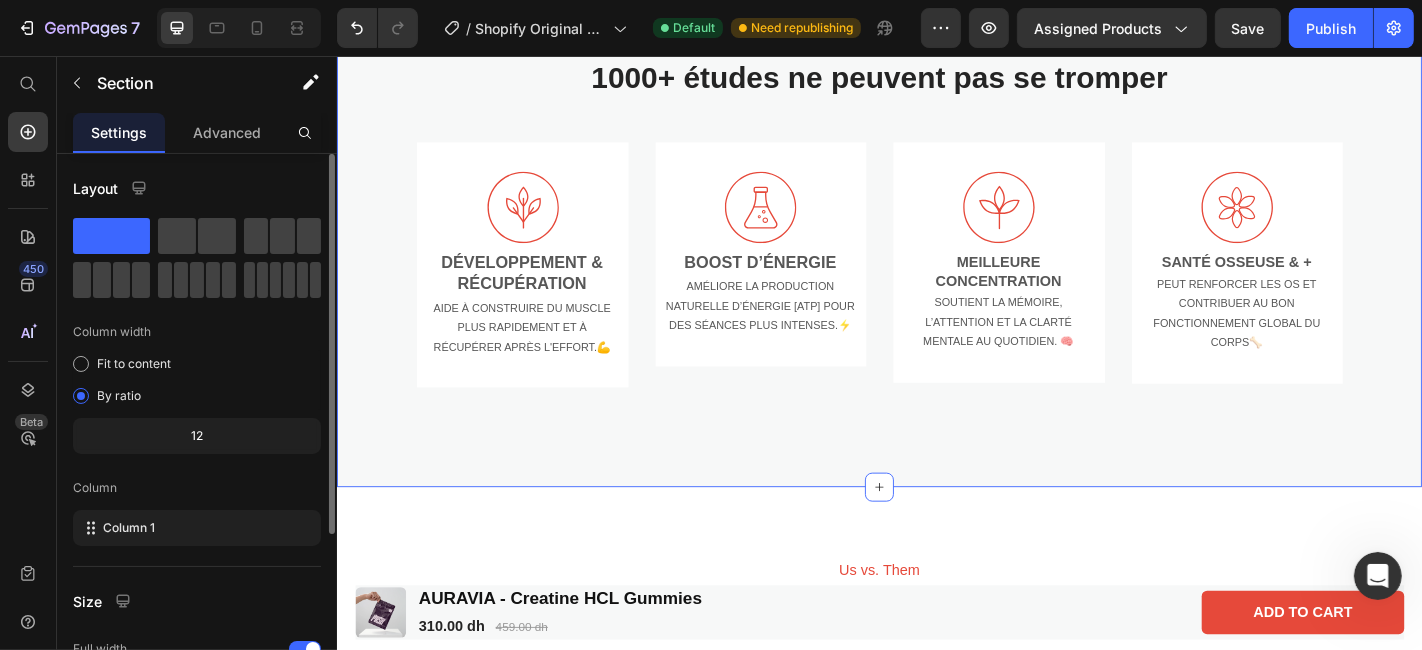click on "12" 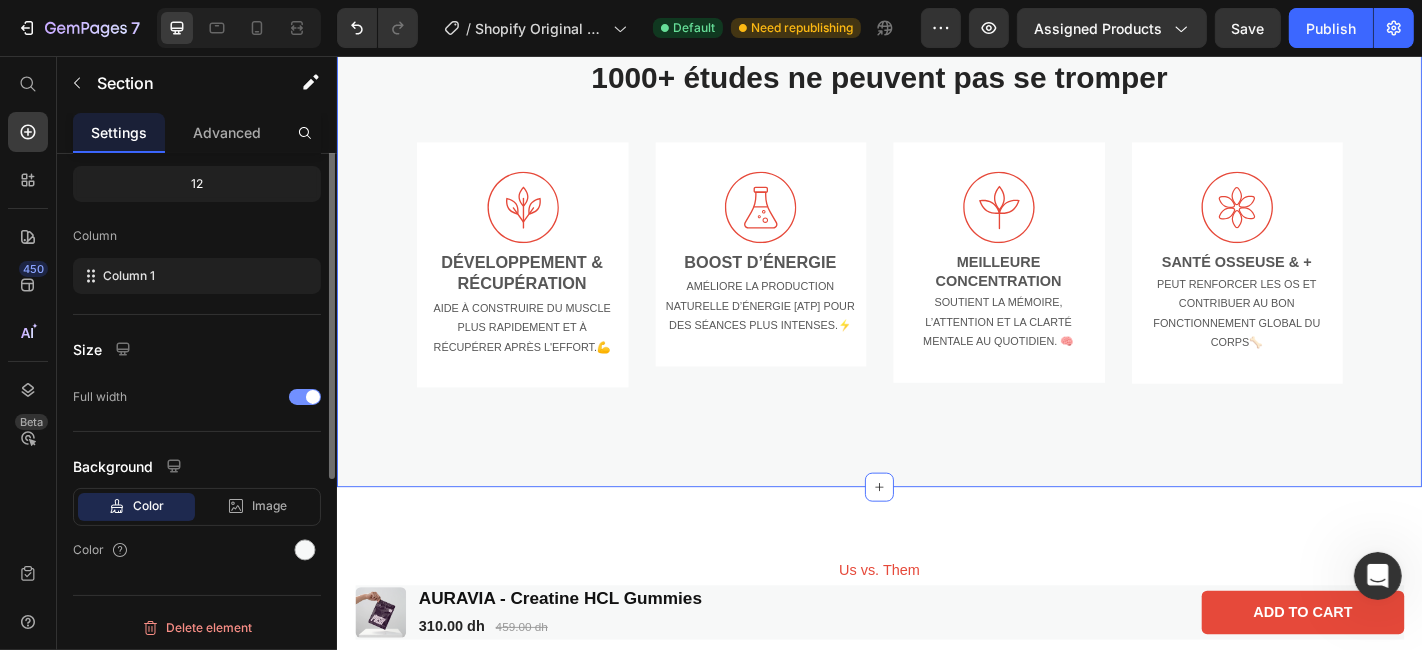scroll, scrollTop: 0, scrollLeft: 0, axis: both 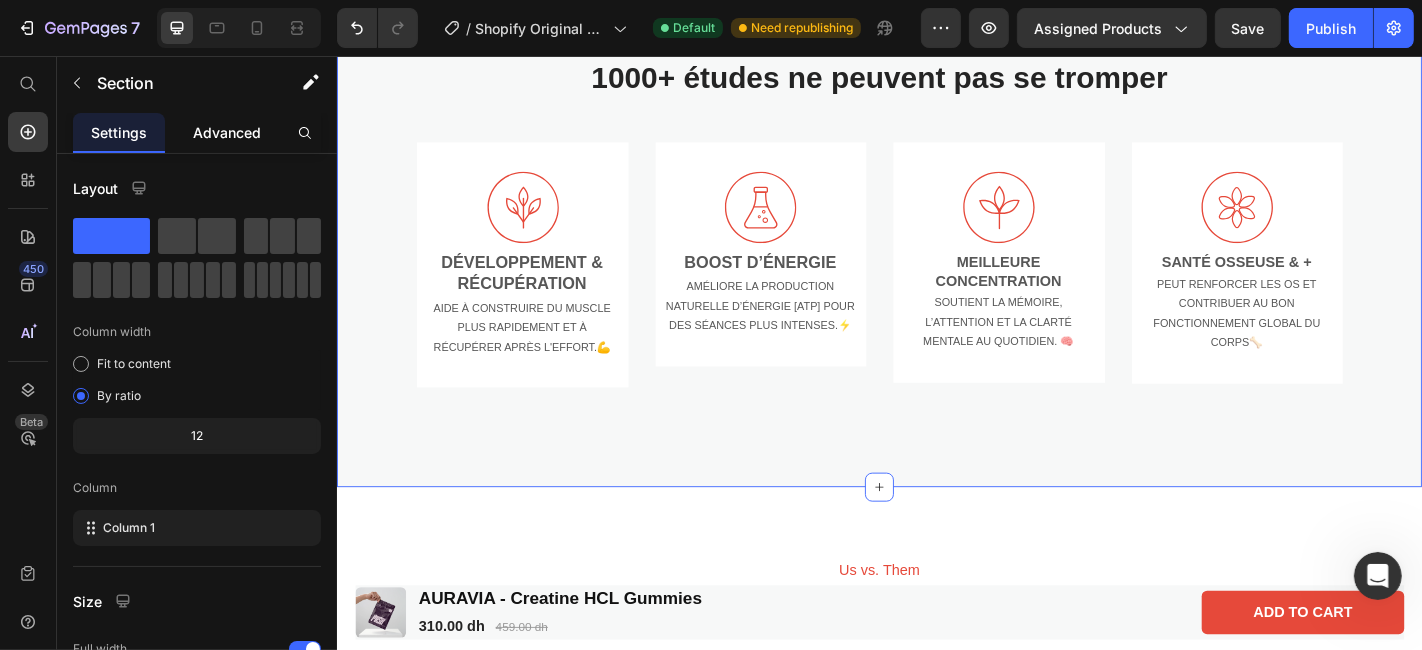 click on "Advanced" at bounding box center [227, 132] 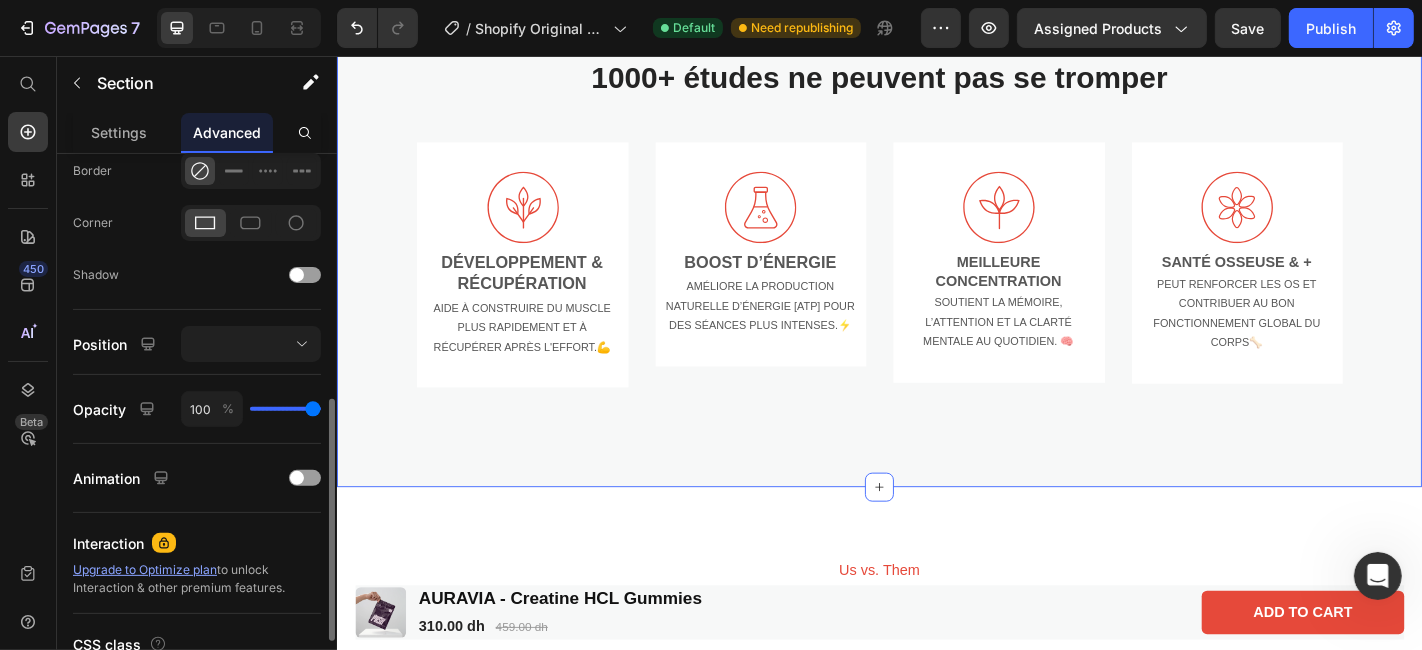 scroll, scrollTop: 572, scrollLeft: 0, axis: vertical 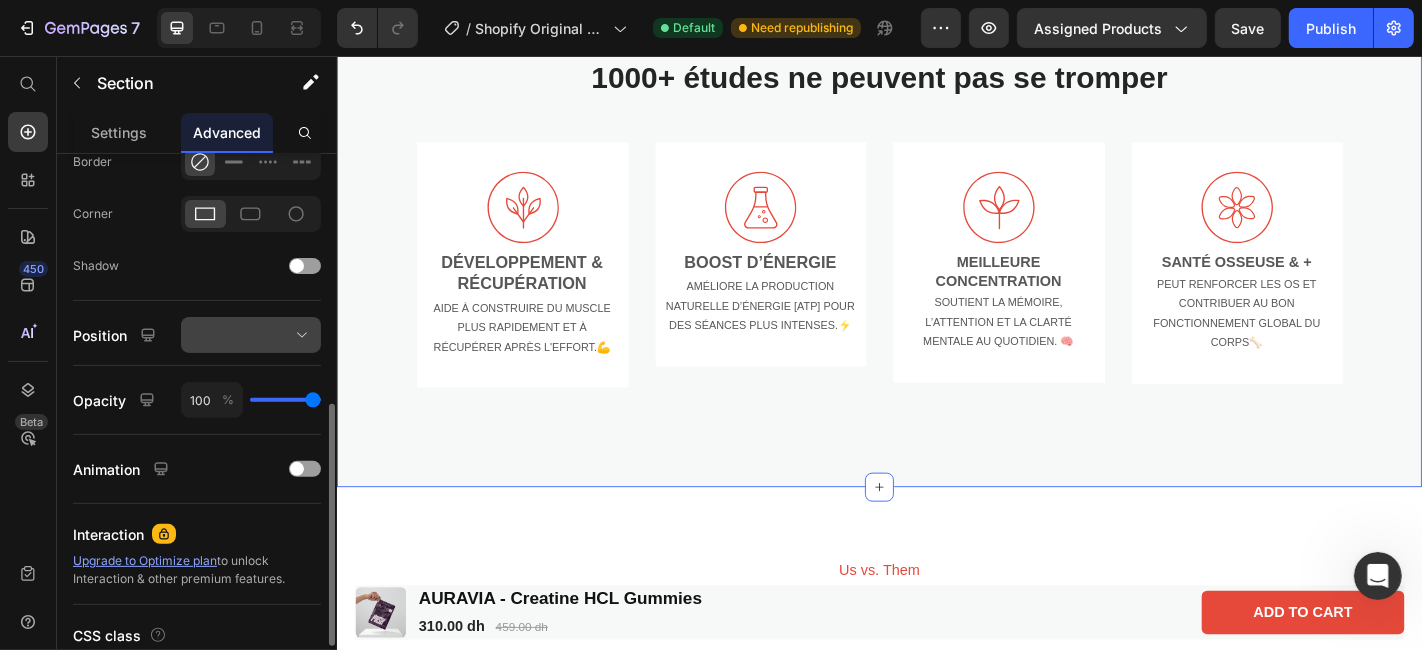 click at bounding box center (251, 335) 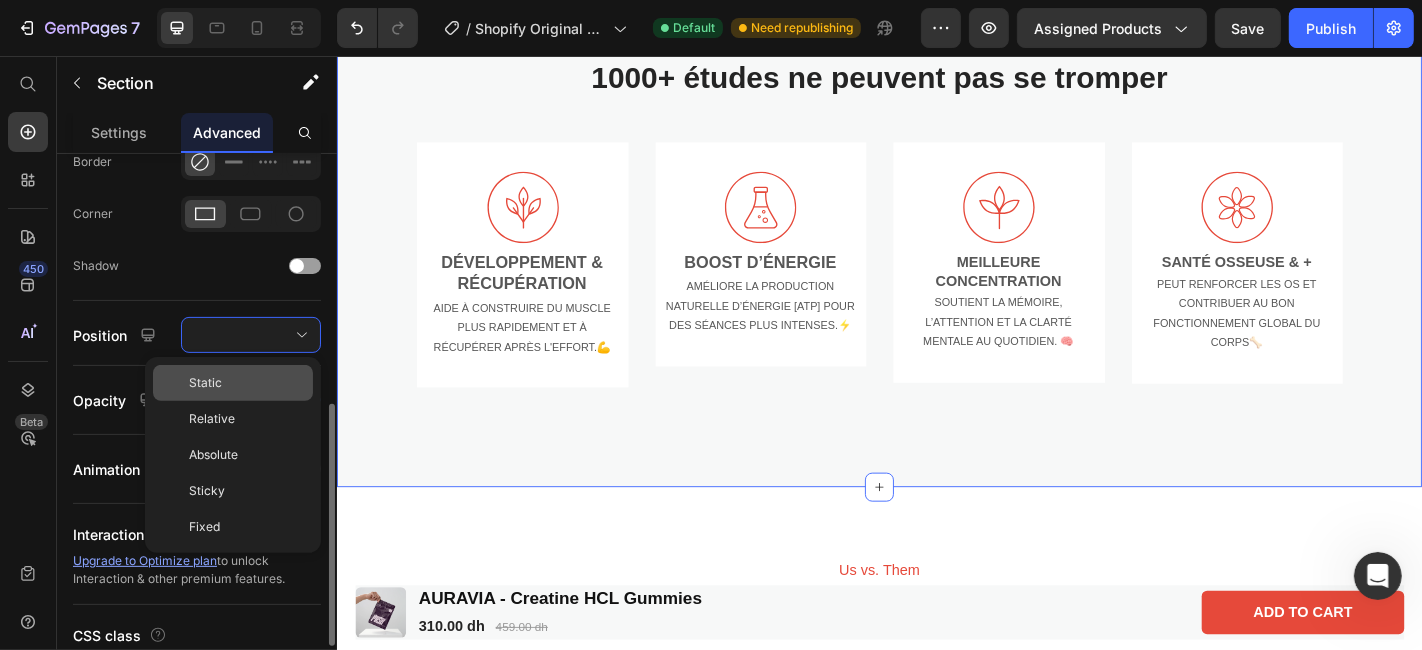 click on "Static" at bounding box center [247, 383] 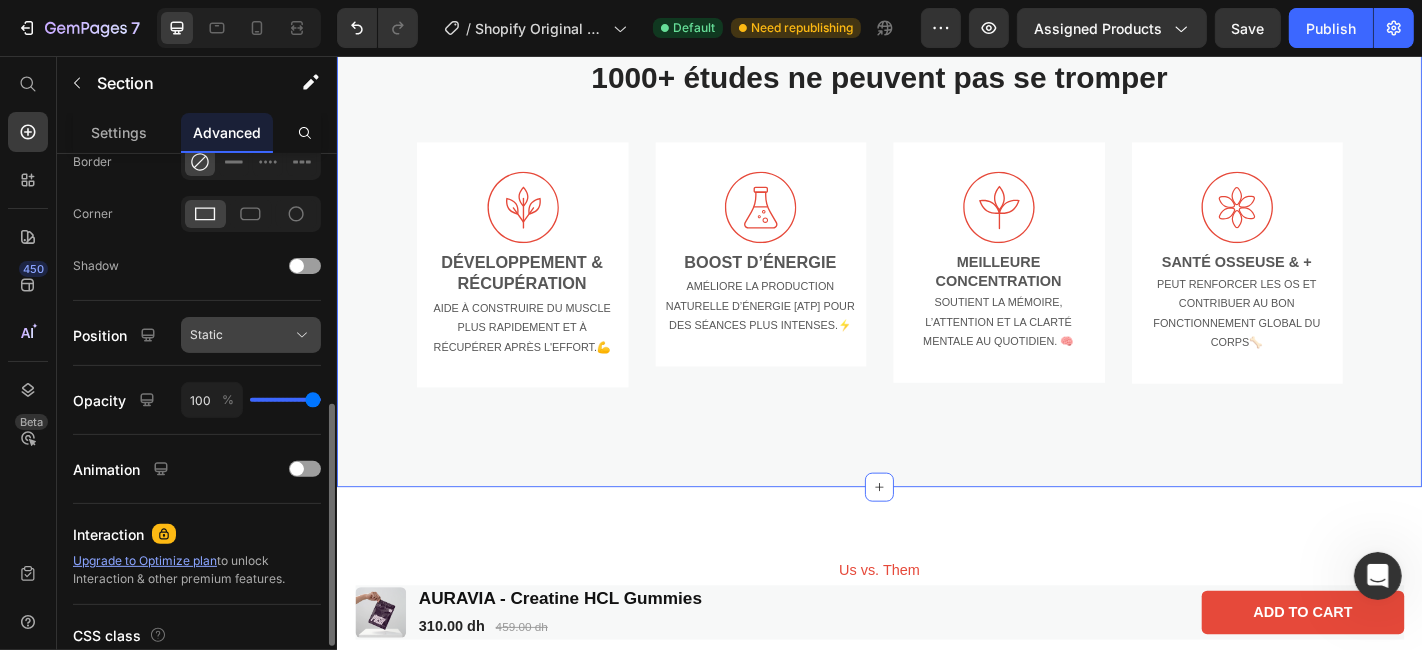 click on "Static" 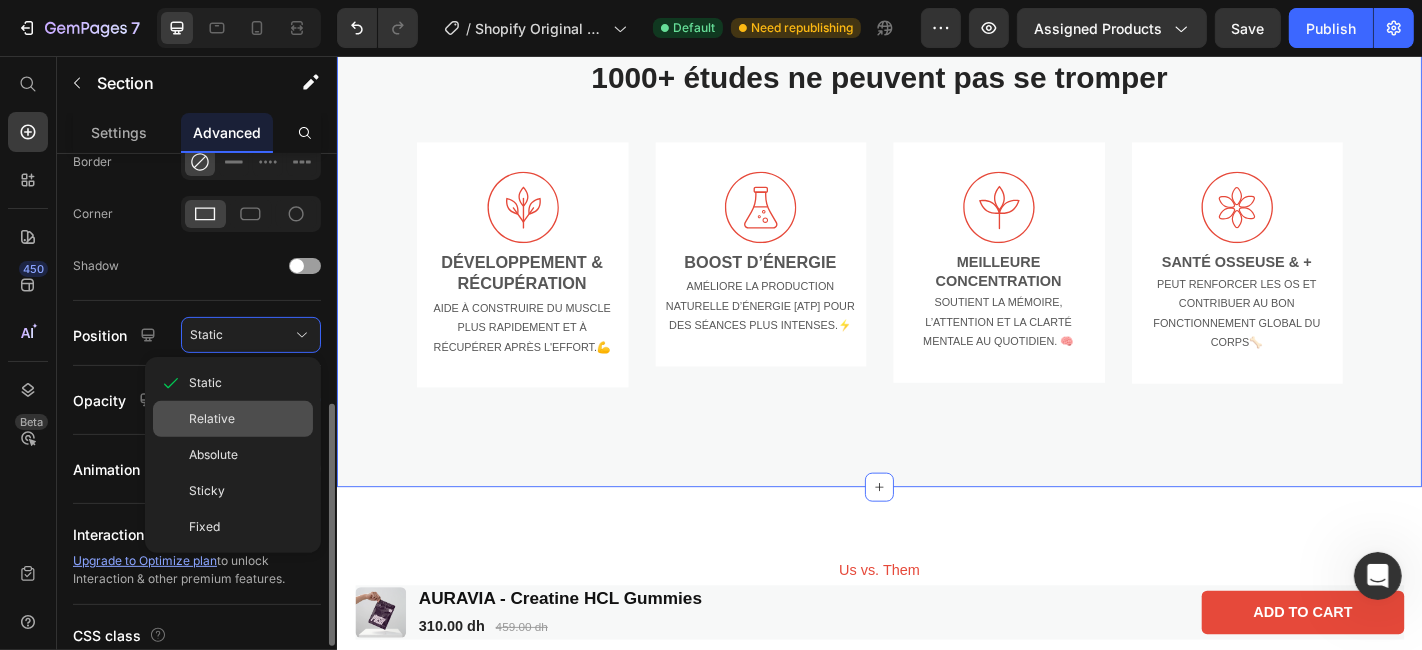 click on "Relative" at bounding box center (247, 419) 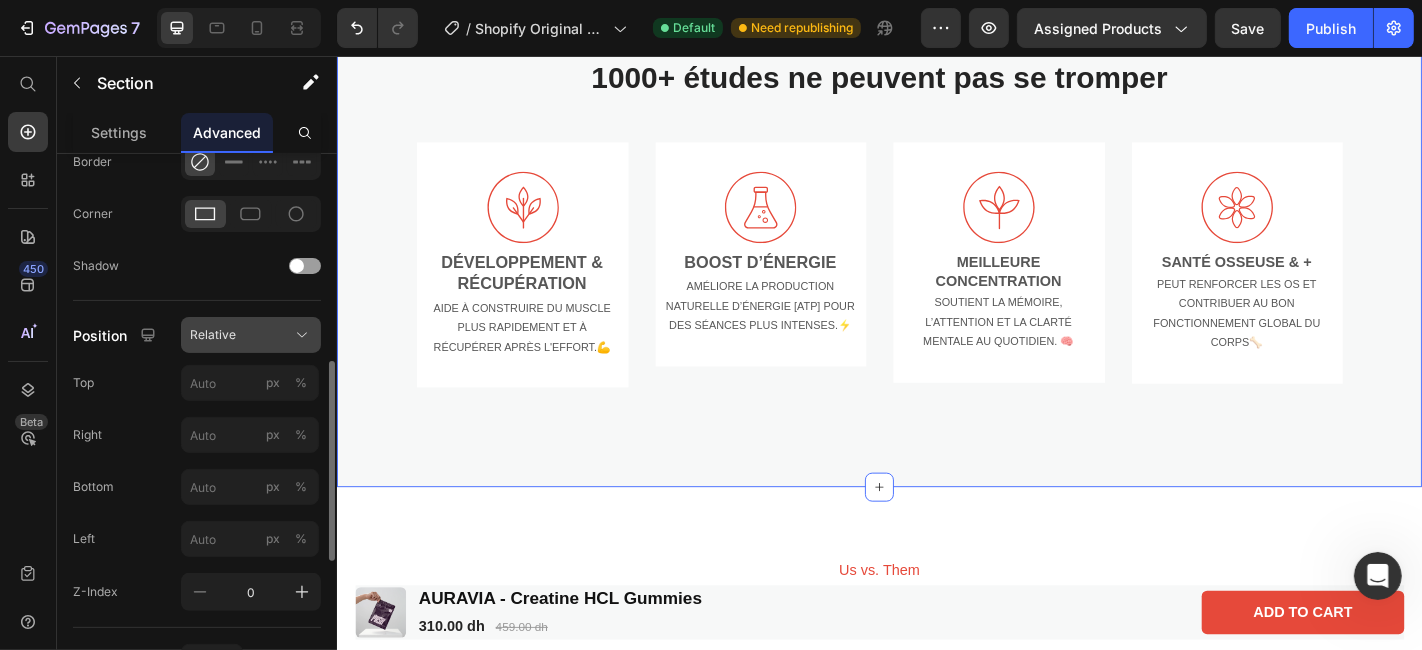 click on "Relative" 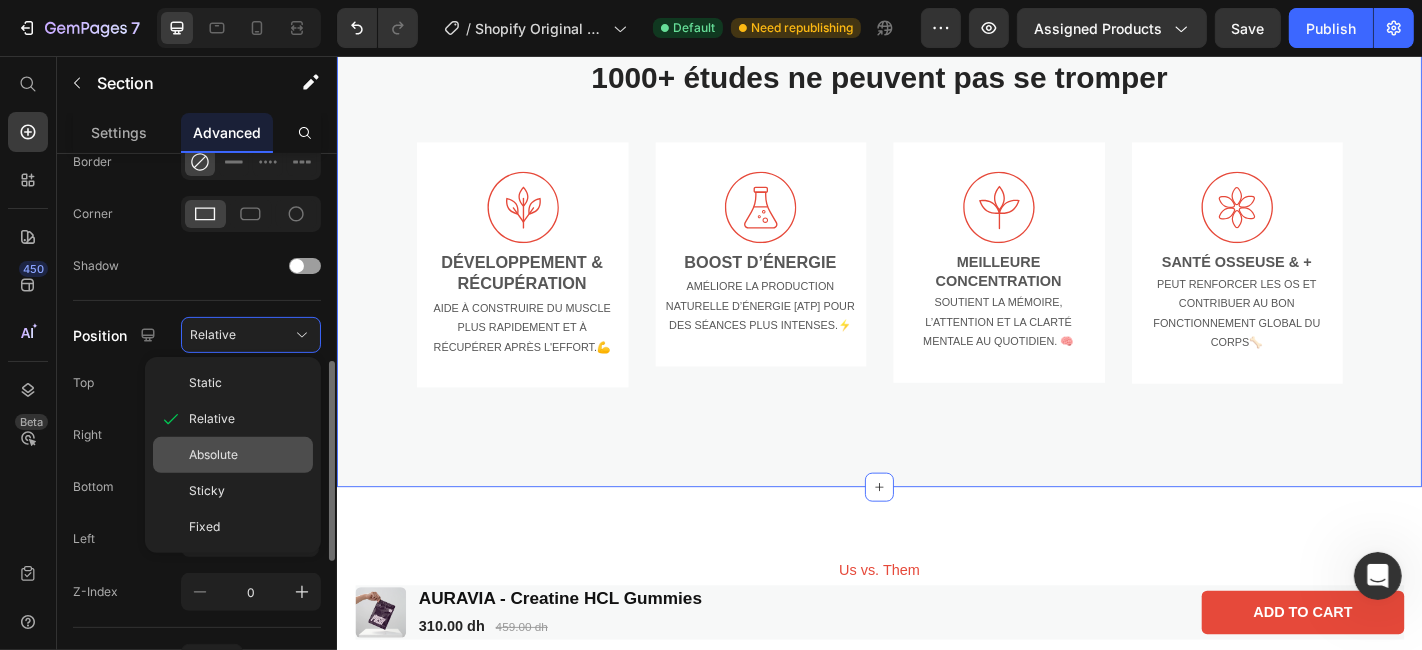 click on "Absolute" at bounding box center (247, 455) 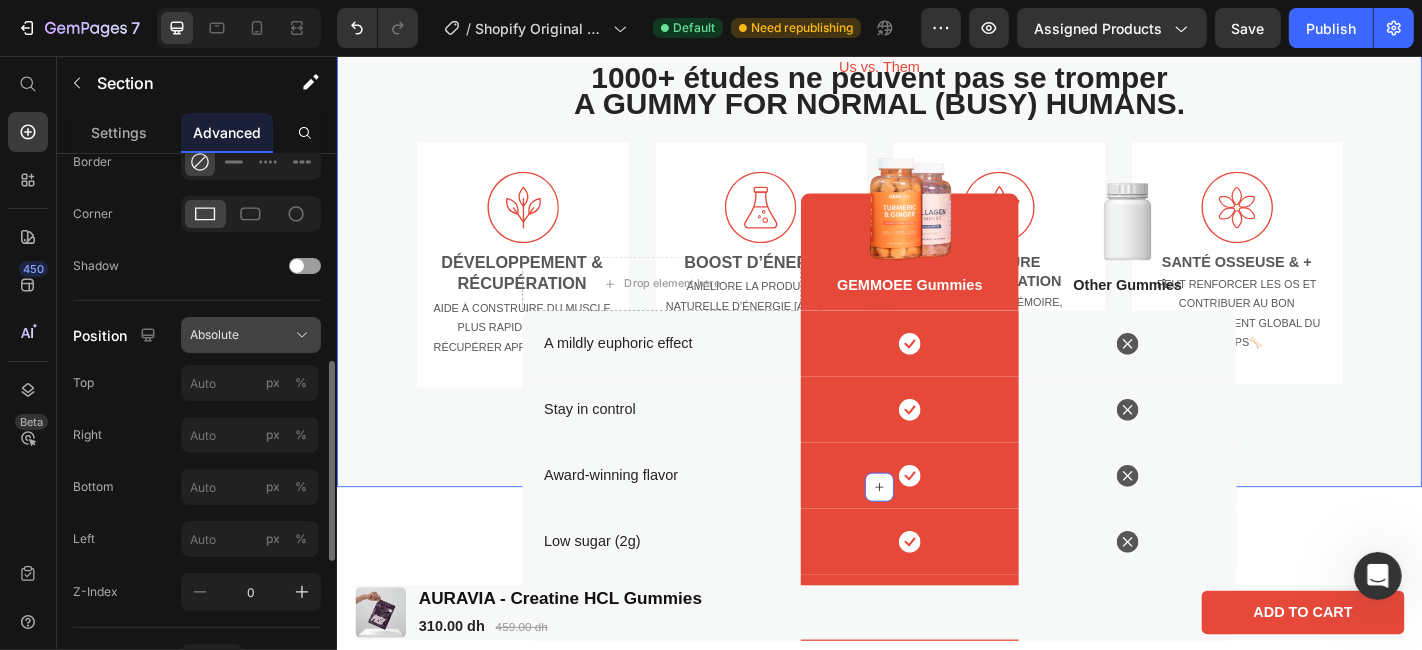 click on "Absolute" at bounding box center [251, 335] 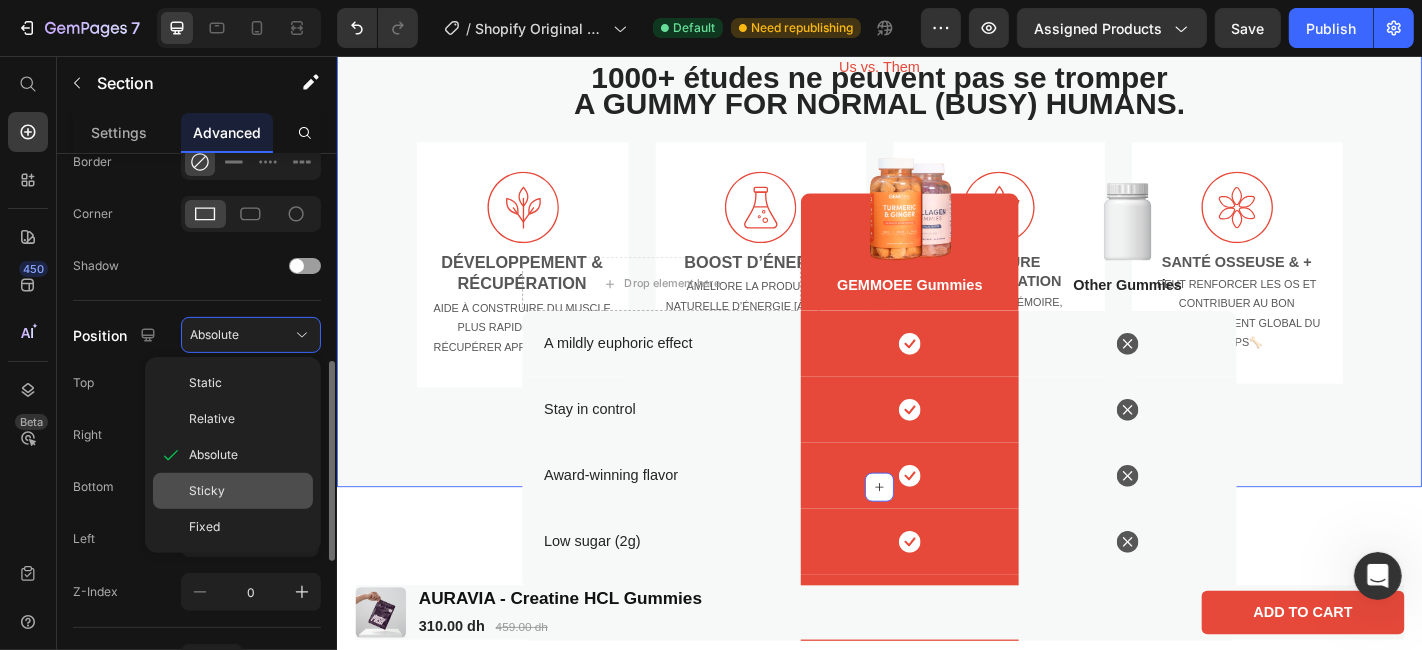 click on "Sticky" at bounding box center [247, 491] 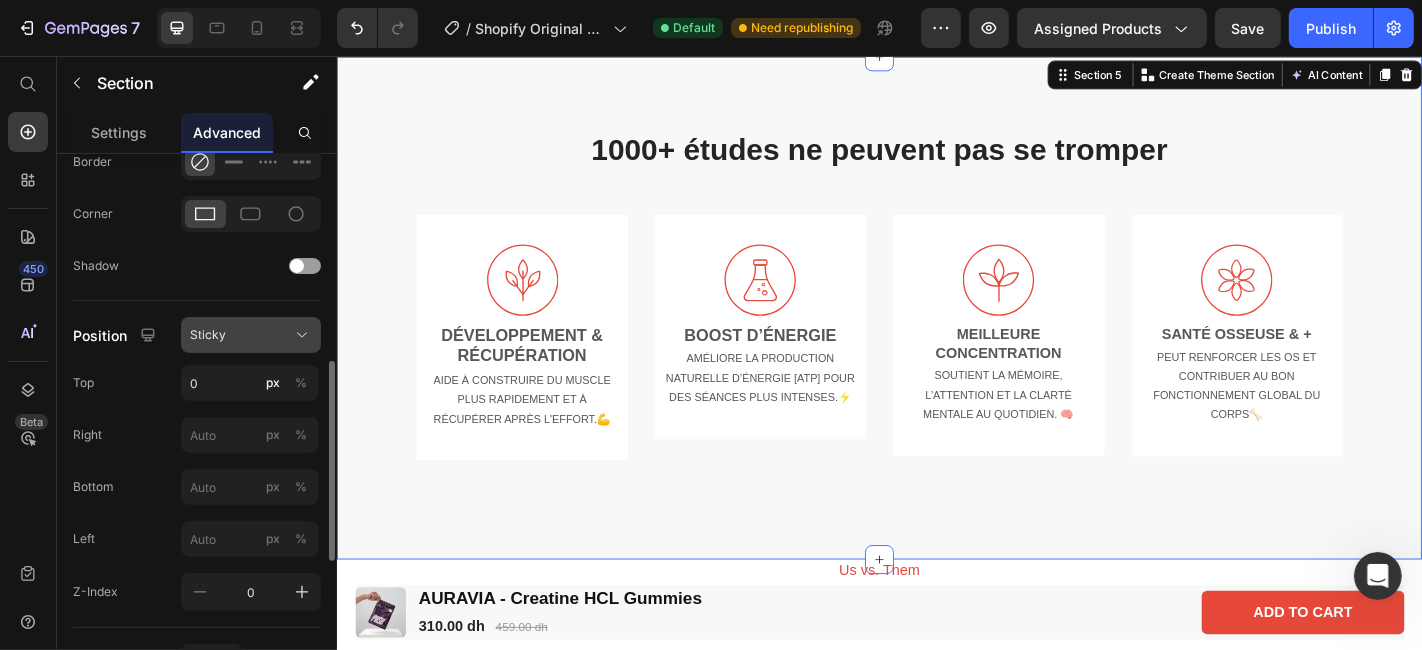 click on "Sticky" 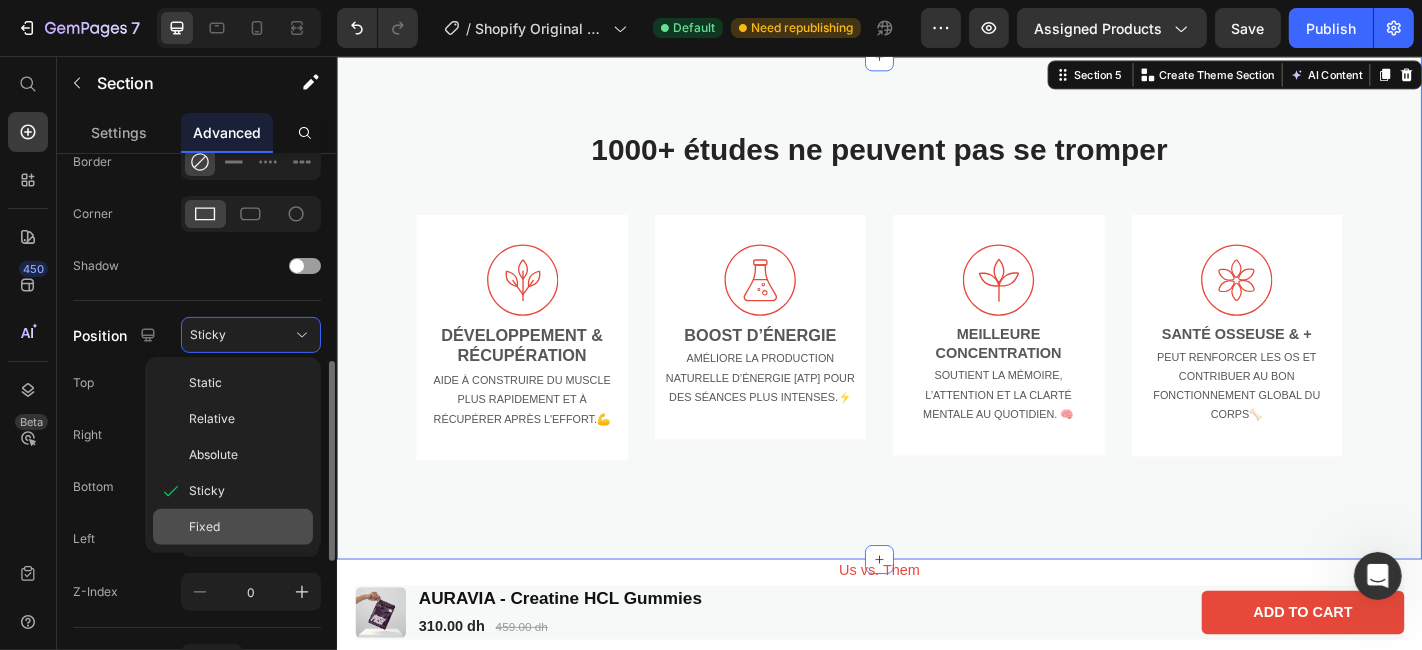 click on "Fixed" at bounding box center [204, 527] 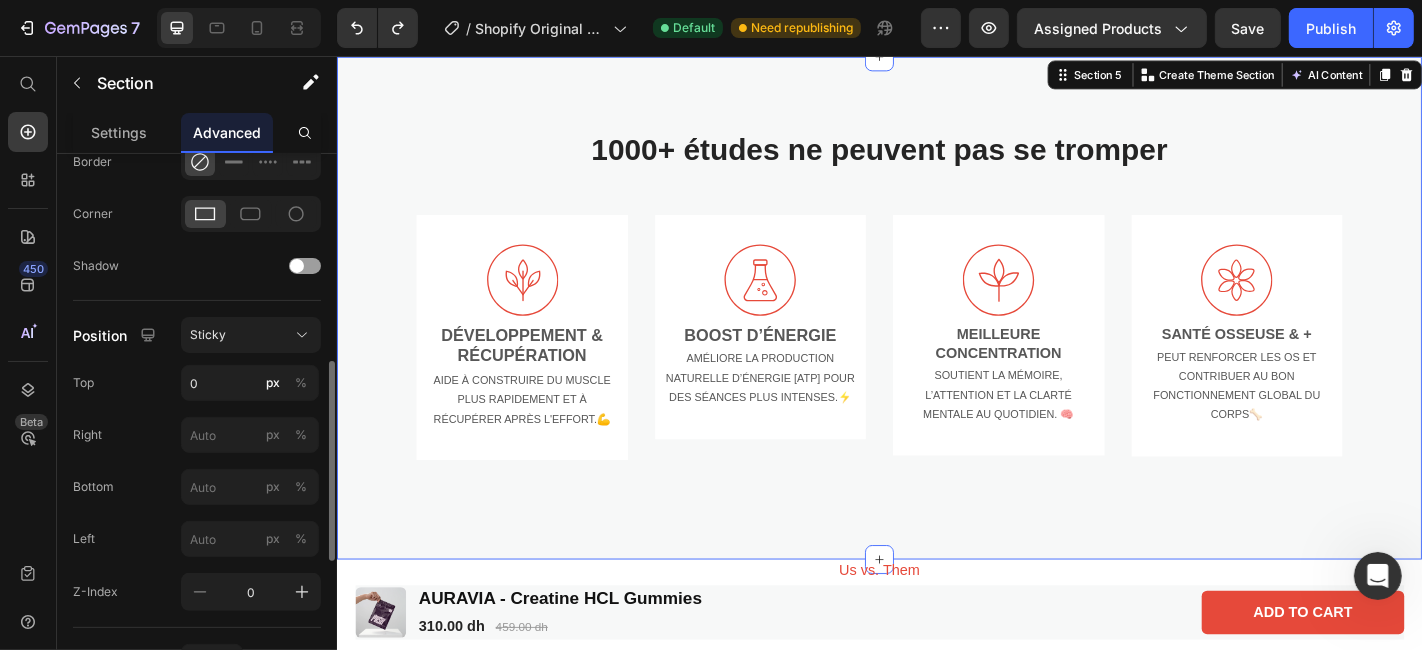 type 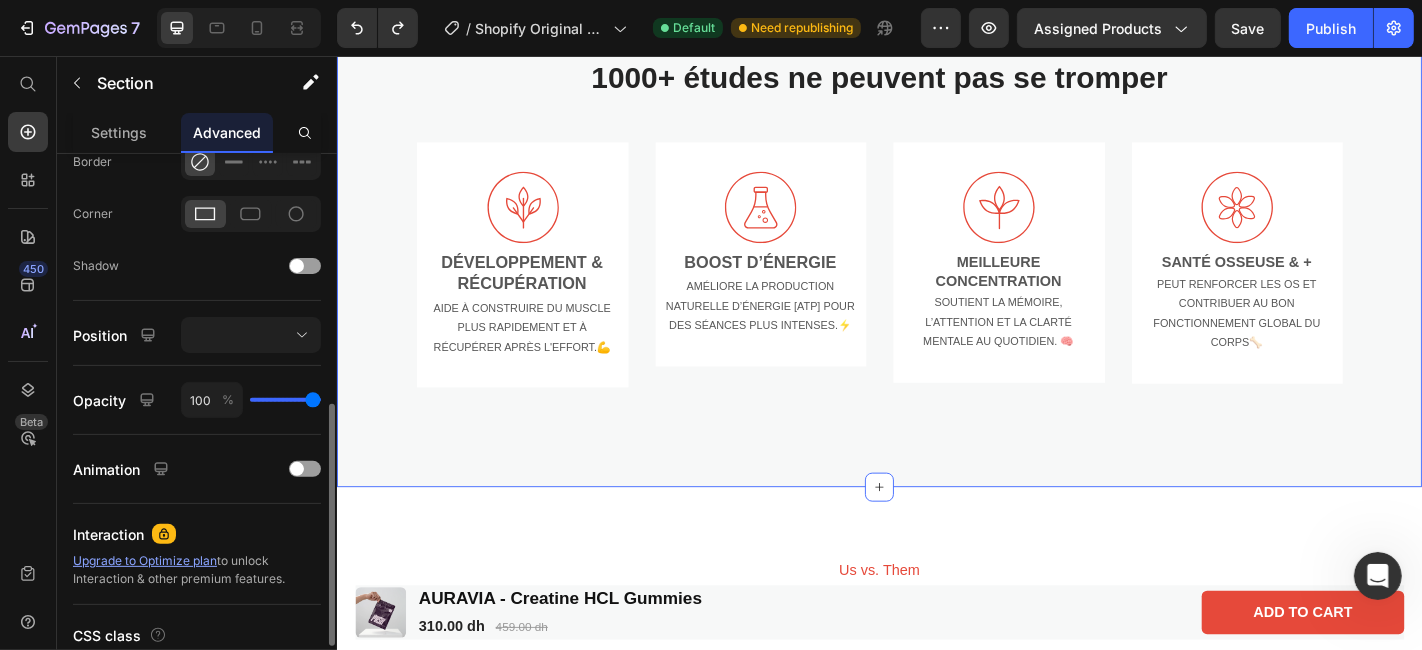 click on "Shape Border Corner Shadow" 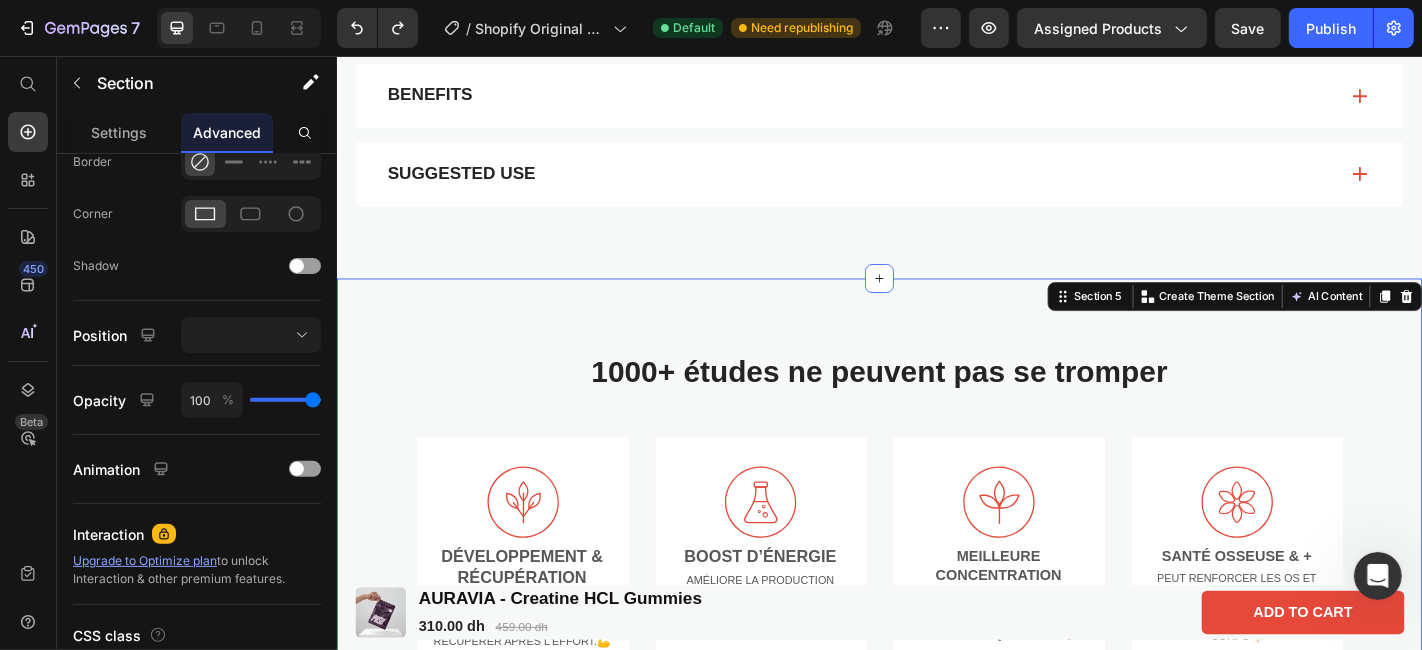 scroll, scrollTop: 1322, scrollLeft: 0, axis: vertical 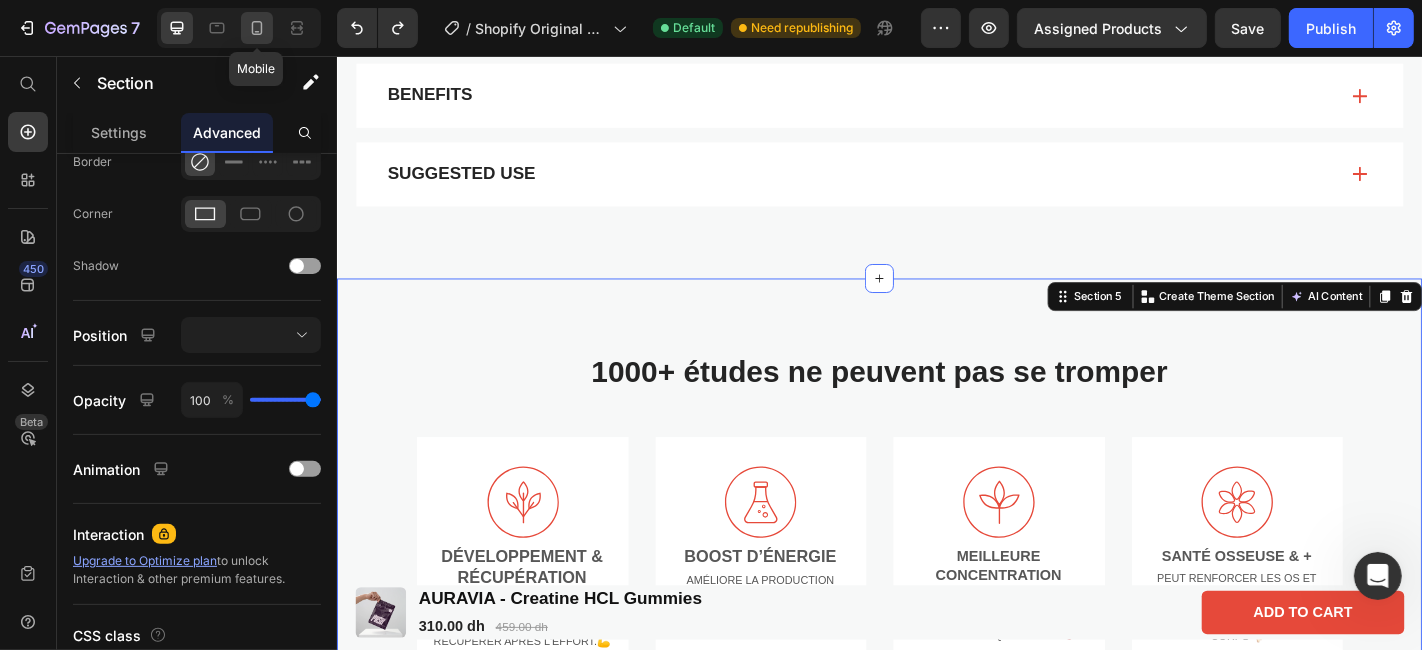 click 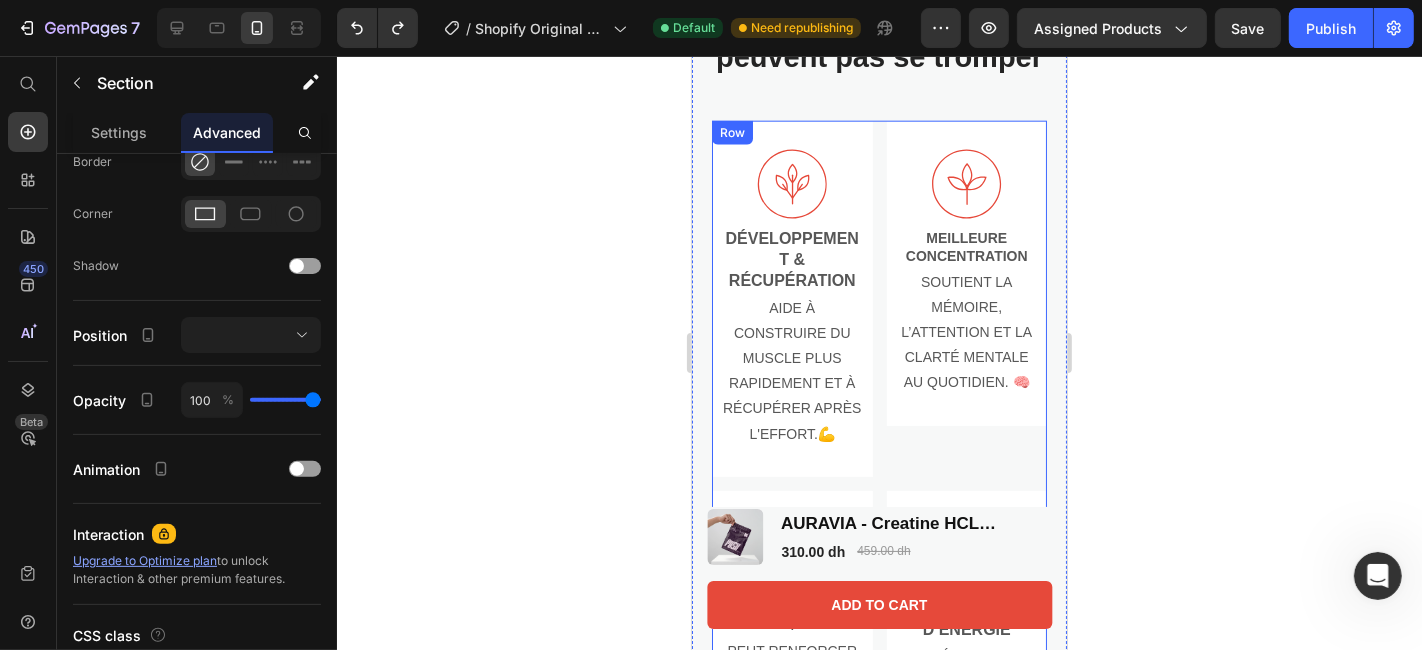 scroll, scrollTop: 1995, scrollLeft: 0, axis: vertical 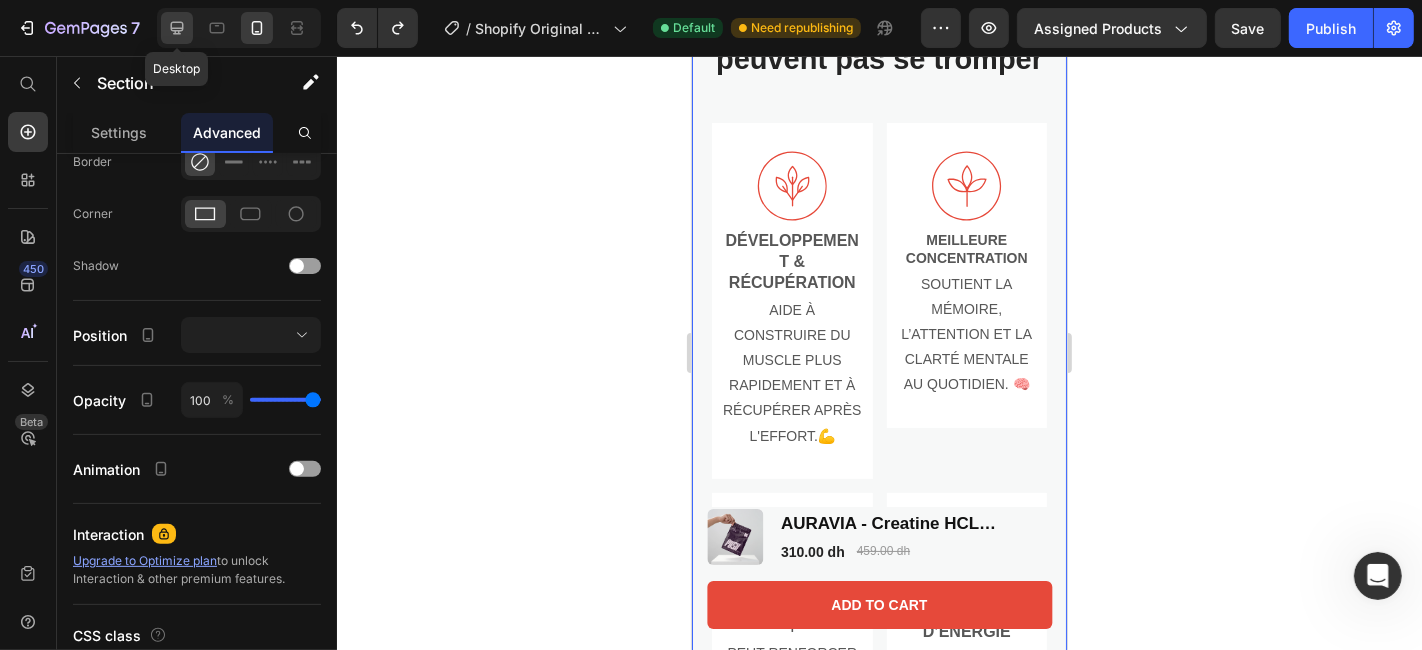 click 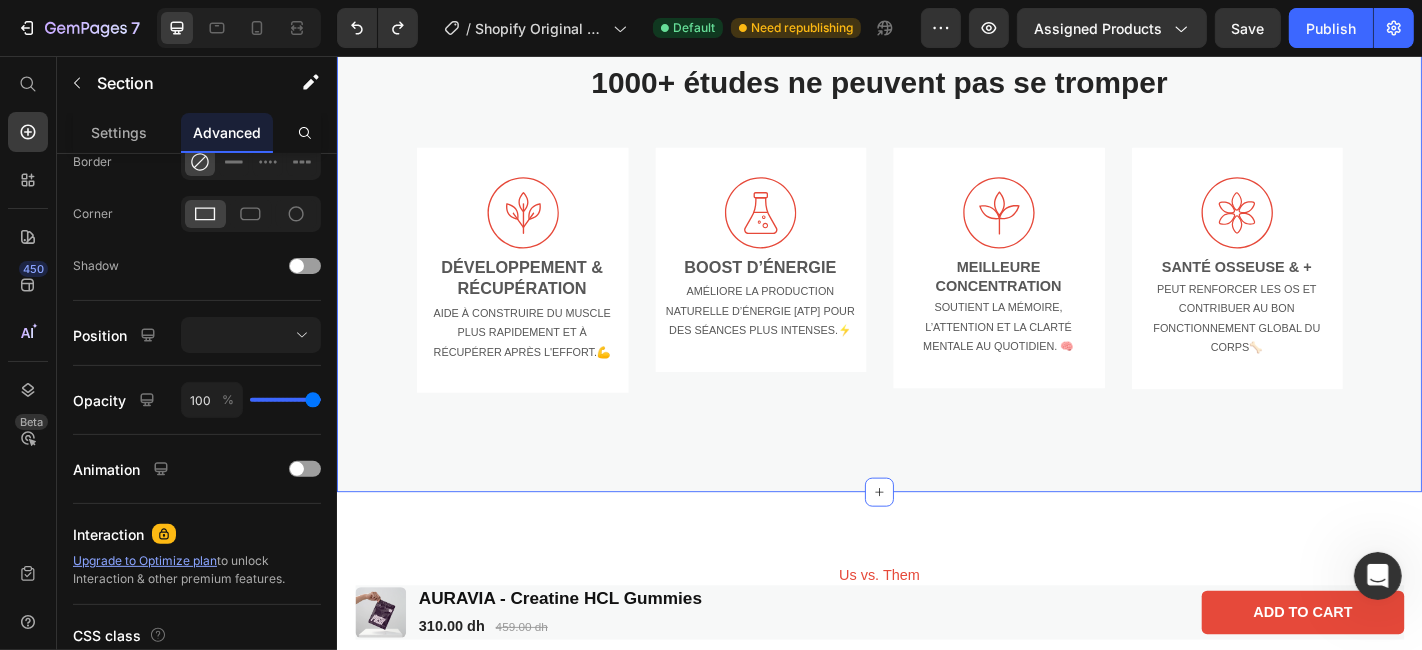scroll, scrollTop: 1665, scrollLeft: 0, axis: vertical 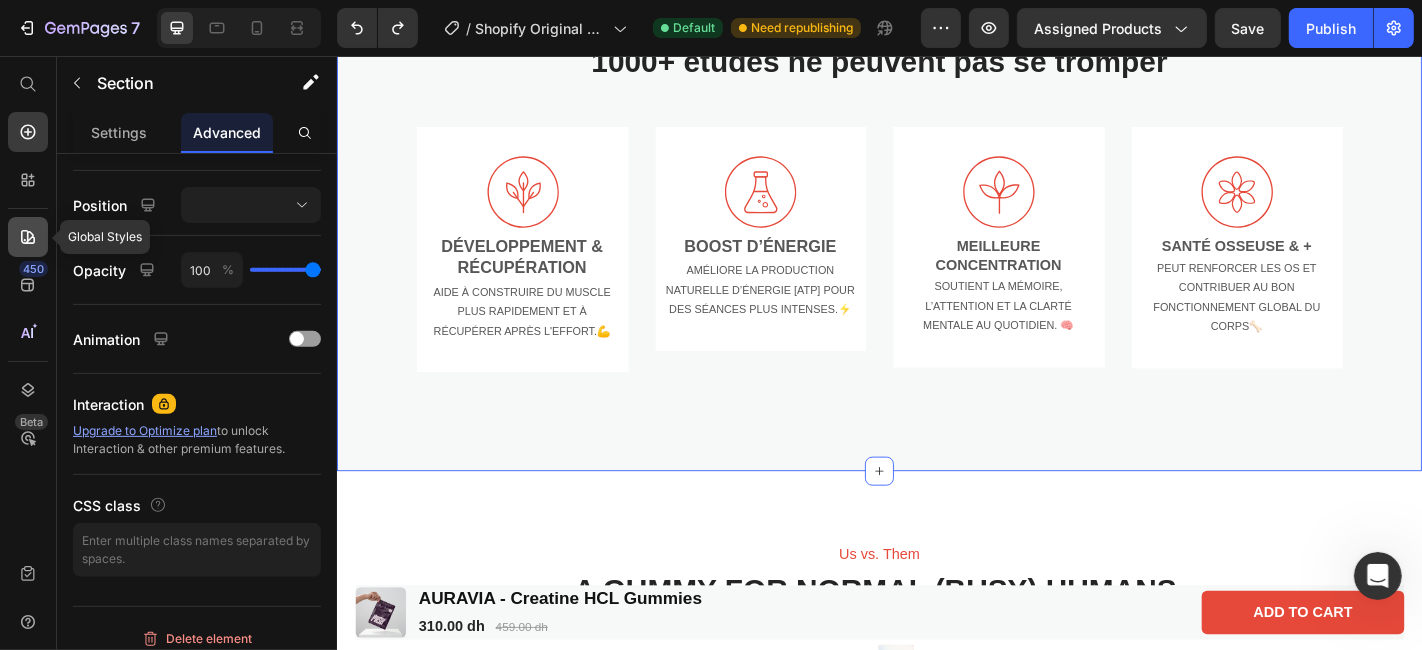 click 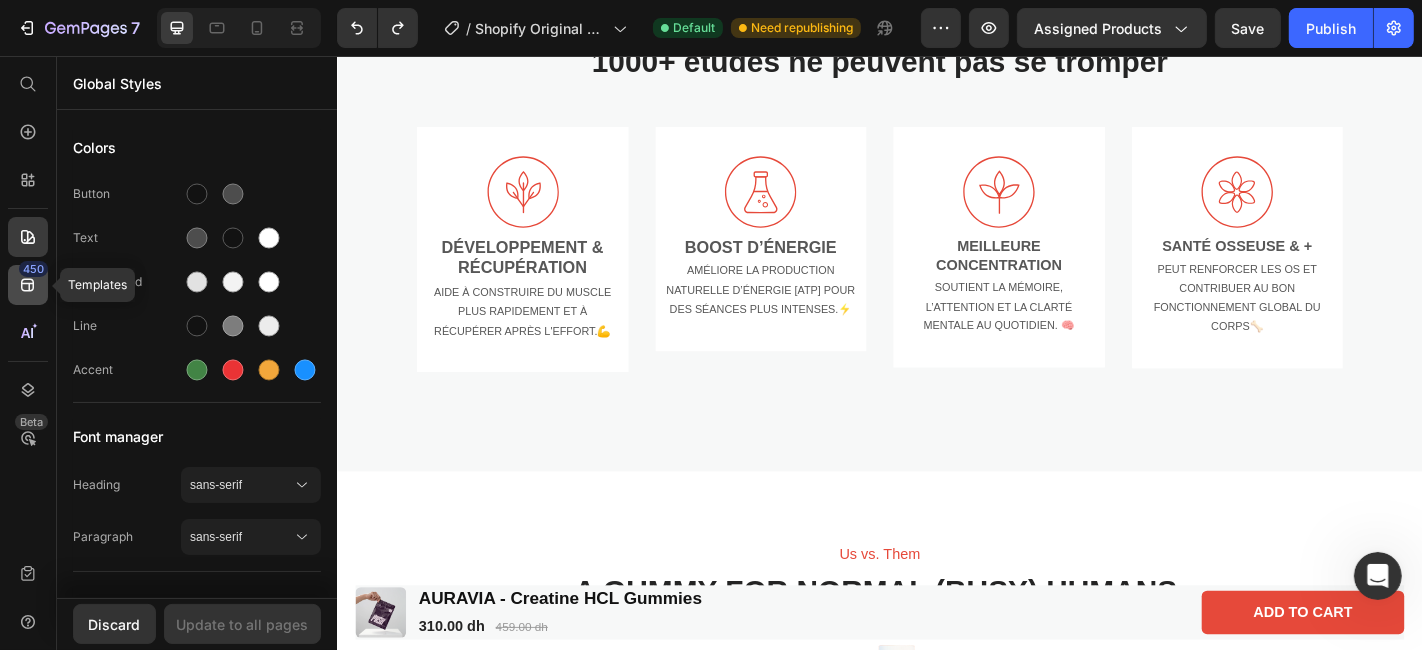 click 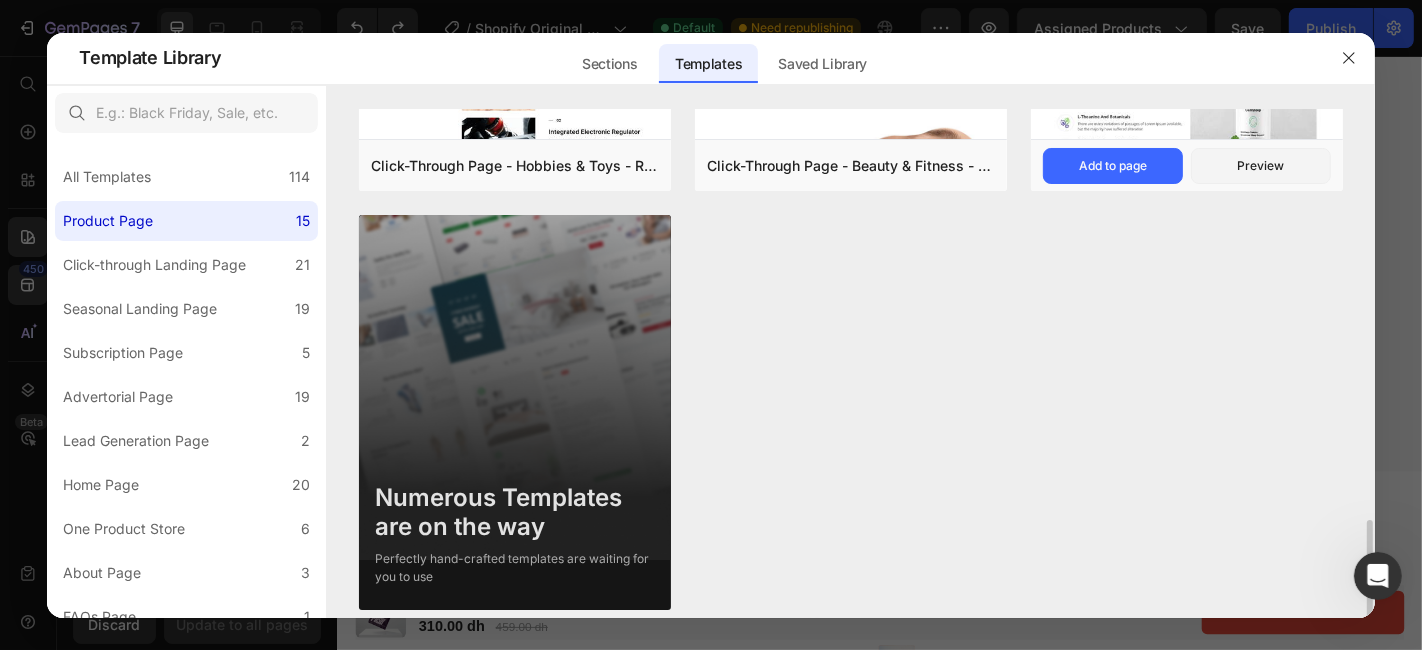 scroll, scrollTop: 2013, scrollLeft: 0, axis: vertical 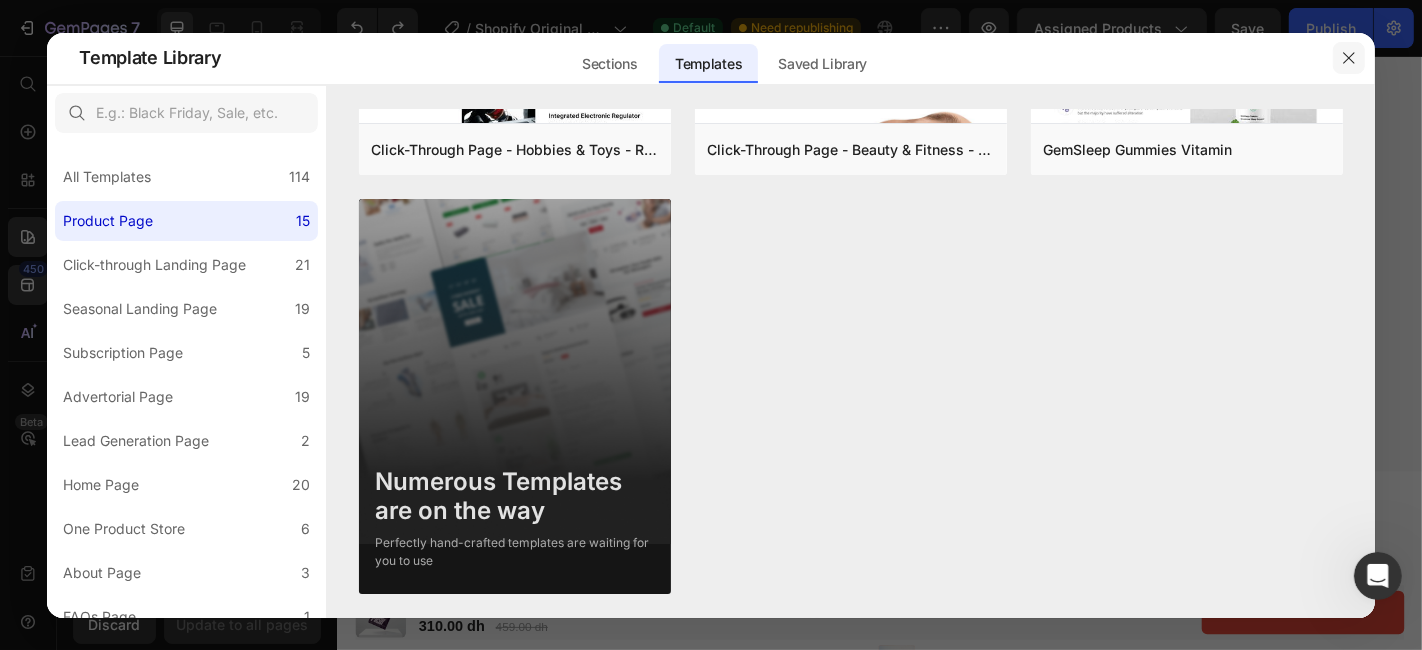 click 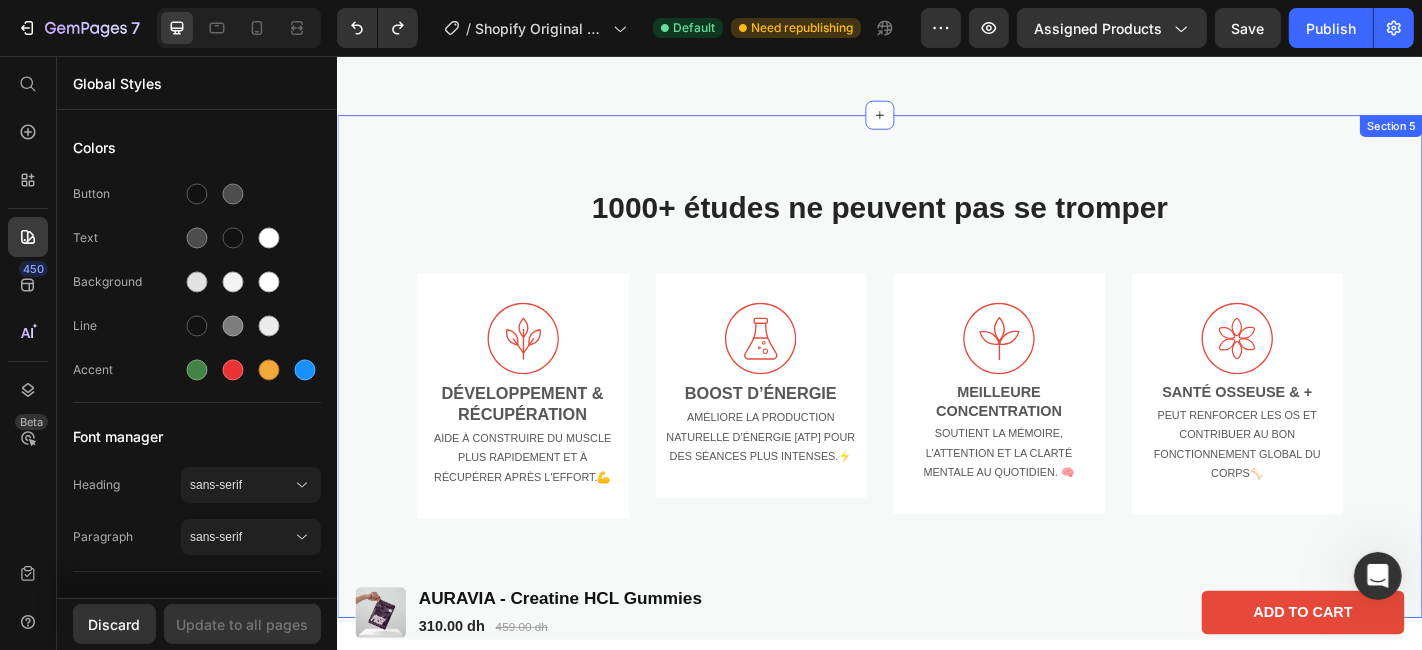 scroll, scrollTop: 1550, scrollLeft: 0, axis: vertical 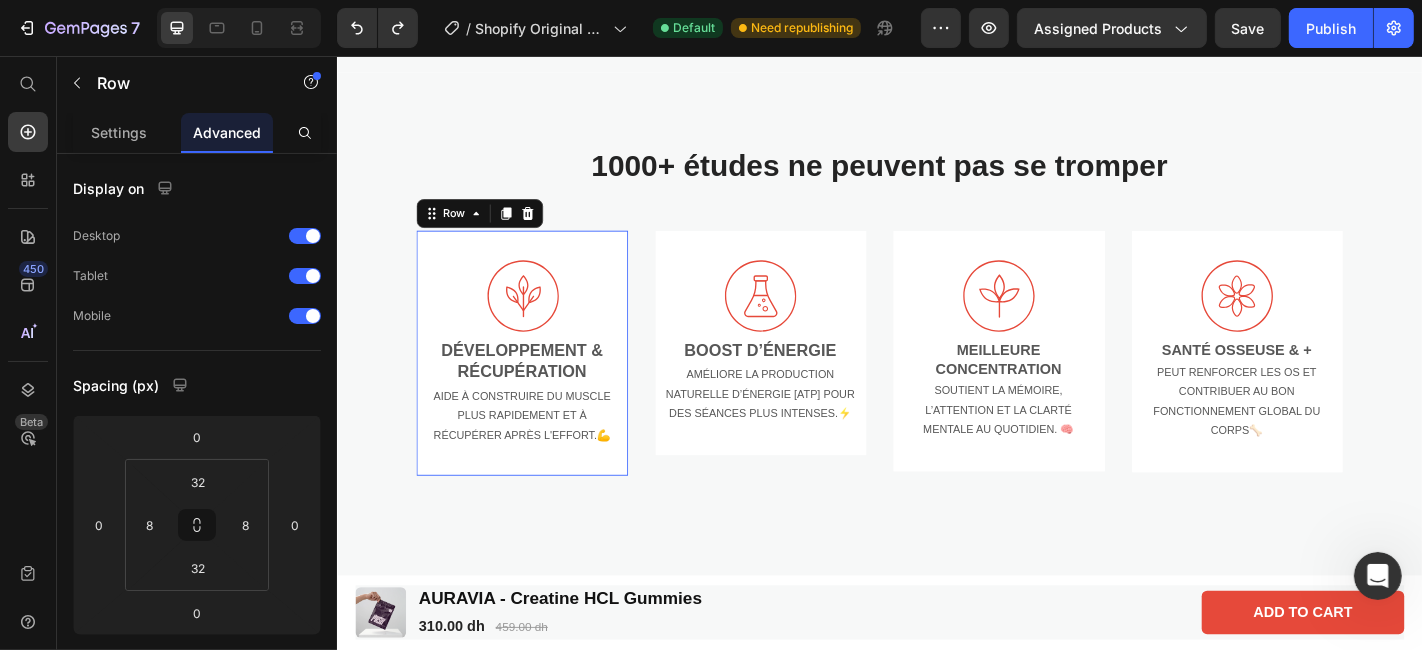 click on "Icon Développement & récupération Text Block Aide à construire du muscle plus rapidement et à récupérer après l'effort.💪 Text Block Row   0" at bounding box center [541, 385] 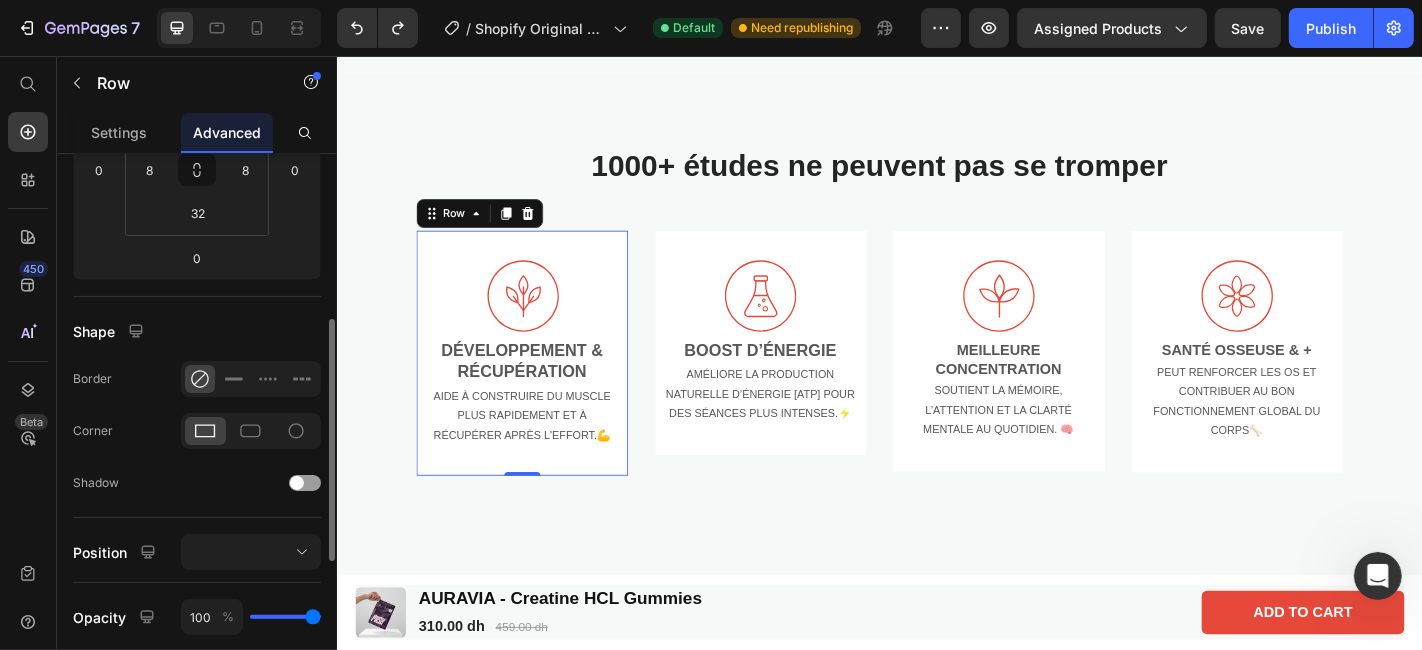 scroll, scrollTop: 362, scrollLeft: 0, axis: vertical 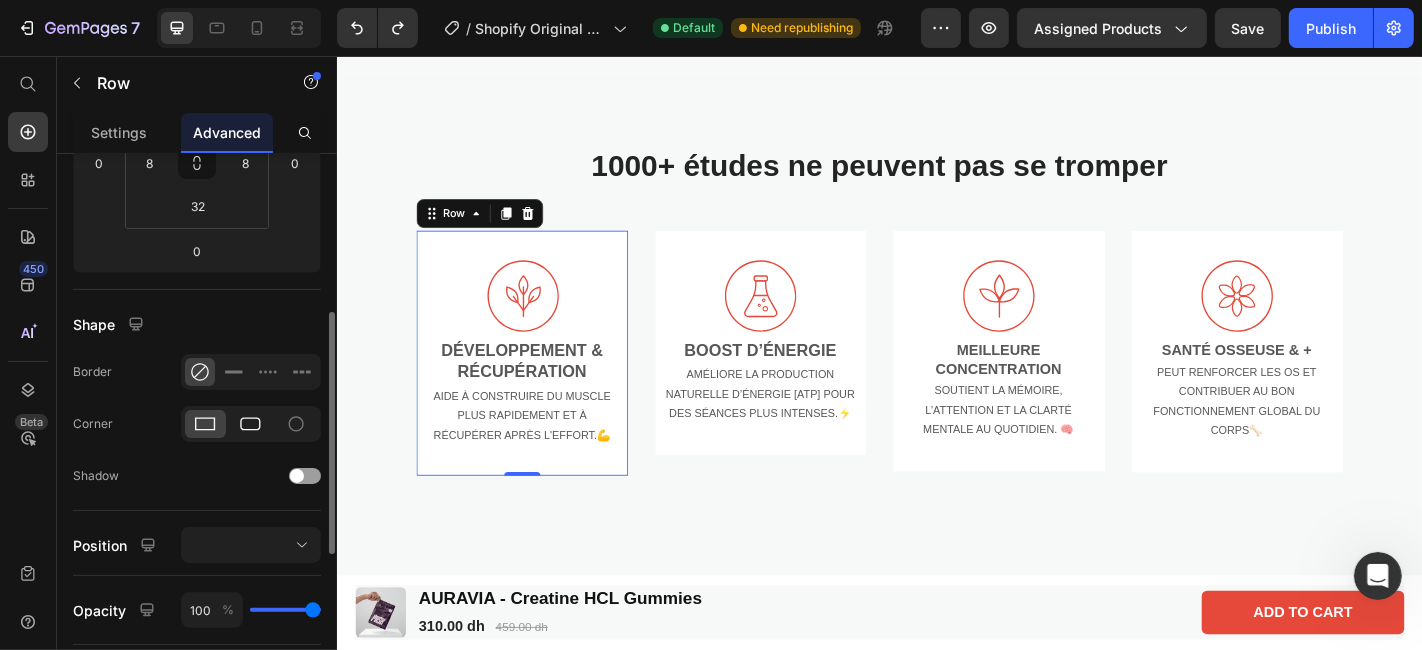 click 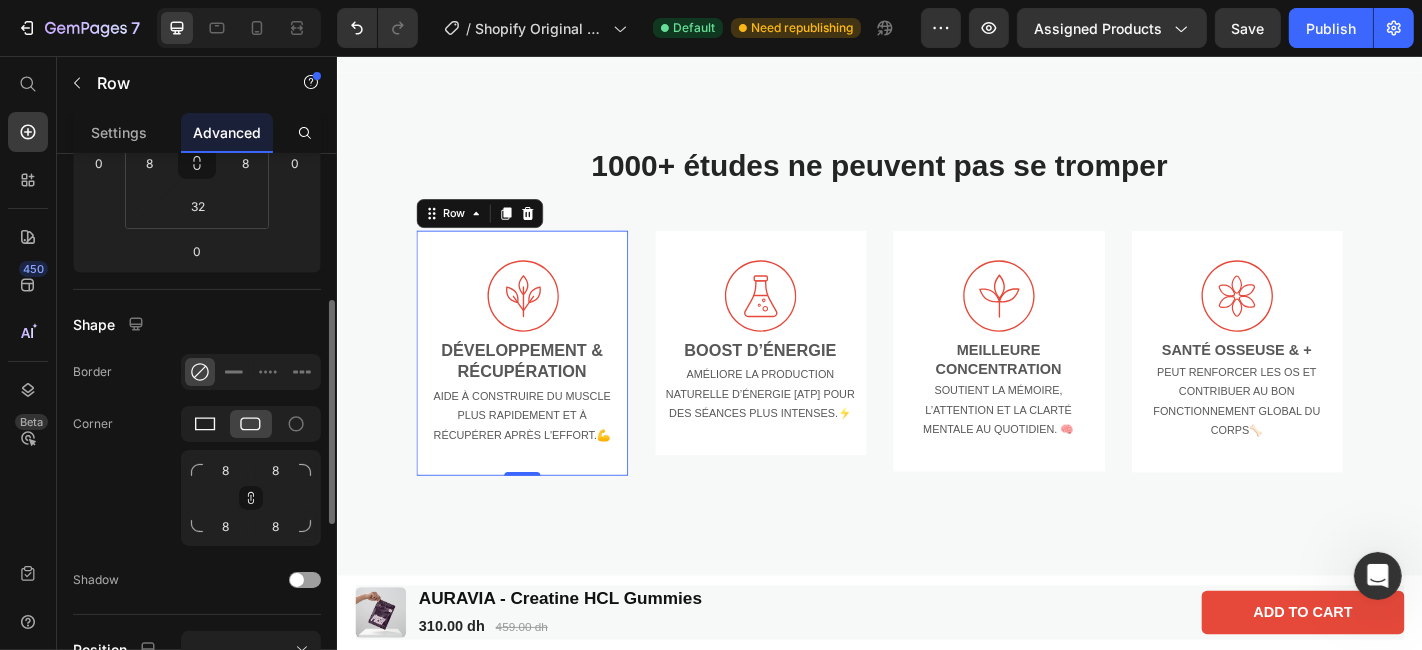 click 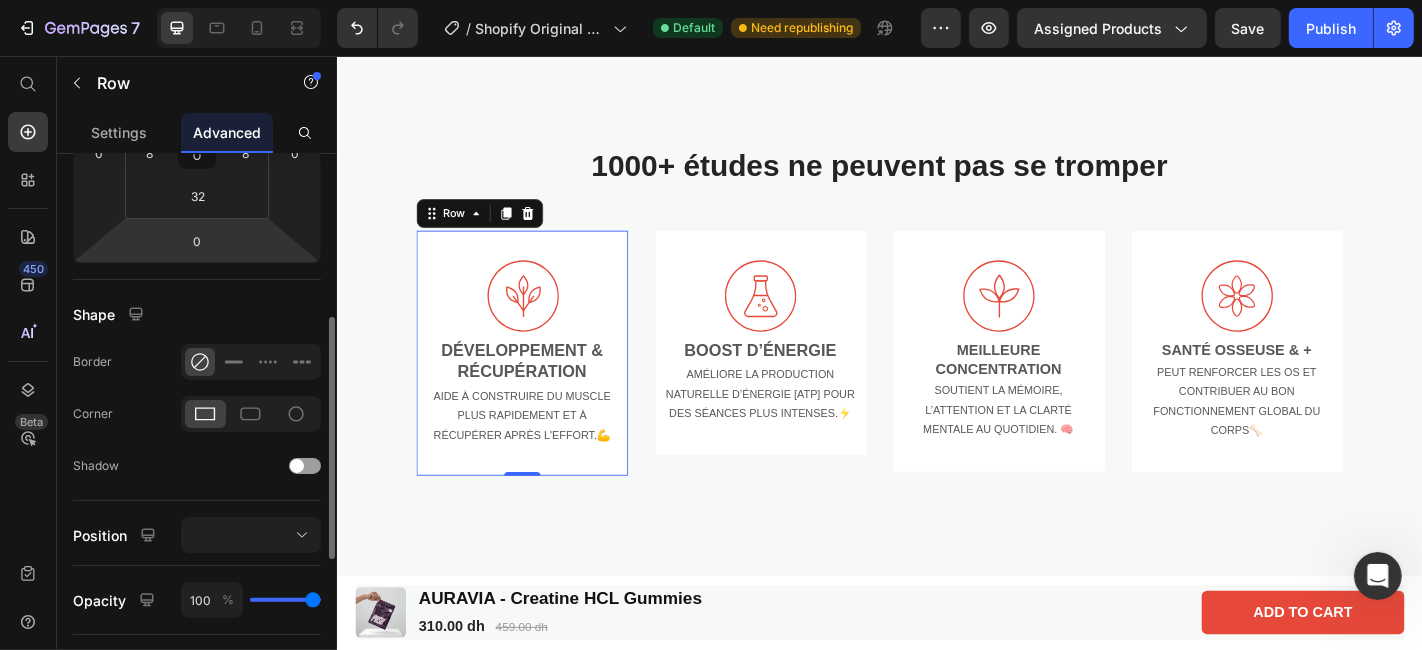 scroll, scrollTop: 712, scrollLeft: 0, axis: vertical 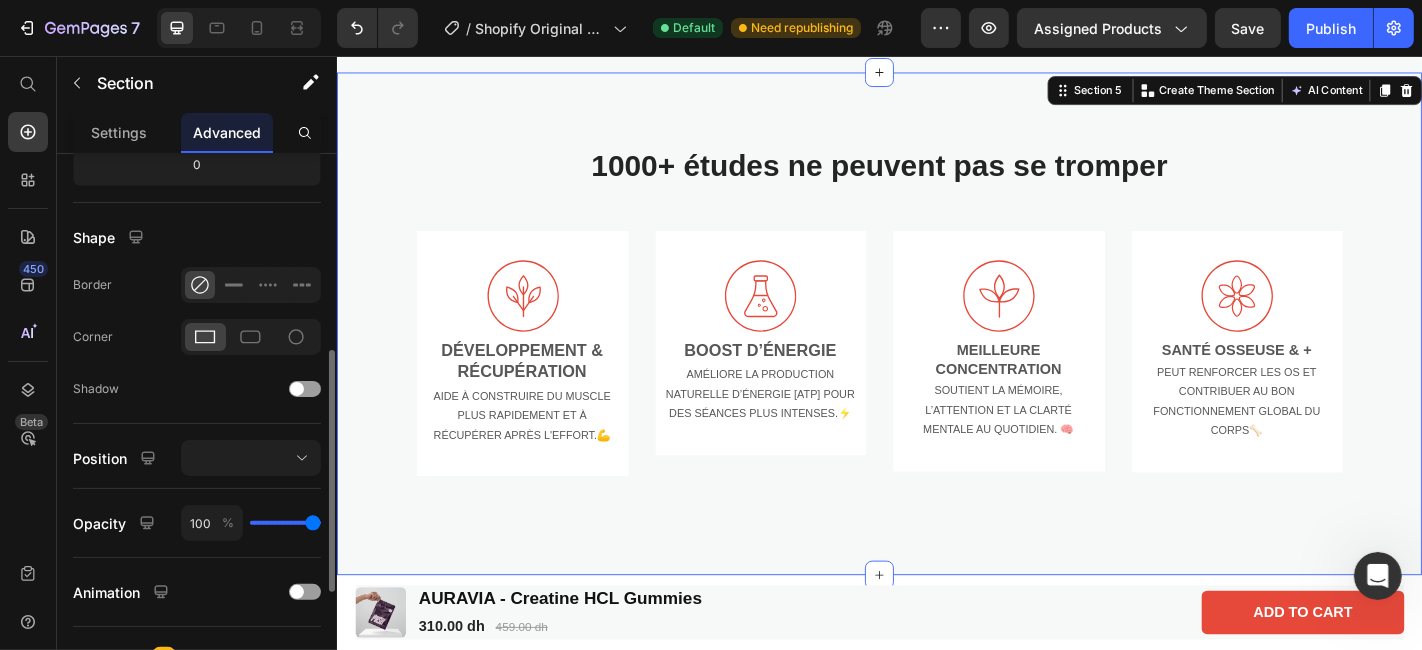 click at bounding box center (251, 458) 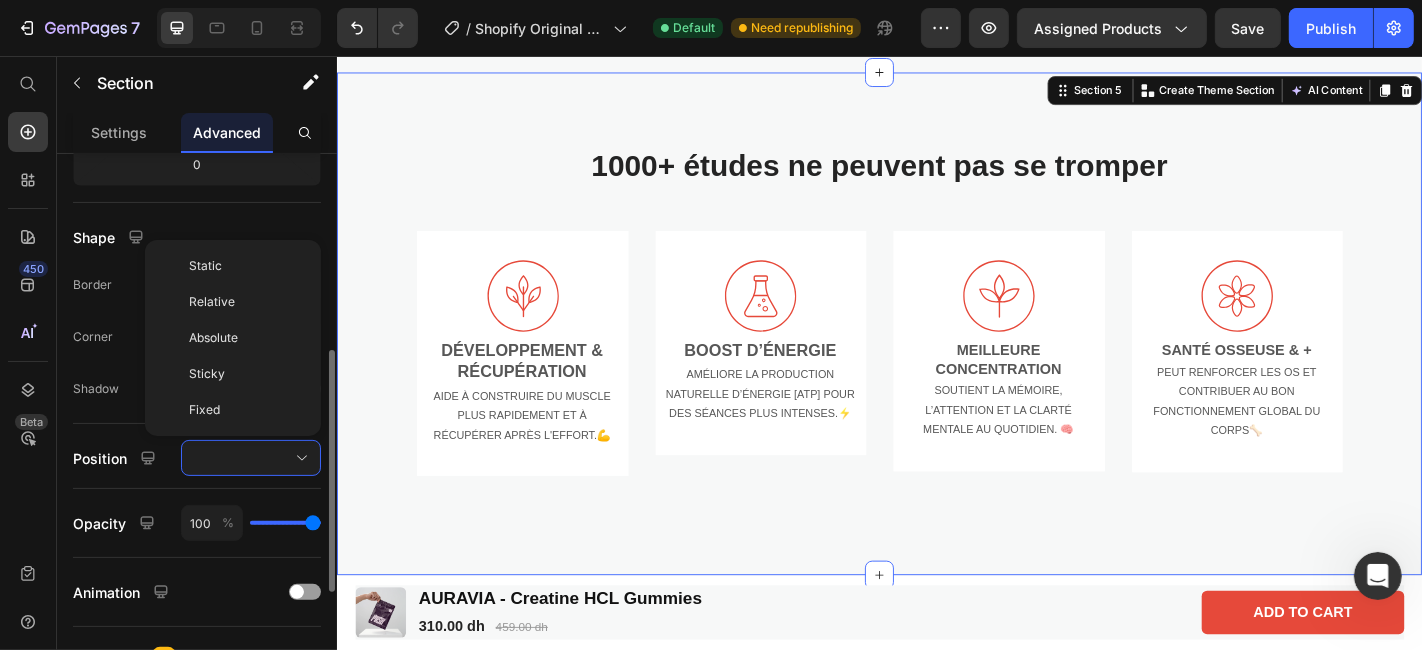 click at bounding box center [251, 458] 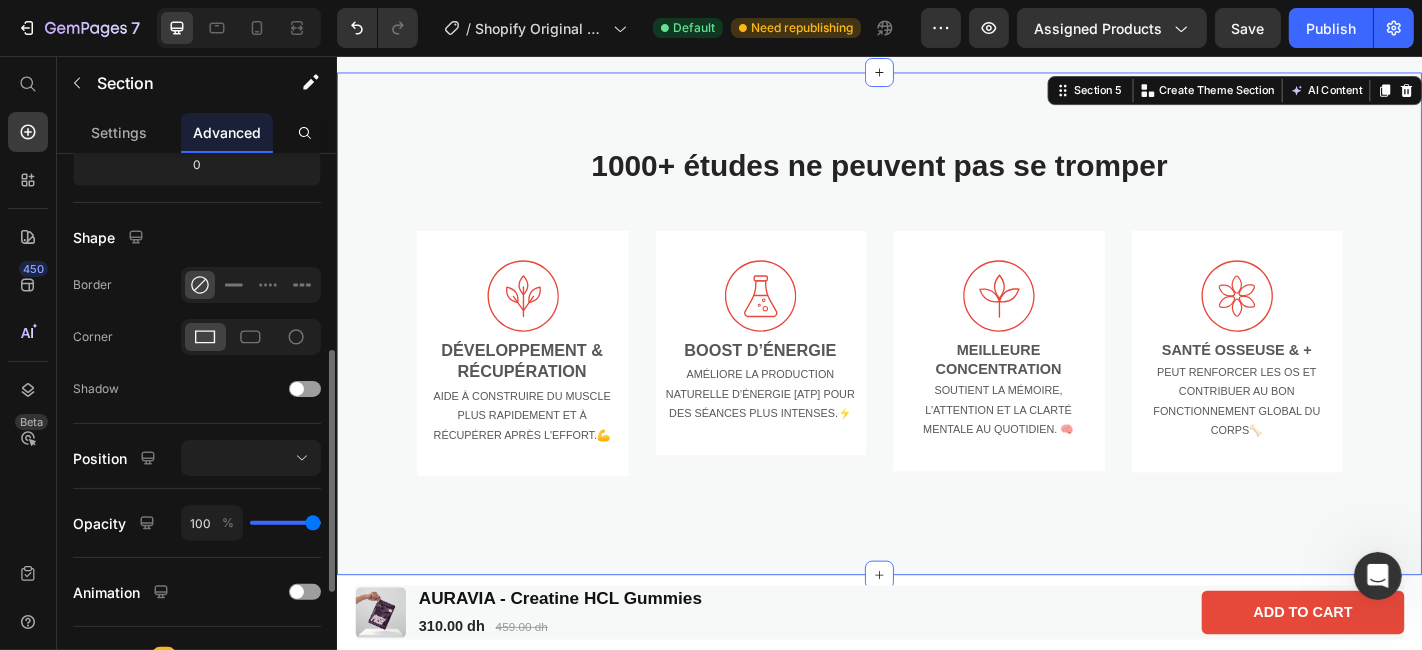 click on "100 %" 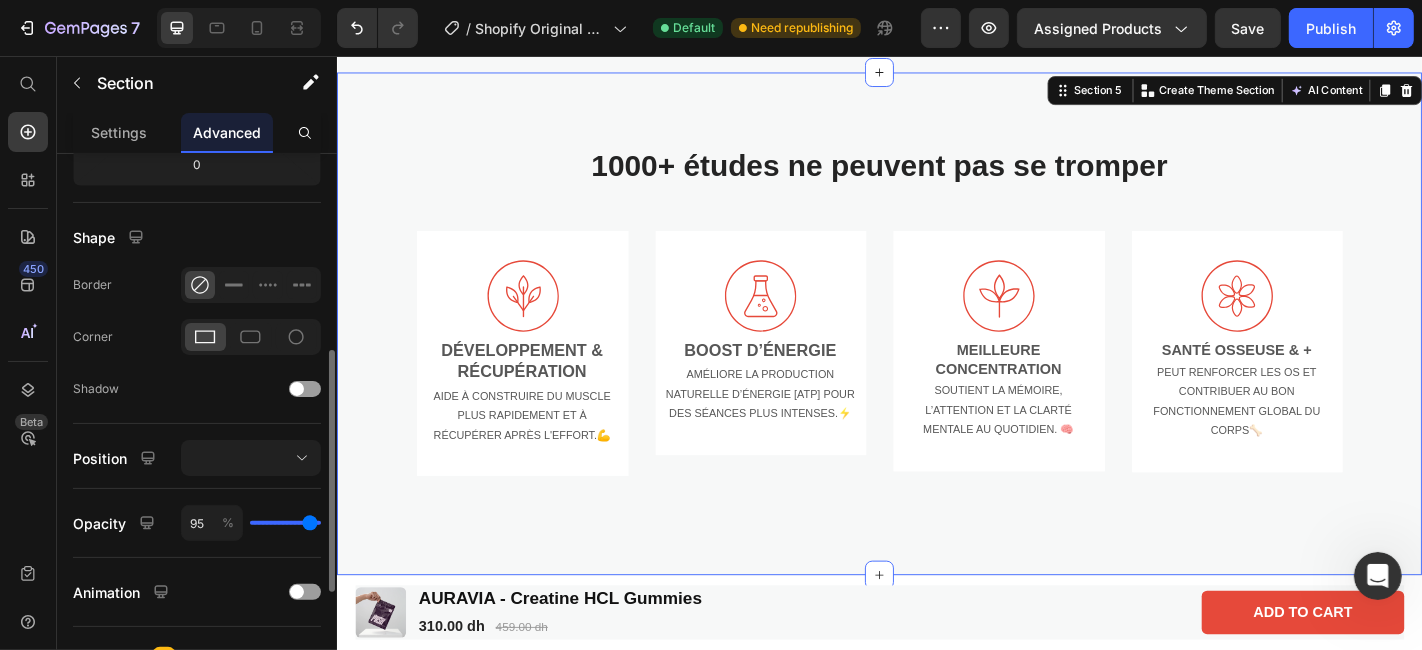 type on "89" 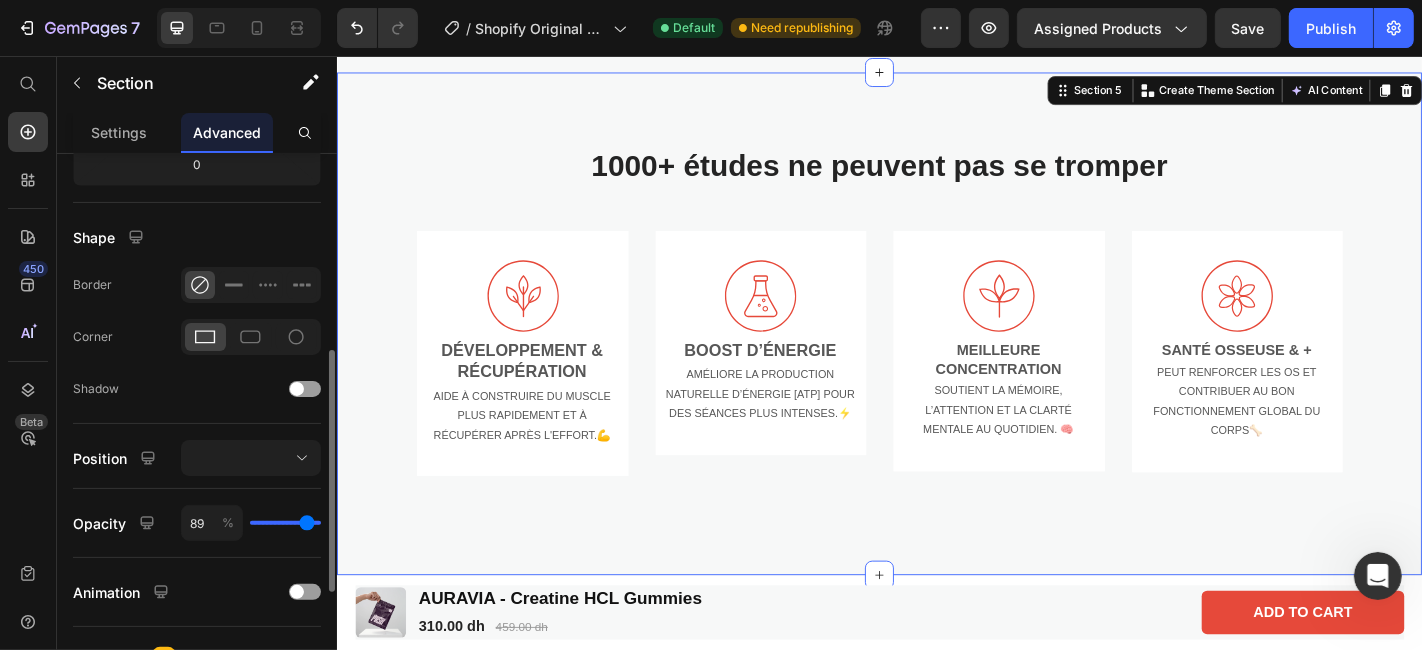 type on "79" 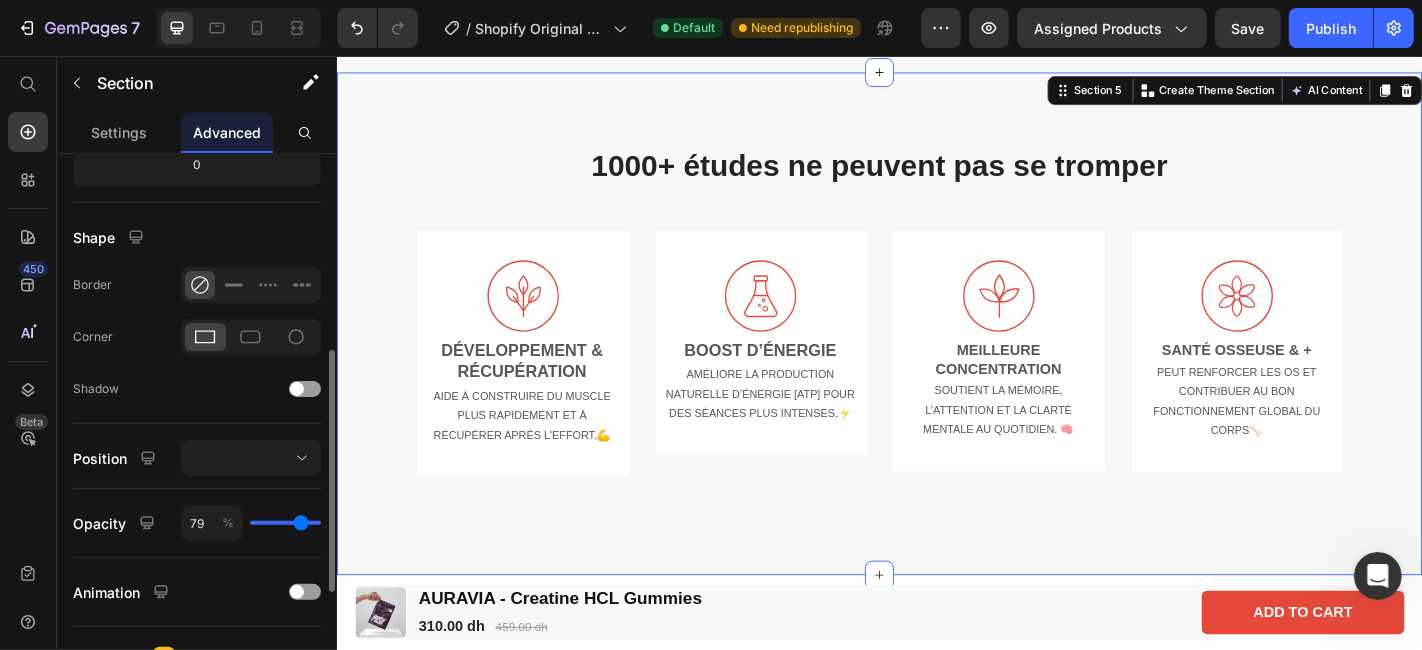 type on "76" 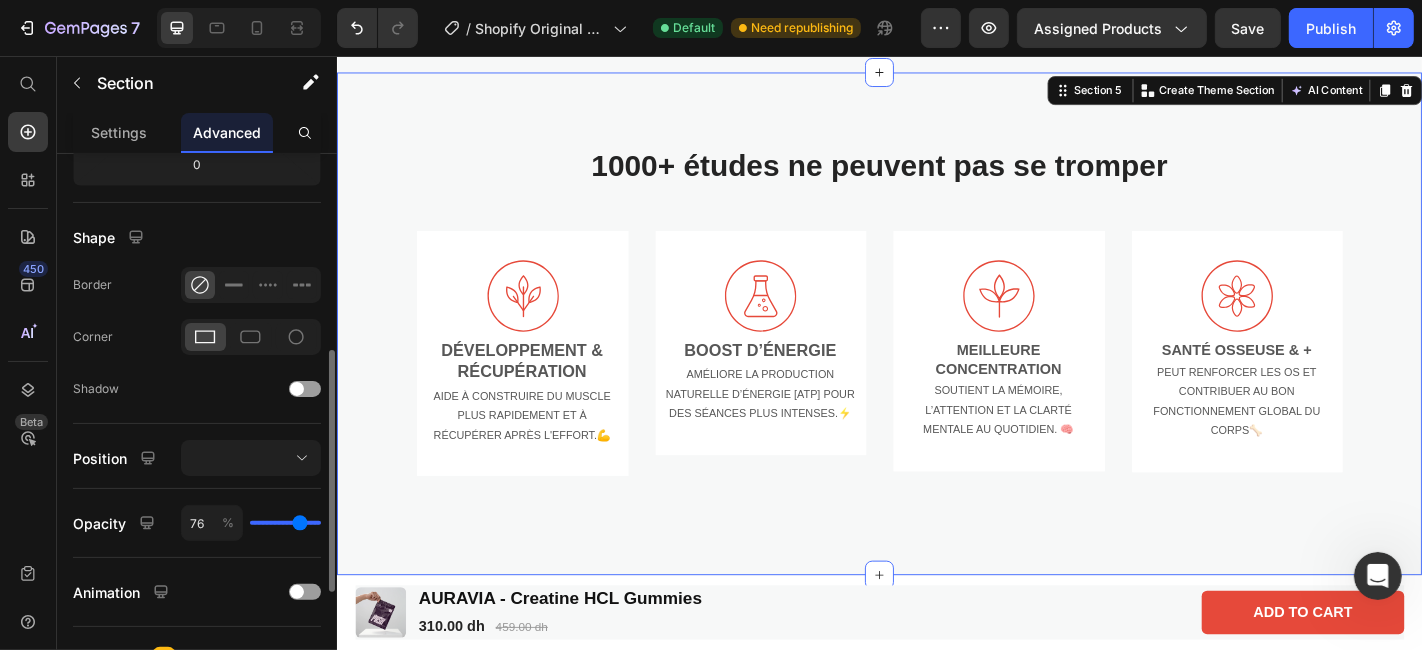 type on "75" 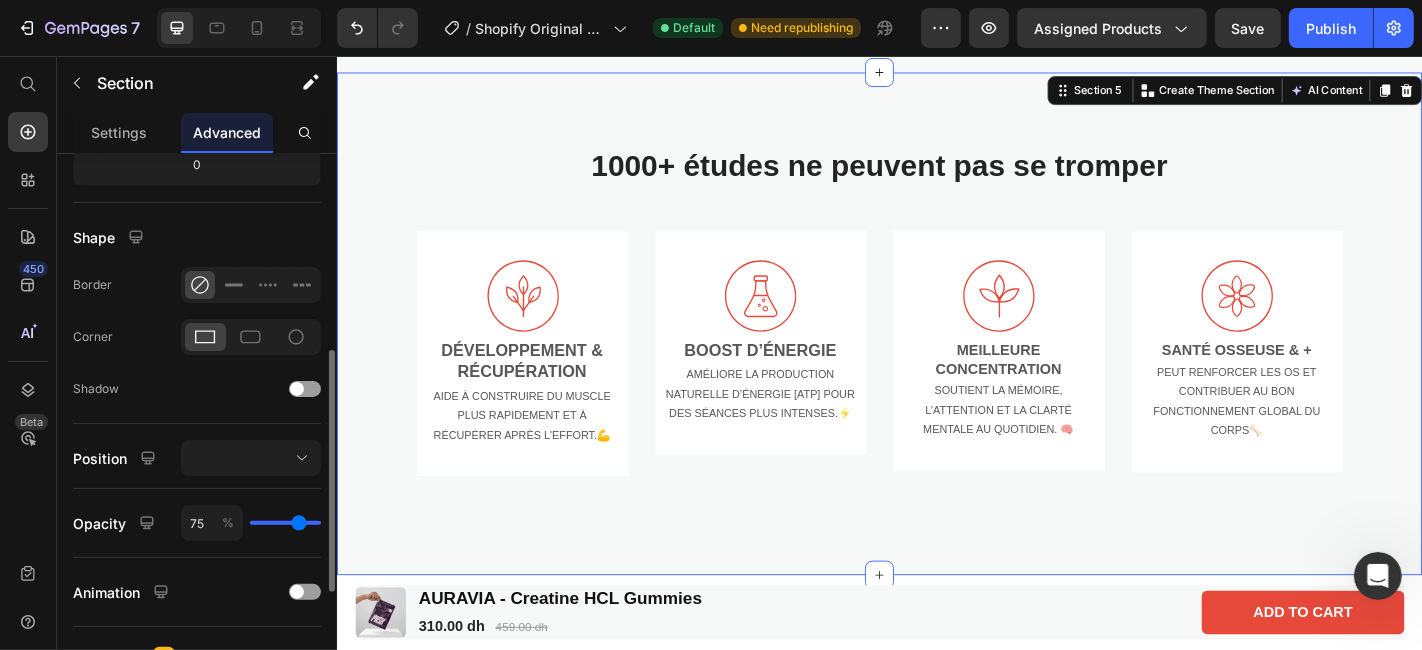 type on "74" 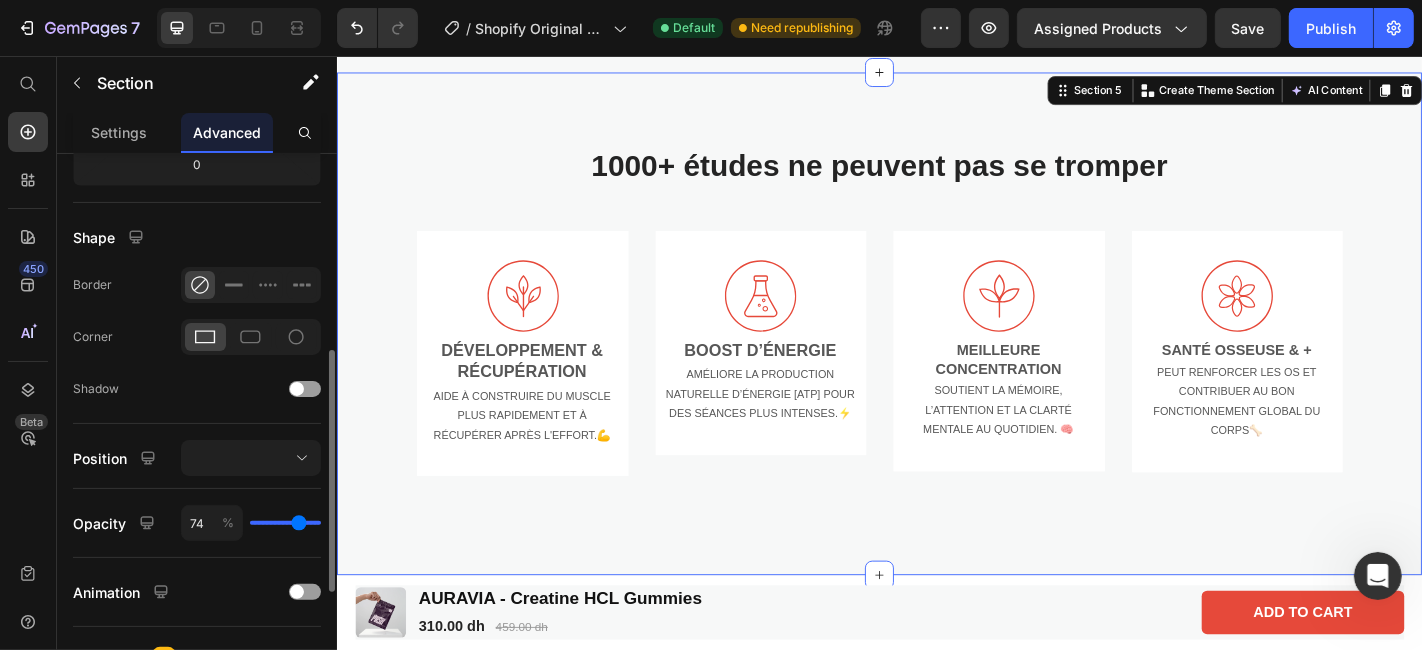 type on "71" 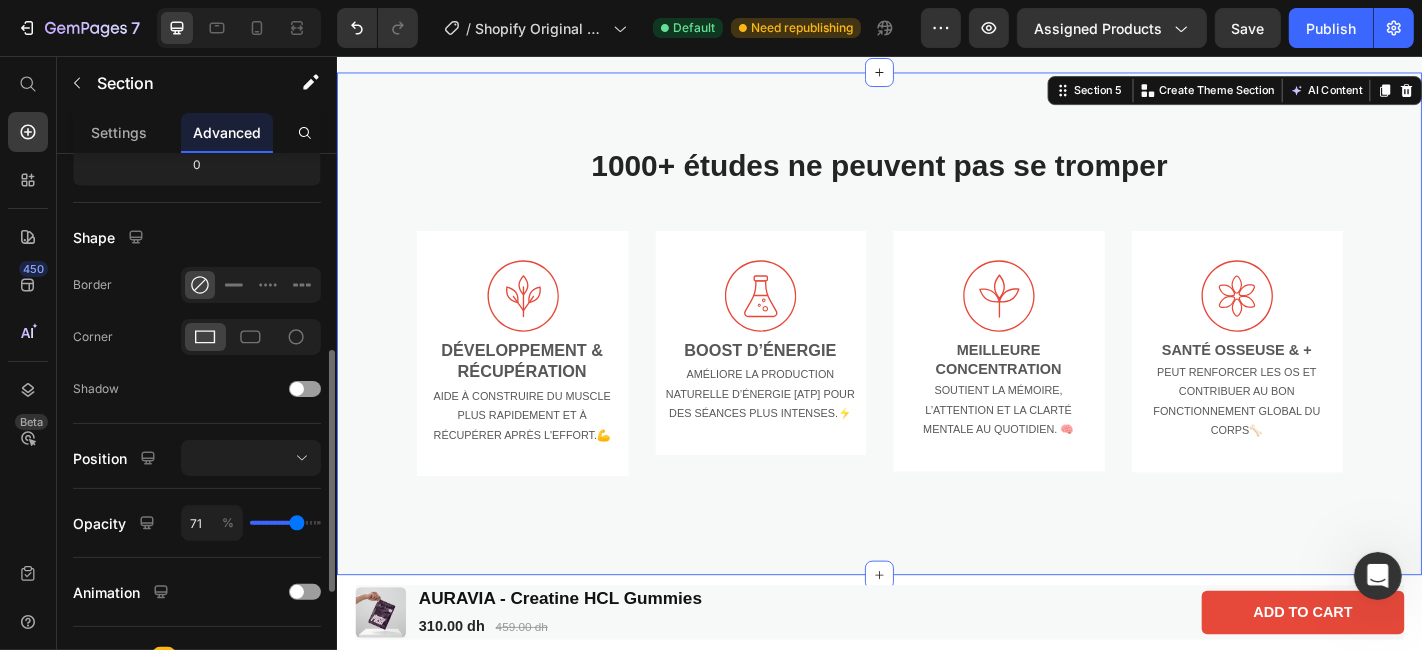 type on "70" 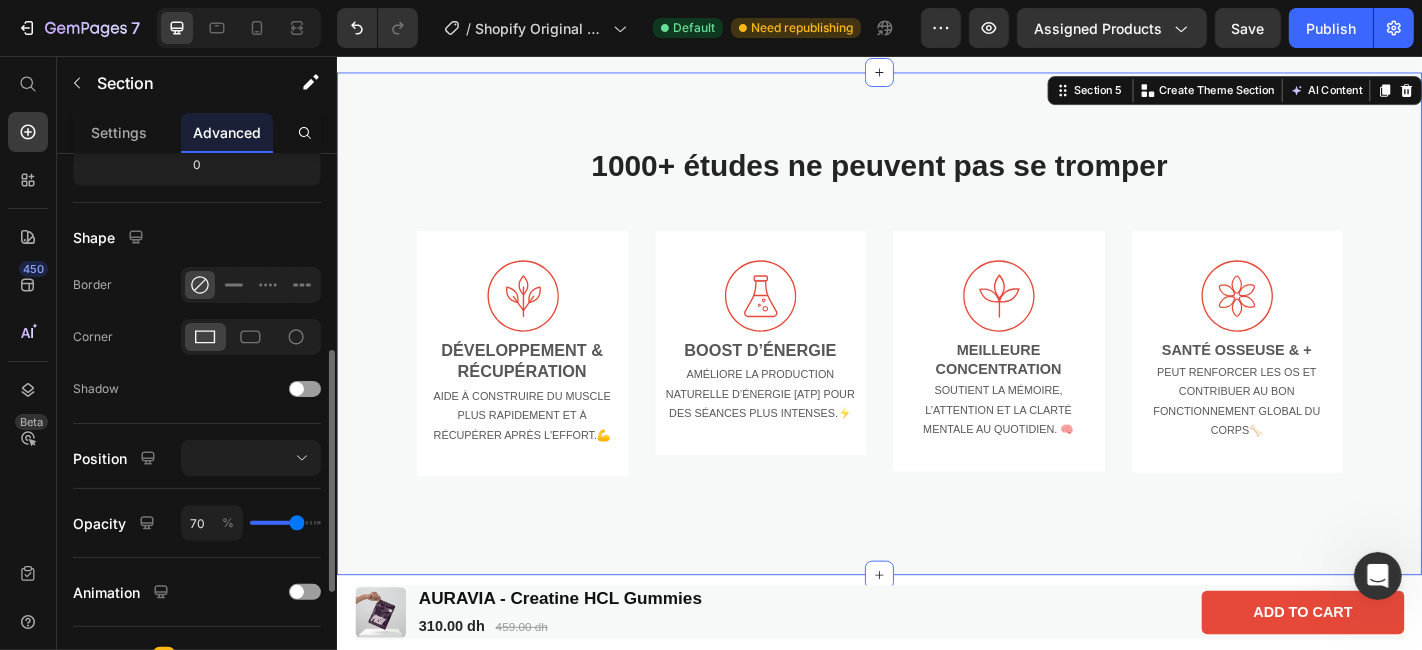 type on "68" 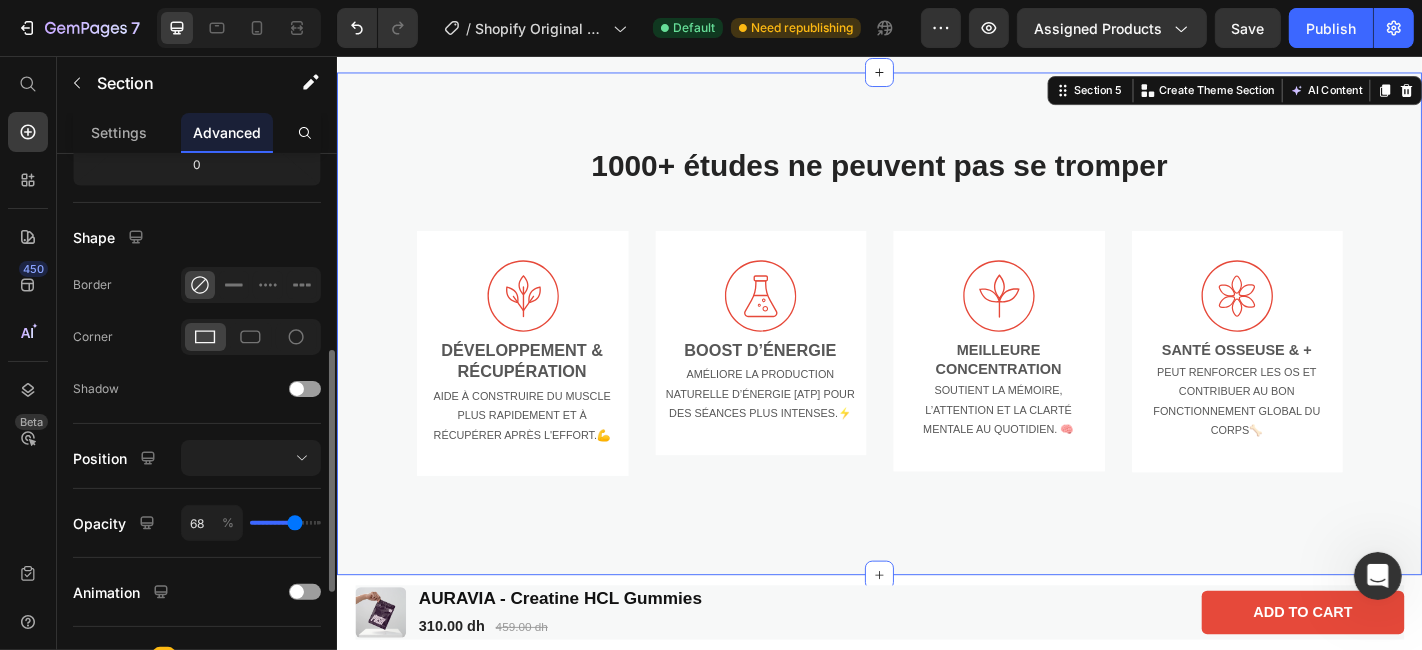 type on "67" 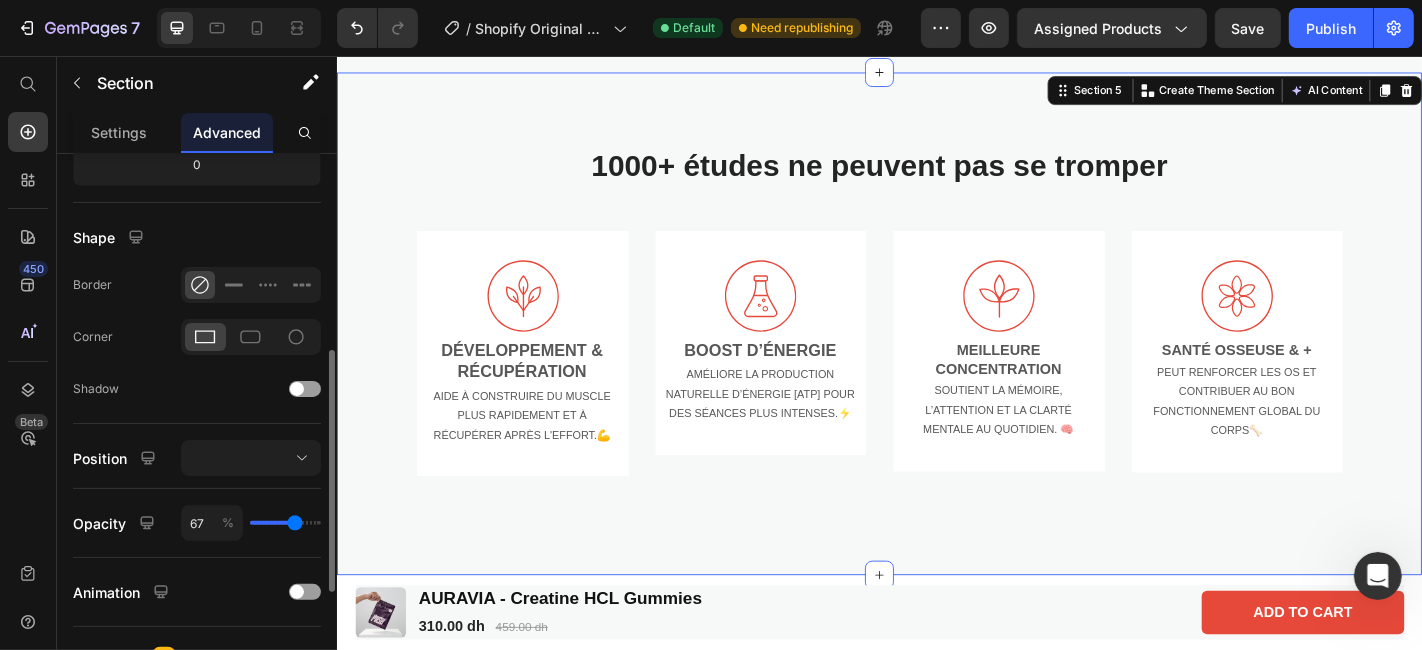 type on "64" 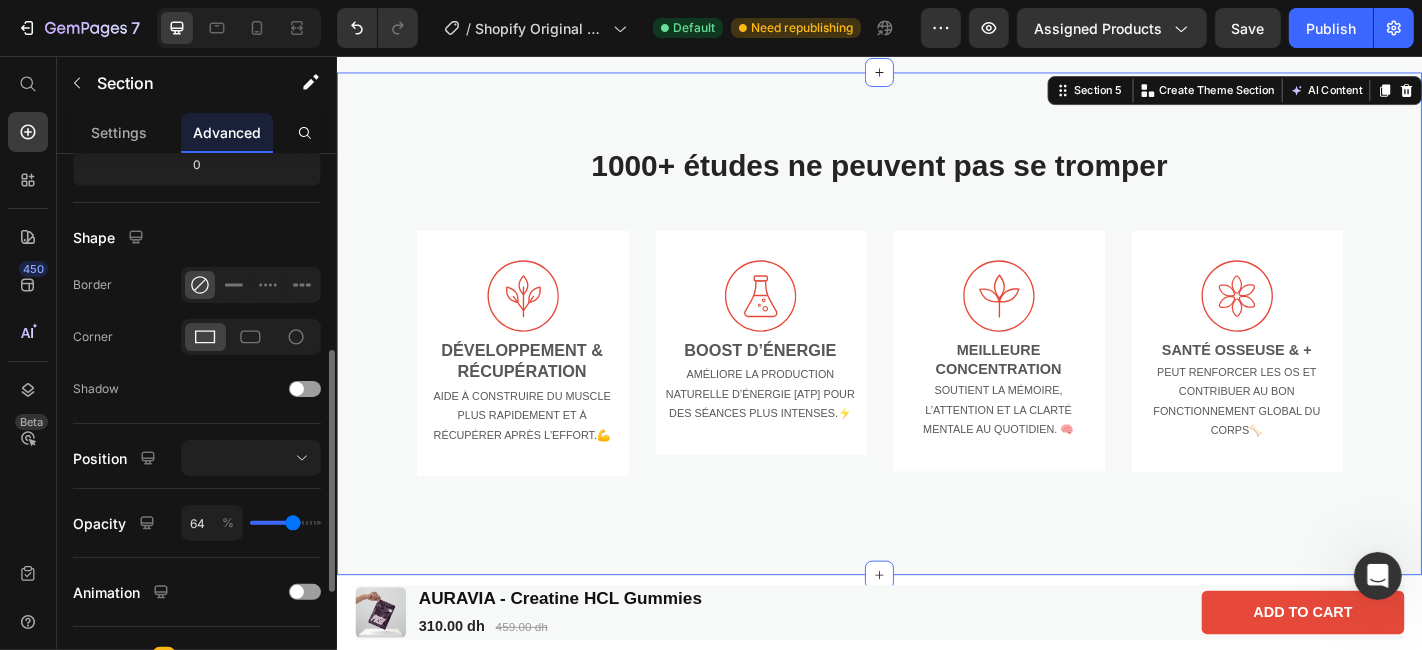 type on "58" 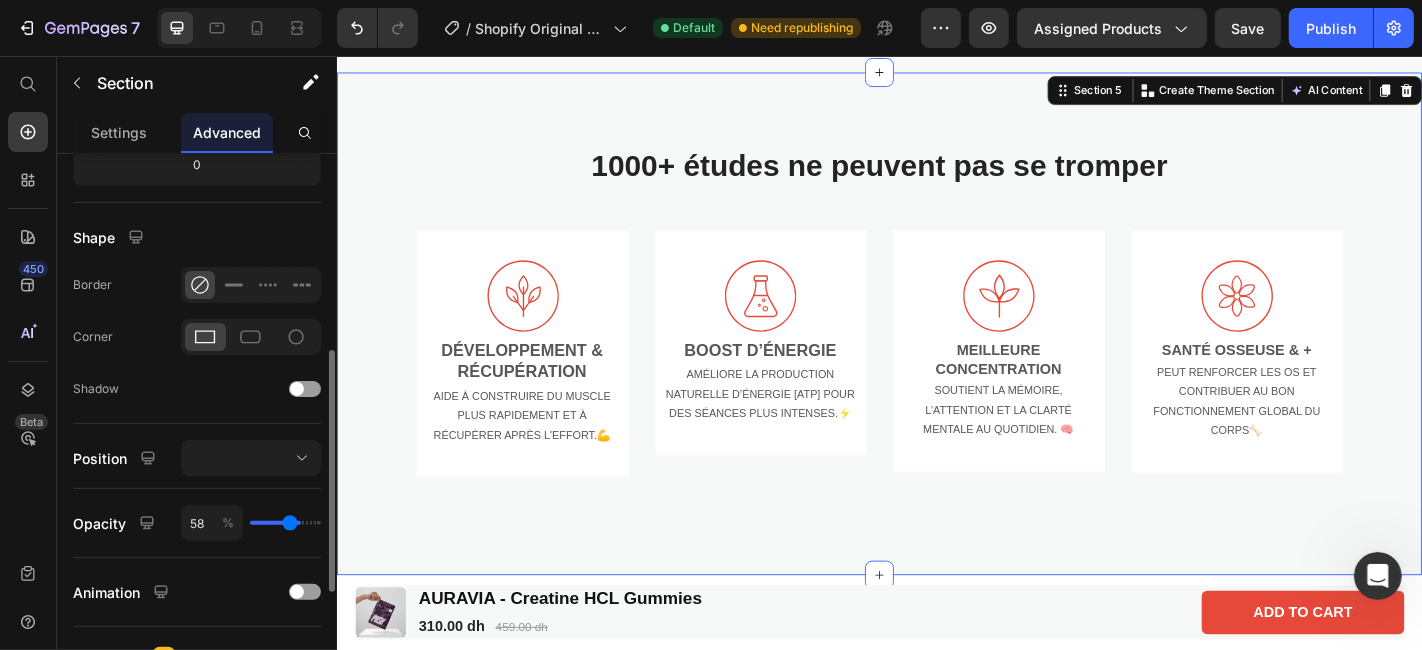 type on "52" 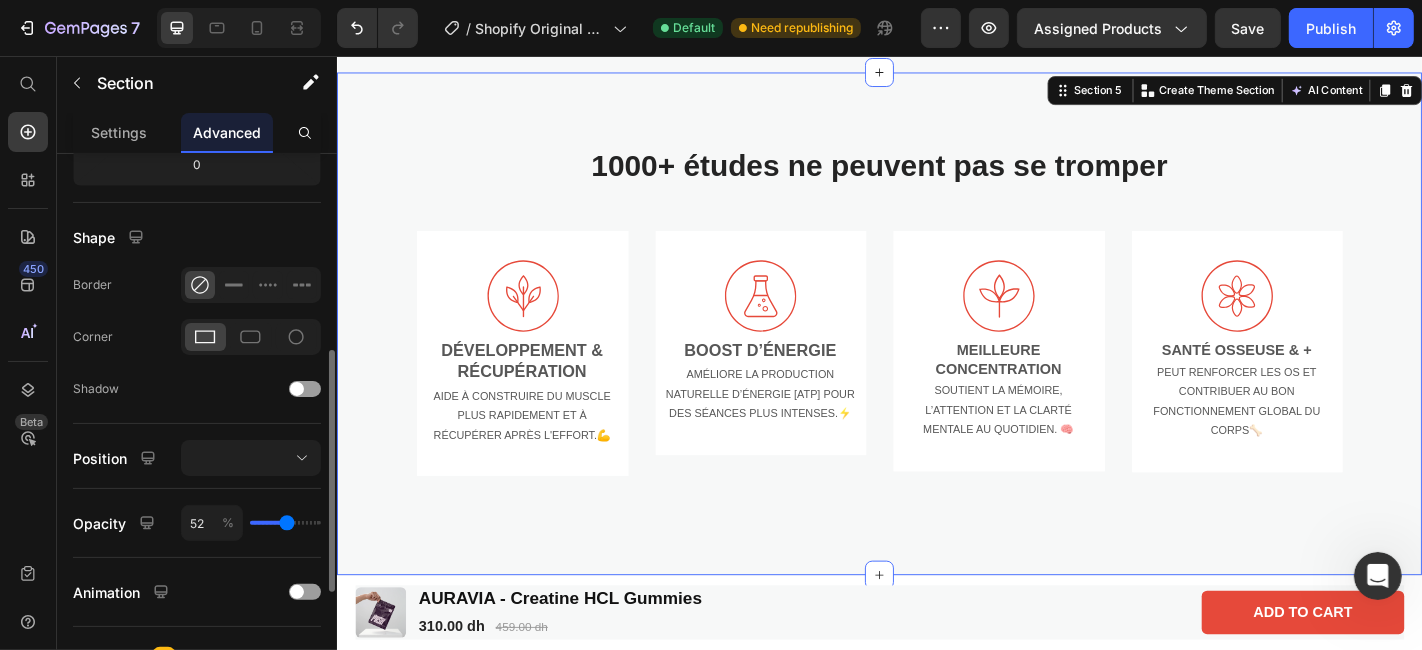 type on "43" 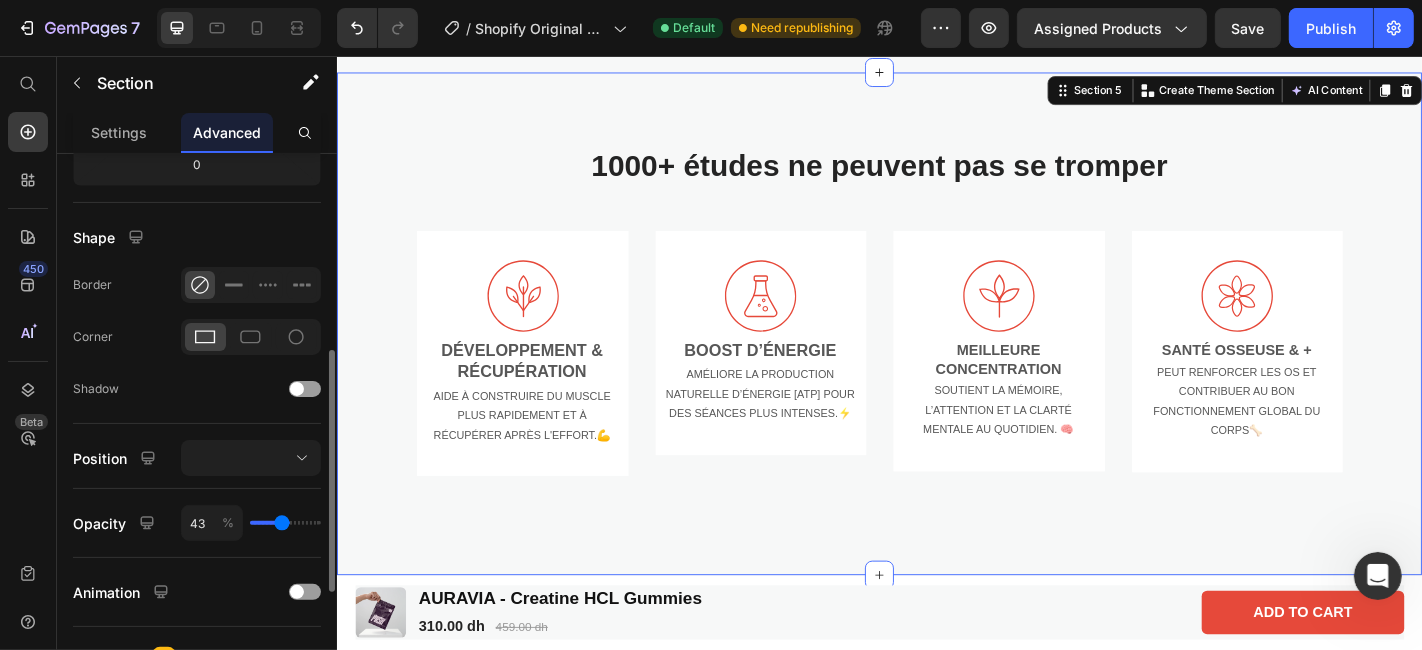 type on "40" 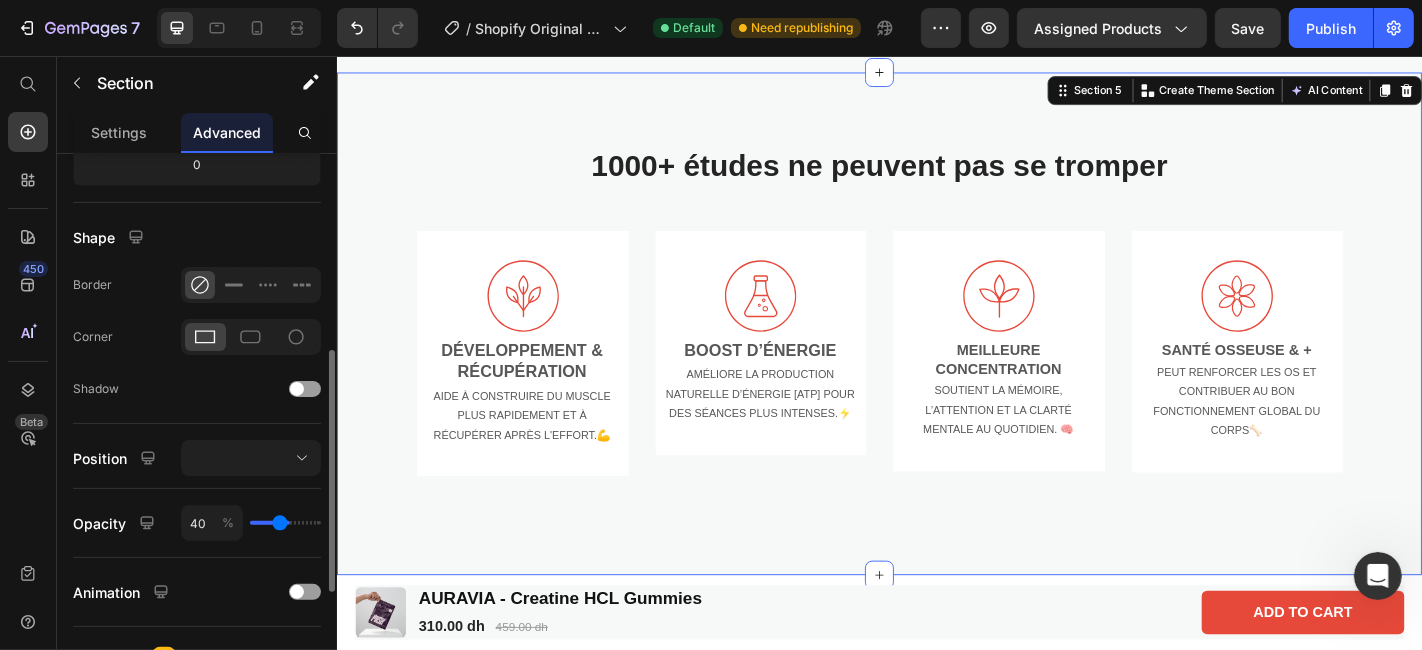 type on "39" 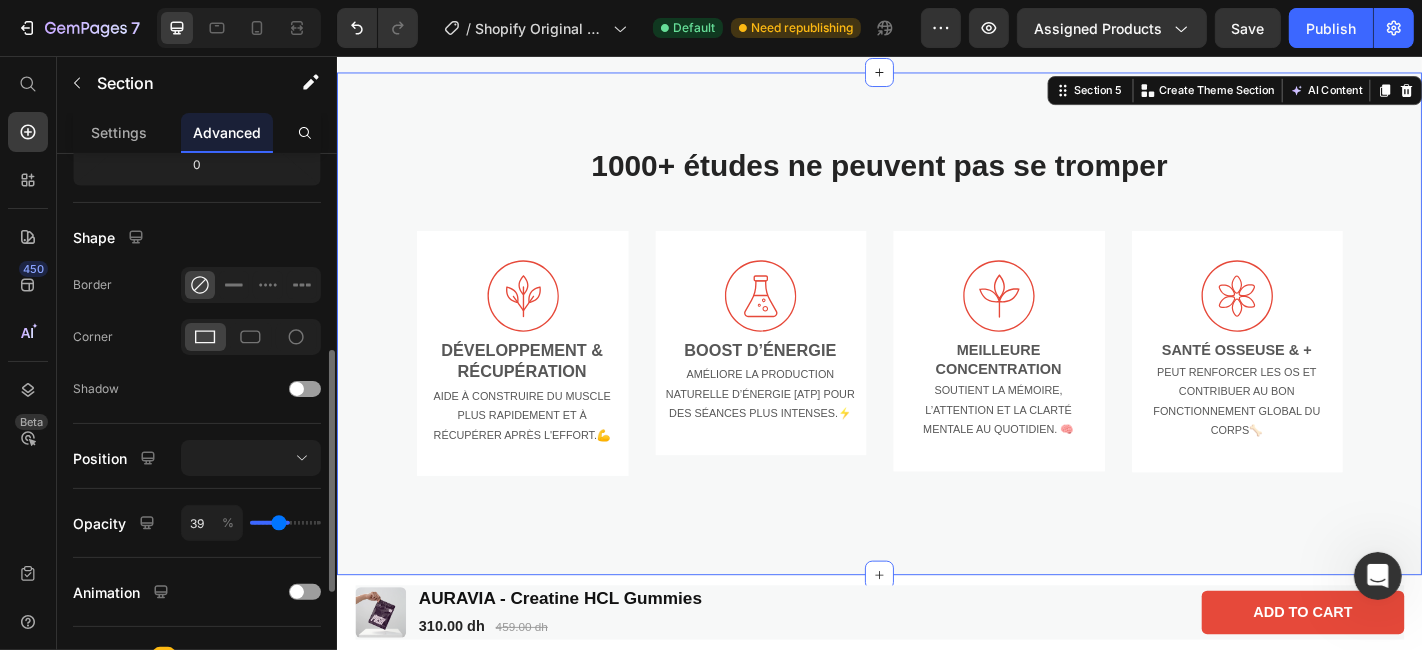 type on "37" 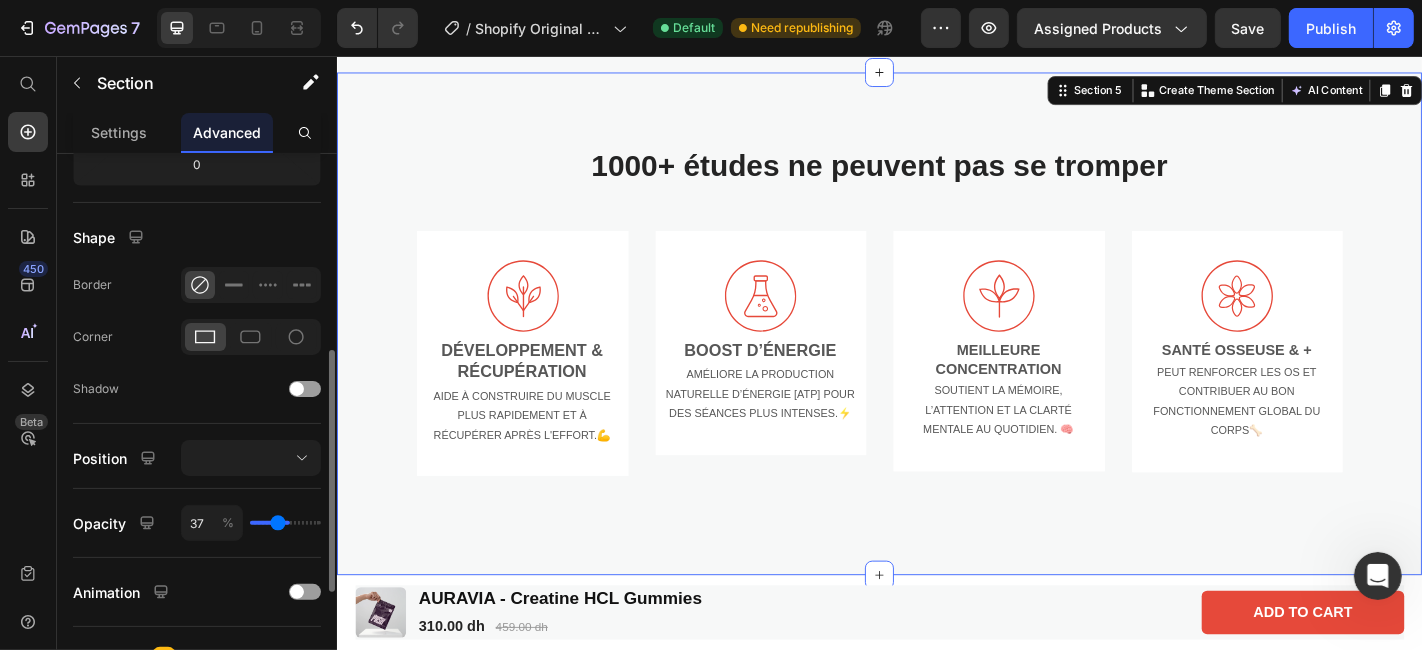 type on "36" 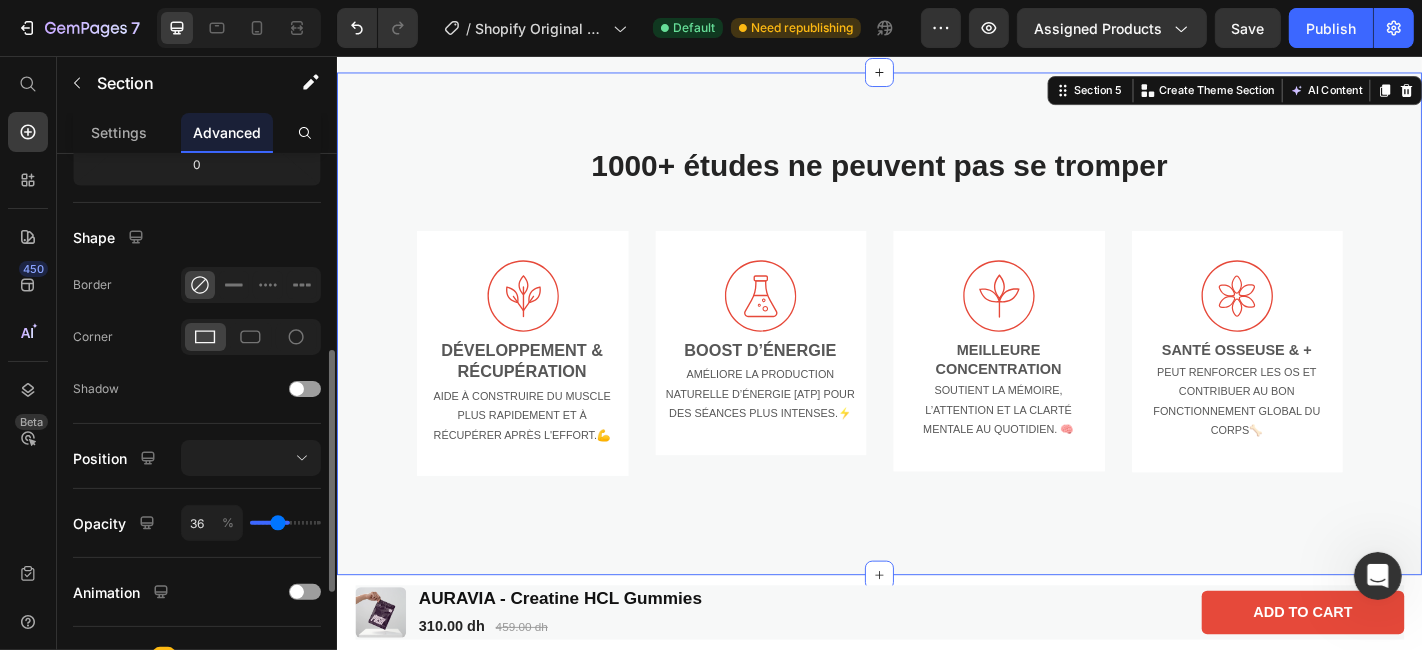 type on "29" 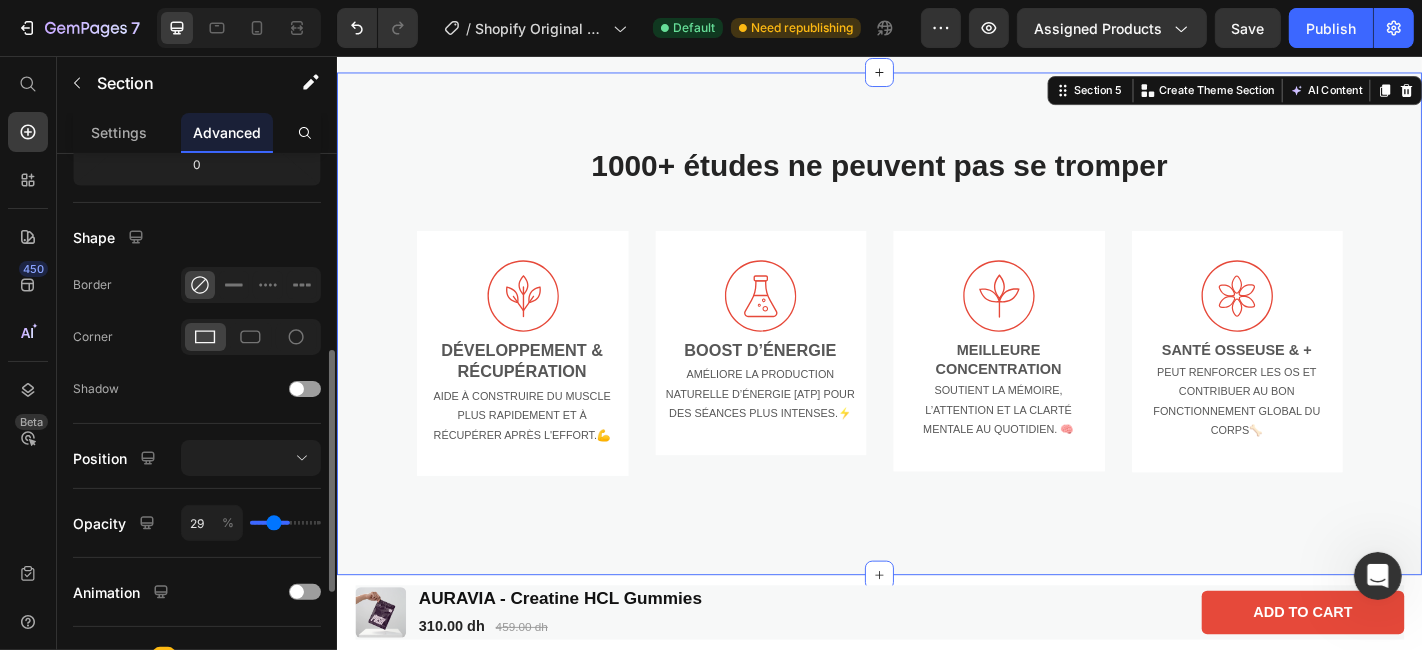 type on "23" 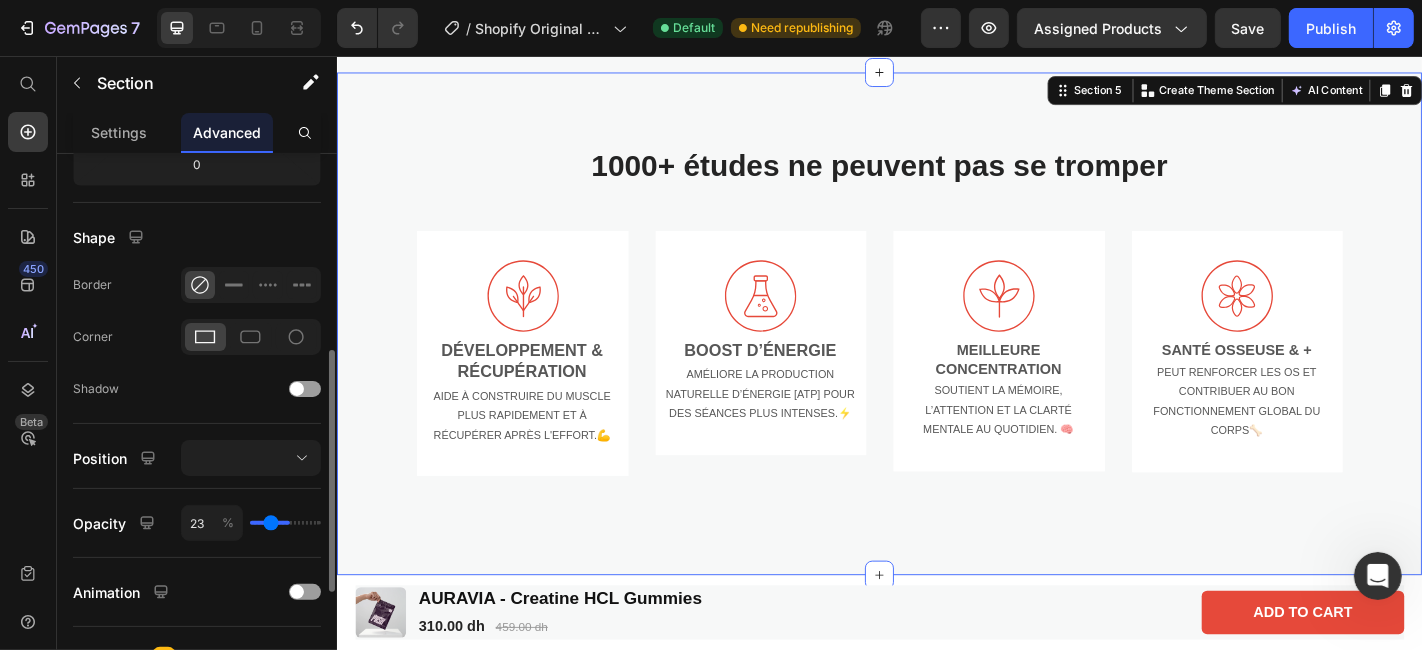 type on "16" 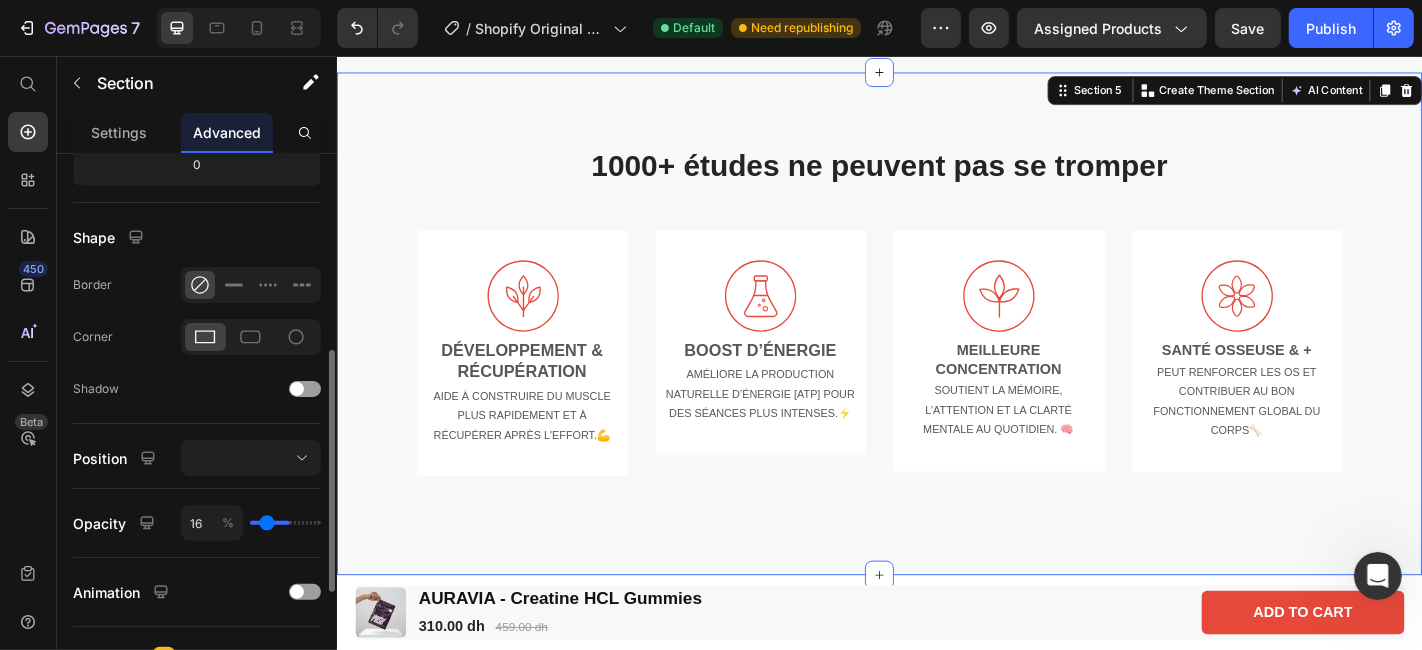 type on "10" 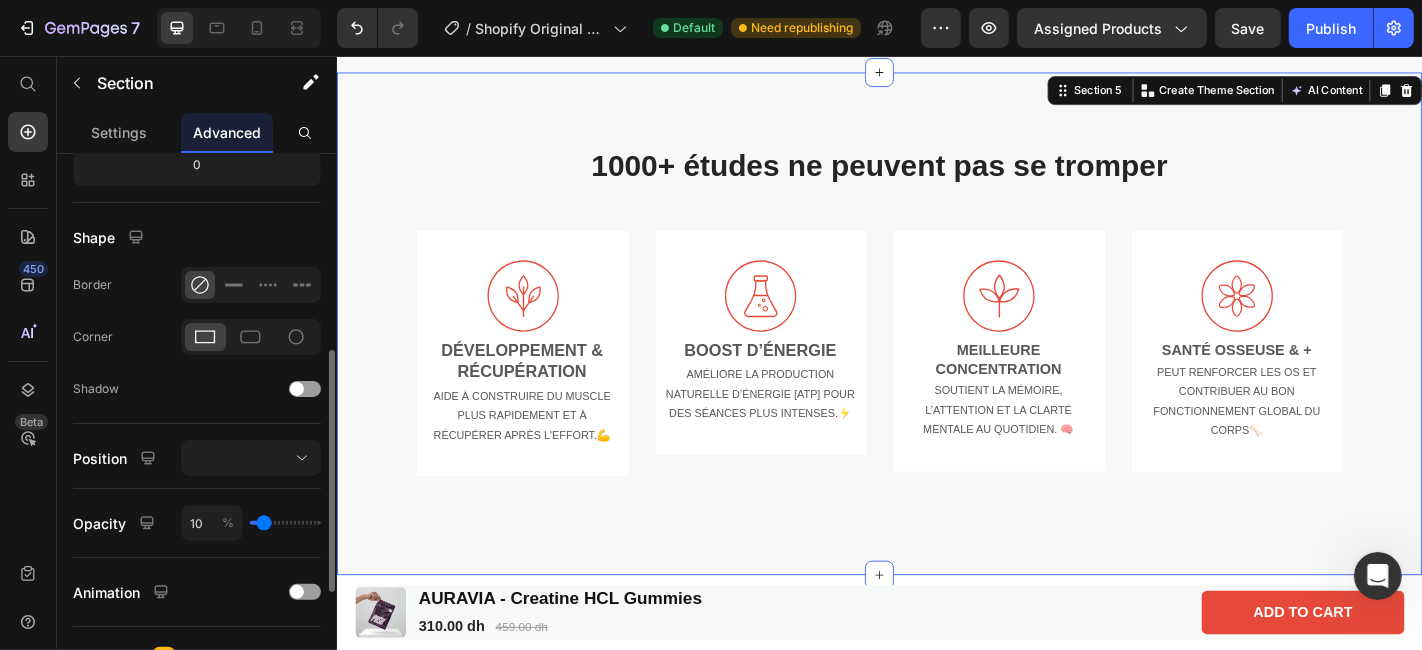 type on "4" 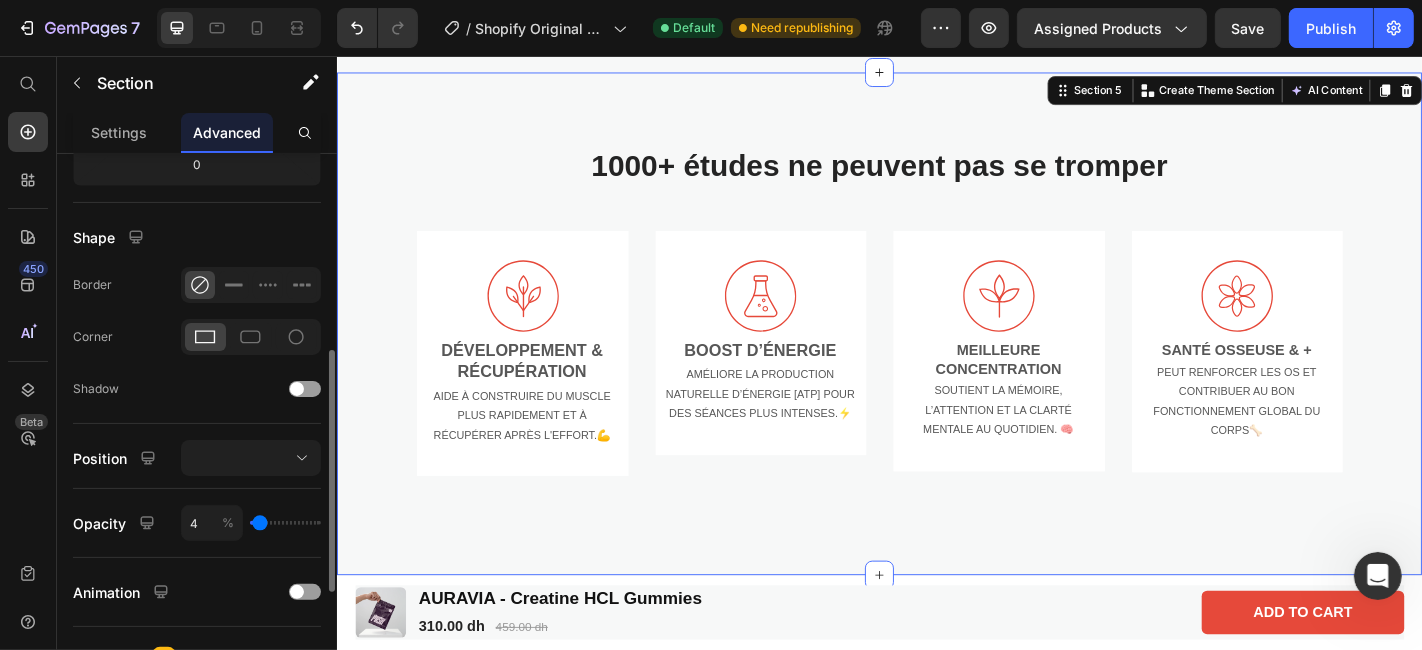 type on "0" 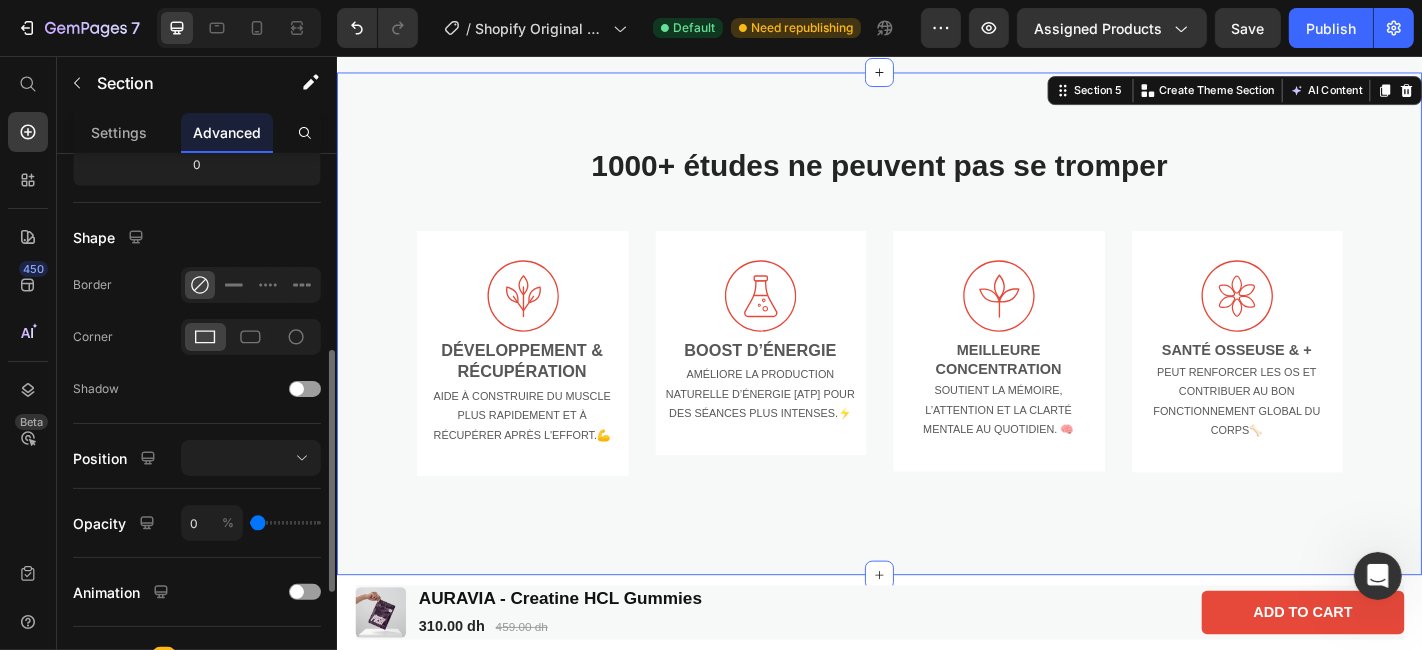 drag, startPoint x: 319, startPoint y: 518, endPoint x: 252, endPoint y: 518, distance: 67 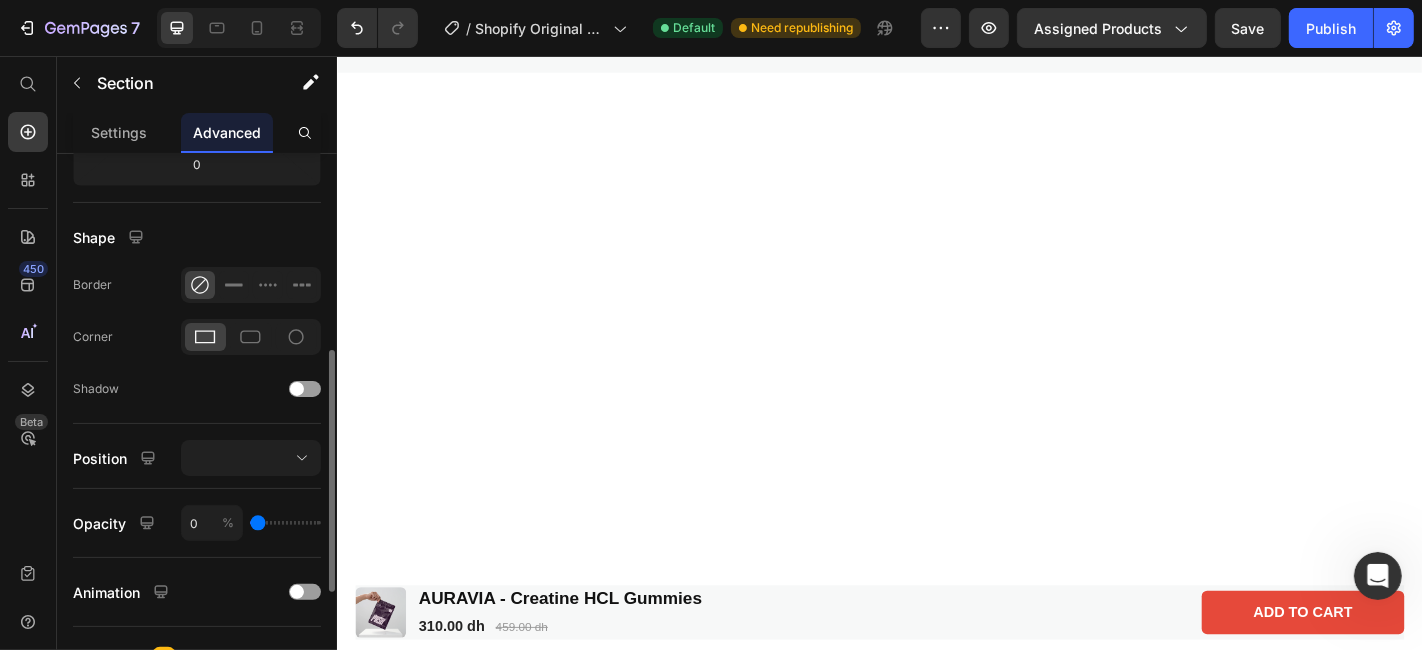 type on "13" 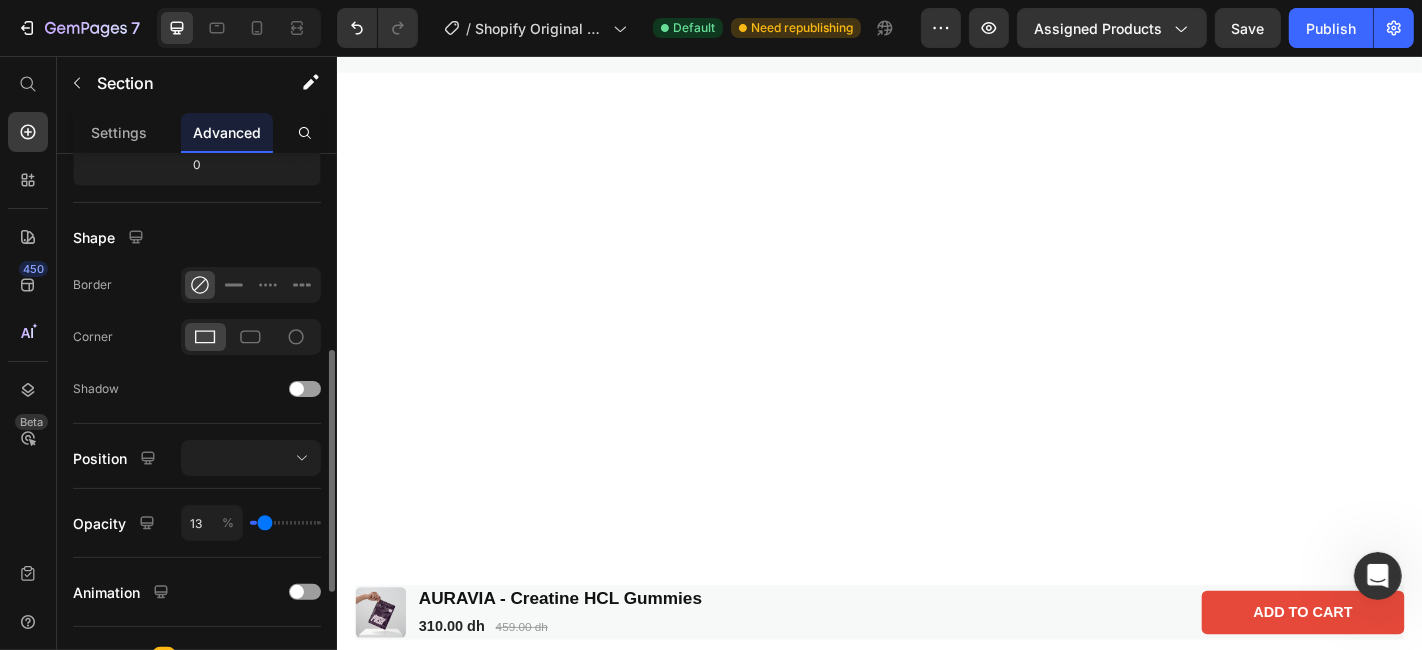 type on "25" 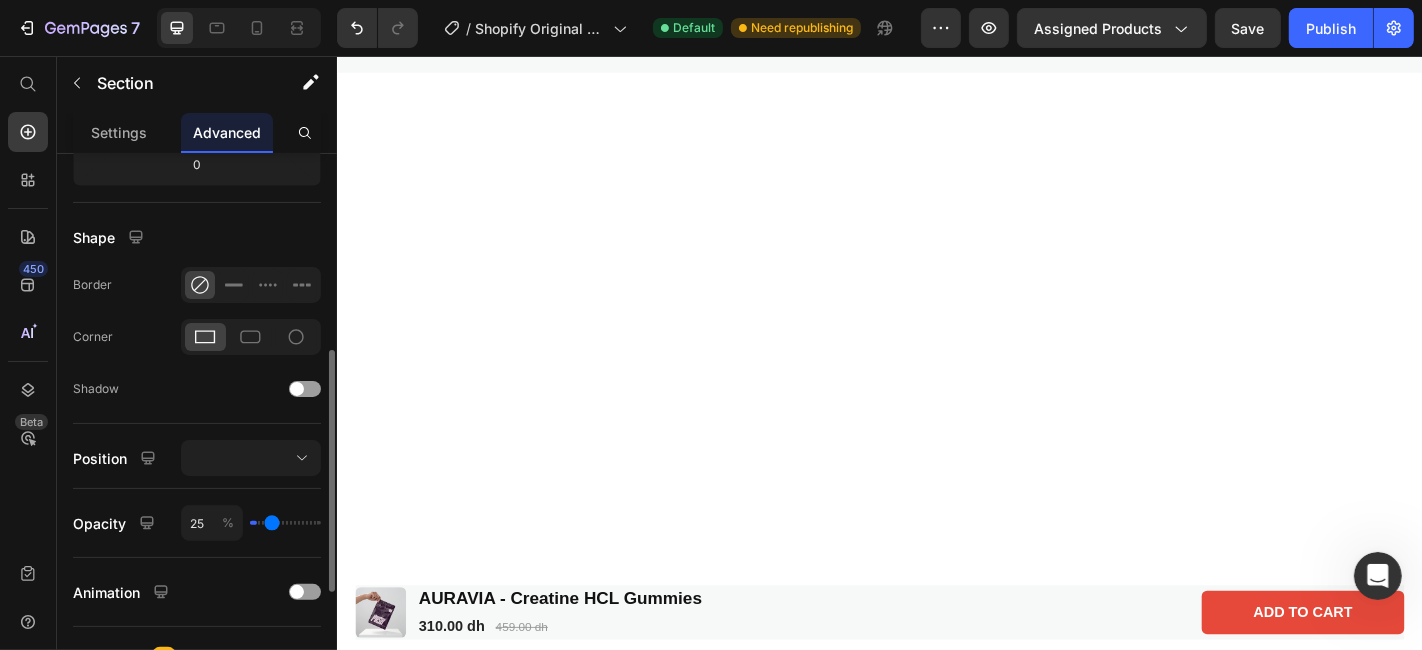 type on "37" 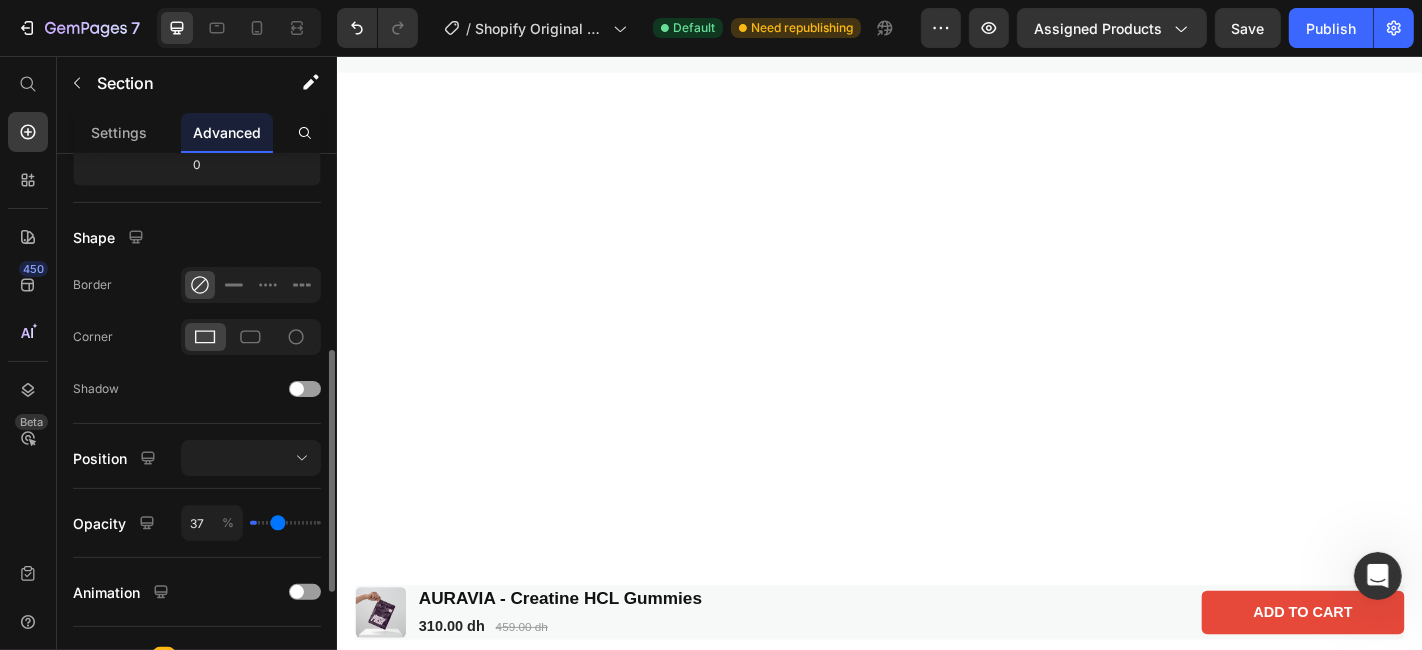 type on "43" 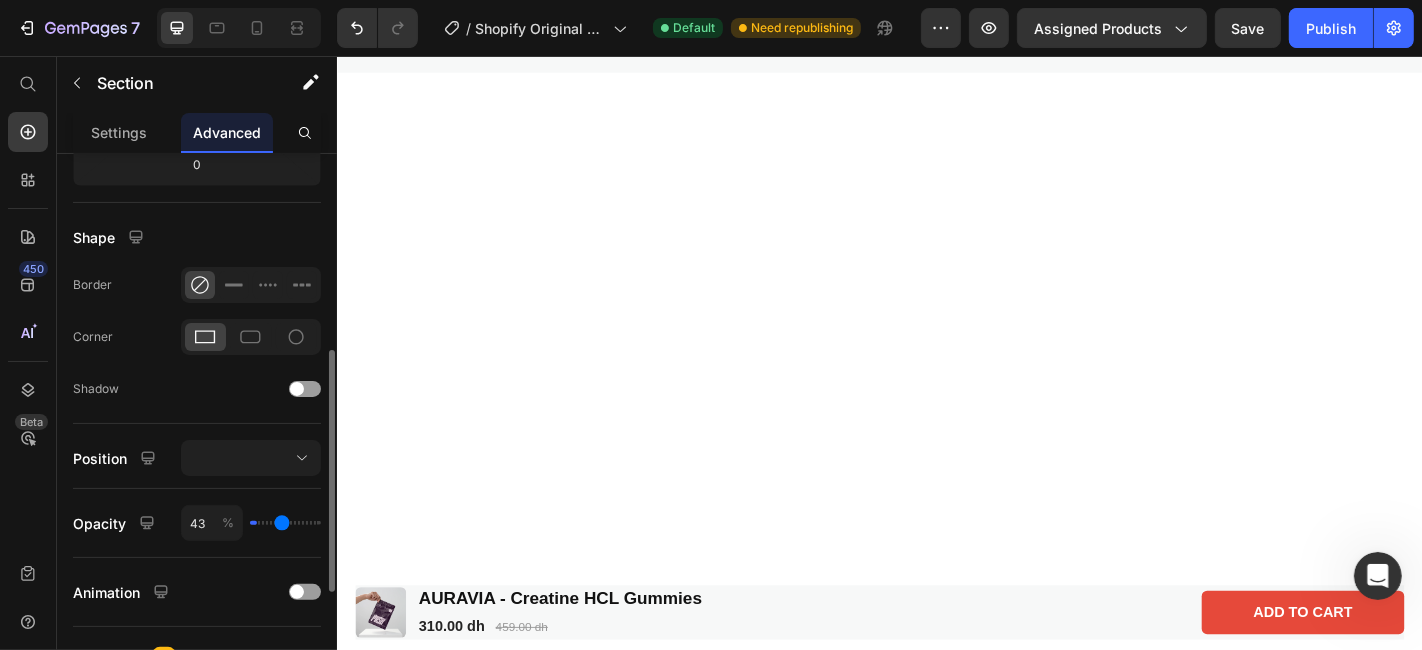 type on "51" 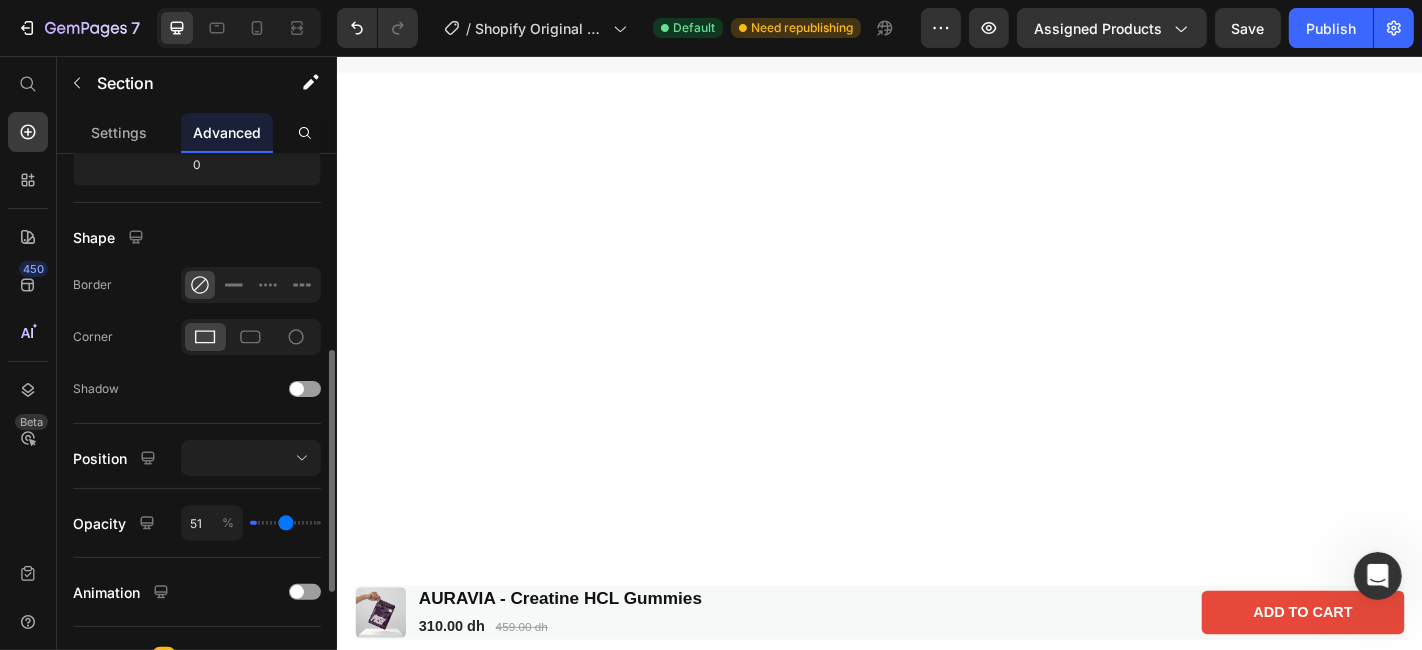 type on "52" 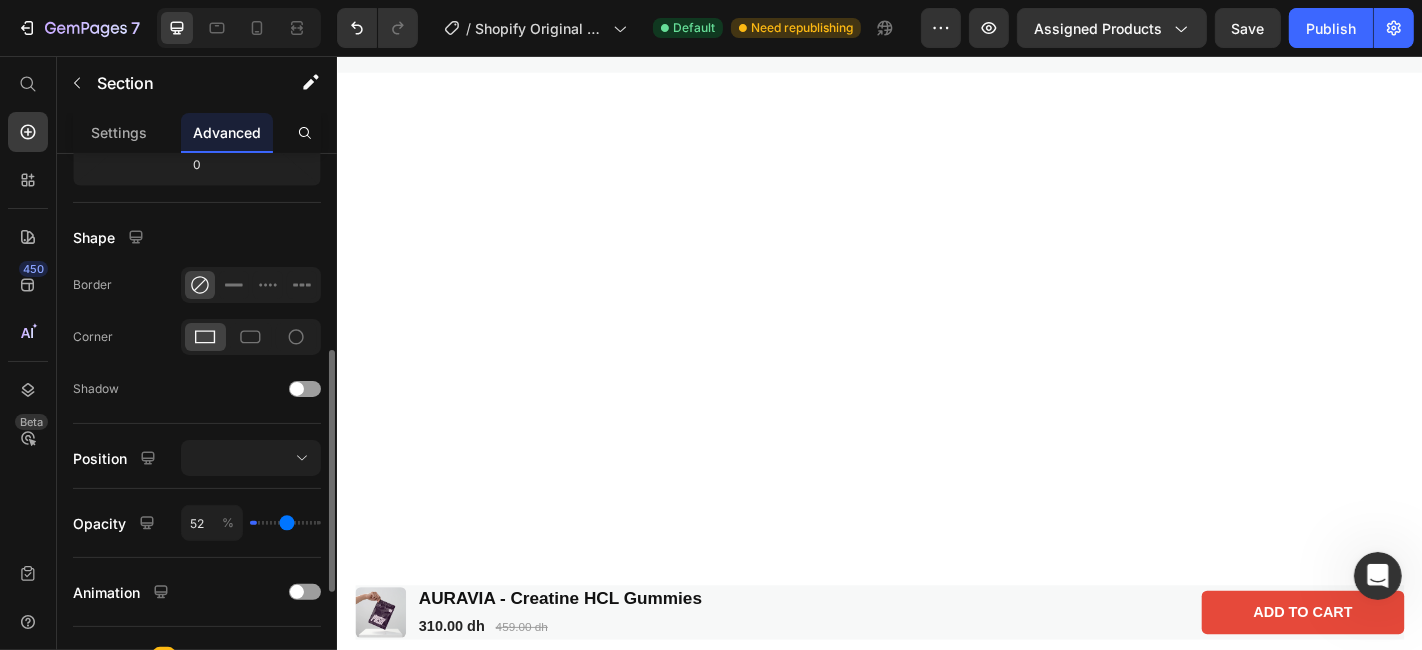 type on "53" 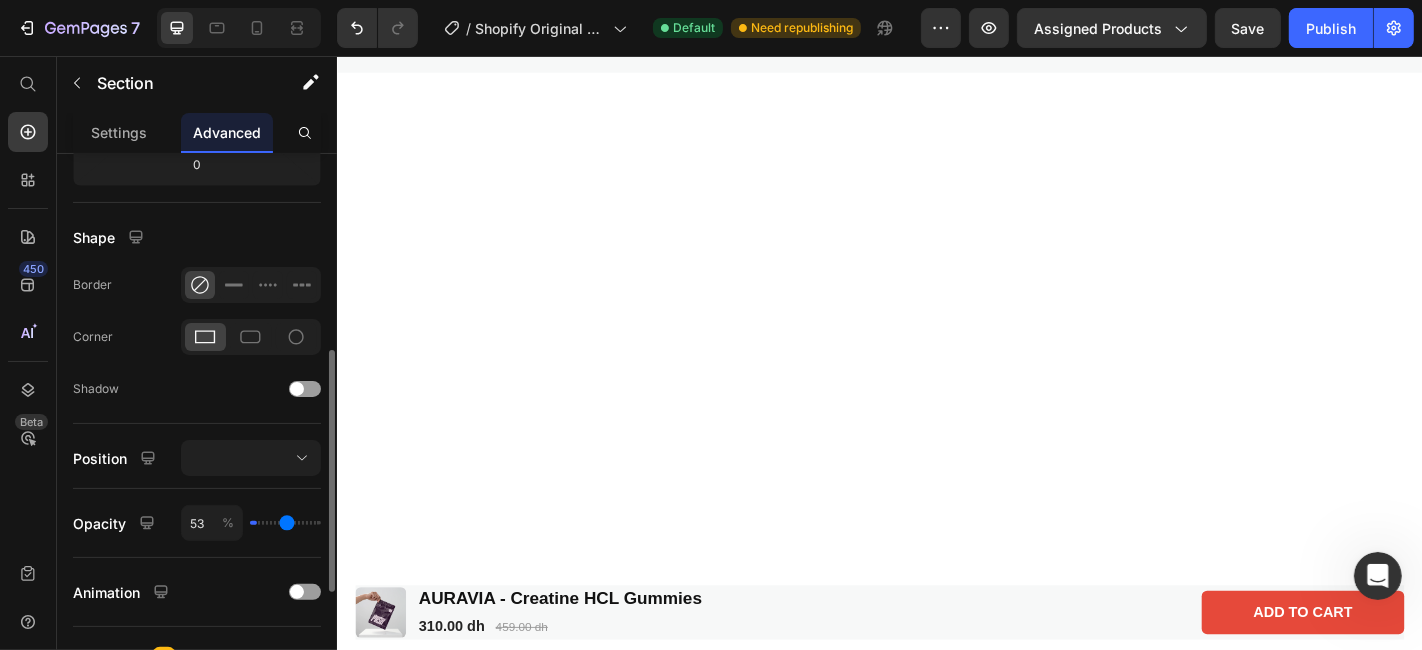 type on "55" 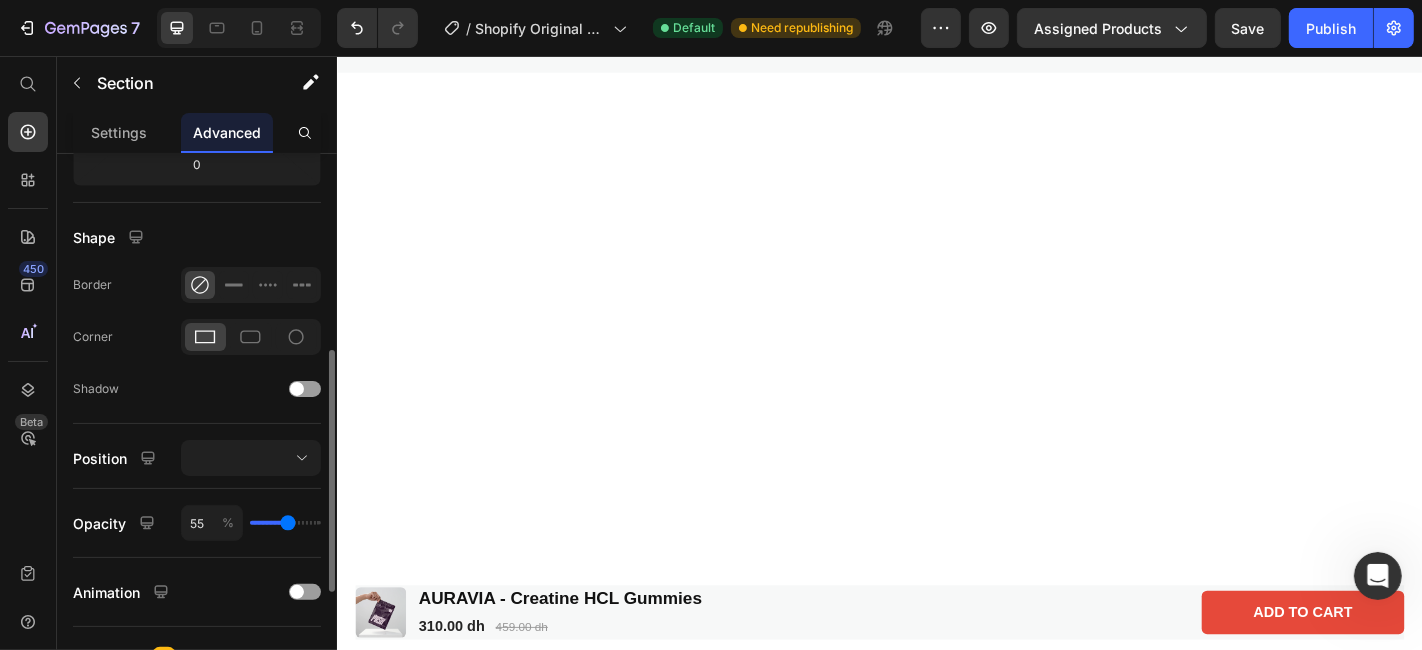 type on "56" 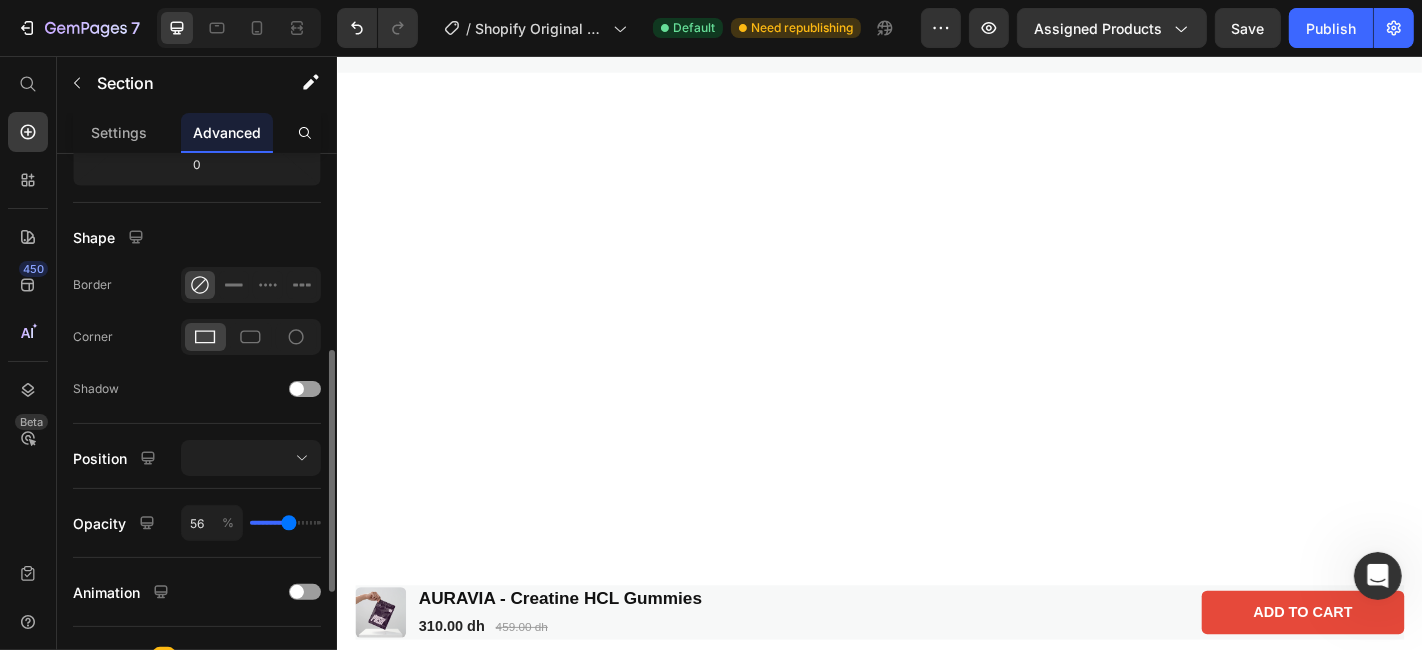 drag, startPoint x: 252, startPoint y: 518, endPoint x: 288, endPoint y: 517, distance: 36.013885 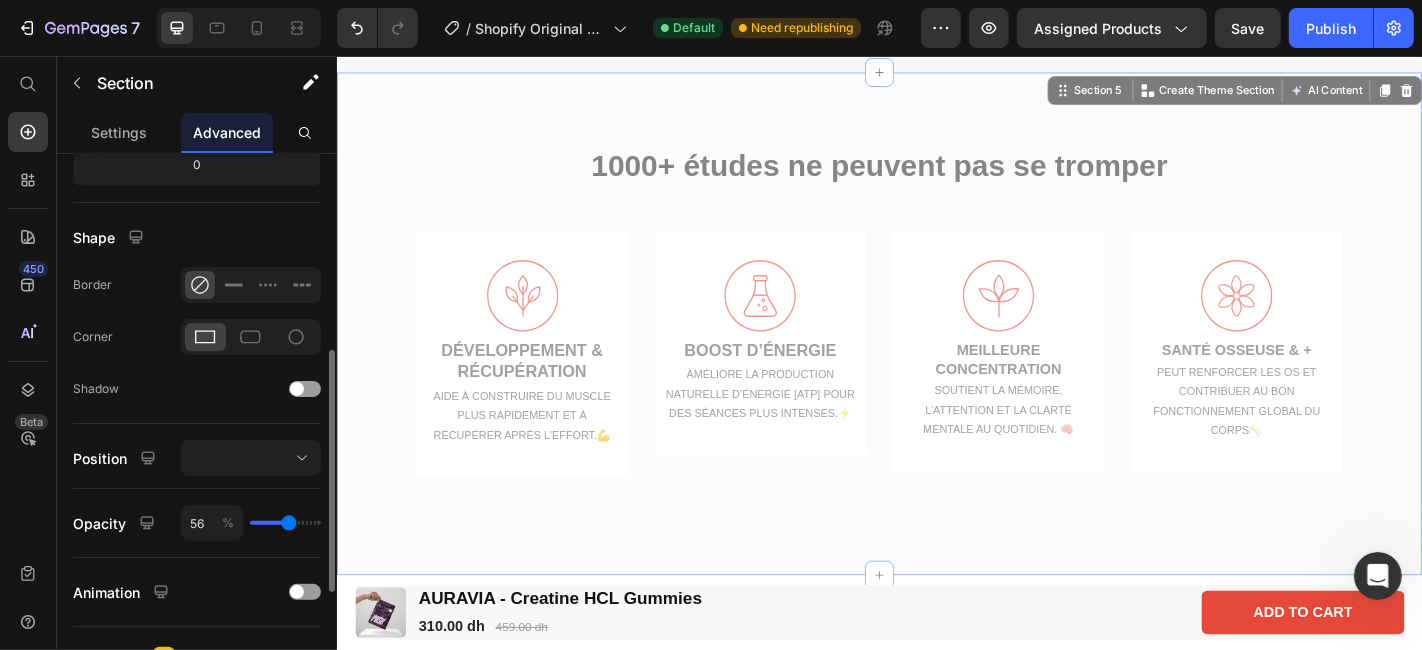 type on "51" 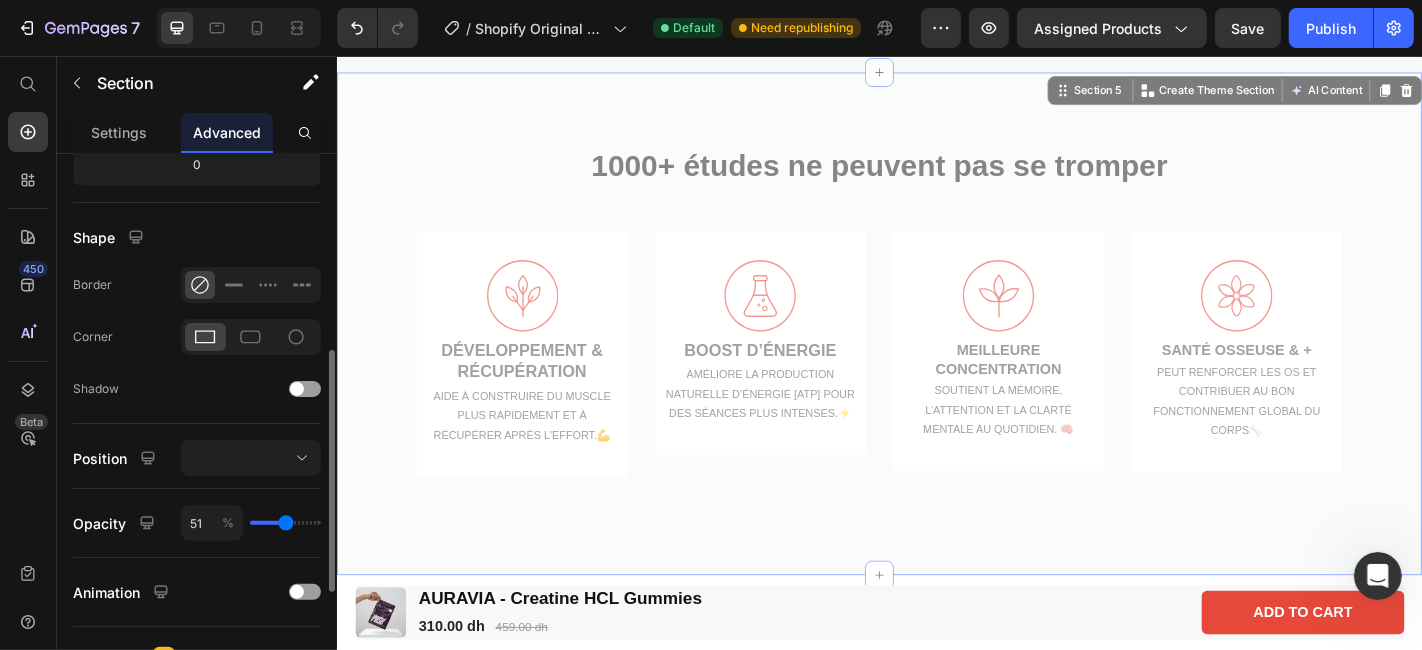 type on "84" 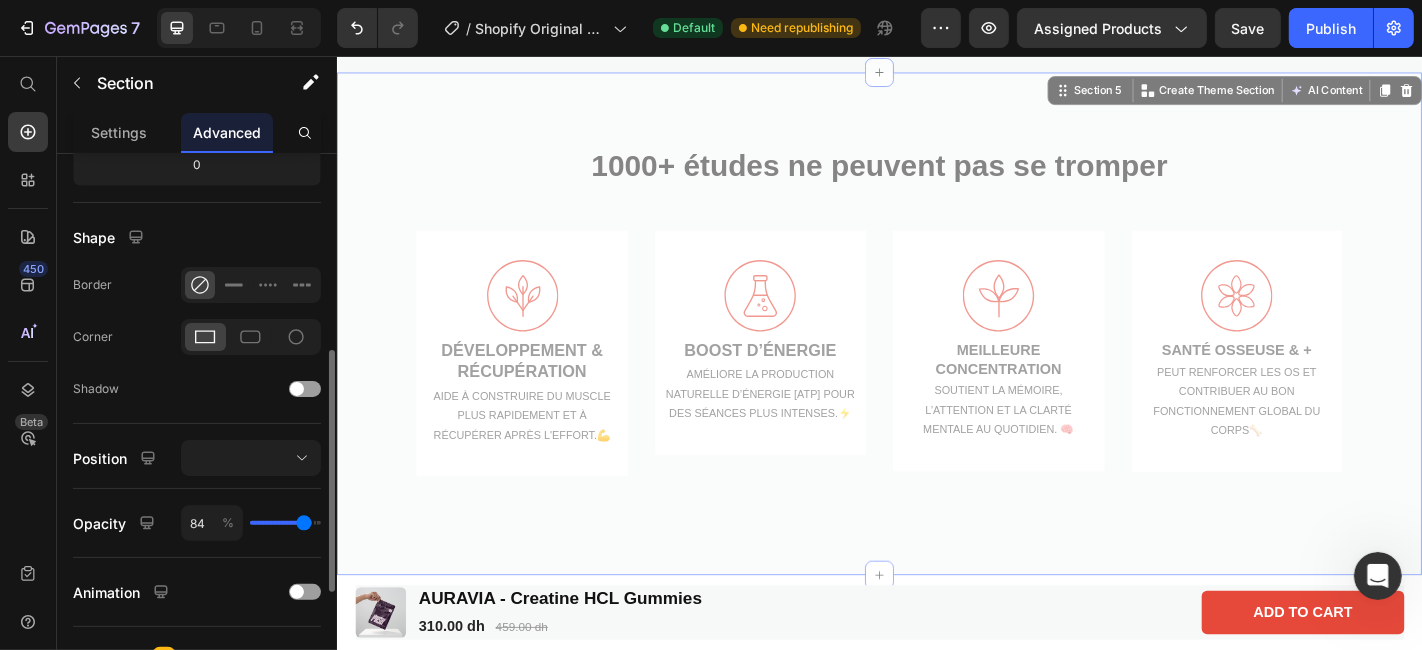 type on "100" 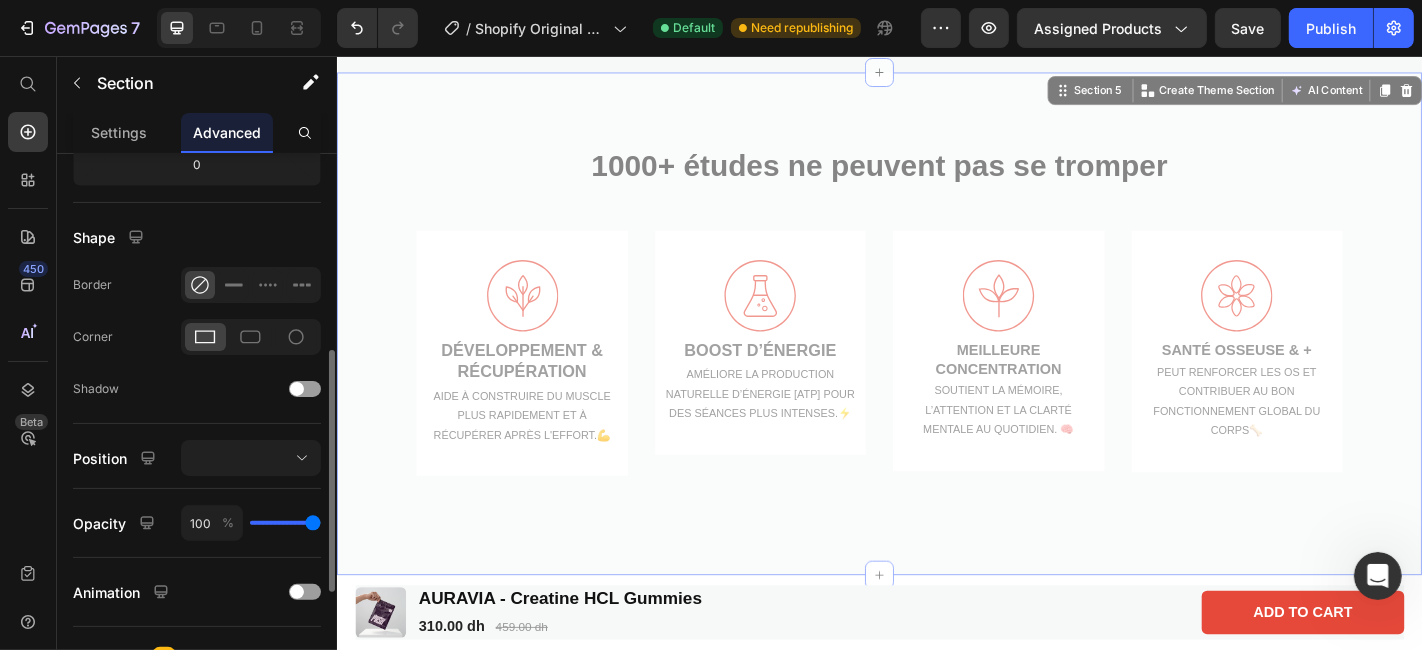 drag, startPoint x: 281, startPoint y: 524, endPoint x: 374, endPoint y: 519, distance: 93.13431 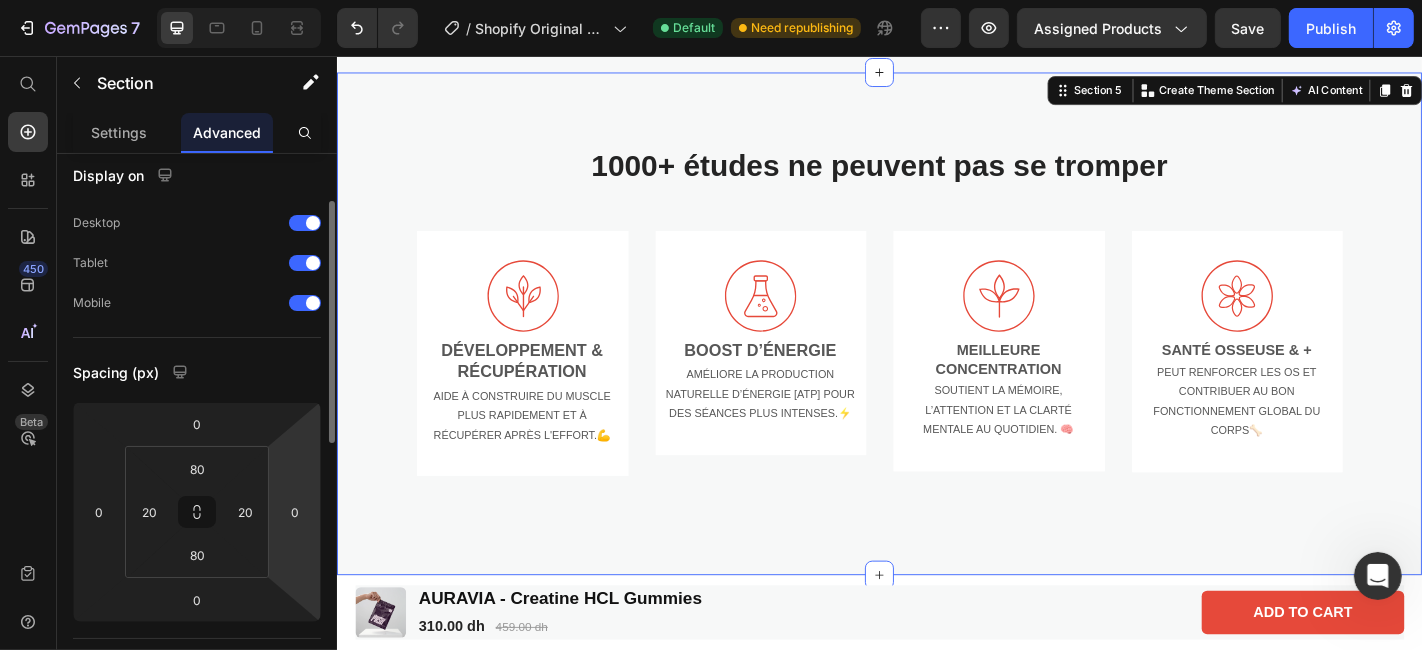 scroll, scrollTop: 0, scrollLeft: 0, axis: both 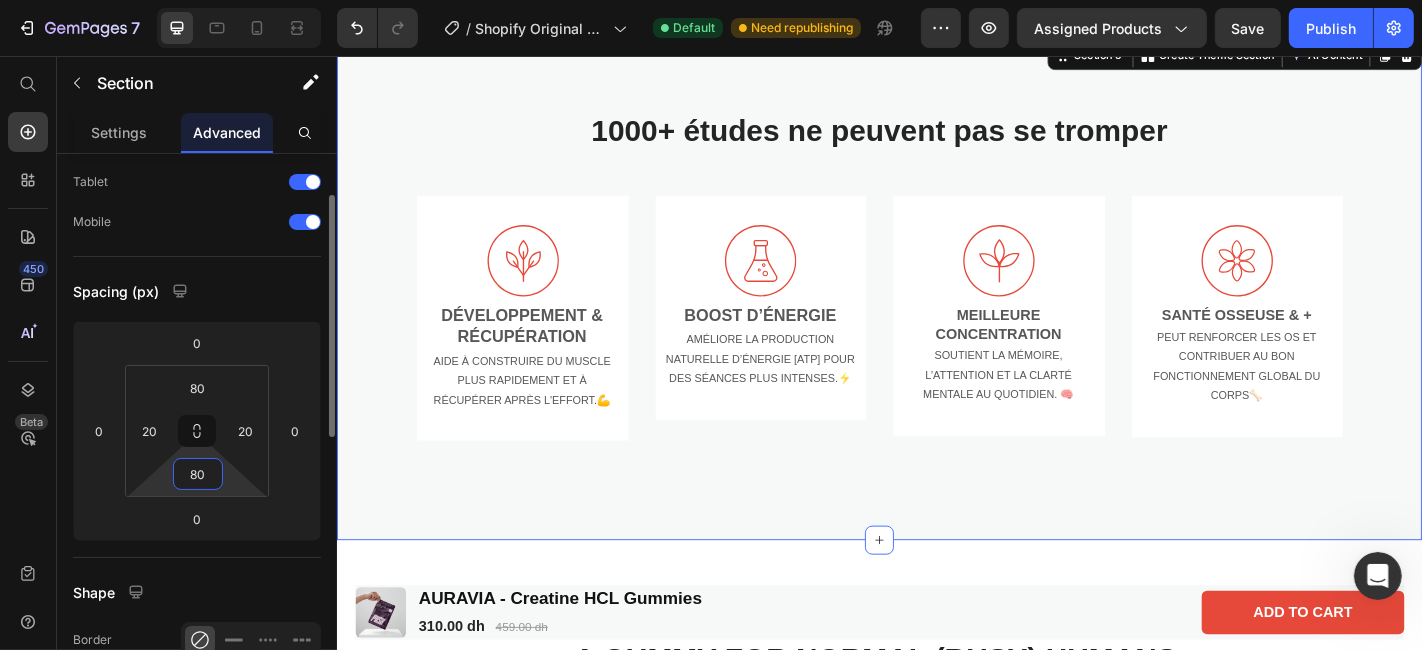 click on "80" at bounding box center (198, 474) 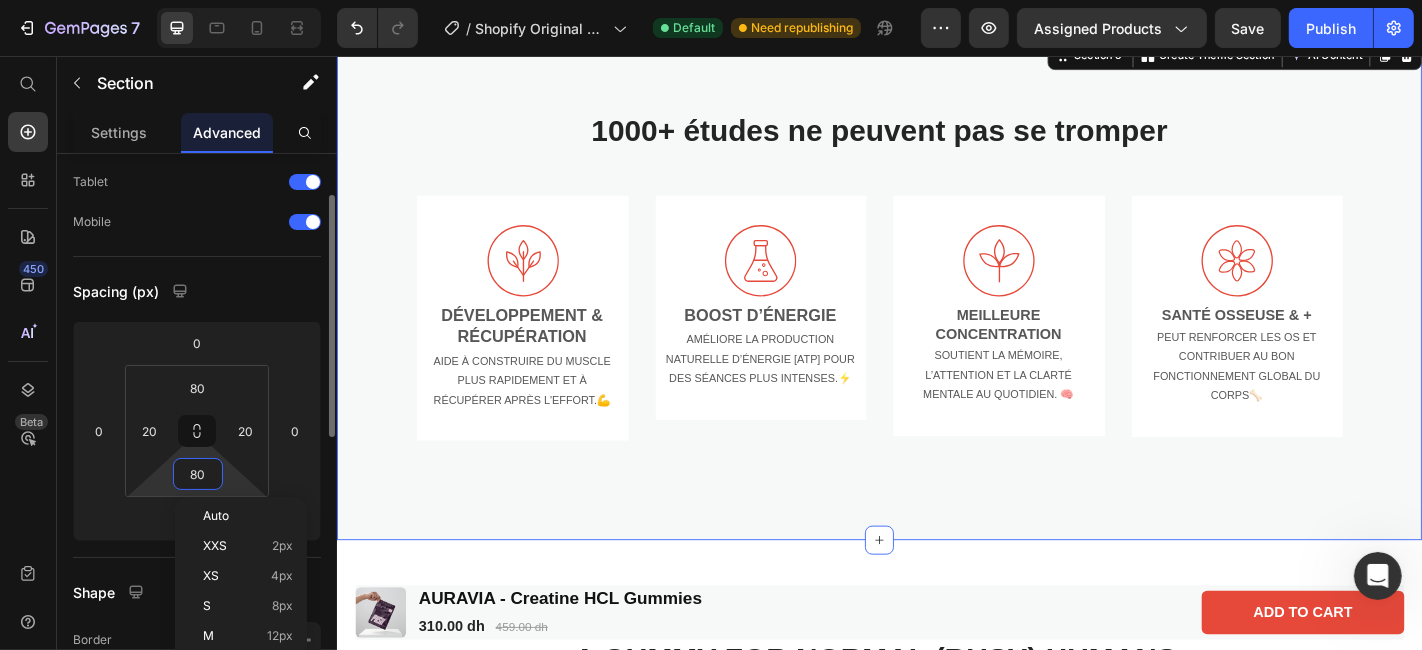 click on "80" at bounding box center (198, 474) 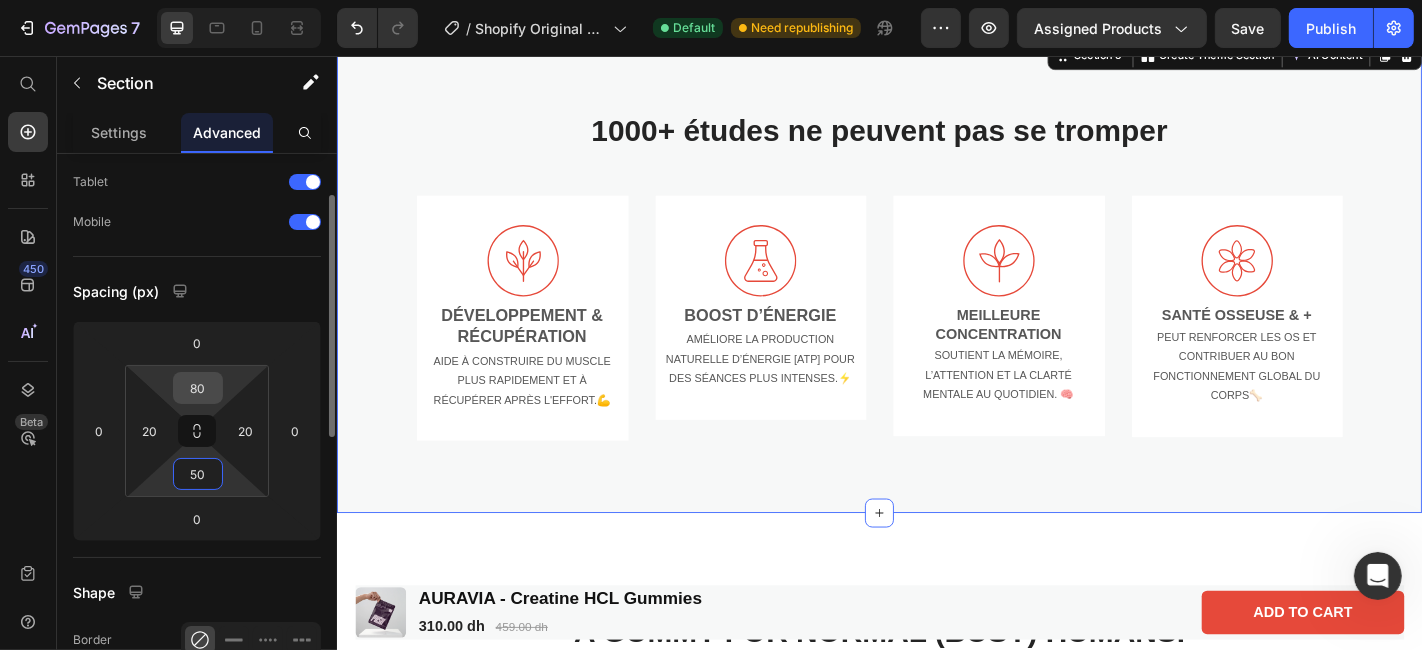 type on "50" 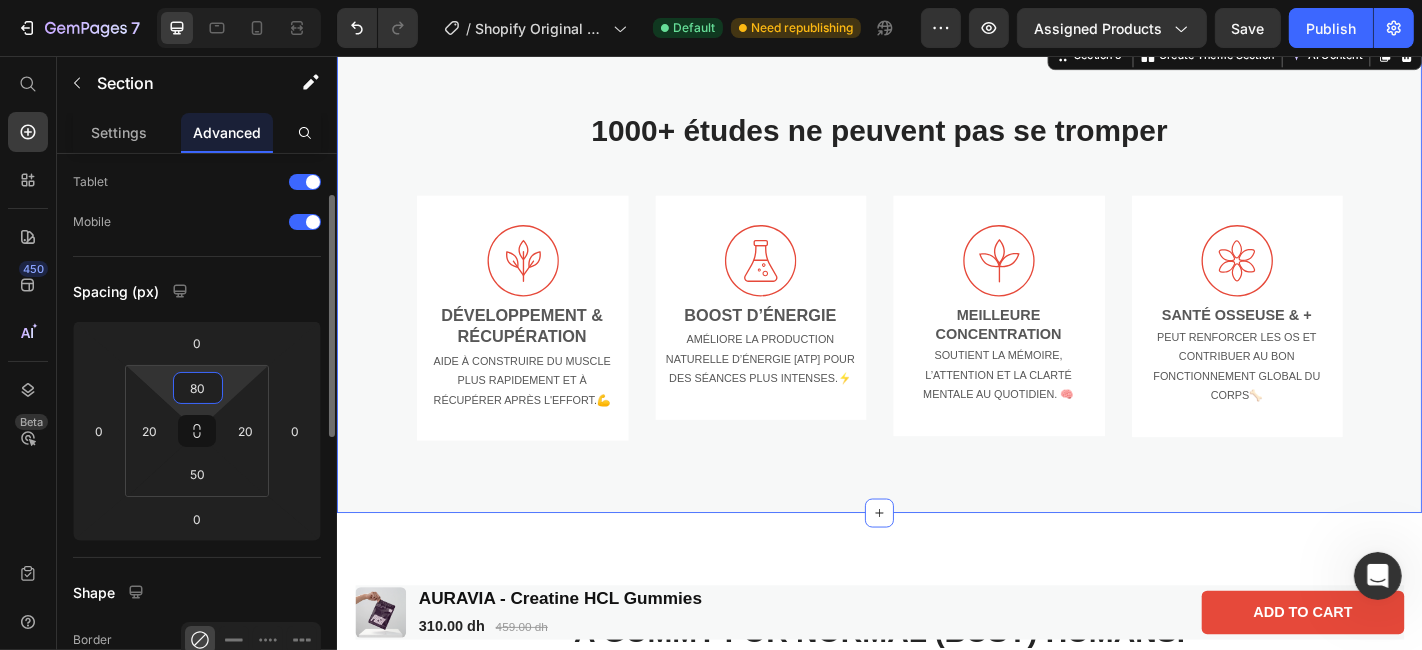 click on "80" at bounding box center (198, 388) 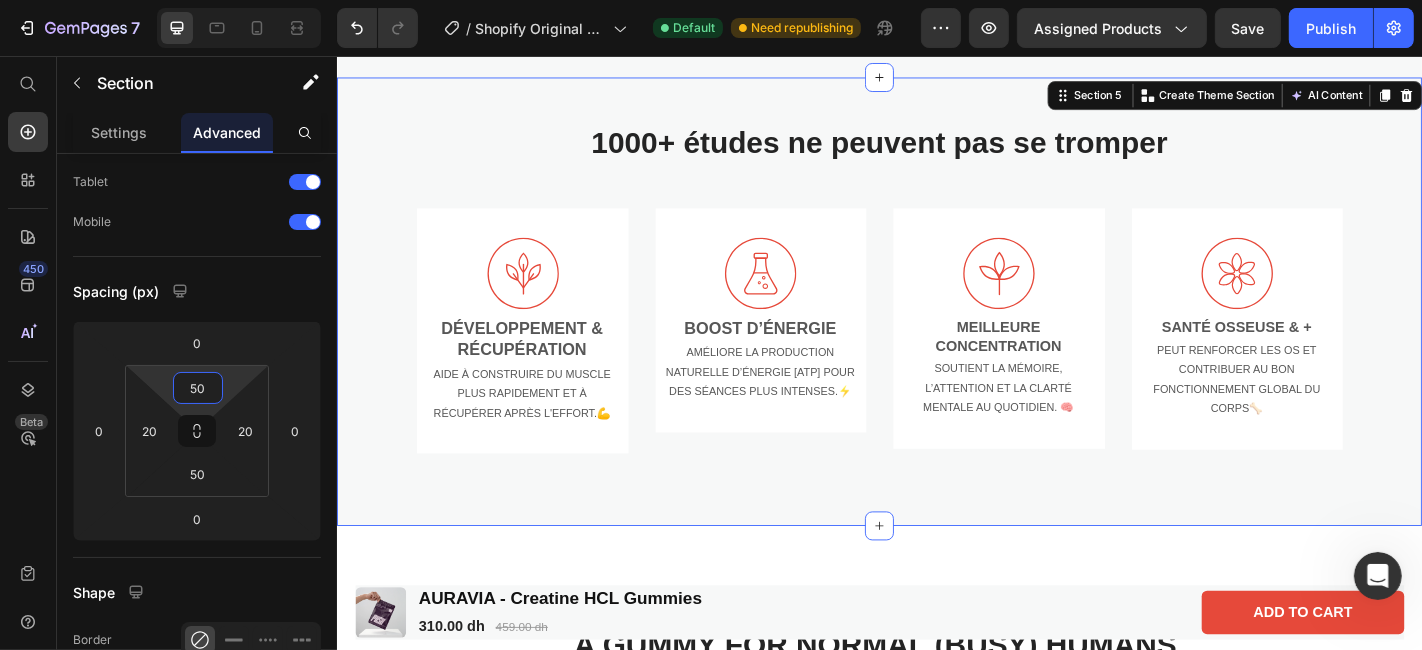scroll, scrollTop: 1589, scrollLeft: 0, axis: vertical 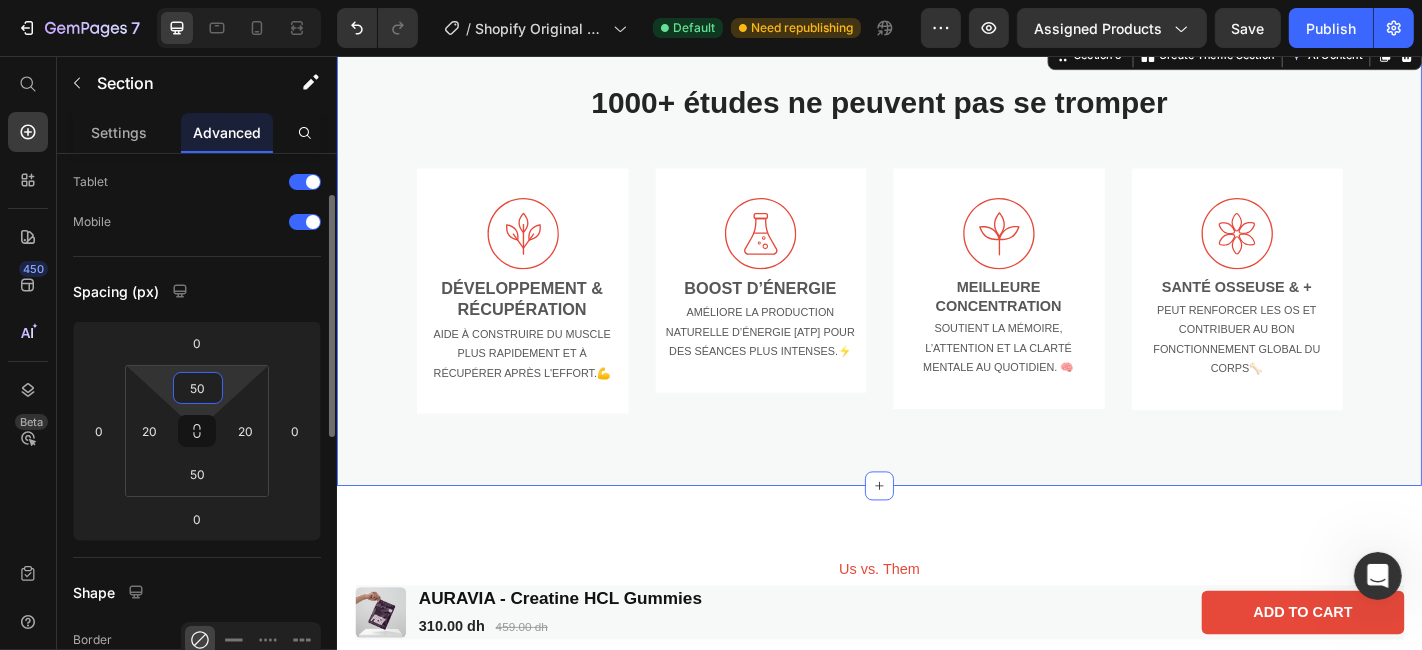 click on "50" at bounding box center (198, 388) 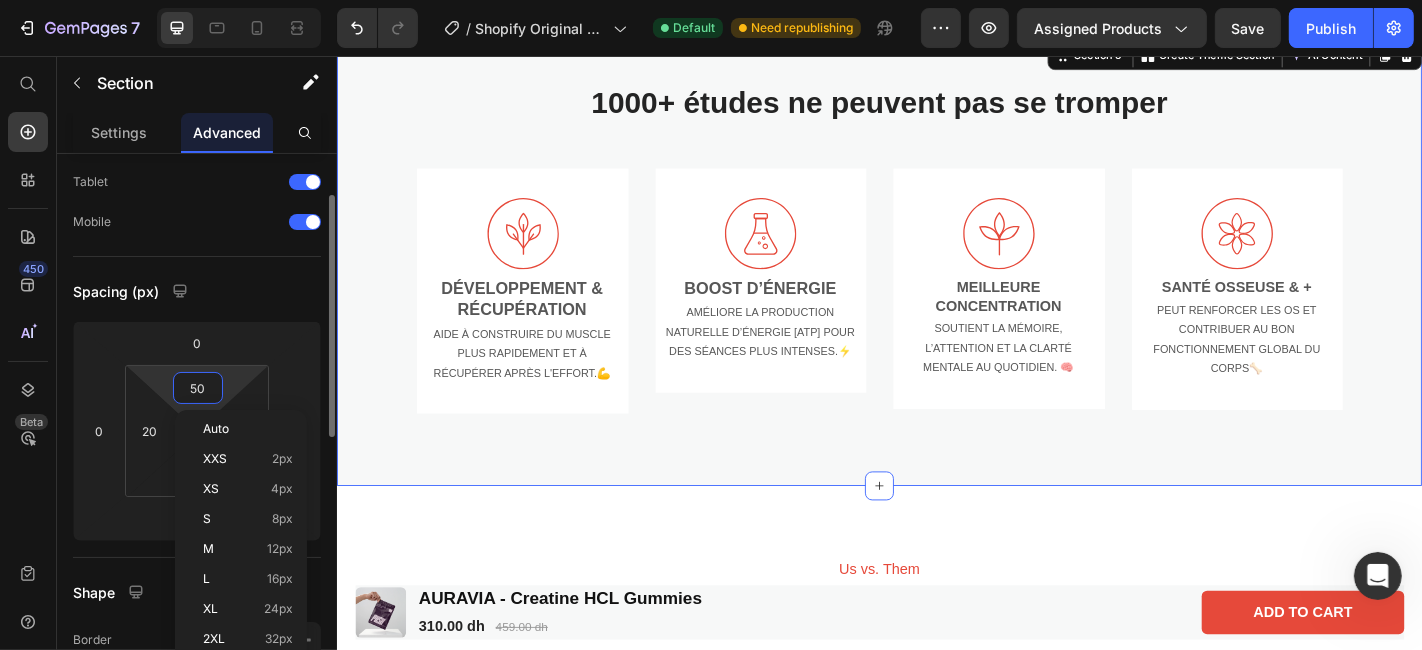 click on "50" at bounding box center [198, 388] 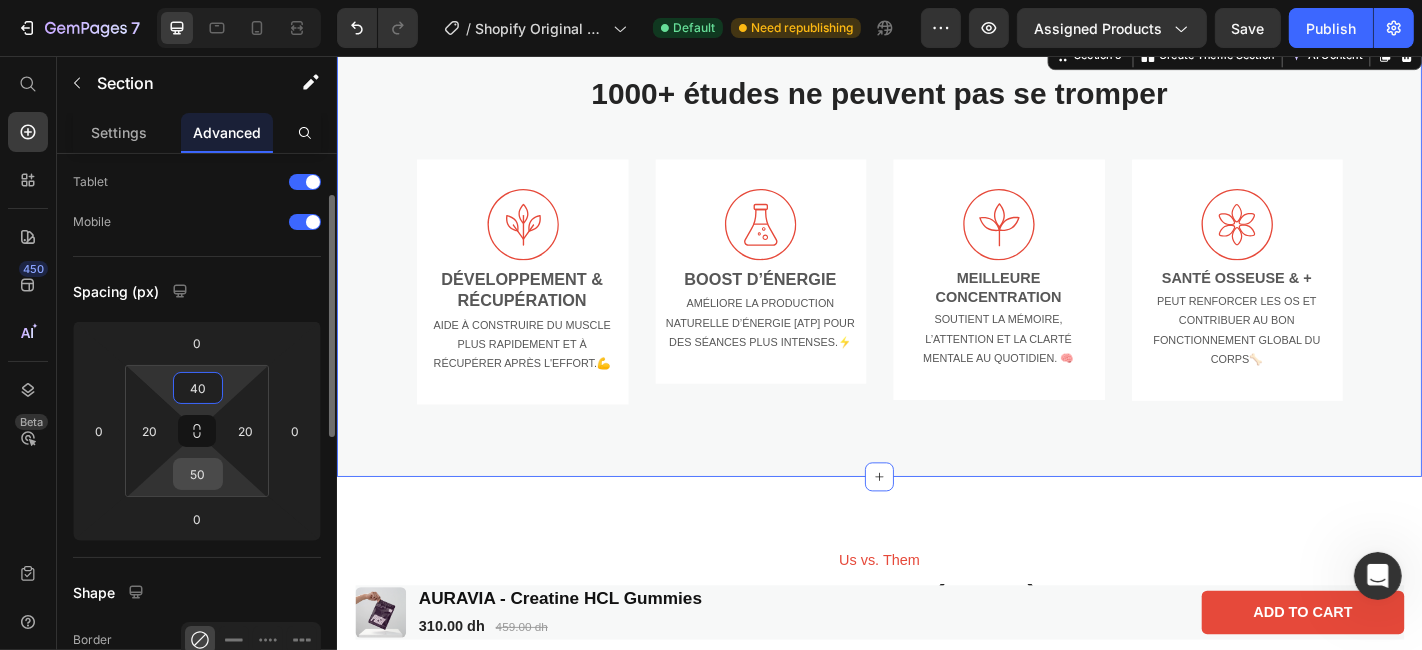 type on "40" 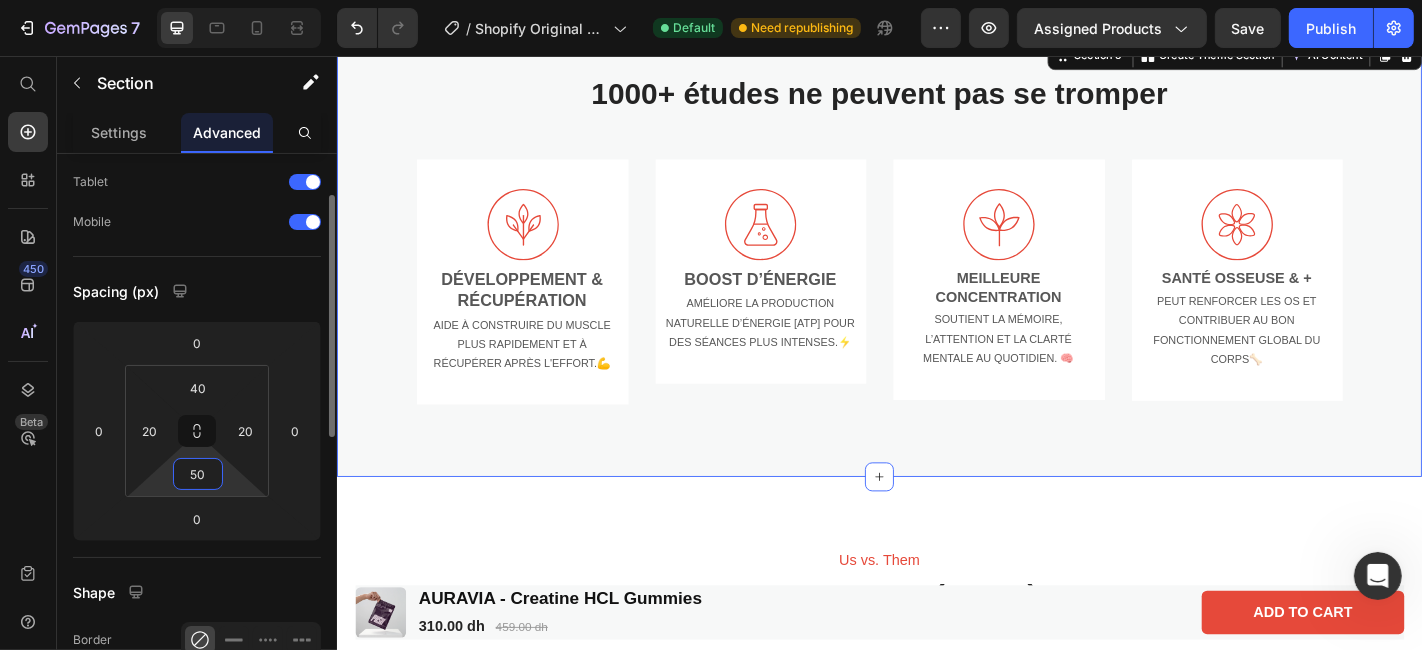click on "50" at bounding box center [198, 474] 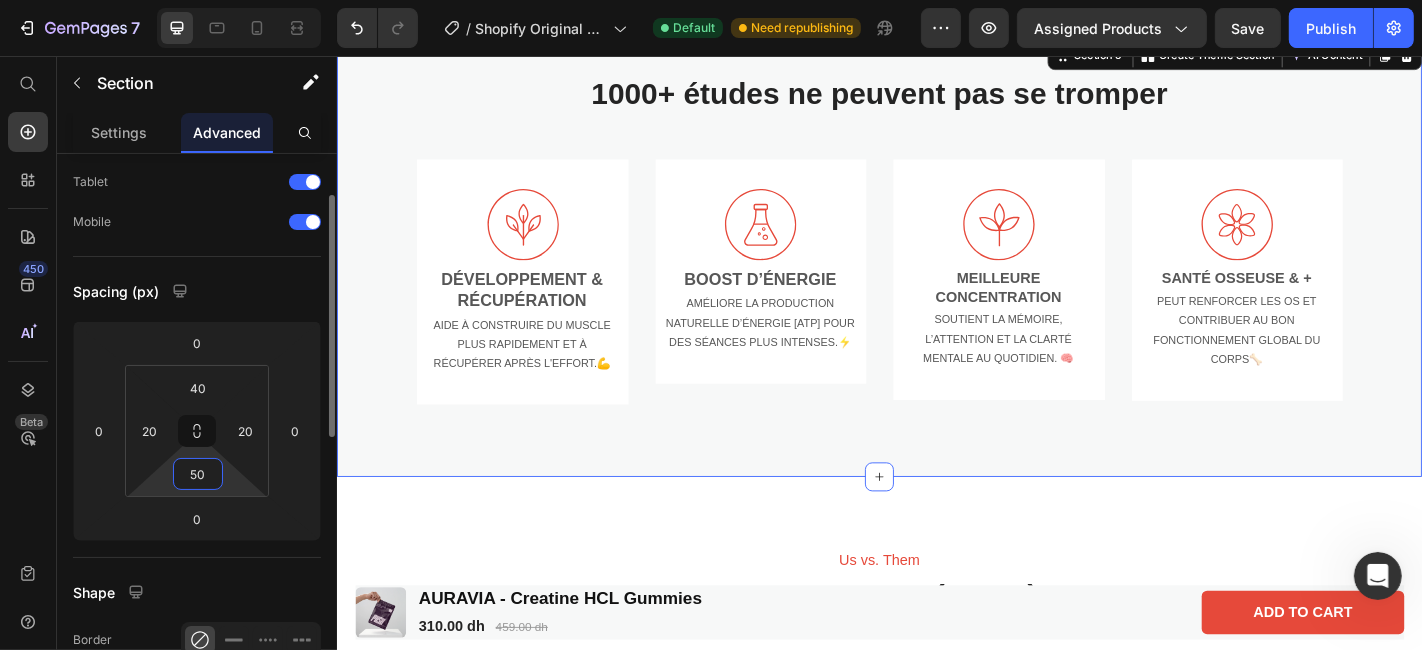click on "50" at bounding box center (198, 474) 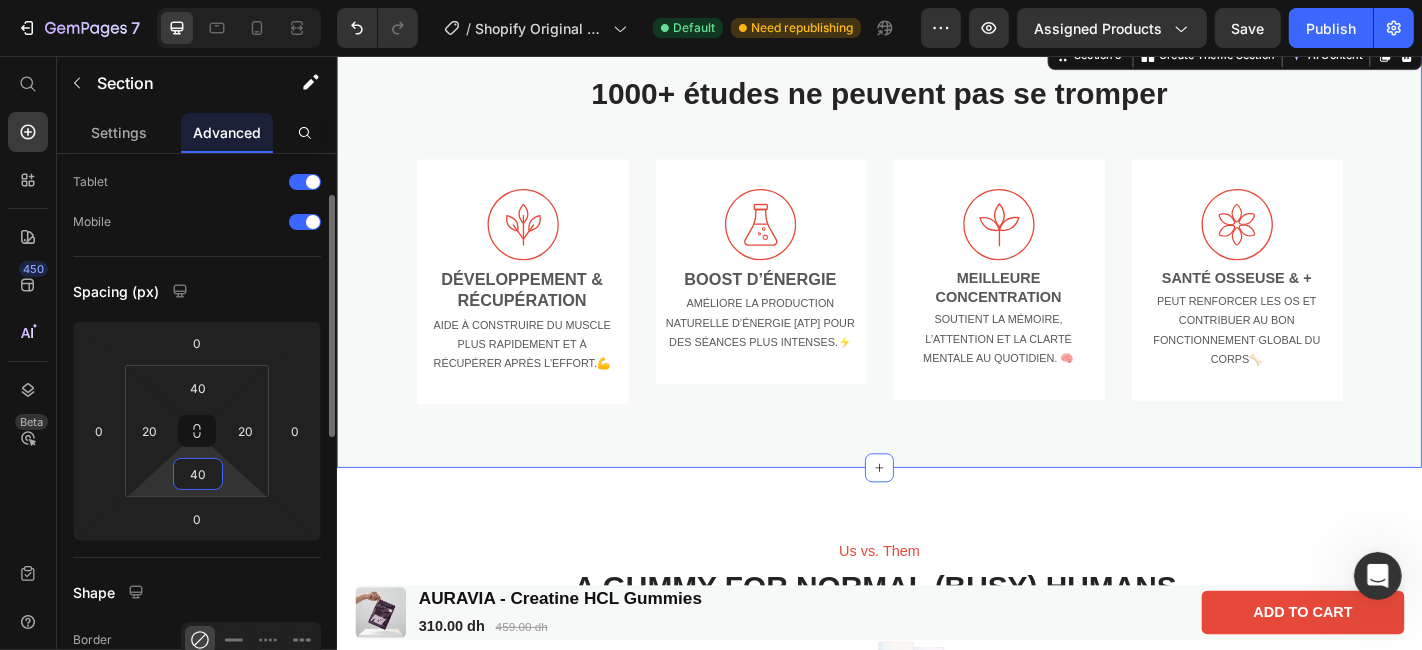 type on "40" 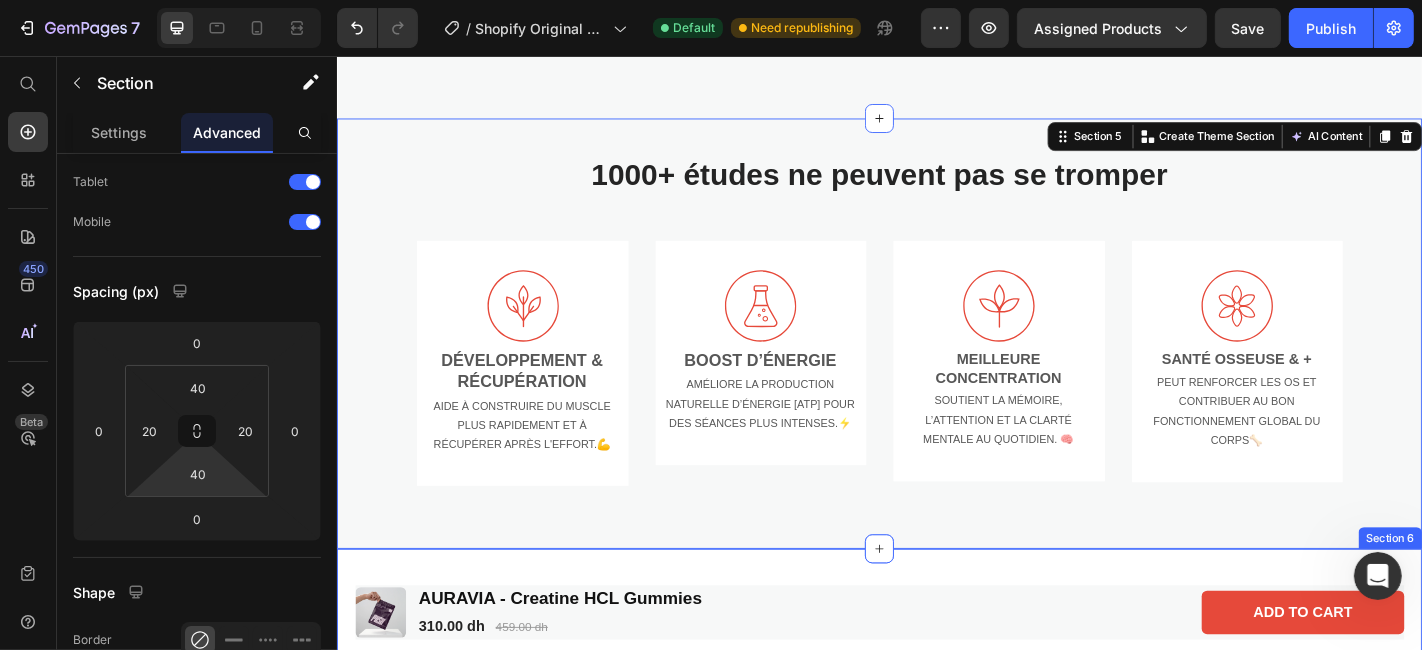 scroll, scrollTop: 1498, scrollLeft: 0, axis: vertical 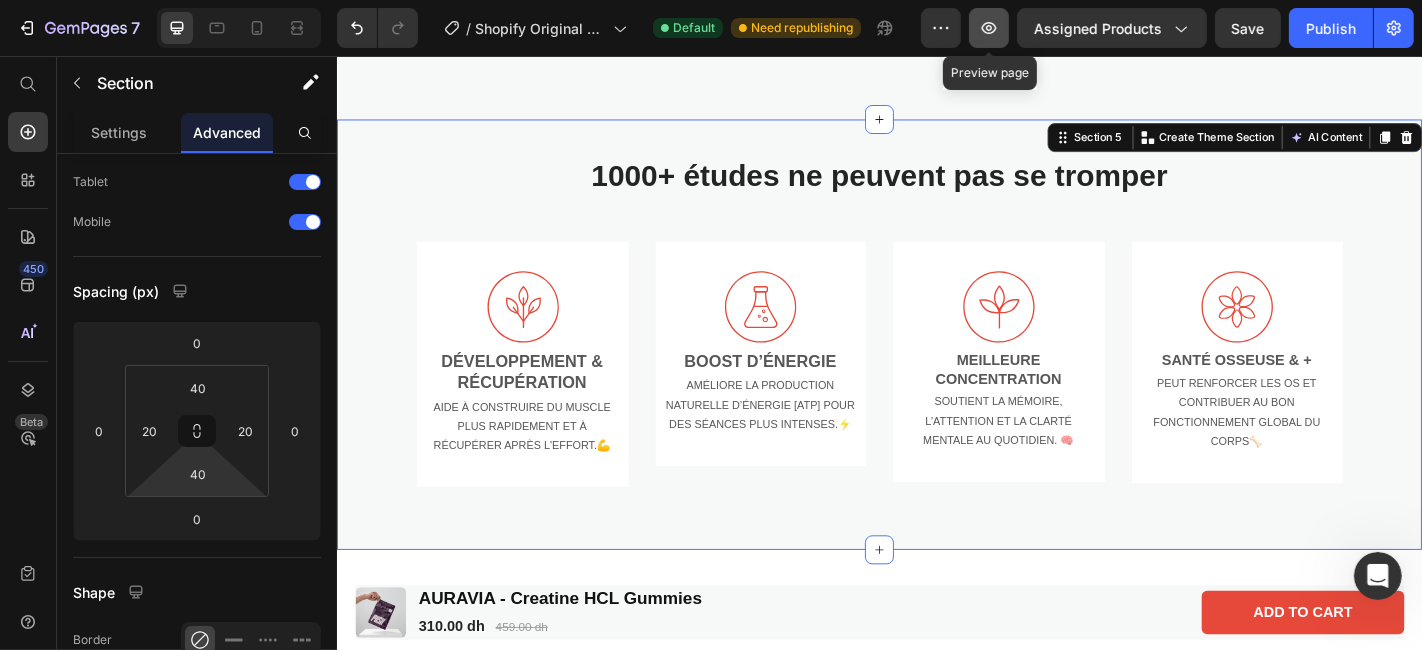 click 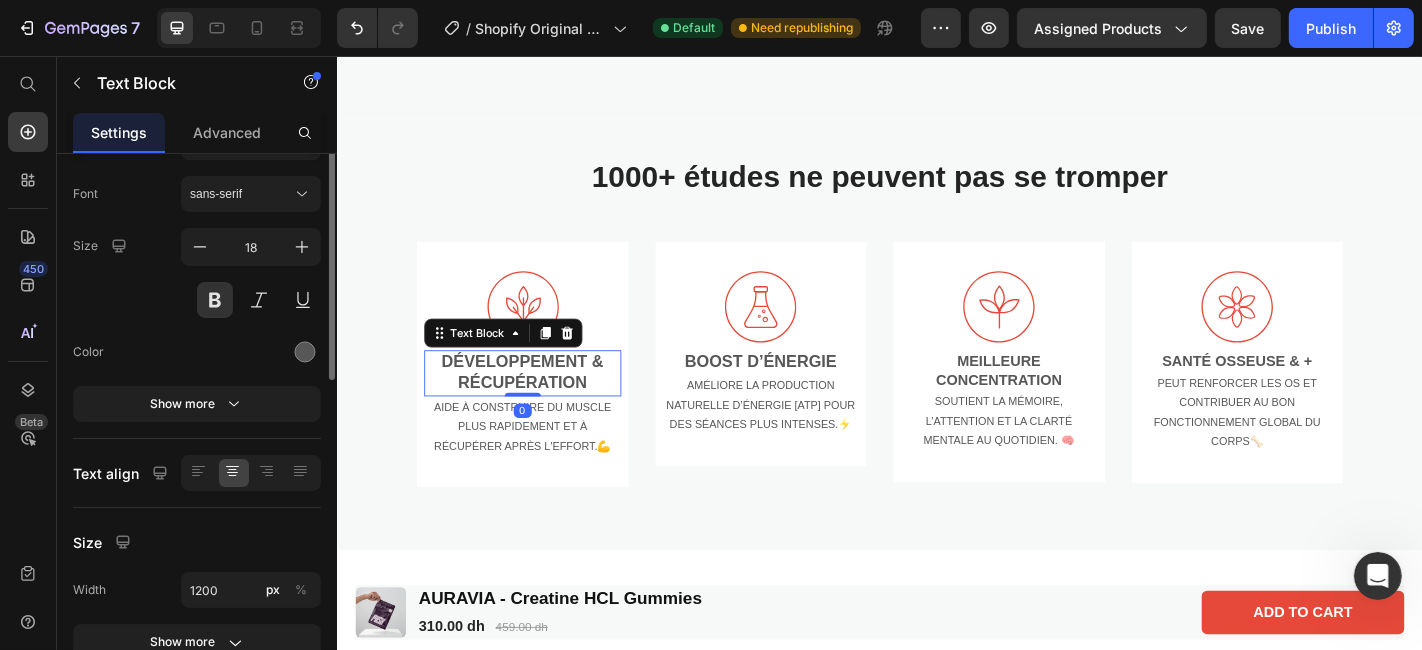 scroll, scrollTop: 0, scrollLeft: 0, axis: both 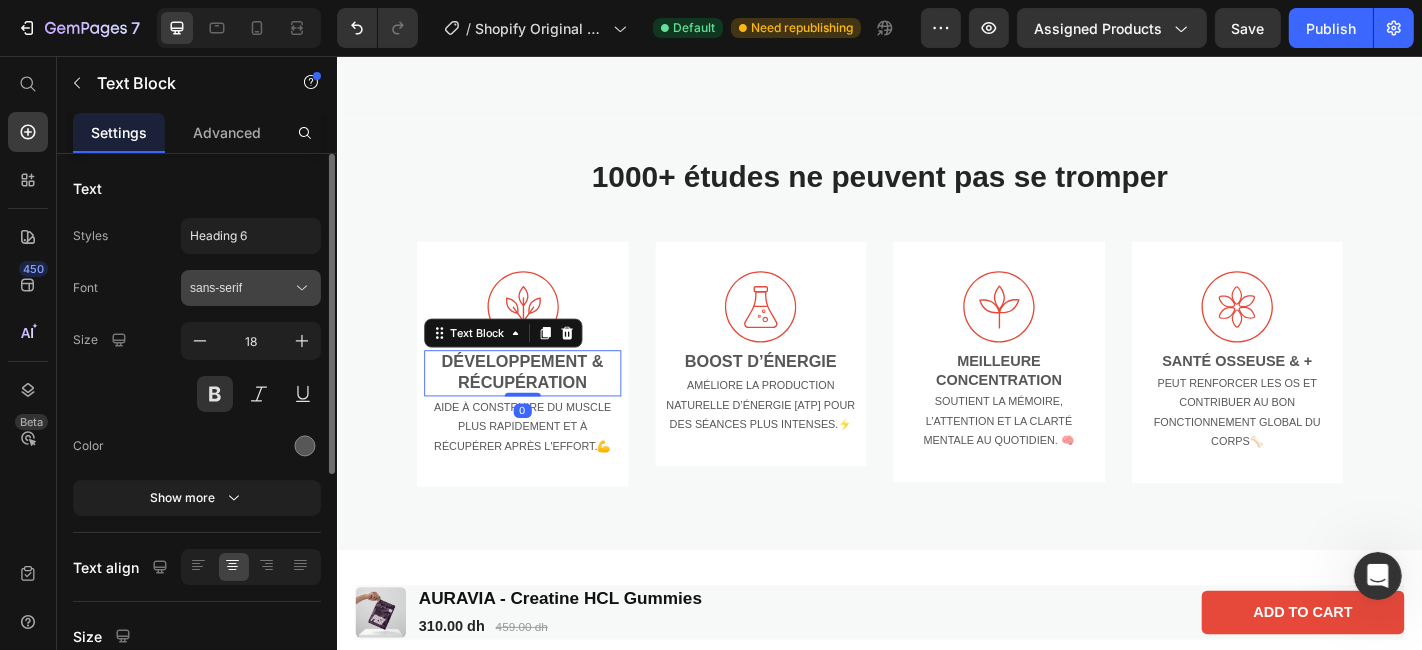 click on "sans-serif" at bounding box center [241, 288] 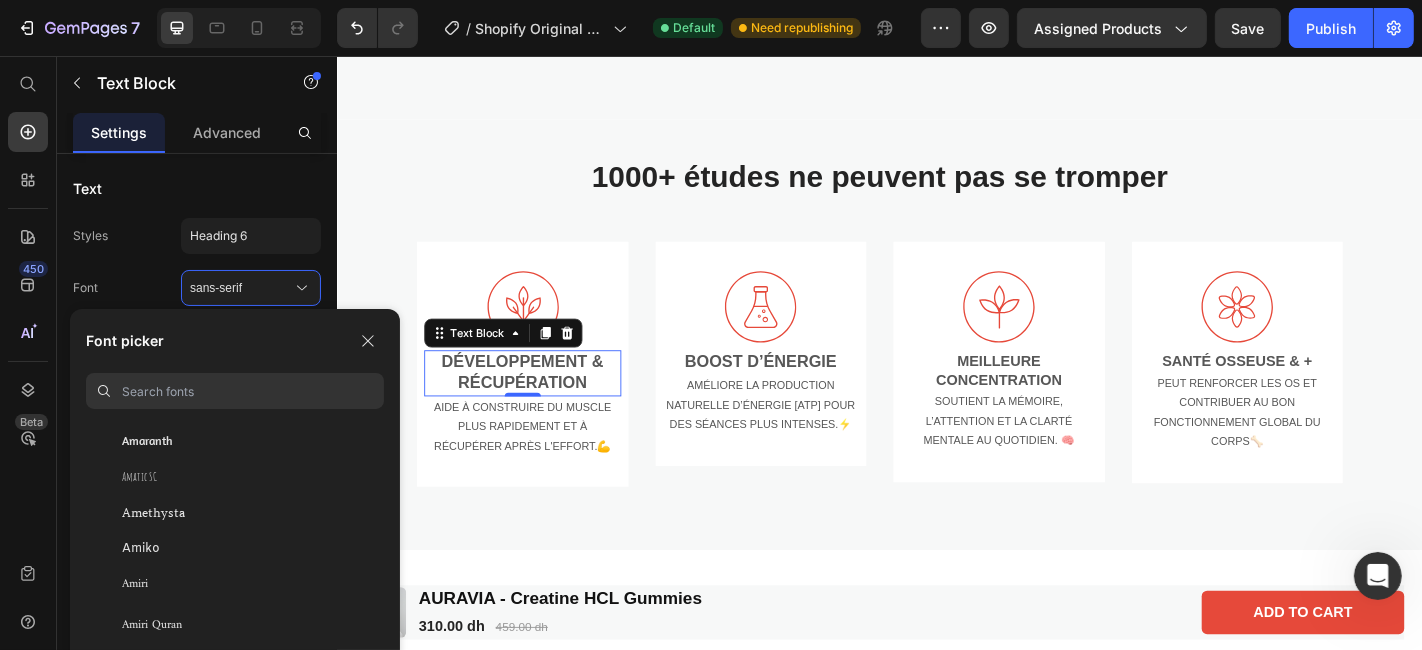 scroll, scrollTop: 2220, scrollLeft: 0, axis: vertical 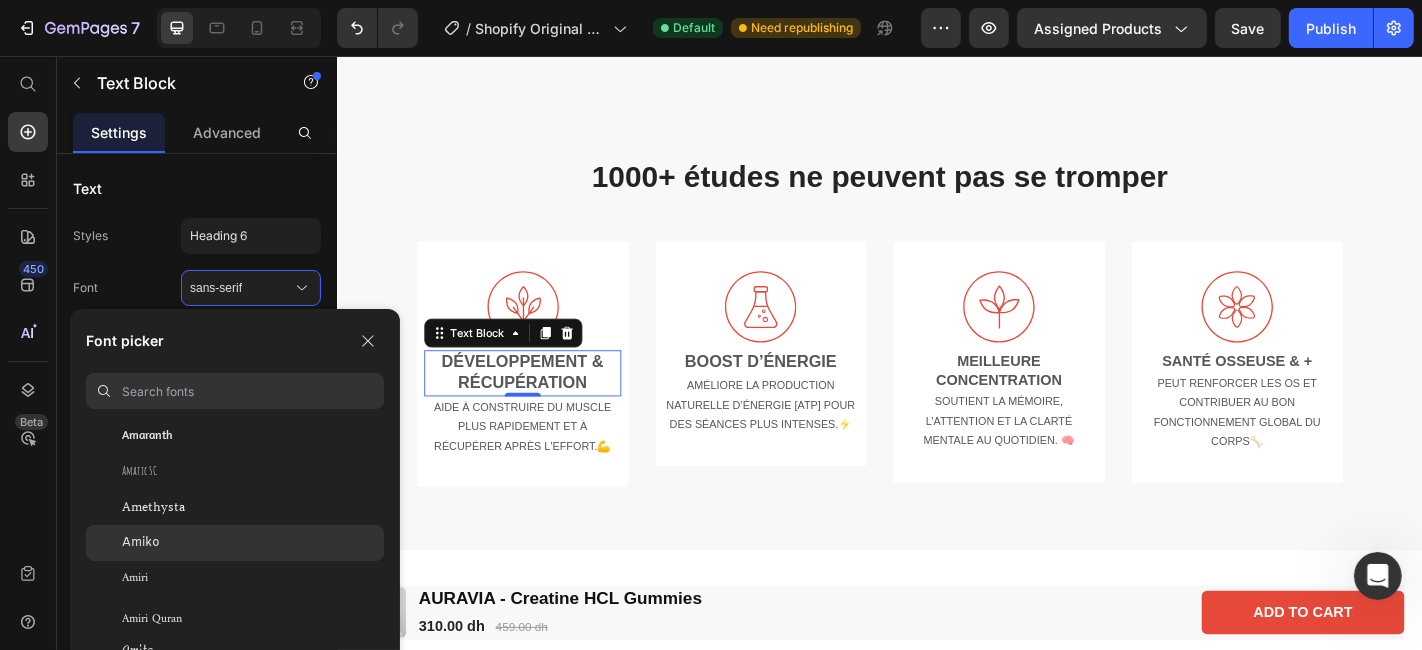 click on "Amiko" 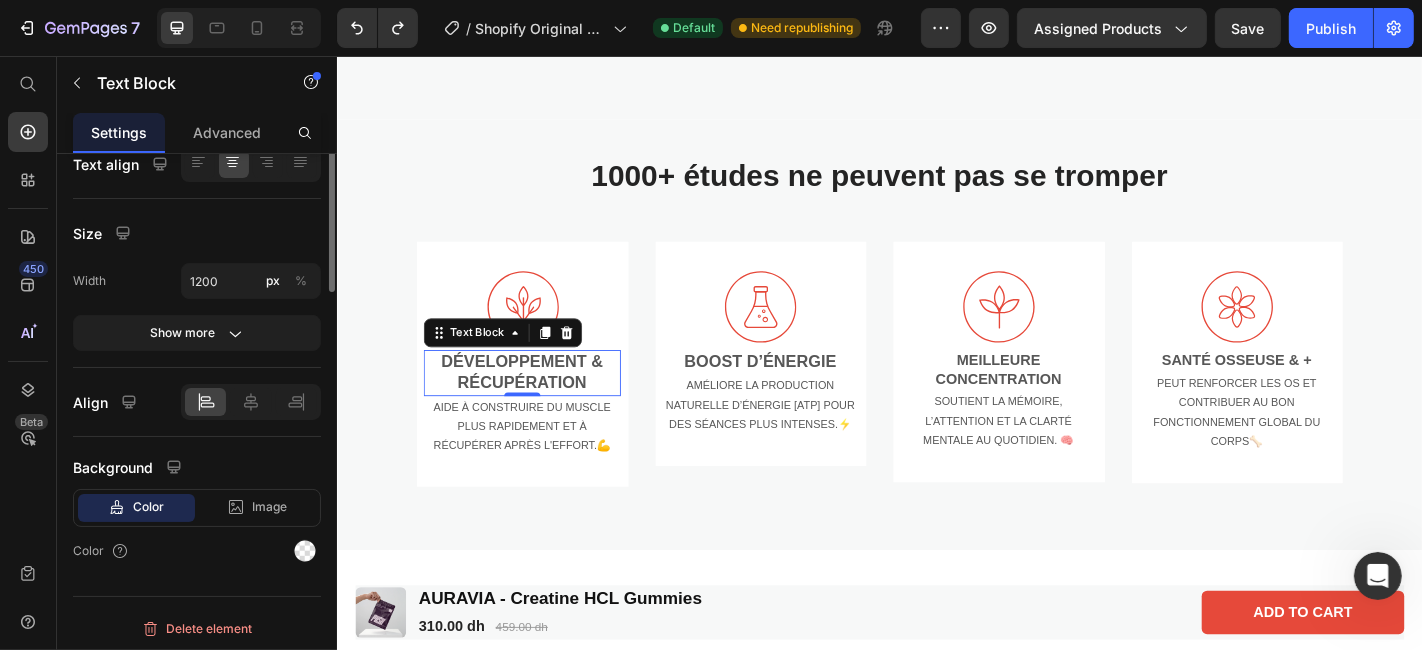 scroll, scrollTop: 0, scrollLeft: 0, axis: both 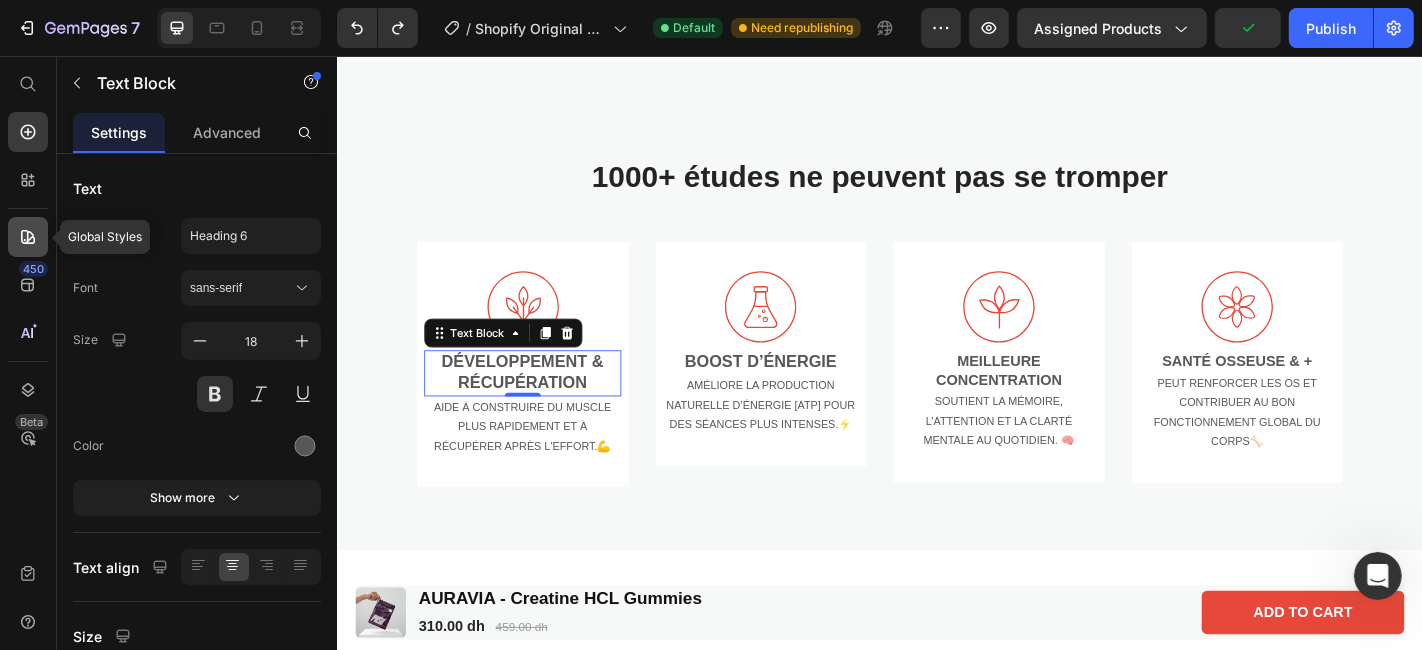 click 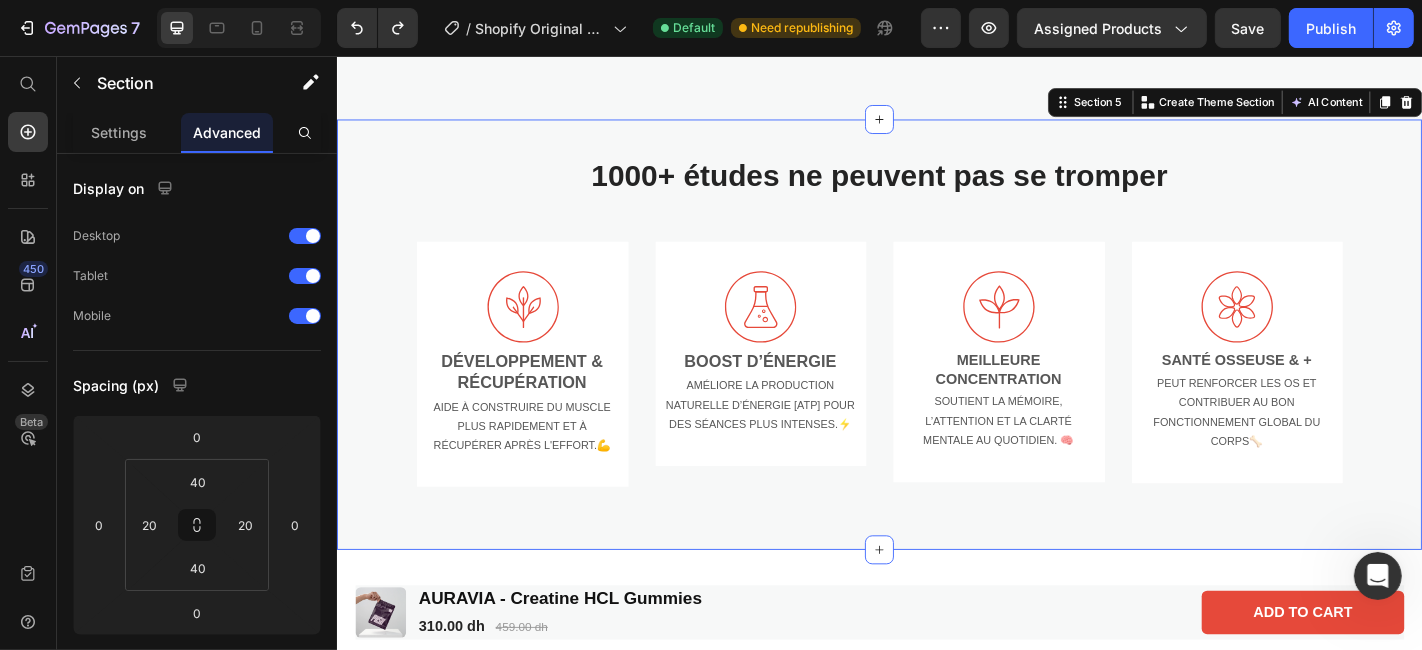 click on "1000+ études ne peuvent pas se tromper Heading
Icon Développement & récupération Text Block Aide à construire du muscle plus rapidement et à récupérer après l'effort.💪 Text Block Row
Icon Boost d’énergie Text Block Améliore la production naturelle d’énergie [ATP] pour des séances plus intenses.⚡ Text Block Row
Icon Meilleure concentration Text Block Soutient la mémoire, l’attention et la clarté mentale au quotidien. 🧠 Text Block Row
Icon Santé osseuse & + Text Block Peut renforcer les os et contribuer au bon fonctionnement global du corps🦴 Text Block Row Row" at bounding box center [936, 364] 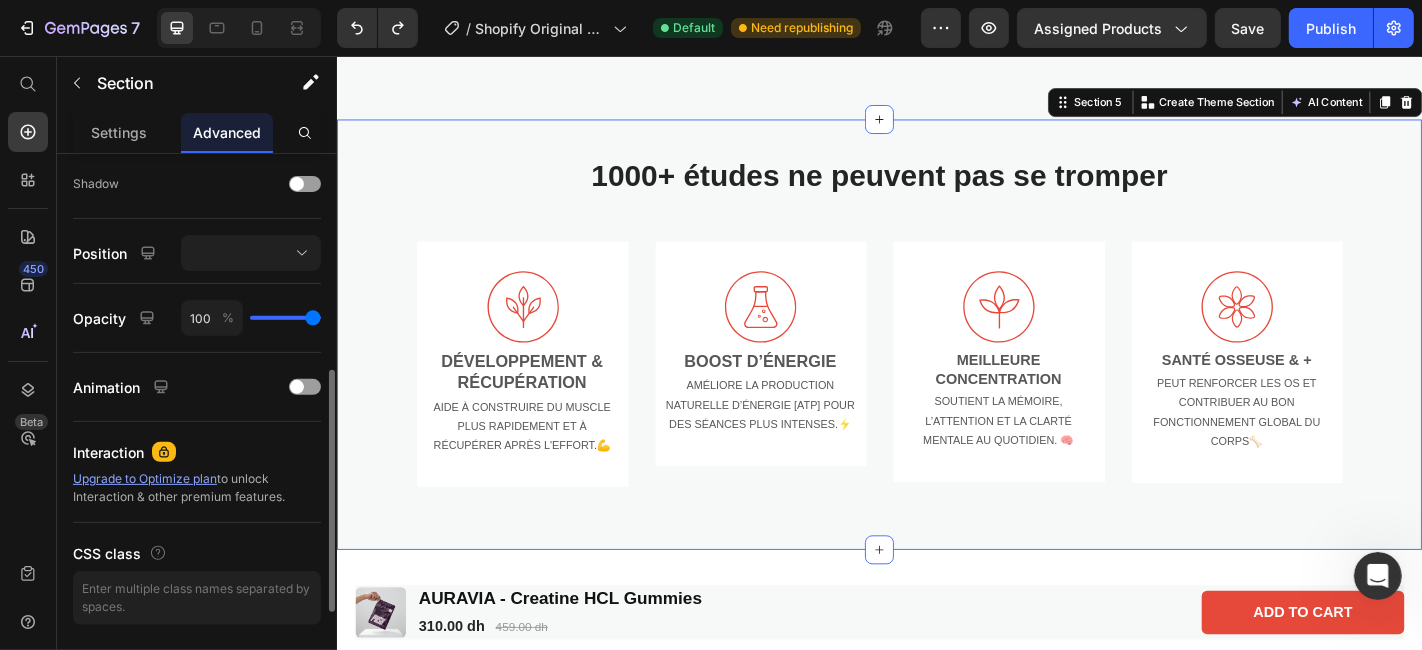 scroll, scrollTop: 466, scrollLeft: 0, axis: vertical 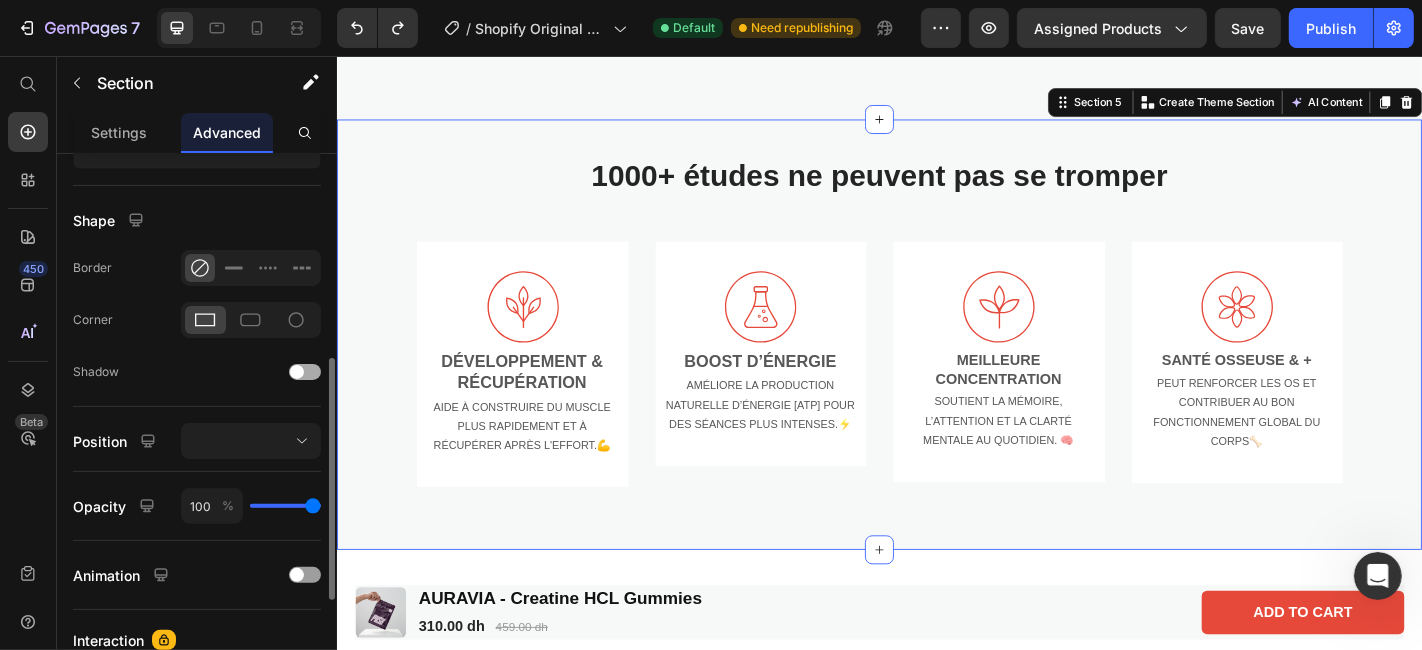 click at bounding box center (297, 372) 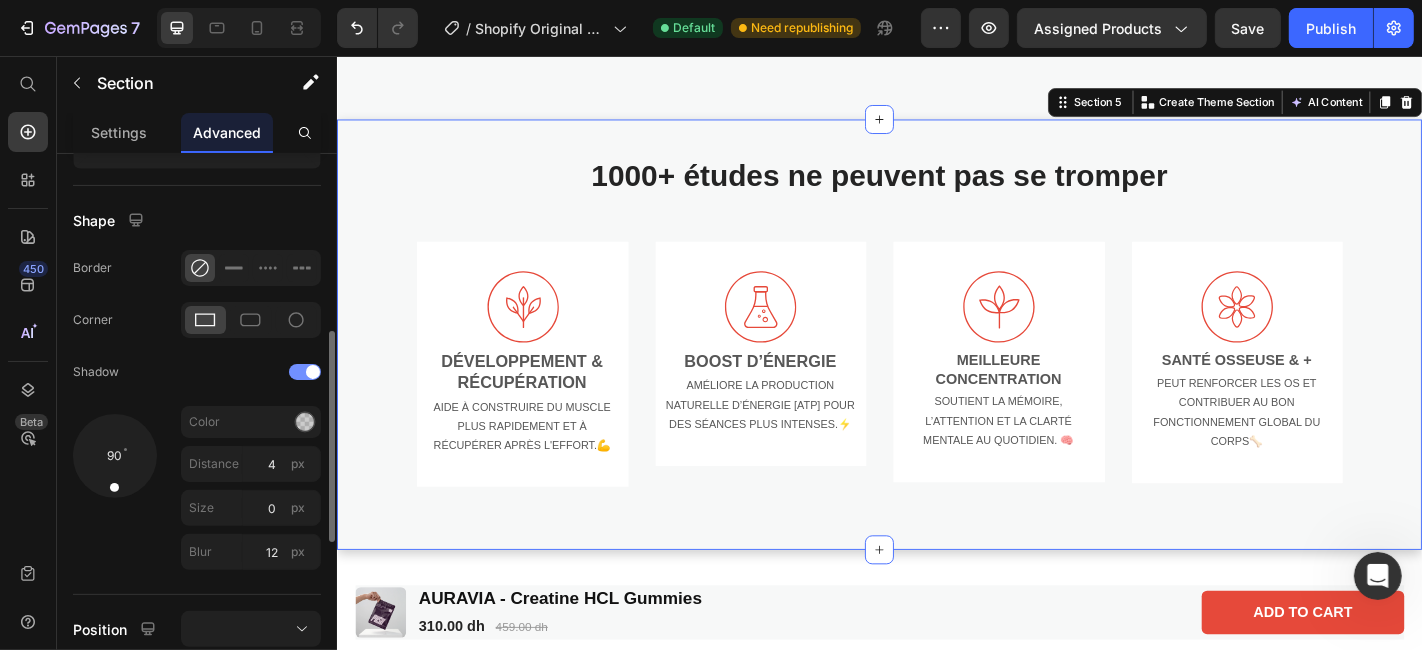 click at bounding box center [305, 372] 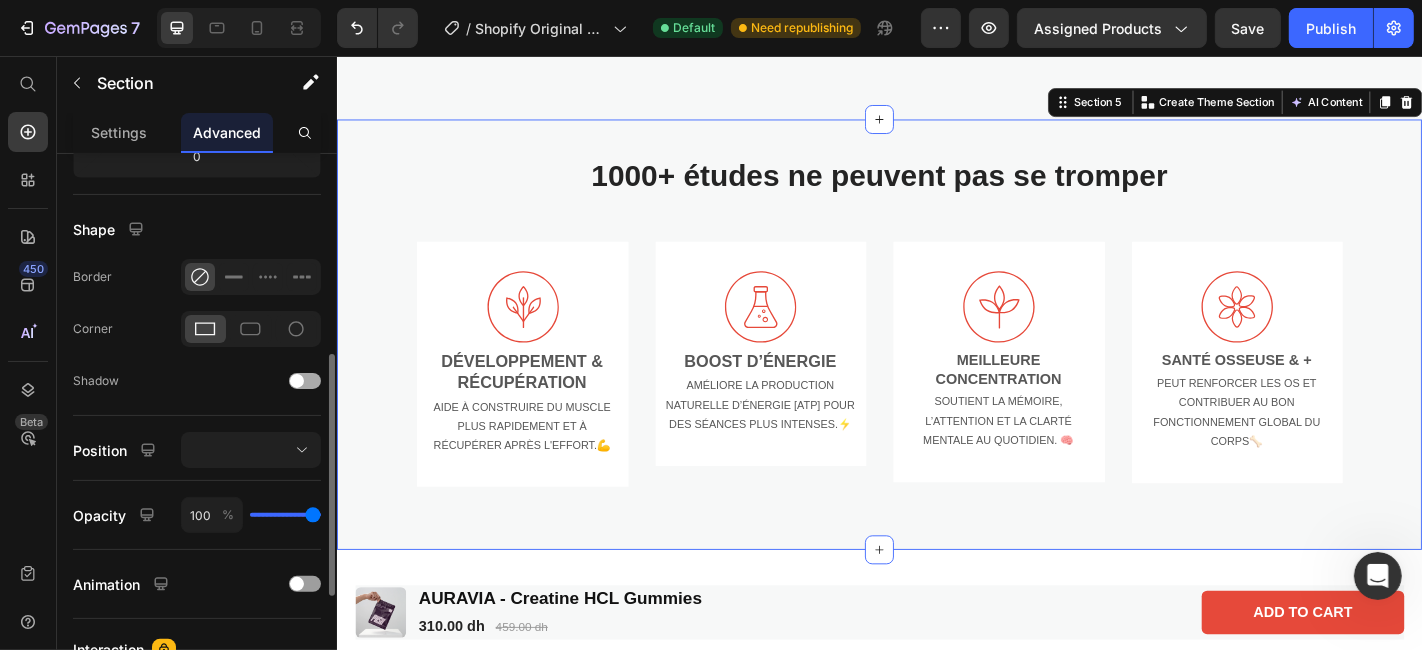 scroll, scrollTop: 456, scrollLeft: 0, axis: vertical 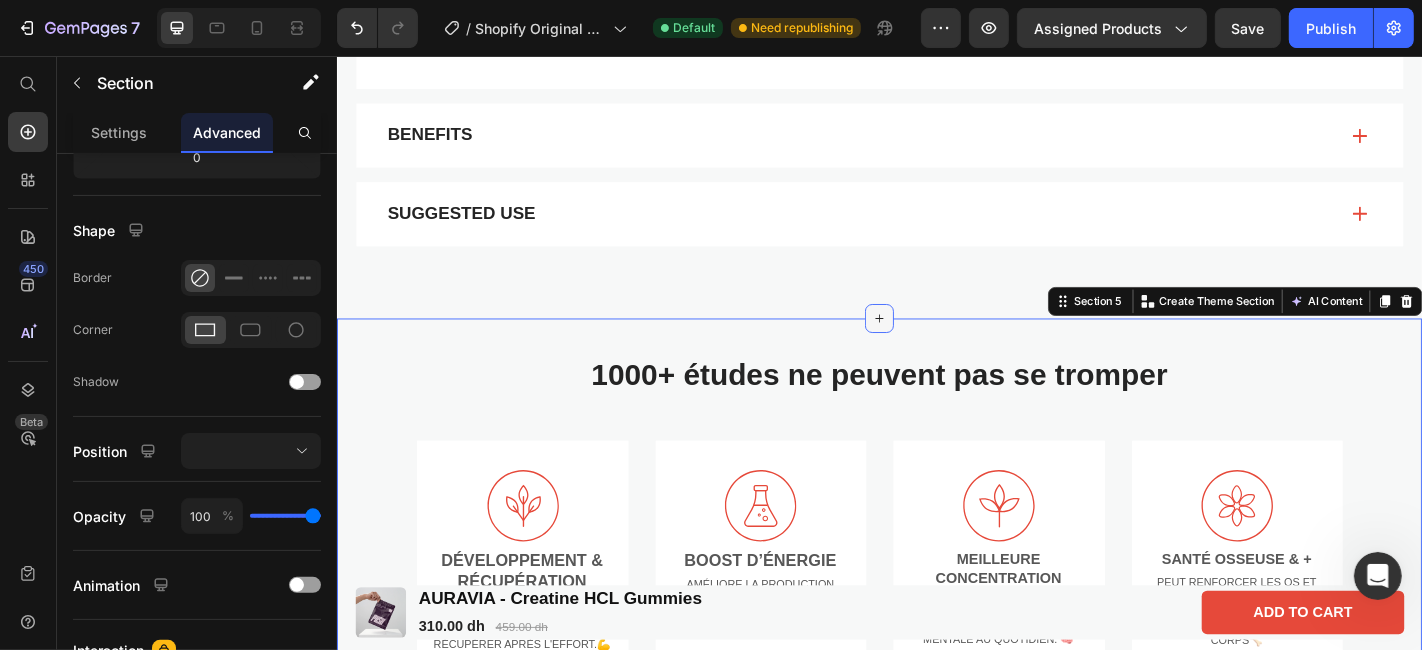 click 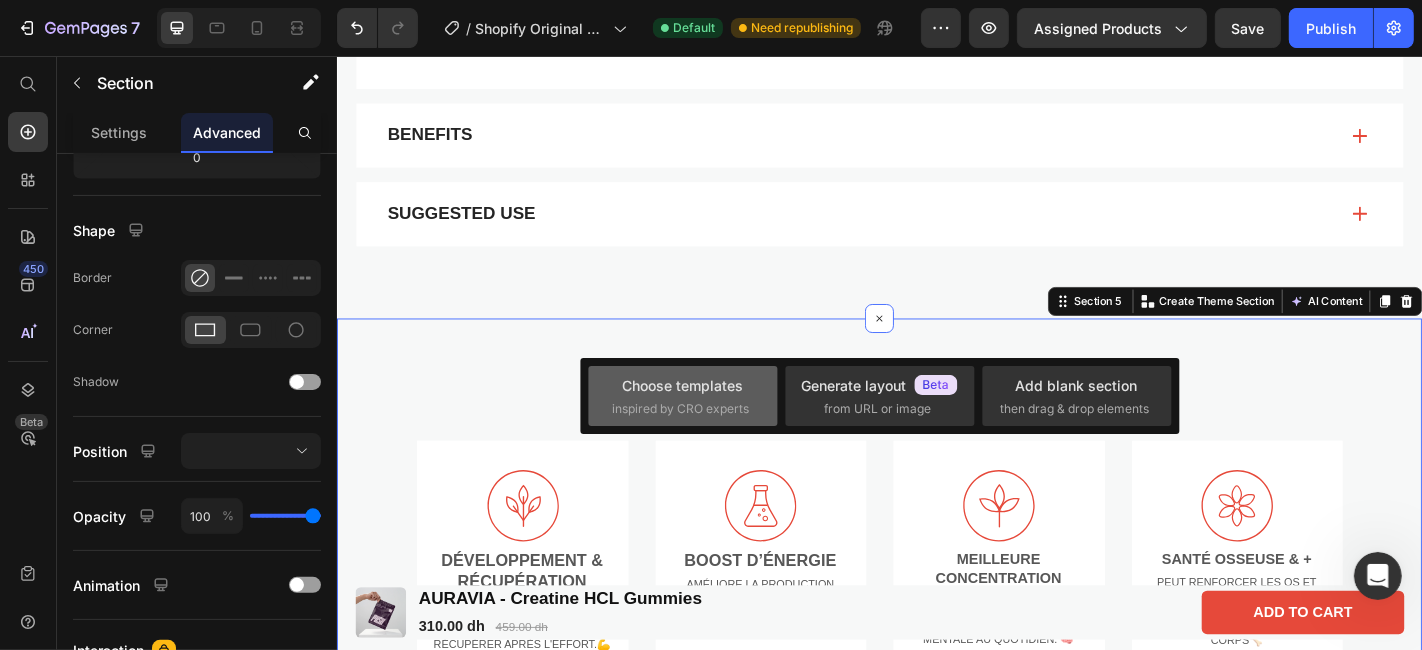 click on "inspired by CRO experts" at bounding box center (681, 409) 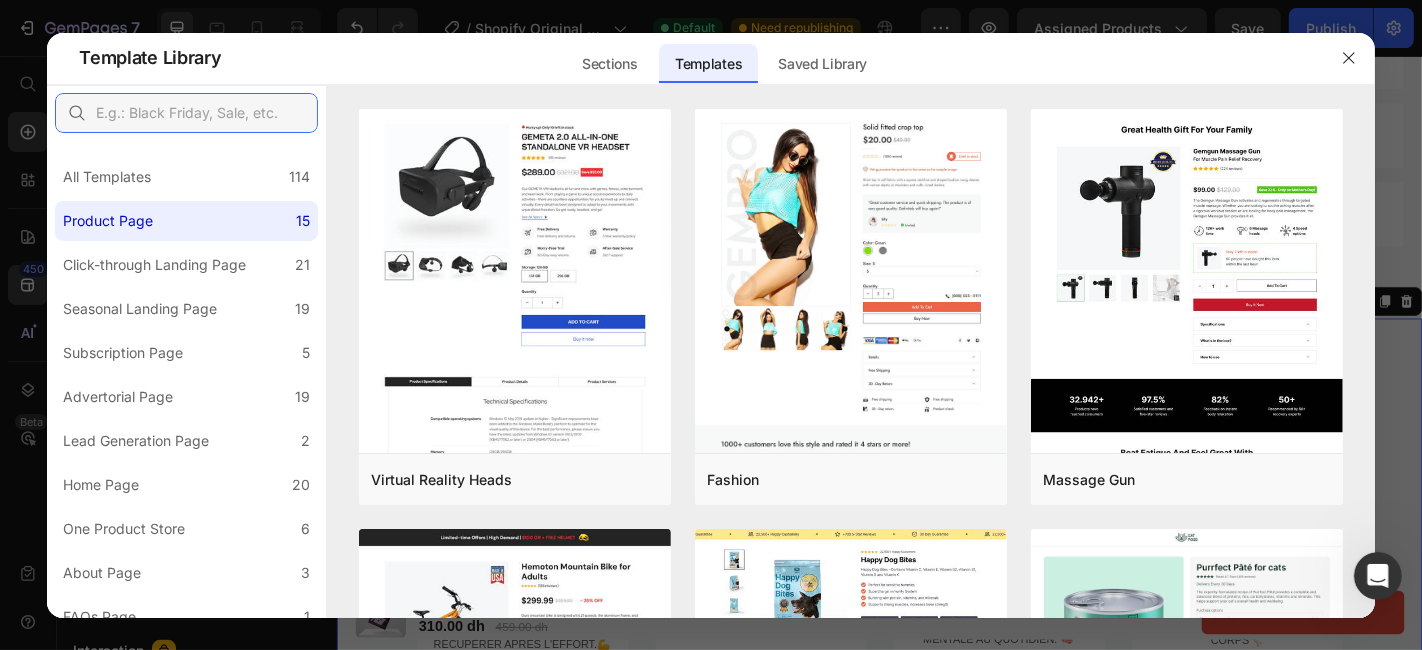 click at bounding box center [186, 113] 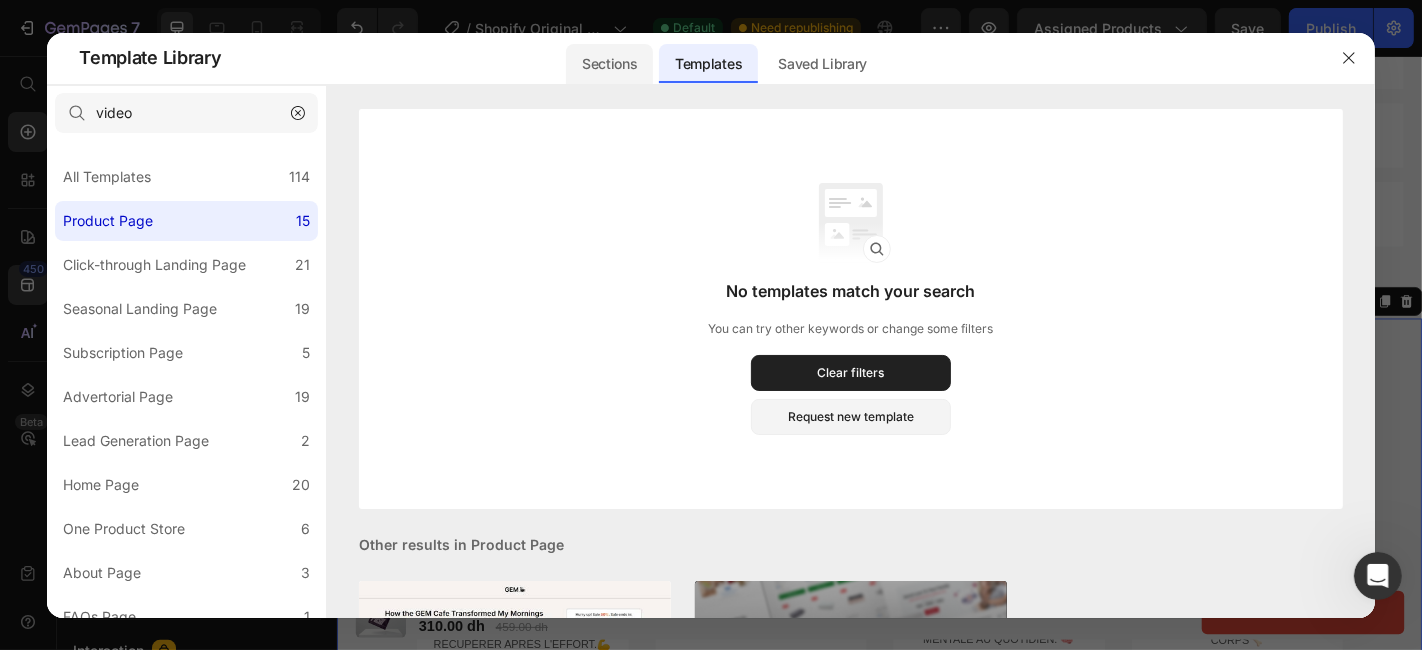 click on "Sections" 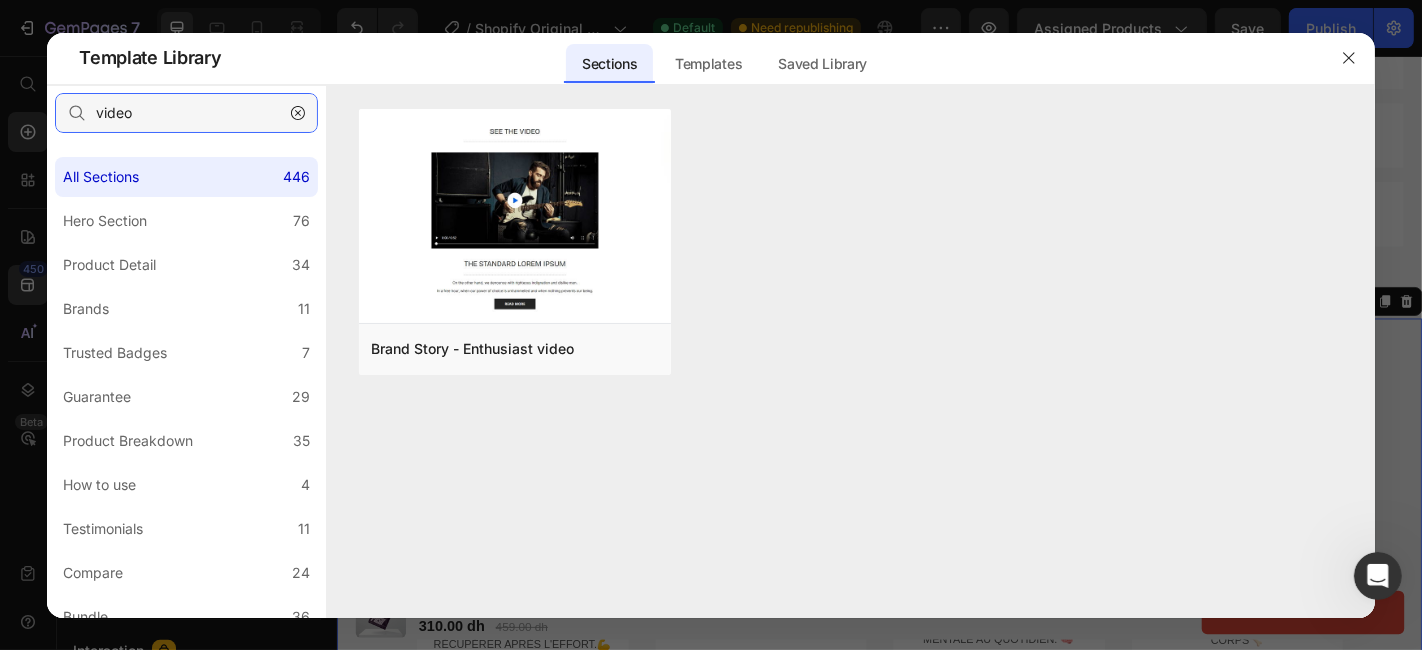 click on "video" at bounding box center (186, 113) 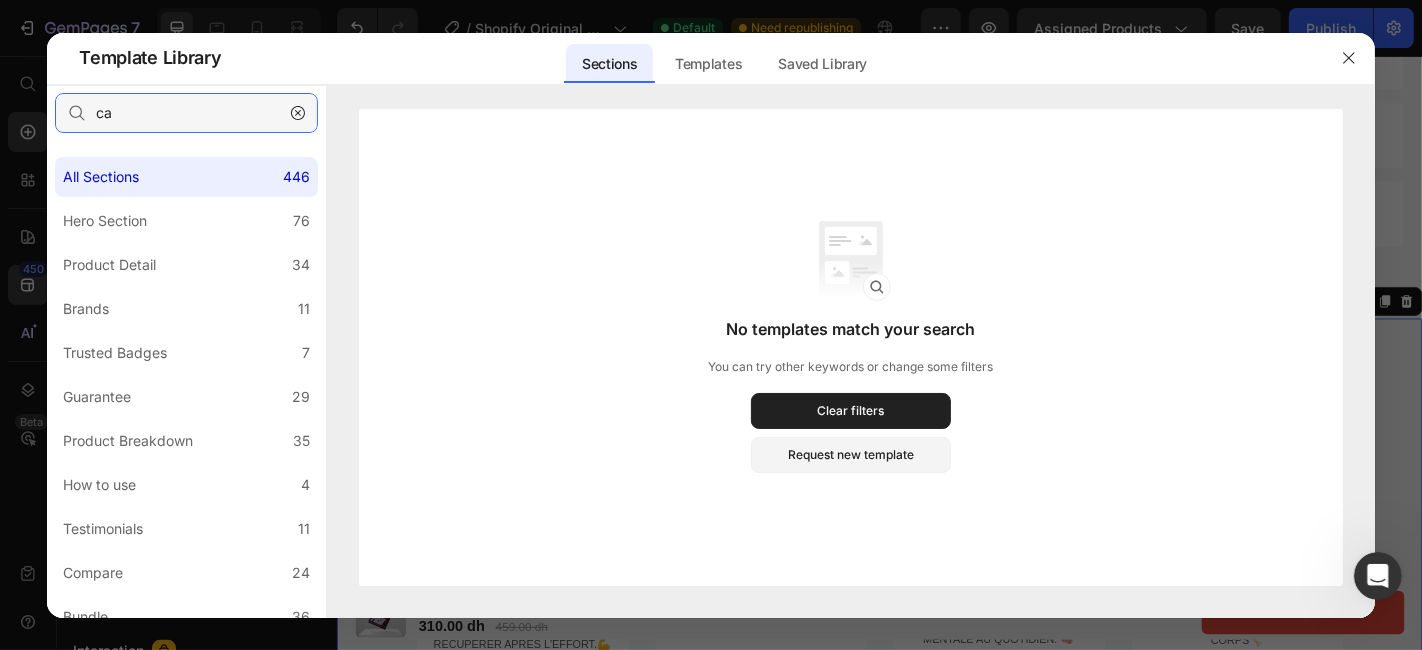 type on "c" 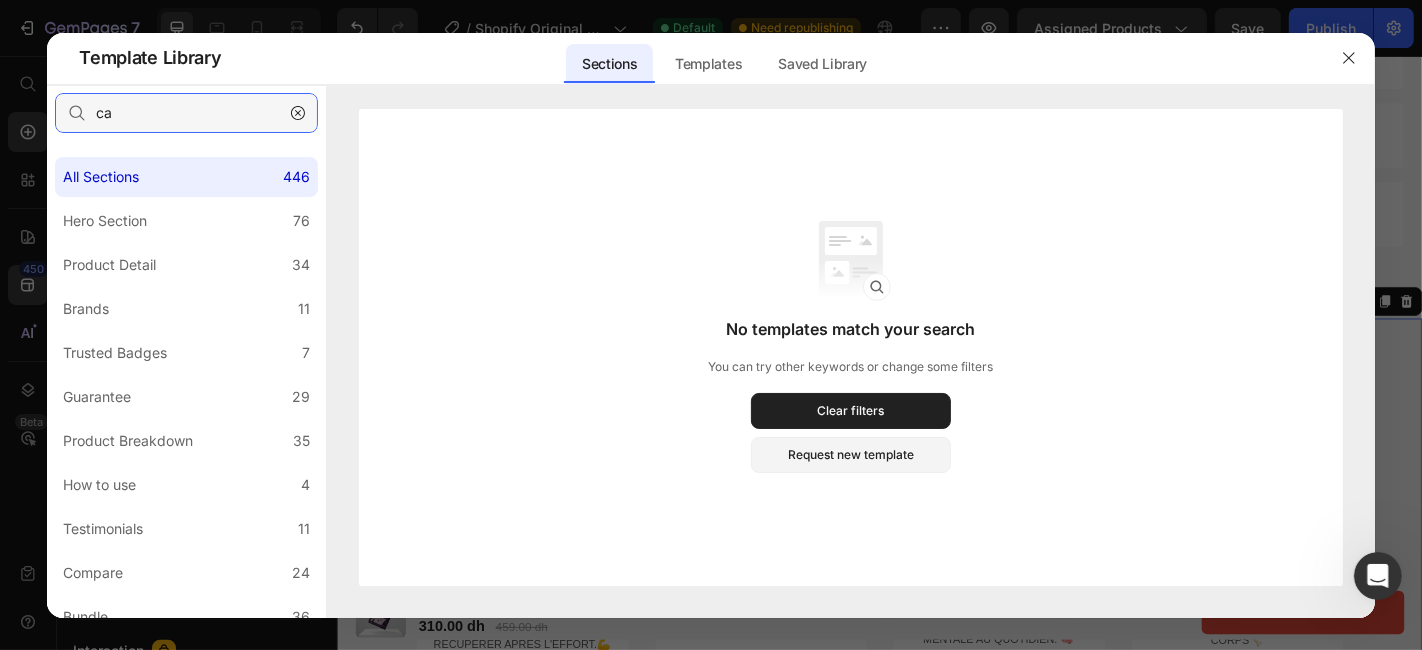 type on "c" 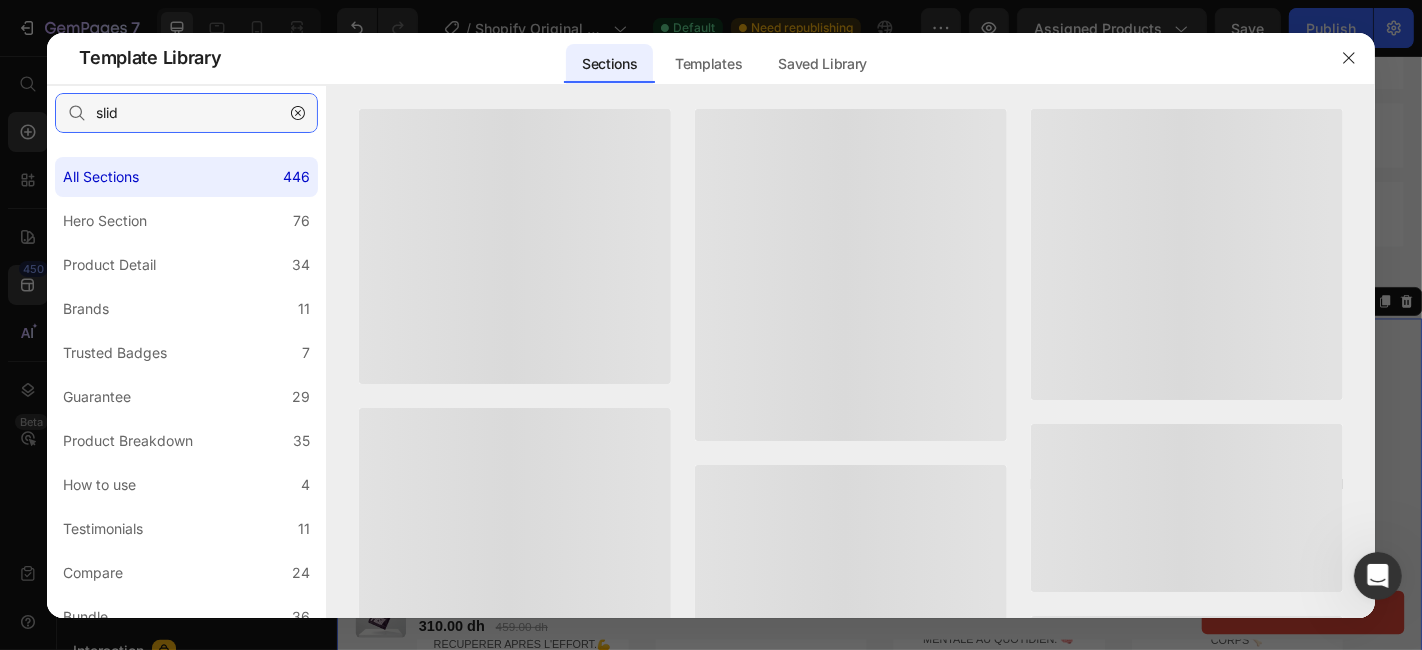 type on "slide" 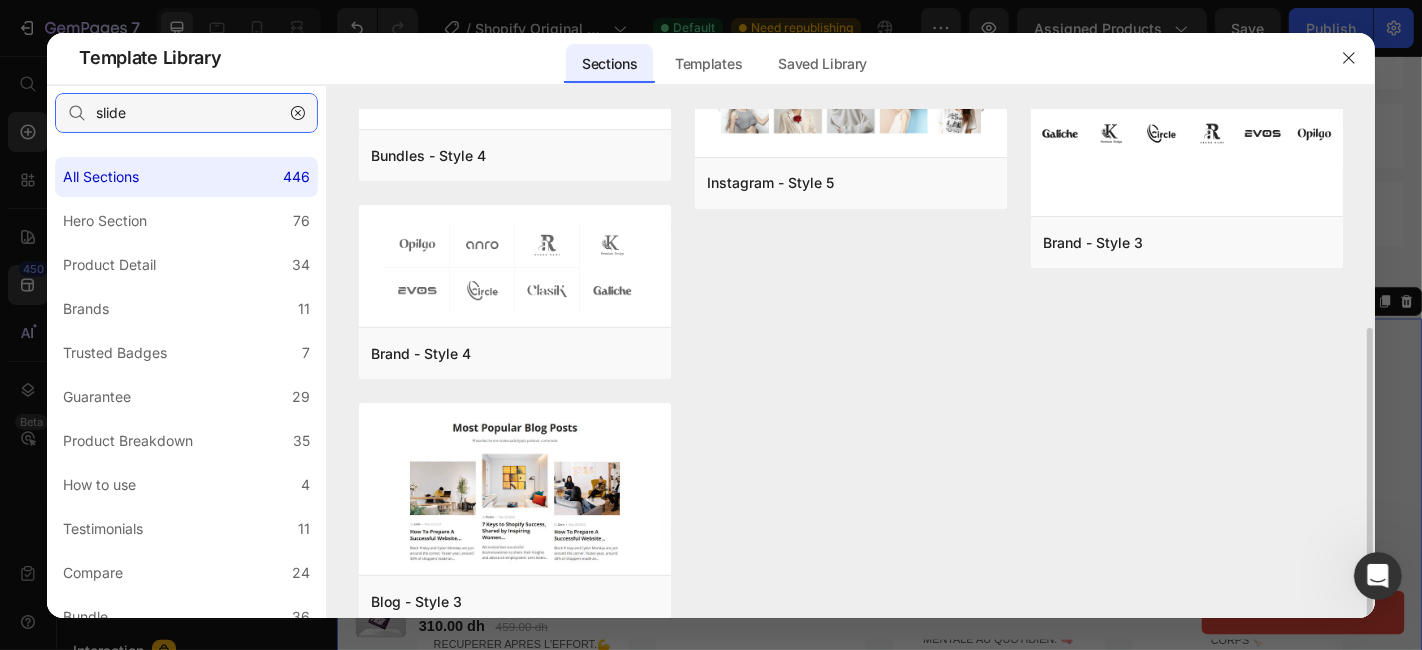 scroll, scrollTop: 293, scrollLeft: 0, axis: vertical 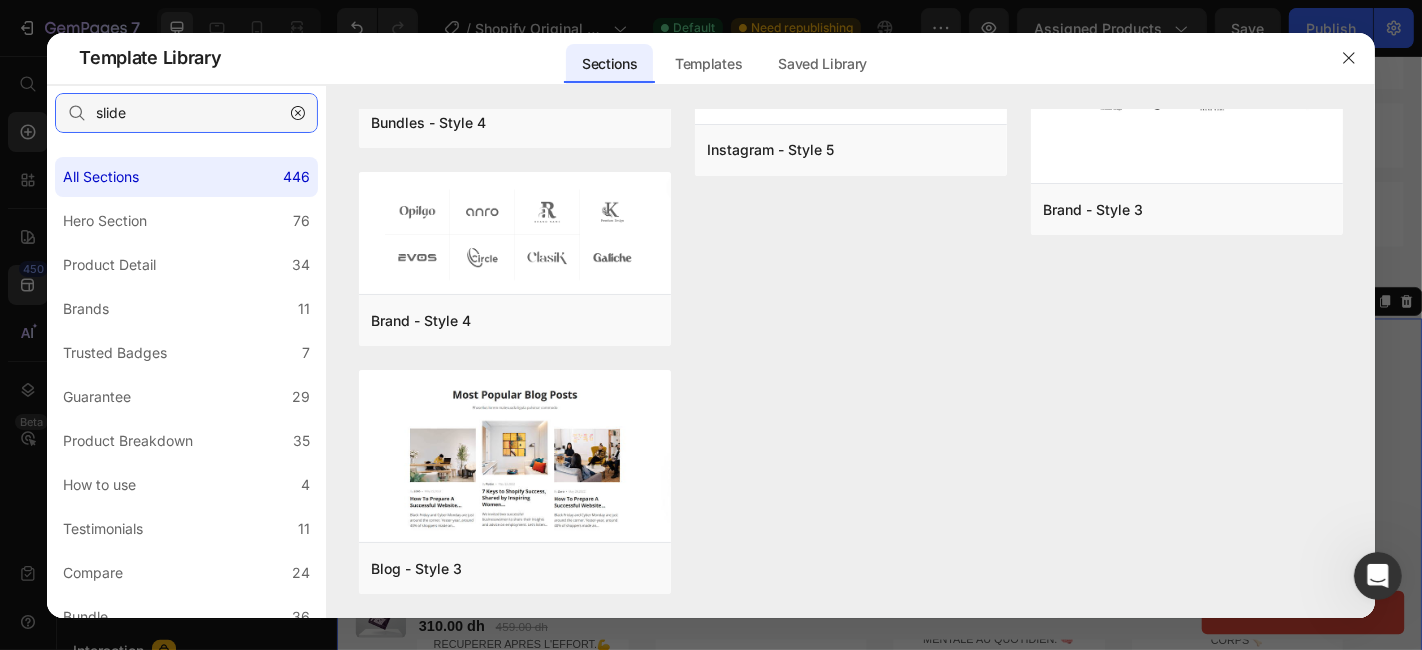 click on "slide" at bounding box center (186, 113) 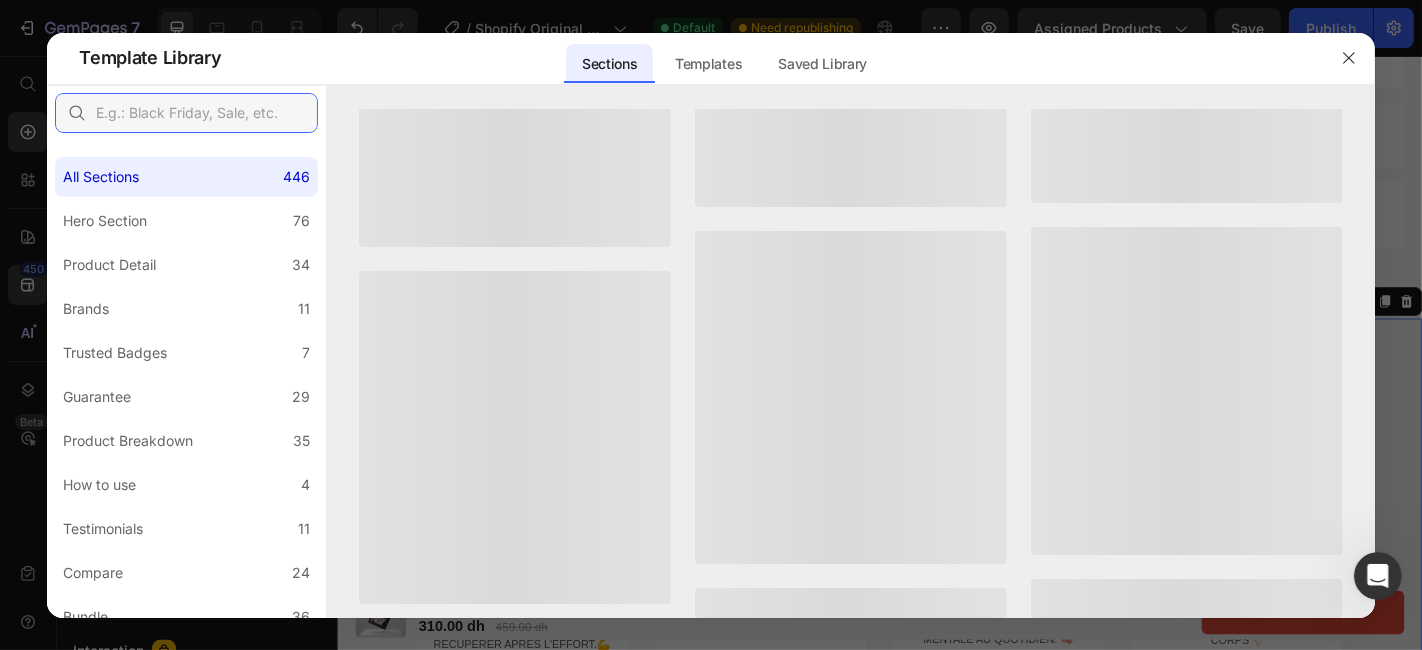 scroll, scrollTop: 0, scrollLeft: 0, axis: both 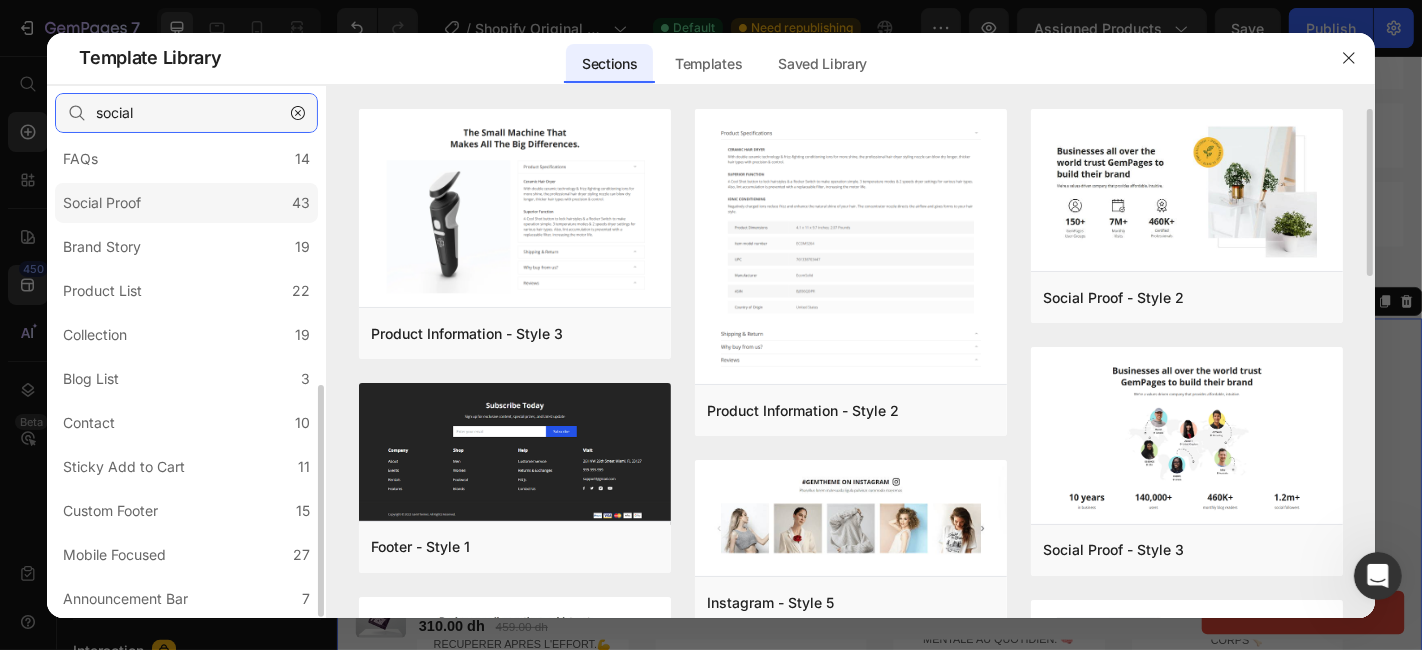 type on "social" 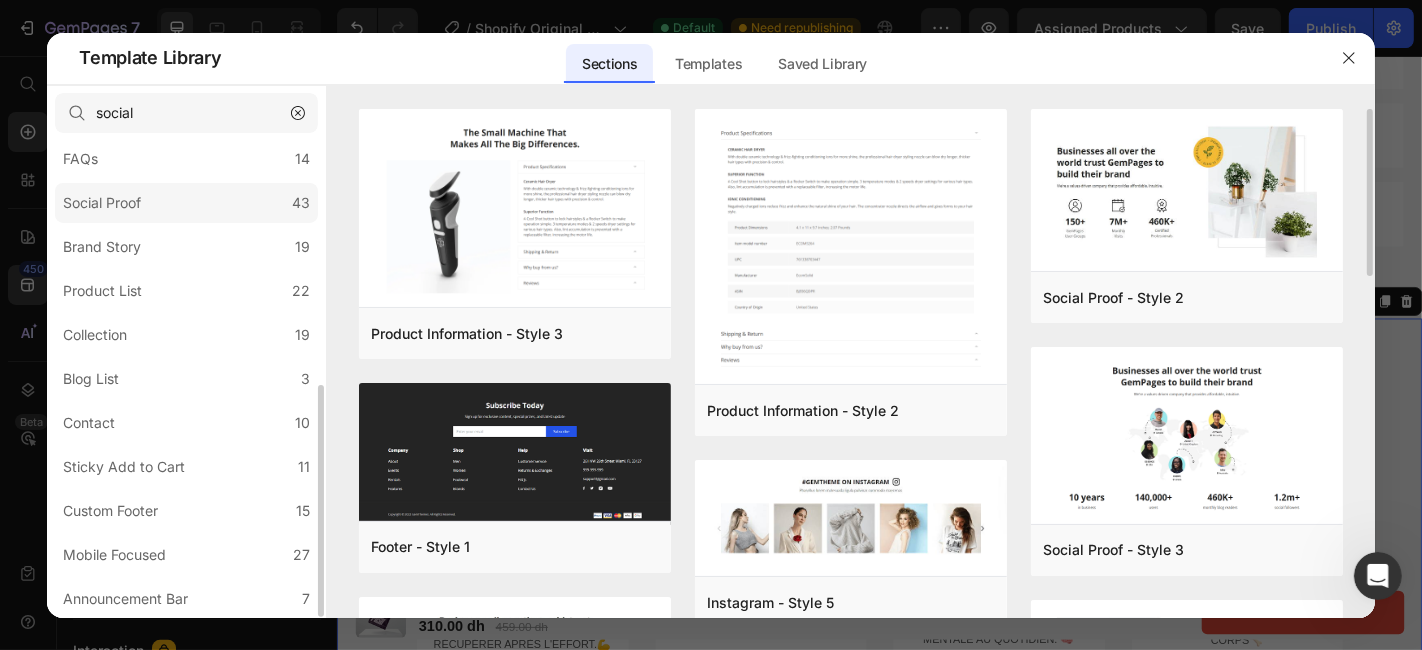 click on "Social Proof 43" 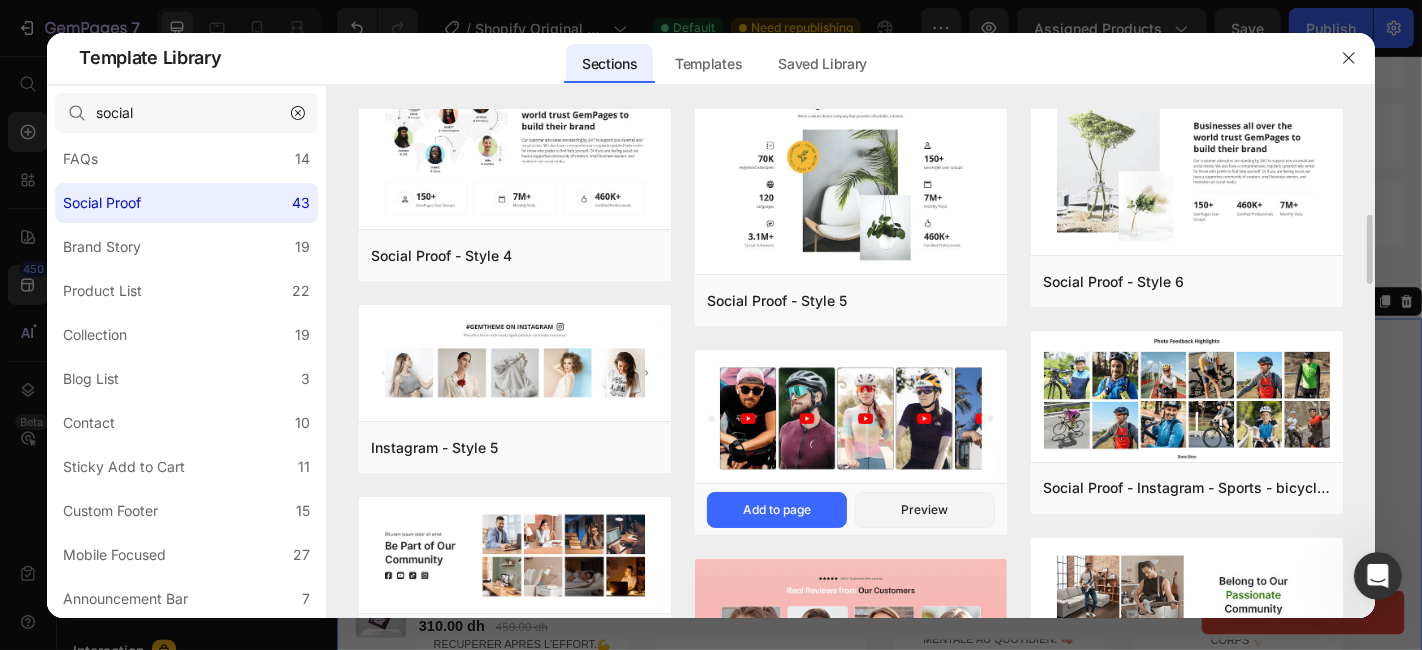scroll, scrollTop: 342, scrollLeft: 0, axis: vertical 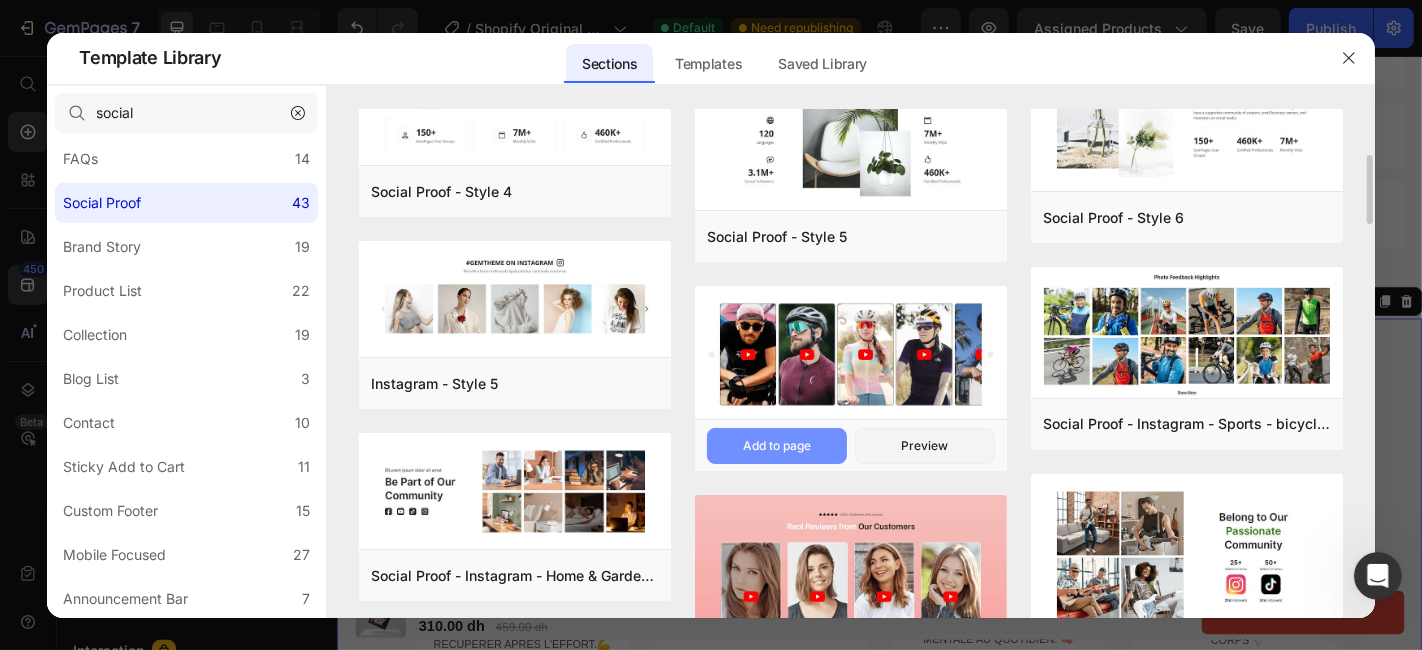 click on "Add to page" at bounding box center [0, 0] 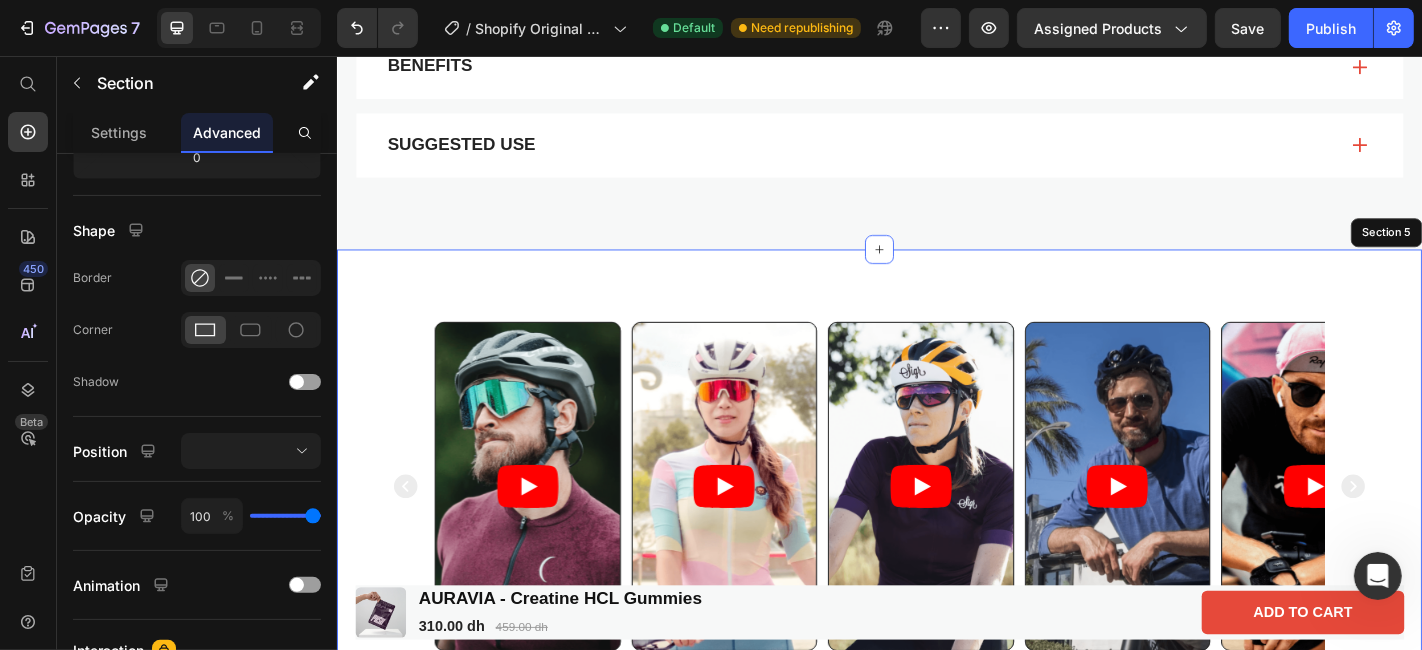 scroll, scrollTop: 1577, scrollLeft: 0, axis: vertical 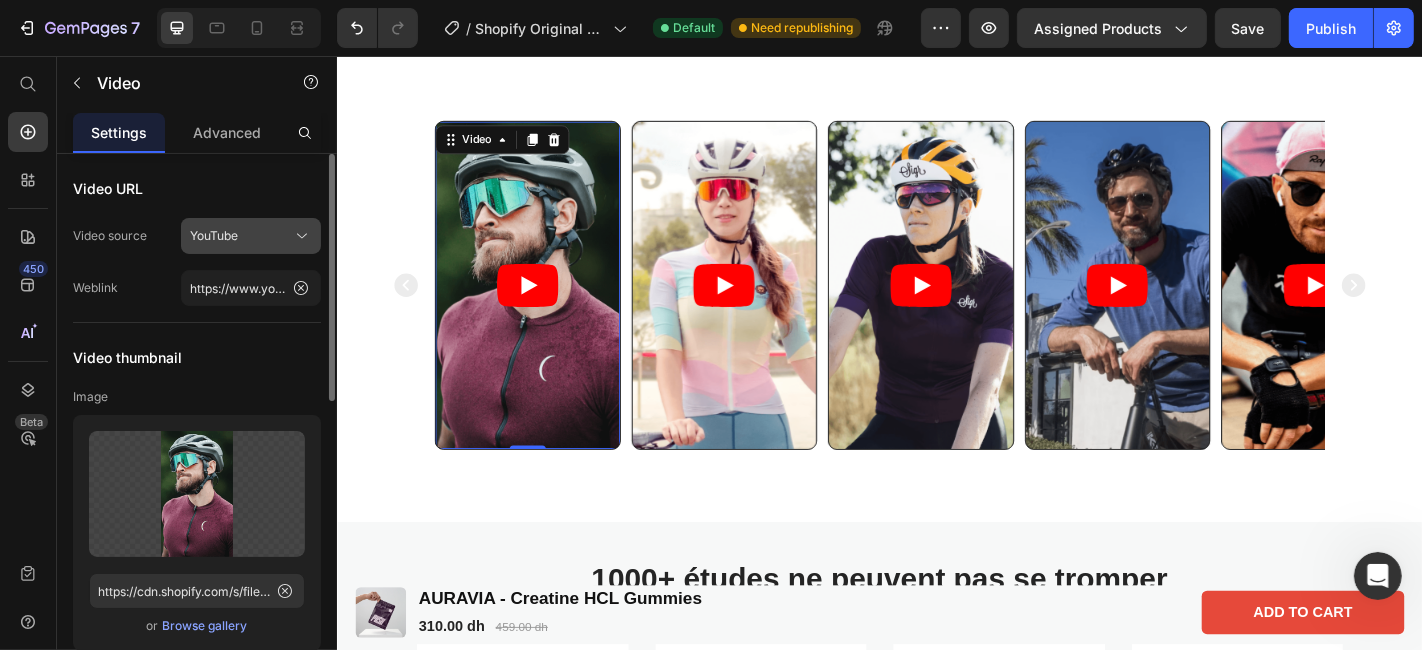 click 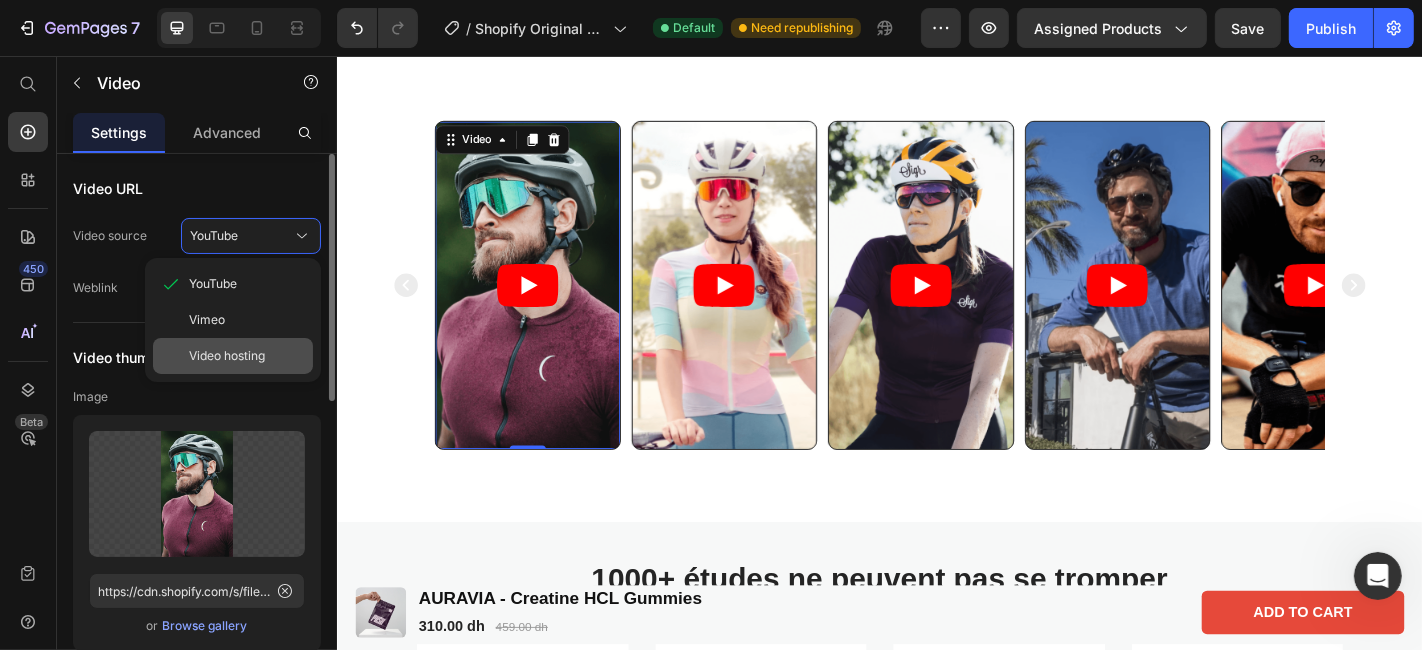click on "Video hosting" at bounding box center (247, 356) 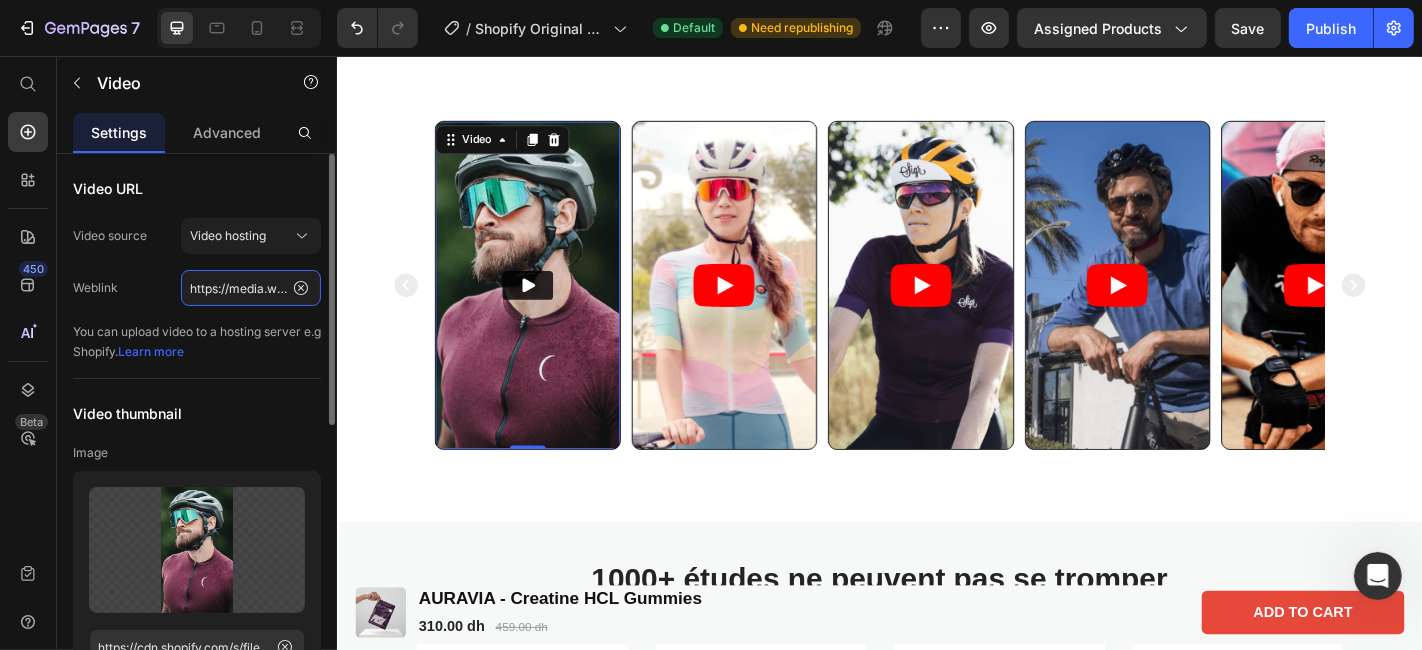 click on "https://media.w3.org/2010/05/sintel/trailer.mp4" 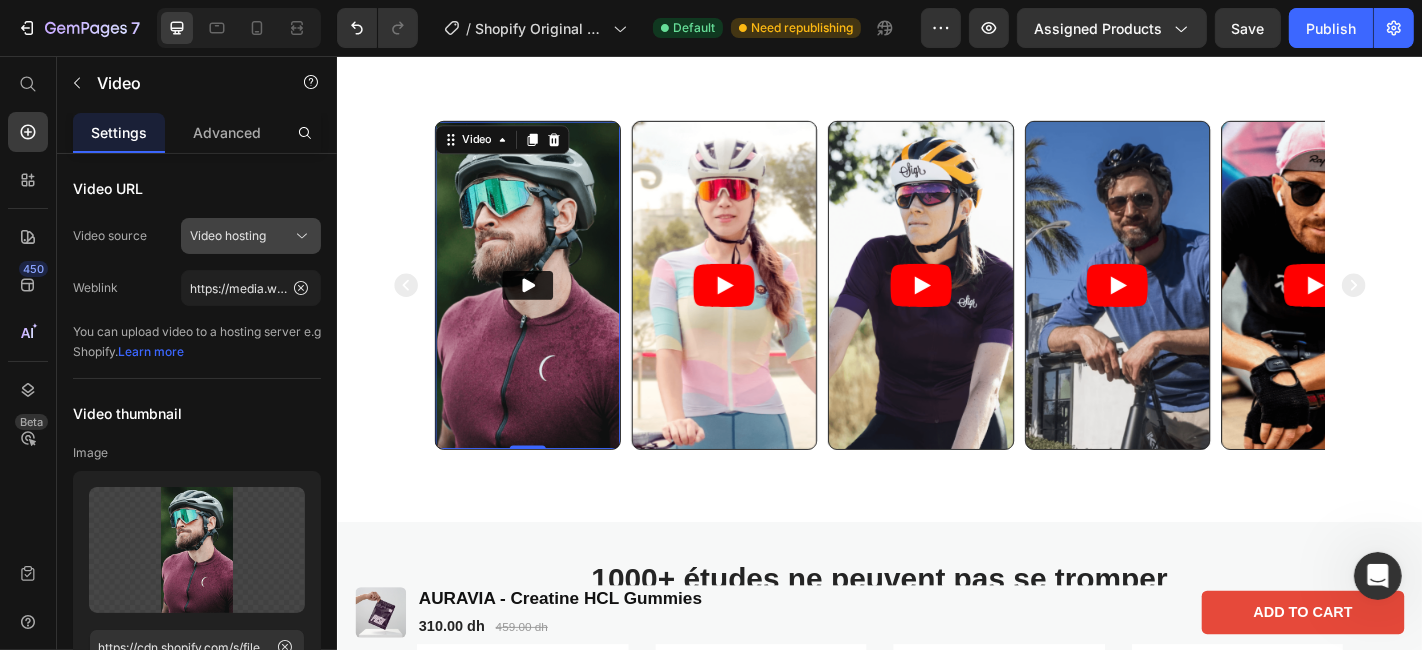 click on "Video hosting" 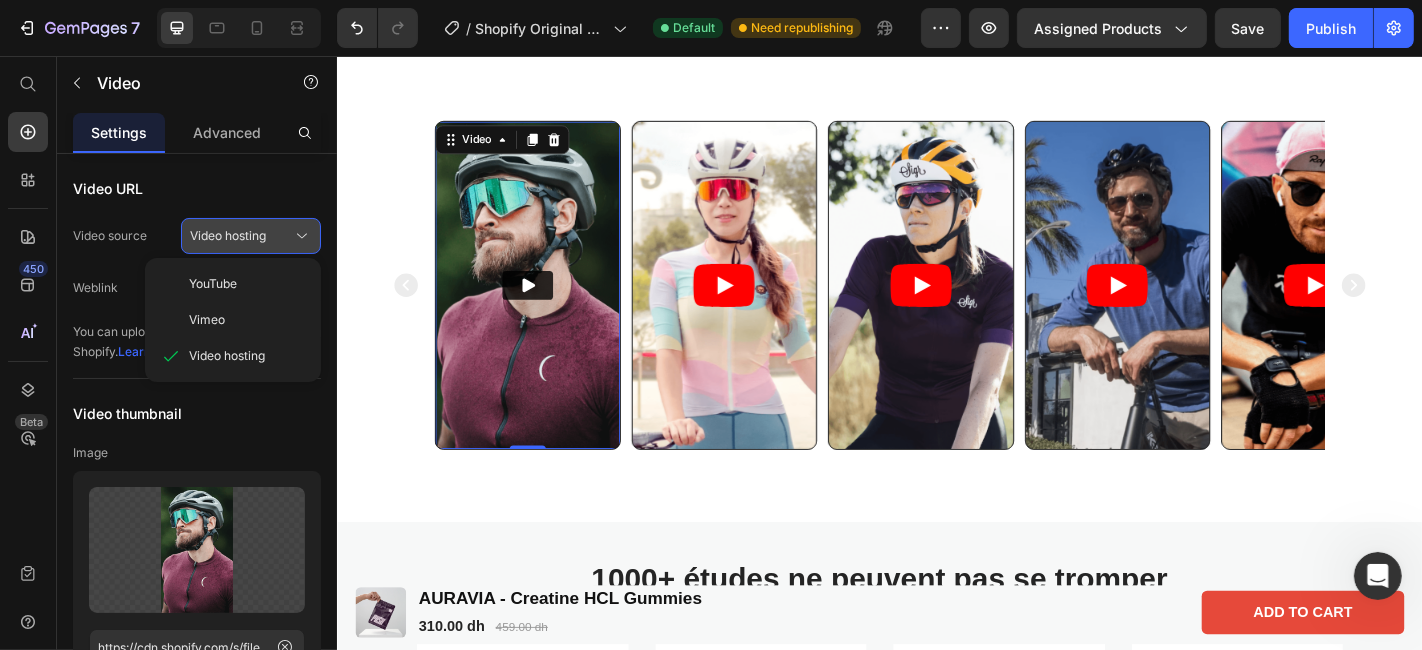 click on "Video hosting" 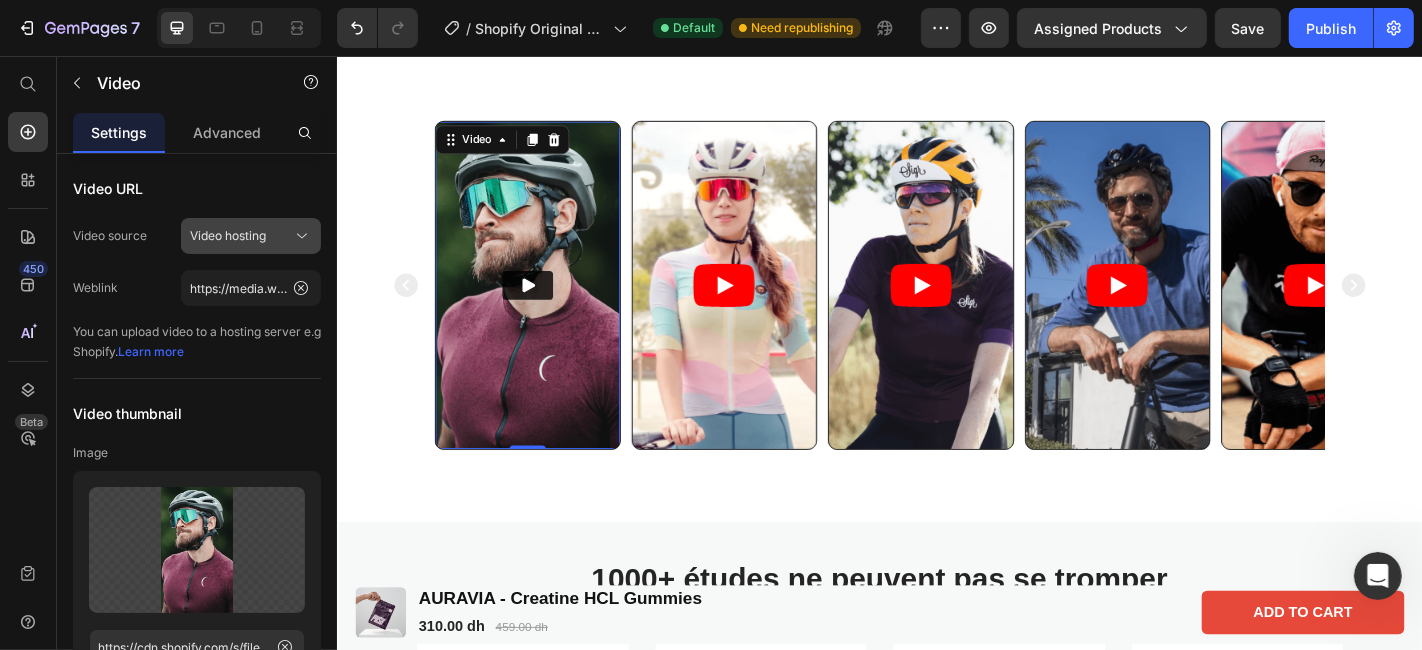 click on "Video hosting" at bounding box center (251, 236) 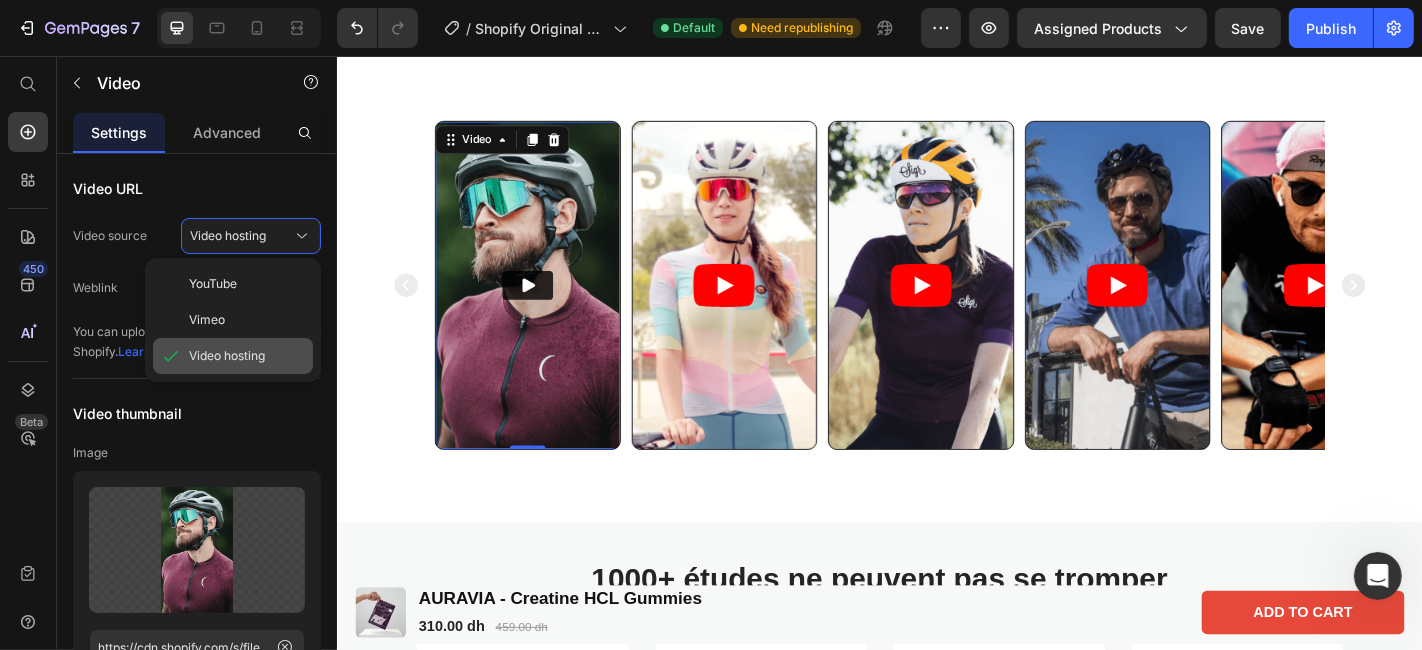 click on "Video hosting" at bounding box center [227, 356] 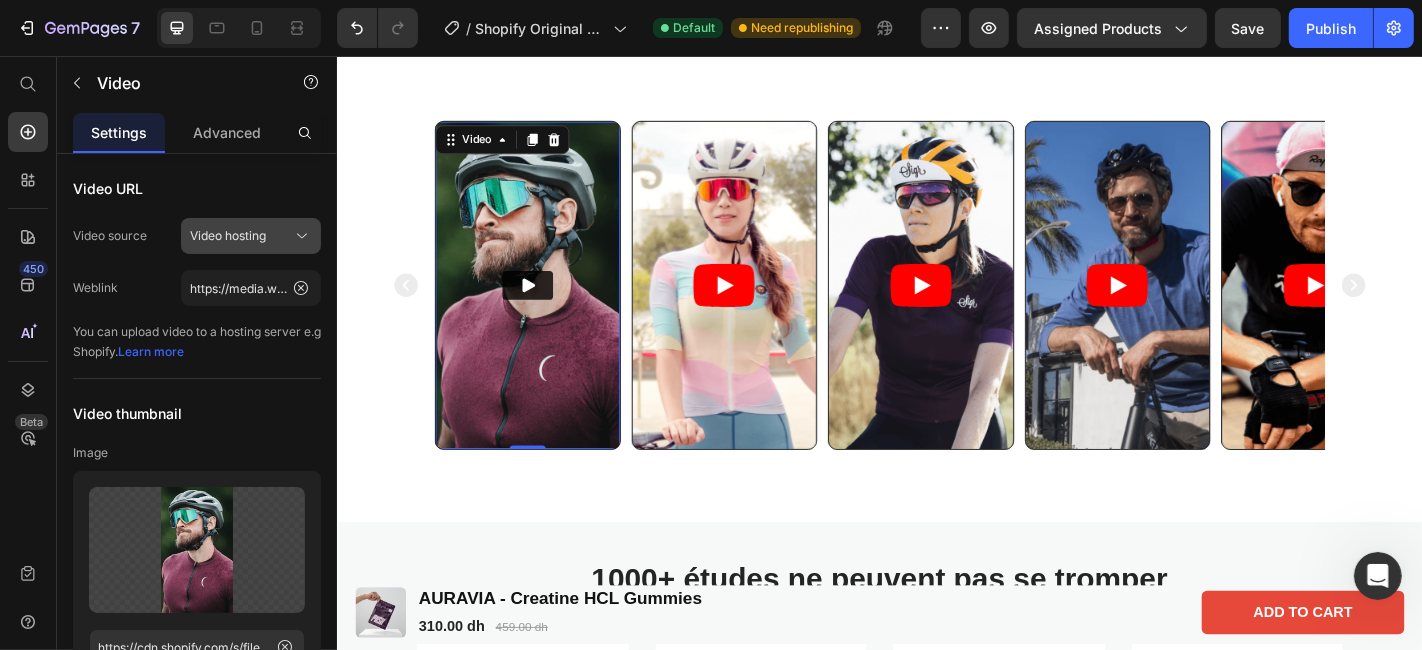 click 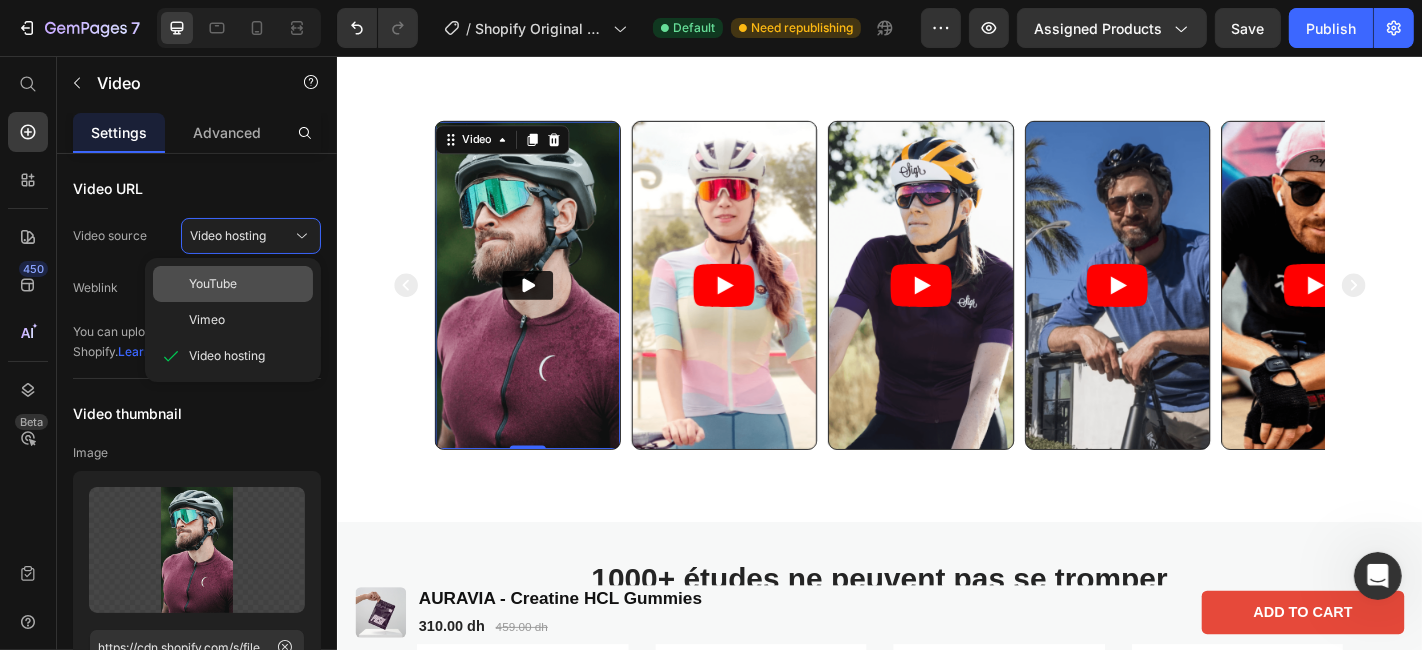click on "YouTube" at bounding box center (247, 284) 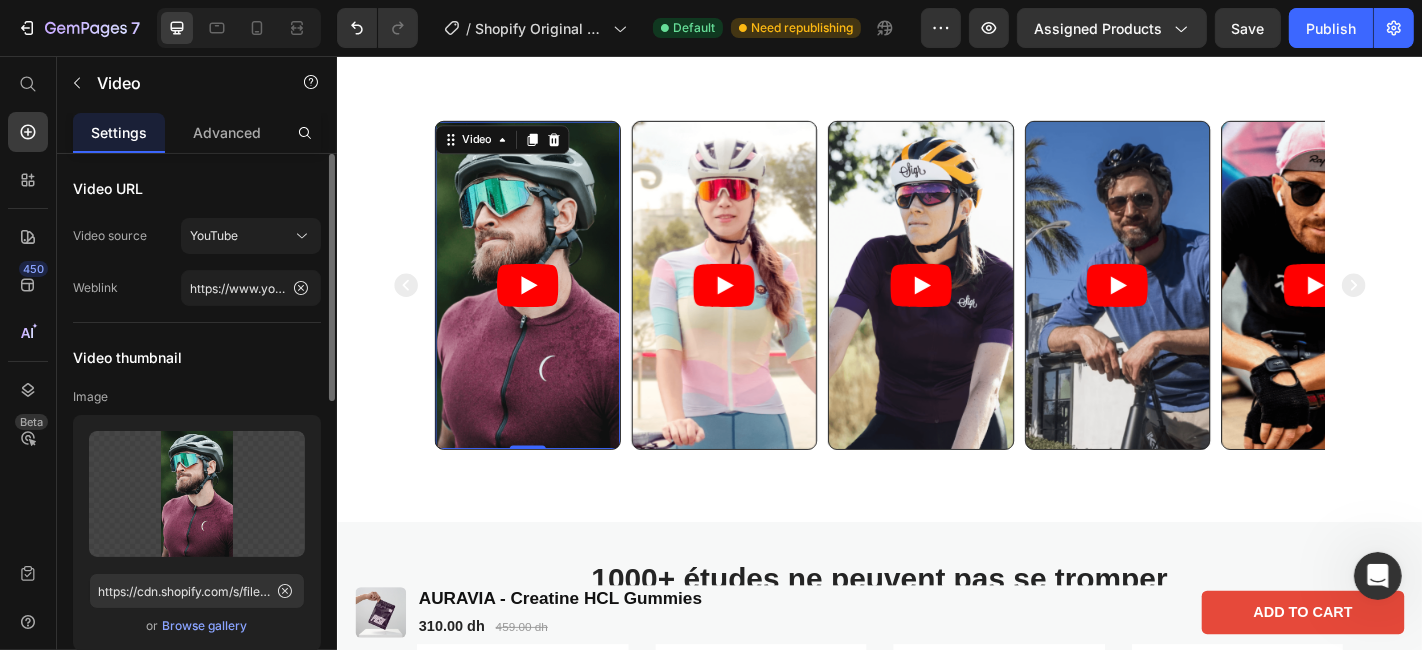 click on "Browse gallery" at bounding box center (205, 626) 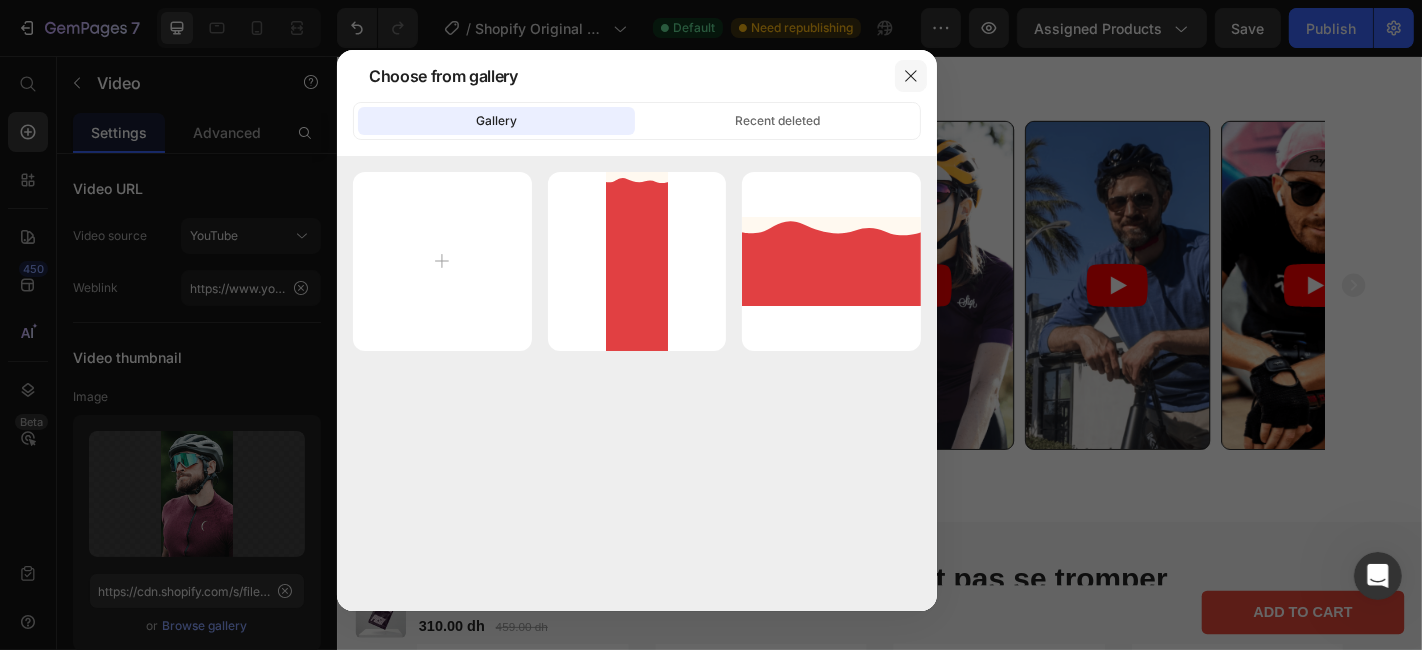 click 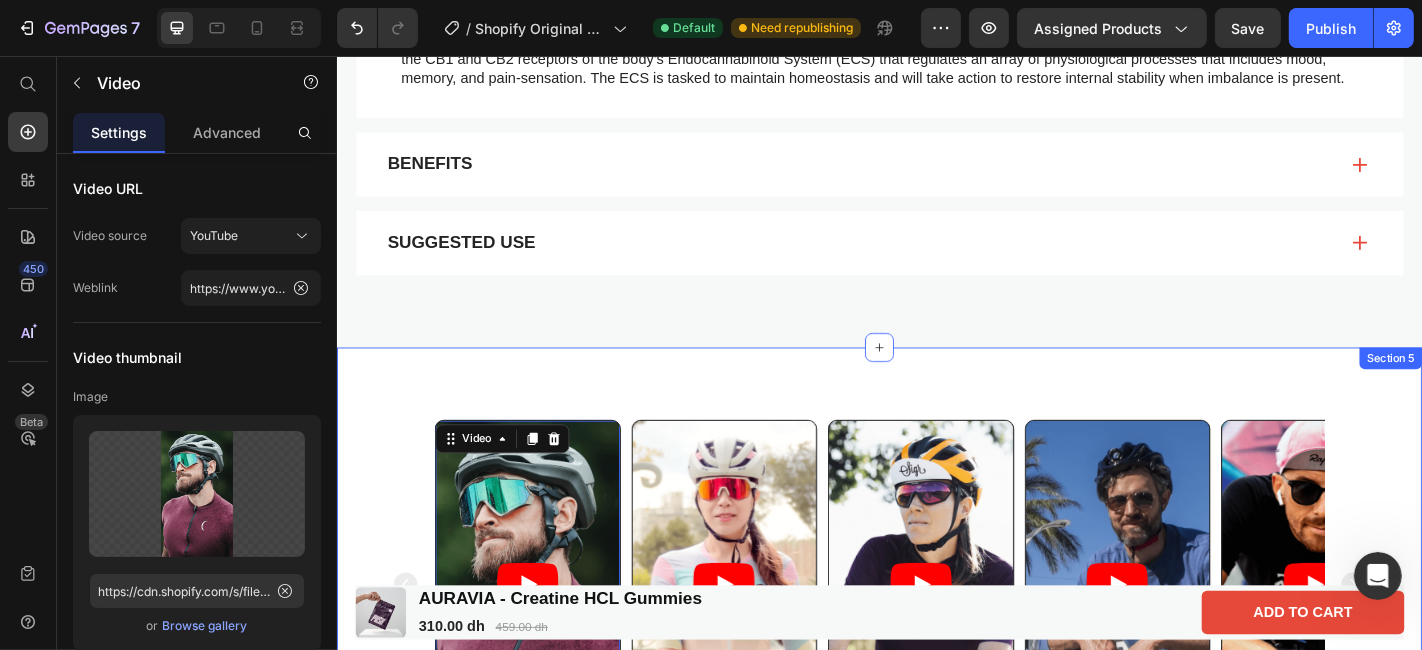 scroll, scrollTop: 1248, scrollLeft: 0, axis: vertical 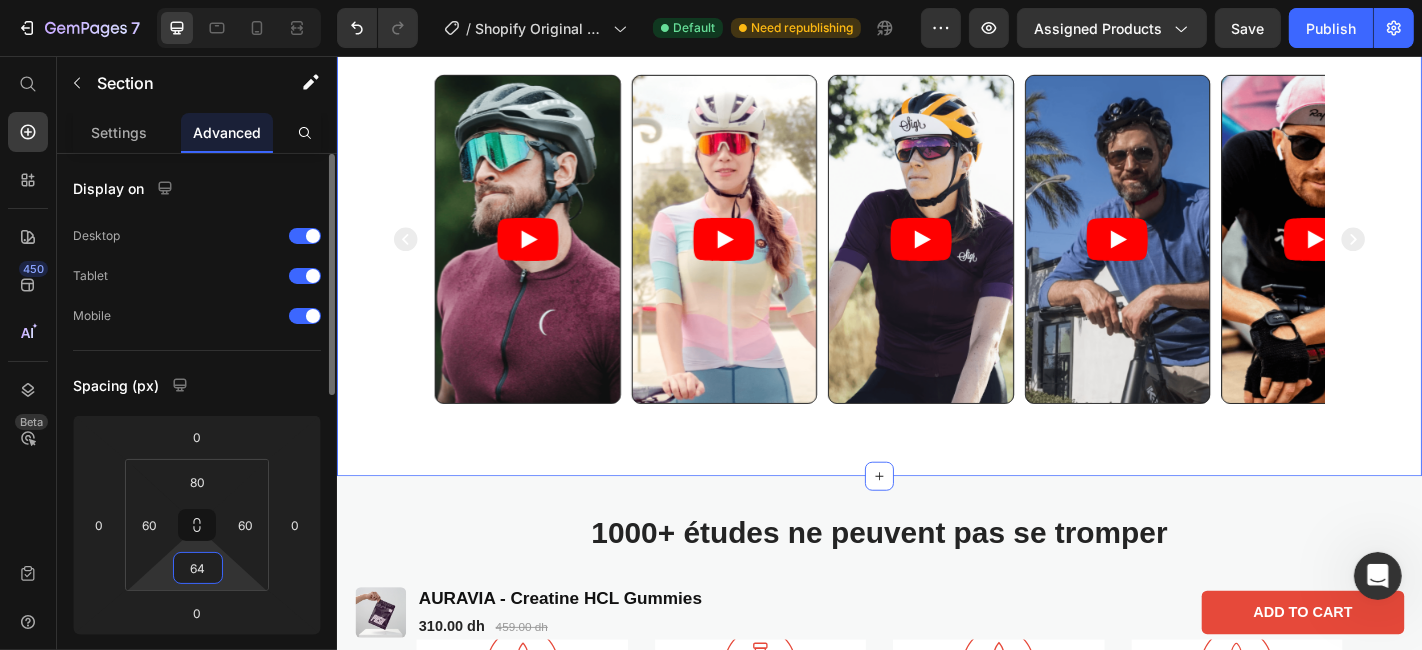 click on "64" at bounding box center (198, 568) 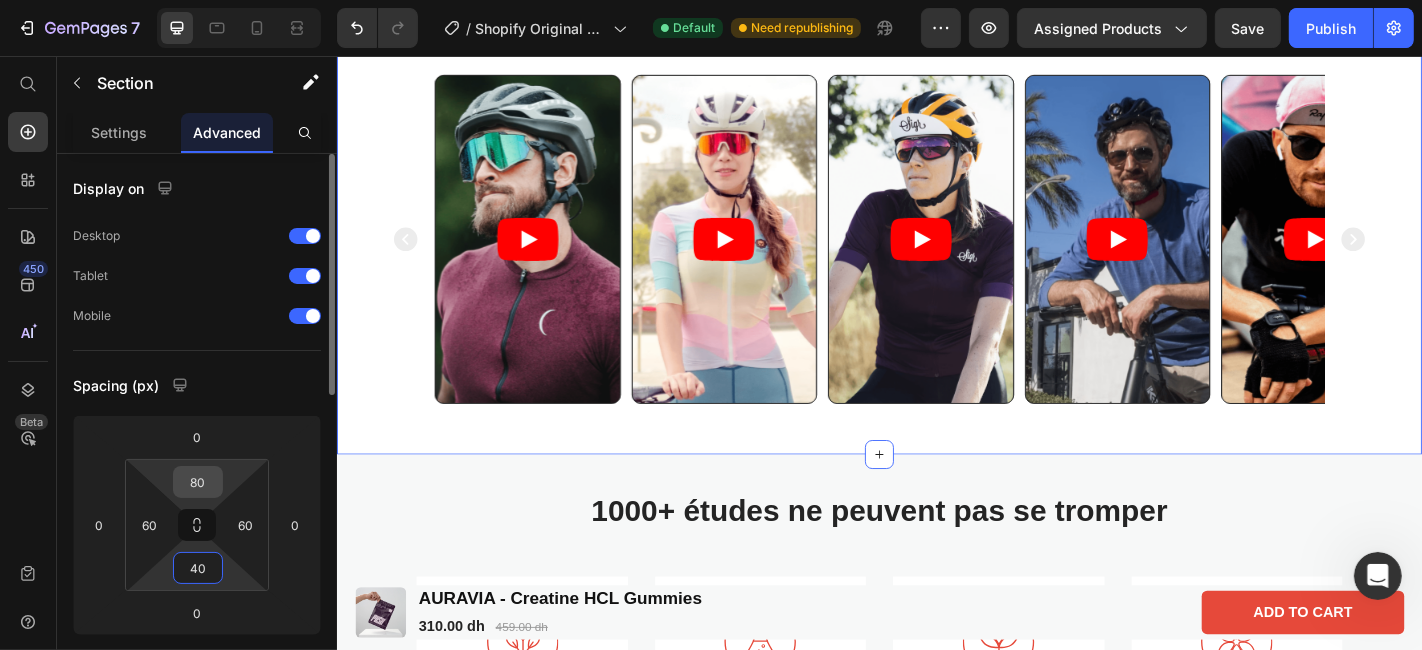 type on "40" 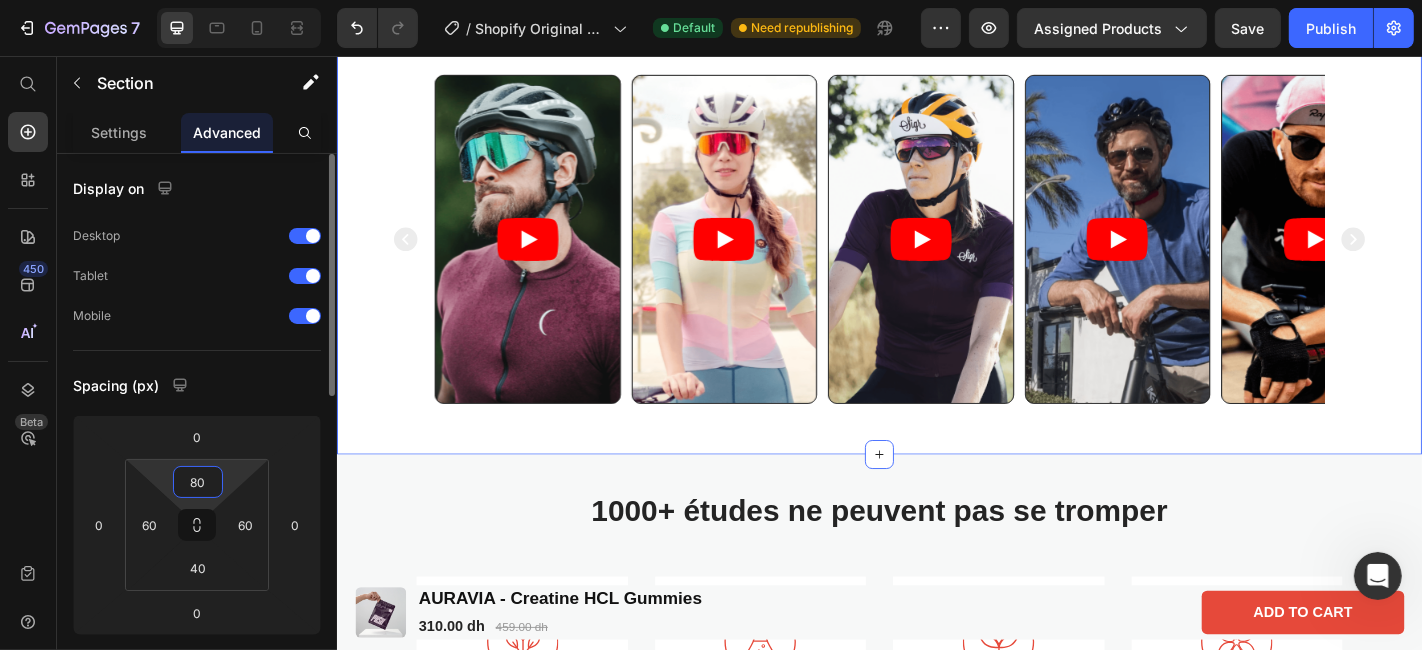 click on "80" at bounding box center (198, 482) 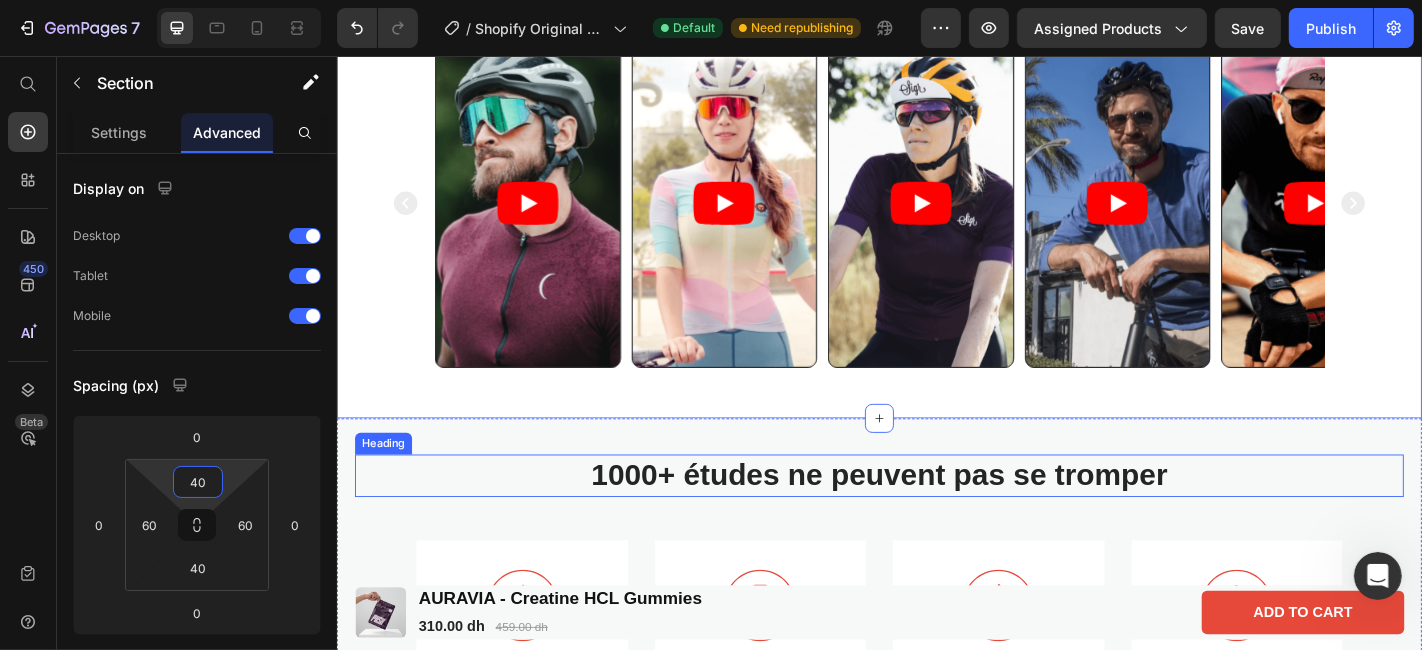 scroll, scrollTop: 1313, scrollLeft: 0, axis: vertical 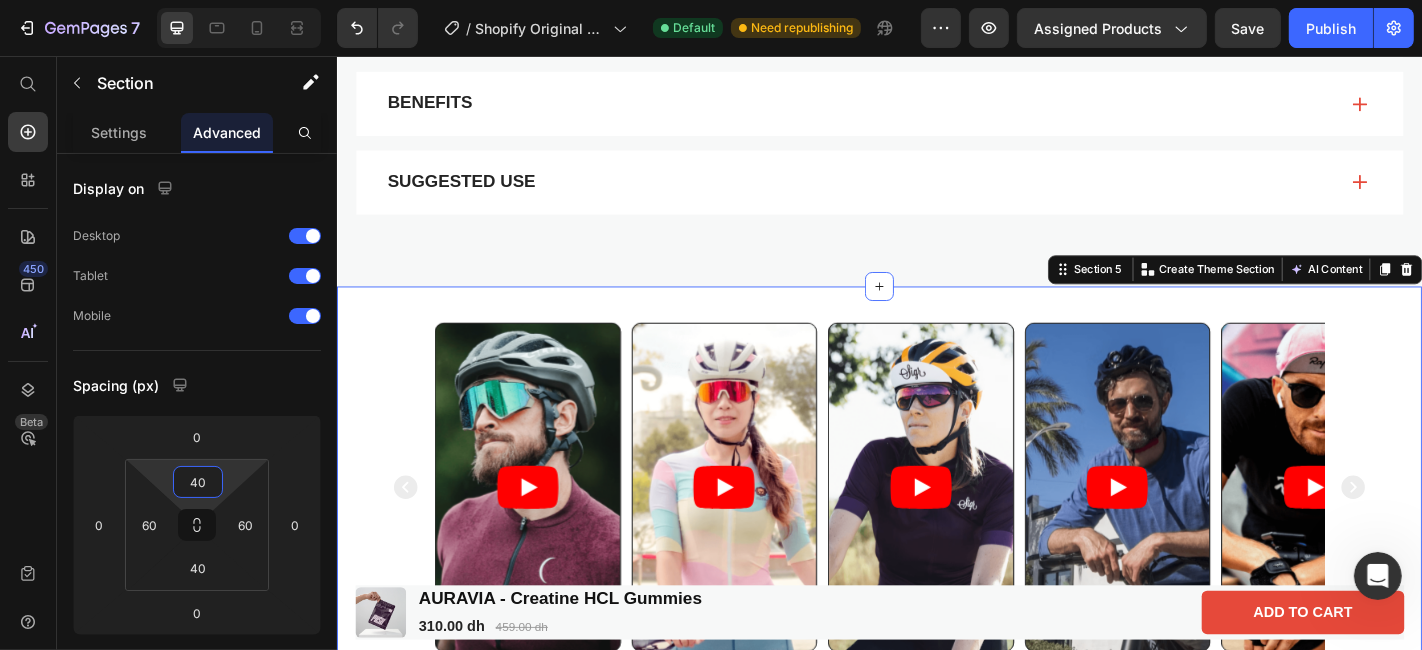 type on "40" 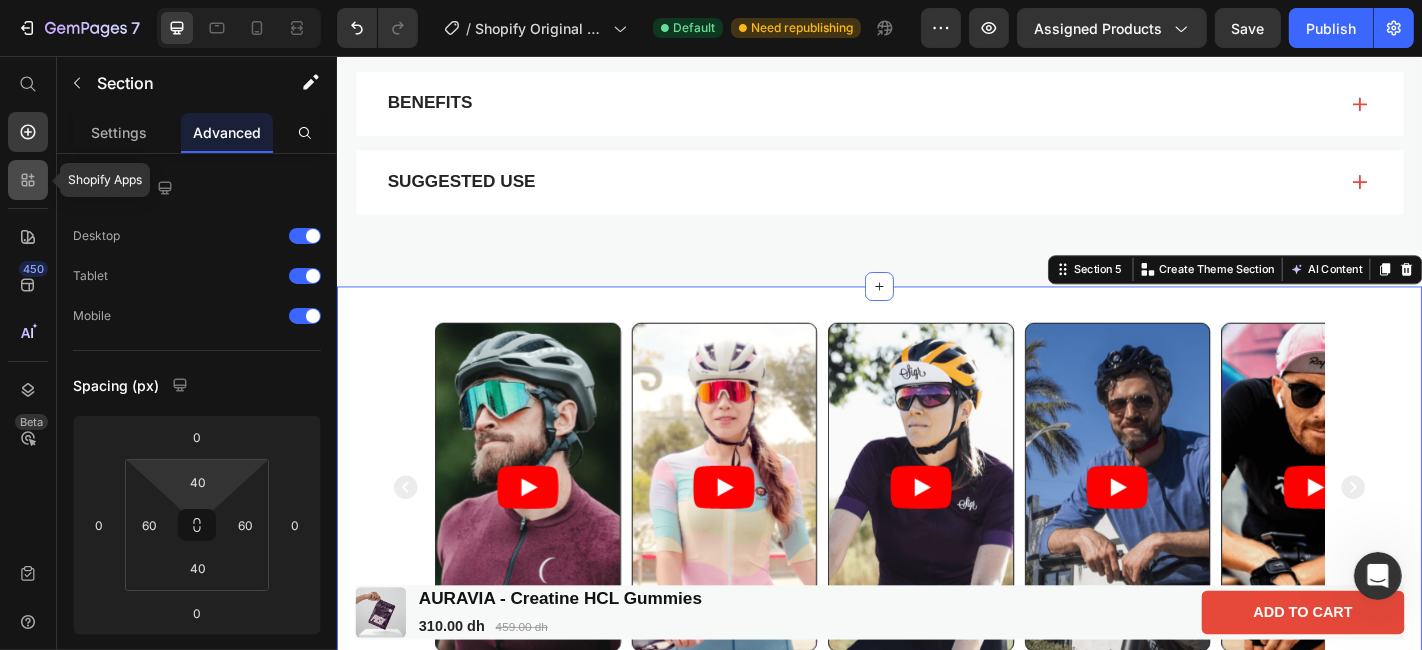 click 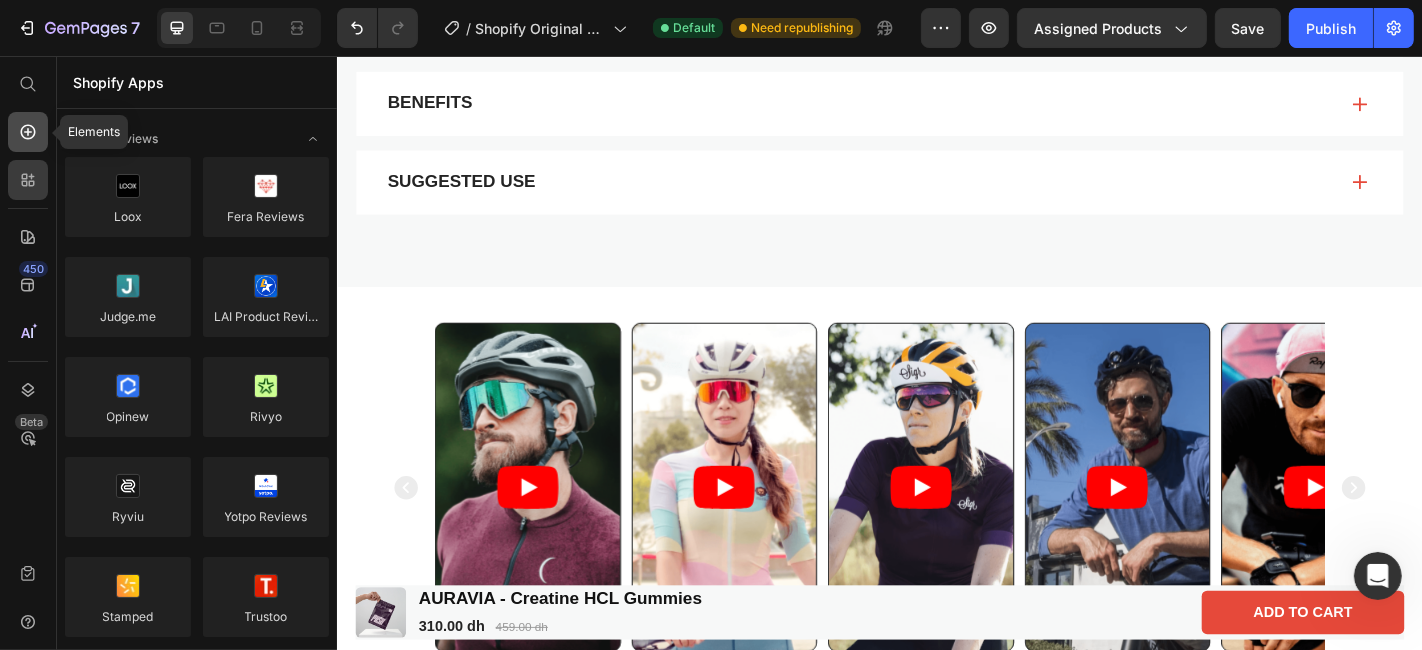 click 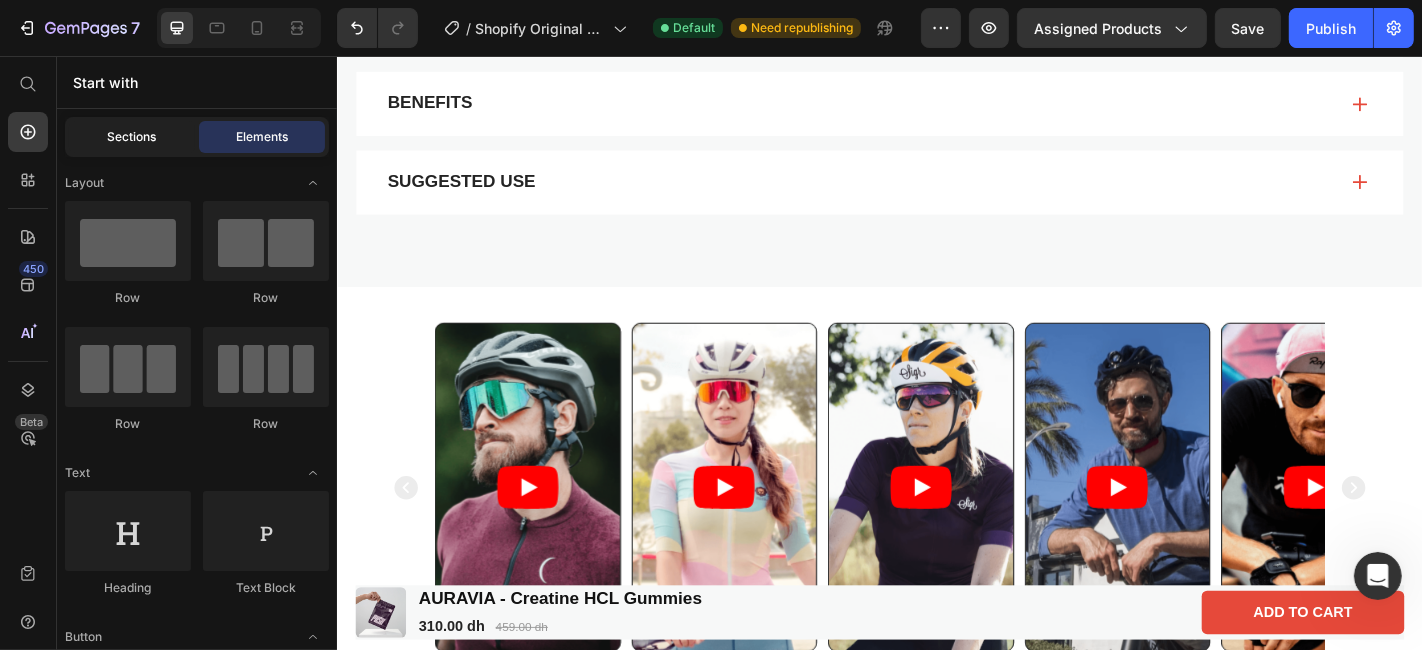 click on "Sections" at bounding box center [132, 137] 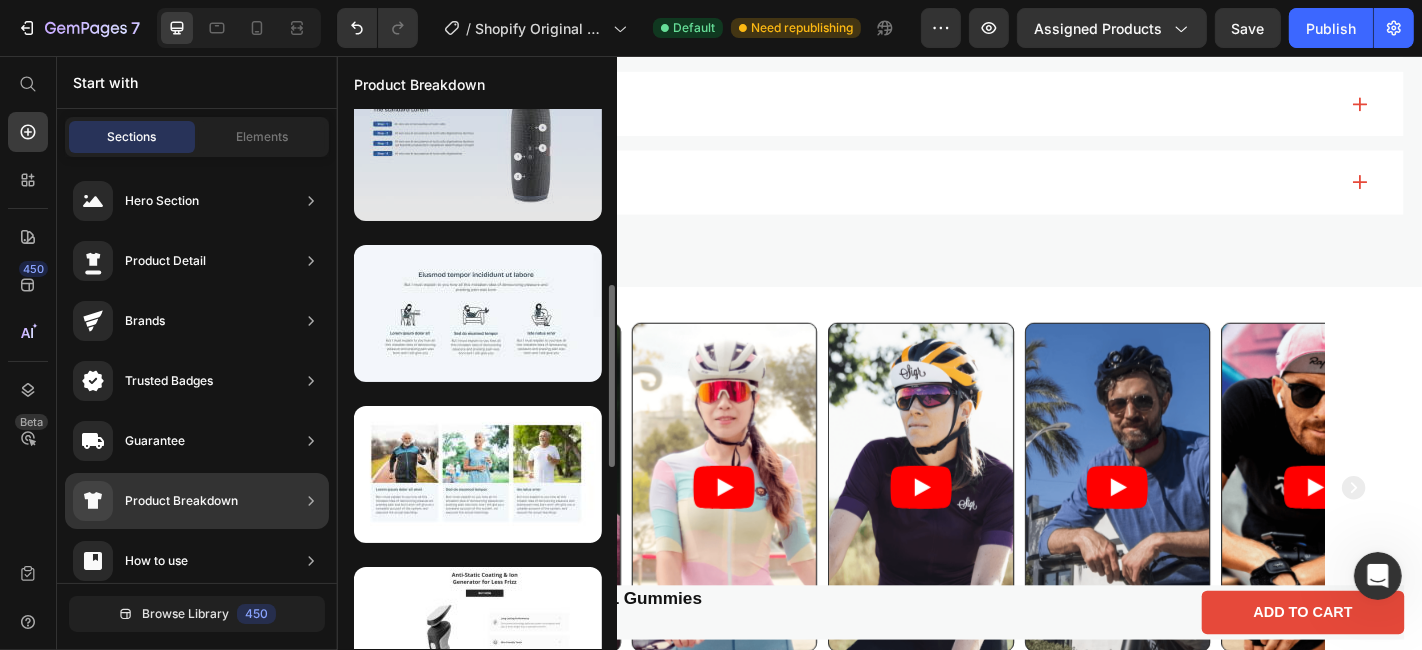 scroll, scrollTop: 516, scrollLeft: 0, axis: vertical 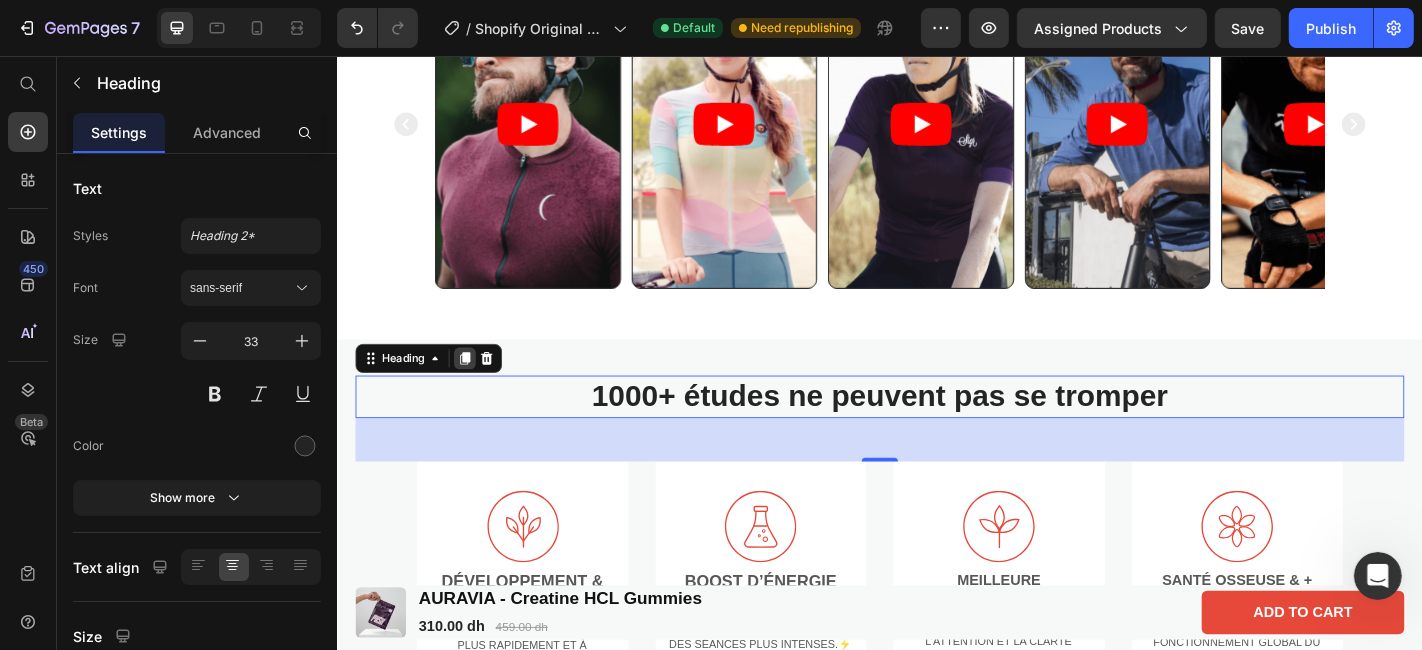 click 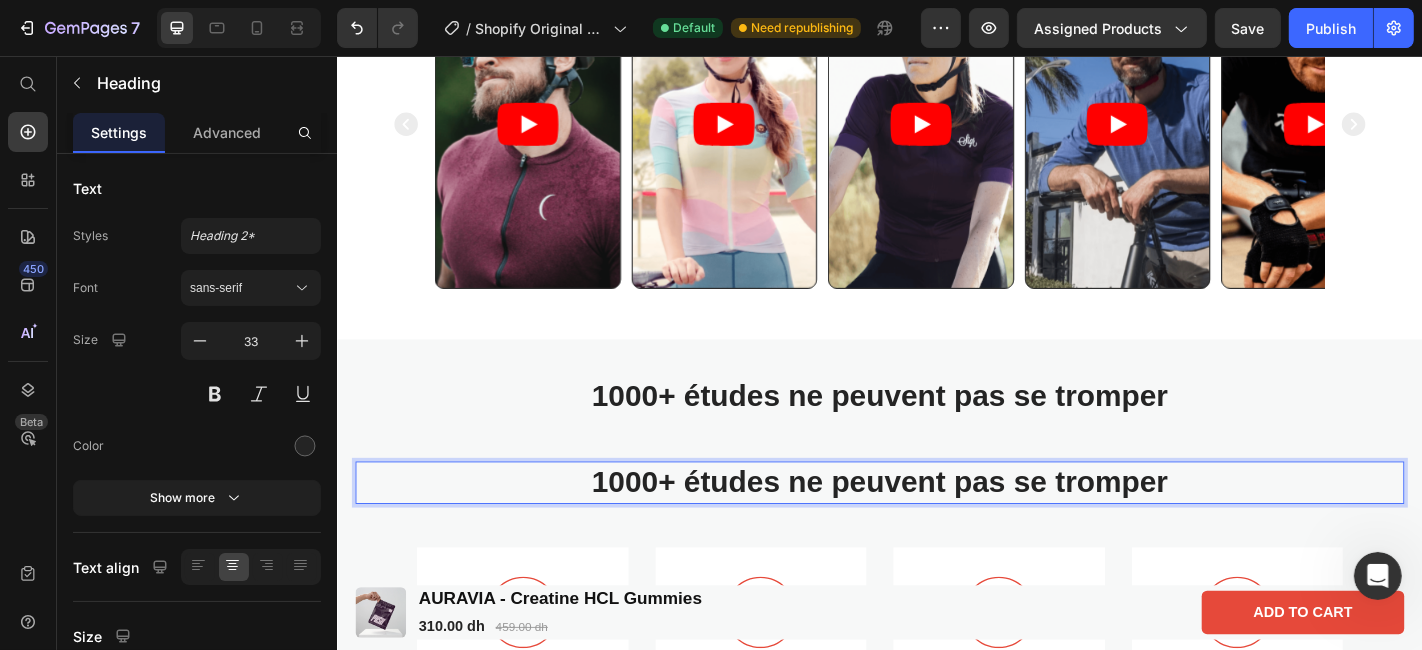 click on "1000+ études ne peuvent pas se tromper" at bounding box center (936, 527) 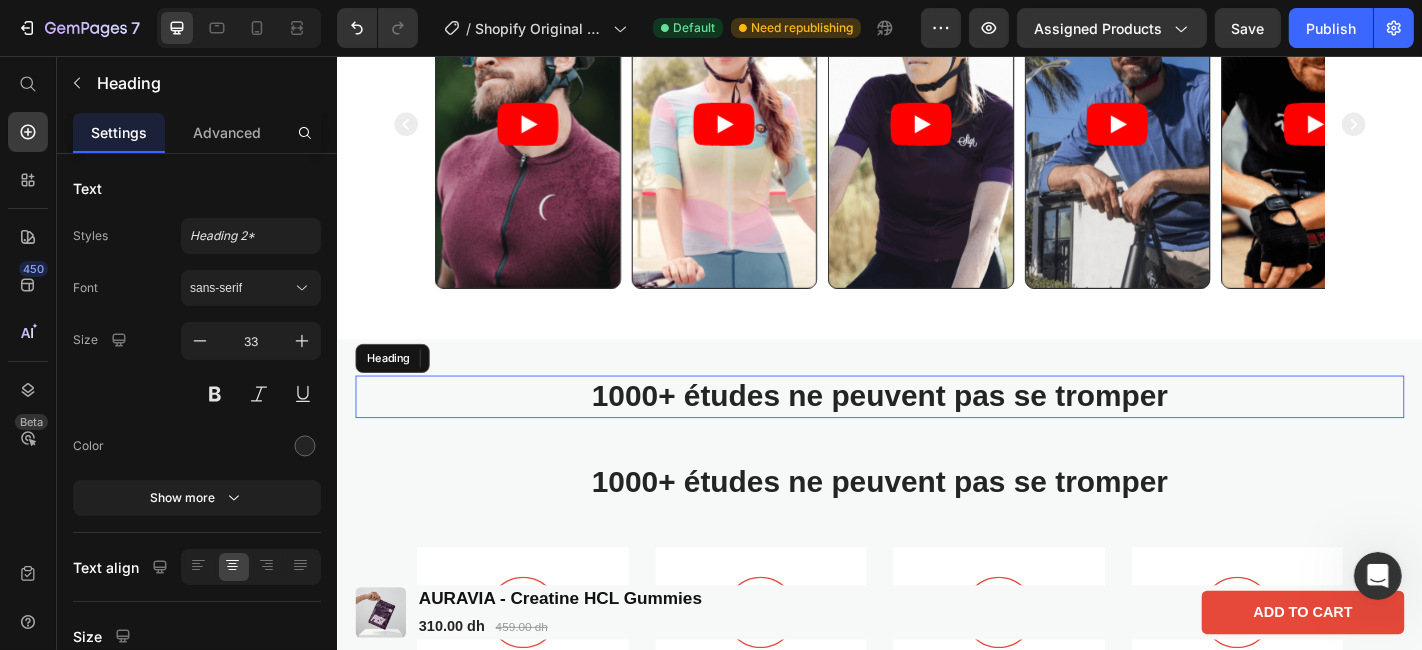 click on "1000+ études ne peuvent pas se tromper" at bounding box center [936, 432] 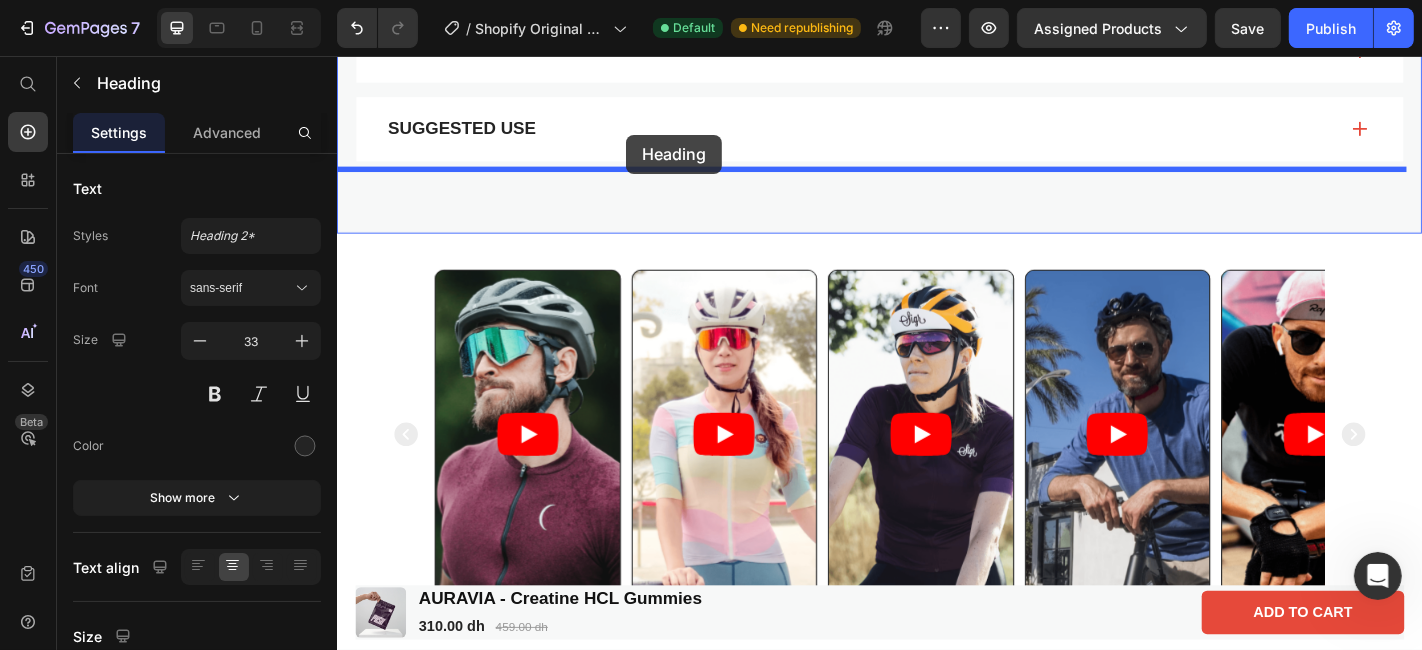 scroll, scrollTop: 1355, scrollLeft: 0, axis: vertical 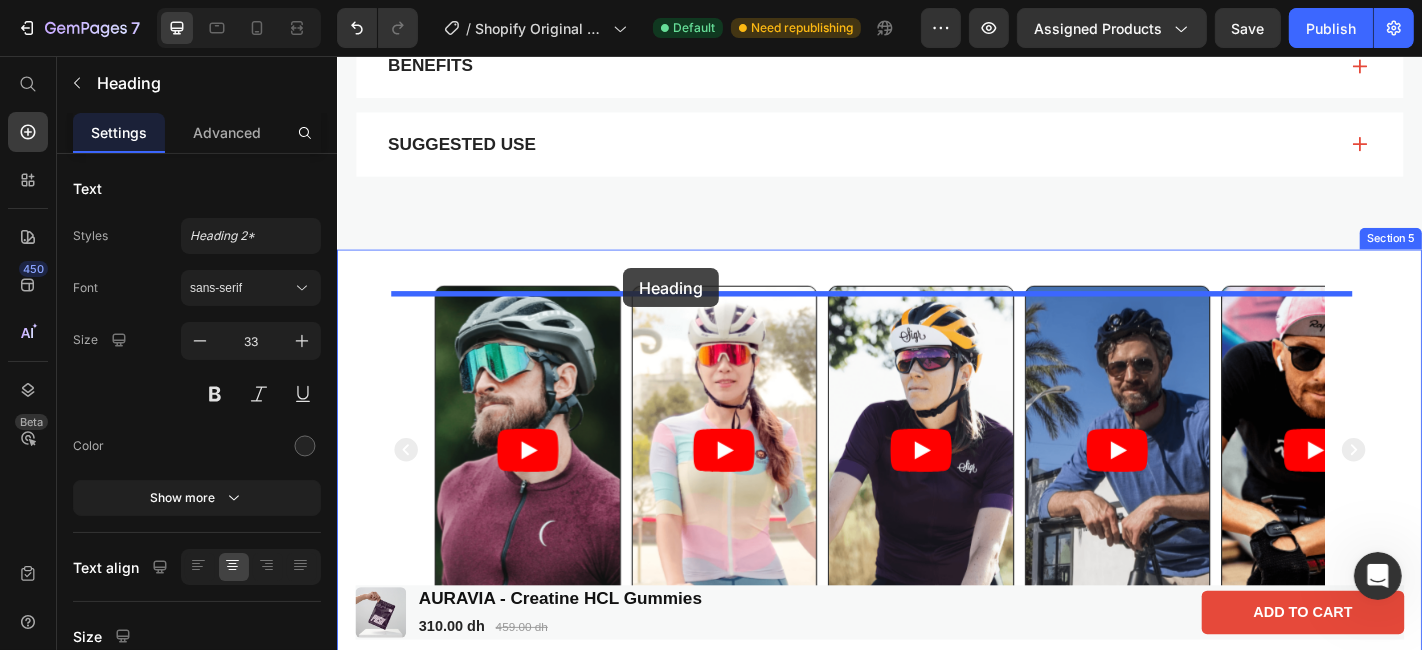 drag, startPoint x: 579, startPoint y: 440, endPoint x: 652, endPoint y: 291, distance: 165.92166 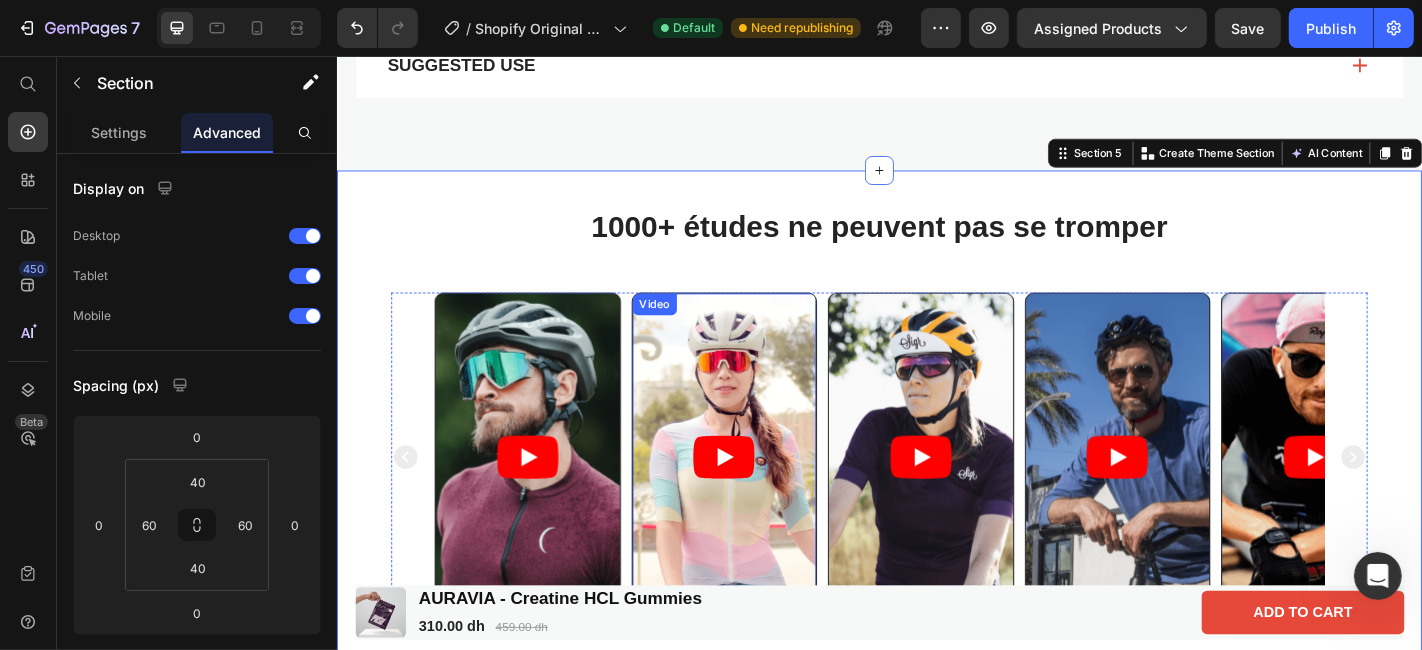 scroll, scrollTop: 1443, scrollLeft: 0, axis: vertical 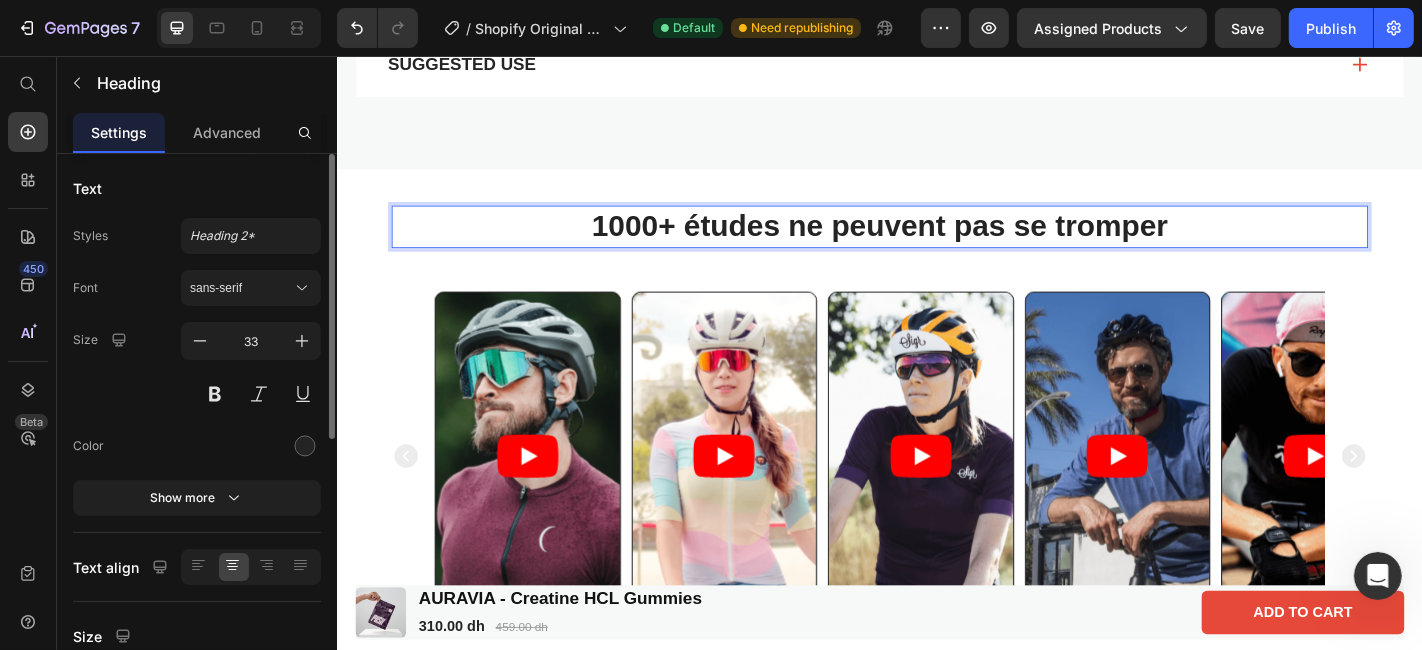 click on "1000+ études ne peuvent pas se tromper" at bounding box center (936, 244) 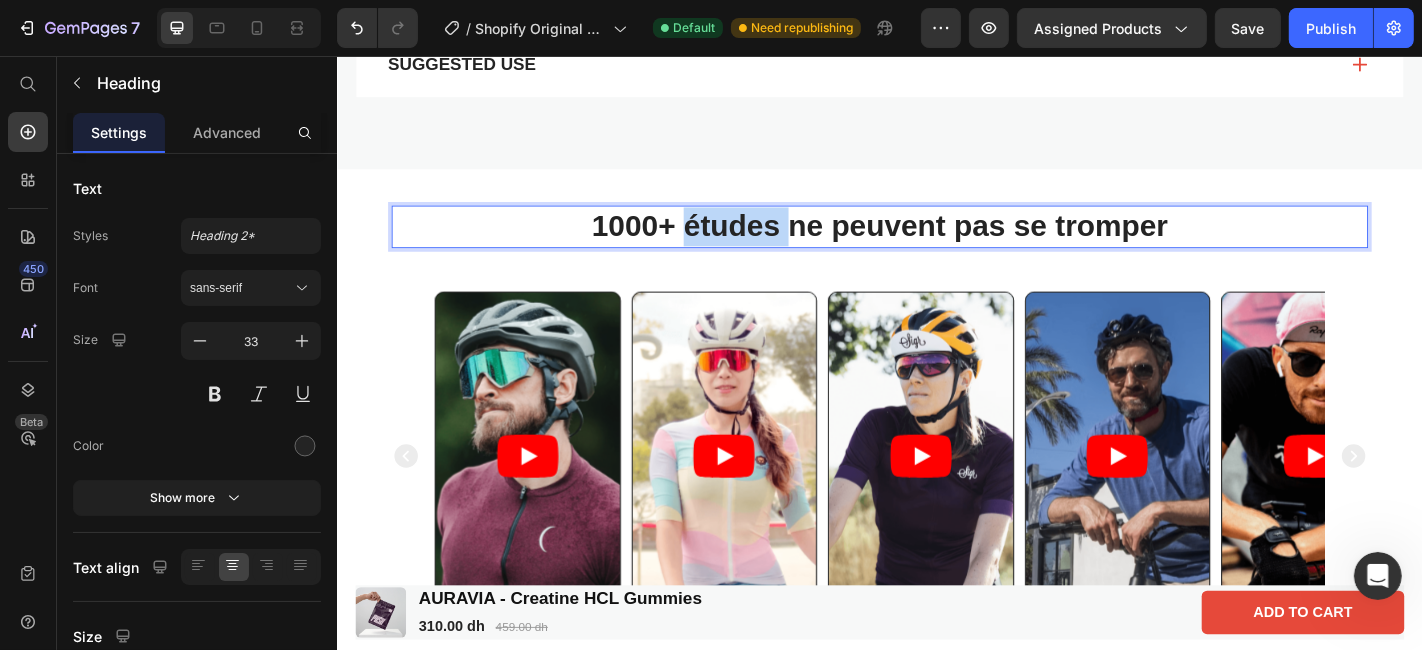 click on "1000+ études ne peuvent pas se tromper" at bounding box center (936, 244) 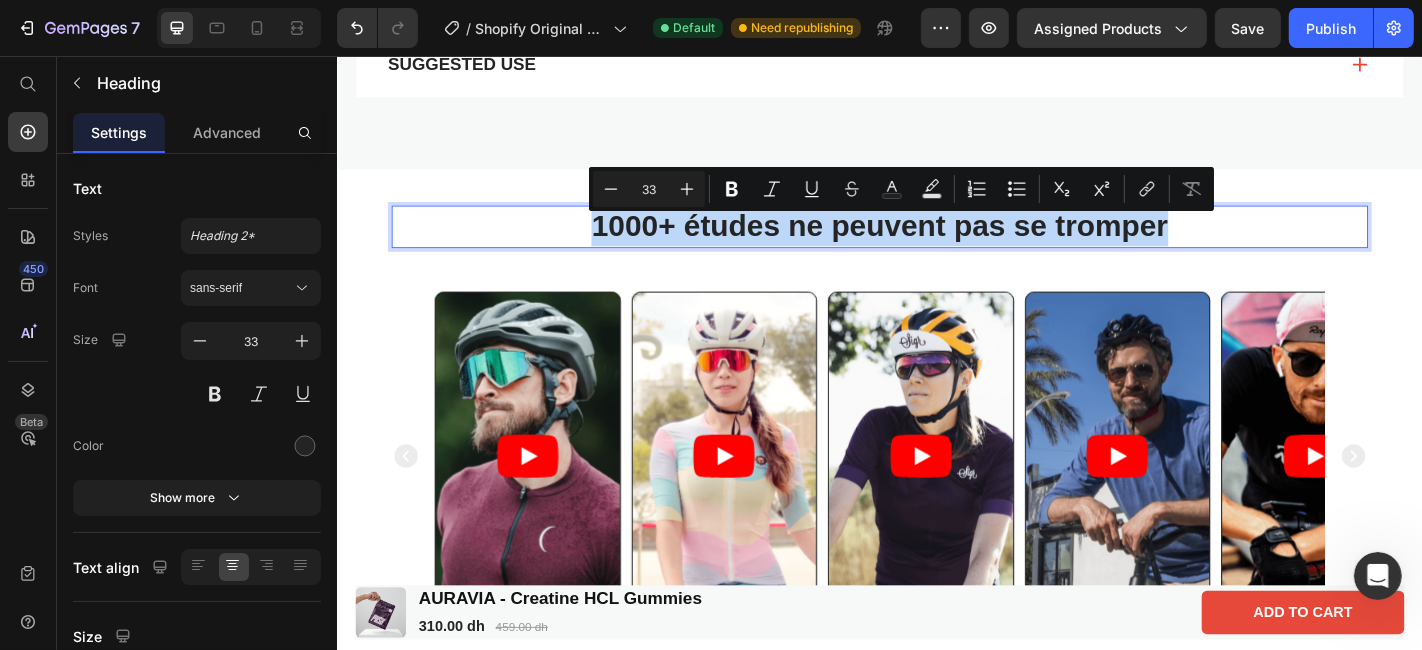 click on "1000+ études ne peuvent pas se tromper" at bounding box center [936, 244] 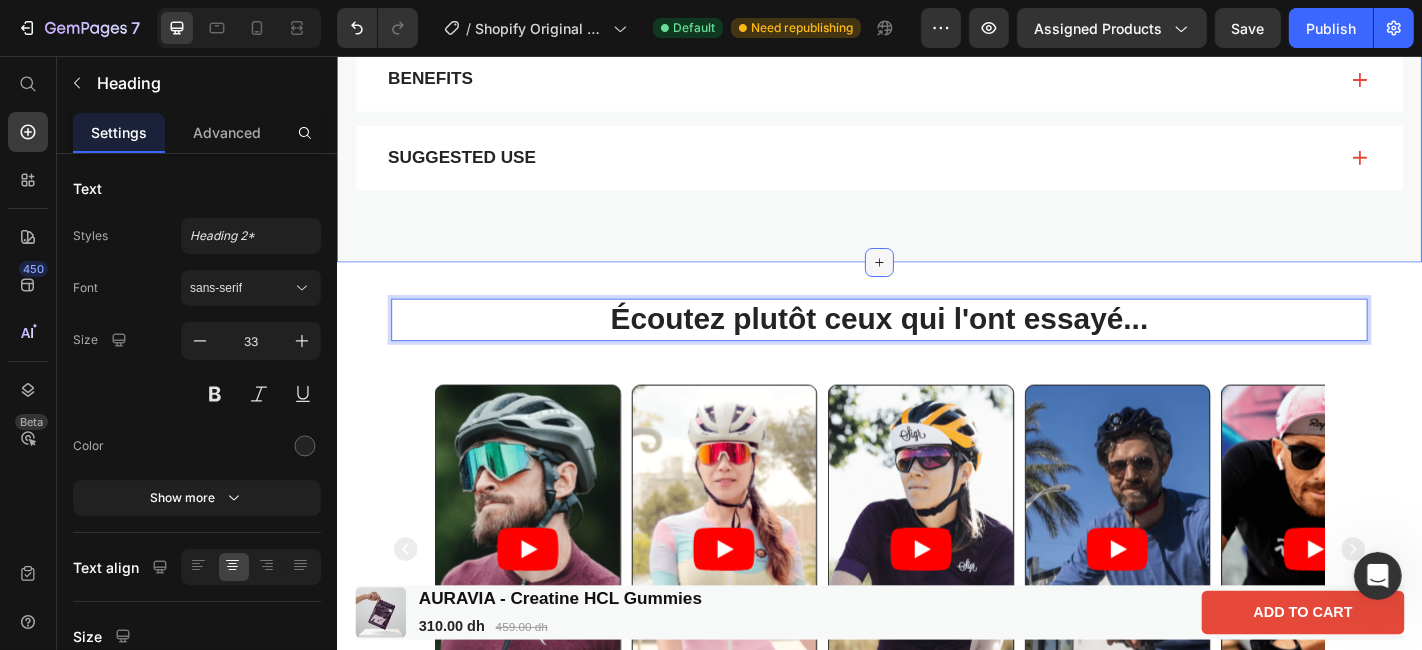 scroll, scrollTop: 1341, scrollLeft: 0, axis: vertical 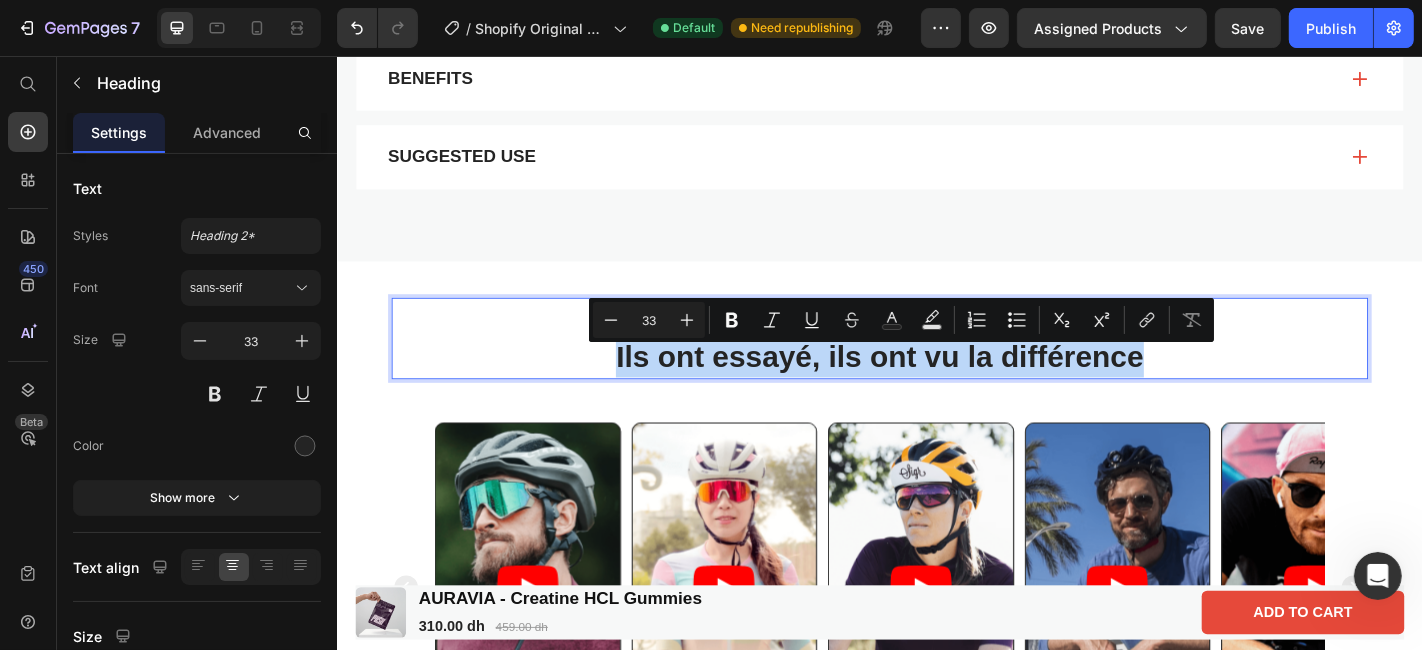drag, startPoint x: 1216, startPoint y: 386, endPoint x: 624, endPoint y: 400, distance: 592.1655 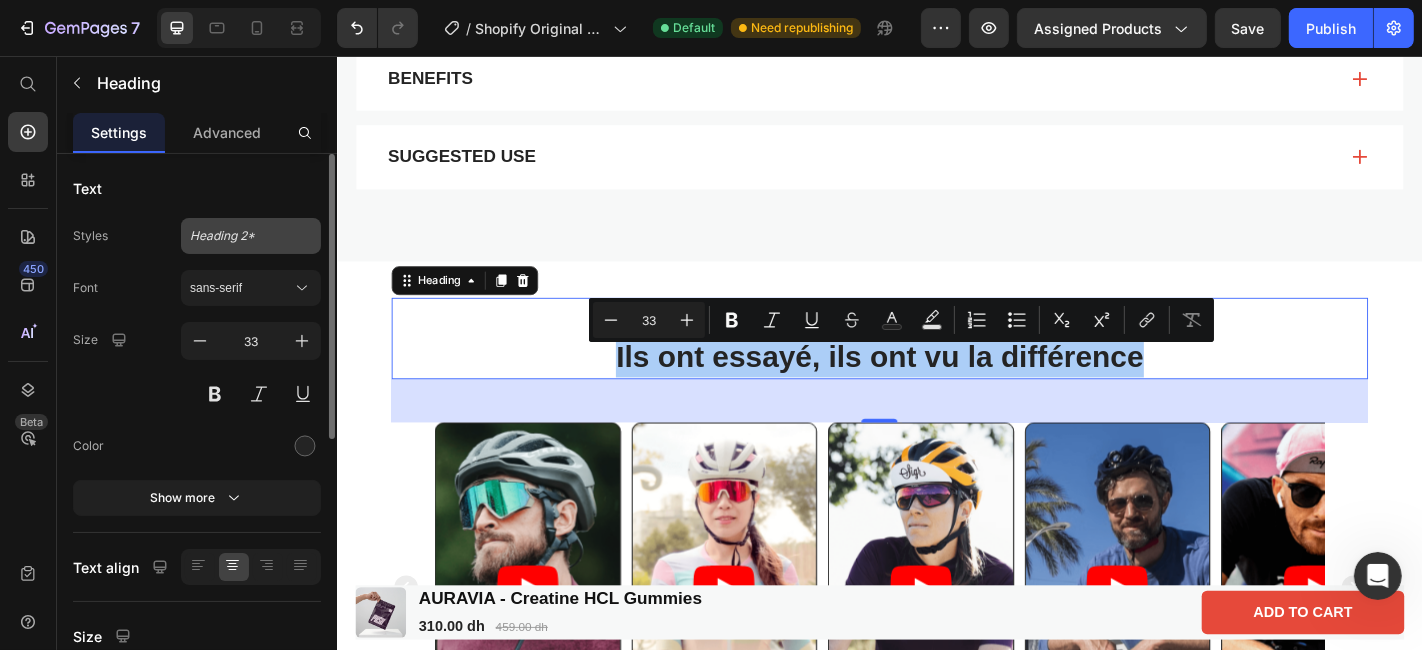 click on "Heading 2*" 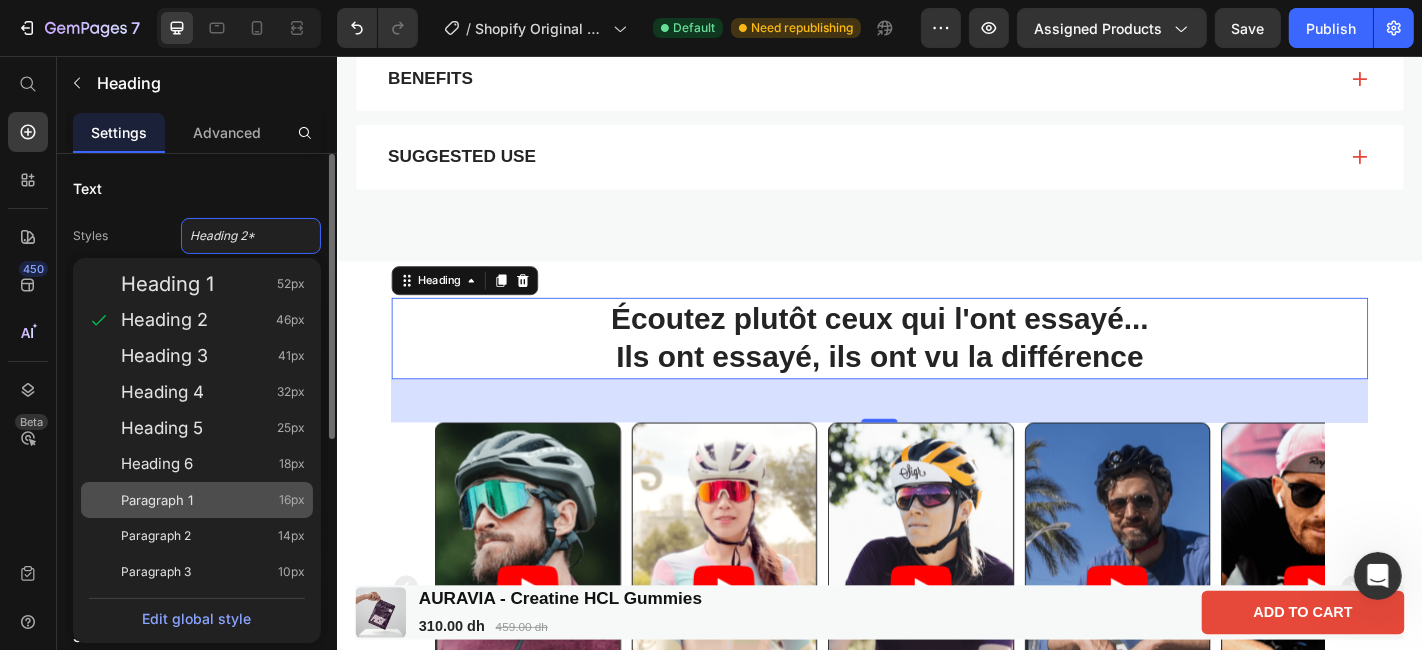 click on "Paragraph 1 16px" at bounding box center (213, 500) 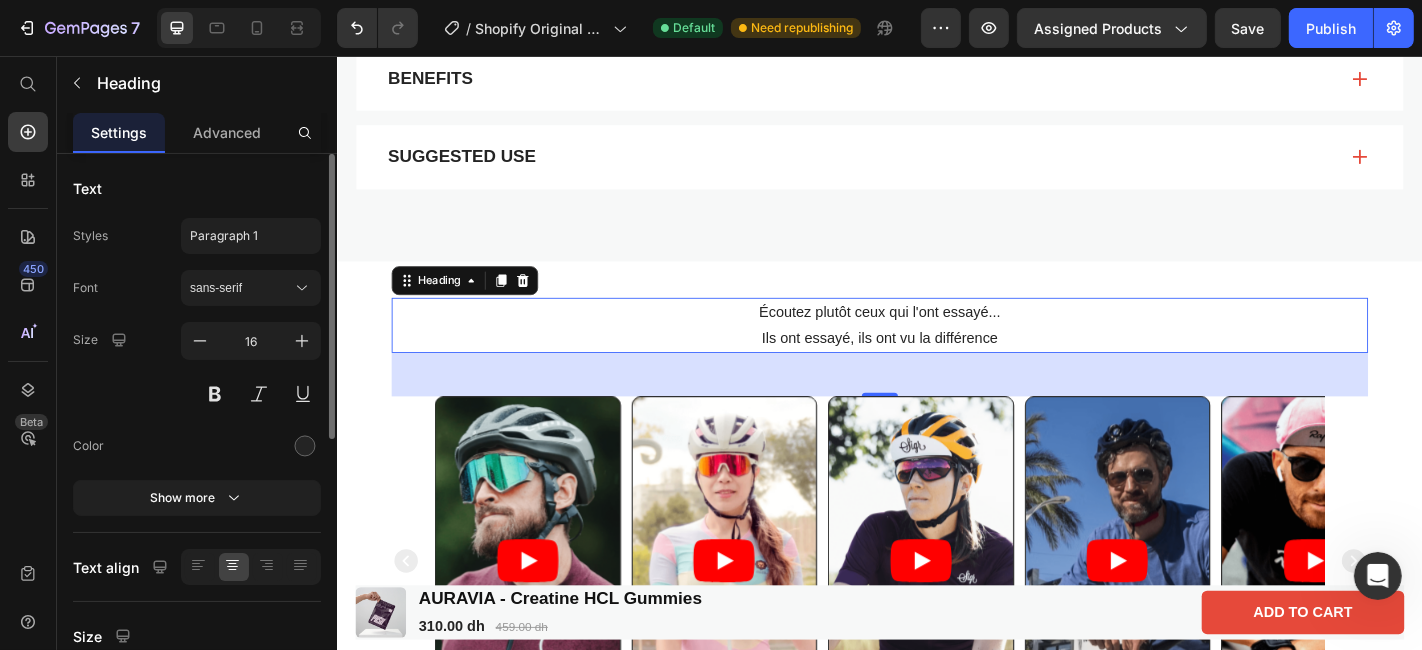 type on "33" 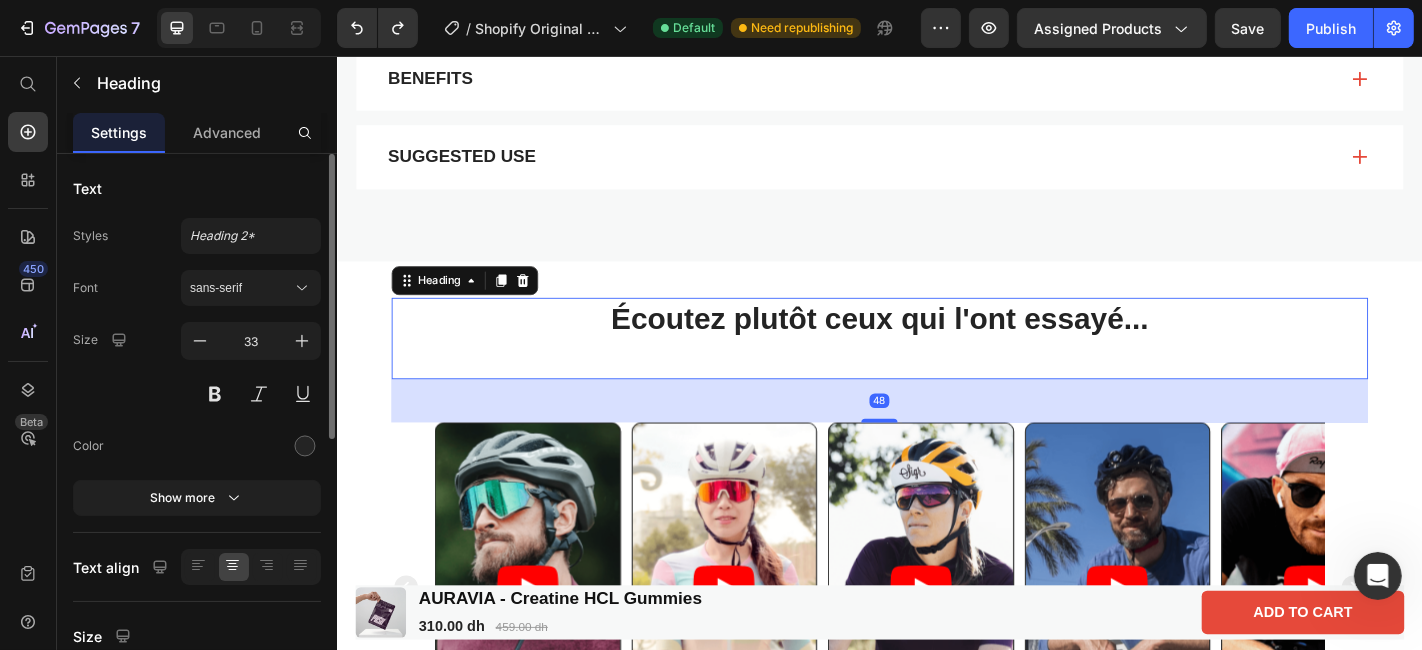 click on "Écoutez plutôt ceux qui l'ont essayé..." at bounding box center (936, 368) 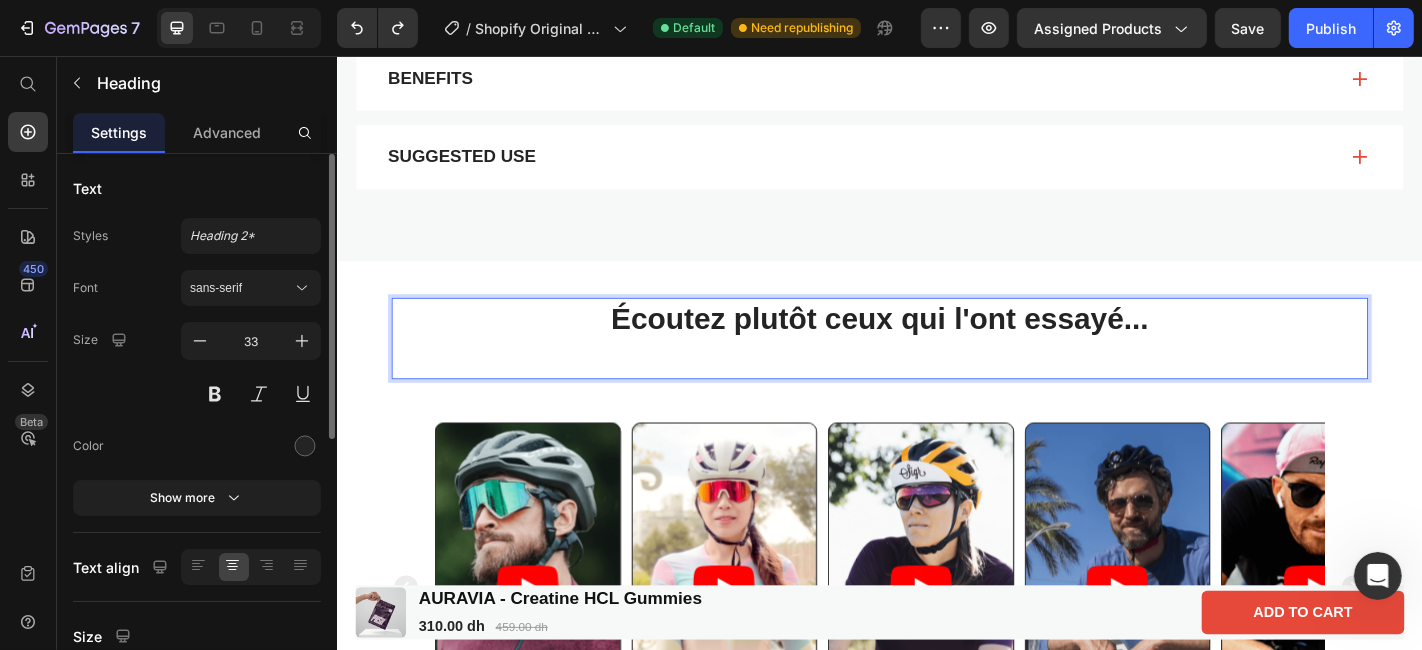 click on "Écoutez plutôt ceux qui l'ont essayé..." at bounding box center [936, 368] 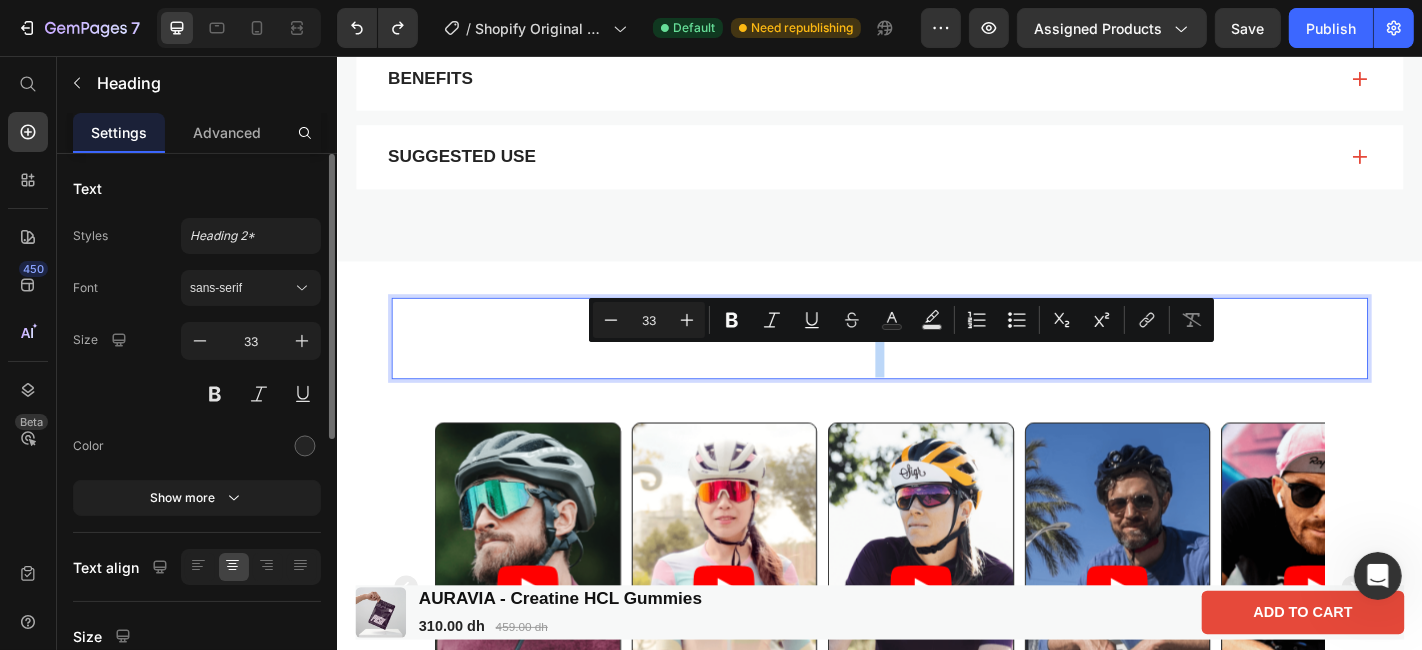 click on "Écoutez plutôt ceux qui l'ont essayé..." at bounding box center [936, 368] 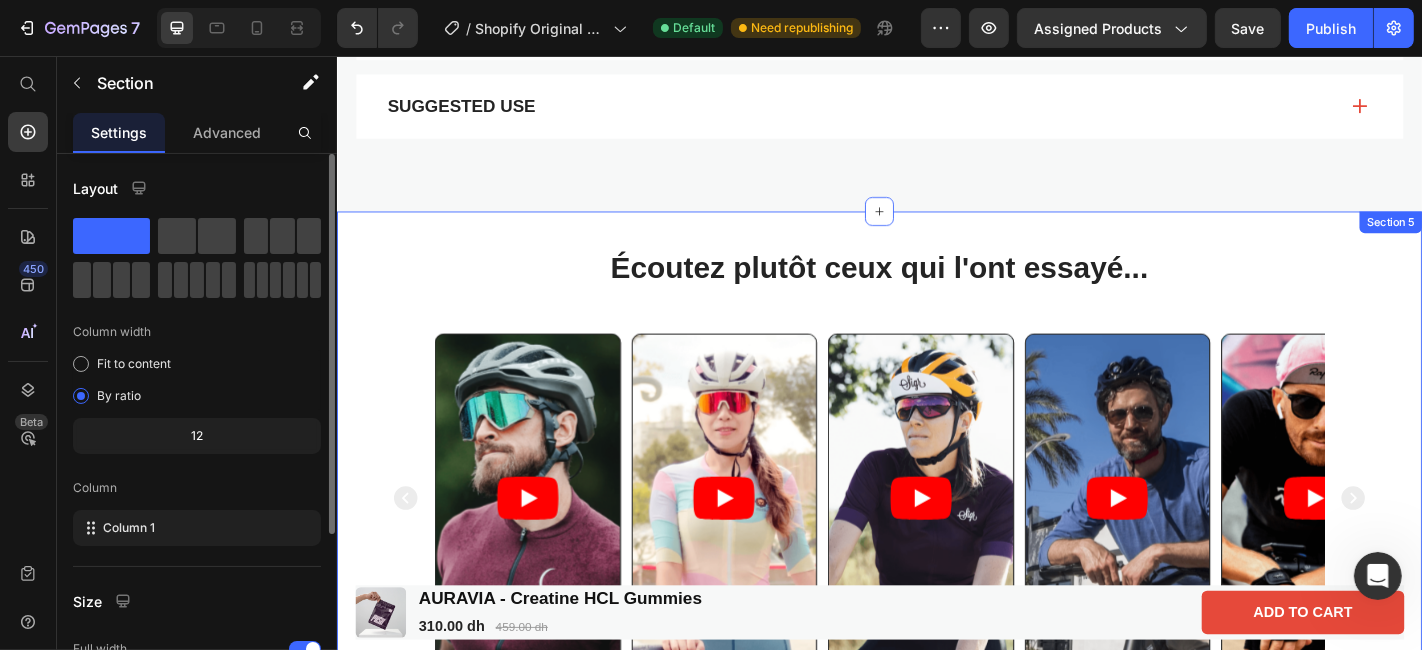scroll, scrollTop: 1384, scrollLeft: 0, axis: vertical 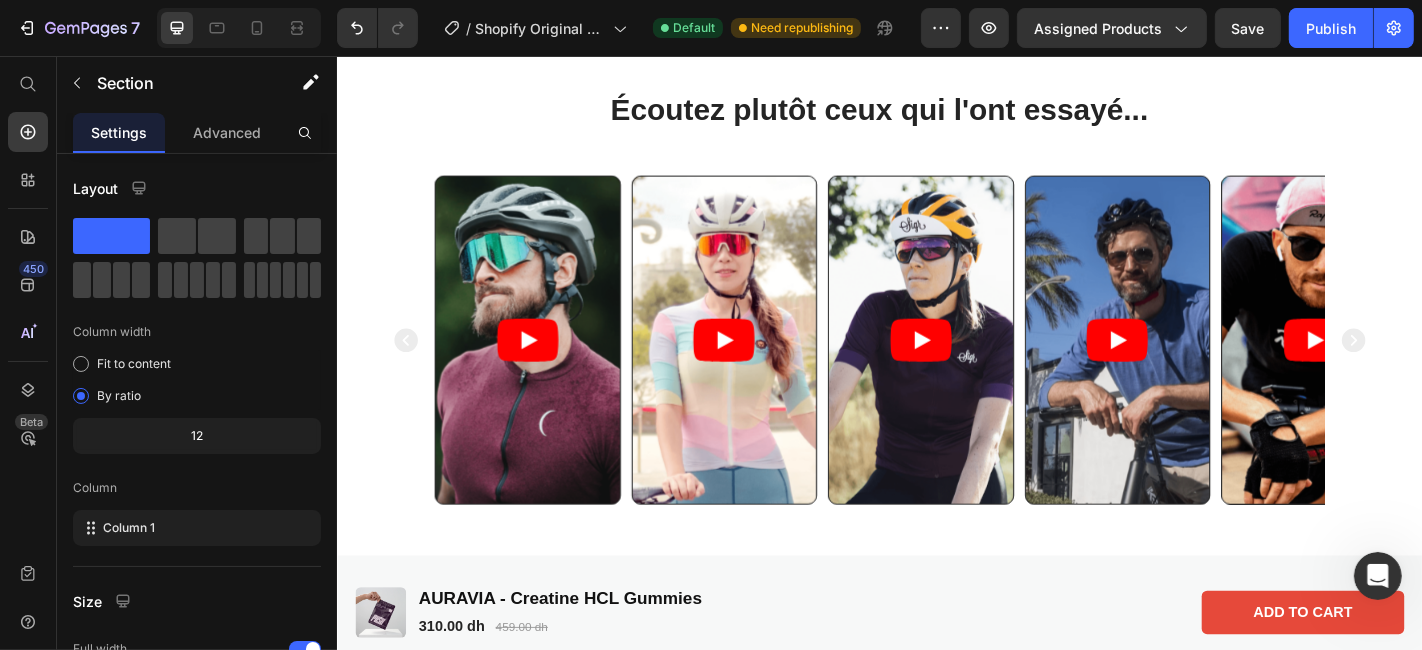 click on "Écoutez plutôt ceux qui l'ont essayé... Heading
Video Video Video Video Video
Carousel" at bounding box center [936, 330] 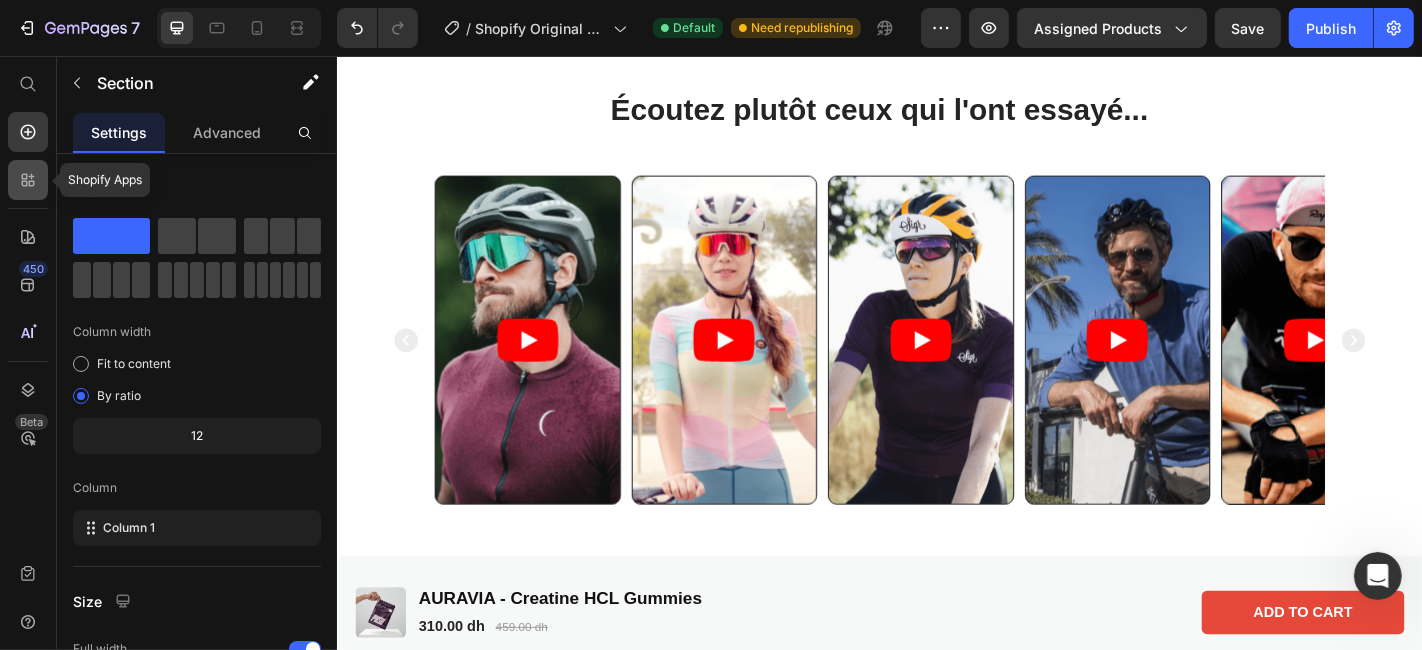 click 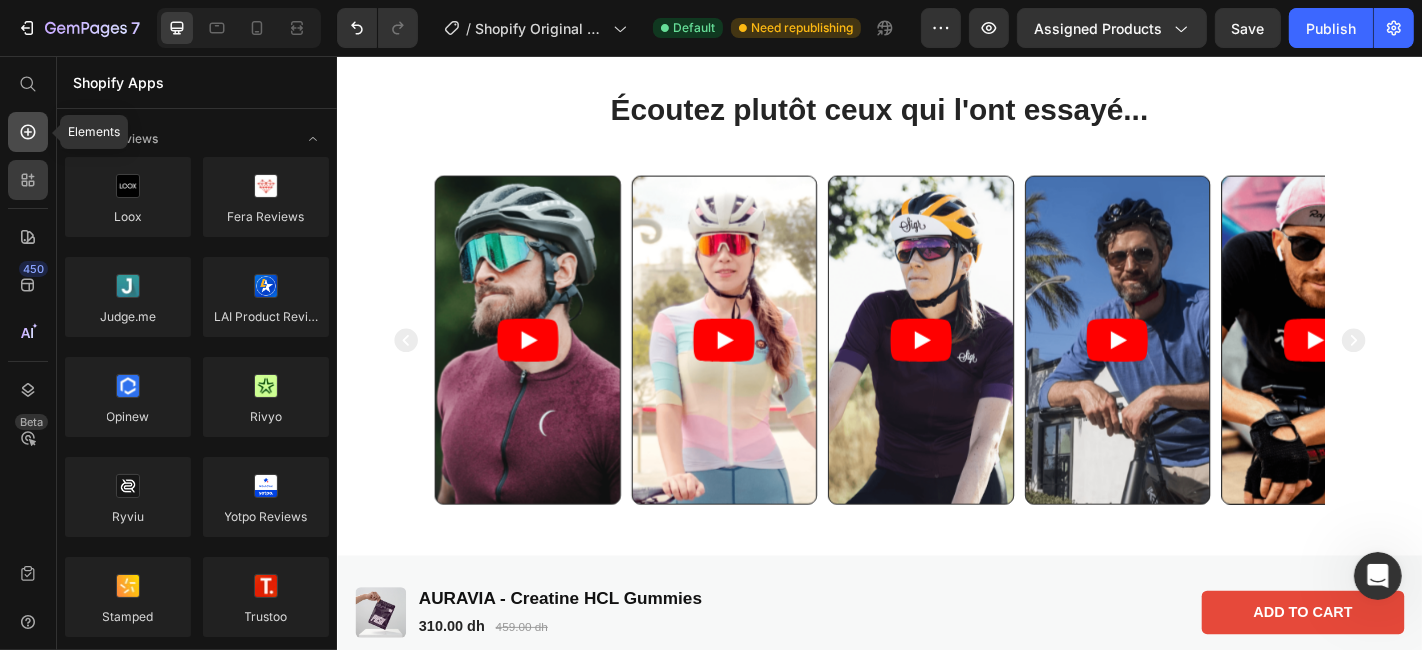 click 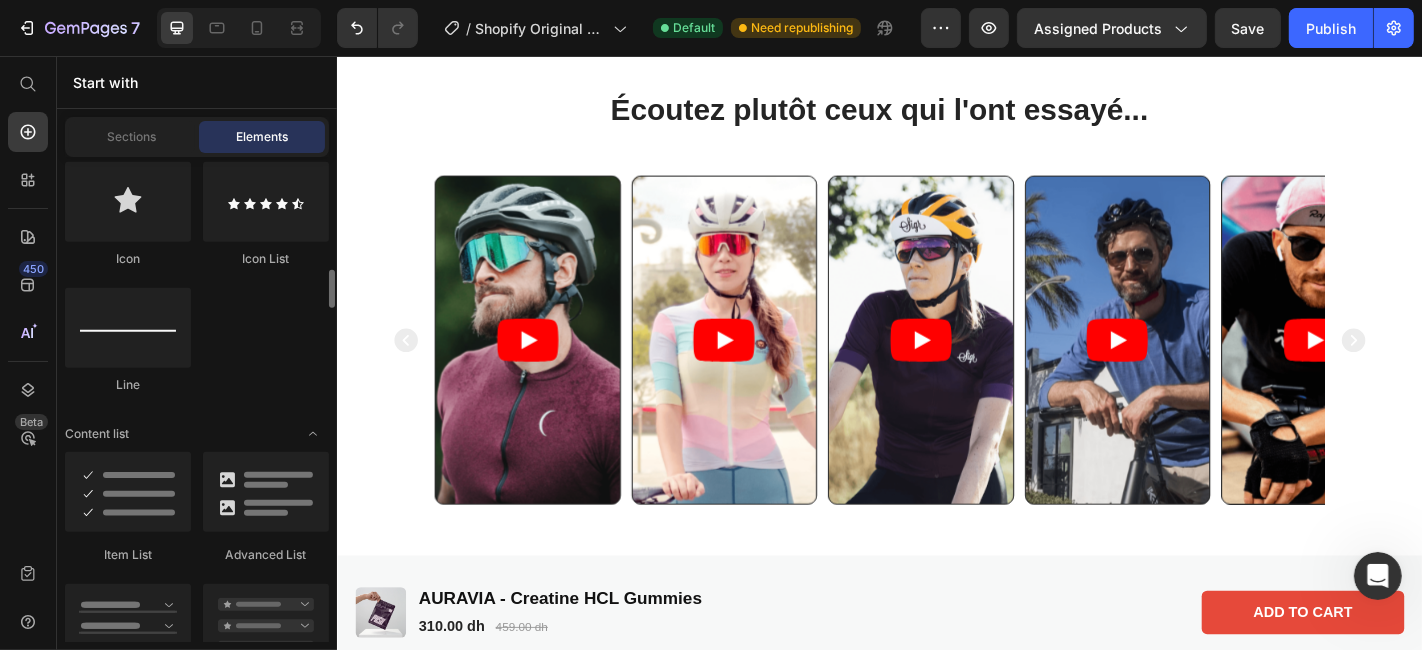 scroll, scrollTop: 1451, scrollLeft: 0, axis: vertical 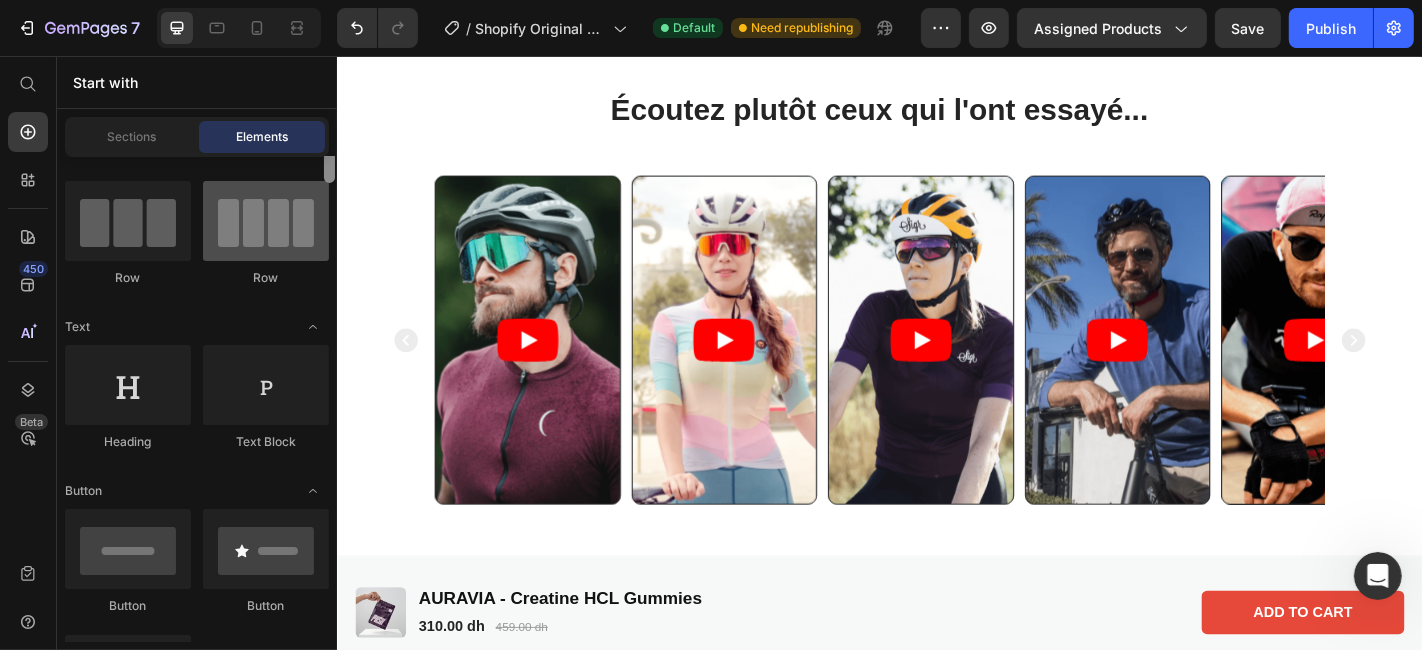drag, startPoint x: 331, startPoint y: 295, endPoint x: 296, endPoint y: 192, distance: 108.78419 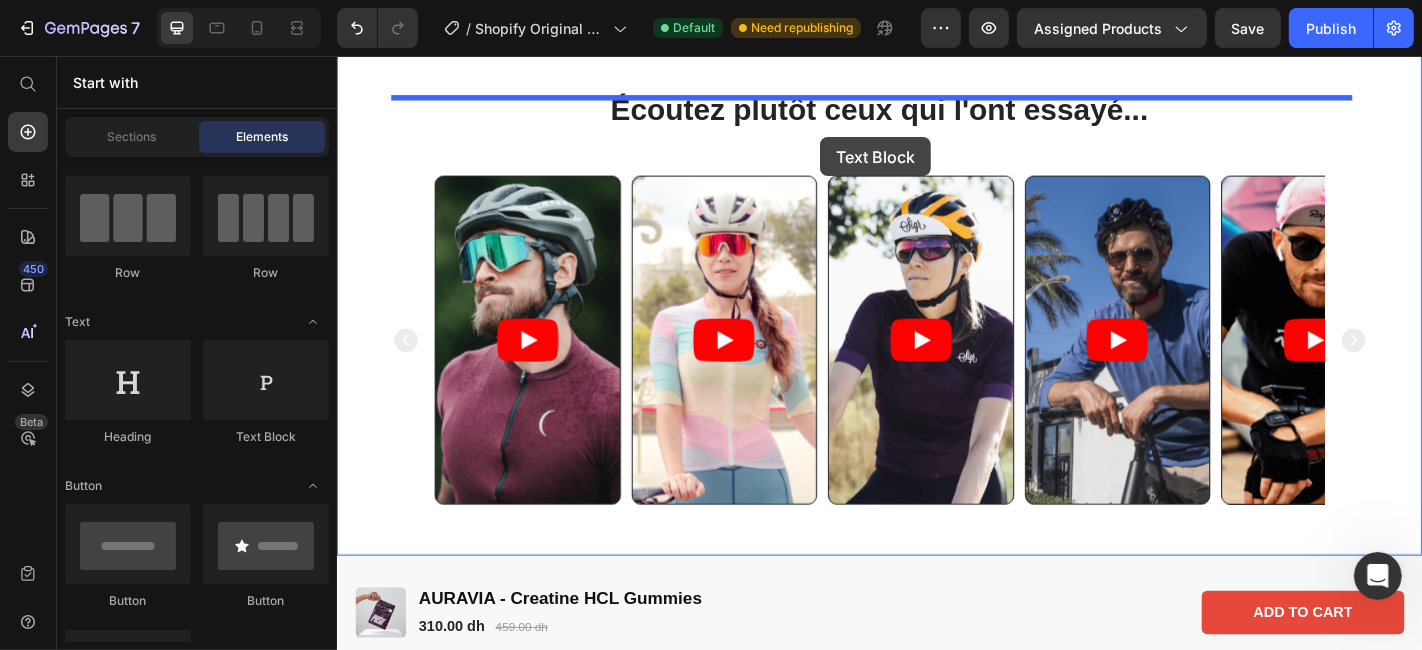 drag, startPoint x: 597, startPoint y: 443, endPoint x: 870, endPoint y: 146, distance: 403.408 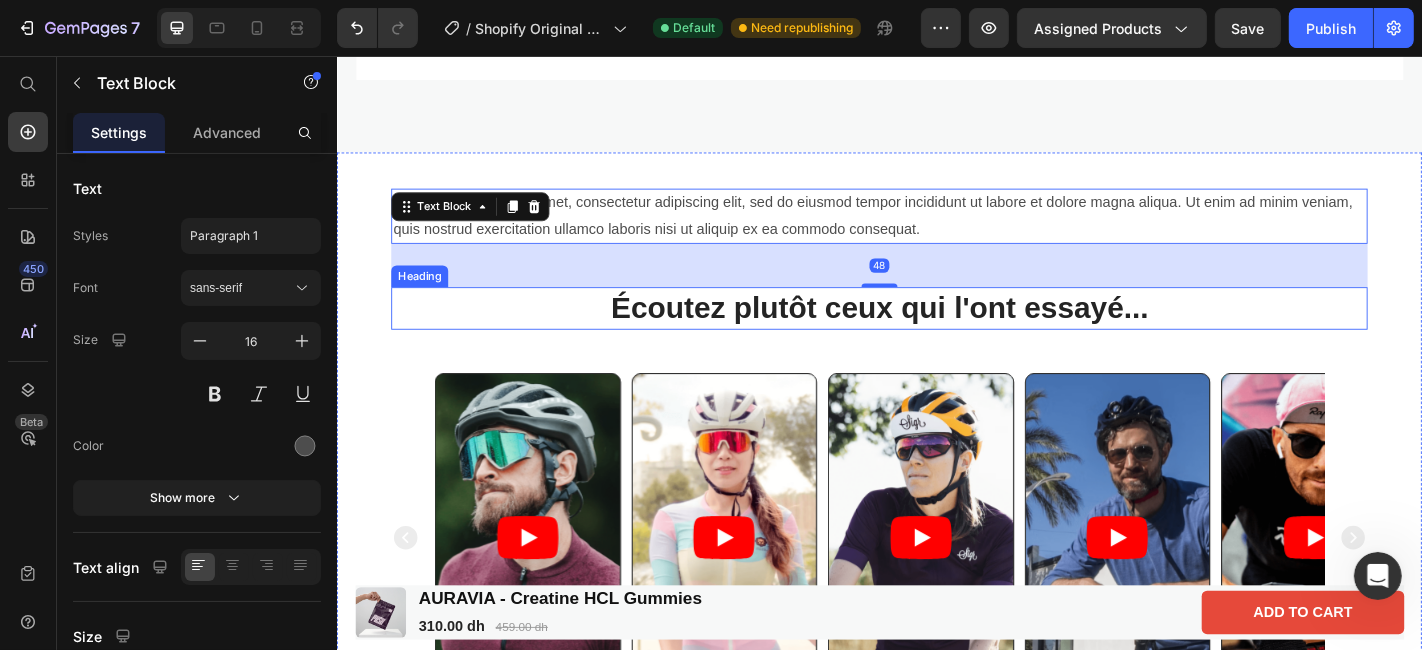 scroll, scrollTop: 1461, scrollLeft: 0, axis: vertical 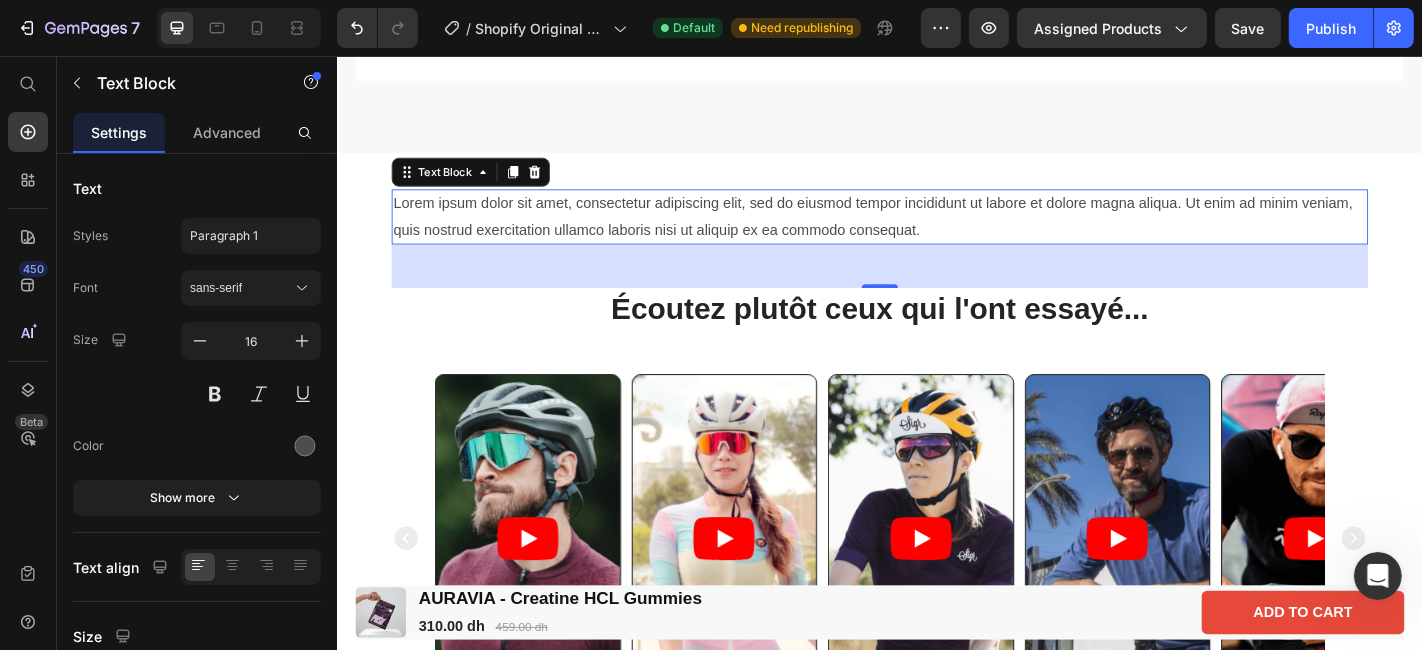 click on "Lorem ipsum dolor sit amet, consectetur adipiscing elit, sed do eiusmod tempor incididunt ut labore et dolore magna aliqua. Ut enim ad minim veniam, quis nostrud exercitation ullamco laboris nisi ut aliquip ex ea commodo consequat." at bounding box center [936, 234] 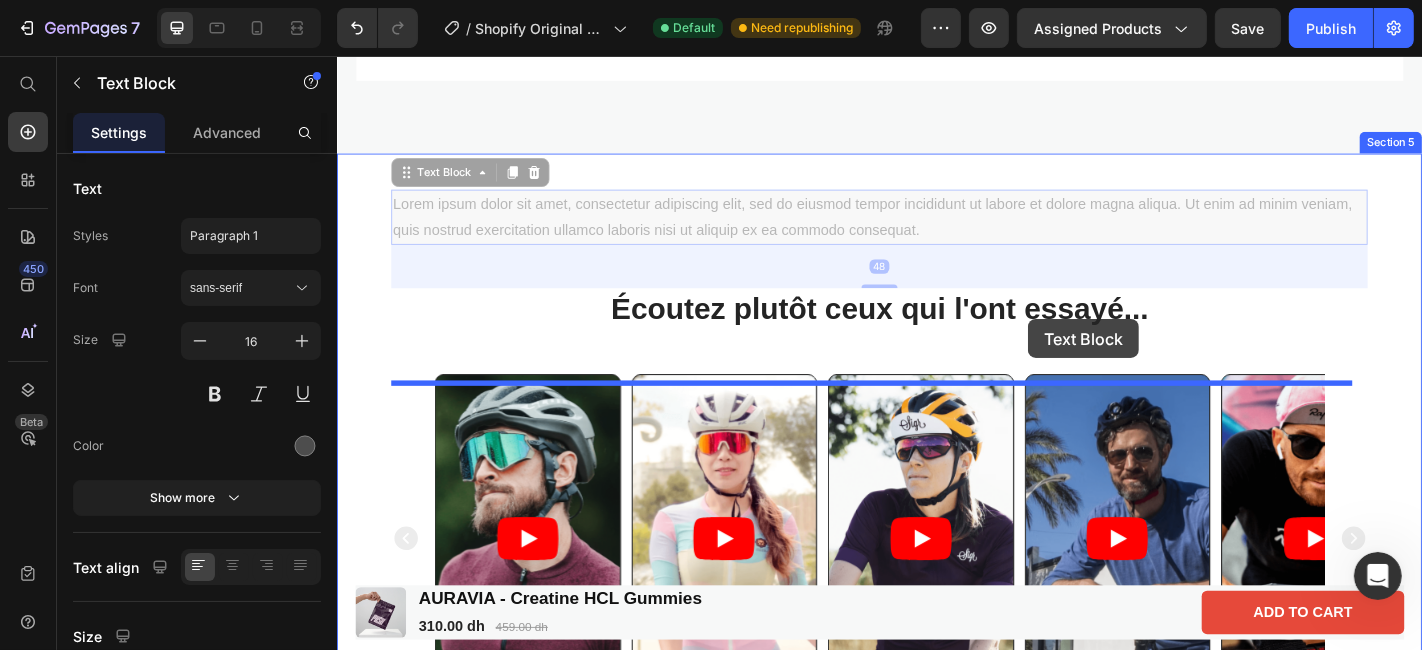 drag, startPoint x: 1222, startPoint y: 244, endPoint x: 1100, endPoint y: 347, distance: 159.66527 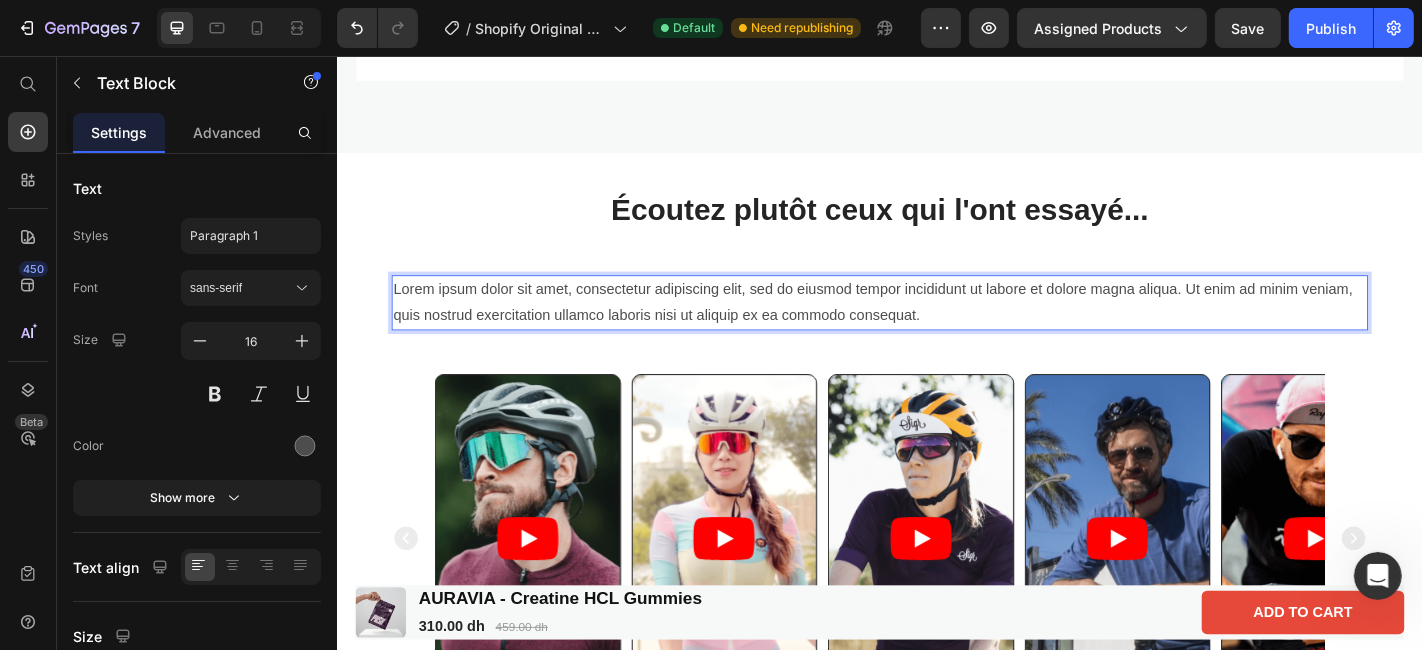 click on "Lorem ipsum dolor sit amet, consectetur adipiscing elit, sed do eiusmod tempor incididunt ut labore et dolore magna aliqua. Ut enim ad minim veniam, quis nostrud exercitation ullamco laboris nisi ut aliquip ex ea commodo consequat." at bounding box center [936, 329] 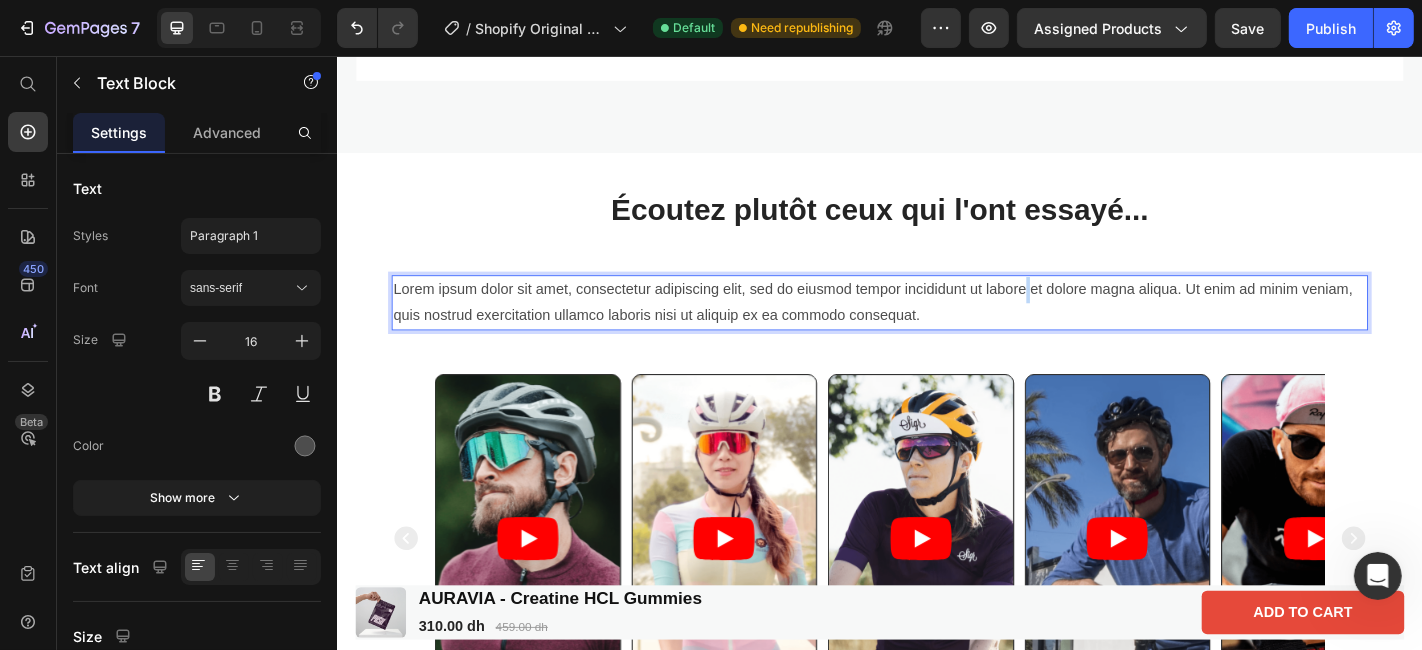 click on "Lorem ipsum dolor sit amet, consectetur adipiscing elit, sed do eiusmod tempor incididunt ut labore et dolore magna aliqua. Ut enim ad minim veniam, quis nostrud exercitation ullamco laboris nisi ut aliquip ex ea commodo consequat." at bounding box center (936, 329) 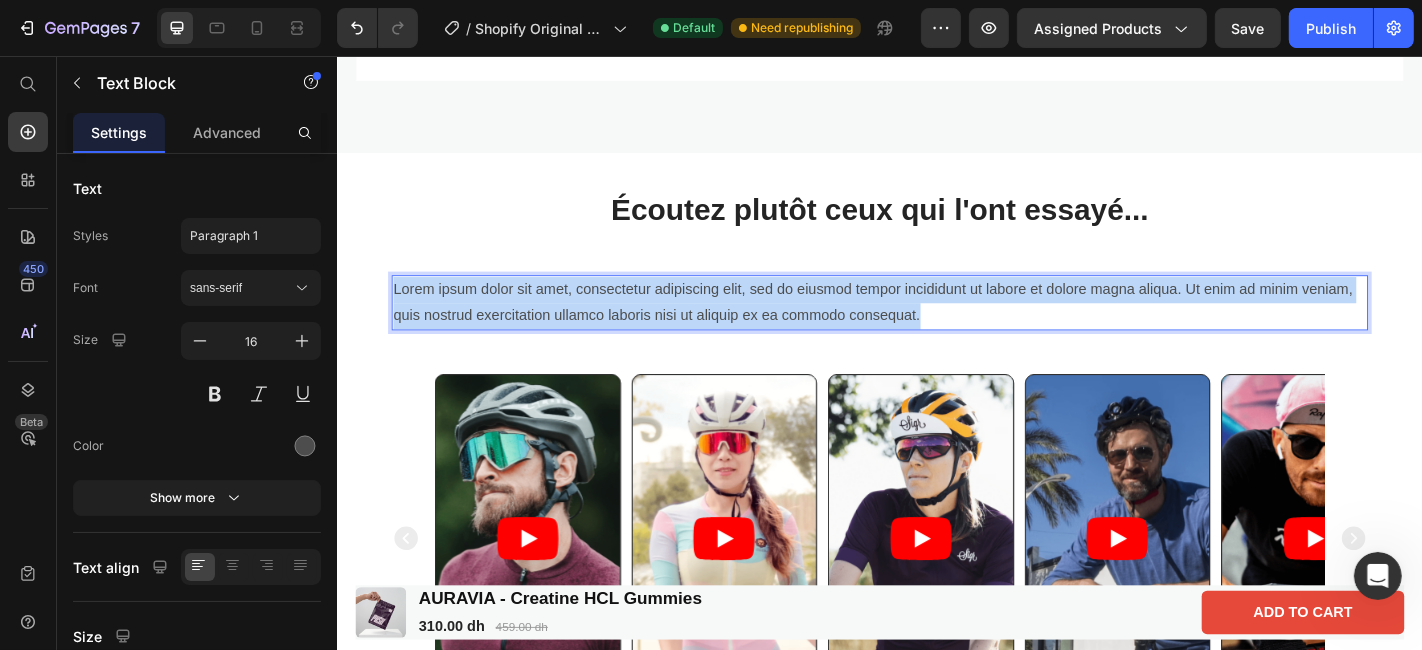 click on "Lorem ipsum dolor sit amet, consectetur adipiscing elit, sed do eiusmod tempor incididunt ut labore et dolore magna aliqua. Ut enim ad minim veniam, quis nostrud exercitation ullamco laboris nisi ut aliquip ex ea commodo consequat." at bounding box center [936, 329] 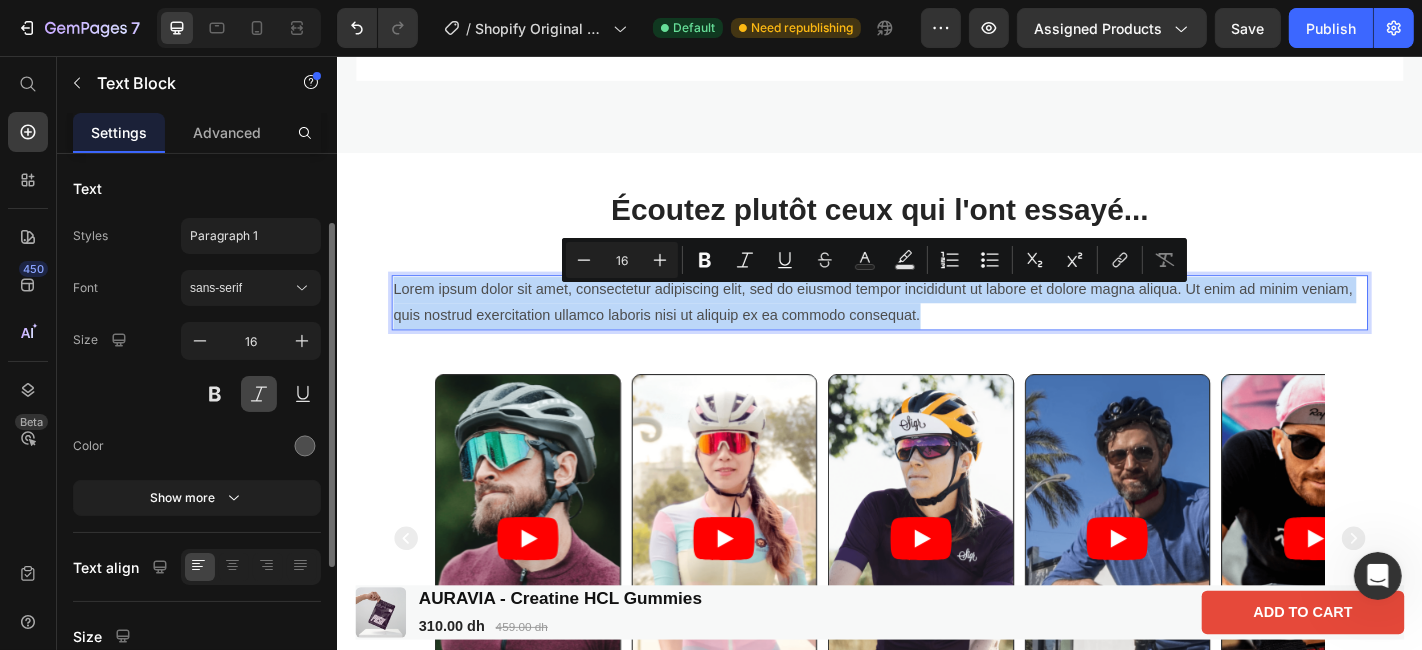 scroll, scrollTop: 94, scrollLeft: 0, axis: vertical 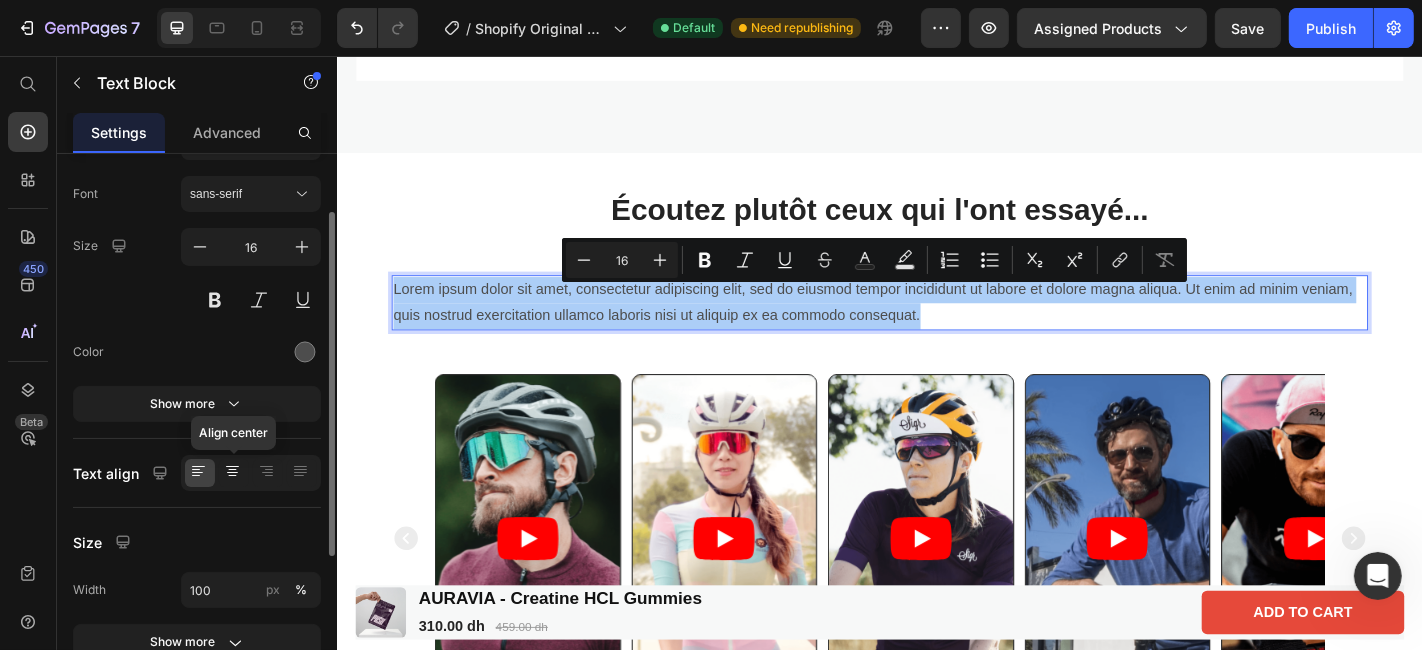 click 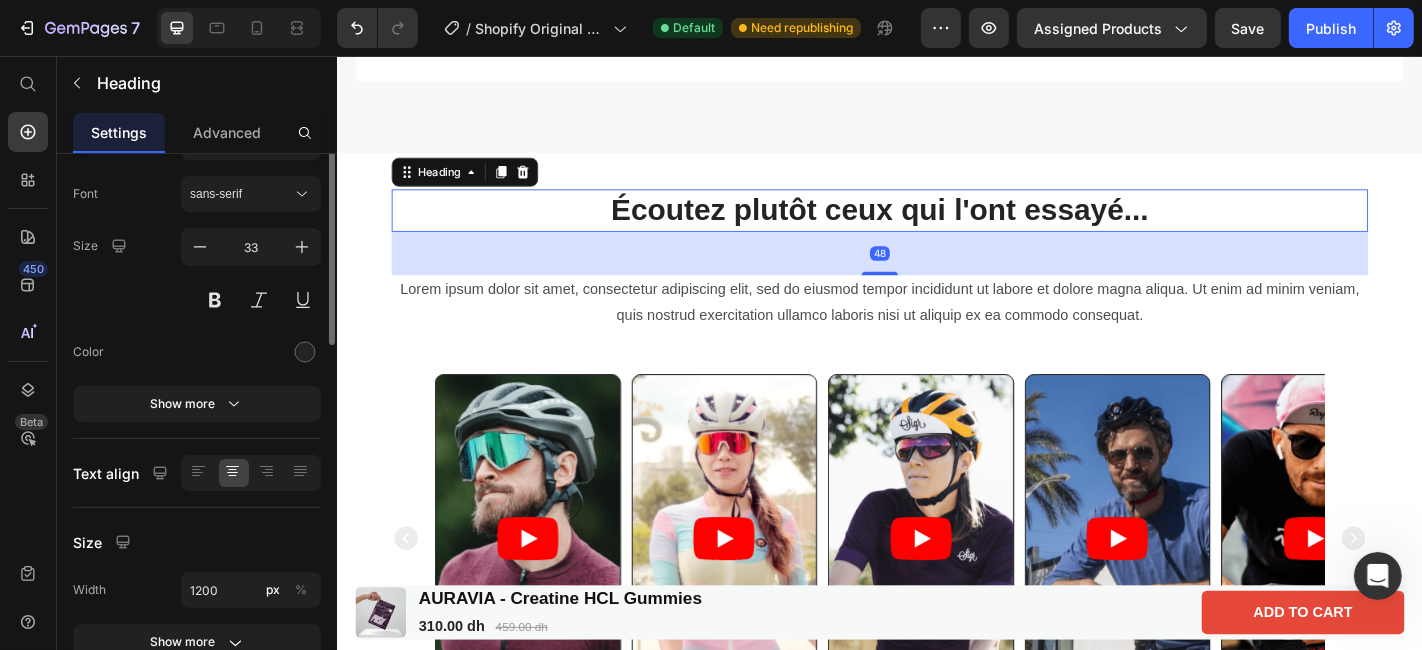 scroll, scrollTop: 0, scrollLeft: 0, axis: both 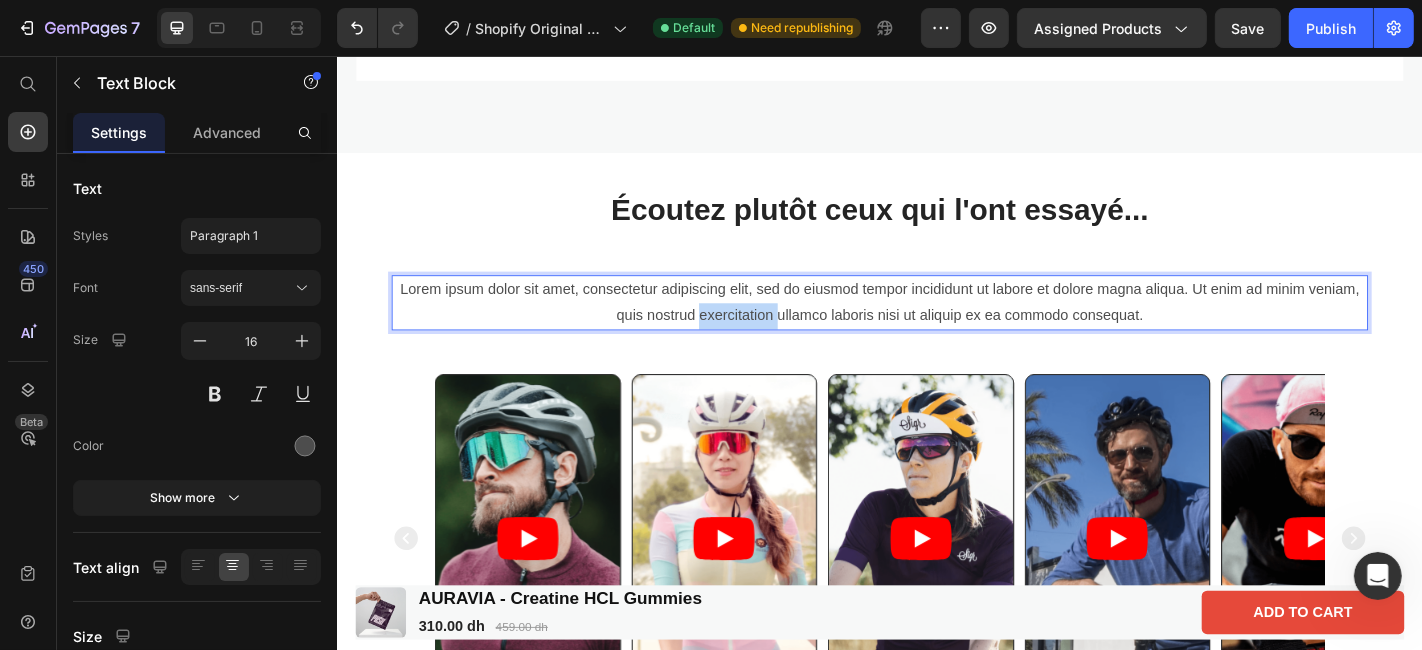 click on "Lorem ipsum dolor sit amet, consectetur adipiscing elit, sed do eiusmod tempor incididunt ut labore et dolore magna aliqua. Ut enim ad minim veniam, quis nostrud exercitation ullamco laboris nisi ut aliquip ex ea commodo consequat." at bounding box center (936, 329) 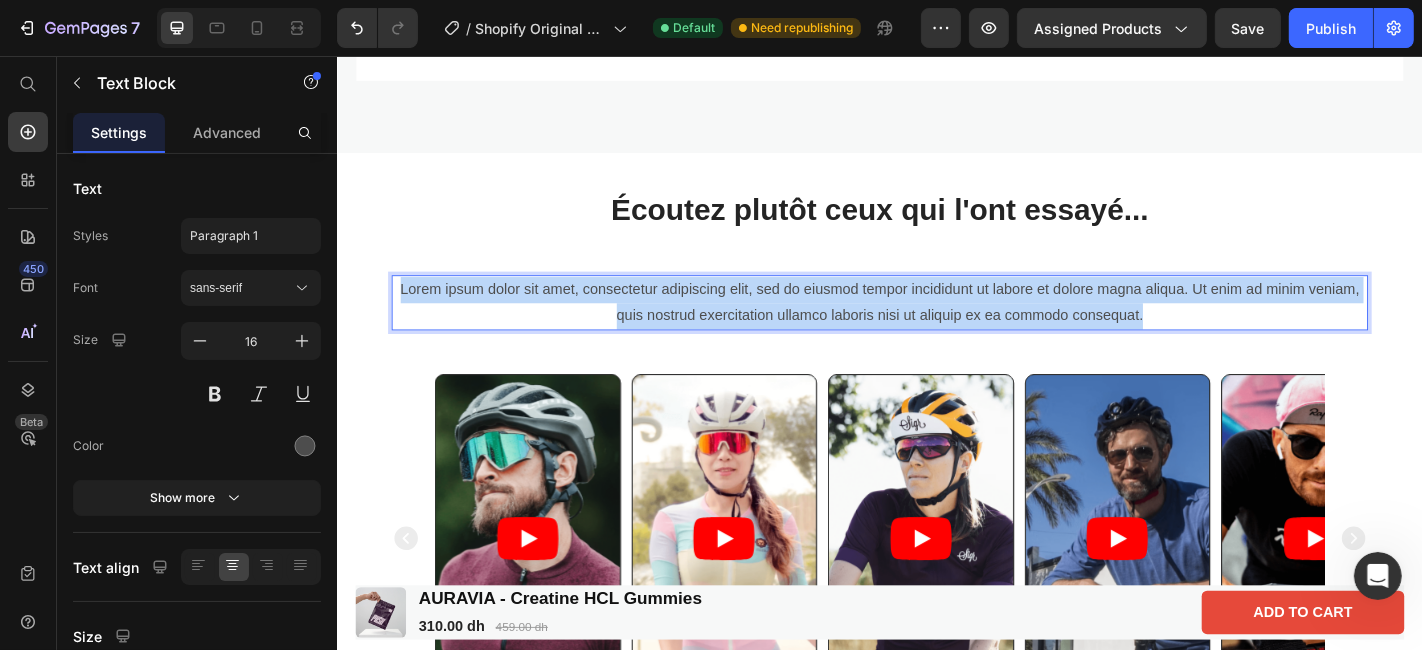 click on "Lorem ipsum dolor sit amet, consectetur adipiscing elit, sed do eiusmod tempor incididunt ut labore et dolore magna aliqua. Ut enim ad minim veniam, quis nostrud exercitation ullamco laboris nisi ut aliquip ex ea commodo consequat." at bounding box center [936, 329] 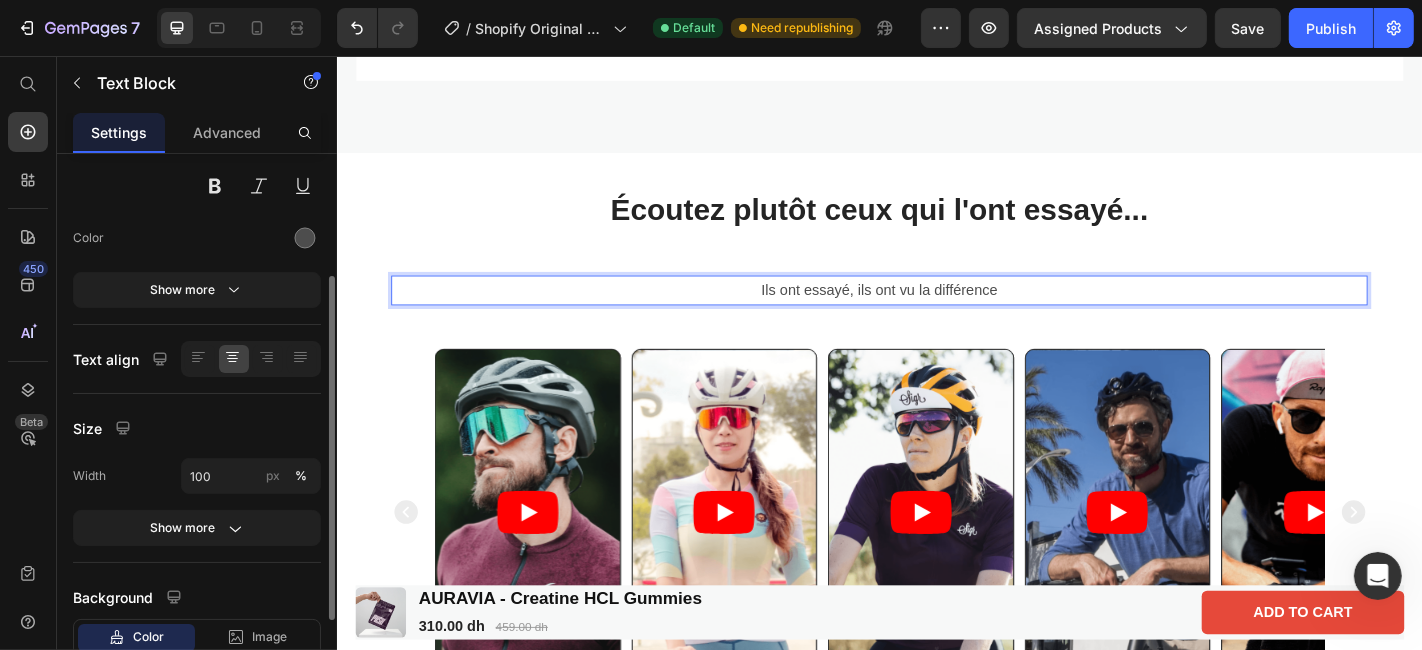 scroll, scrollTop: 191, scrollLeft: 0, axis: vertical 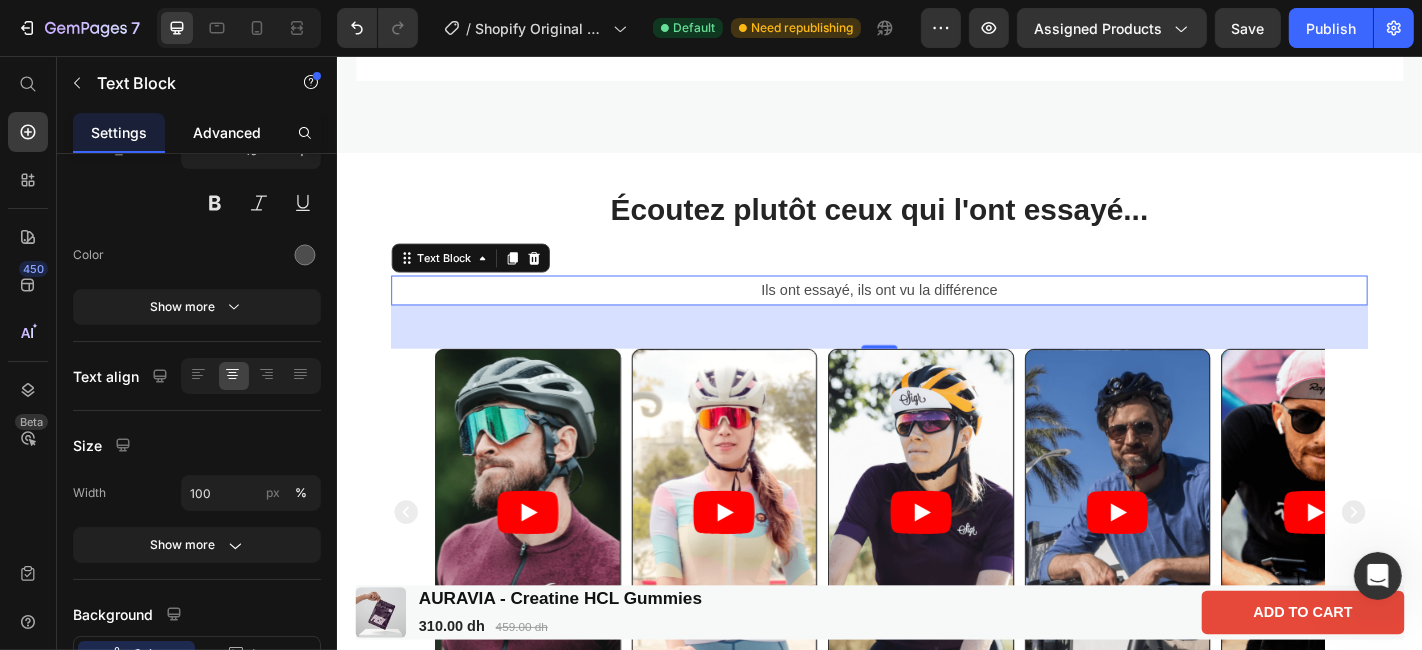 click on "Advanced" at bounding box center (227, 132) 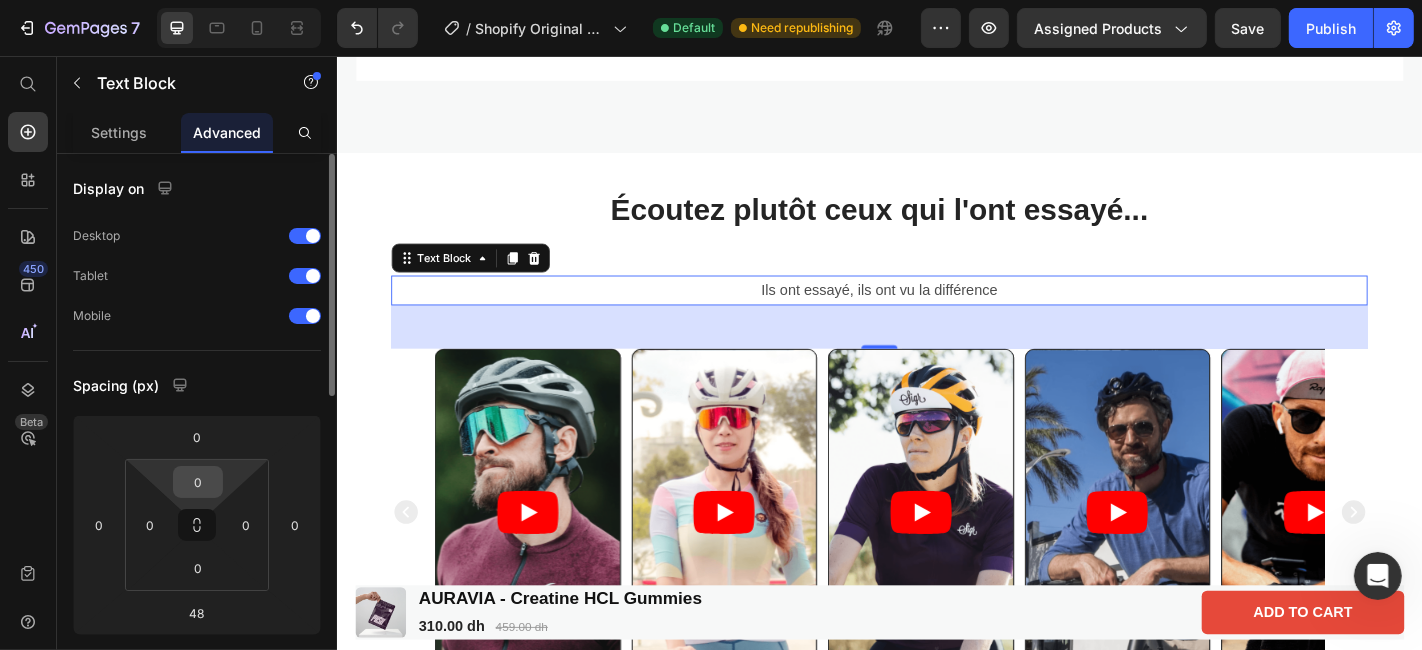 click on "0" at bounding box center (198, 482) 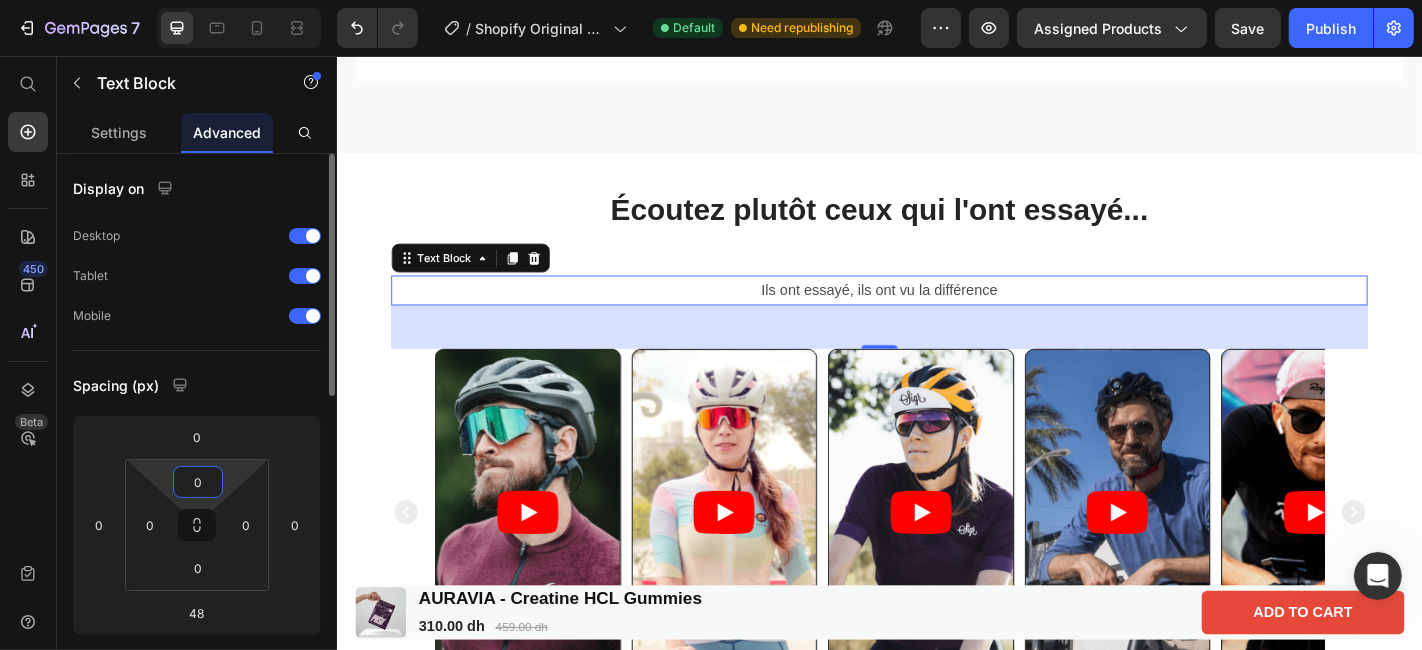click on "0" at bounding box center [198, 482] 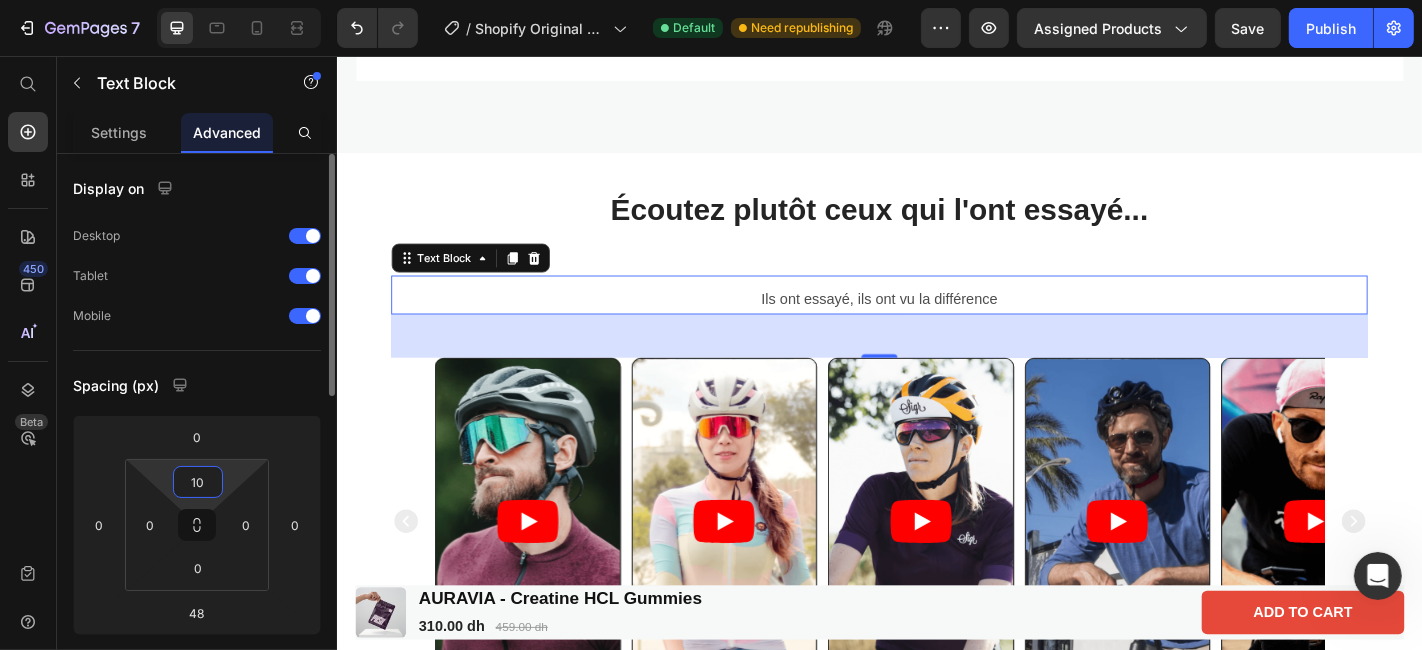 type on "1" 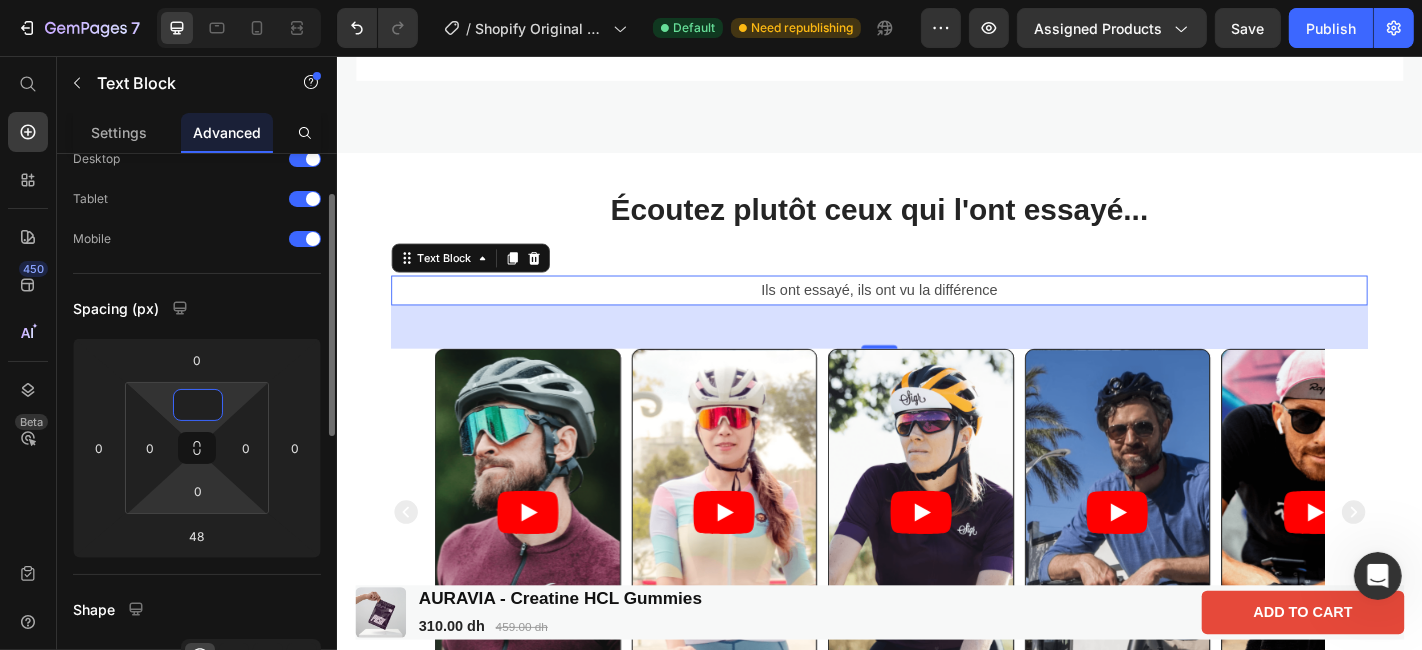 scroll, scrollTop: 82, scrollLeft: 0, axis: vertical 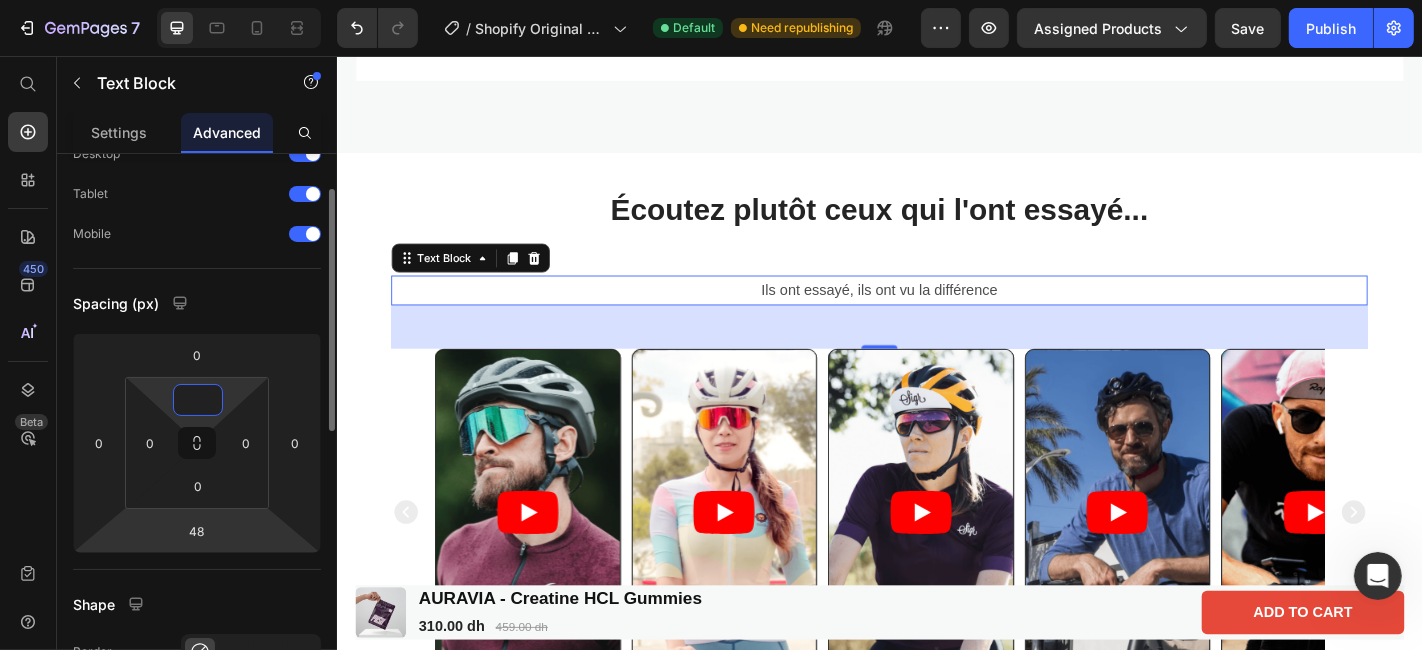 type on "0" 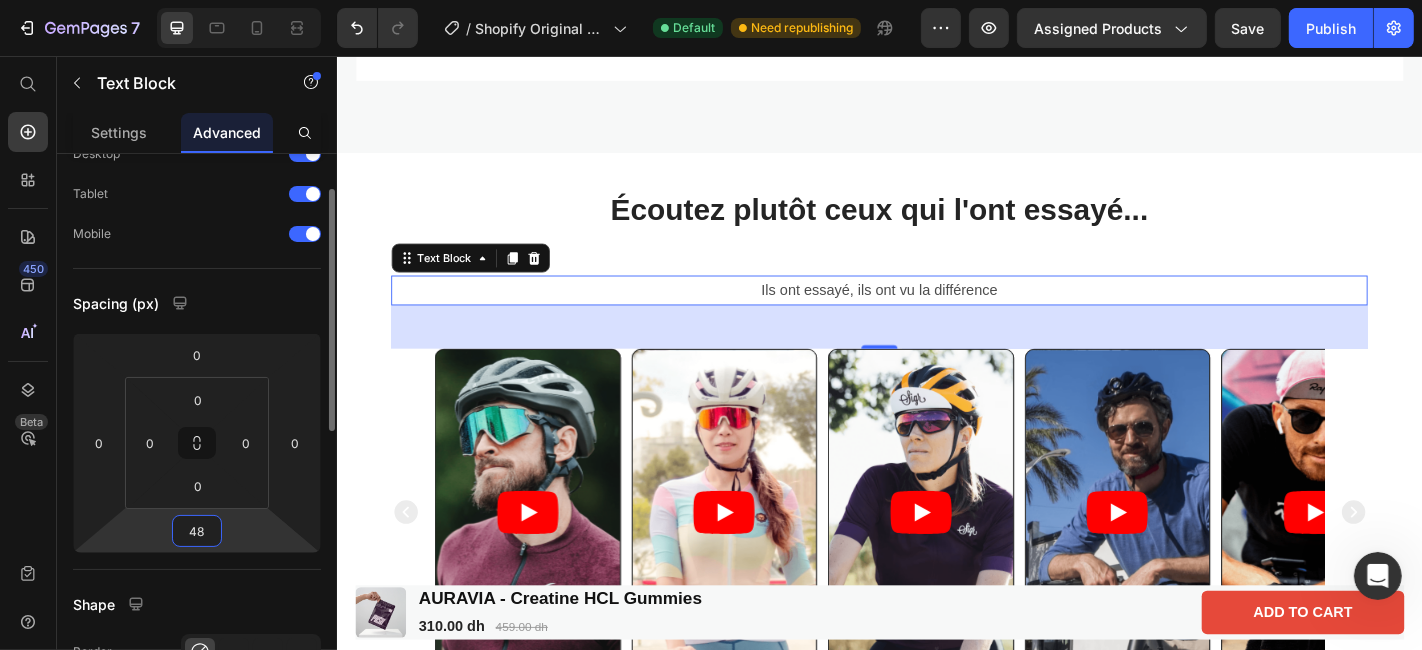 click on "7   /  Shopify Original Product Template Default Need republishing Preview Assigned Products  Save   Publish  450 Beta Start with Sections Elements Hero Section Product Detail Brands Trusted Badges Guarantee Product Breakdown How to use Testimonials Compare Bundle FAQs Social Proof Brand Story Product List Collection Blog List Contact Sticky Add to Cart Custom Footer Browse Library 450 Layout
Row
Row
Row
Row Text
Heading
Text Block Button
Button
Button
Sticky Back to top Media" at bounding box center [711, 0] 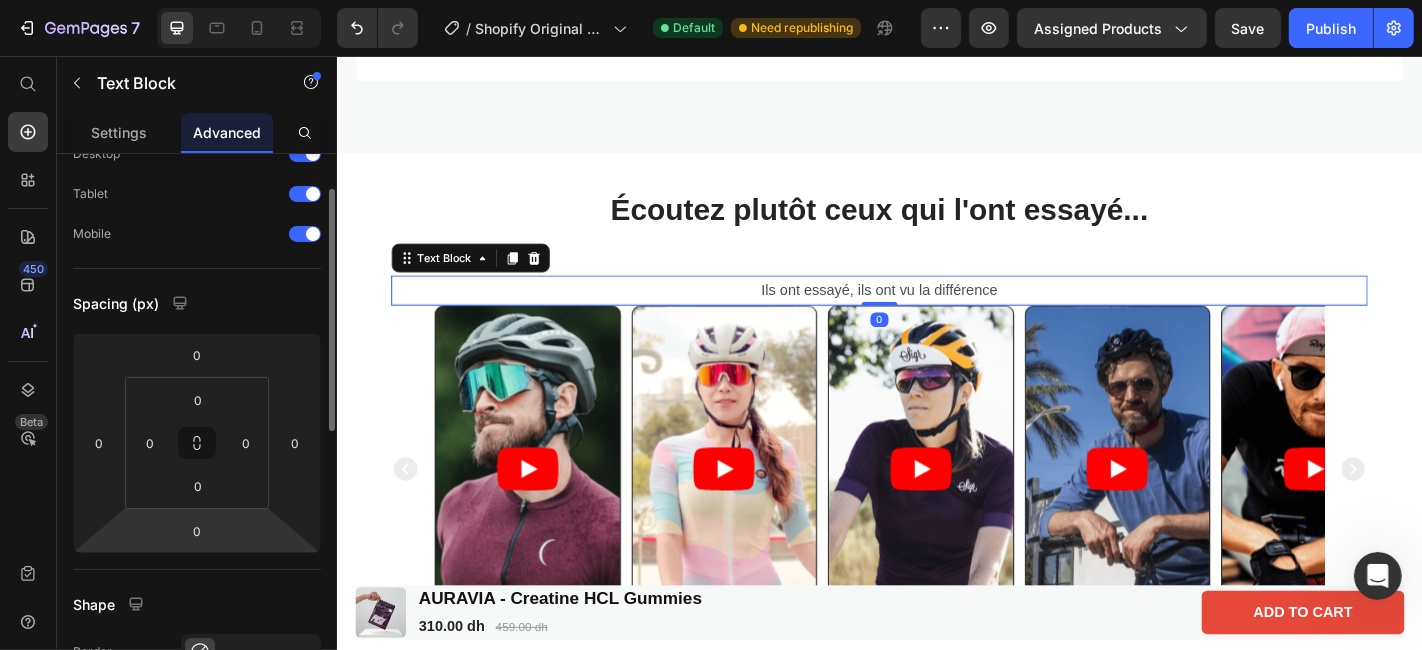 click on "Spacing (px) 0 0 0 0 0 0 0 0" 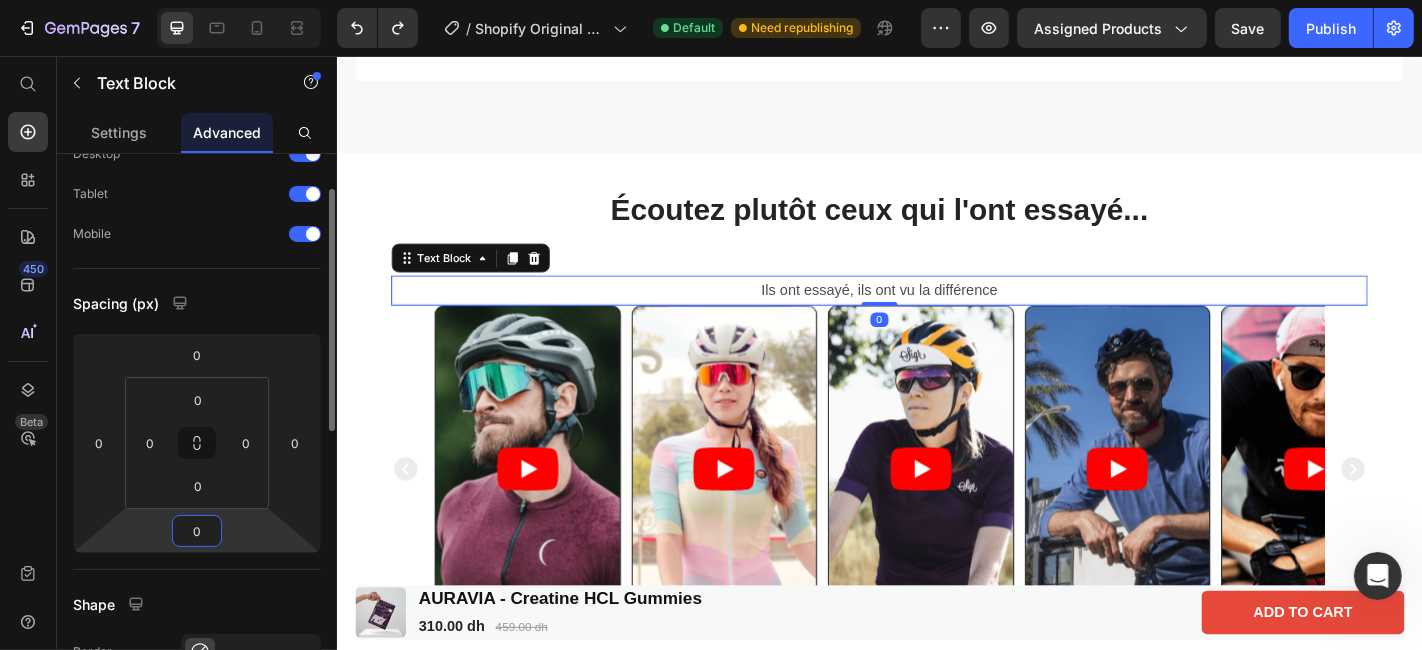 type on "48" 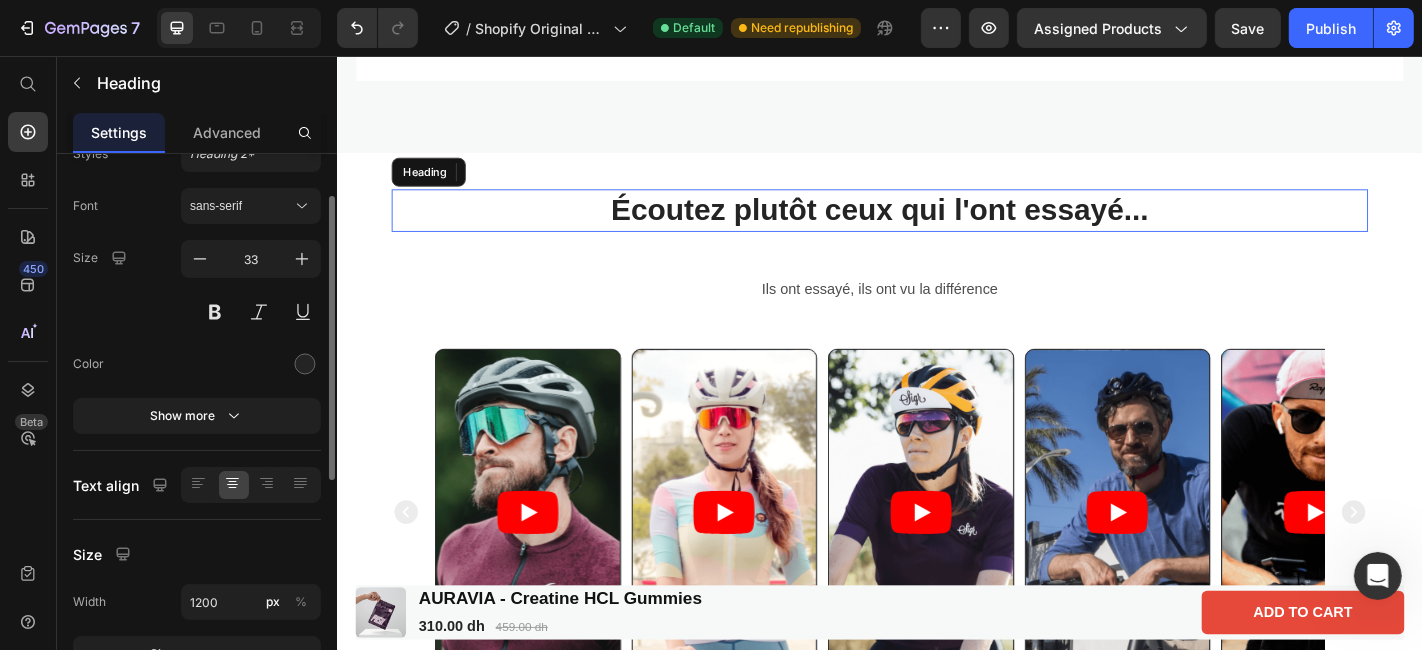 click on "Écoutez plutôt ceux qui l'ont essayé..." at bounding box center (936, 226) 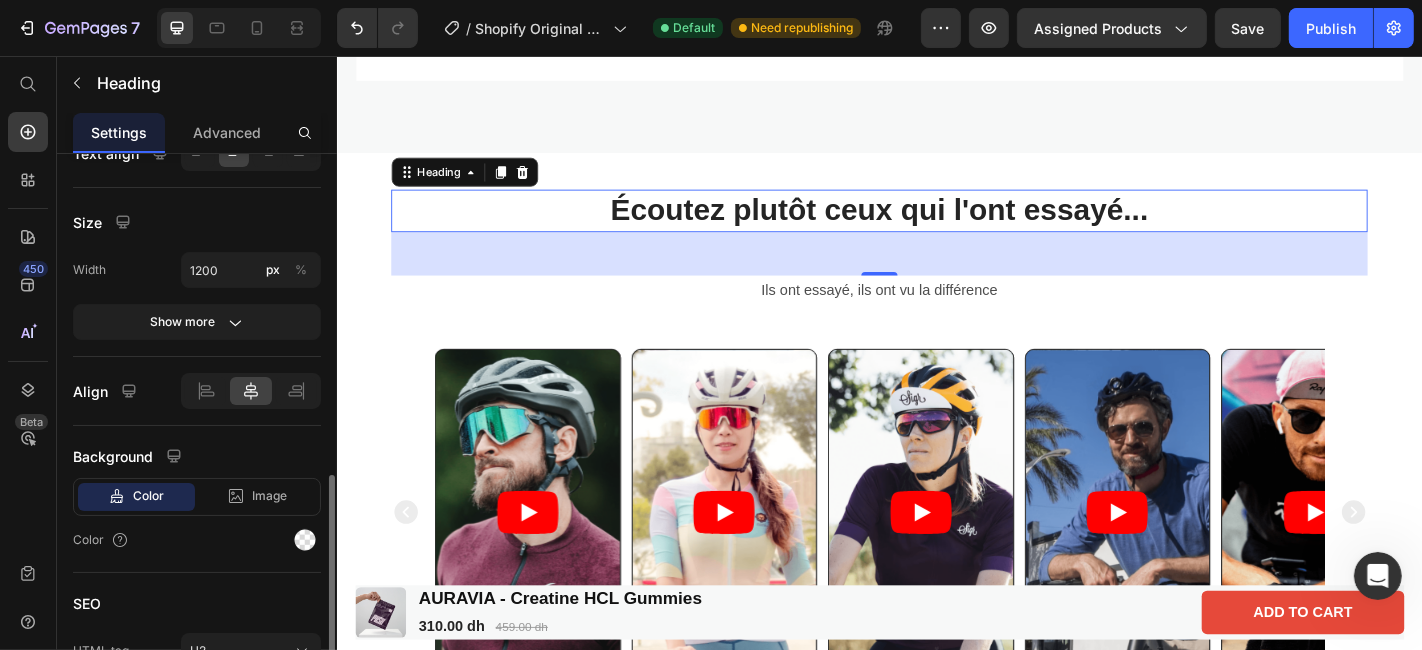 scroll, scrollTop: 493, scrollLeft: 0, axis: vertical 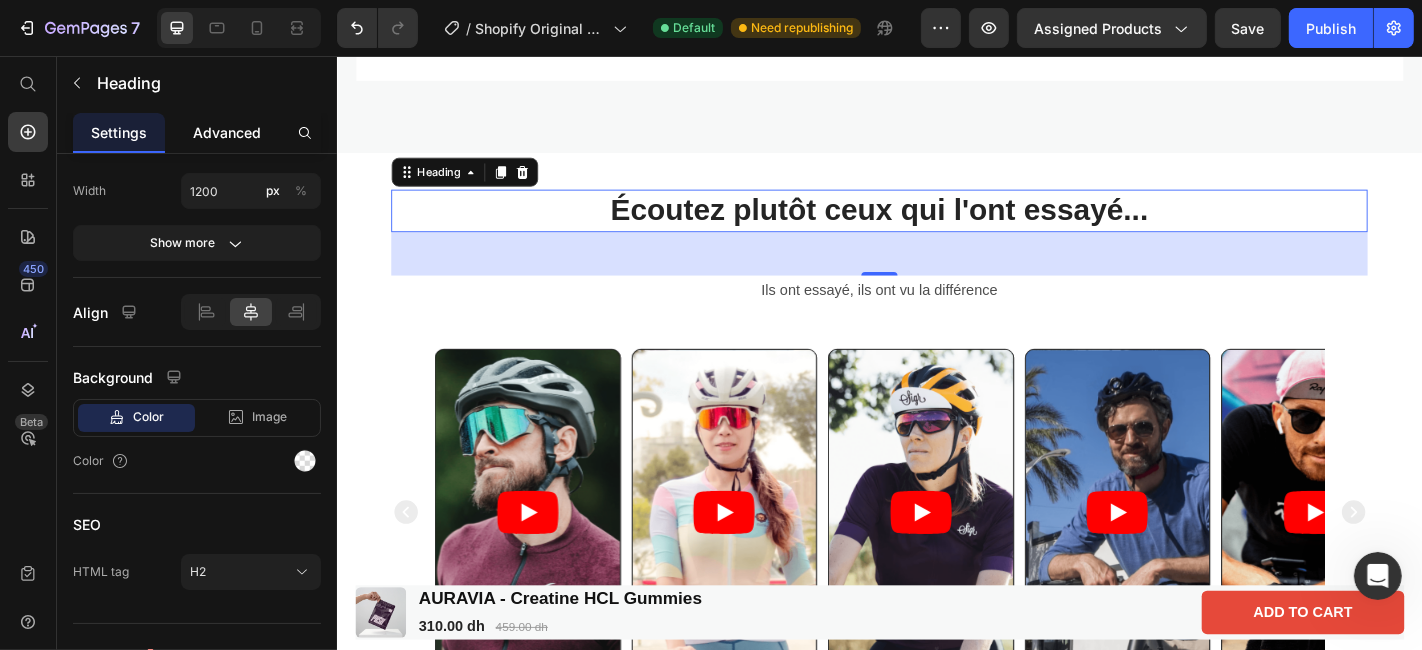 click on "Advanced" at bounding box center [227, 132] 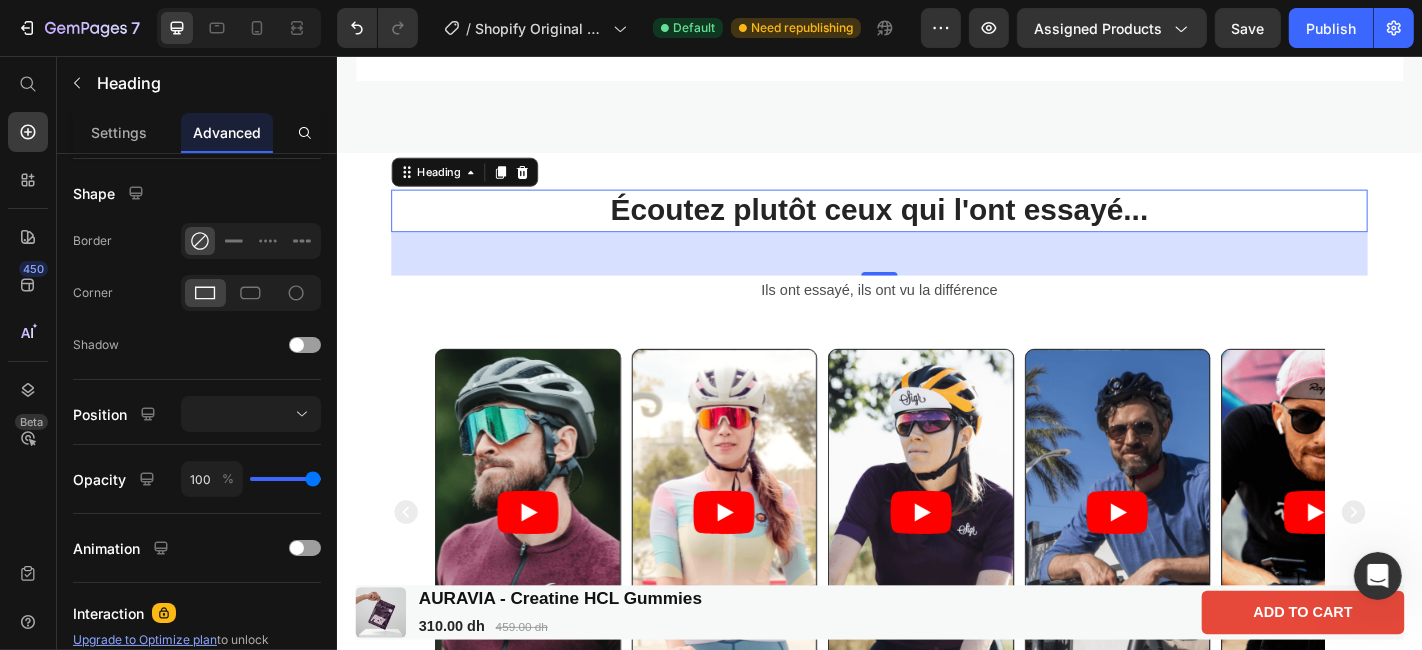 scroll, scrollTop: 0, scrollLeft: 0, axis: both 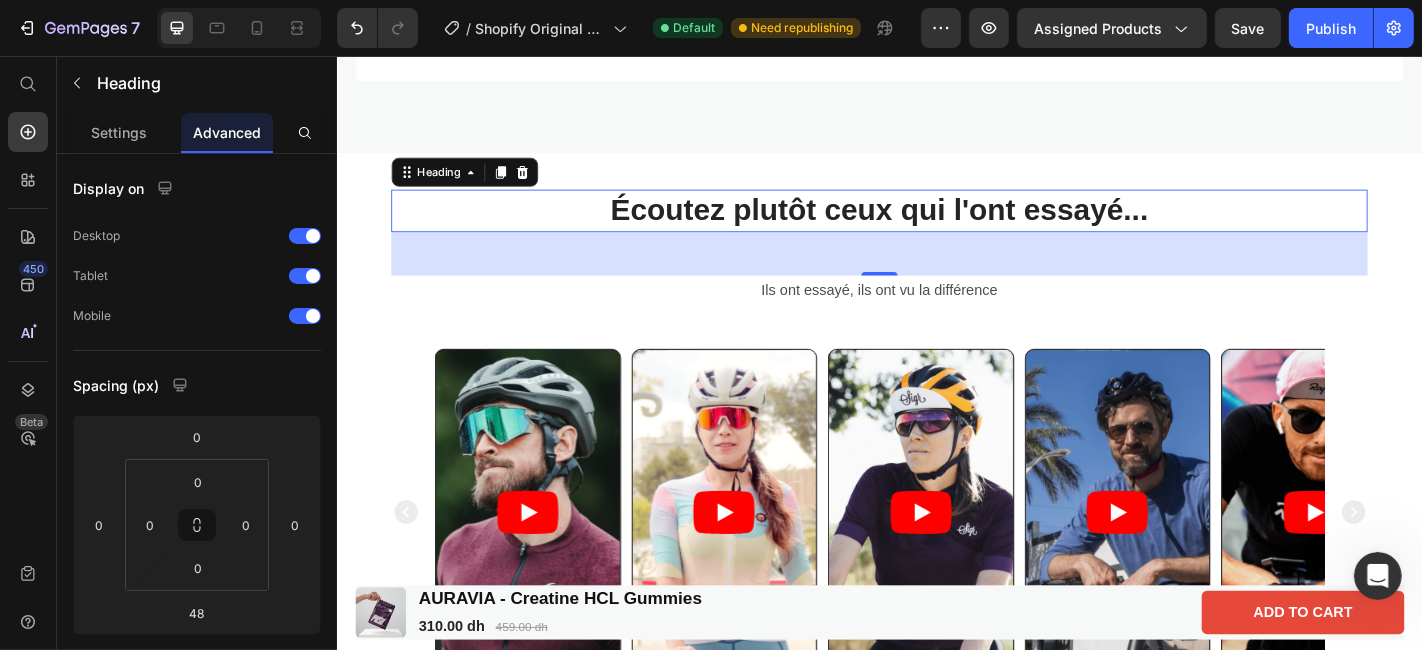 click on "48" at bounding box center (936, 274) 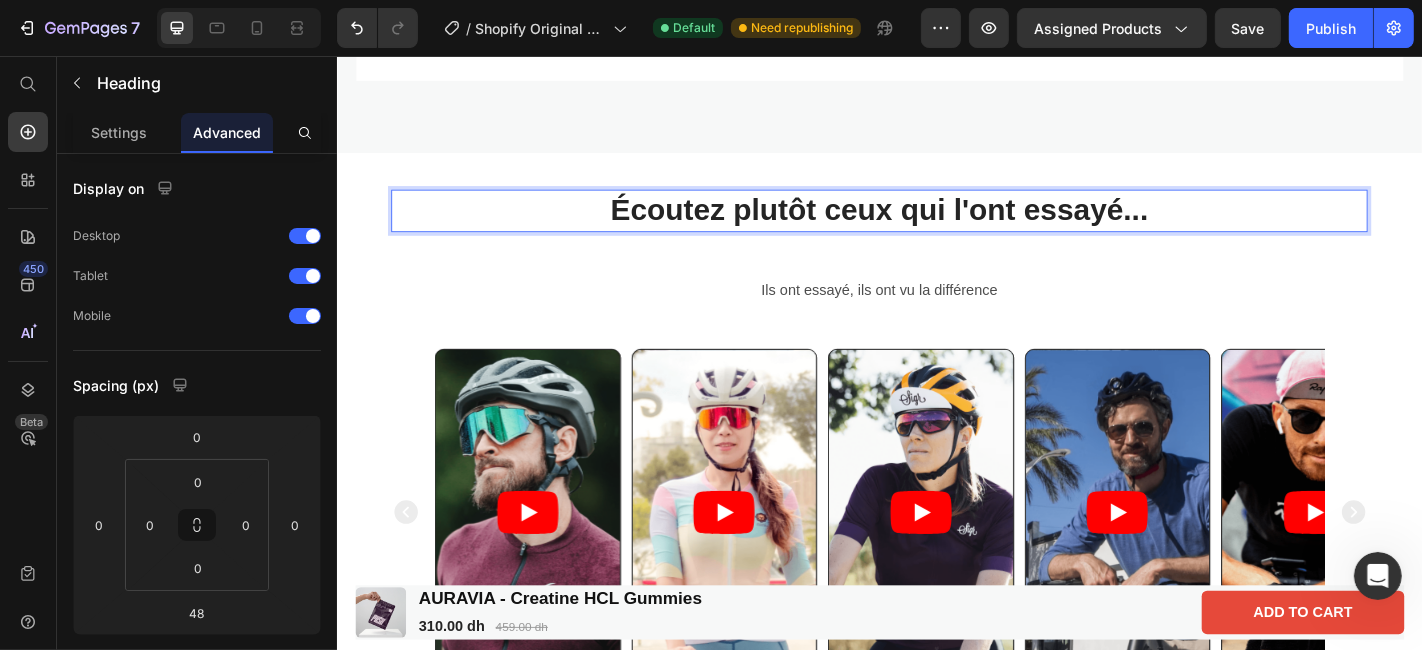click on "Écoutez plutôt ceux qui l'ont essayé..." at bounding box center [936, 226] 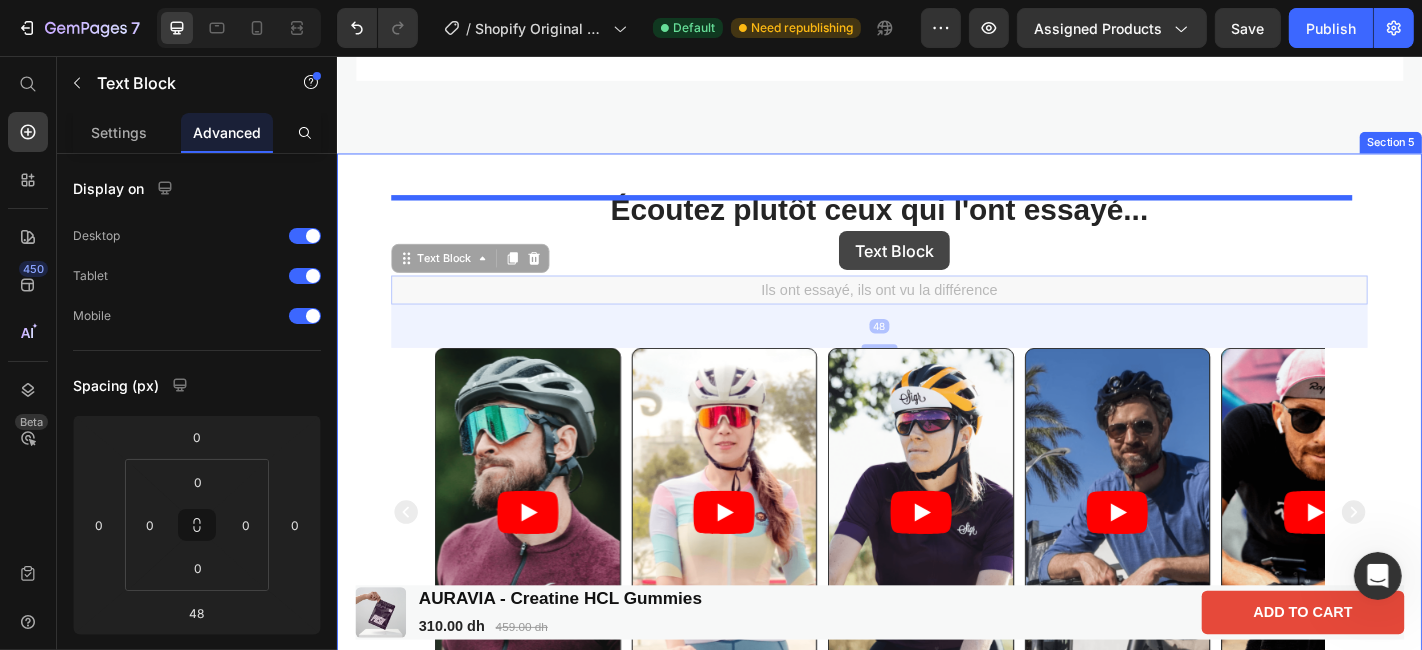 drag, startPoint x: 902, startPoint y: 327, endPoint x: 891, endPoint y: 250, distance: 77.781746 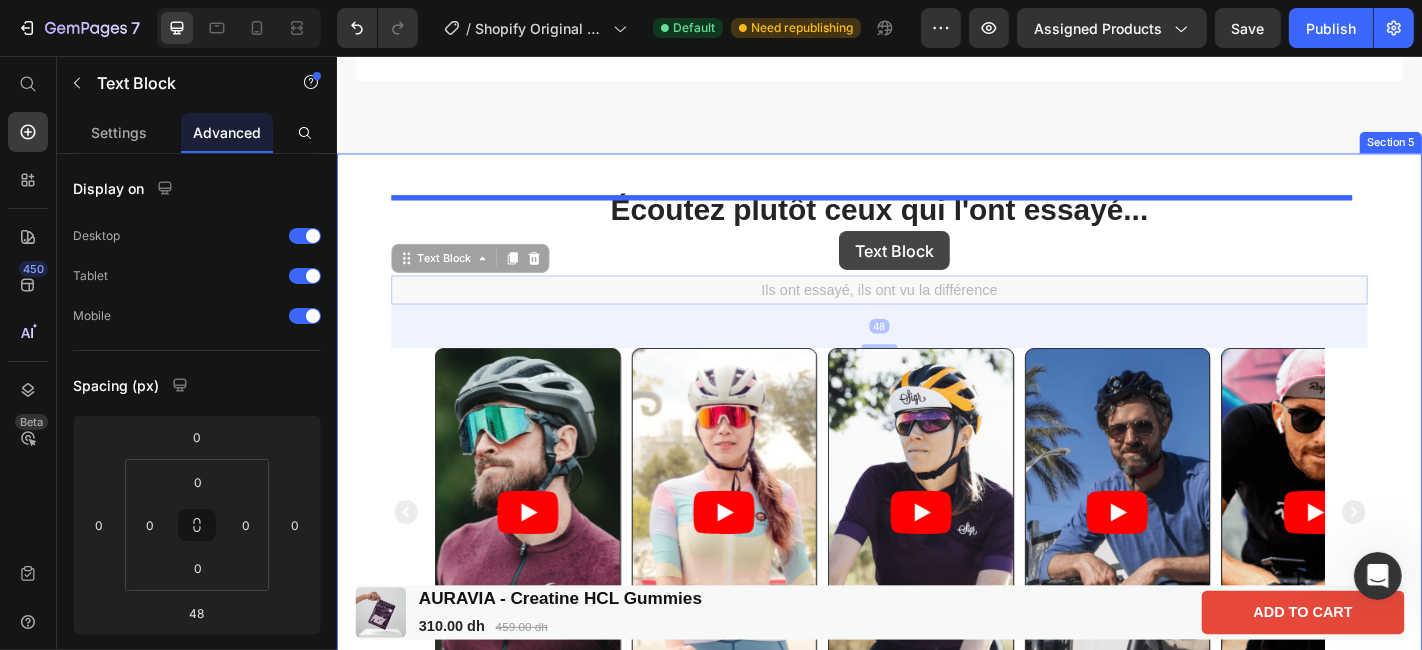 click on "Product Images AURAVIA - Creatine HCL Gummies Product Title 310.00 dh Product Price 459.00 dh Product Price Row Row Add to cart Button Product Sticky FREE-SHIPPING with the purchase of two or more items Text Block Product Images AURAVIA - Creatine HCL Gummies Product Title ATTENTION | COGNITION | PRODUCTIVITY Text Block
Icon
Icon
Icon
Icon
Icon Icon List 485 Reviews! Text Block Row 310.00 dh Product Price 459.00 dh Product Price Row This product does not have a description Product Description This product has only default variant Product Variants & Swatches Frequency Text Block Appstle Subscriptions Appstle Subscriptions Seal Subscriptions Seal Subscriptions Add to cart Add to Cart Feel Better or it's free Text Block Row Product
Facts & Ingredients An invigorating mix of Text Block CBD Taurine Caffeine Vitamin B Vitamin C Text Block Text Block Text Block Text Block Ascorbic Acid Text Block Text Block Tab
Benefits" at bounding box center (936, 1735) 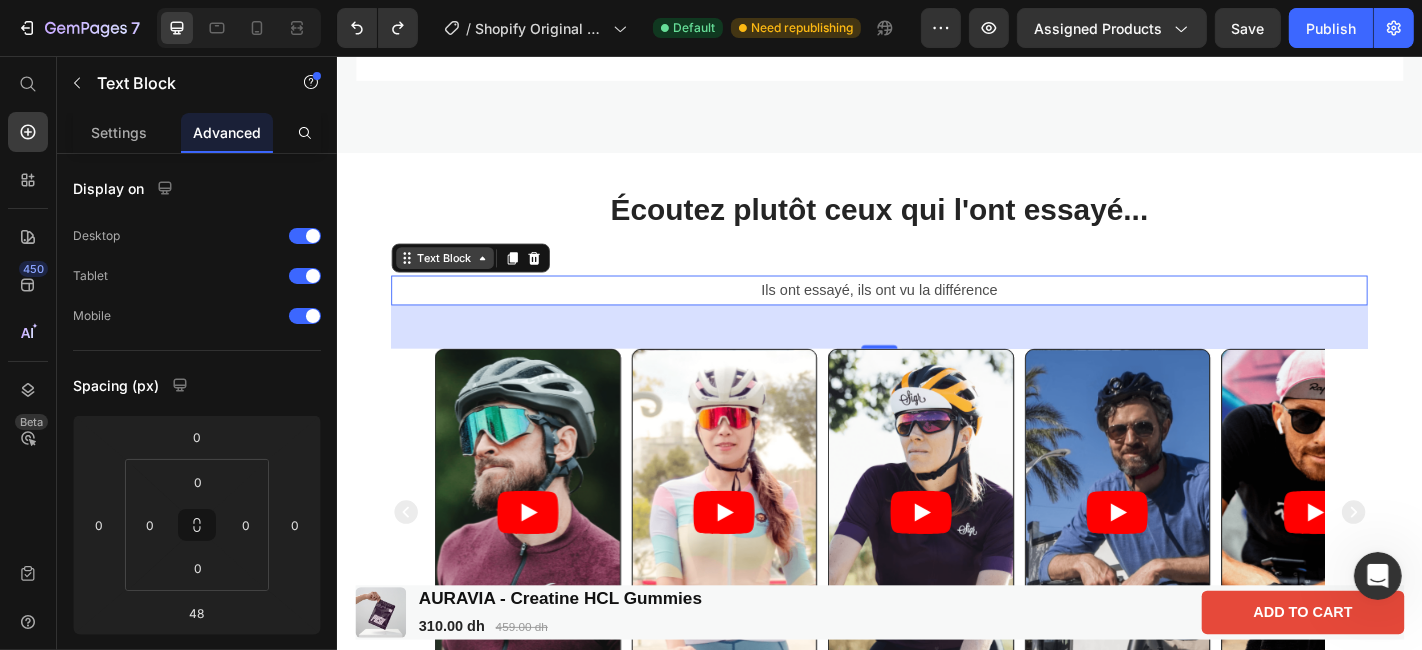 click on "Text Block" at bounding box center (455, 279) 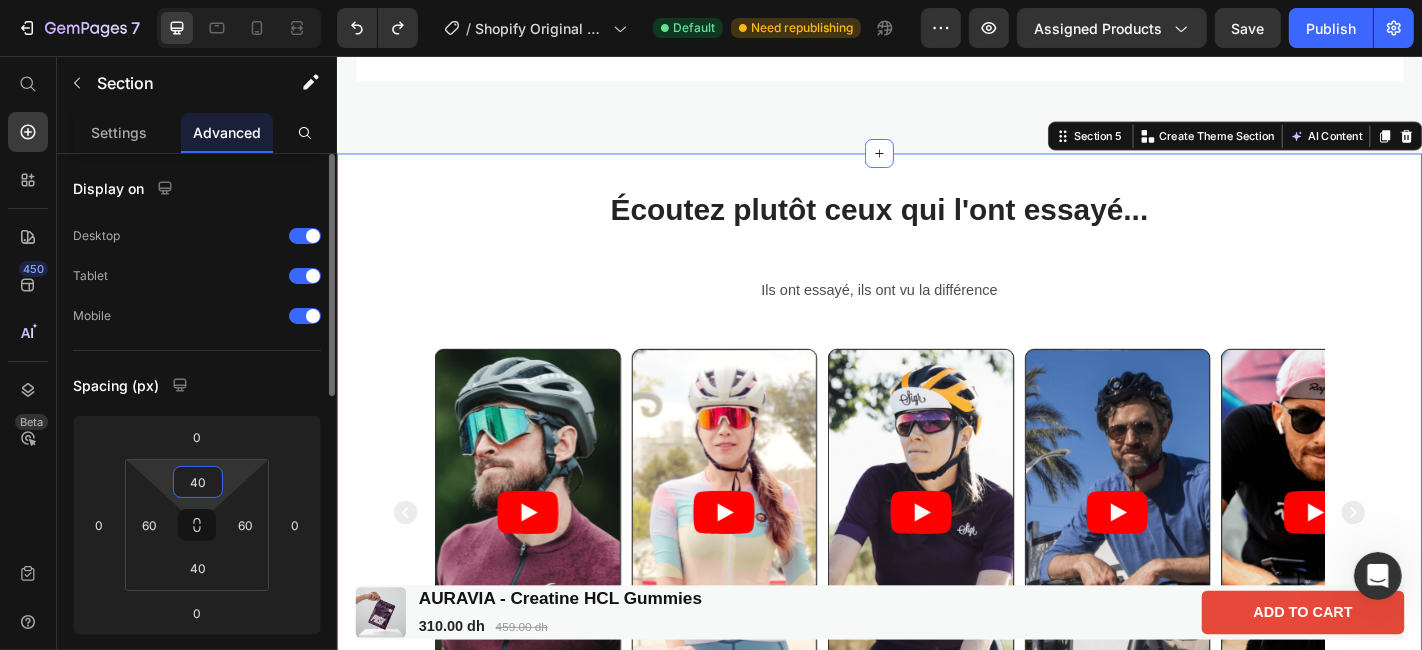 click on "40" at bounding box center (198, 482) 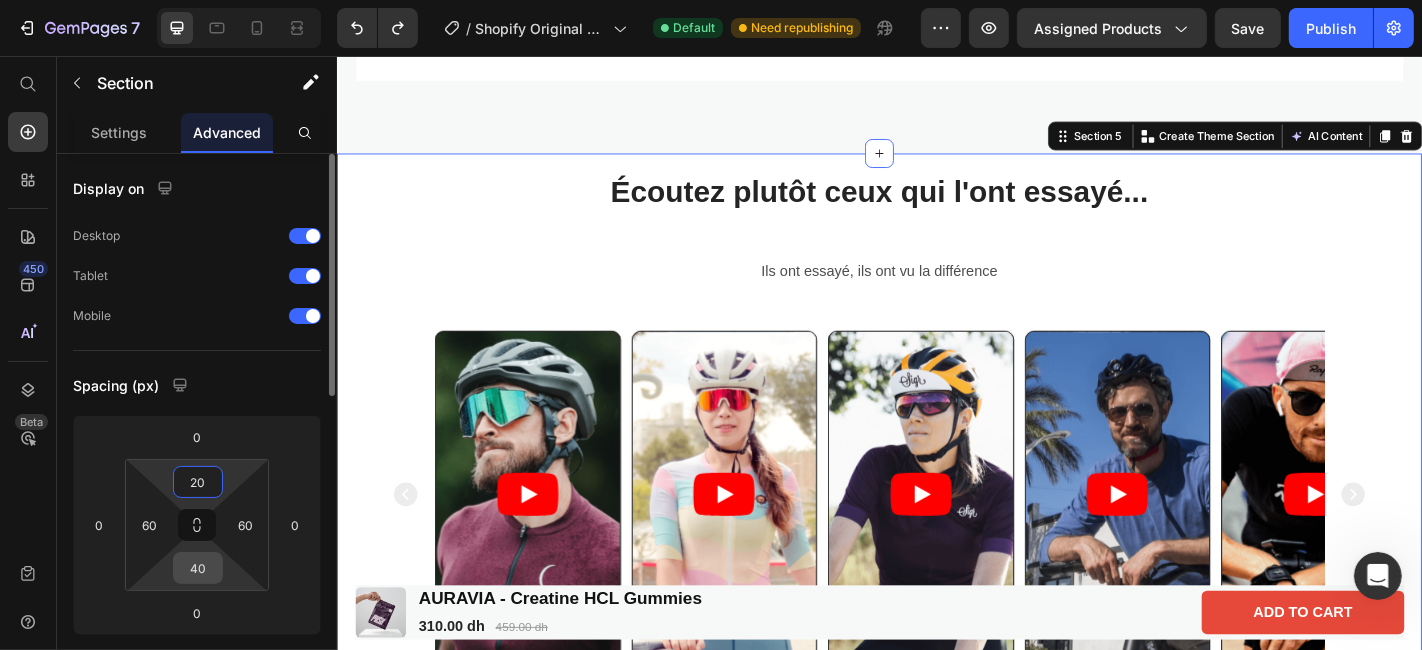 type on "20" 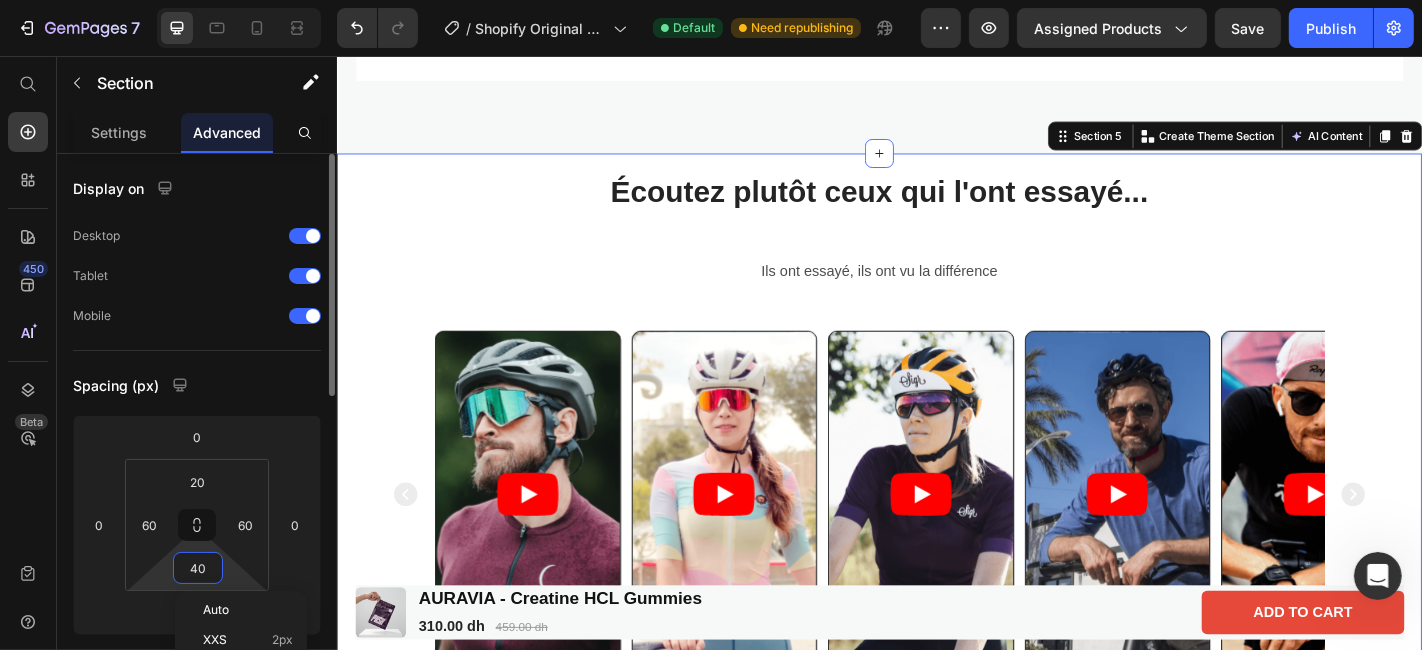 click on "40" at bounding box center (198, 568) 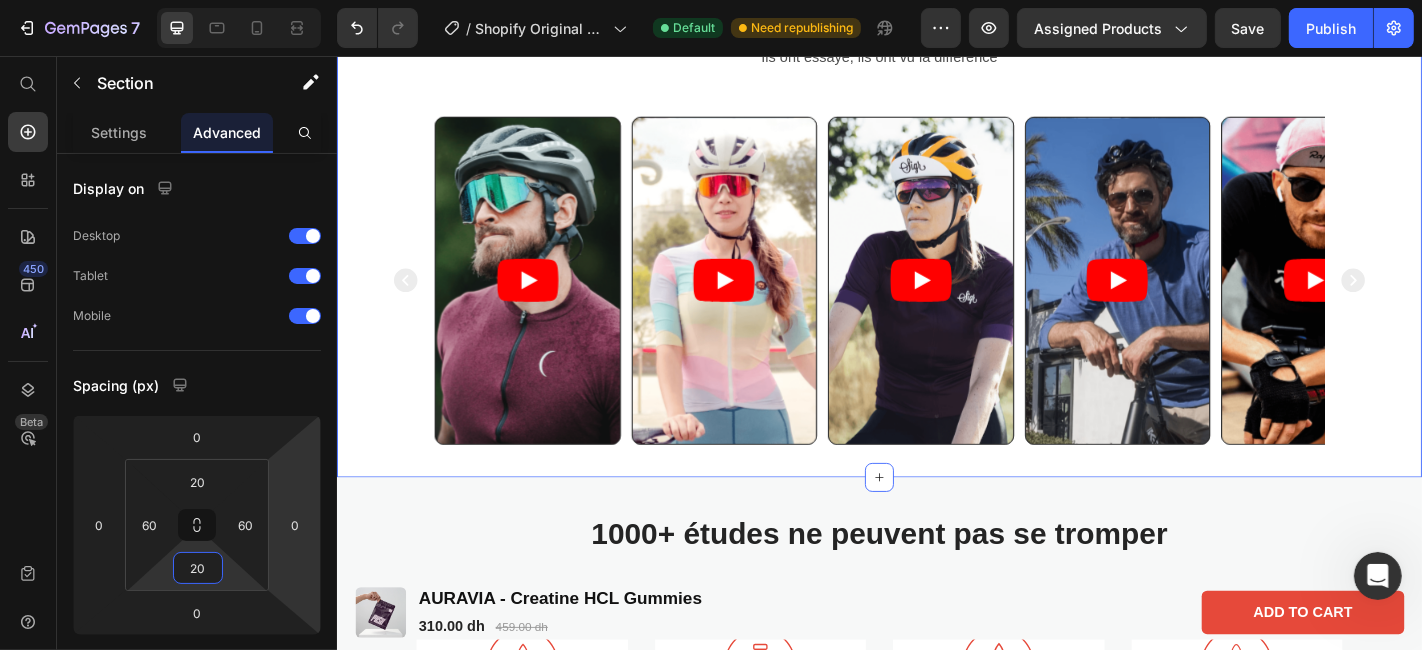 scroll, scrollTop: 1699, scrollLeft: 0, axis: vertical 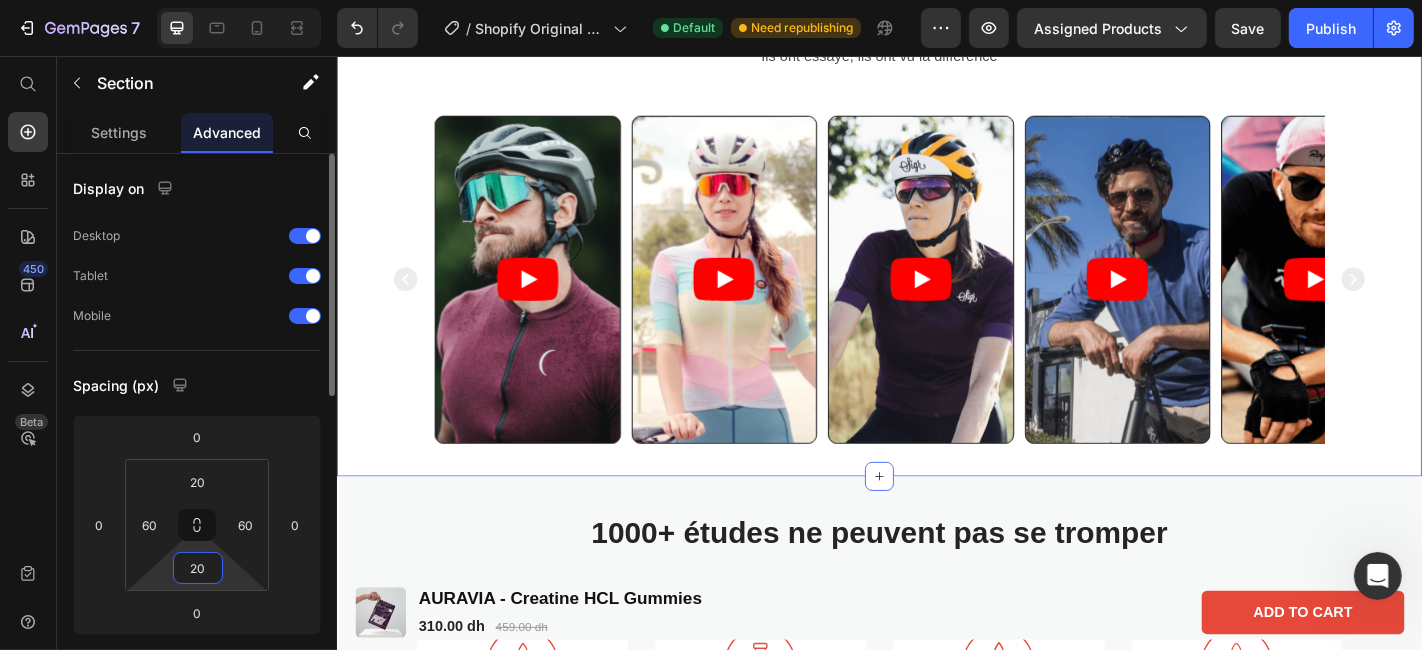 type on "20" 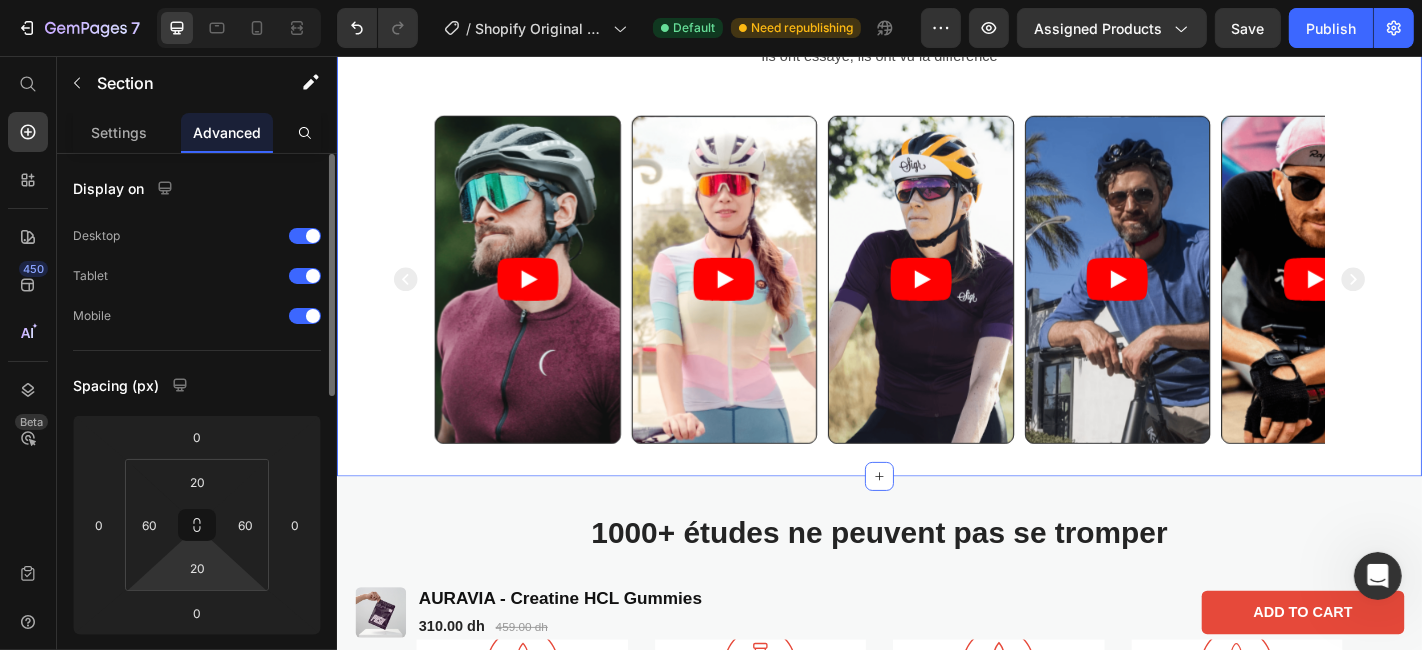 click on "Spacing (px)" at bounding box center [197, 385] 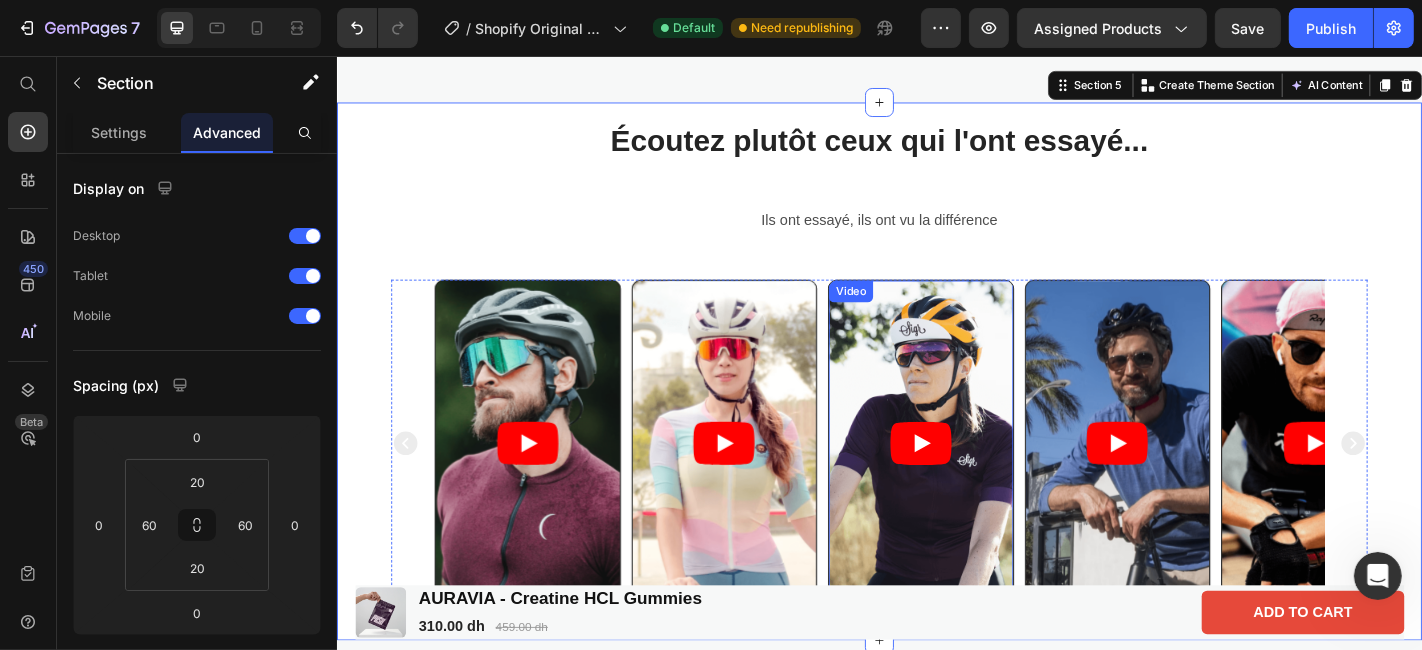 scroll, scrollTop: 1591, scrollLeft: 0, axis: vertical 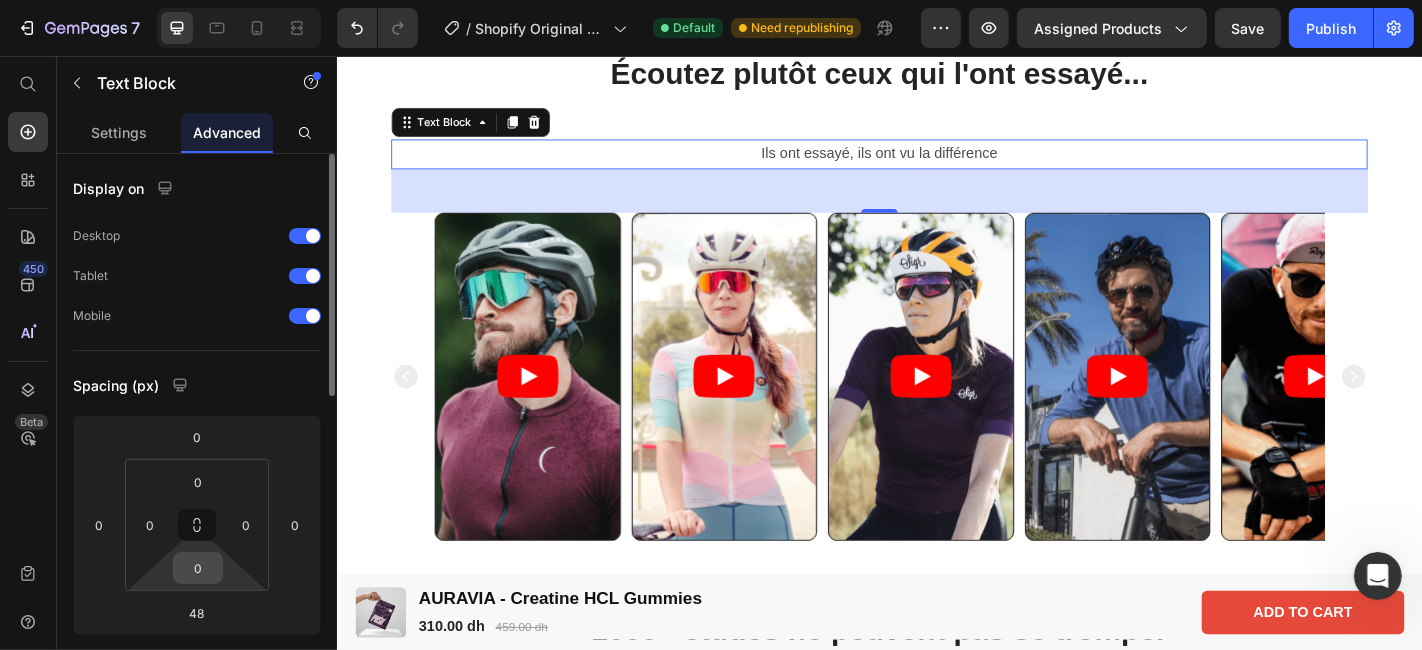 click on "0" at bounding box center (198, 568) 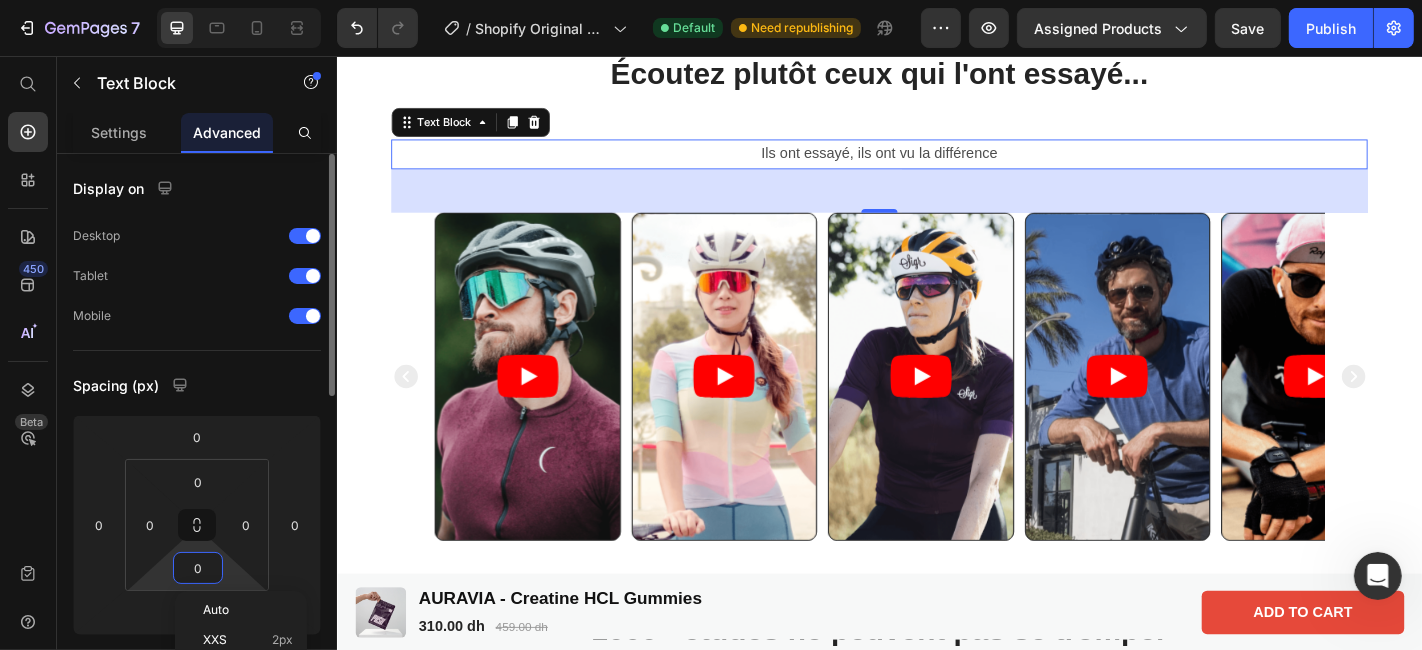 click on "0" at bounding box center (198, 568) 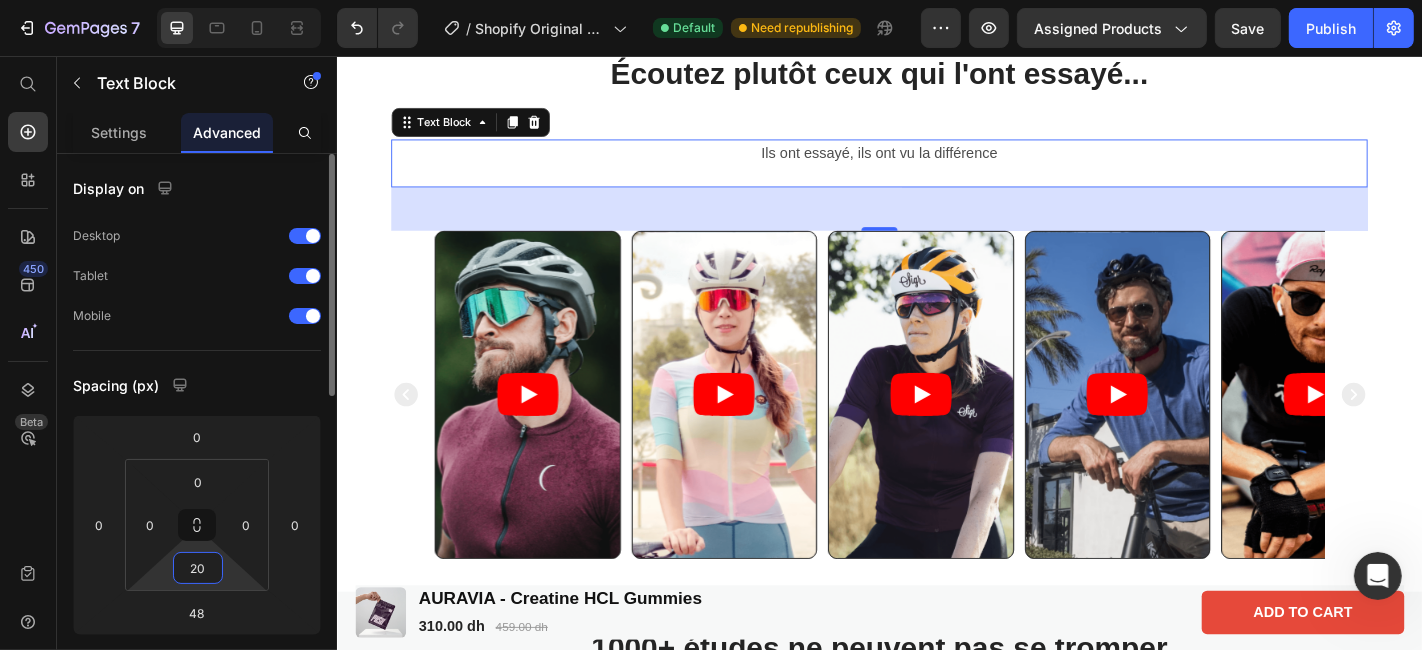 type on "2" 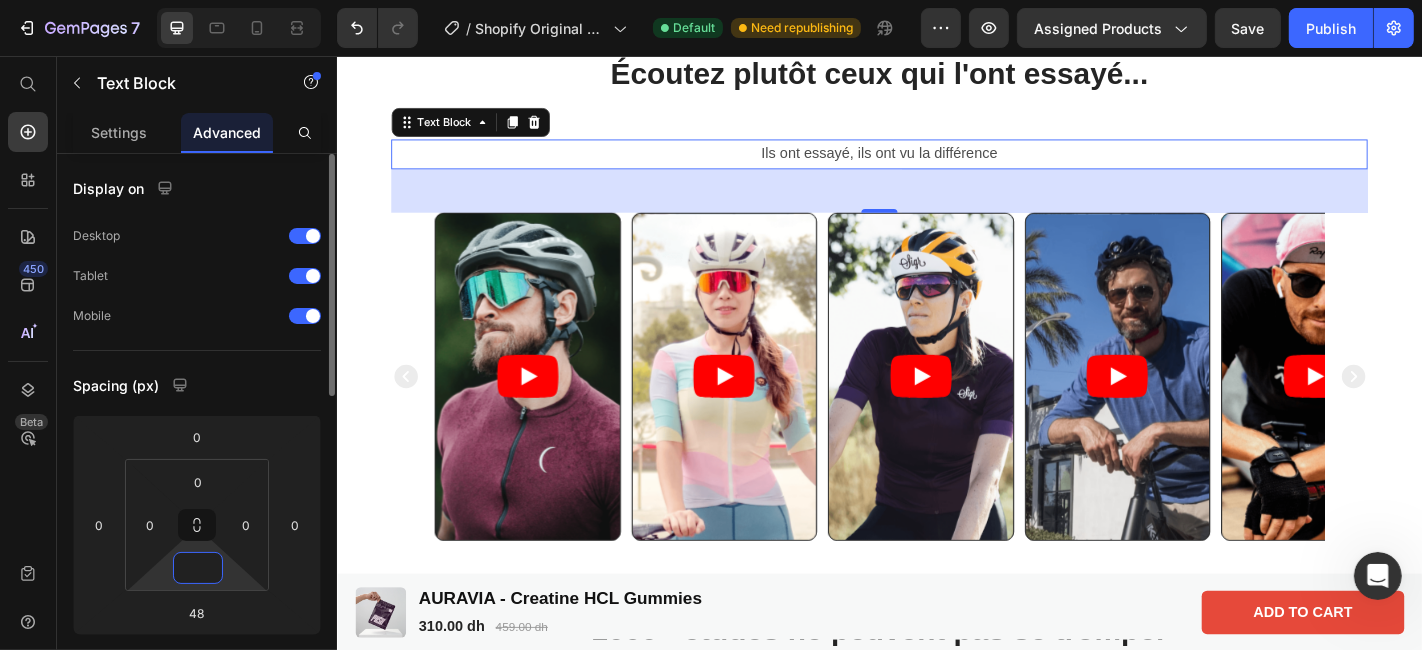 type on "0" 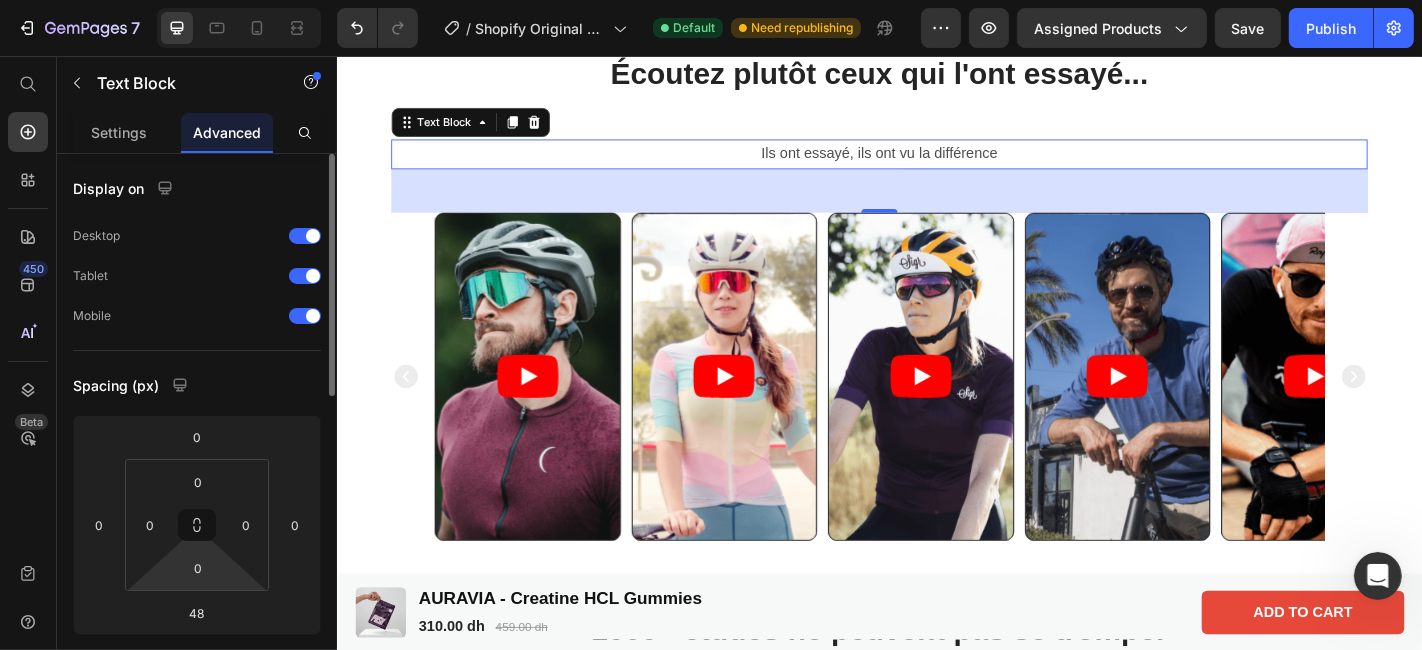 click on "Spacing (px) 0 0 48 0 0 0 0 0" 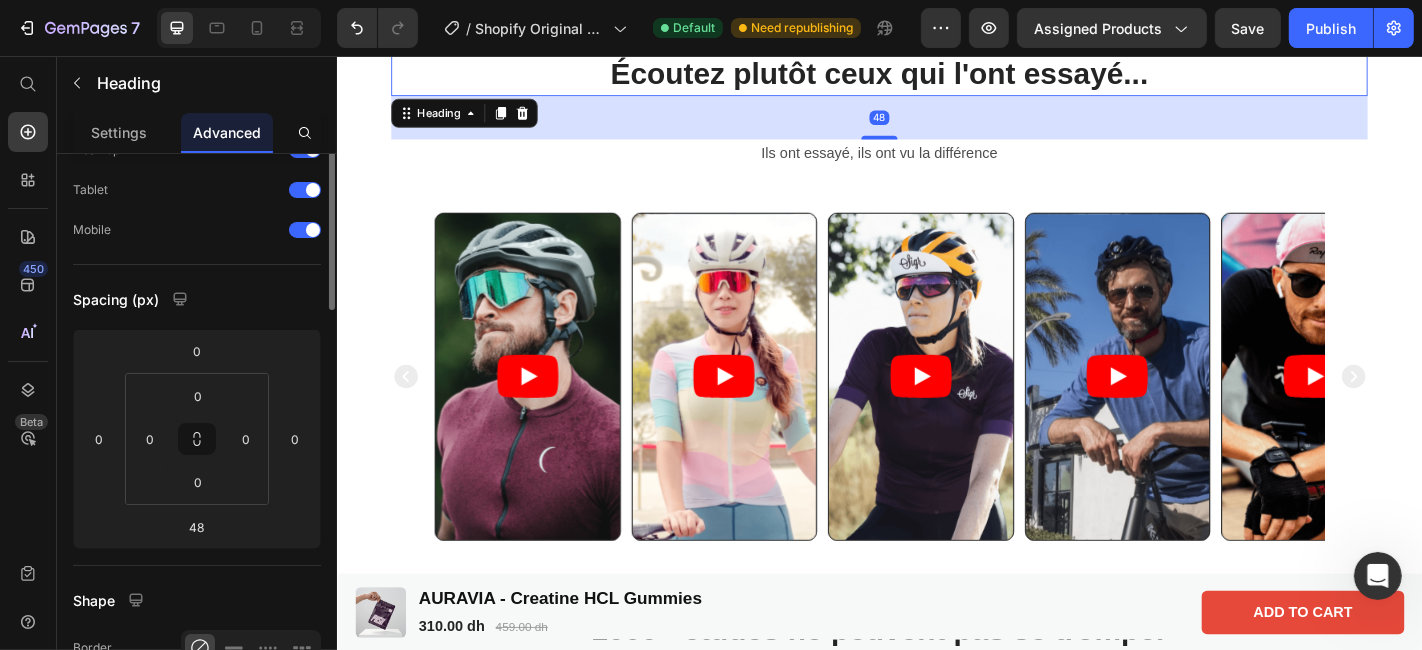 scroll, scrollTop: 0, scrollLeft: 0, axis: both 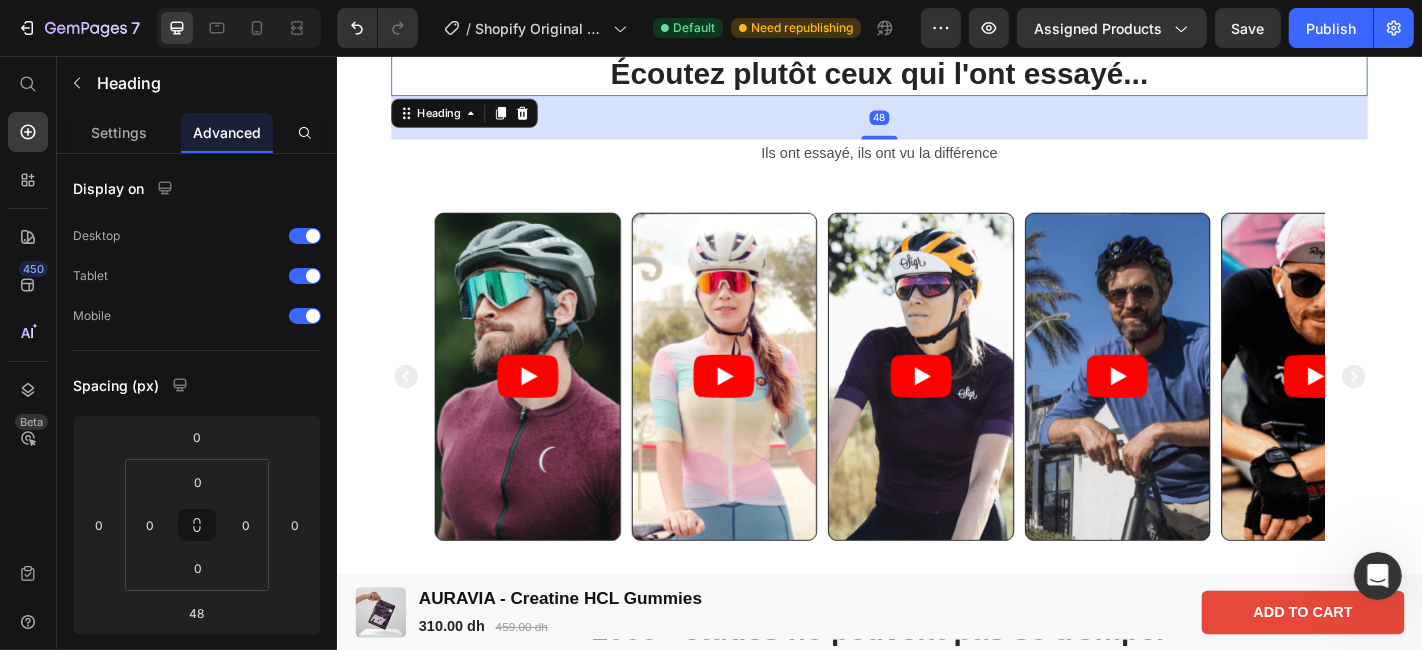 click on "48" at bounding box center [936, 124] 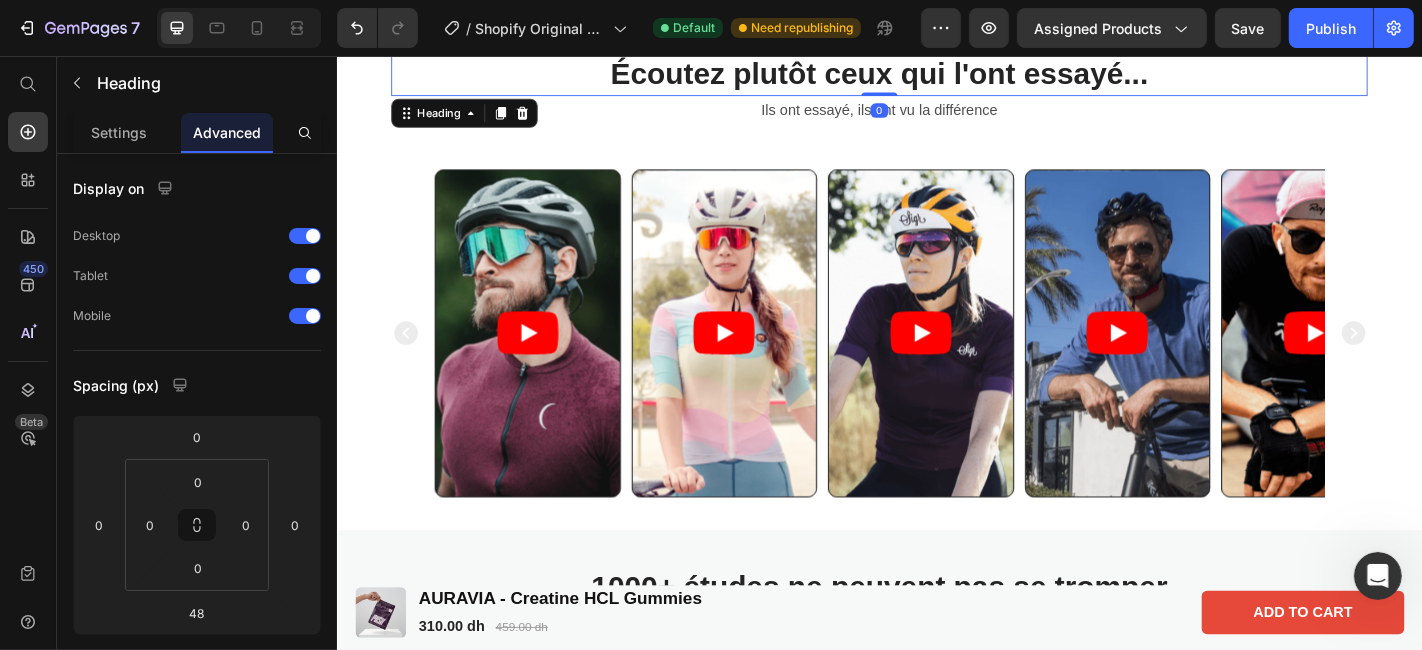 drag, startPoint x: 924, startPoint y: 151, endPoint x: 931, endPoint y: 94, distance: 57.428215 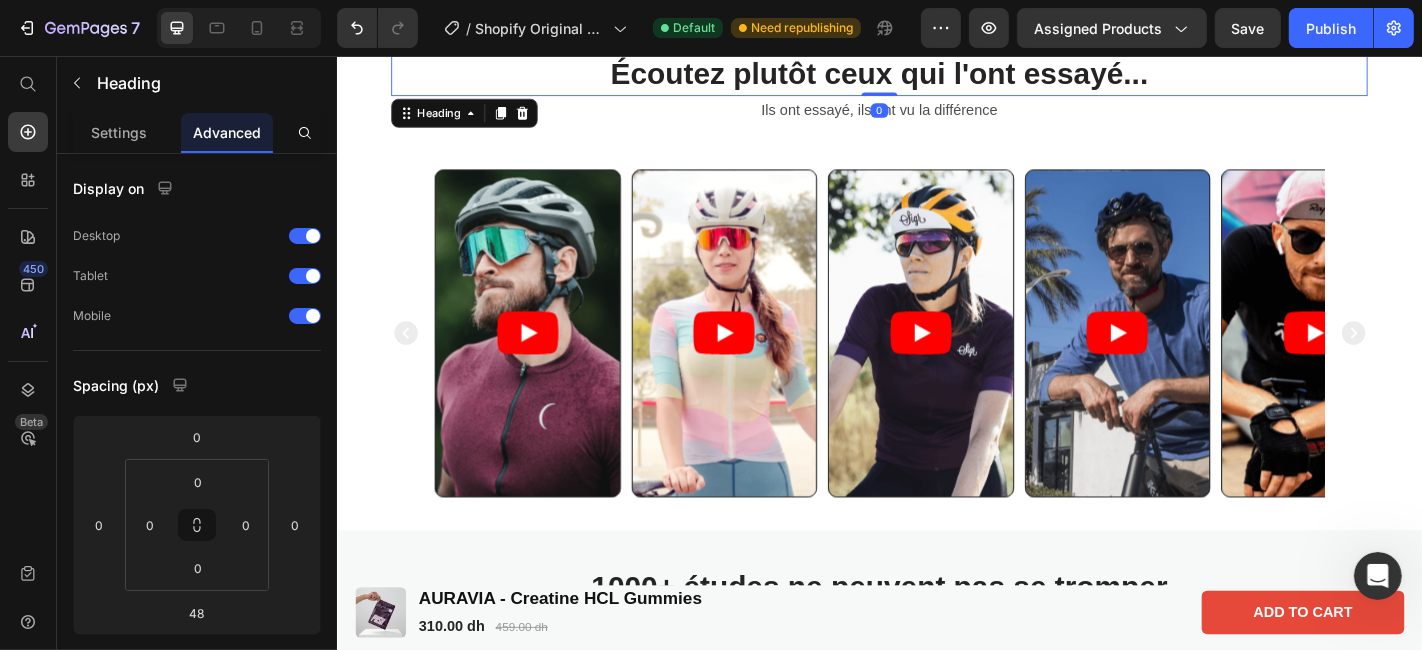 click on "Écoutez plutôt ceux qui l'ont essayé... Heading   0" at bounding box center (936, 76) 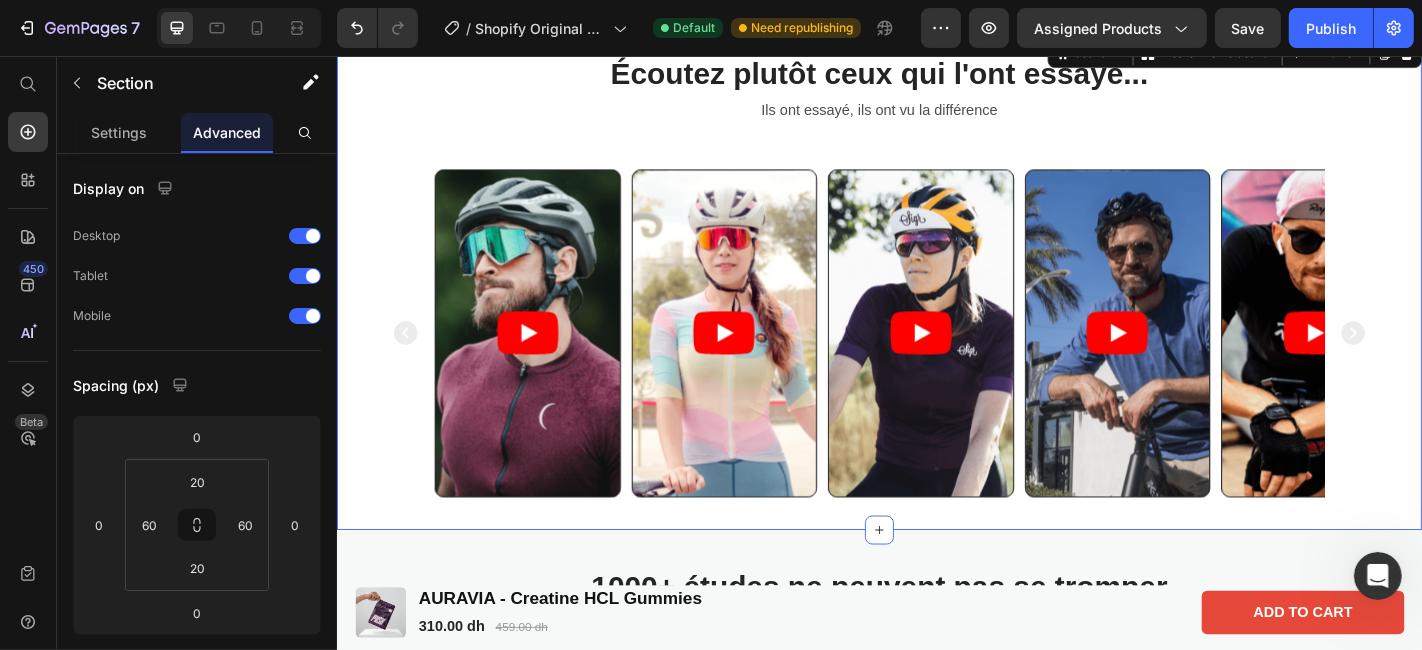 click on "Écoutez plutôt ceux qui l'ont essayé... Heading Ils ont essayé, ils ont vu la différence Text Block
Video Video Video Video Video
Carousel" at bounding box center [936, 307] 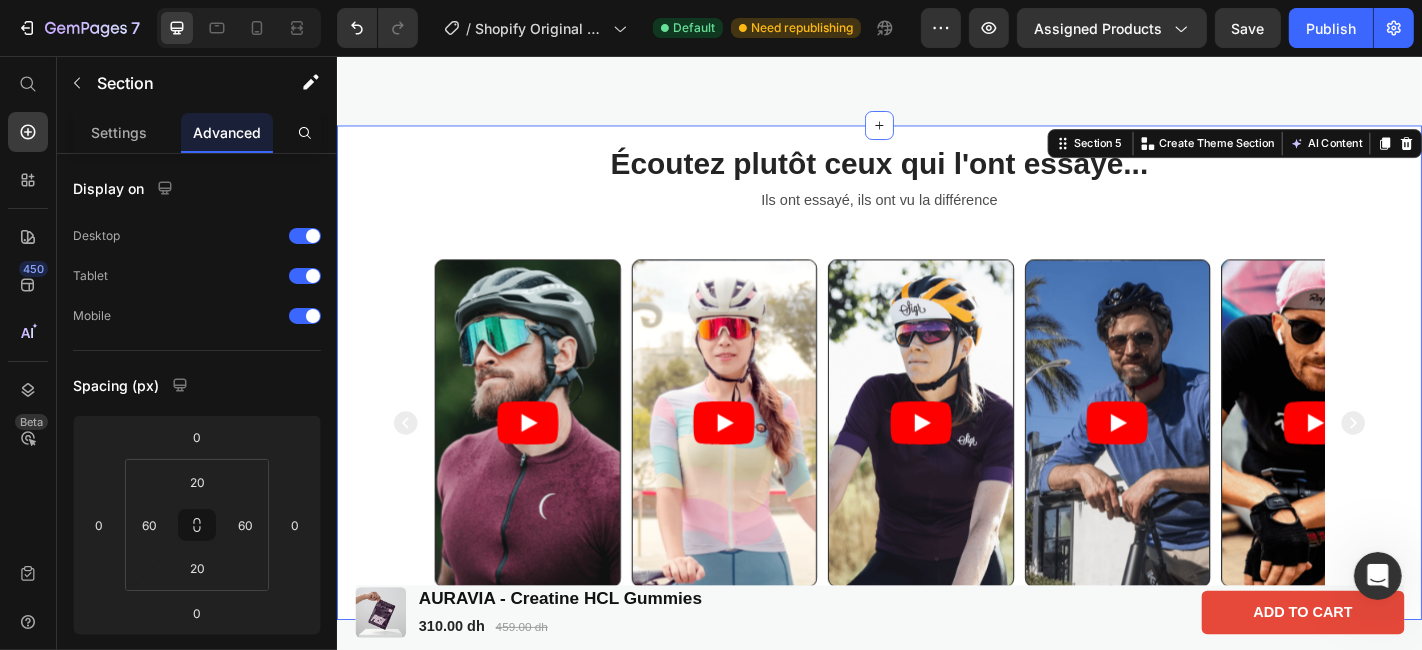scroll, scrollTop: 1450, scrollLeft: 0, axis: vertical 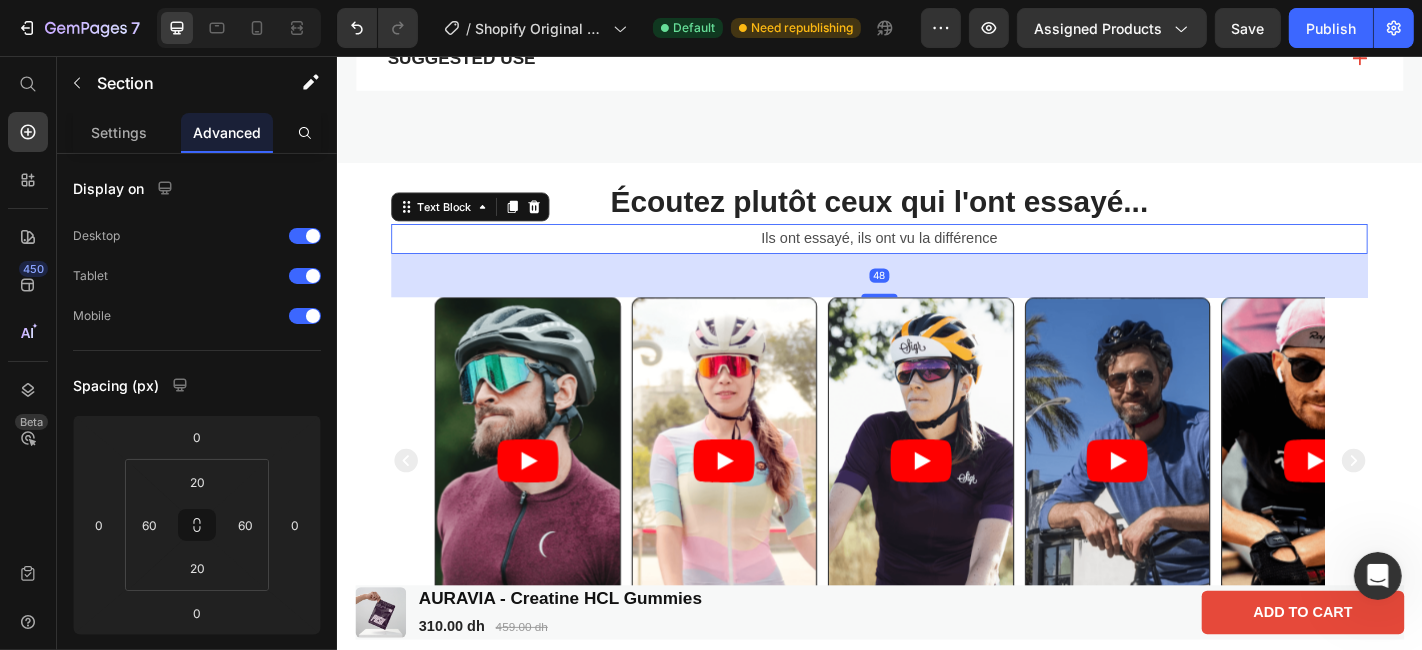 click on "Ils ont essayé, ils ont vu la différence" at bounding box center [936, 257] 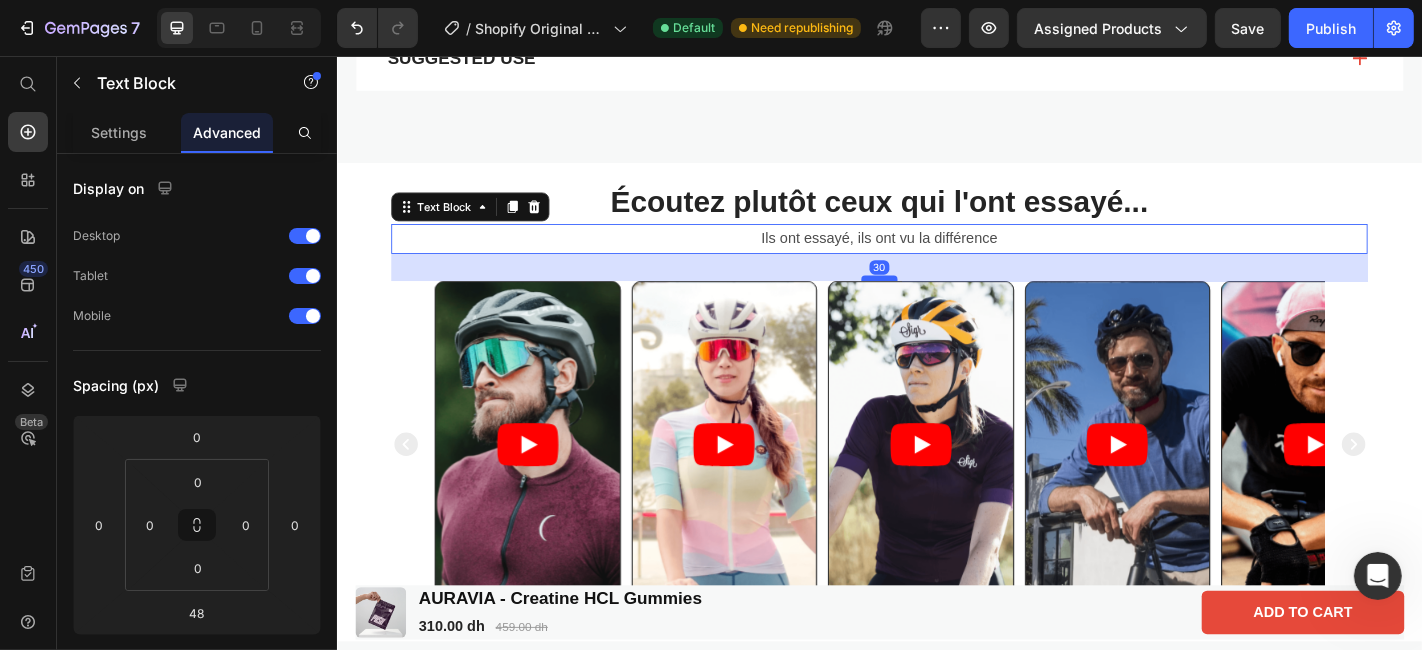 drag, startPoint x: 928, startPoint y: 328, endPoint x: 931, endPoint y: 310, distance: 18.248287 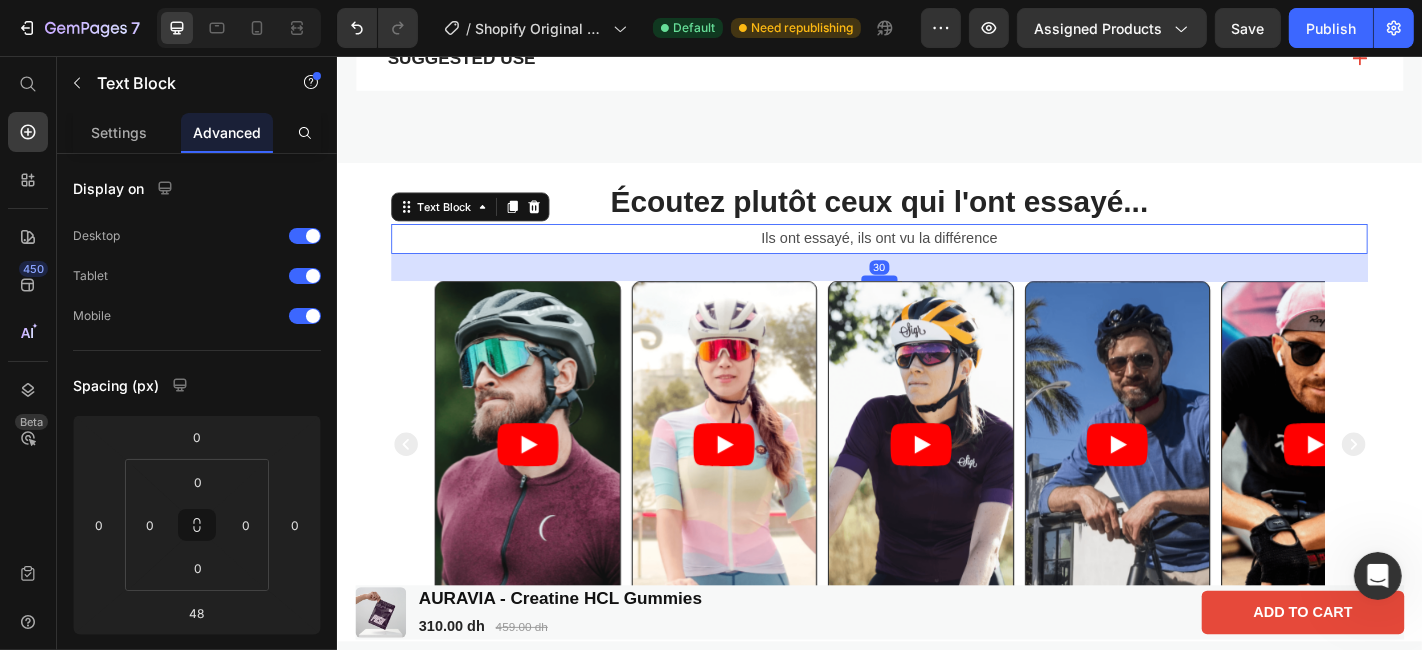 click at bounding box center (936, 301) 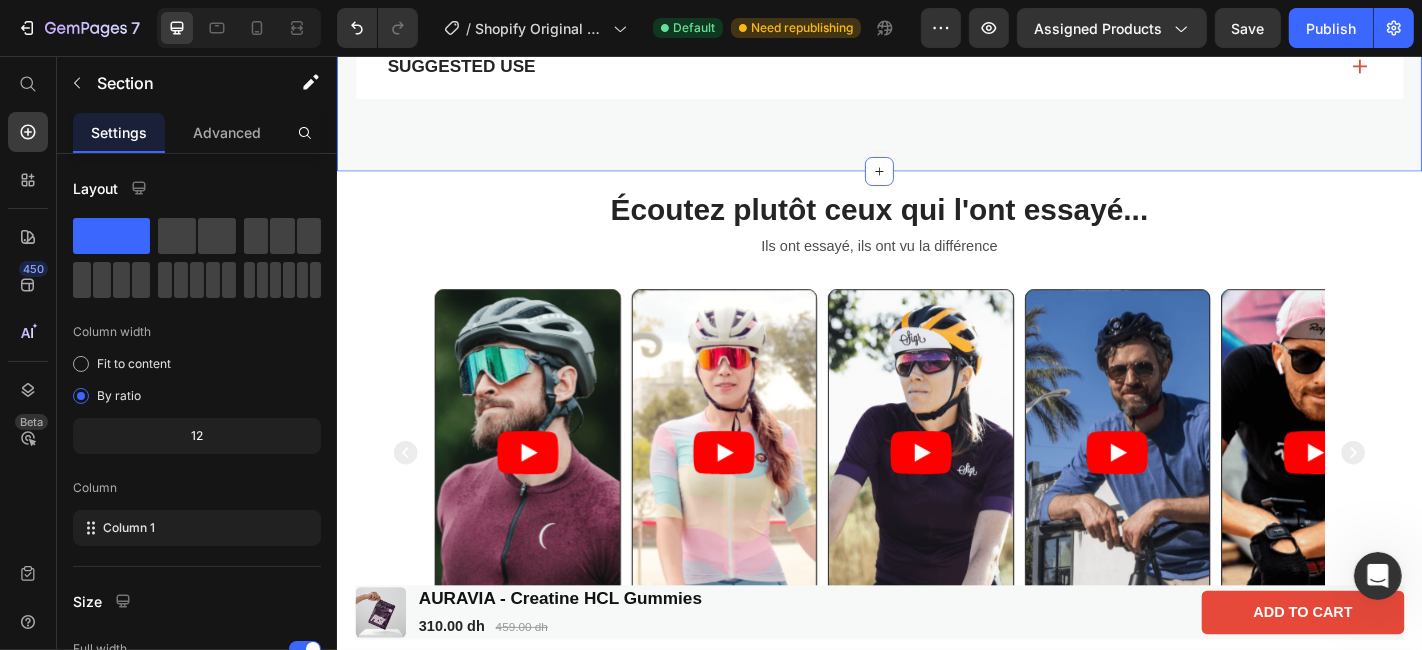 scroll, scrollTop: 1440, scrollLeft: 0, axis: vertical 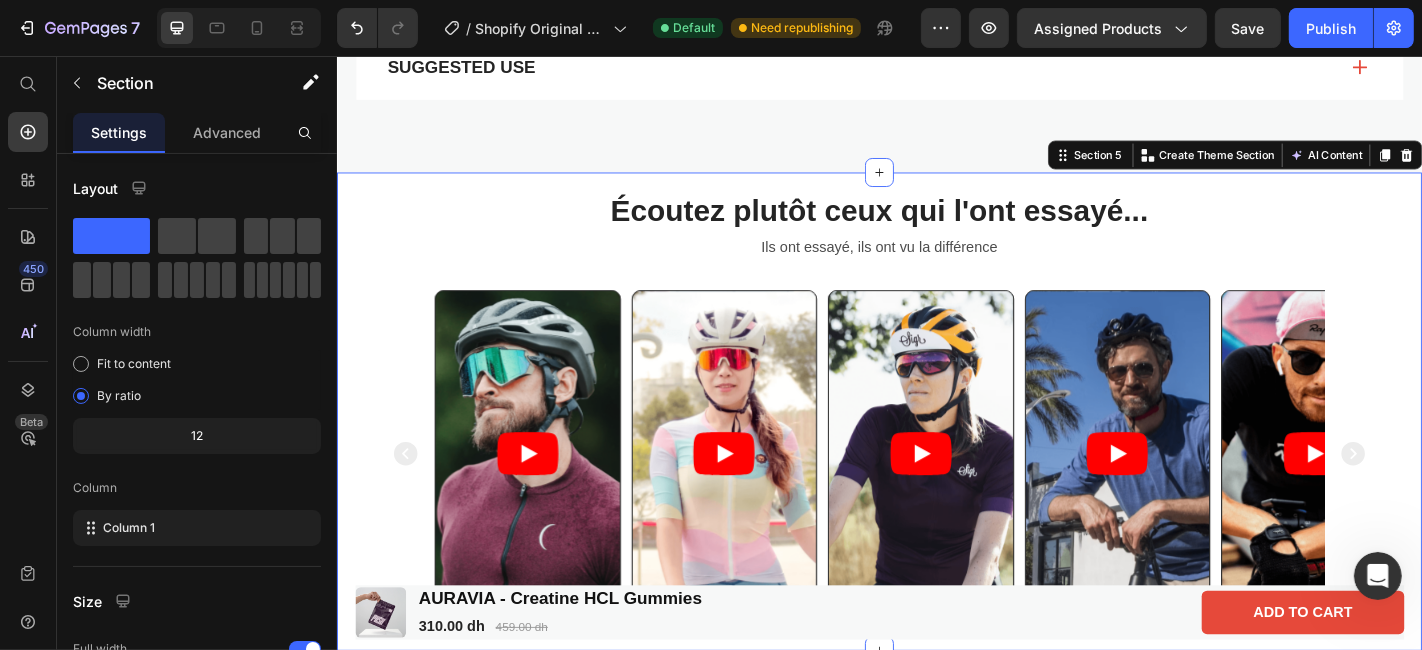 click on "Écoutez plutôt ceux qui l'ont essayé... Heading Ils ont essayé, ils ont vu la différence Text Block
Video Video Video Video Video
Carousel" at bounding box center (936, 449) 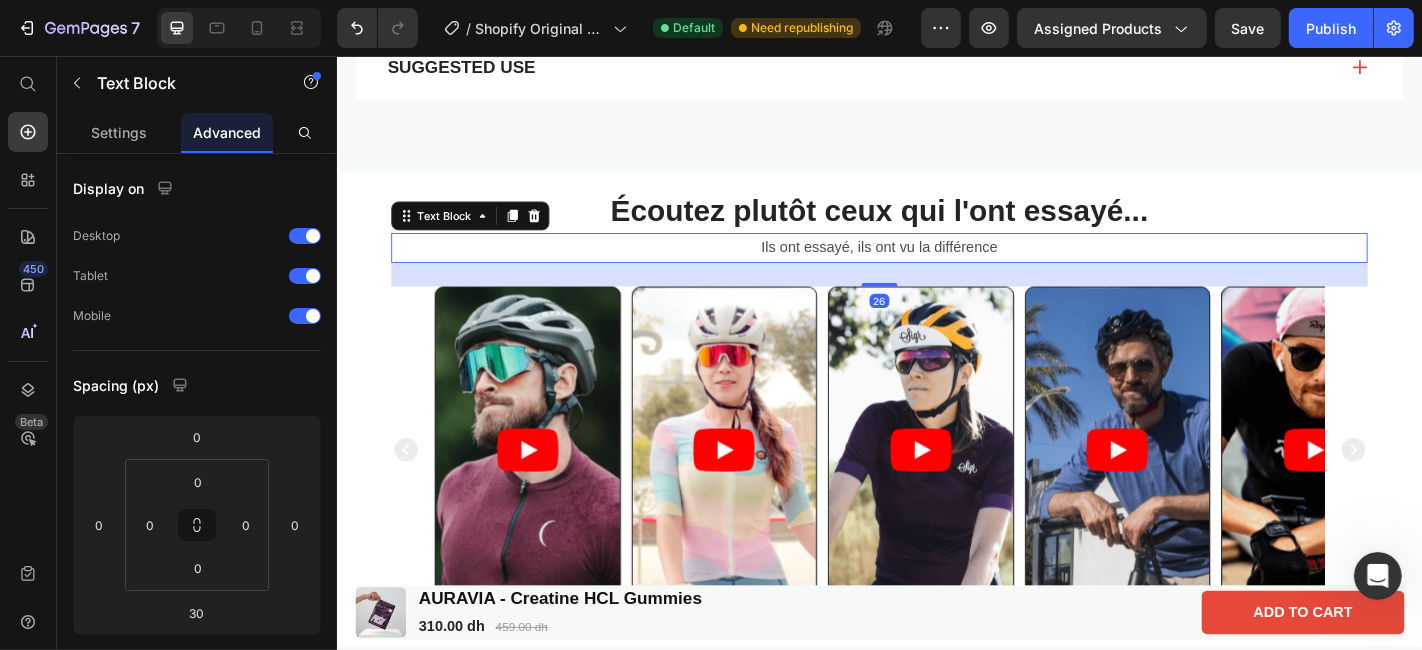 click at bounding box center (936, 308) 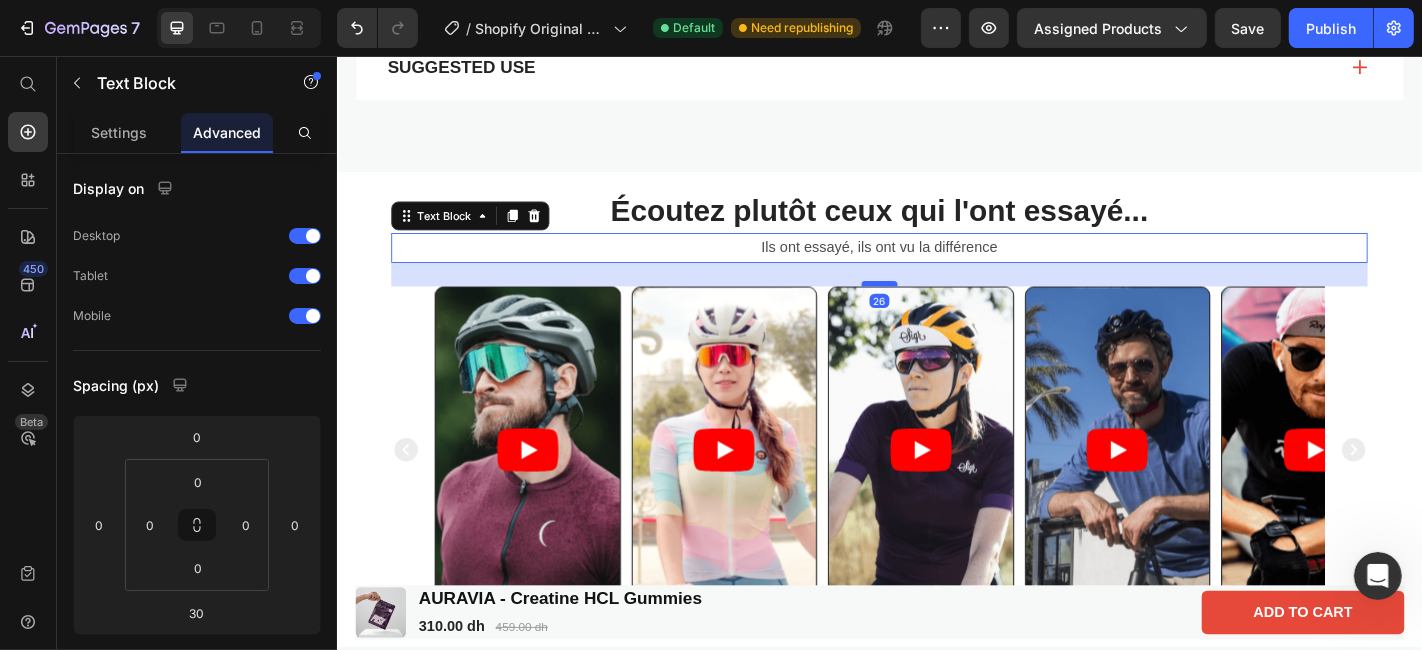 type on "26" 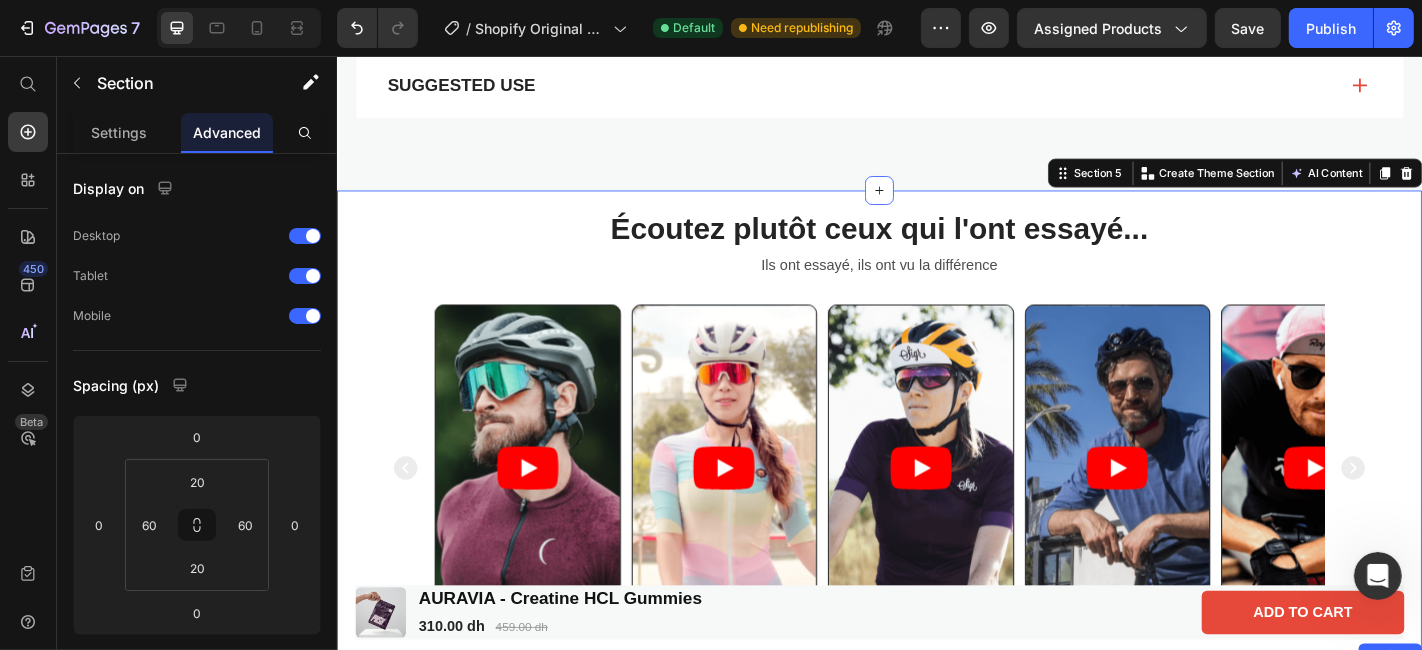 scroll, scrollTop: 1421, scrollLeft: 0, axis: vertical 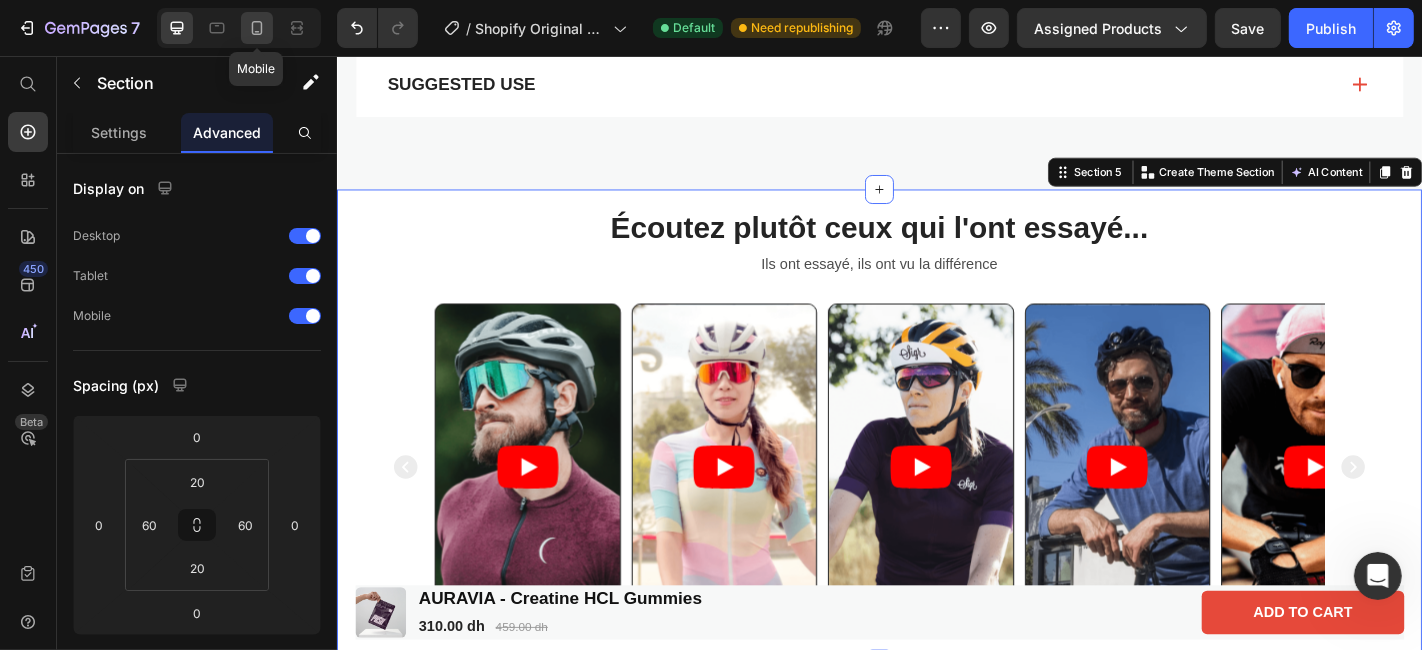 click 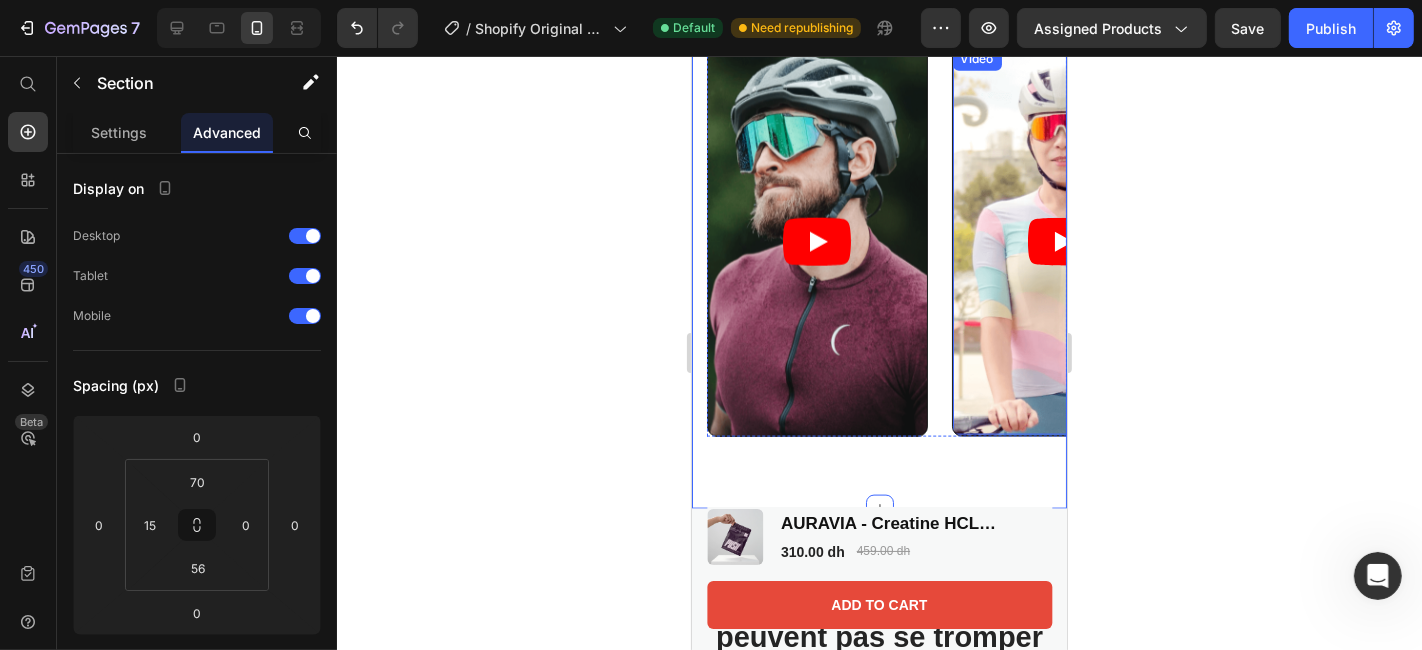 scroll, scrollTop: 2125, scrollLeft: 0, axis: vertical 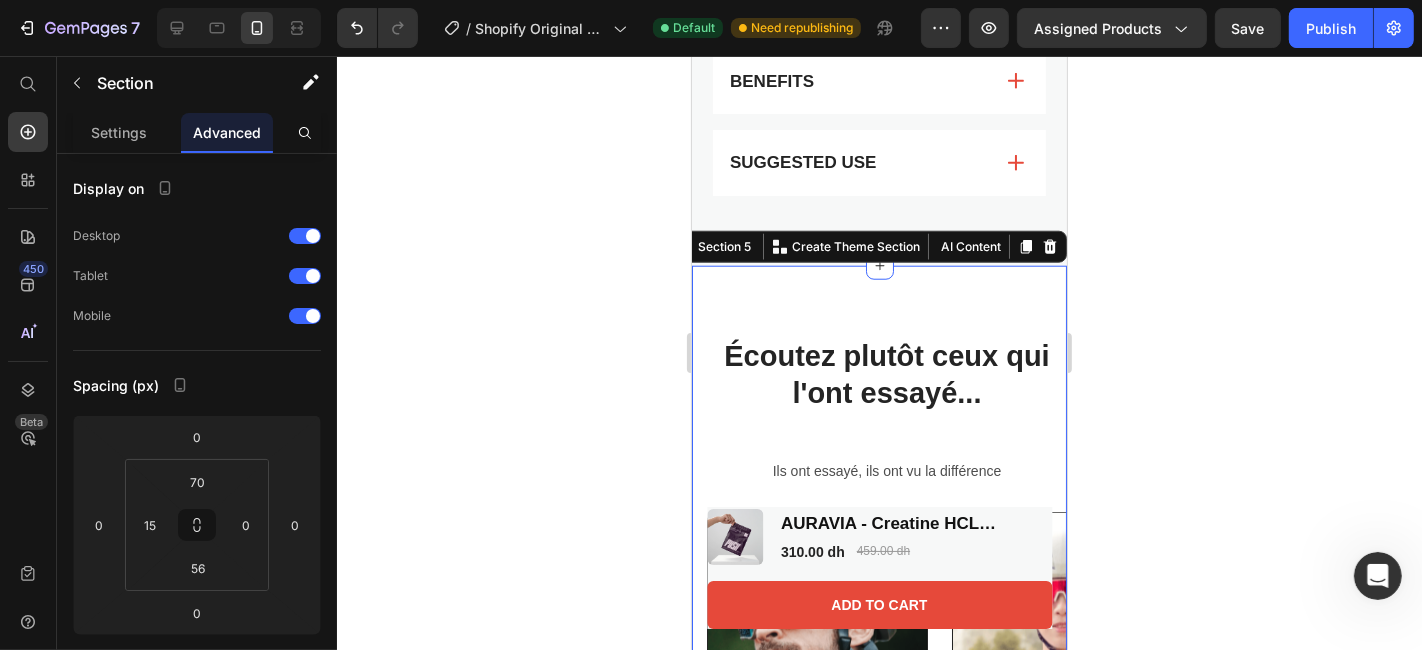 click on "Écoutez plutôt ceux qui l'ont essayé... Heading Ils ont essayé, ils ont vu la différence Text Block Video Video Video Video Video Carousel" at bounding box center (886, 626) 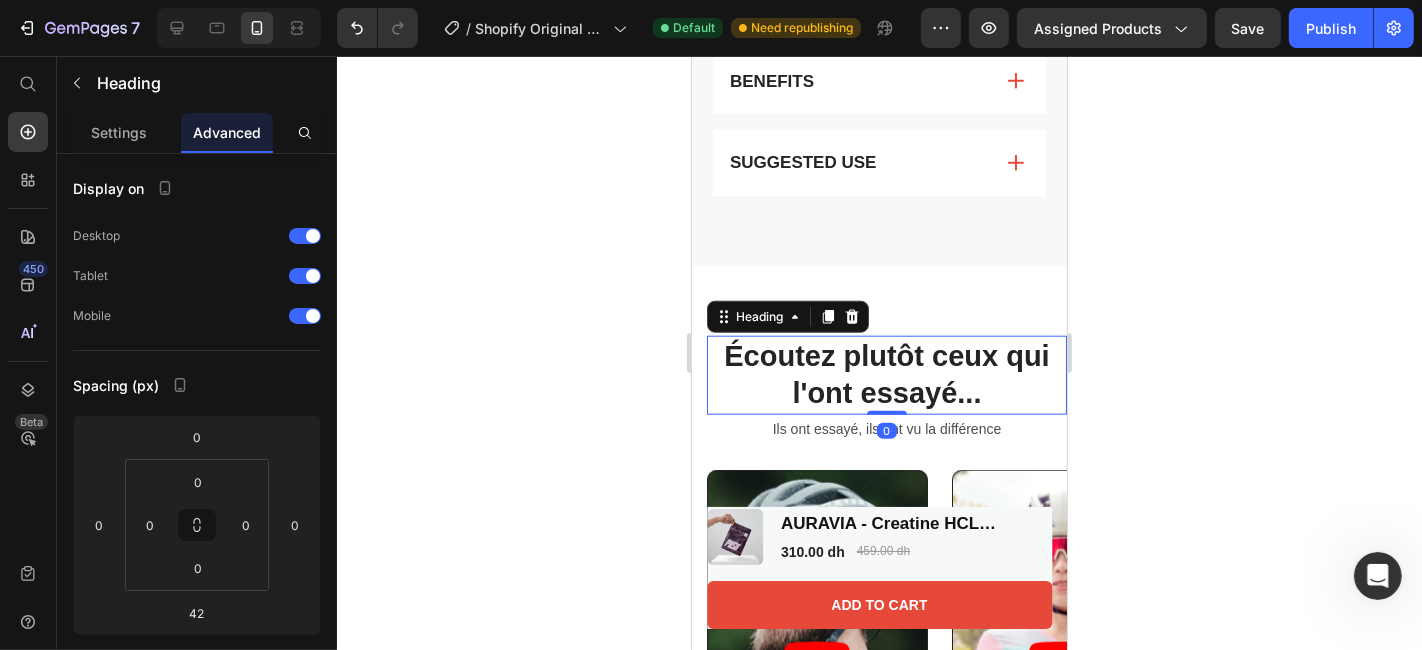 drag, startPoint x: 879, startPoint y: 433, endPoint x: 894, endPoint y: 377, distance: 57.974133 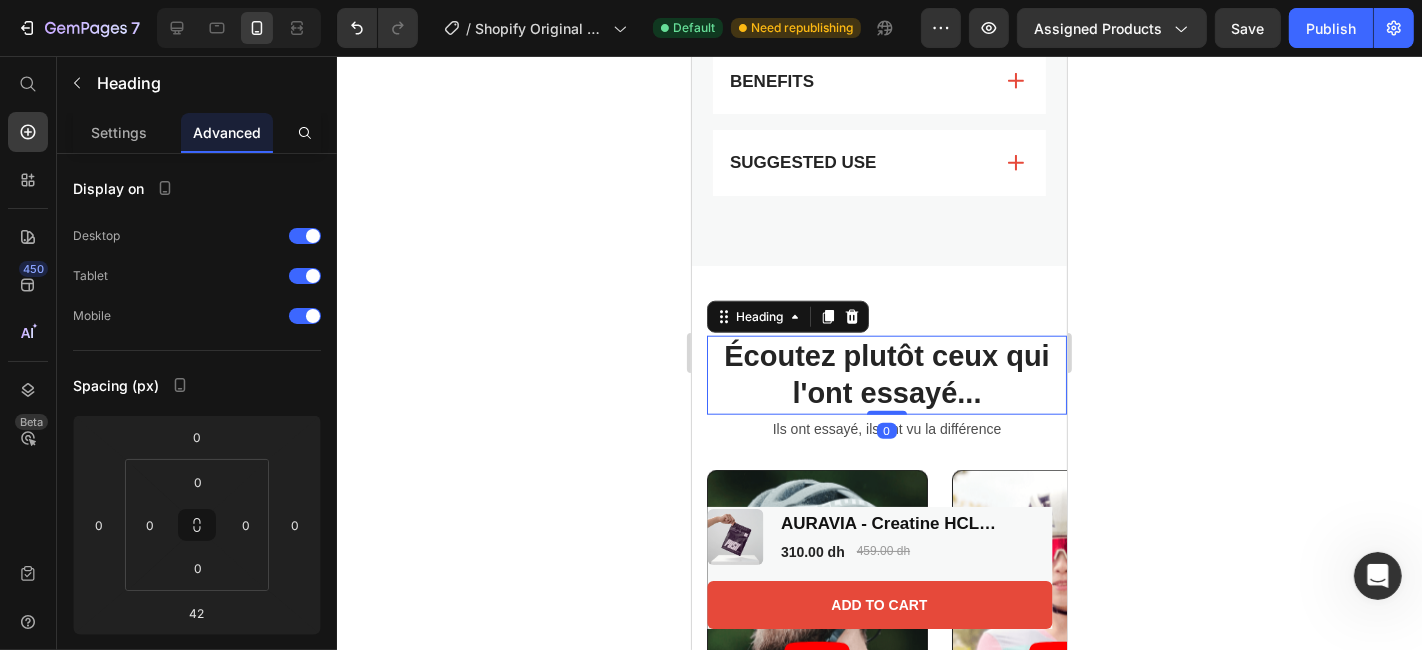 click on "Écoutez plutôt ceux qui l'ont essayé... Heading   0" at bounding box center (886, 374) 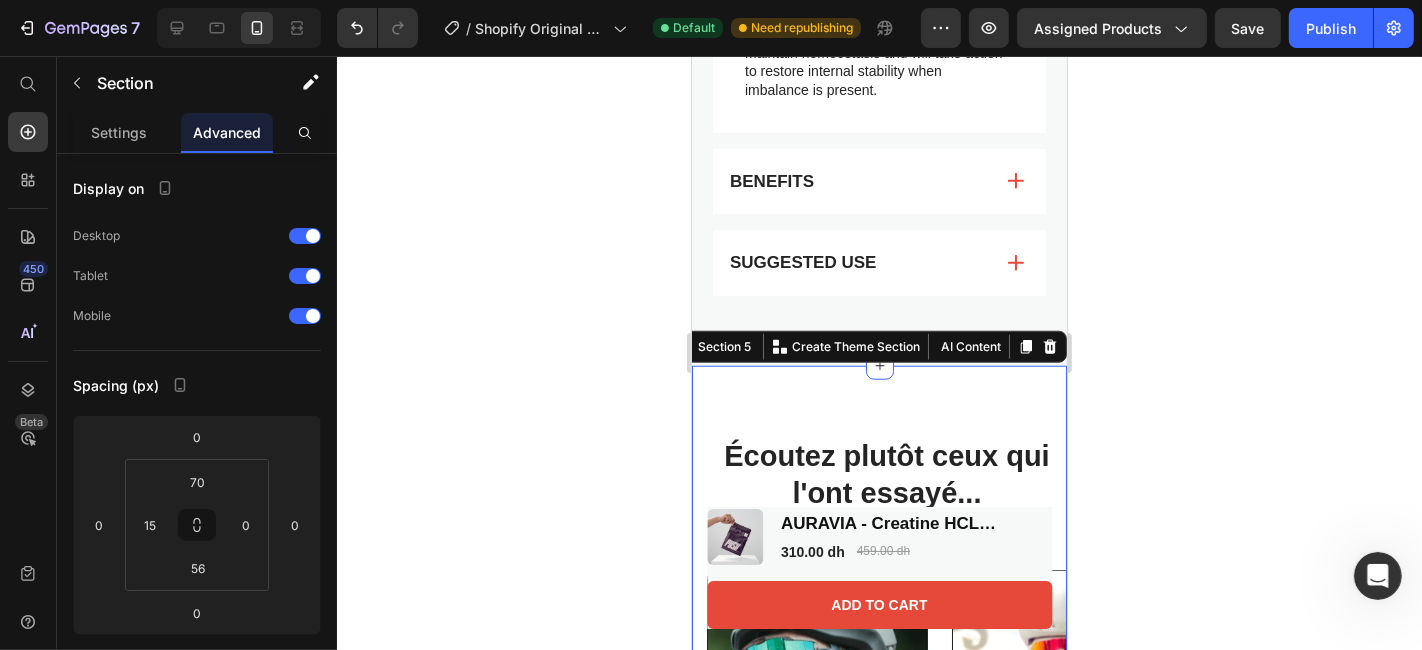 scroll, scrollTop: 1570, scrollLeft: 0, axis: vertical 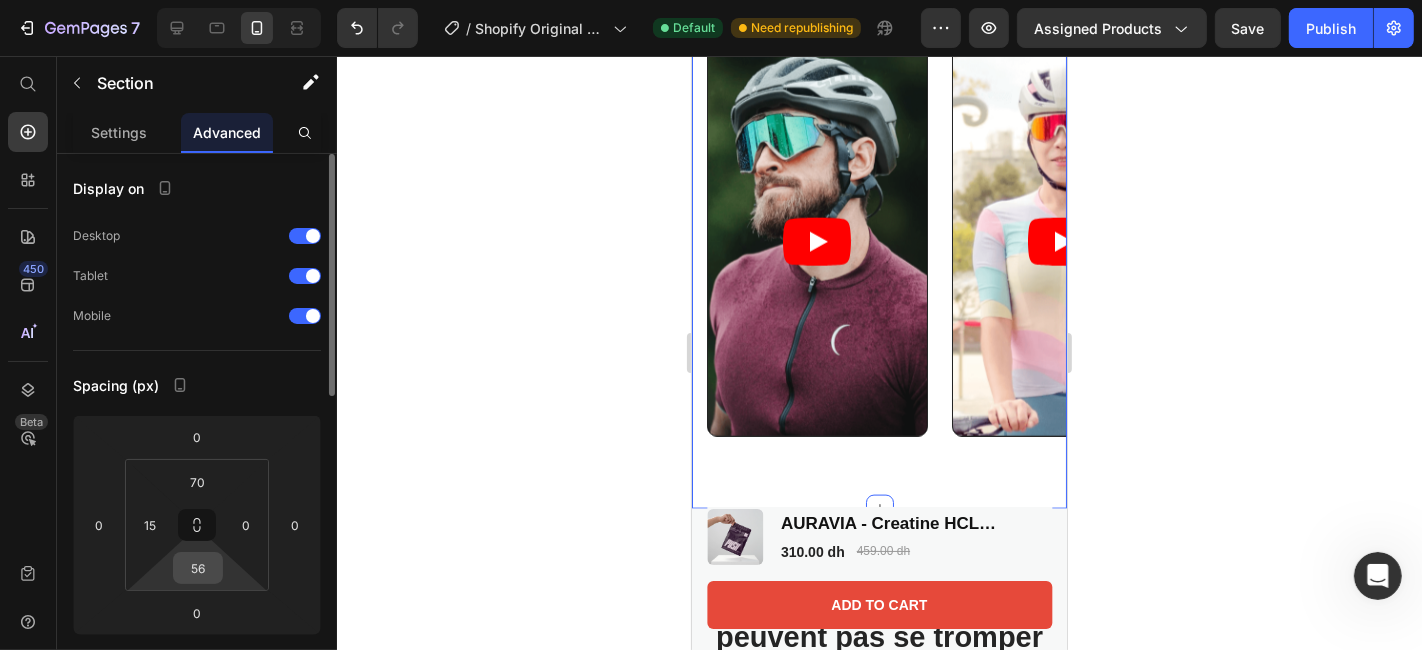 click on "56" at bounding box center [198, 568] 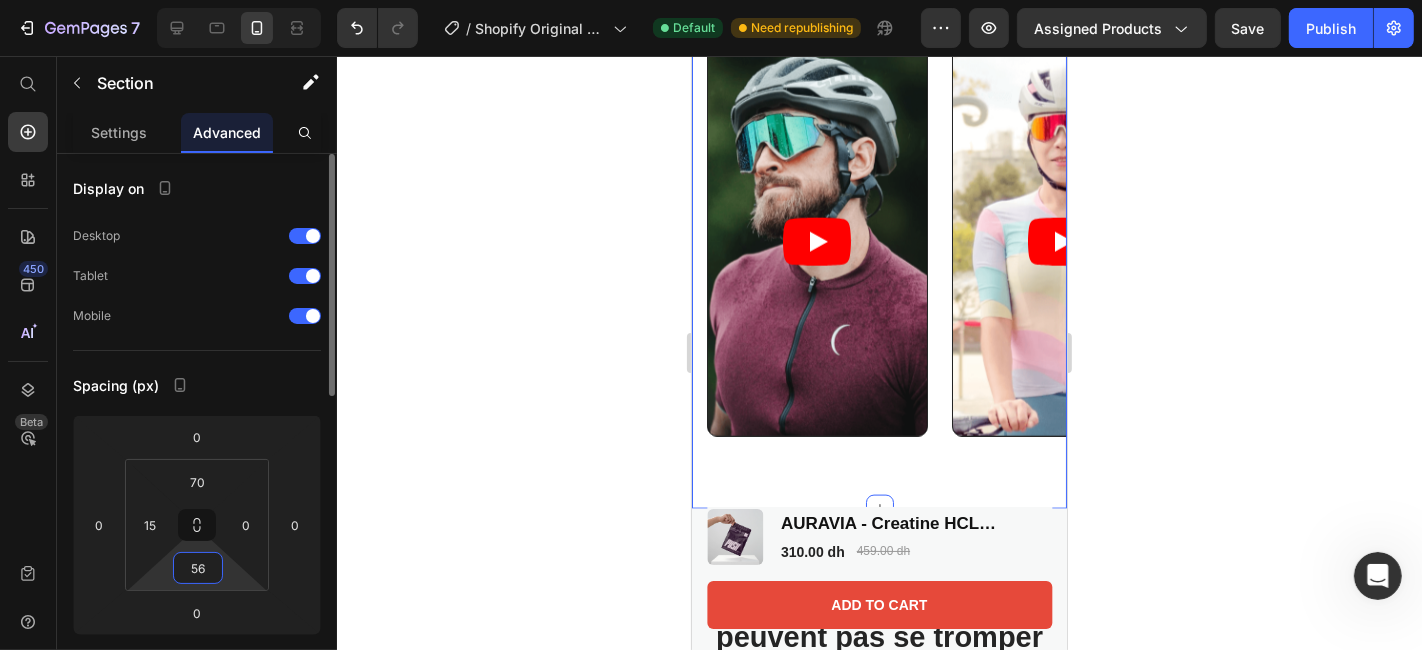 click on "56" at bounding box center (198, 568) 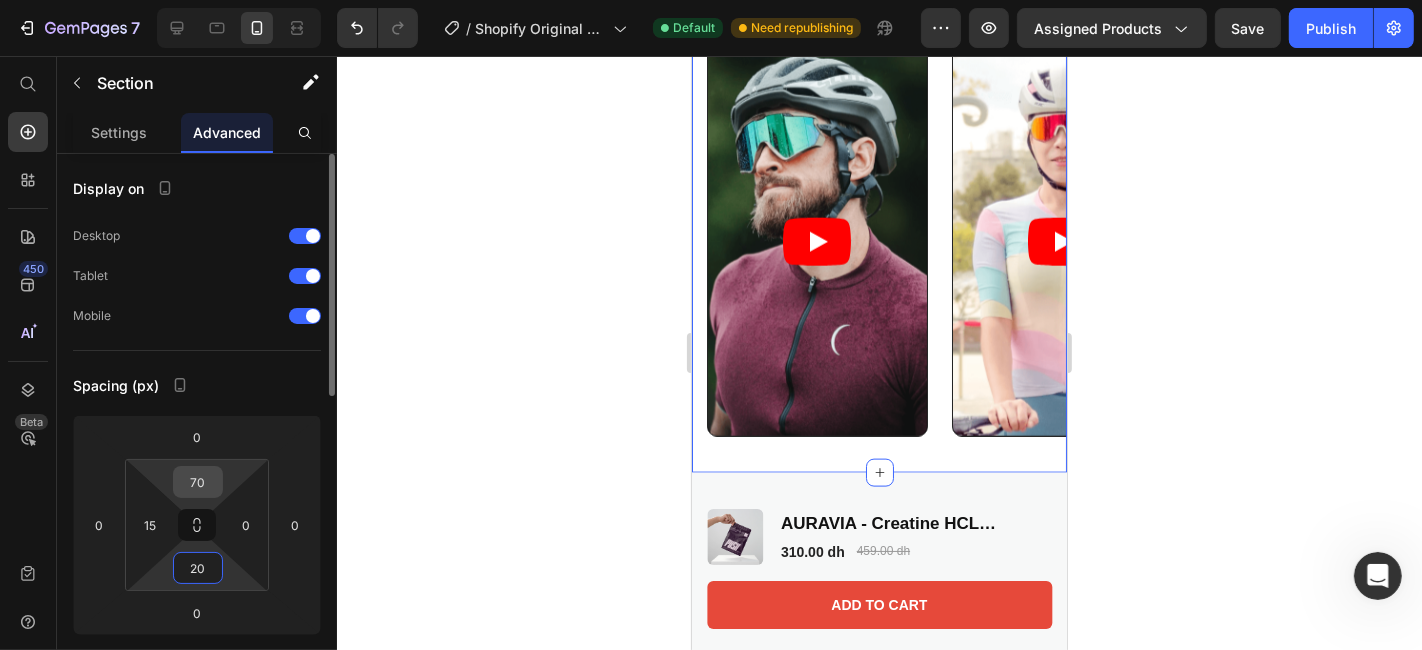 type on "20" 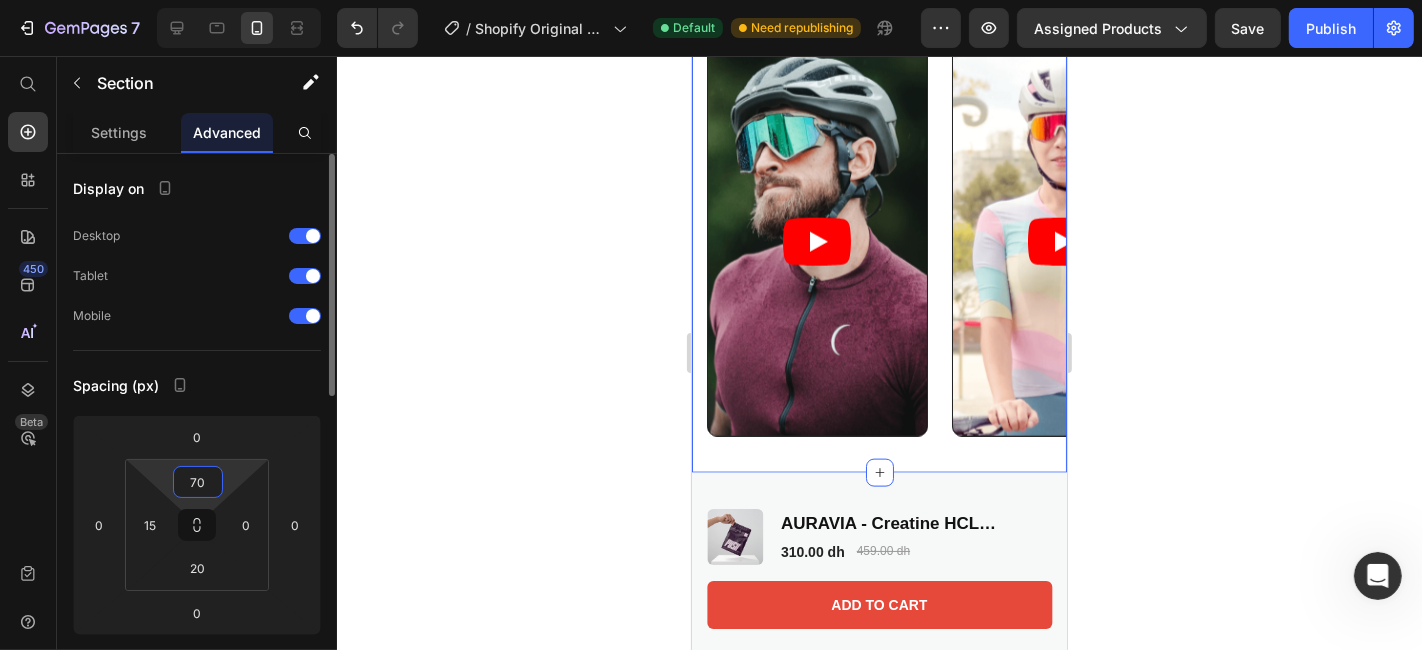 click on "70" at bounding box center [198, 482] 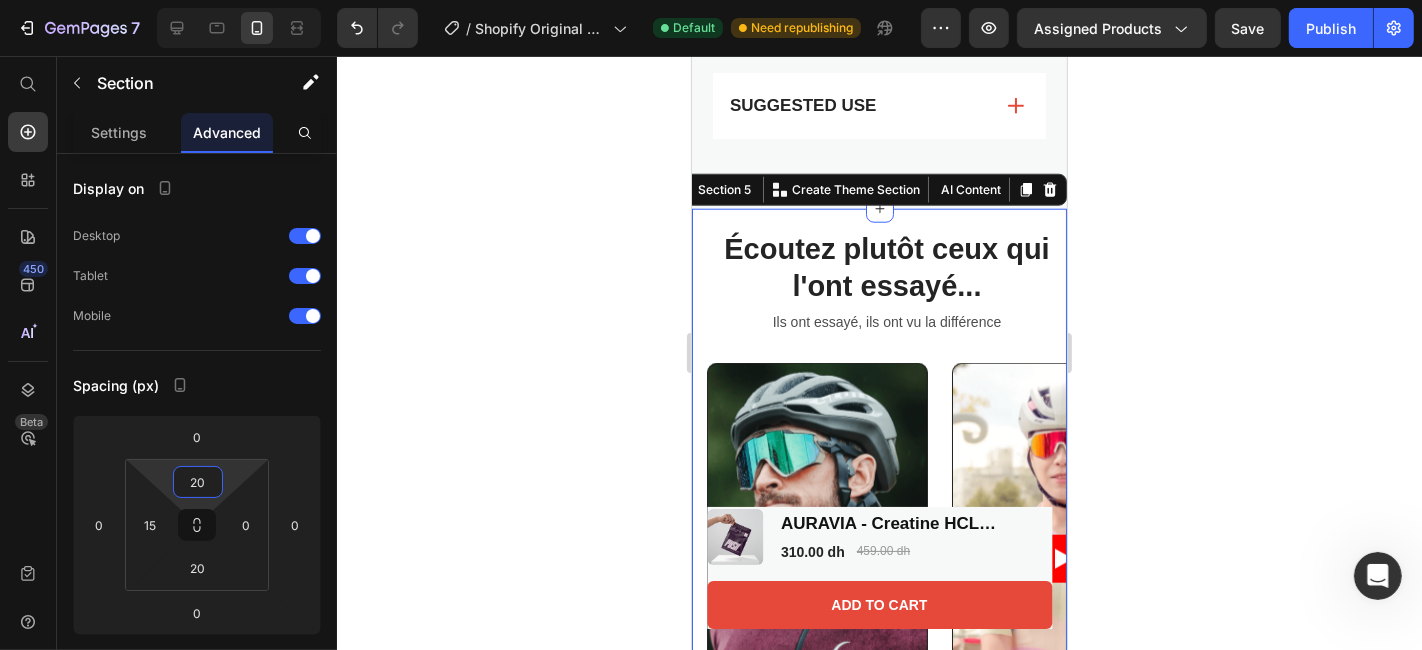 scroll, scrollTop: 1674, scrollLeft: 0, axis: vertical 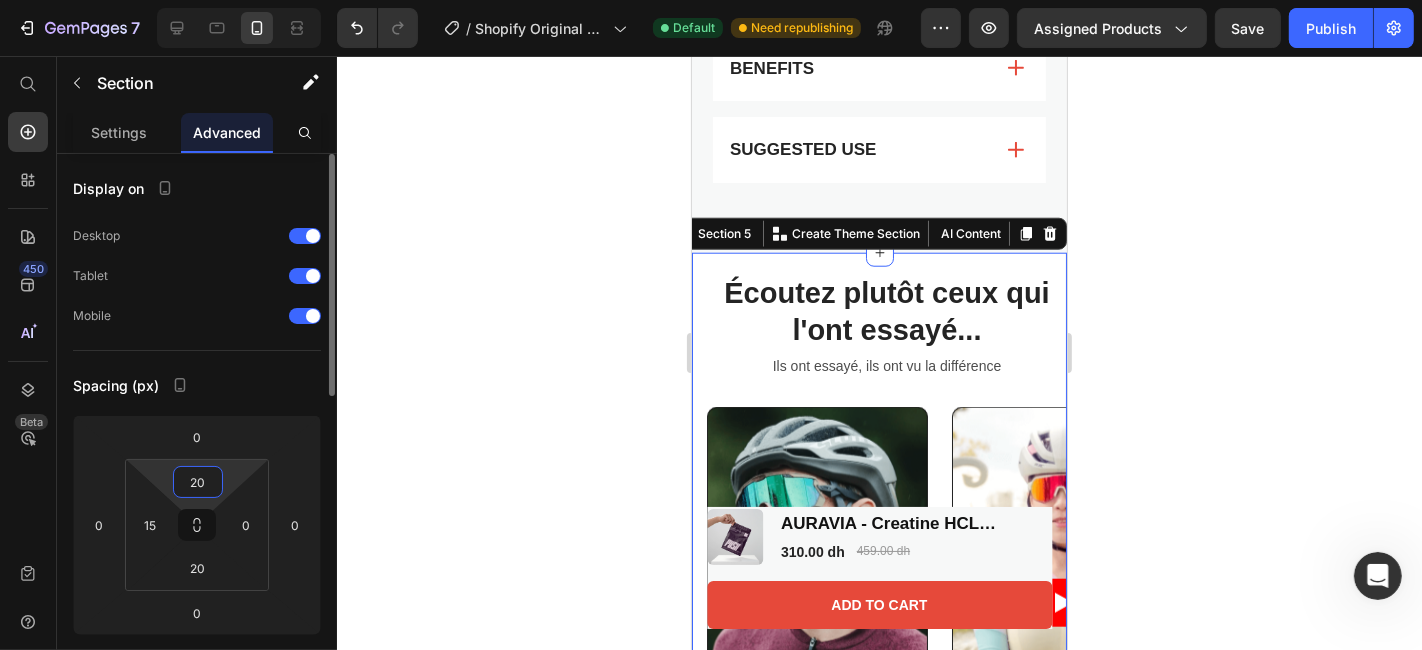 click on "20" at bounding box center (198, 482) 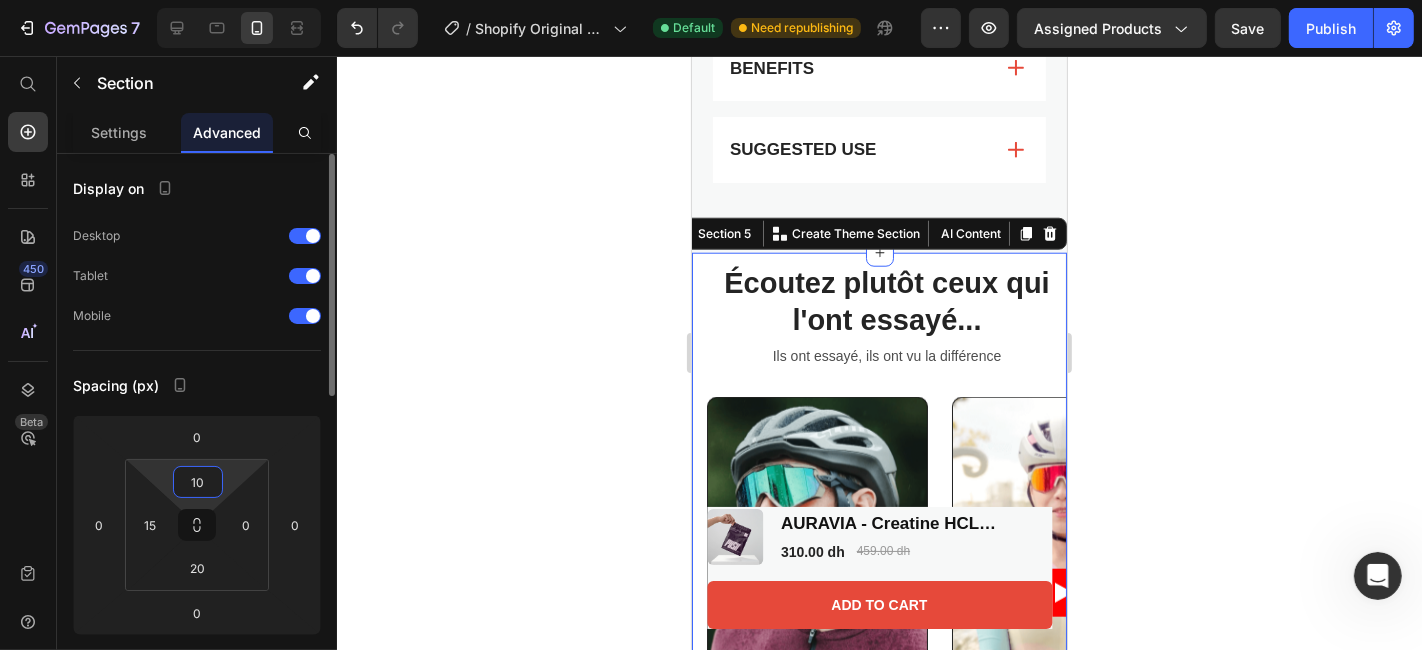 type on "10" 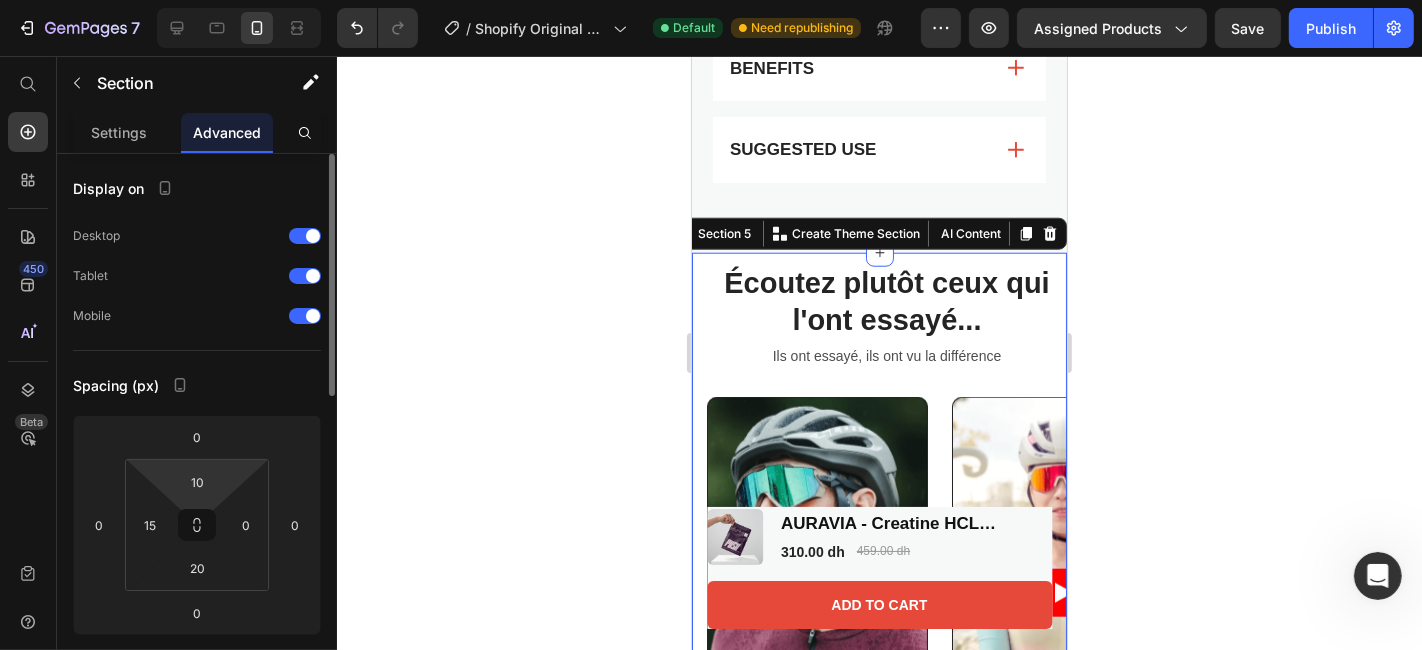 click on "Spacing (px) 0 0 0 0 10 15 20 0" 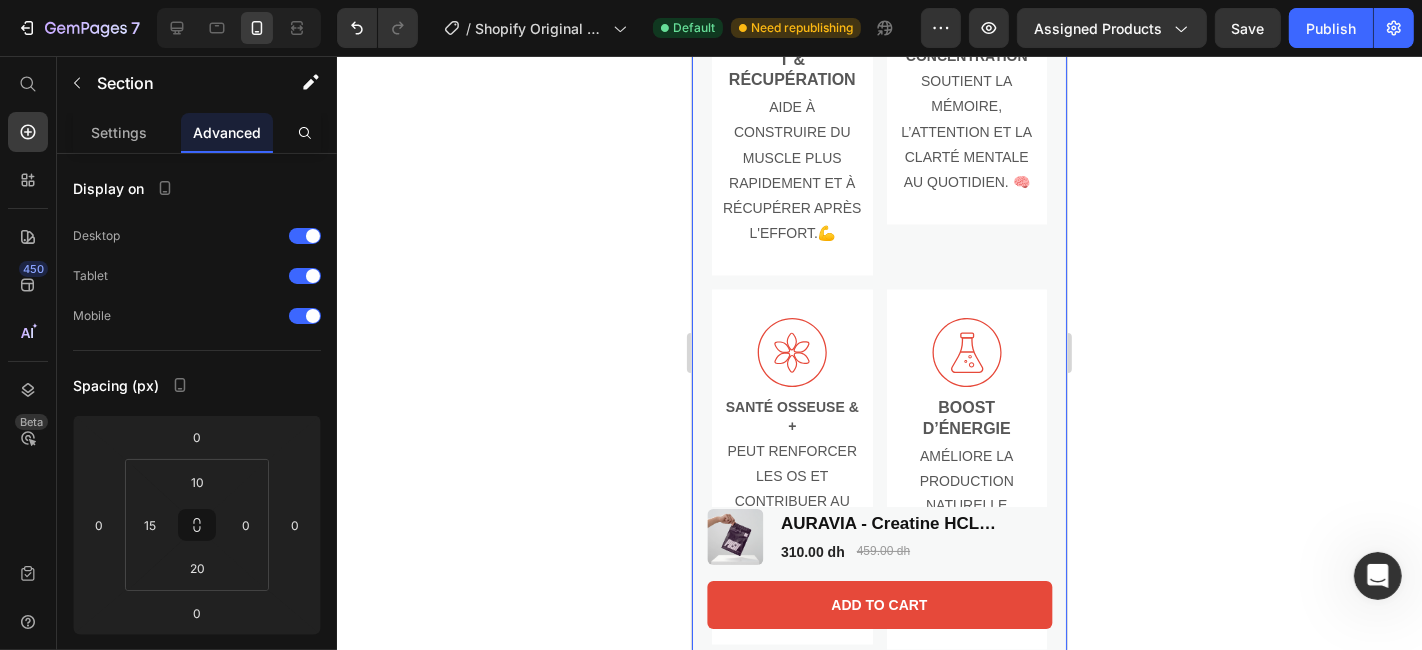 scroll, scrollTop: 2749, scrollLeft: 0, axis: vertical 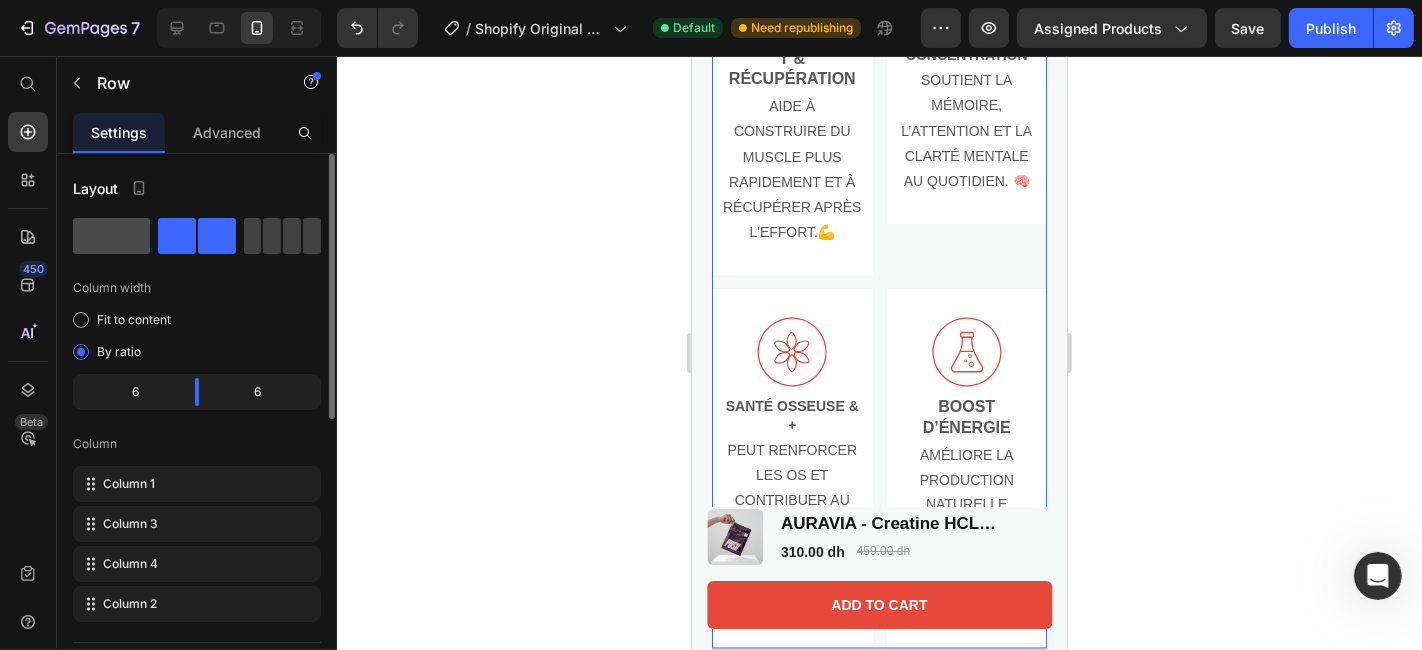 click 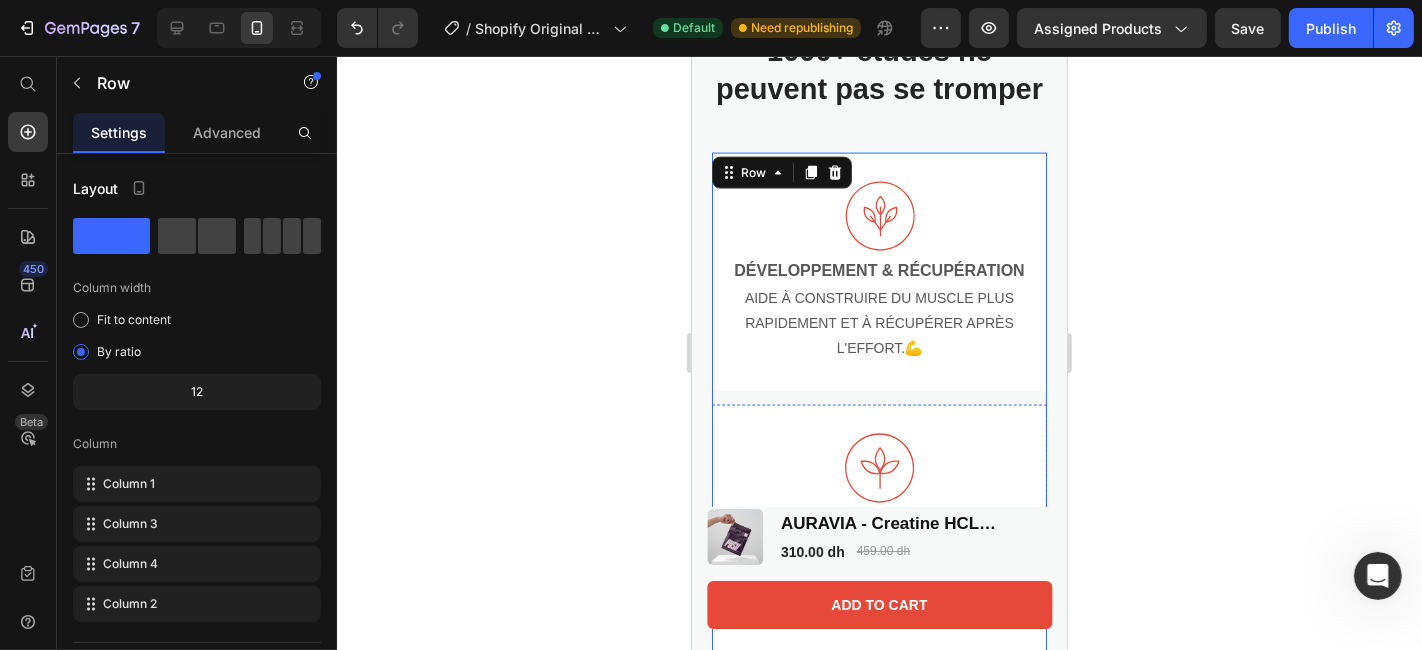 scroll, scrollTop: 2514, scrollLeft: 0, axis: vertical 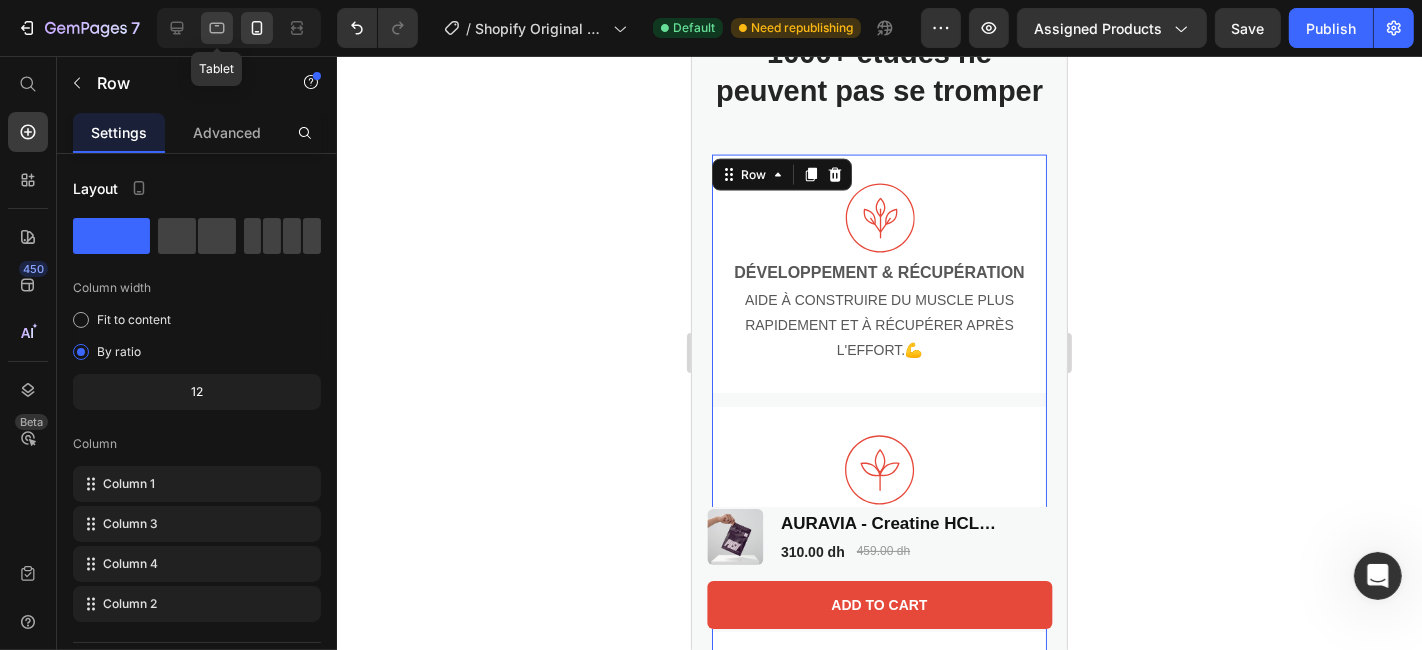 click 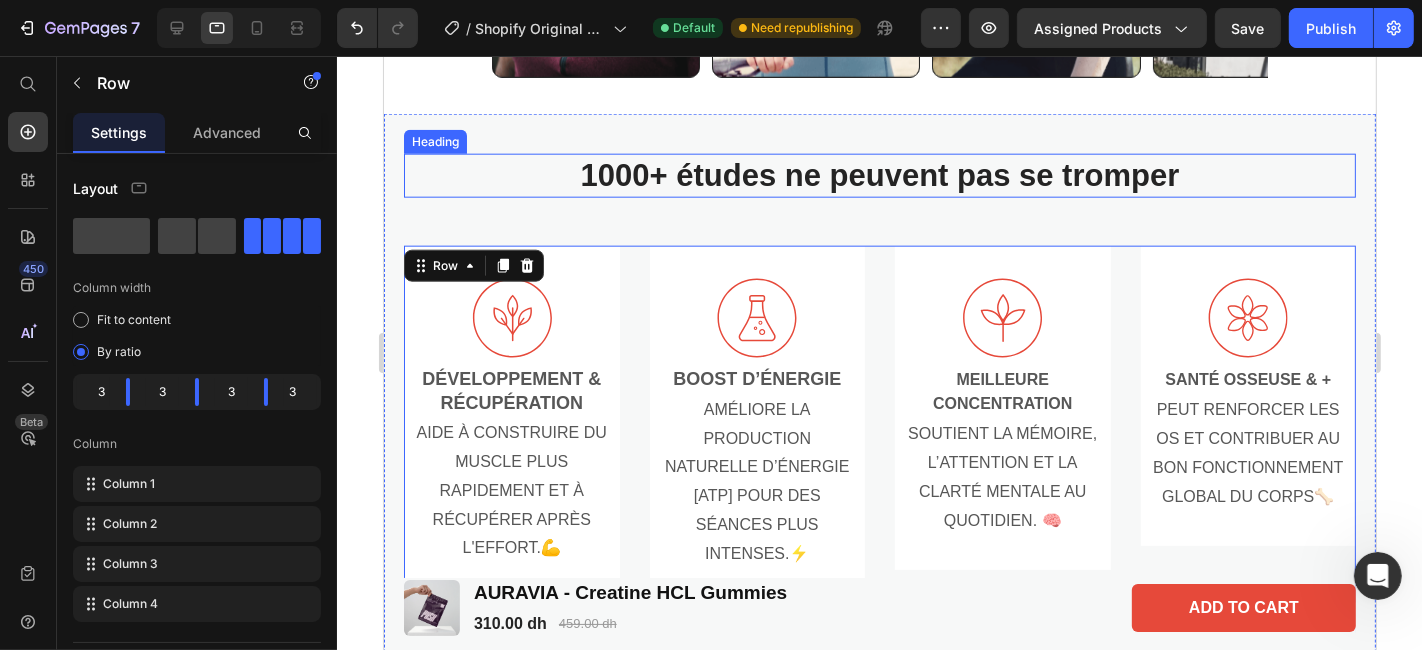 scroll, scrollTop: 1969, scrollLeft: 0, axis: vertical 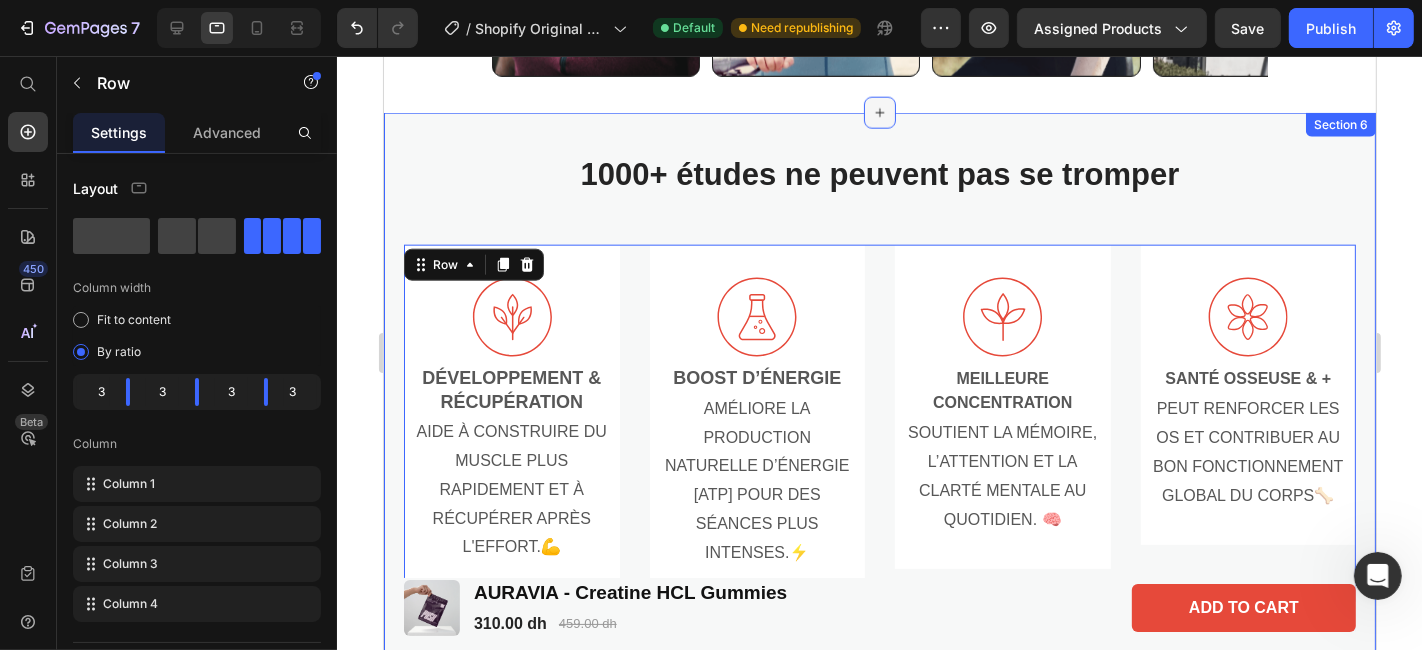 click 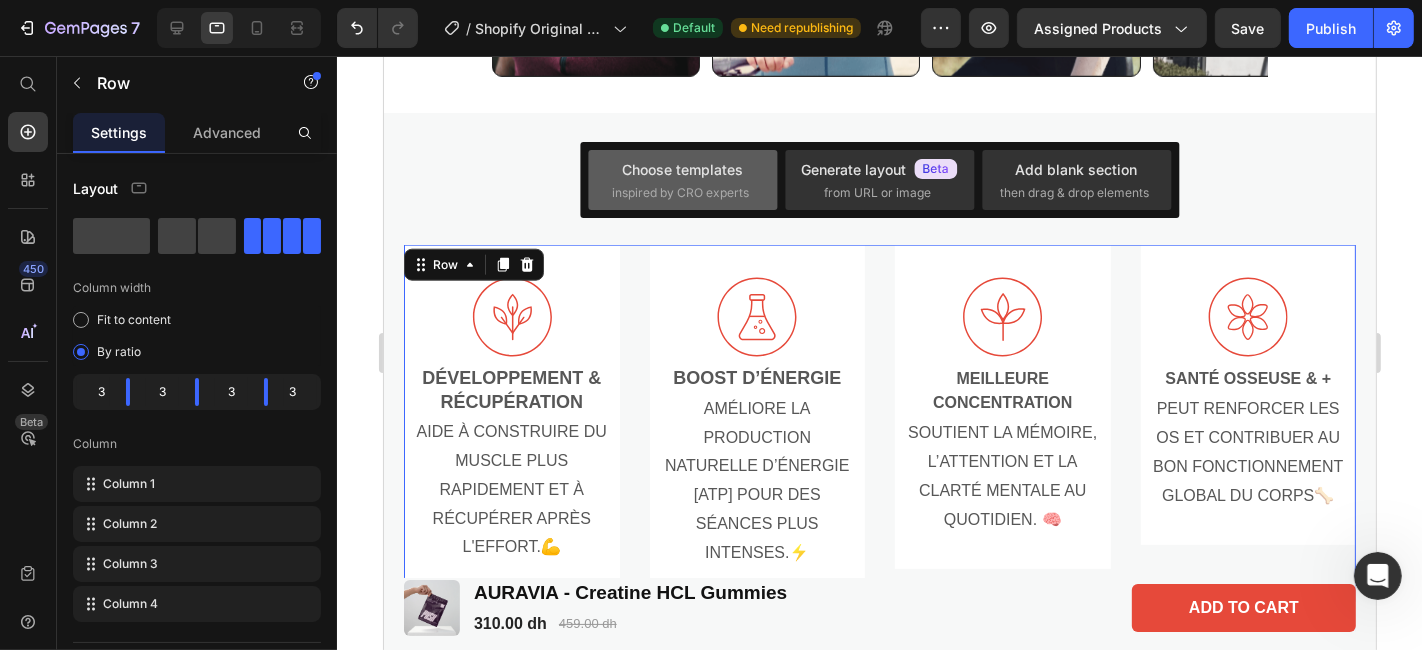 click on "Choose templates" at bounding box center (682, 169) 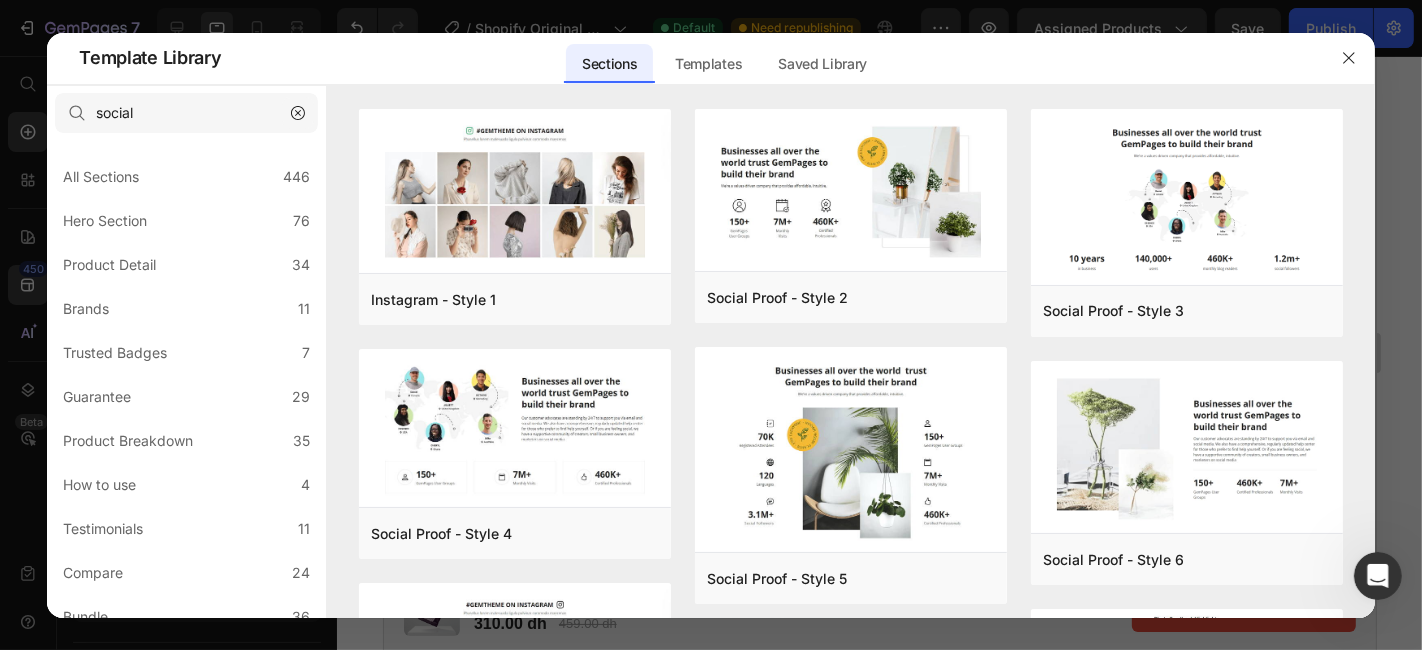 click 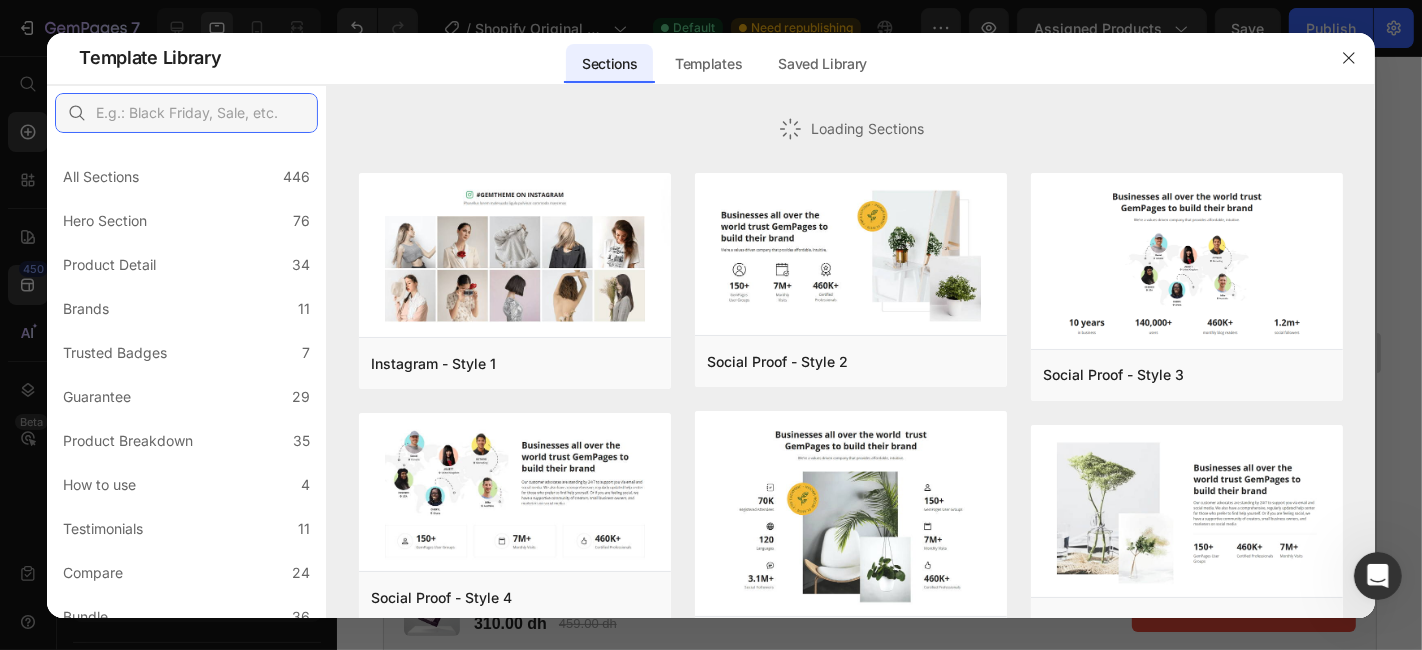 click at bounding box center [186, 113] 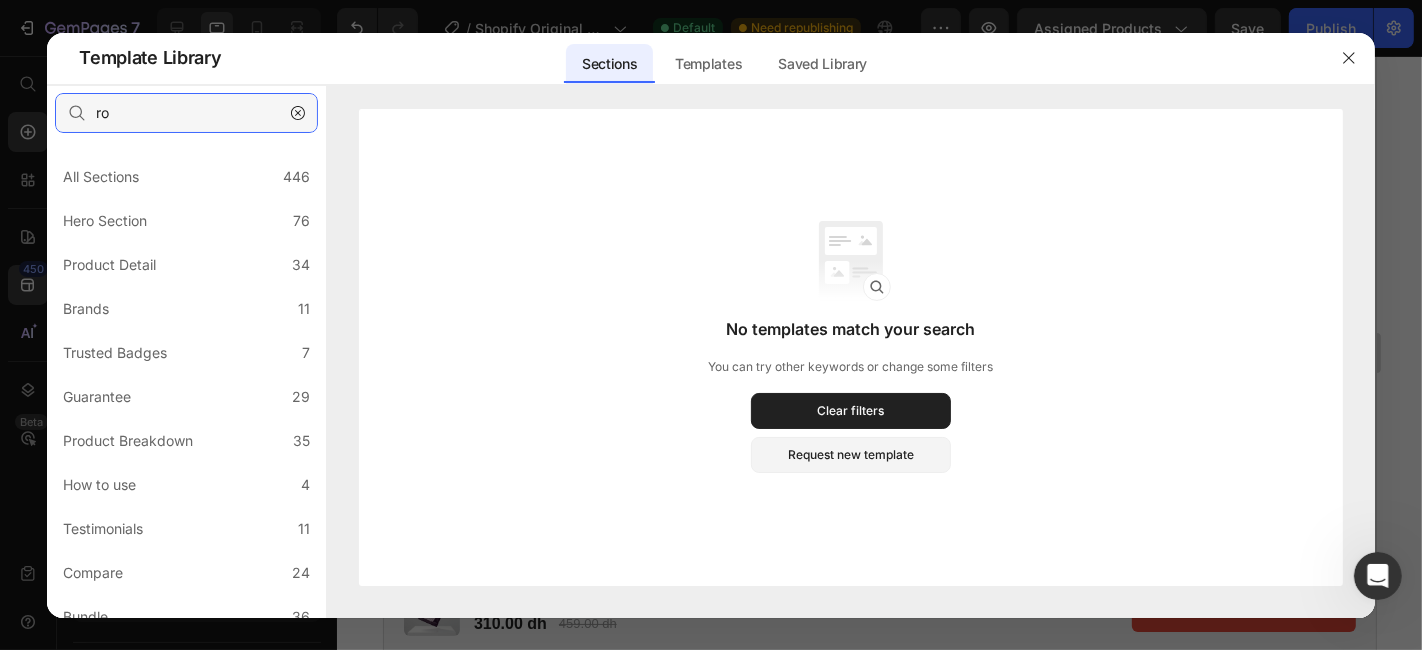 type on "r" 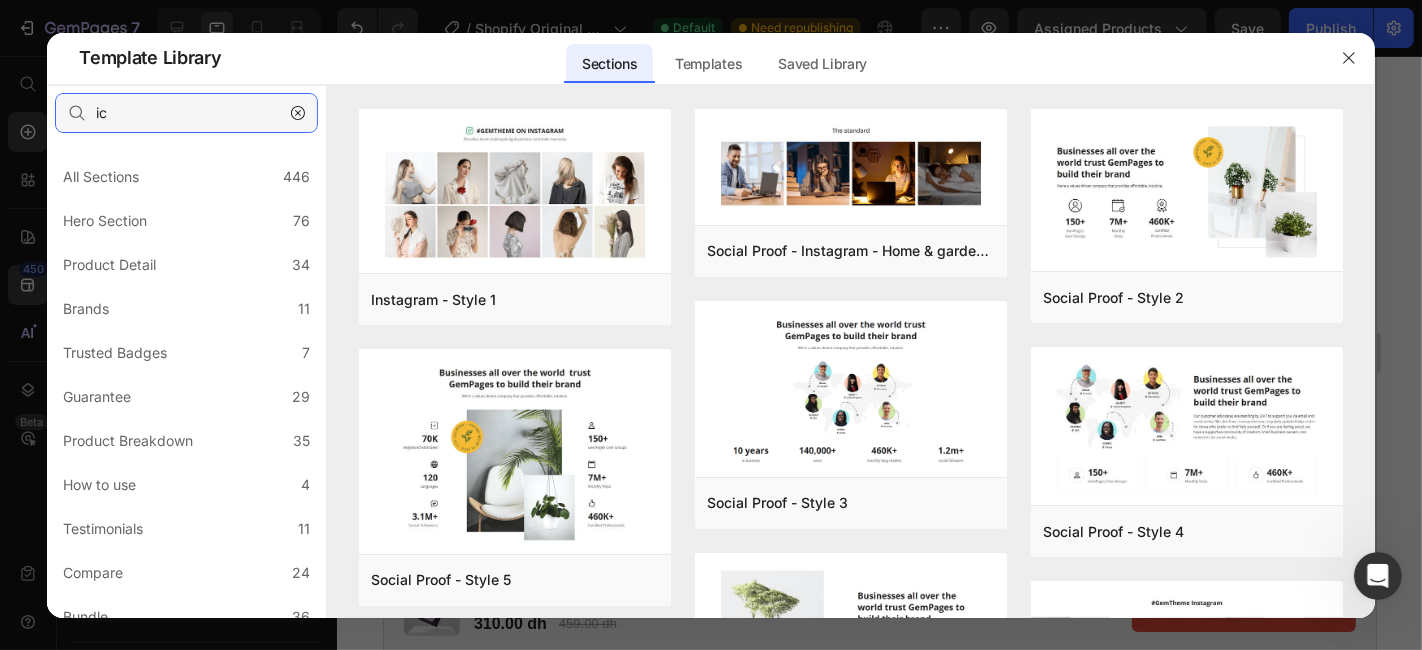 type on "ico" 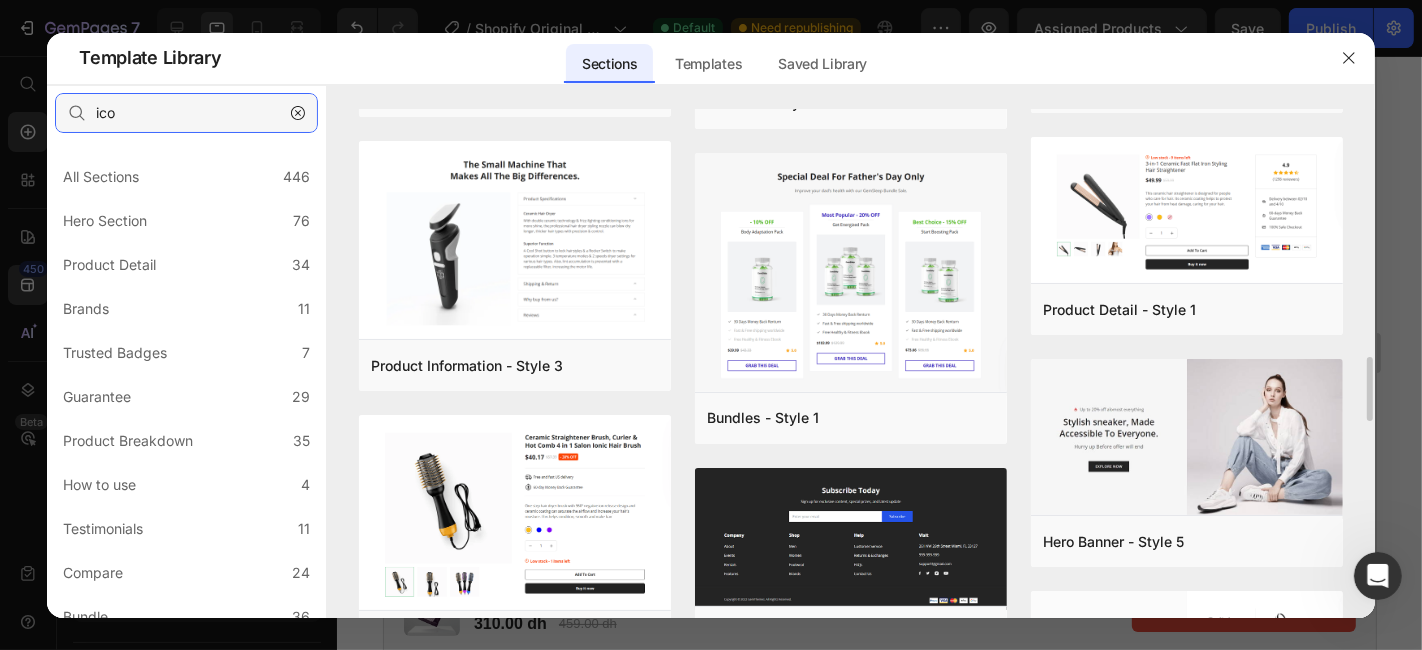 scroll, scrollTop: 1942, scrollLeft: 0, axis: vertical 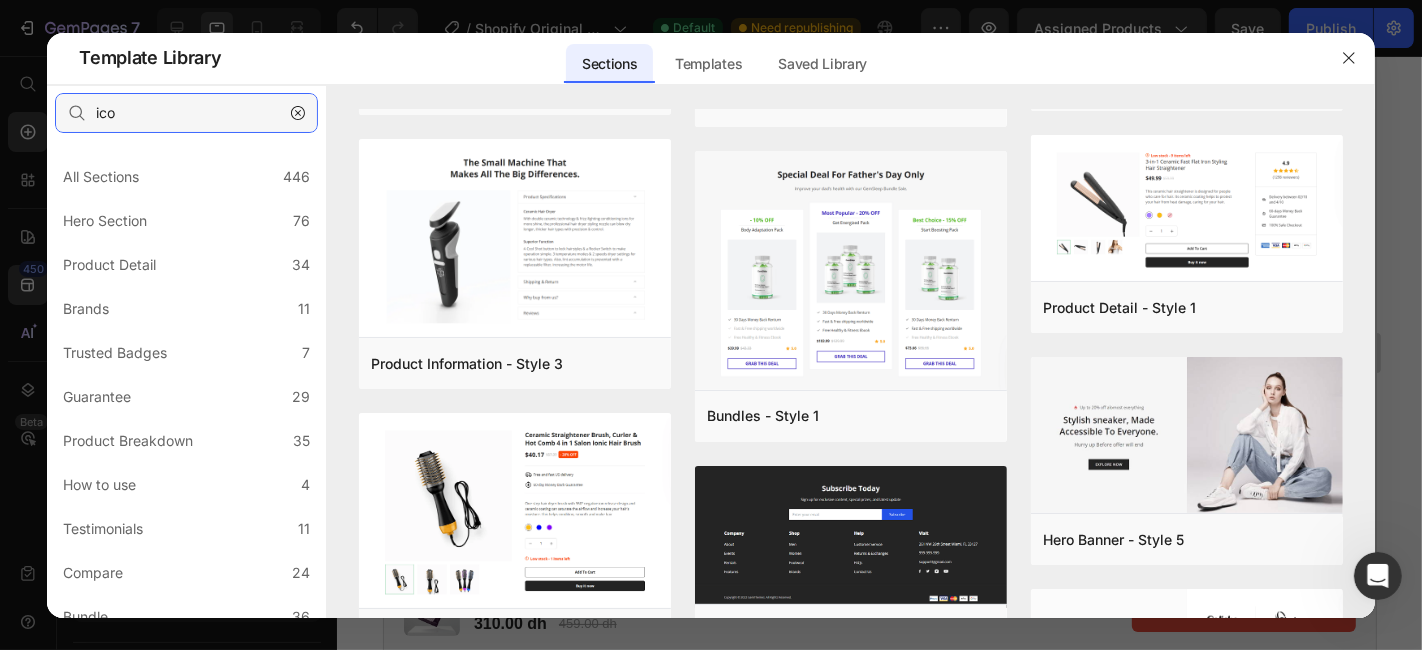 click on "ico" at bounding box center [186, 113] 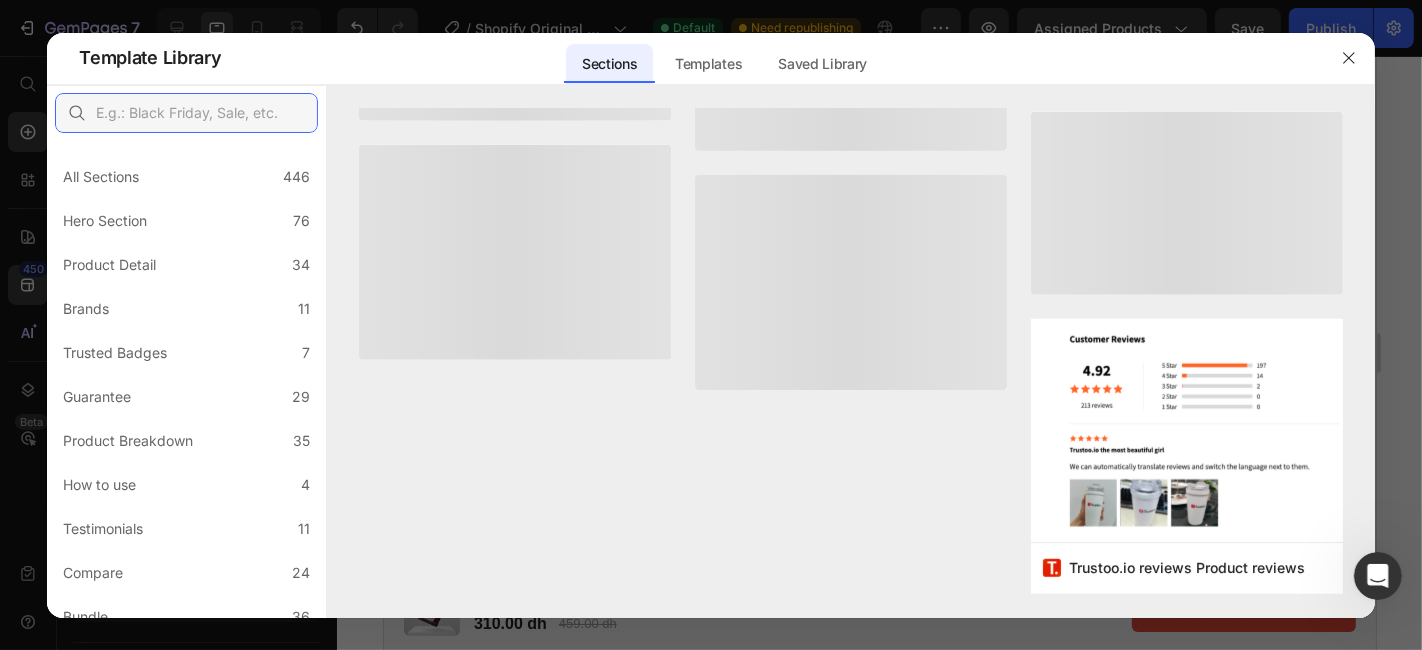 scroll, scrollTop: 0, scrollLeft: 0, axis: both 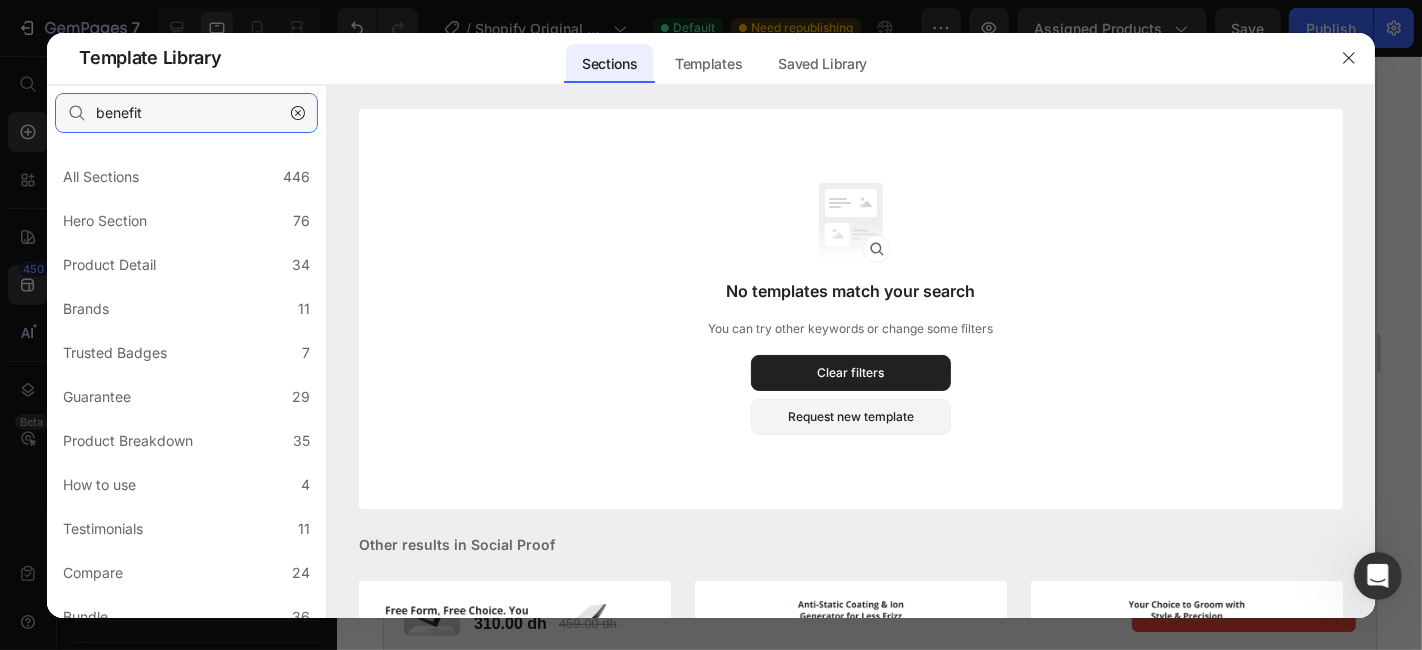 type on "benefits" 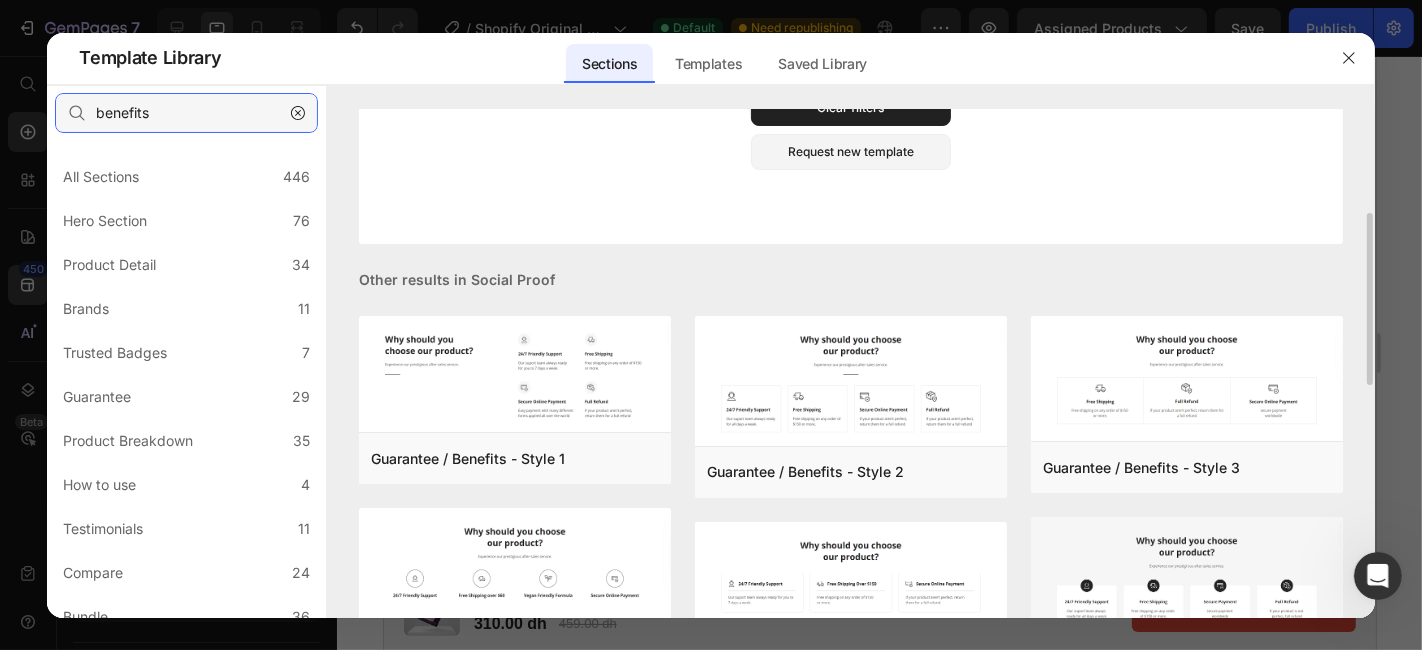 scroll, scrollTop: 277, scrollLeft: 0, axis: vertical 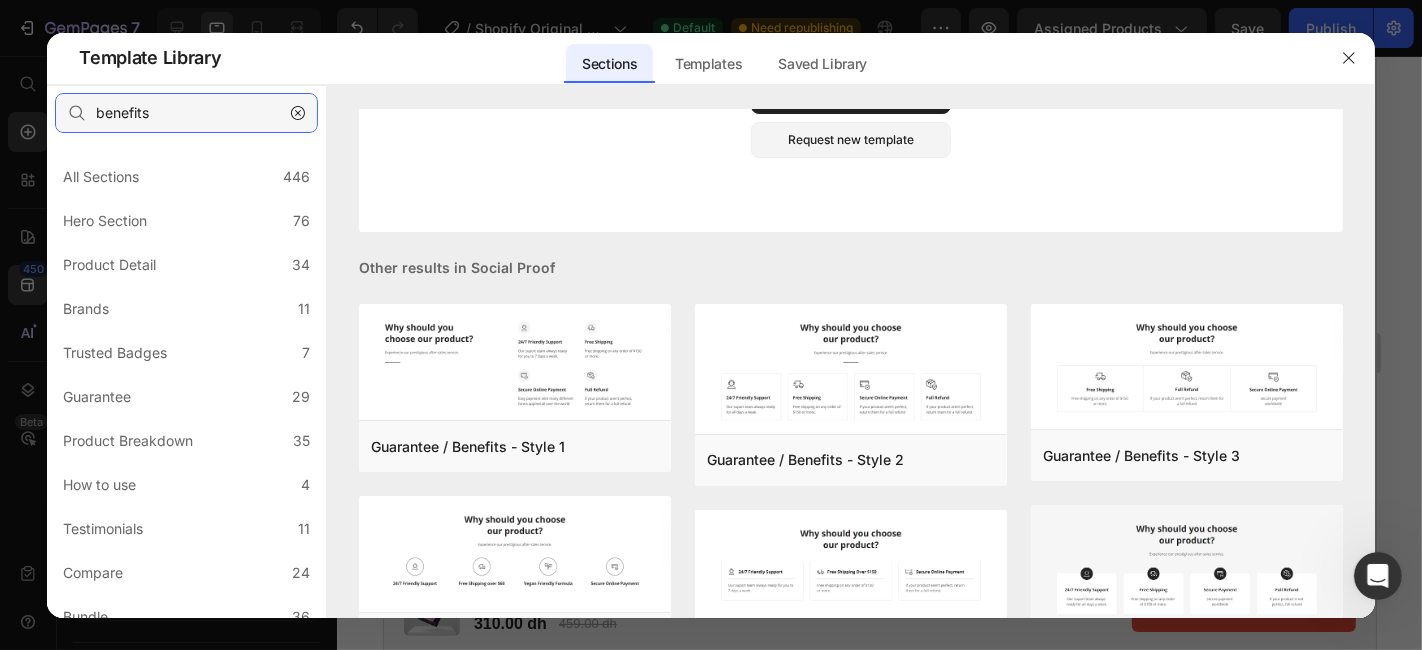 click on "benefits" at bounding box center (186, 113) 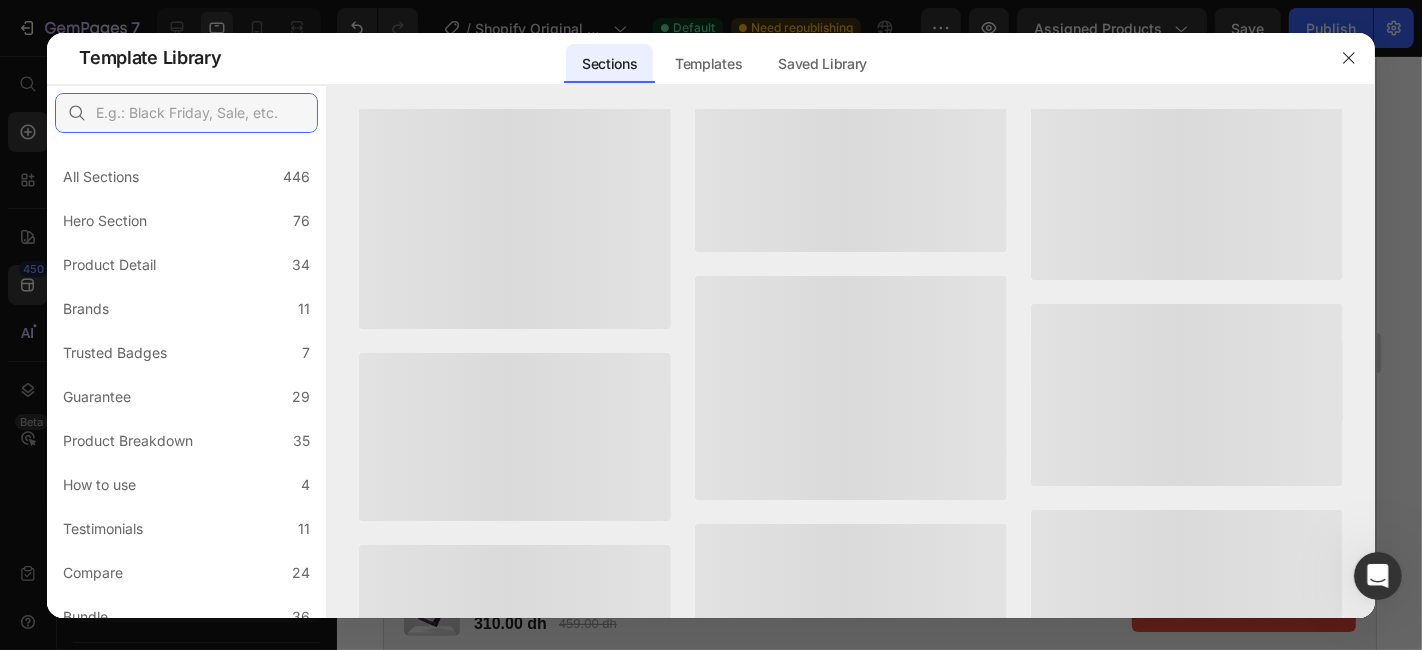 scroll, scrollTop: 0, scrollLeft: 0, axis: both 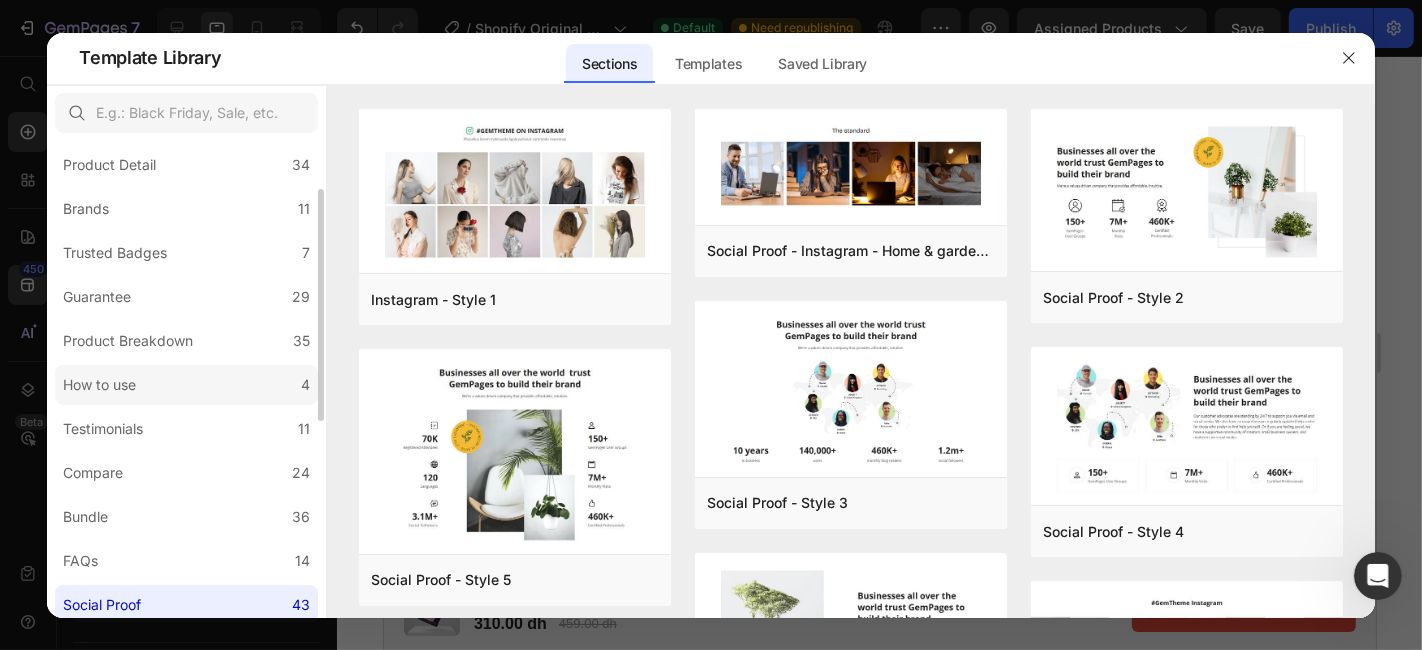 click on "How to use 4" 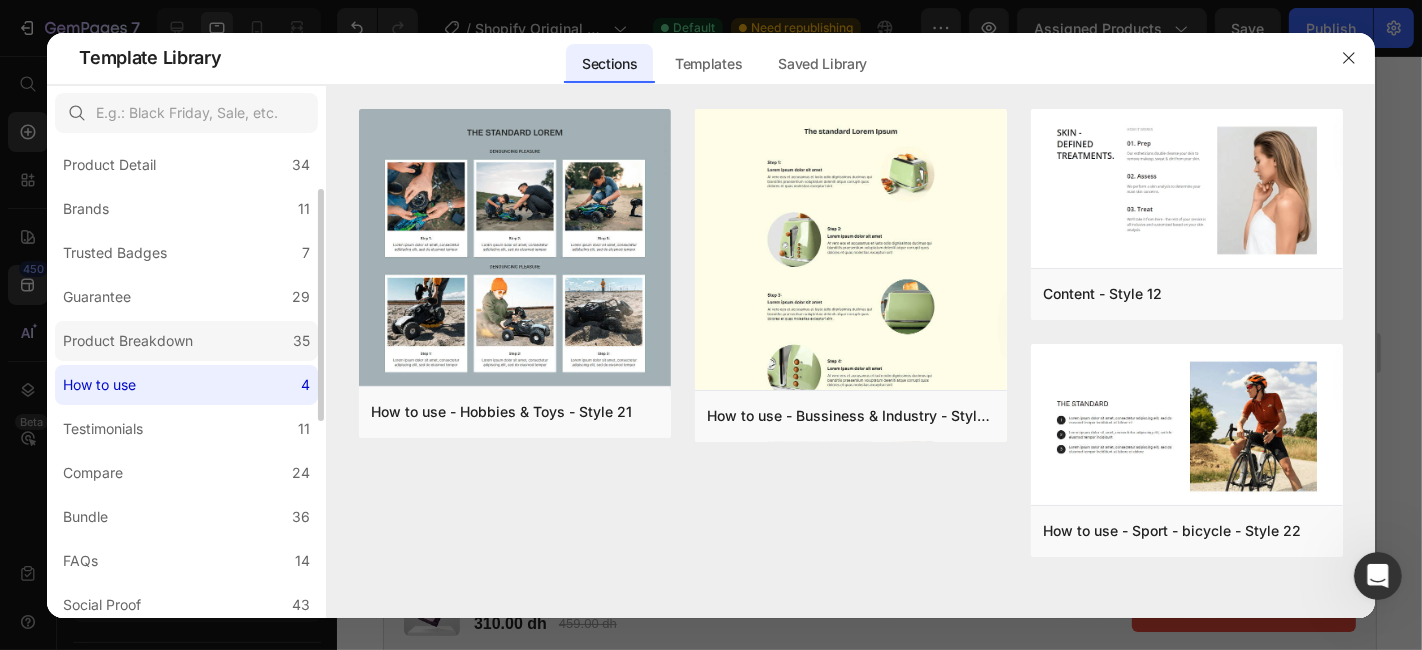 click on "Product Breakdown 35" 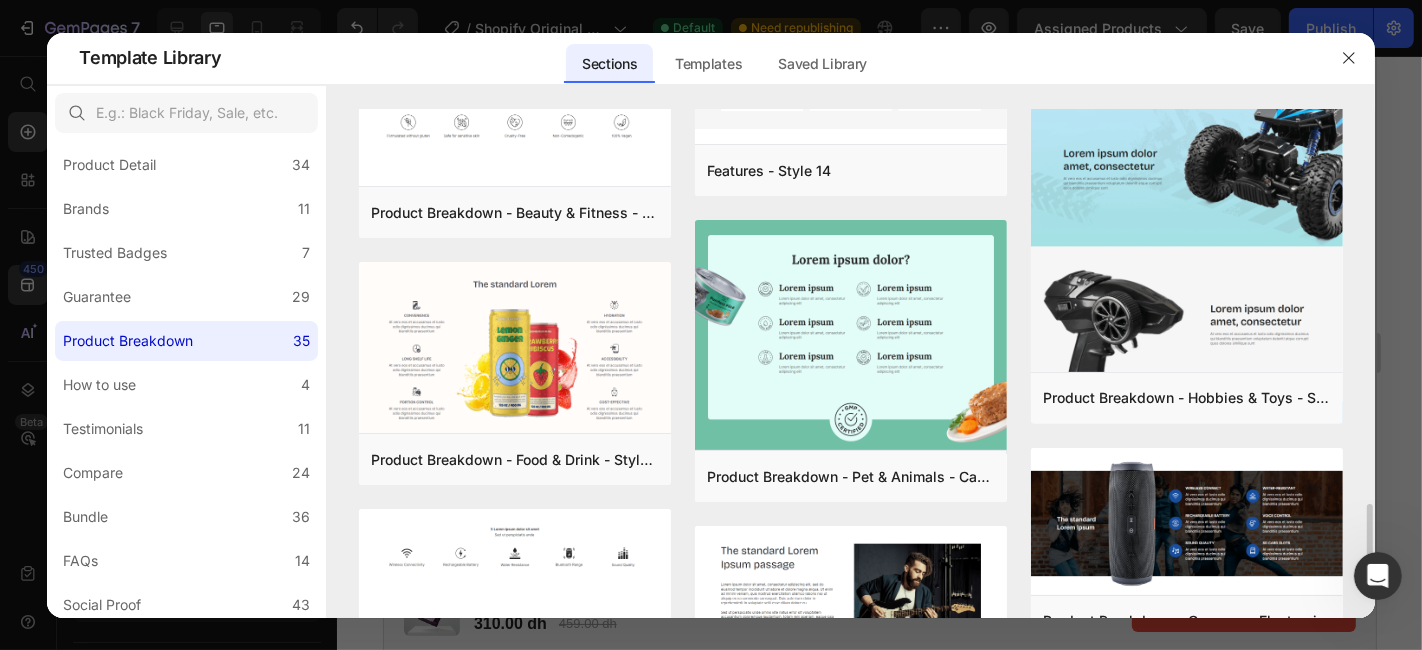scroll, scrollTop: 2190, scrollLeft: 0, axis: vertical 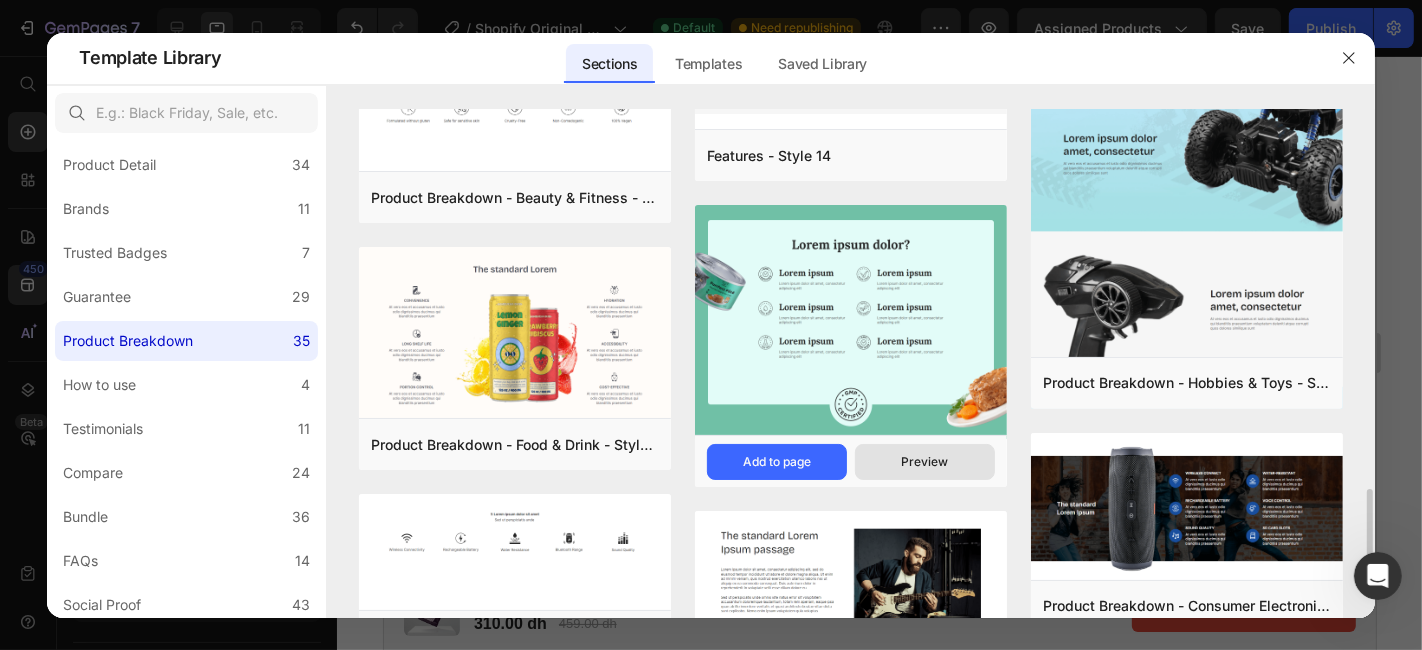 click on "Preview" at bounding box center (924, 462) 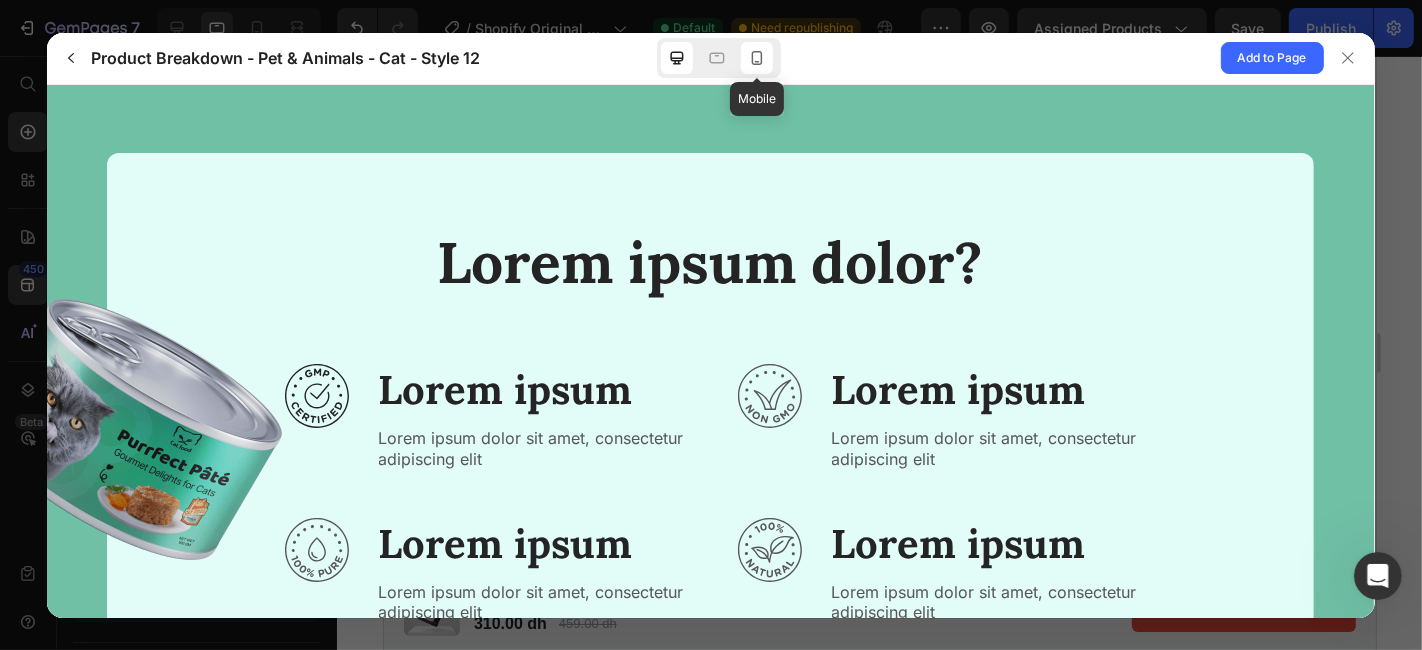 scroll, scrollTop: 0, scrollLeft: 0, axis: both 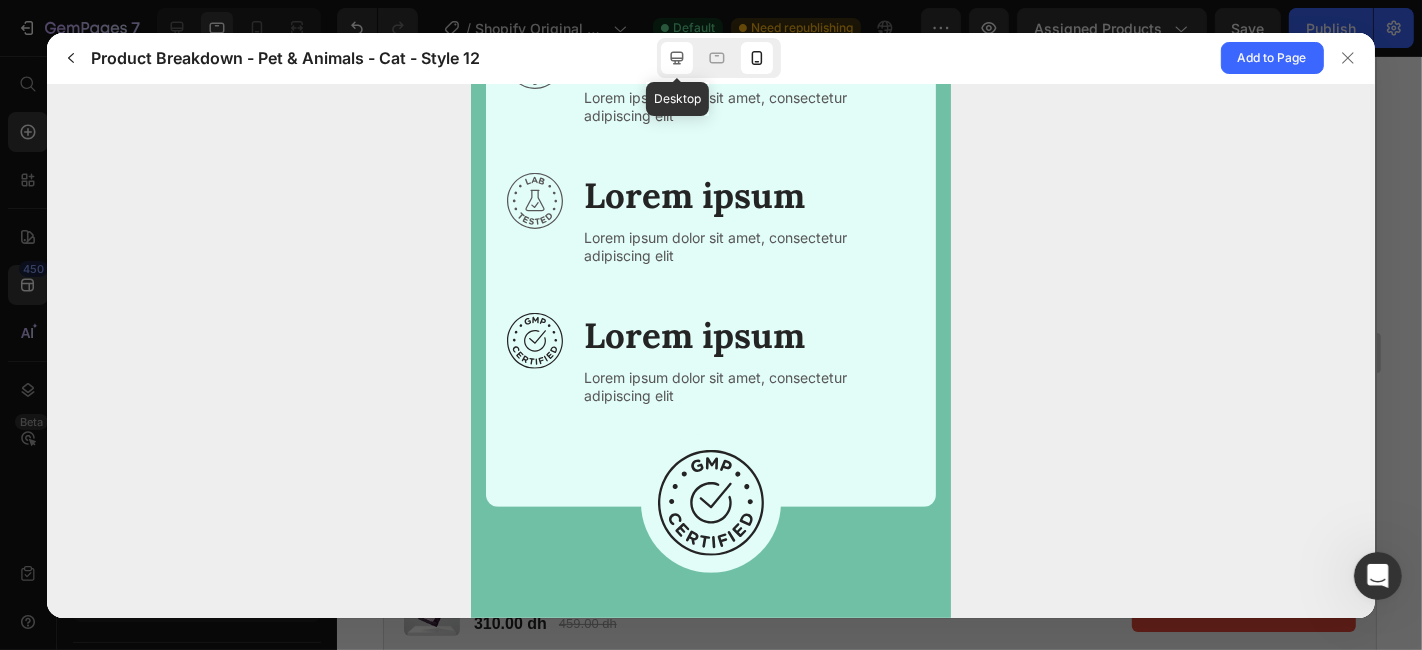 click 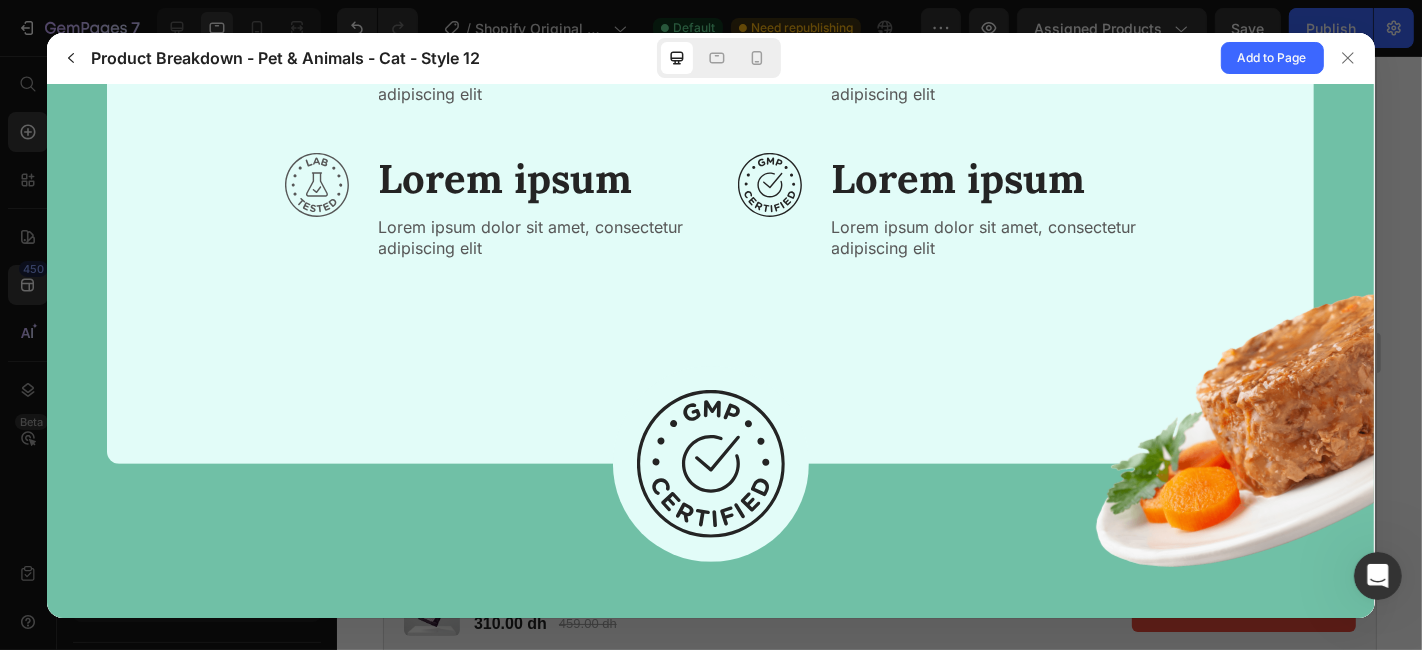scroll, scrollTop: 0, scrollLeft: 0, axis: both 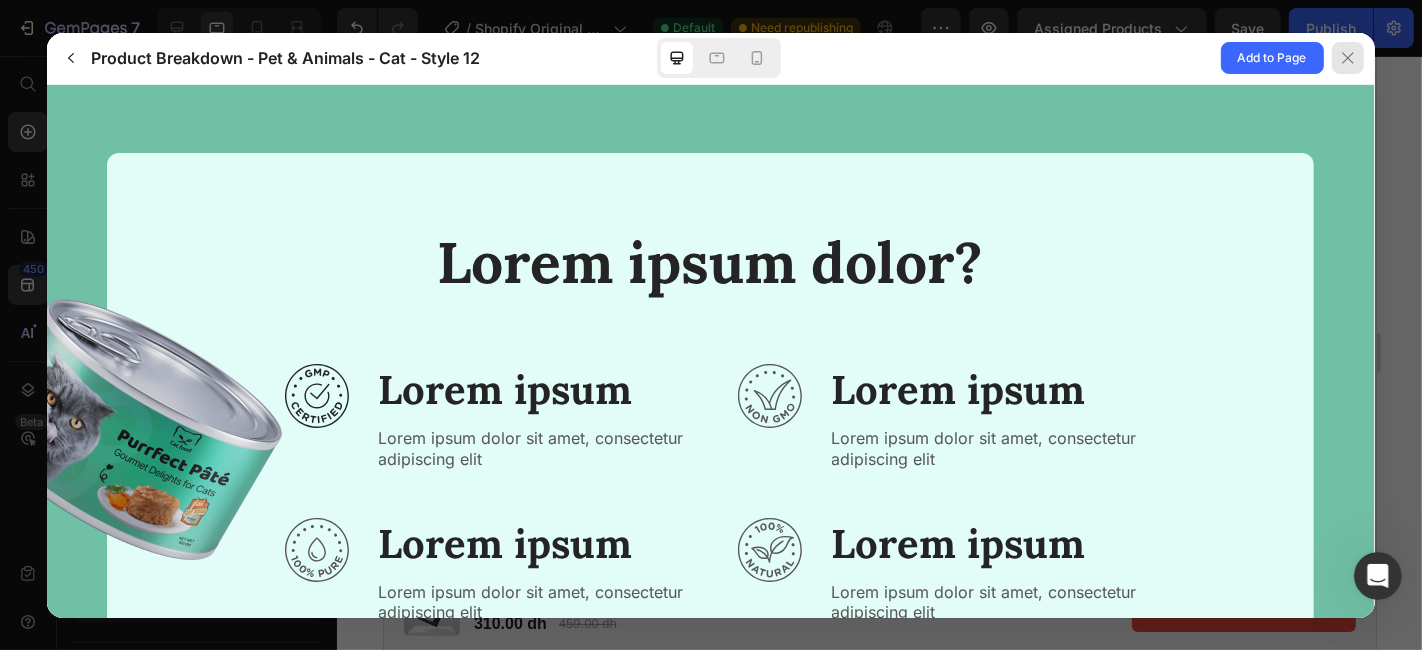 click 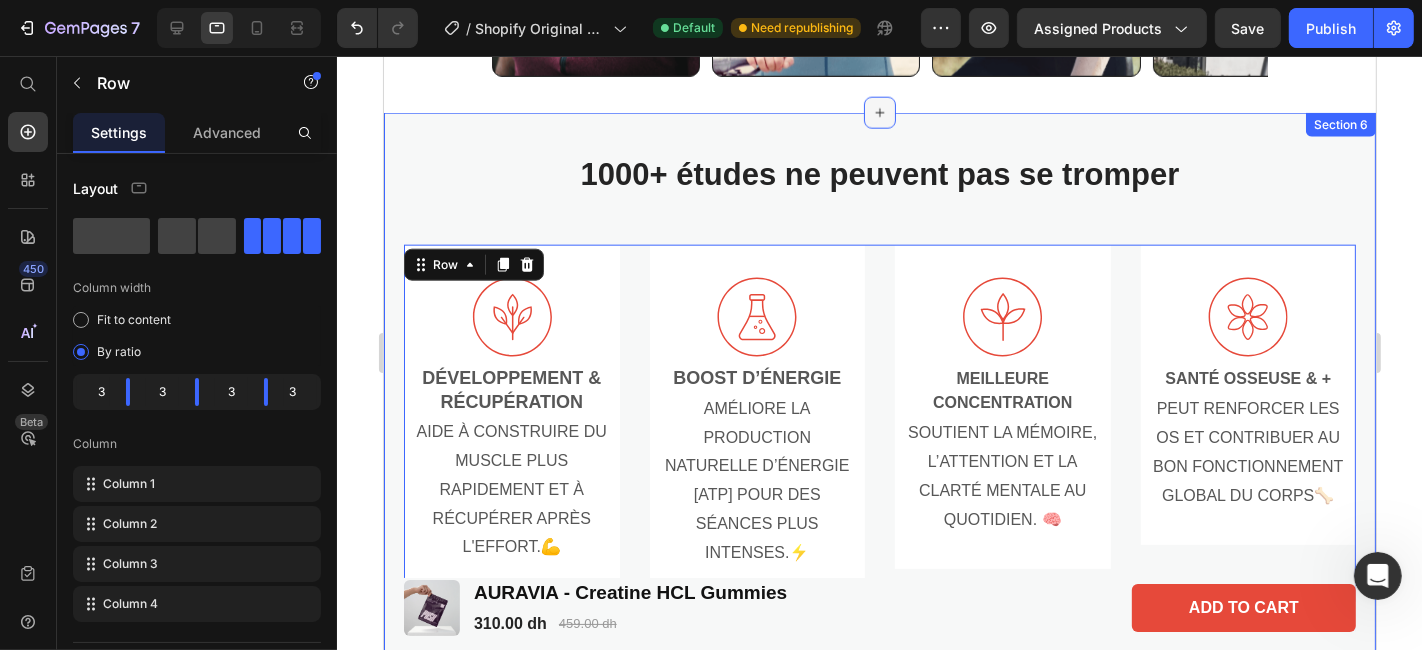 click 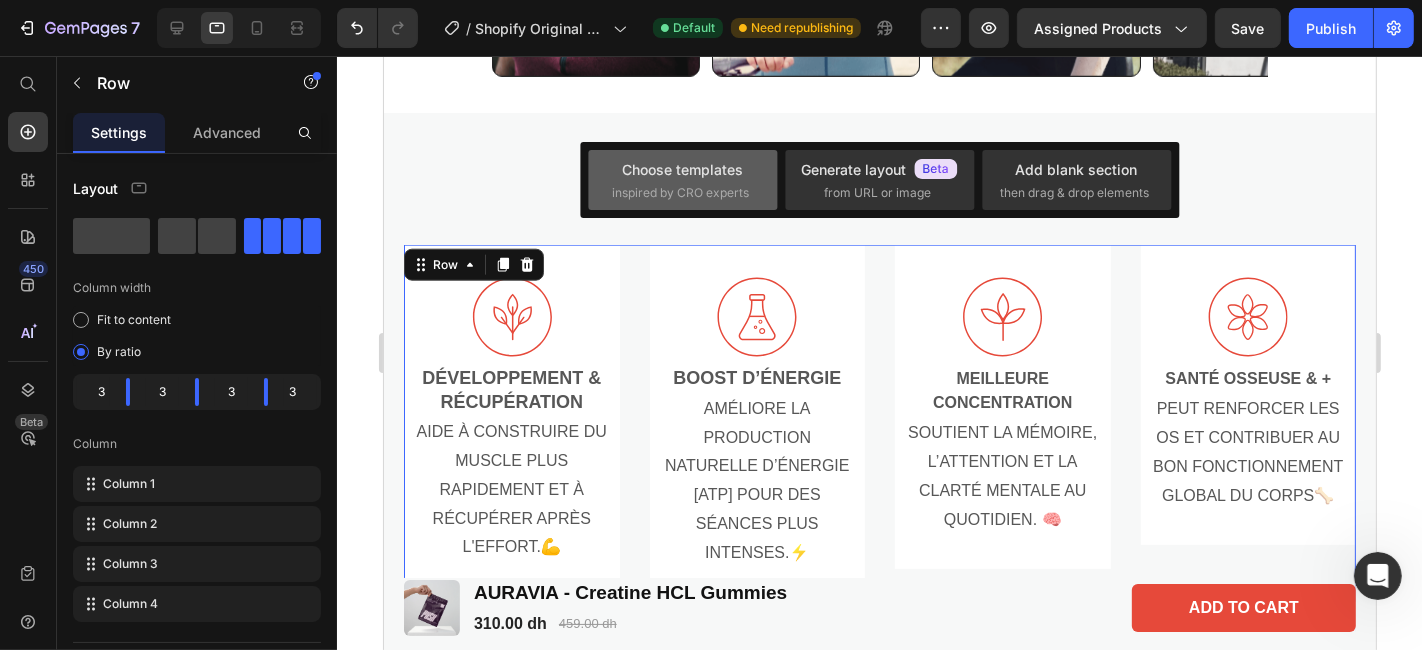 click on "inspired by CRO experts" at bounding box center (681, 193) 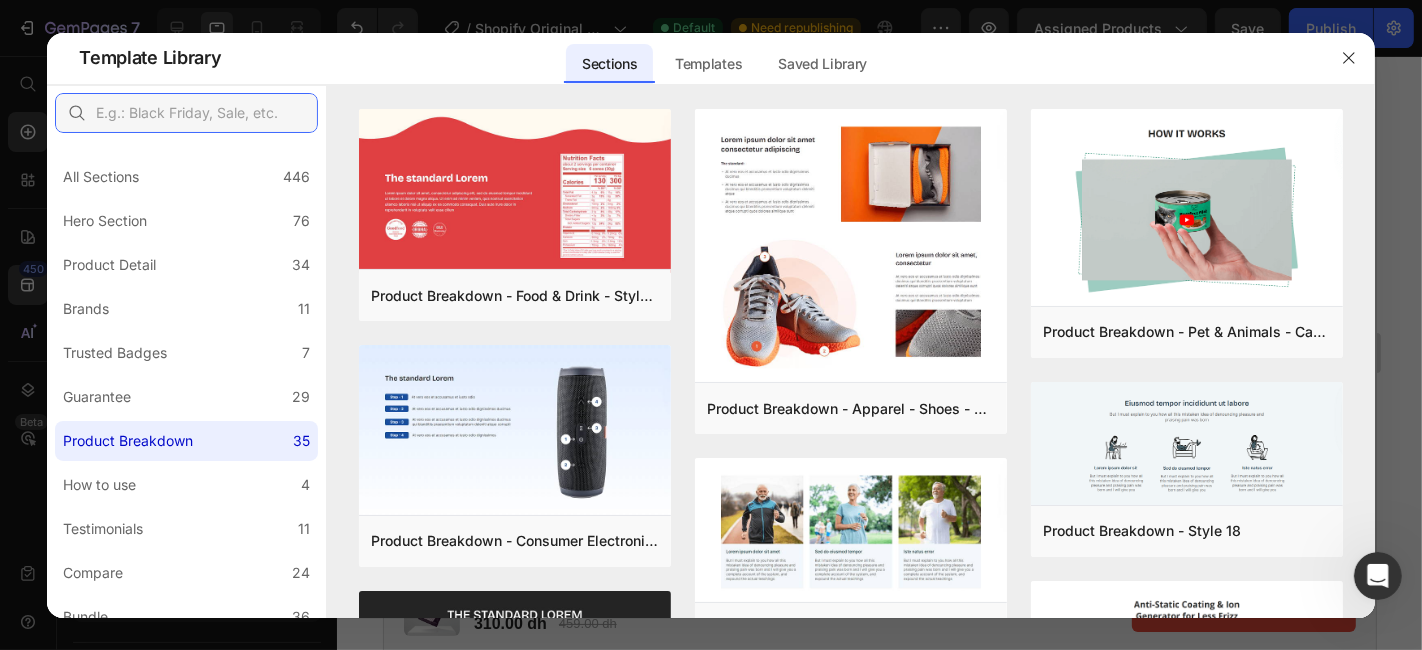 click at bounding box center (186, 113) 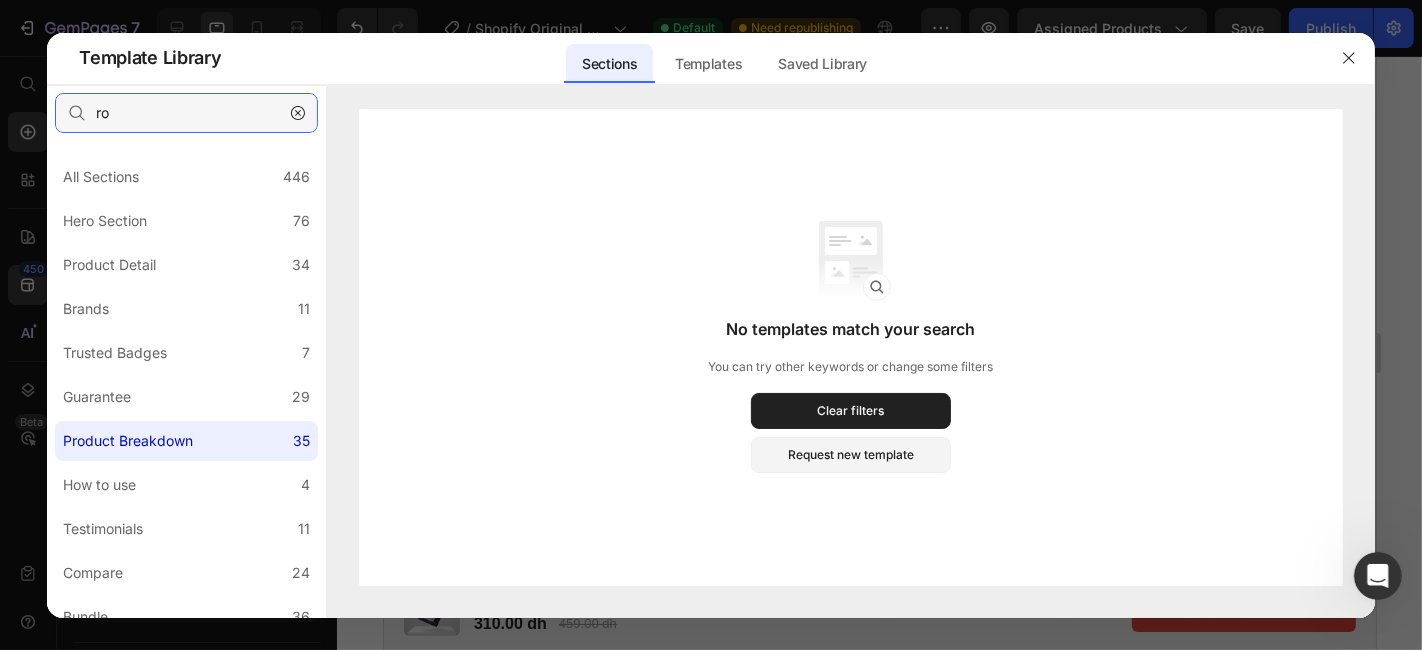 type on "r" 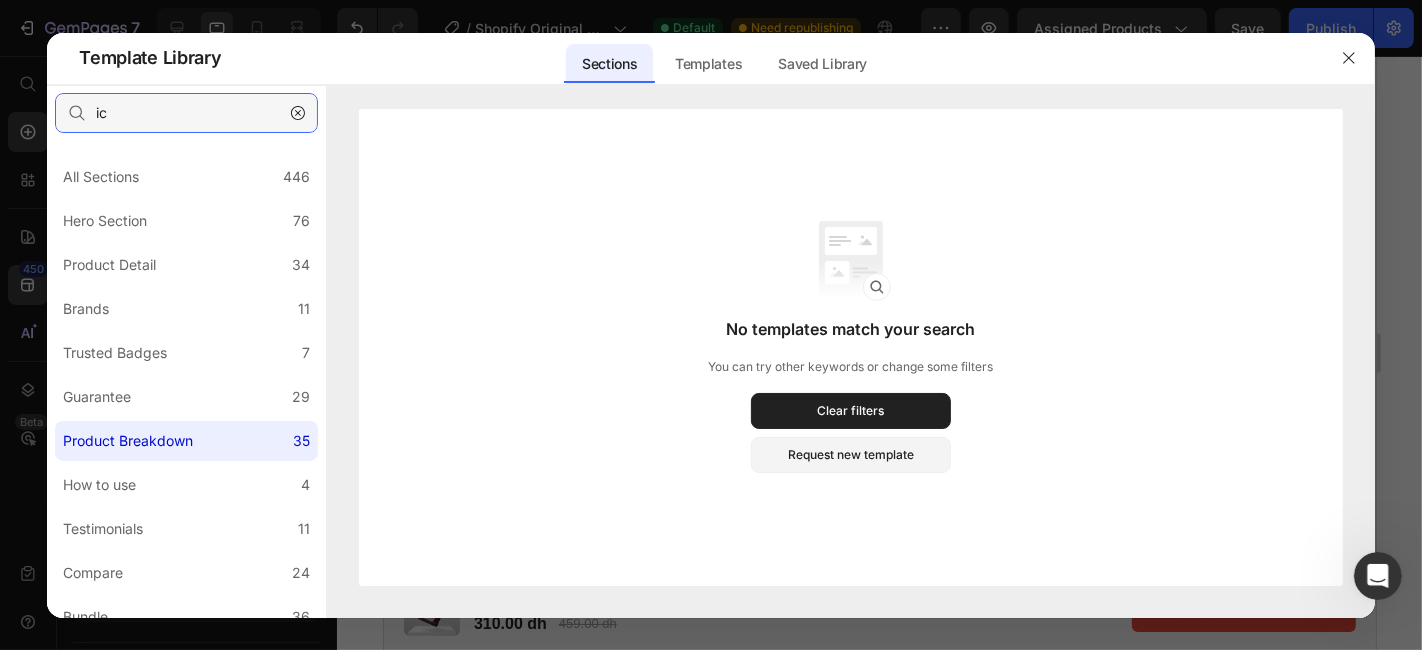 type on "i" 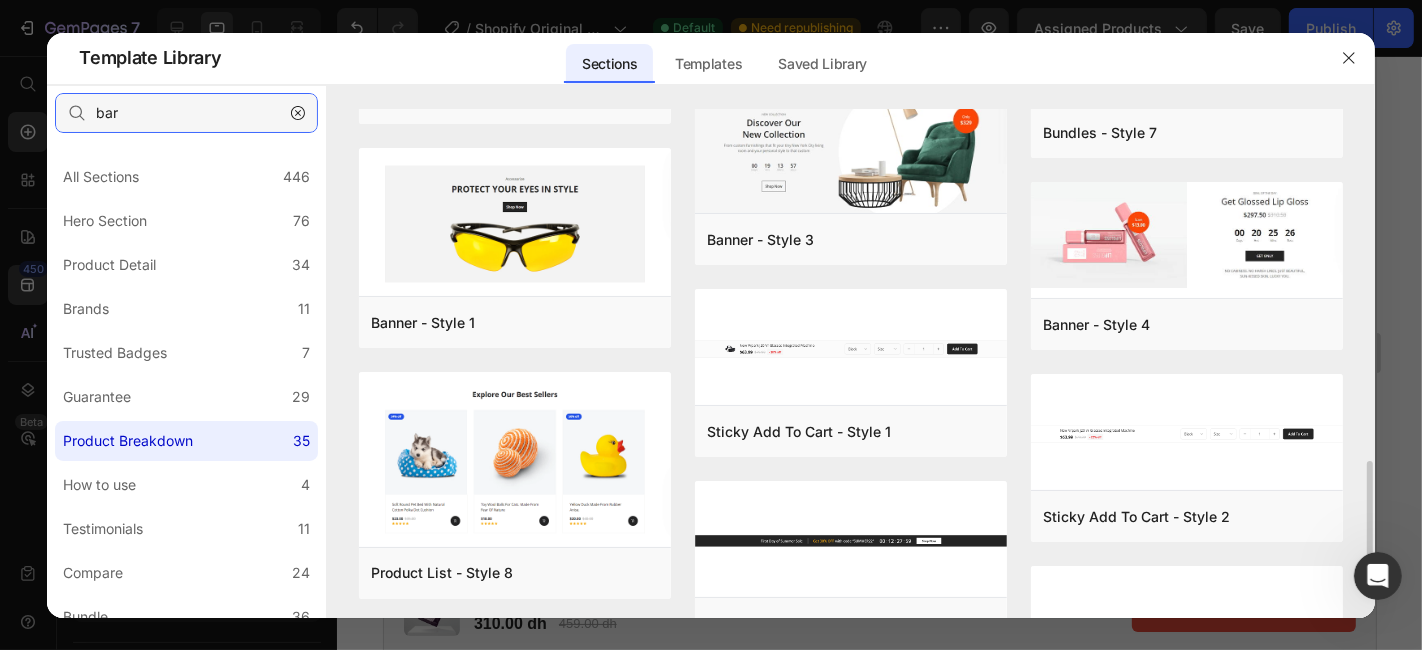 scroll, scrollTop: 1715, scrollLeft: 0, axis: vertical 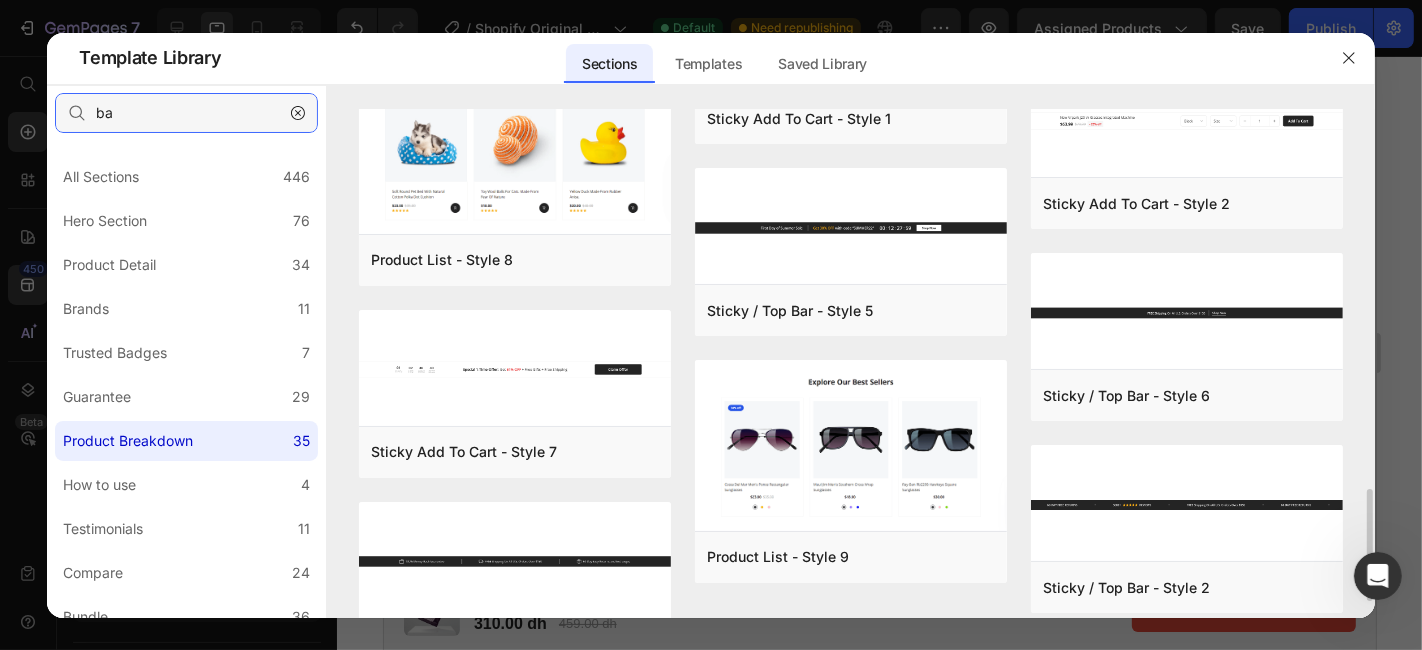 type on "b" 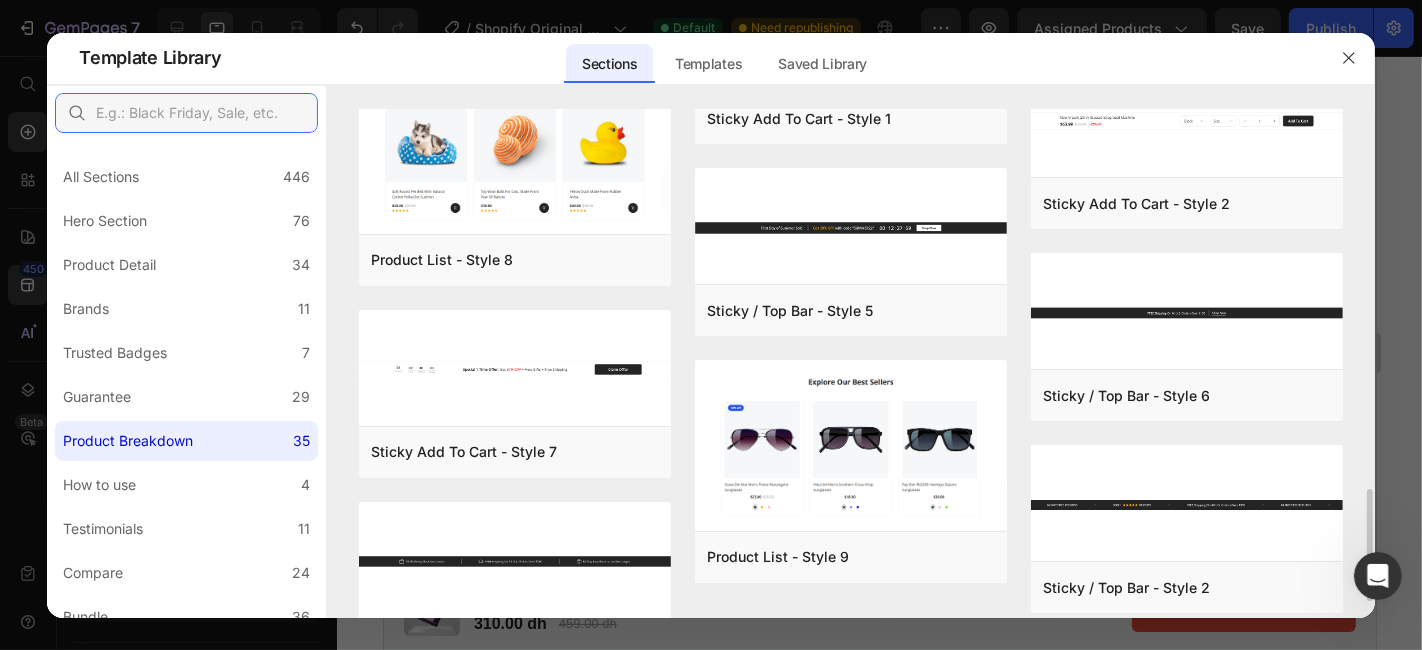 scroll, scrollTop: 0, scrollLeft: 0, axis: both 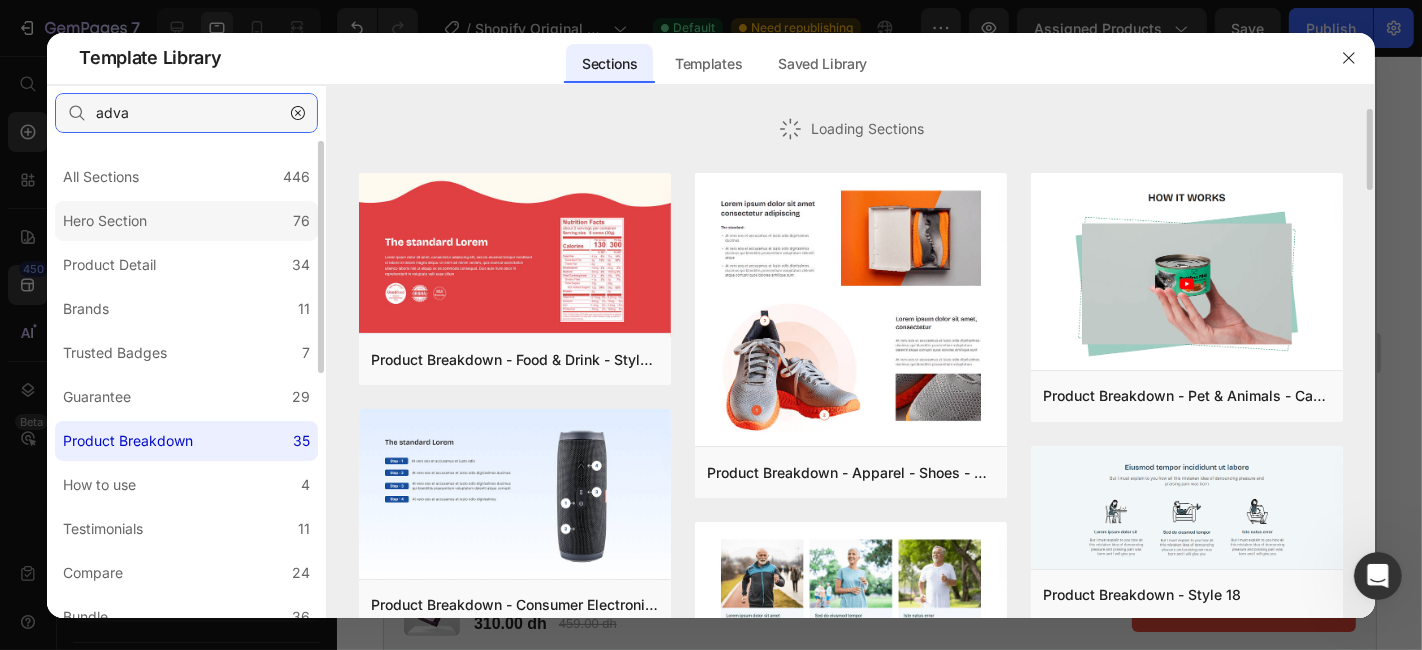 type on "advan" 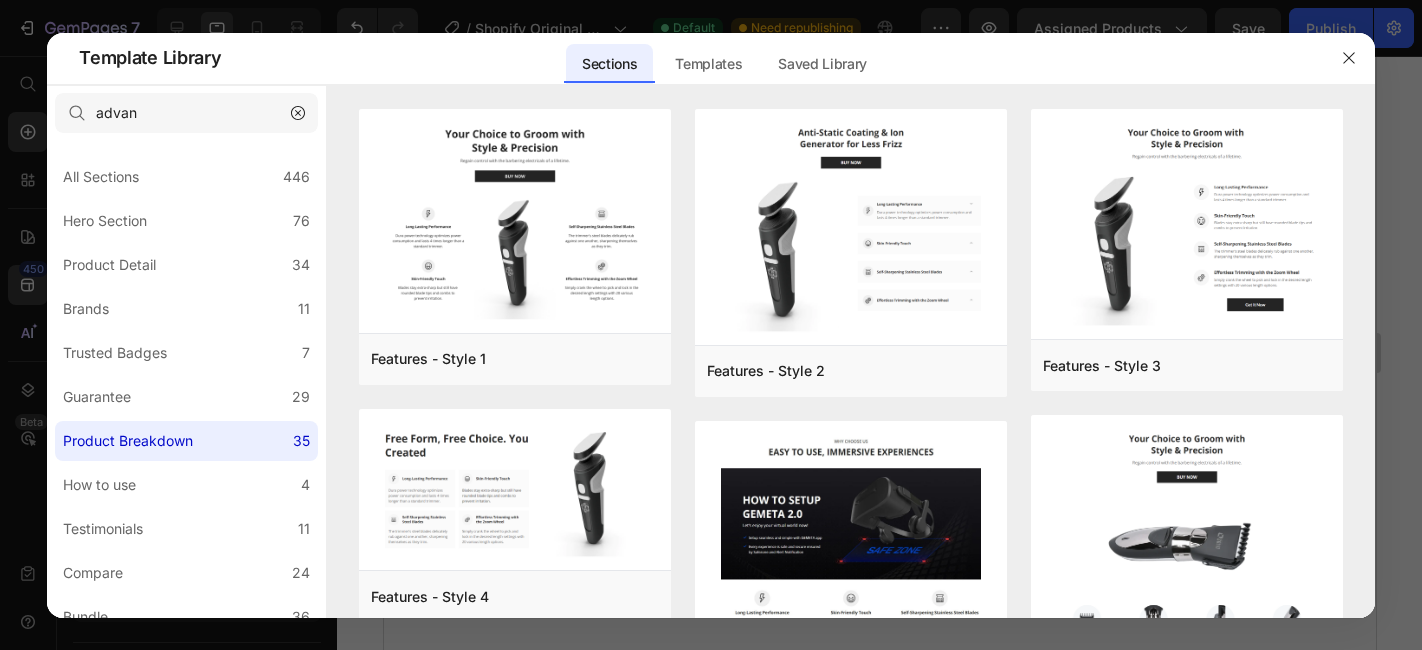 scroll, scrollTop: 0, scrollLeft: 0, axis: both 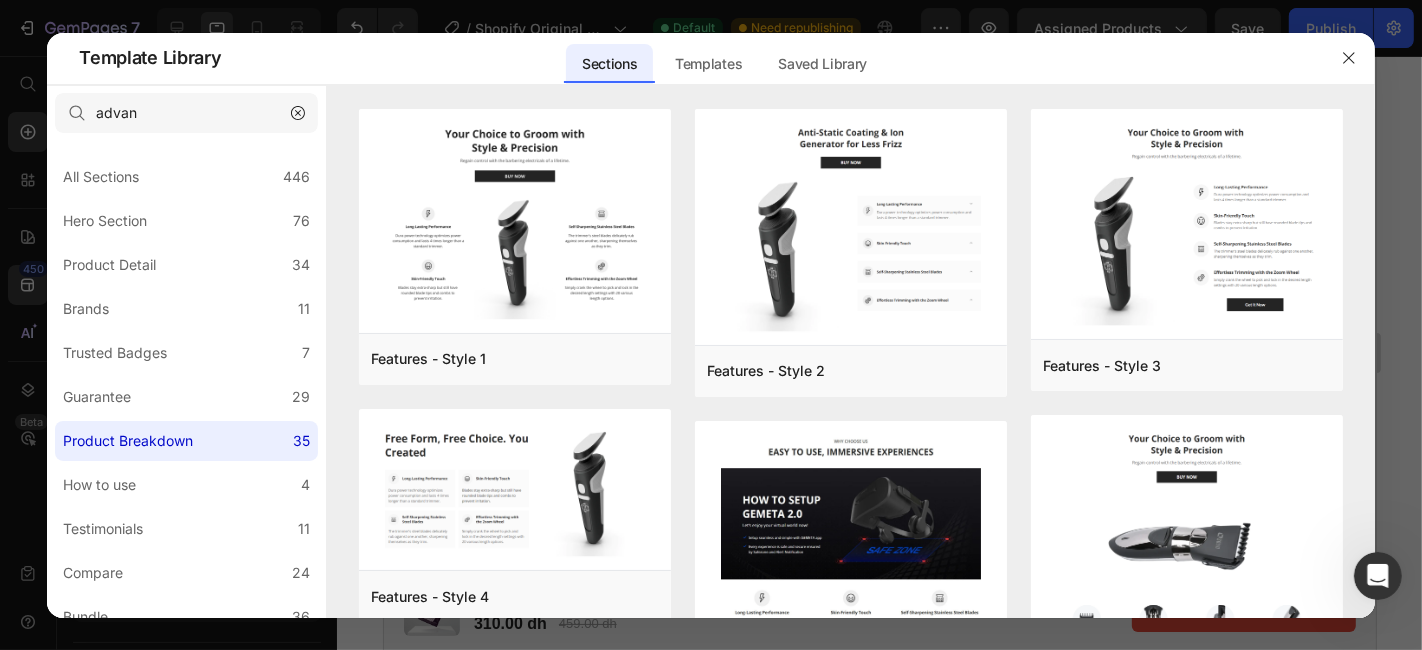 click on "All Sections 446" 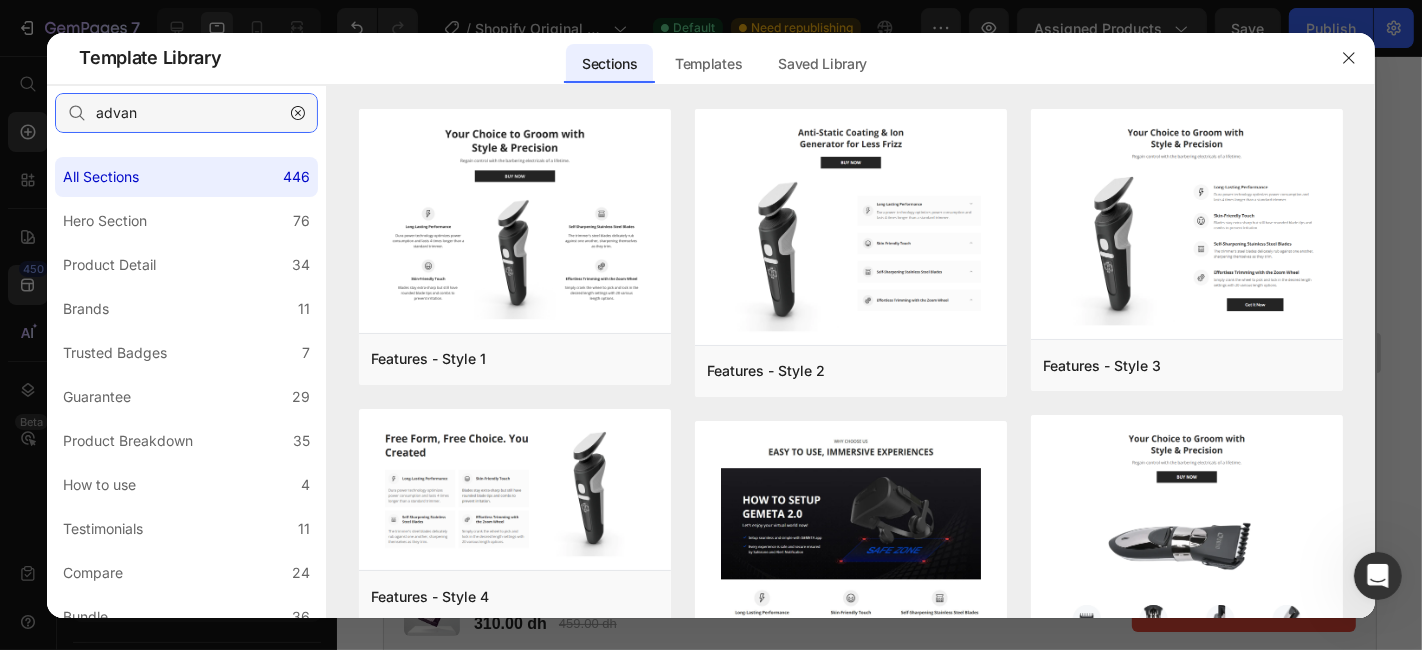 click on "advan" at bounding box center [186, 113] 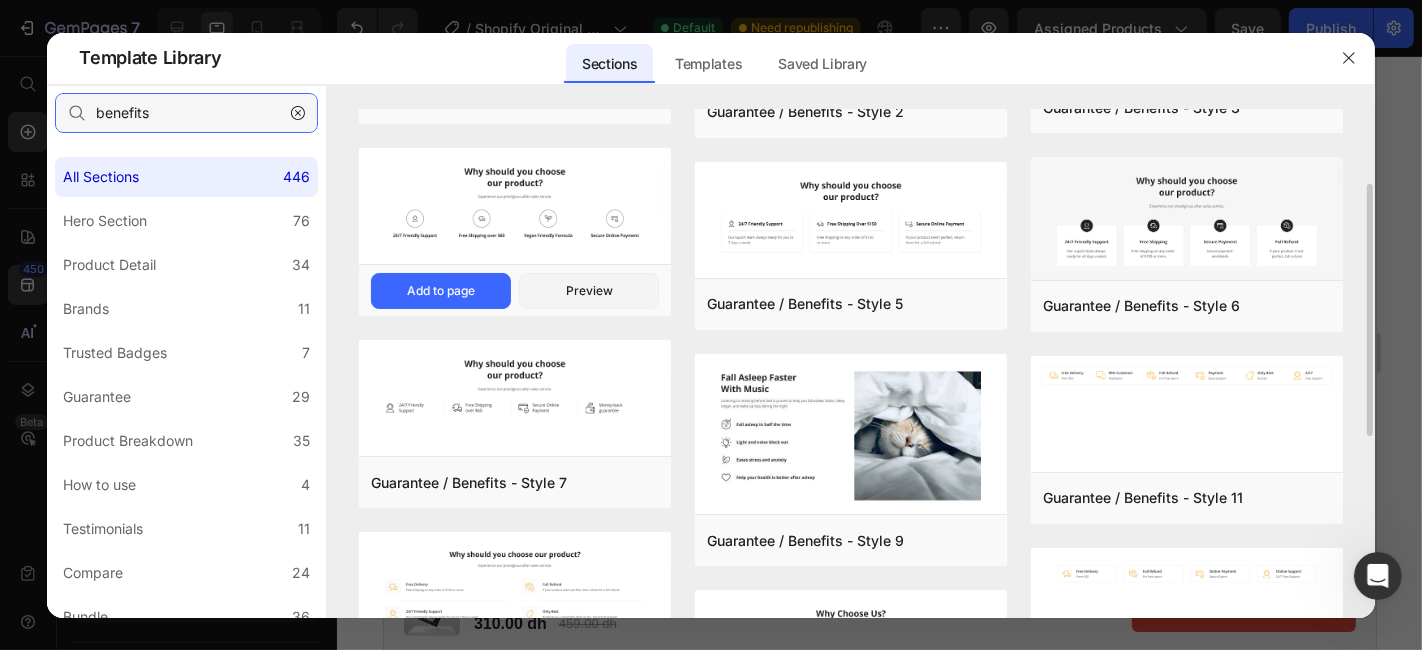 scroll, scrollTop: 219, scrollLeft: 0, axis: vertical 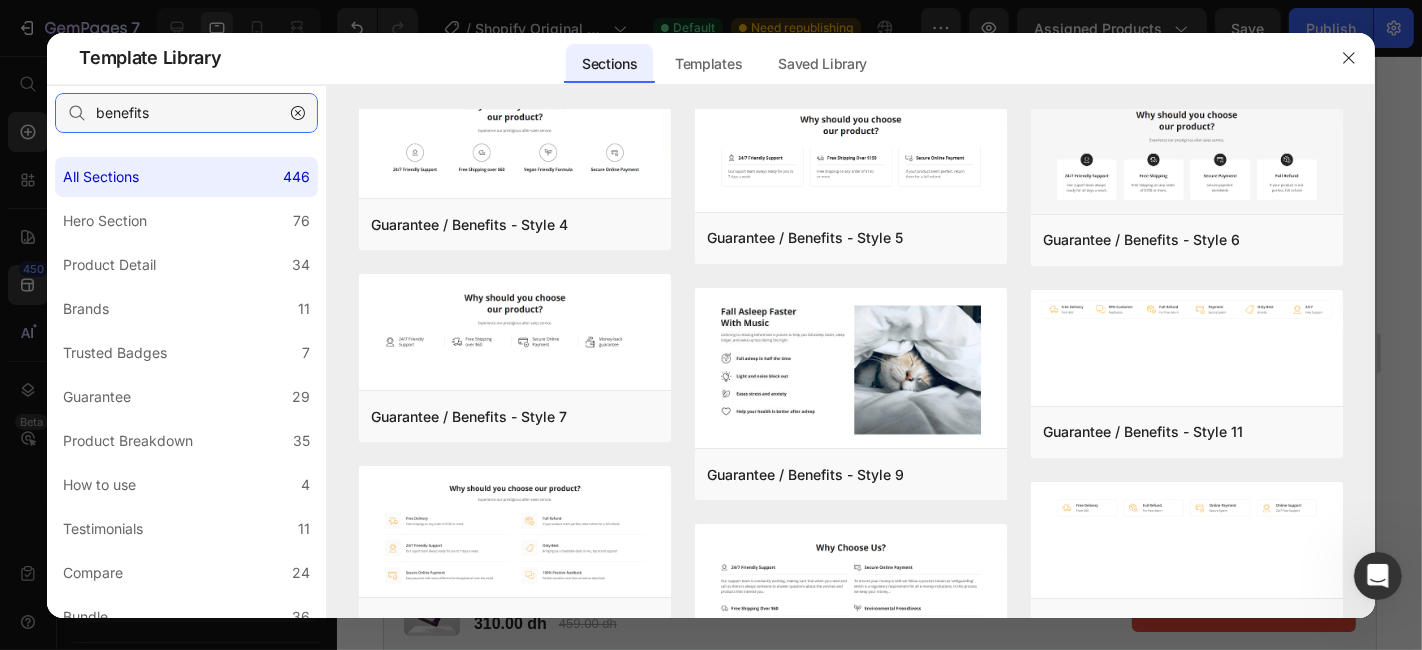 type on "benefits" 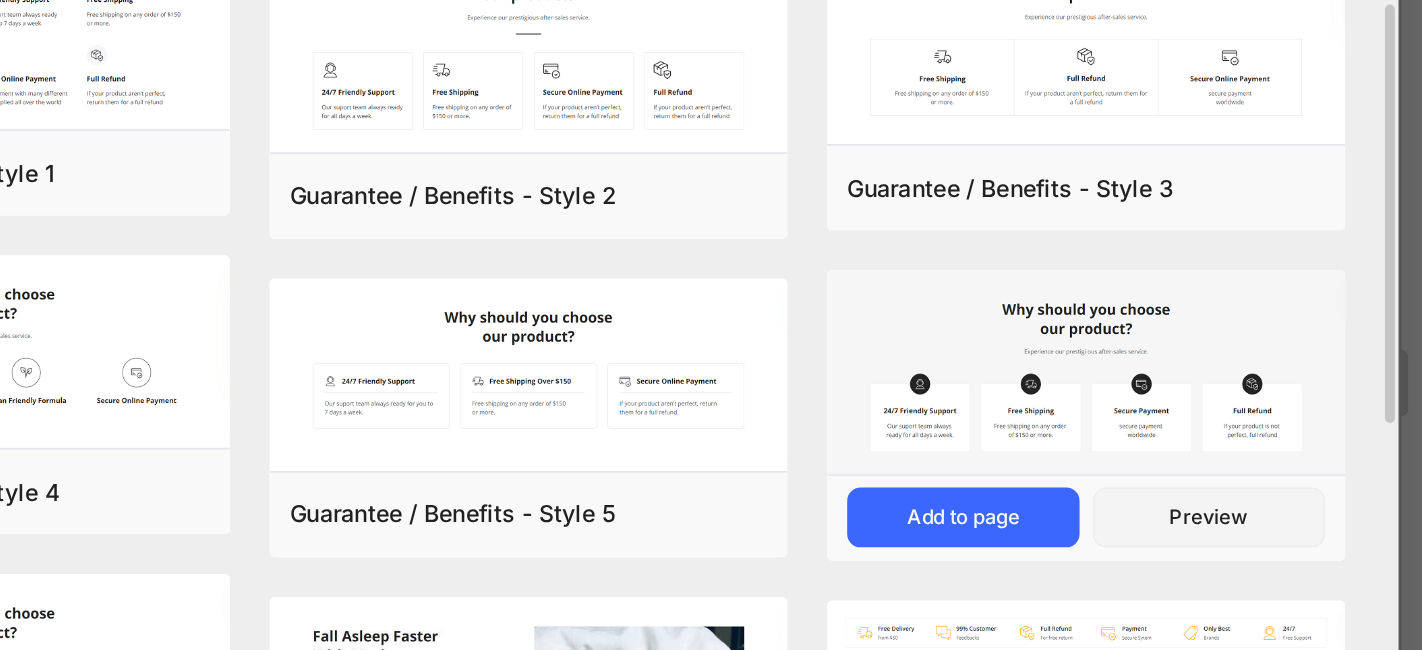 scroll, scrollTop: 63, scrollLeft: 0, axis: vertical 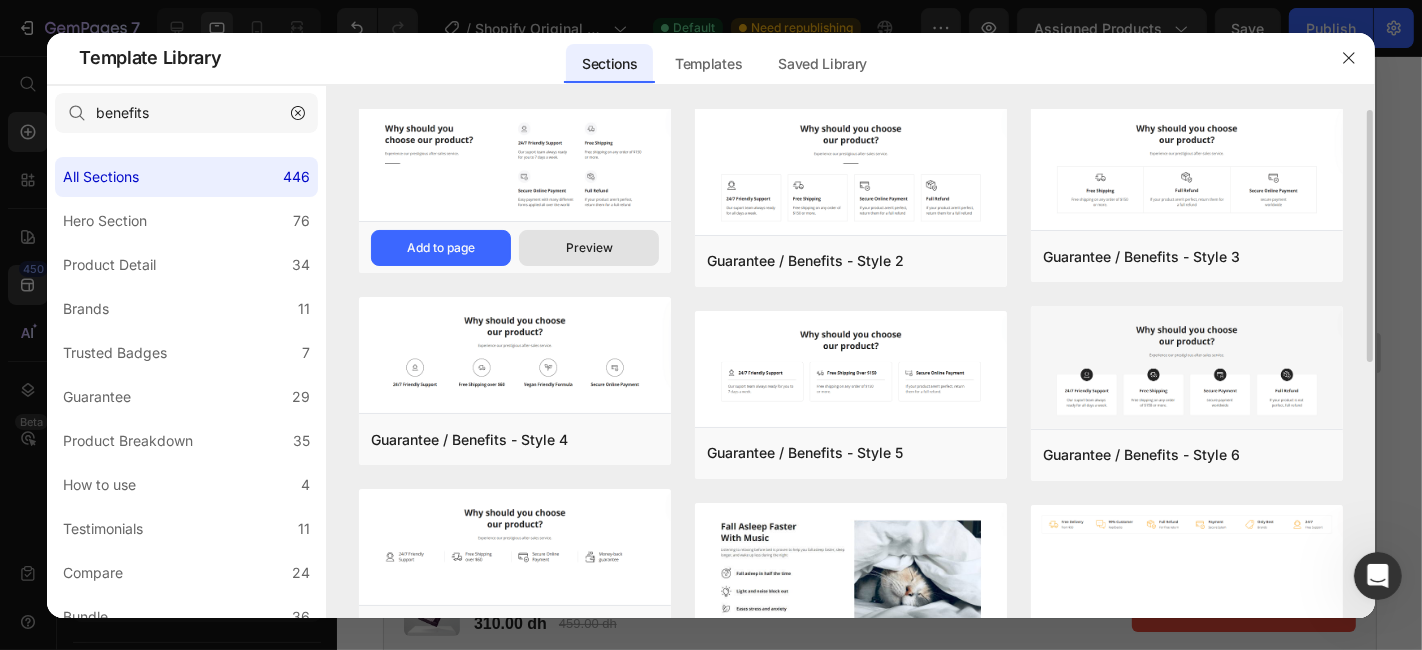 click on "Preview" at bounding box center (589, 248) 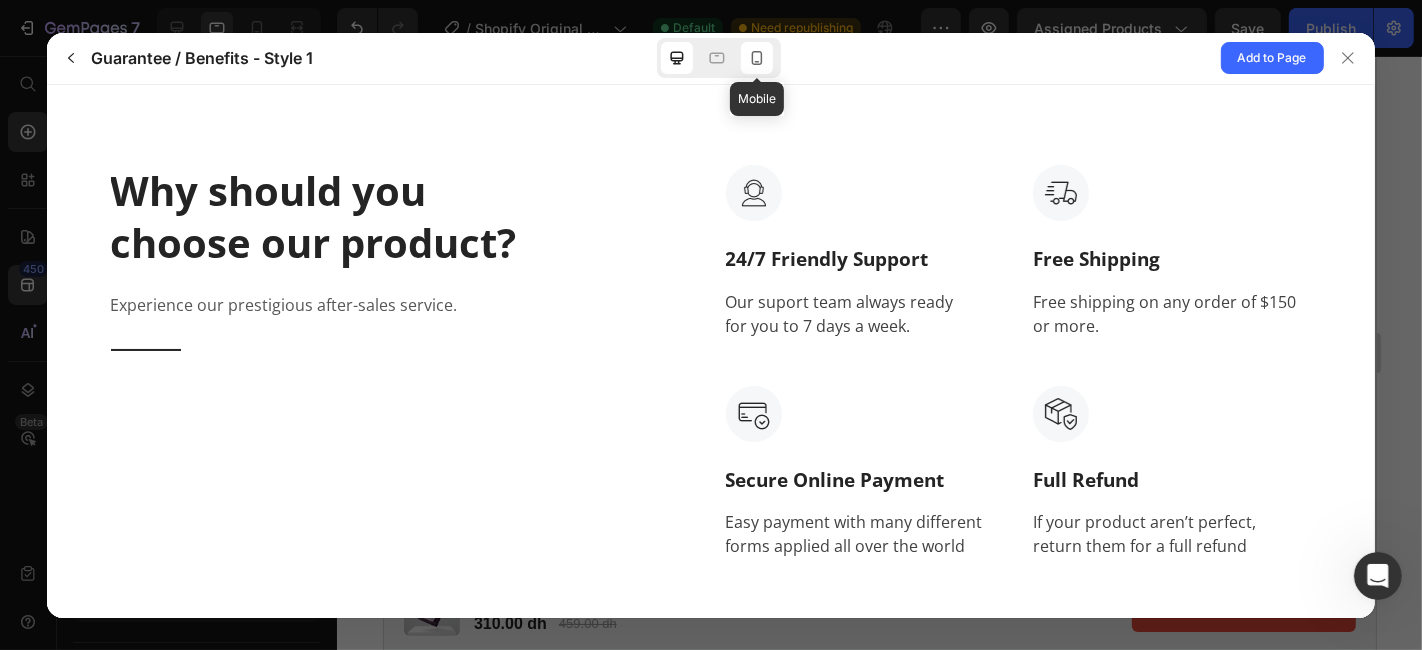 scroll, scrollTop: 0, scrollLeft: 0, axis: both 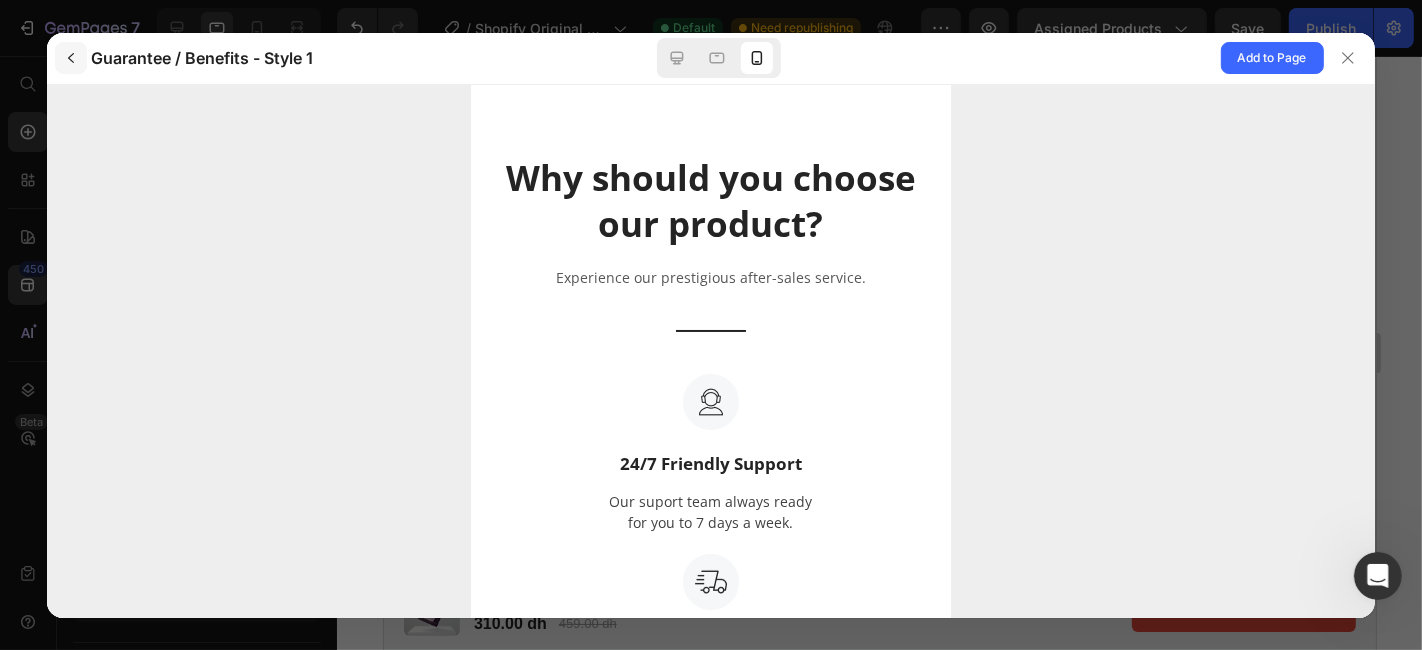 click at bounding box center (71, 58) 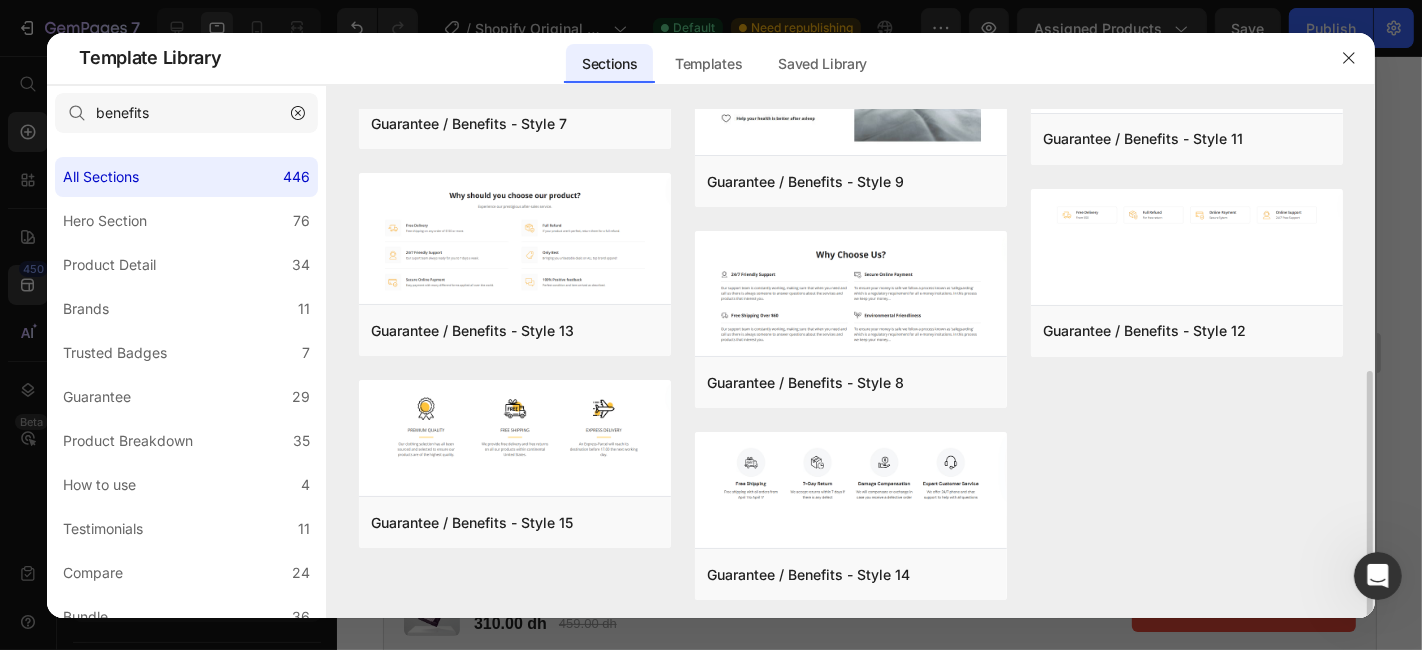 scroll, scrollTop: 518, scrollLeft: 0, axis: vertical 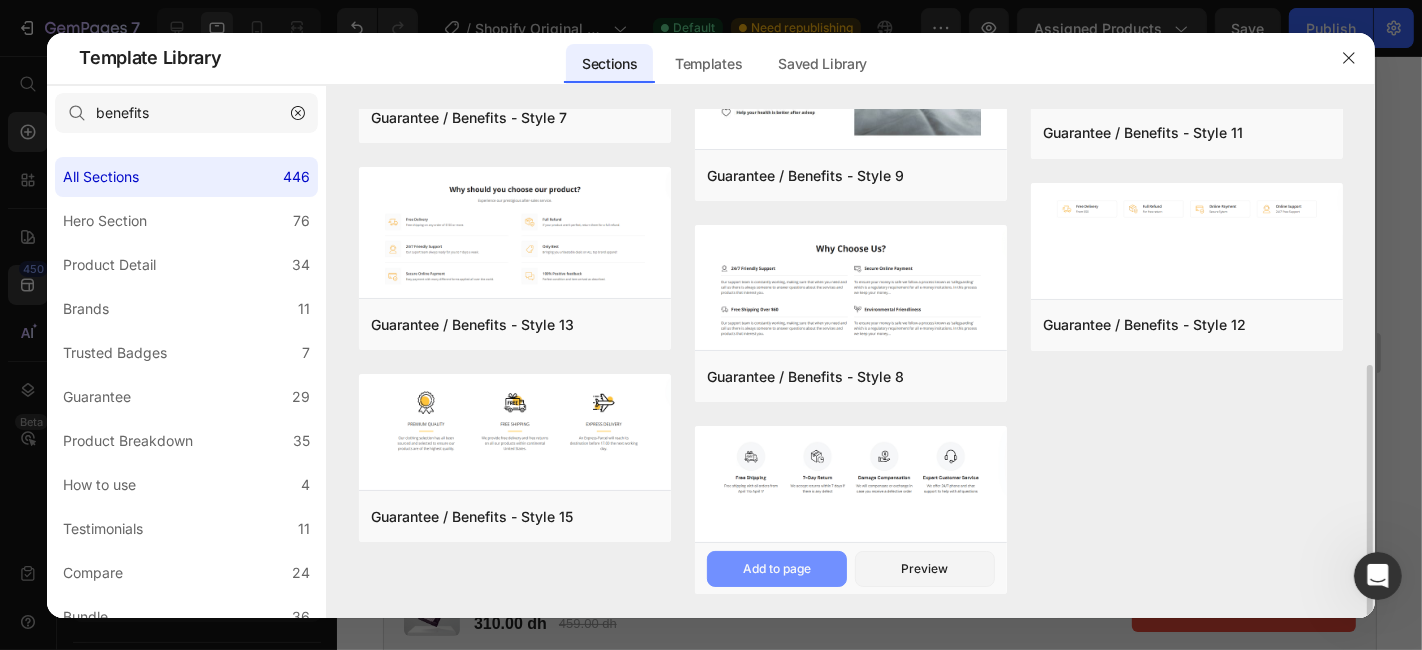 click on "Add to page" at bounding box center (0, 0) 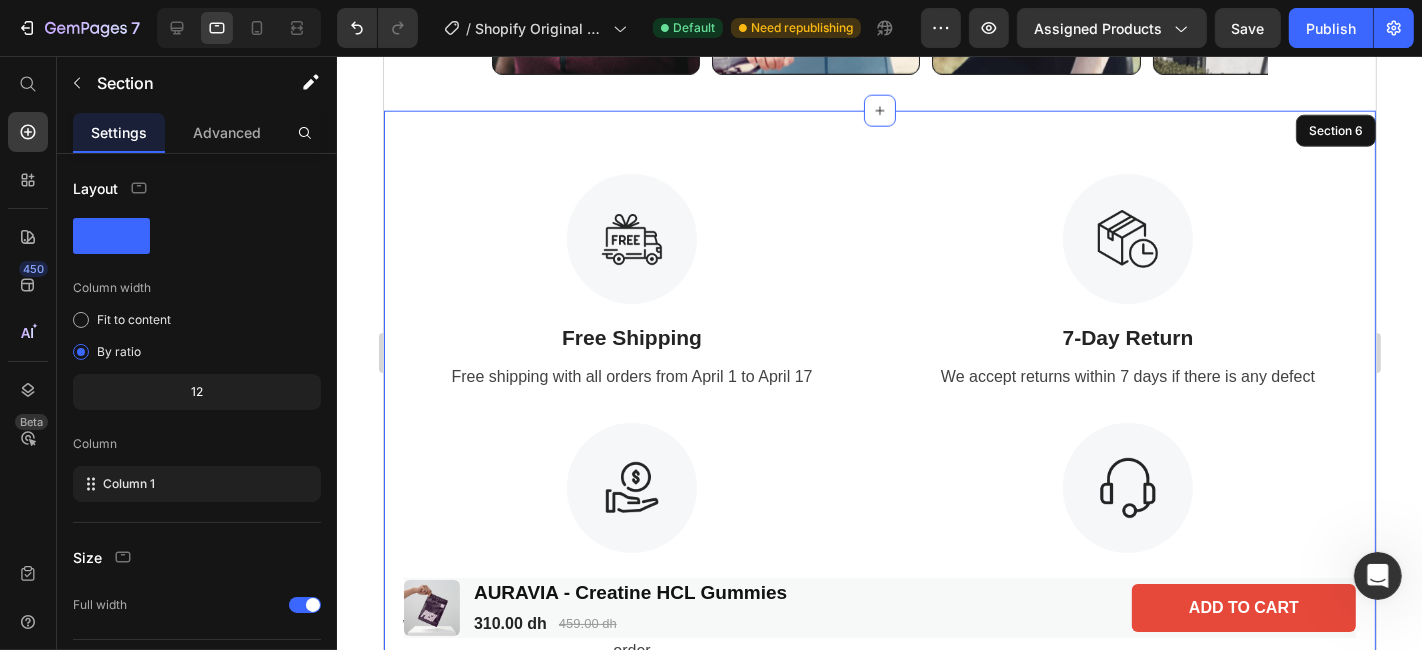 scroll, scrollTop: 2023, scrollLeft: 0, axis: vertical 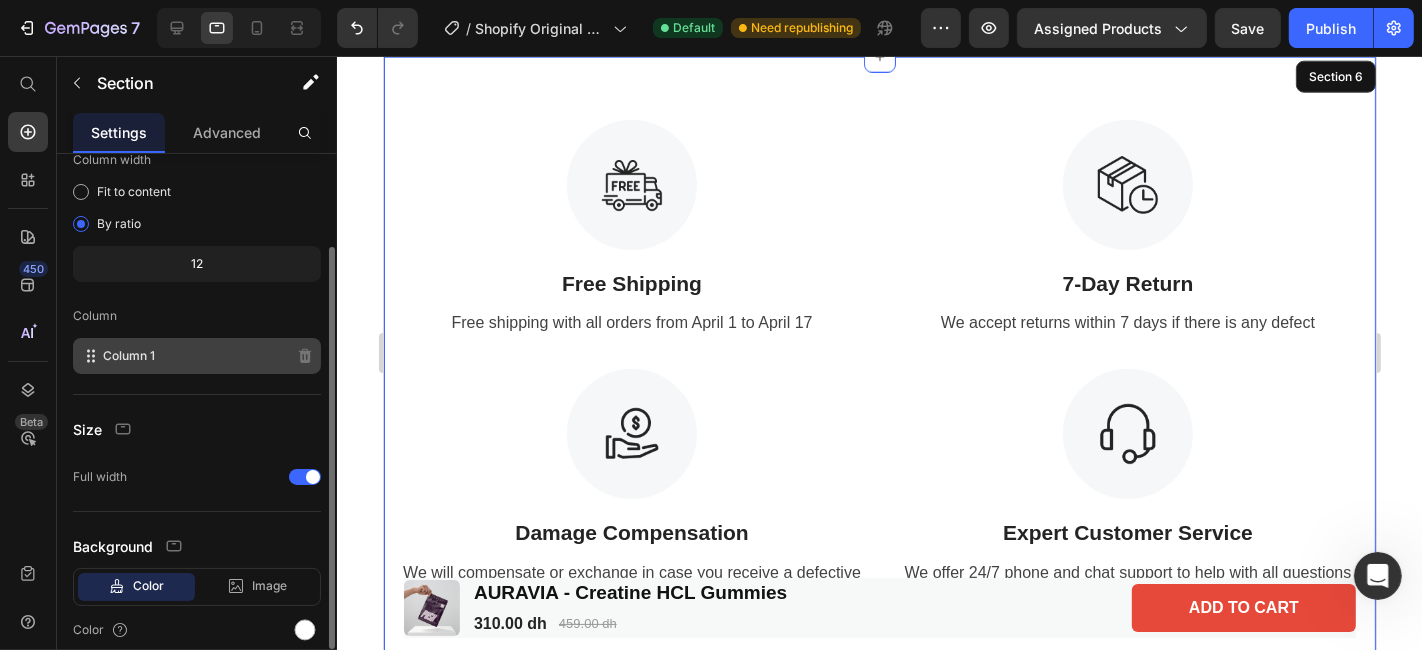 click on "Column 1" at bounding box center [129, 356] 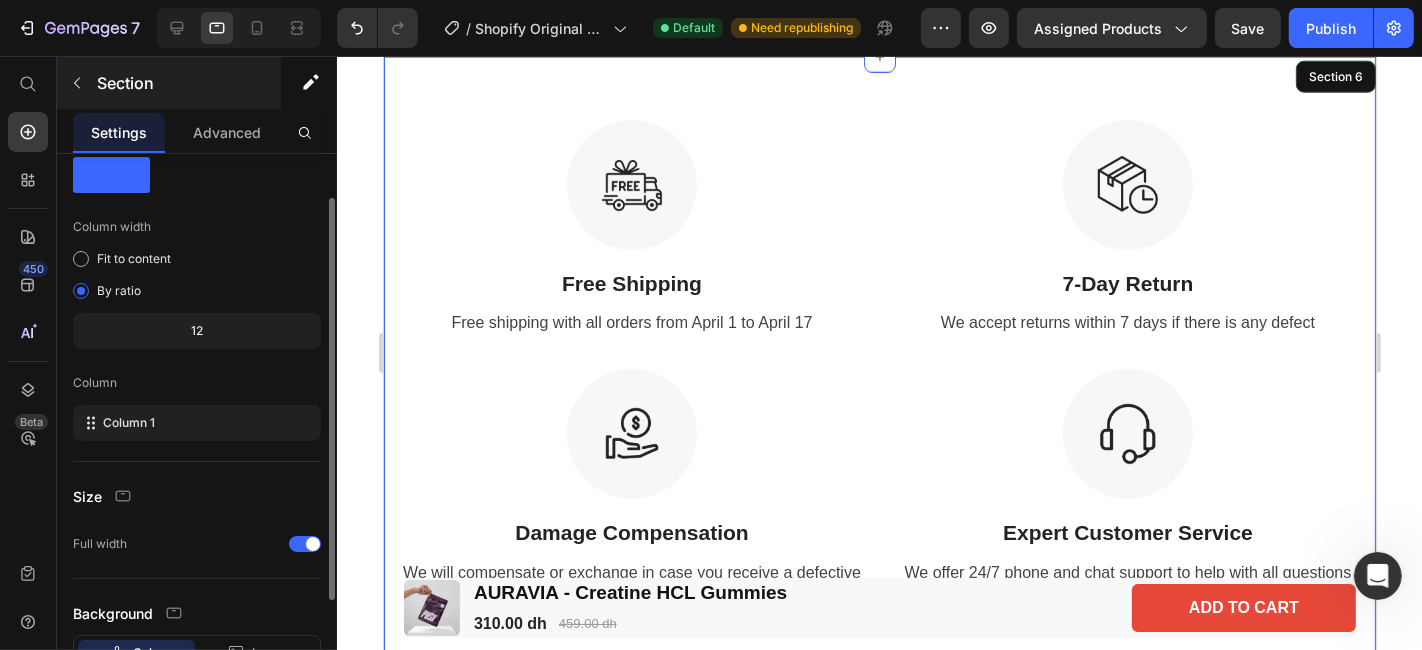 scroll, scrollTop: 65, scrollLeft: 0, axis: vertical 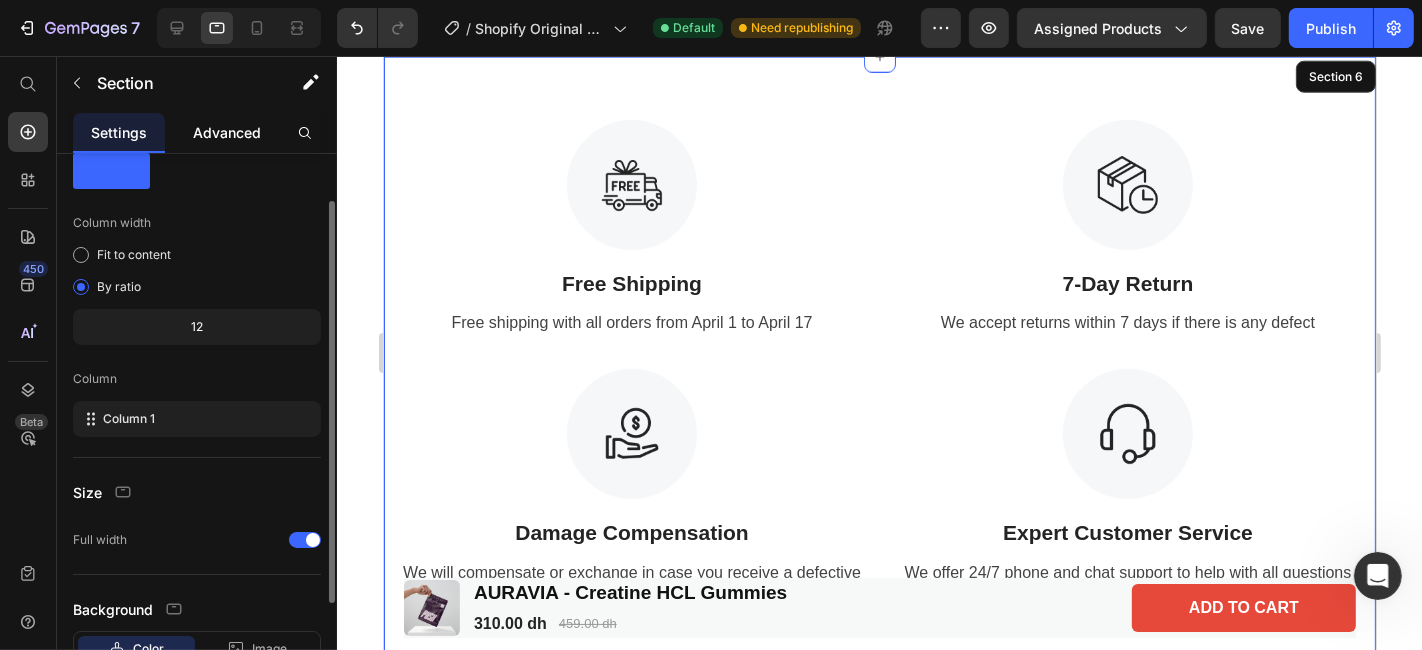 click on "Advanced" at bounding box center (227, 132) 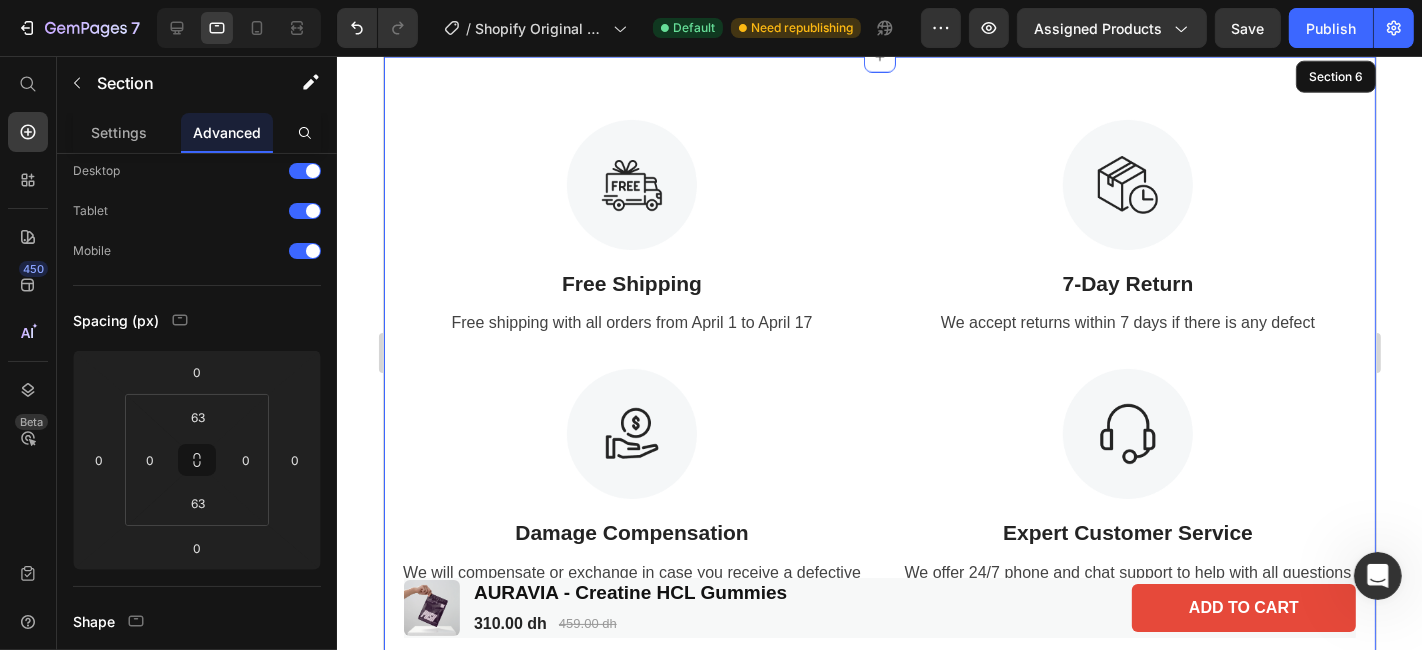 scroll, scrollTop: 0, scrollLeft: 0, axis: both 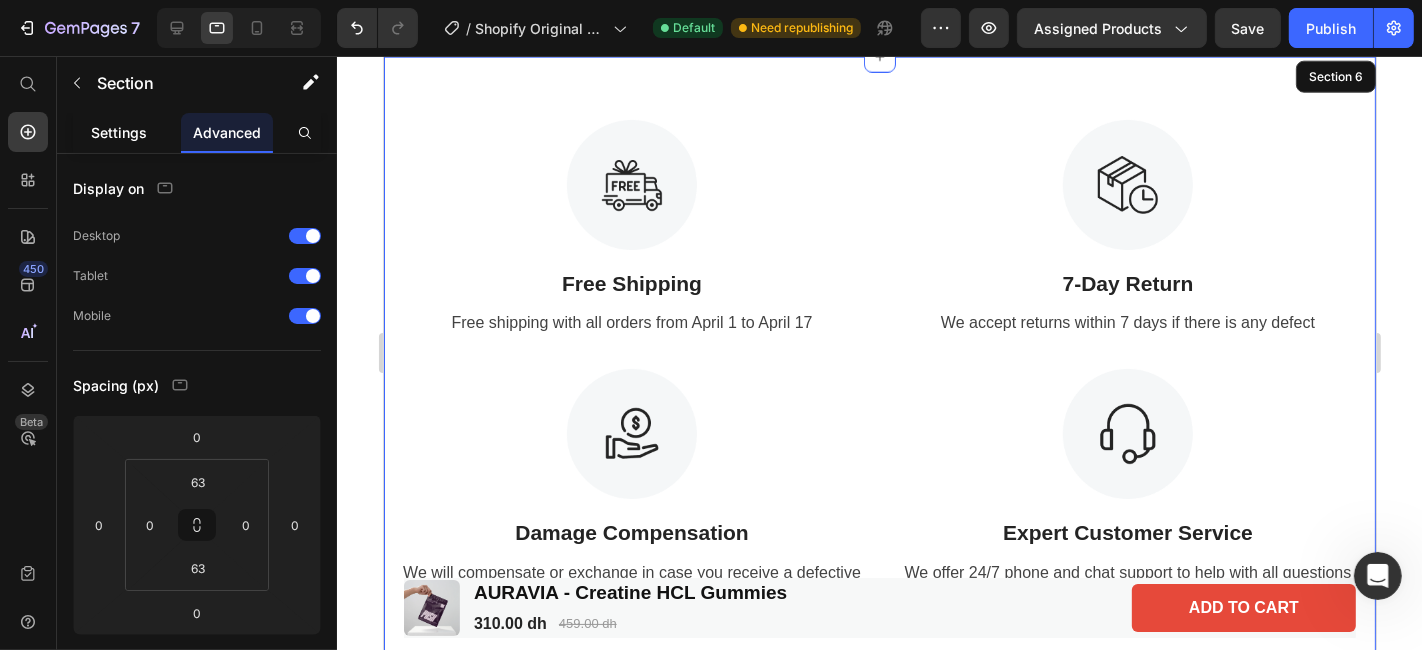 click on "Settings" 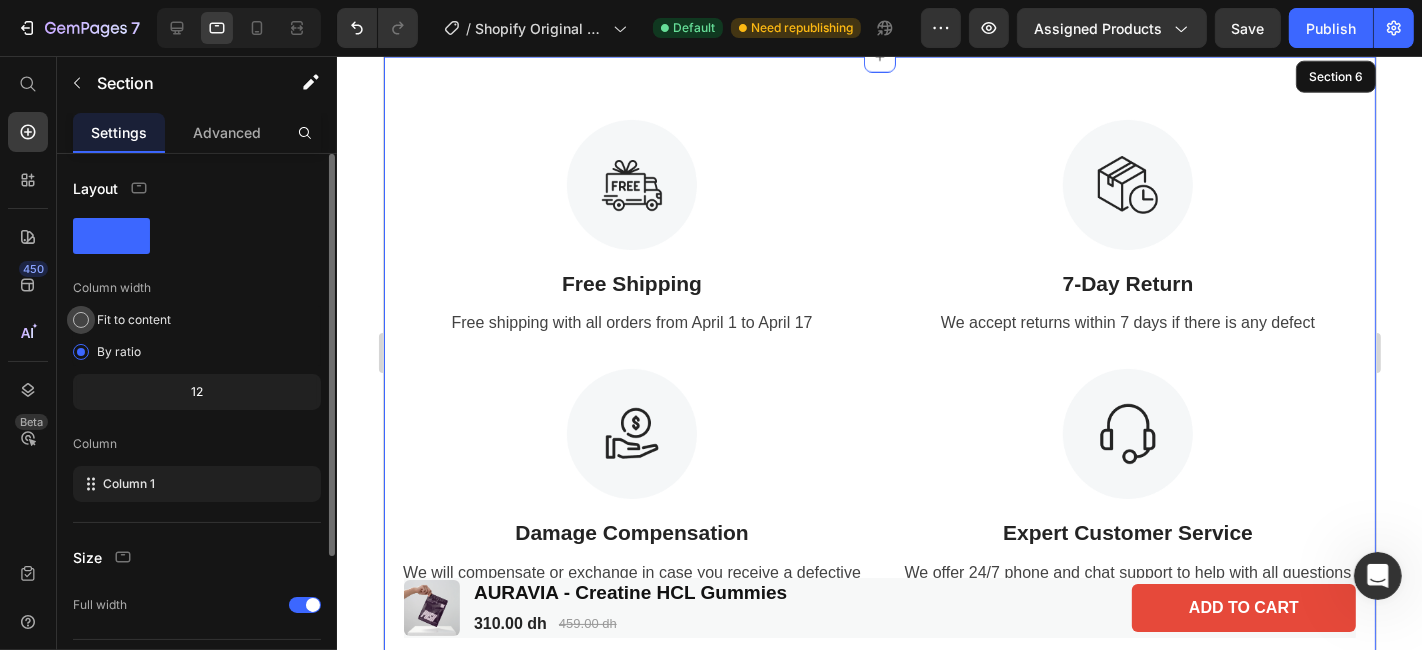 click on "Fit to content" at bounding box center (134, 320) 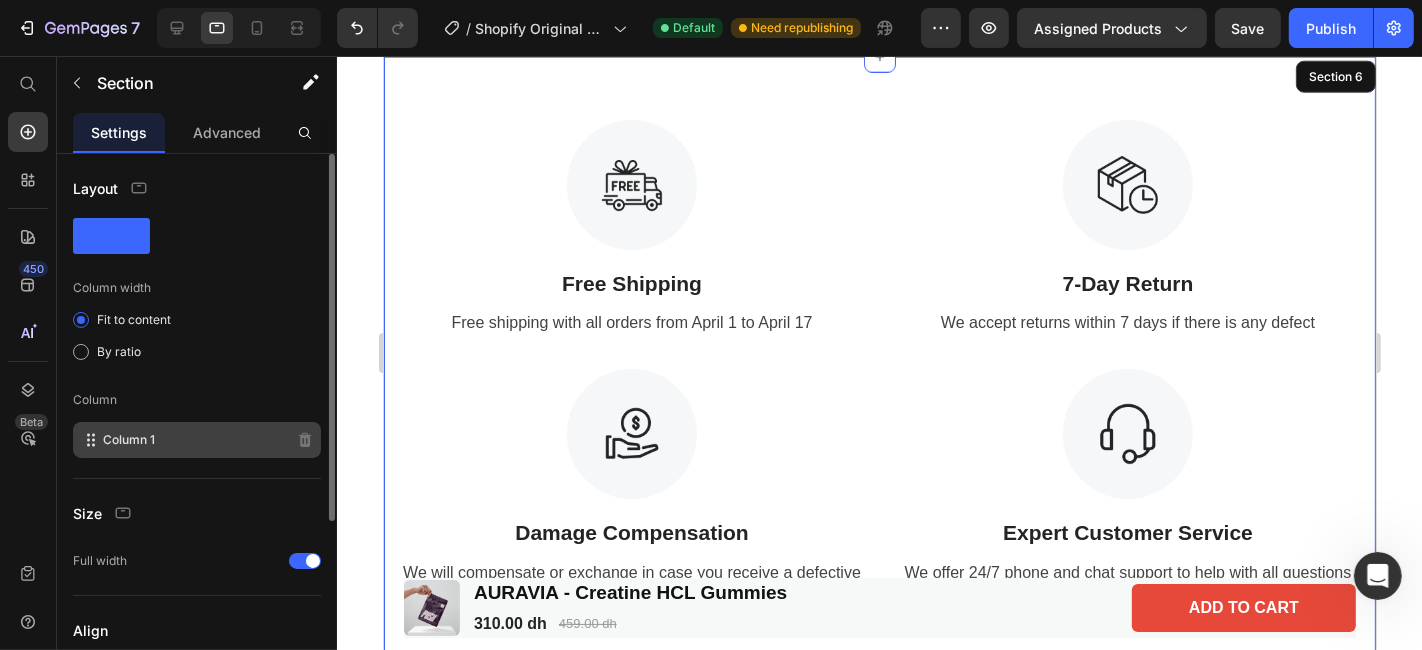 click on "Column 1" at bounding box center [129, 440] 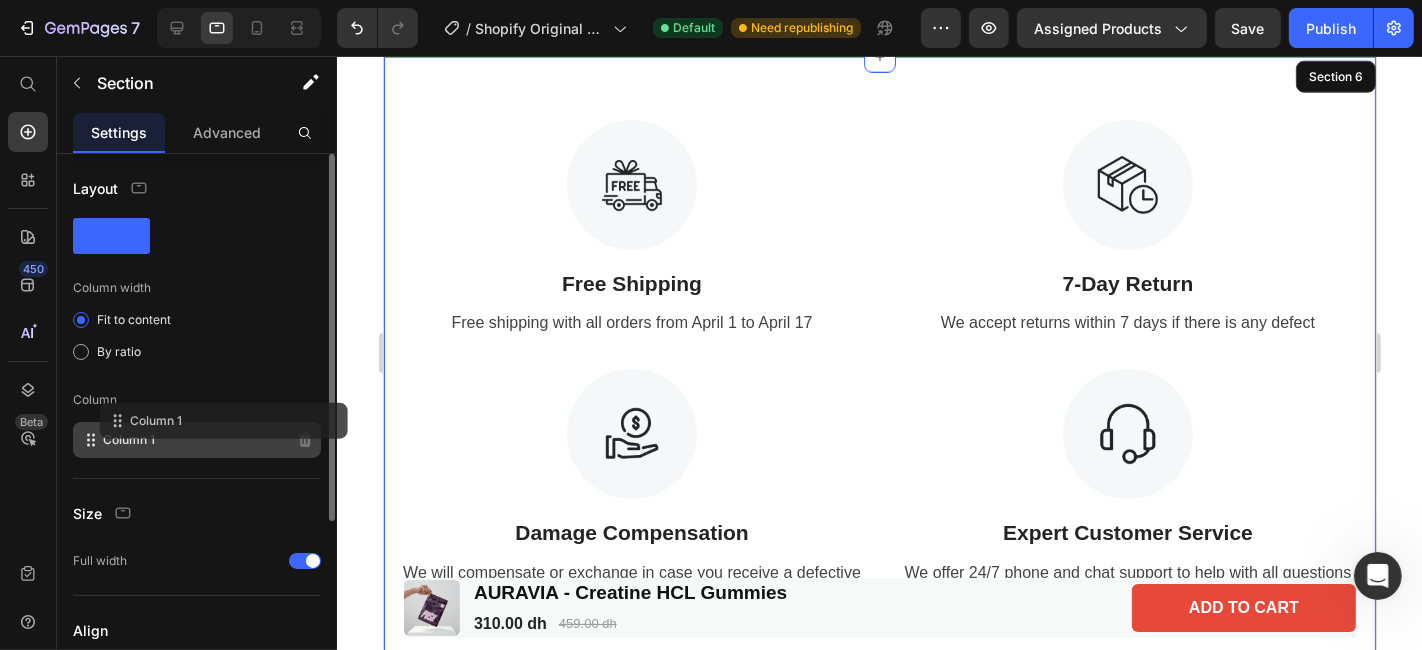 drag, startPoint x: 91, startPoint y: 442, endPoint x: 117, endPoint y: 423, distance: 32.202484 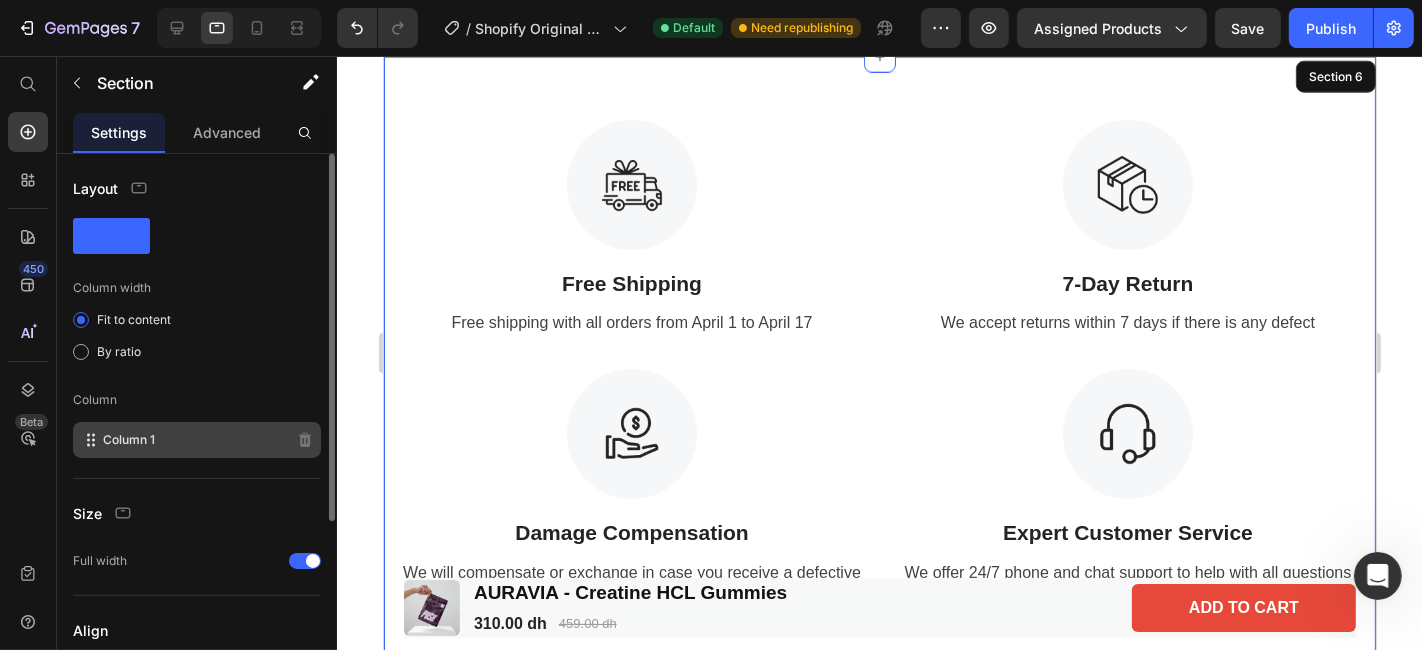 click on "Column 1" at bounding box center [129, 440] 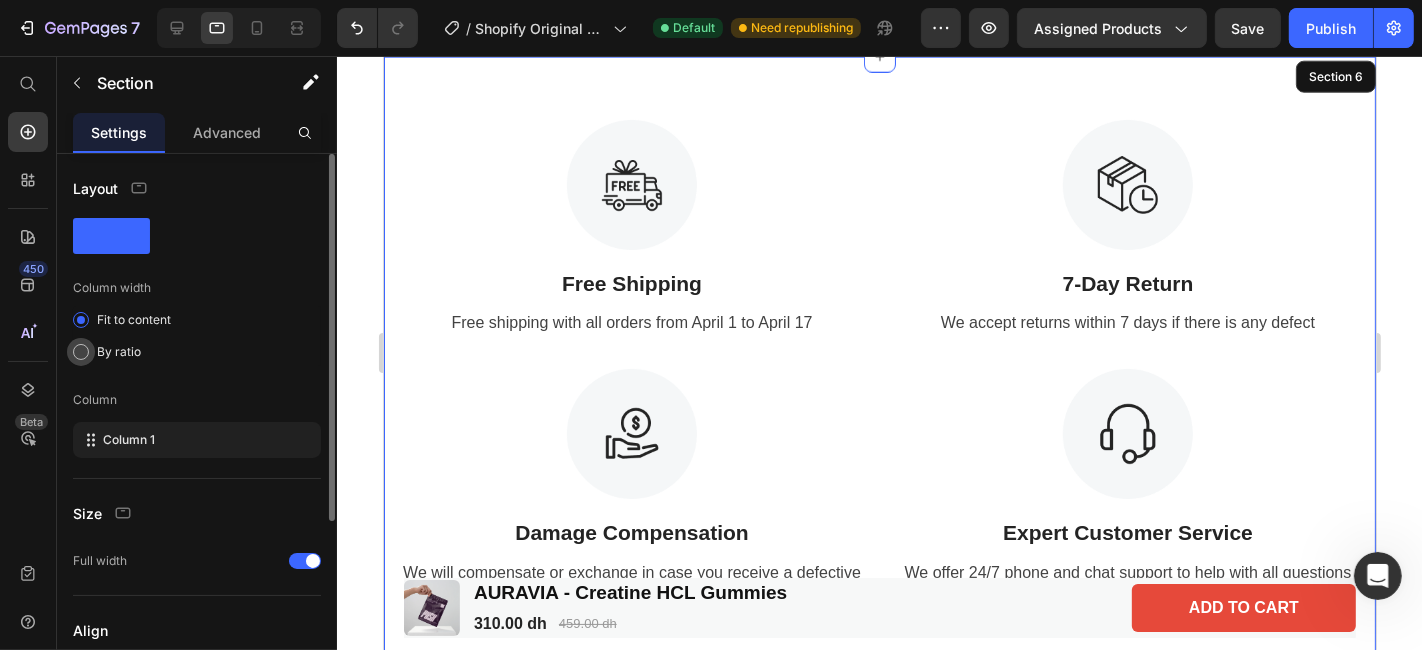 click on "By ratio" at bounding box center [119, 352] 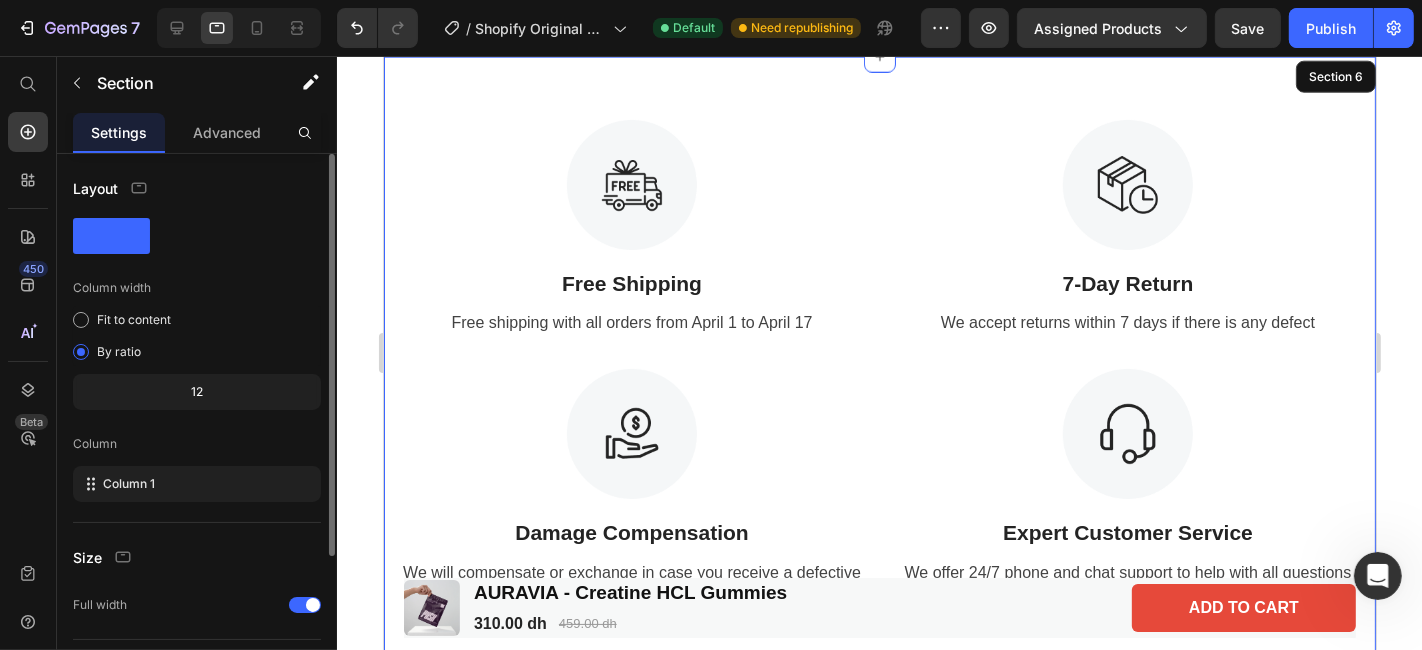 click 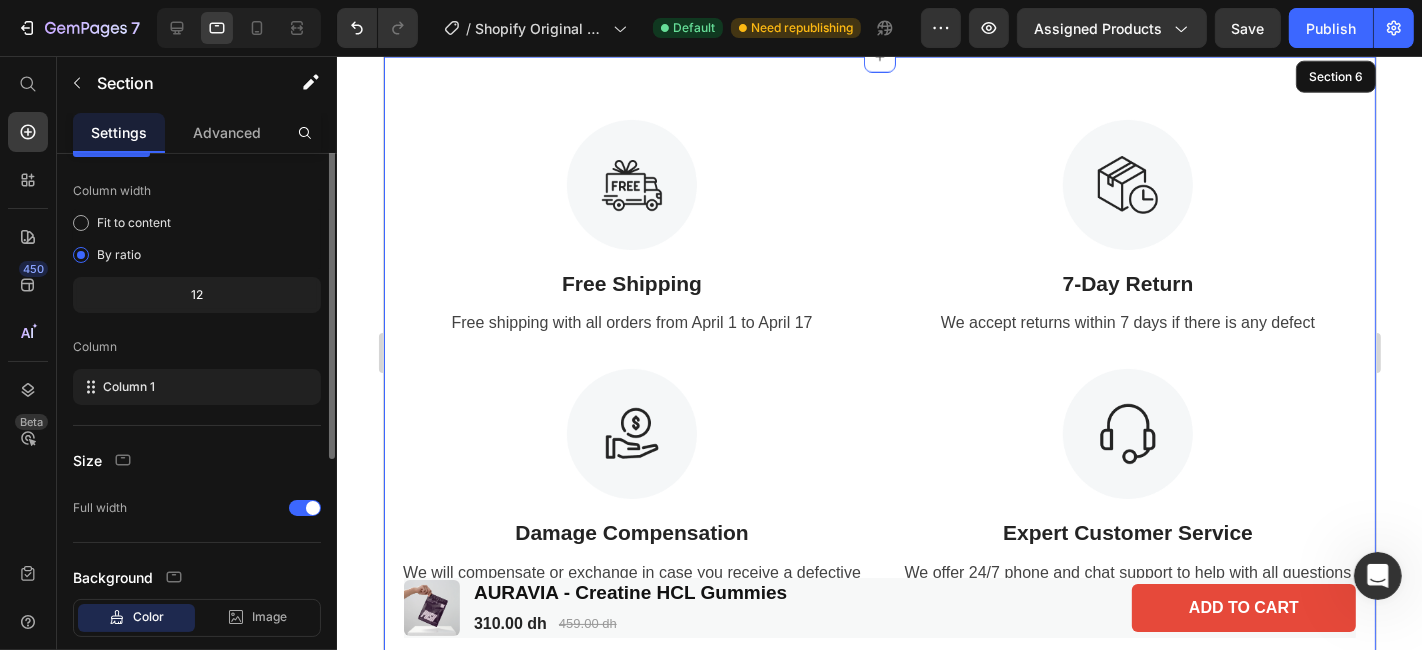 scroll, scrollTop: 0, scrollLeft: 0, axis: both 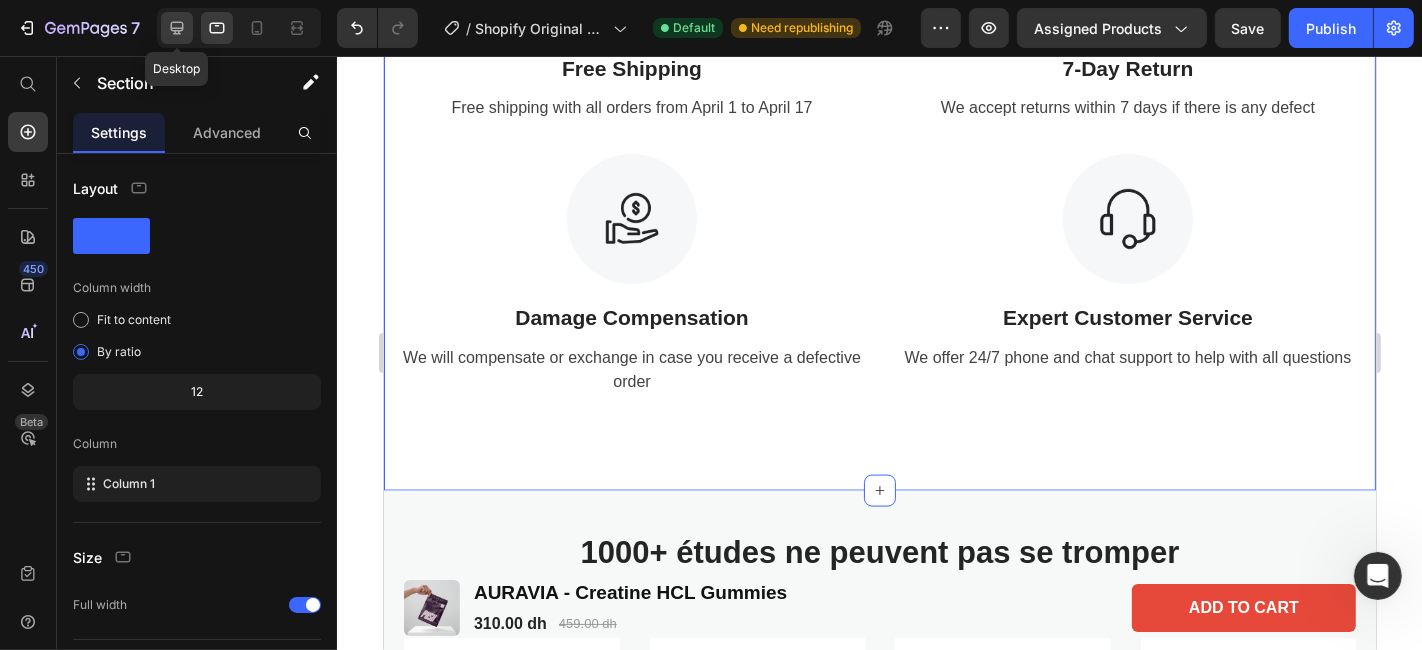 click 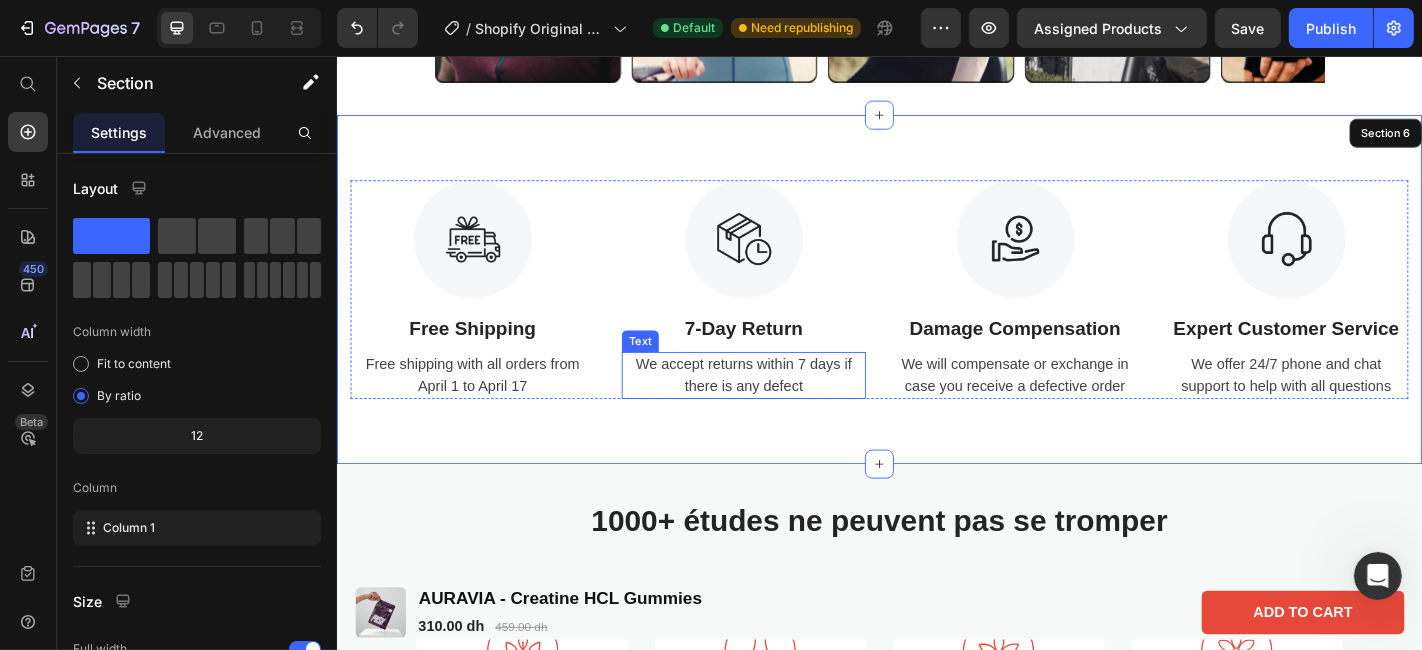 scroll, scrollTop: 2032, scrollLeft: 0, axis: vertical 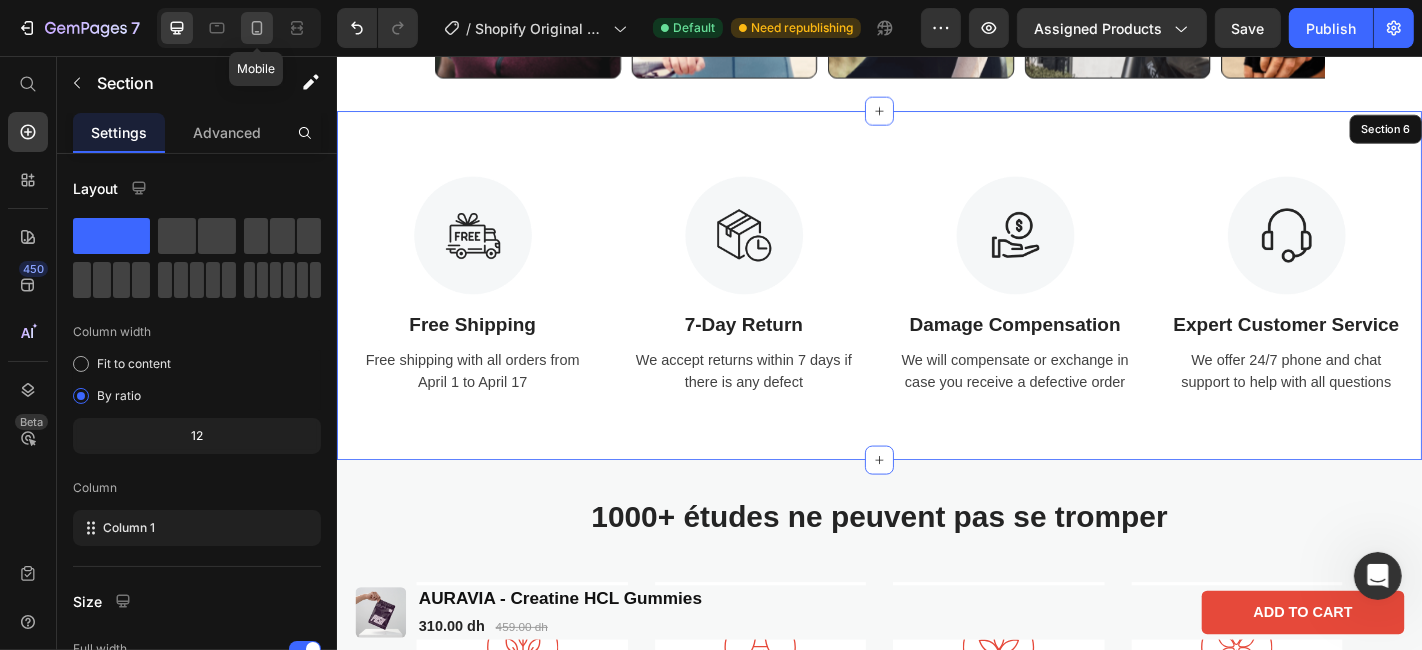 click 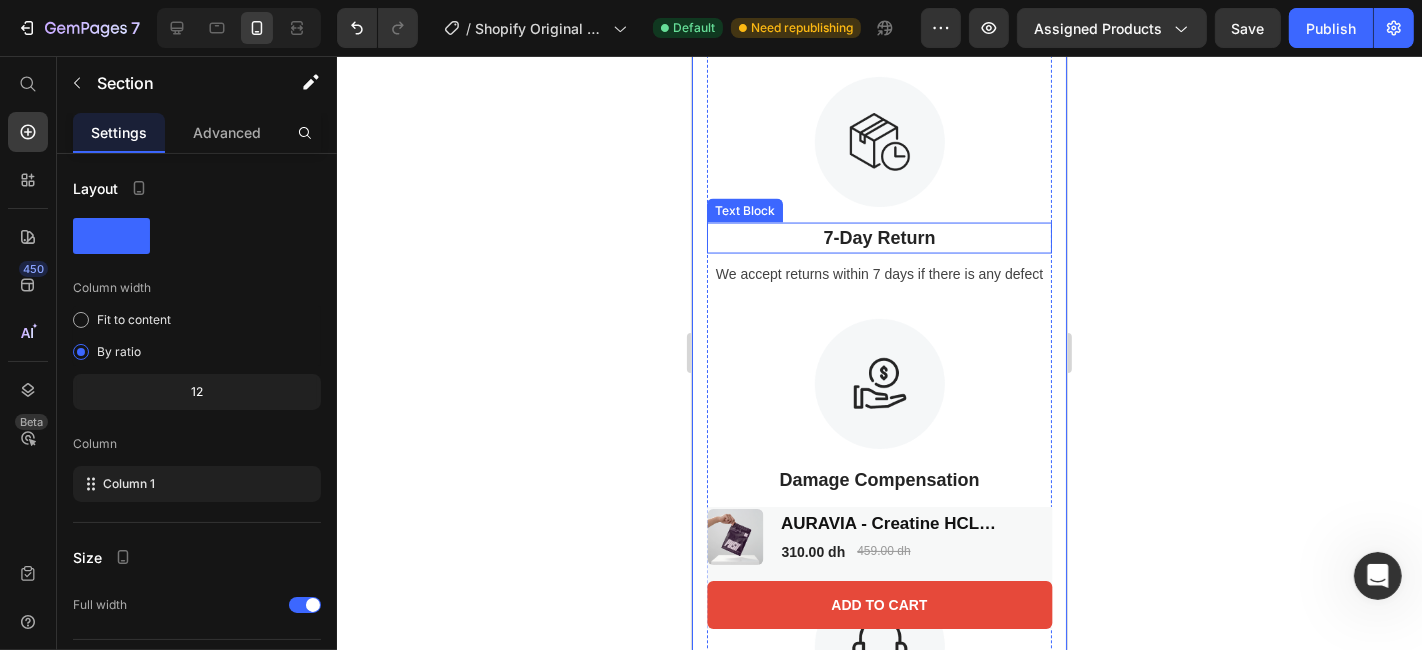 scroll, scrollTop: 2720, scrollLeft: 0, axis: vertical 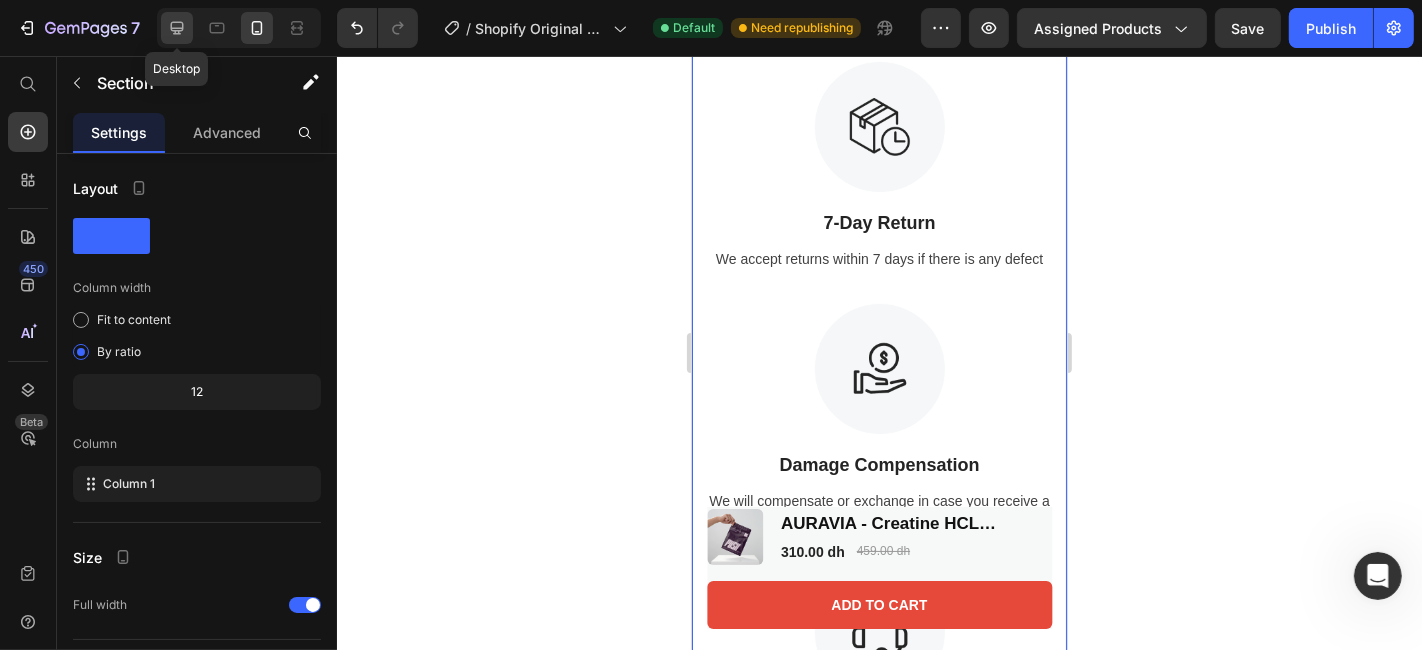 click 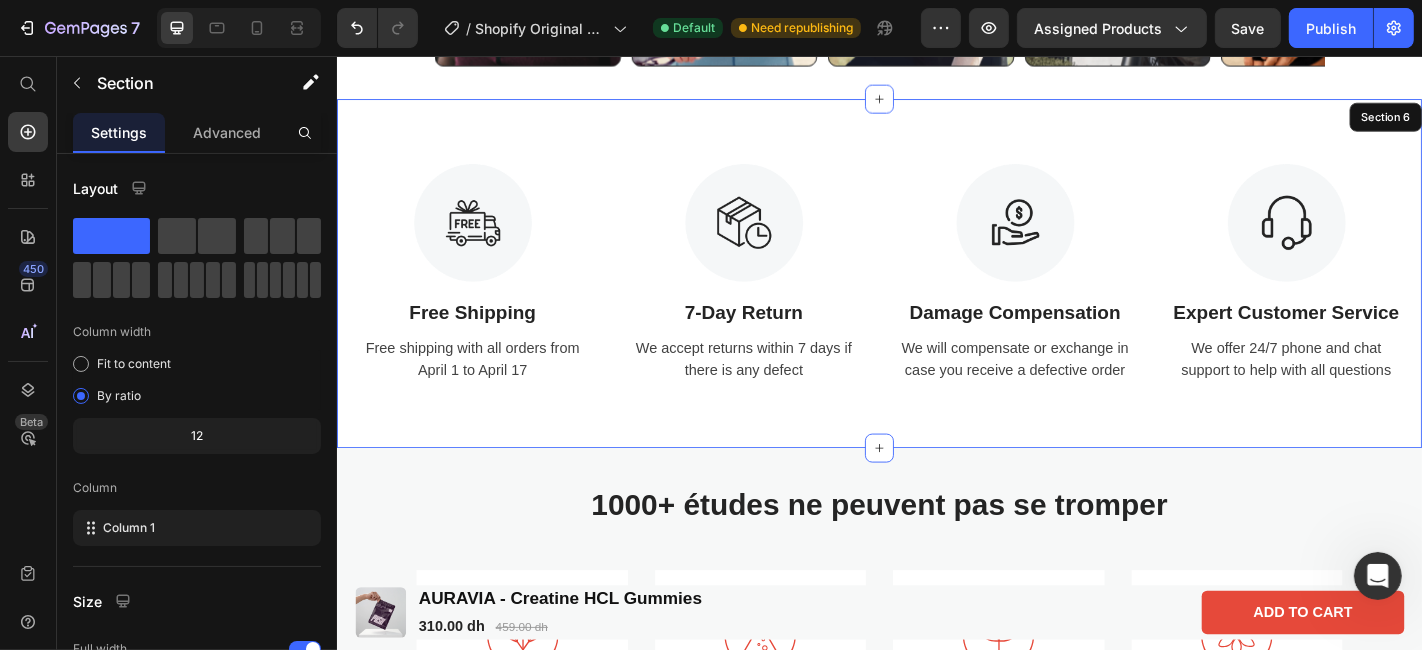 scroll, scrollTop: 2071, scrollLeft: 0, axis: vertical 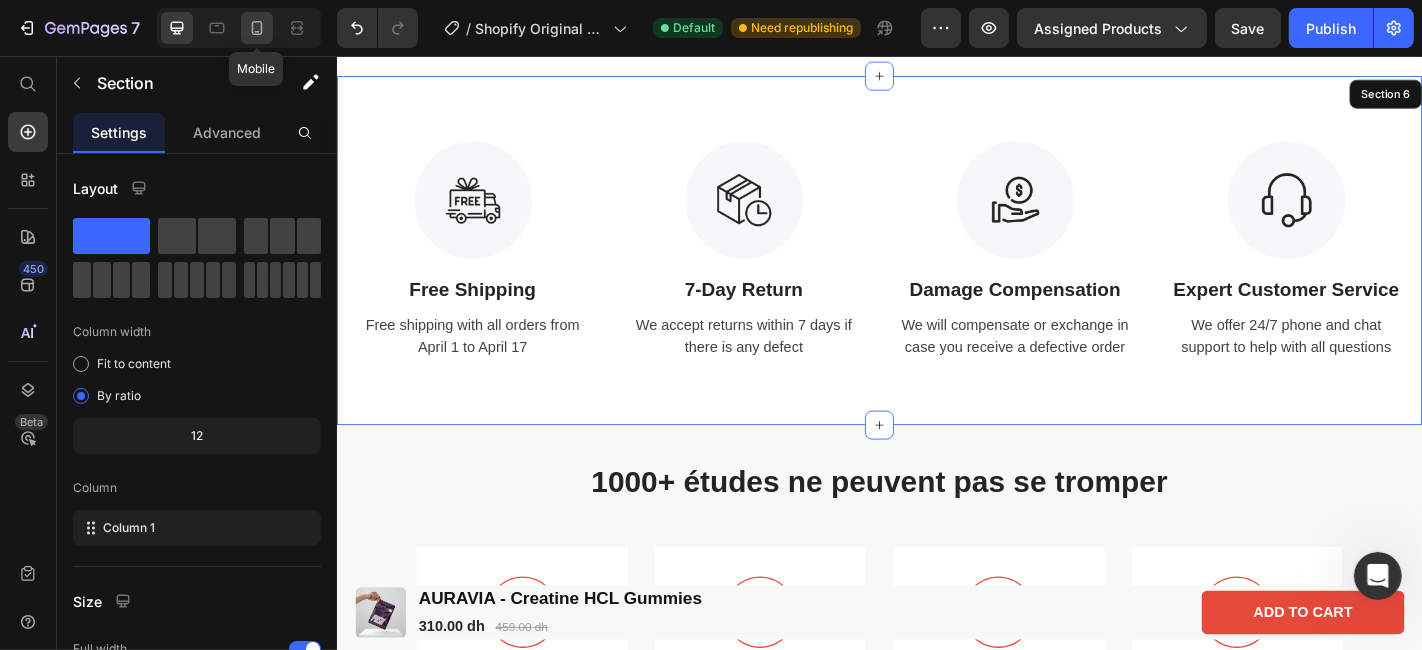 click 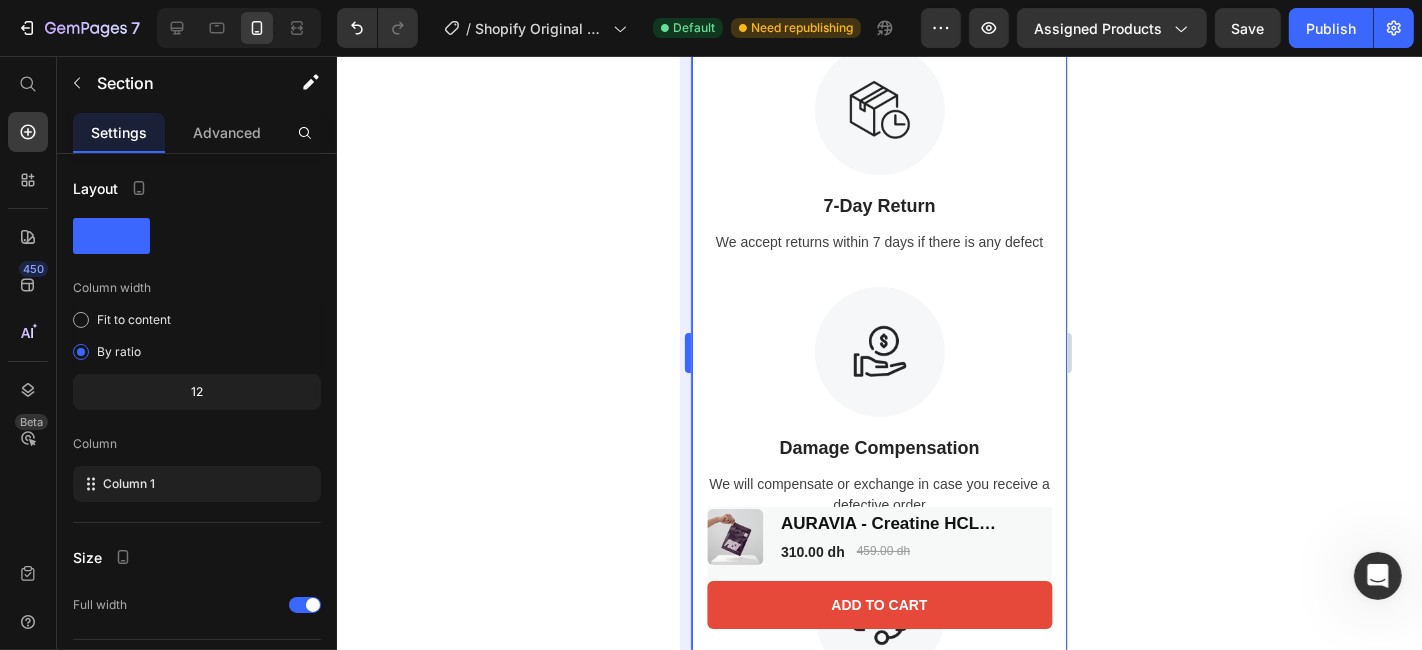 scroll, scrollTop: 2753, scrollLeft: 0, axis: vertical 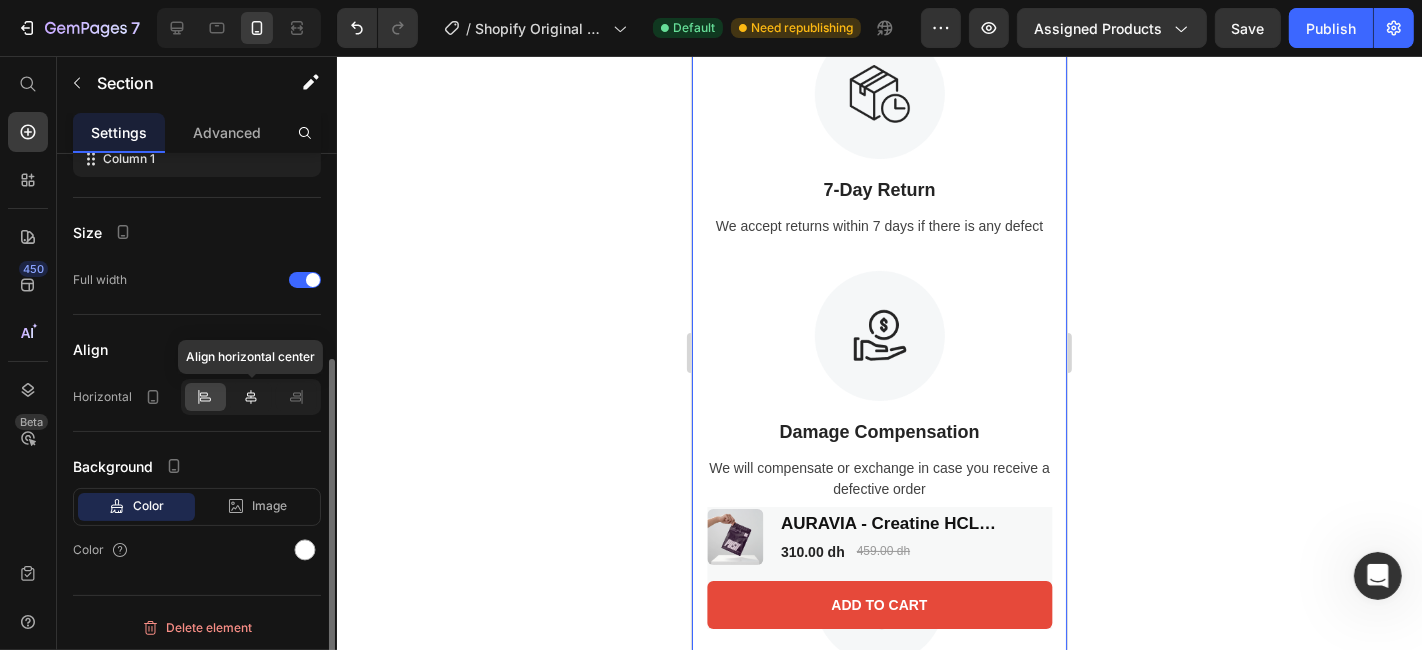 click 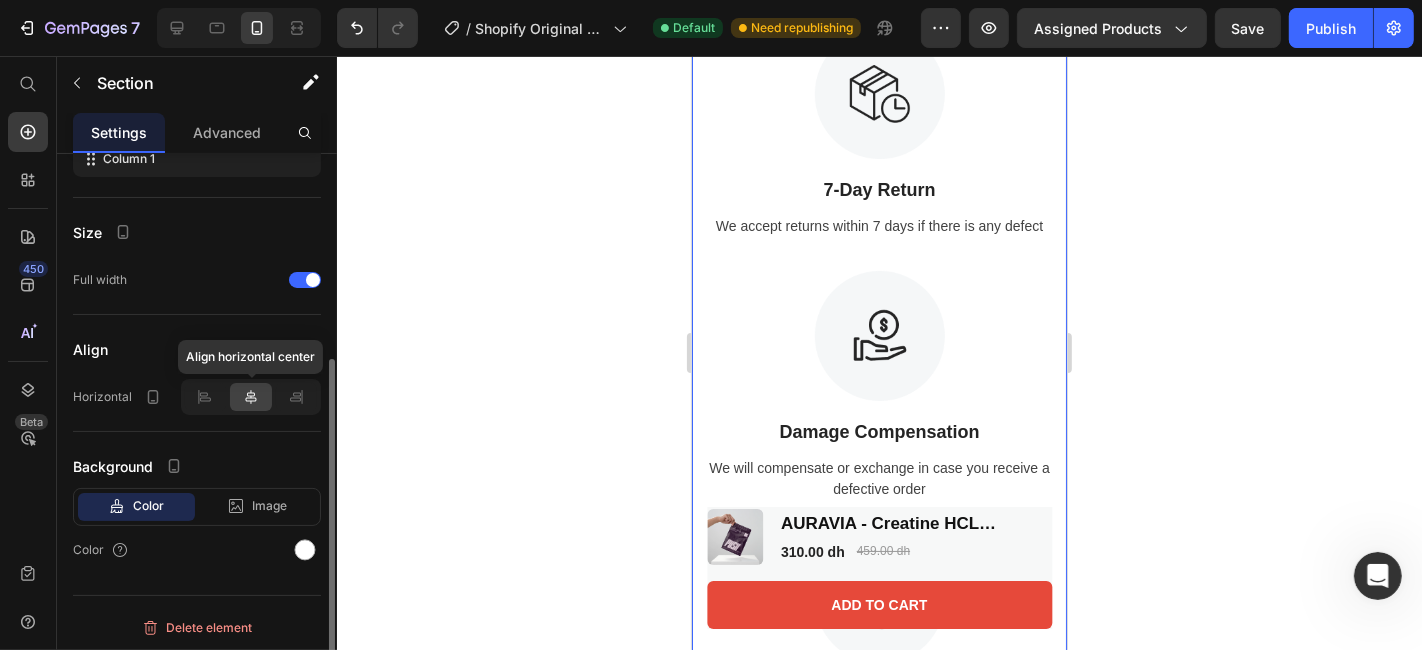 scroll, scrollTop: 325, scrollLeft: 0, axis: vertical 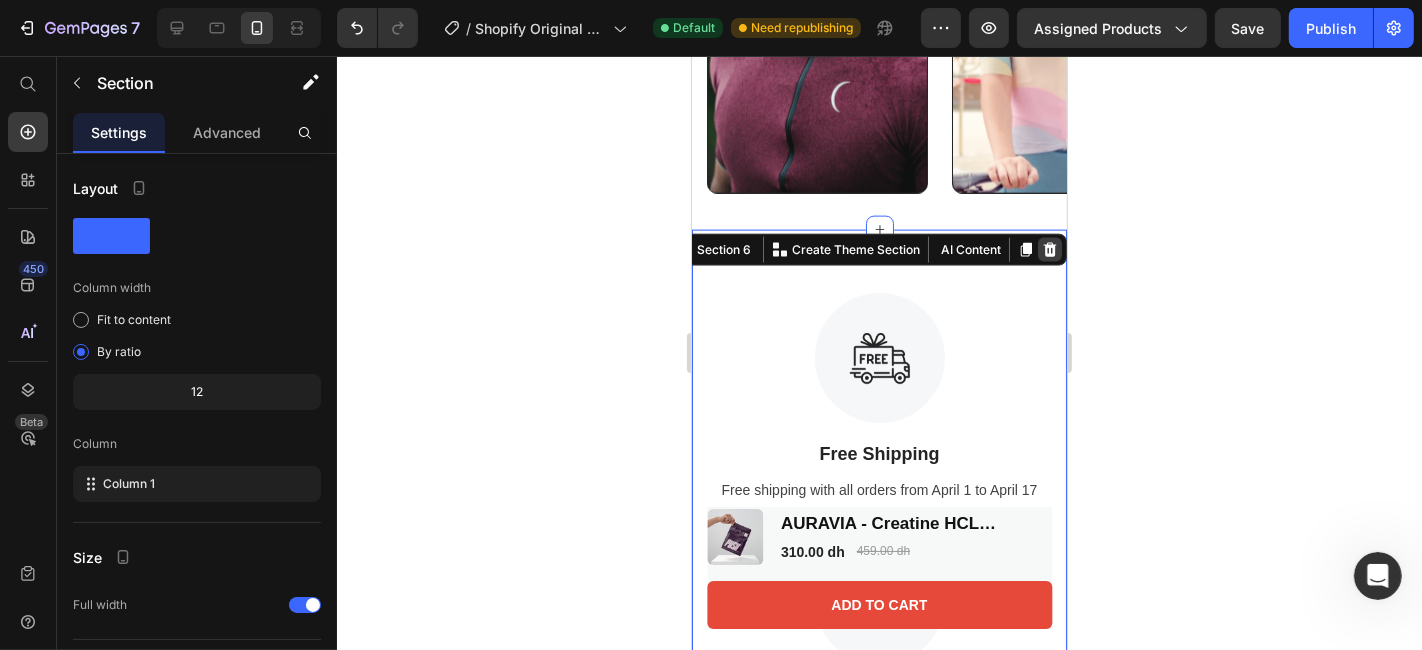 click 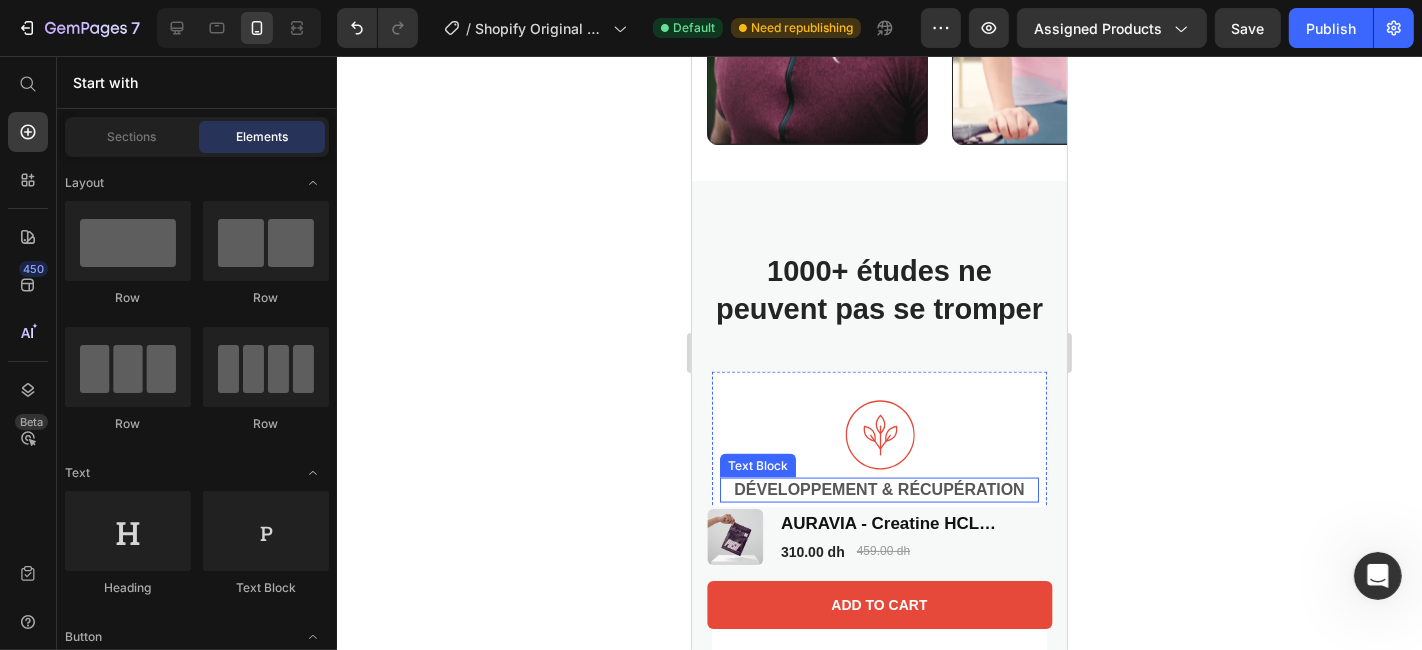 scroll, scrollTop: 2328, scrollLeft: 0, axis: vertical 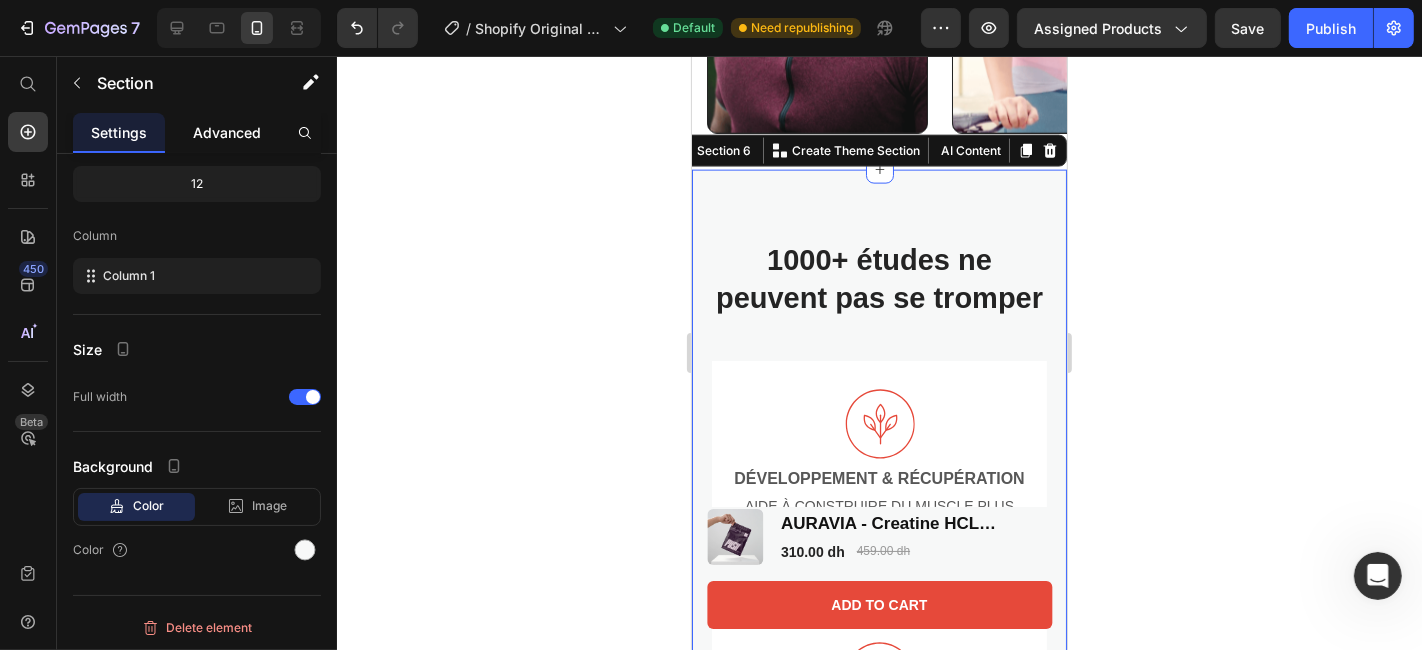 click on "Advanced" at bounding box center [227, 132] 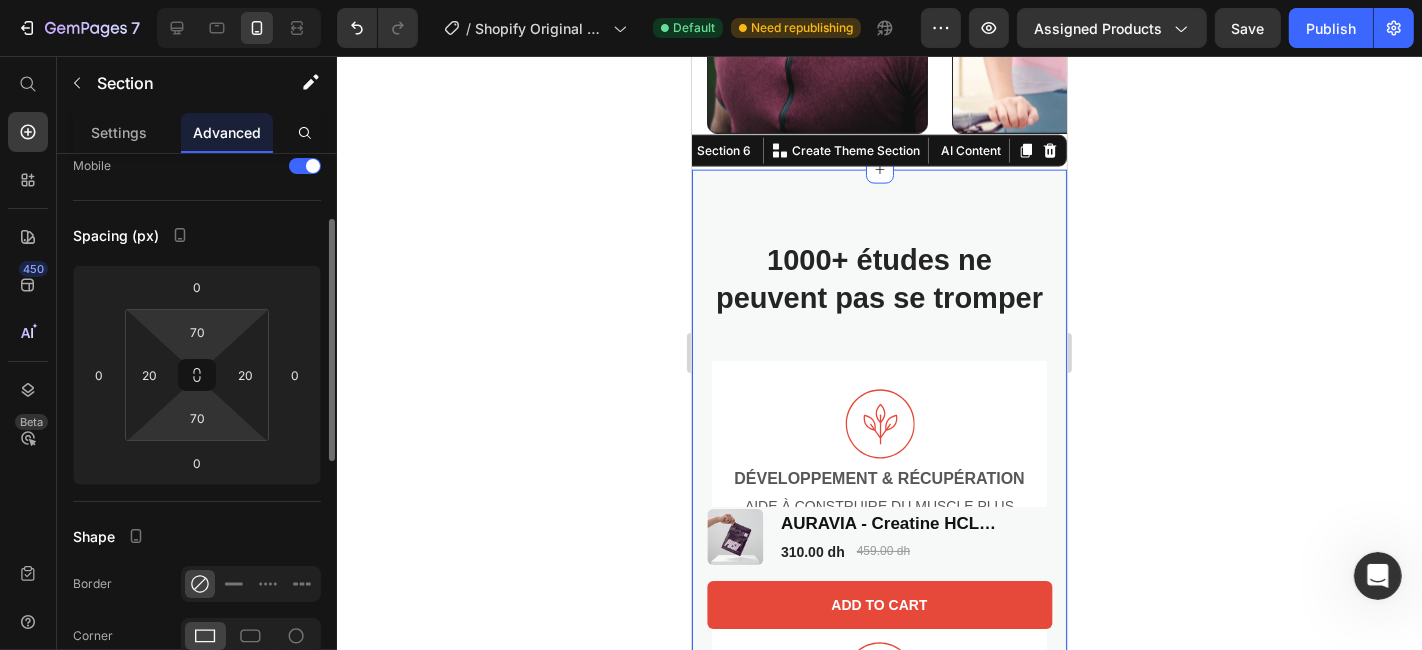 scroll, scrollTop: 151, scrollLeft: 0, axis: vertical 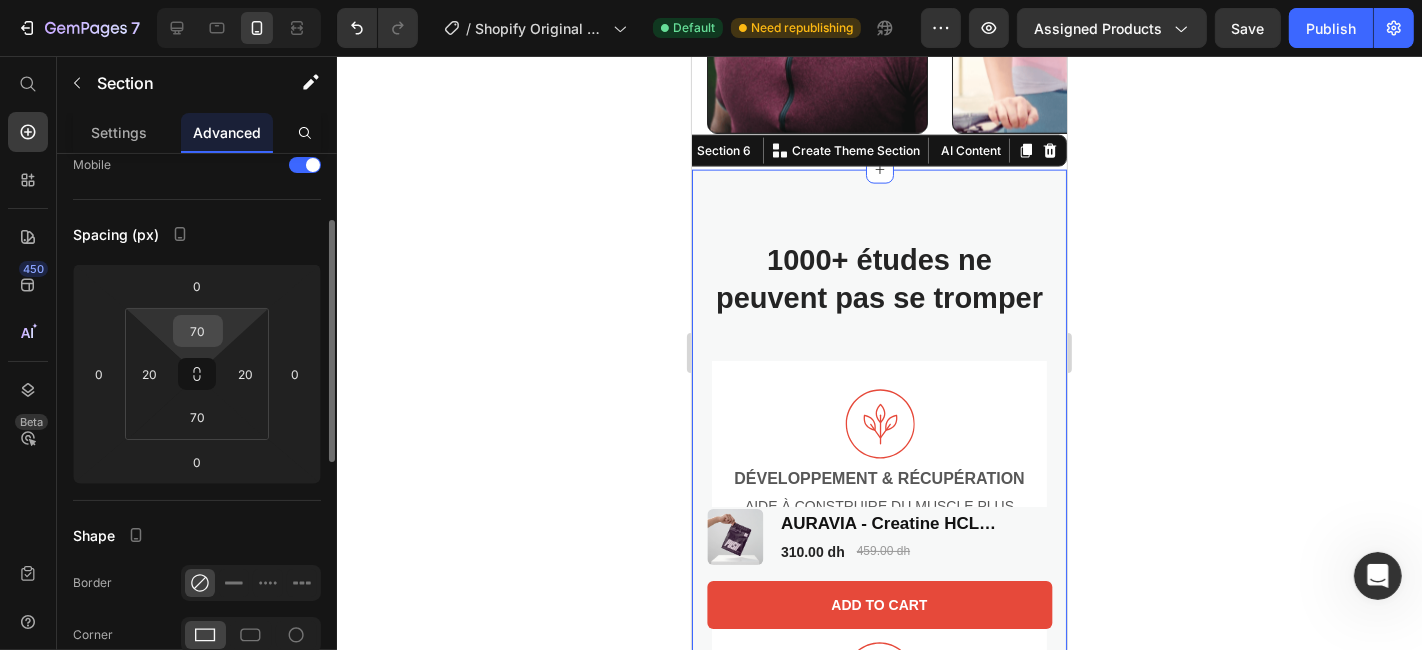 click on "70" at bounding box center (198, 331) 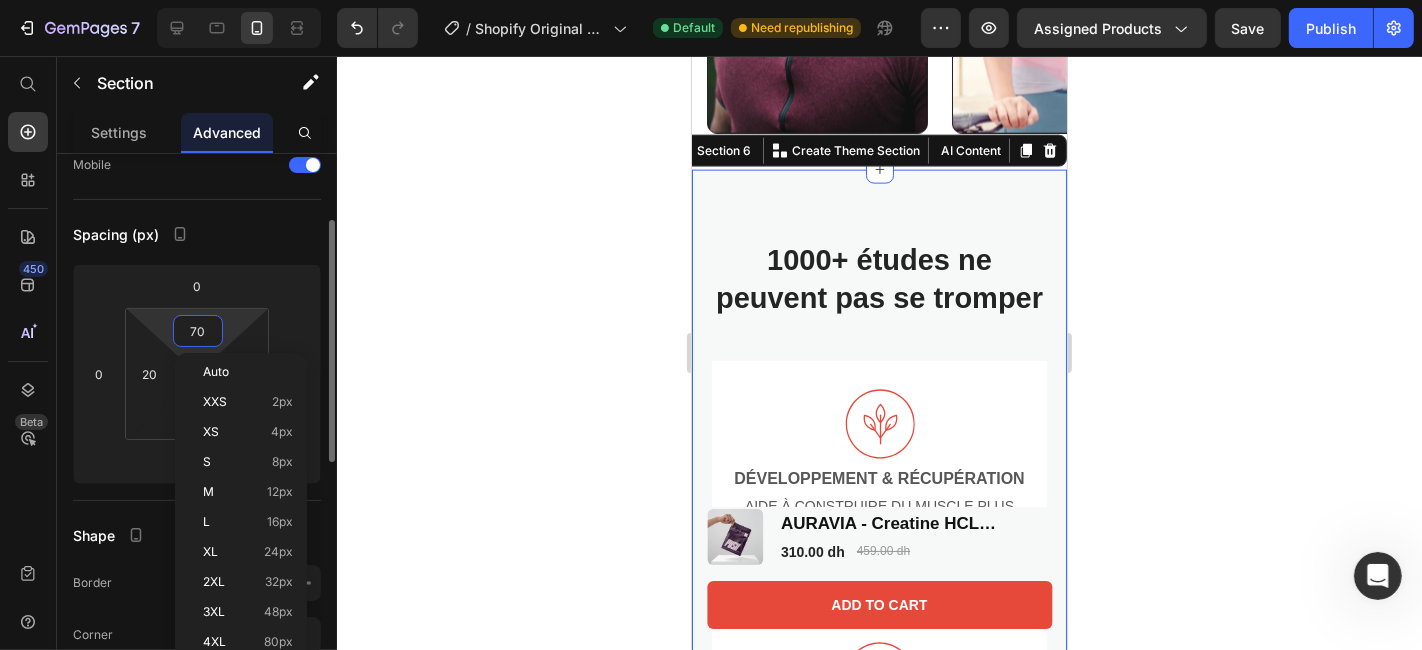 click on "70" at bounding box center [198, 331] 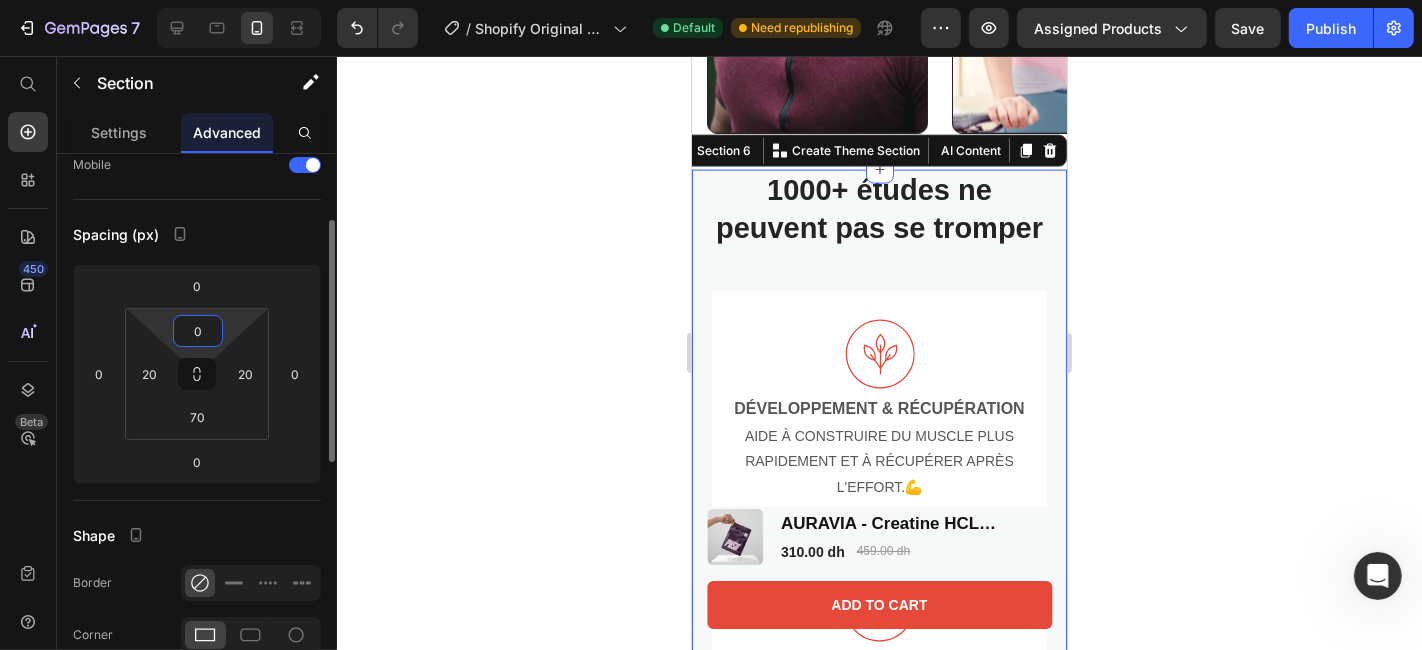 click on "0" at bounding box center [198, 331] 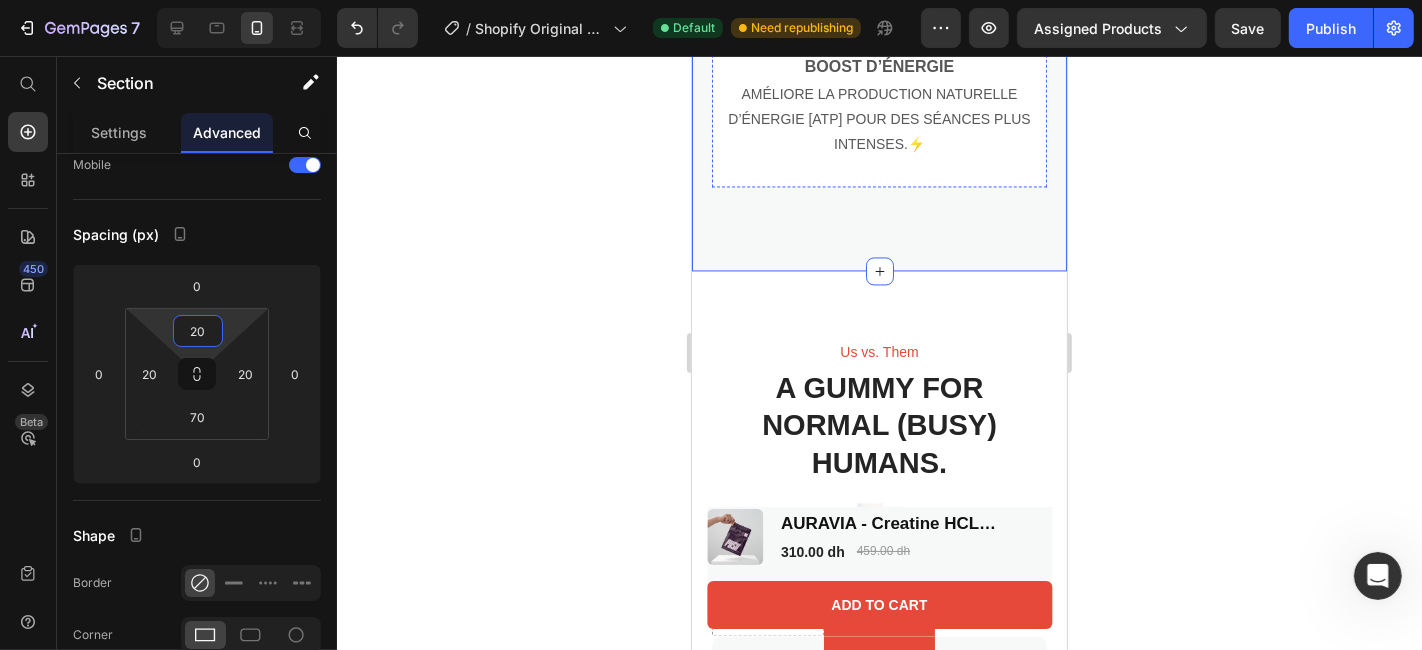 scroll, scrollTop: 3357, scrollLeft: 0, axis: vertical 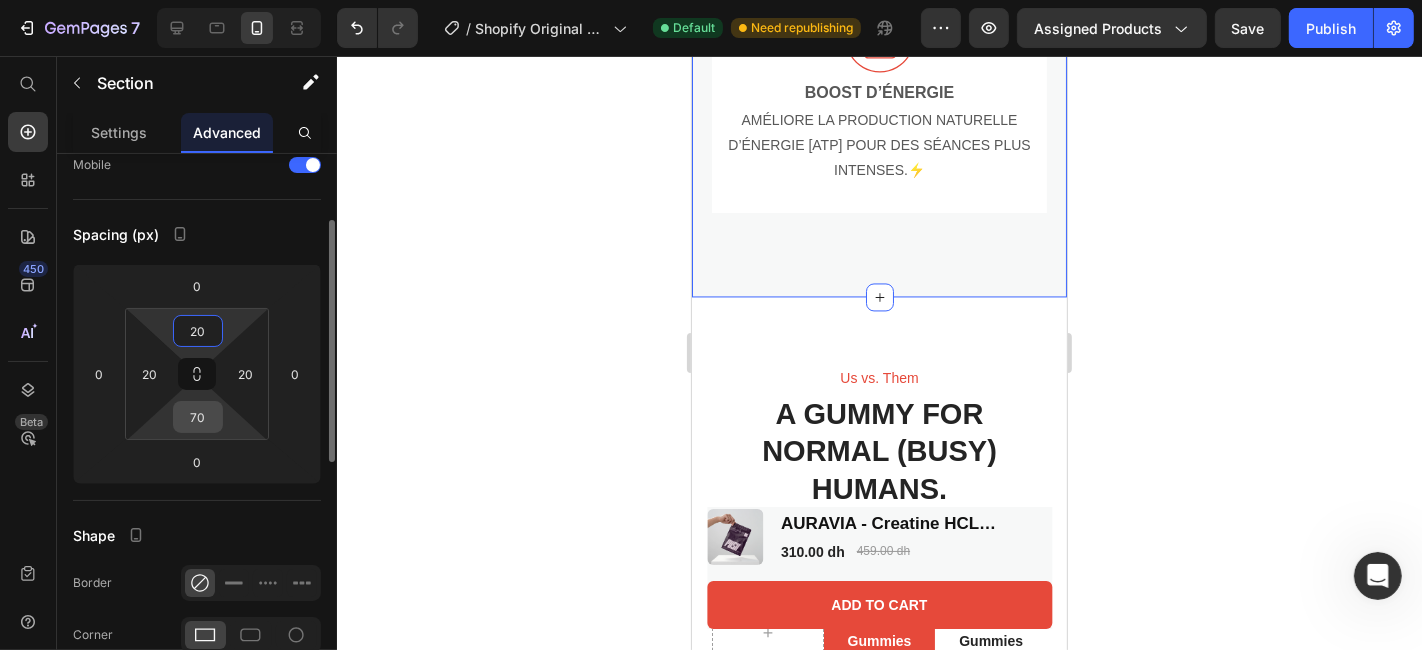 type on "20" 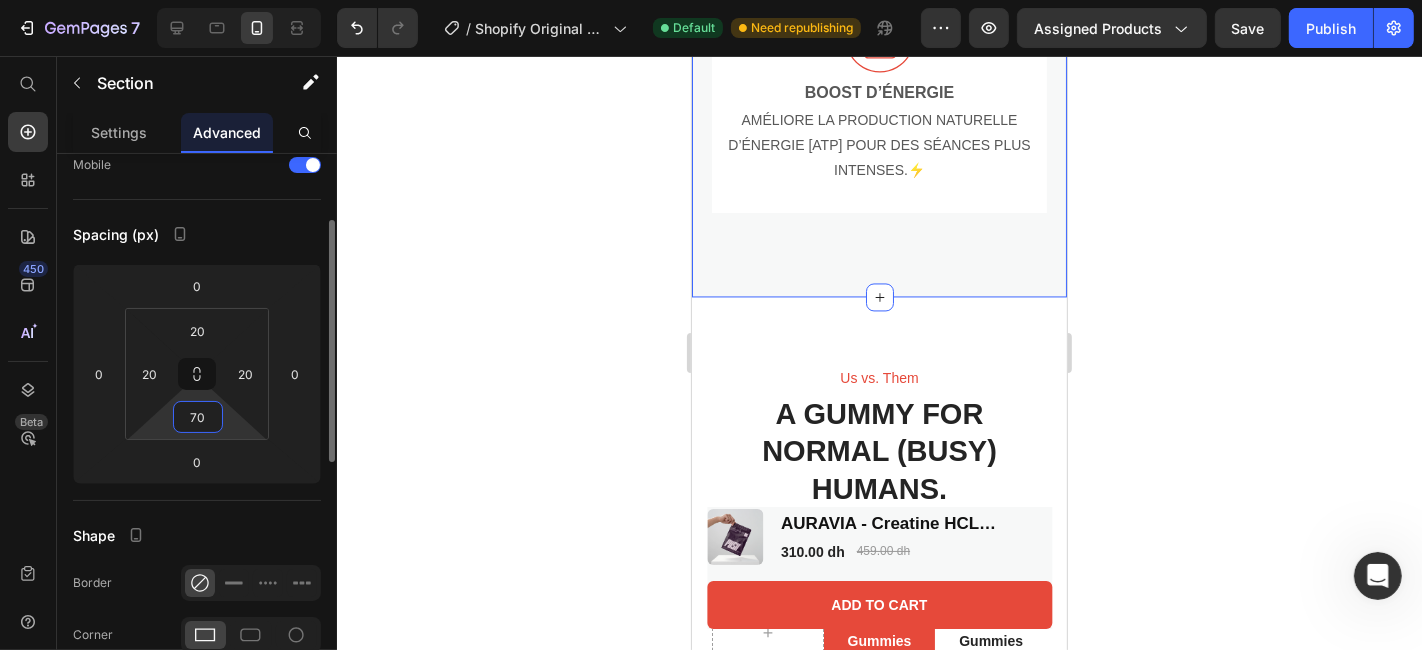 click on "70" at bounding box center (198, 417) 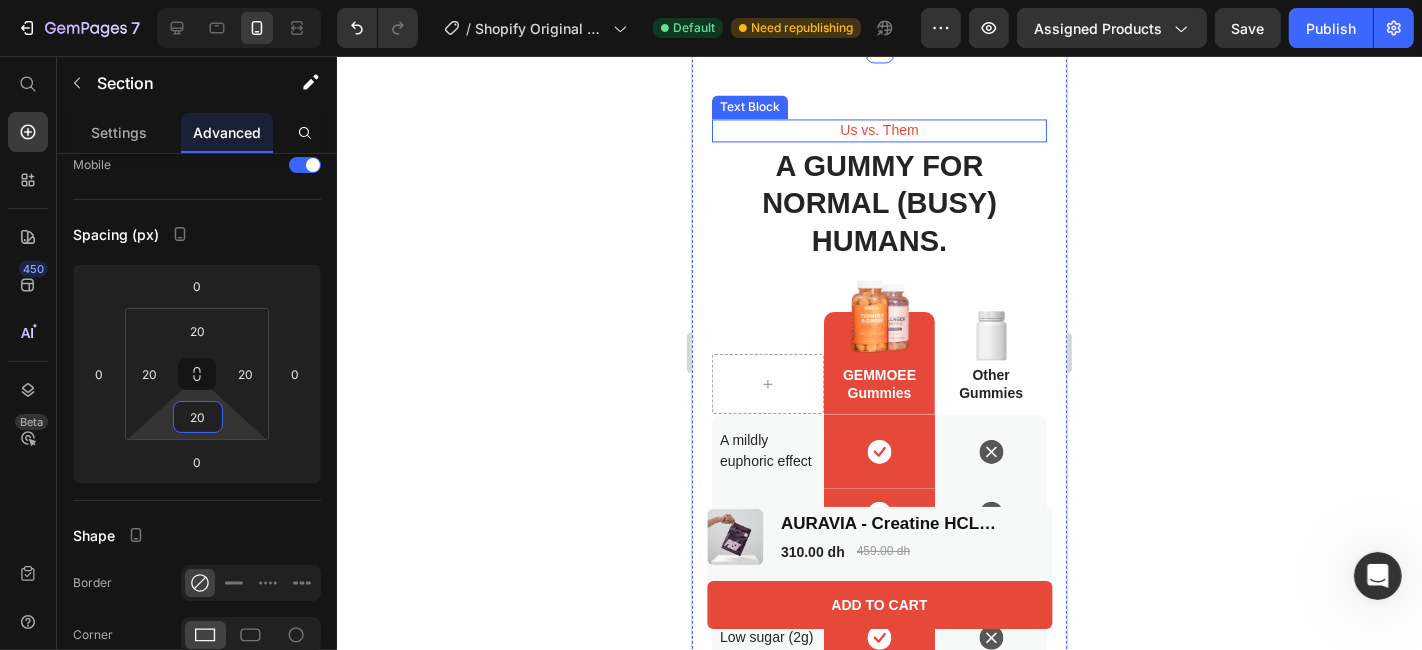 scroll, scrollTop: 3575, scrollLeft: 0, axis: vertical 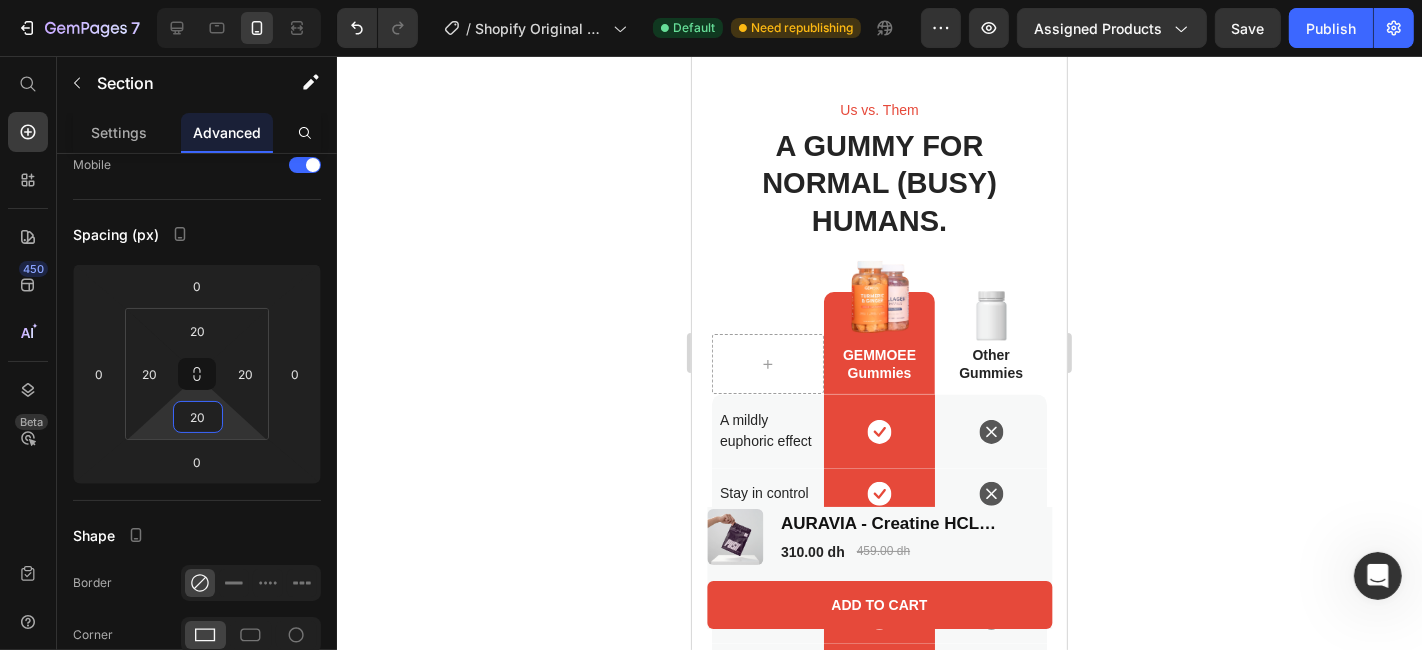 type on "20" 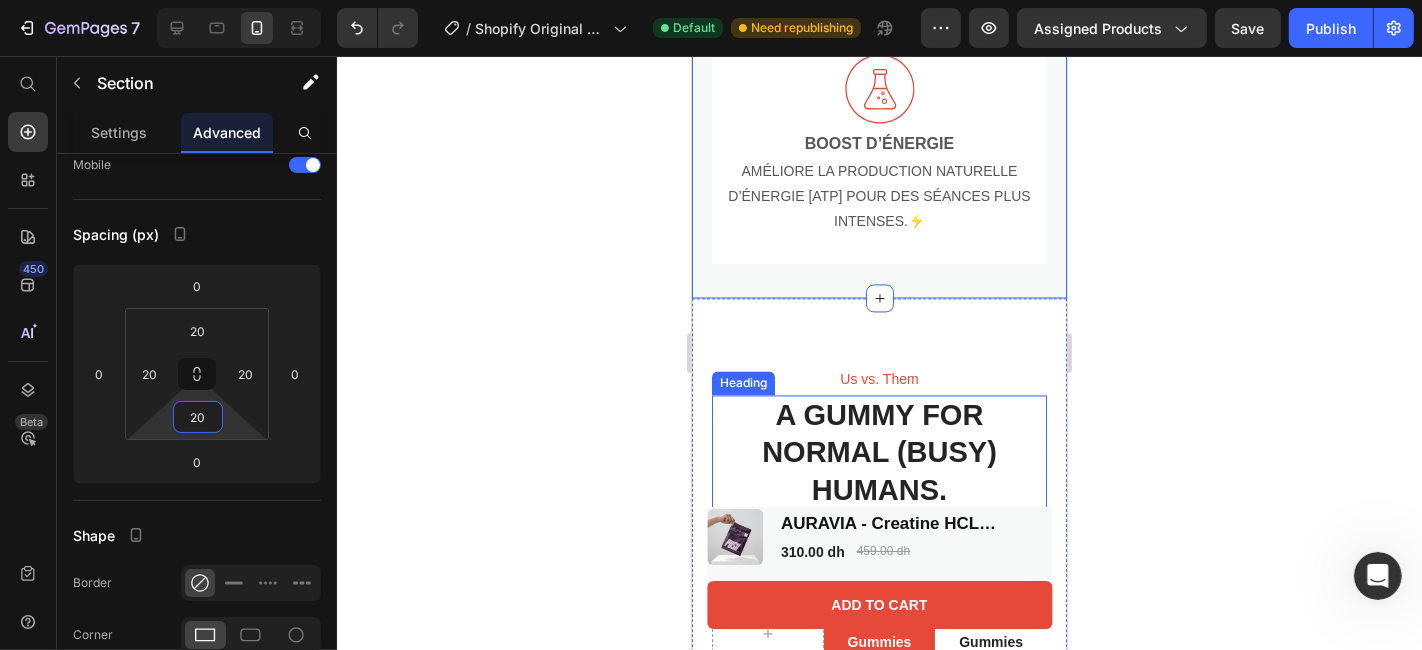 scroll, scrollTop: 3305, scrollLeft: 0, axis: vertical 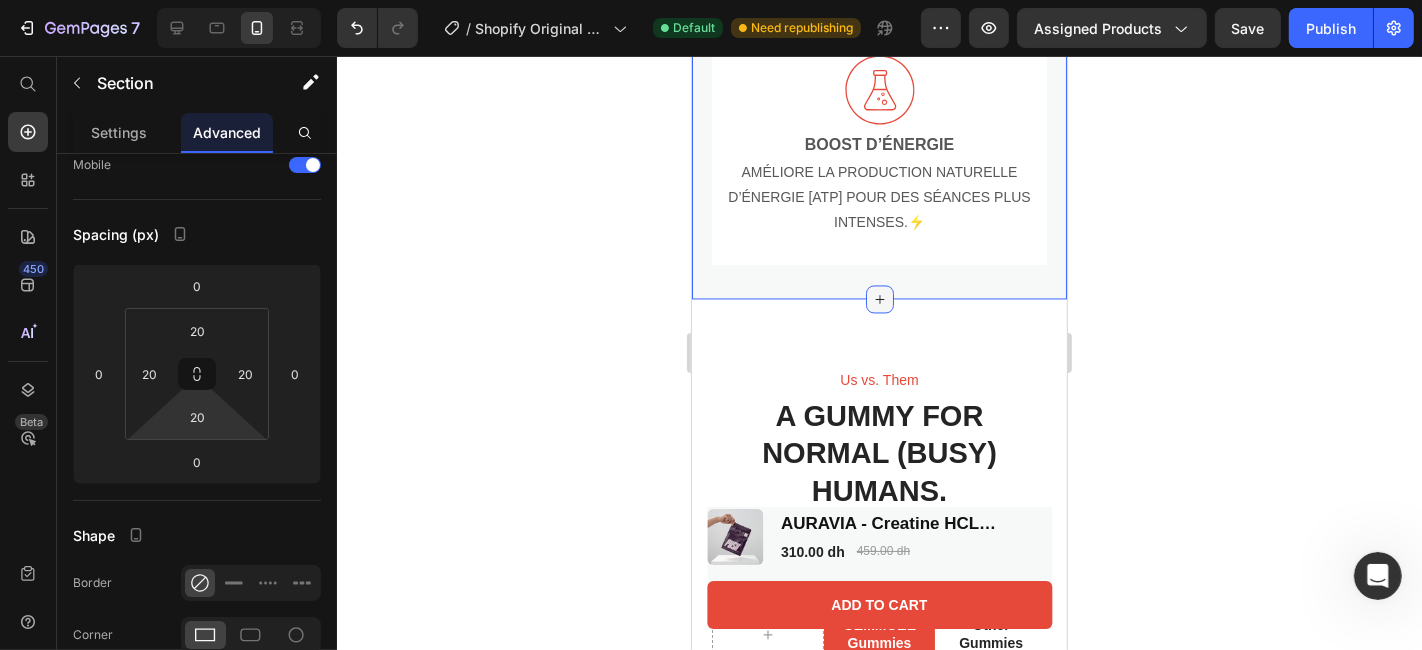 click at bounding box center [879, 298] 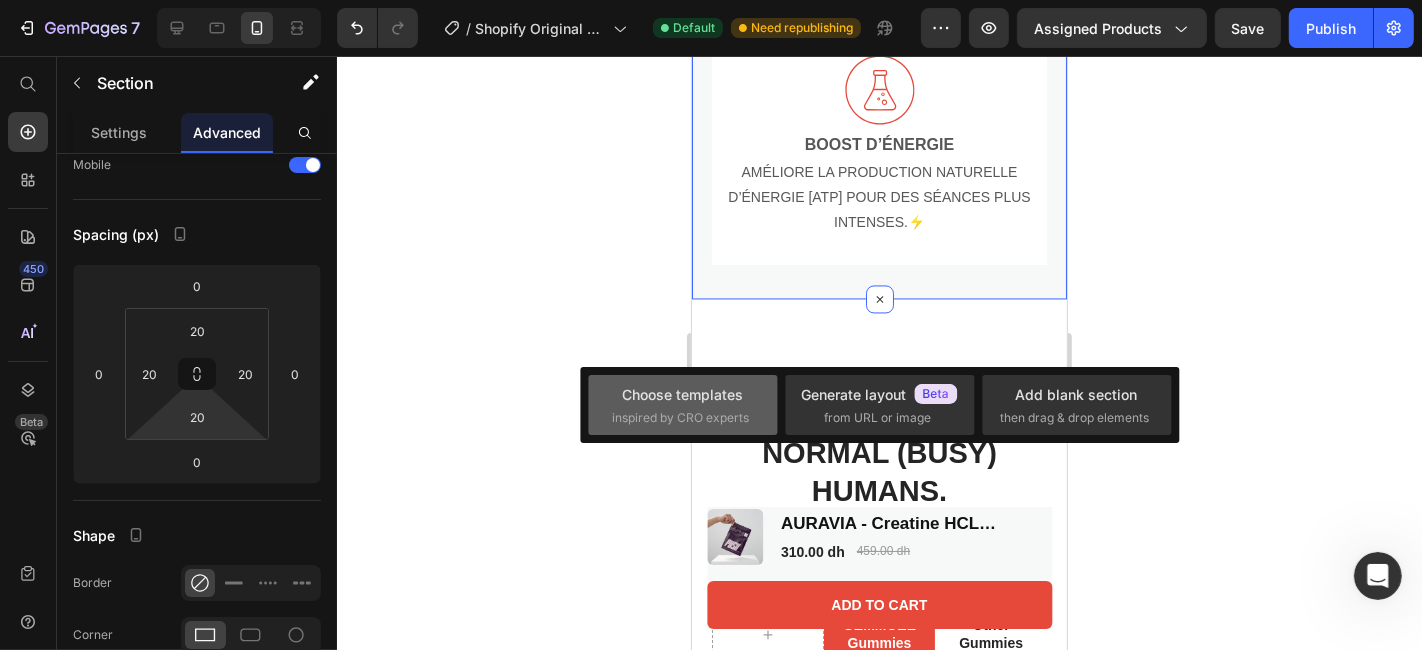click on "Choose templates" at bounding box center [682, 394] 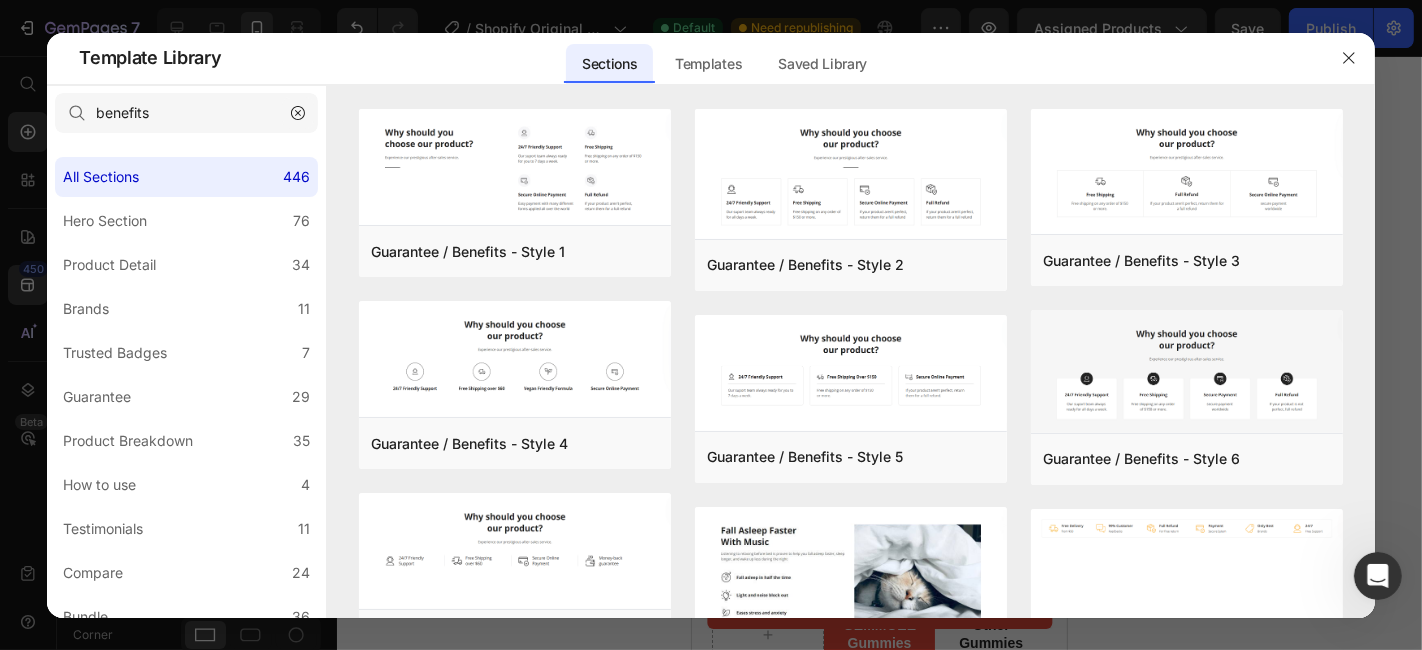 click 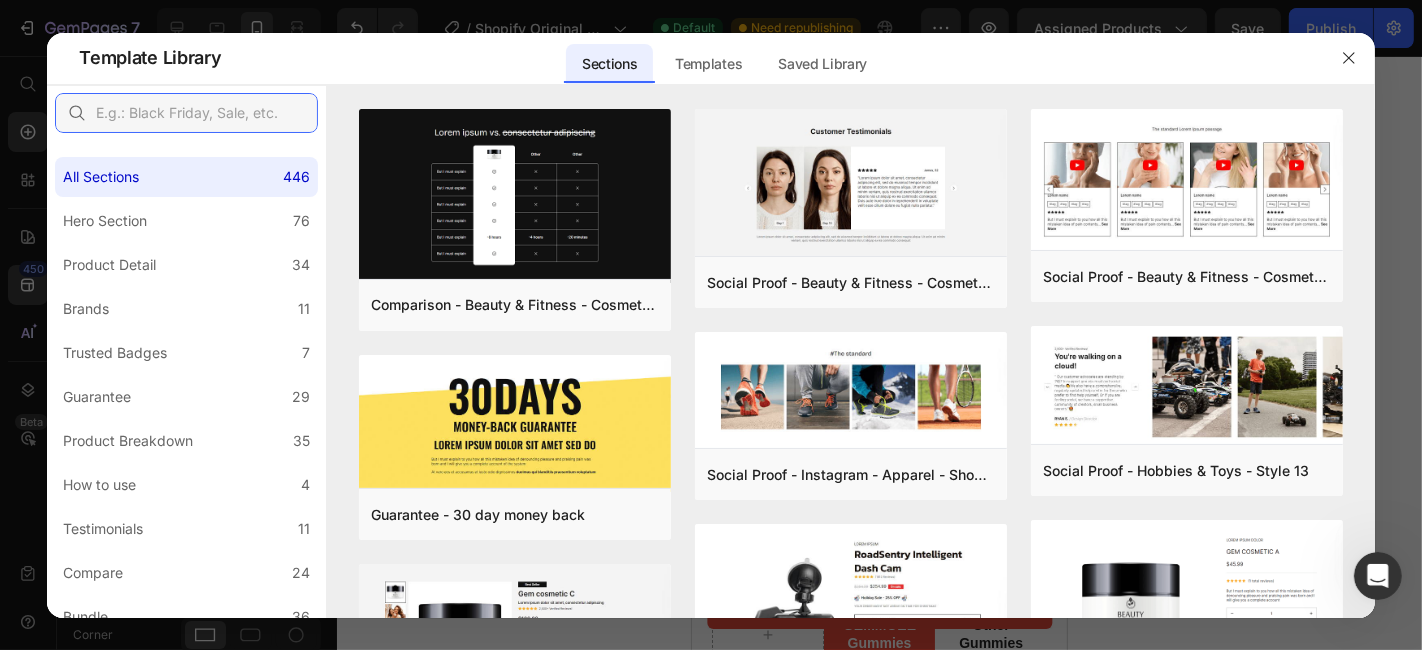 click at bounding box center [186, 113] 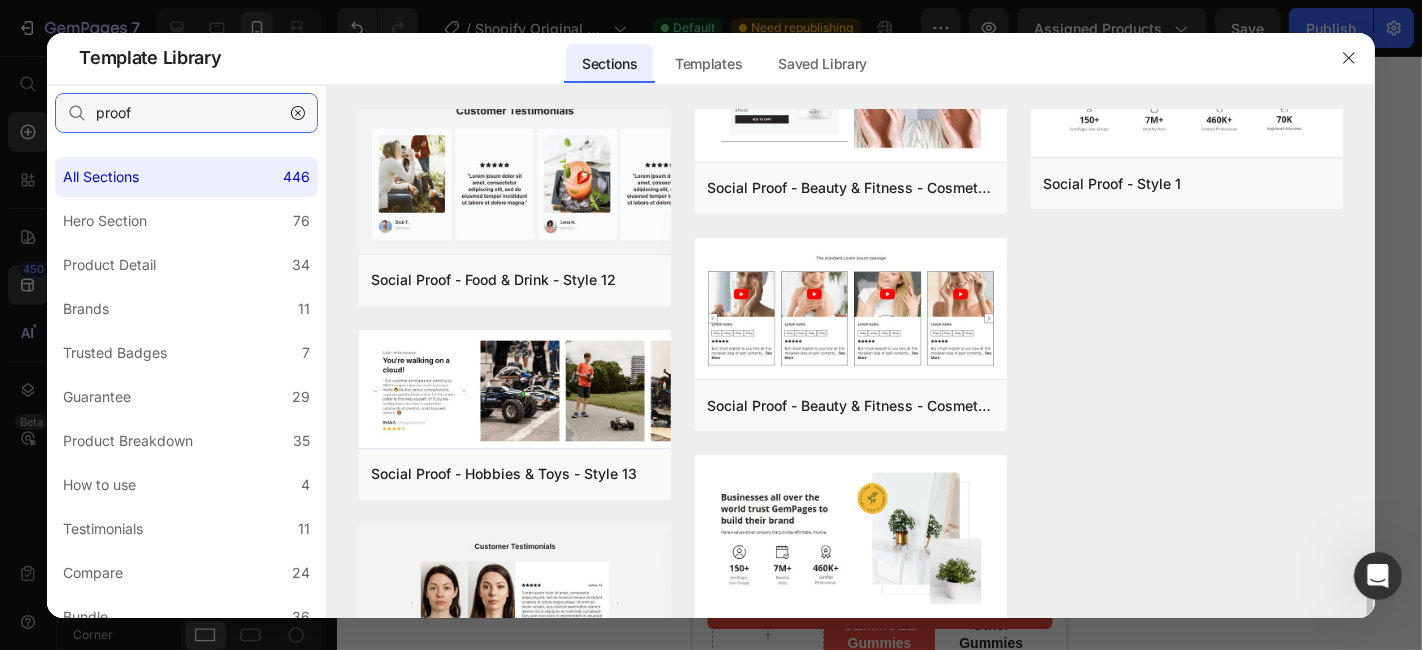 scroll, scrollTop: 2608, scrollLeft: 0, axis: vertical 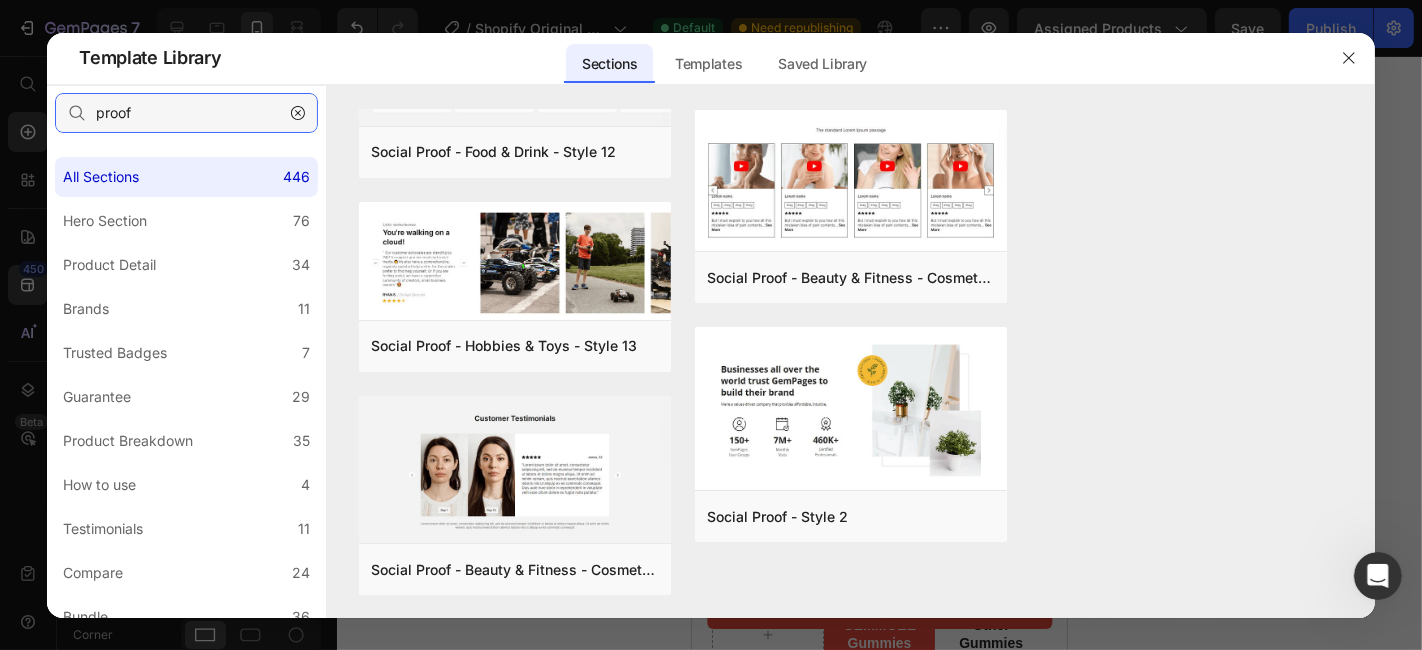 click on "proof" at bounding box center (186, 113) 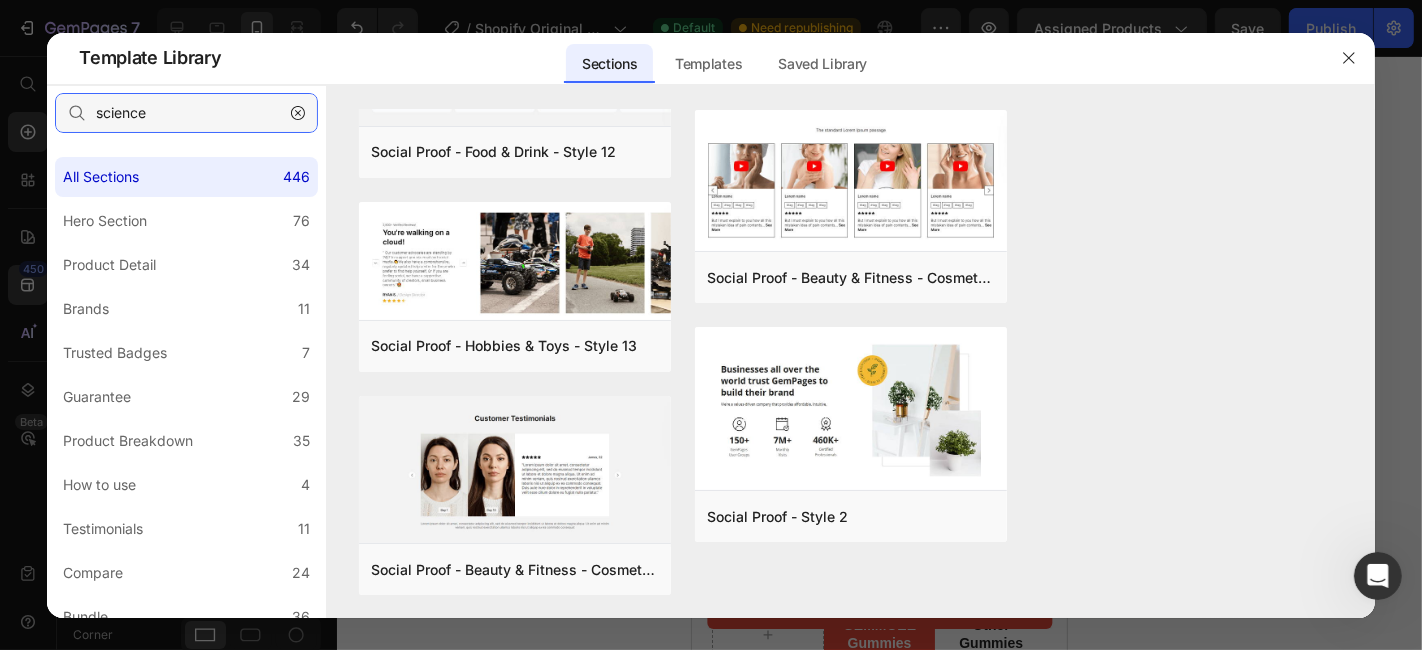 scroll, scrollTop: 0, scrollLeft: 0, axis: both 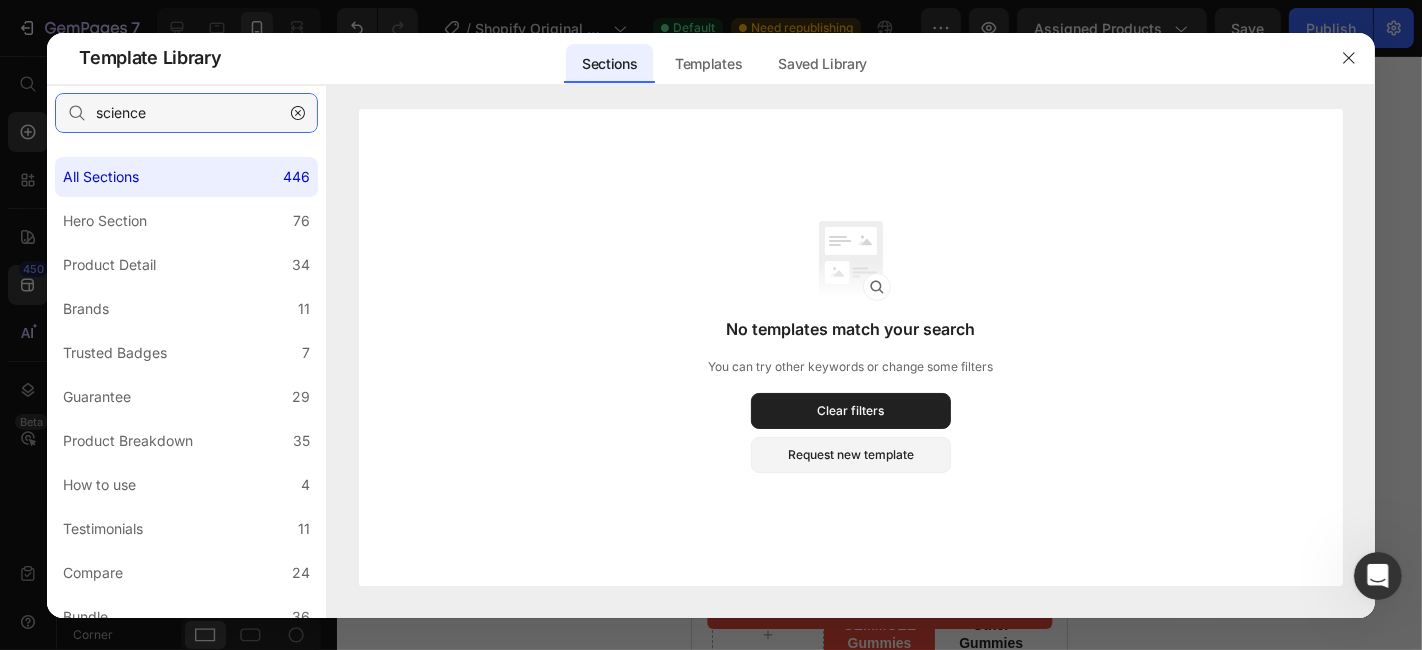click on "science" at bounding box center (186, 113) 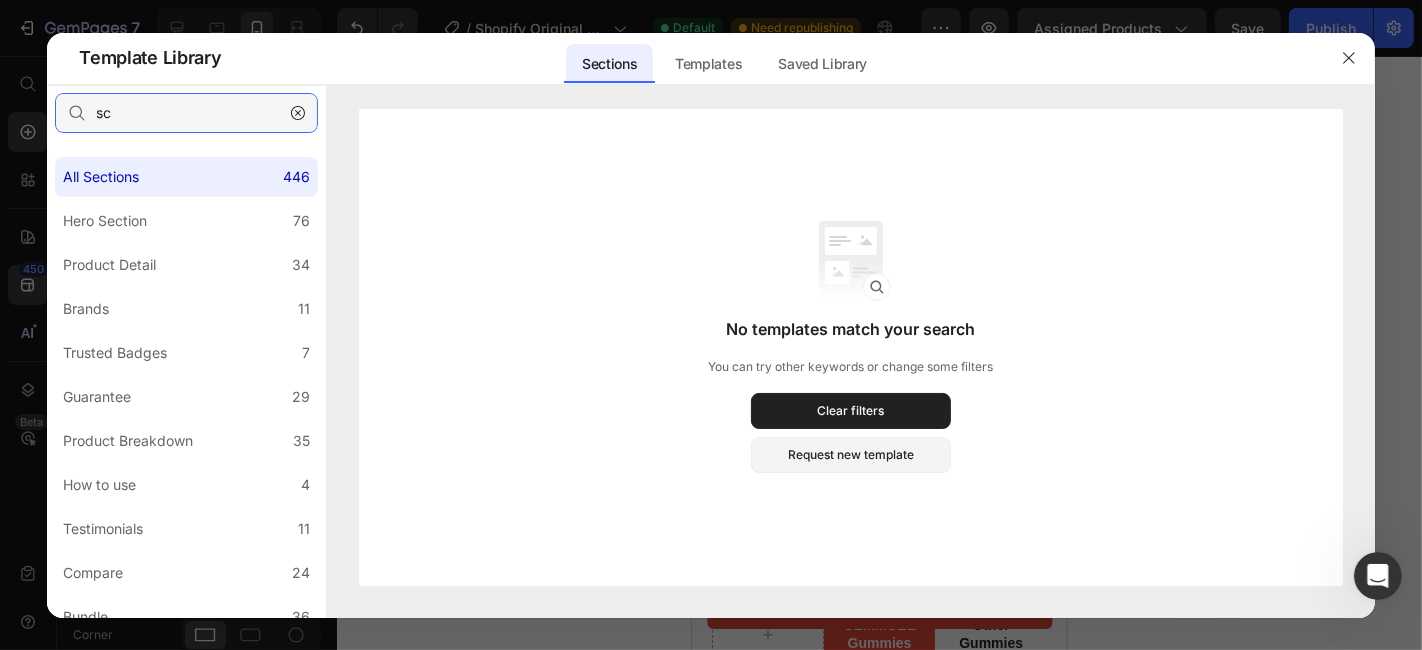 type on "s" 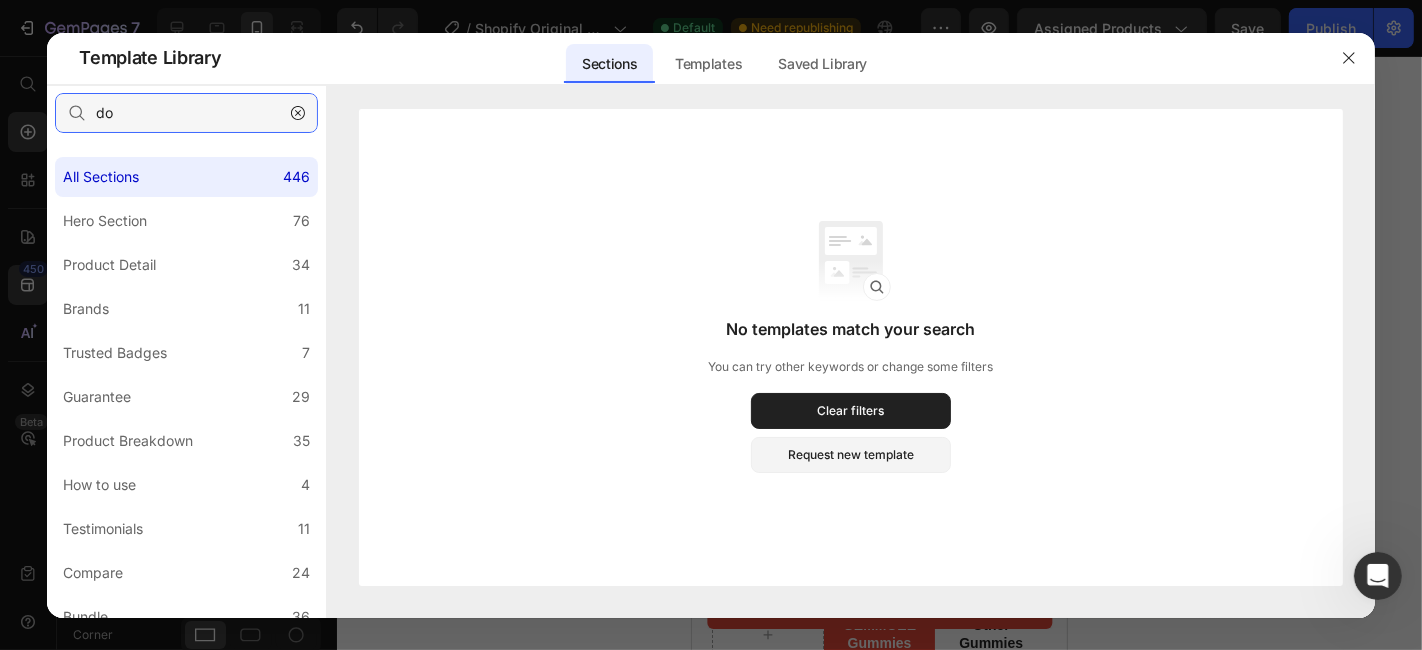 type on "d" 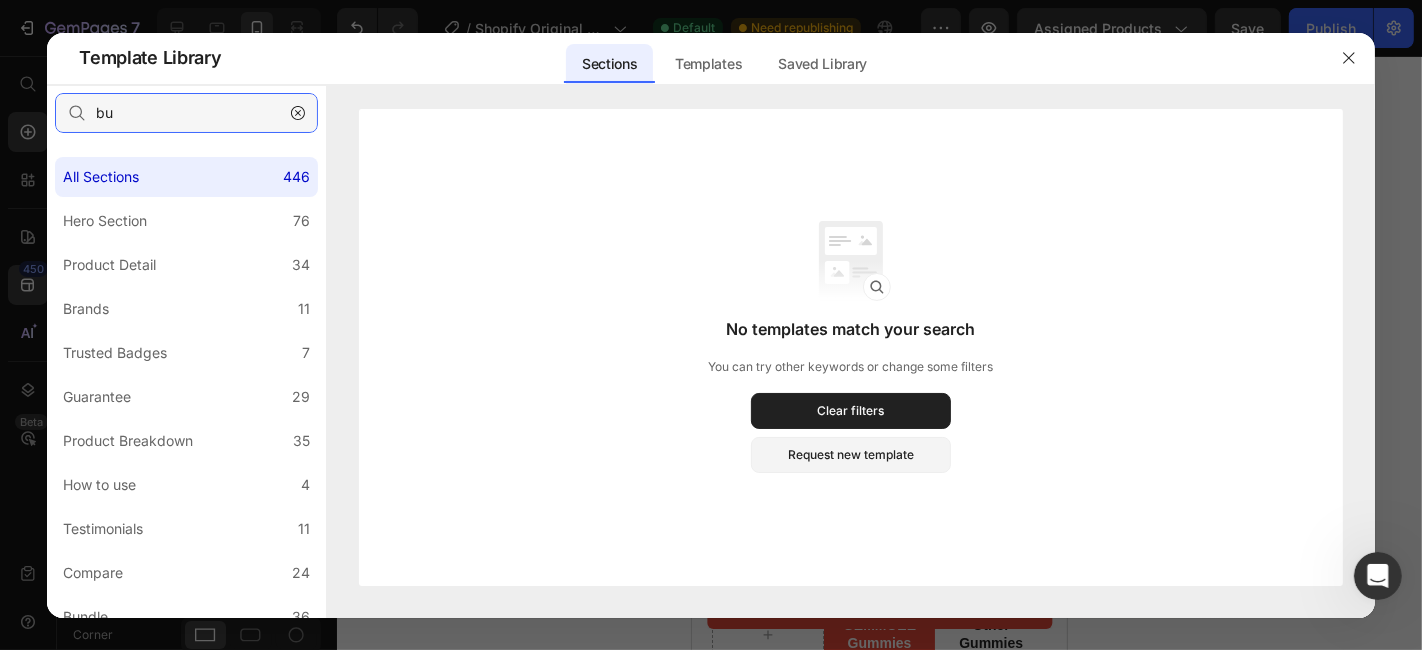 type on "b" 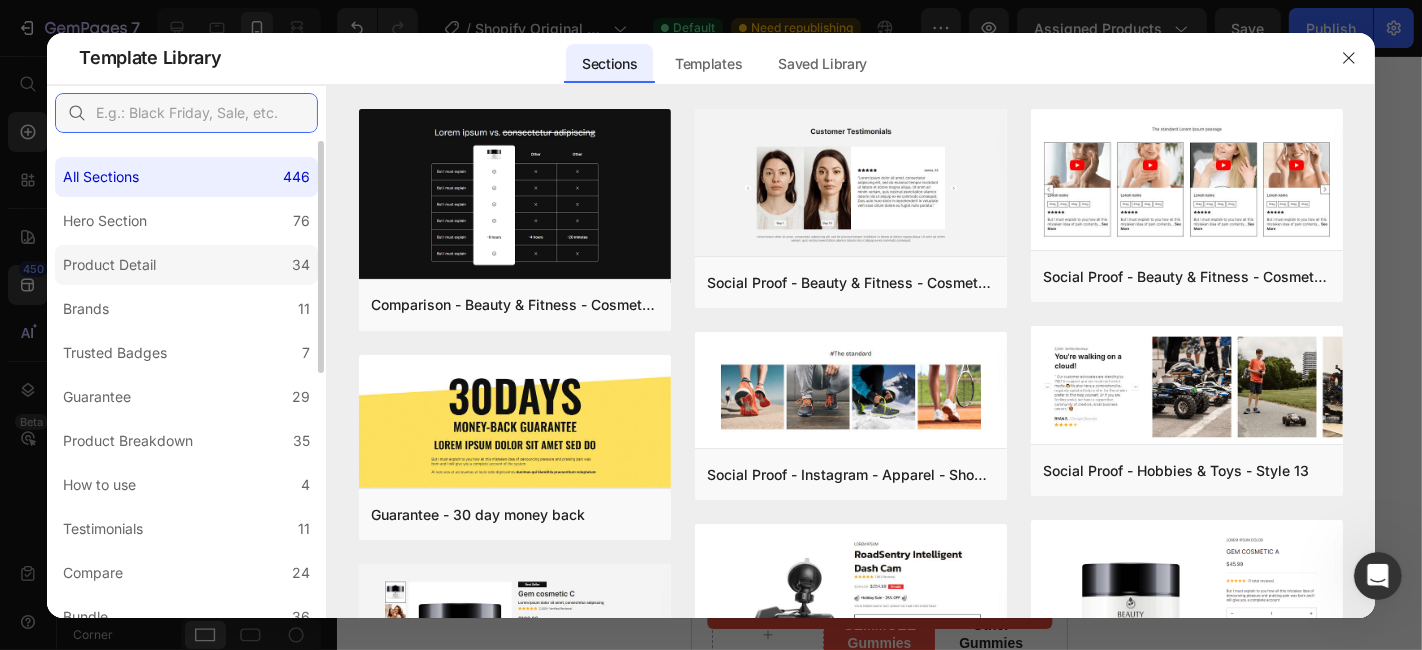 type 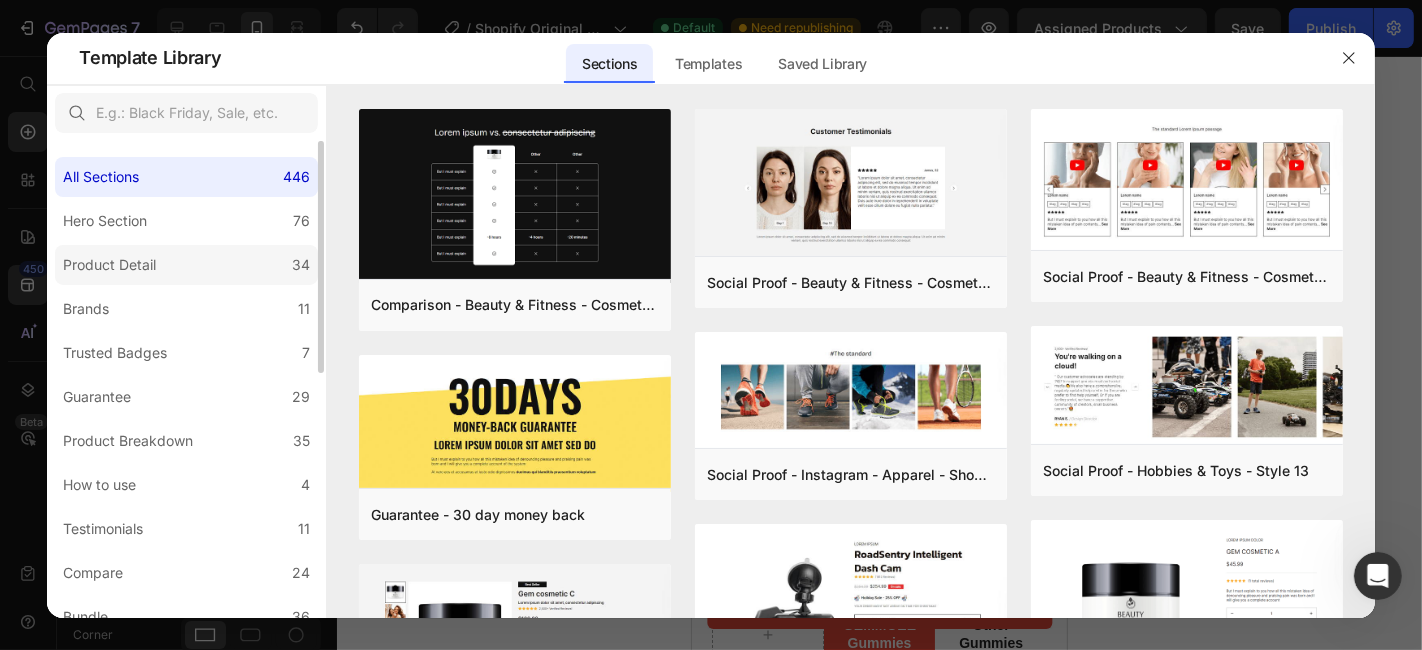 click on "Product Detail 34" 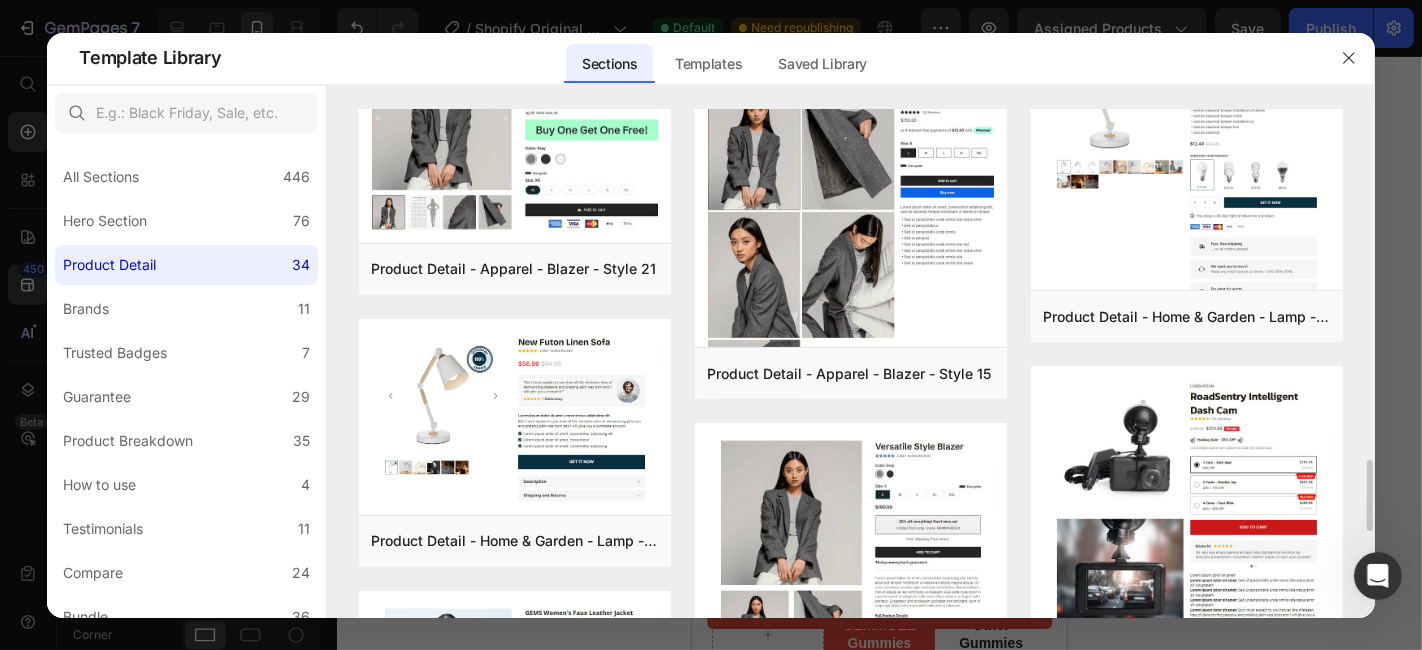 scroll, scrollTop: 3122, scrollLeft: 0, axis: vertical 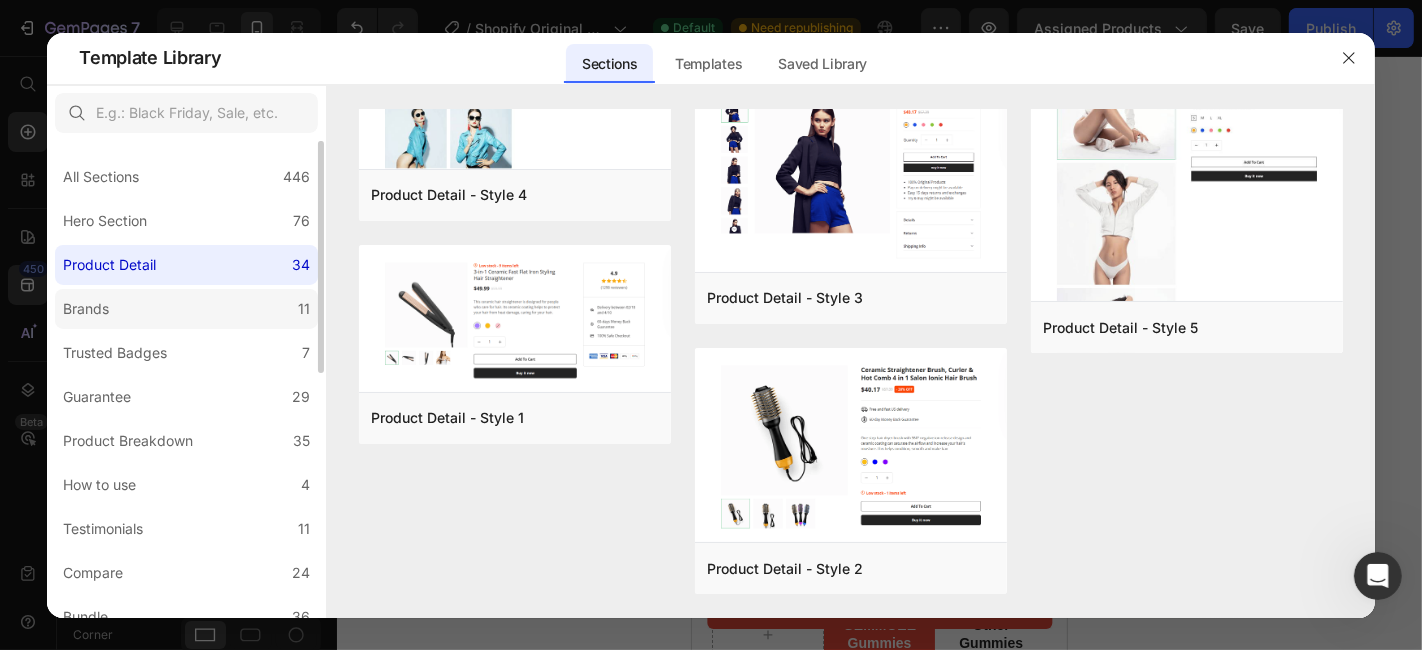 click on "Brands 11" 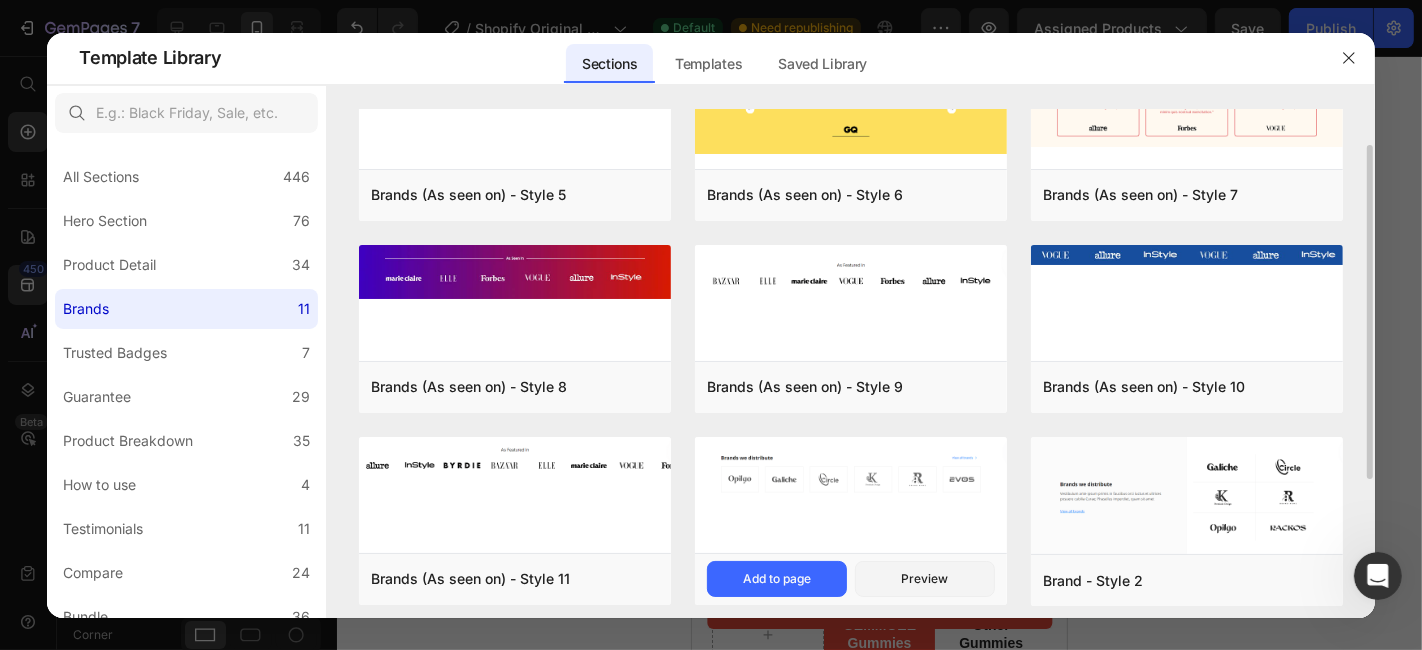 scroll, scrollTop: 264, scrollLeft: 0, axis: vertical 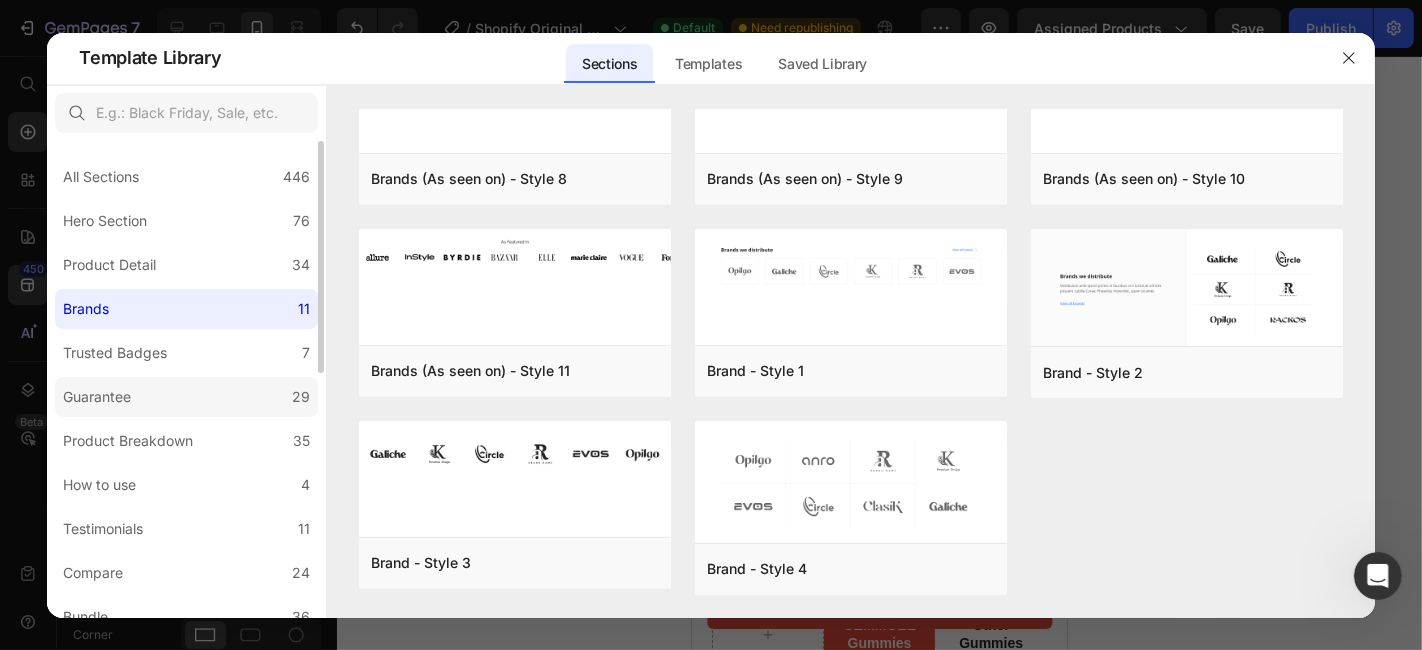 click on "Guarantee 29" 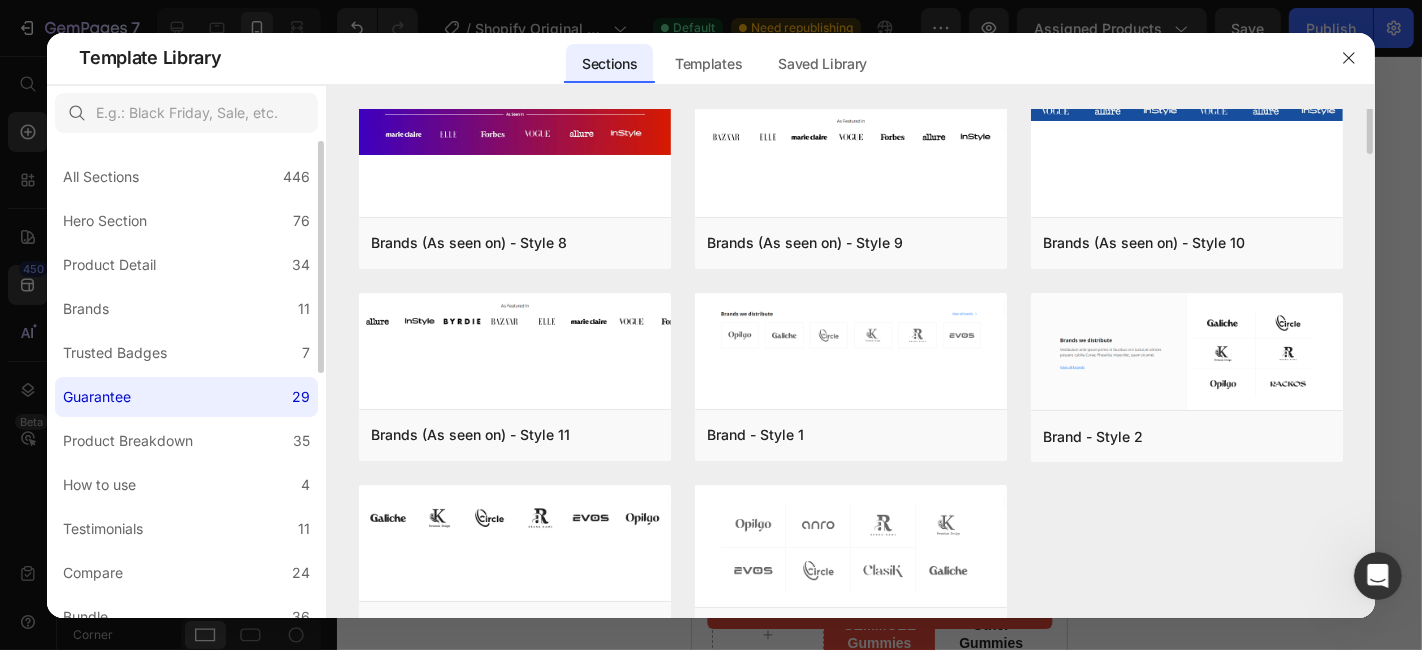 scroll, scrollTop: 0, scrollLeft: 0, axis: both 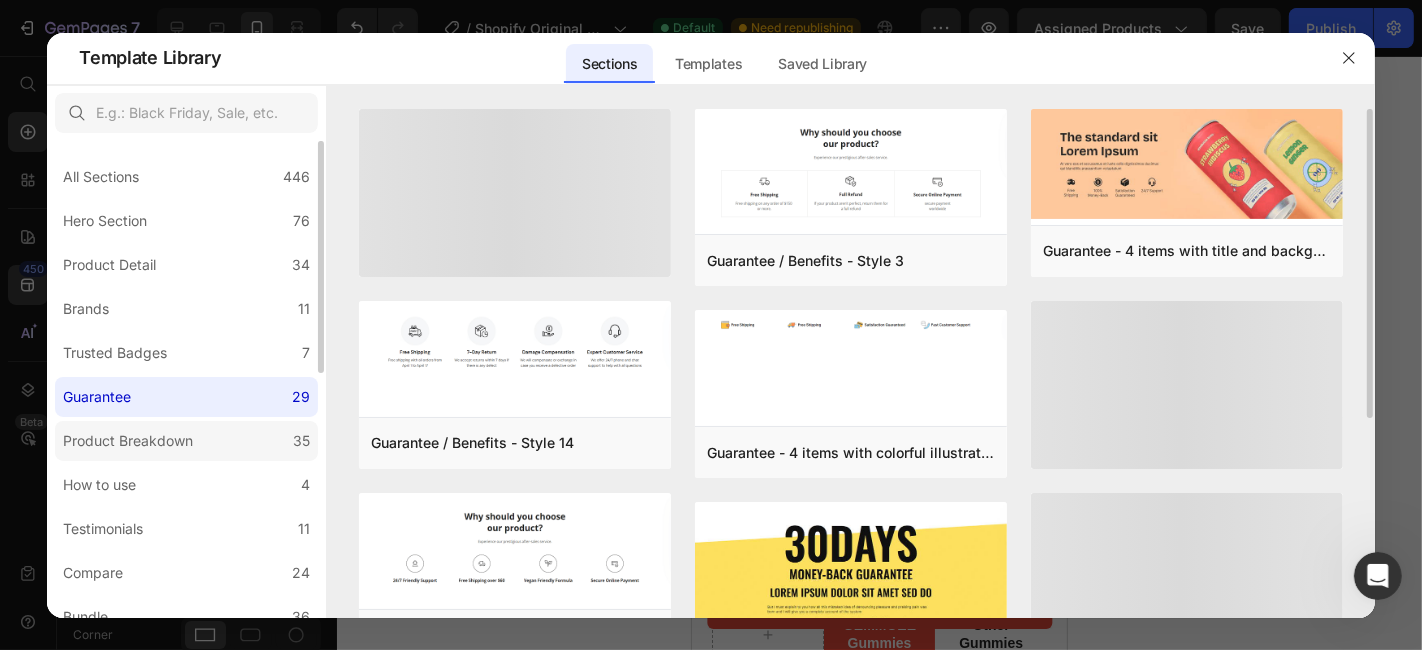 click on "Product Breakdown 35" 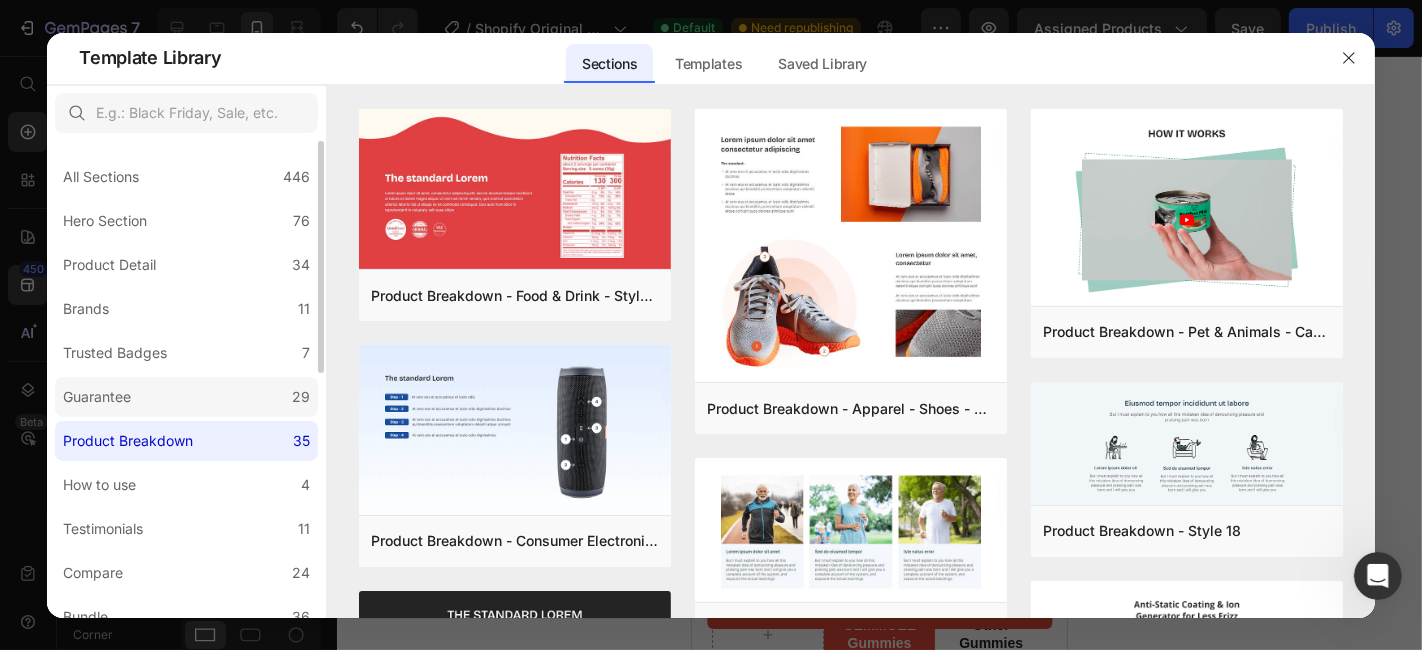 click on "Guarantee 29" 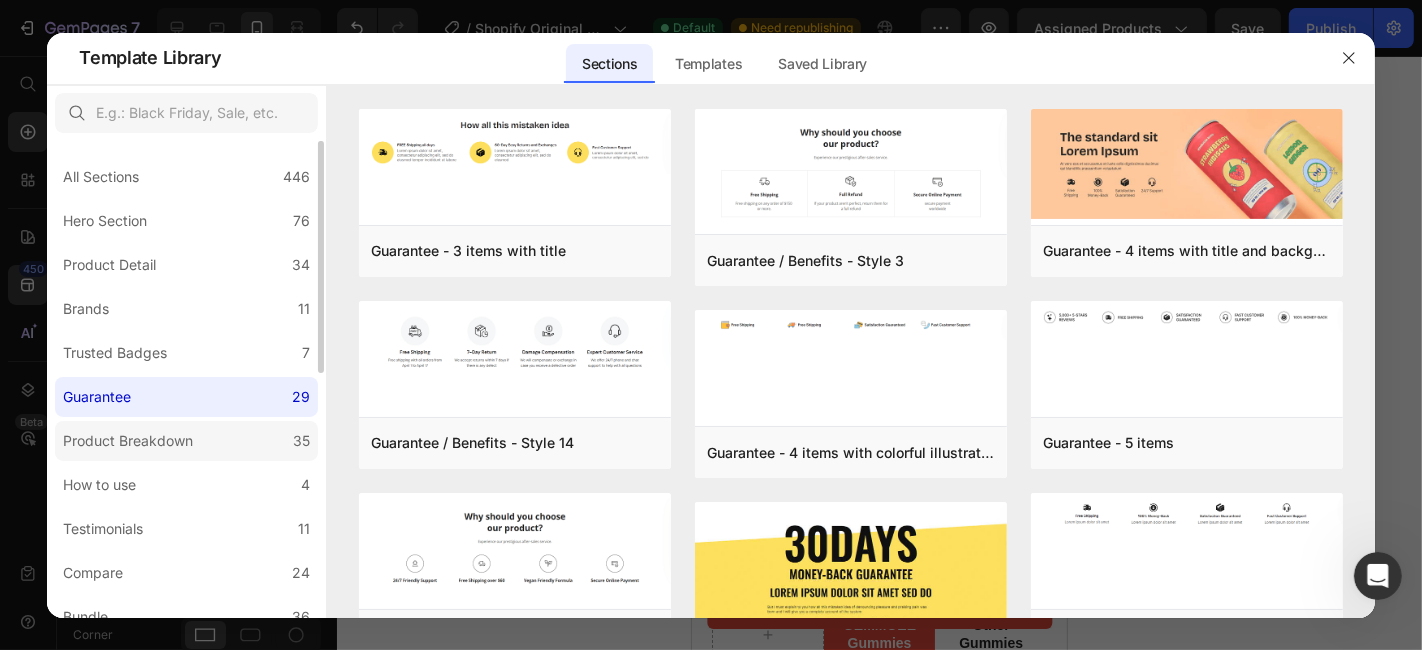 click on "Product Breakdown 35" 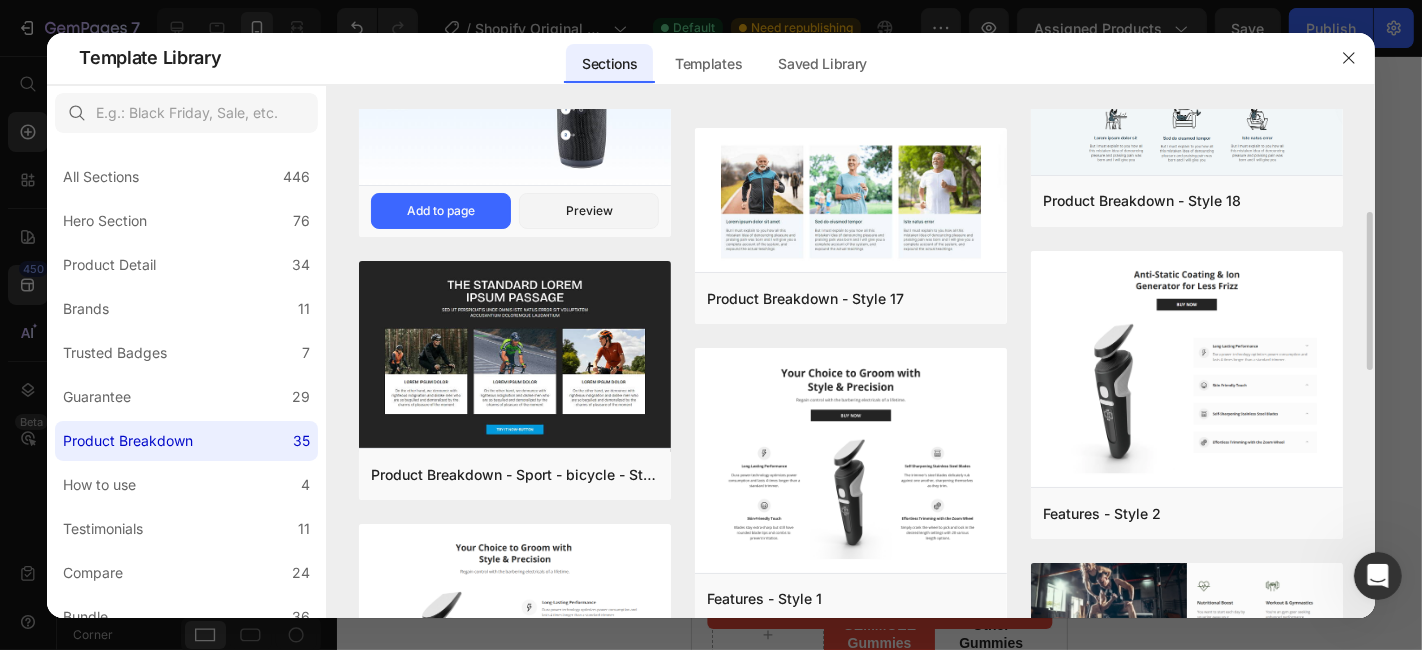 scroll, scrollTop: 0, scrollLeft: 0, axis: both 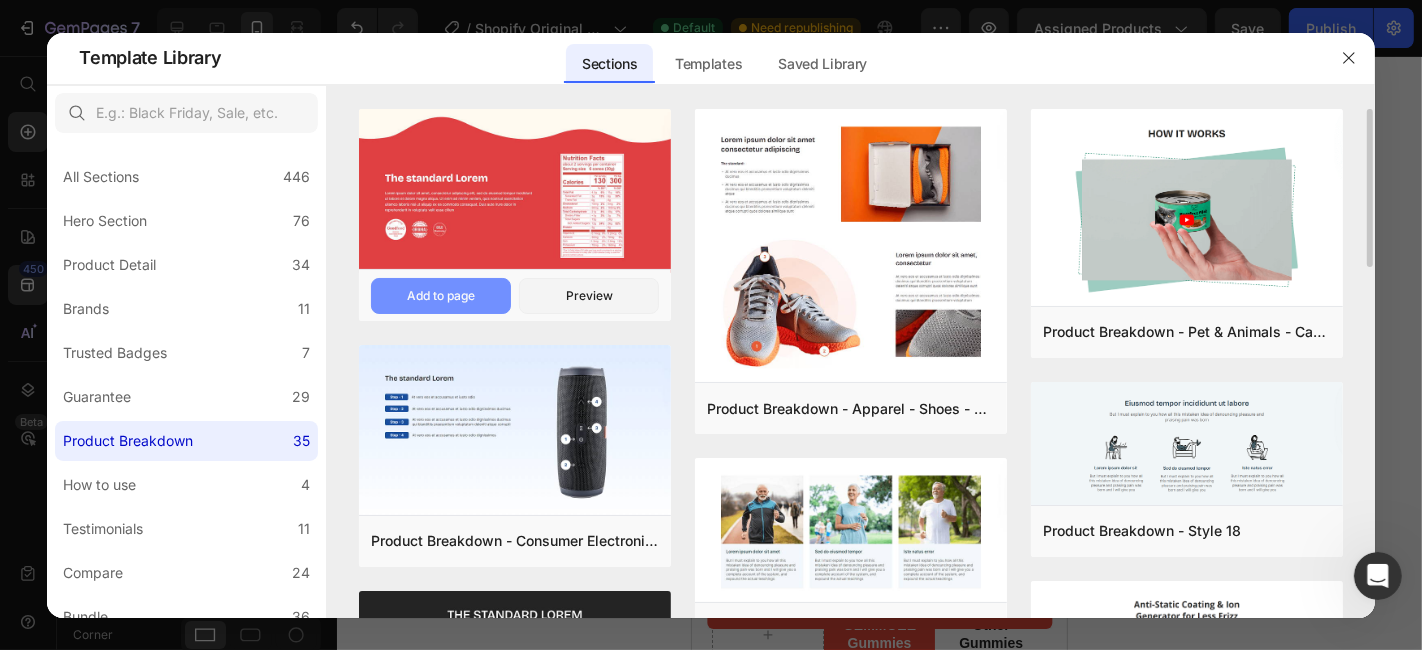 click on "Add to page" at bounding box center [441, 296] 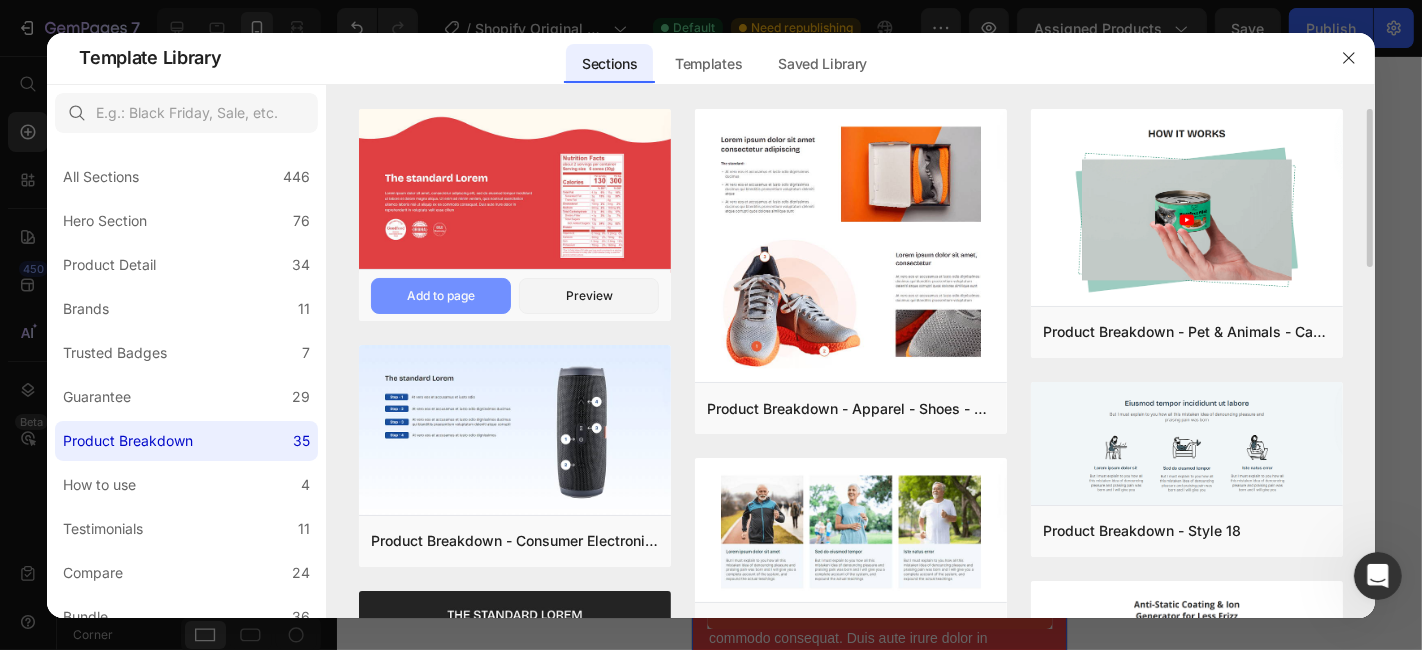 scroll, scrollTop: 151, scrollLeft: 0, axis: vertical 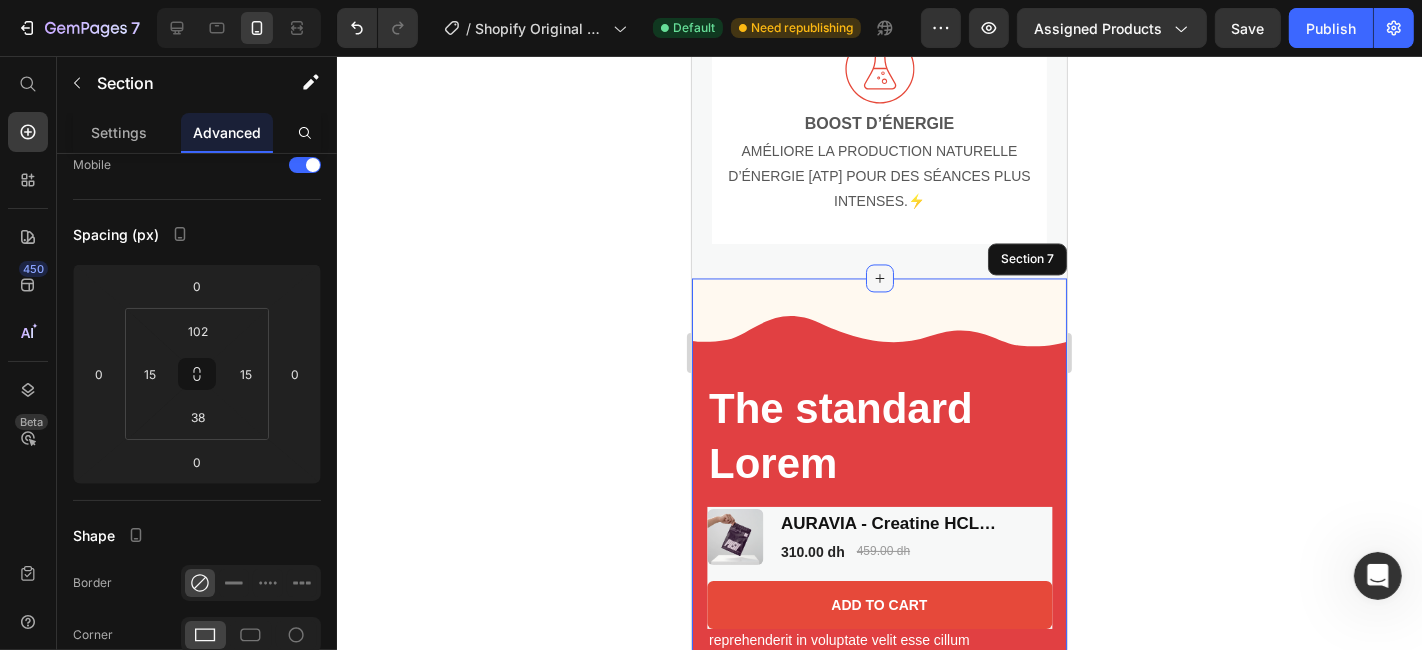 click 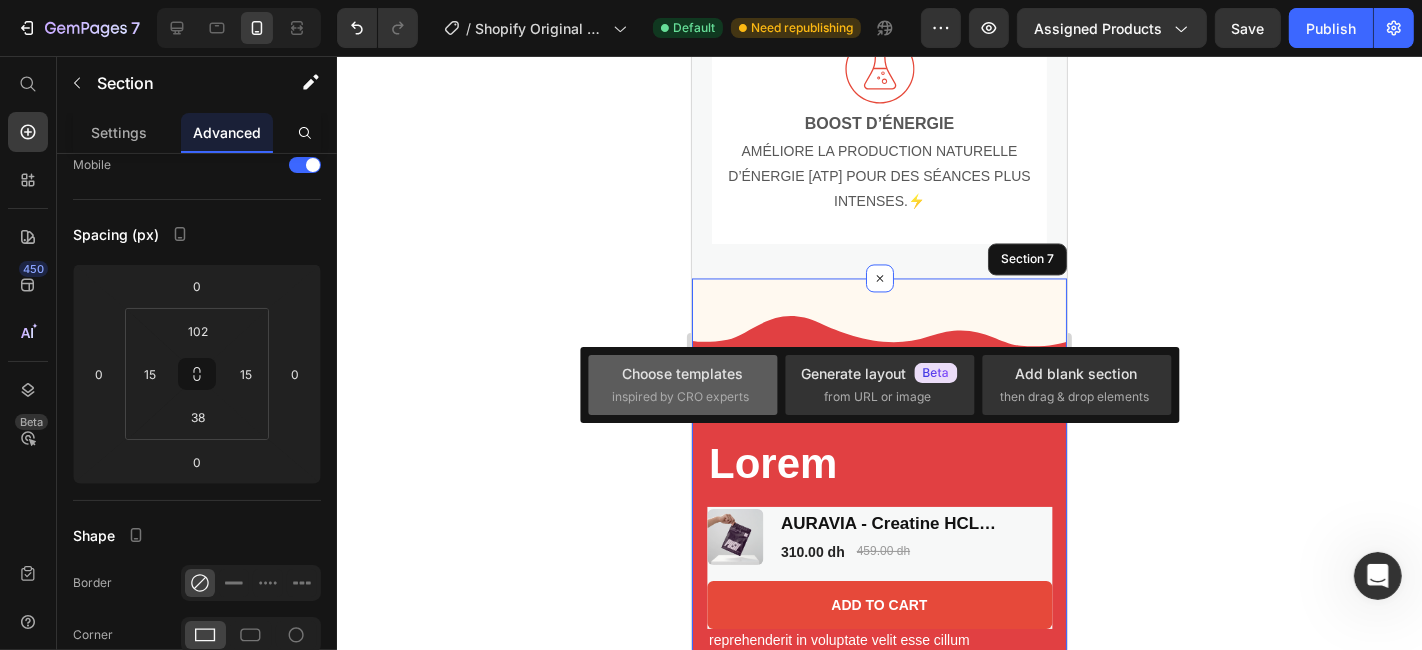 click on "Choose templates" at bounding box center (682, 373) 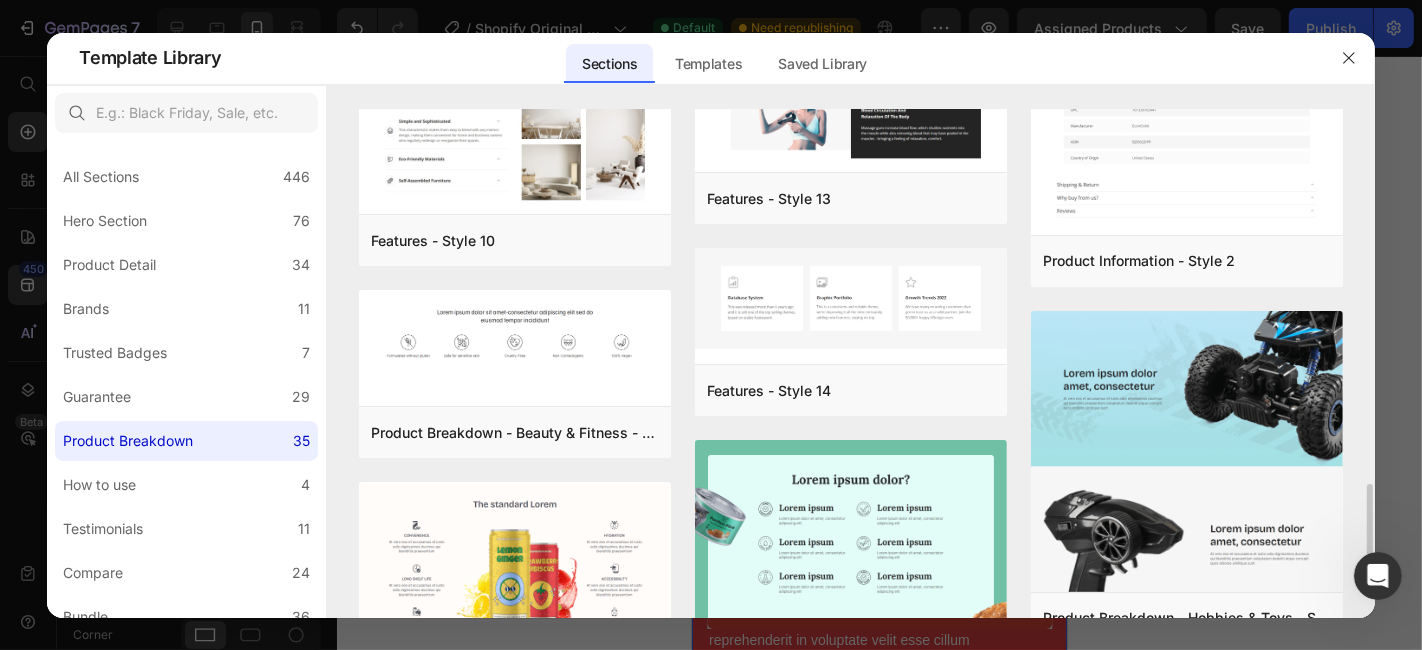 scroll, scrollTop: 2420, scrollLeft: 0, axis: vertical 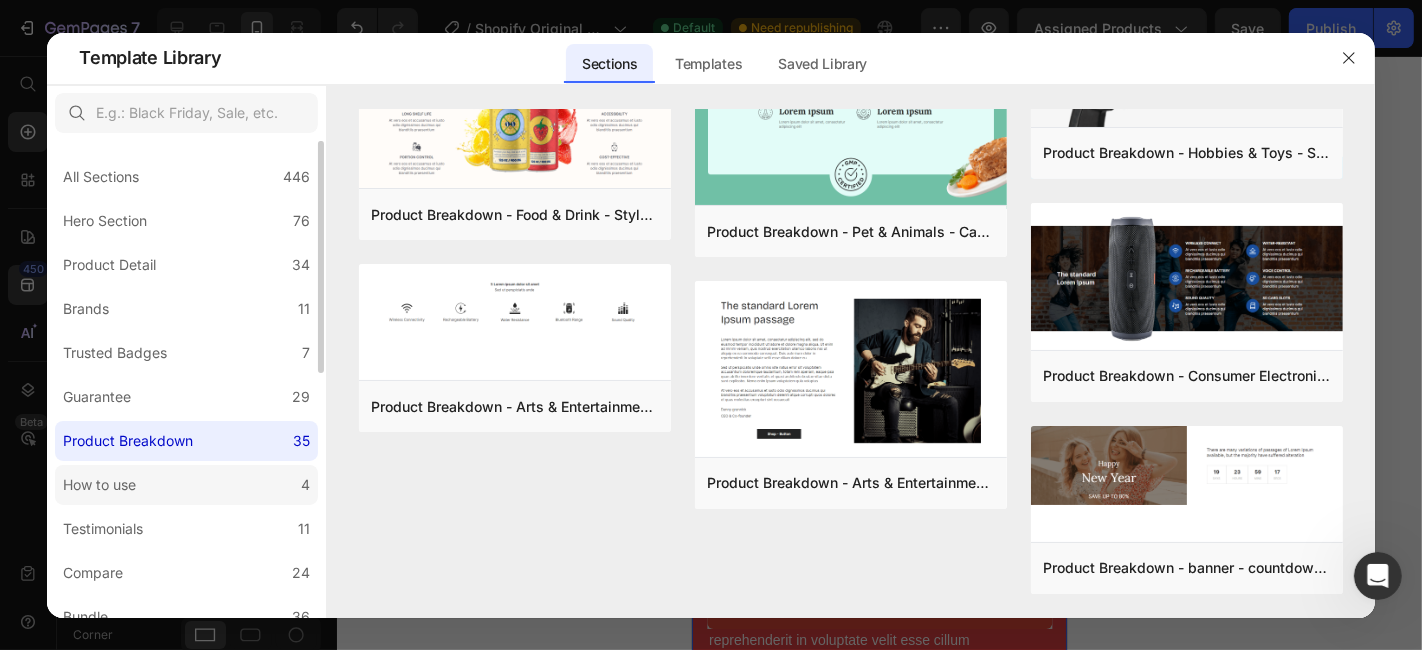 click on "How to use 4" 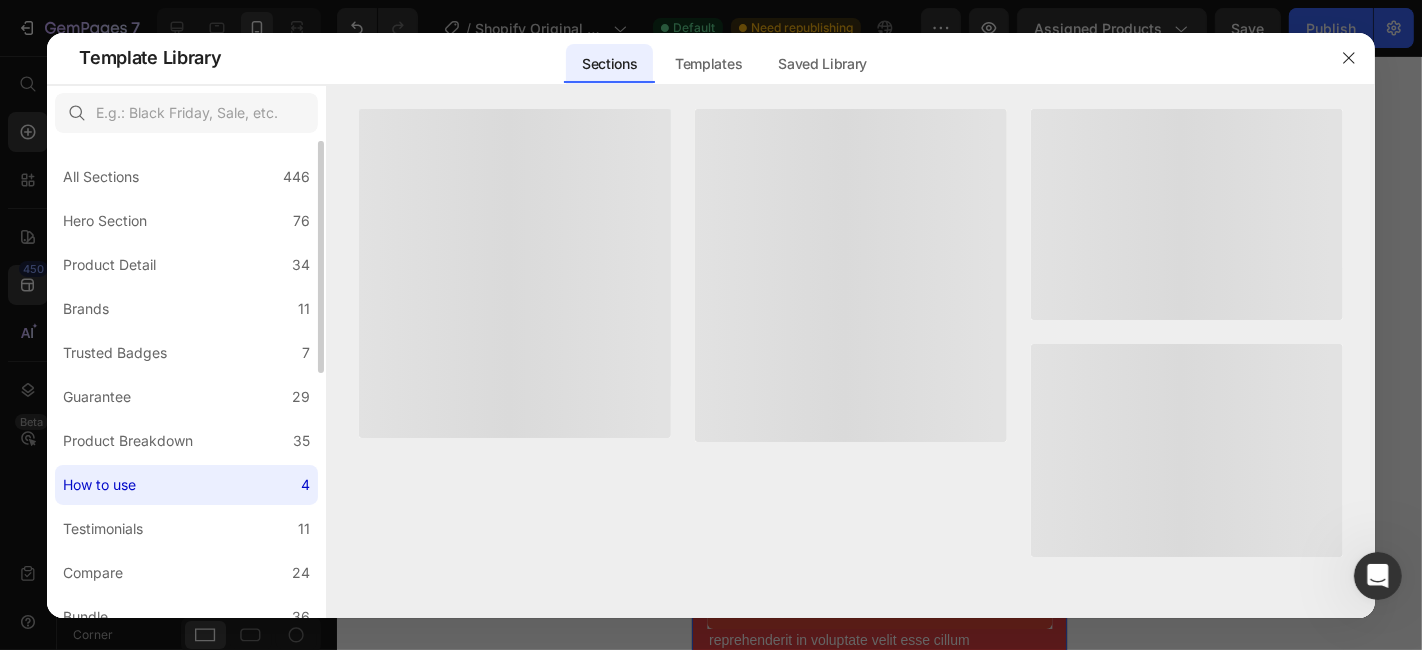 scroll, scrollTop: 0, scrollLeft: 0, axis: both 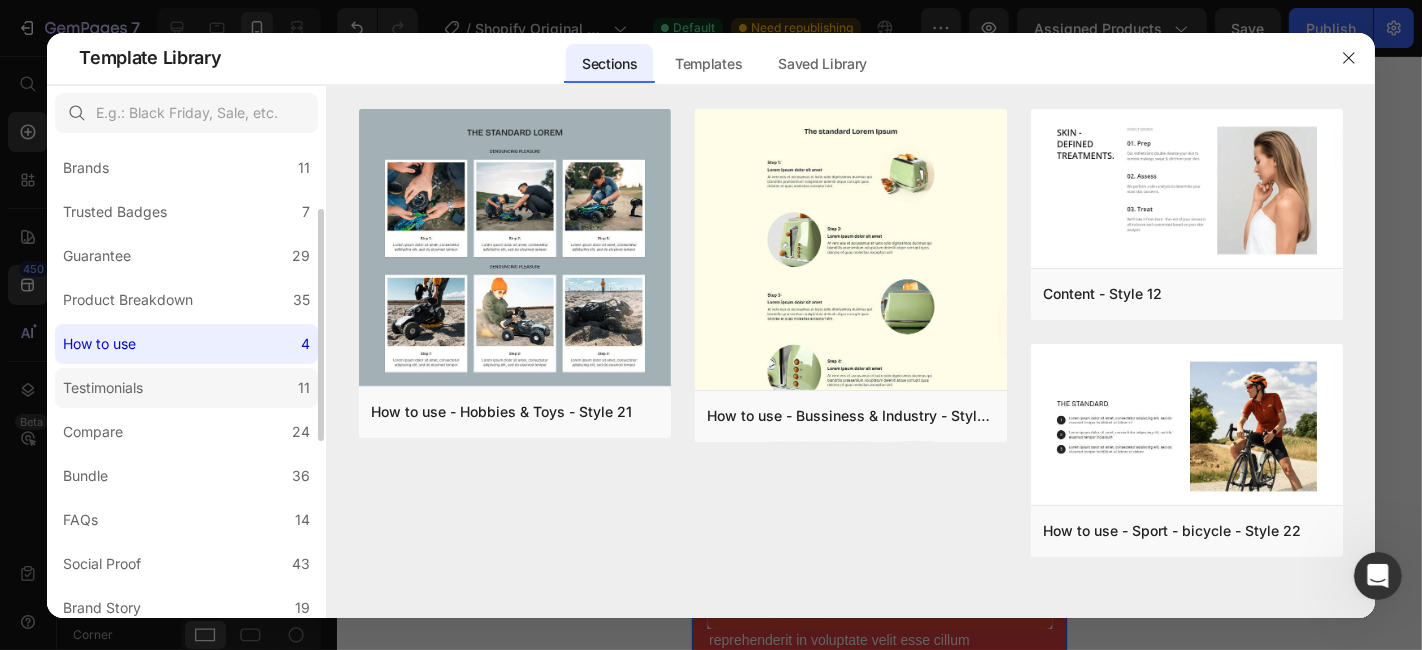 click on "Testimonials 11" 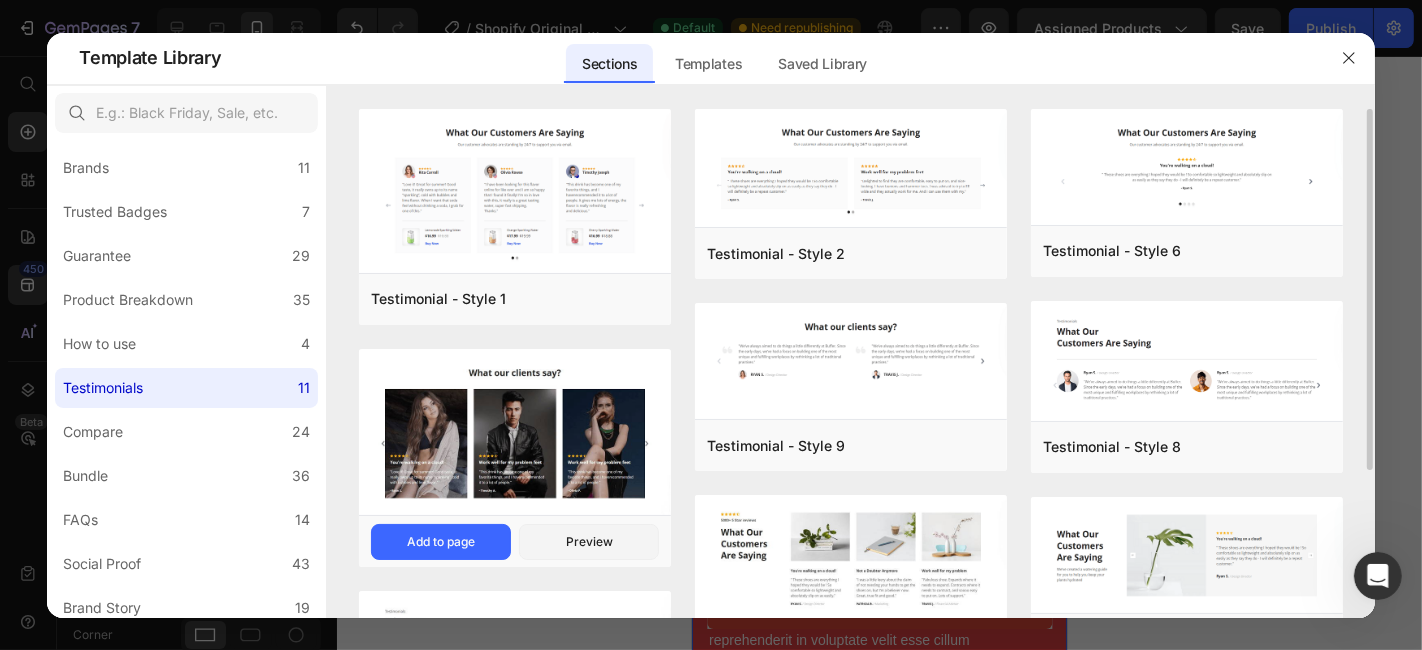 scroll, scrollTop: 561, scrollLeft: 0, axis: vertical 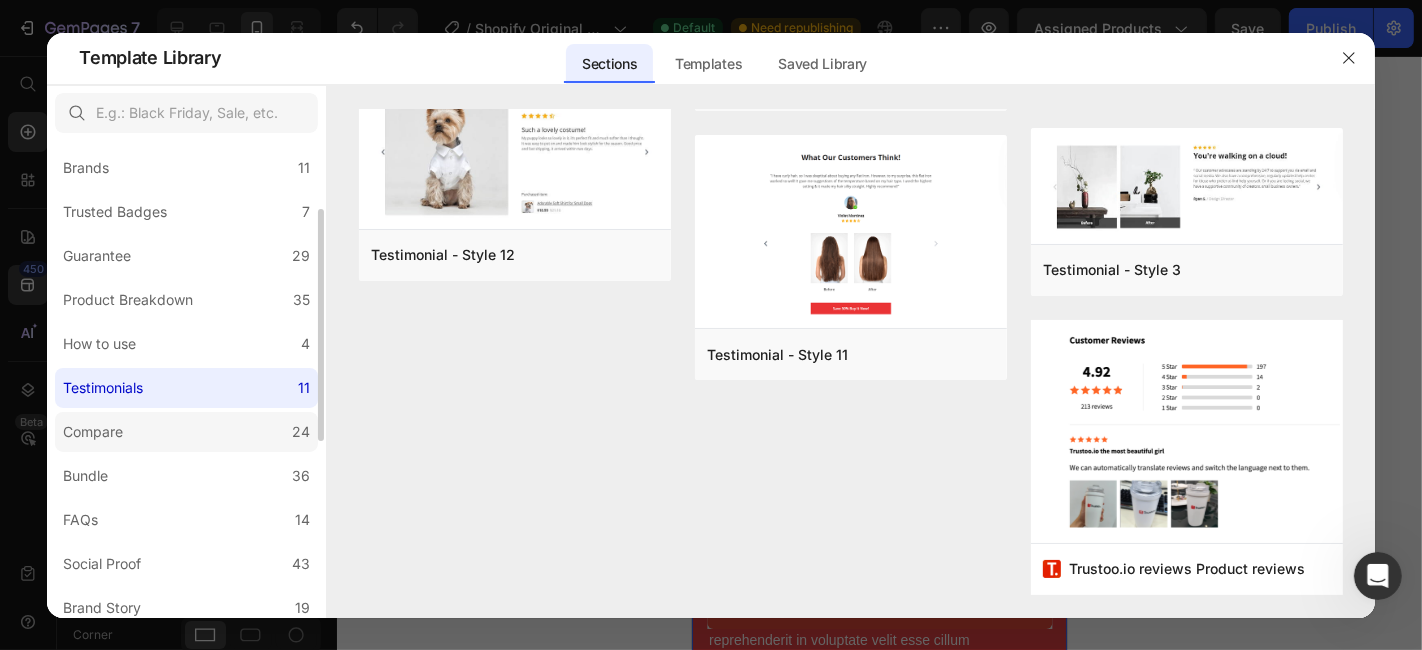 click on "Compare 24" 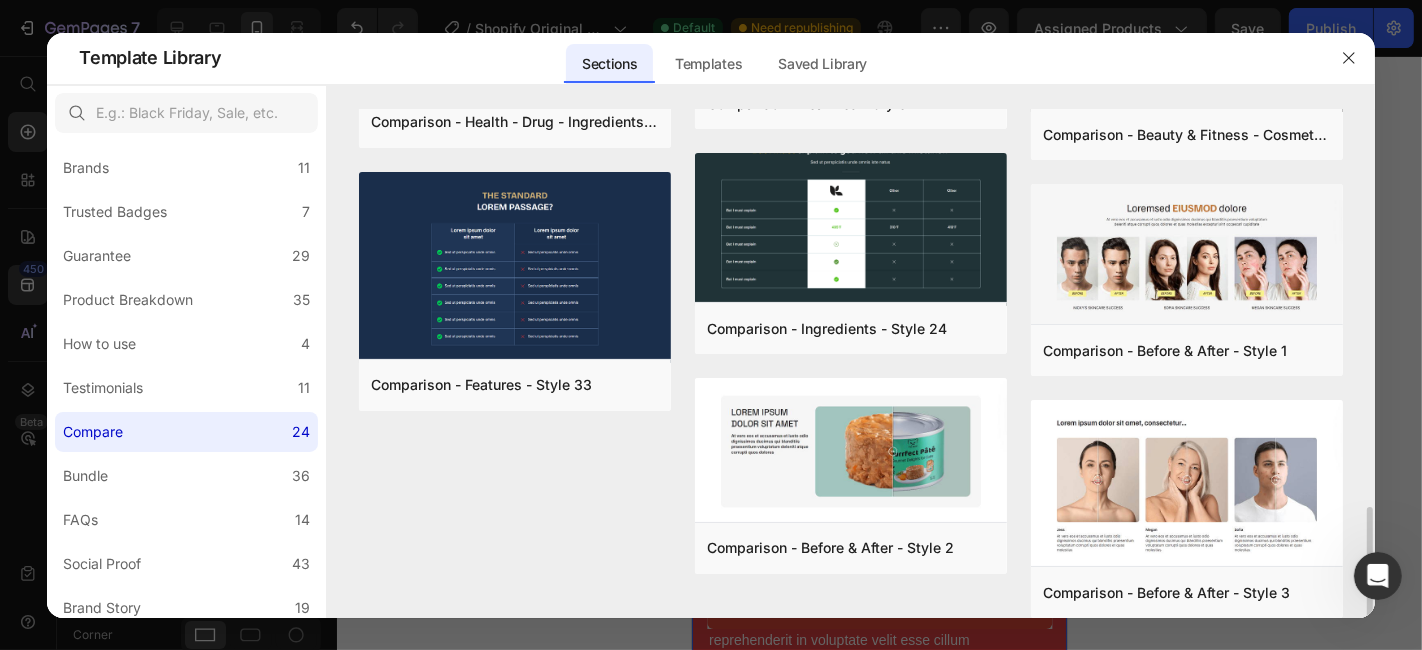 scroll, scrollTop: 1685, scrollLeft: 0, axis: vertical 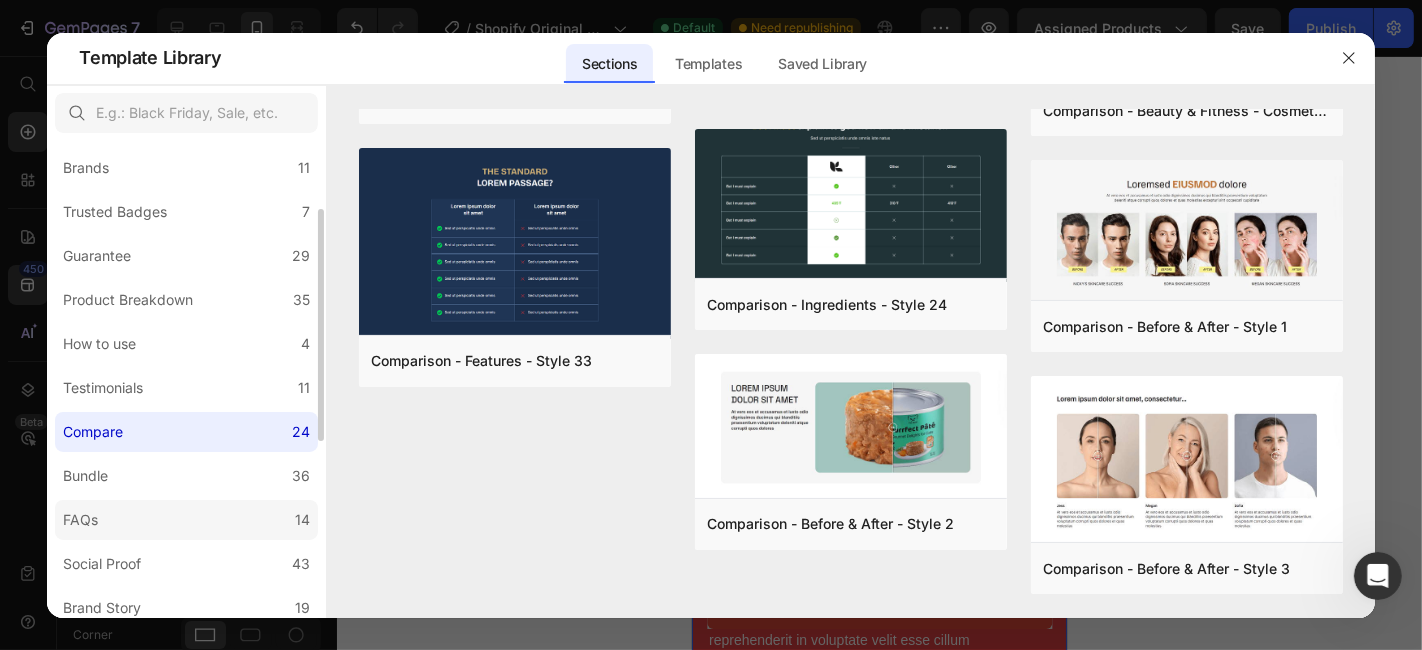 click on "FAQs 14" 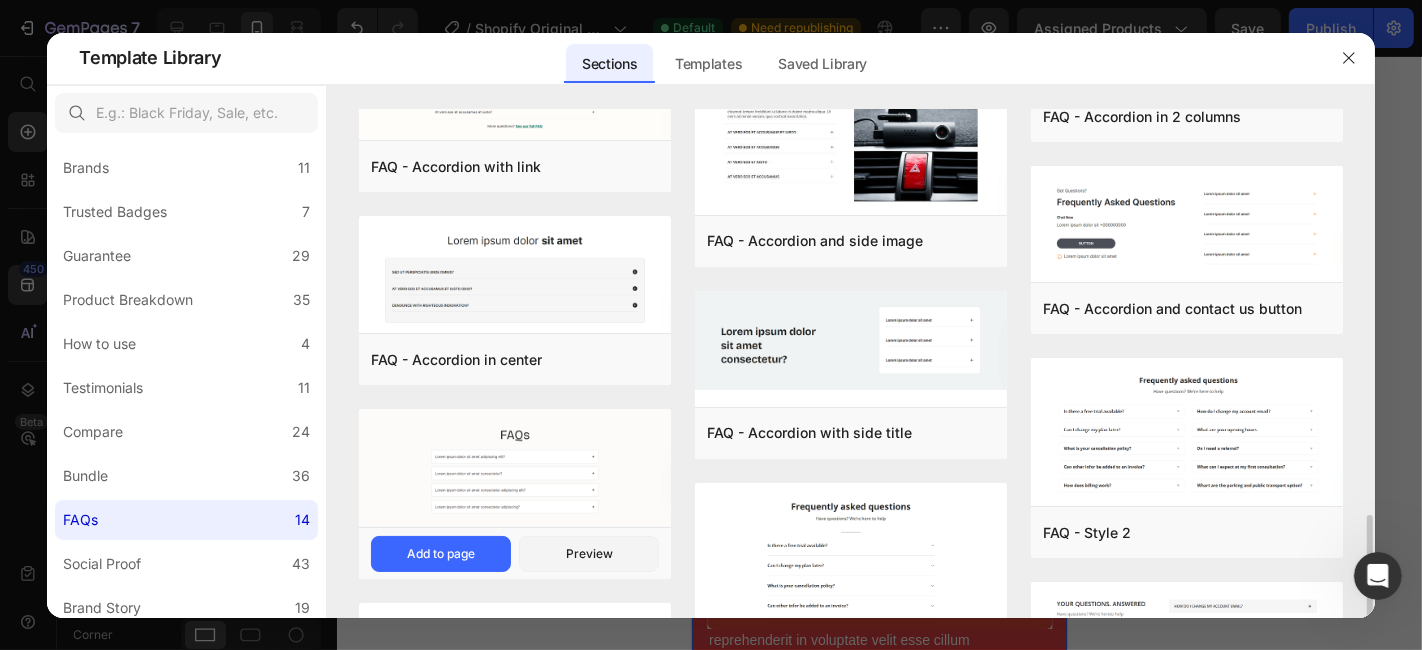 scroll, scrollTop: 629, scrollLeft: 0, axis: vertical 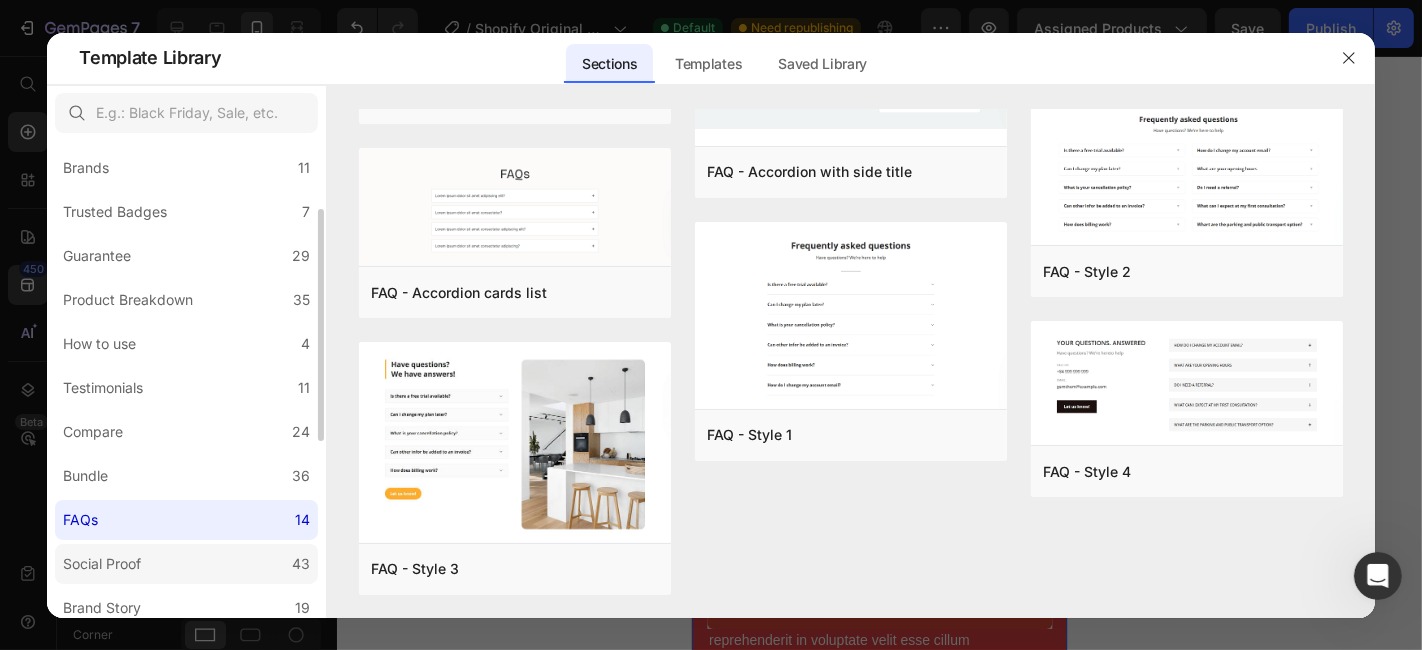 click on "Social Proof 43" 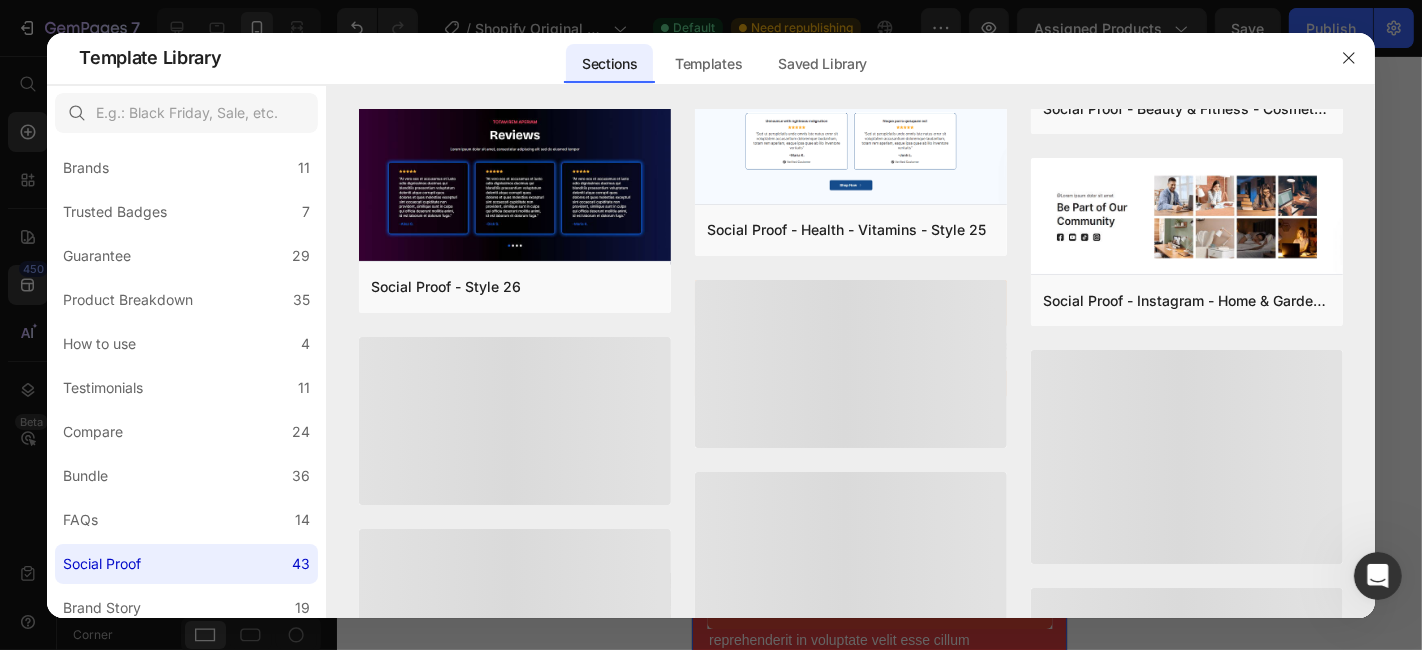 scroll, scrollTop: 2123, scrollLeft: 0, axis: vertical 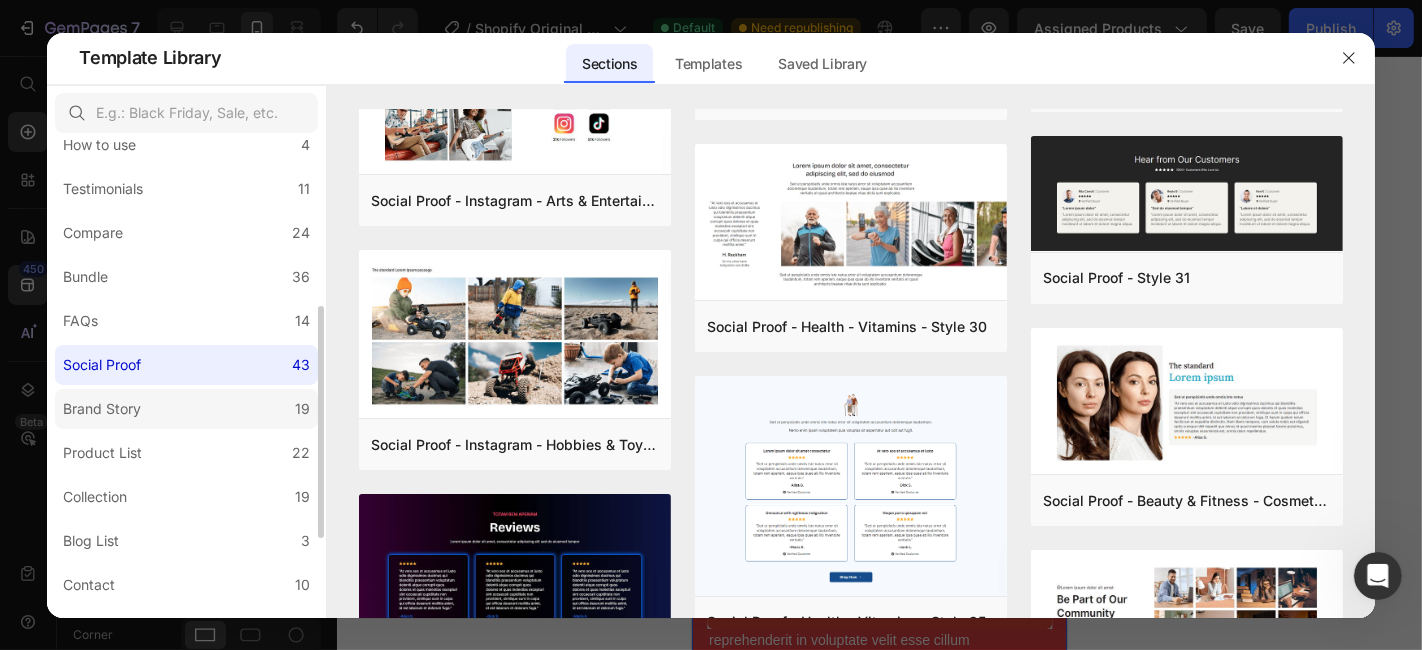 click on "Brand Story 19" 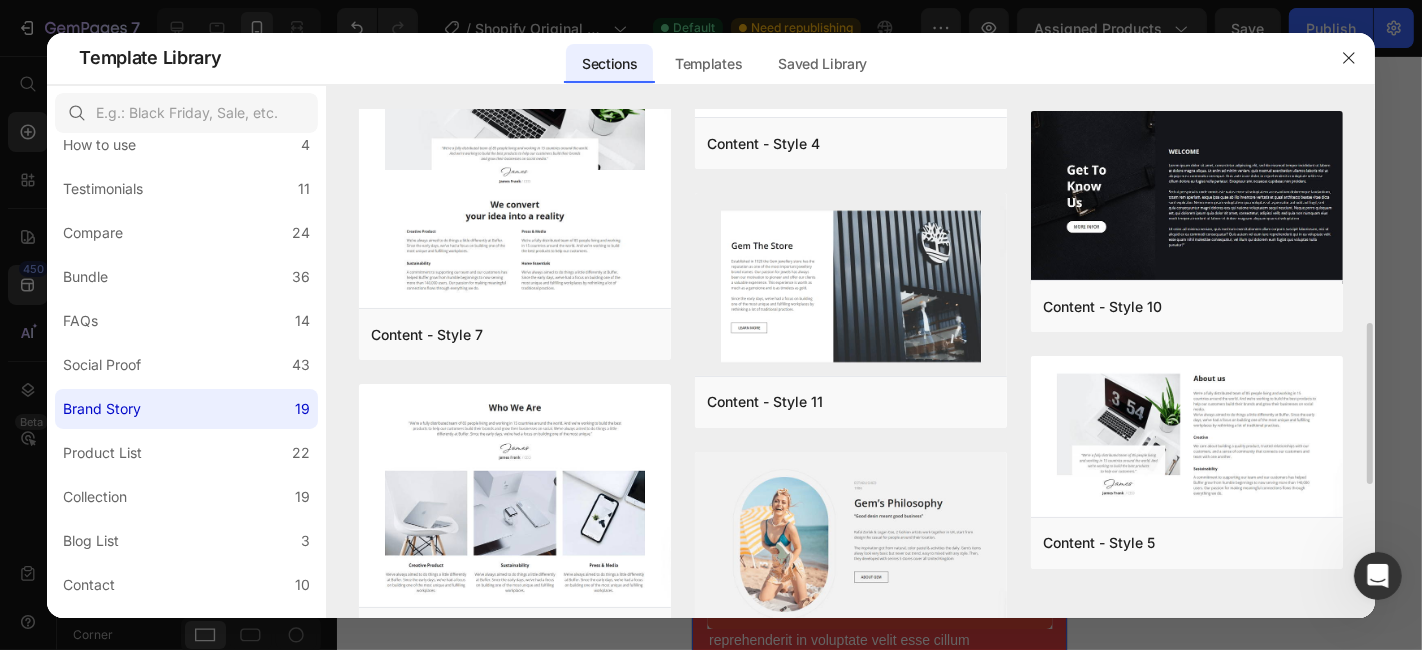 scroll, scrollTop: 1091, scrollLeft: 0, axis: vertical 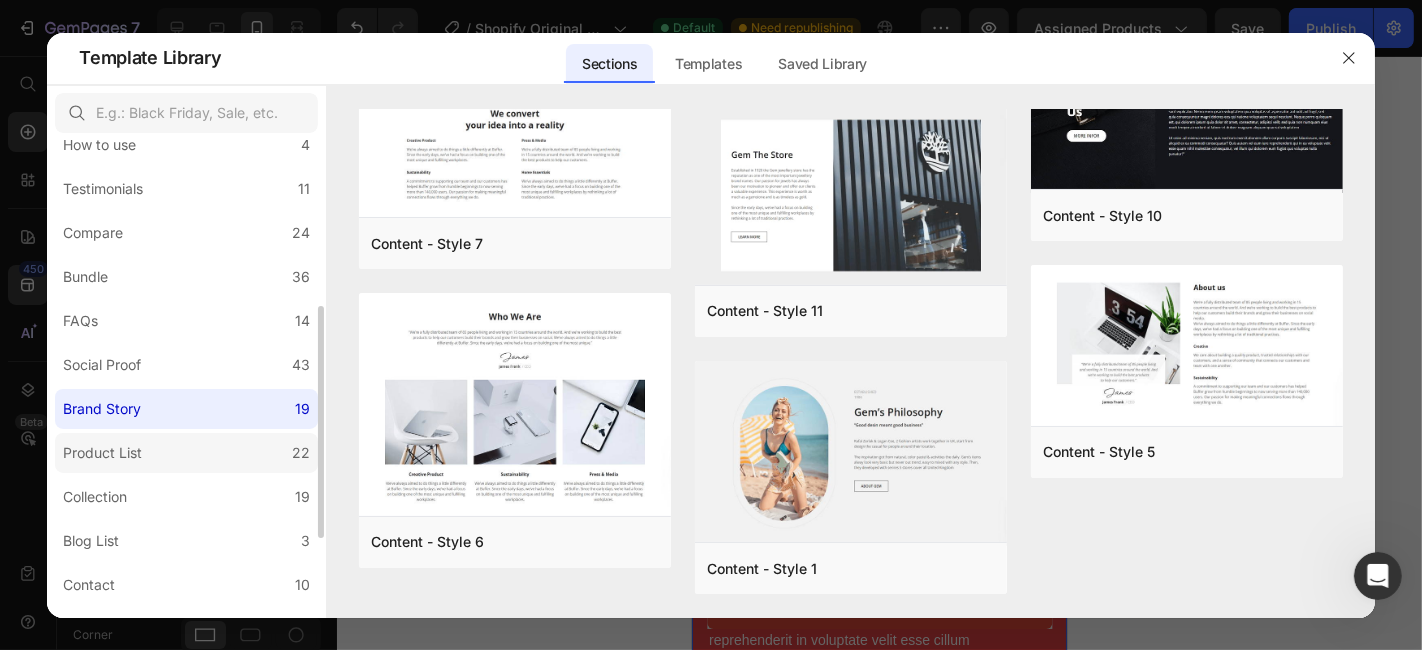 click on "Product List 22" 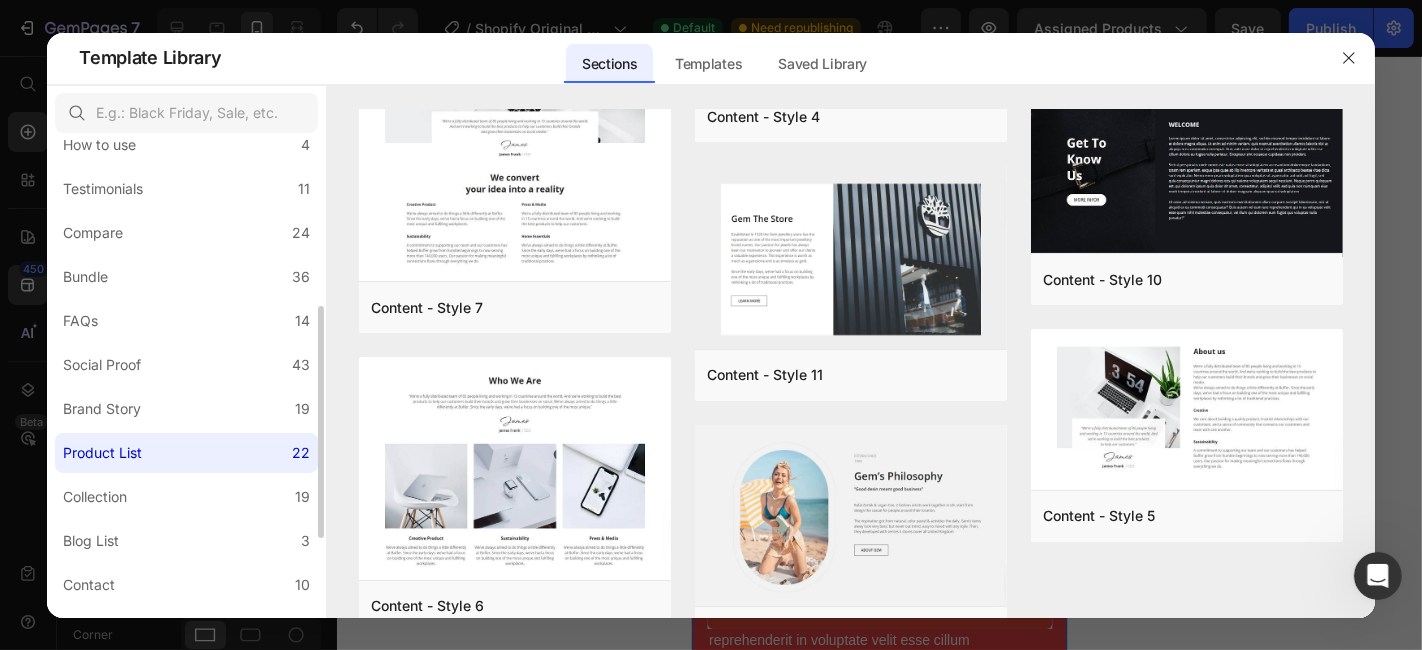 scroll, scrollTop: 0, scrollLeft: 0, axis: both 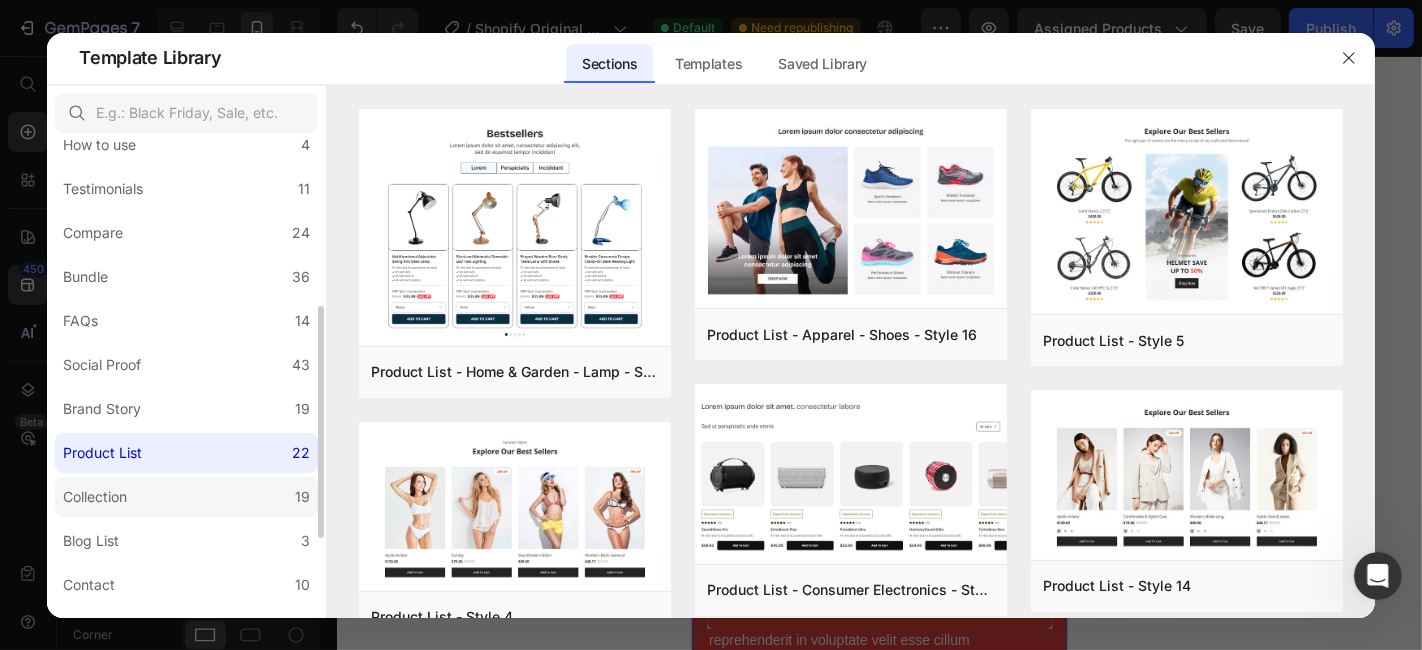 click on "Collection 19" 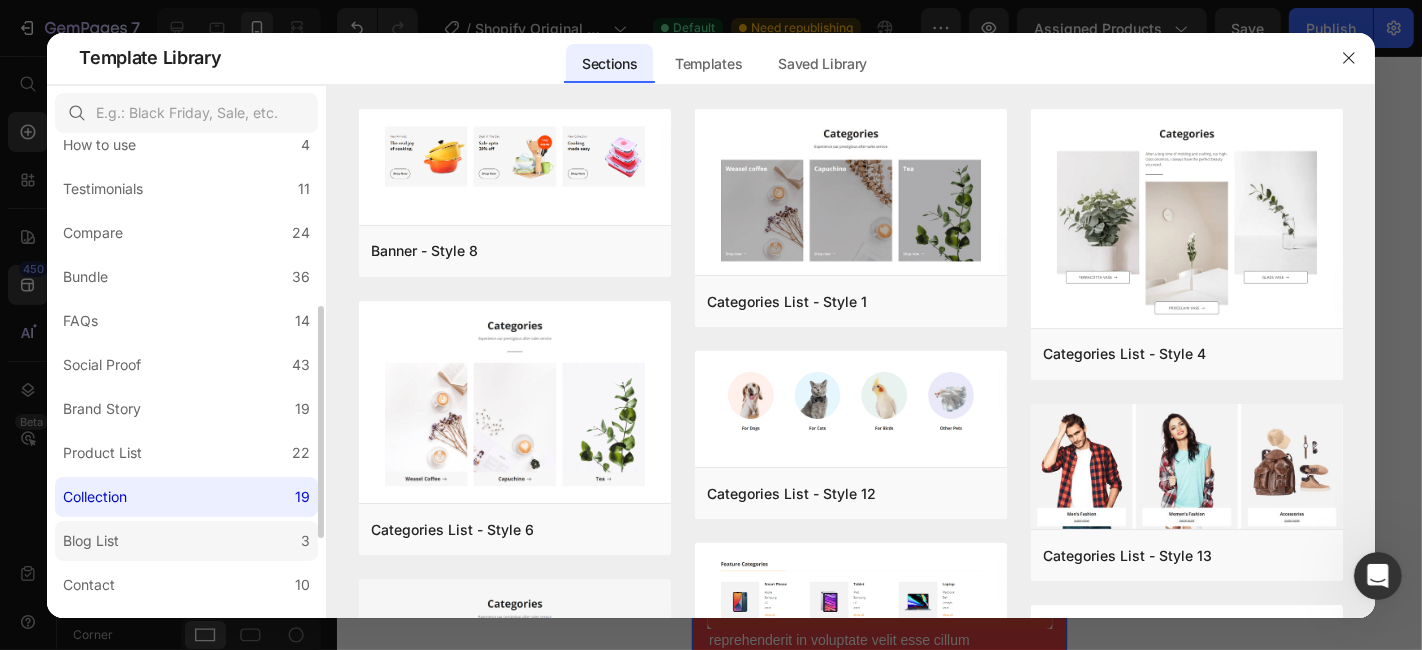 click on "Blog List 3" 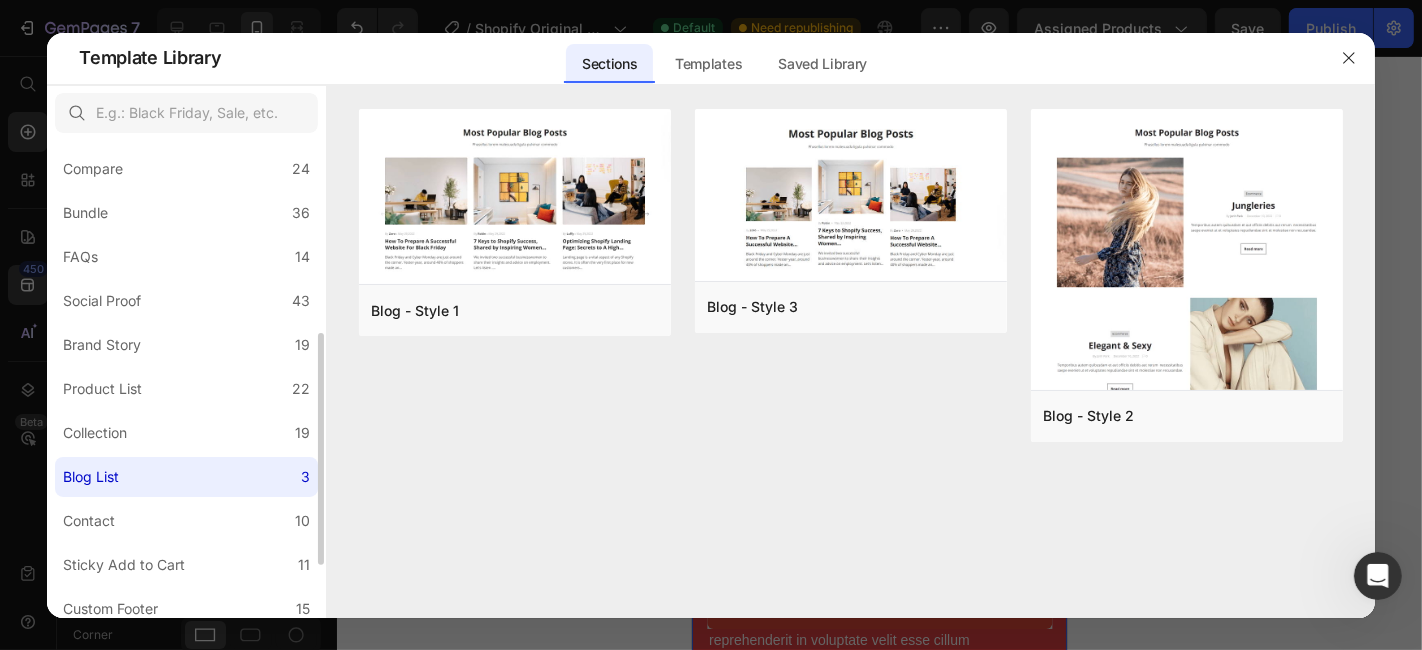scroll, scrollTop: 407, scrollLeft: 0, axis: vertical 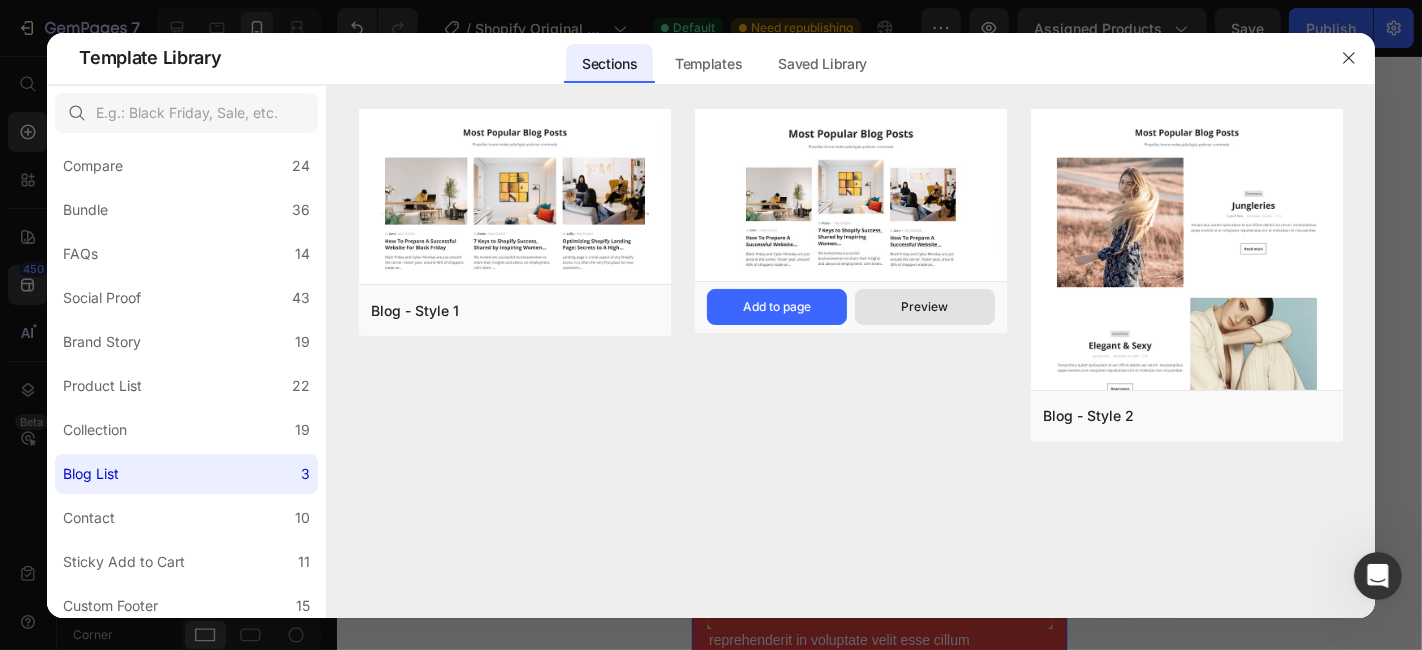 click on "Preview" at bounding box center [925, 307] 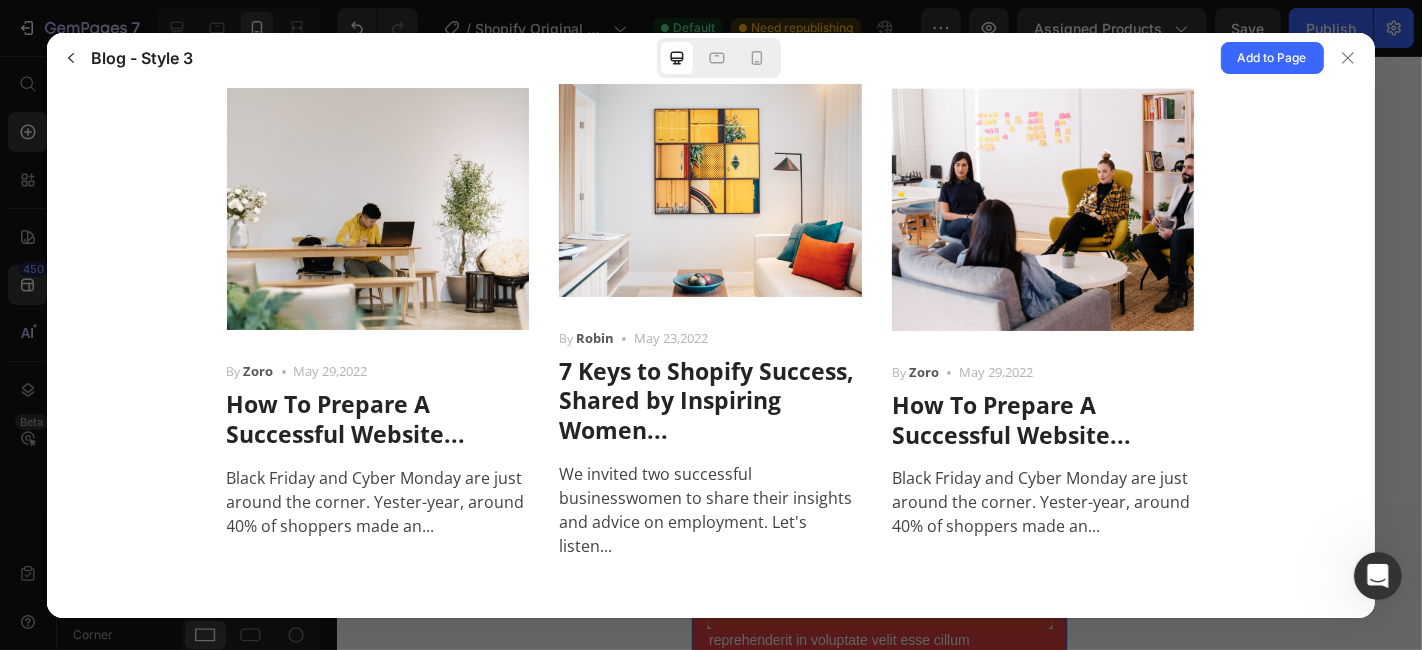 scroll, scrollTop: 0, scrollLeft: 0, axis: both 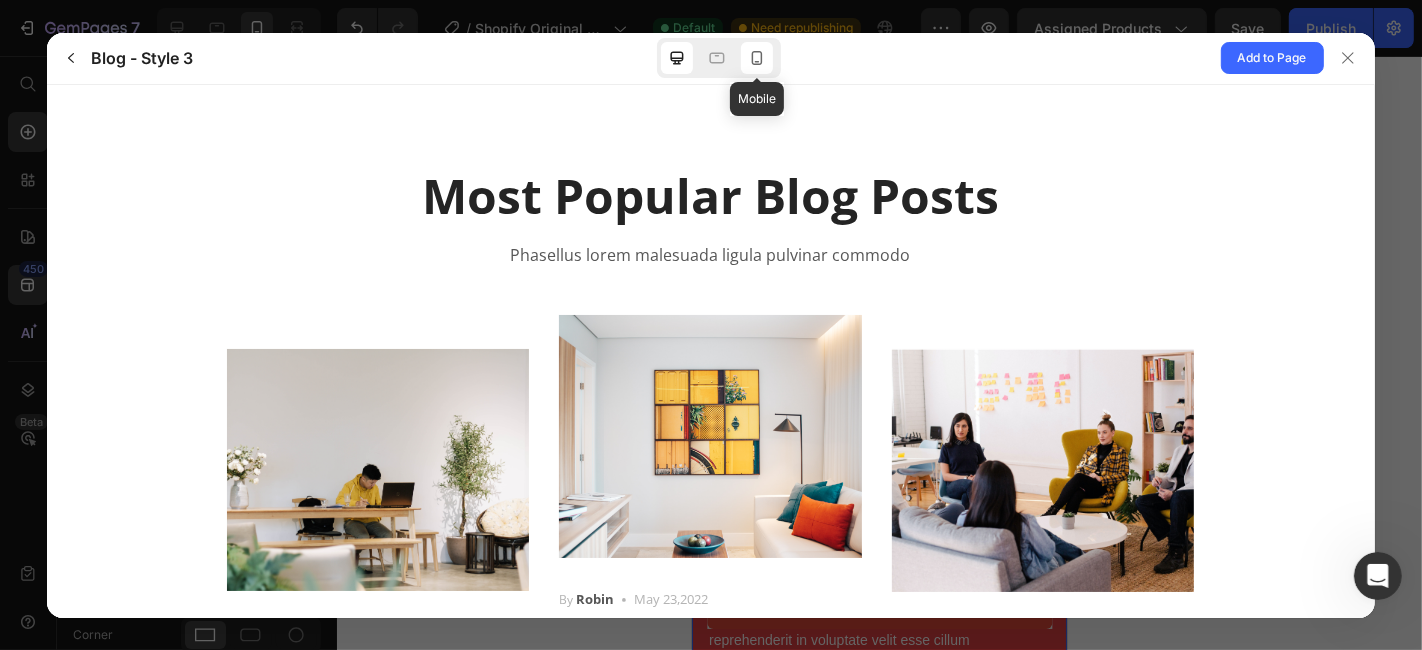 click 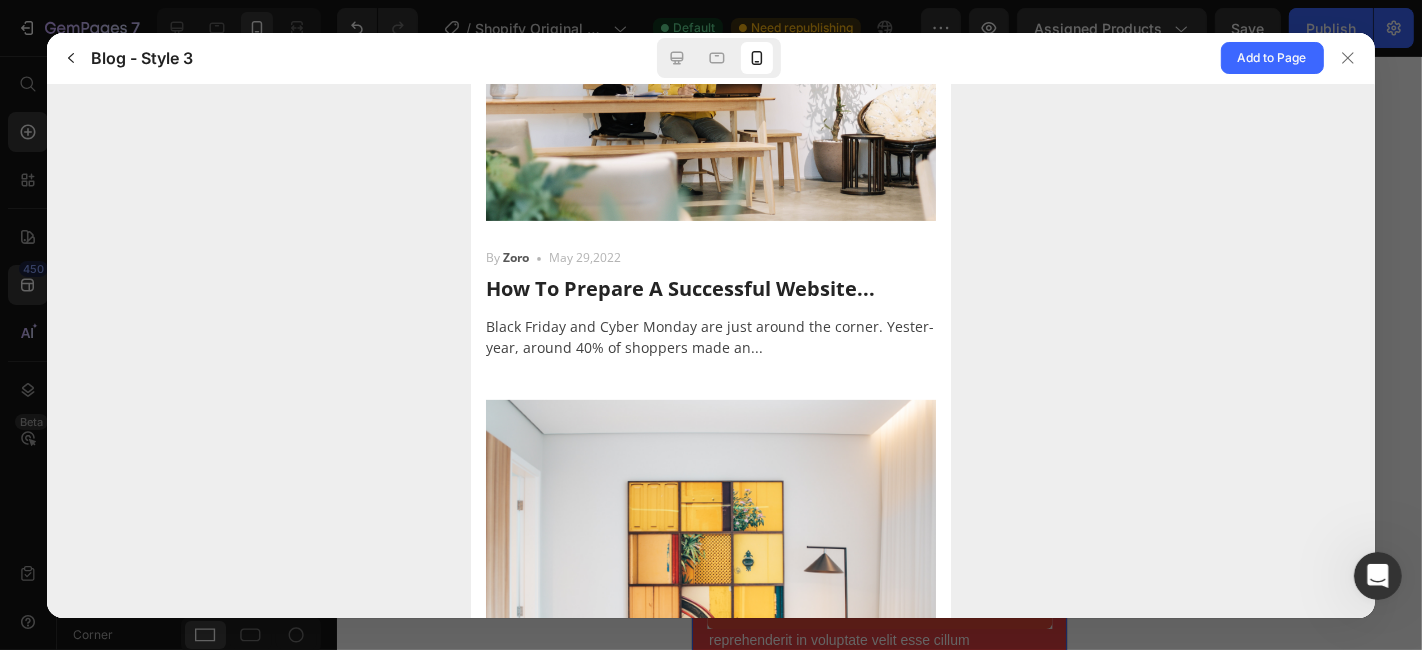 scroll, scrollTop: 357, scrollLeft: 0, axis: vertical 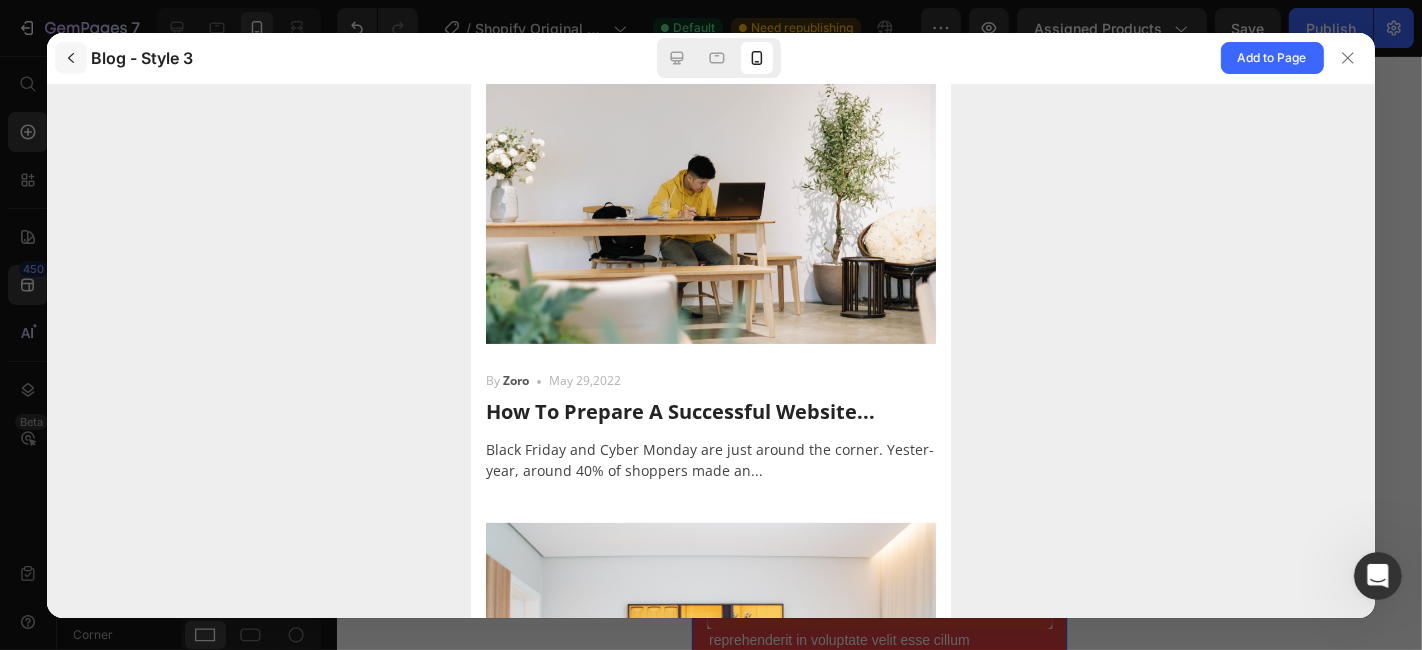 click 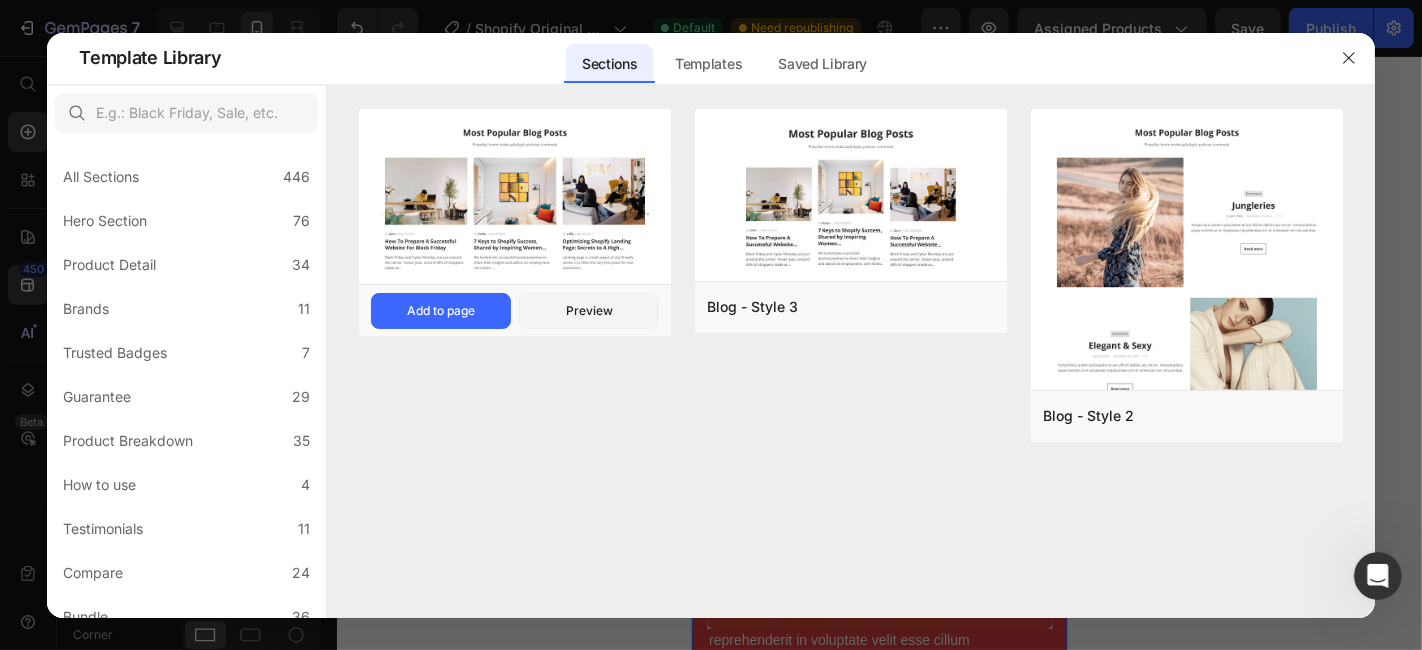 click at bounding box center (515, 199) 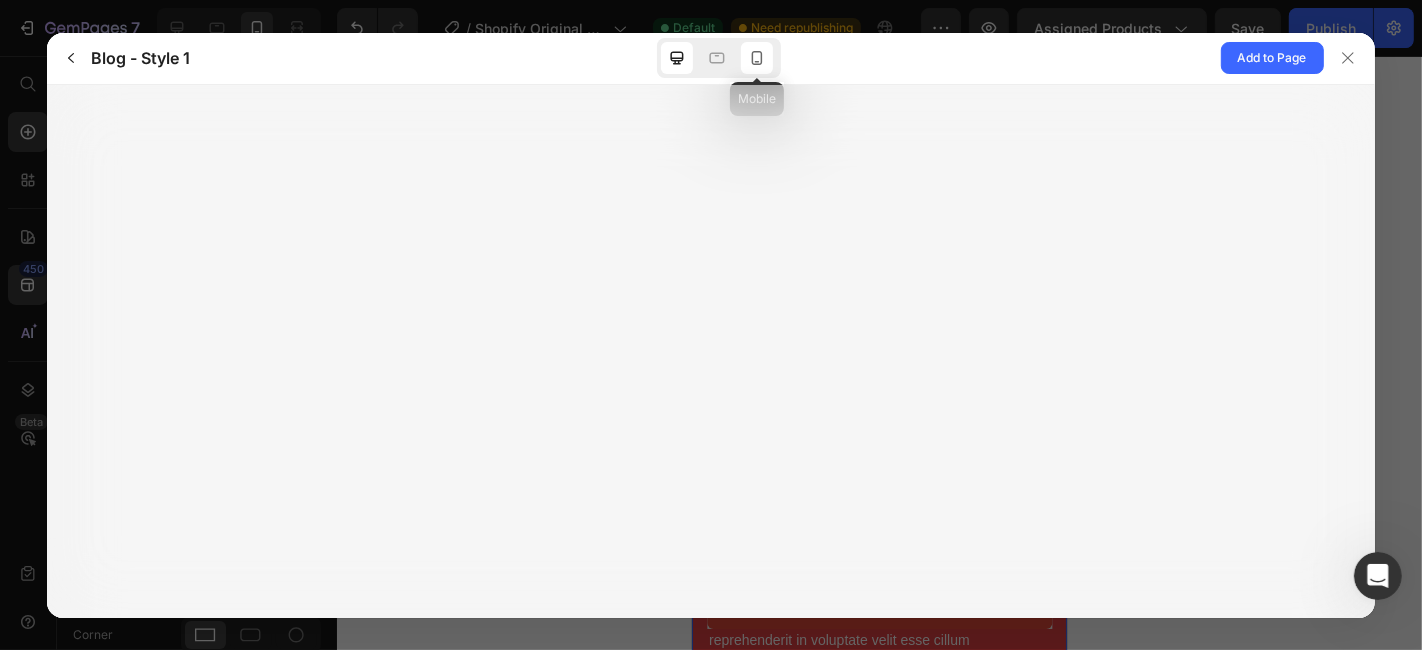 click 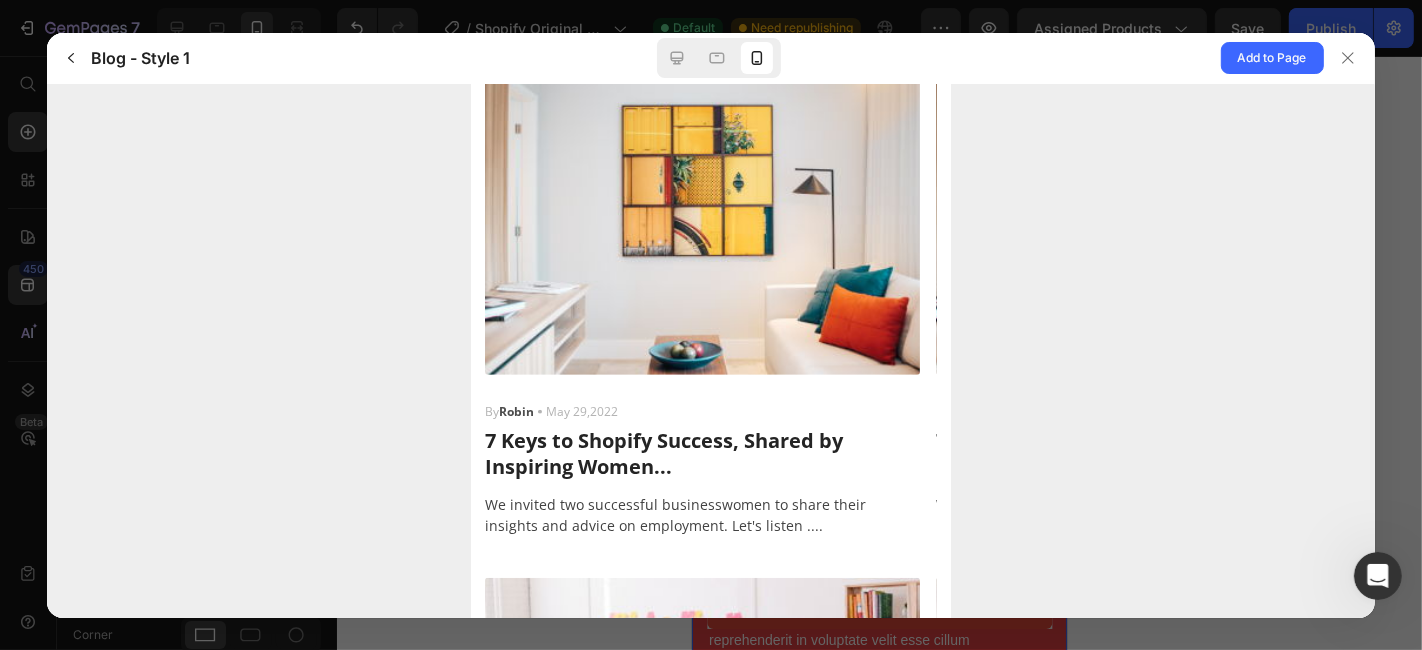scroll, scrollTop: 1368, scrollLeft: 0, axis: vertical 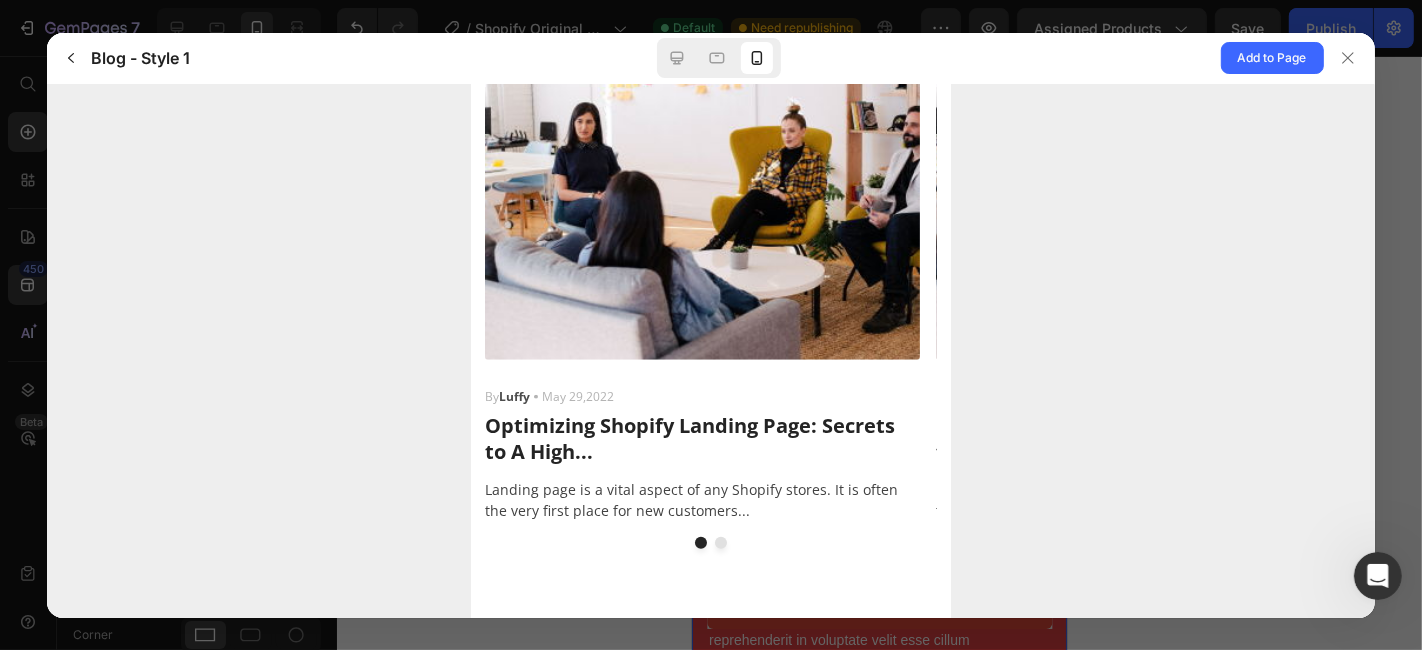 click at bounding box center (720, 542) 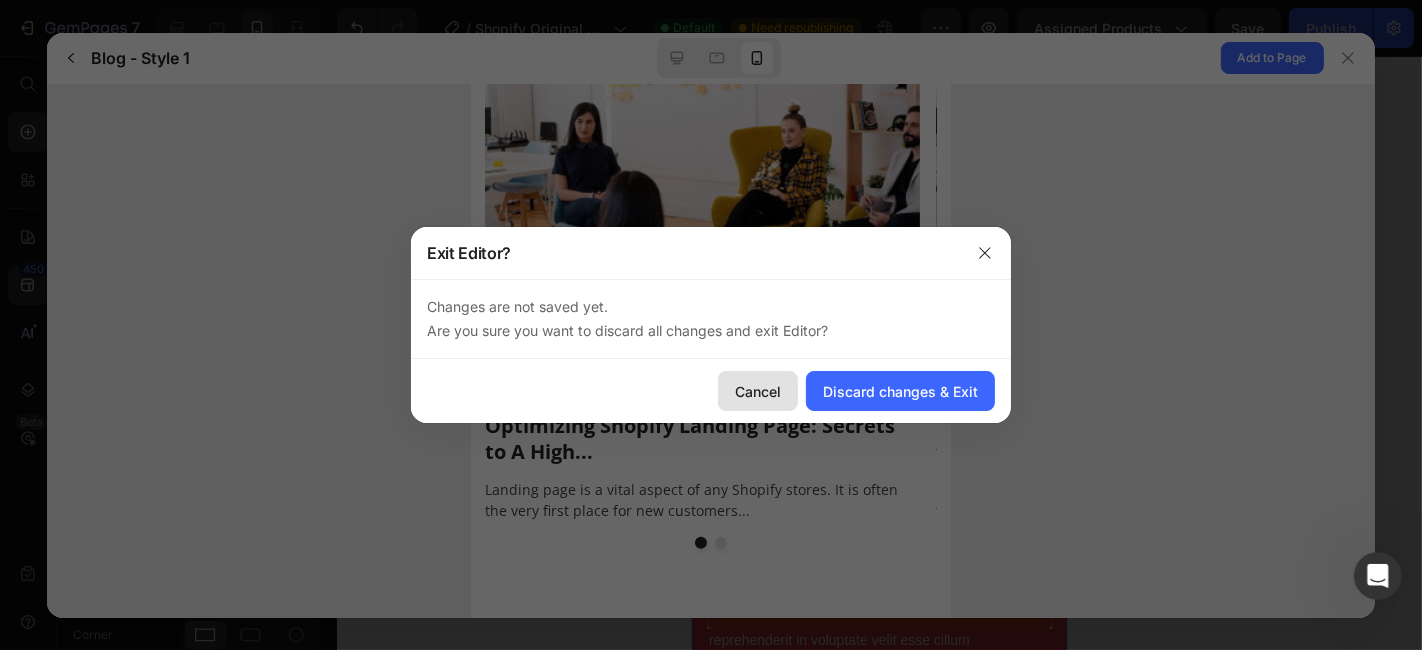 click on "Cancel" at bounding box center (758, 391) 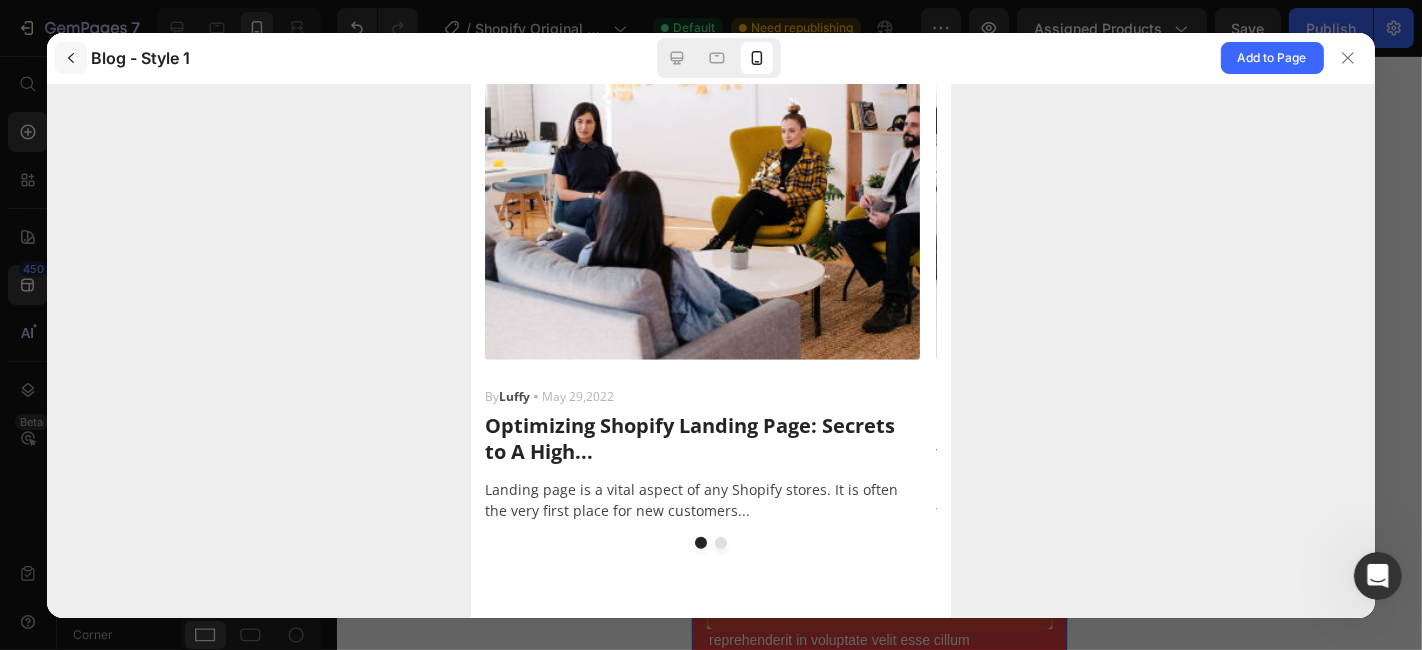 click 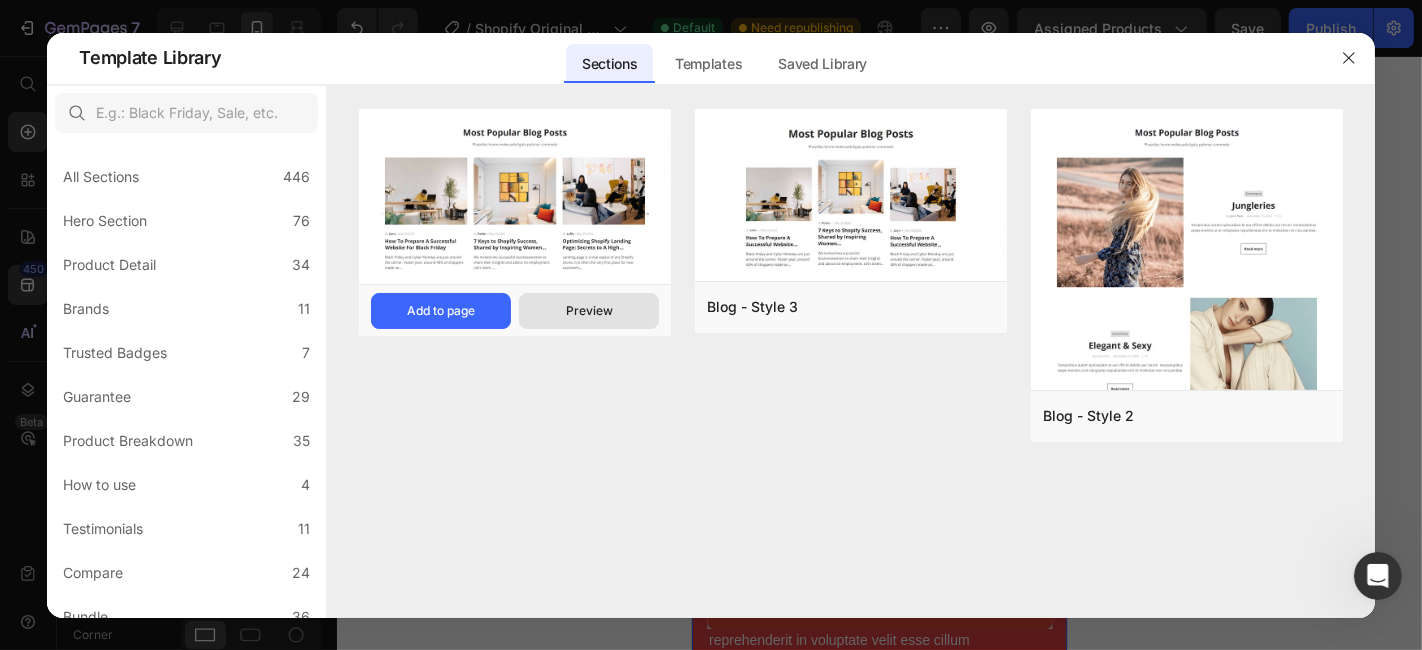 click on "Preview" at bounding box center [589, 311] 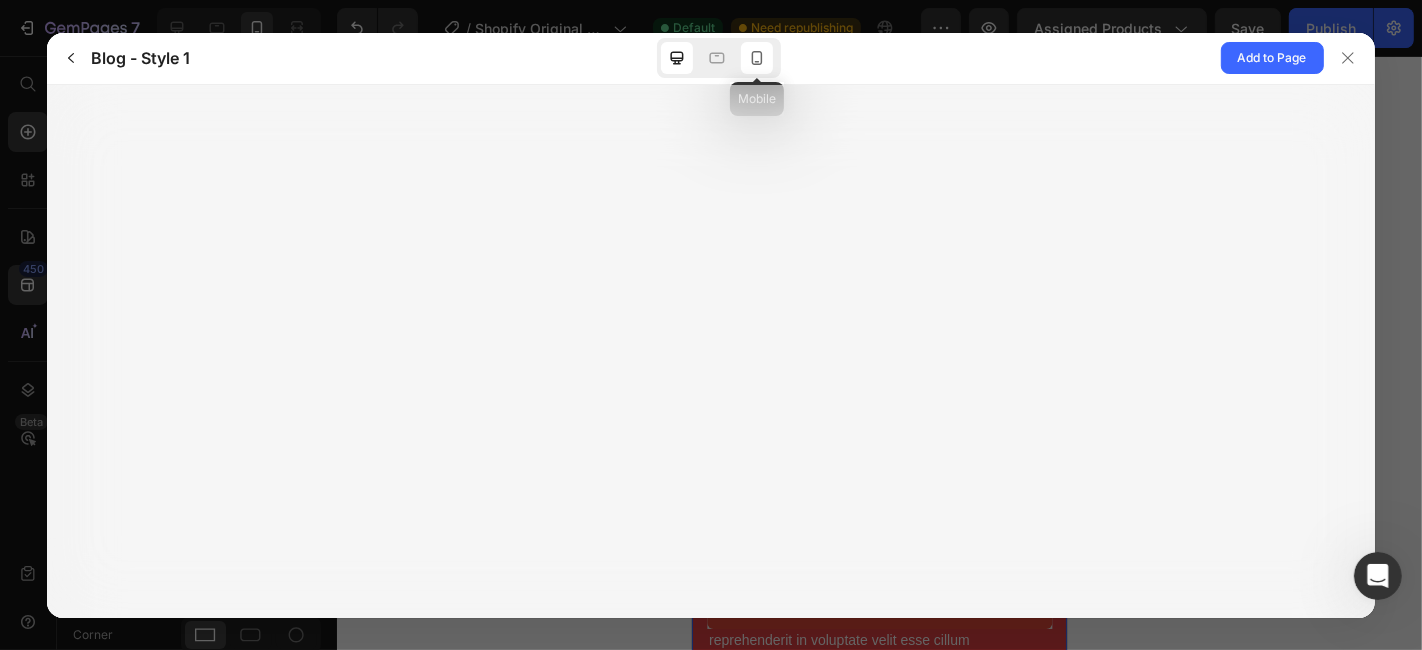 click 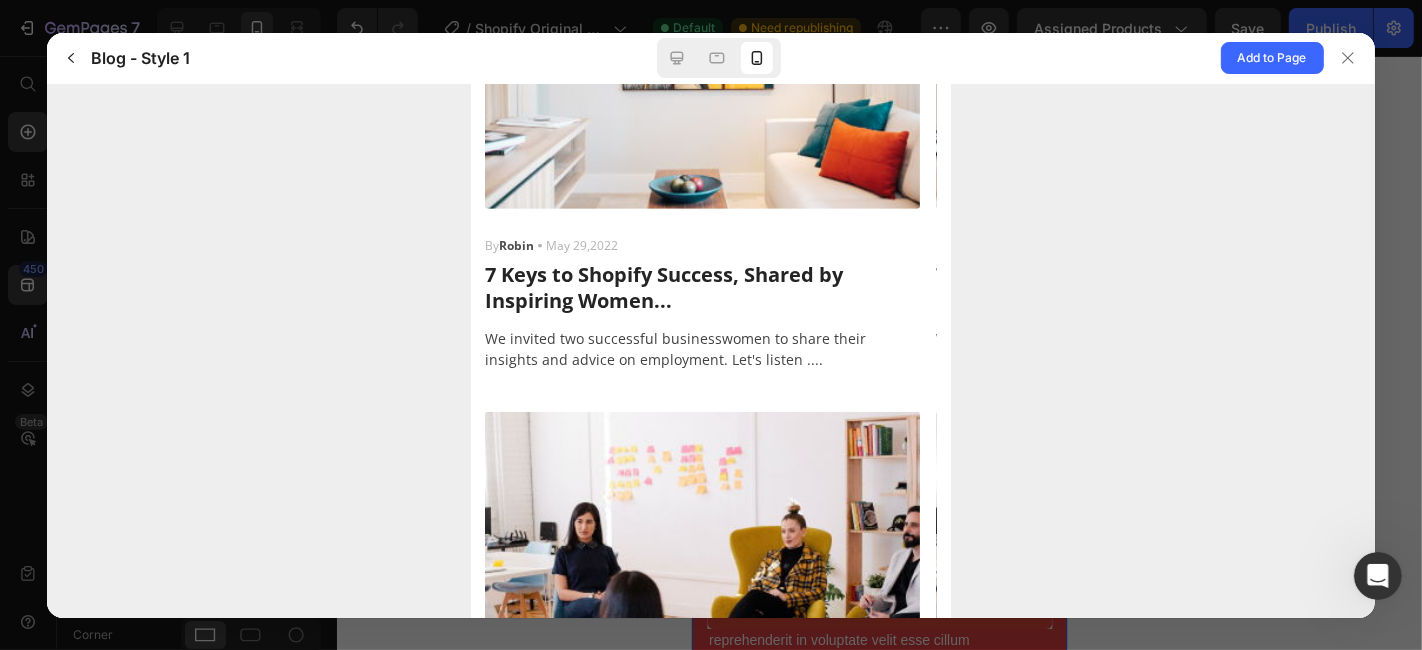 scroll, scrollTop: 1368, scrollLeft: 0, axis: vertical 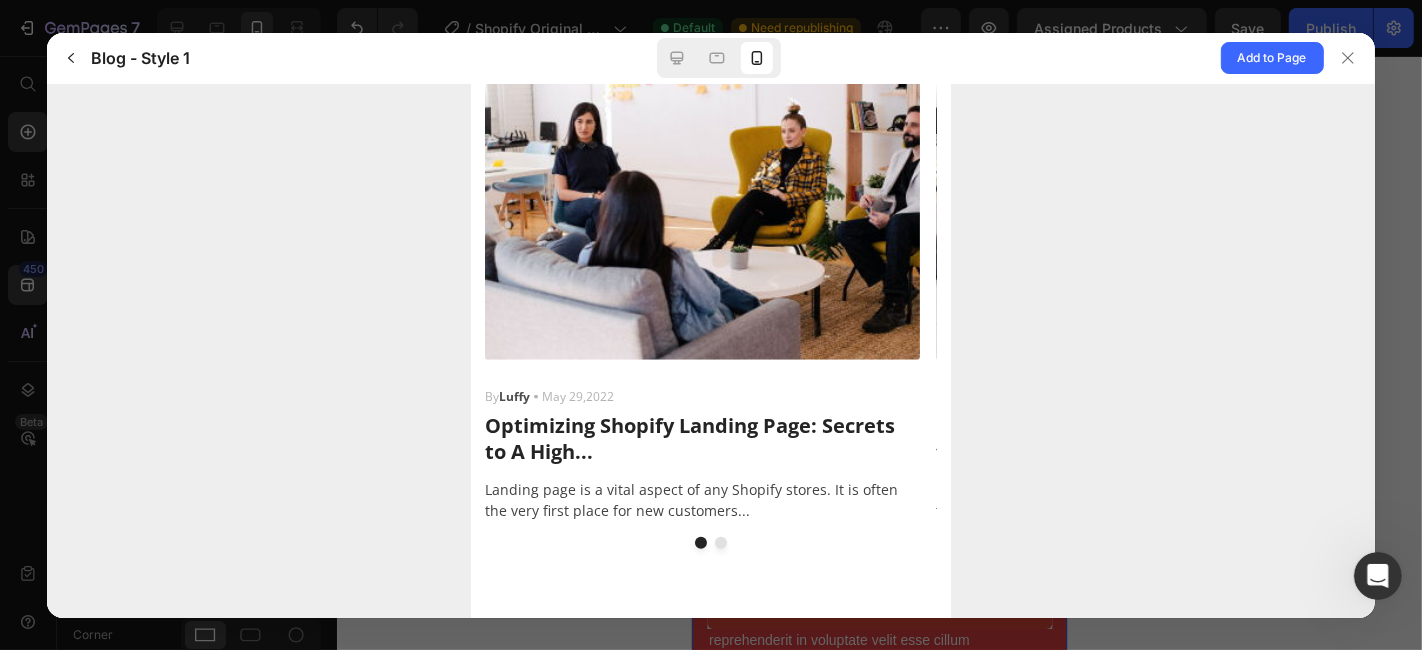 click at bounding box center (720, 542) 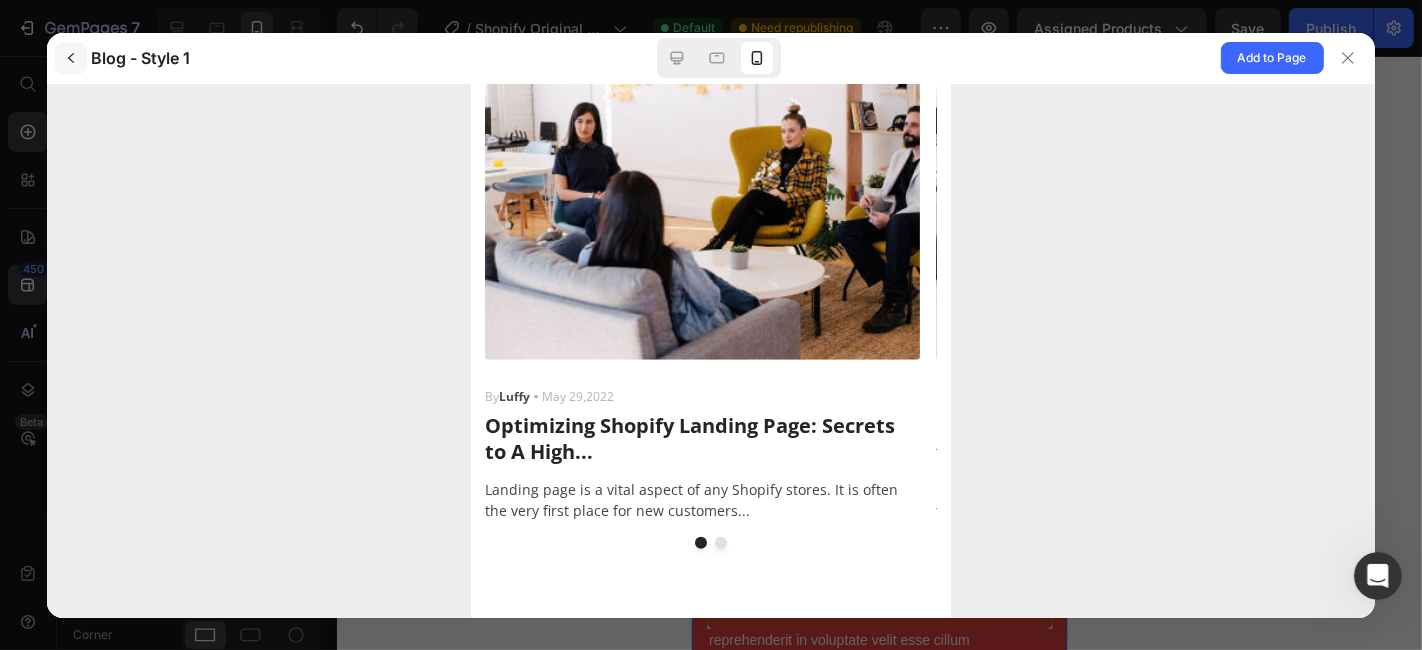click 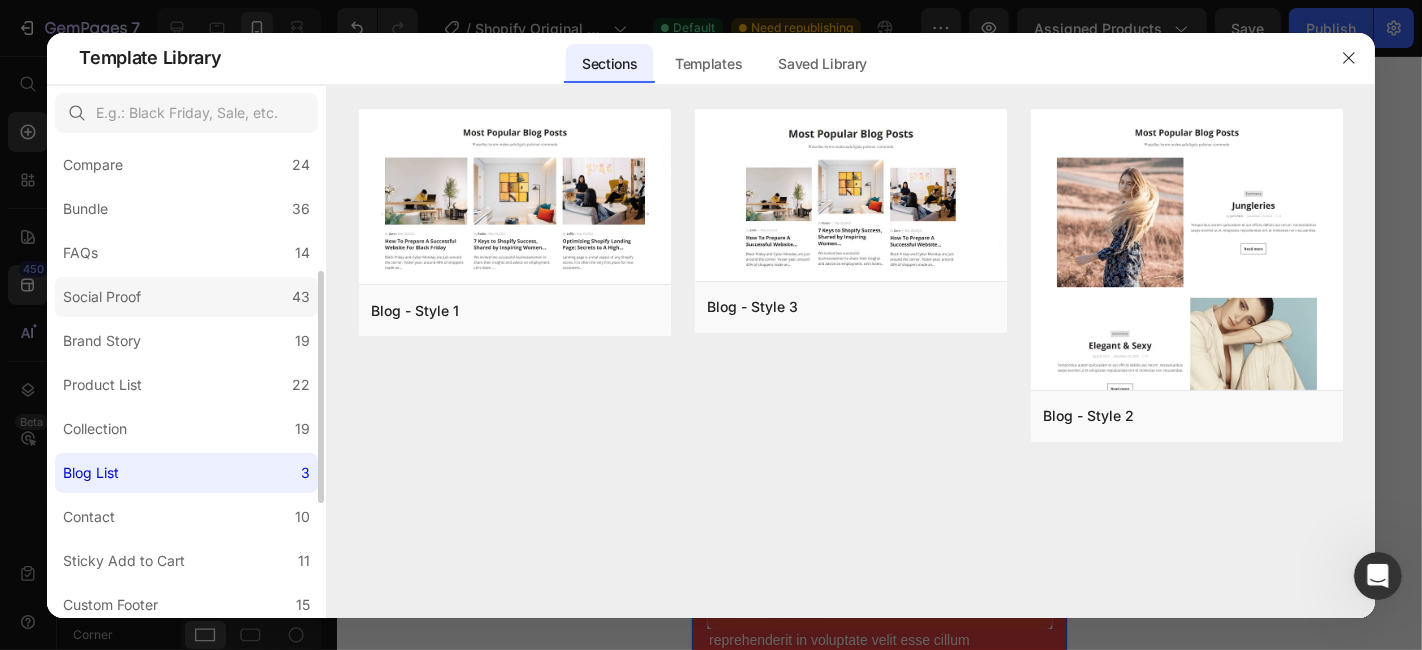 scroll, scrollTop: 411, scrollLeft: 0, axis: vertical 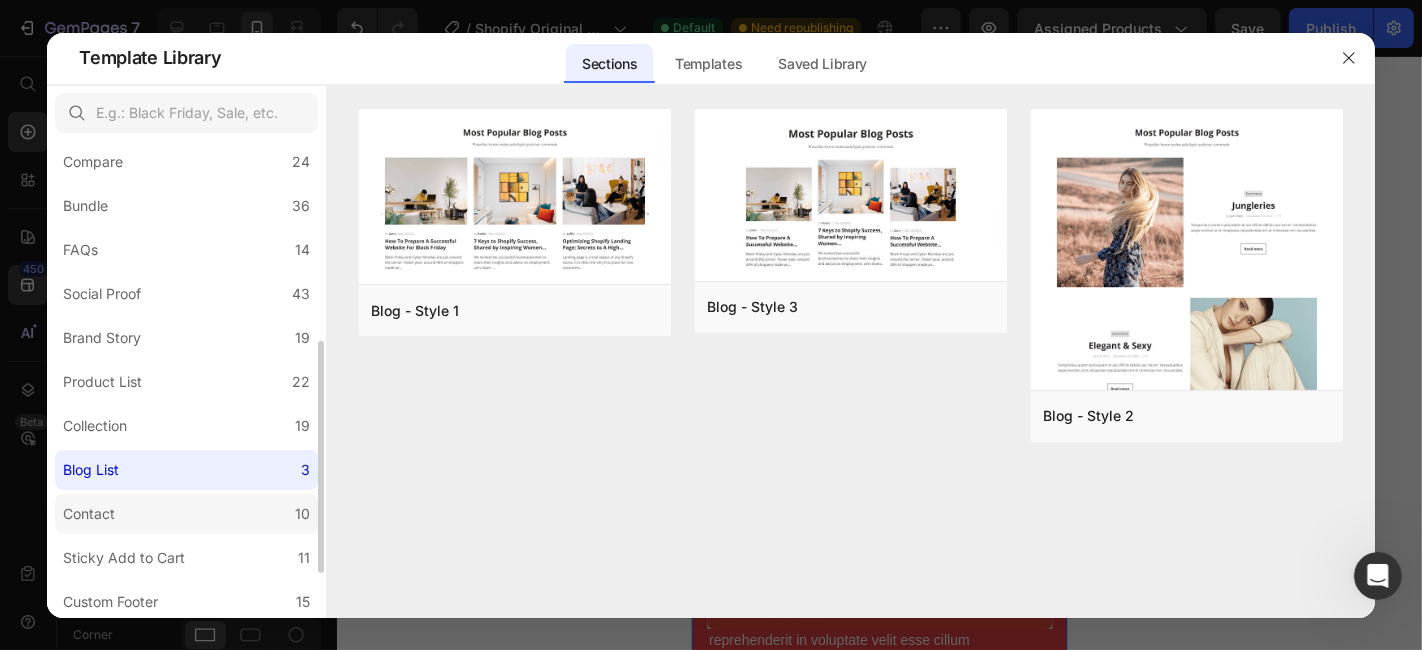 click on "Contact 10" 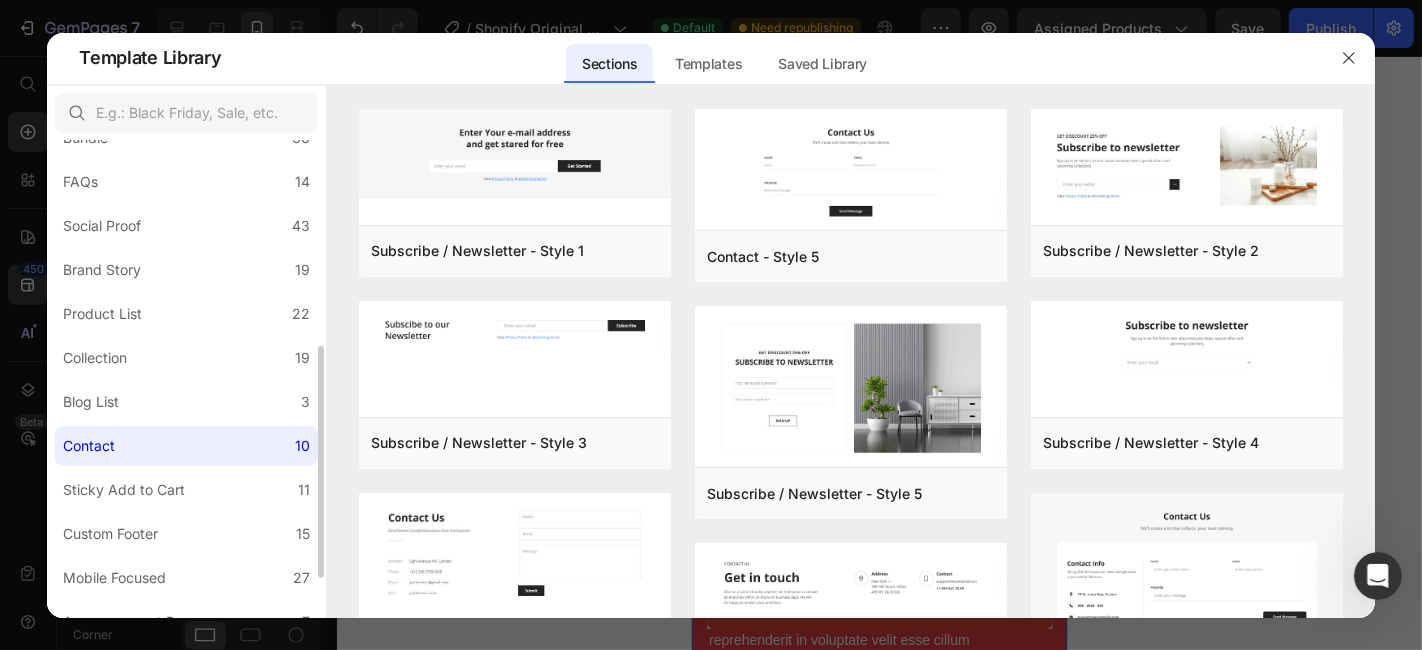 scroll, scrollTop: 502, scrollLeft: 0, axis: vertical 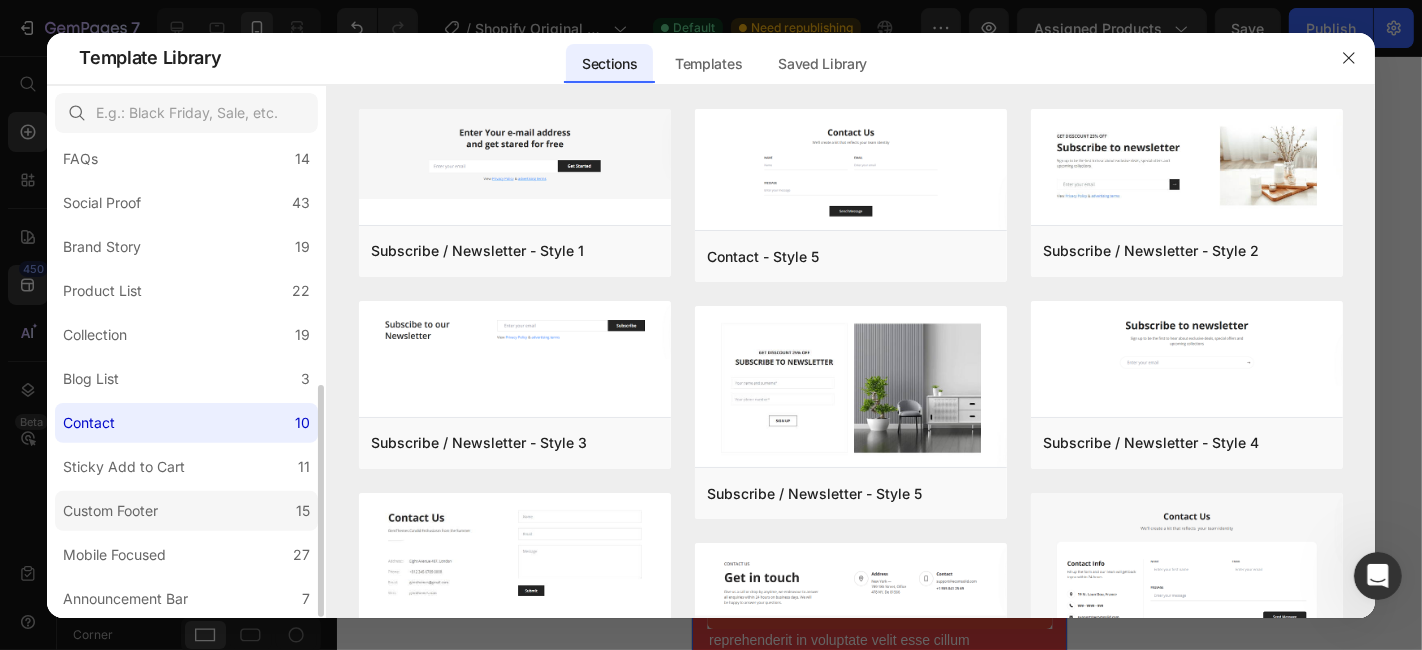click on "Custom Footer 15" 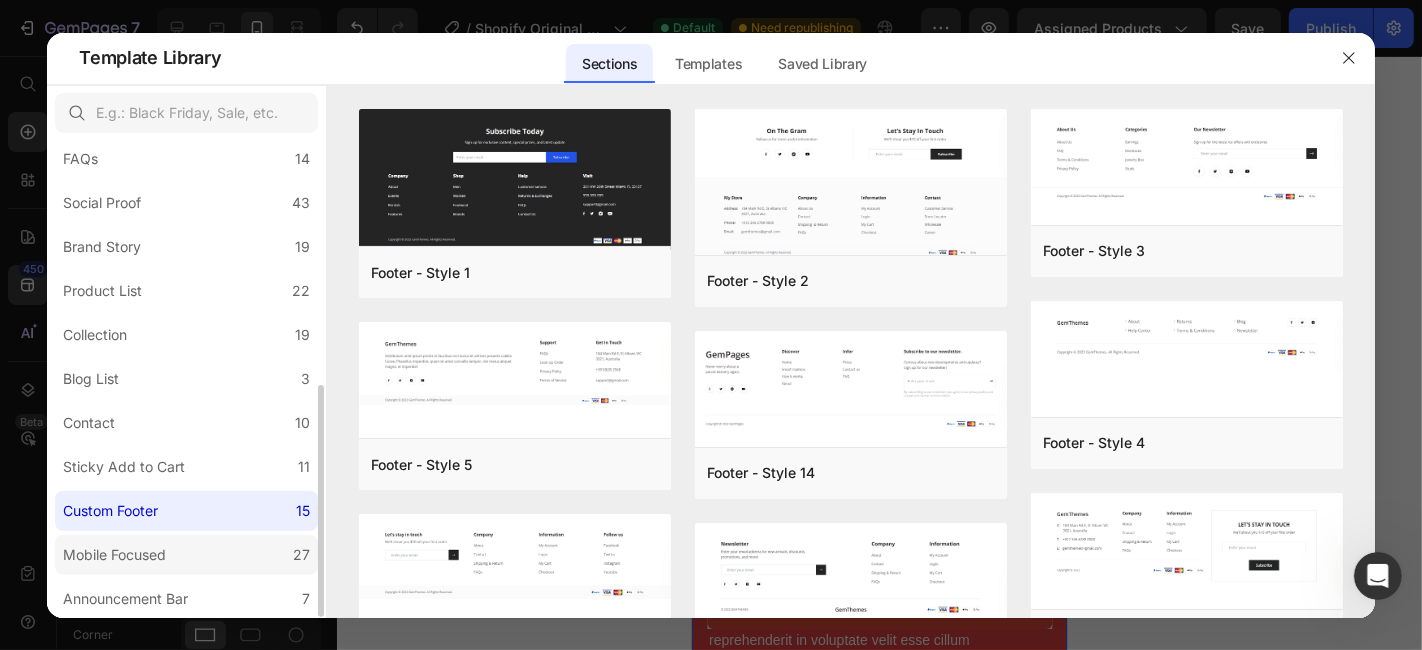 click on "Mobile Focused 27" 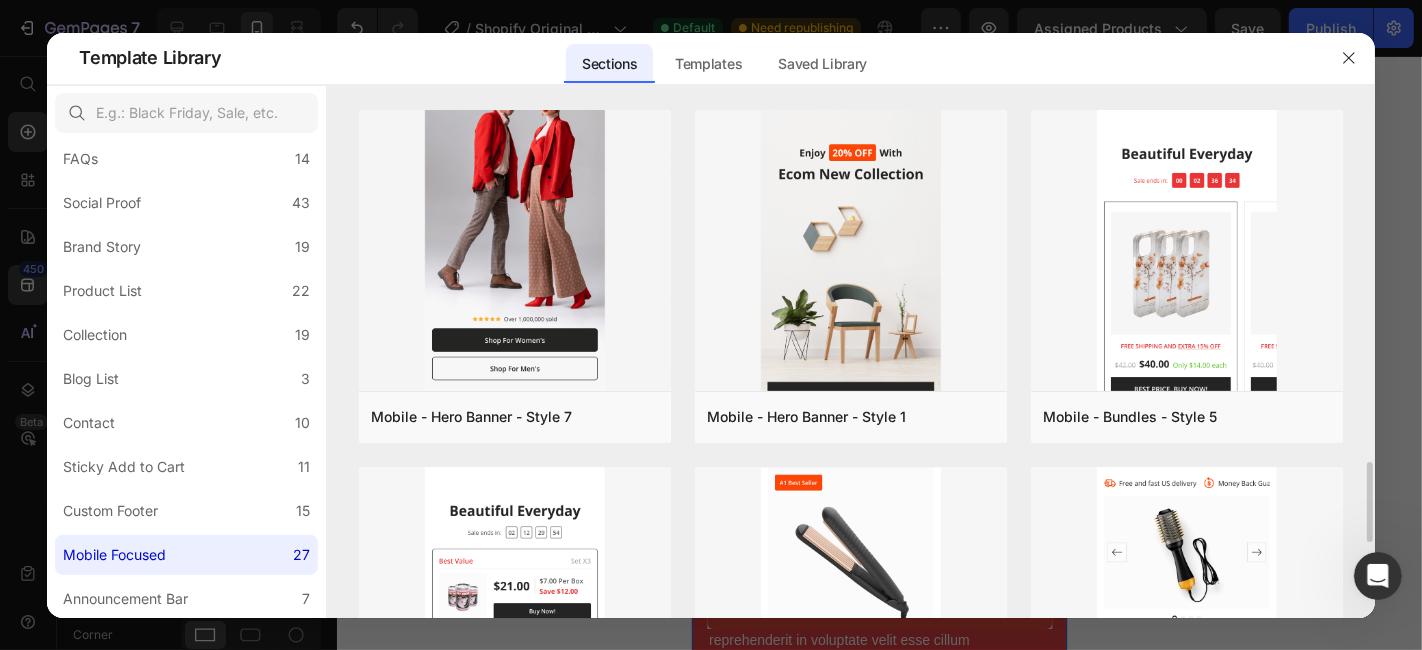 scroll, scrollTop: 2154, scrollLeft: 0, axis: vertical 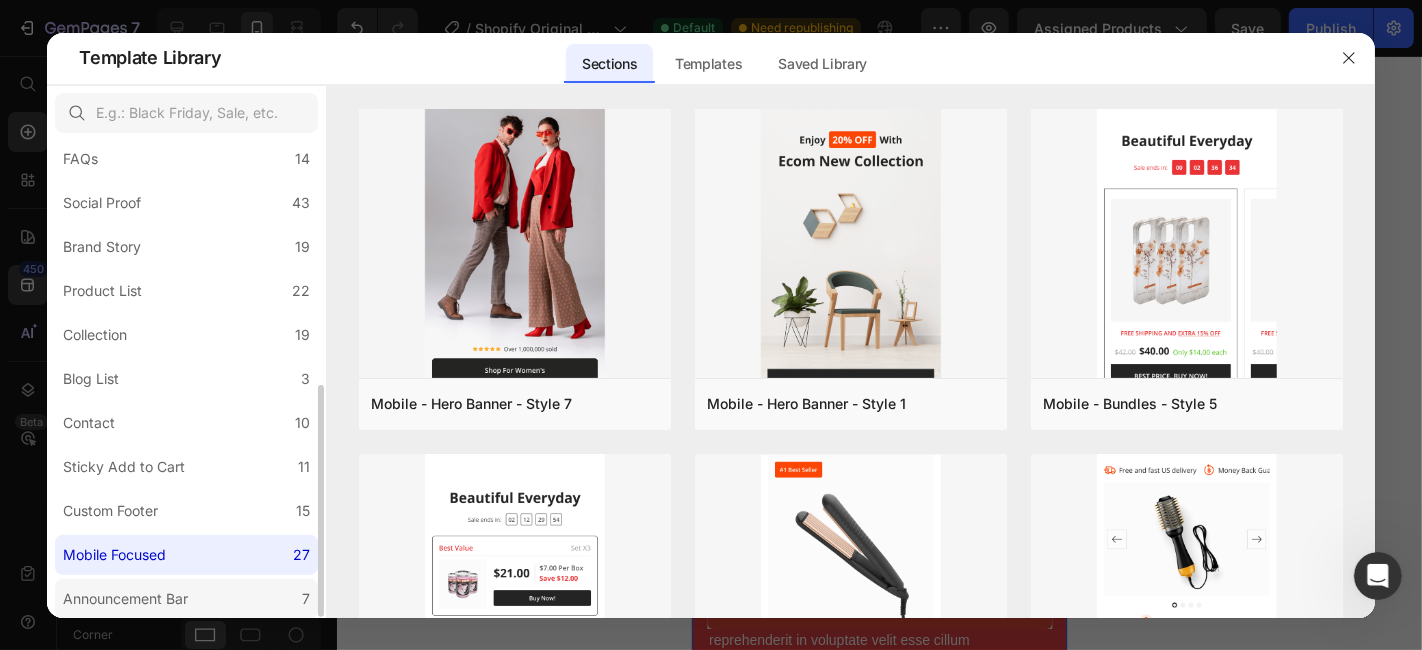 click on "Announcement Bar" at bounding box center [125, 599] 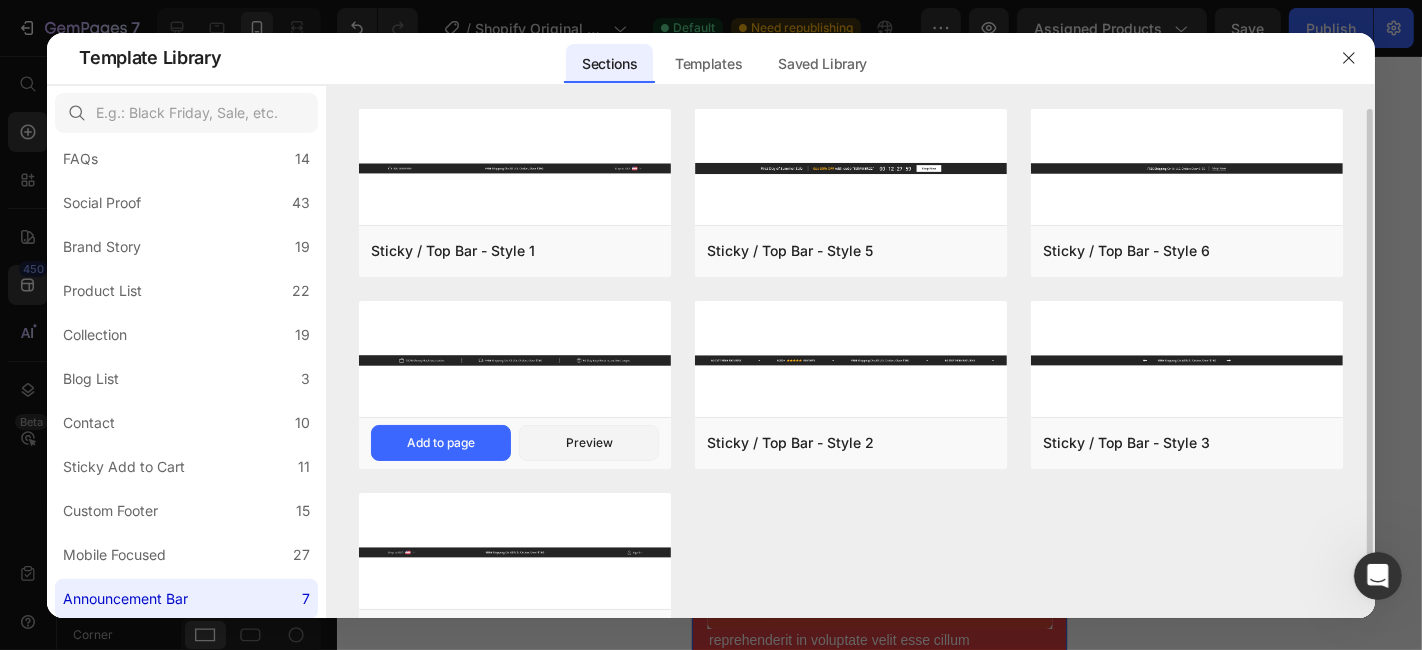 scroll, scrollTop: 66, scrollLeft: 0, axis: vertical 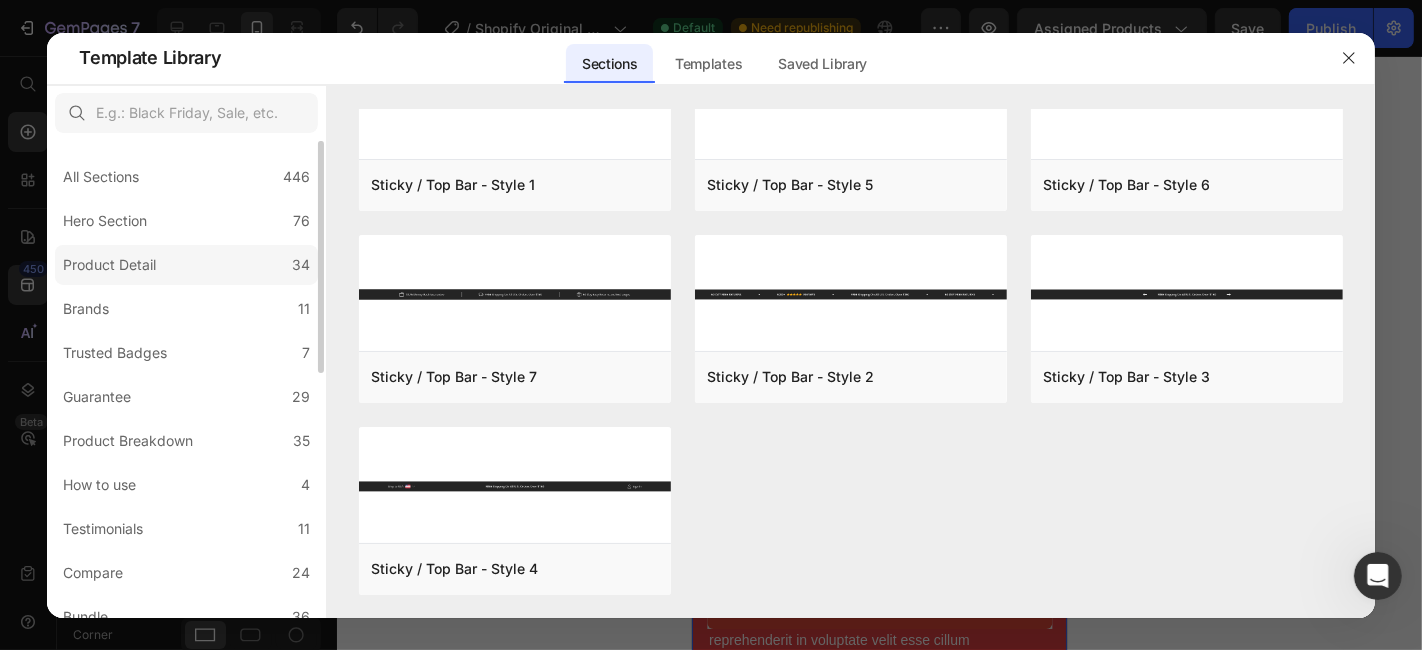 click on "Product Detail 34" 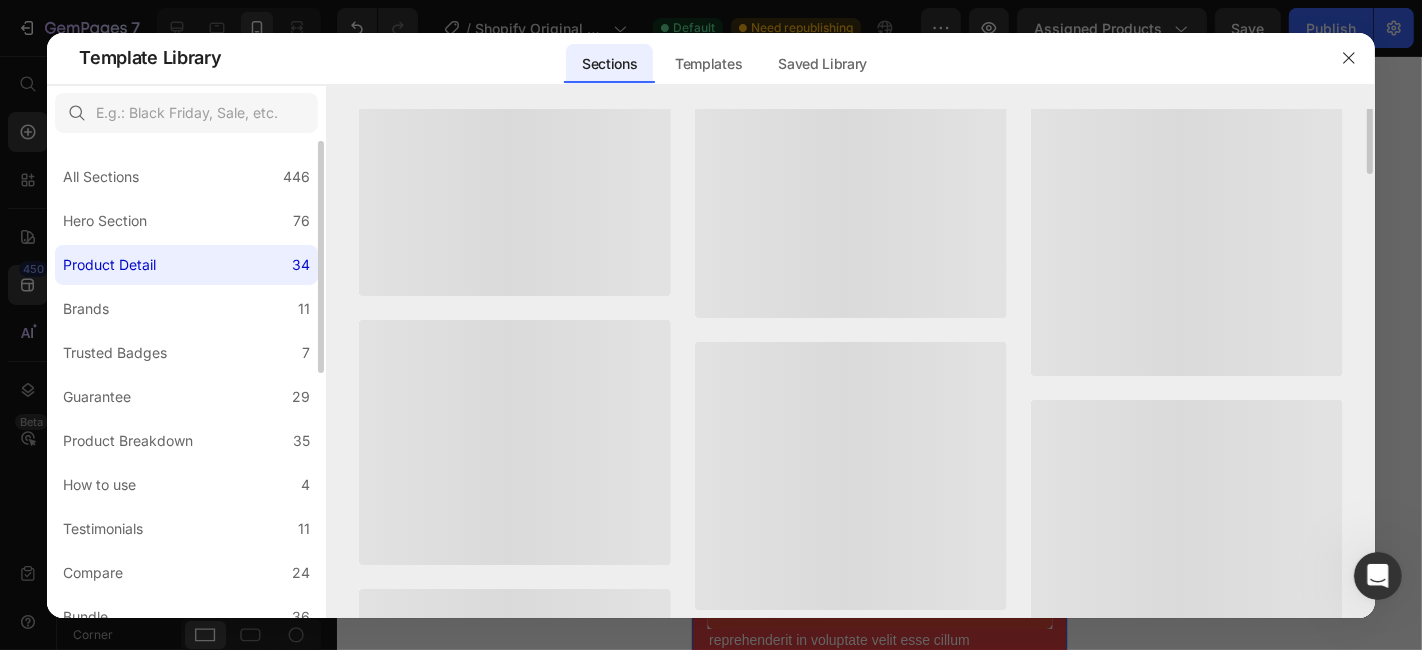 scroll, scrollTop: 0, scrollLeft: 0, axis: both 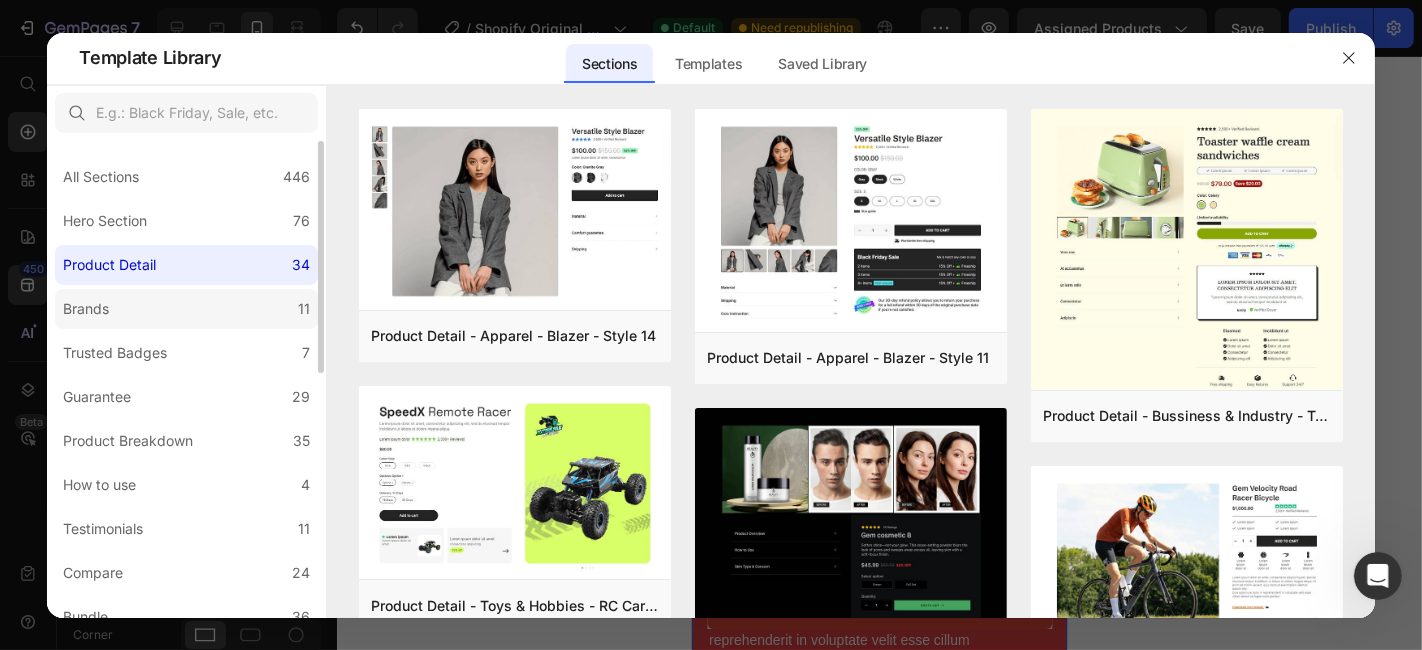 click on "Brands 11" 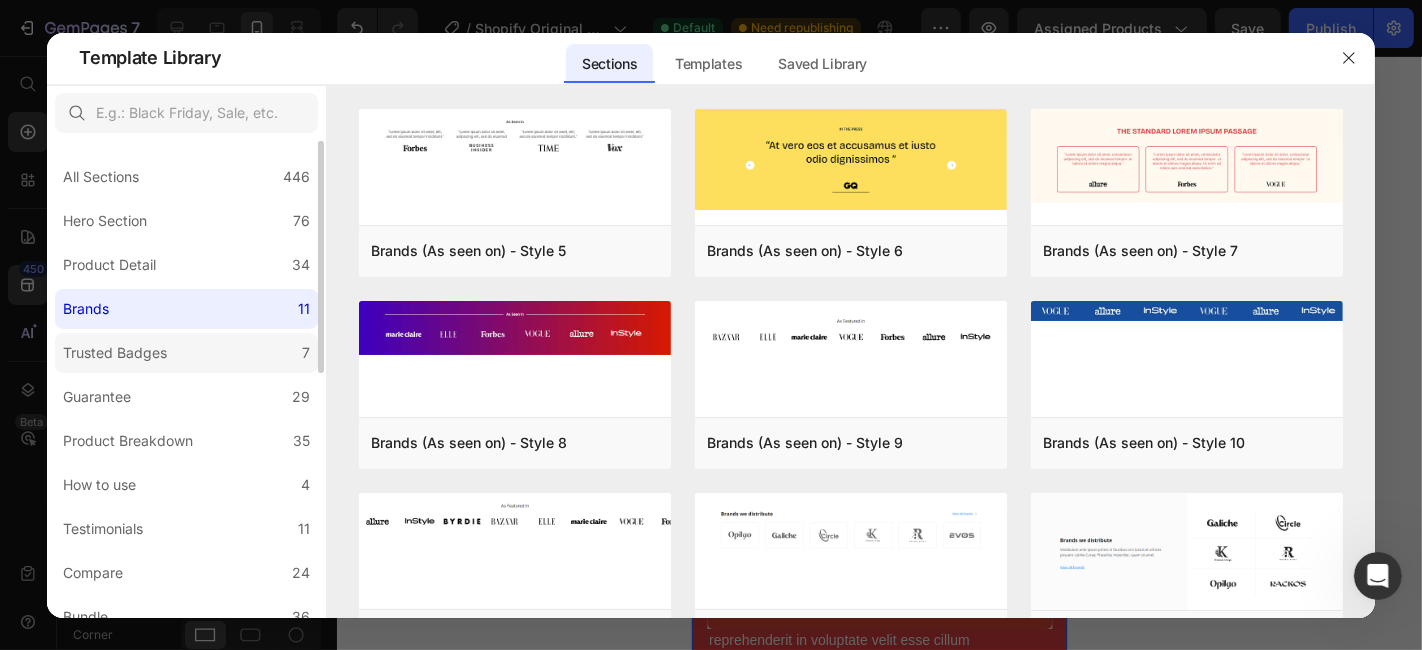 click on "Trusted Badges 7" 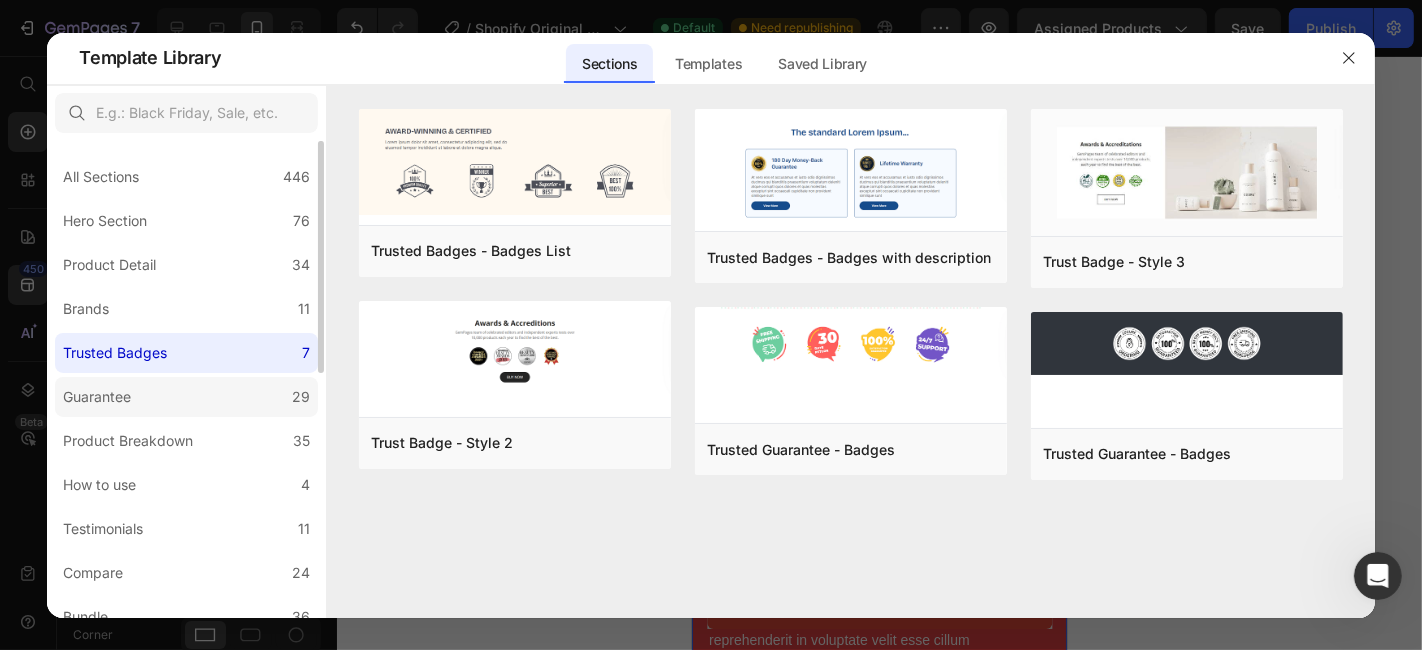 click on "Guarantee 29" 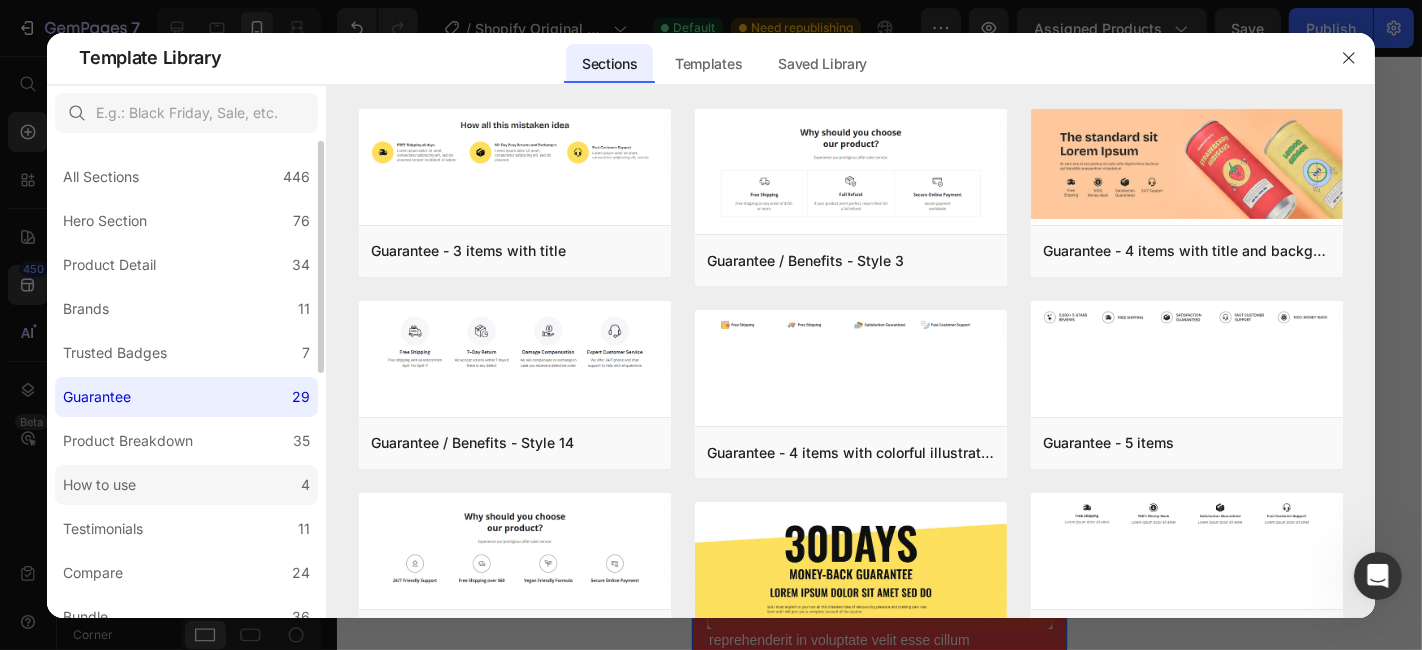 click on "How to use 4" 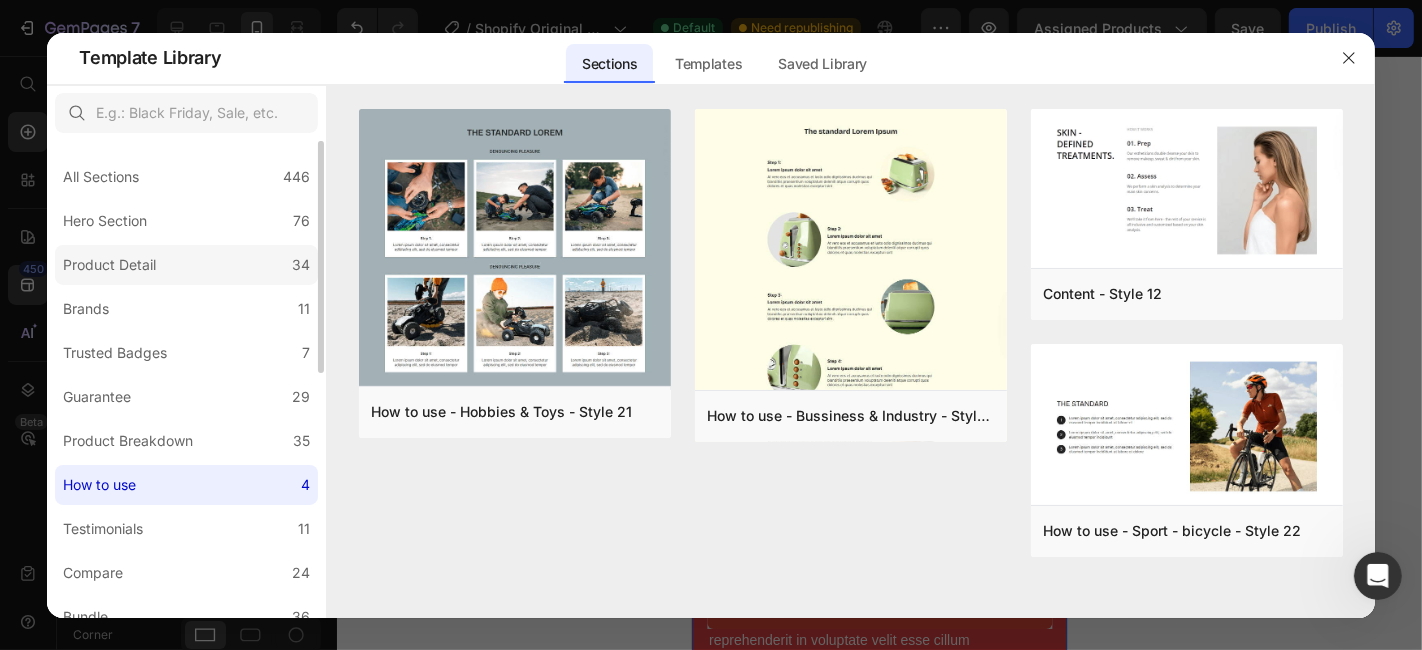 click on "Product Detail 34" 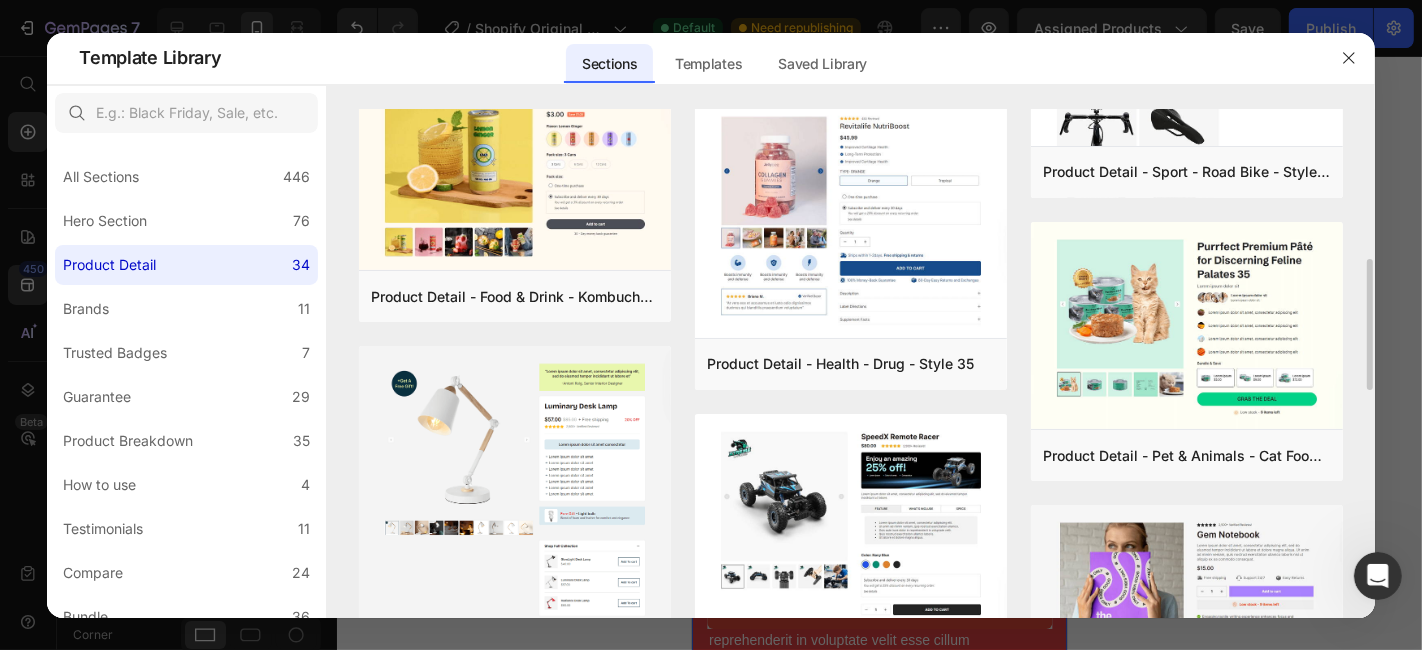 scroll, scrollTop: 603, scrollLeft: 0, axis: vertical 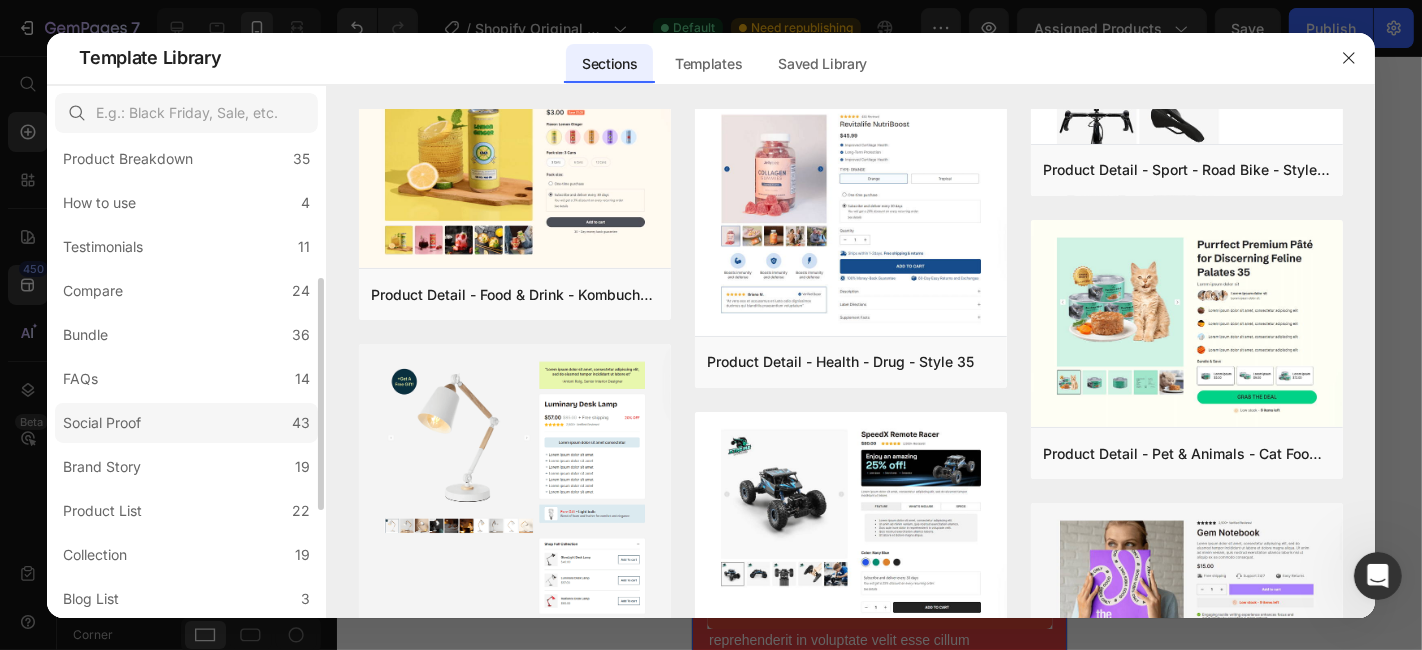 click on "Social Proof 43" 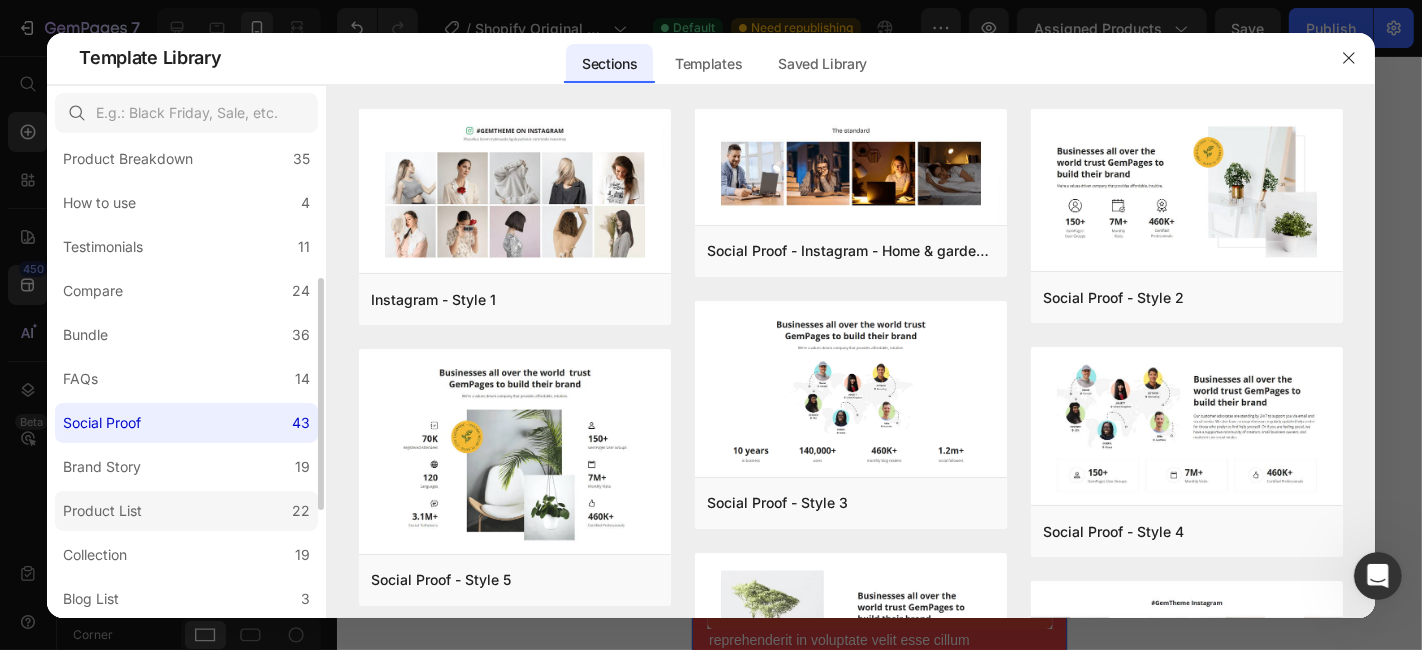 click on "Product List 22" 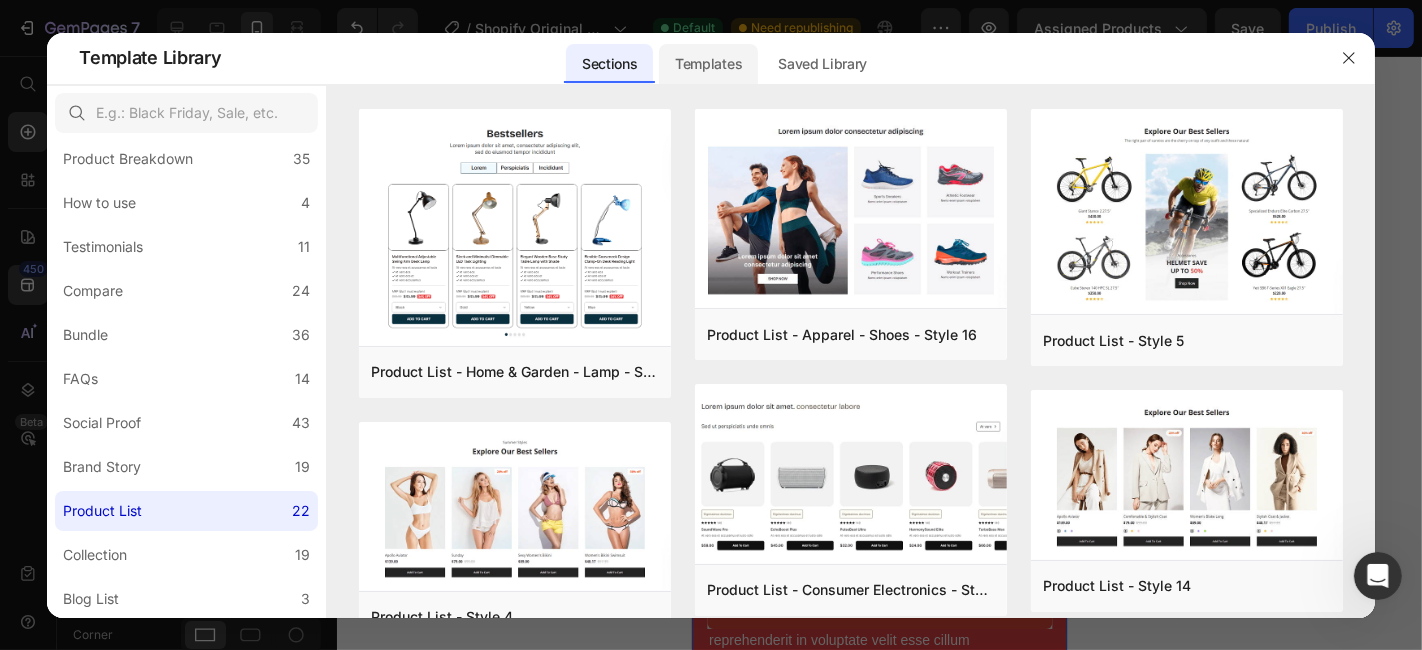 click on "Templates" 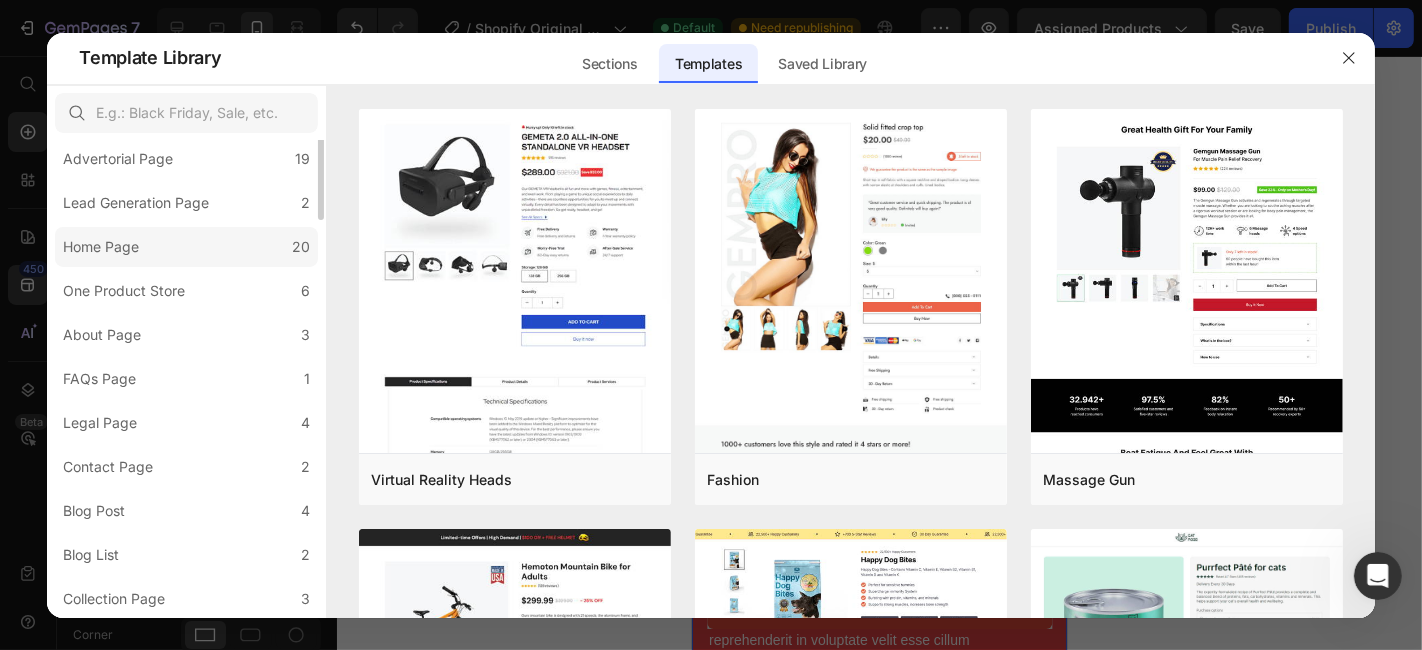scroll, scrollTop: 0, scrollLeft: 0, axis: both 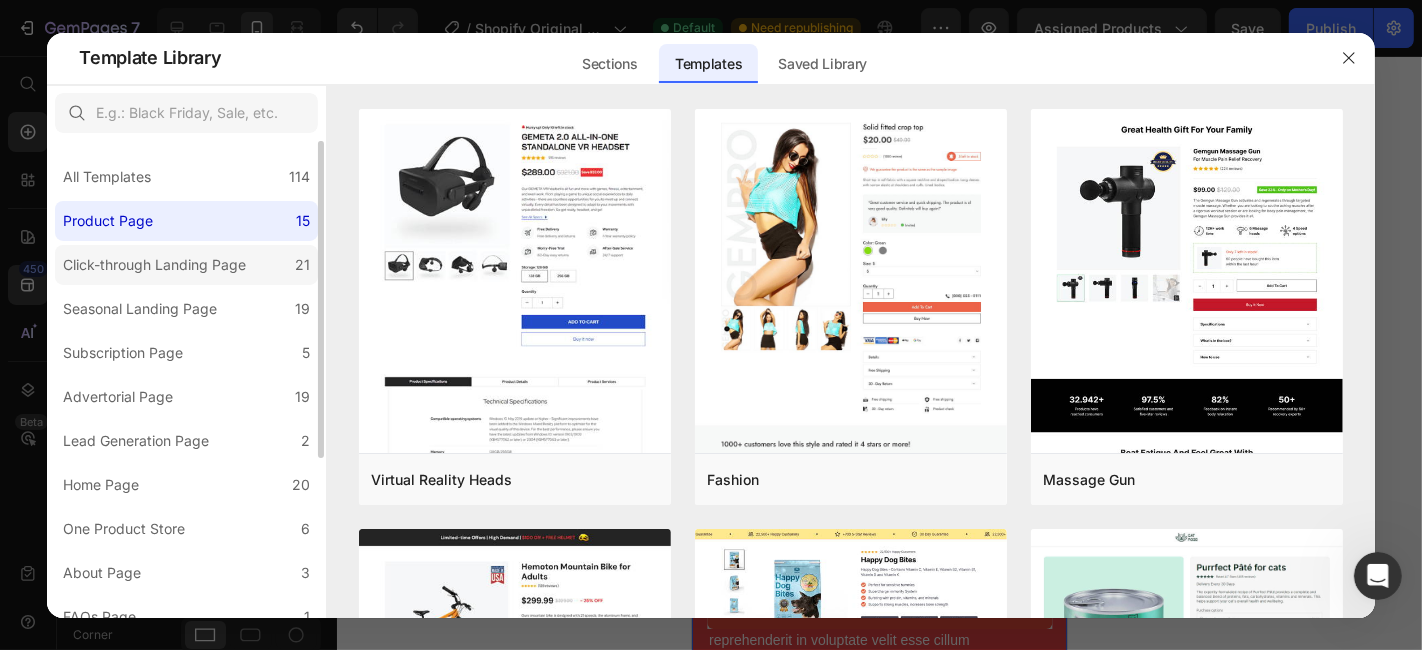 click on "Click-through Landing Page" at bounding box center [154, 265] 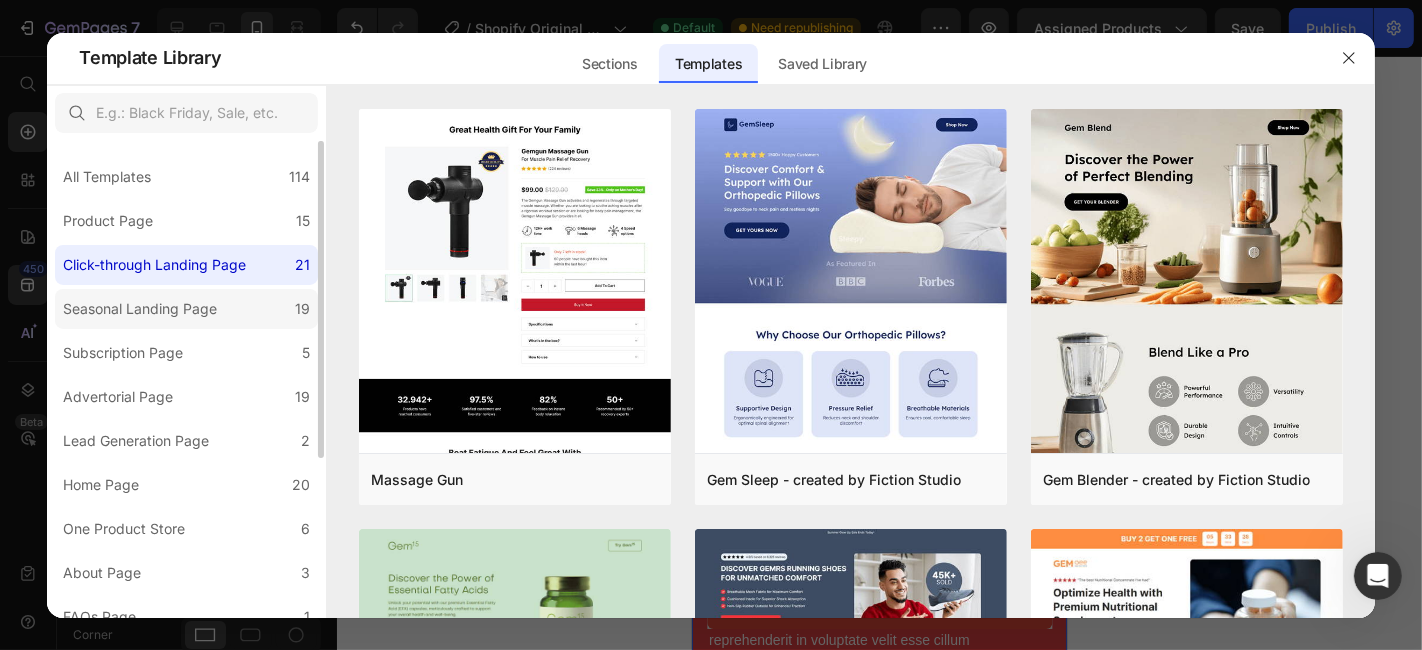 click on "Seasonal Landing Page 19" 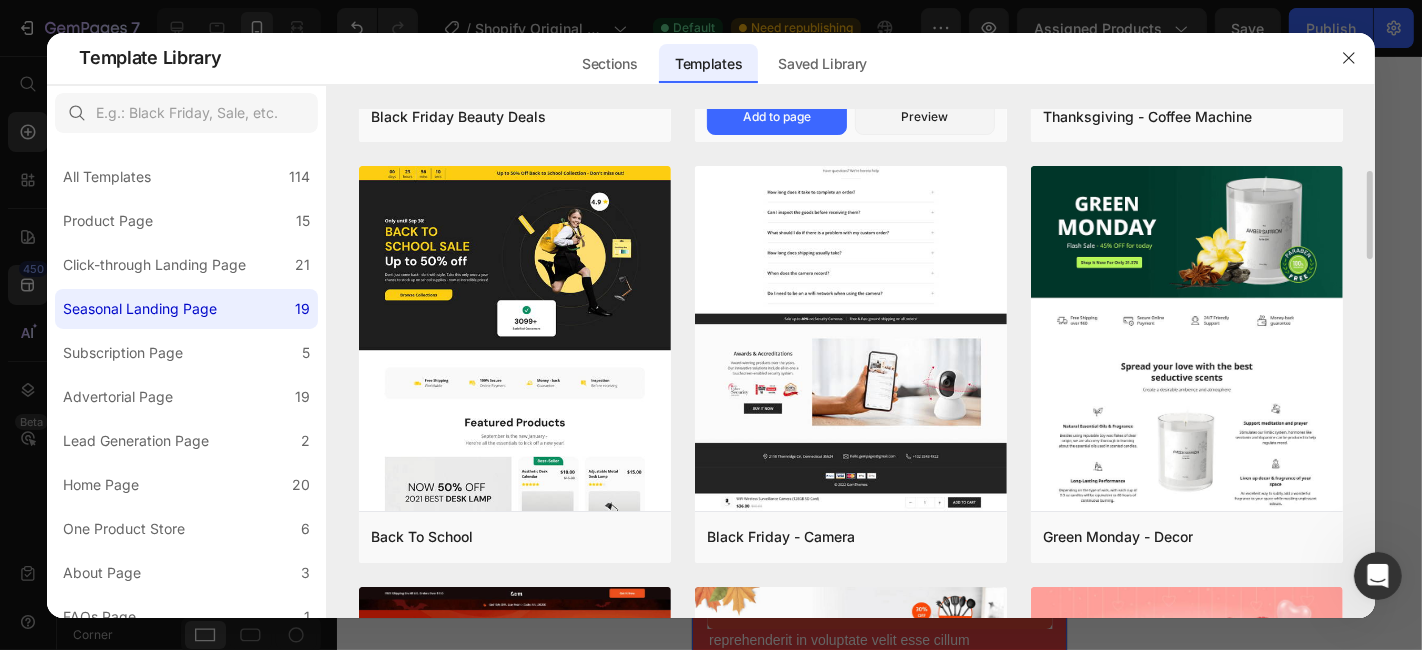 scroll, scrollTop: 365, scrollLeft: 0, axis: vertical 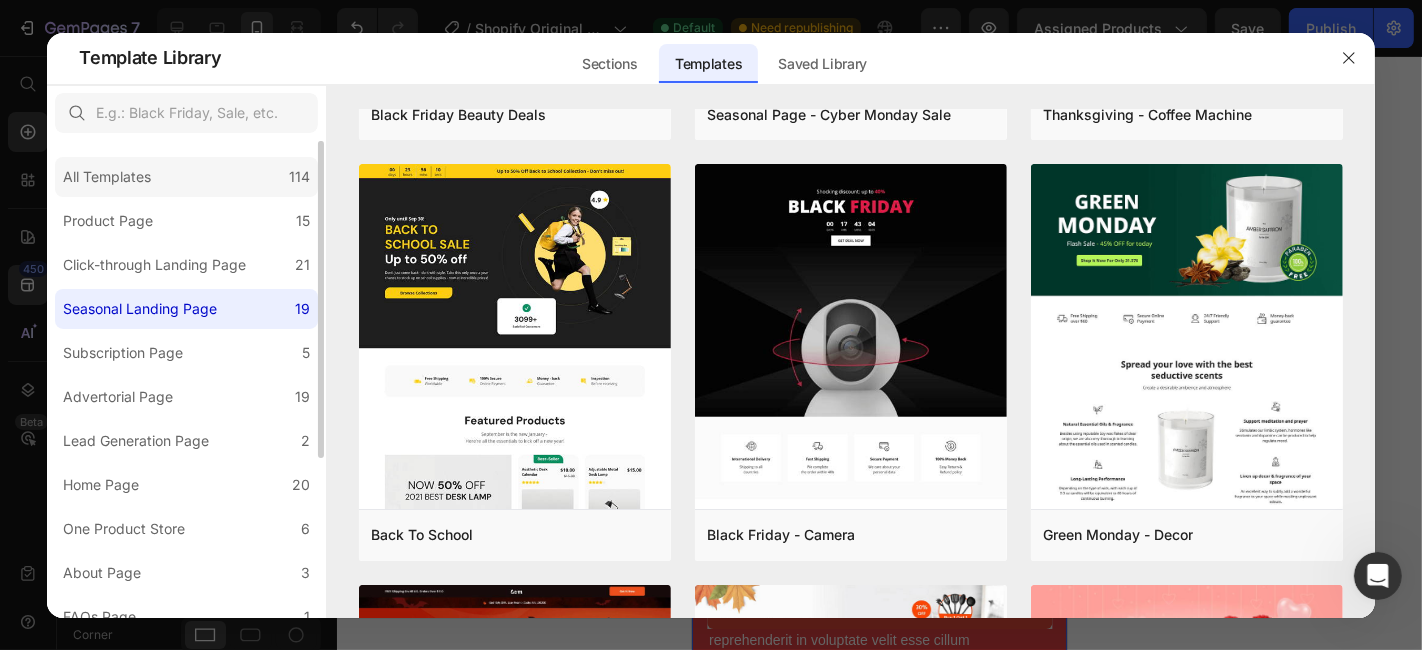 click on "All Templates 114" 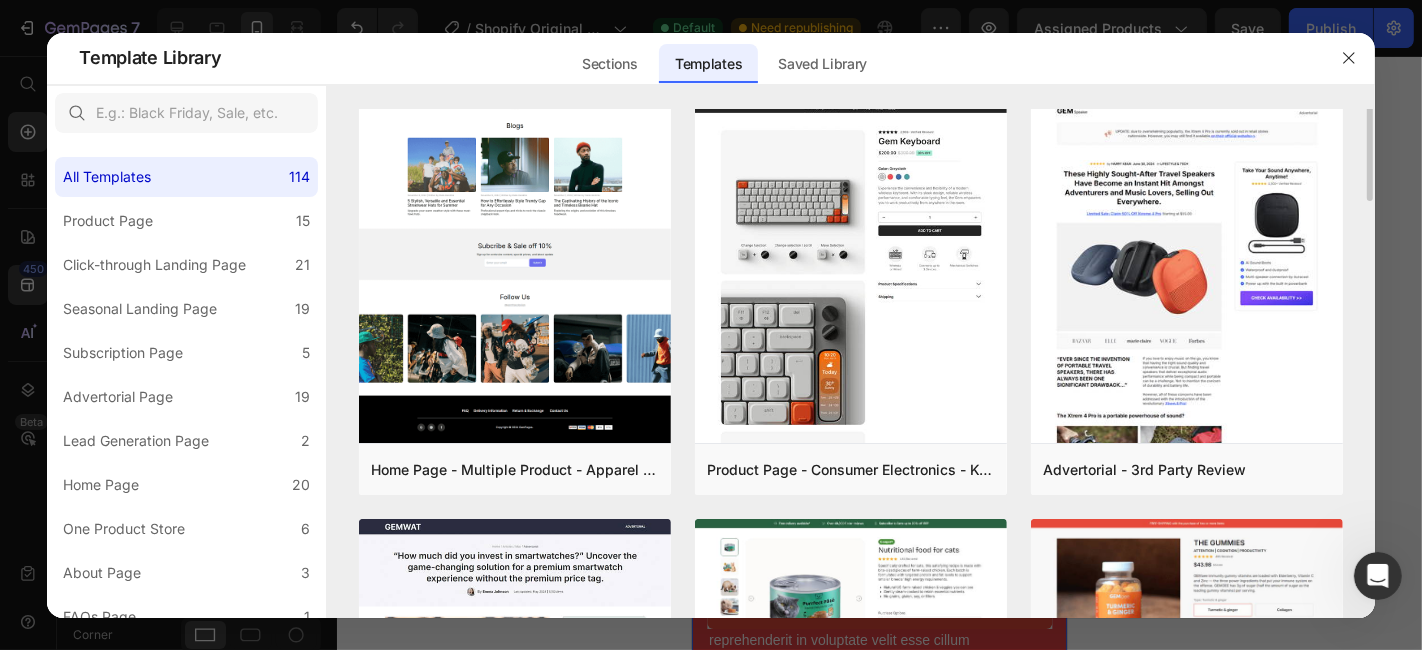 scroll, scrollTop: 0, scrollLeft: 0, axis: both 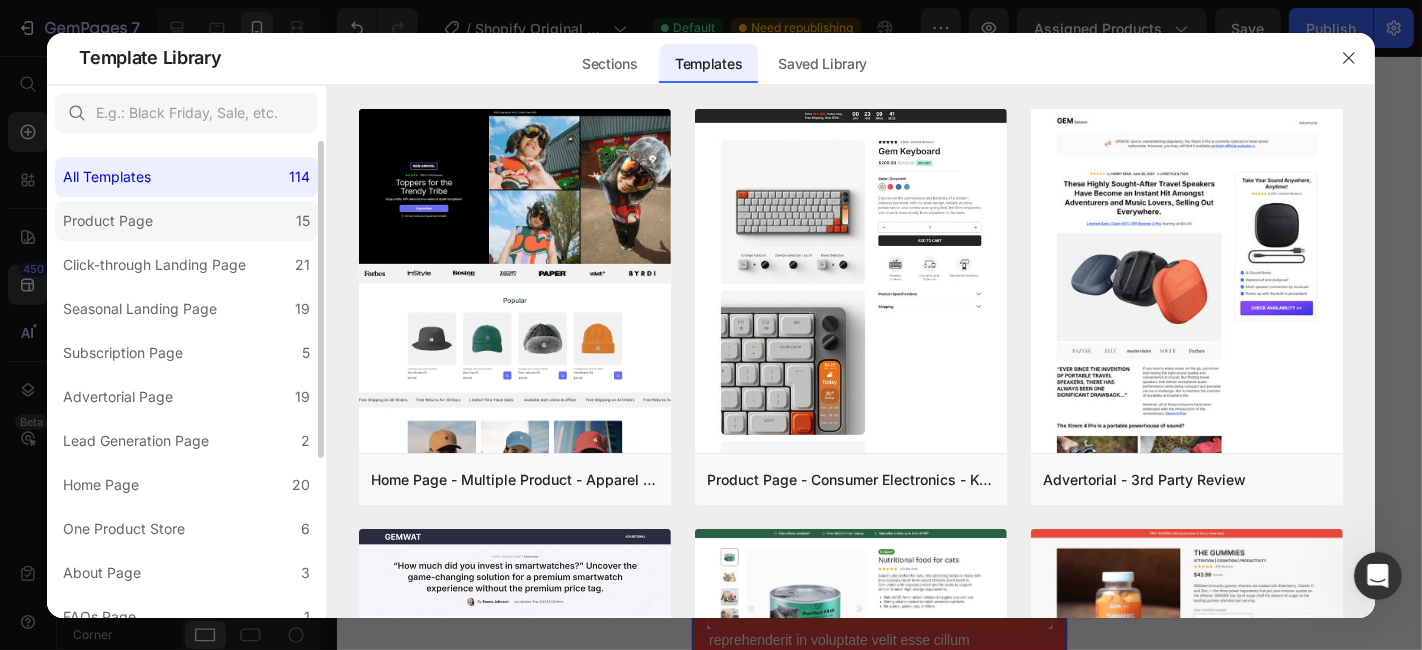 click on "Product Page 15" 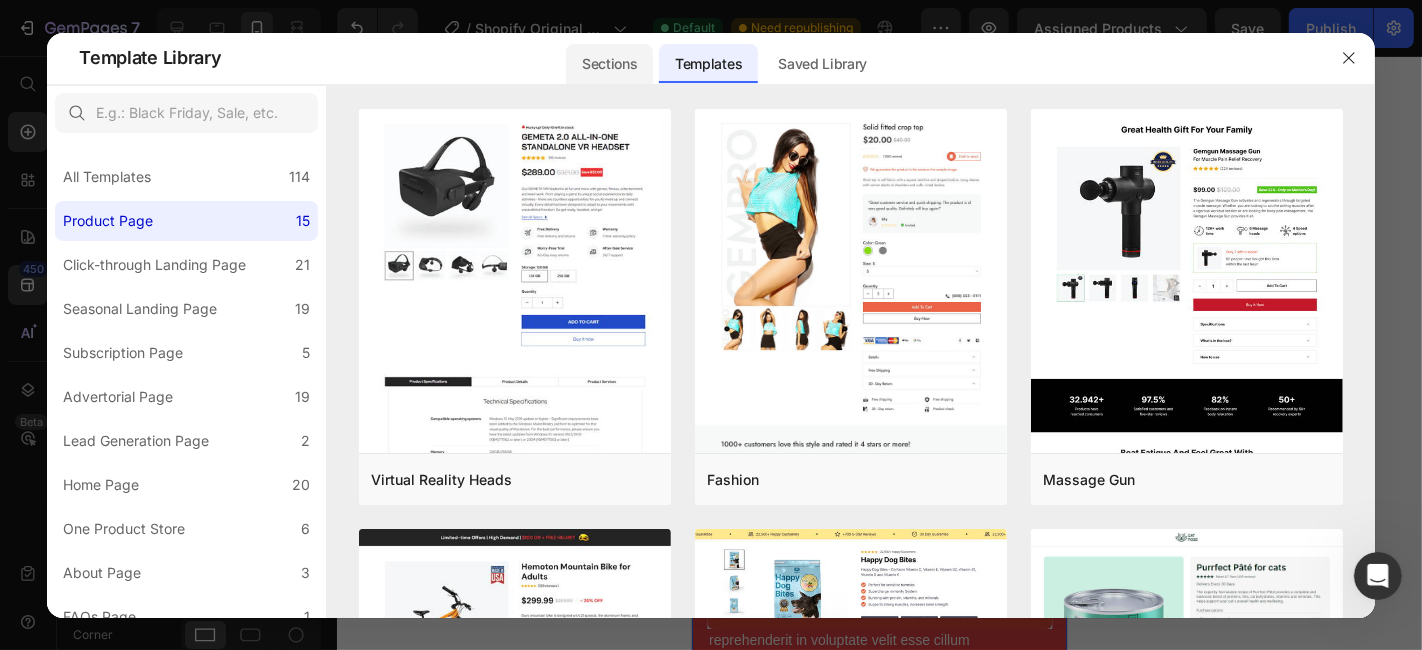 click on "Sections" 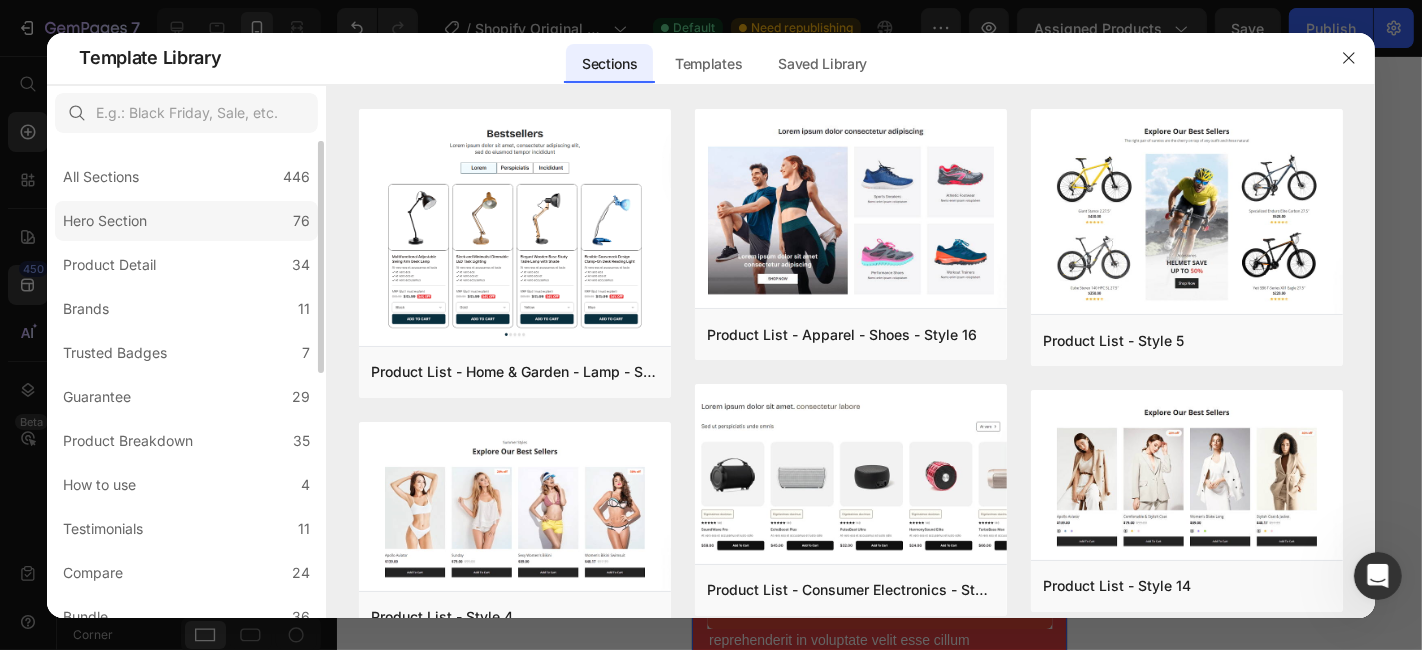 click on "Hero Section 76" 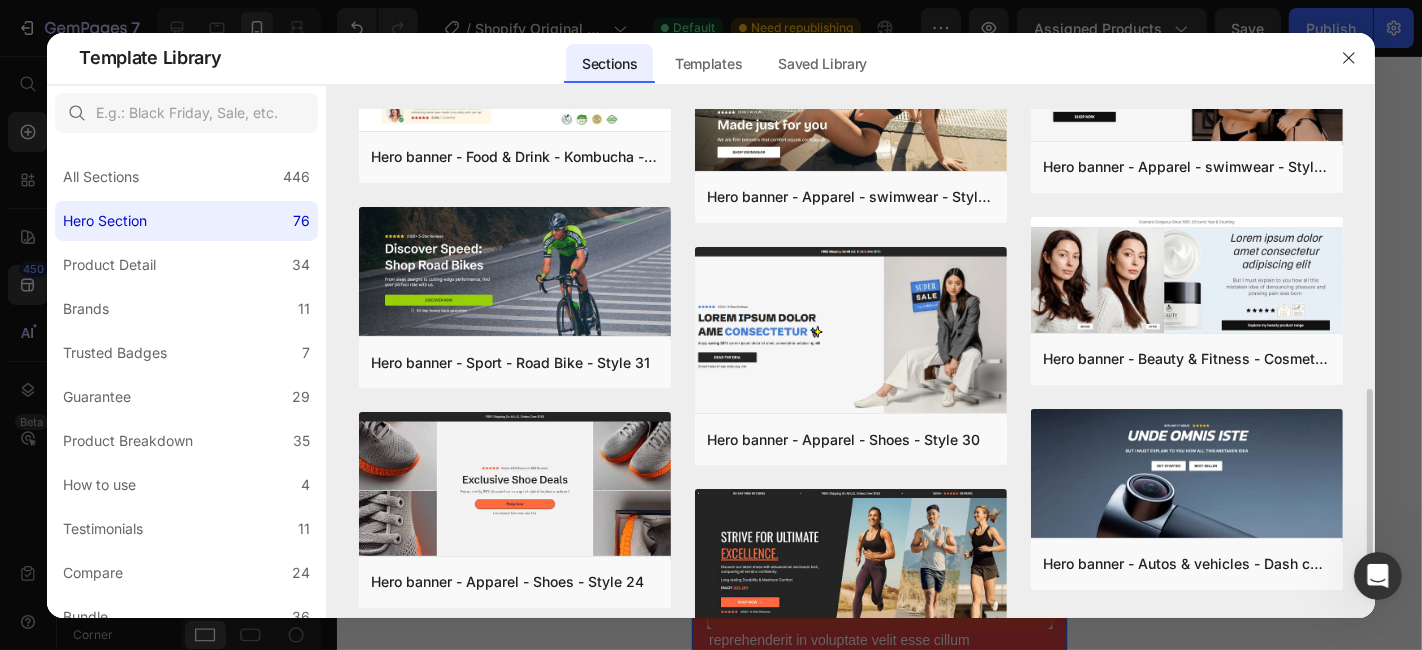 scroll, scrollTop: 842, scrollLeft: 0, axis: vertical 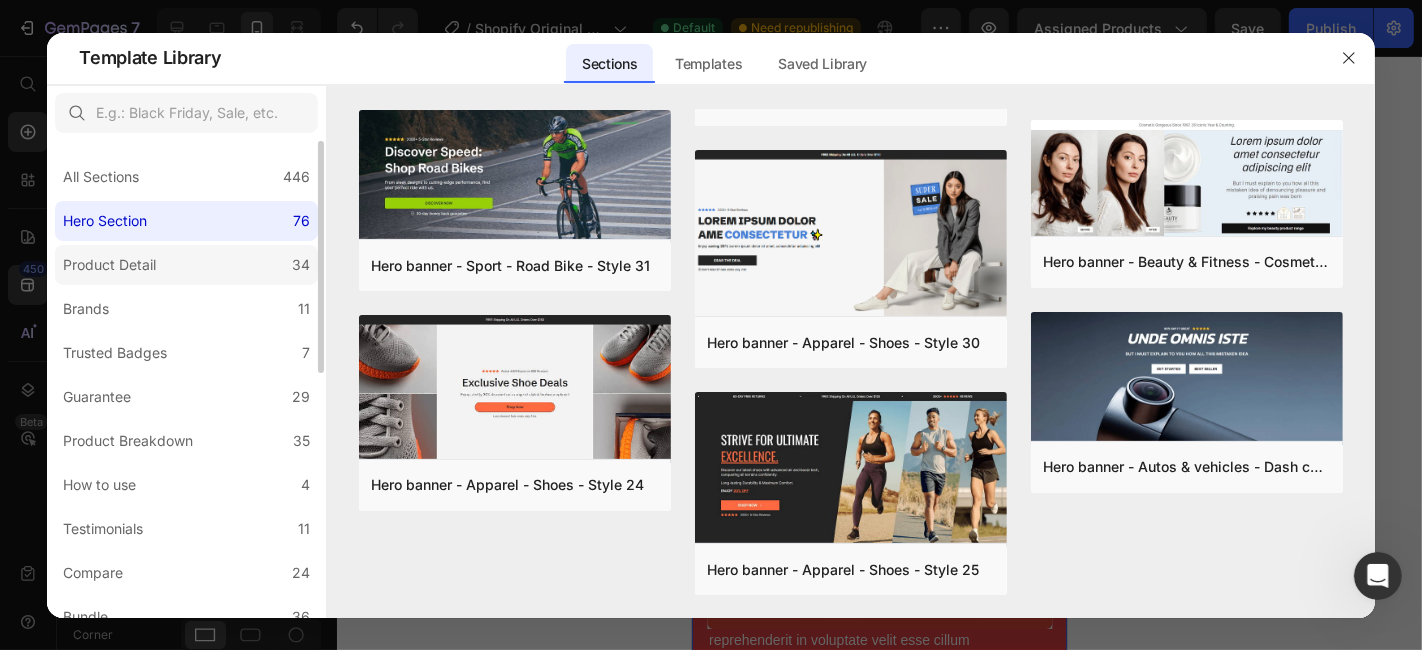 click on "Product Detail 34" 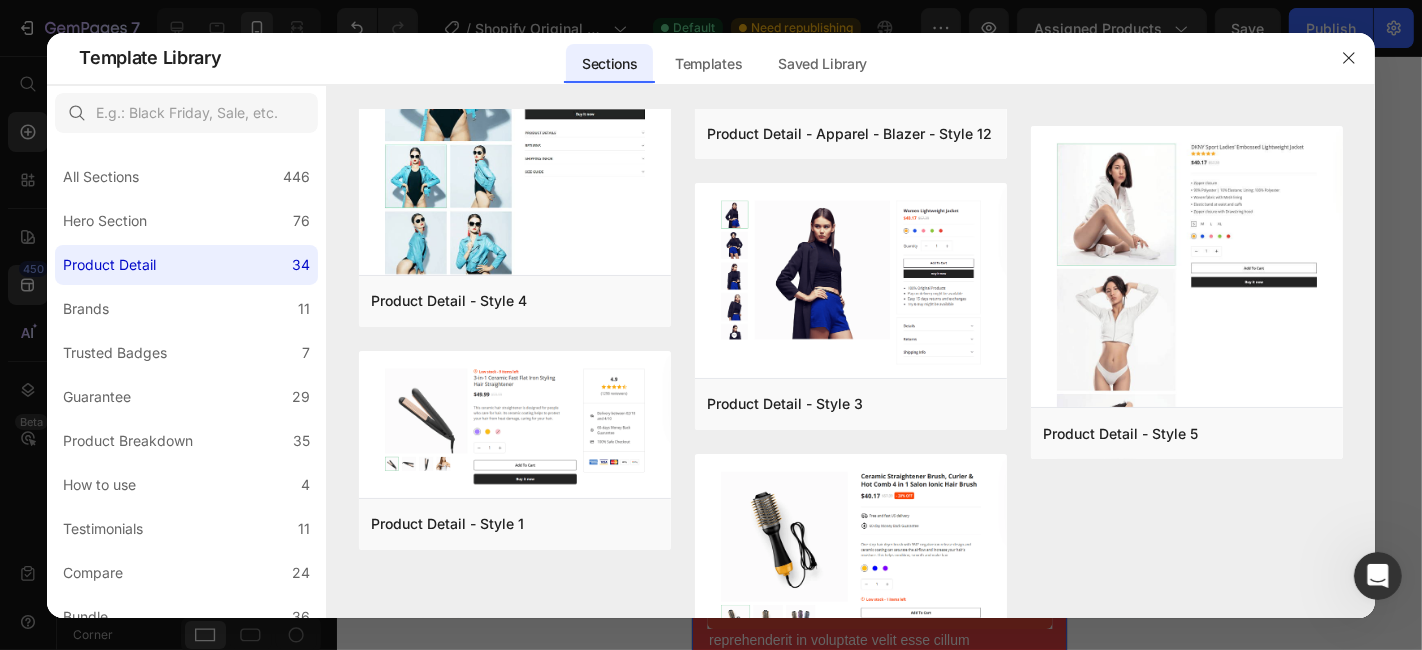 scroll, scrollTop: 3122, scrollLeft: 0, axis: vertical 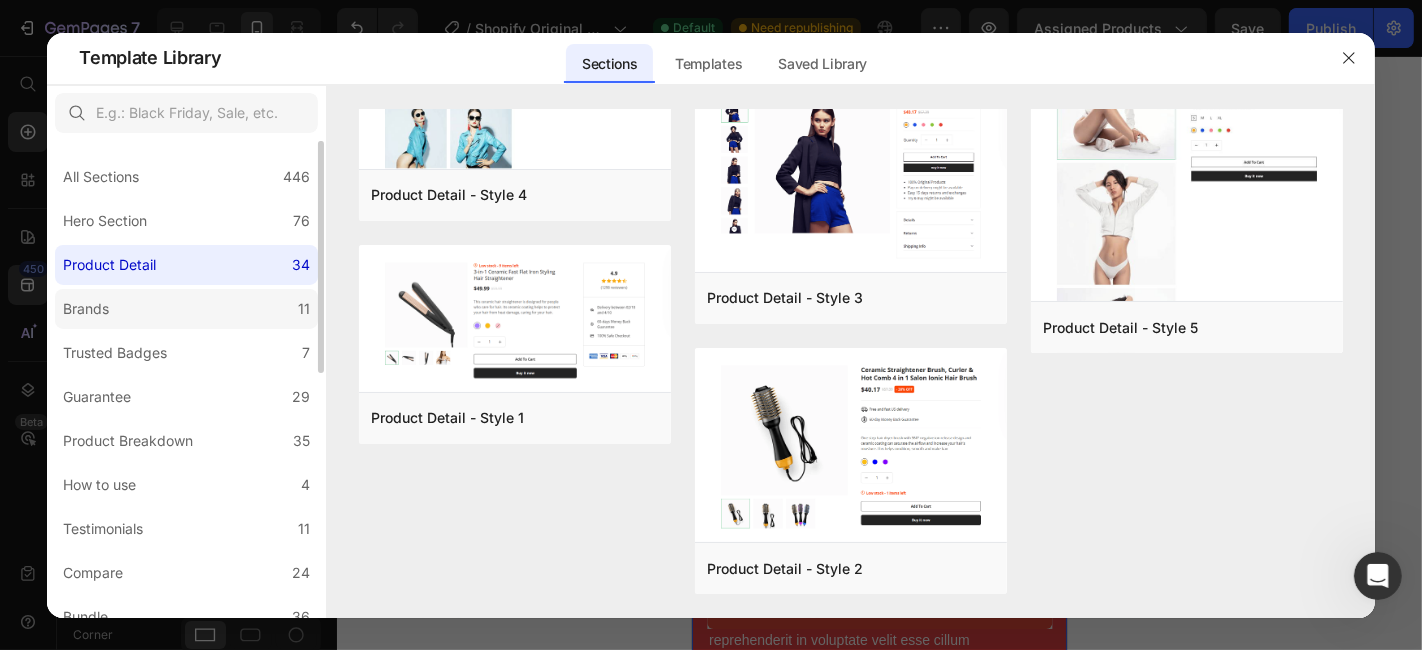 click on "Brands 11" 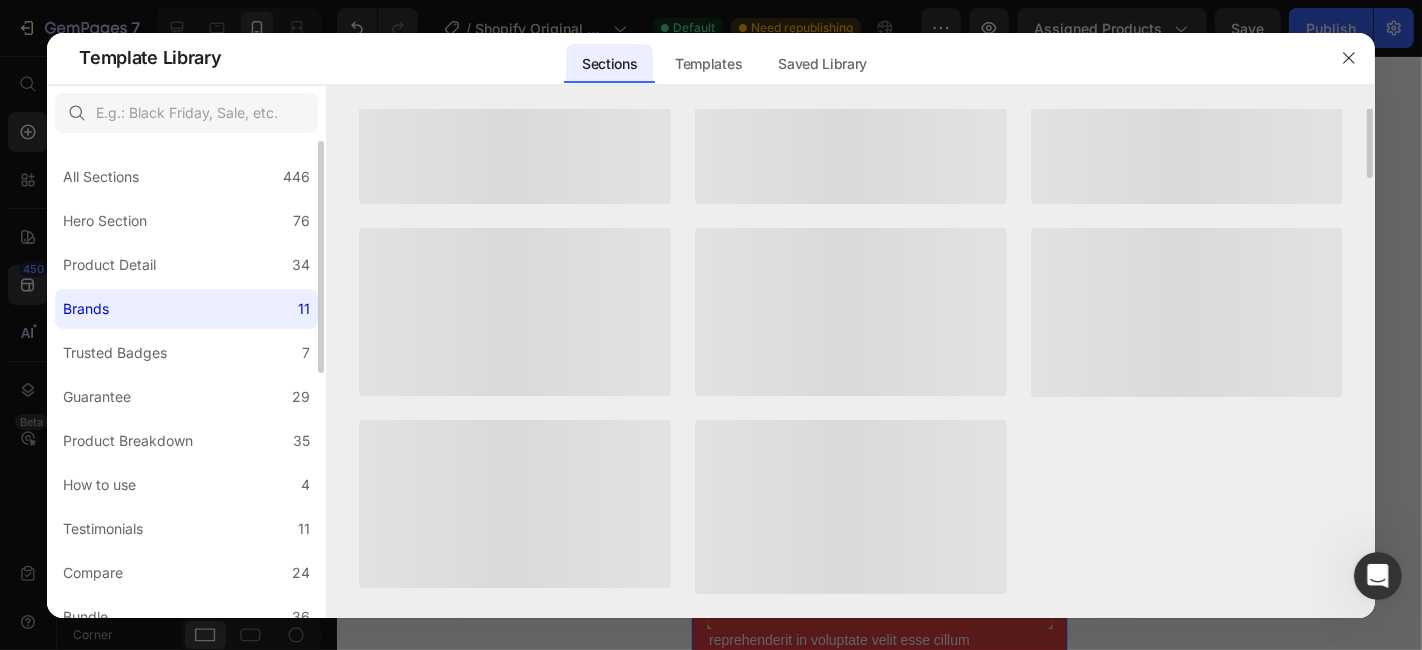 scroll, scrollTop: 0, scrollLeft: 0, axis: both 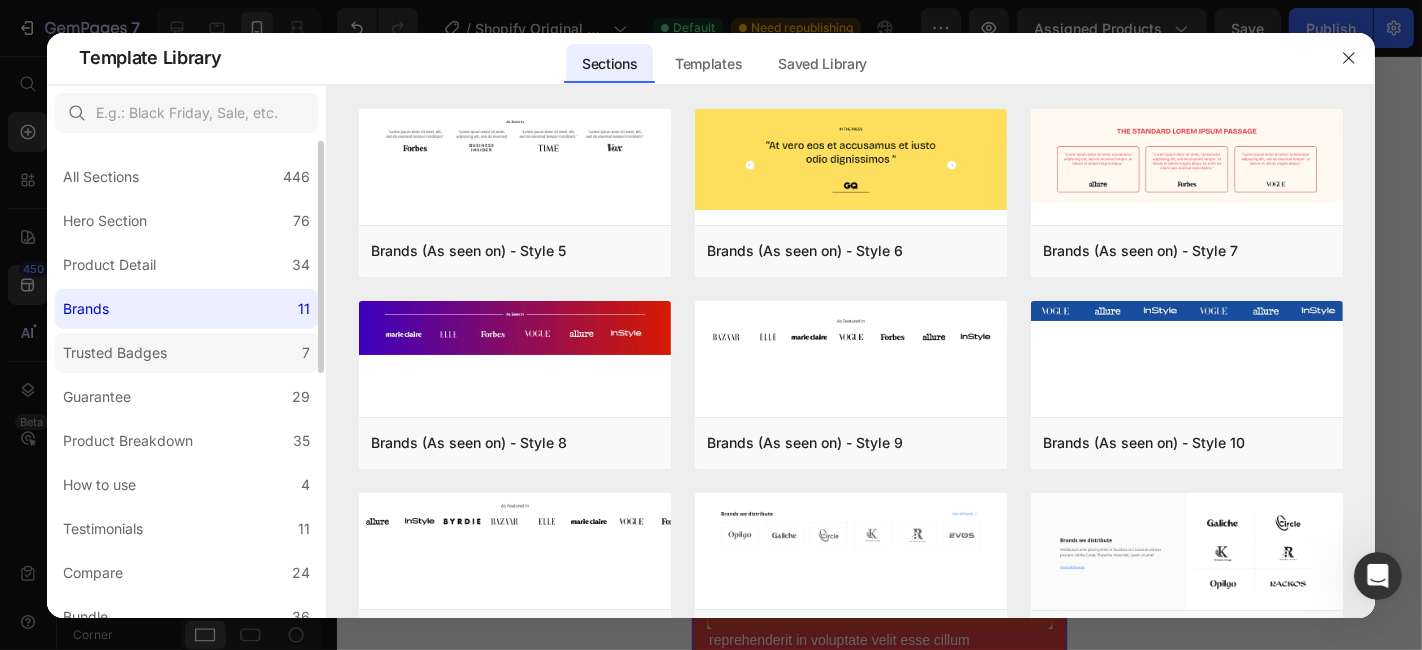 click on "Trusted Badges 7" 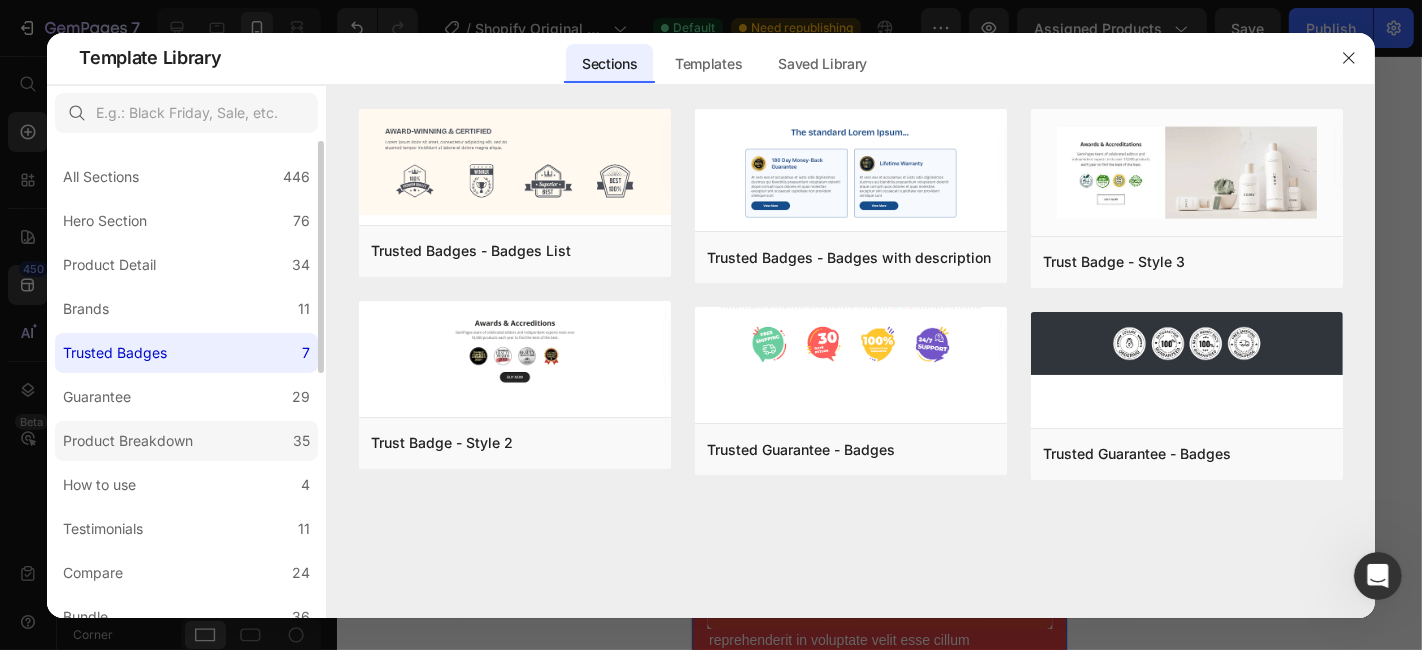 click on "Product Breakdown 35" 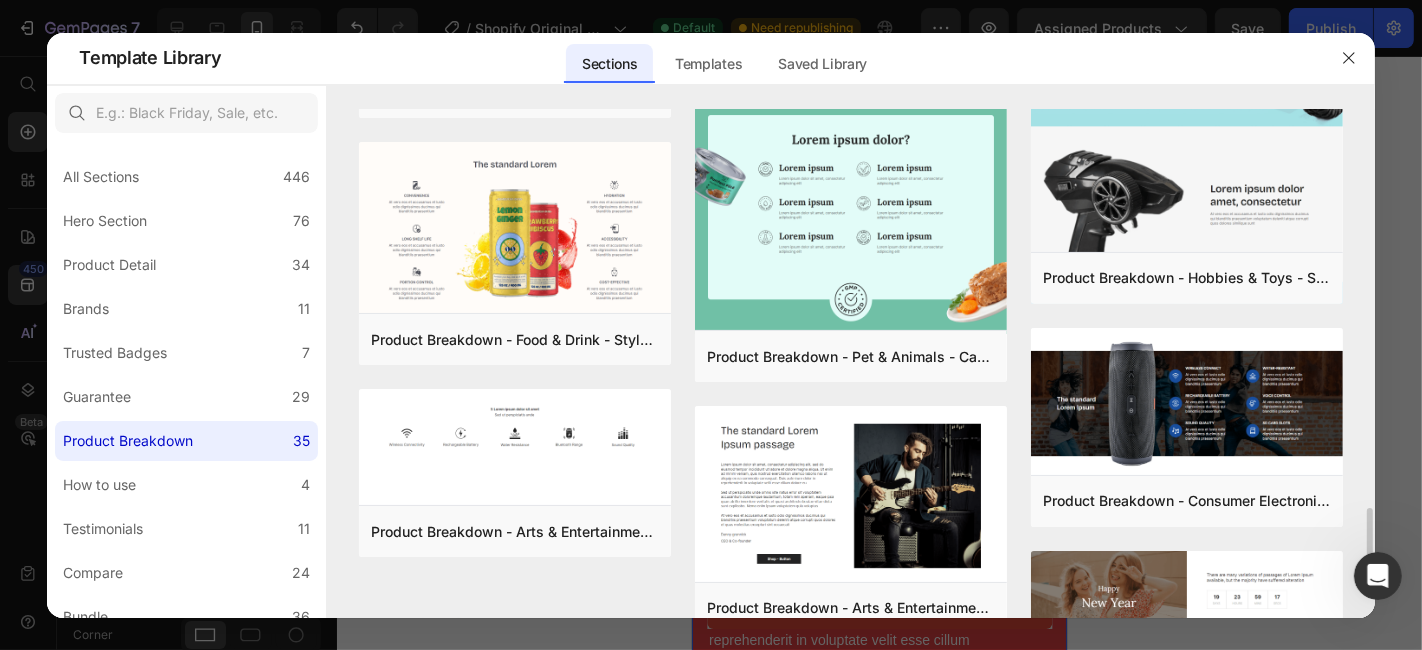 scroll, scrollTop: 2420, scrollLeft: 0, axis: vertical 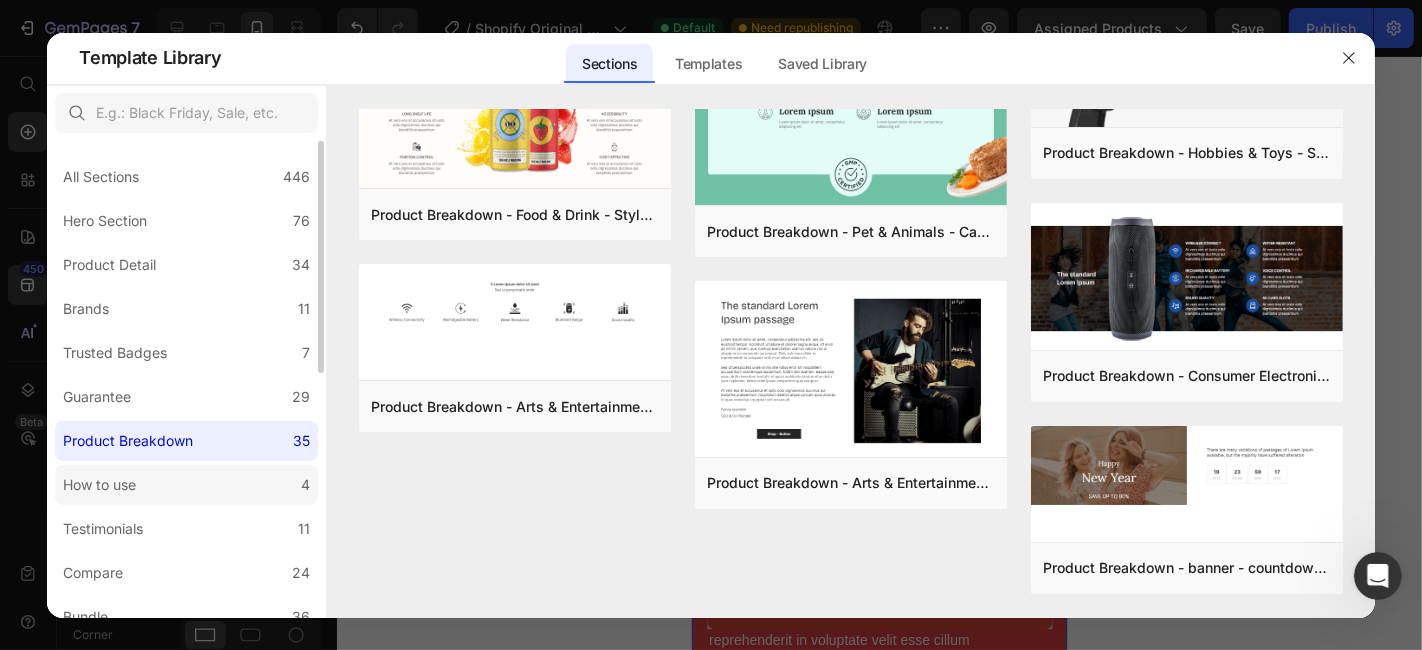 click on "How to use 4" 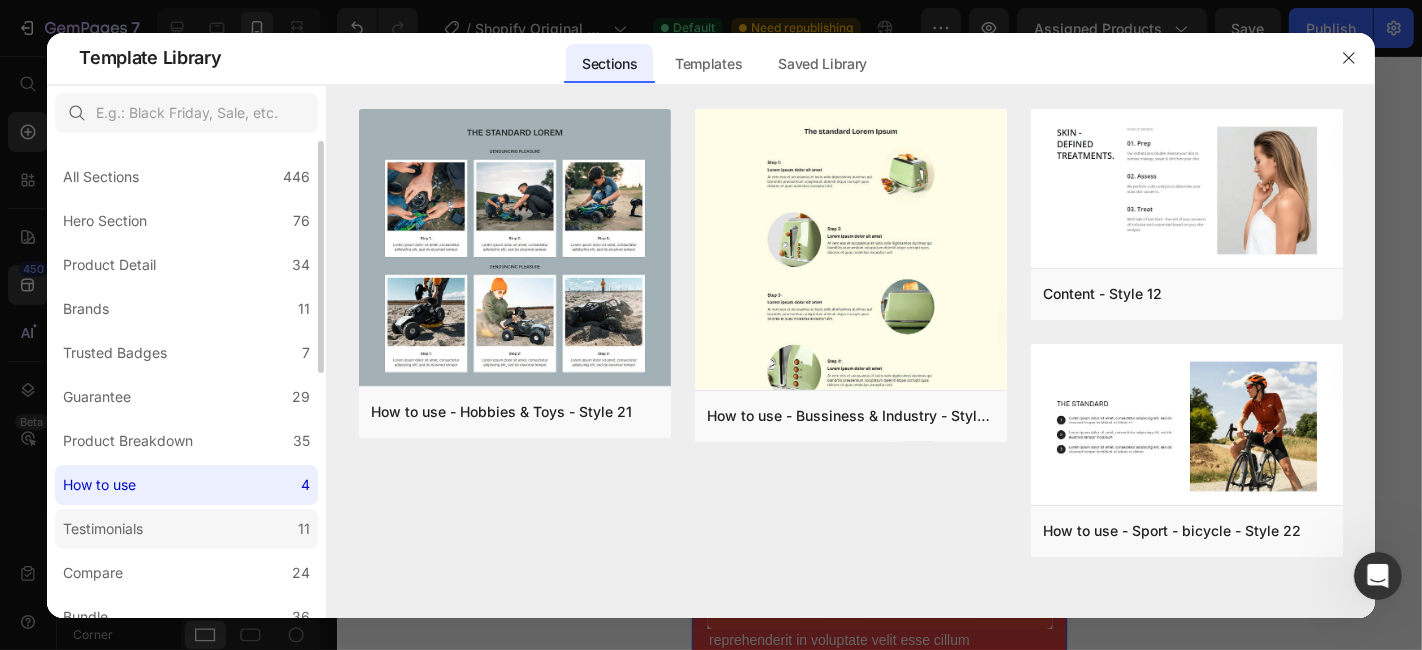 click on "Testimonials 11" 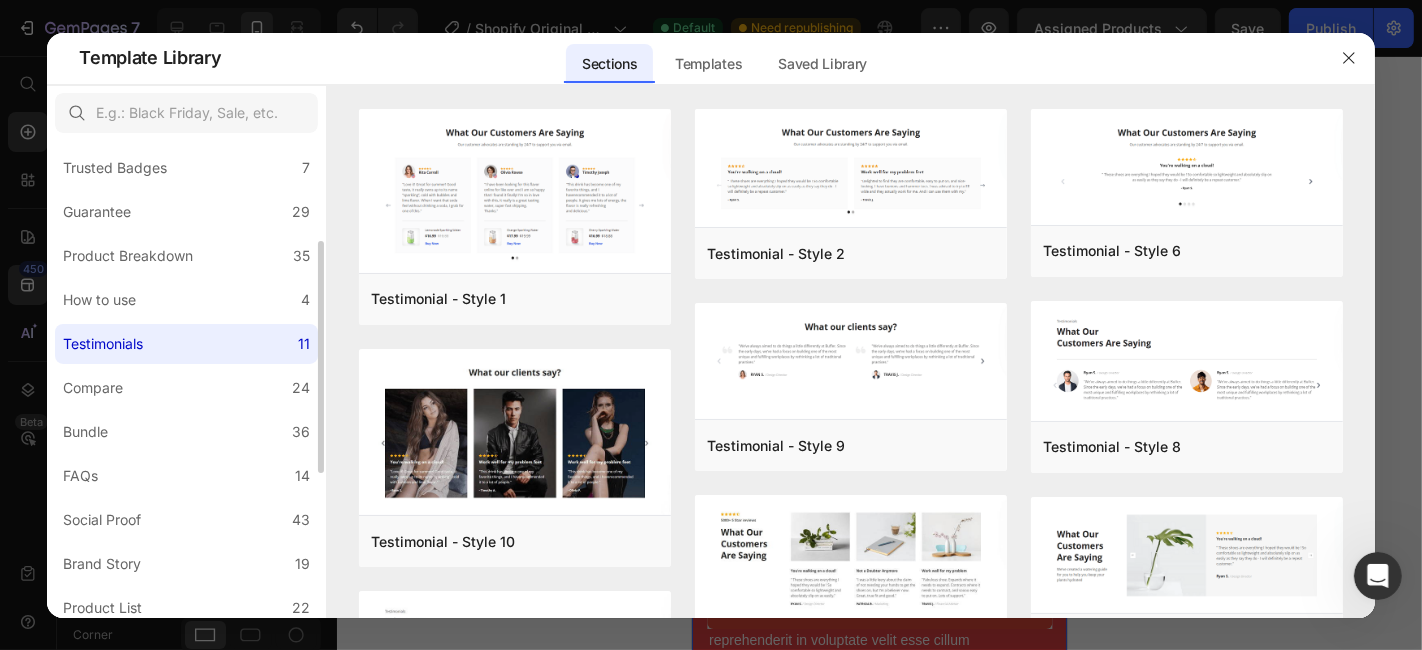 scroll, scrollTop: 197, scrollLeft: 0, axis: vertical 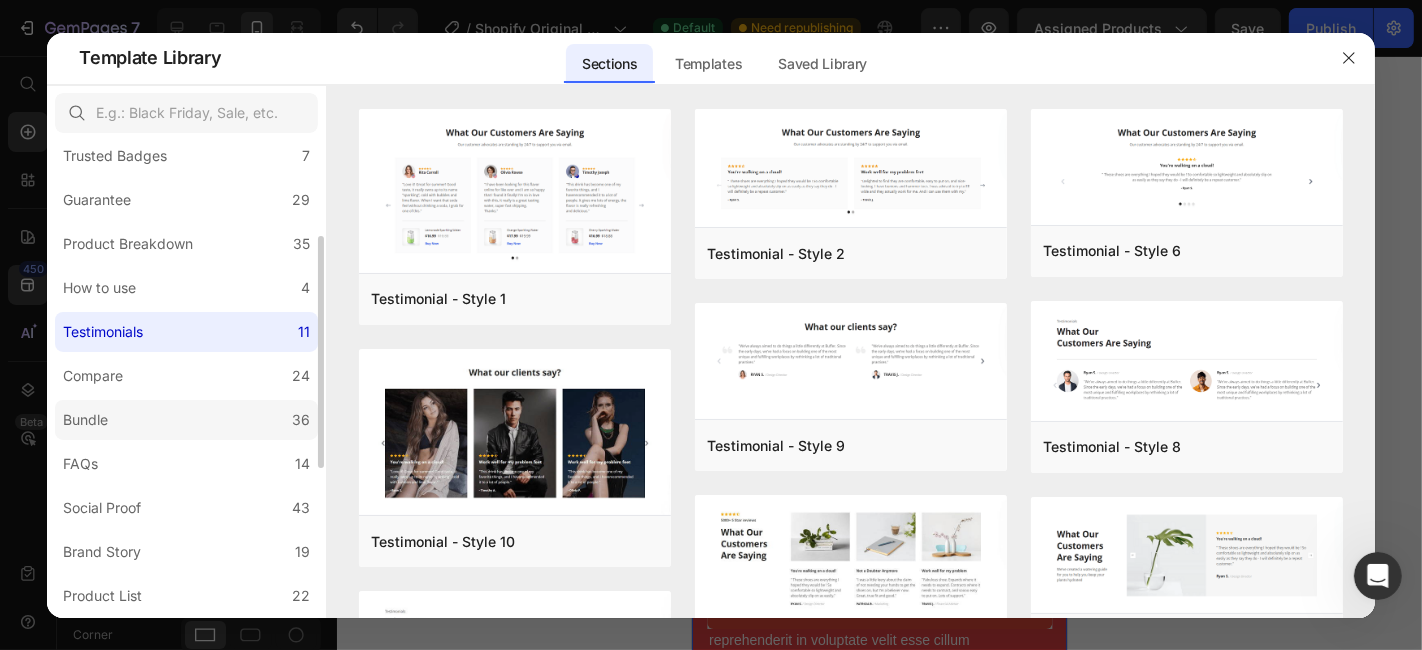 click on "Bundle 36" 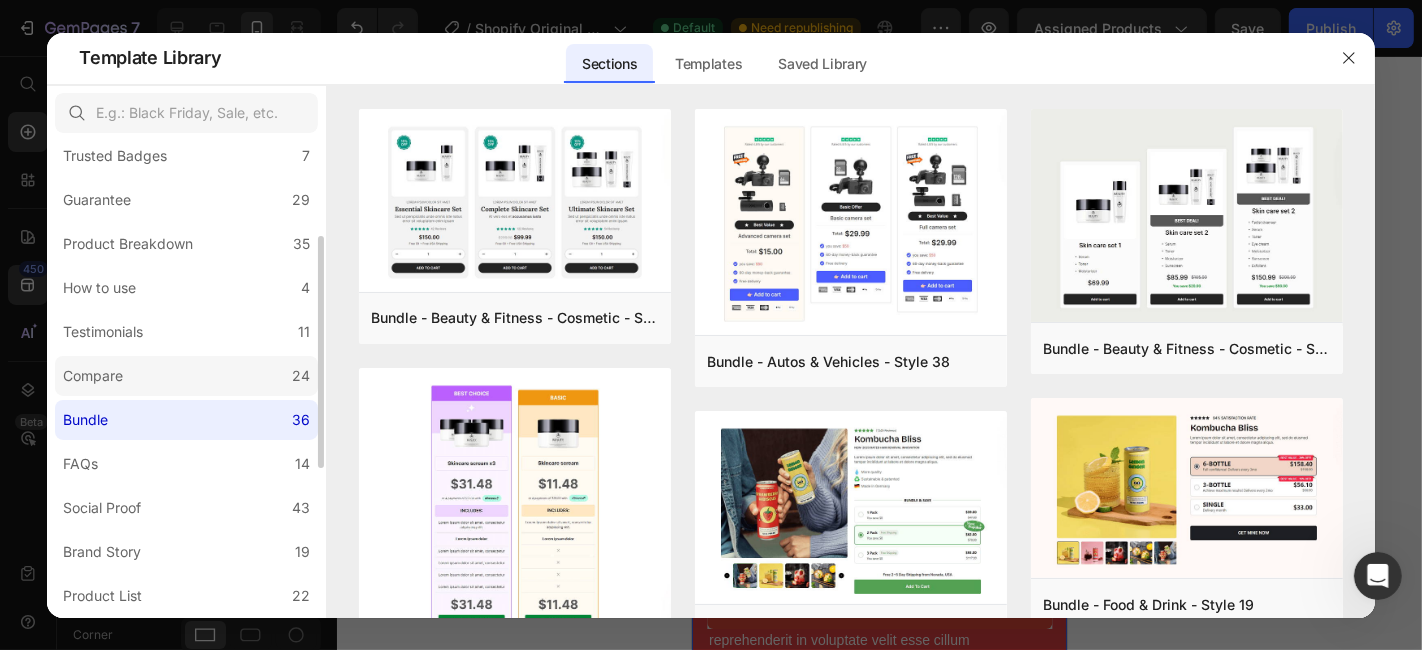 click on "Compare 24" 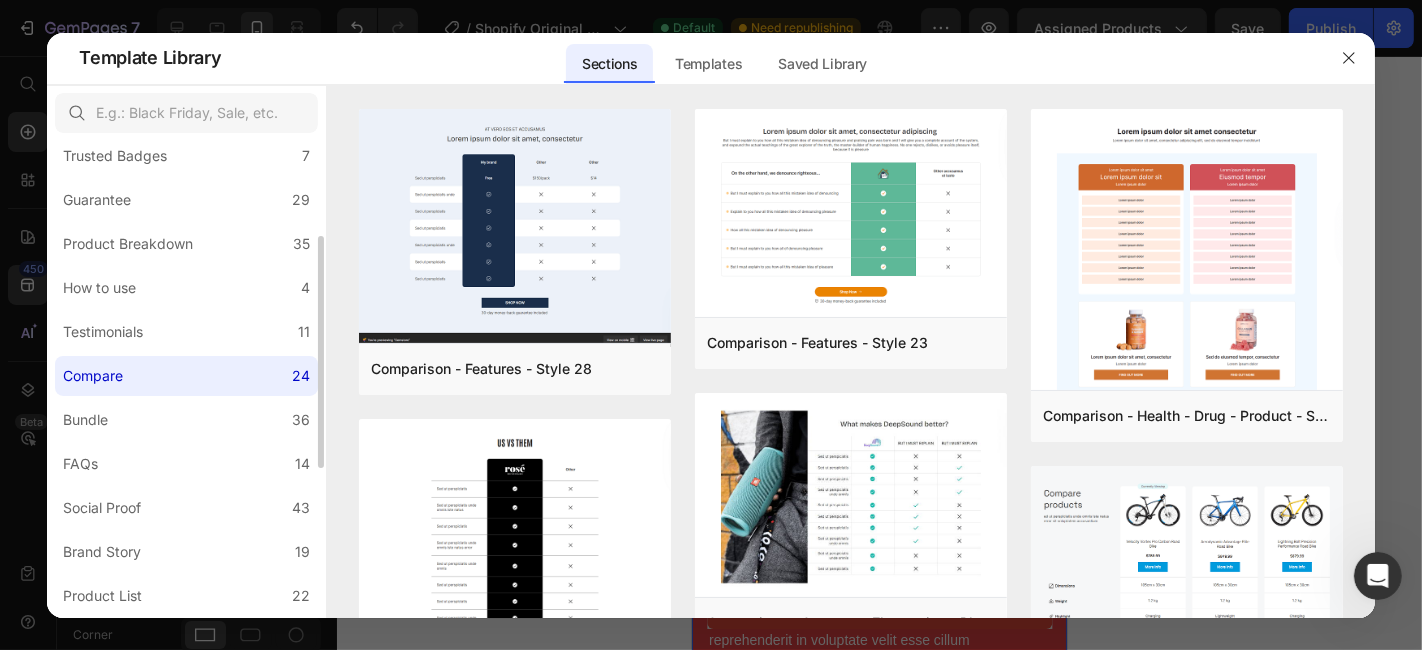 scroll, scrollTop: 408, scrollLeft: 0, axis: vertical 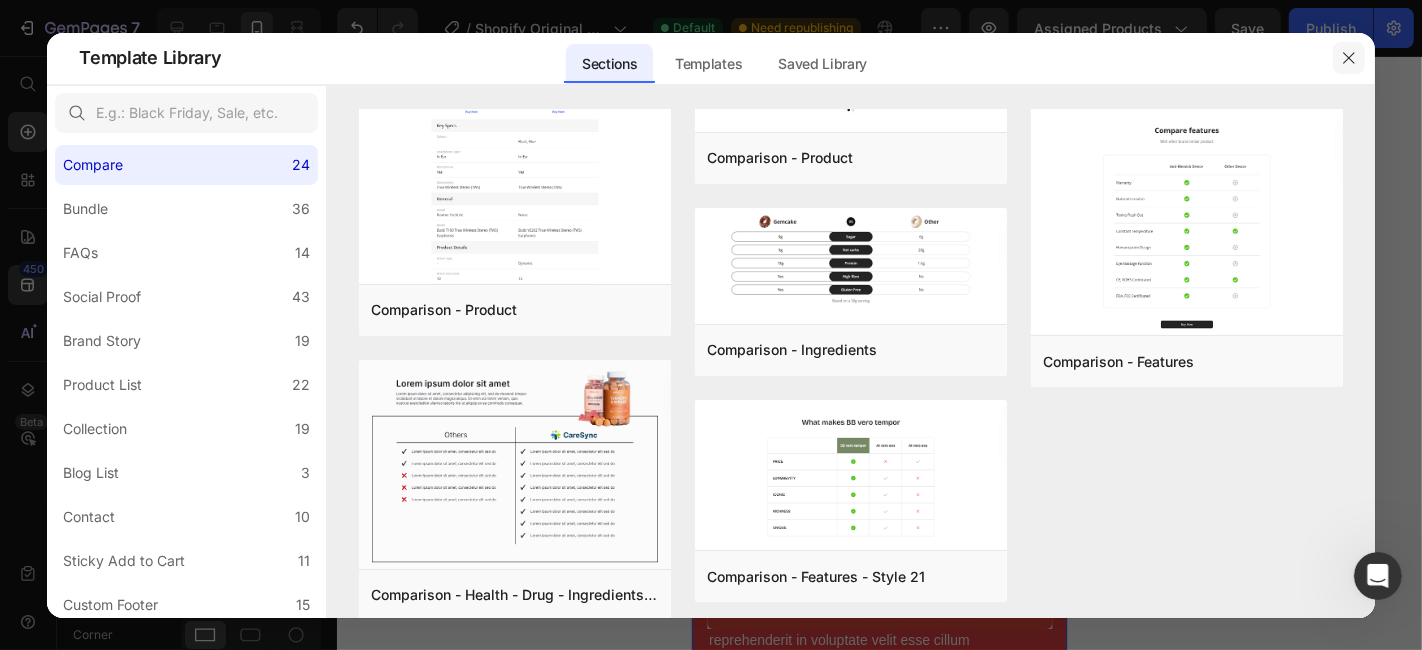 click 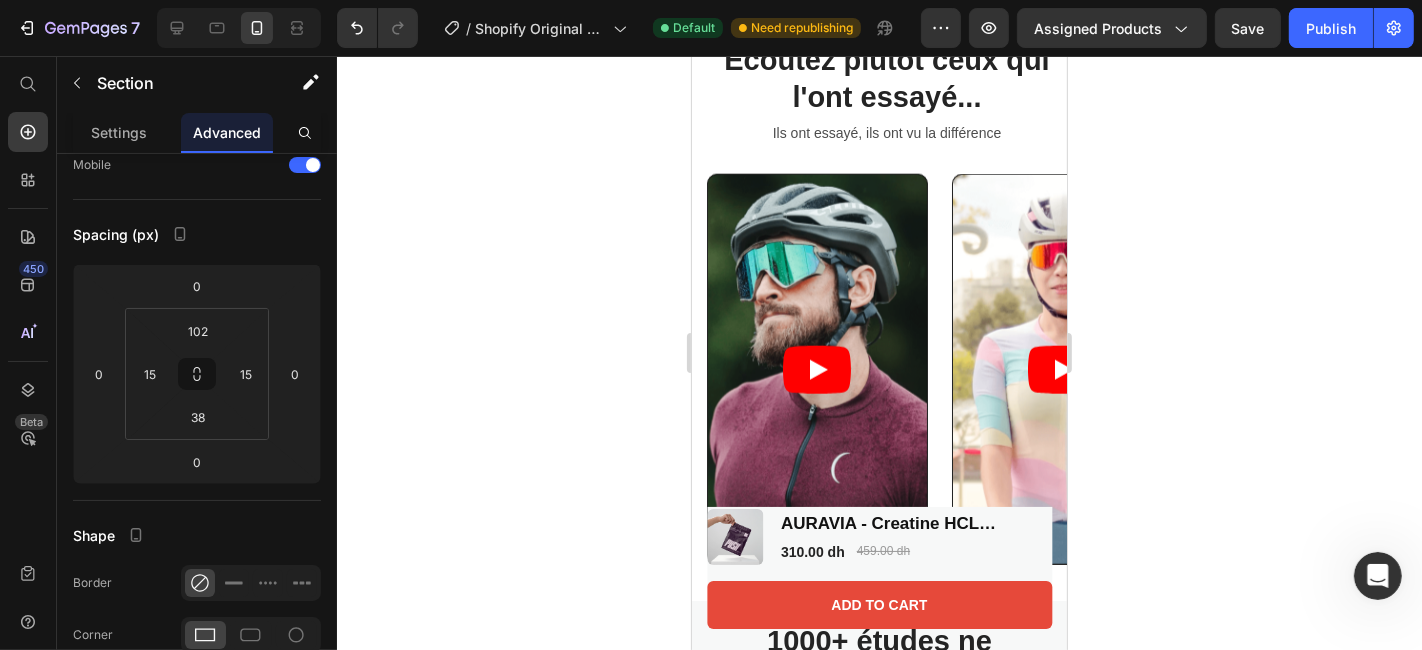 scroll, scrollTop: 1697, scrollLeft: 0, axis: vertical 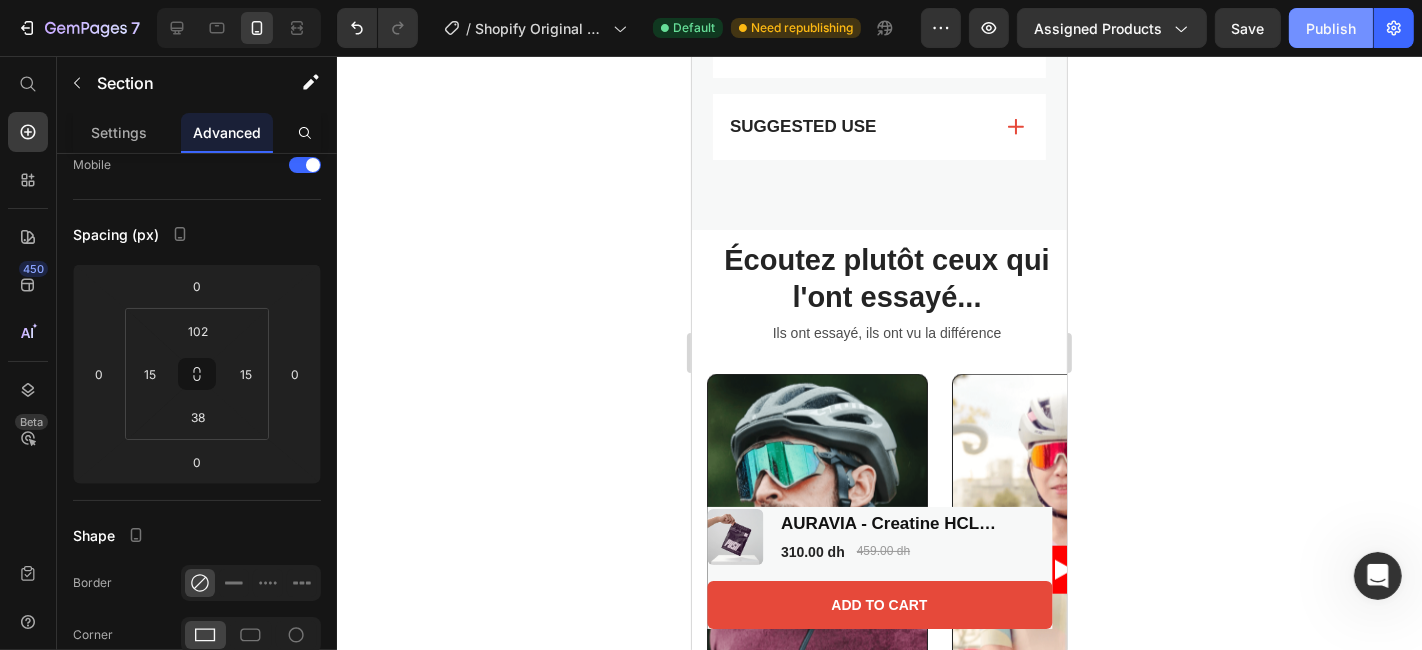 click on "Publish" at bounding box center [1331, 28] 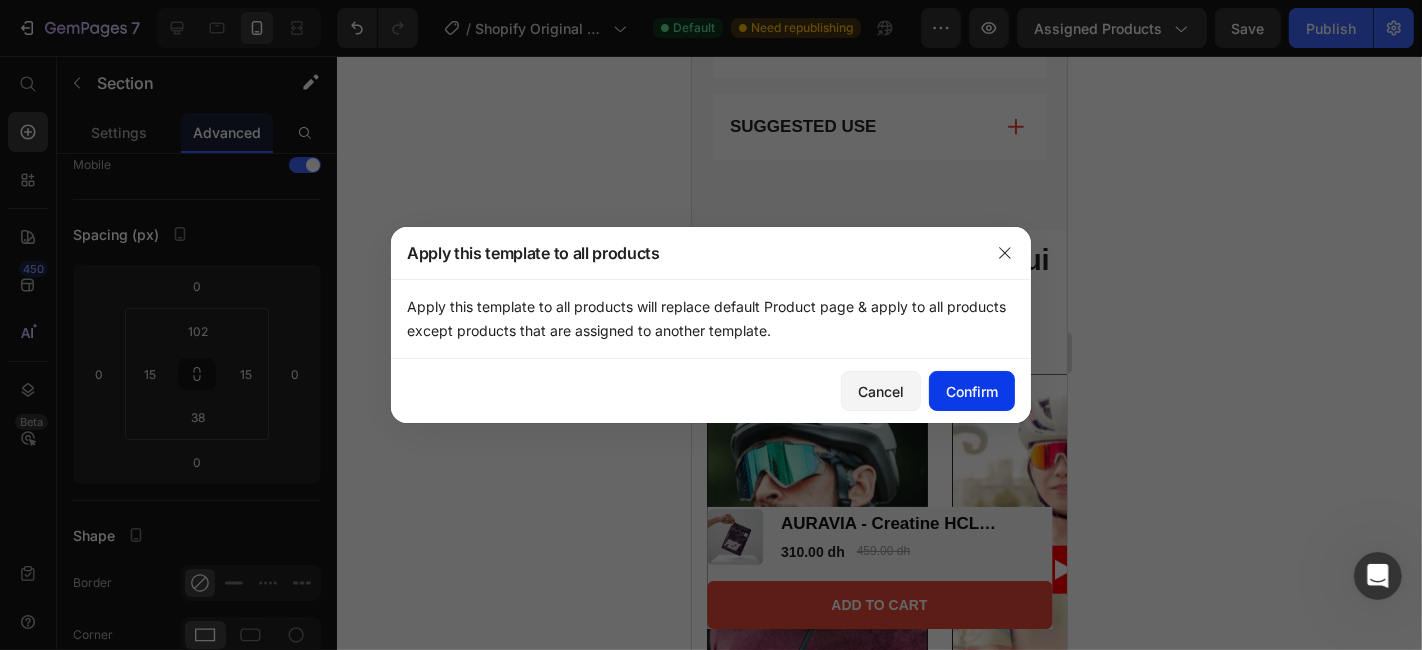 click on "Confirm" at bounding box center [972, 391] 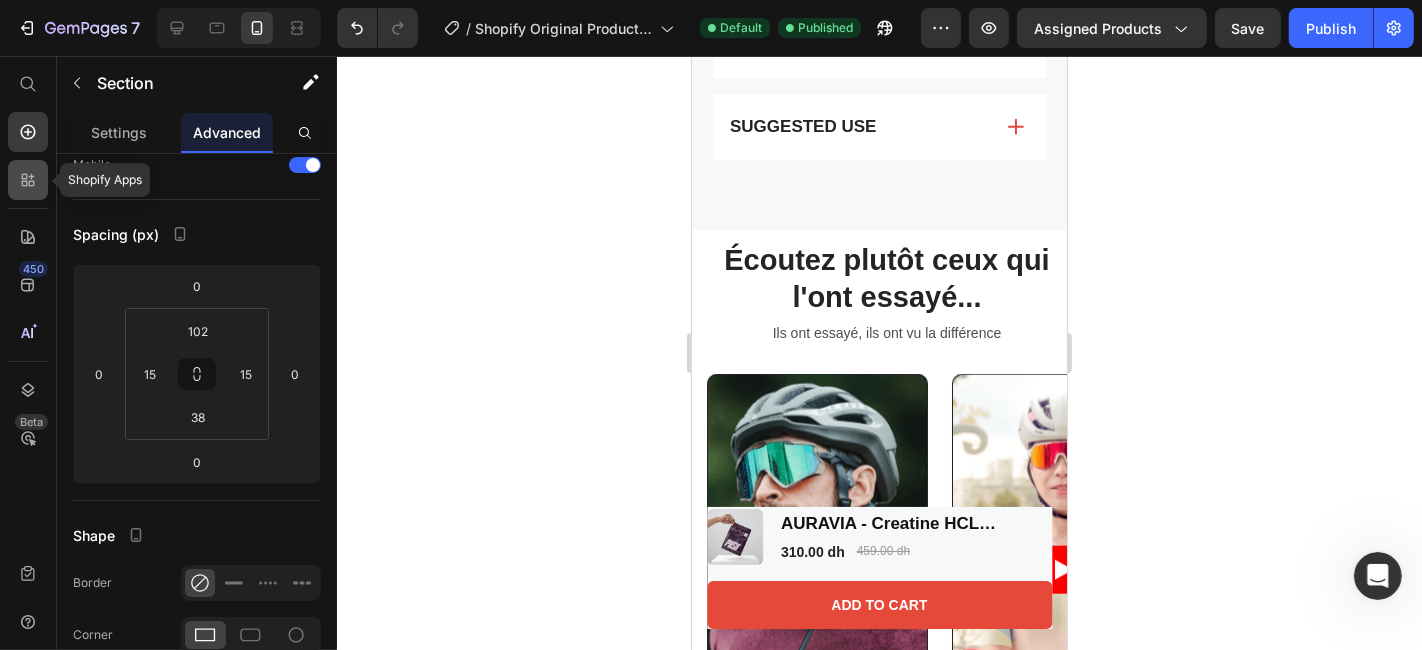 click 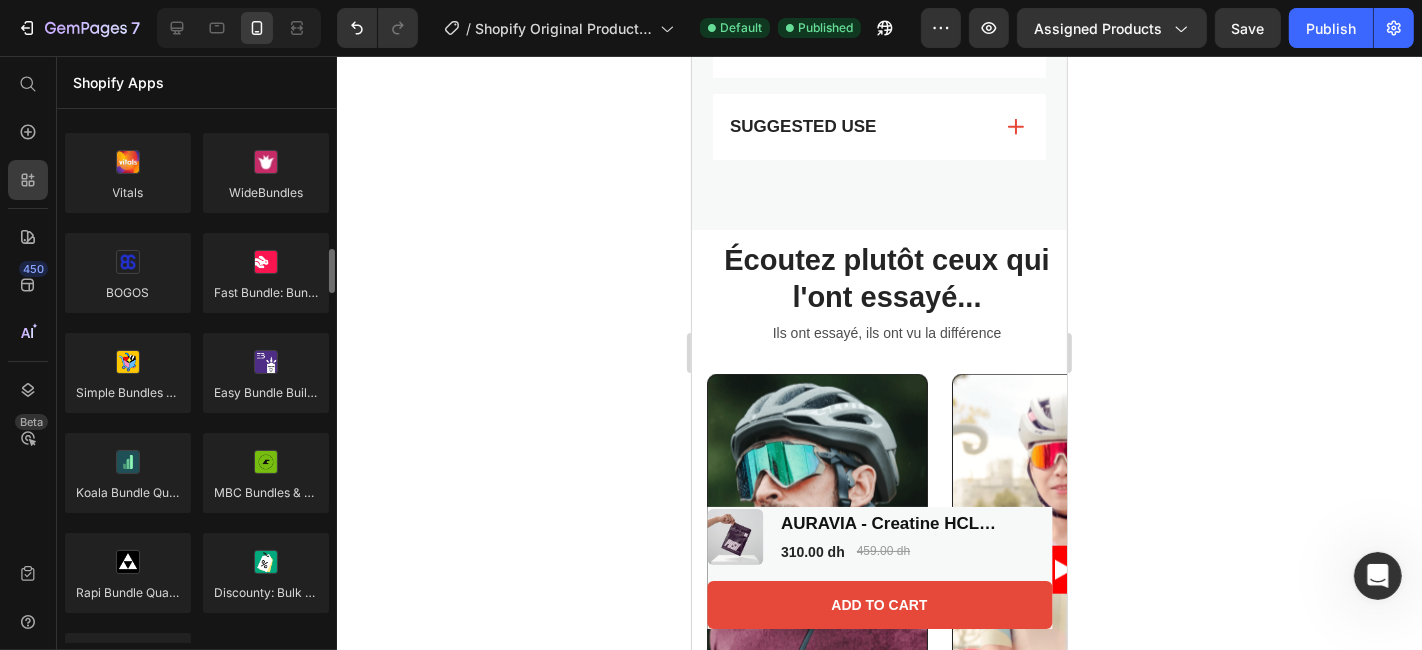 scroll, scrollTop: 1602, scrollLeft: 0, axis: vertical 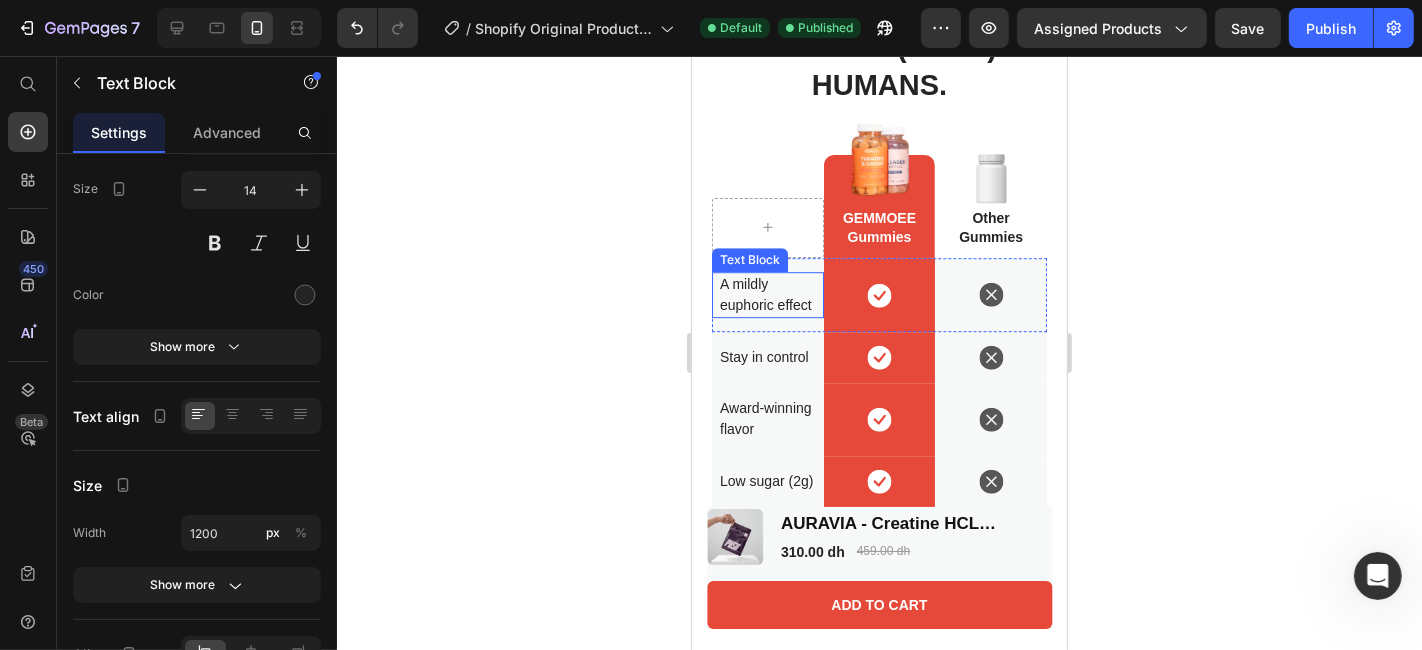 click on "A mildly euphoric effect" at bounding box center [771, 294] 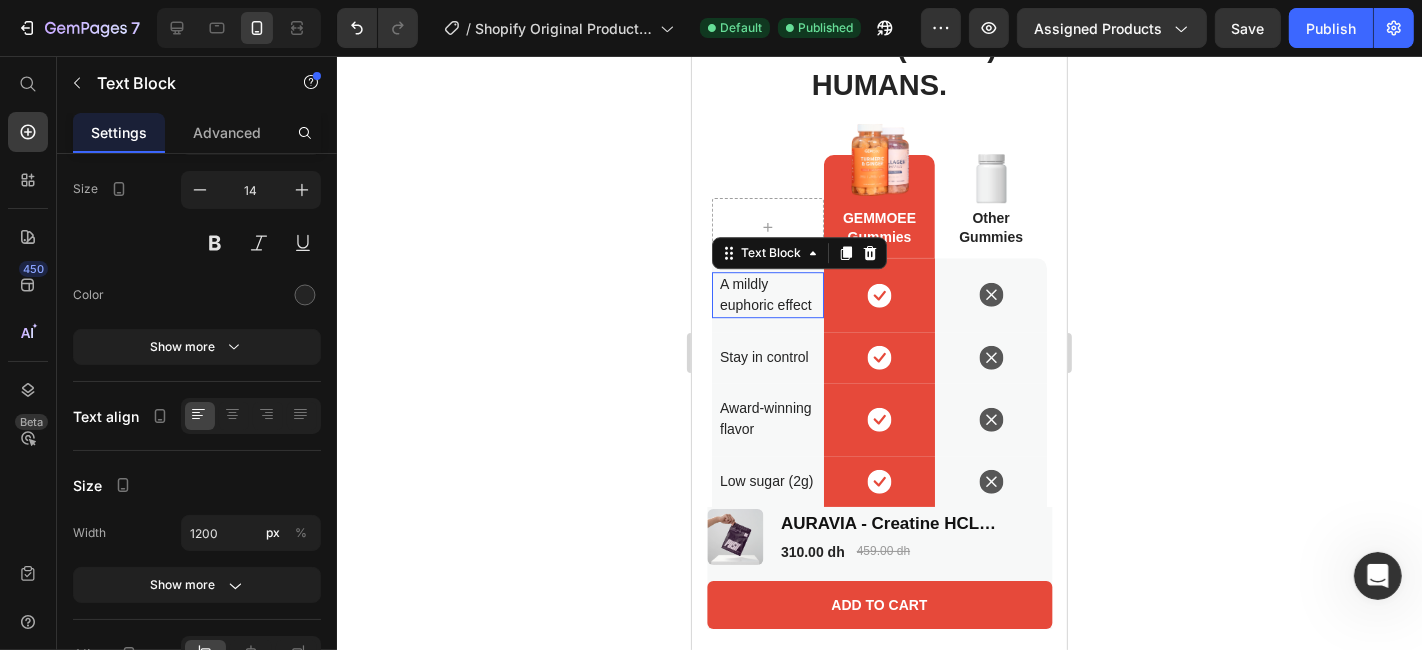 scroll, scrollTop: 0, scrollLeft: 0, axis: both 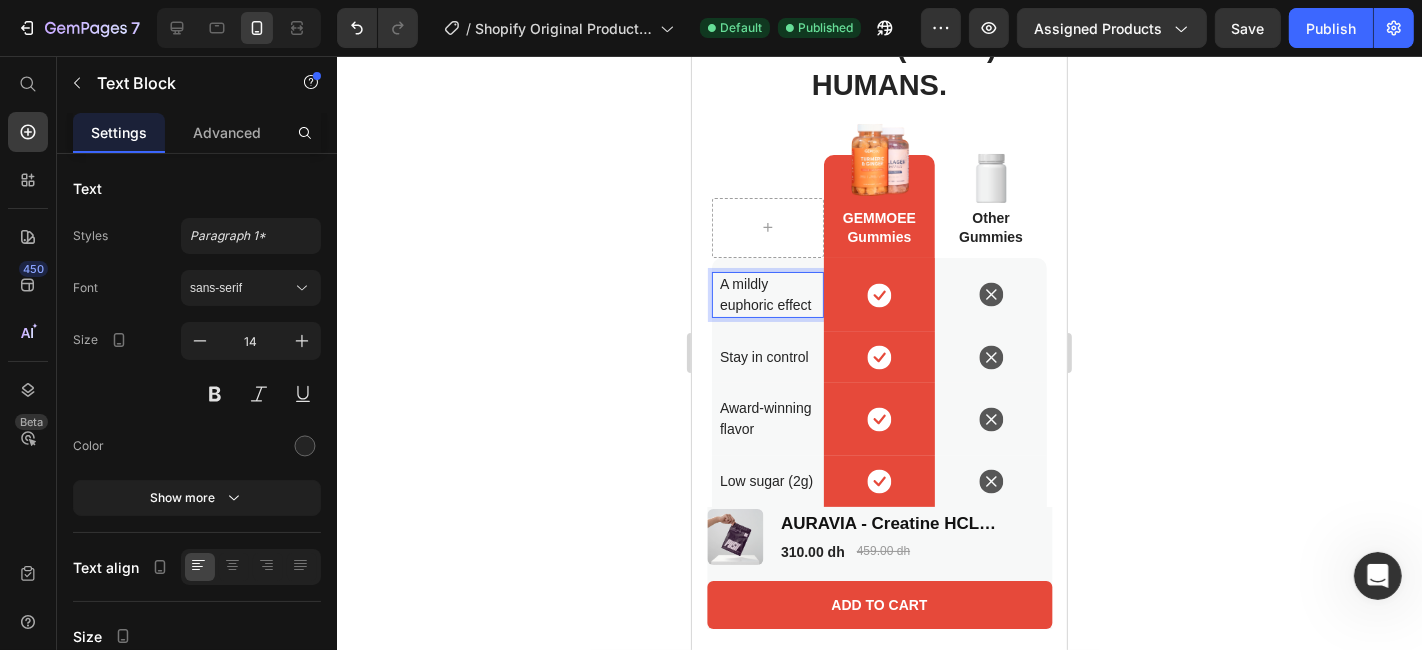 click on "A mildly euphoric effect" at bounding box center (771, 294) 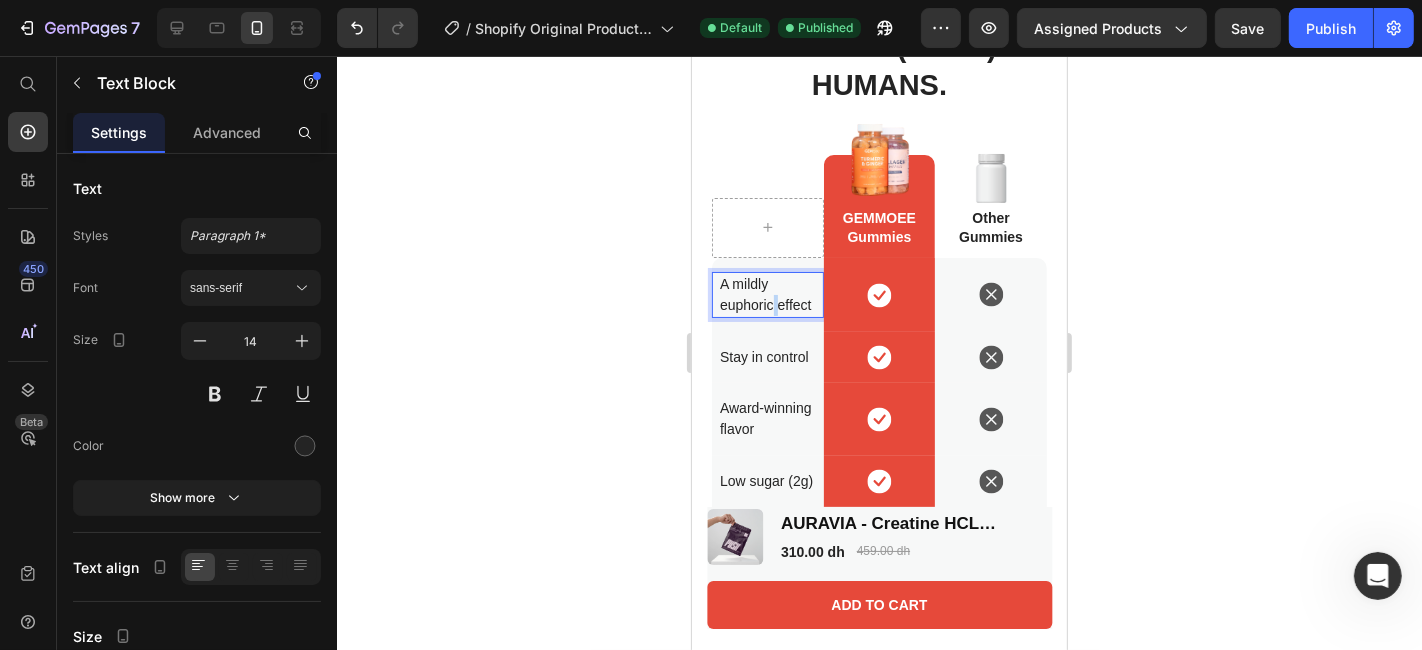 click on "A mildly euphoric effect" at bounding box center [771, 294] 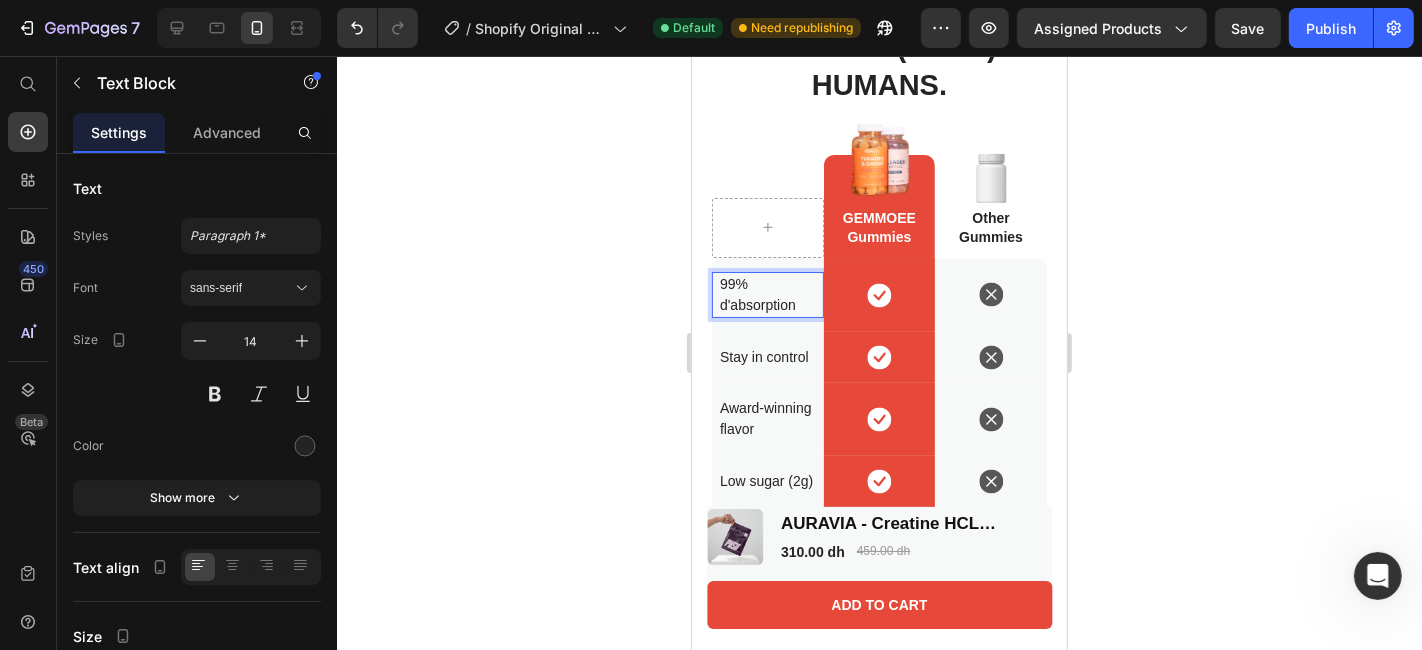 click on "99% d'absorption" at bounding box center (771, 294) 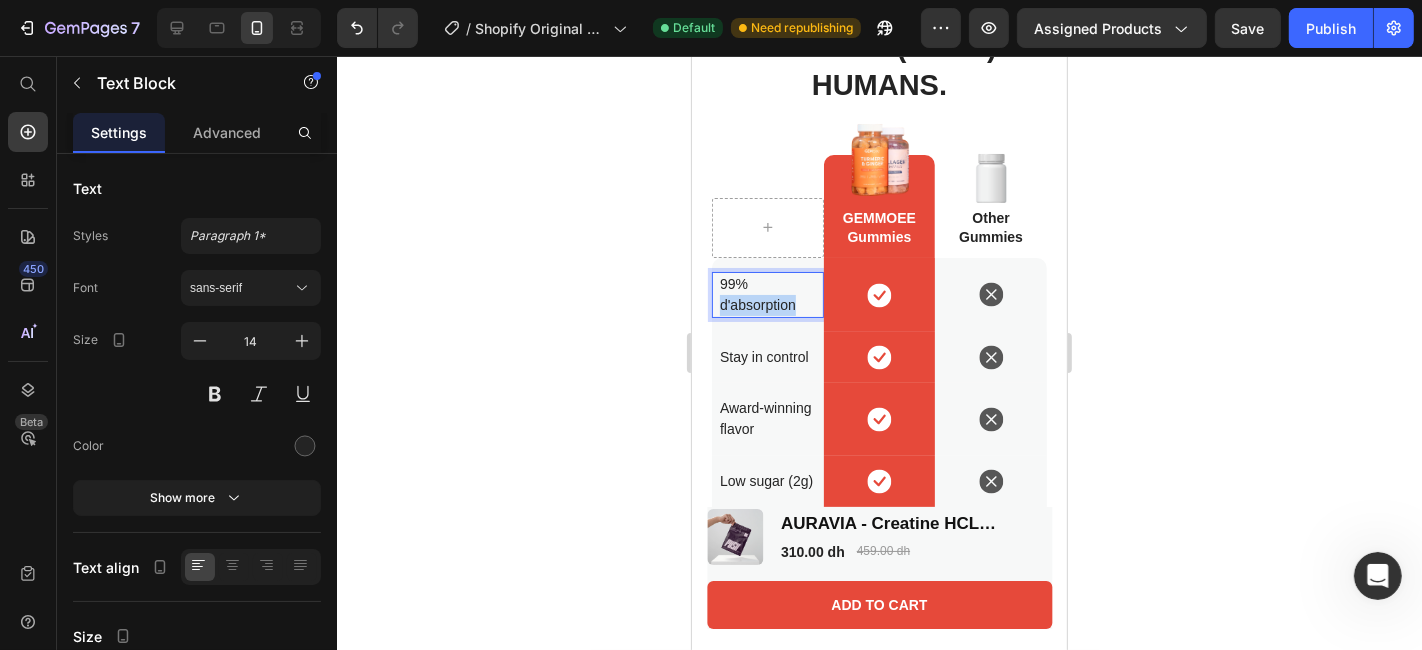 click on "99% d'absorption" at bounding box center [771, 294] 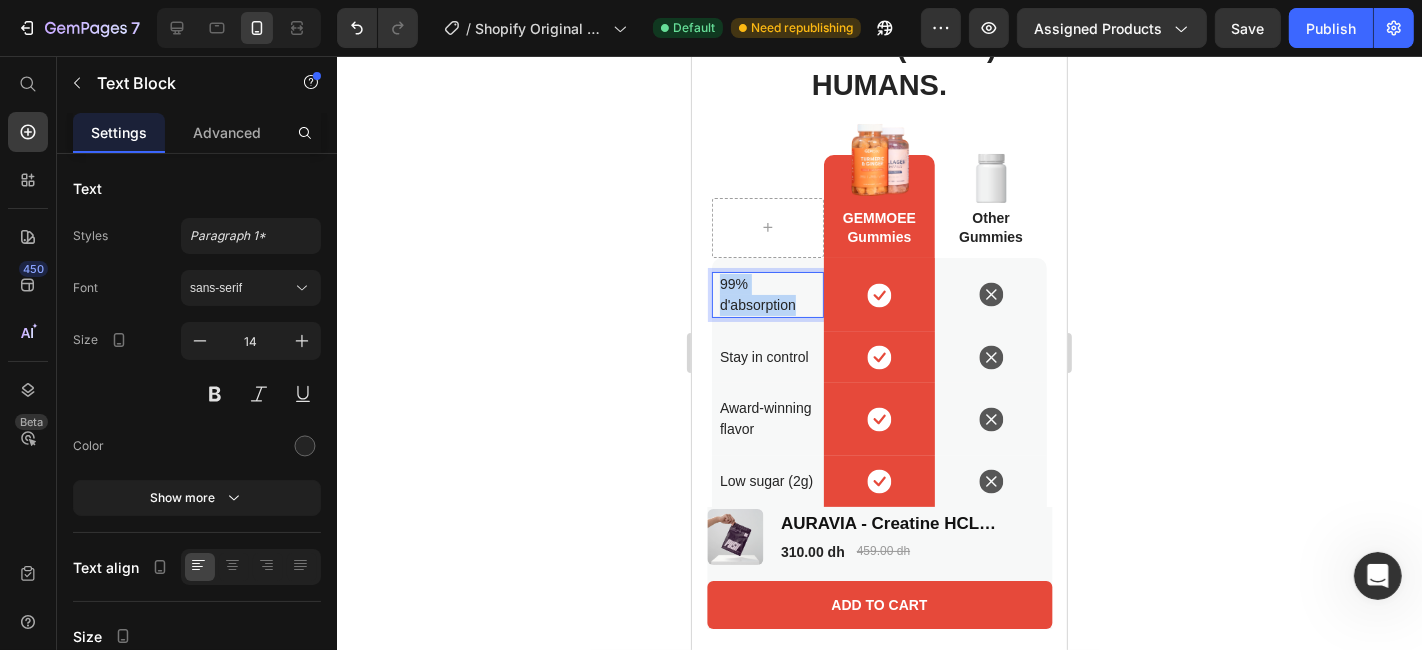click on "99% d'absorption" at bounding box center (771, 294) 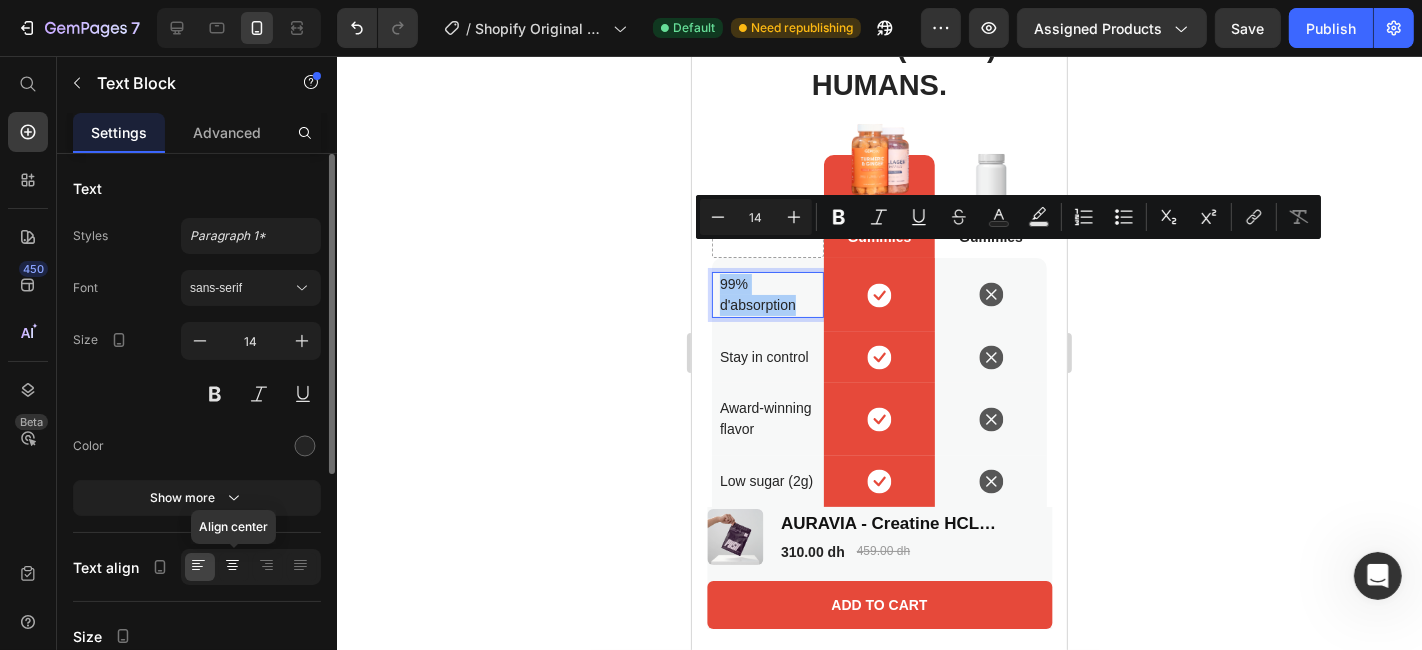 click 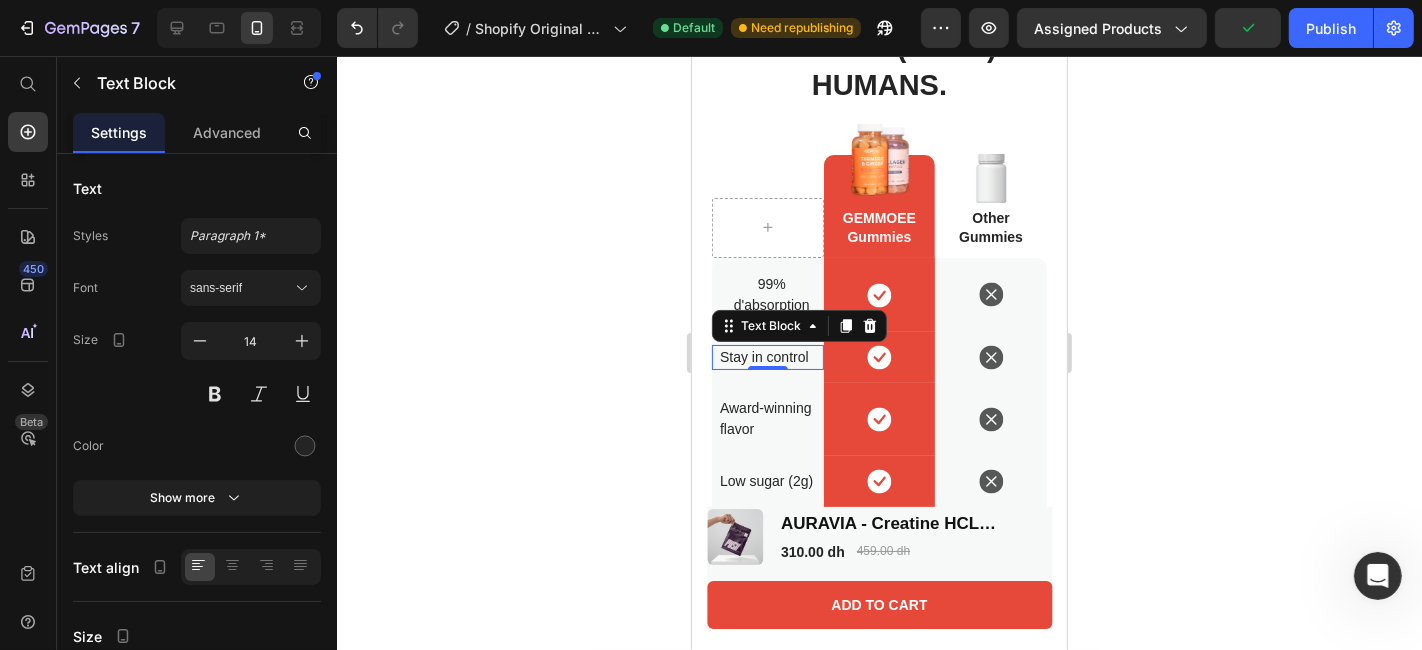 click on "Stay in control" at bounding box center [771, 356] 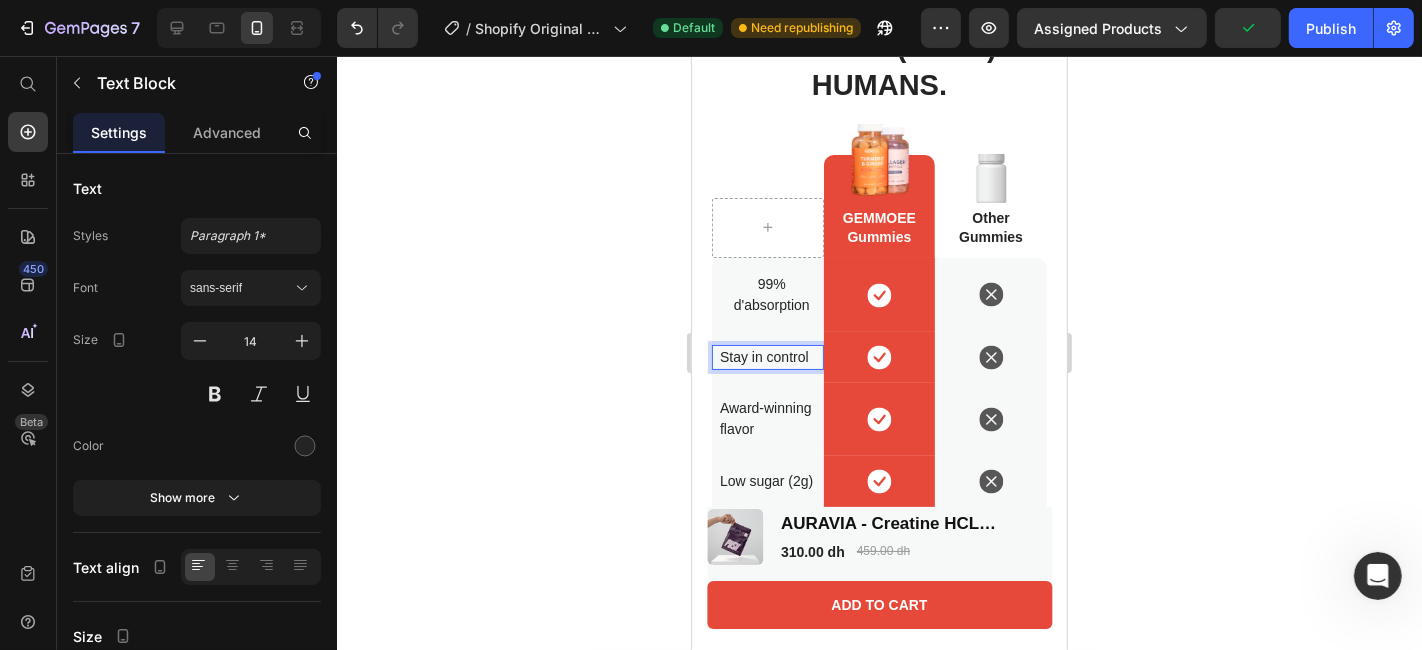 click on "Stay in control" at bounding box center (771, 356) 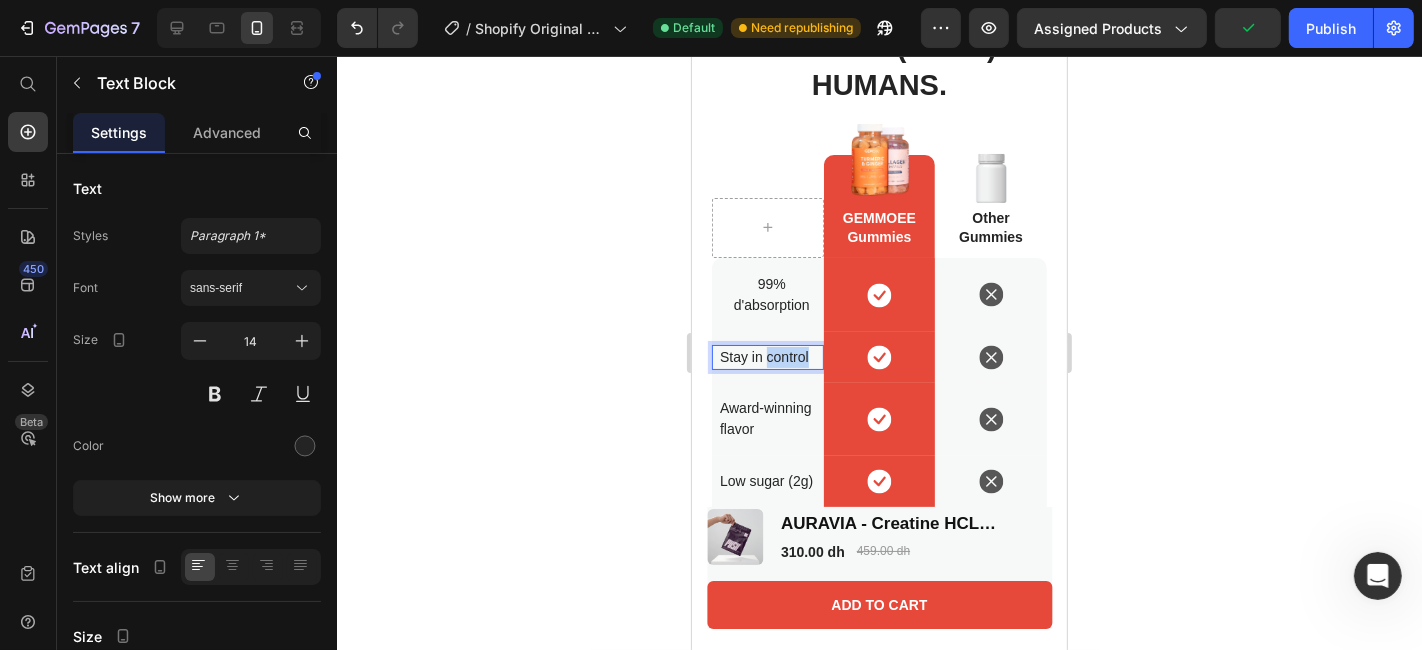 click on "Stay in control" at bounding box center [771, 356] 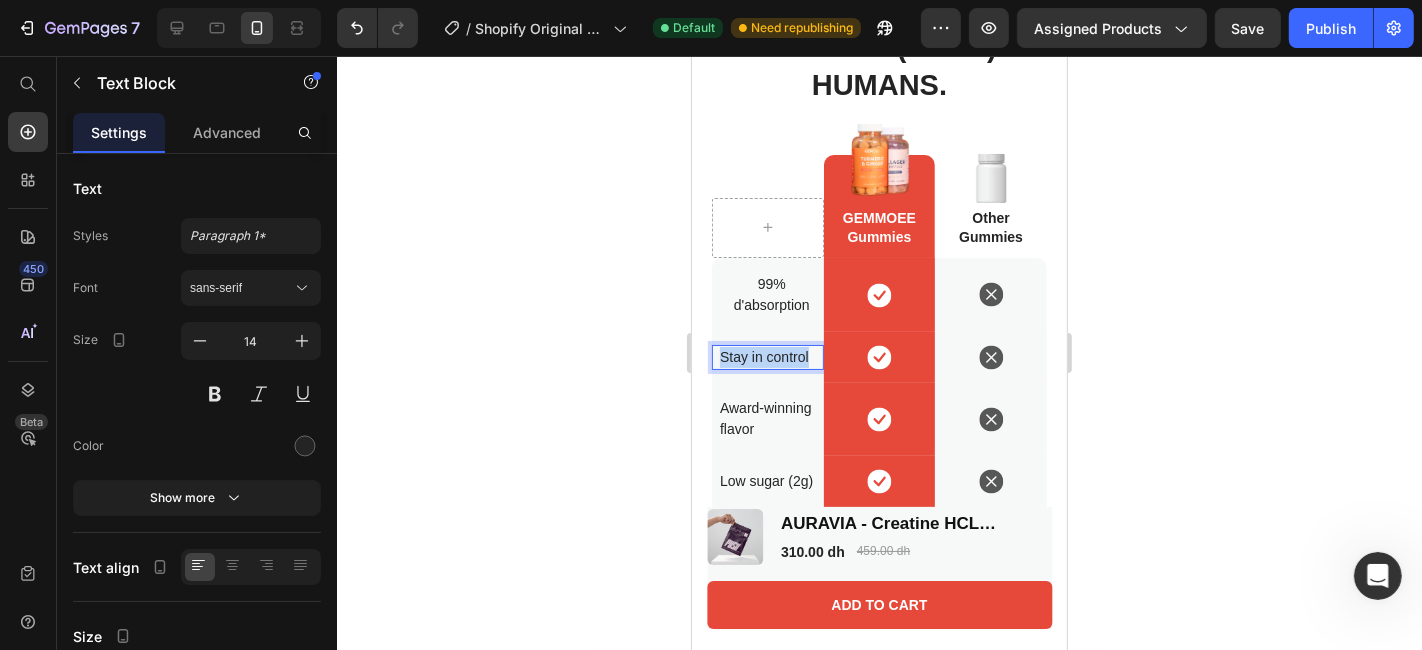 click on "Stay in control" at bounding box center (771, 356) 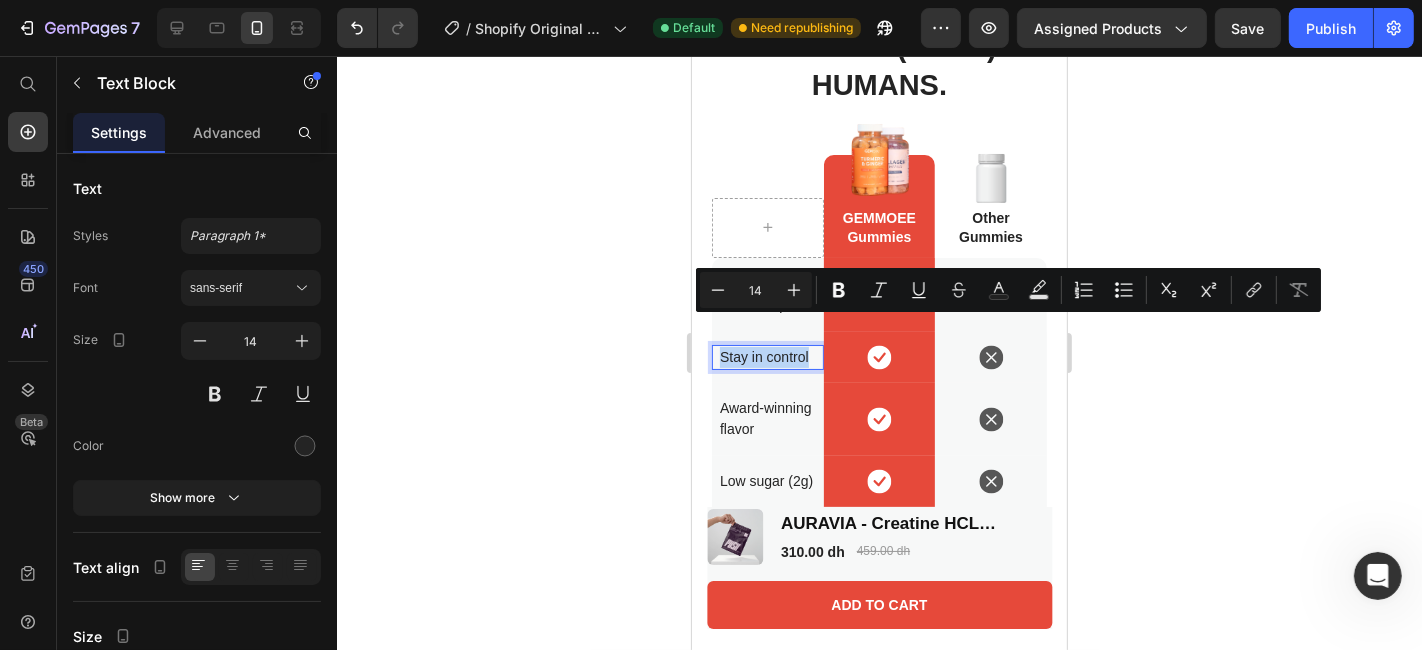 scroll, scrollTop: 4854, scrollLeft: 0, axis: vertical 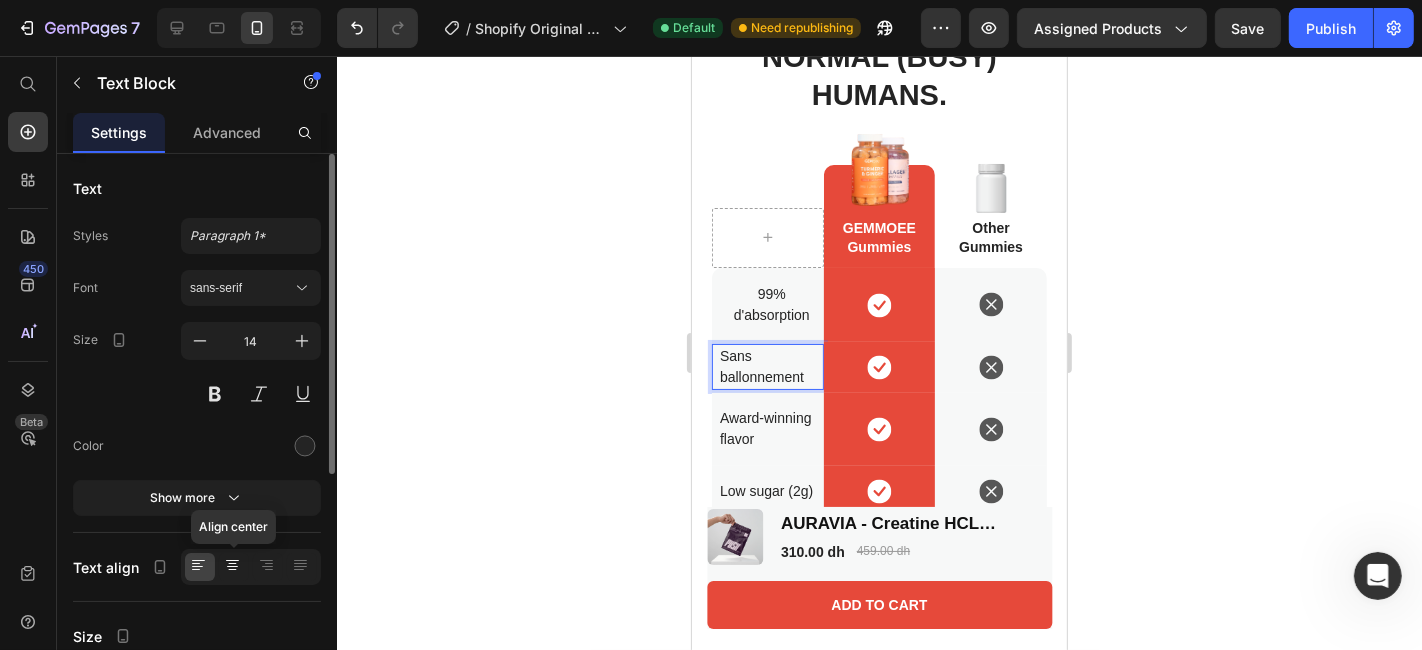 click 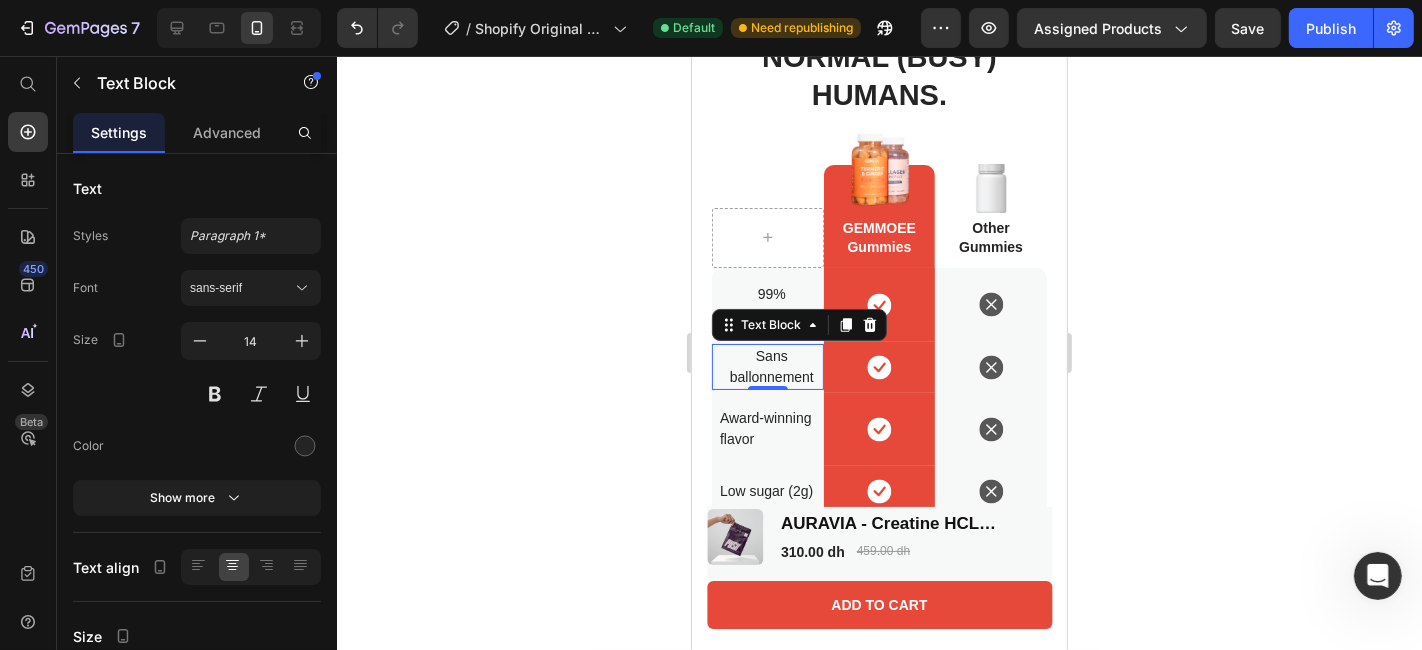 click on "Sans ballonnement" at bounding box center [771, 366] 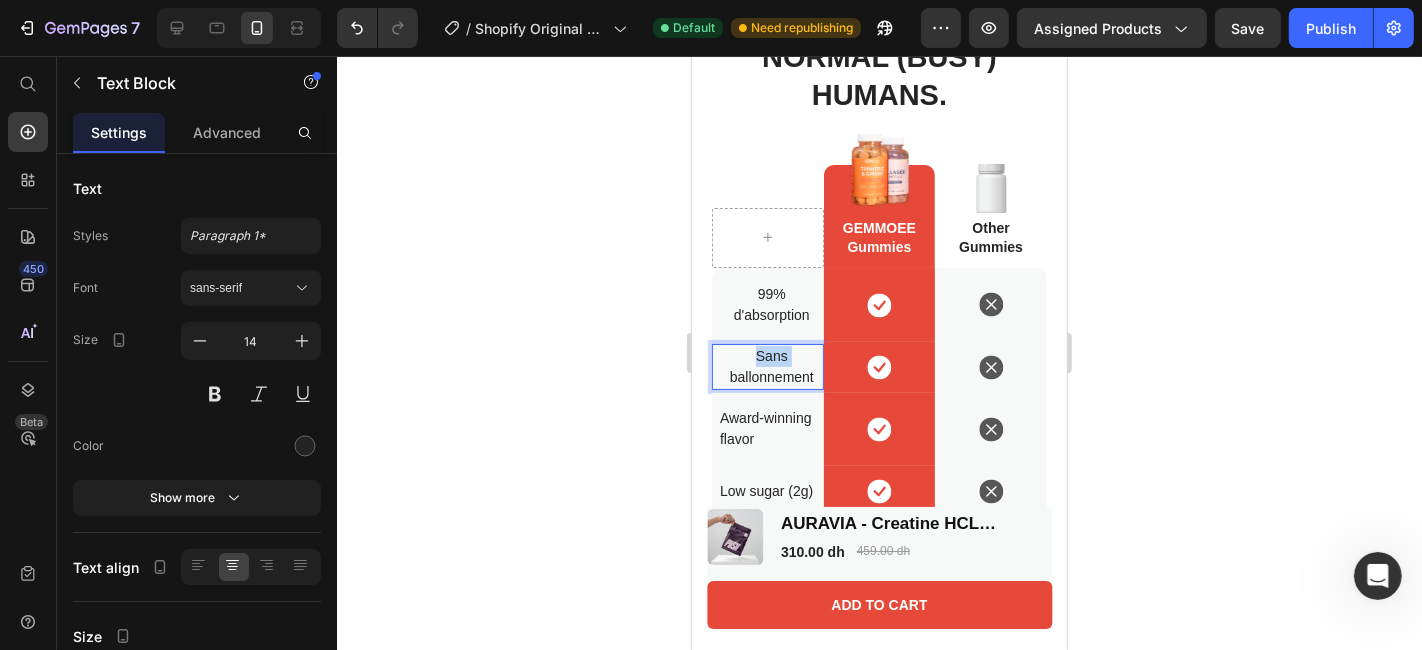 click on "Sans ballonnement" at bounding box center [771, 366] 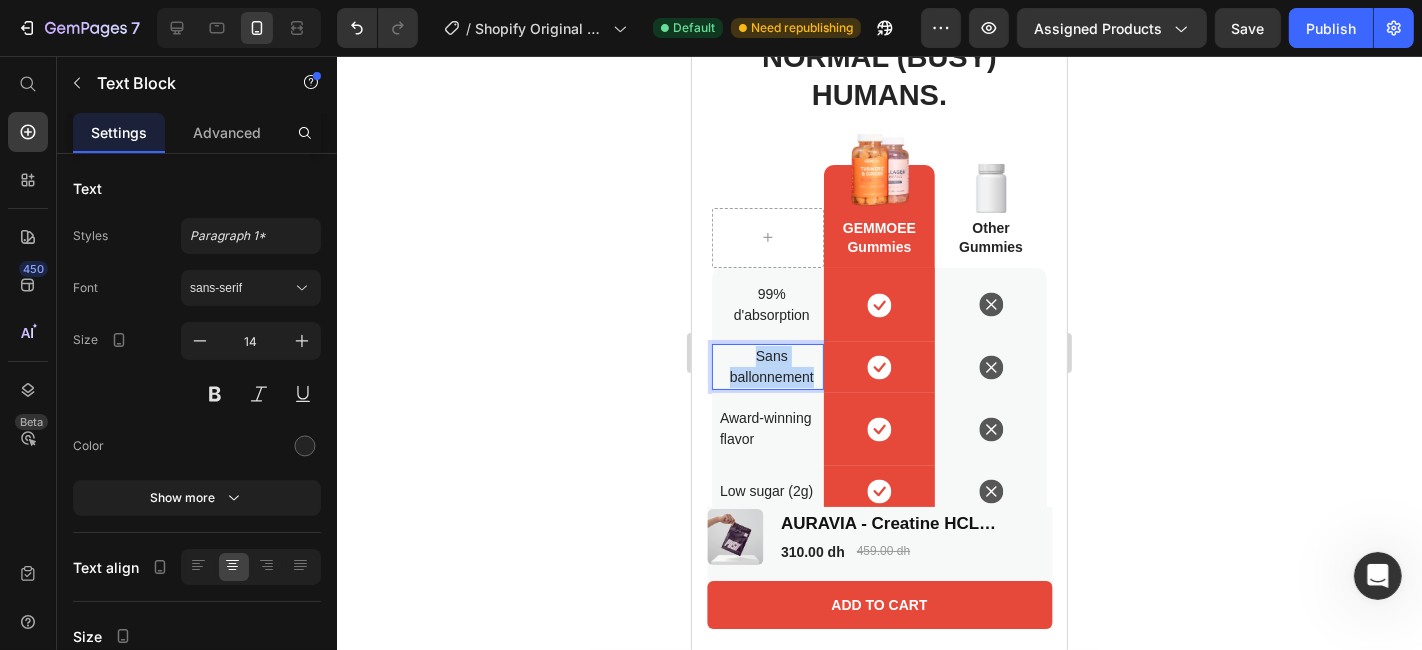 click on "Sans ballonnement" at bounding box center [771, 366] 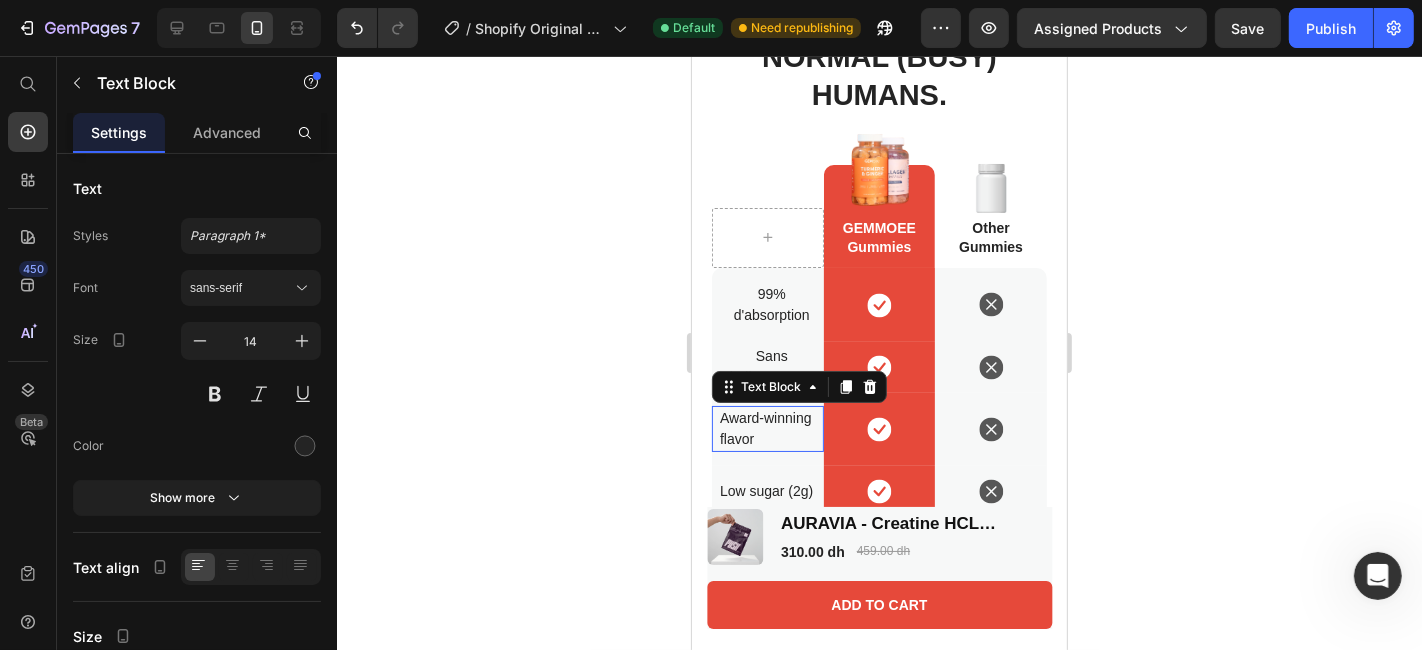 click on "Award-winning flavor" at bounding box center (771, 428) 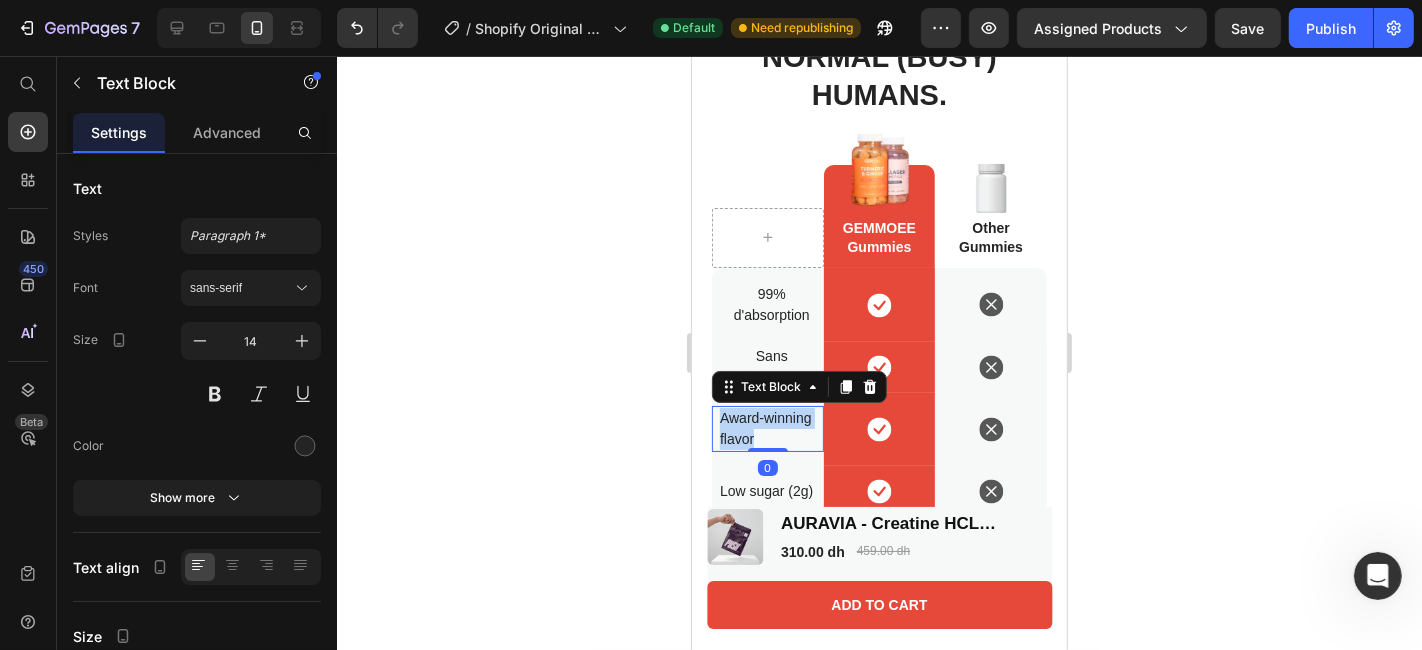 click on "Award-winning flavor" at bounding box center [771, 428] 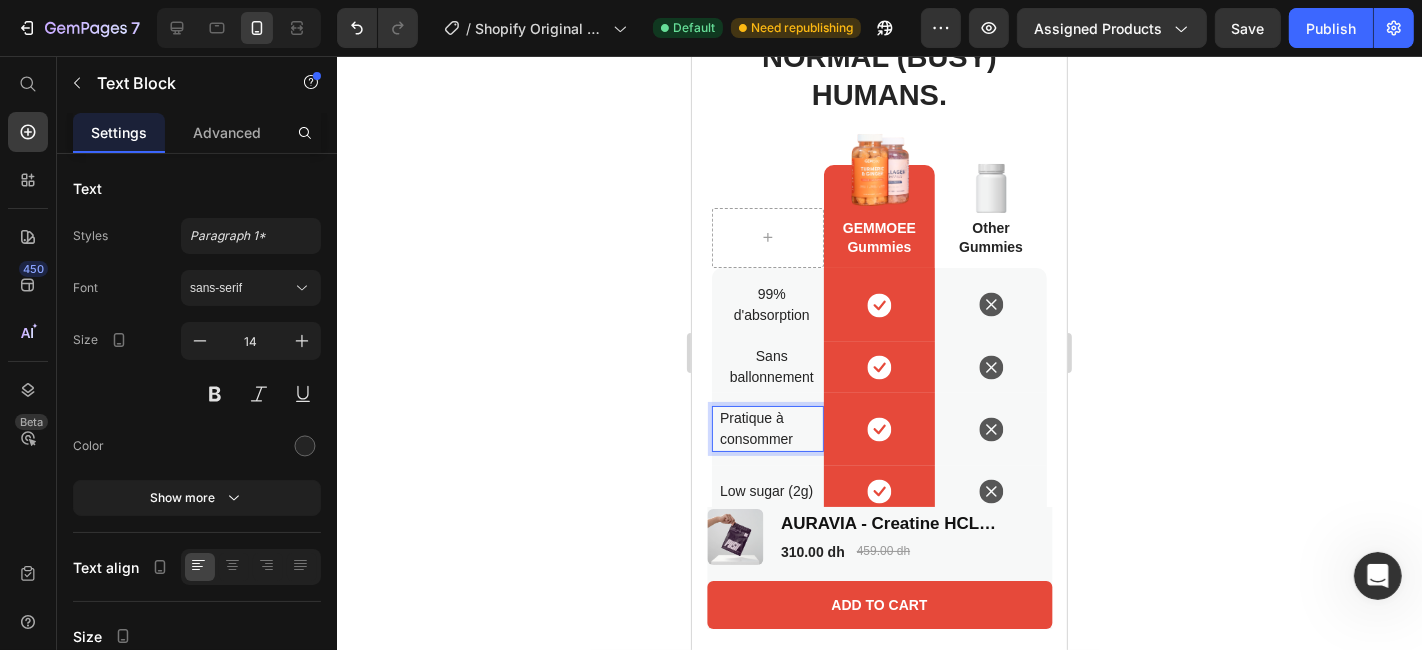 click on "Pratique à consommer" at bounding box center (771, 428) 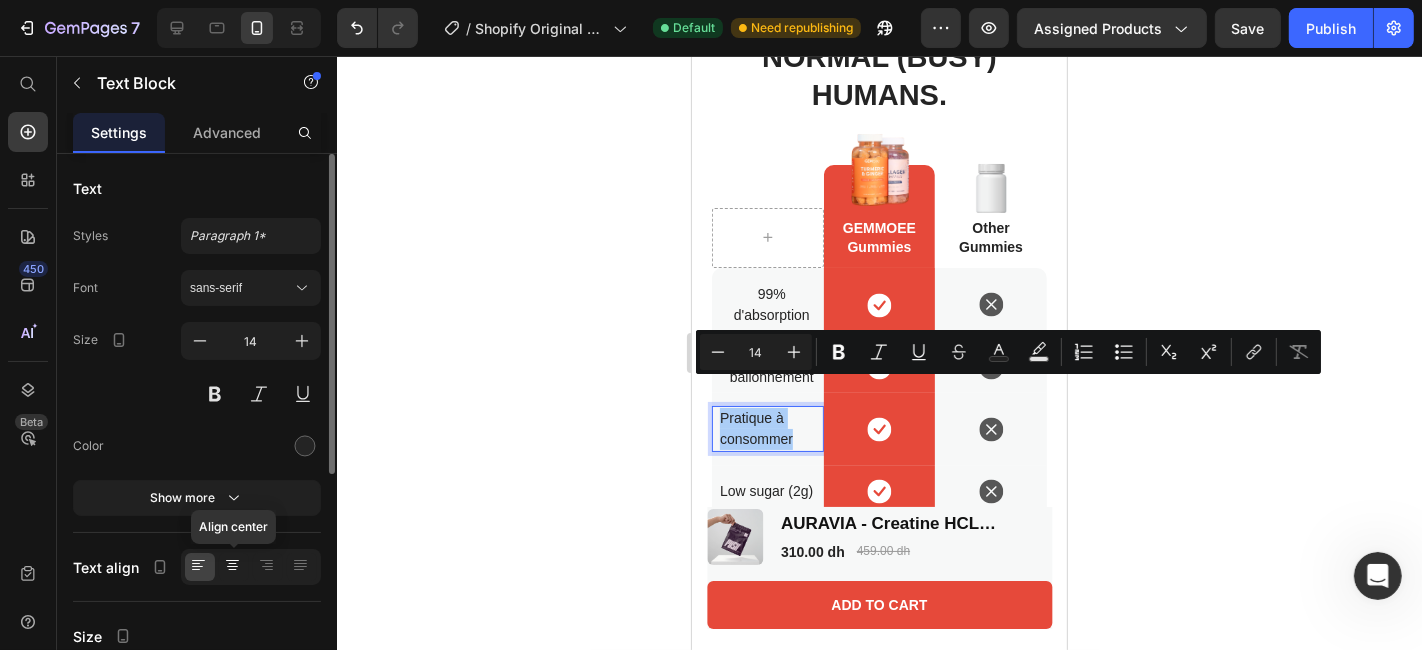 click 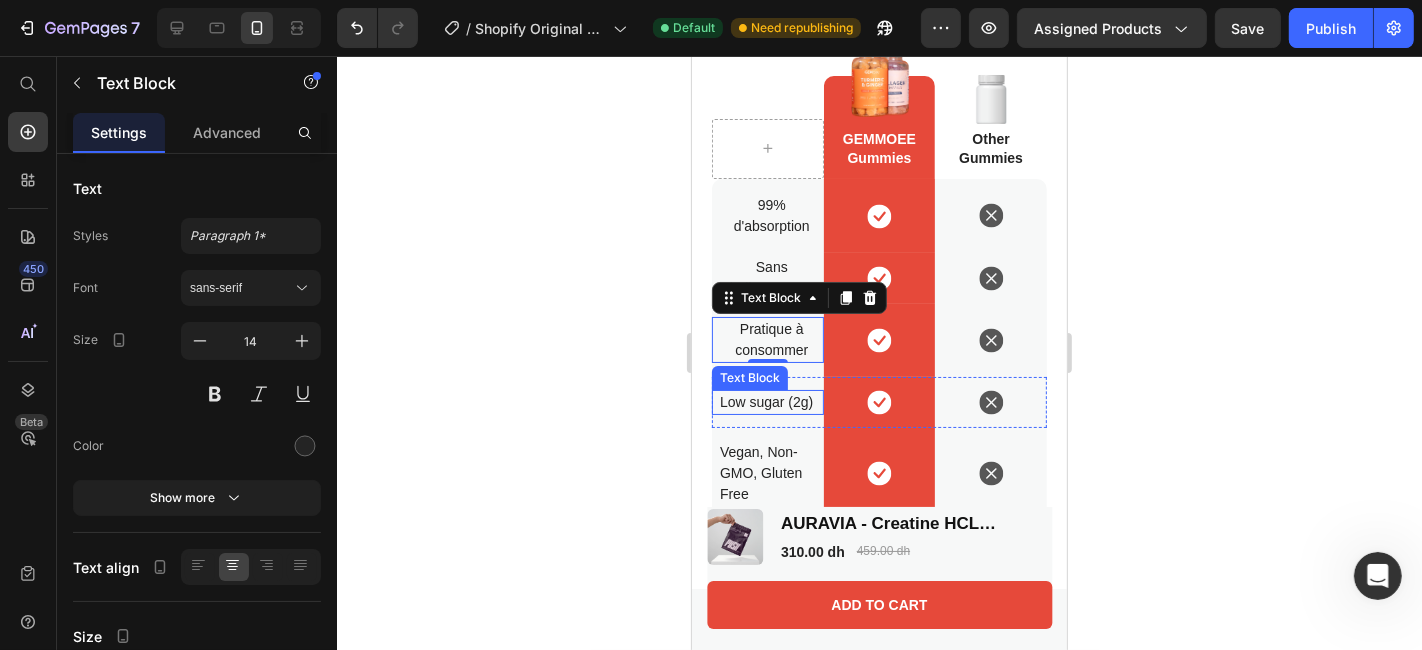 scroll, scrollTop: 4945, scrollLeft: 0, axis: vertical 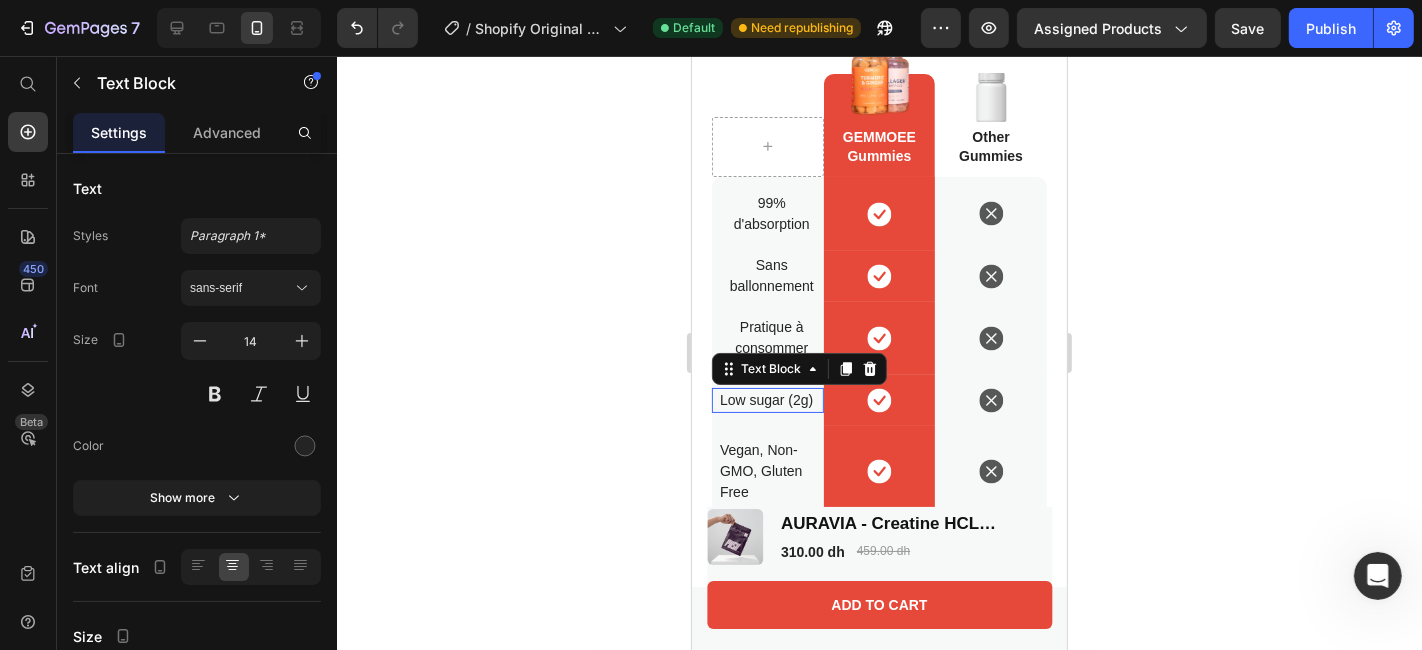 click on "Low sugar (2g)" at bounding box center [771, 399] 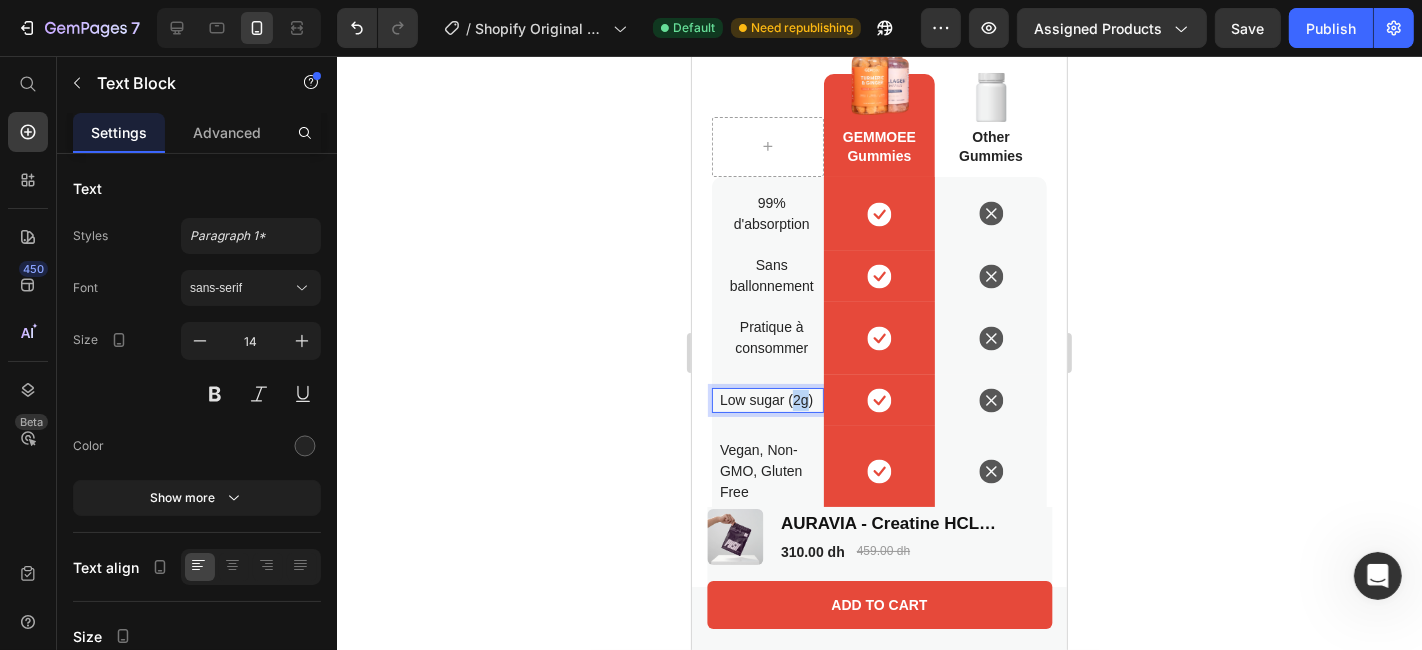 click on "Low sugar (2g)" at bounding box center (771, 399) 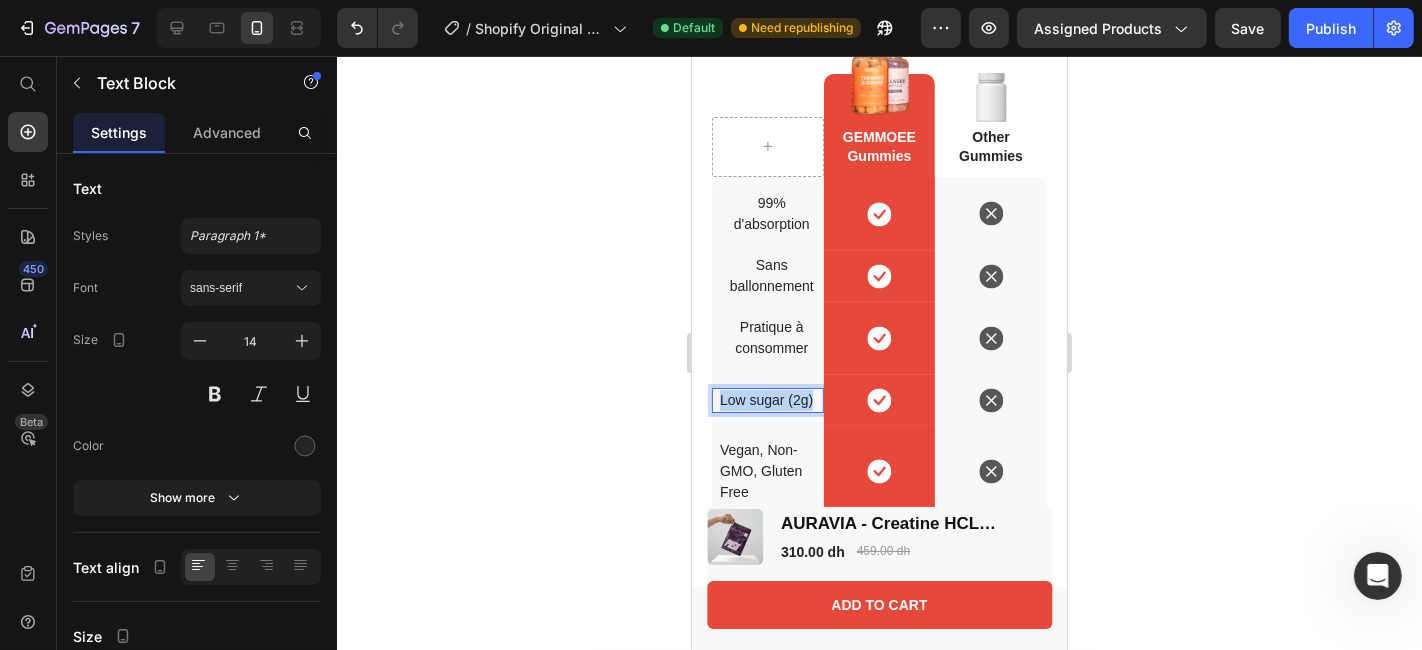 click on "Low sugar (2g)" at bounding box center (771, 399) 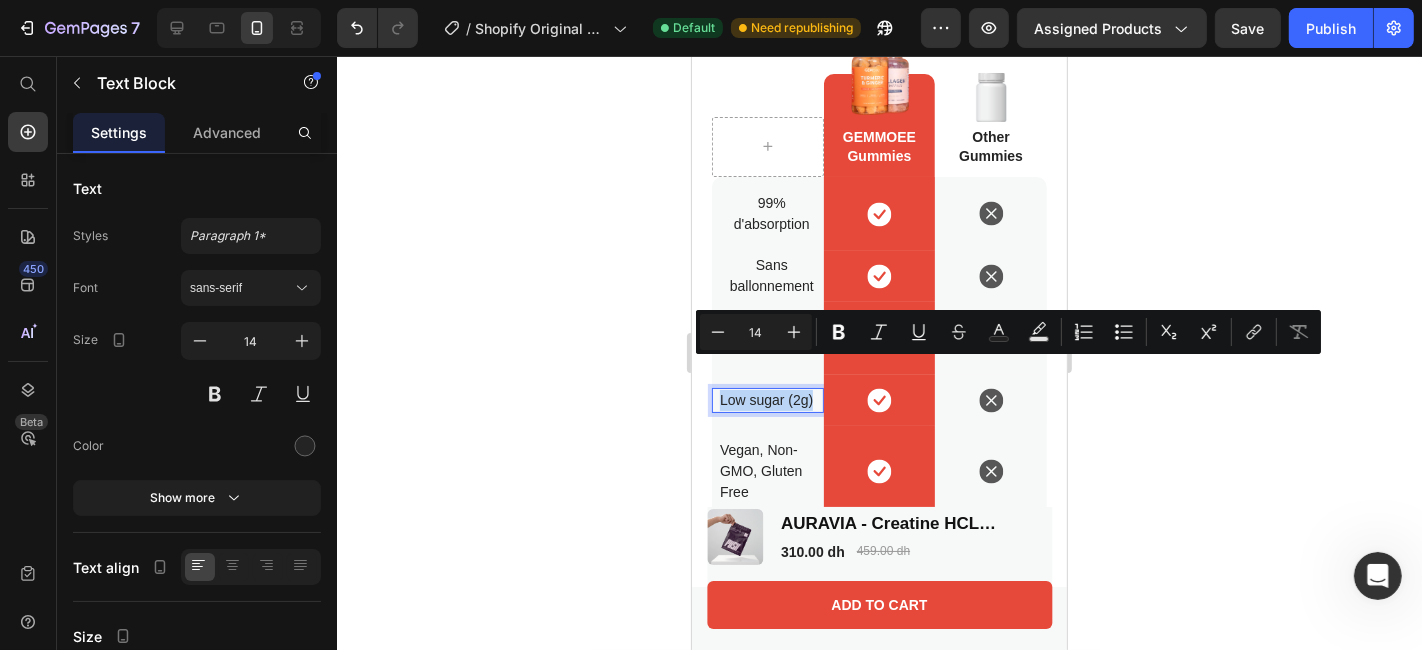 scroll, scrollTop: 4935, scrollLeft: 0, axis: vertical 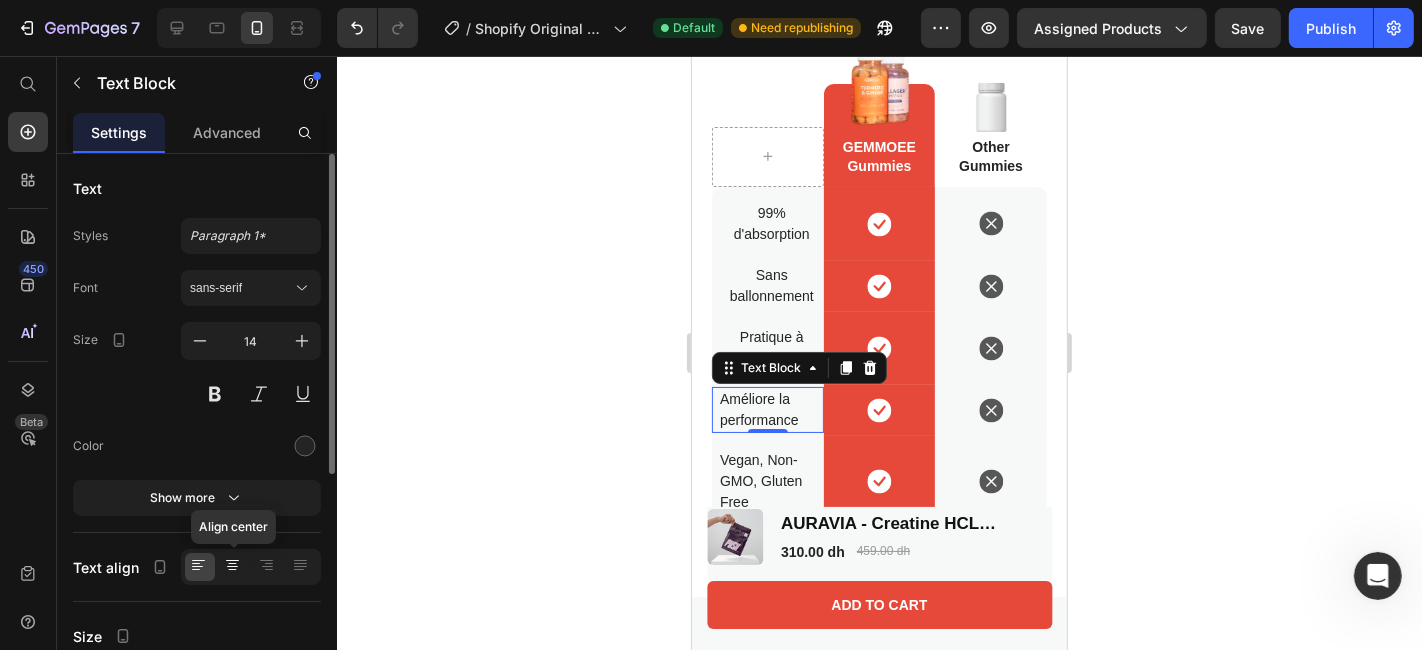 click 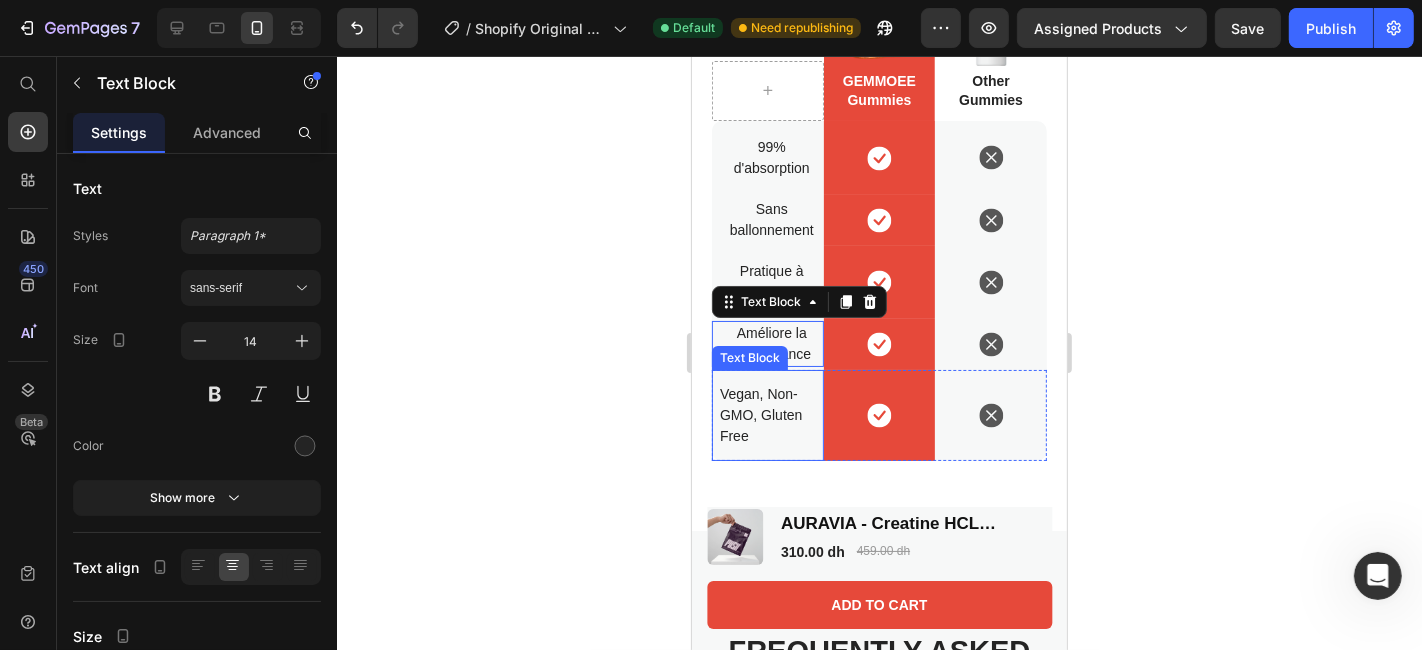 scroll, scrollTop: 5002, scrollLeft: 0, axis: vertical 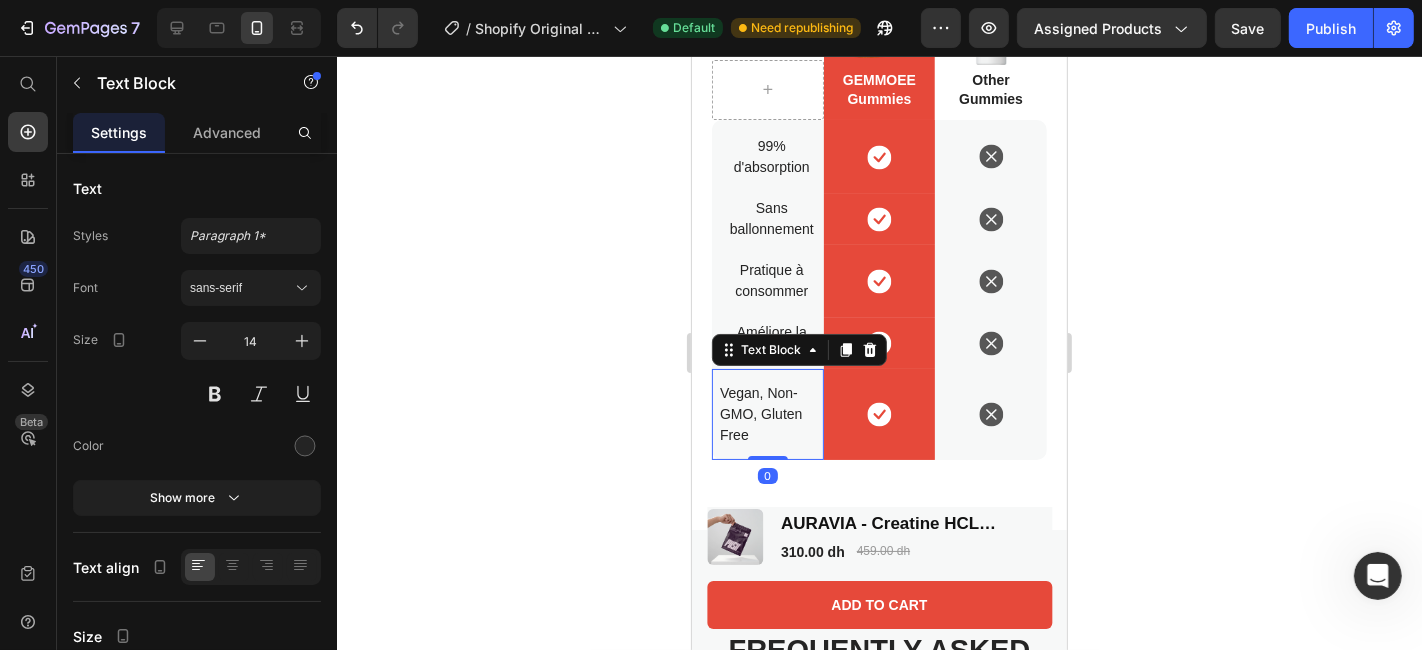 click on "Vegan, Non-GMO, Gluten Free" at bounding box center (771, 413) 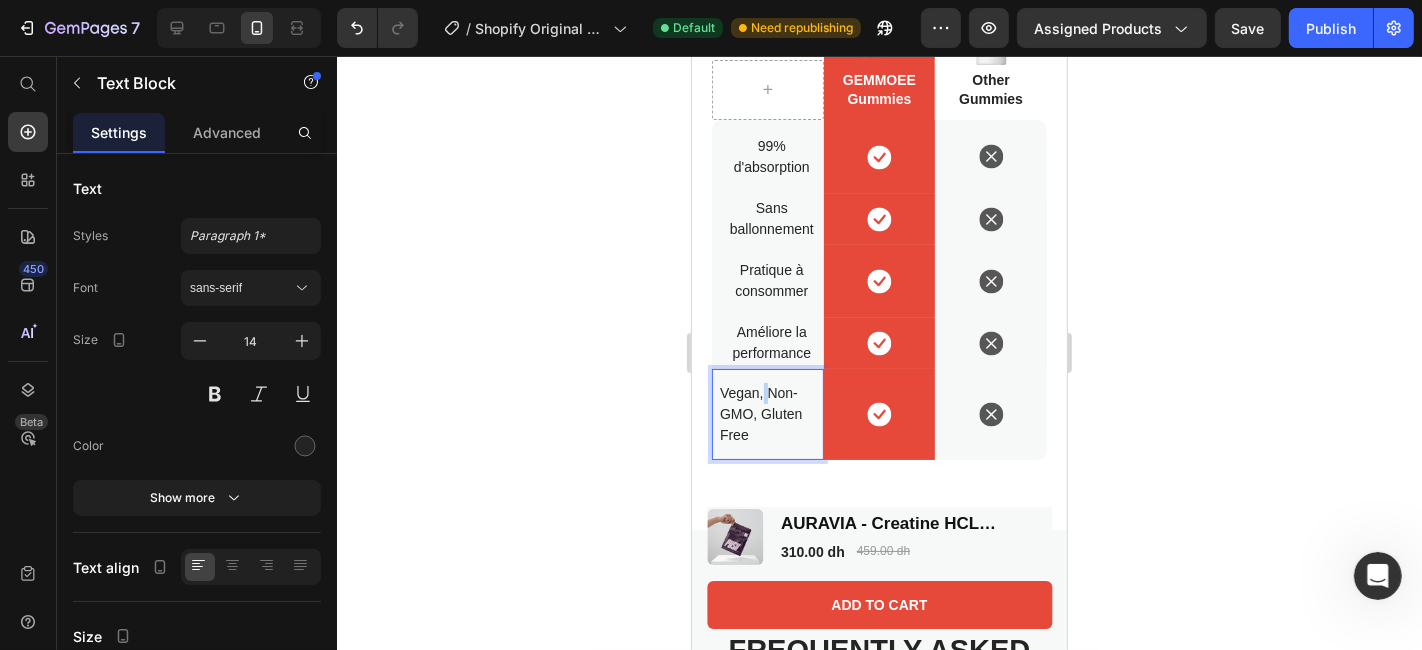 click on "Vegan, Non-GMO, Gluten Free" at bounding box center (771, 413) 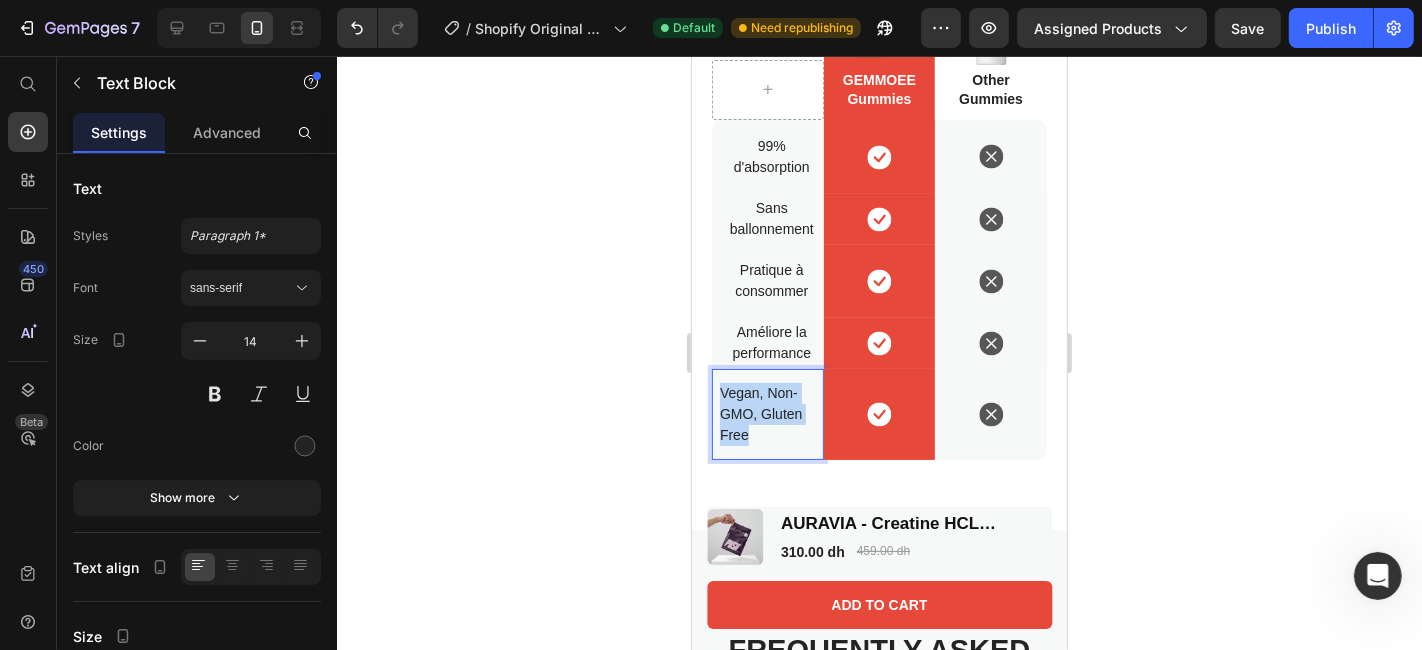 click on "Vegan, Non-GMO, Gluten Free" at bounding box center (771, 413) 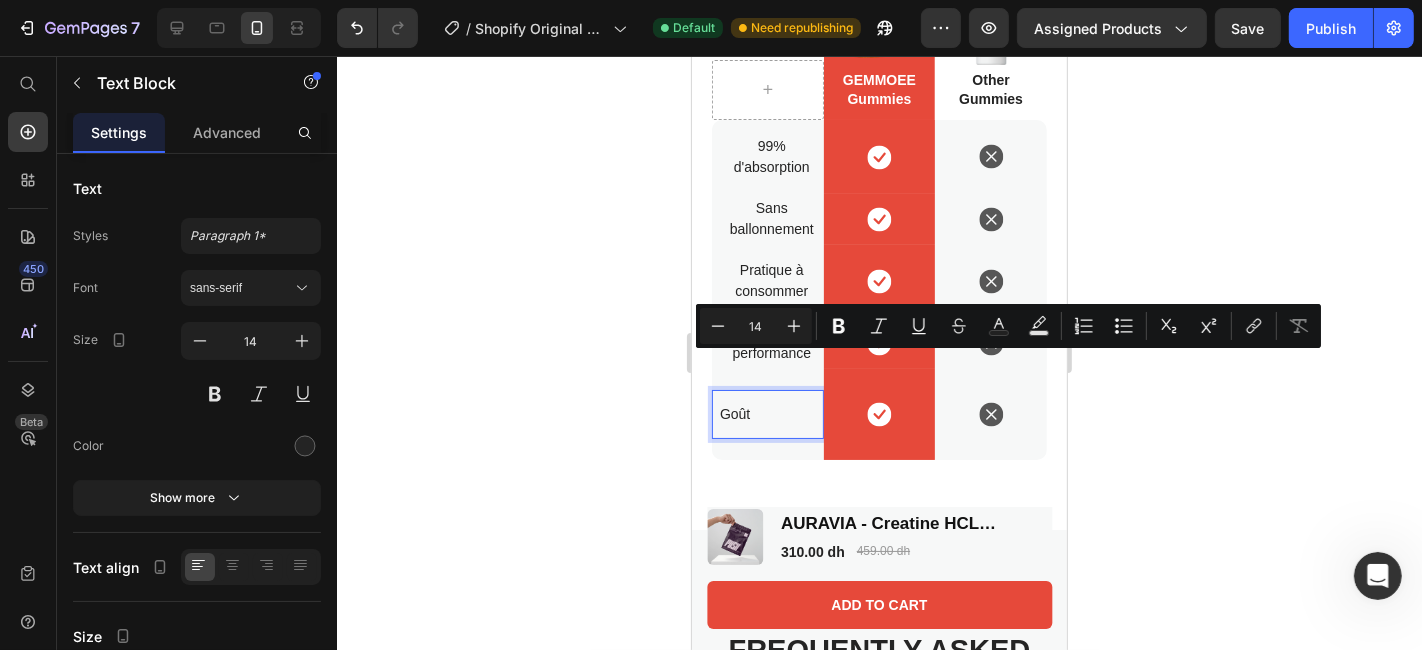 scroll, scrollTop: 5022, scrollLeft: 0, axis: vertical 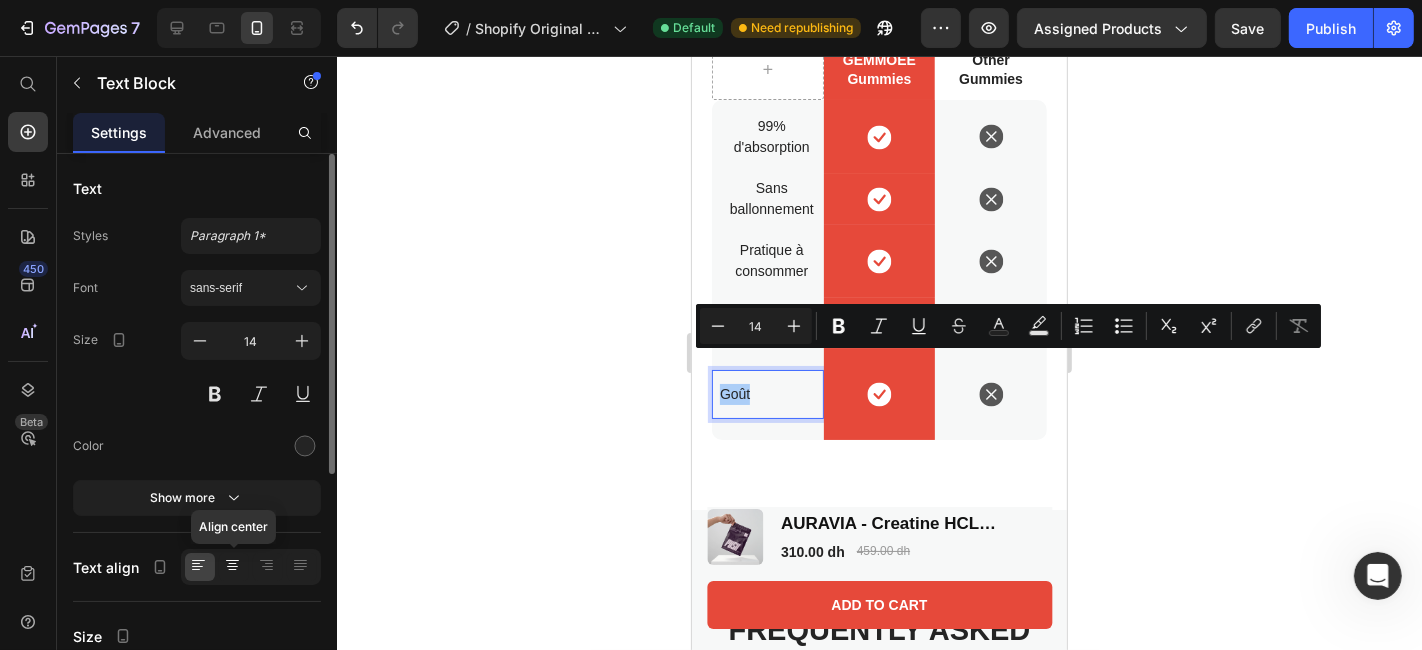 click 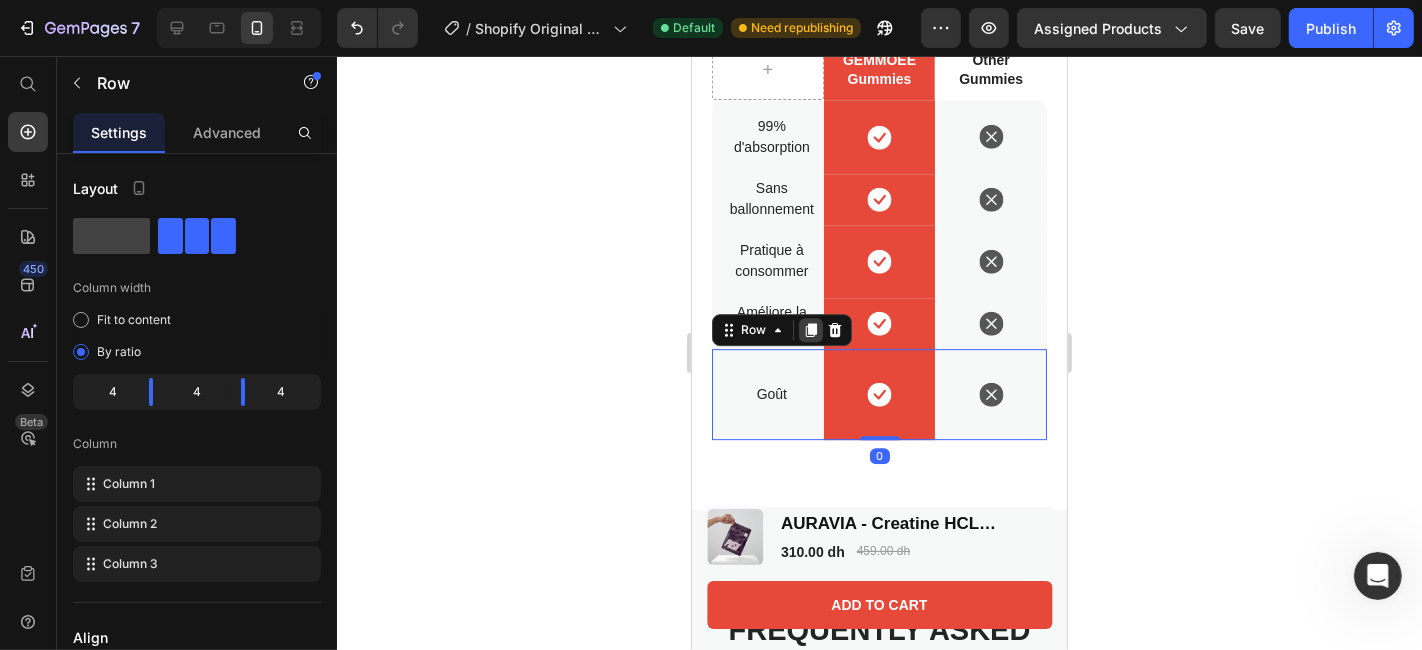 click 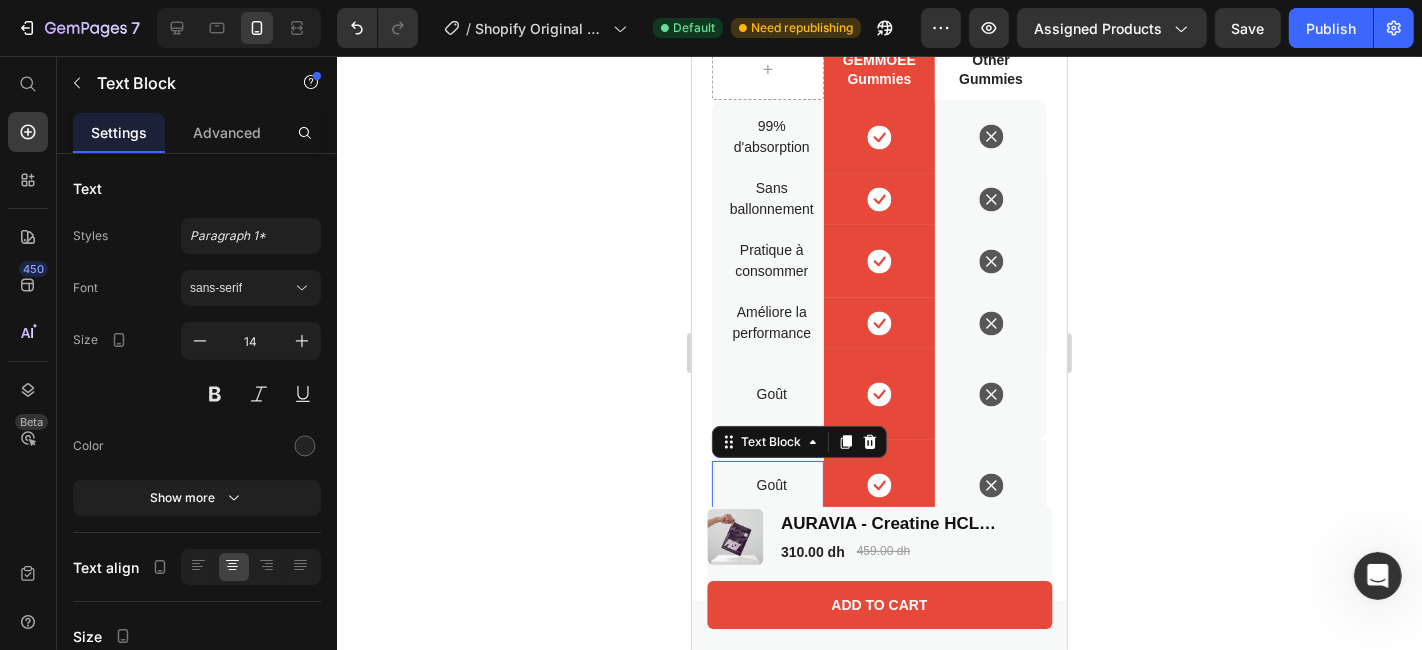 click on "Goût" at bounding box center (771, 484) 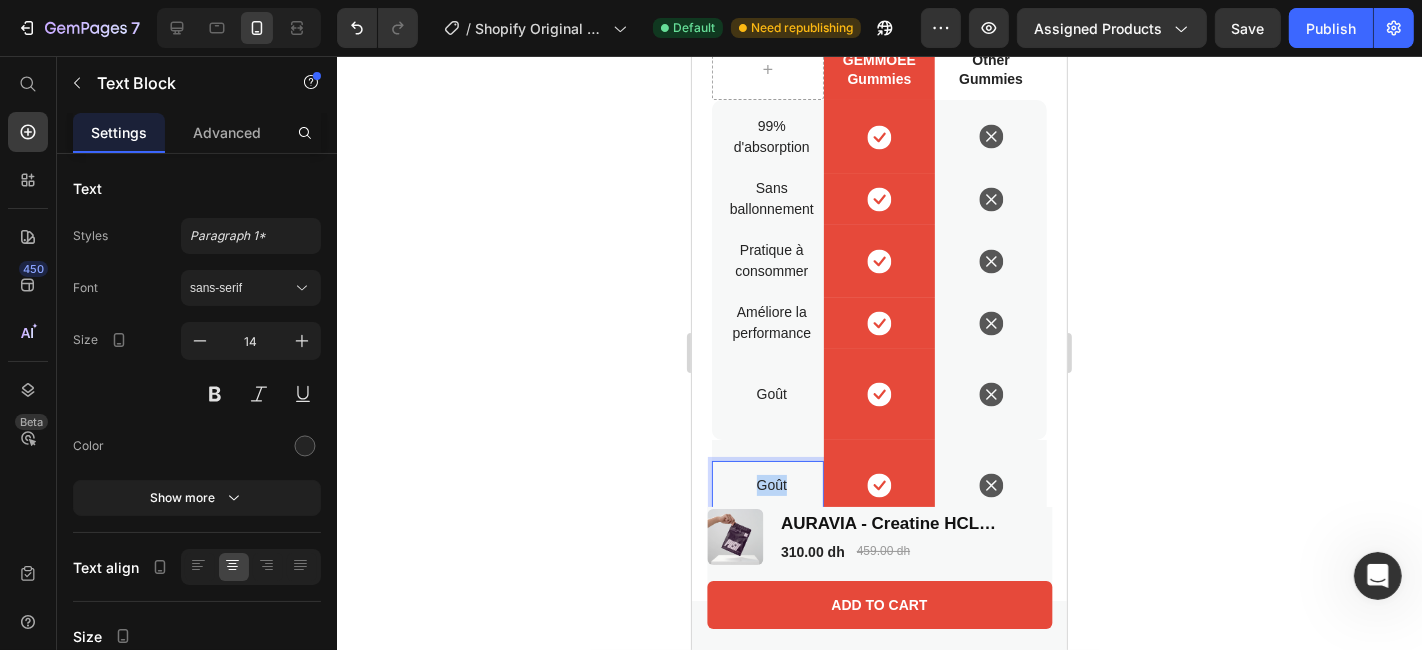 click on "Goût" at bounding box center (771, 484) 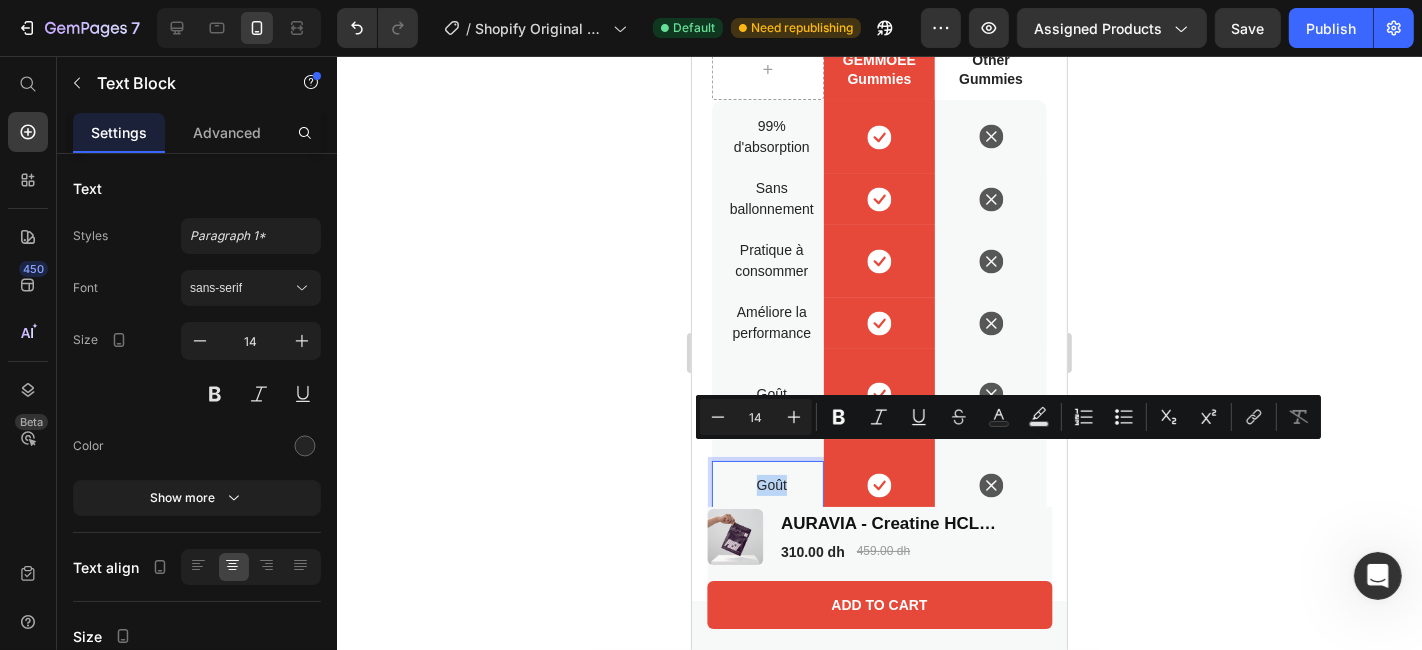 click on "Goût" at bounding box center [771, 484] 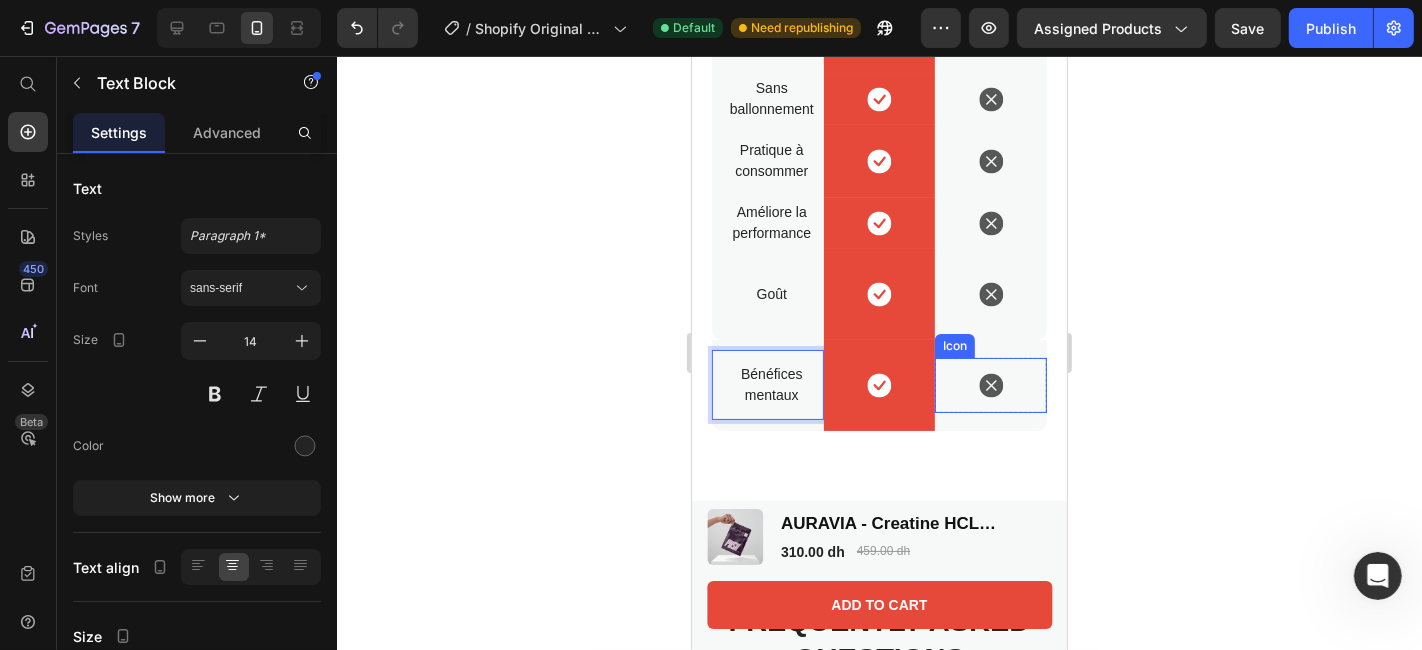 scroll, scrollTop: 5125, scrollLeft: 0, axis: vertical 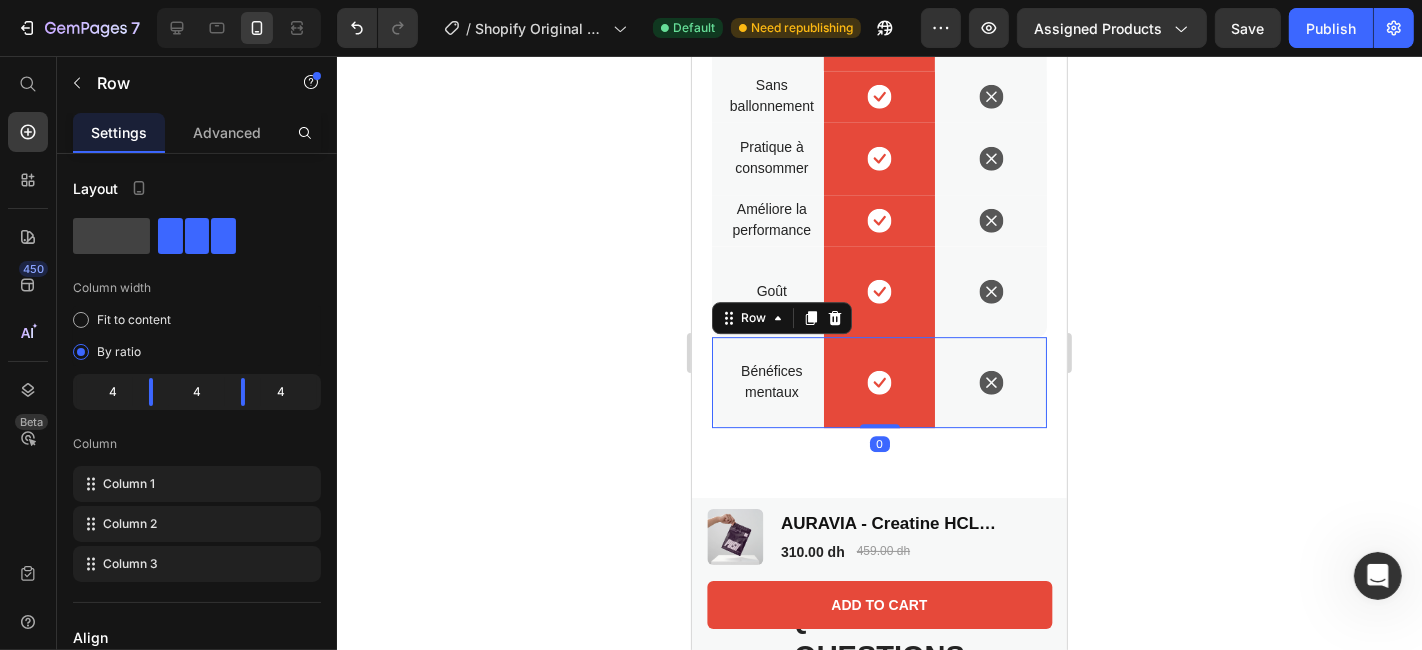 click on "Bénéfices mentaux Text Block" at bounding box center [767, 381] 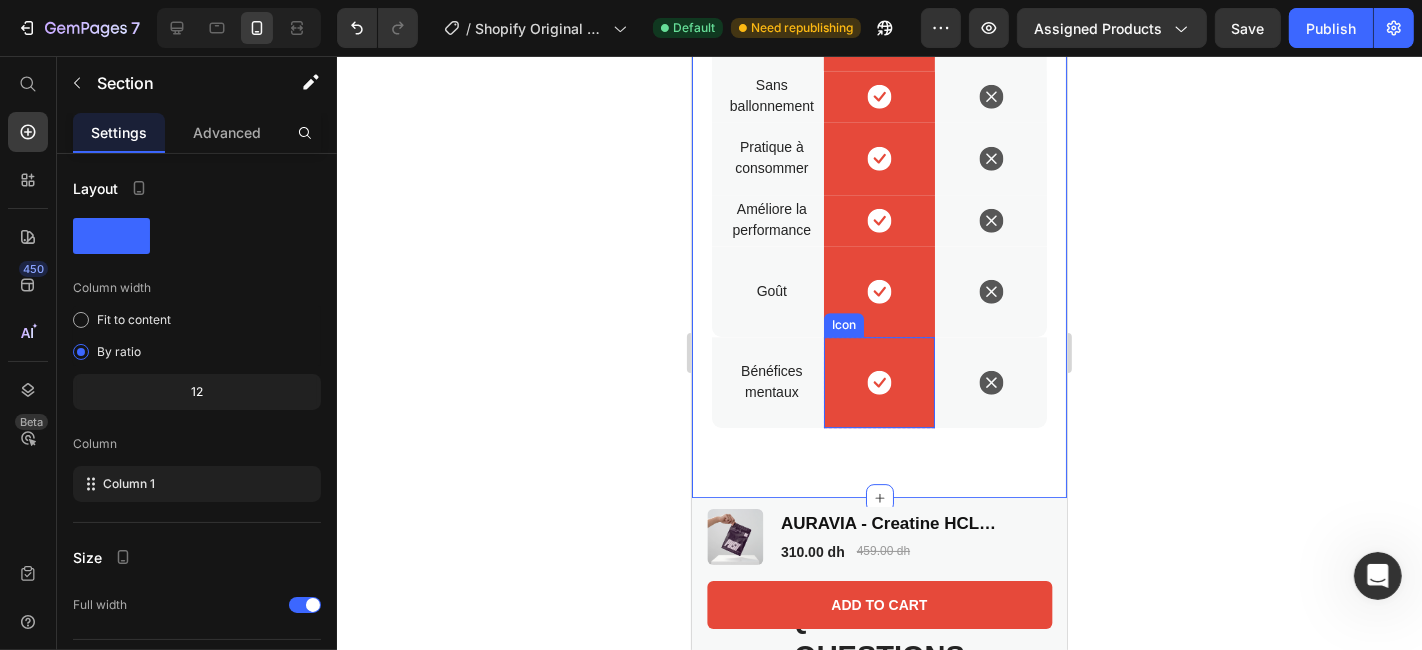 scroll, scrollTop: 5051, scrollLeft: 0, axis: vertical 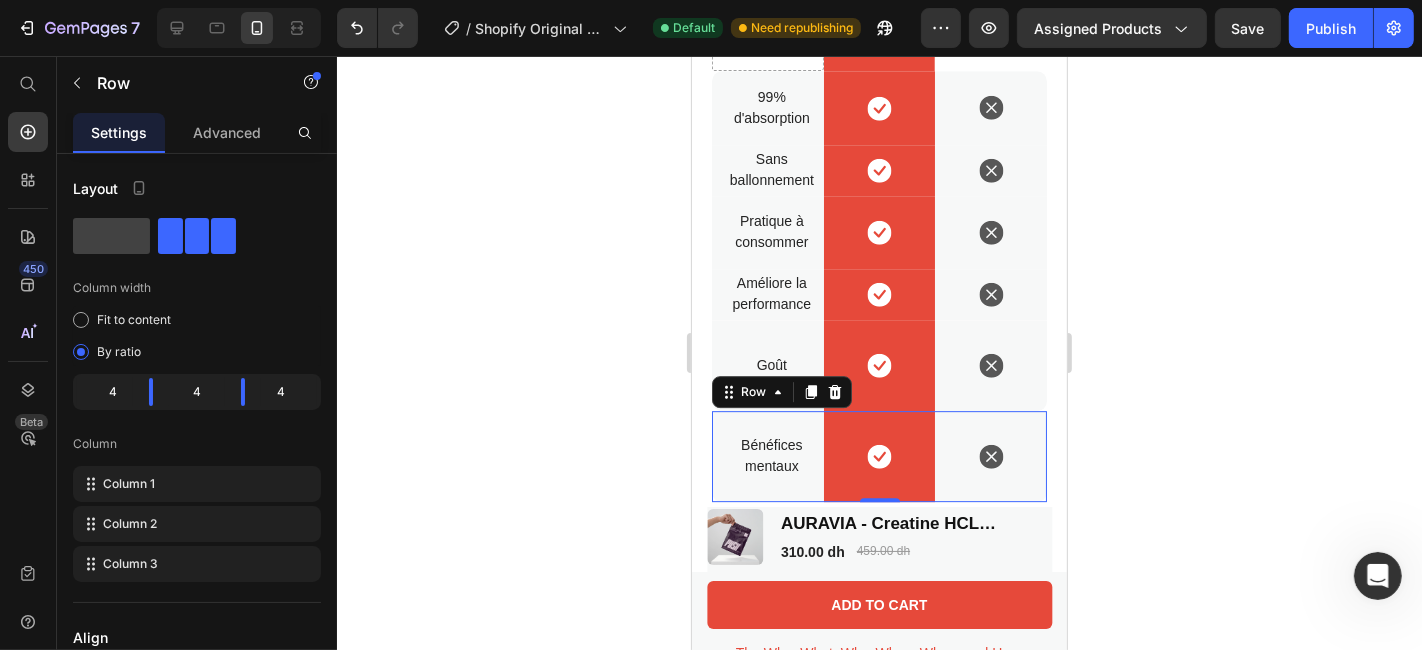 click on "Bénéfices mentaux Text Block" at bounding box center (767, 455) 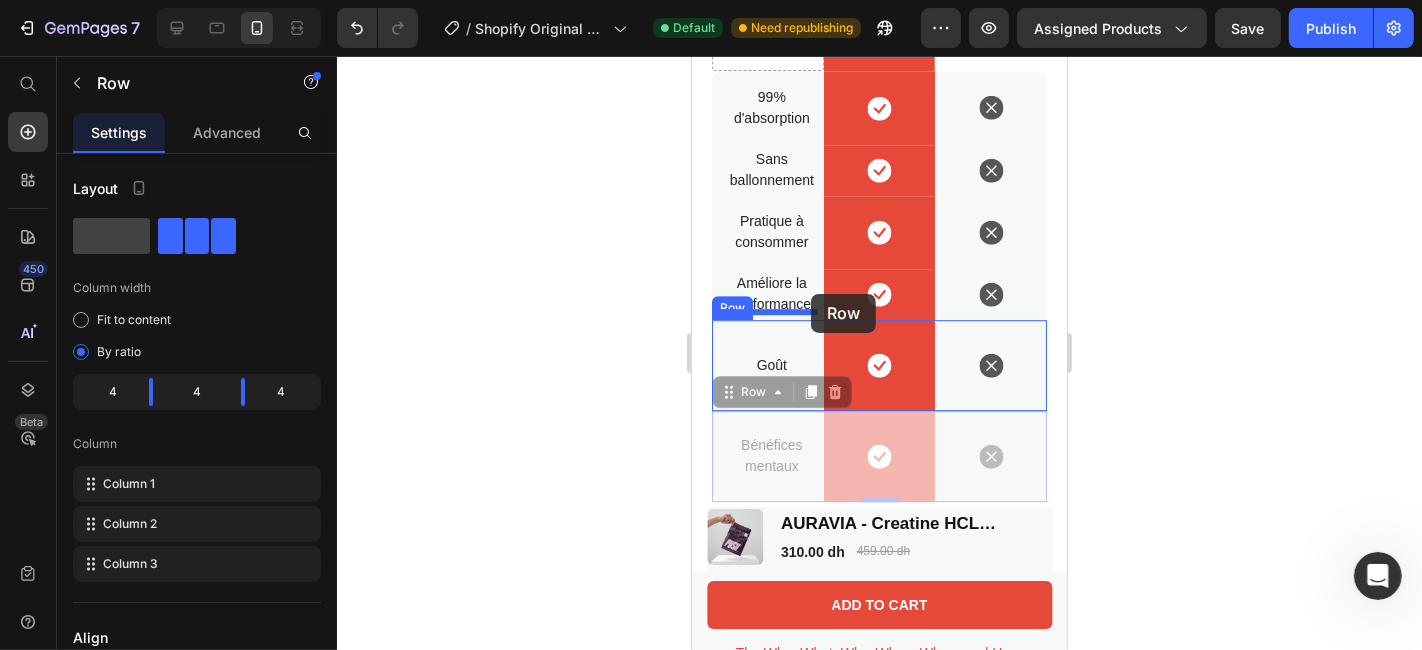 drag, startPoint x: 795, startPoint y: 388, endPoint x: 810, endPoint y: 293, distance: 96.17692 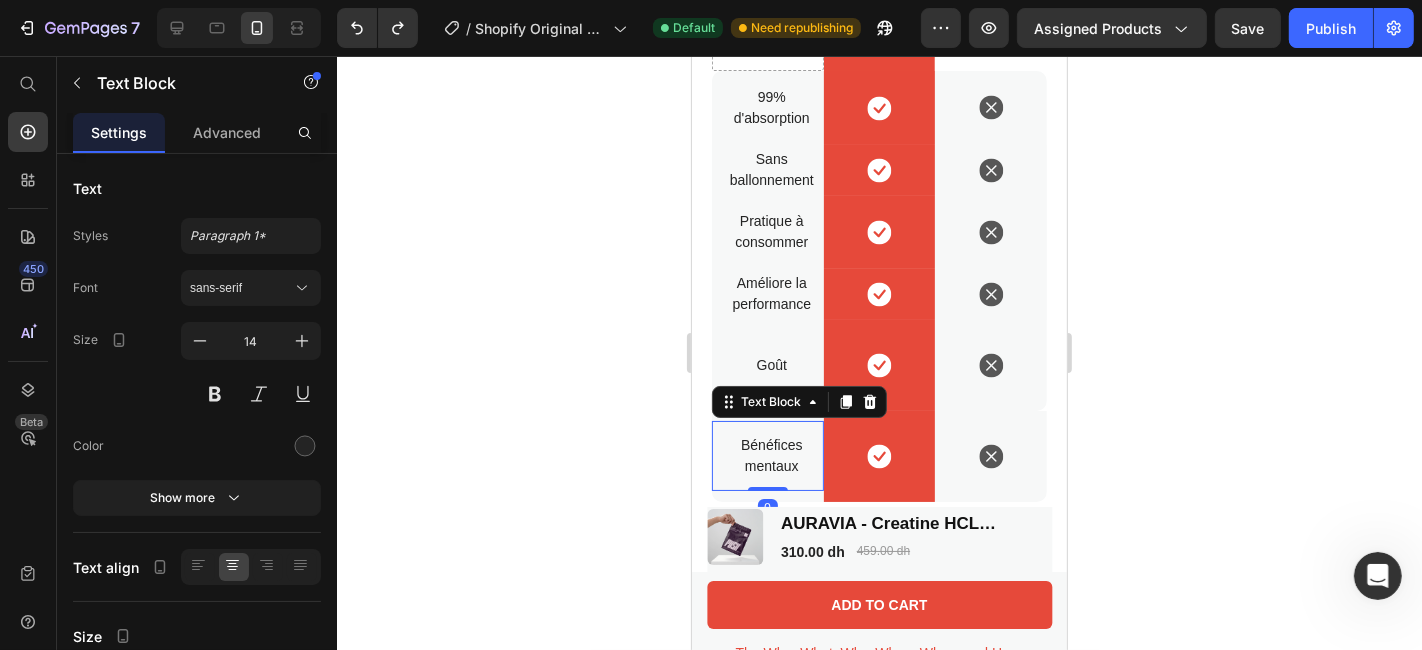 click on "Bénéfices mentaux Text Block   0" at bounding box center [767, 455] 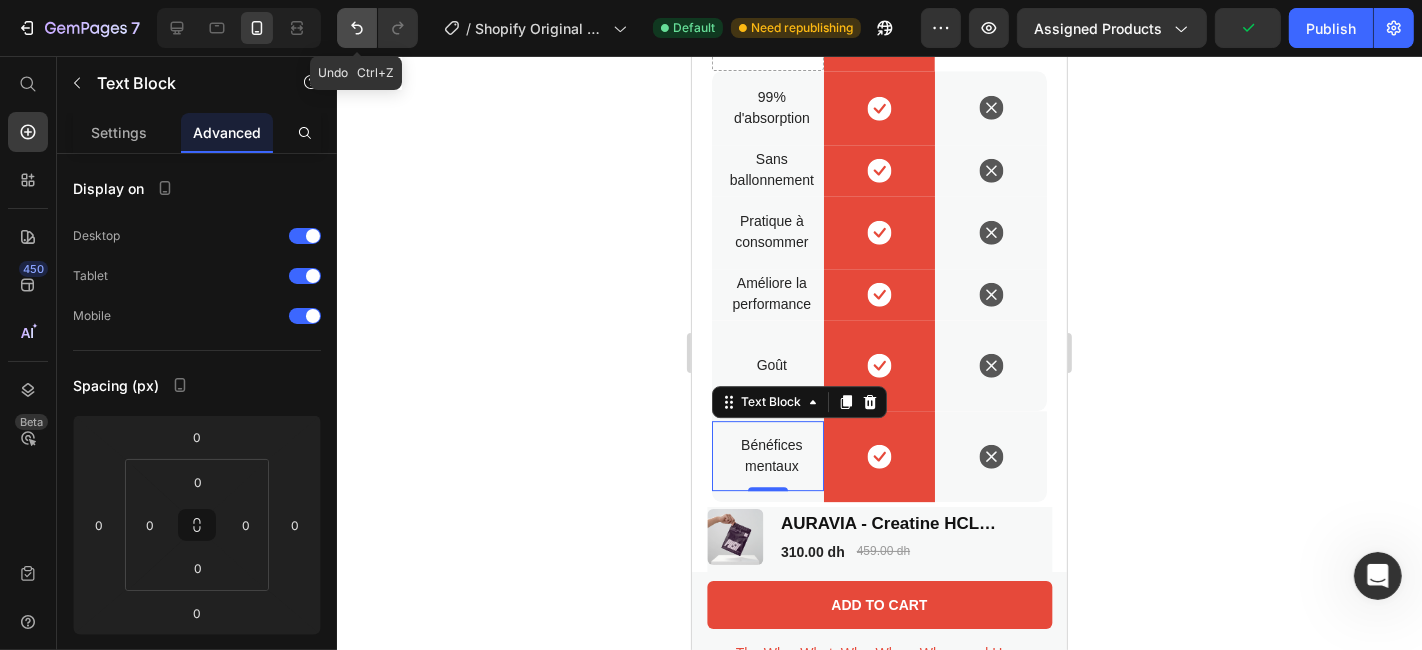 click 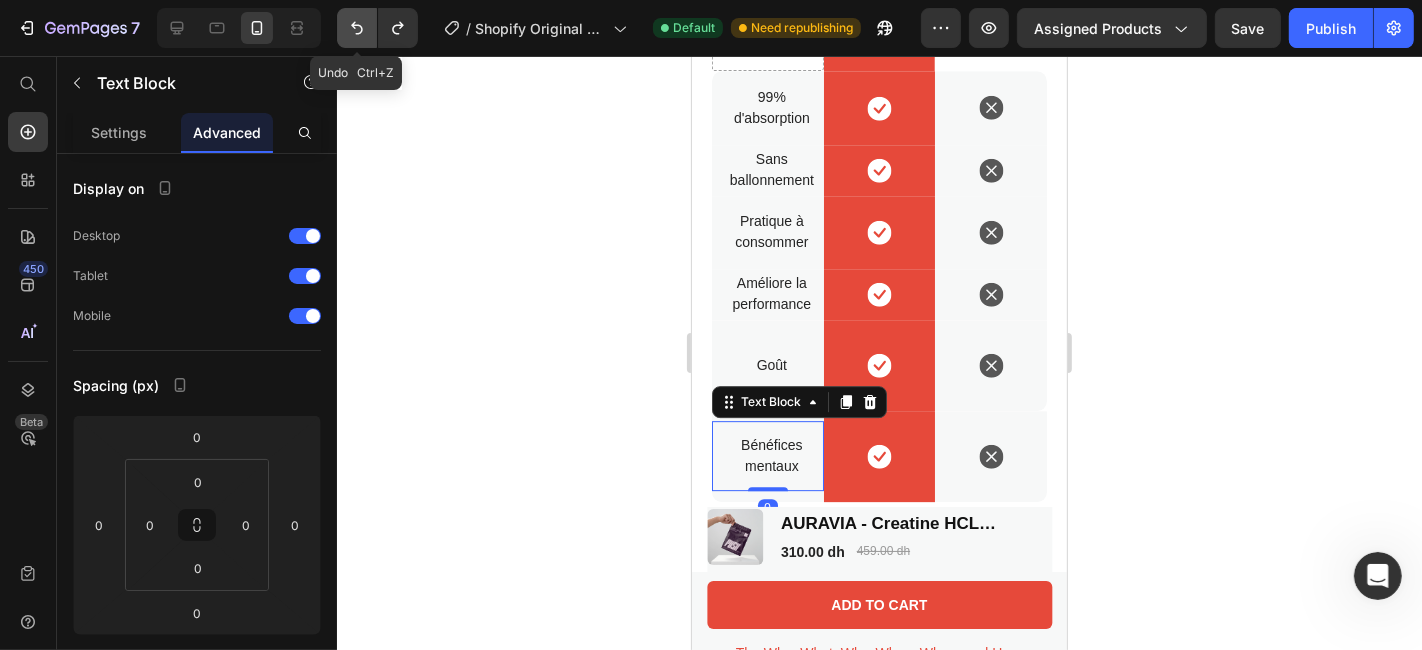 click 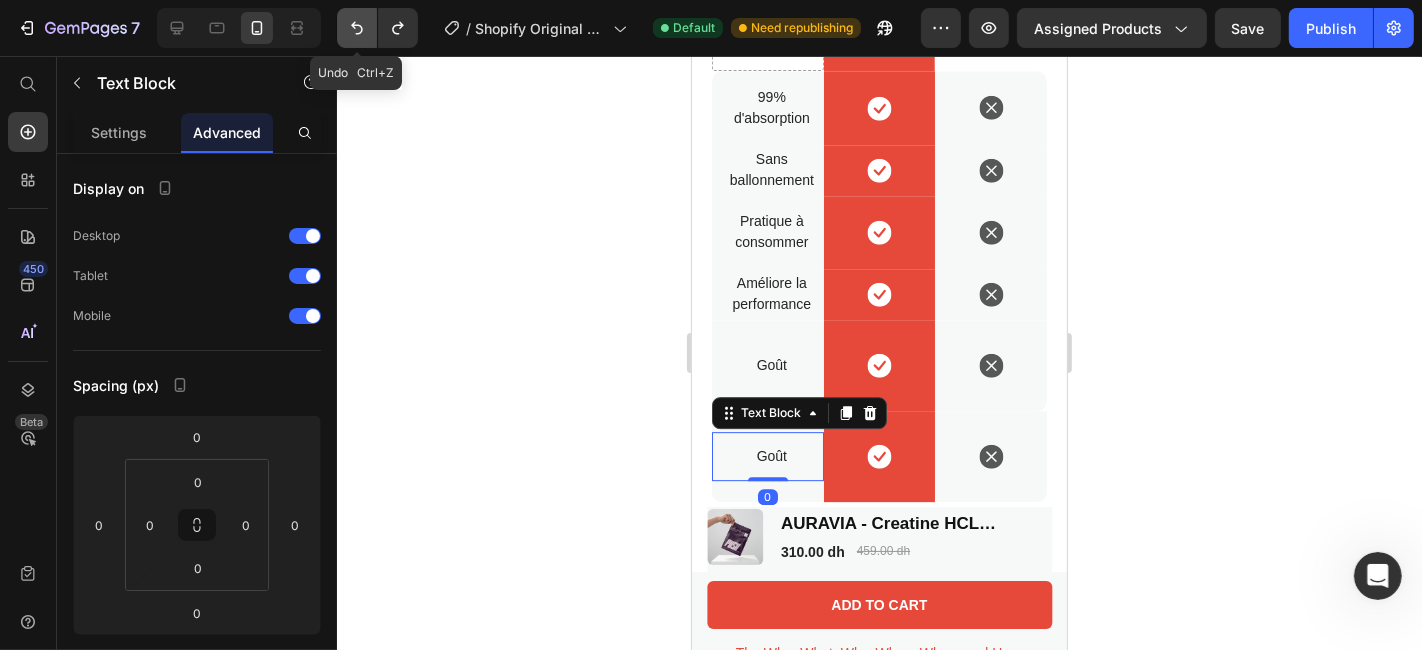 click 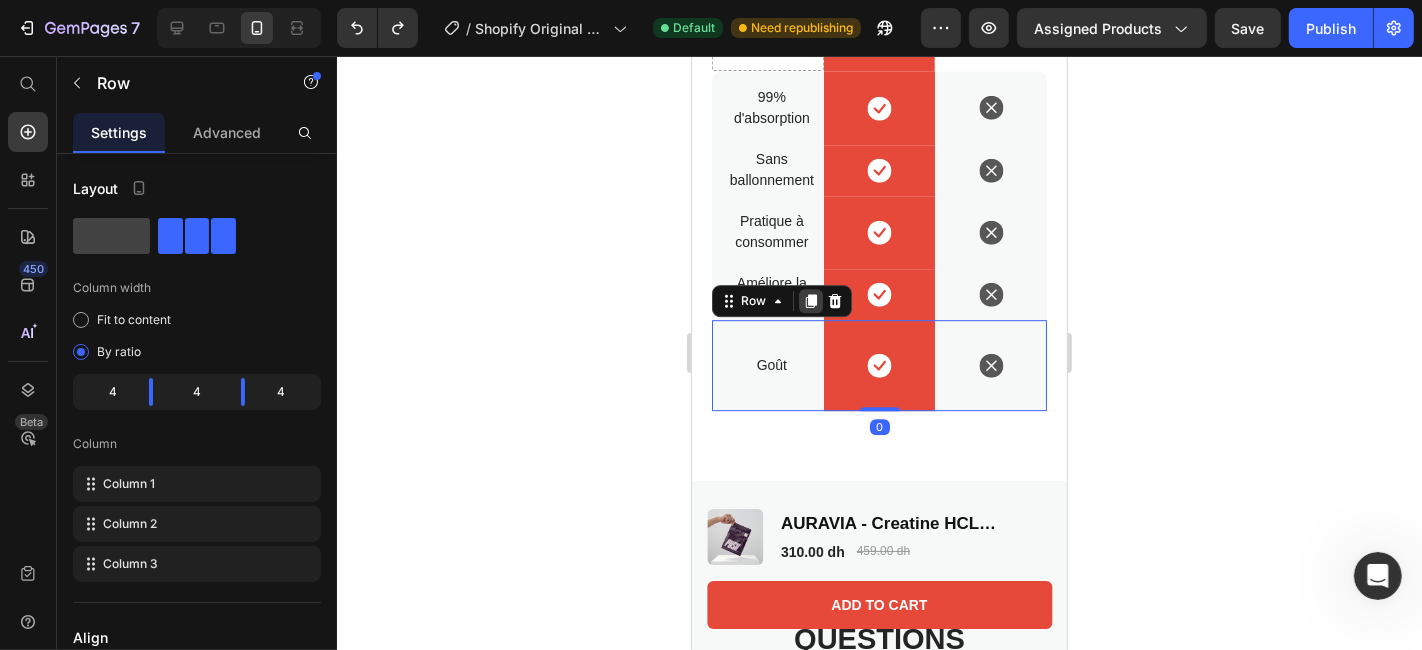 click 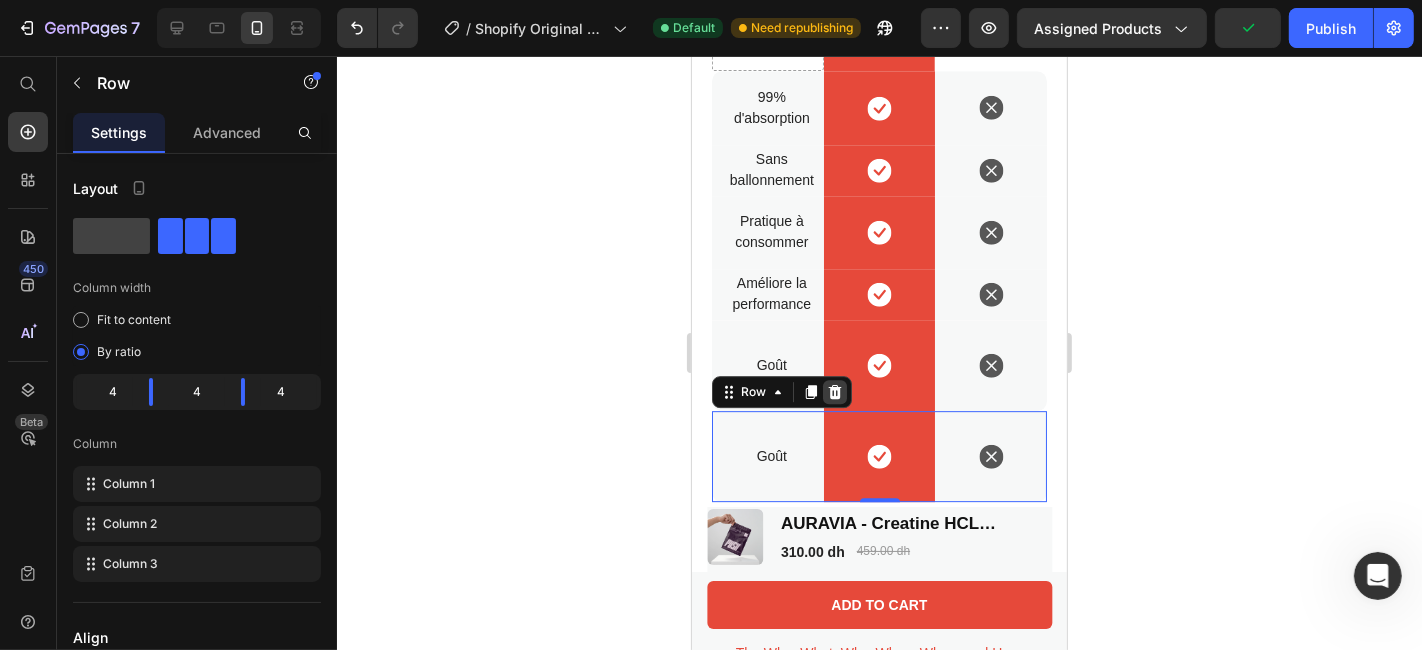 click 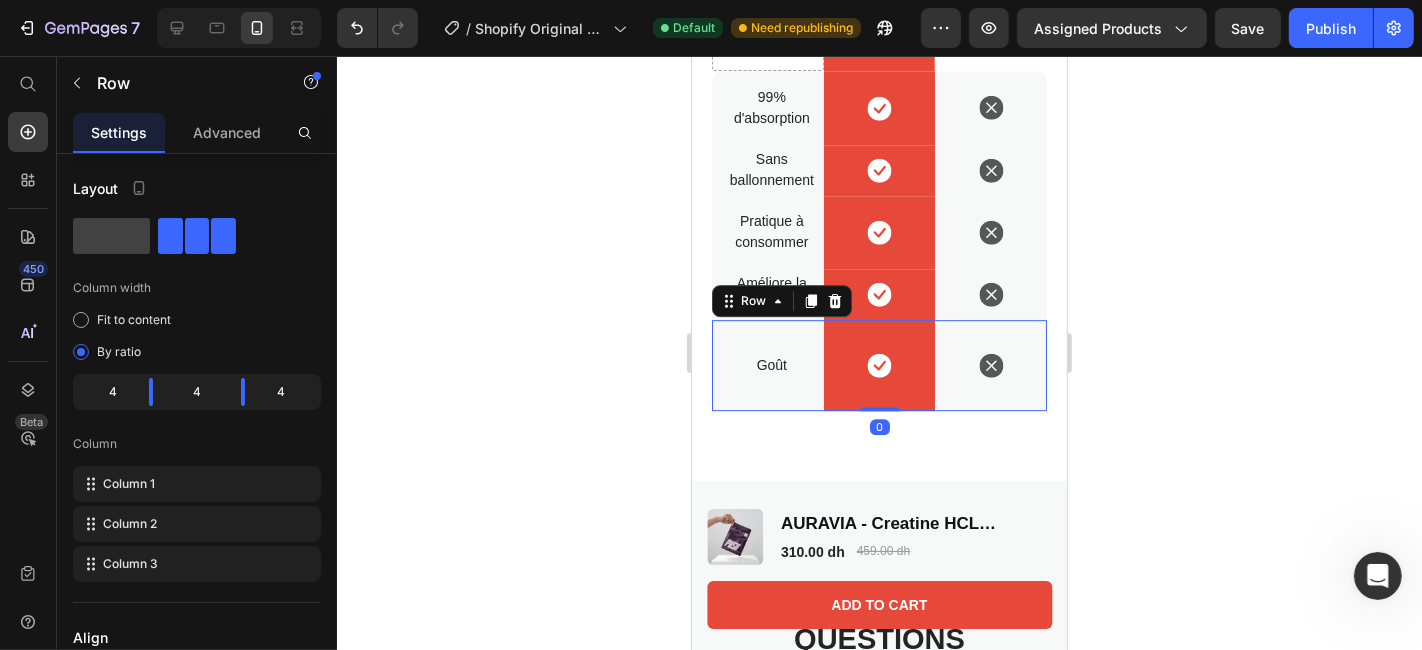 click on "Icon Row" at bounding box center [990, 364] 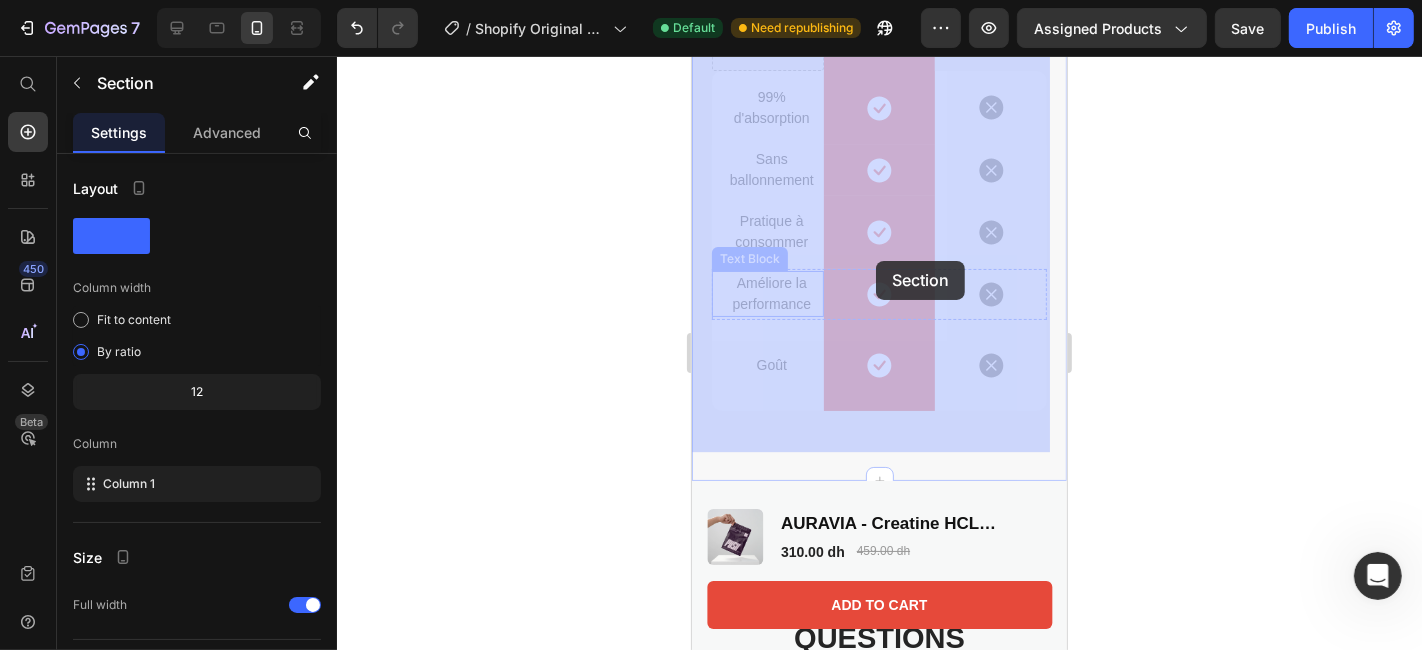 drag, startPoint x: 703, startPoint y: 240, endPoint x: 875, endPoint y: 260, distance: 173.15889 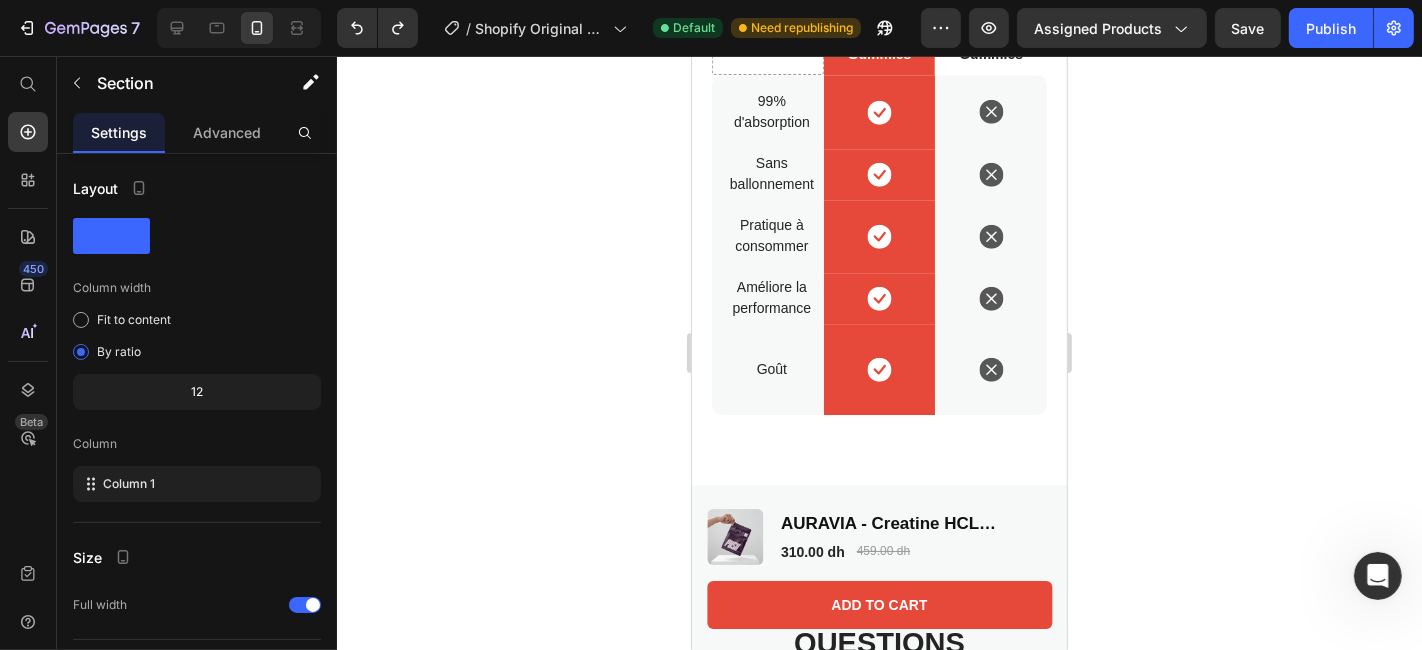 scroll, scrollTop: 5048, scrollLeft: 0, axis: vertical 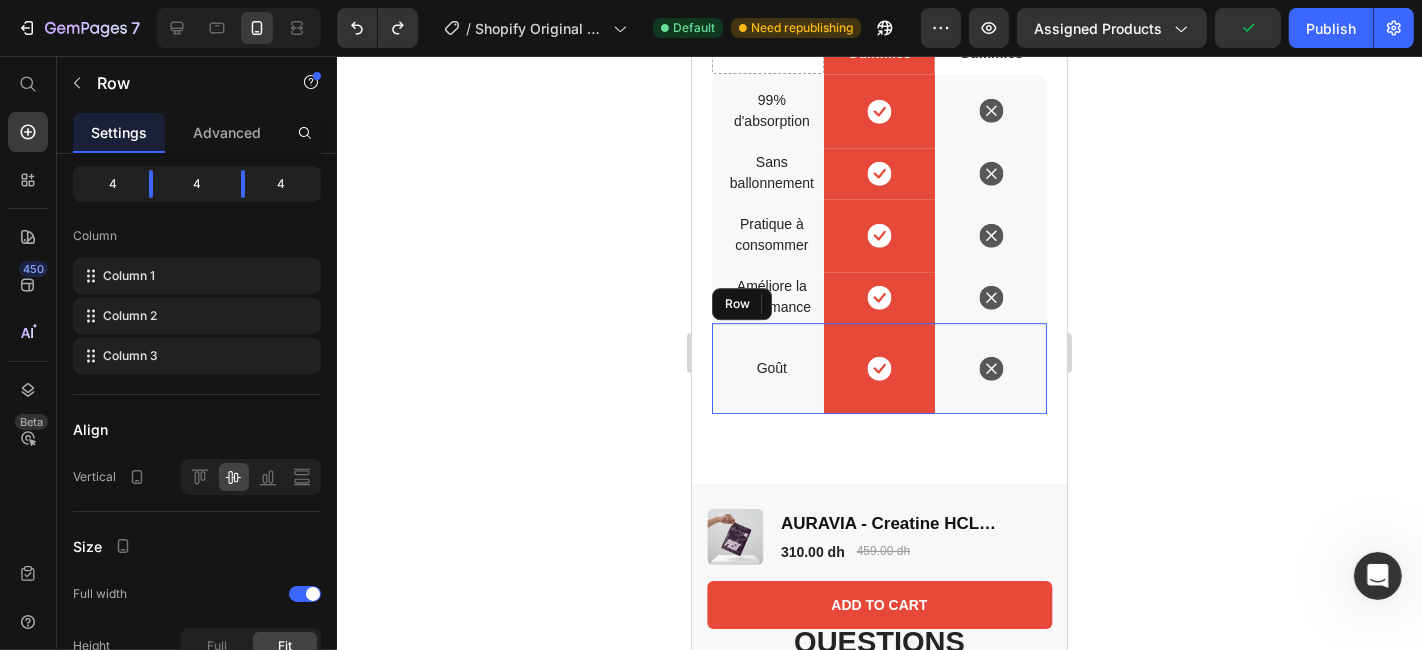 click on "Goût Text Block" at bounding box center [767, 367] 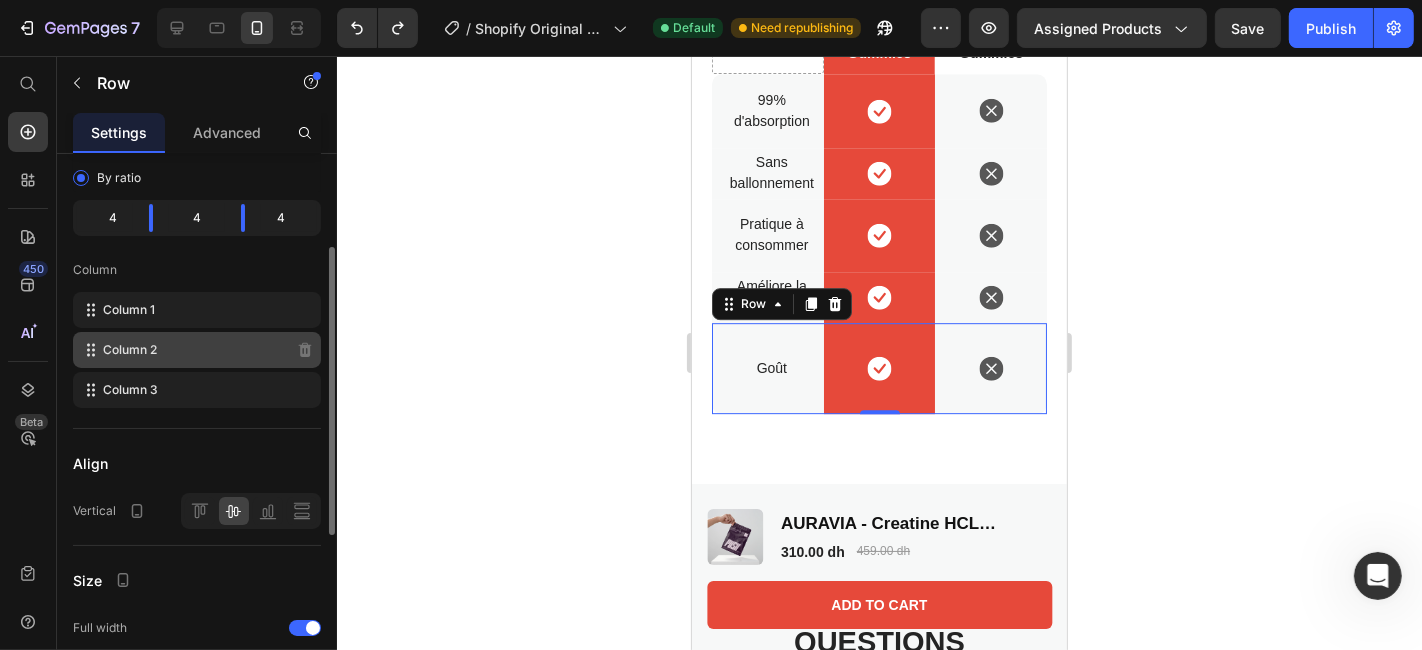 scroll, scrollTop: 176, scrollLeft: 0, axis: vertical 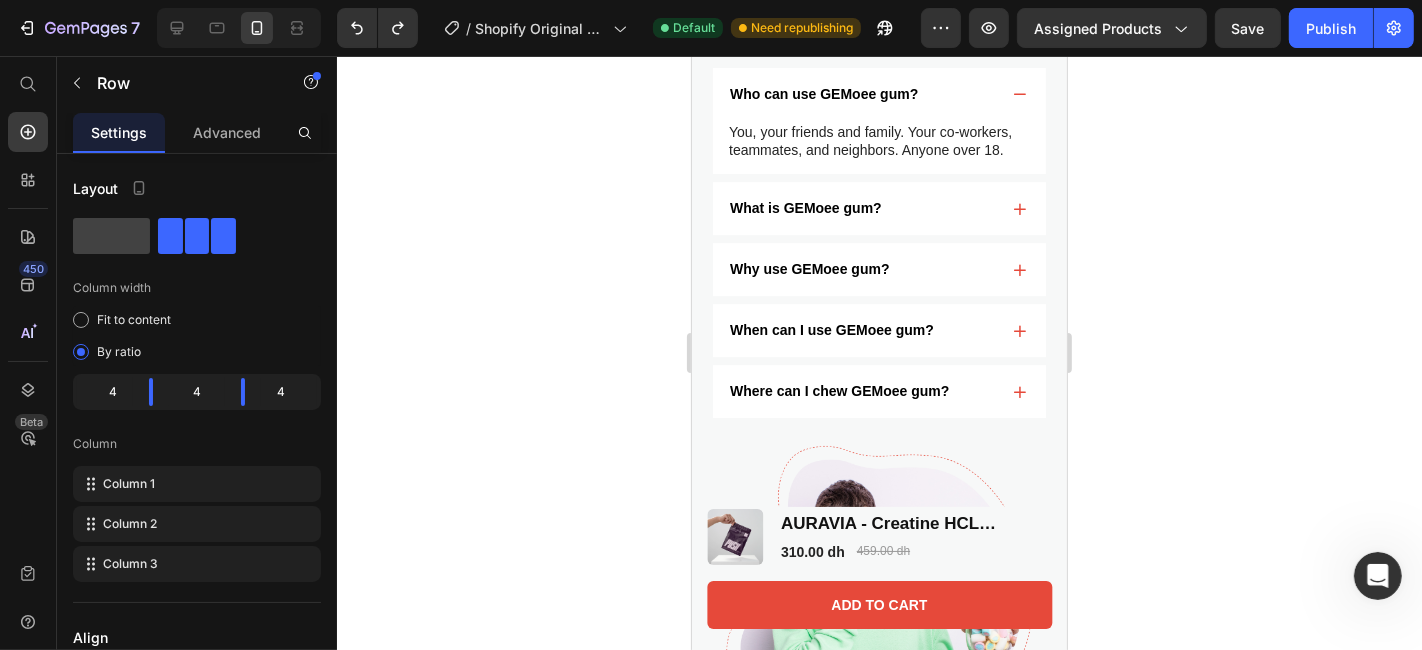 click 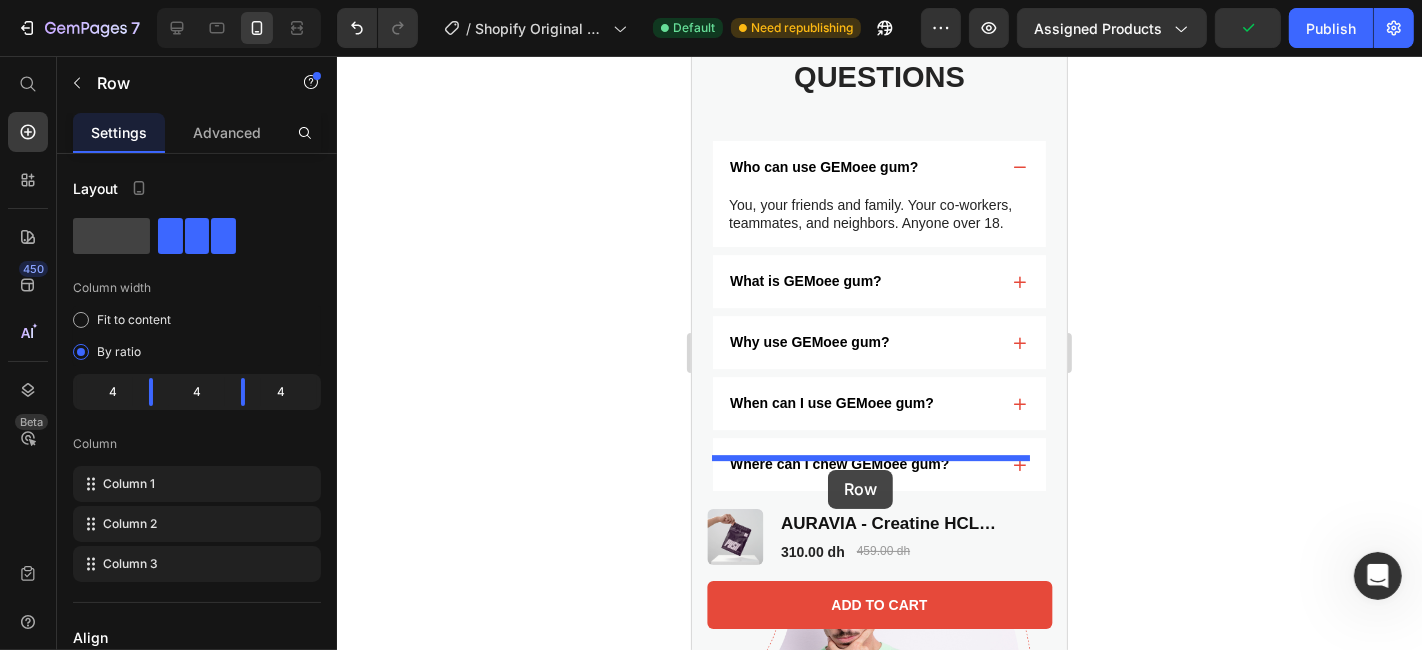drag, startPoint x: 815, startPoint y: 245, endPoint x: 827, endPoint y: 469, distance: 224.3212 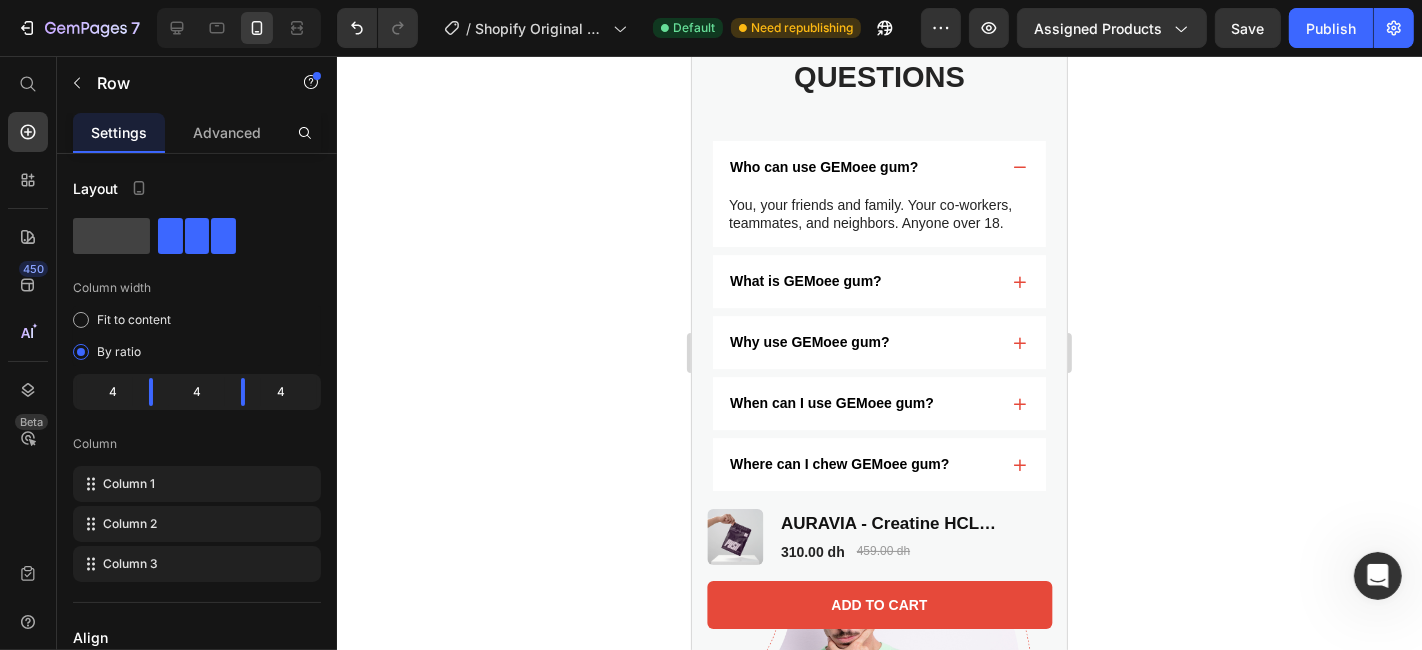click at bounding box center [810, -335] 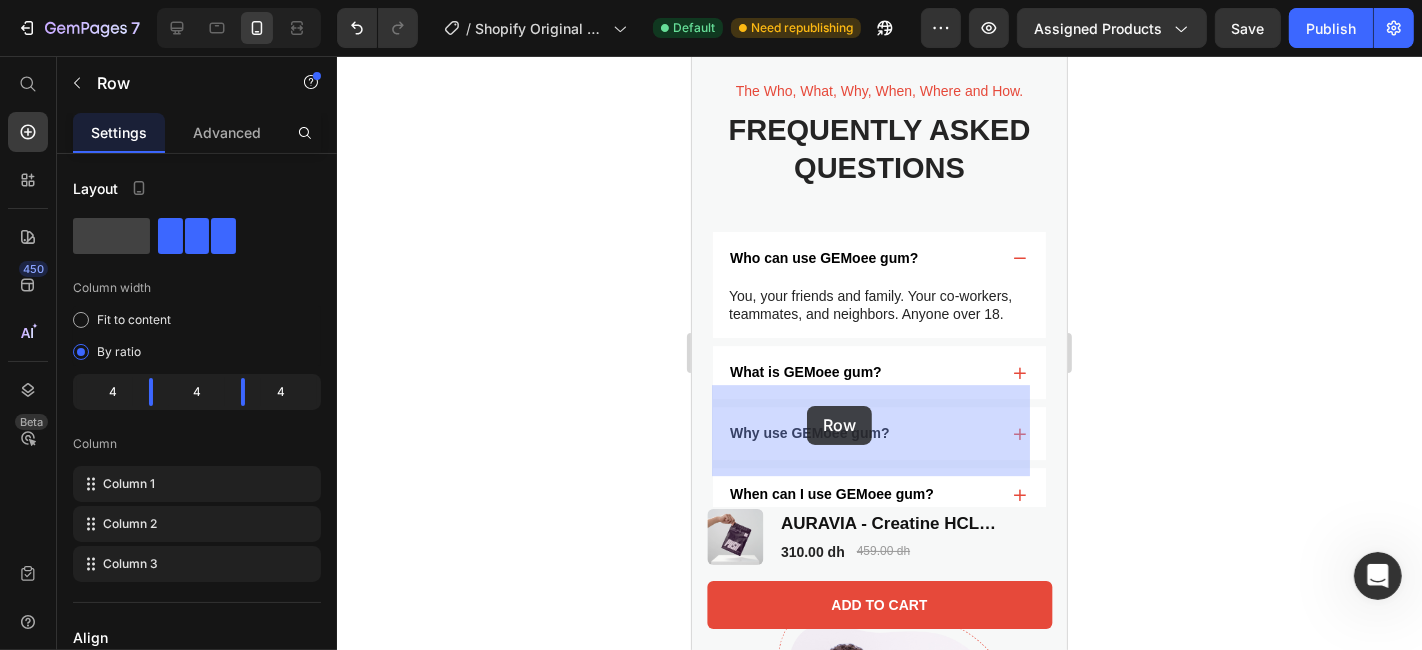drag, startPoint x: 799, startPoint y: 390, endPoint x: 806, endPoint y: 405, distance: 16.552946 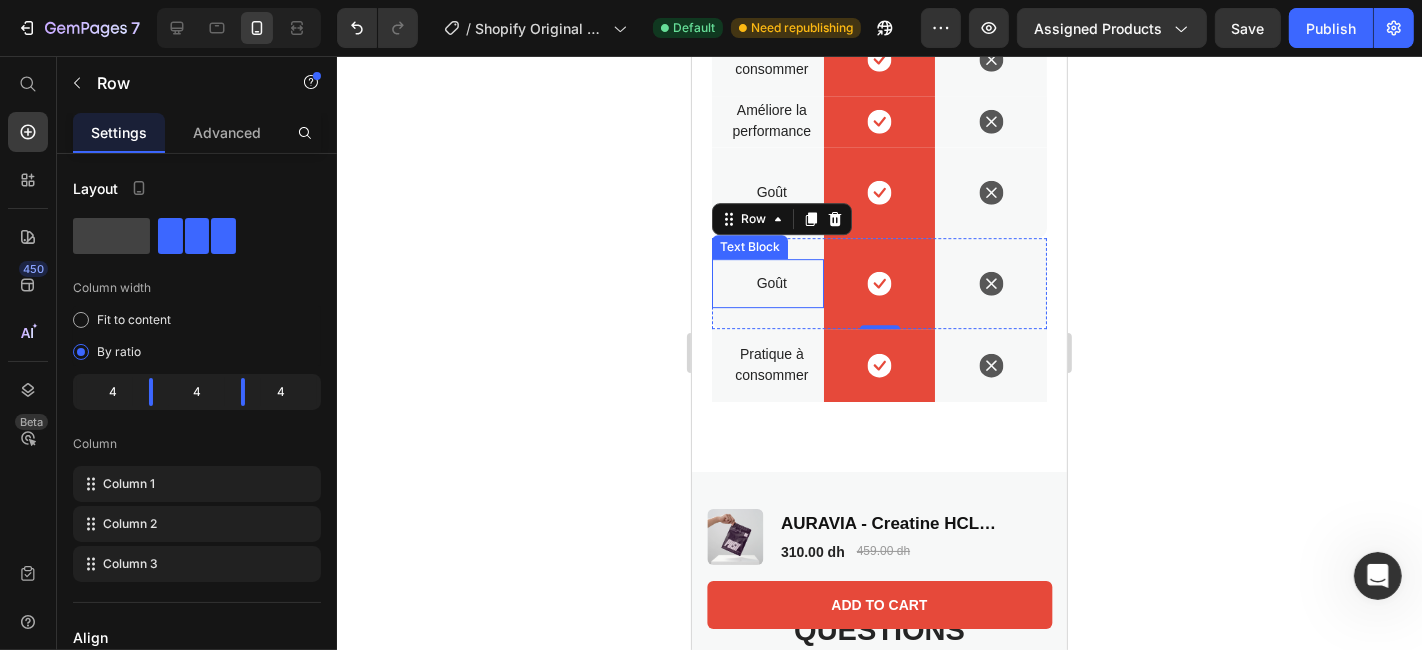 scroll, scrollTop: 5198, scrollLeft: 0, axis: vertical 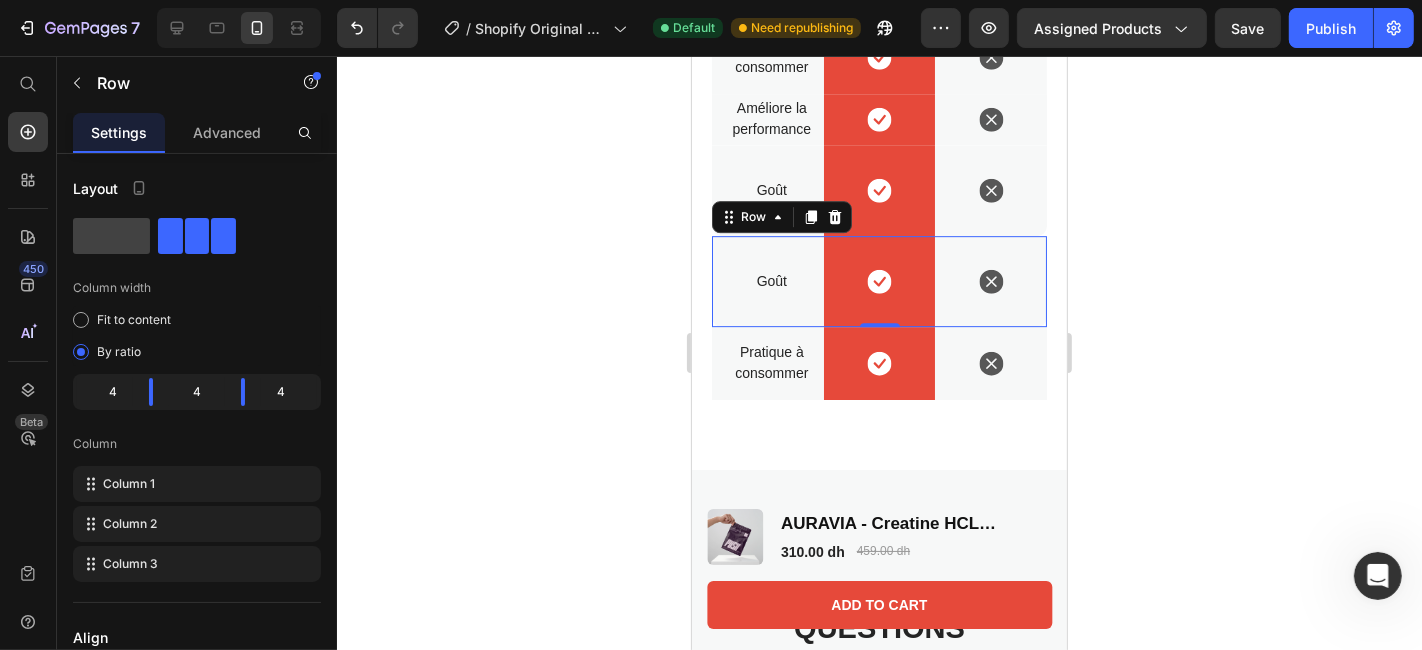 click 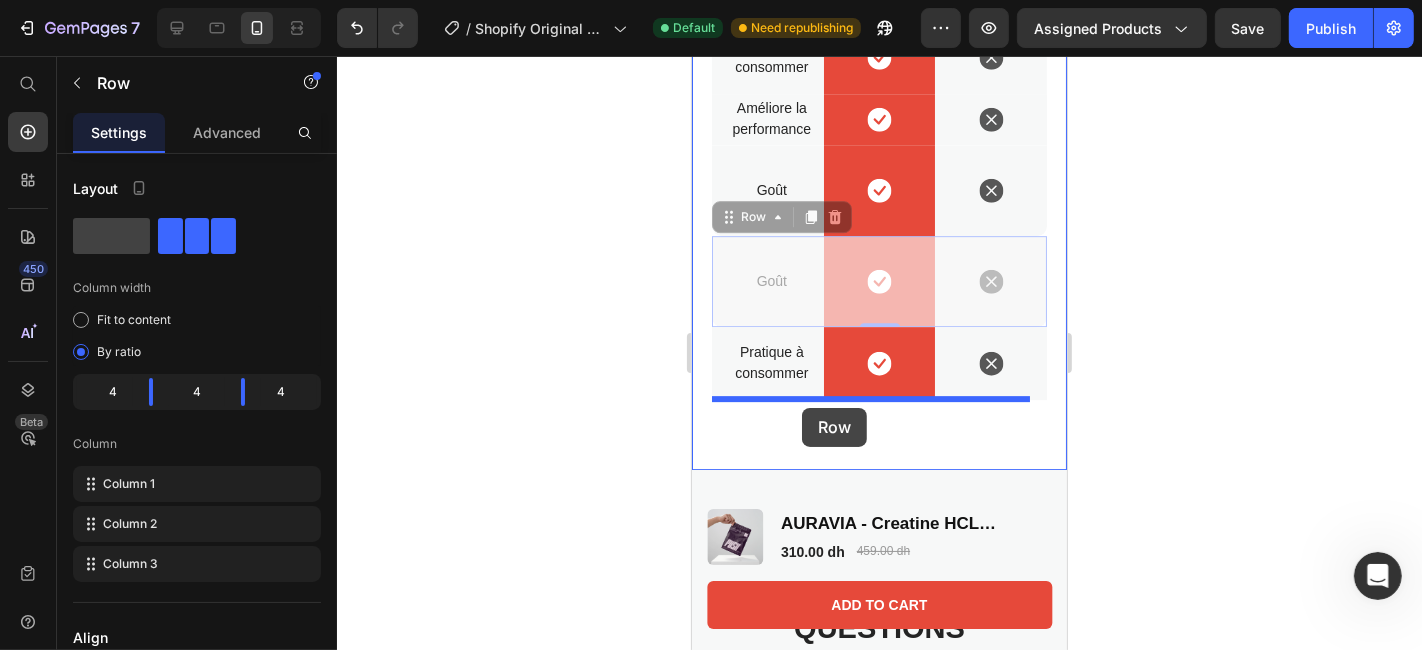 drag, startPoint x: 804, startPoint y: 242, endPoint x: 801, endPoint y: 407, distance: 165.02727 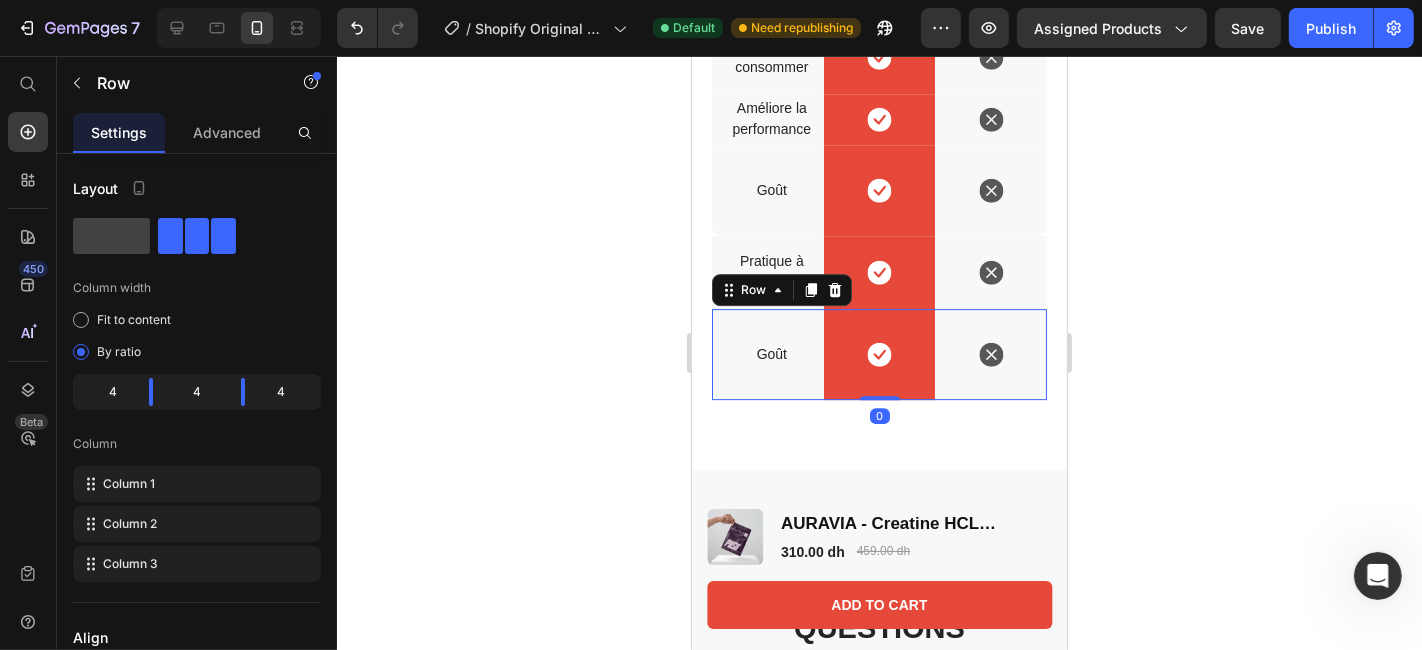 click 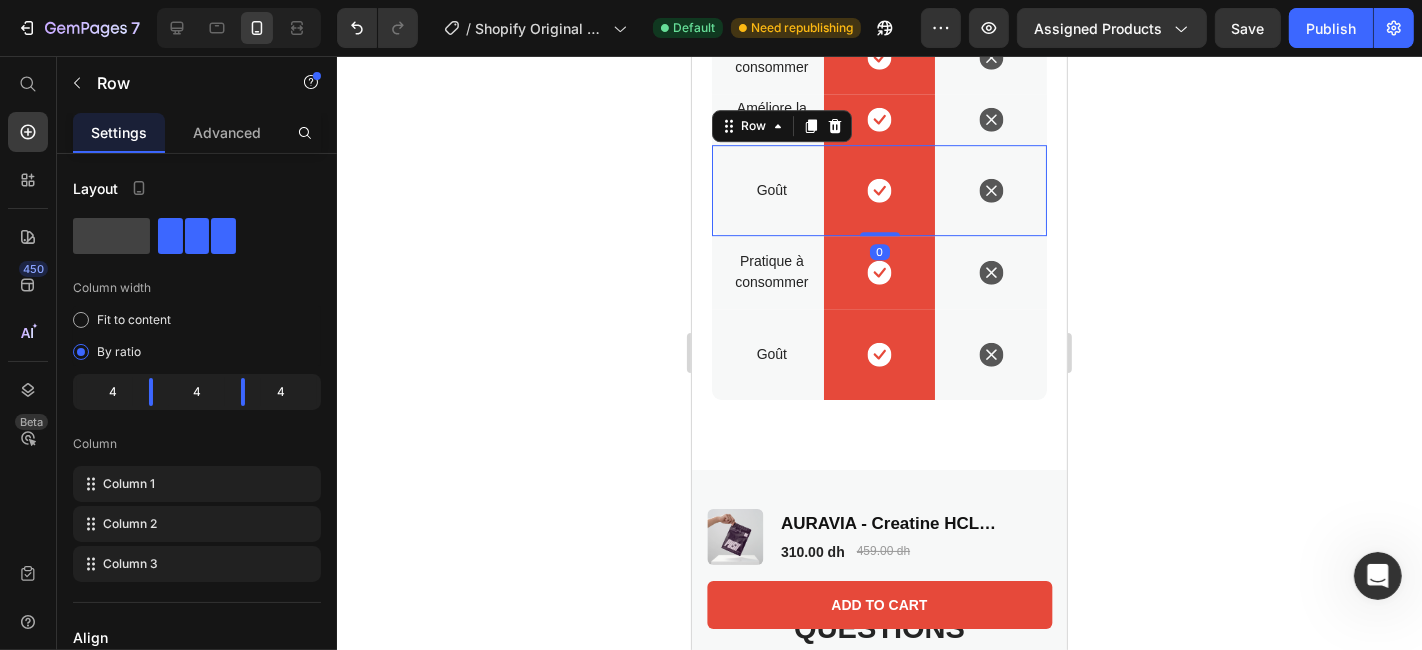 click on "Goût Text Block" at bounding box center (767, 189) 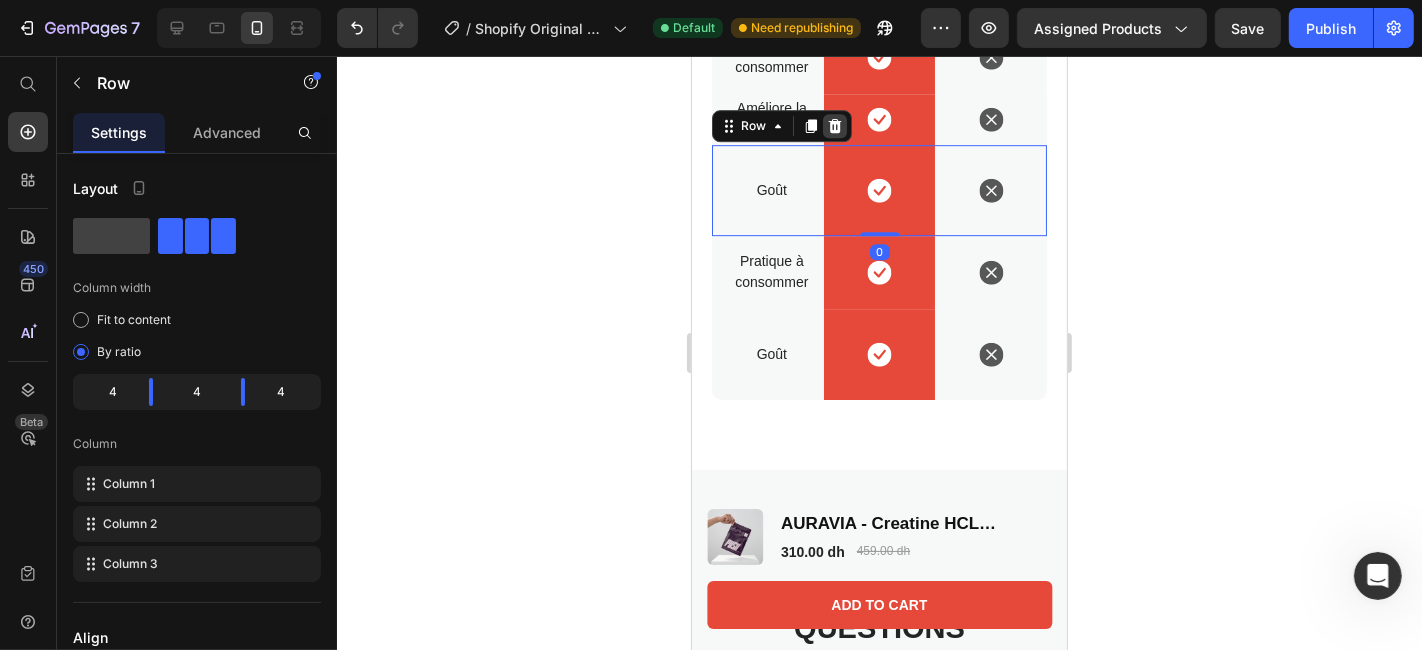 click 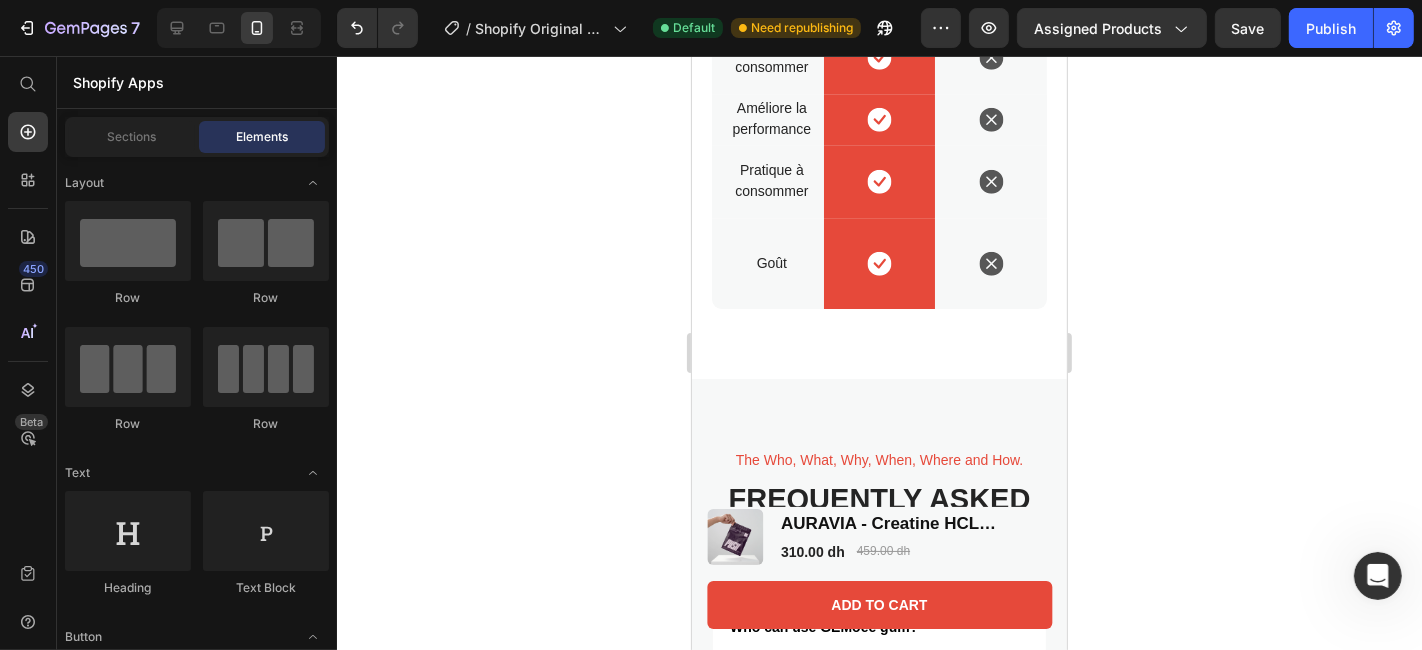 click 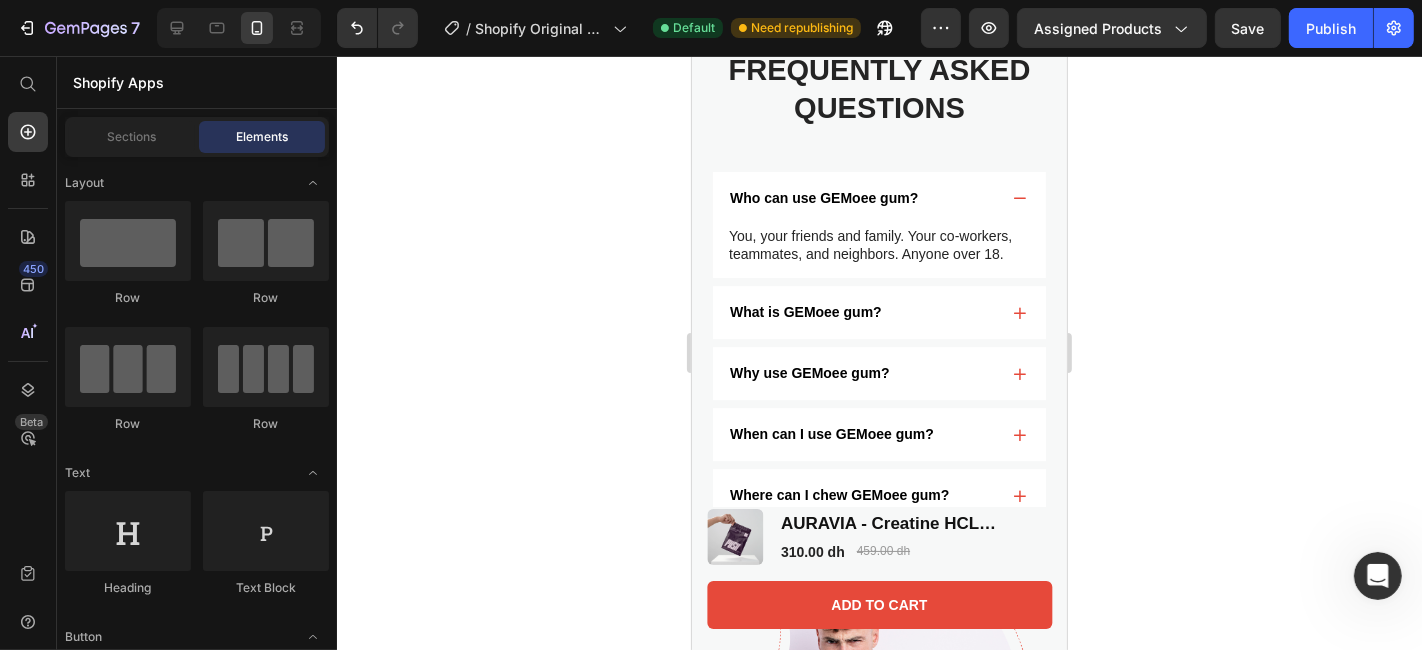 scroll, scrollTop: 5018, scrollLeft: 0, axis: vertical 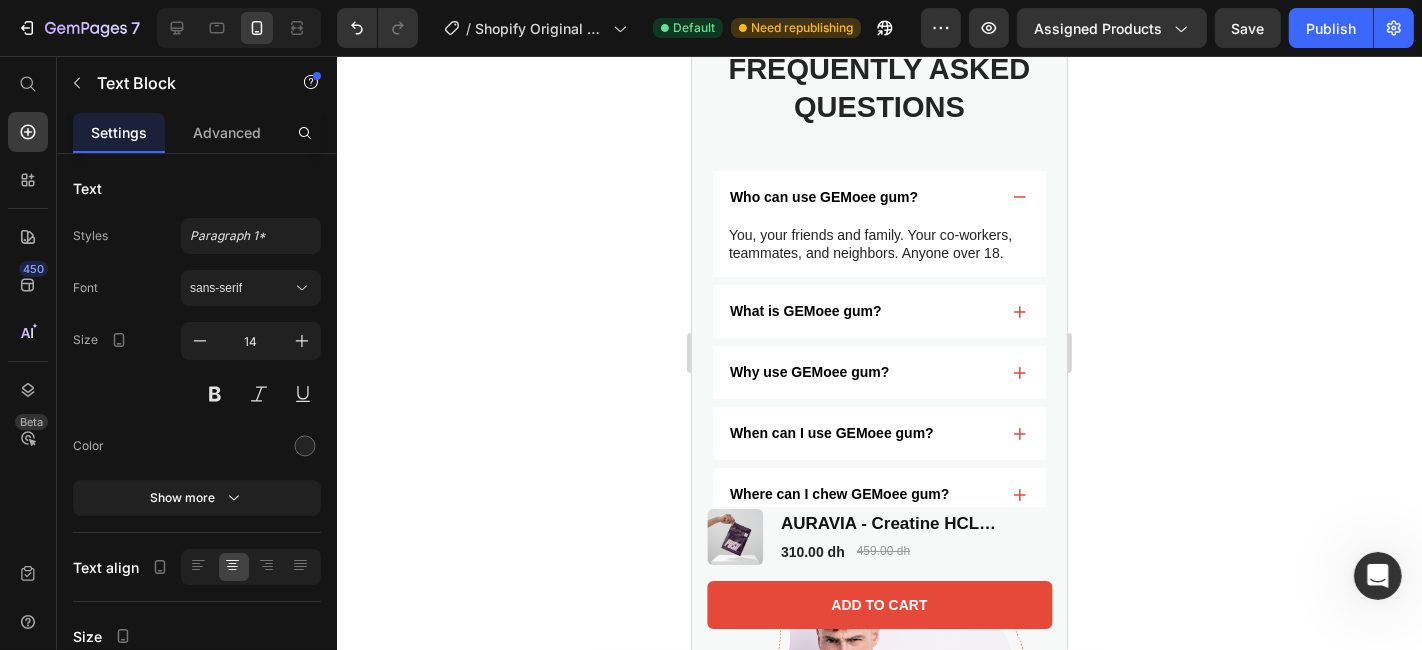 click on "Goût" at bounding box center [771, -168] 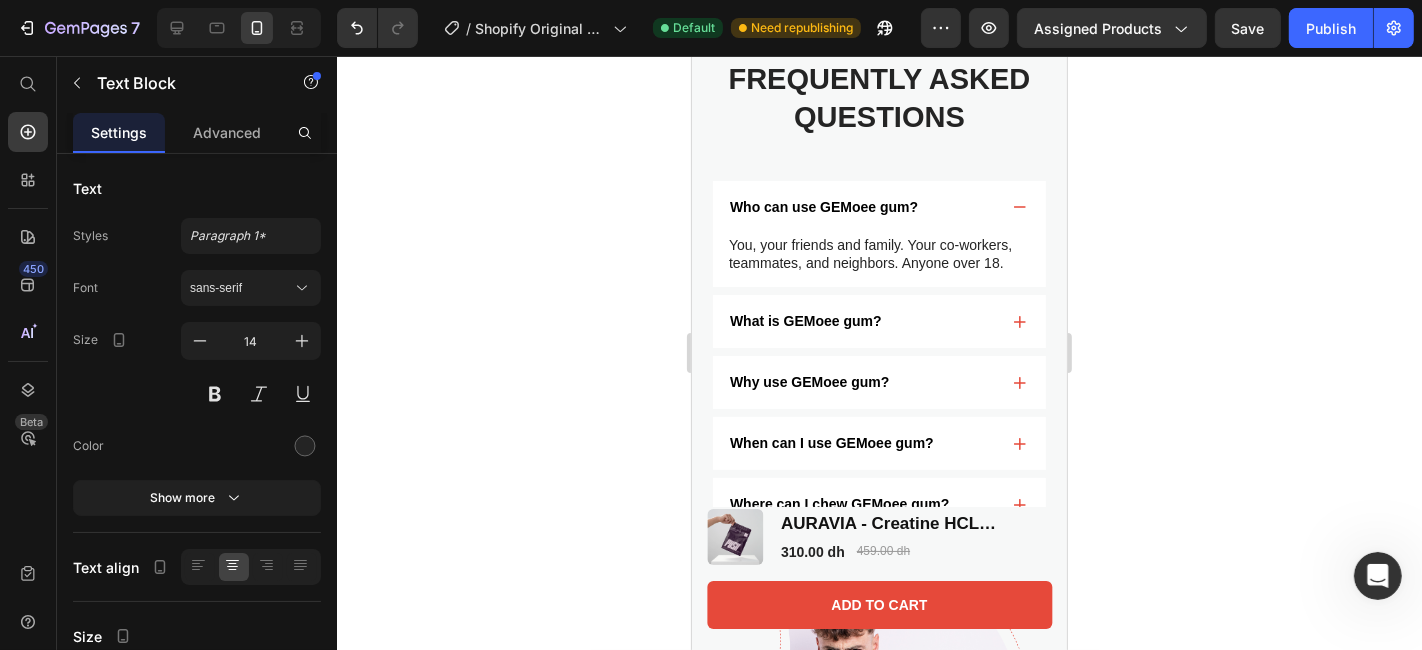 click 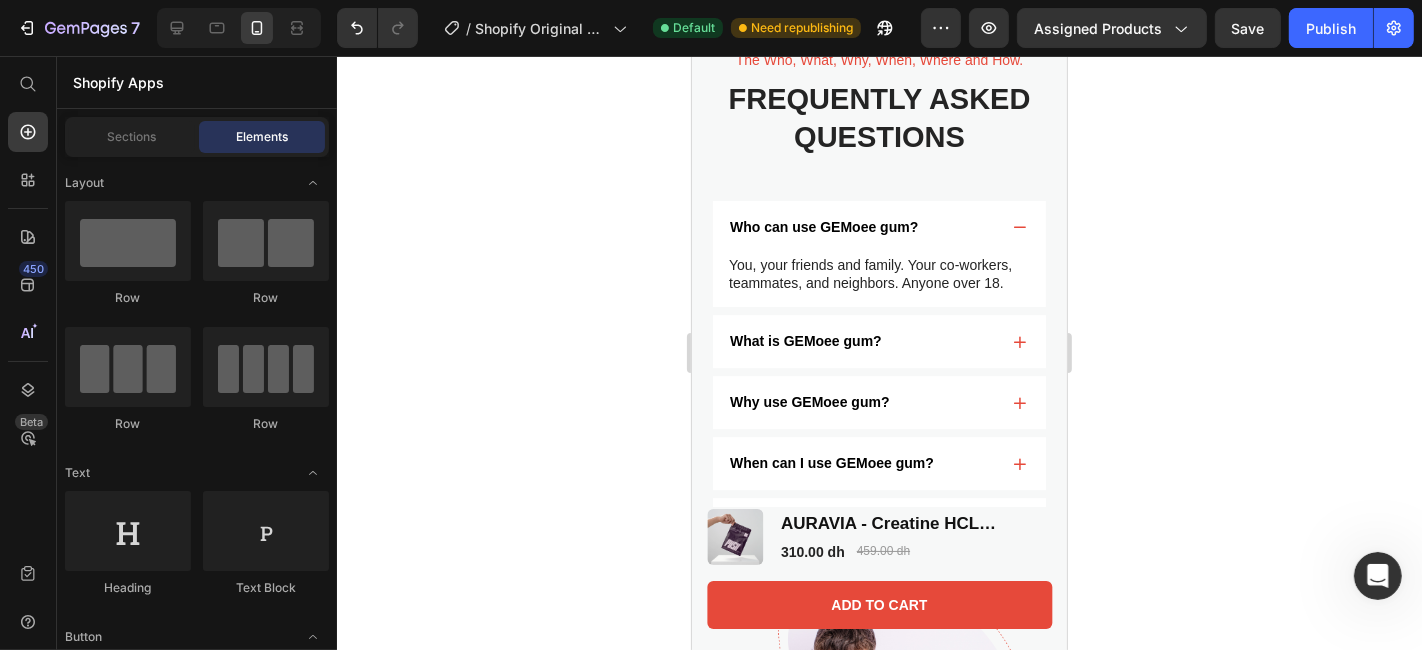 scroll, scrollTop: 4994, scrollLeft: 0, axis: vertical 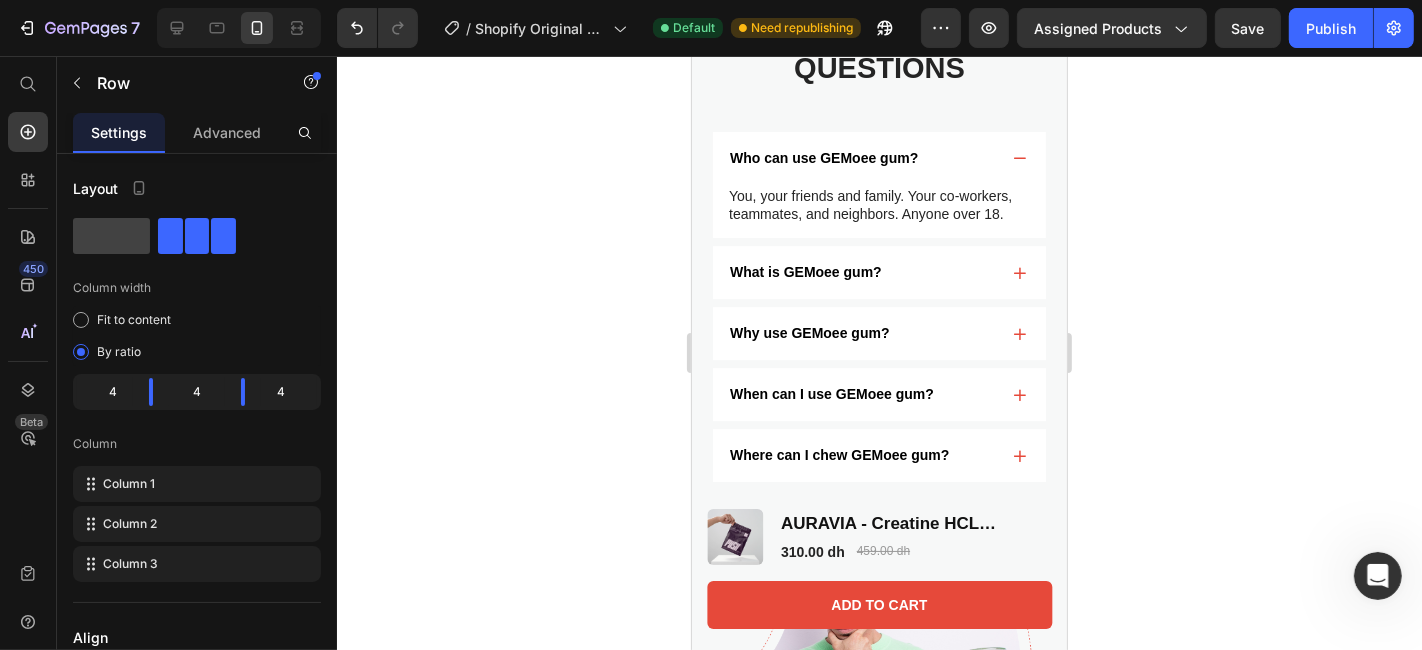 click on "Pratique à consommer Text Block" at bounding box center (767, -289) 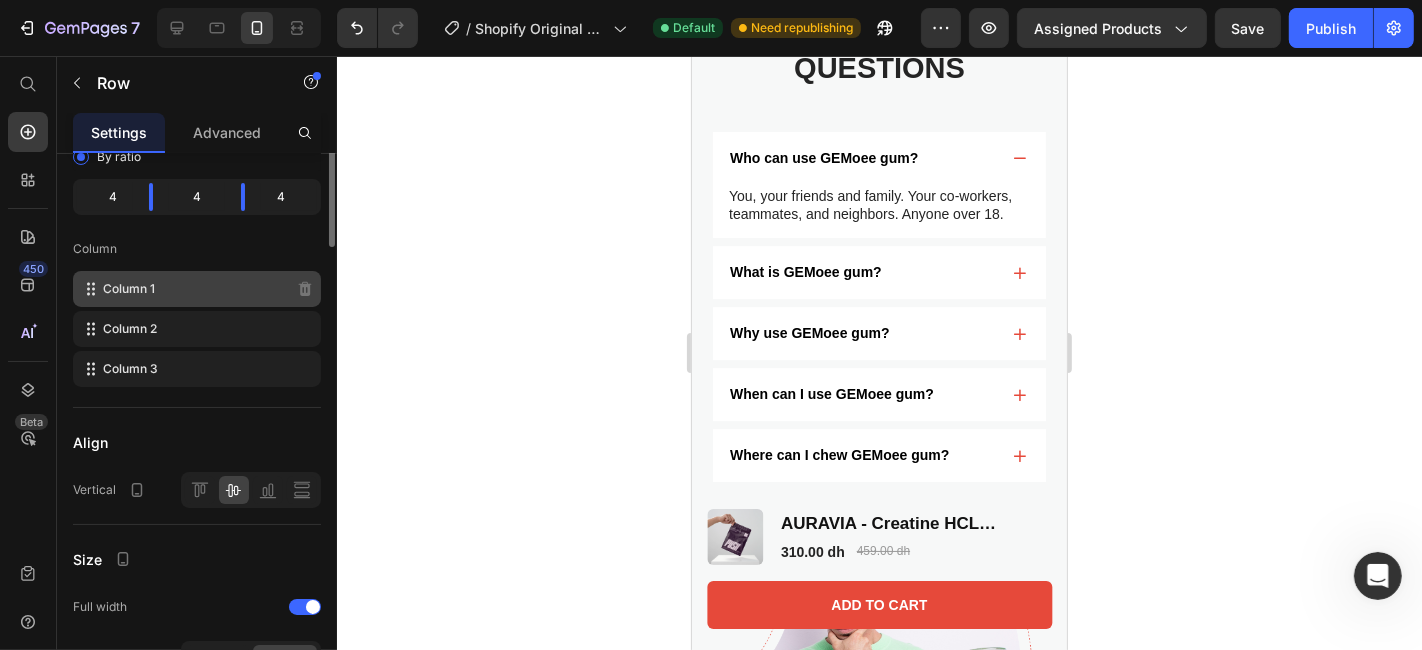 scroll, scrollTop: 0, scrollLeft: 0, axis: both 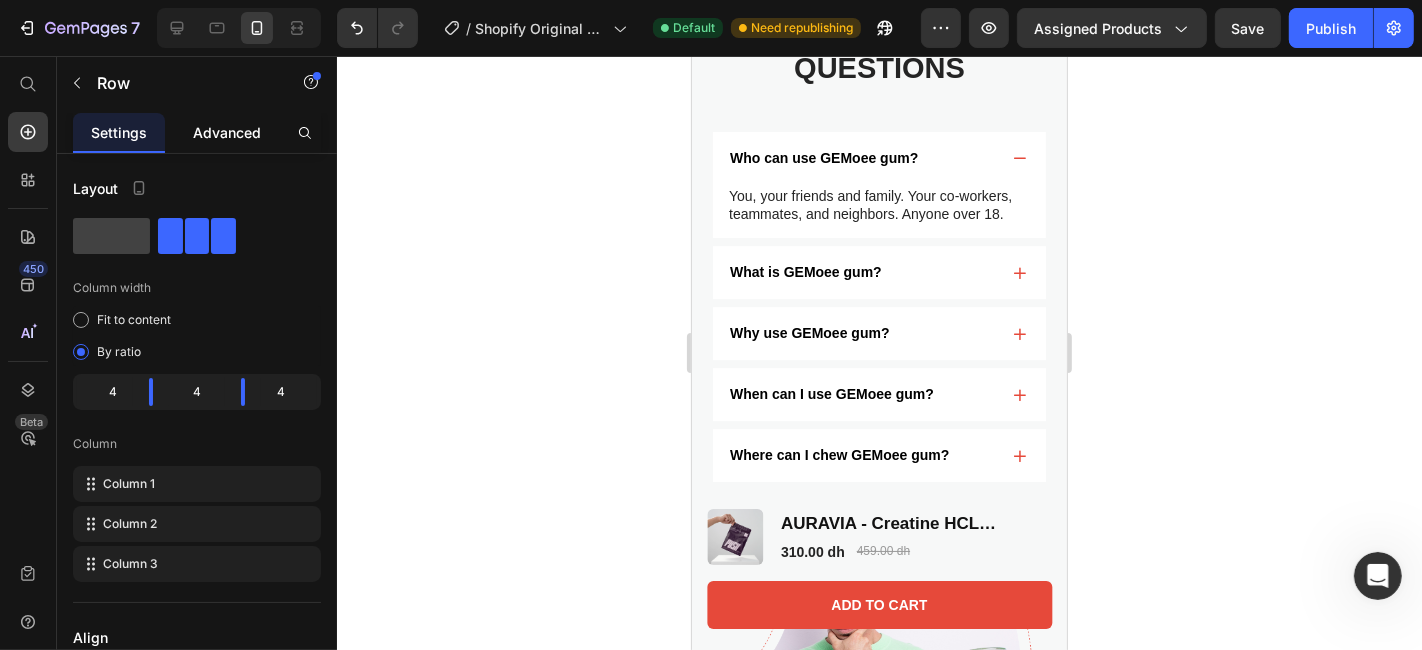 click on "Advanced" at bounding box center (227, 132) 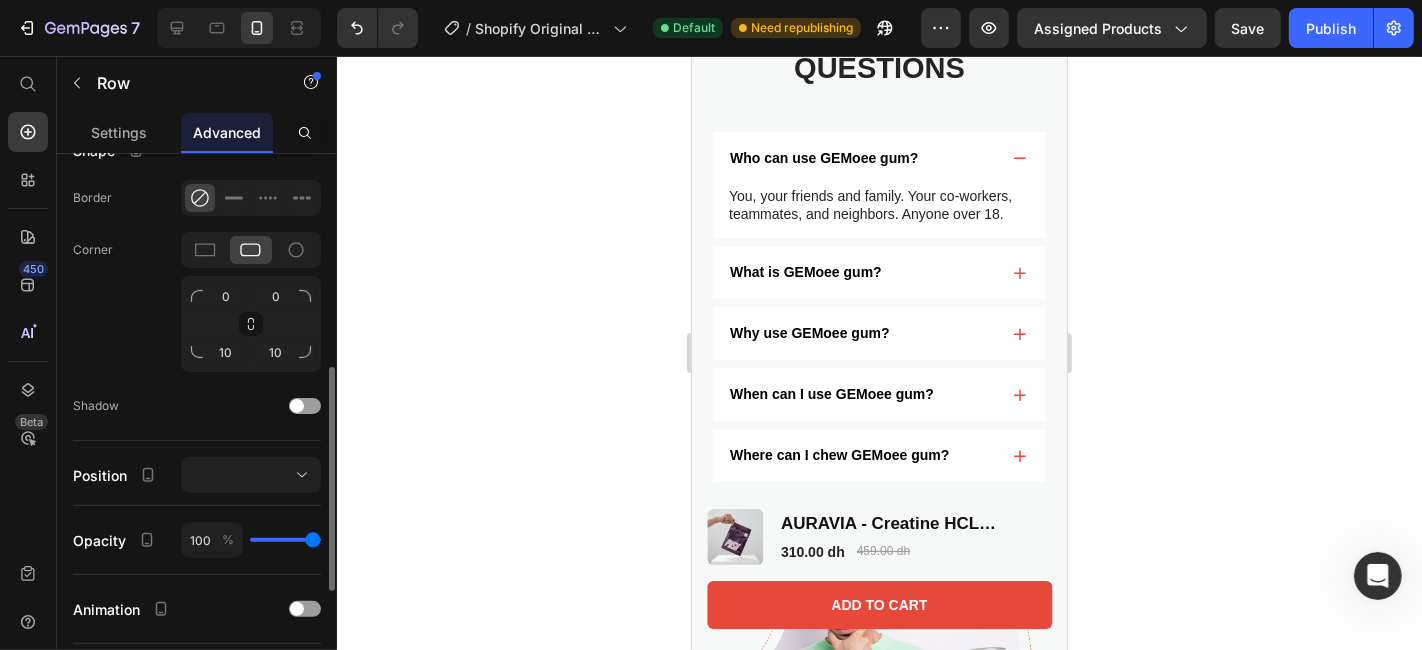 scroll, scrollTop: 525, scrollLeft: 0, axis: vertical 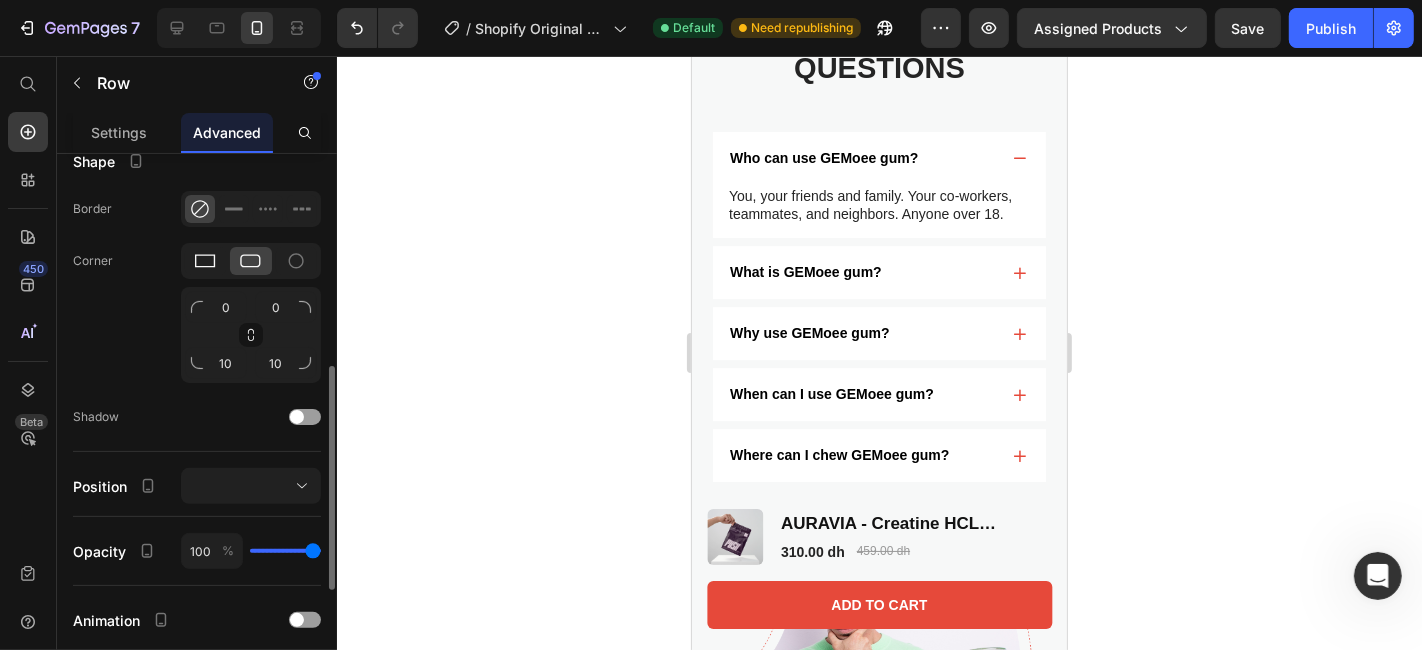click 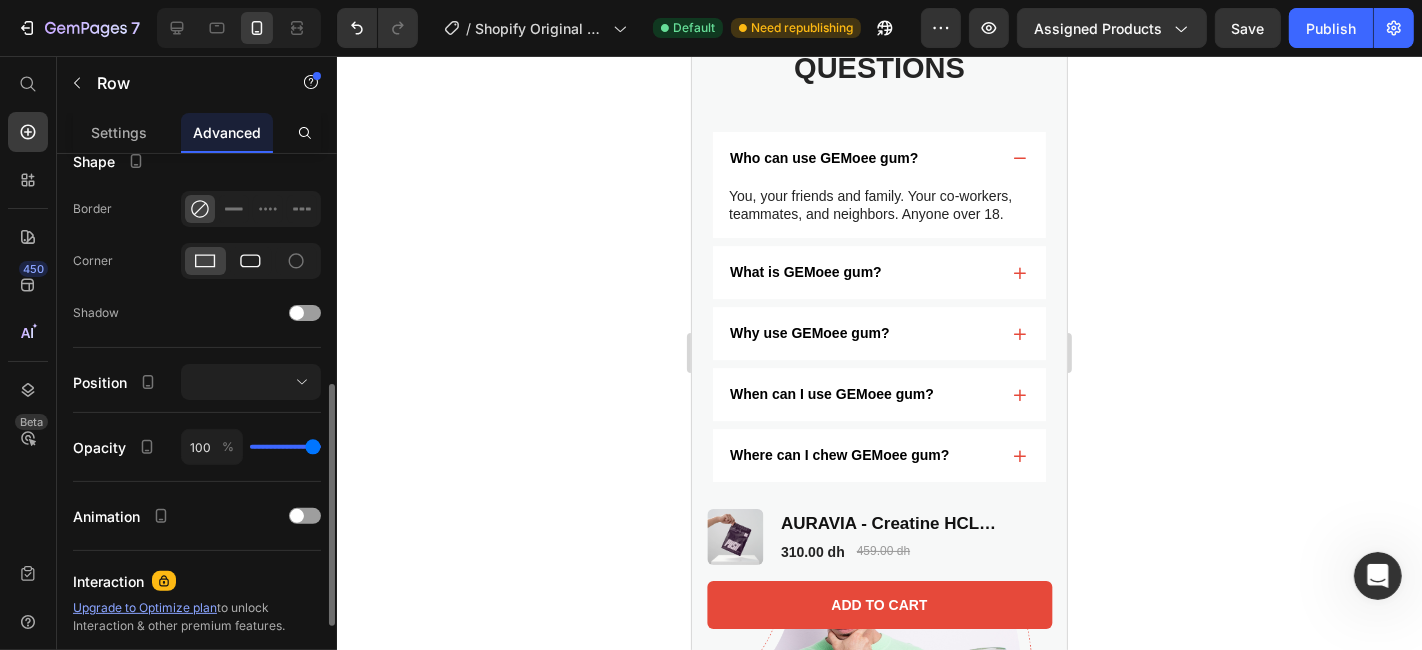 click 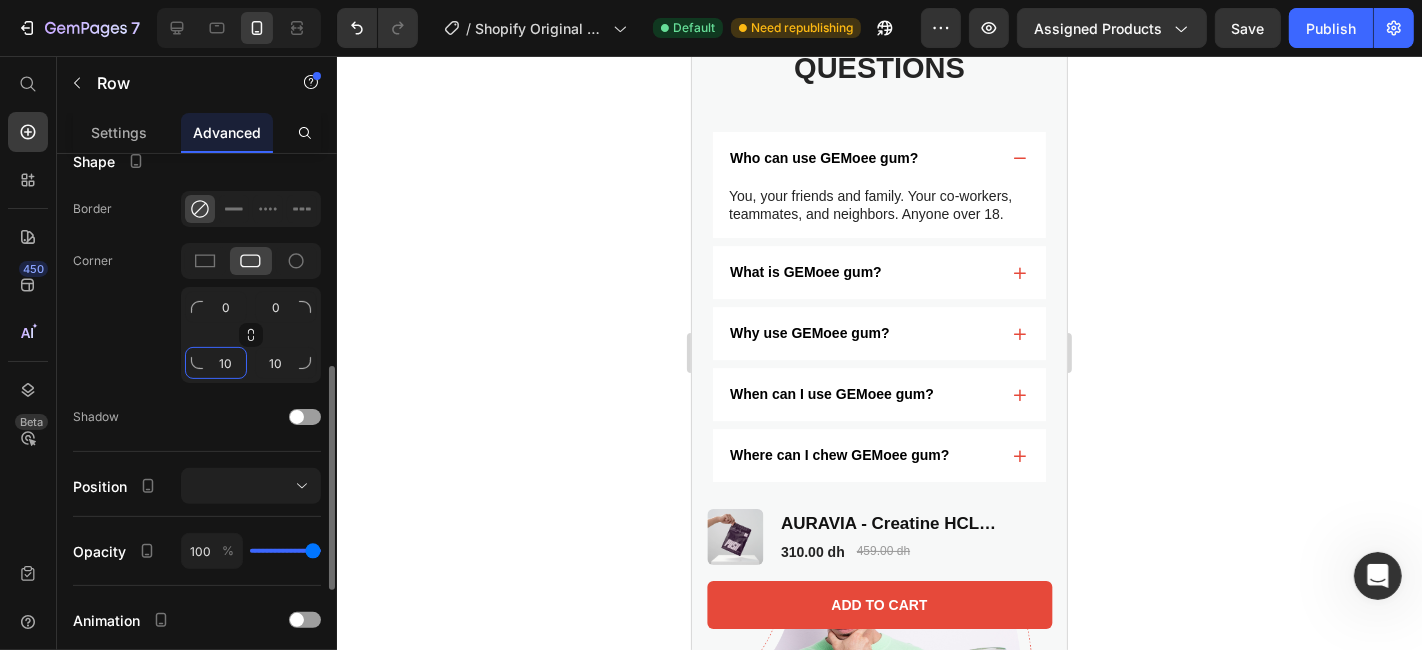 click on "10" 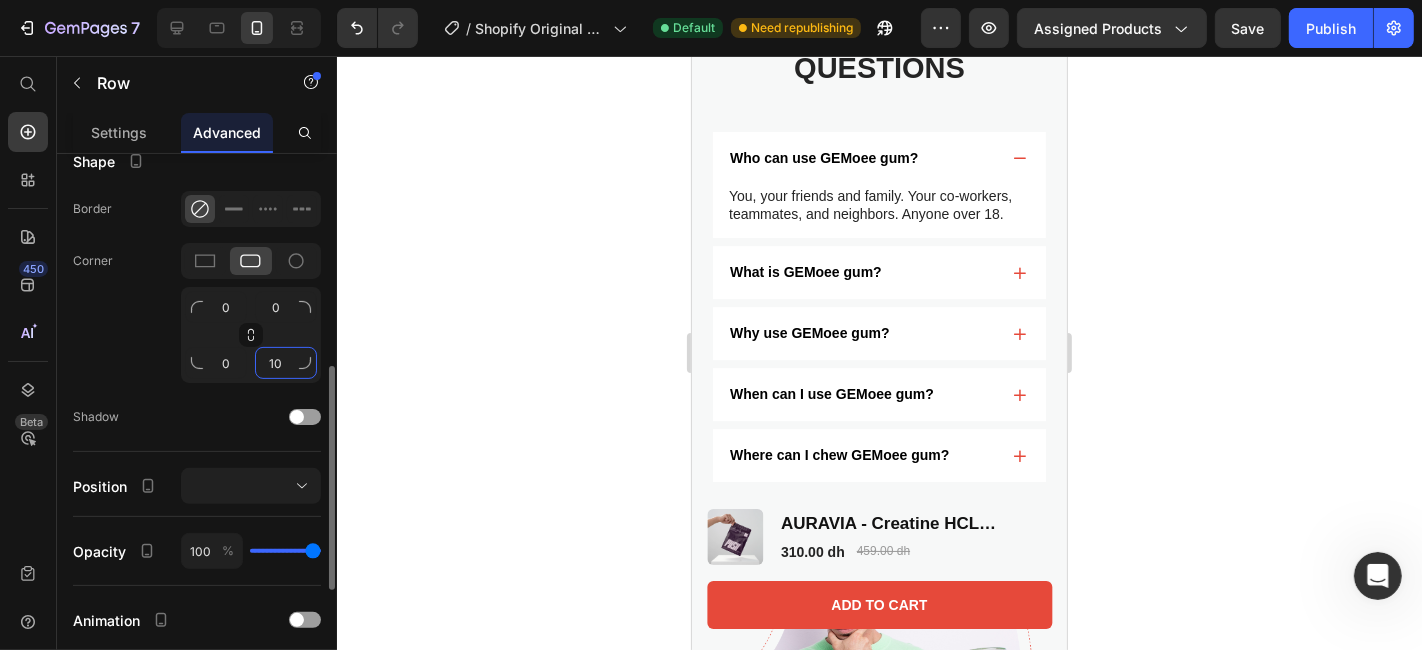 click on "10" 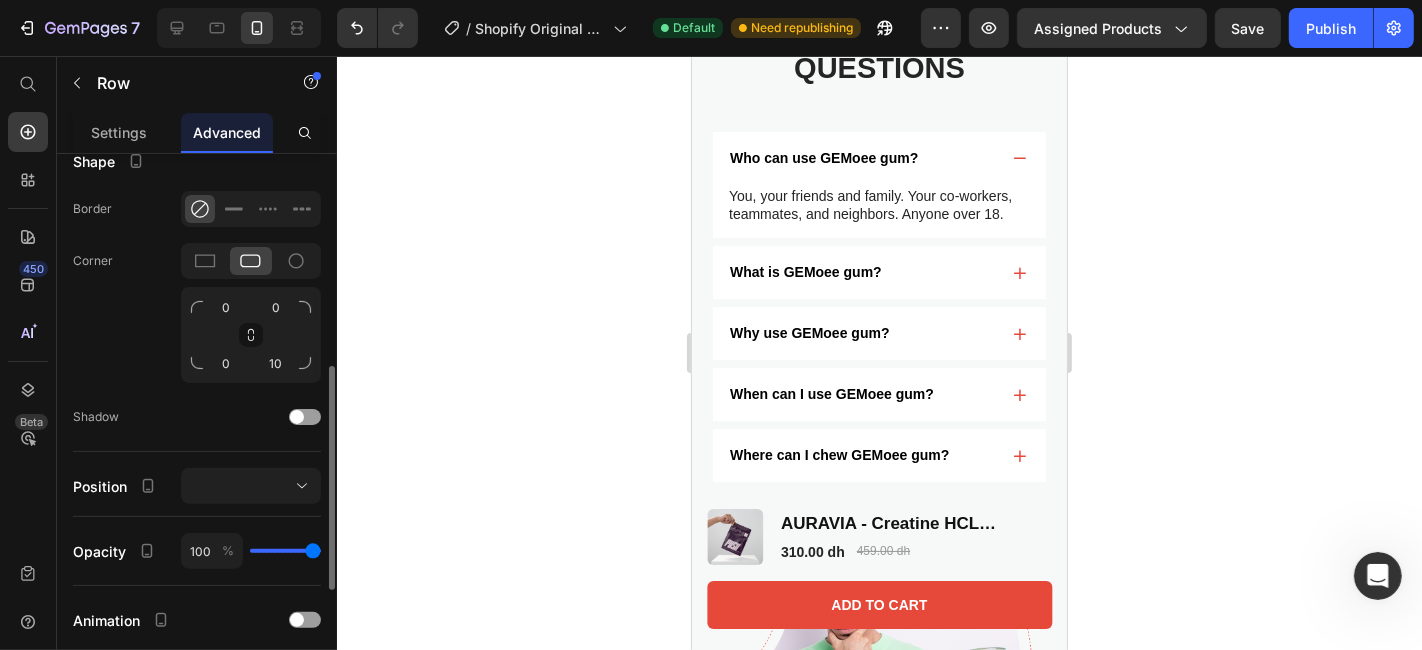 click on "Shape Border Corner 0 0 0 10 Shadow" 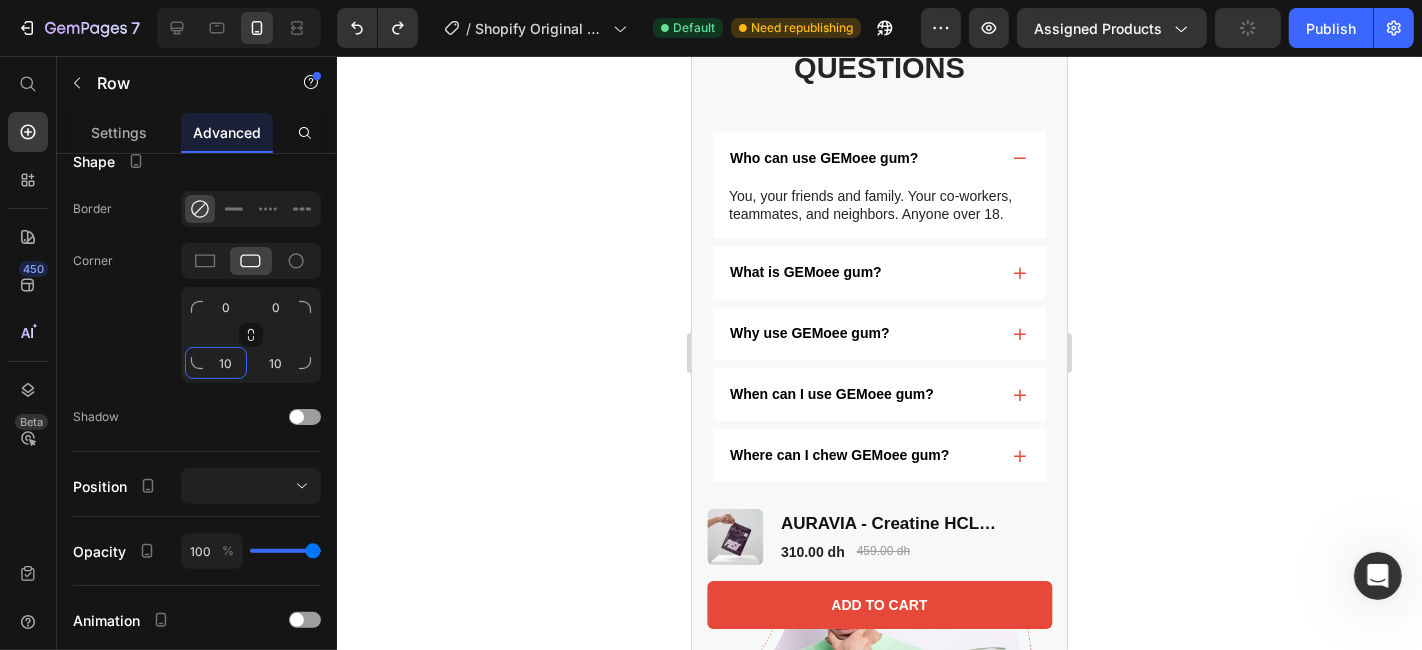 type on "10" 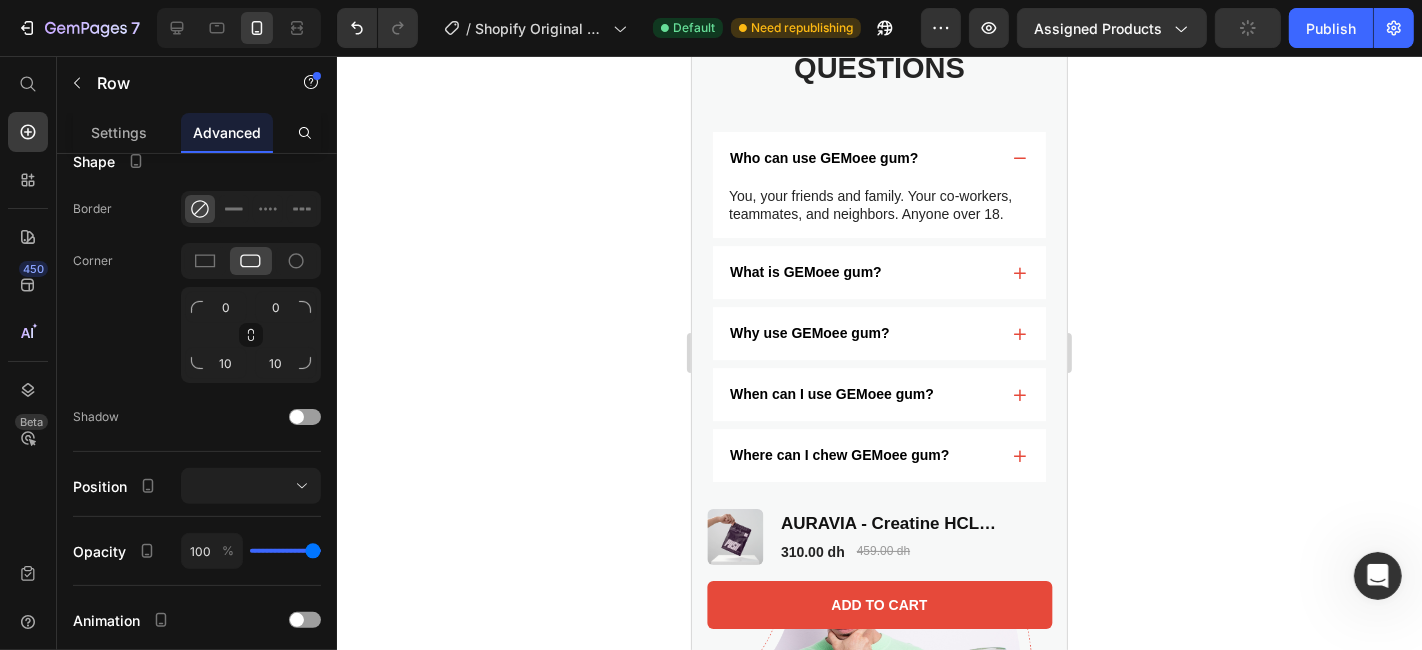 click 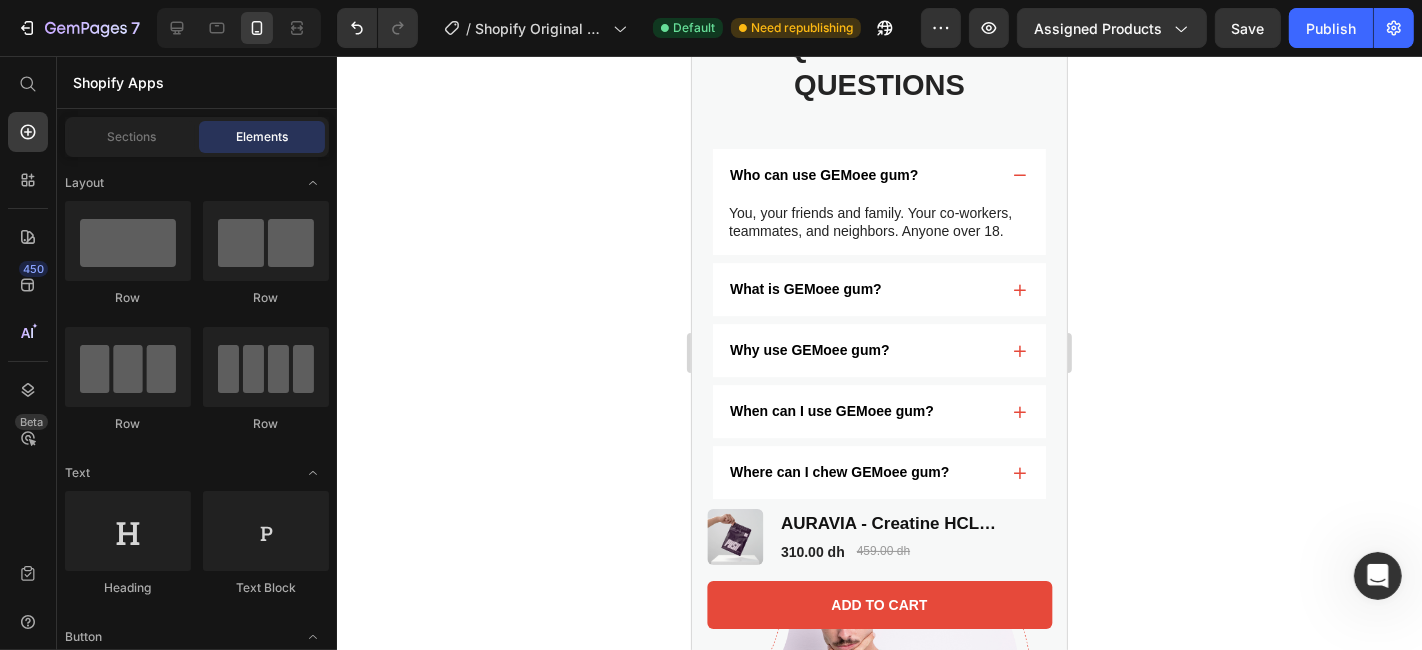 scroll, scrollTop: 5042, scrollLeft: 0, axis: vertical 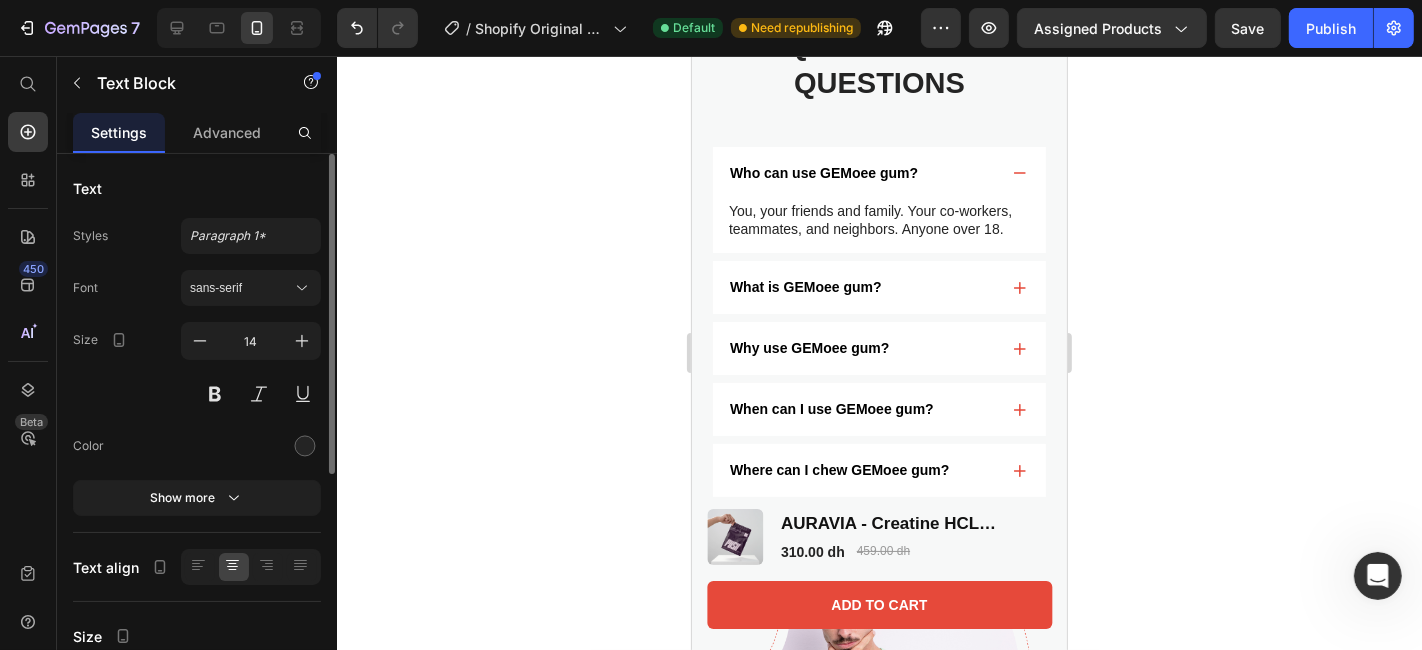click on "Pratique à consommer" at bounding box center [771, -273] 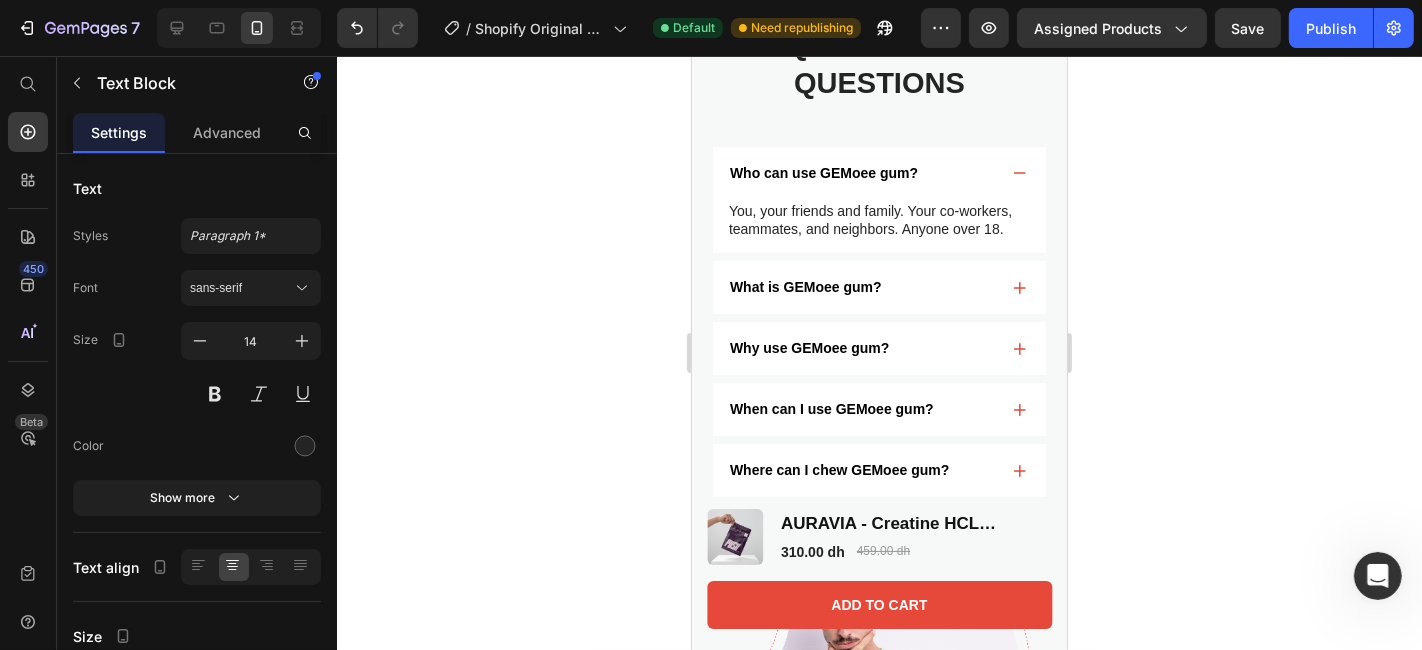 click on "Pratique à consommer" at bounding box center (771, -273) 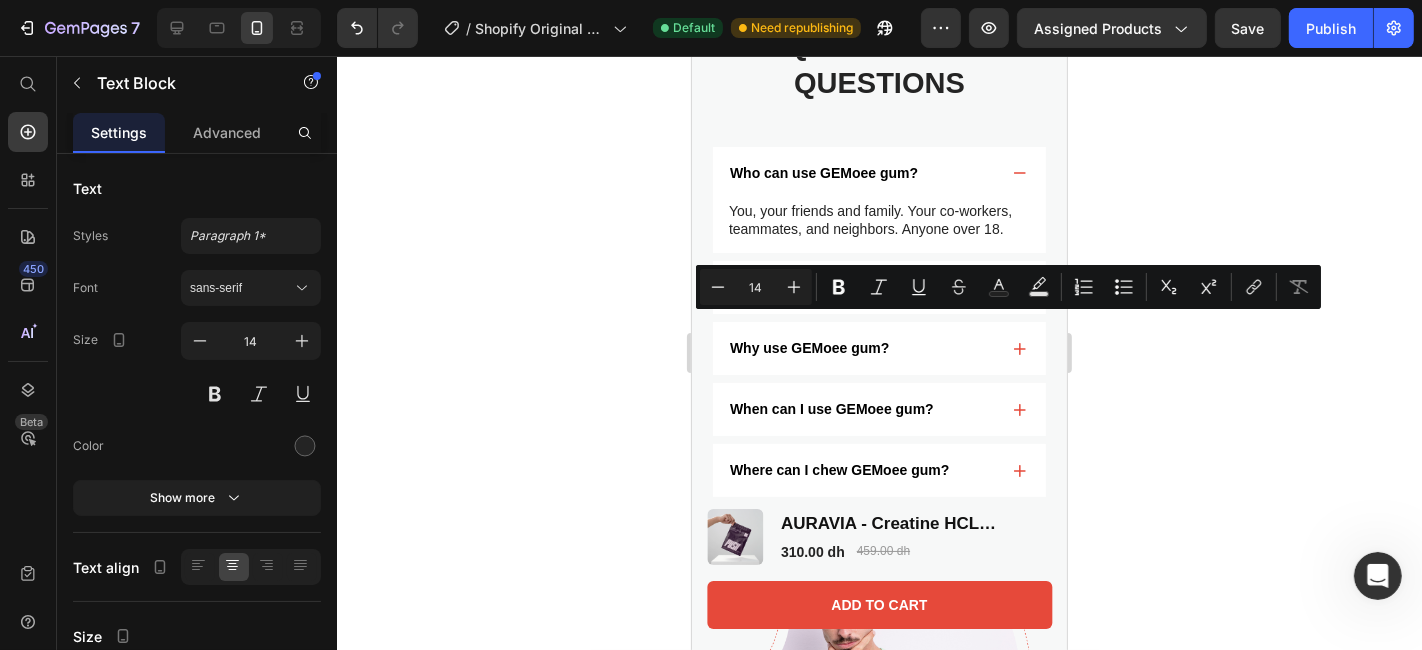 scroll, scrollTop: 5052, scrollLeft: 0, axis: vertical 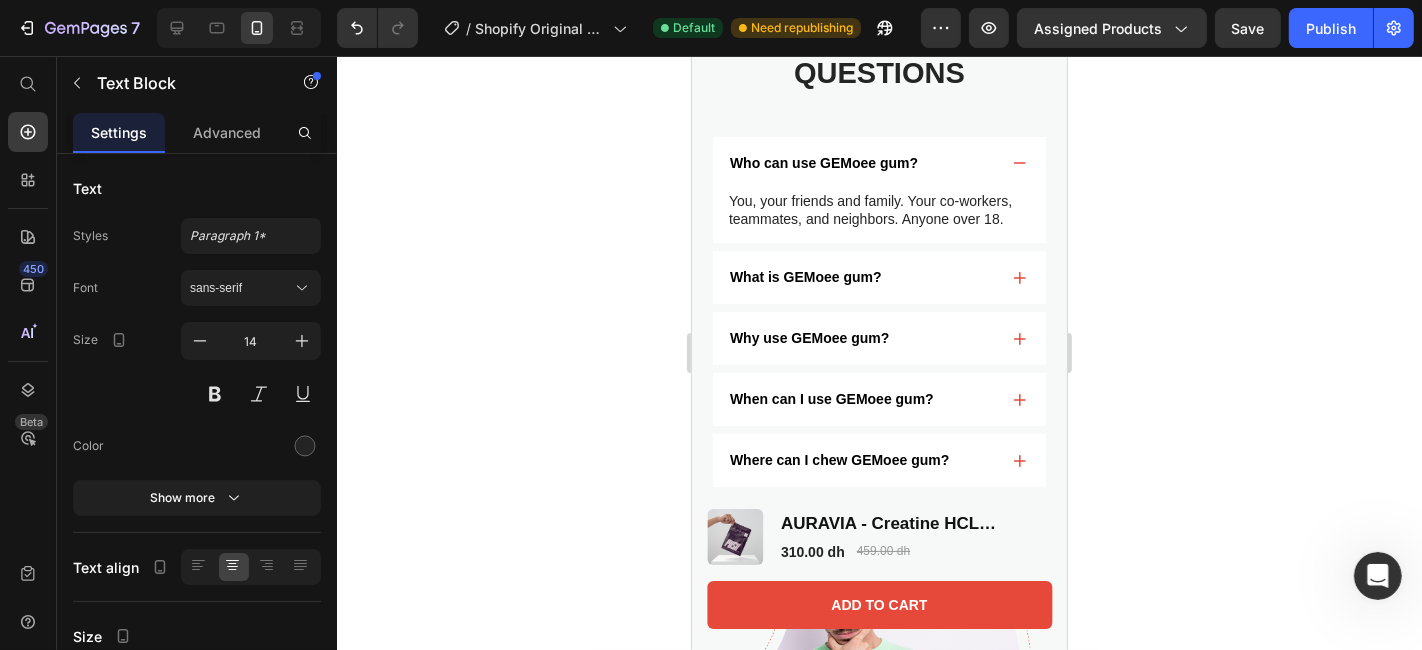 click 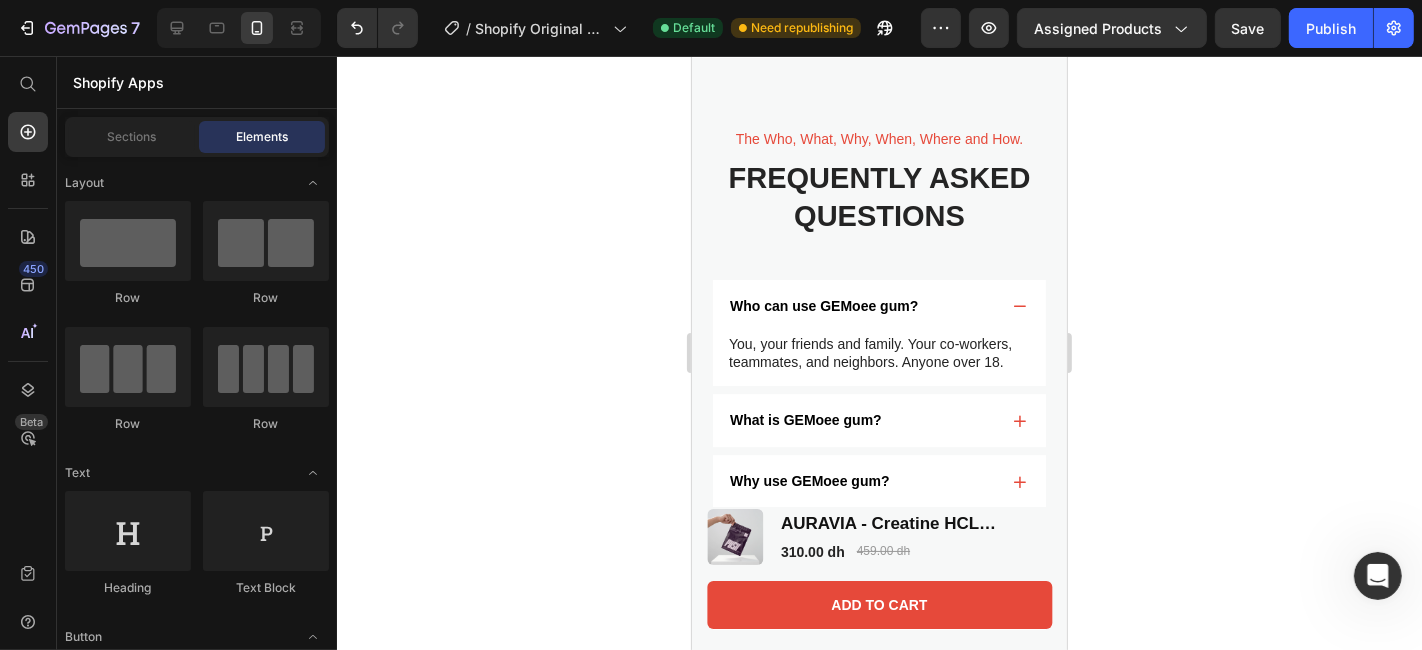 scroll, scrollTop: 4908, scrollLeft: 0, axis: vertical 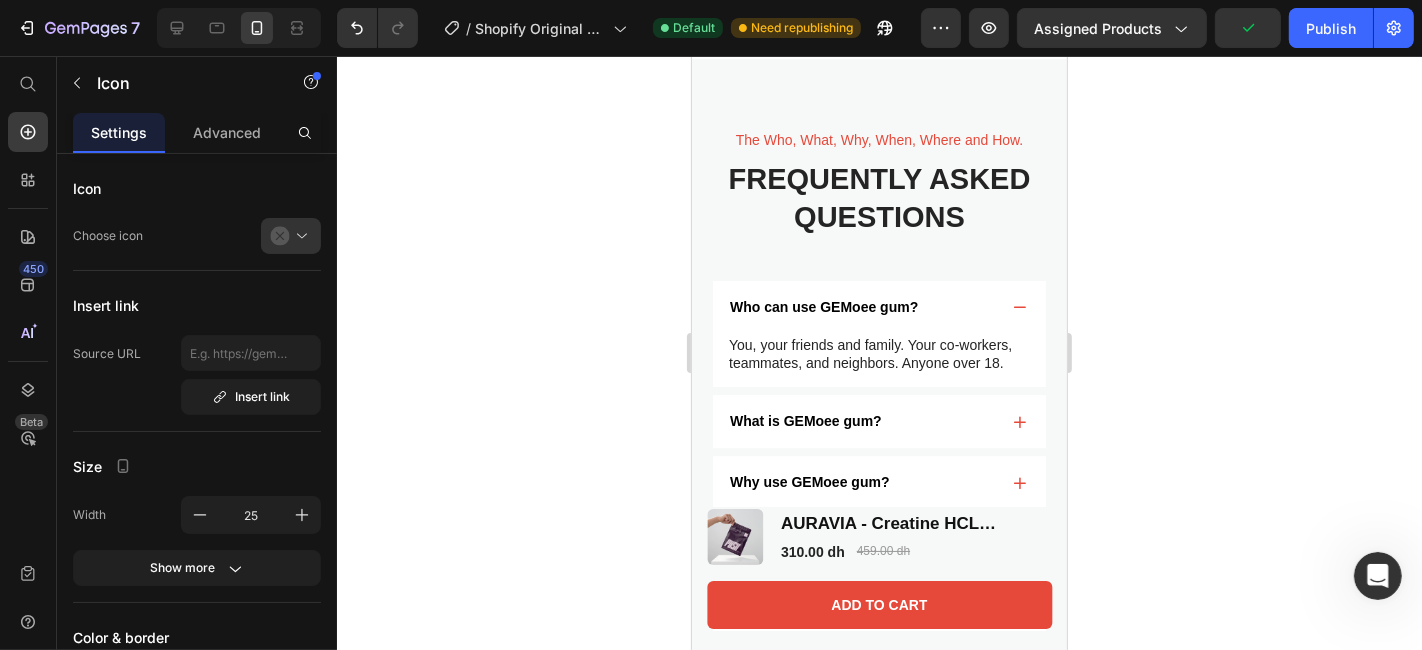 click on "Icon" at bounding box center (975, -246) 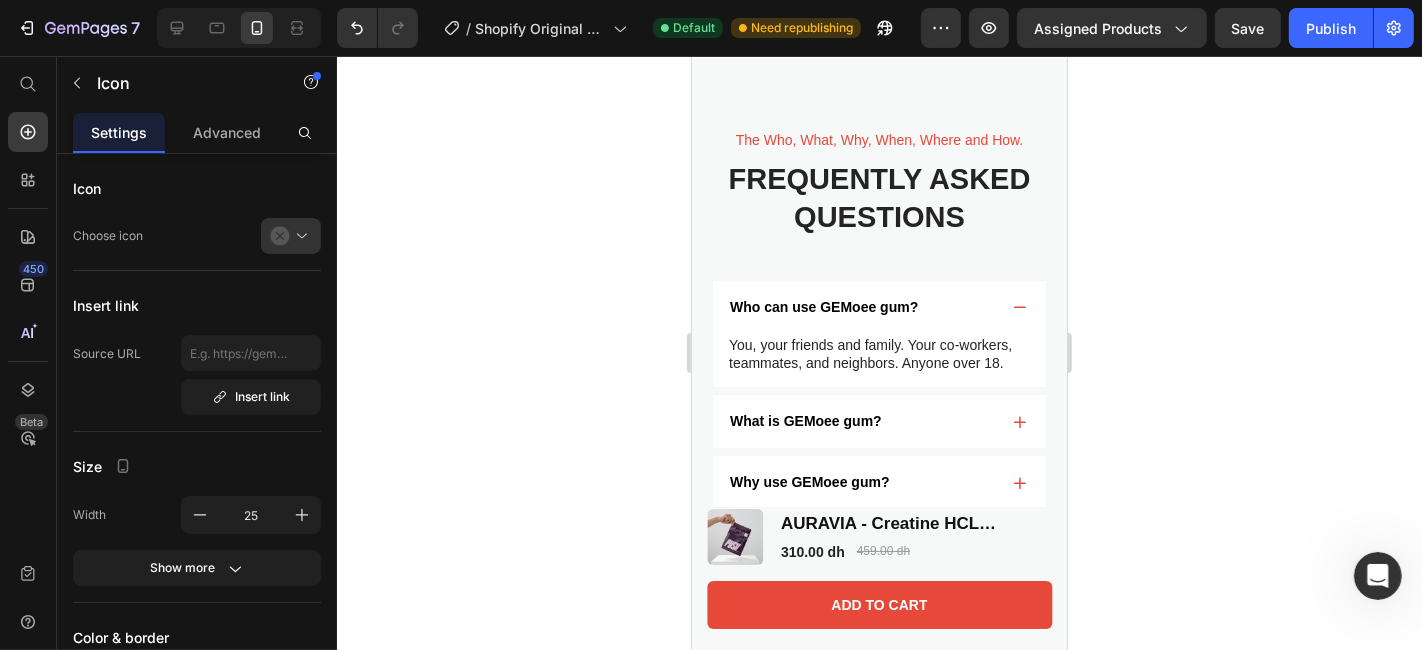 click on "Row 1 col" at bounding box center (973, -353) 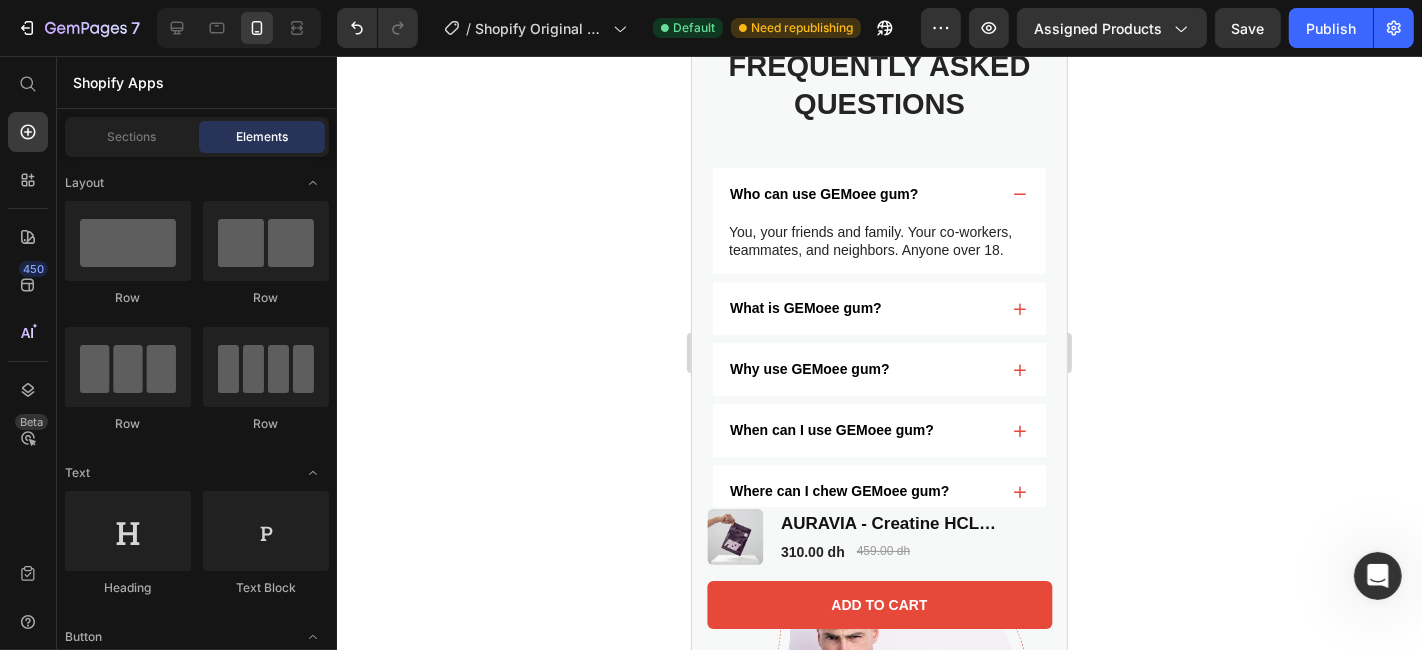 scroll, scrollTop: 5028, scrollLeft: 0, axis: vertical 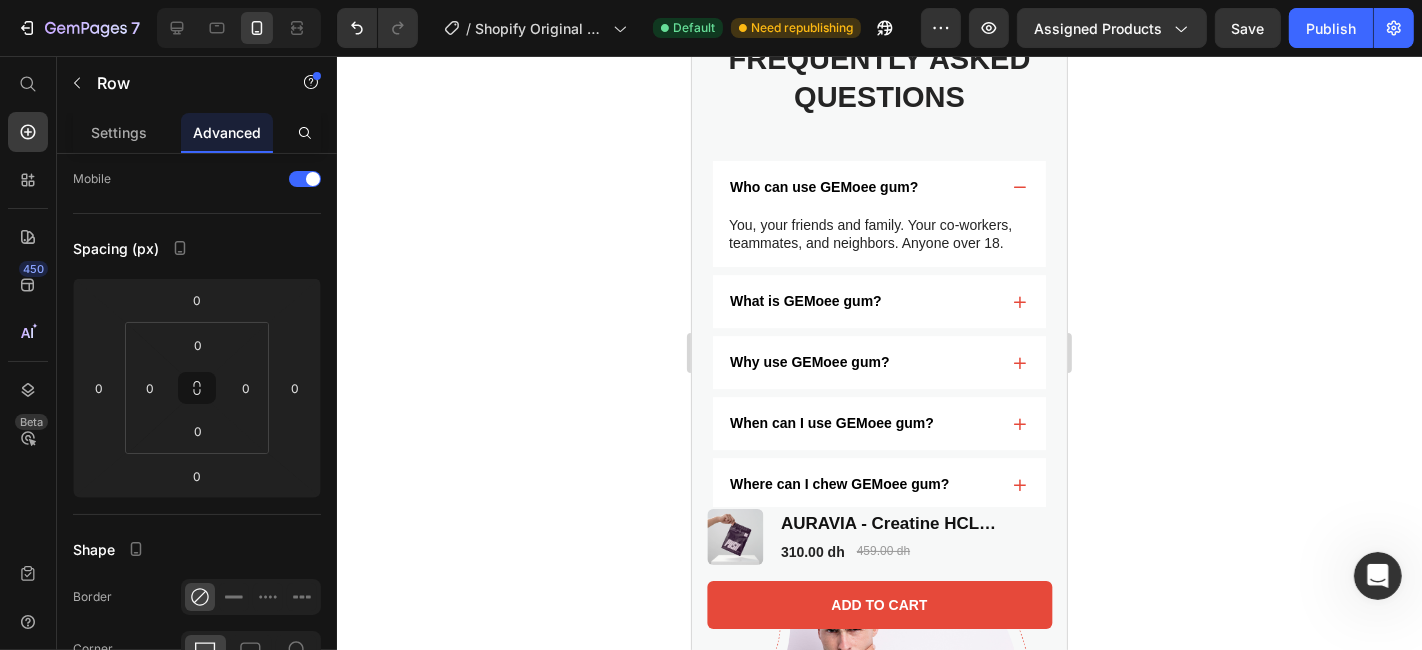 click 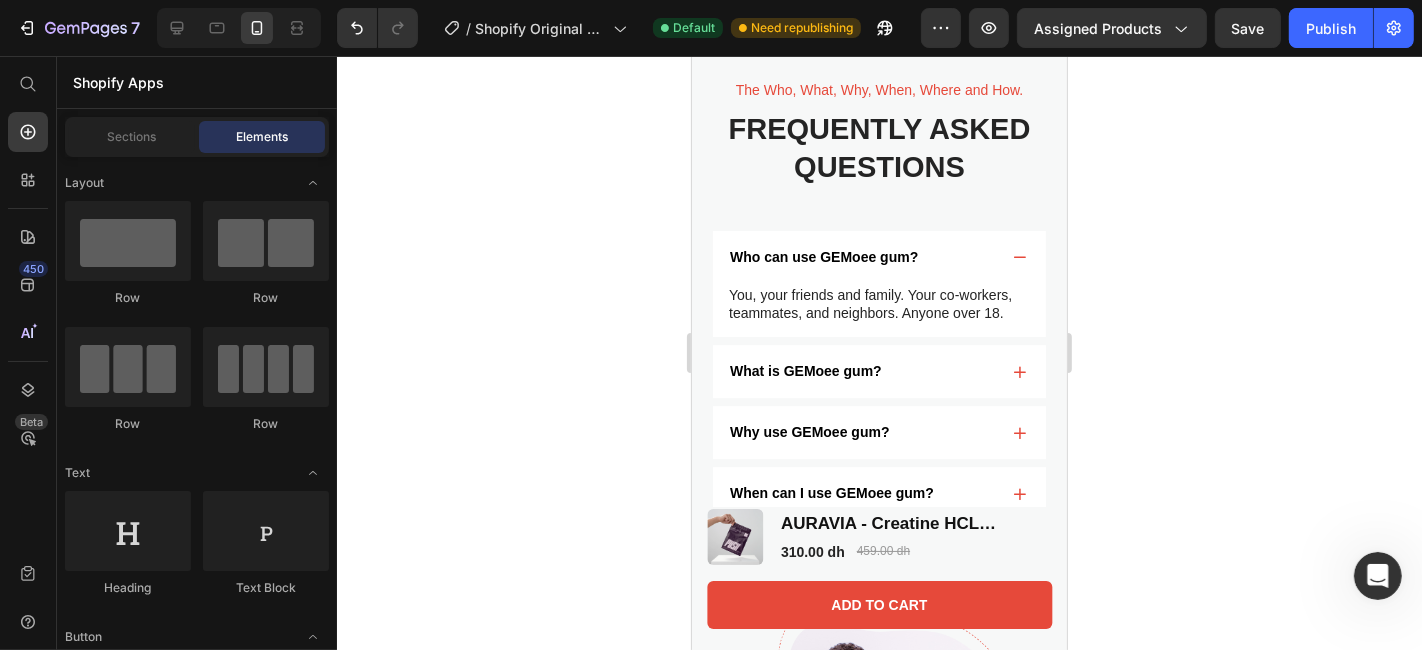 scroll, scrollTop: 4961, scrollLeft: 0, axis: vertical 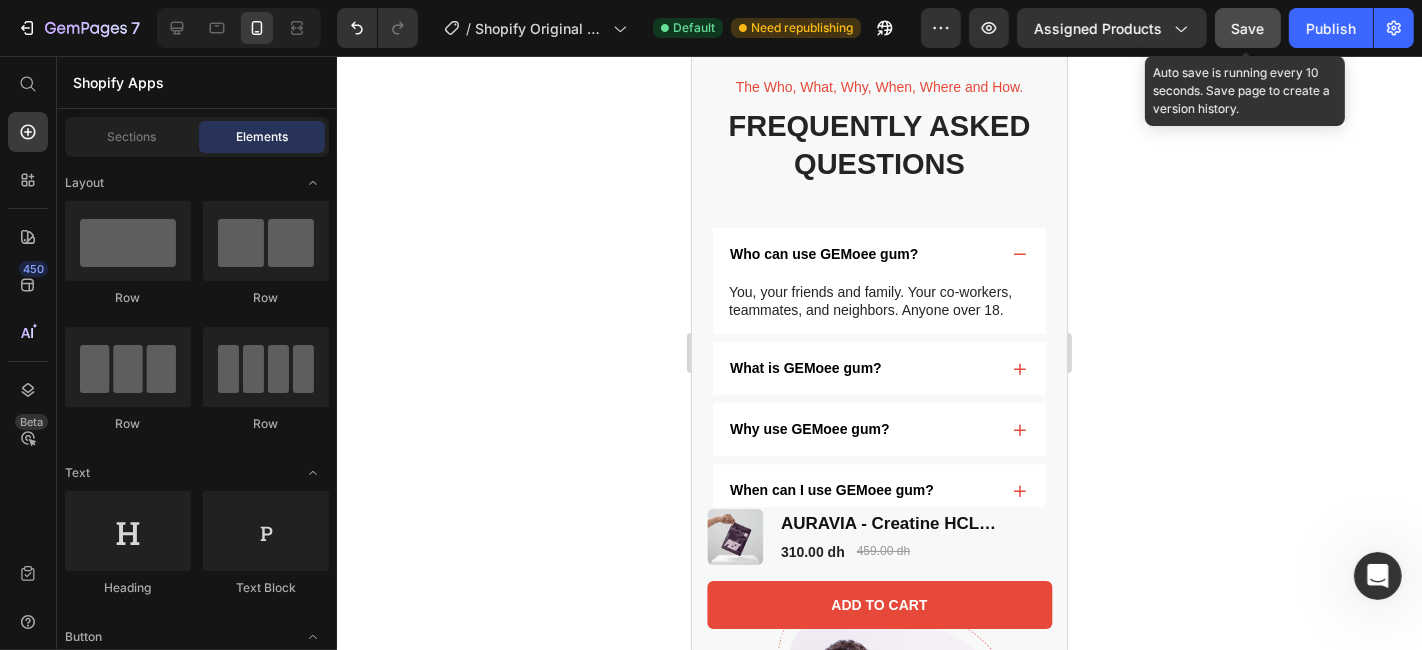 click on "Save" at bounding box center [1248, 28] 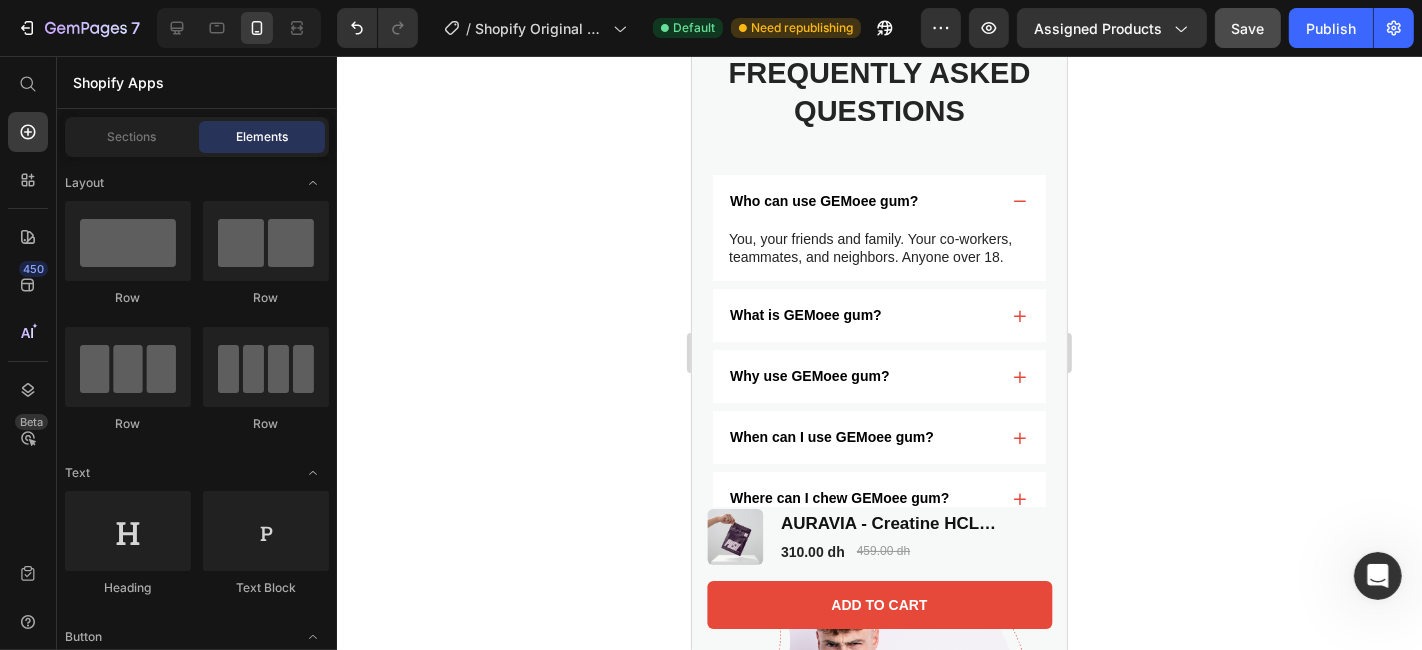 scroll, scrollTop: 5017, scrollLeft: 0, axis: vertical 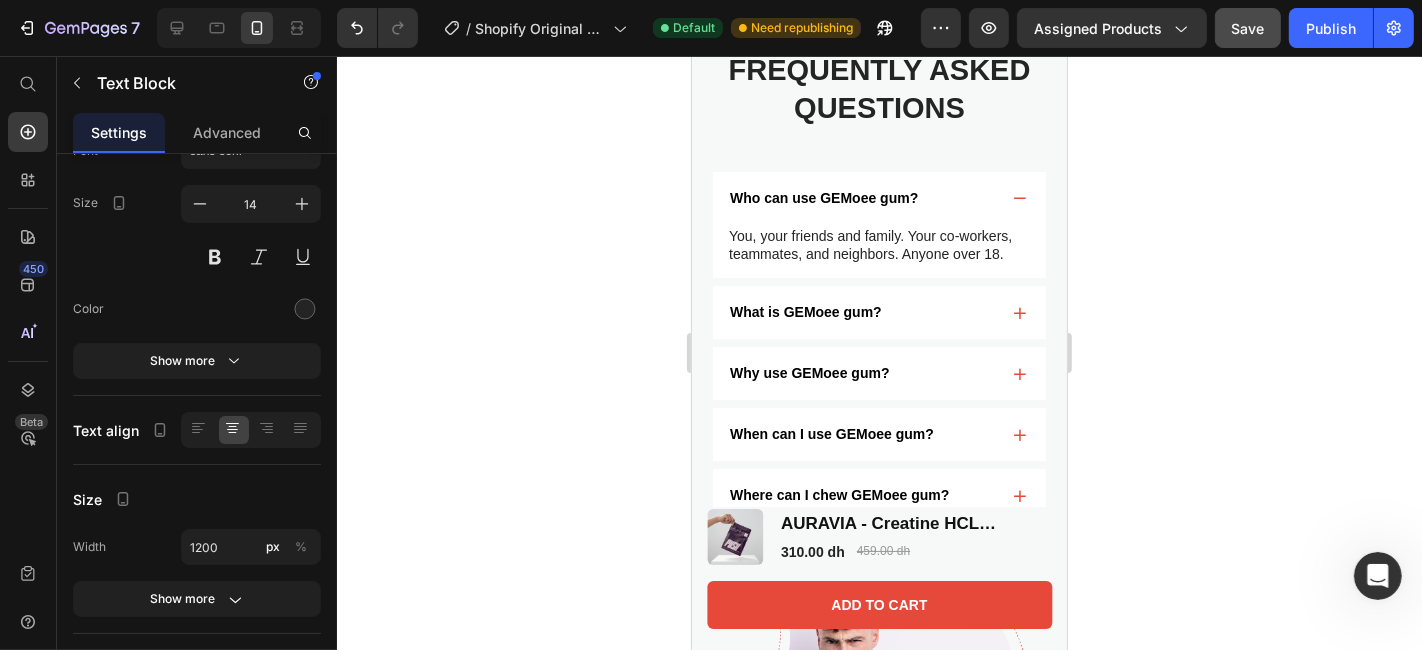 click on "Goût Text Block   0" at bounding box center (767, -249) 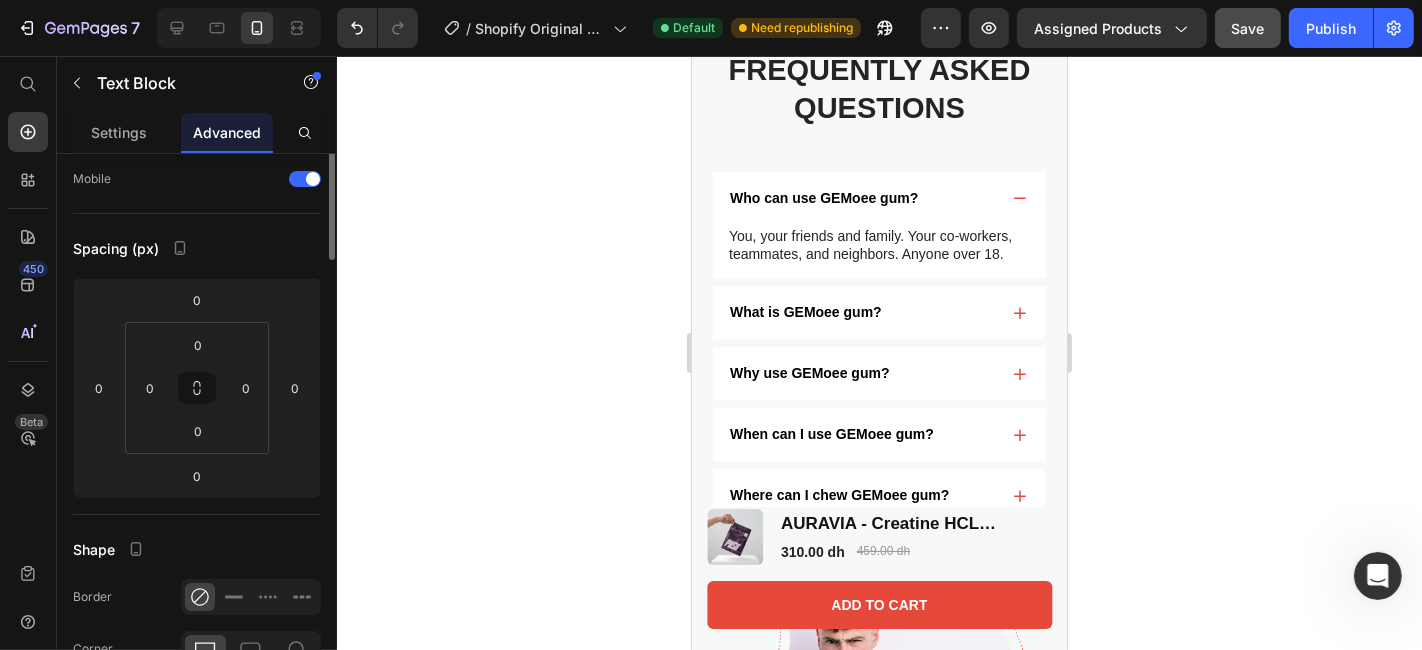 scroll, scrollTop: 0, scrollLeft: 0, axis: both 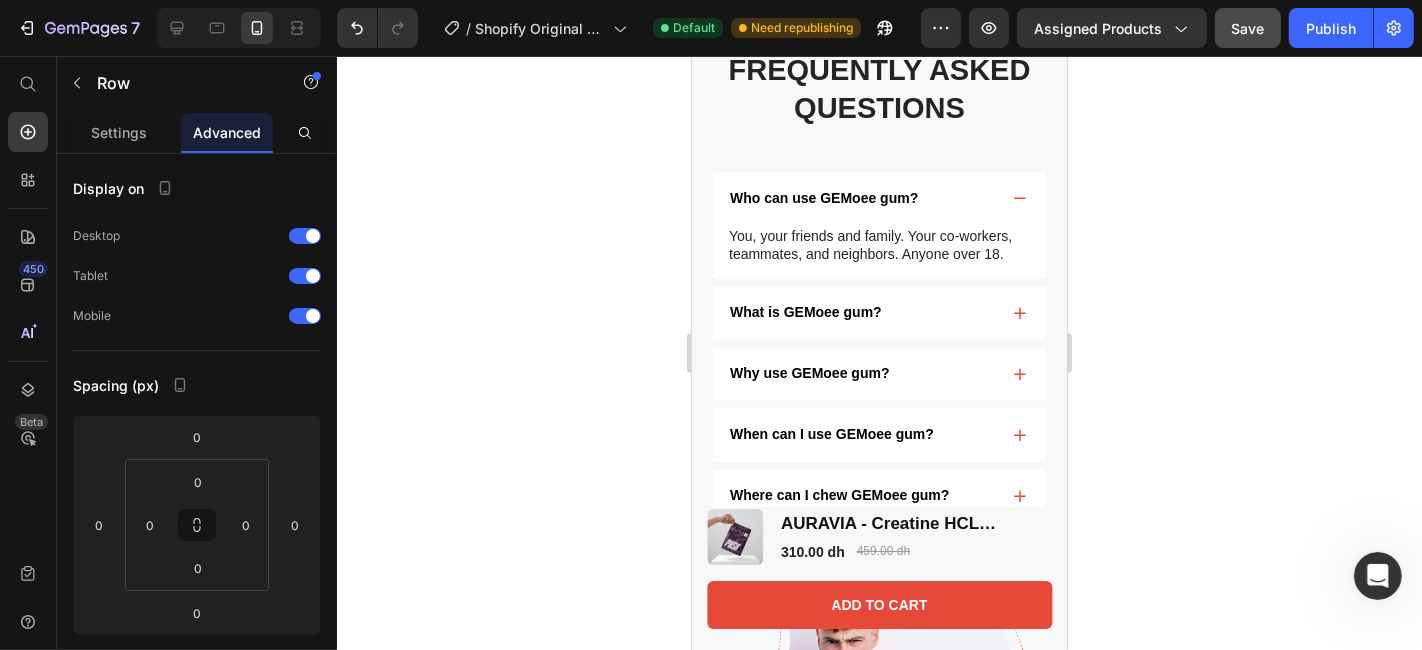 click on "Bénéfices mentaux Text Block" at bounding box center (767, -167) 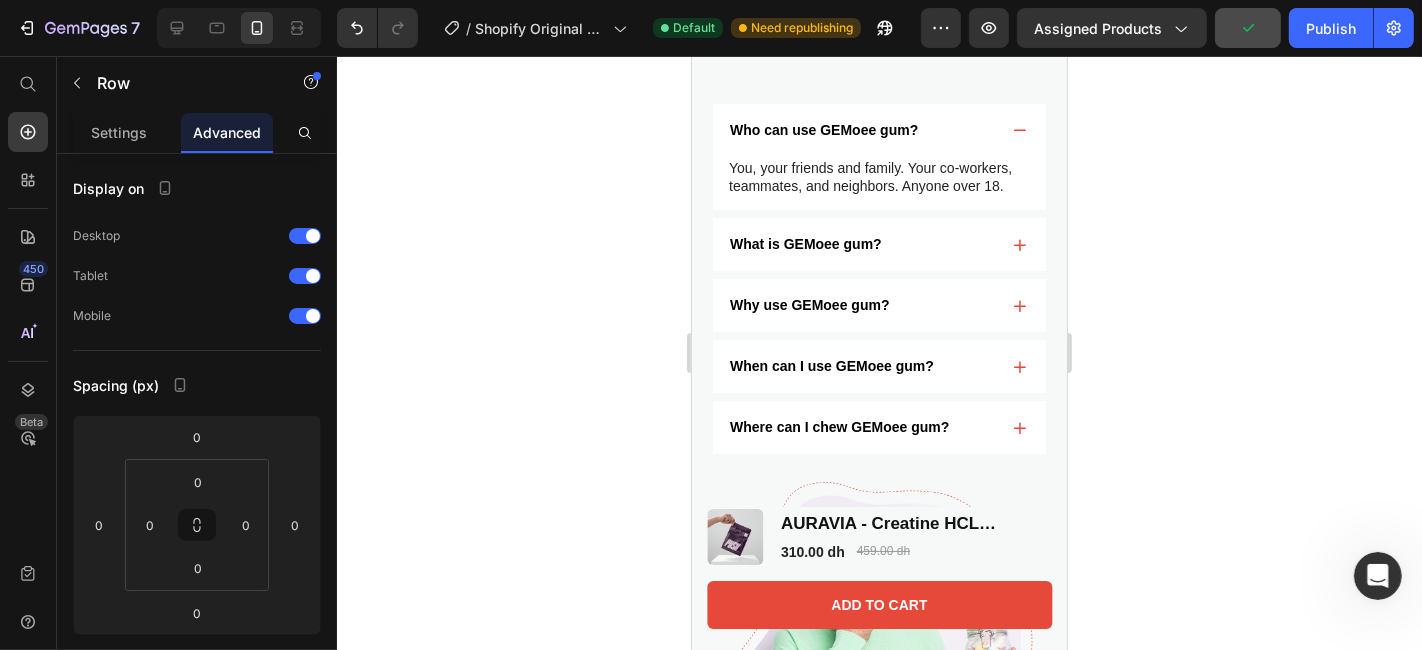 scroll, scrollTop: 5085, scrollLeft: 0, axis: vertical 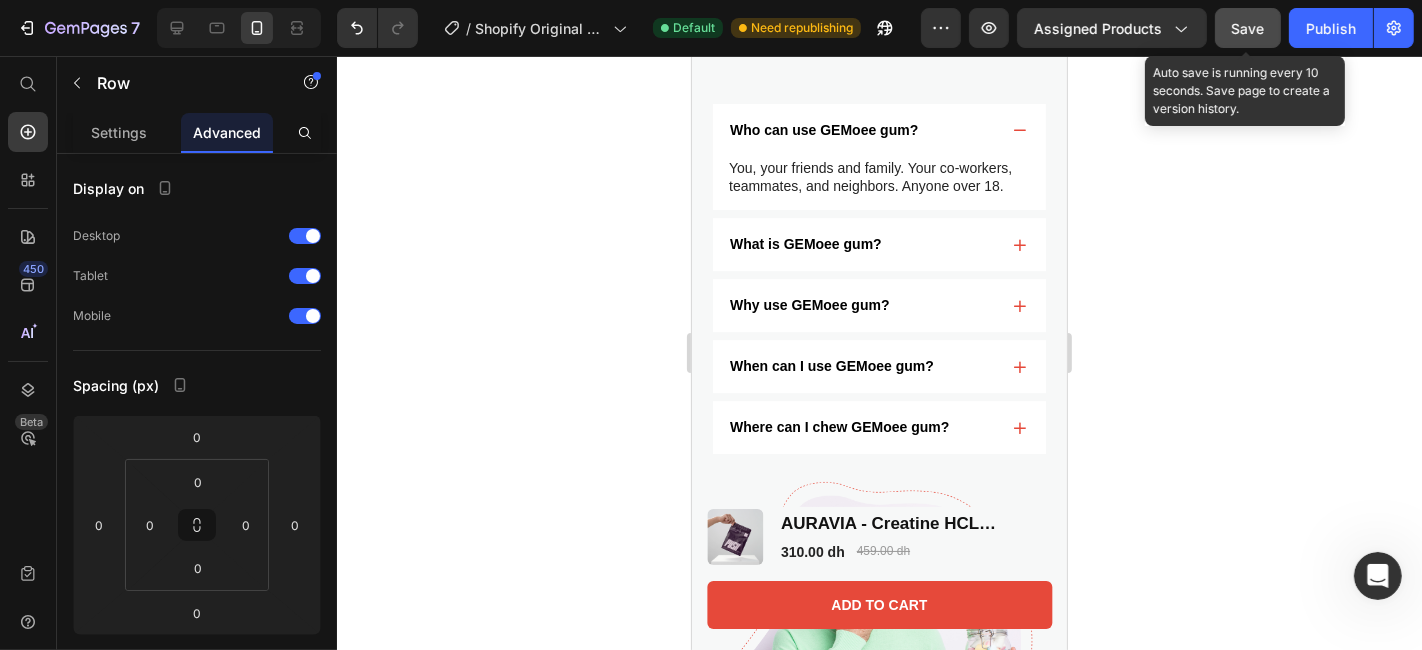 click on "Save" 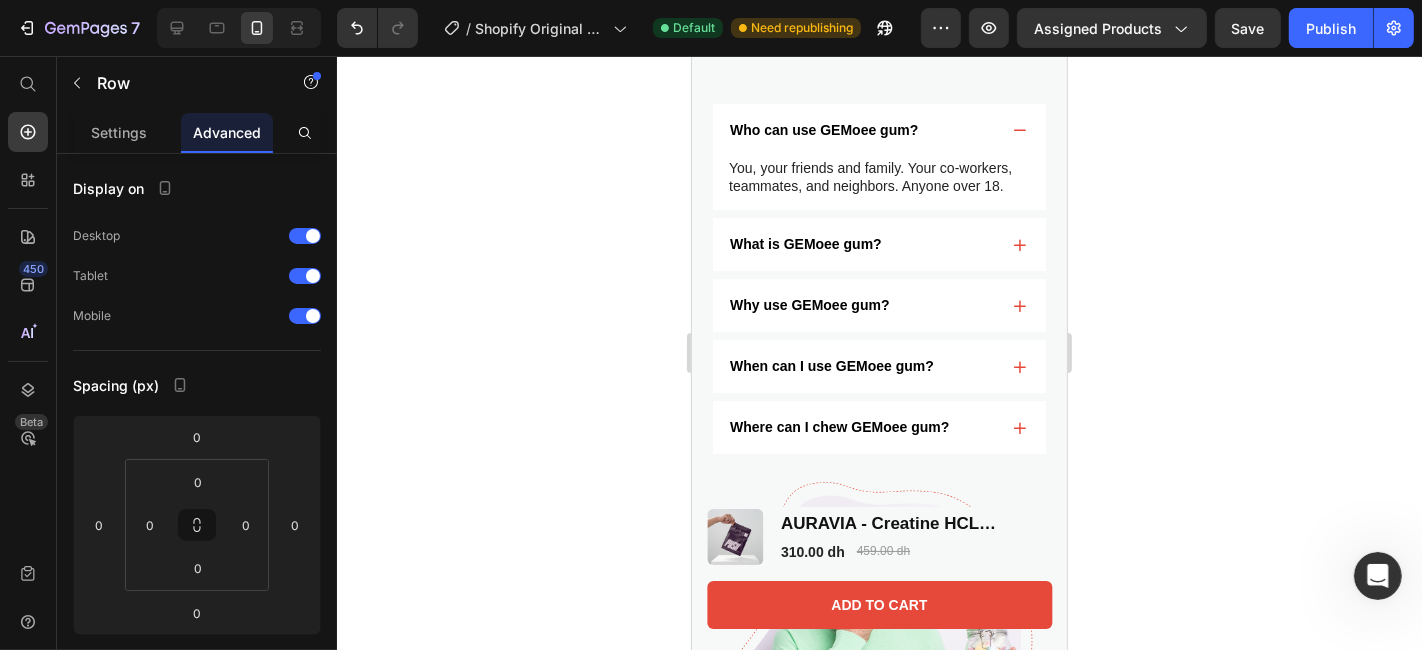 click 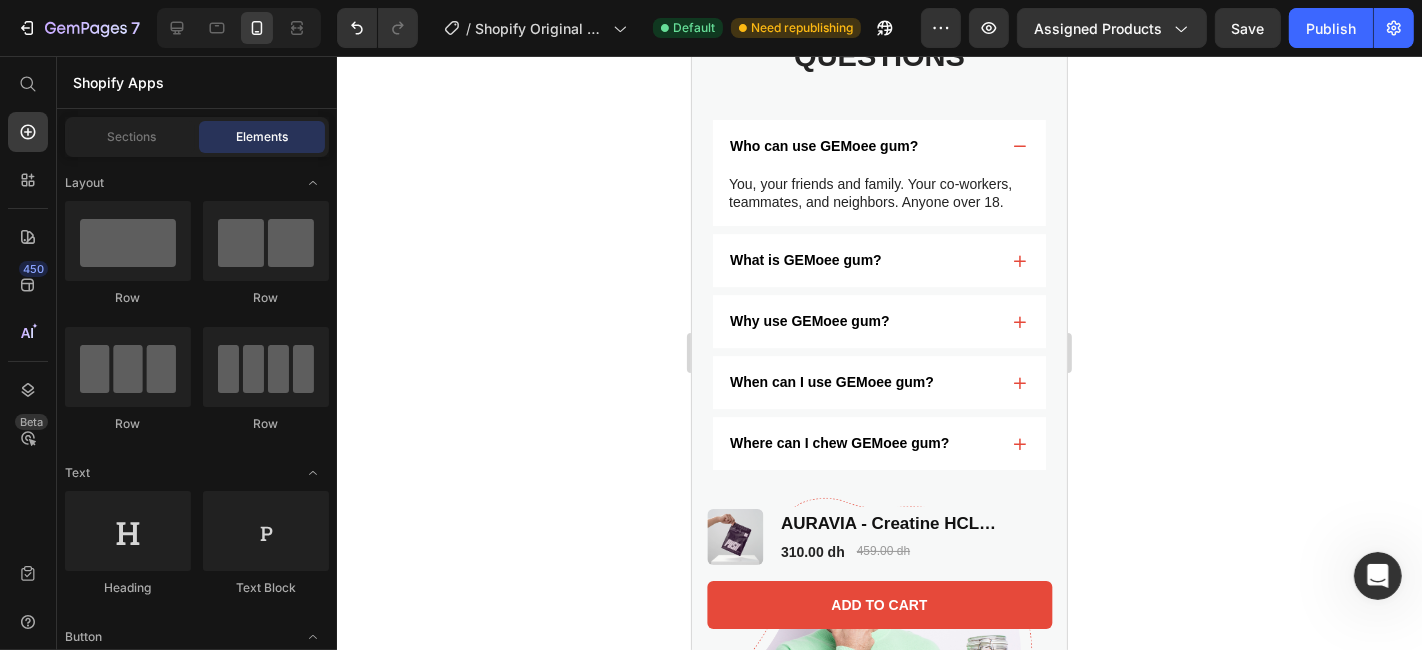 scroll, scrollTop: 5074, scrollLeft: 0, axis: vertical 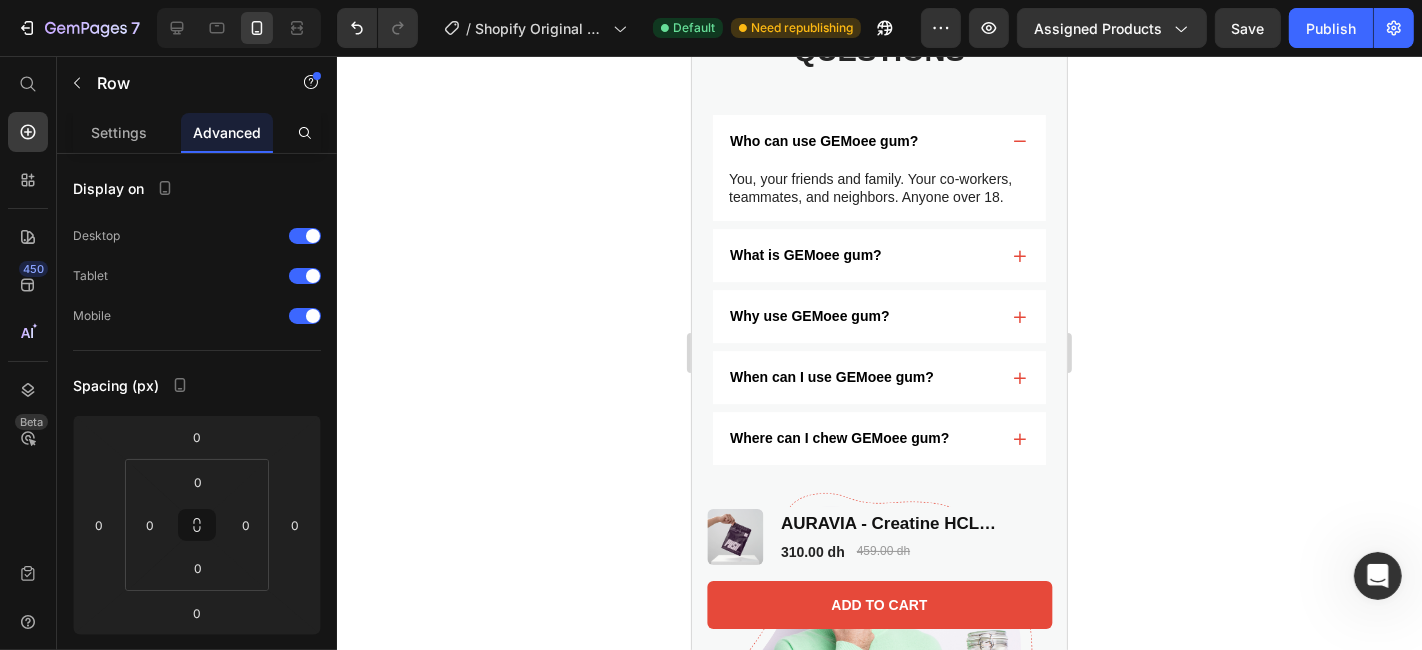 click on "Row" at bounding box center (781, -361) 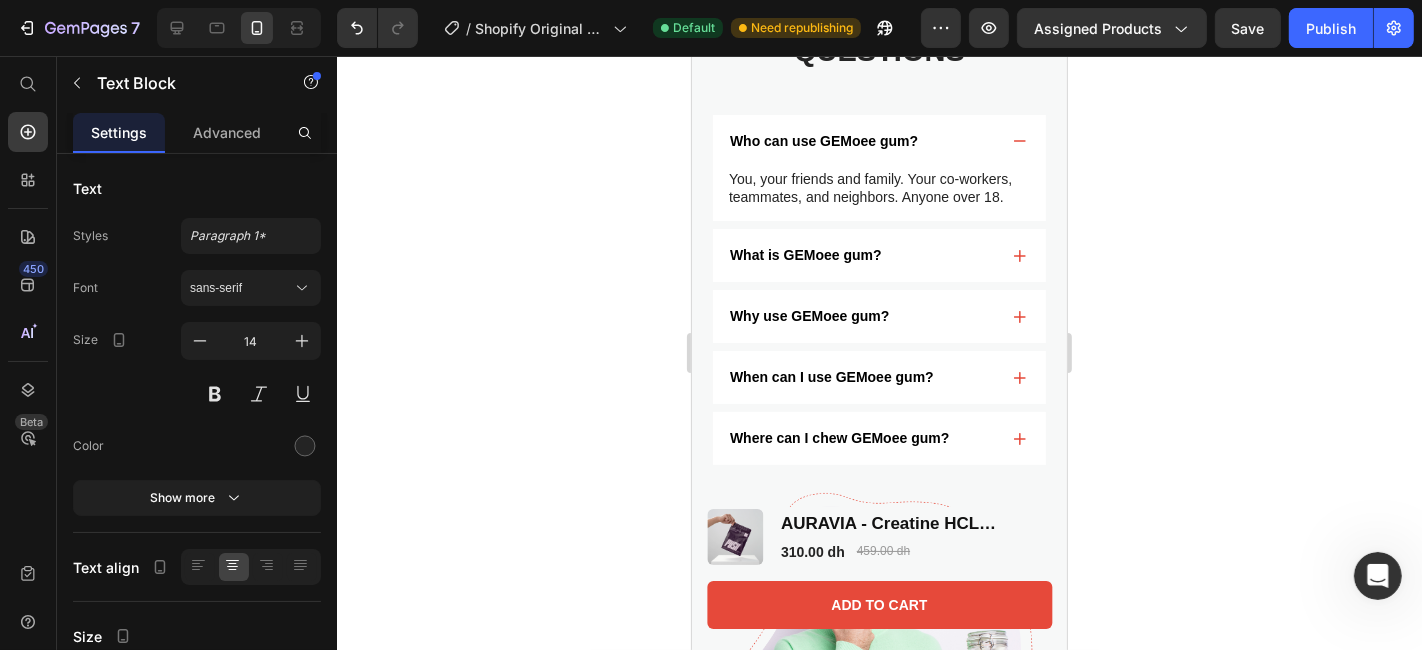 click on "Text Block" at bounding box center (770, -277) 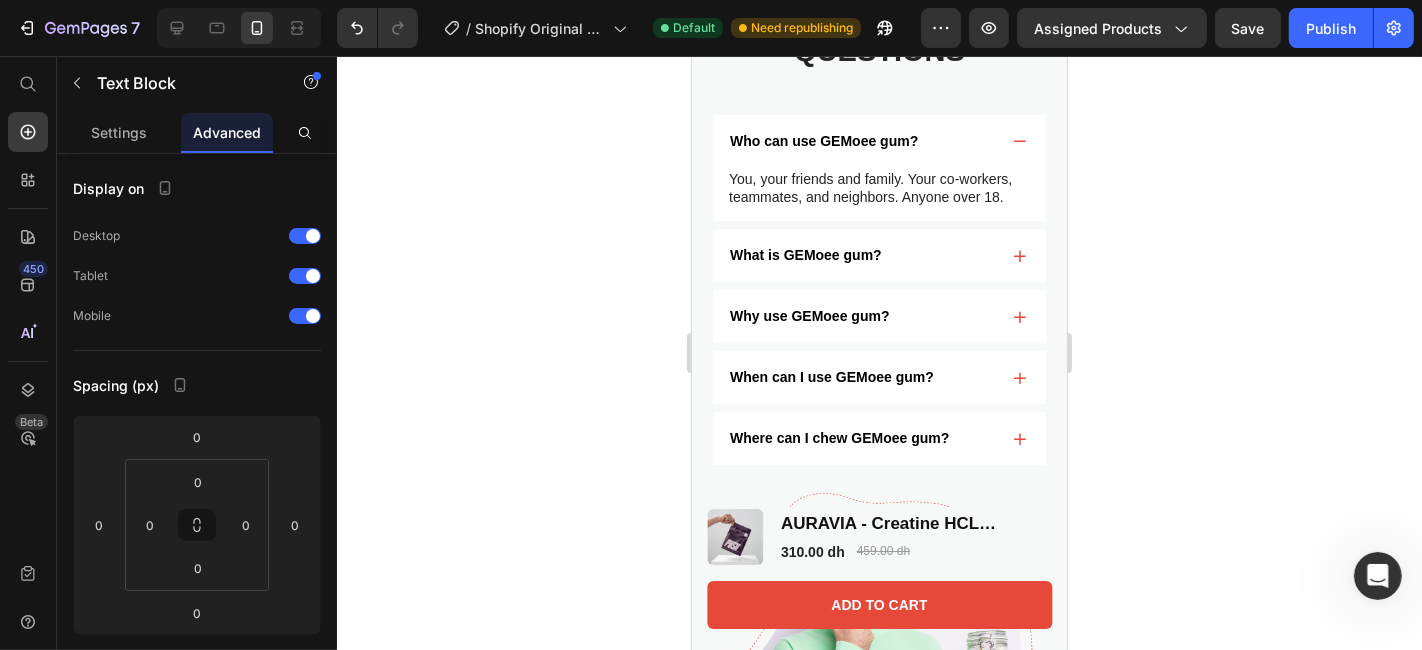 click on "Bénéfices mentaux" at bounding box center [771, -223] 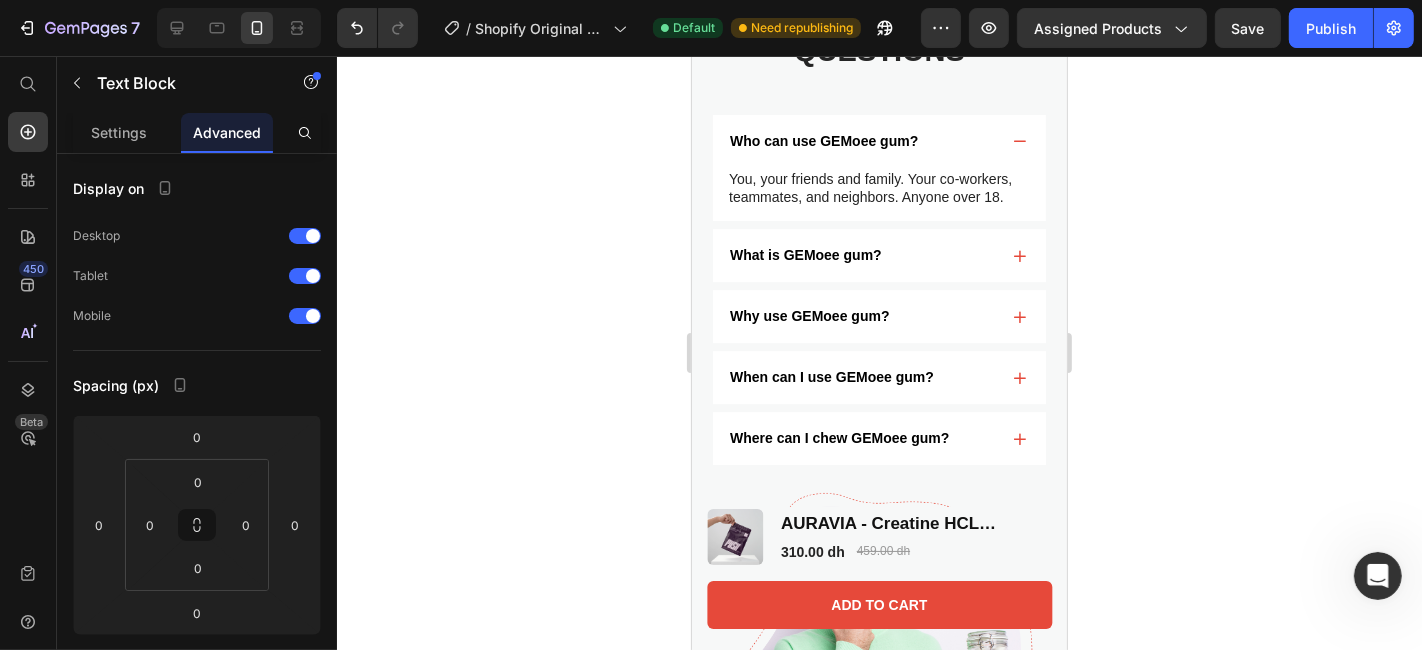 click on "Bénéfices mentaux Text Block   0" at bounding box center (767, -223) 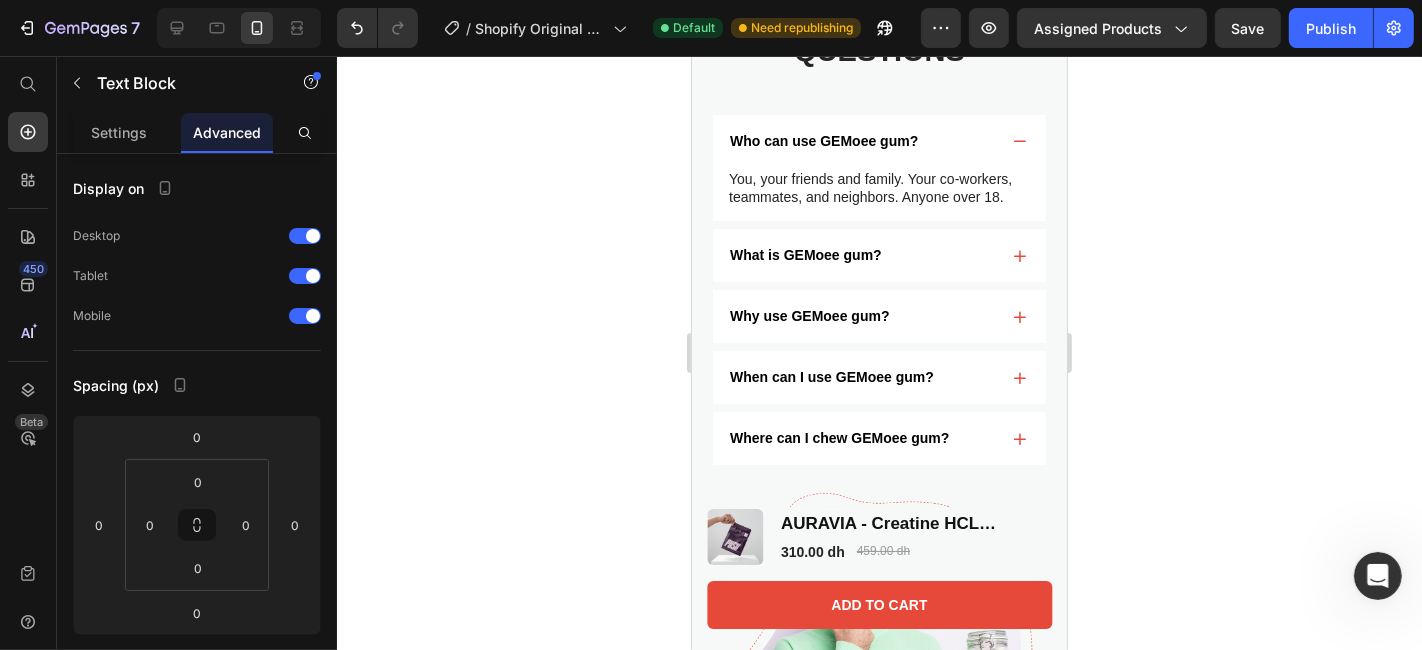 click 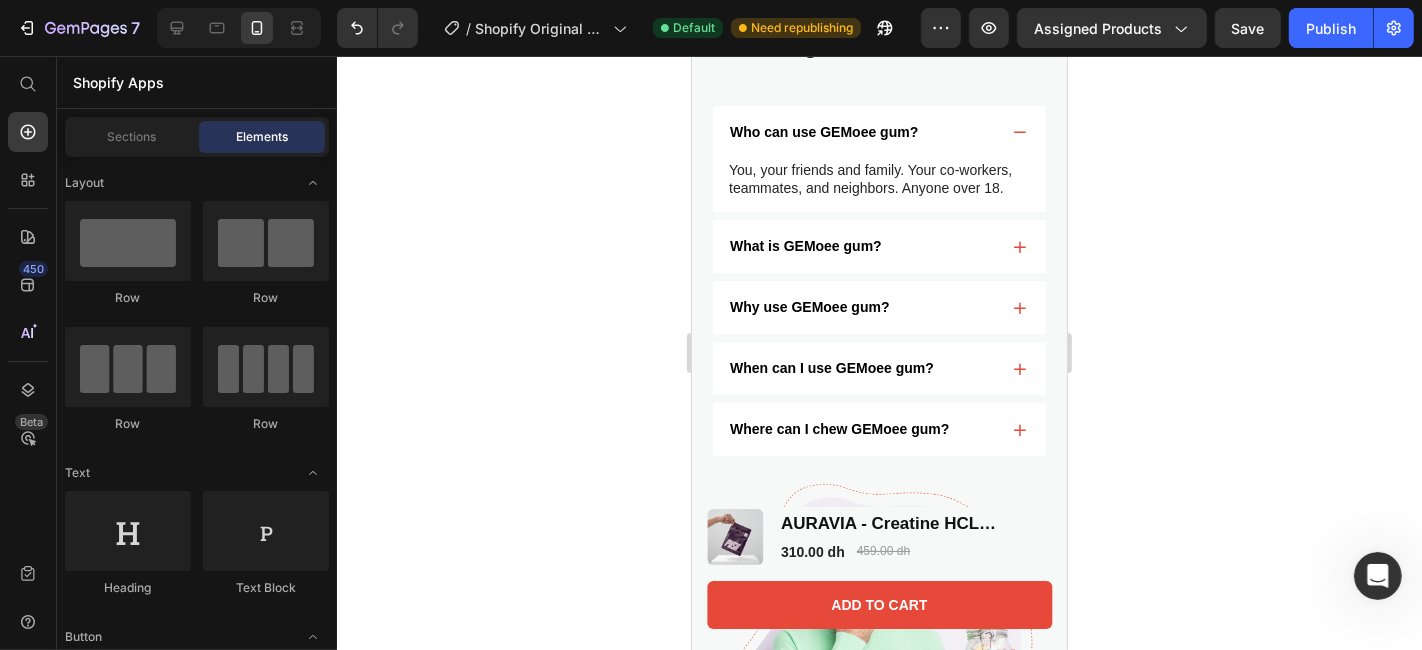 scroll, scrollTop: 5085, scrollLeft: 0, axis: vertical 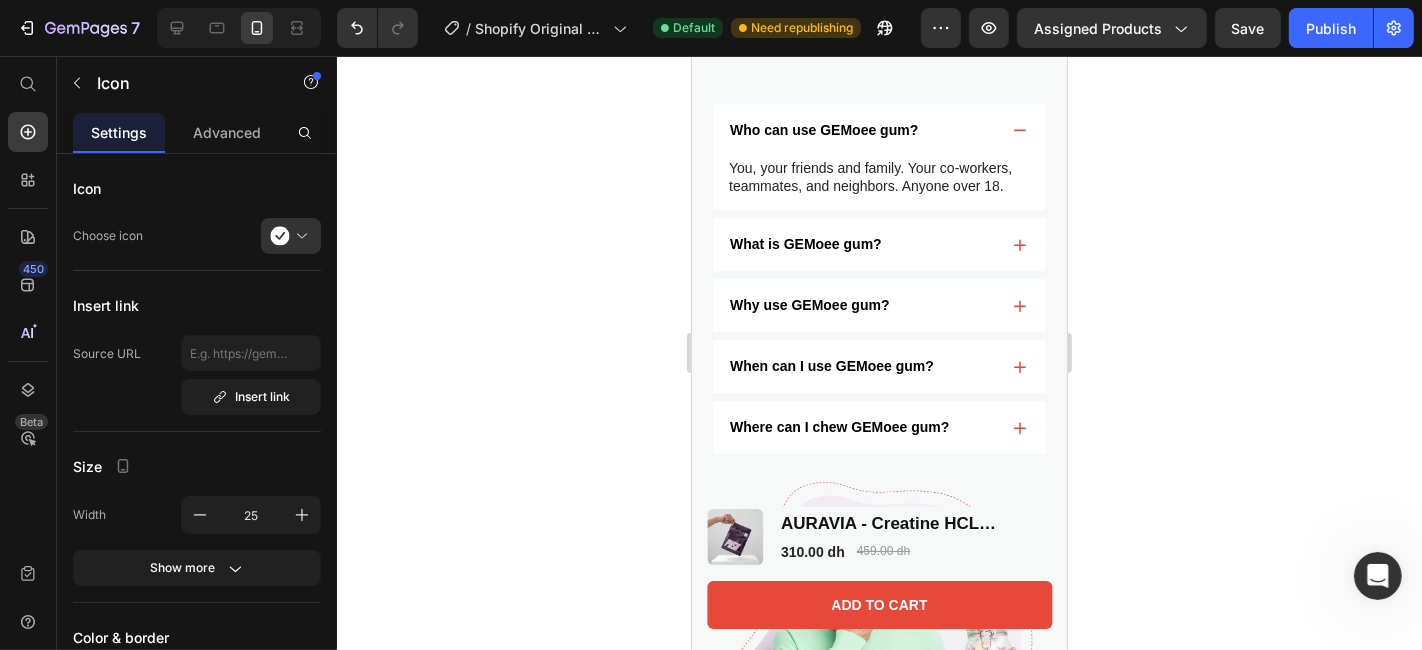 click 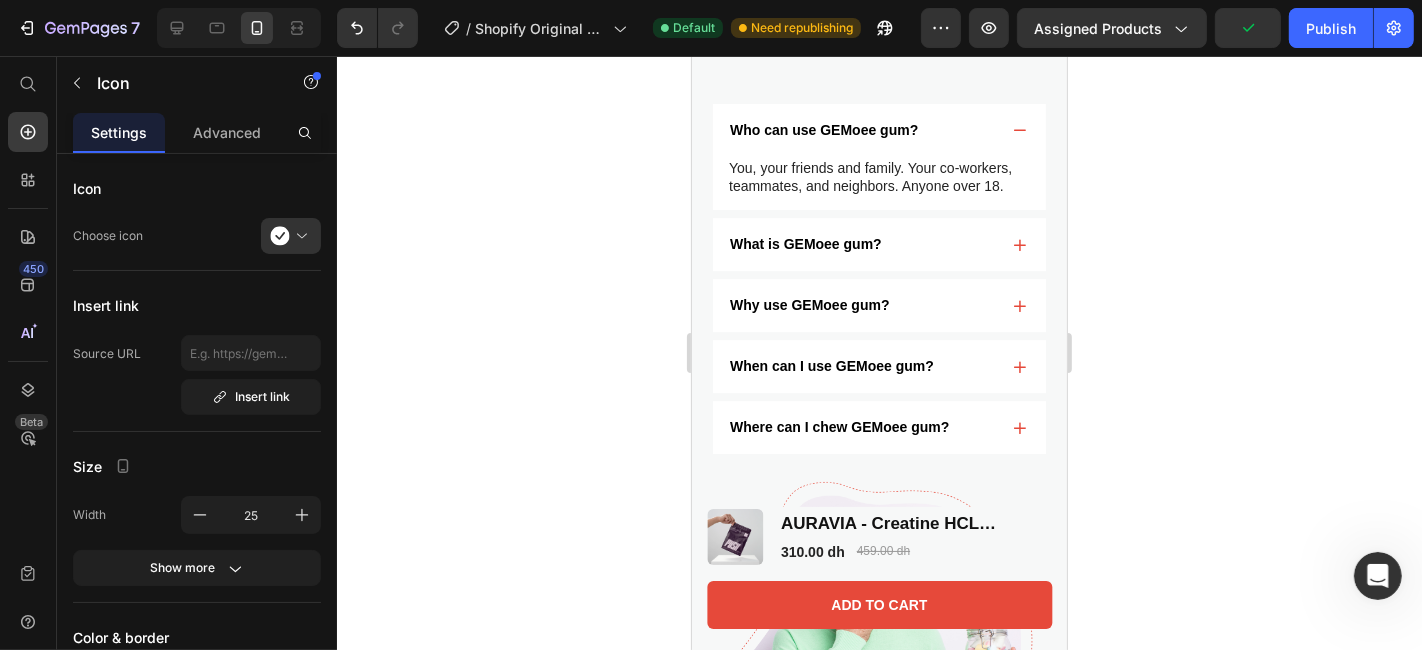 click 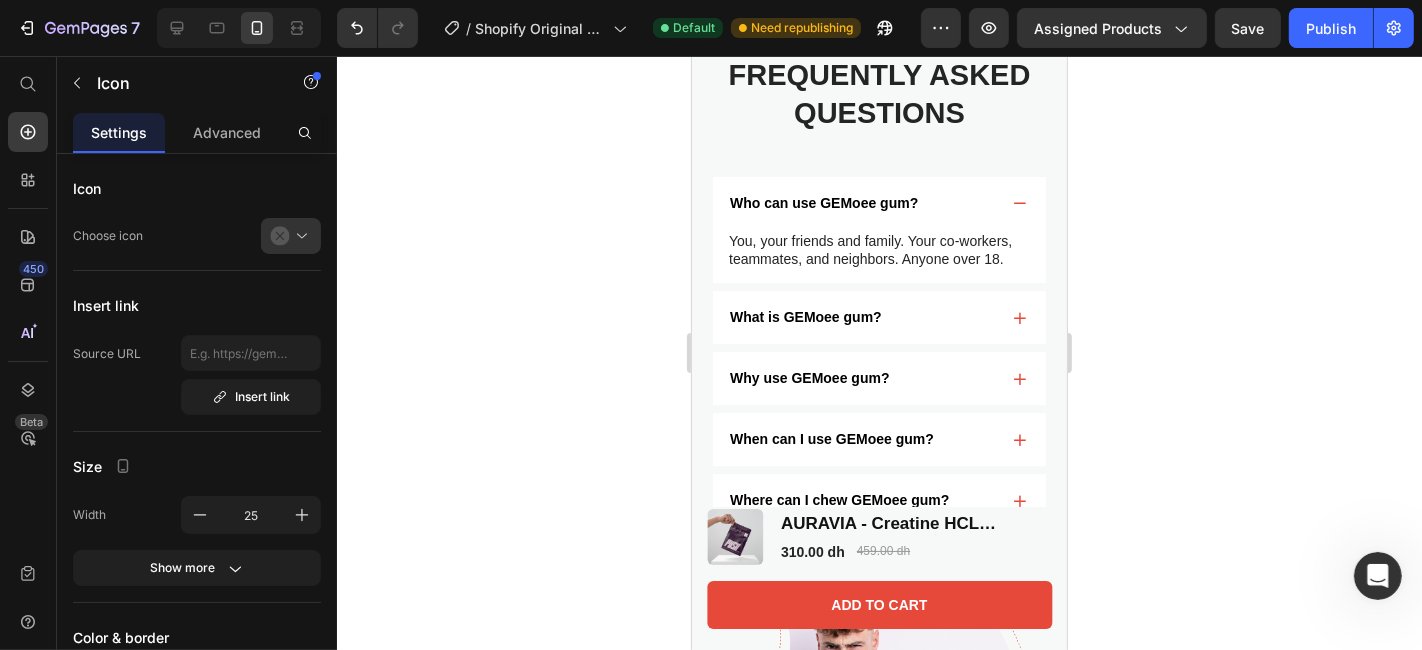 click 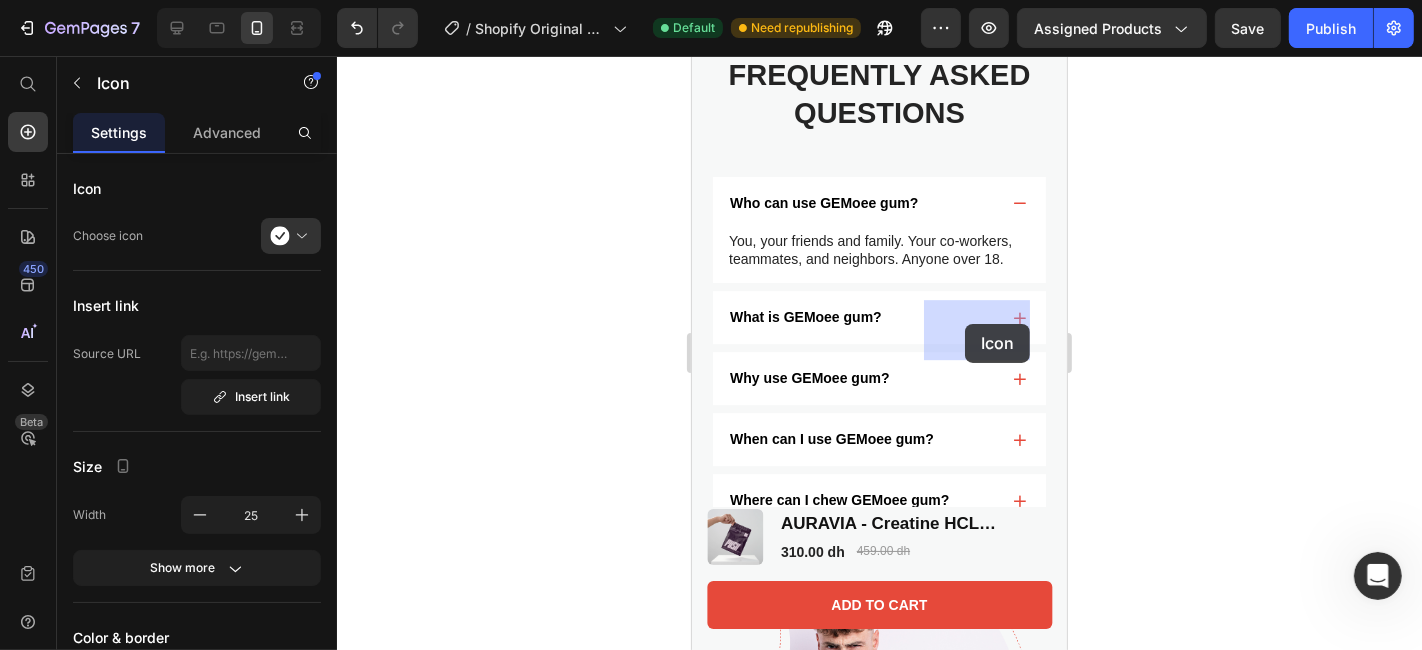 drag, startPoint x: 883, startPoint y: 294, endPoint x: 965, endPoint y: 323, distance: 86.977005 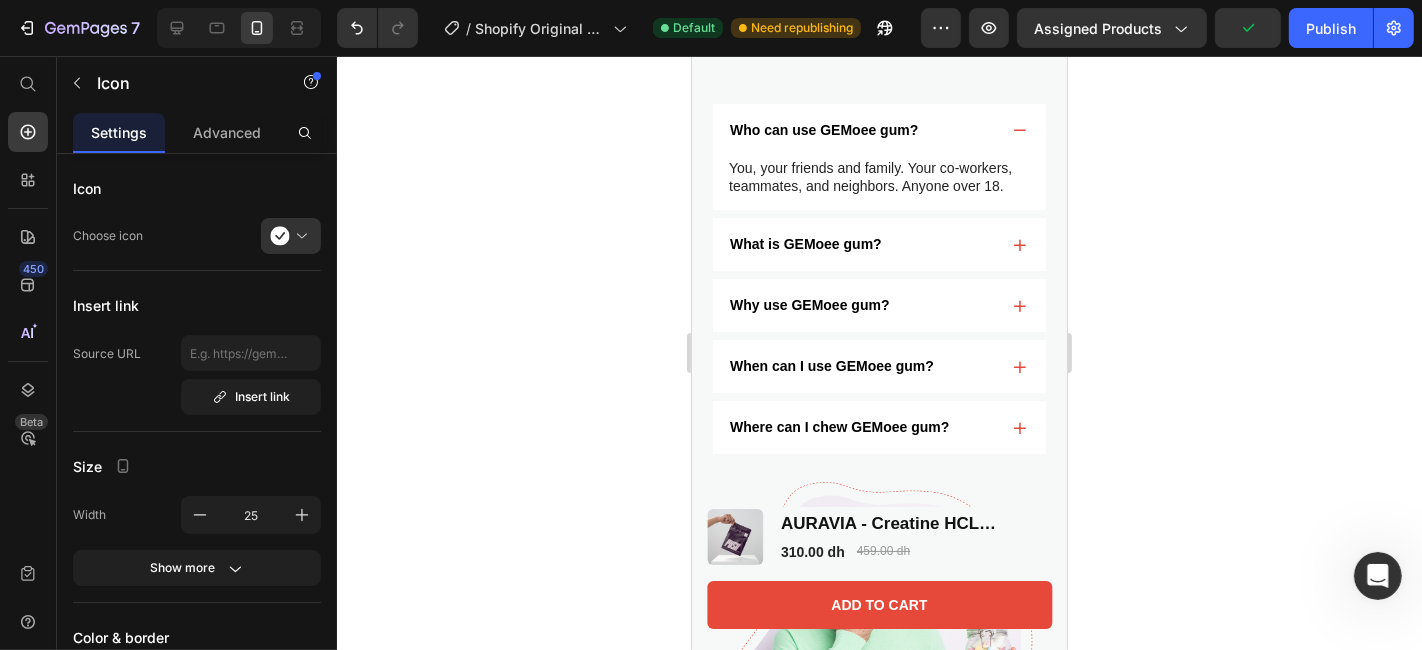 click 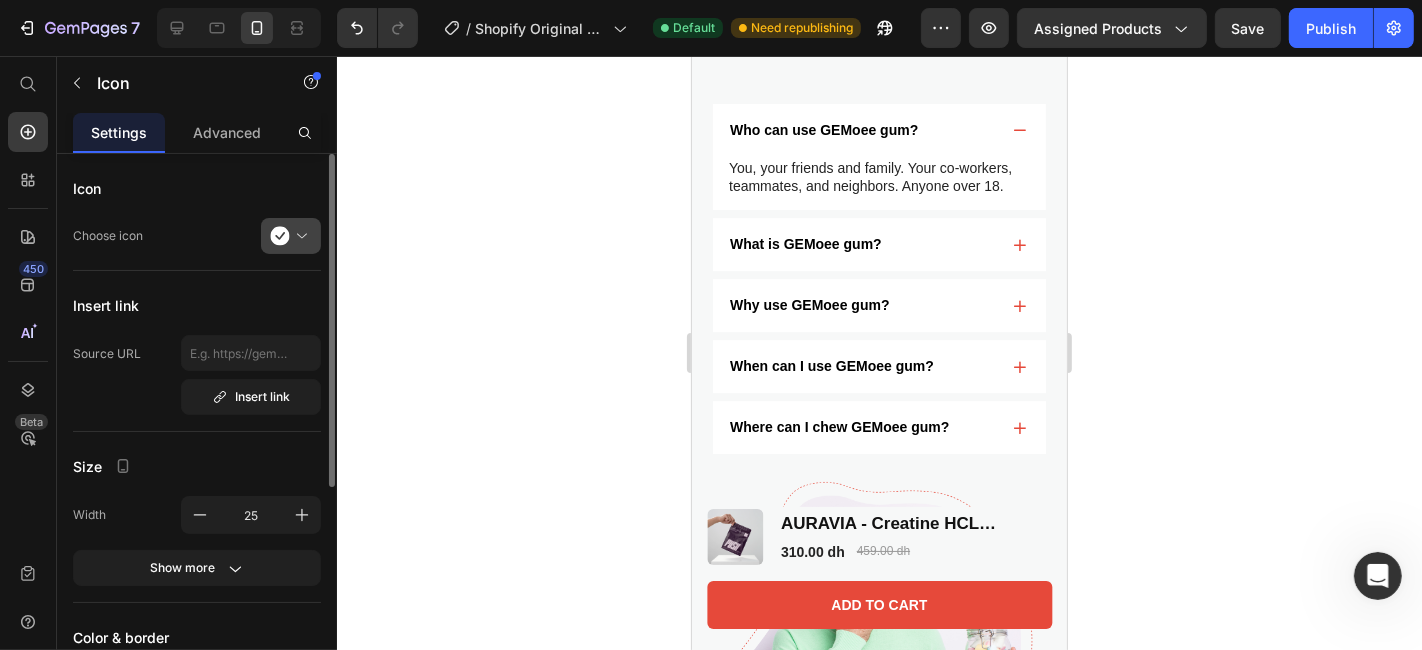 click at bounding box center (299, 236) 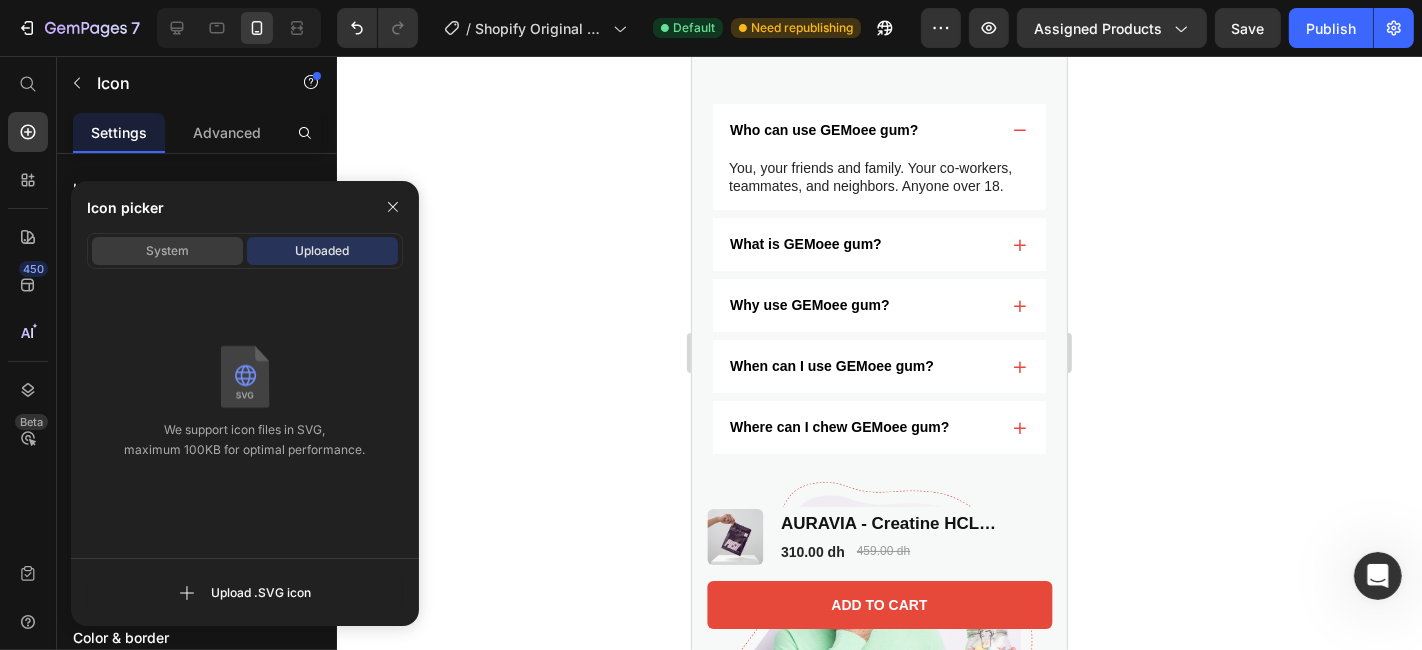 click on "System" at bounding box center [167, 251] 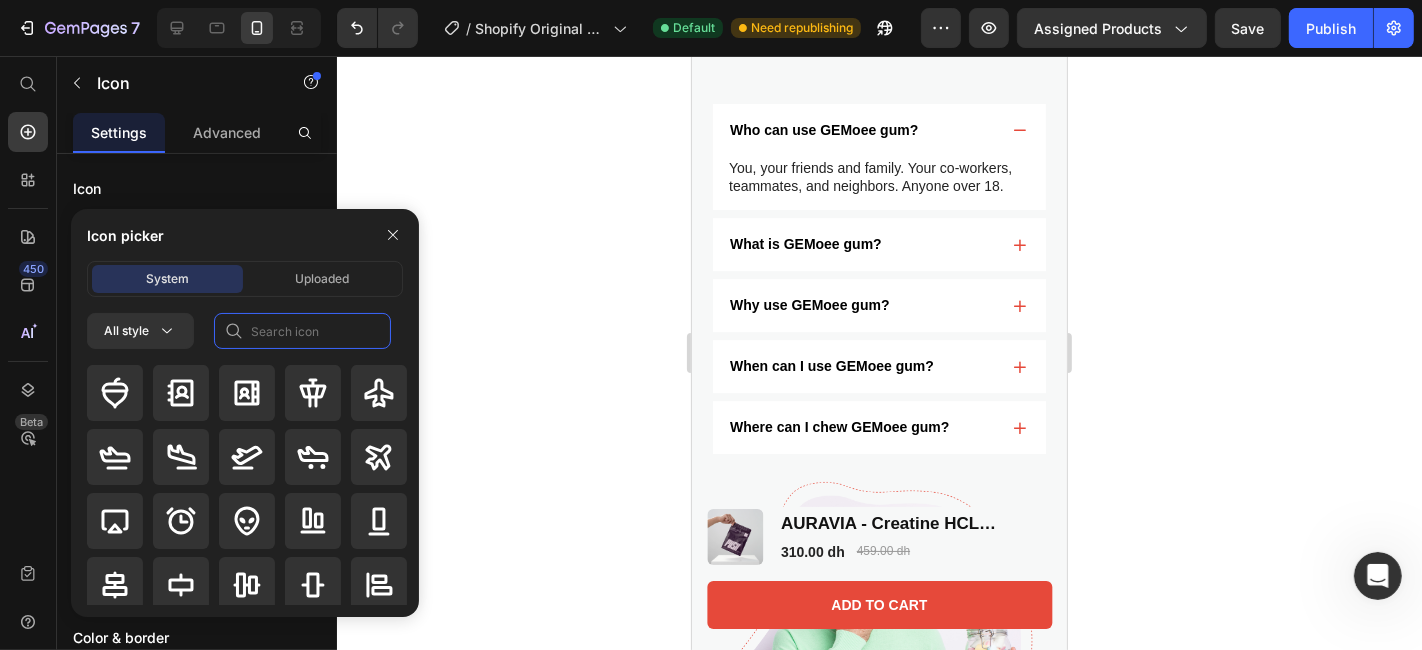 click 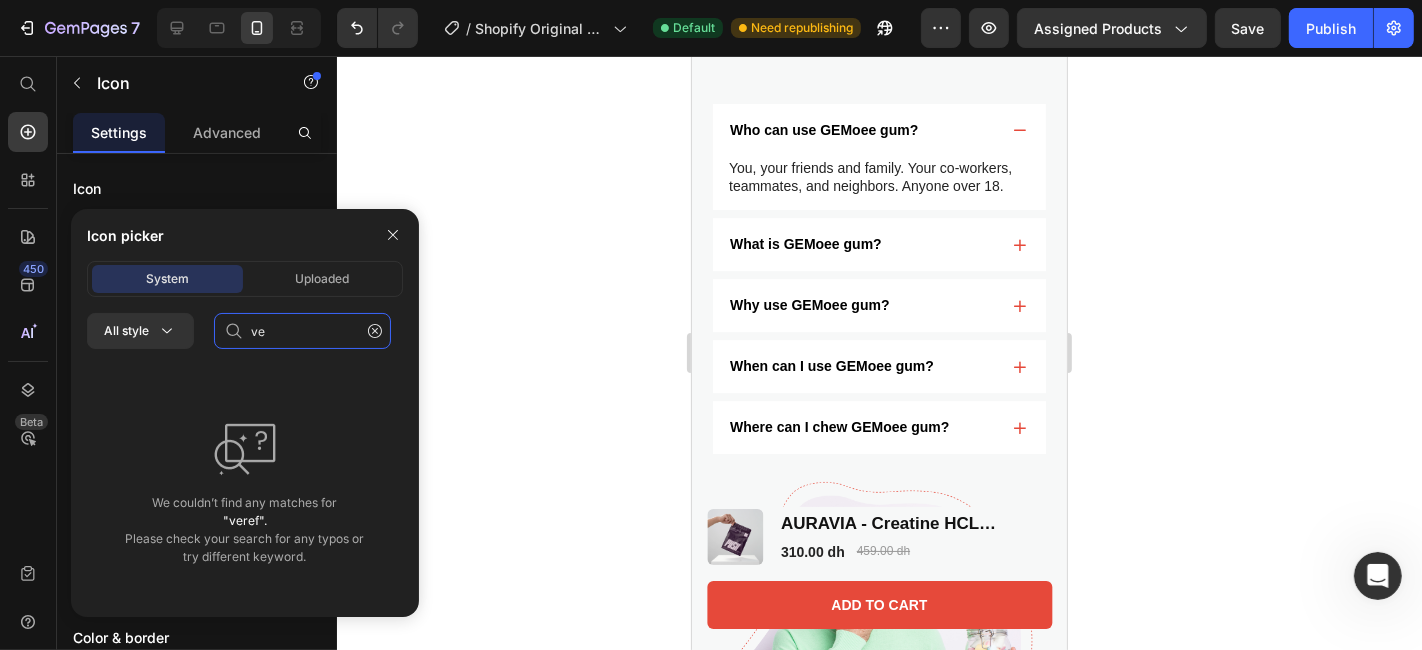 type on "v" 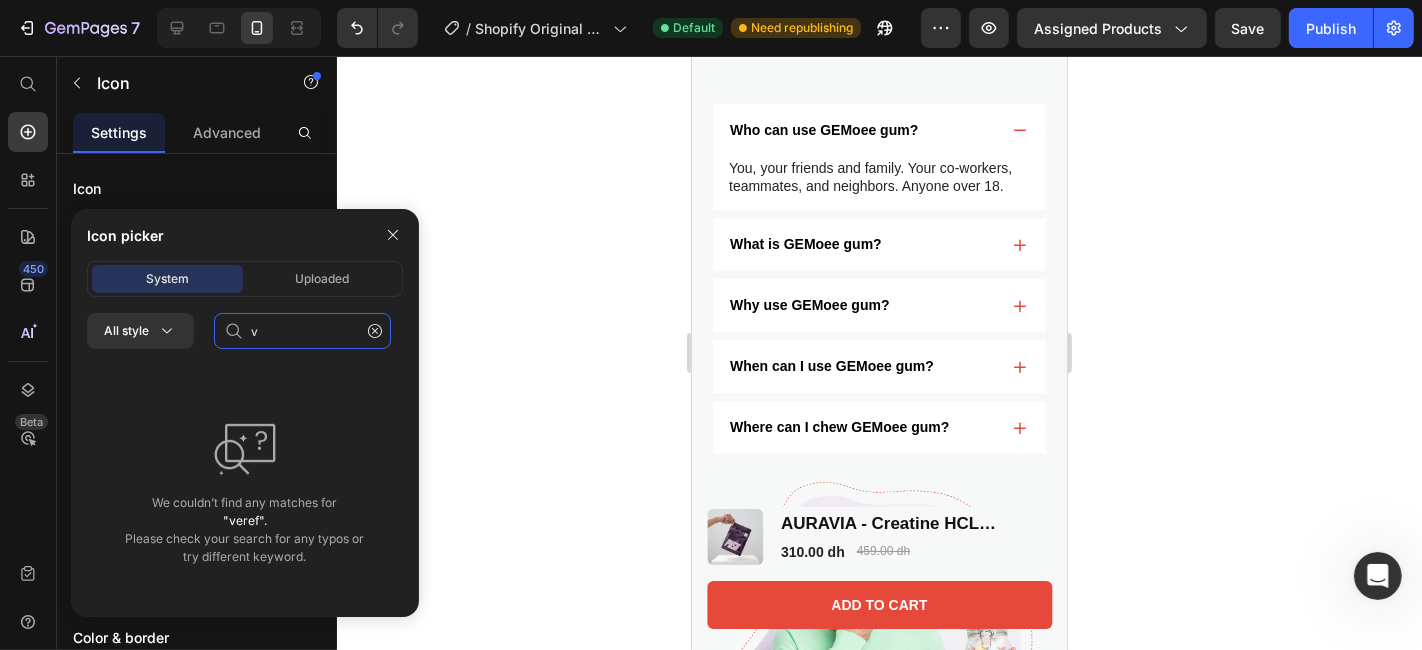 type 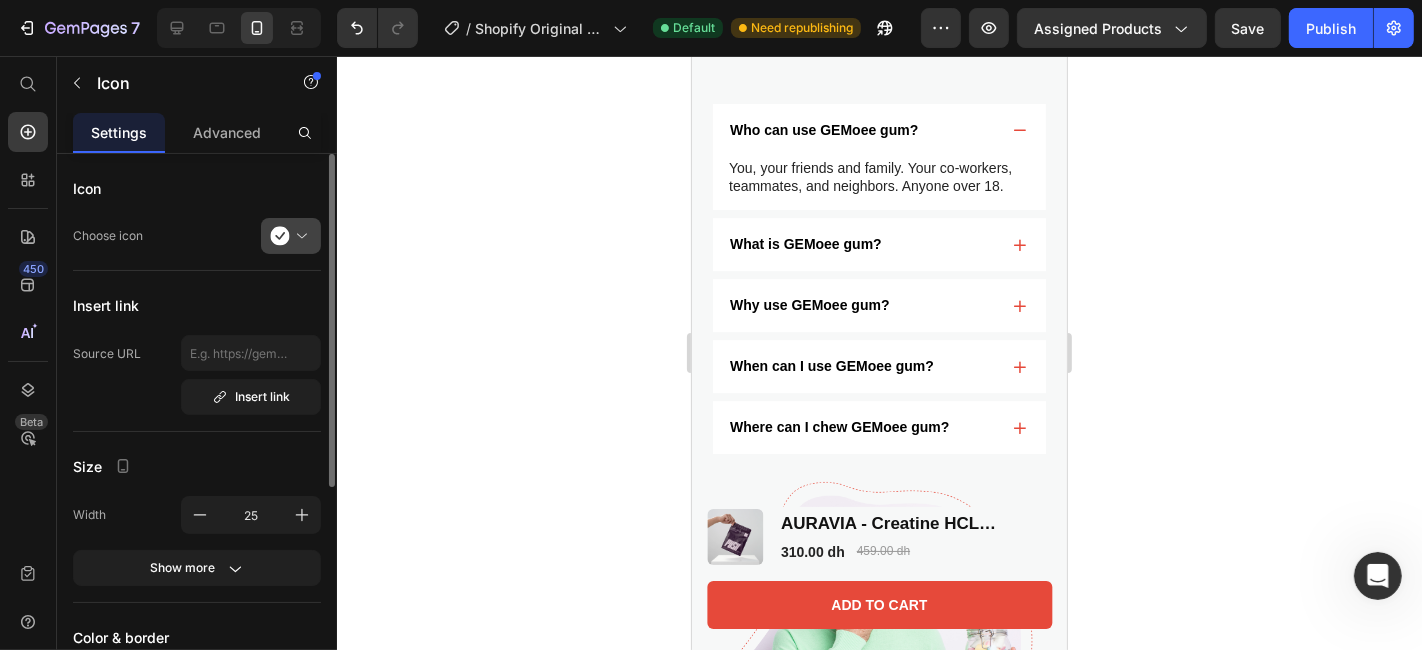 click at bounding box center (299, 236) 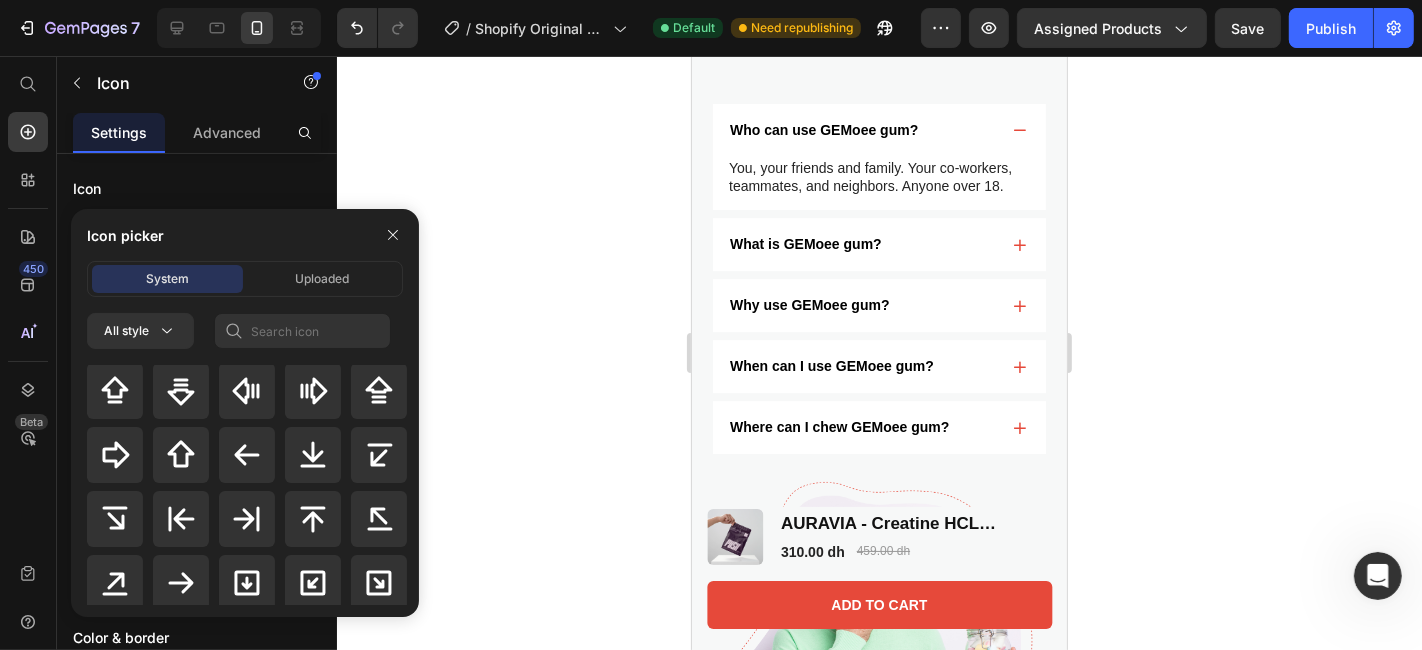 scroll, scrollTop: 818, scrollLeft: 0, axis: vertical 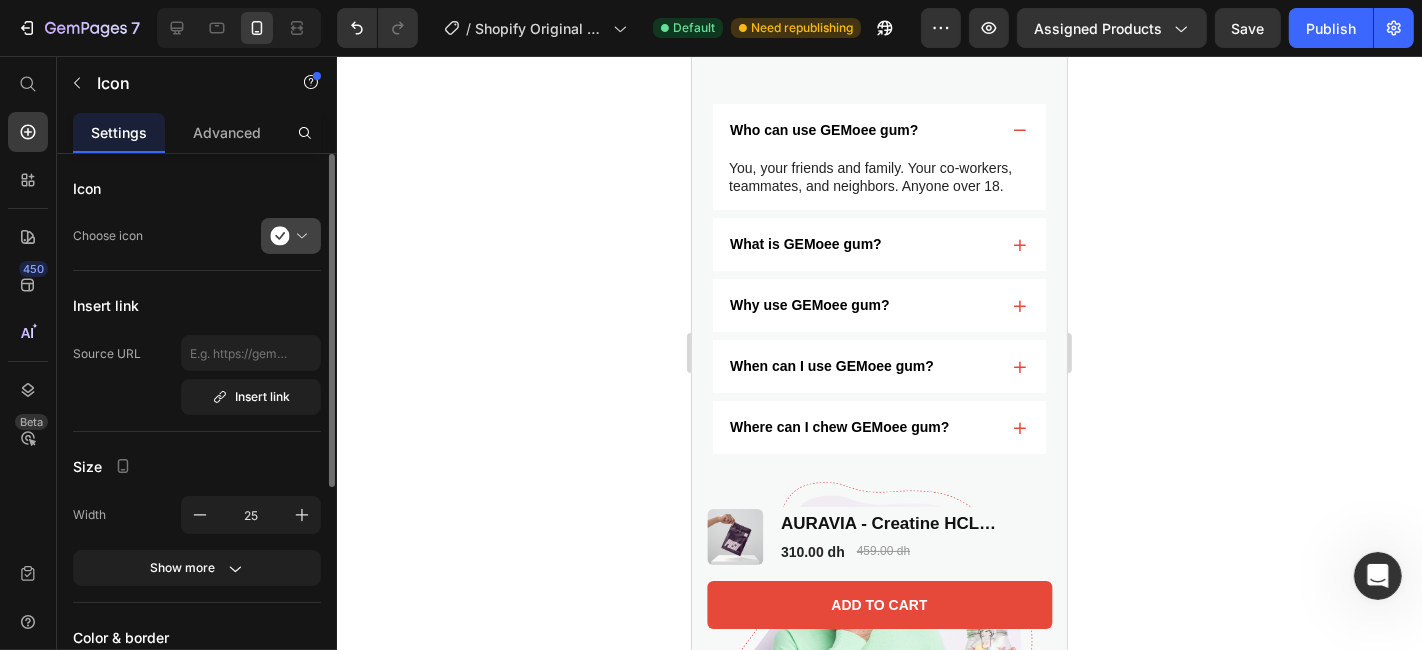 click at bounding box center [299, 236] 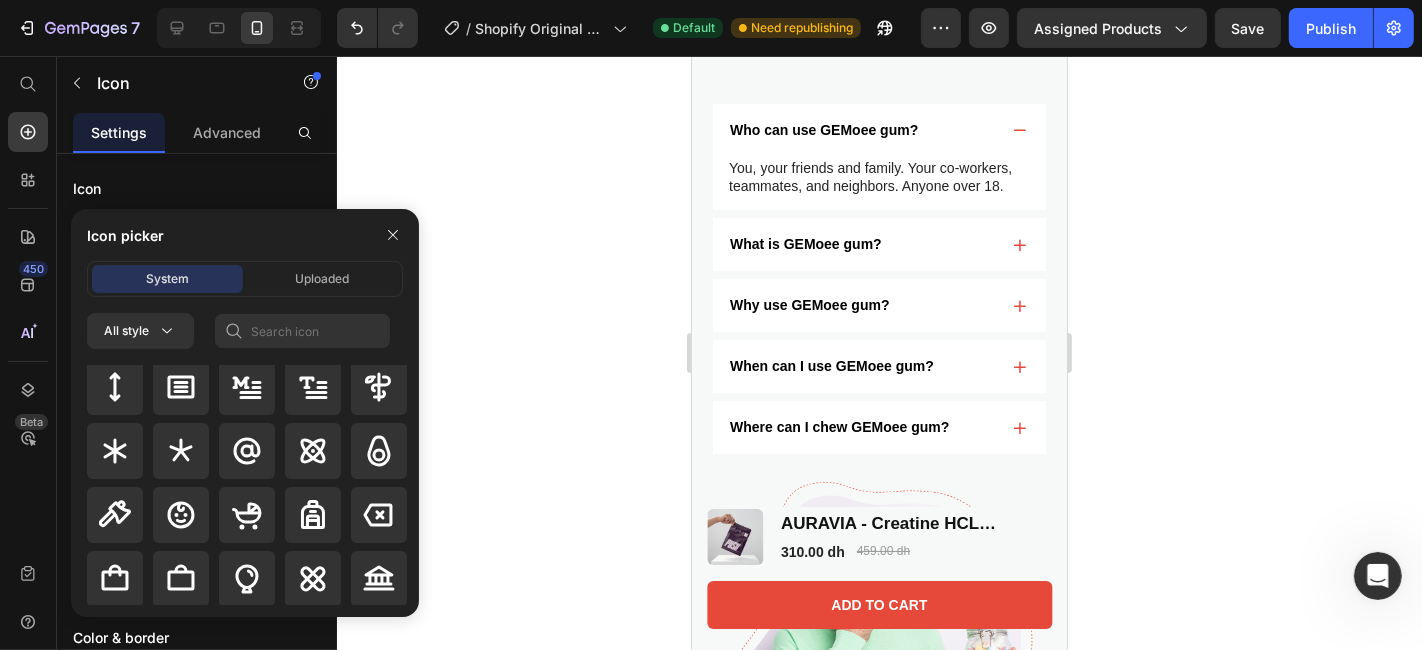 scroll, scrollTop: 1513, scrollLeft: 0, axis: vertical 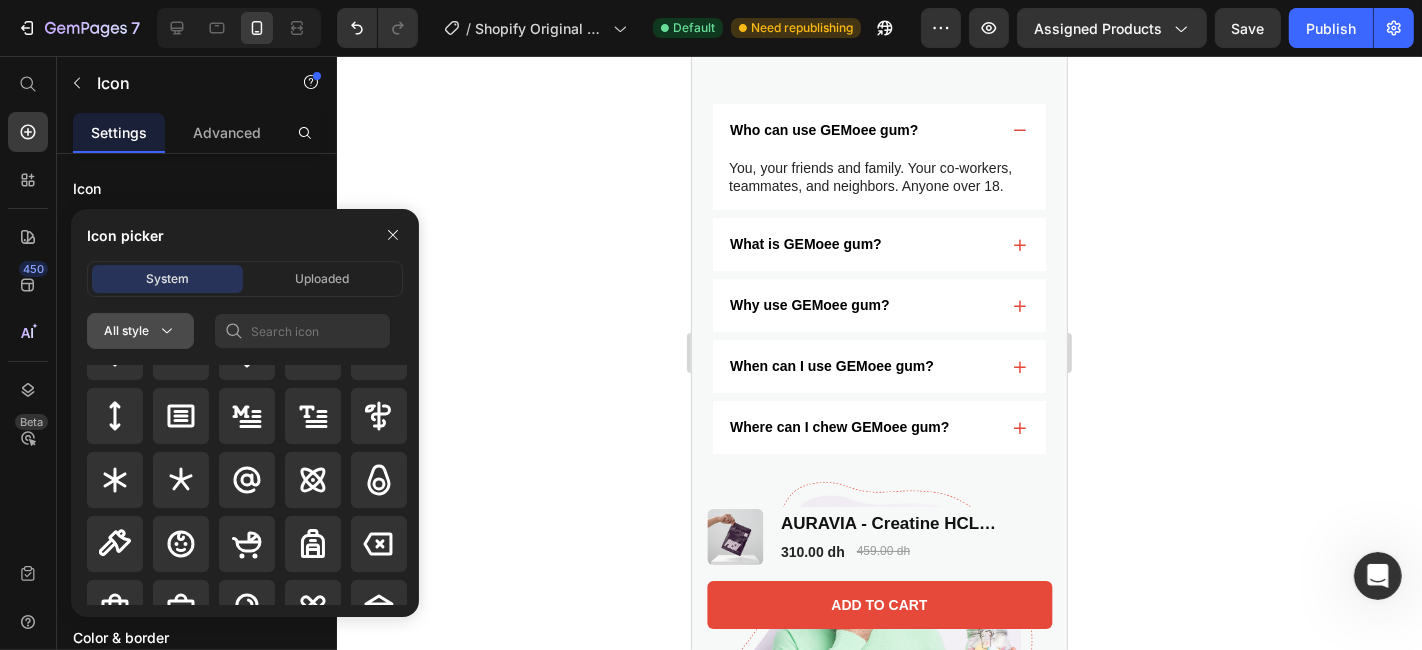 click 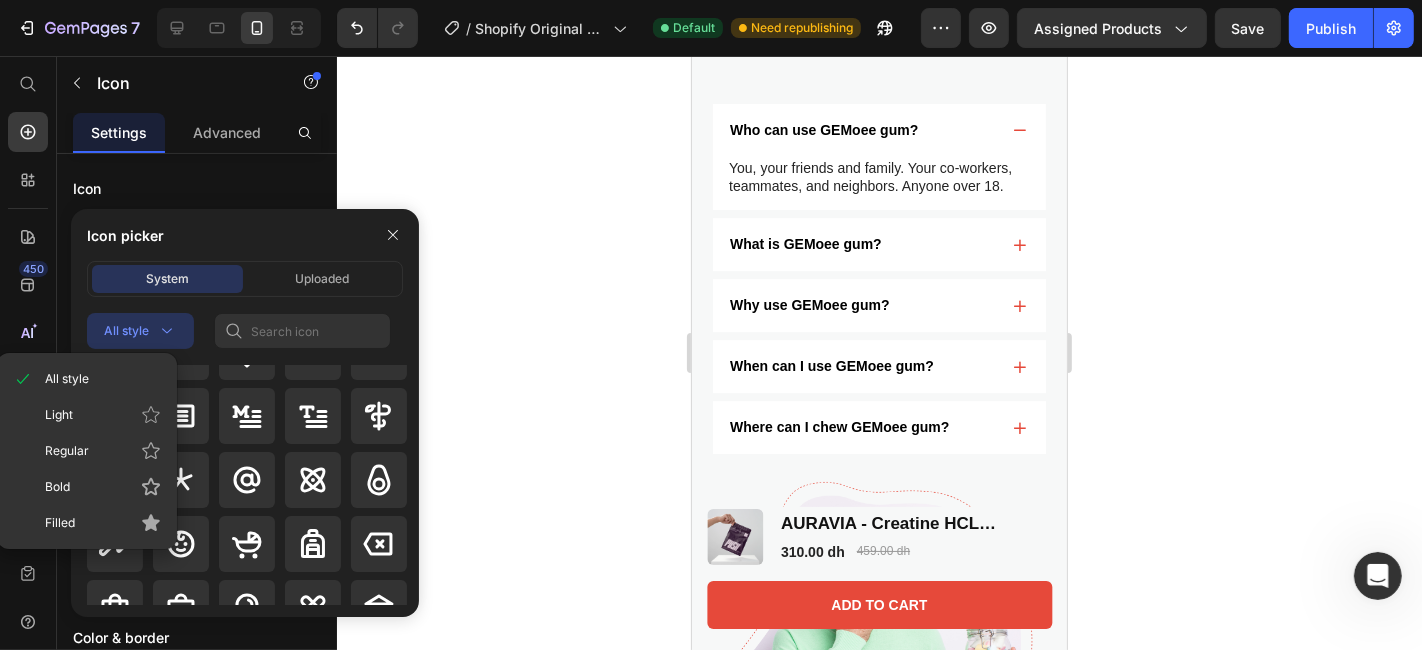 click 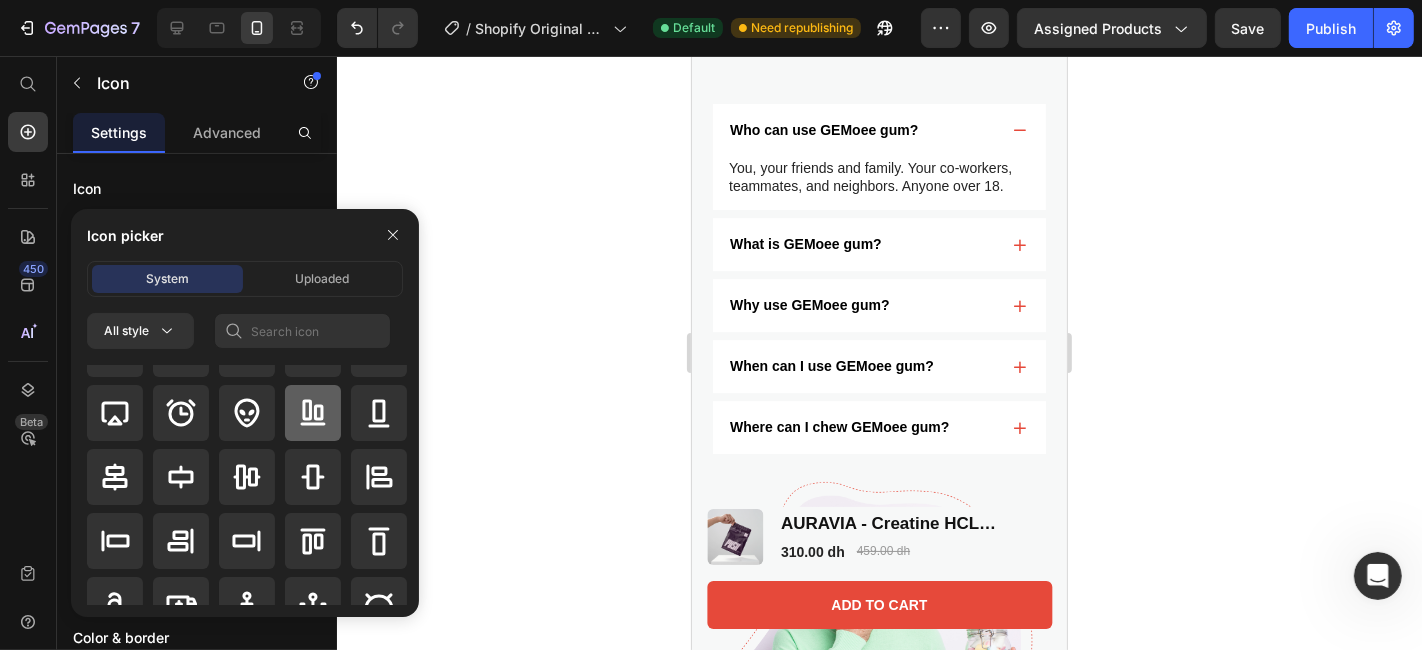 scroll, scrollTop: 0, scrollLeft: 0, axis: both 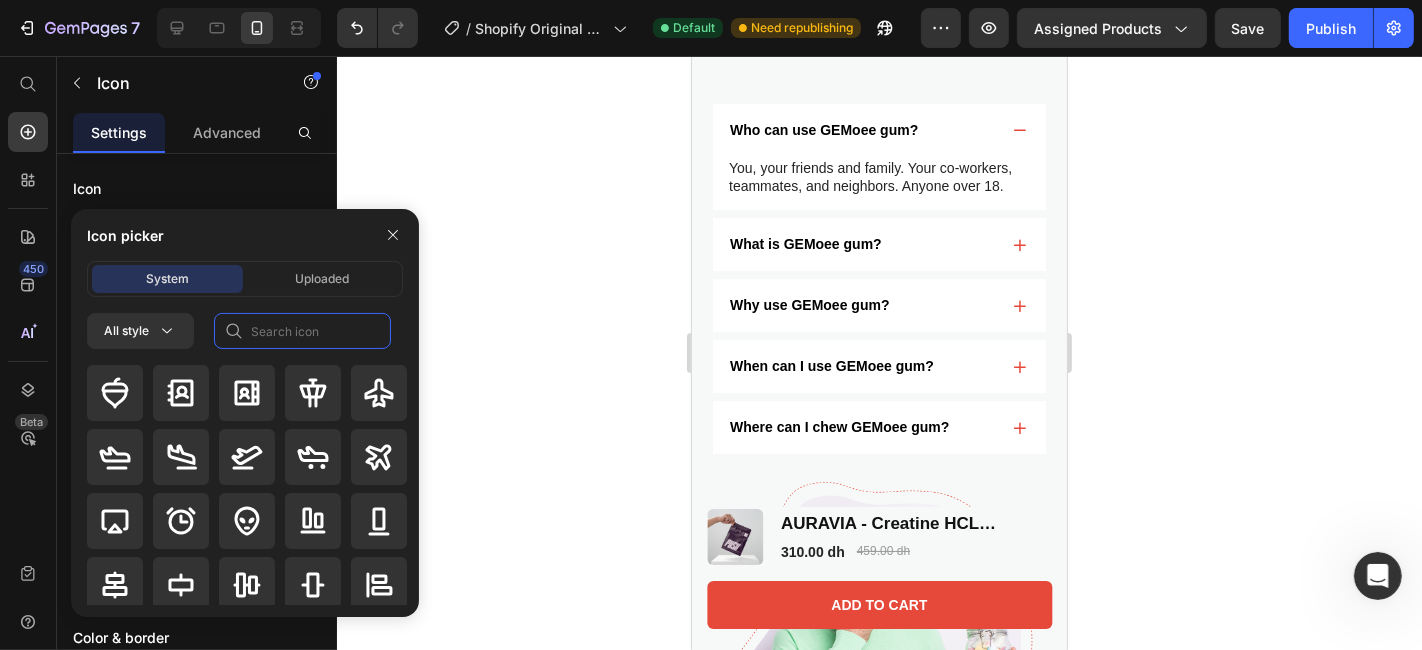 click 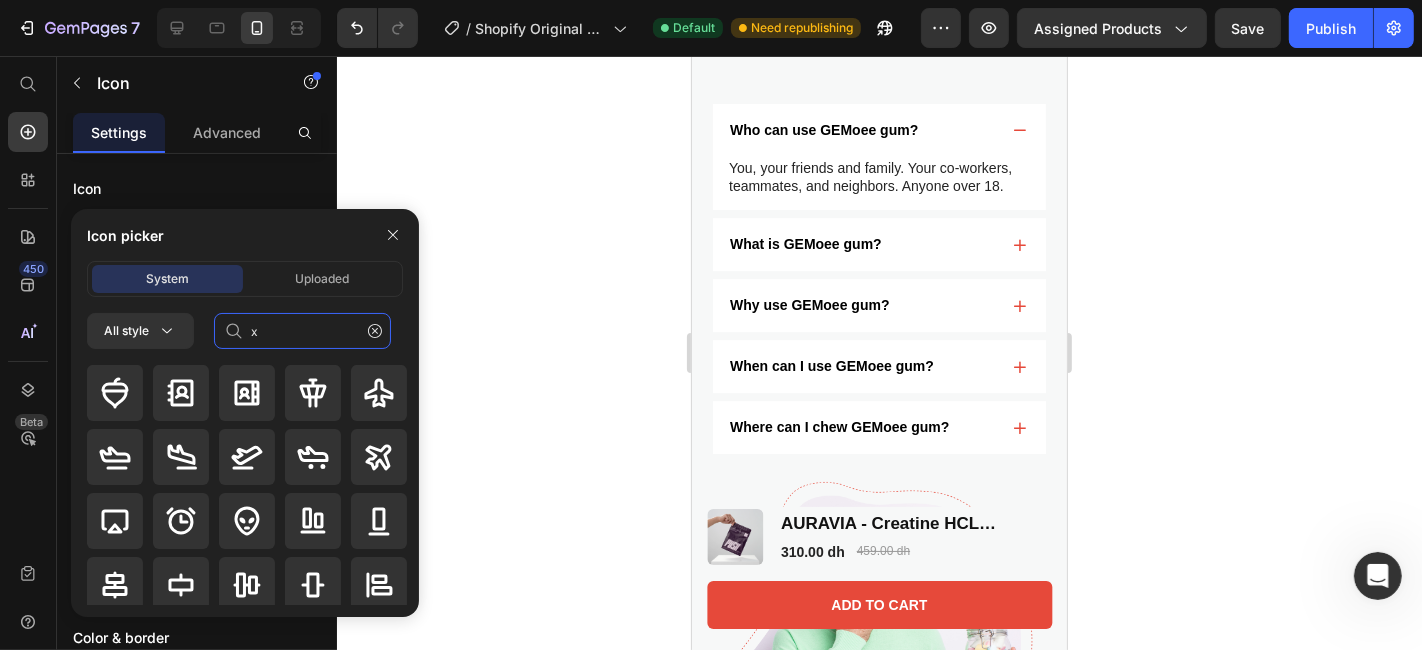 type on "x" 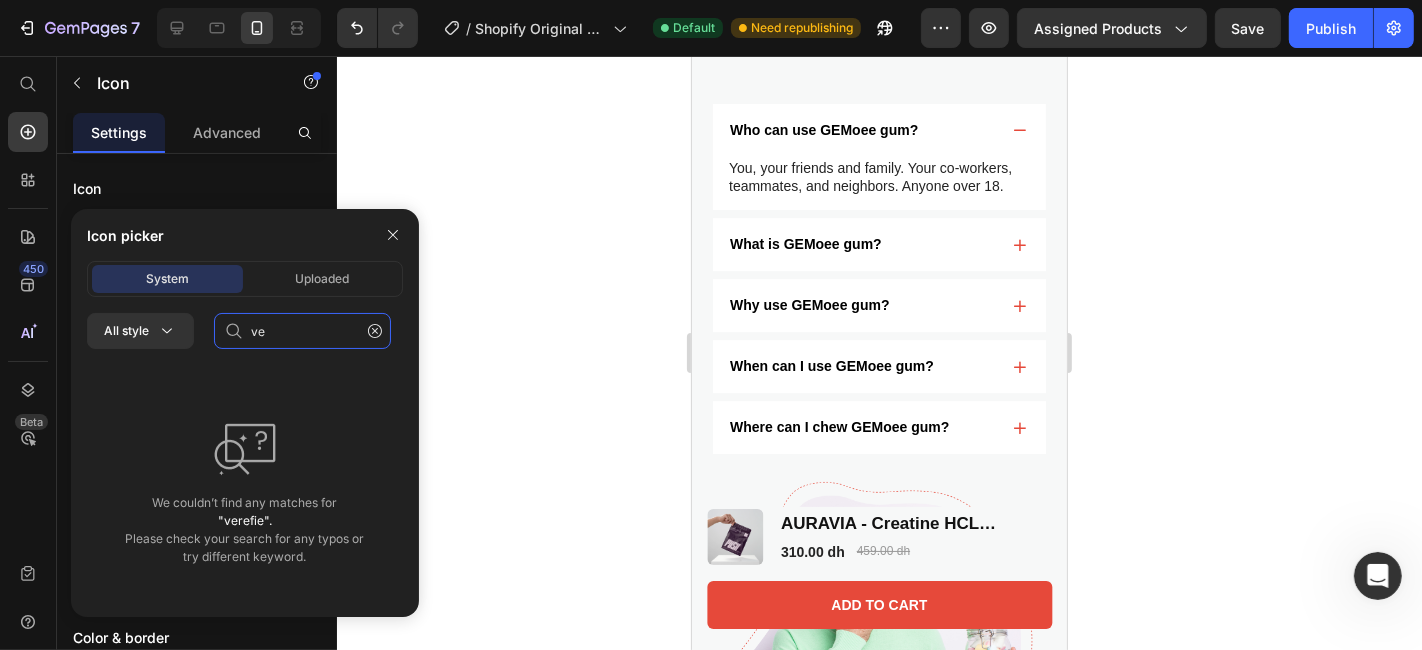 type on "v" 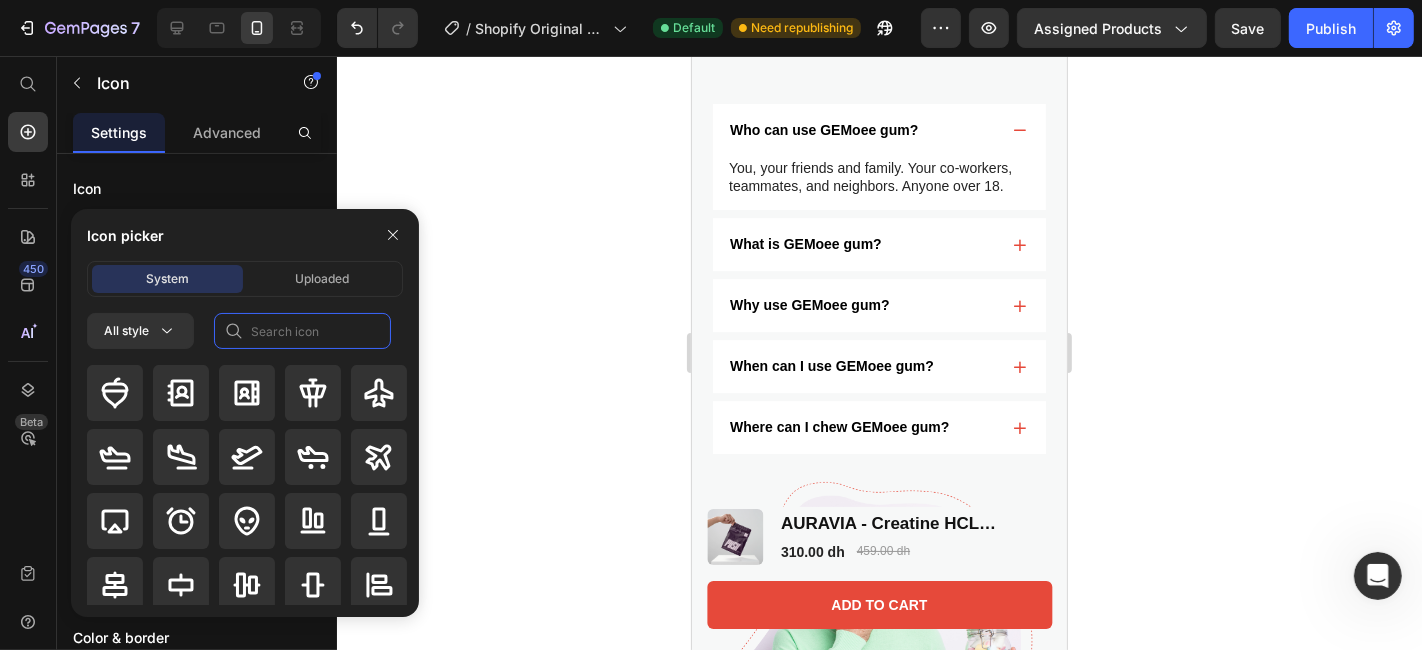 click 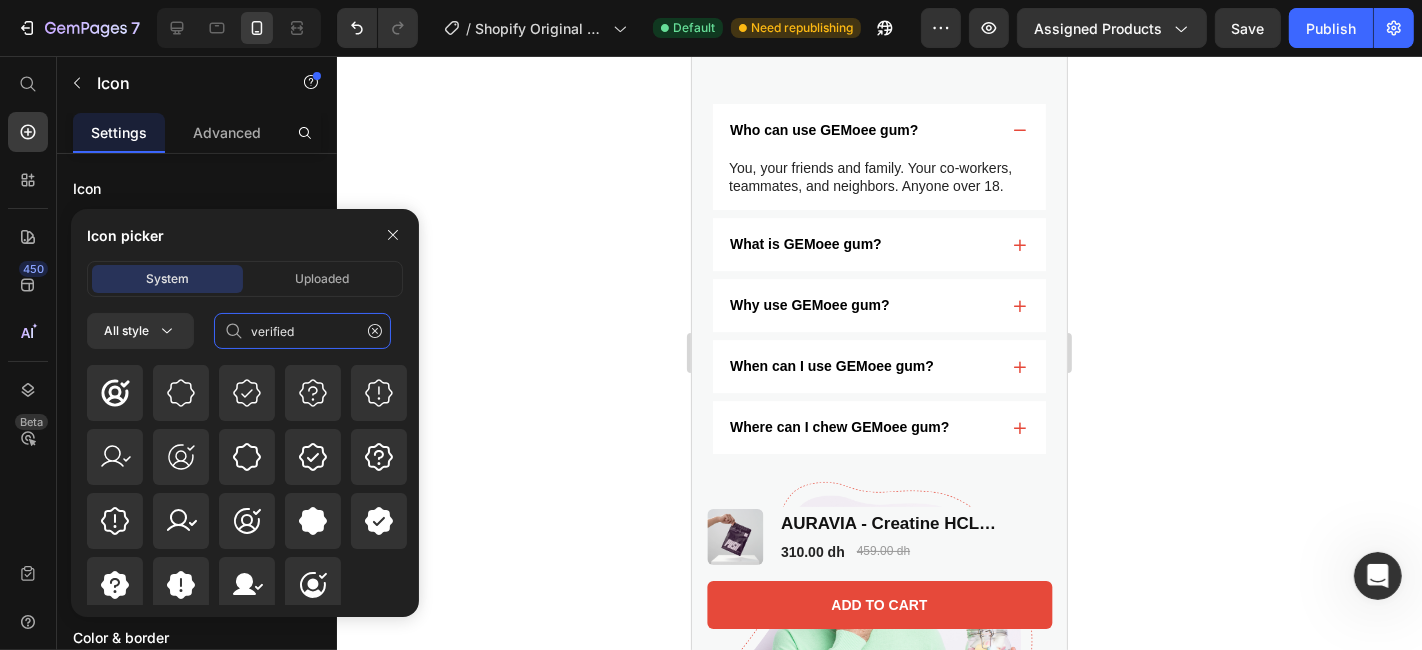 scroll, scrollTop: 71, scrollLeft: 0, axis: vertical 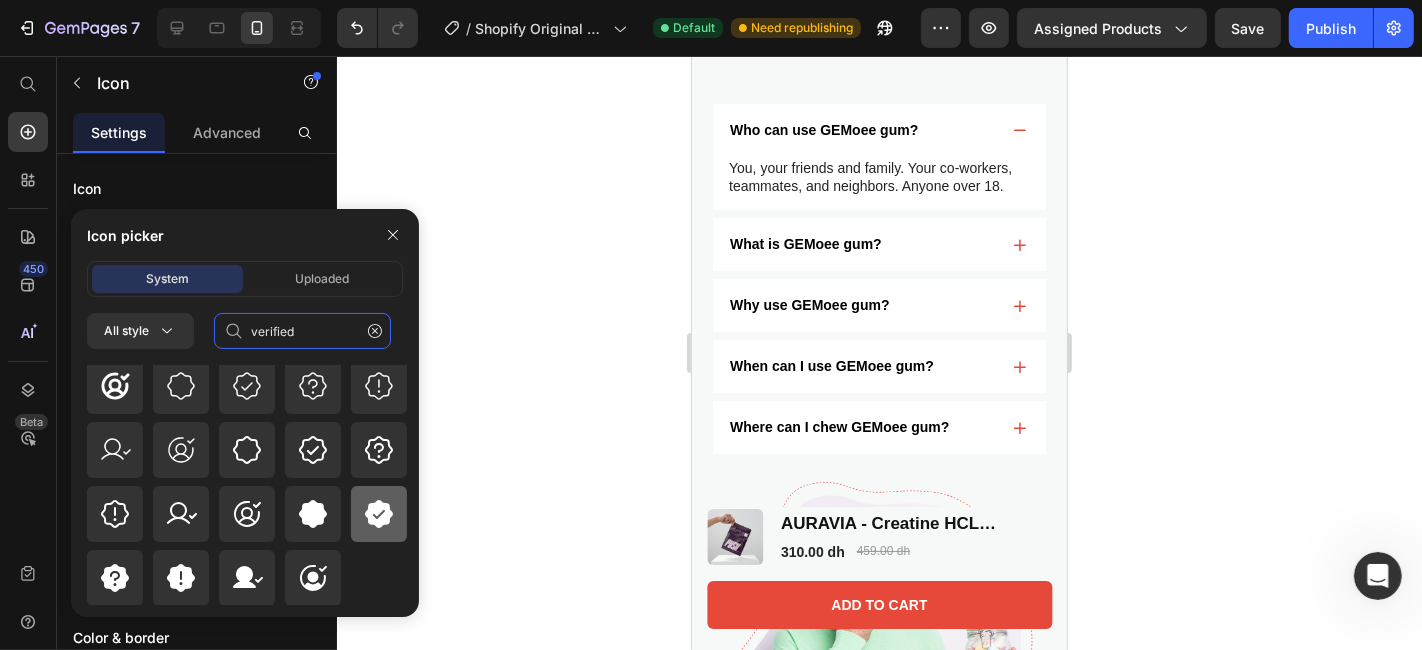 type on "verified" 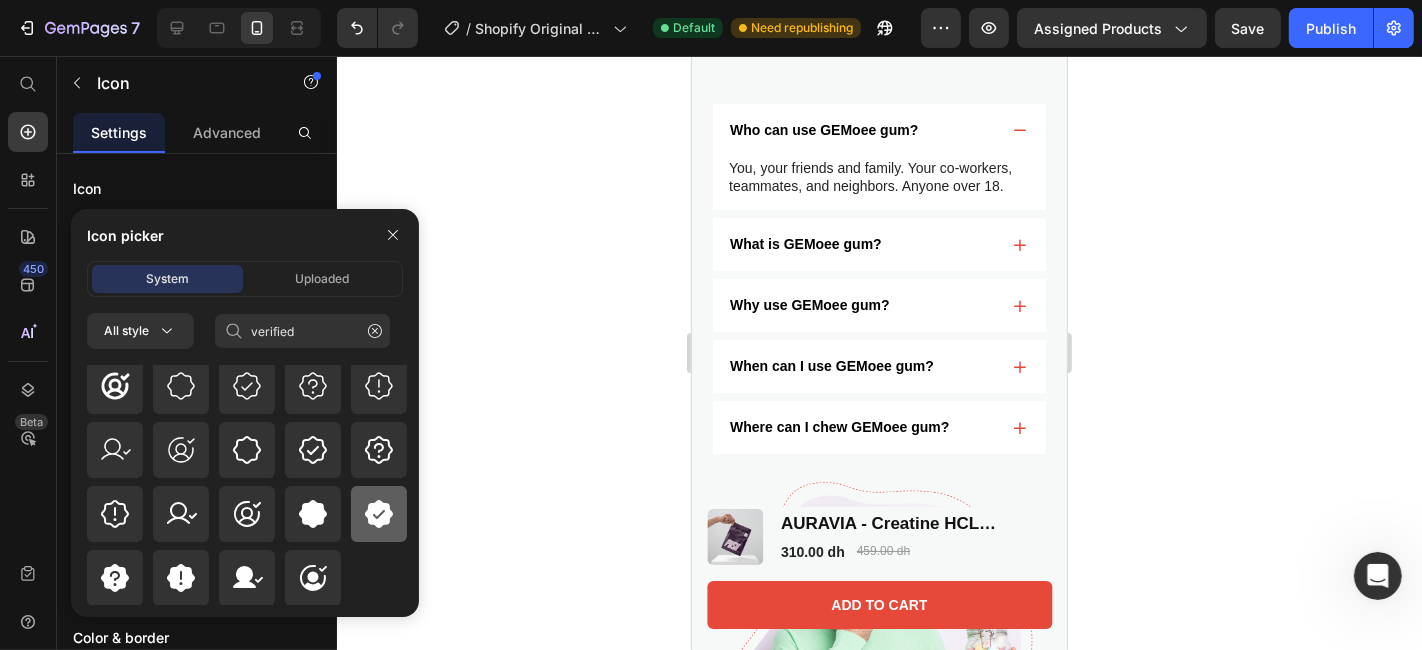 click 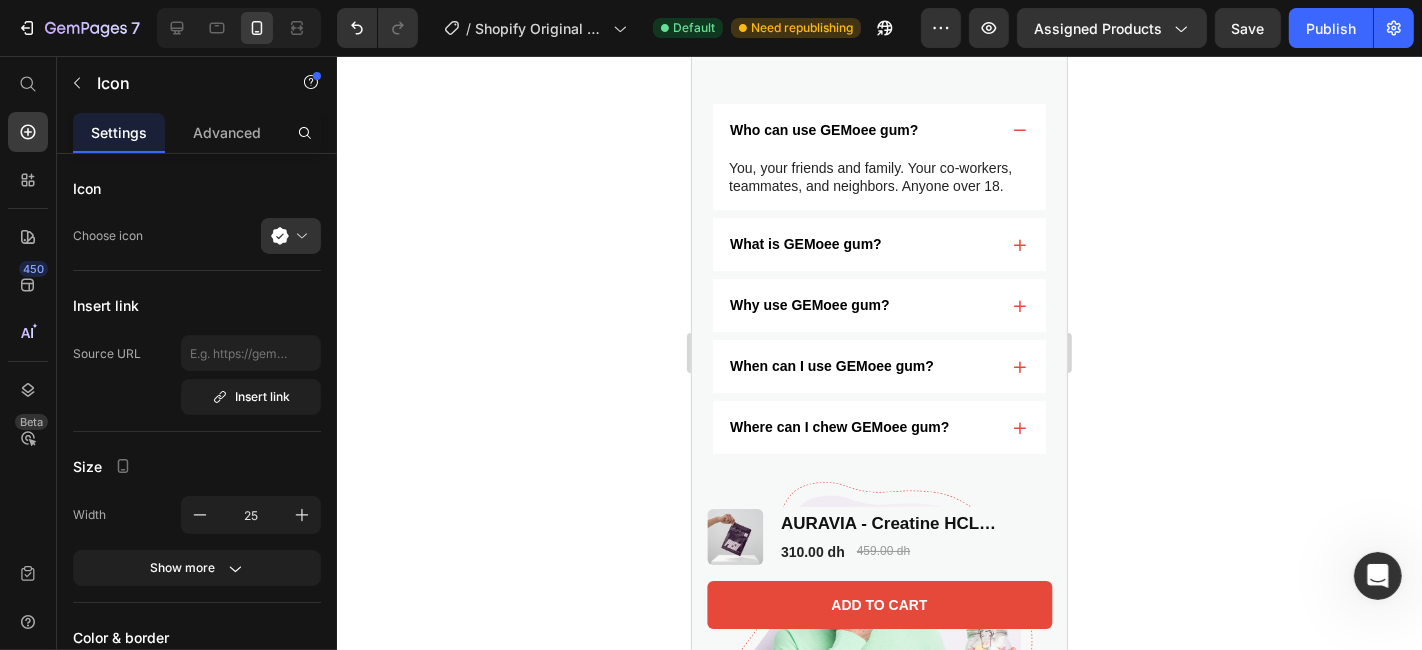click 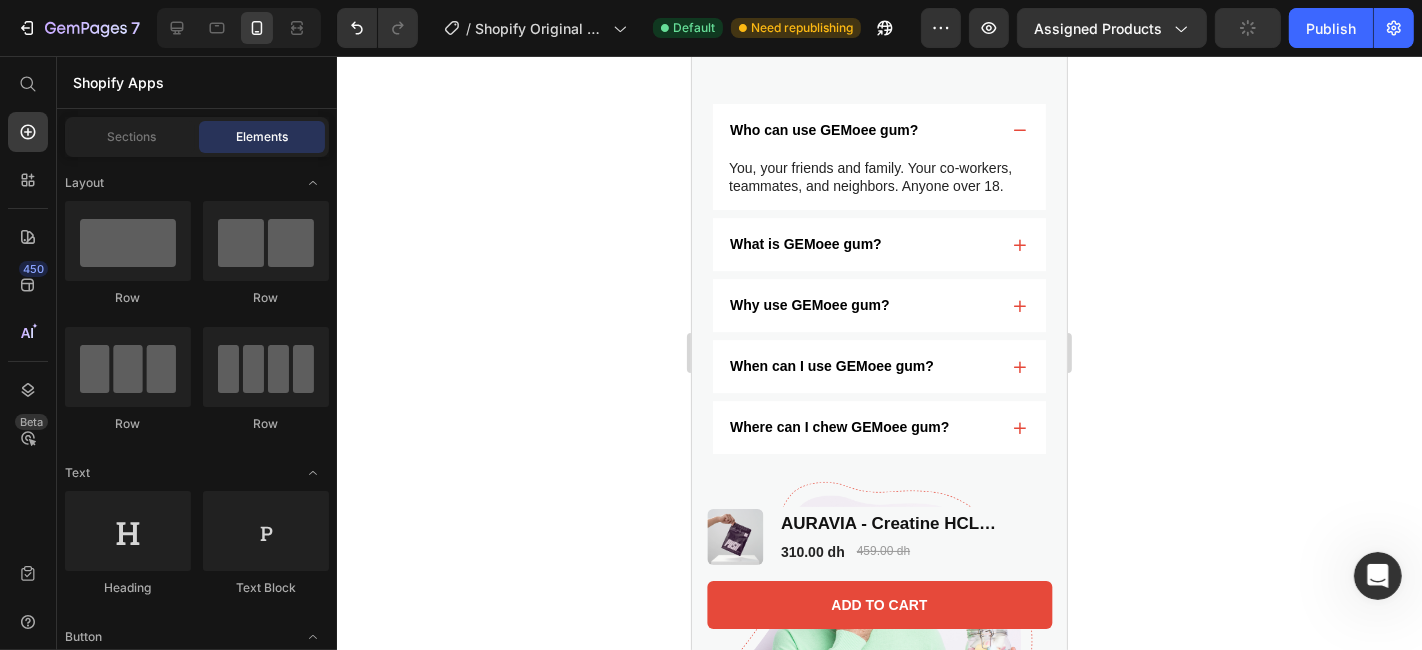 scroll, scrollTop: 5007, scrollLeft: 0, axis: vertical 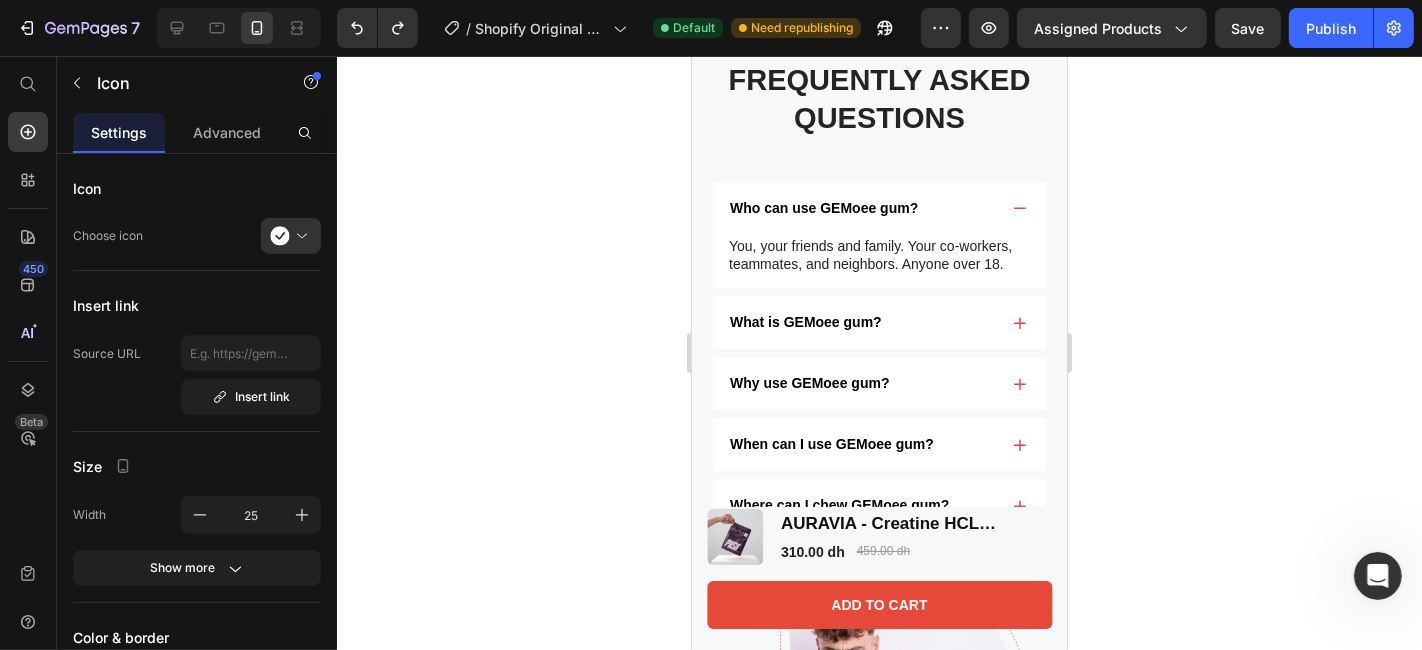 click 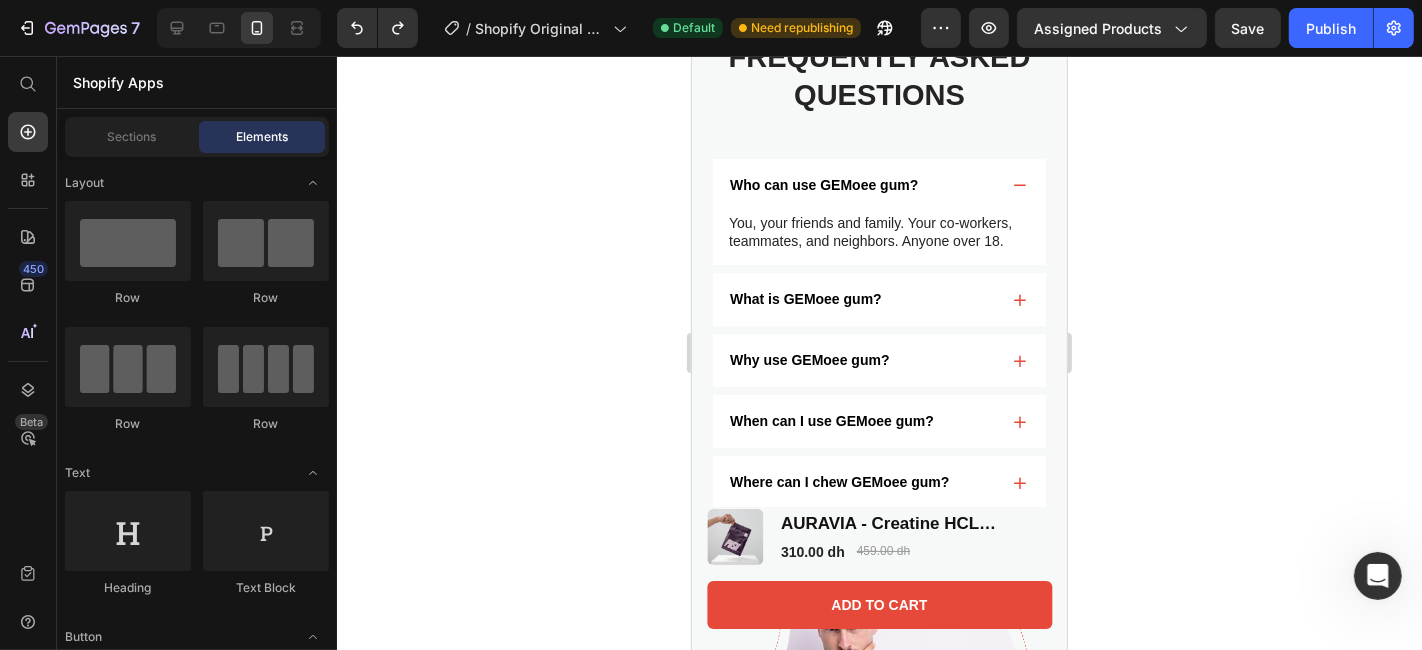 scroll, scrollTop: 5032, scrollLeft: 0, axis: vertical 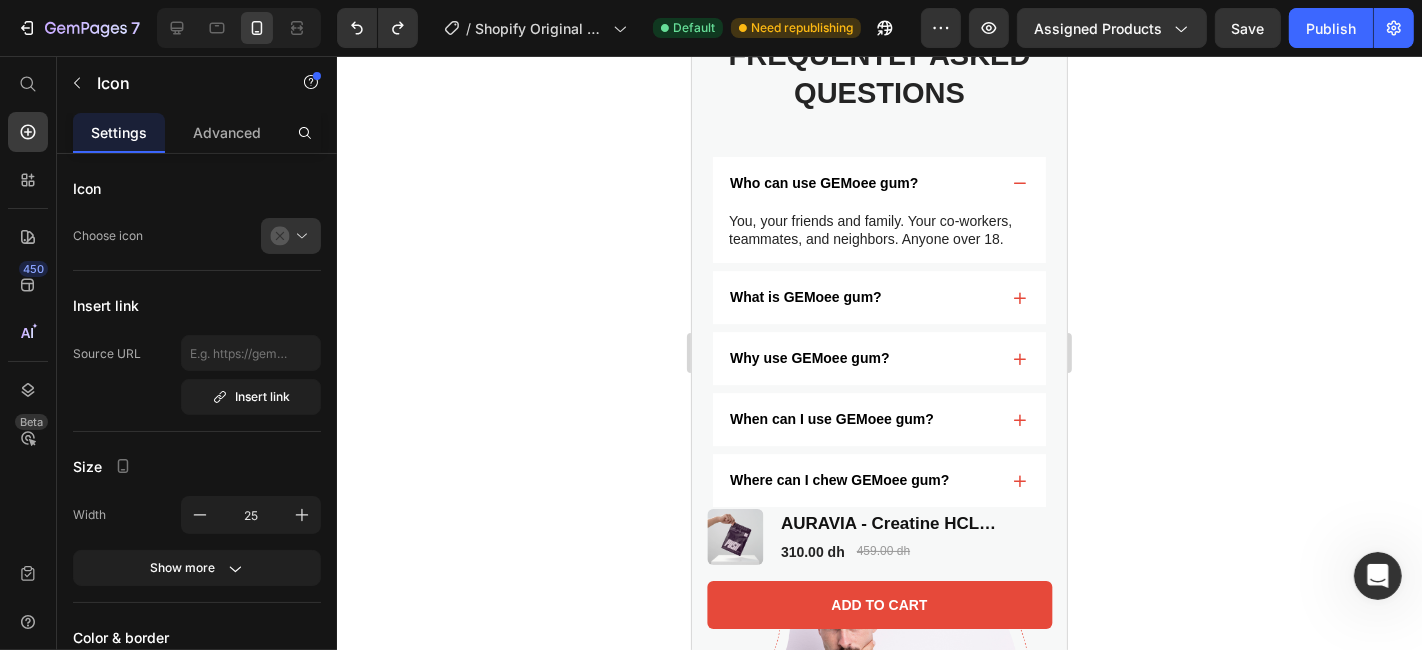 click 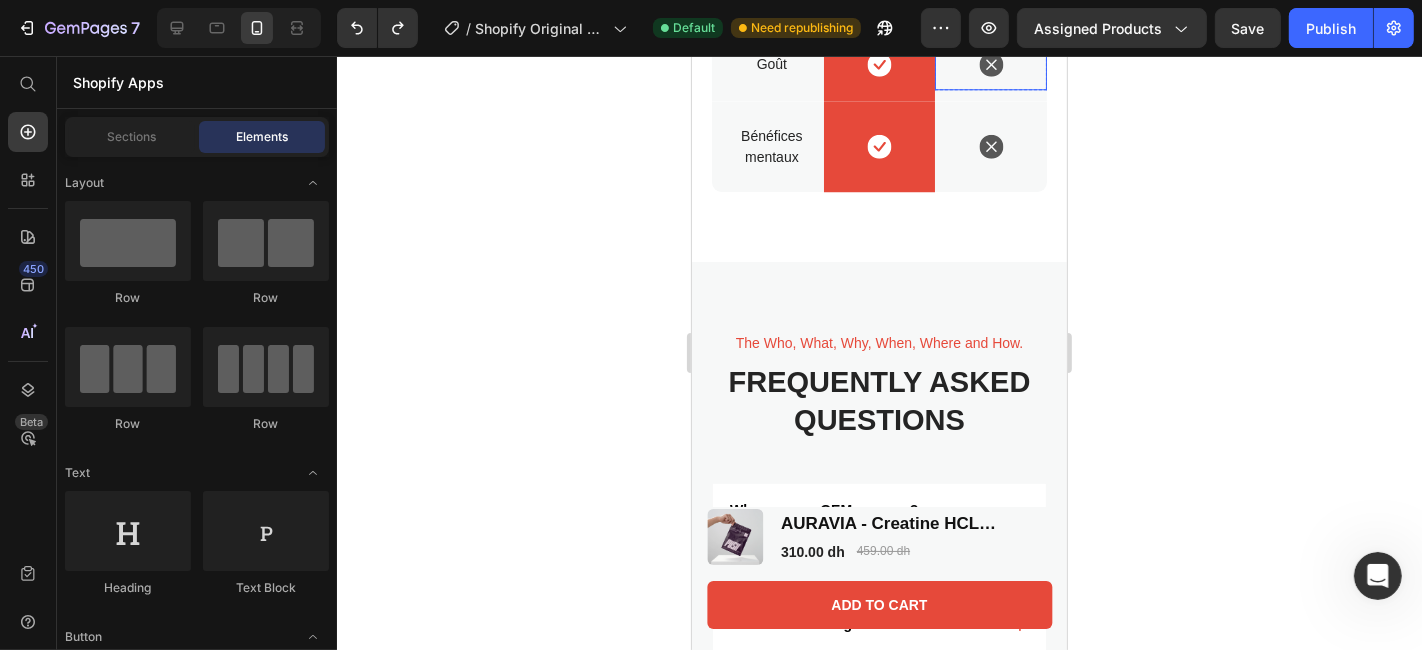 scroll, scrollTop: 4705, scrollLeft: 0, axis: vertical 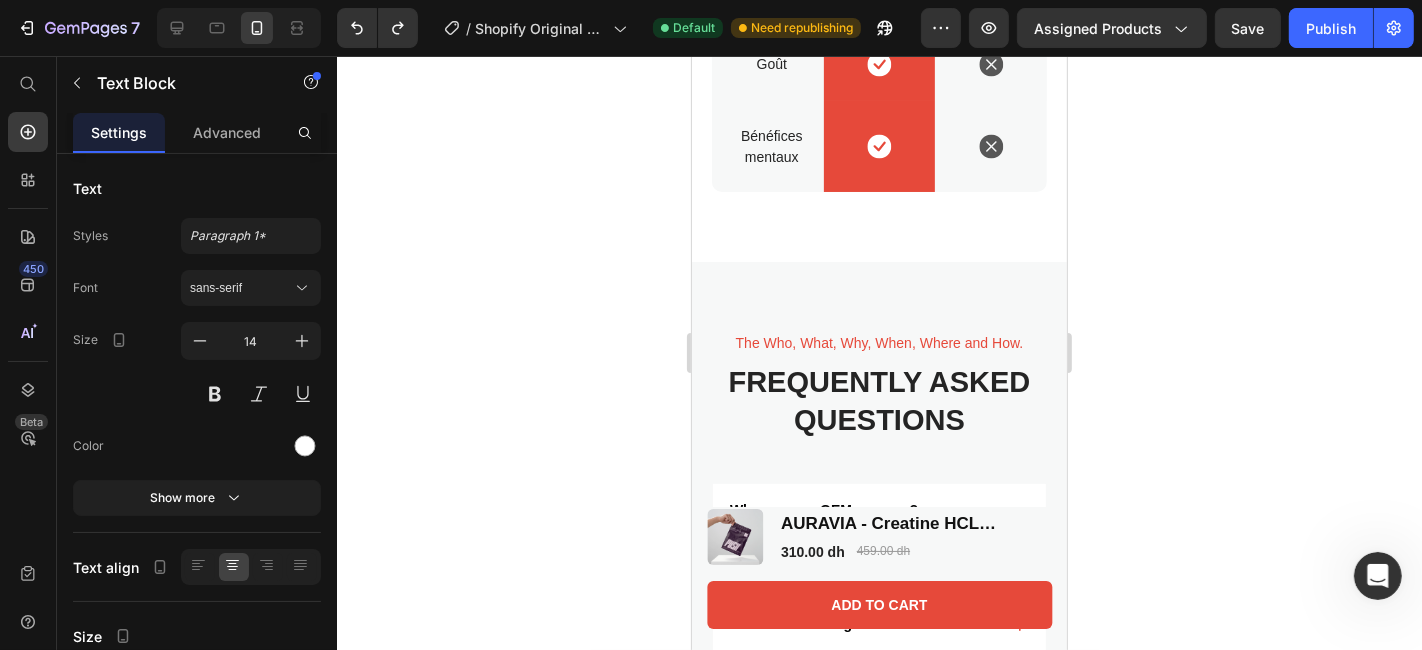 click on "GEMMOEE Gummies" at bounding box center (879, -252) 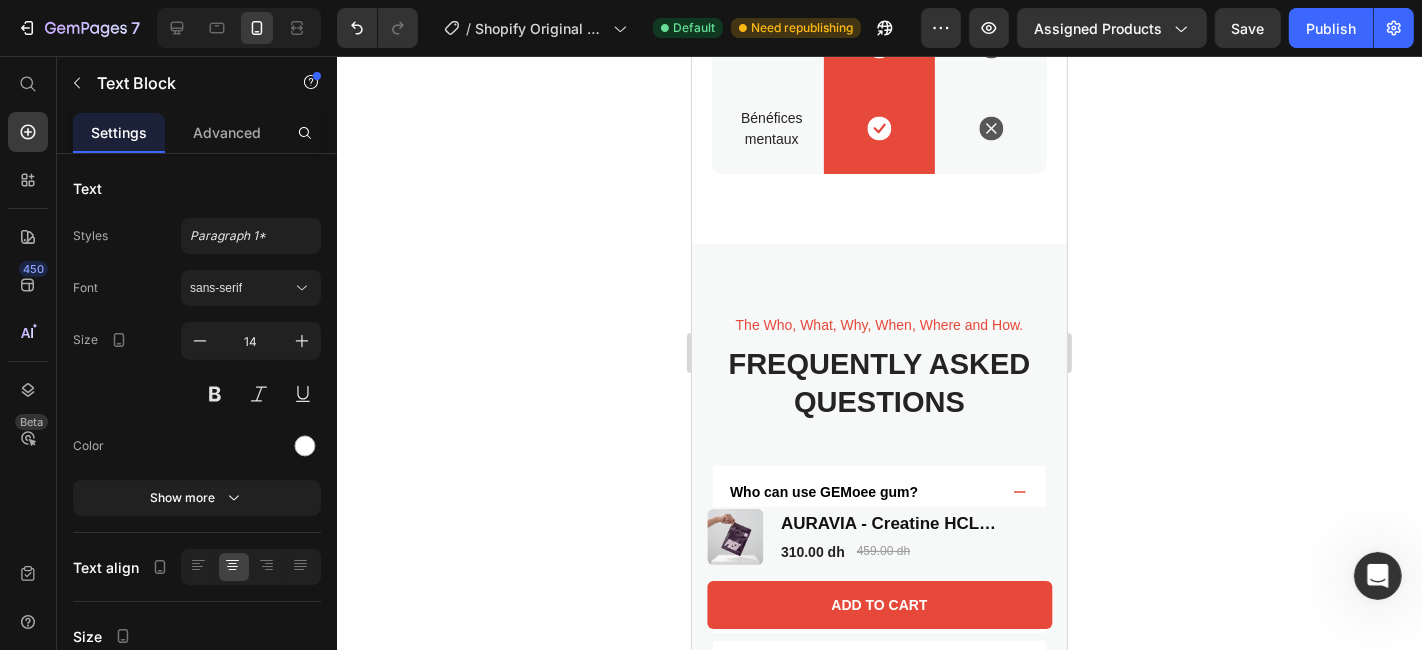 scroll, scrollTop: 4705, scrollLeft: 0, axis: vertical 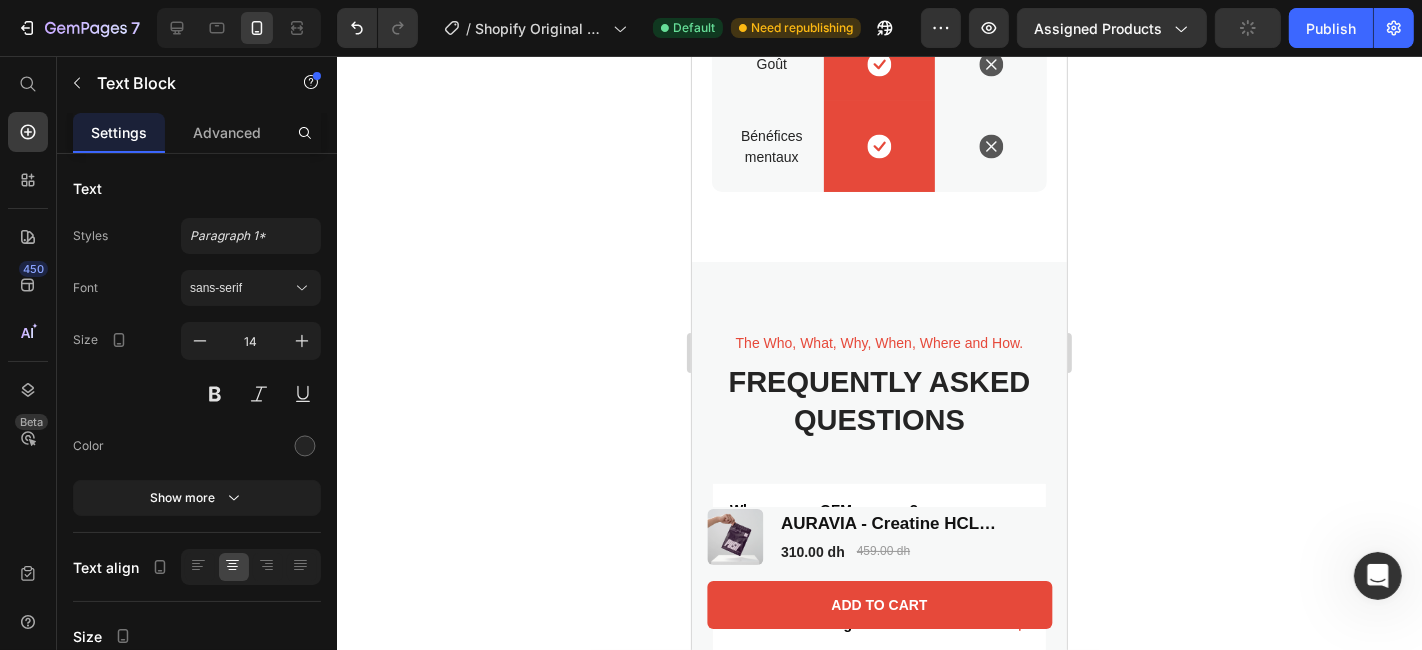 click on "Other Gummies" at bounding box center (990, -252) 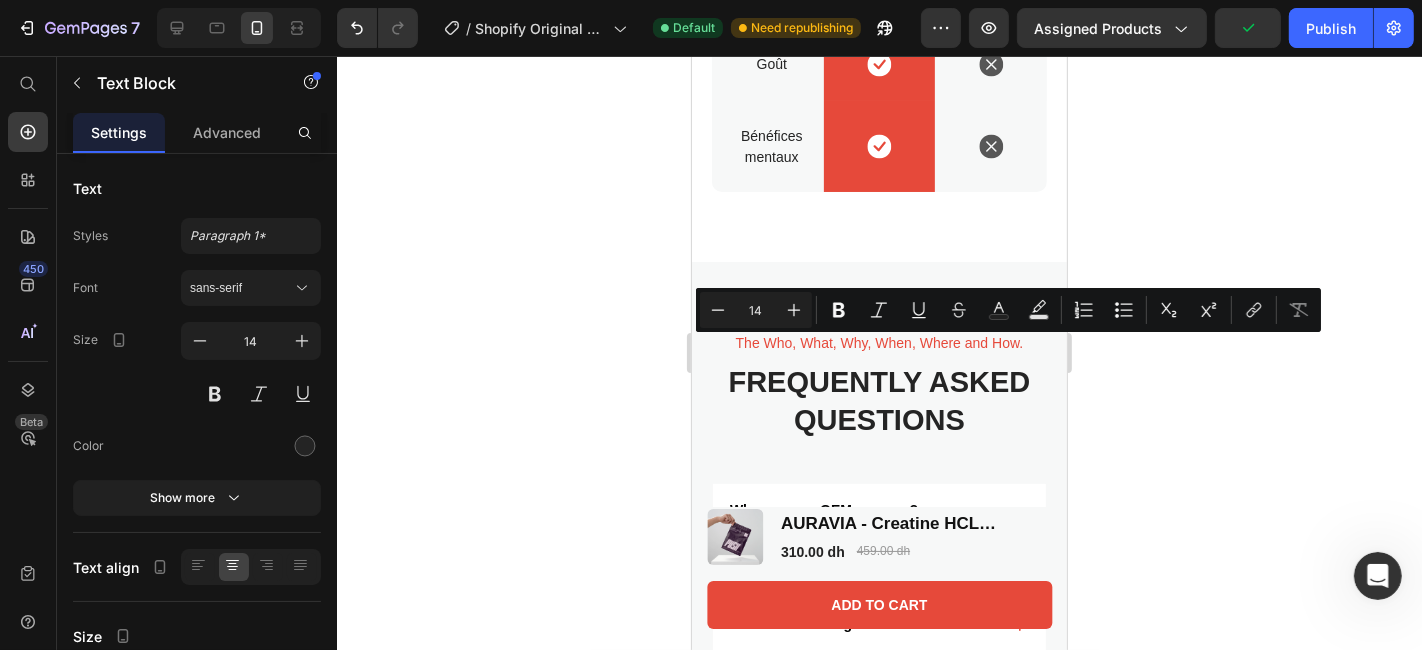 click on "Other Gummies" at bounding box center (990, -252) 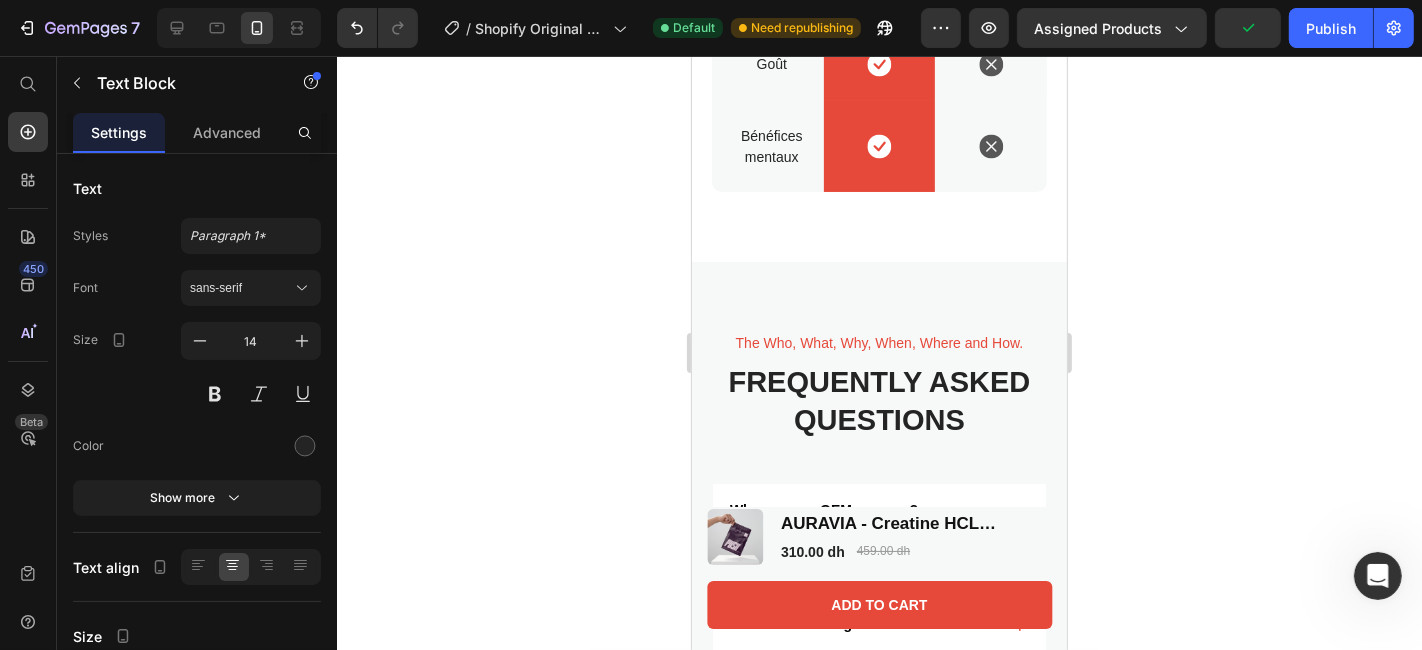 click on "Other Gummies" at bounding box center (990, -252) 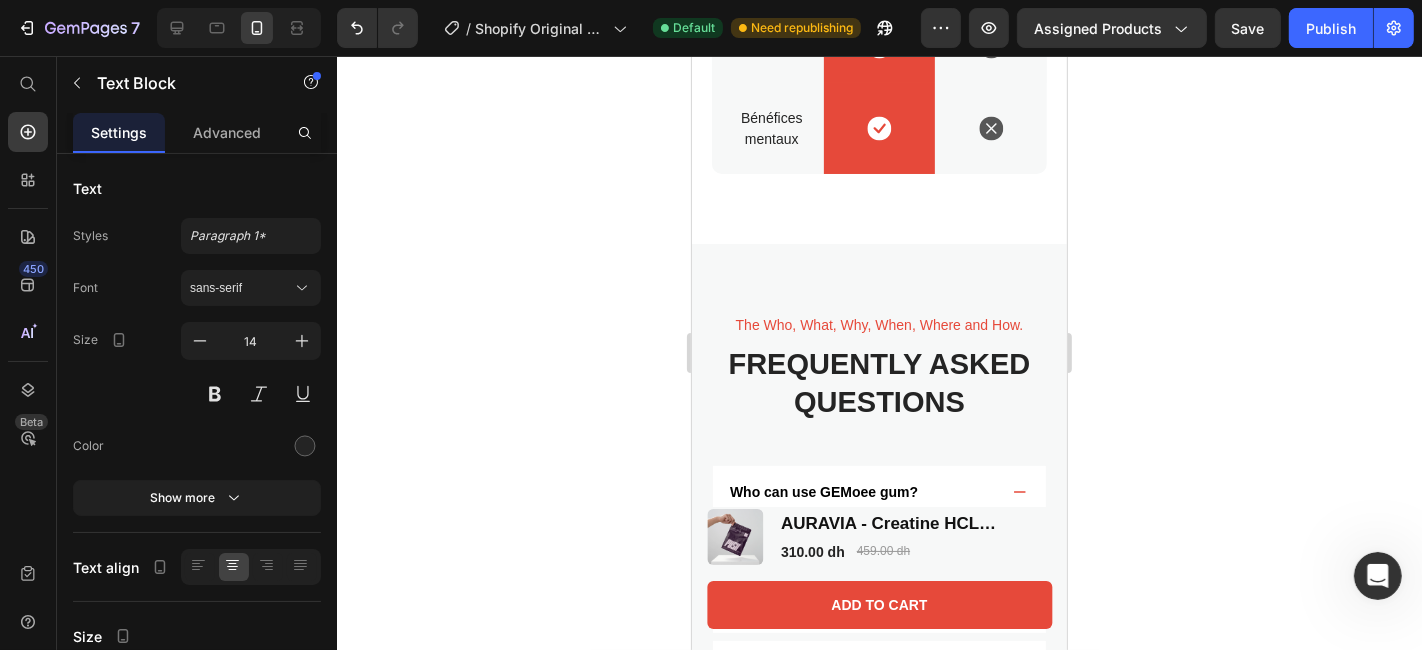 scroll, scrollTop: 4705, scrollLeft: 0, axis: vertical 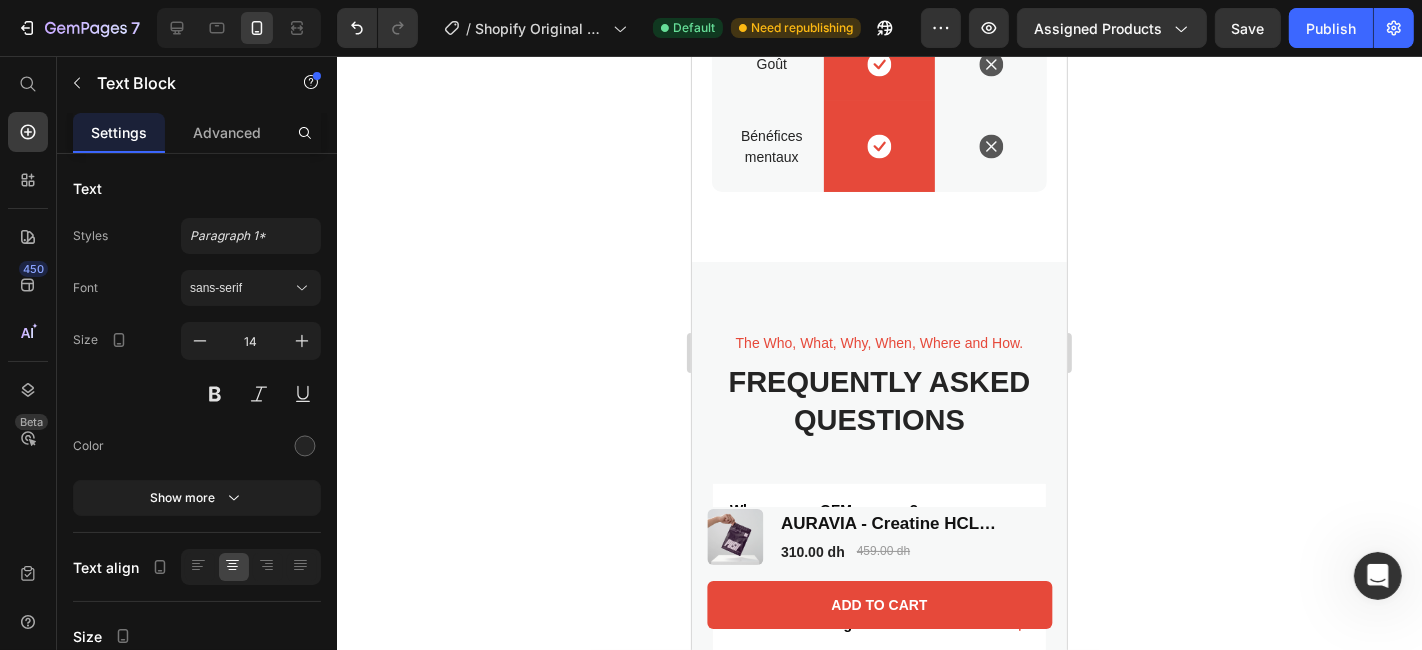 click 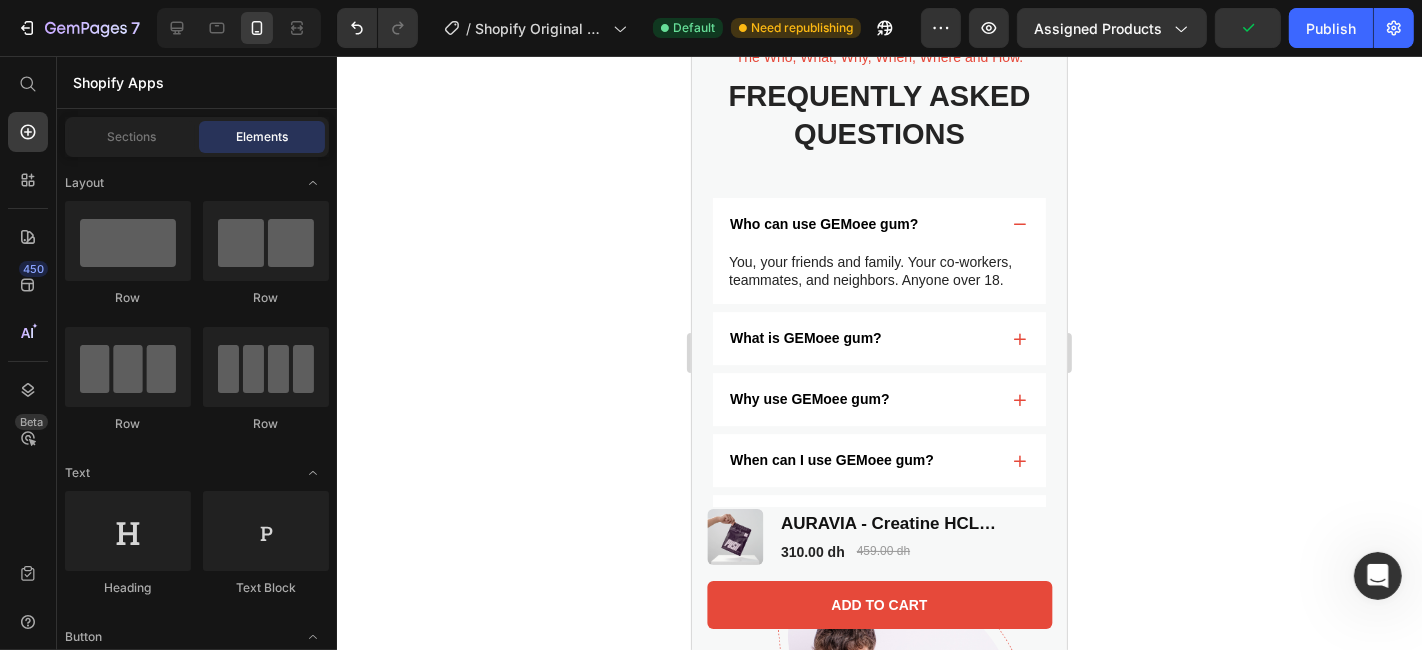 scroll, scrollTop: 5079, scrollLeft: 0, axis: vertical 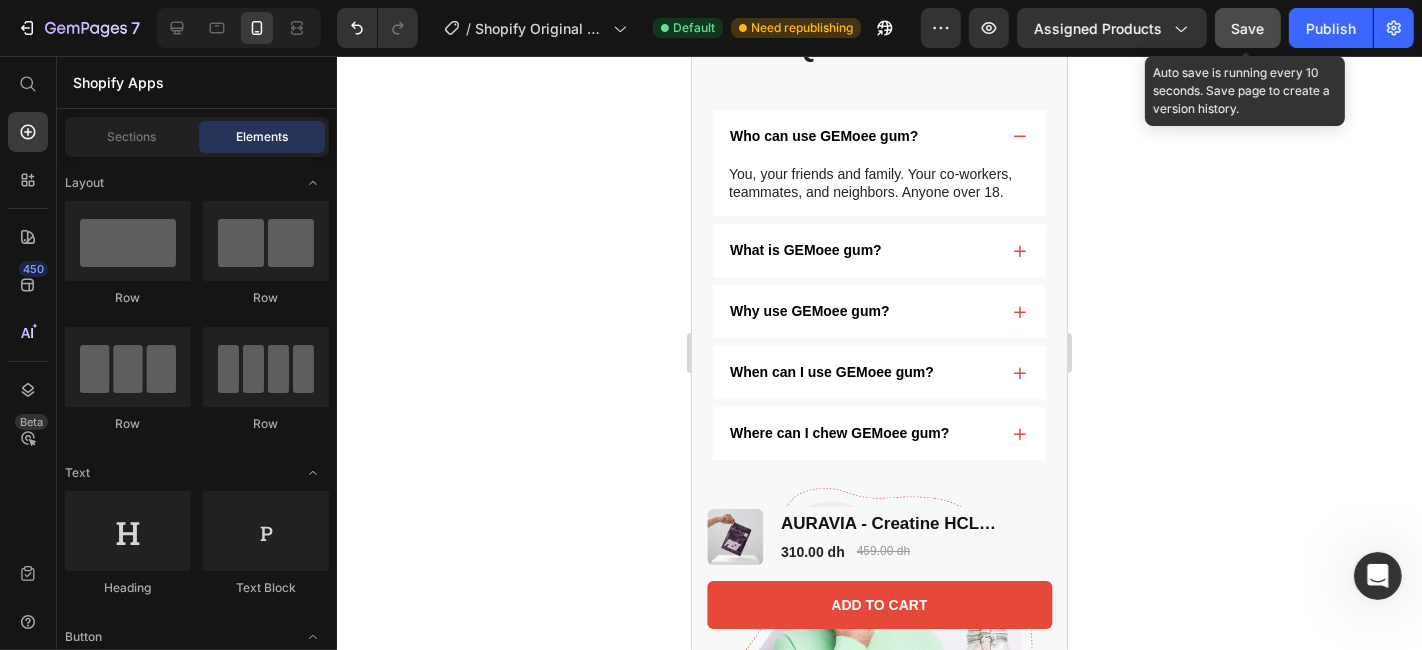 click on "Save" 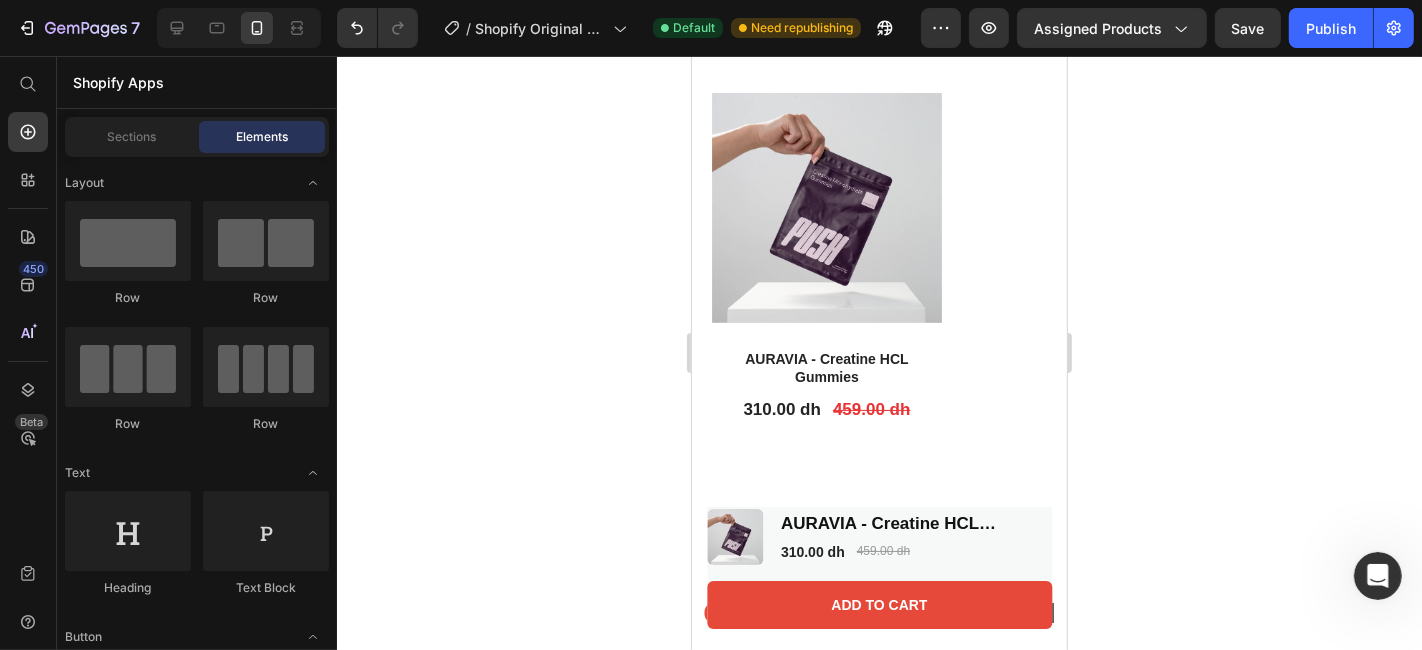 scroll, scrollTop: 6697, scrollLeft: 0, axis: vertical 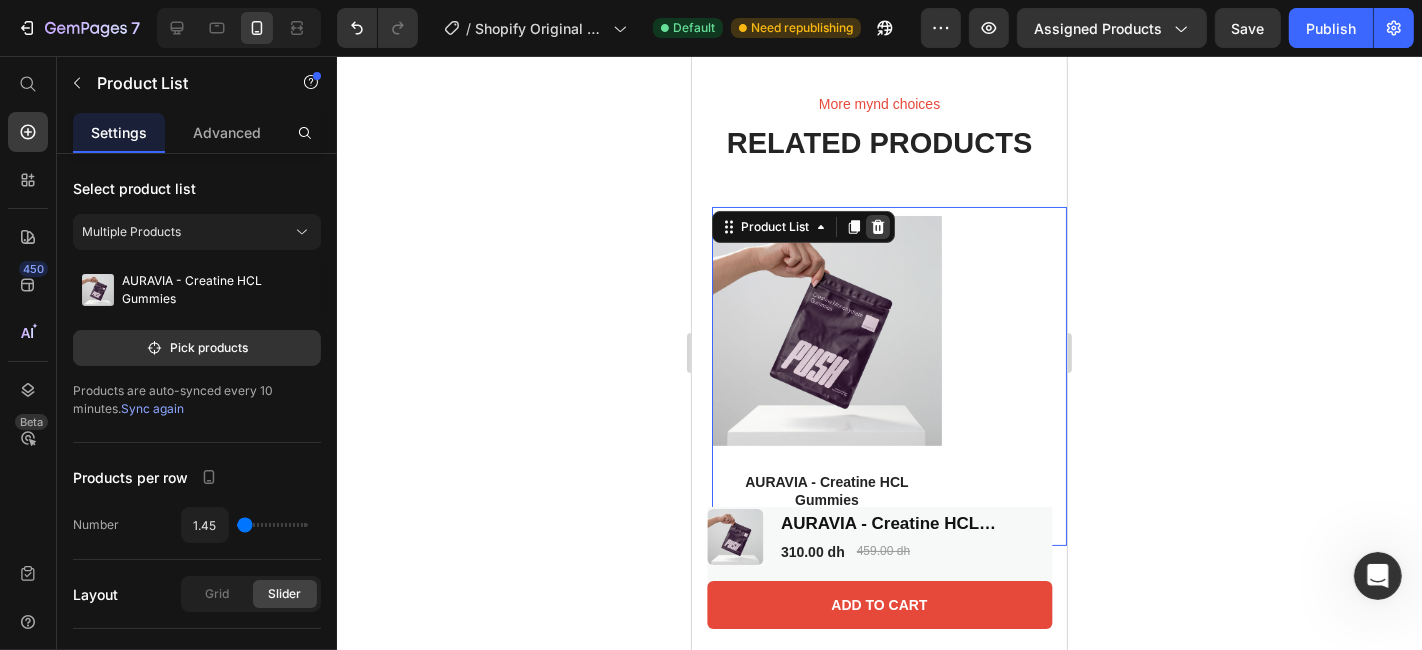 click 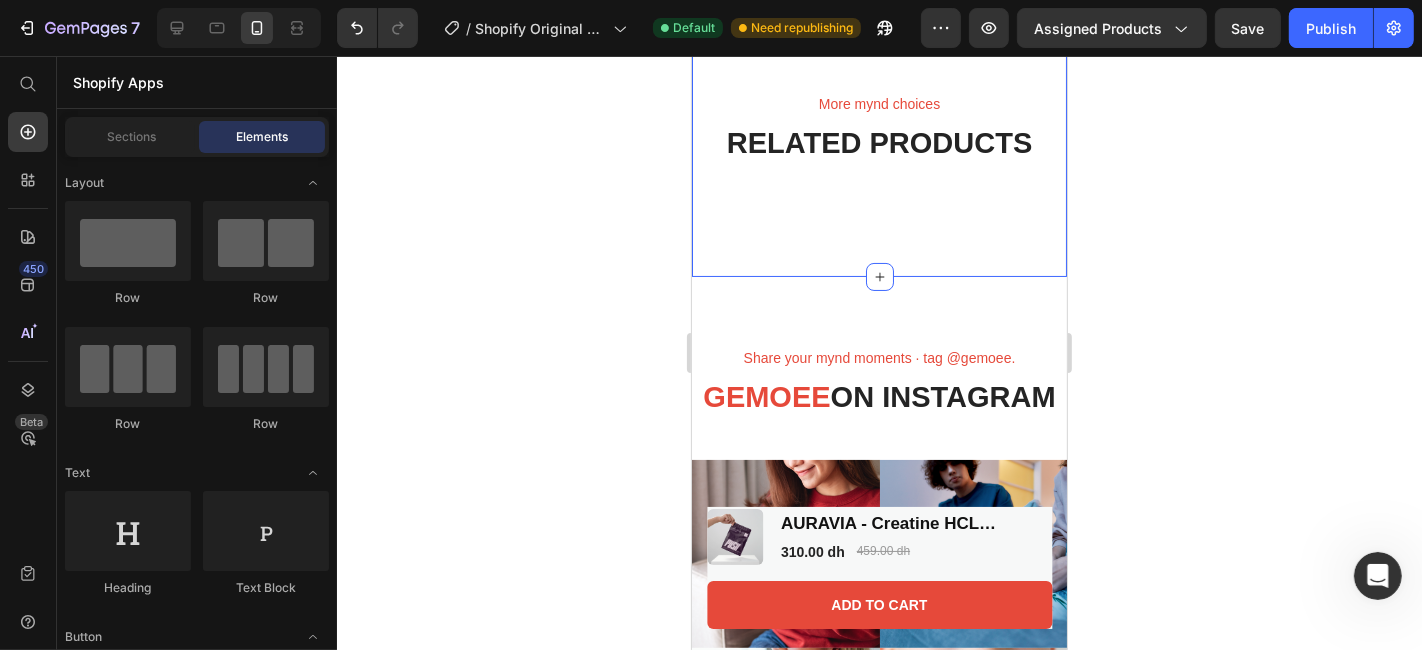 scroll, scrollTop: 6432, scrollLeft: 0, axis: vertical 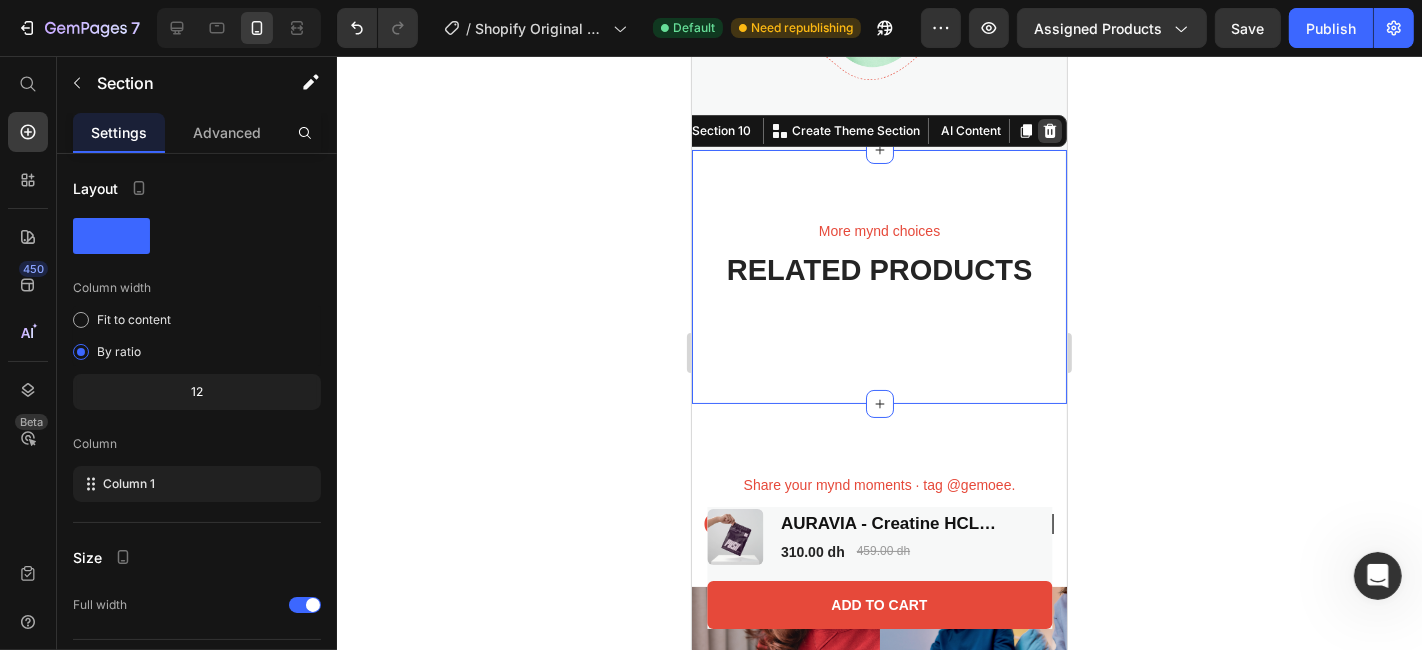 click 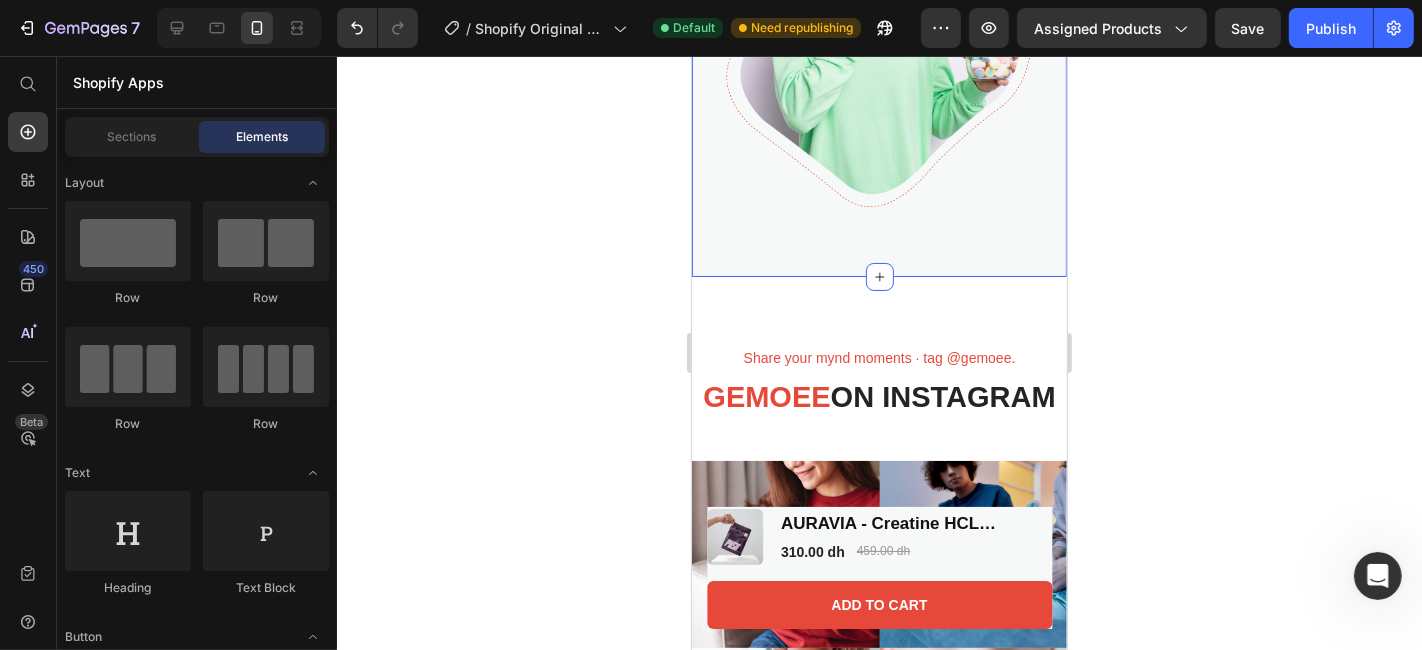 scroll, scrollTop: 6303, scrollLeft: 0, axis: vertical 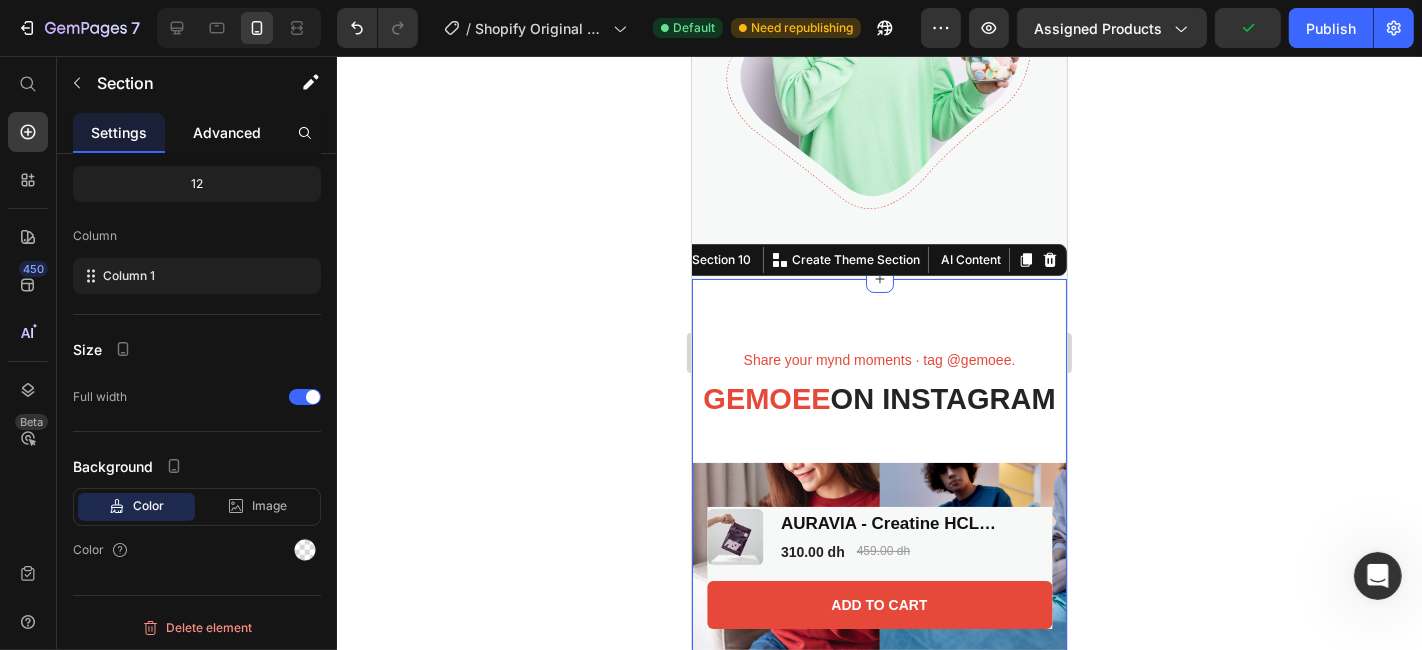 click on "Advanced" at bounding box center [227, 132] 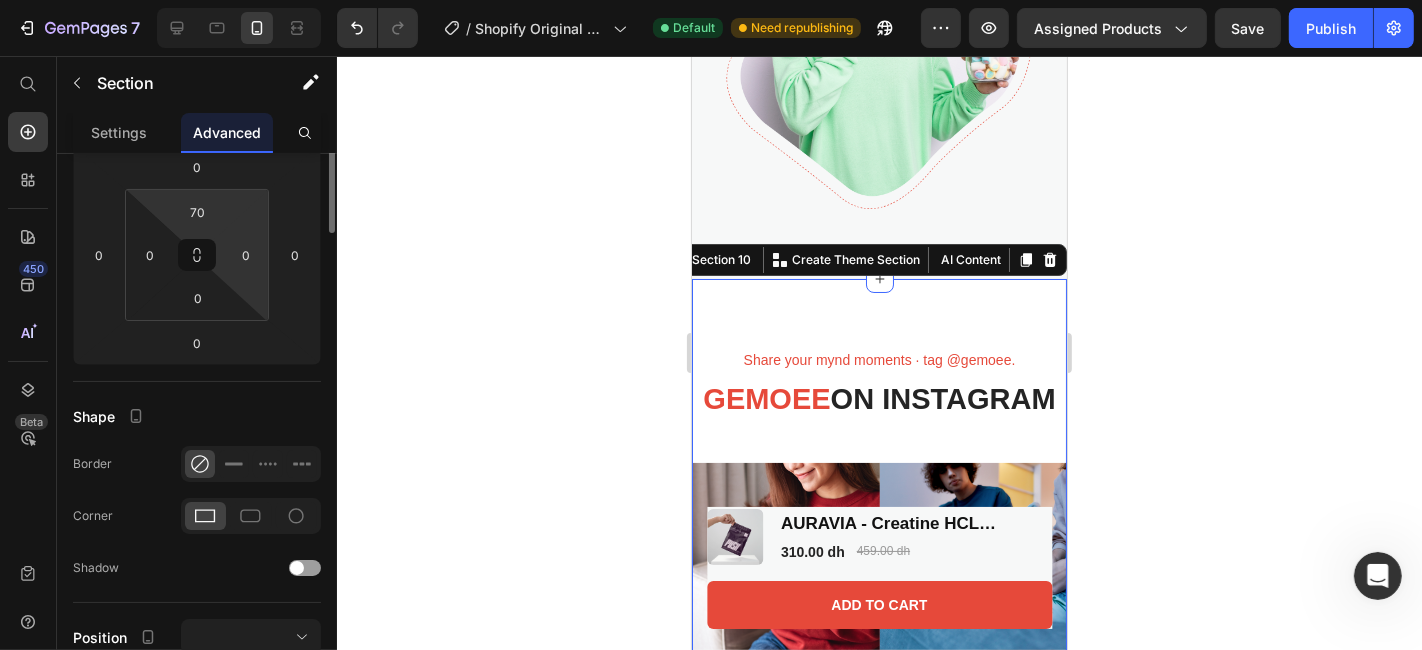 scroll, scrollTop: 0, scrollLeft: 0, axis: both 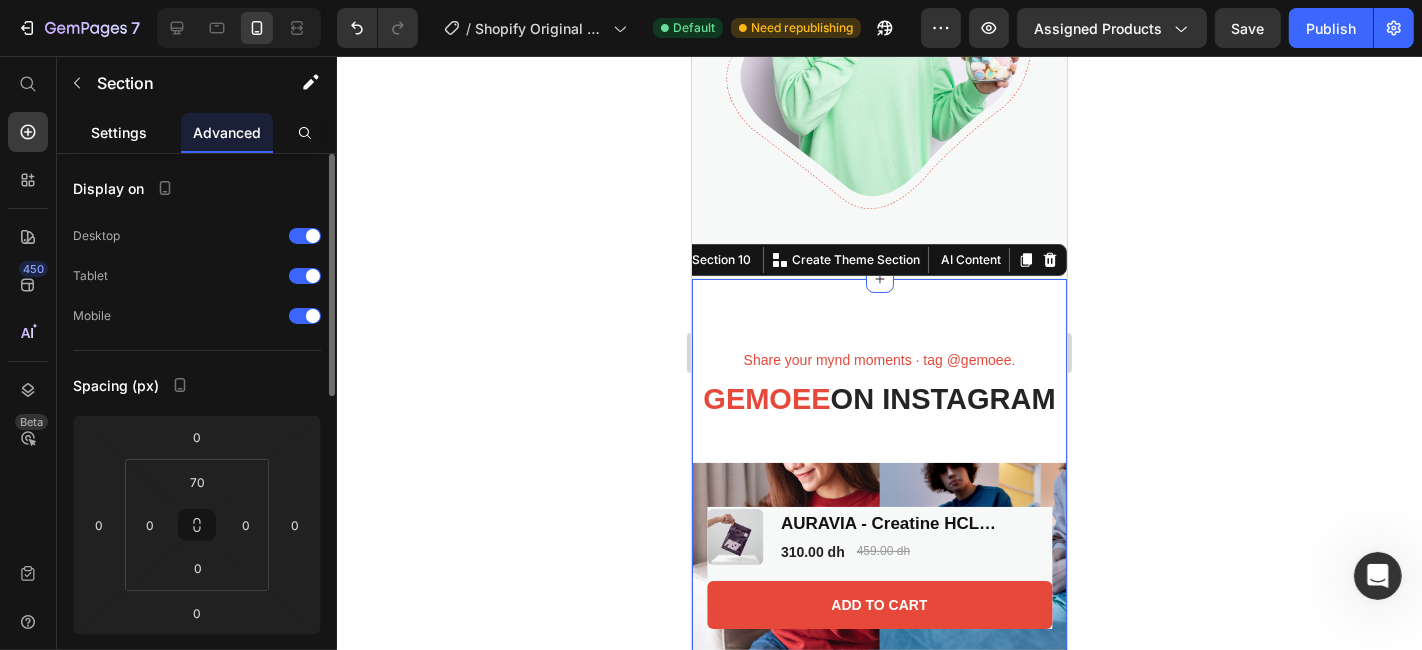 click on "Settings" 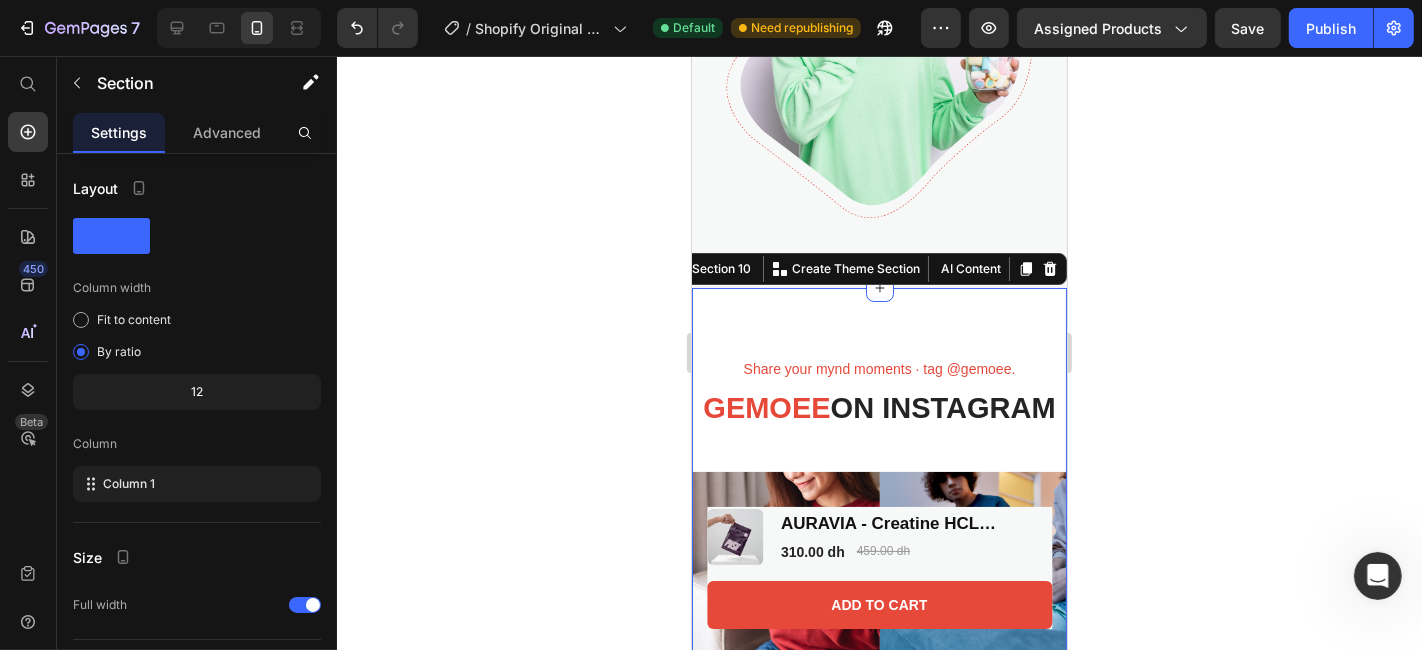 scroll, scrollTop: 6234, scrollLeft: 0, axis: vertical 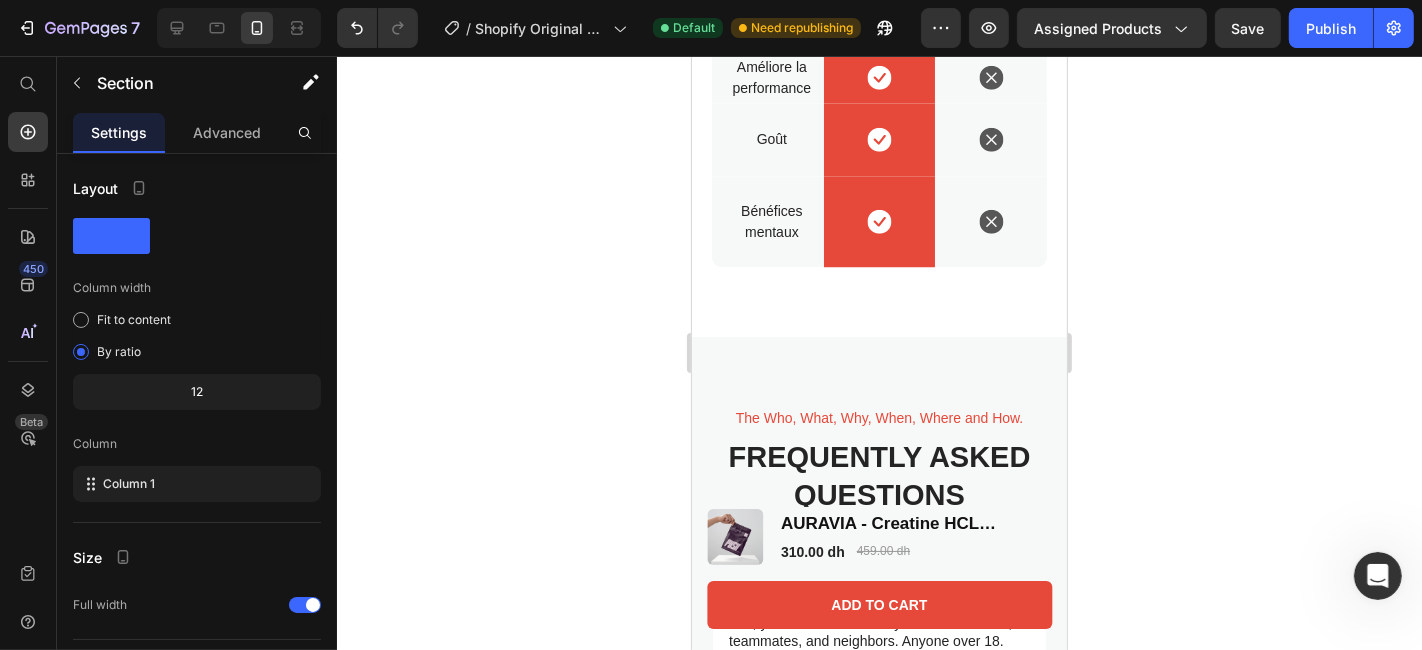 click on "Us vs. Them" at bounding box center (878, -431) 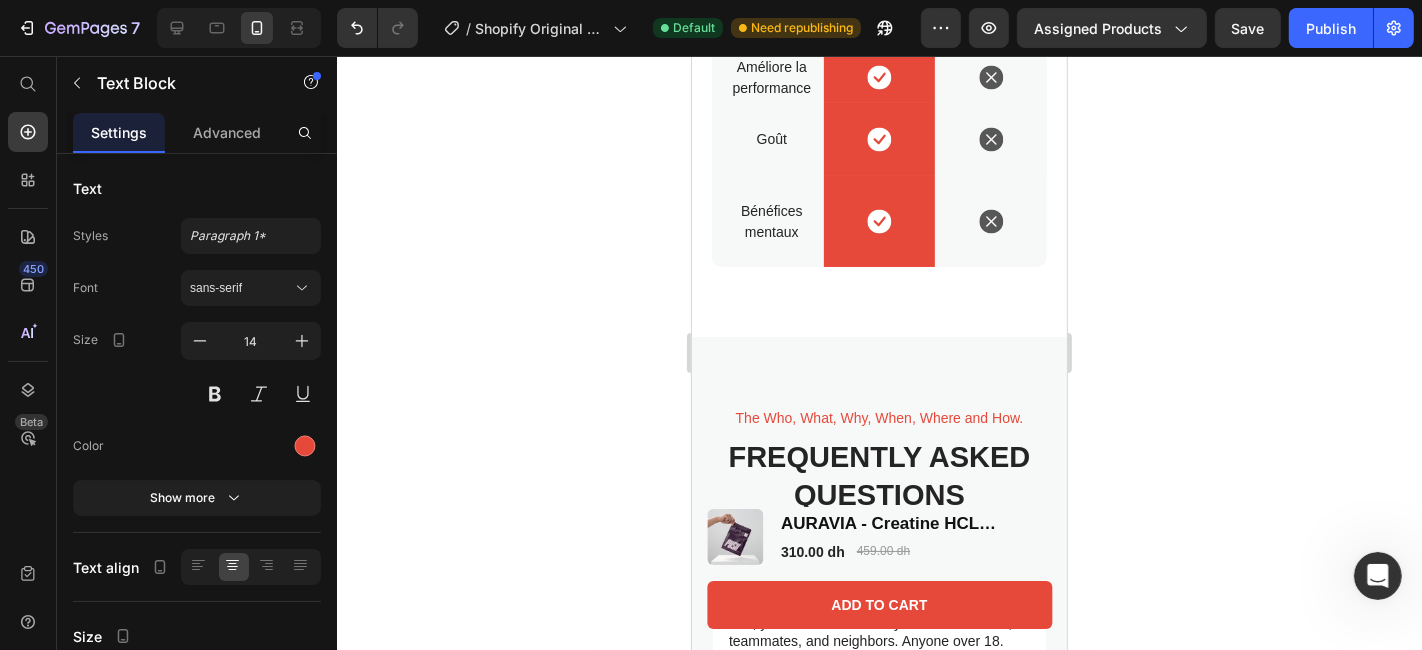 click on "Us vs. Them" at bounding box center (878, -431) 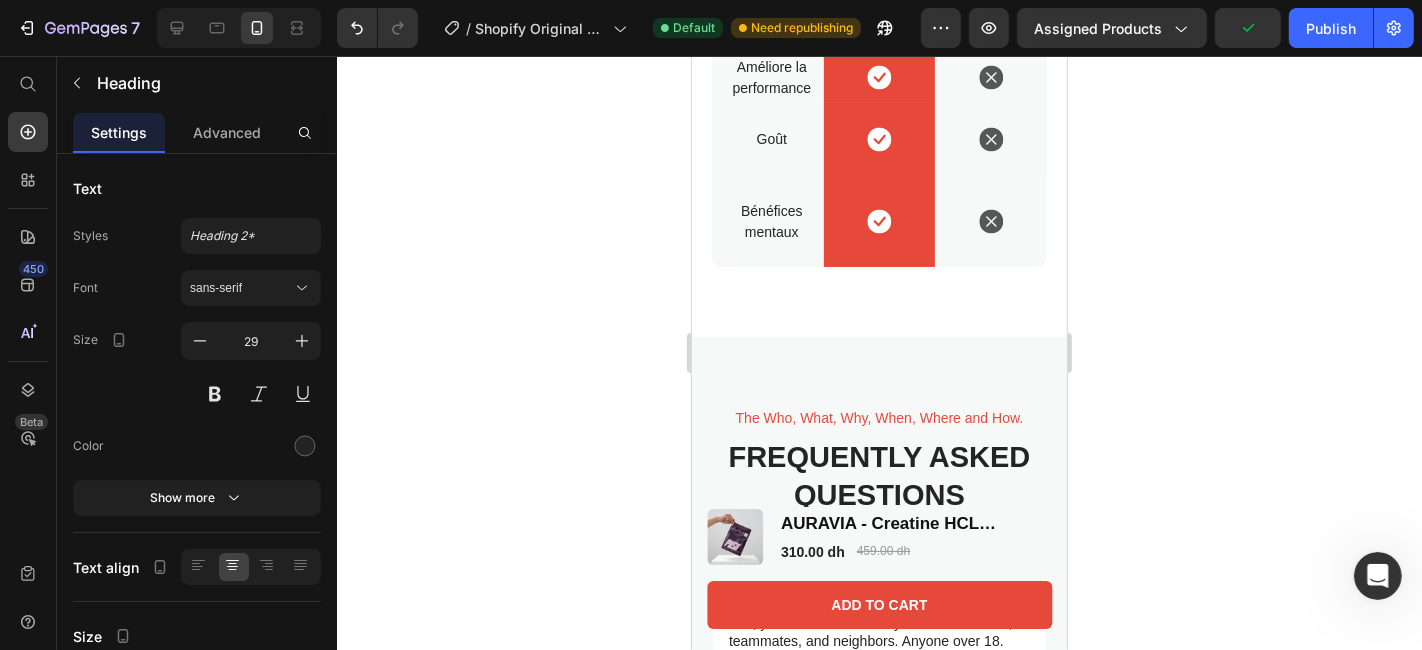 click on "A gummy for normal (busy) humans." at bounding box center [878, -357] 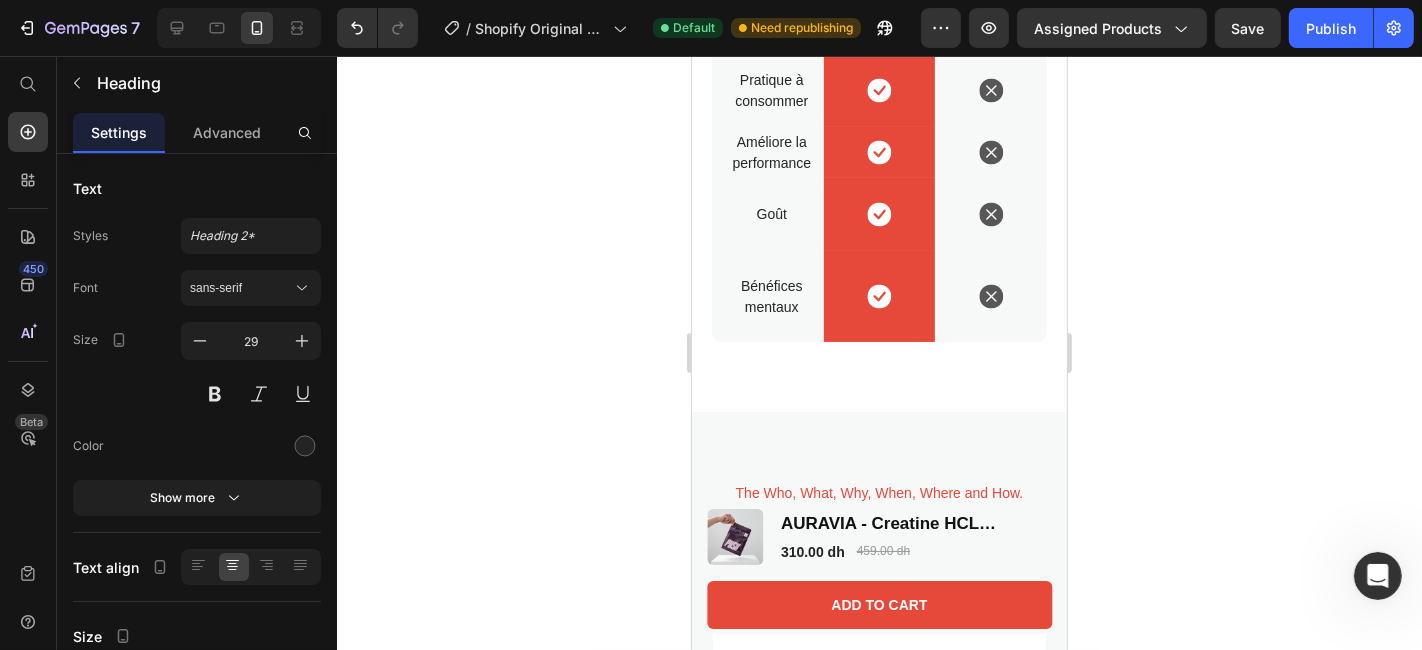drag, startPoint x: 951, startPoint y: 366, endPoint x: 735, endPoint y: 194, distance: 276.1159 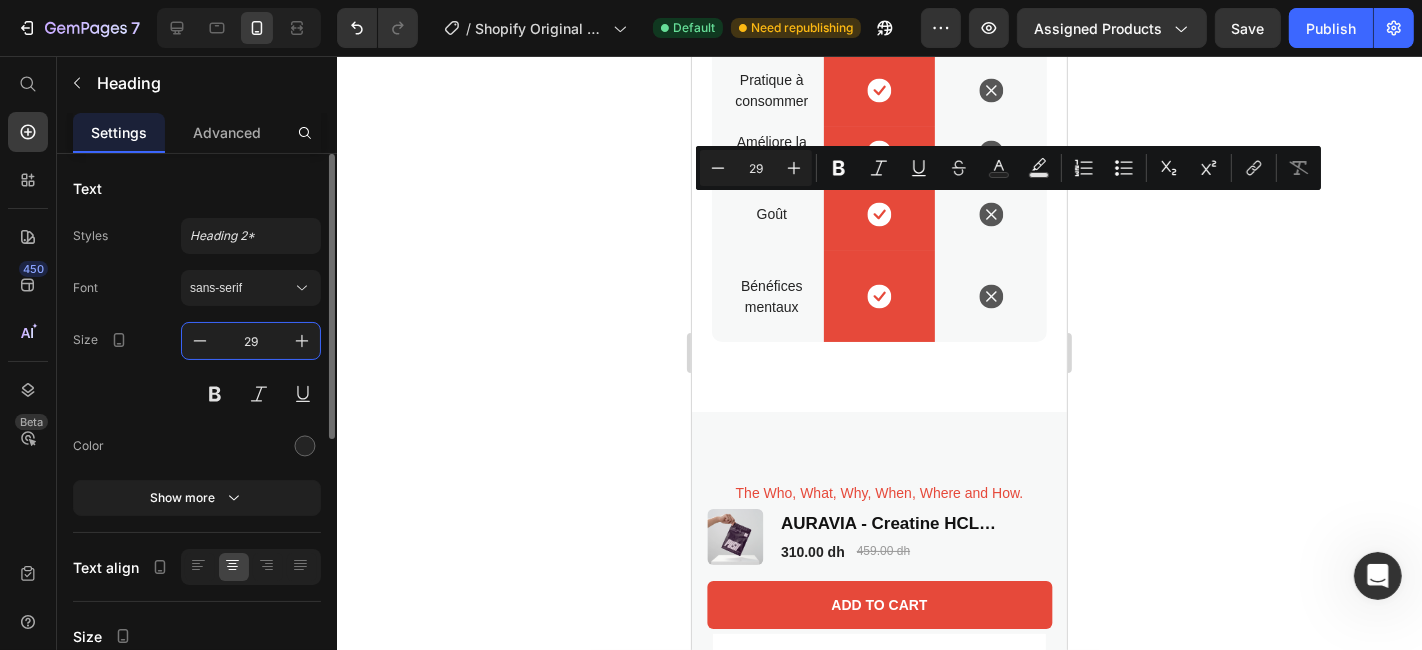 click on "29" at bounding box center [251, 341] 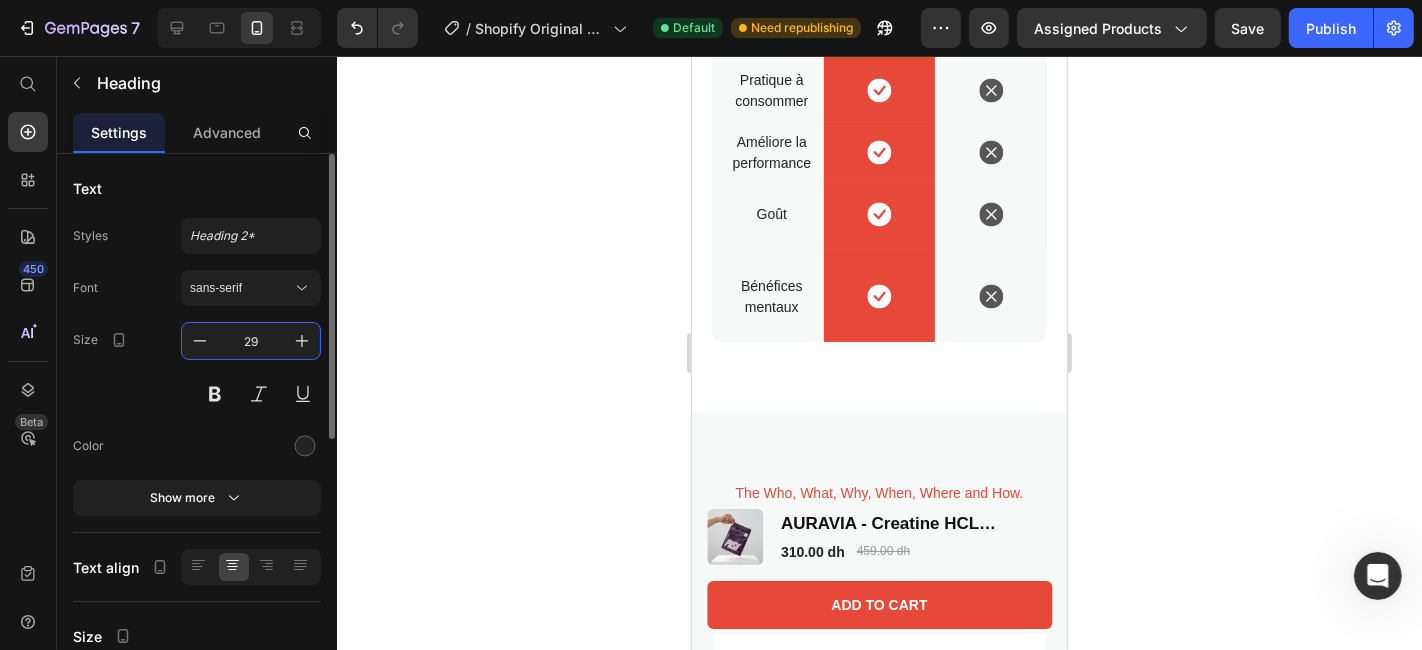 click on "29" at bounding box center [251, 341] 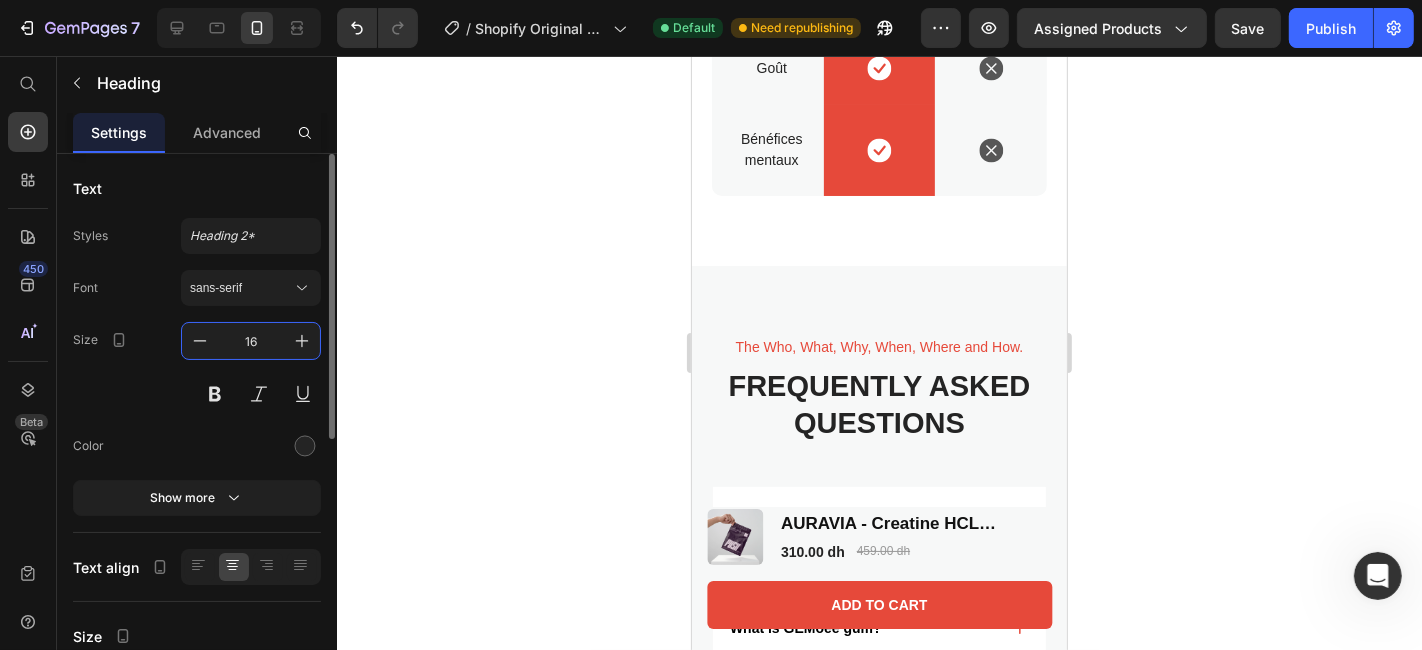 type on "16" 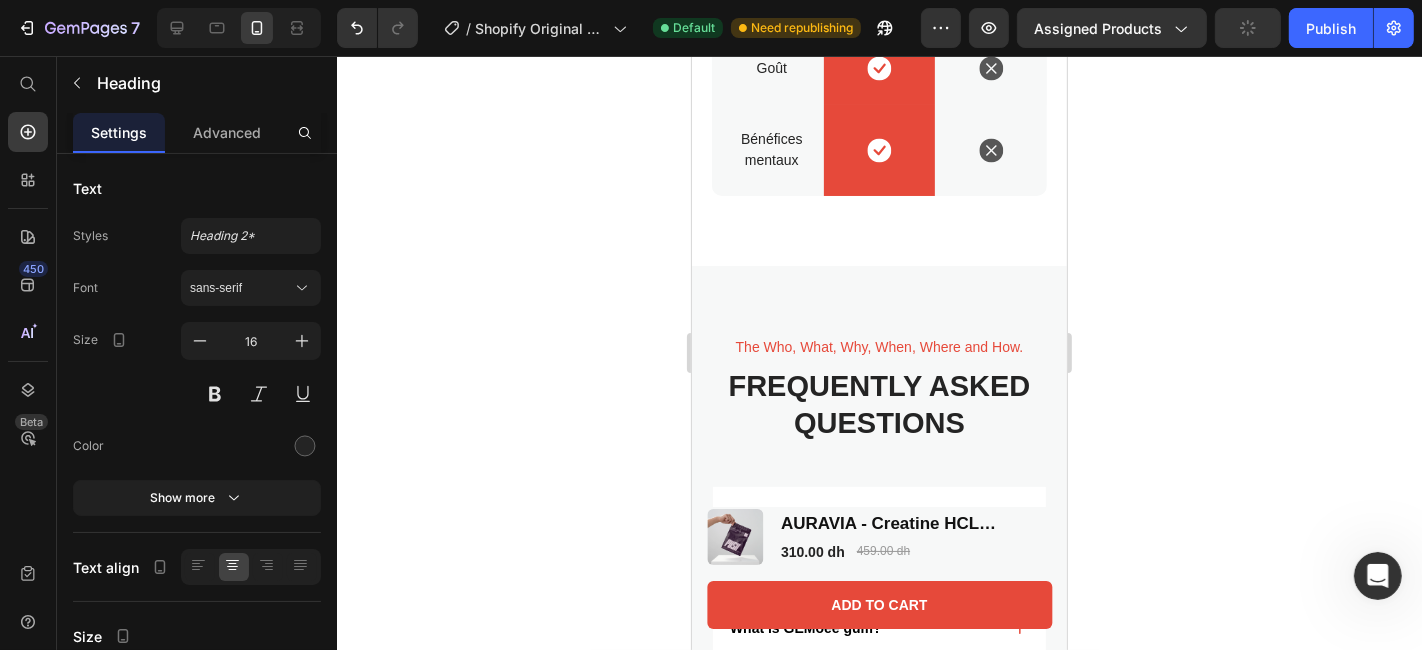 click 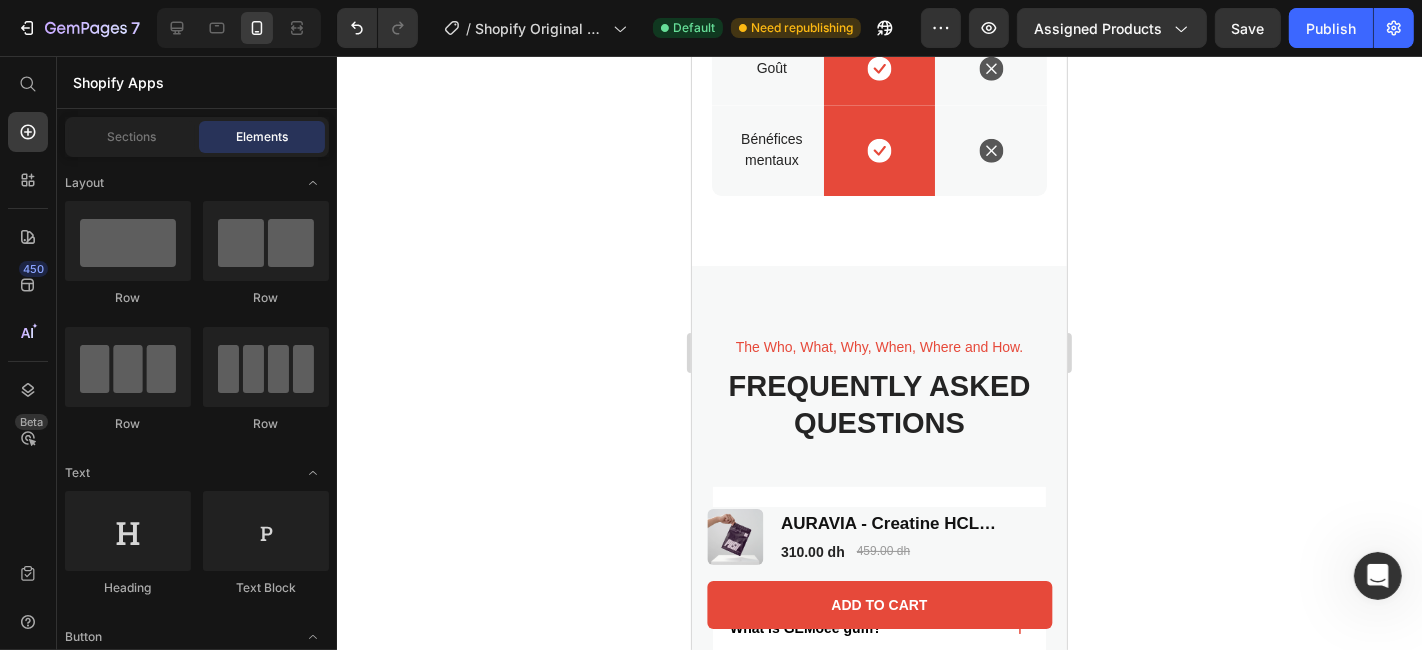scroll, scrollTop: 0, scrollLeft: 0, axis: both 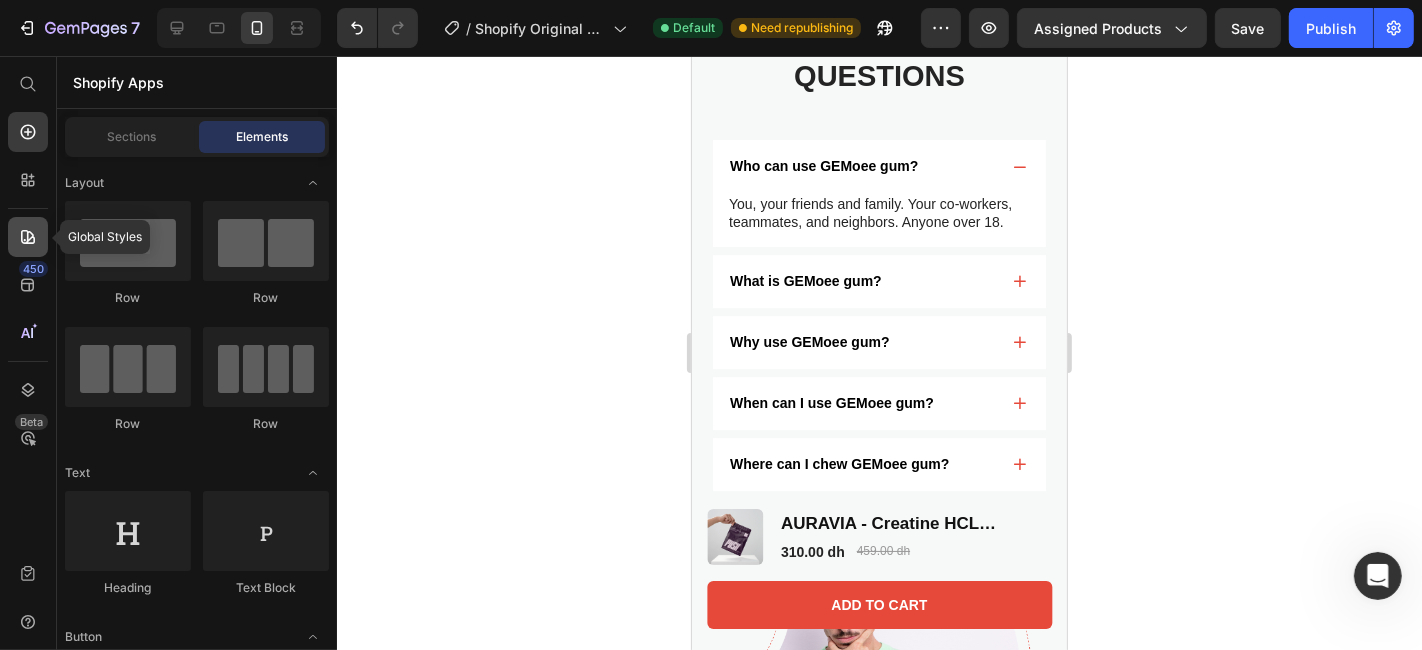 click 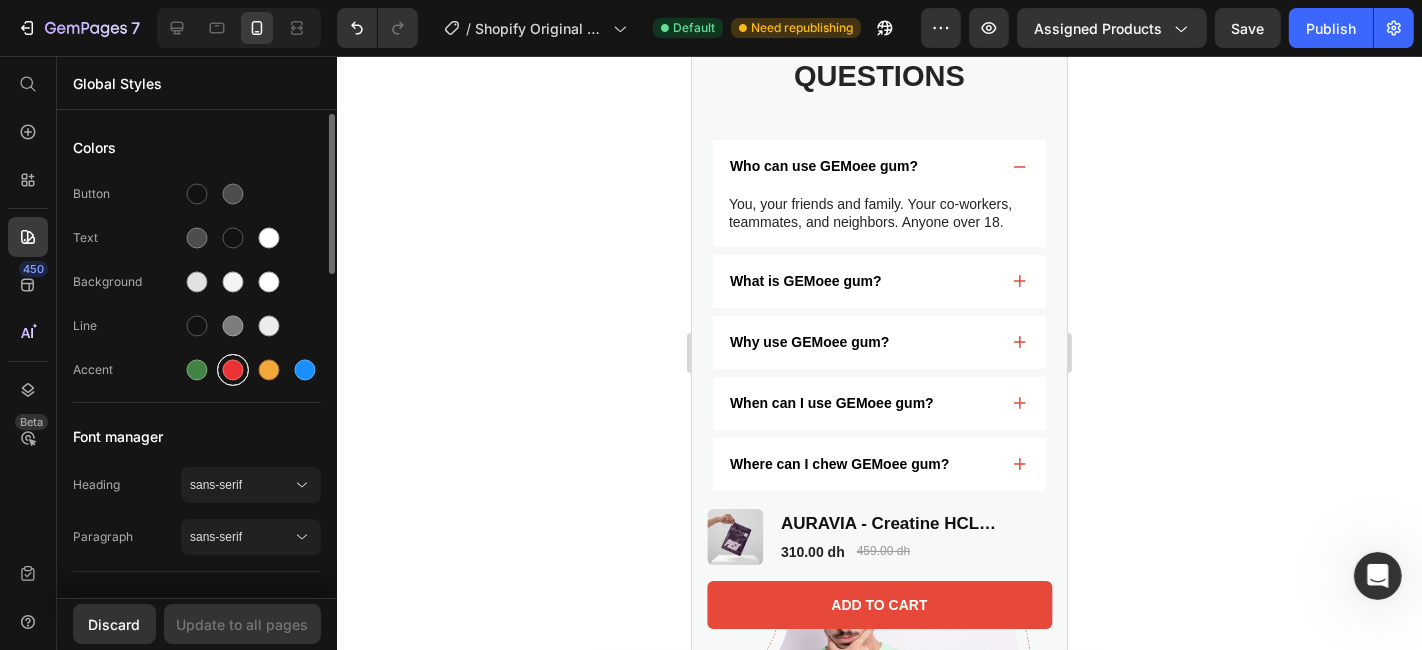 click at bounding box center (233, 370) 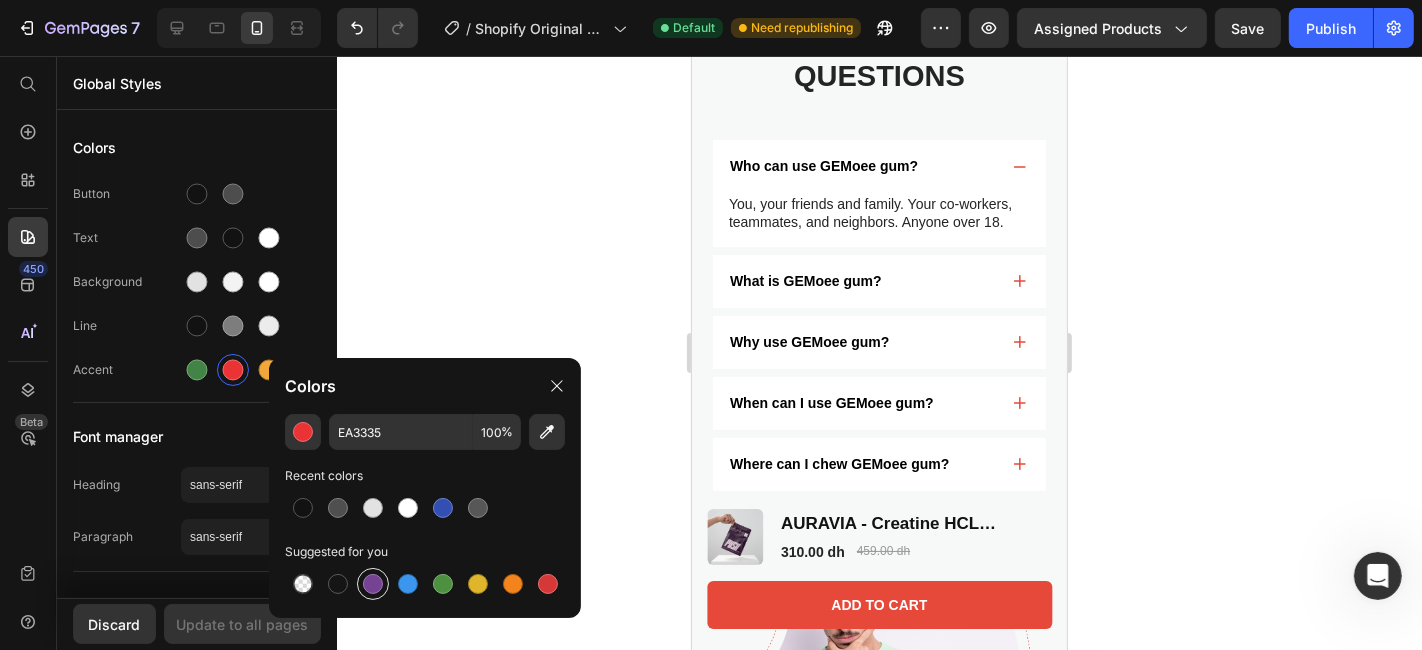 click at bounding box center [373, 584] 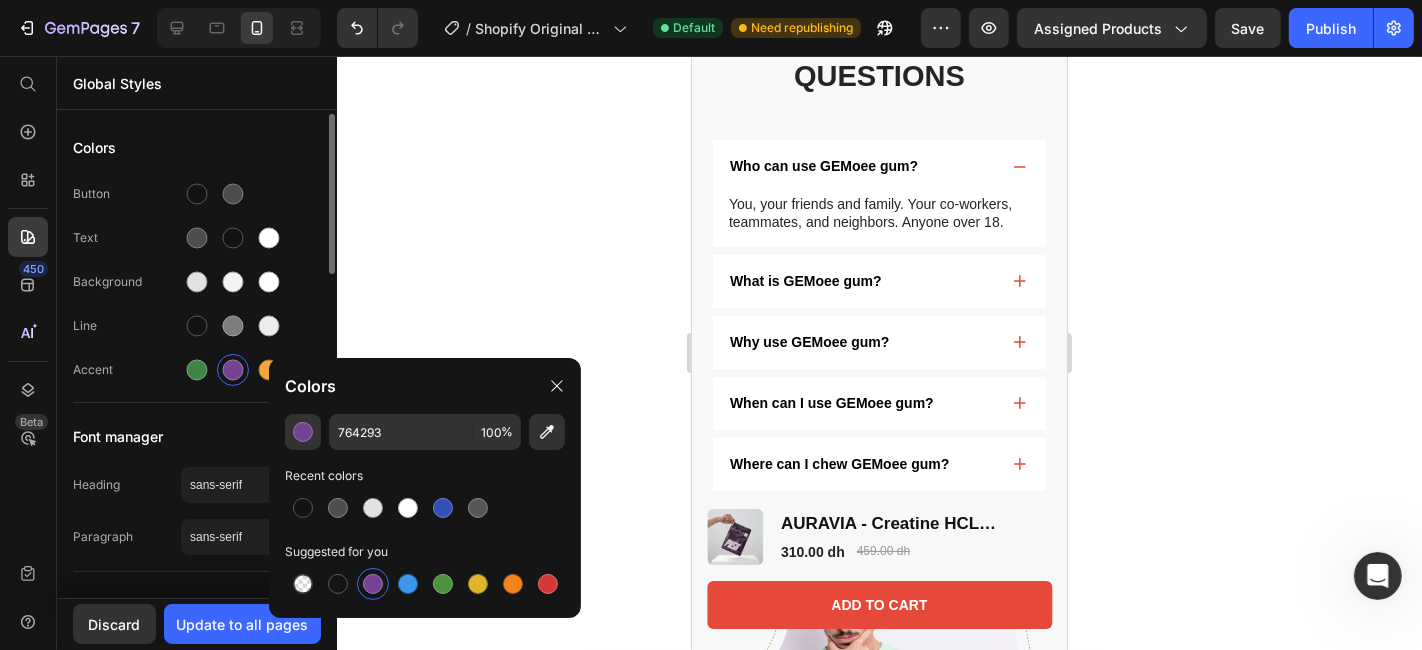 click on "Button Text Background Line Accent" 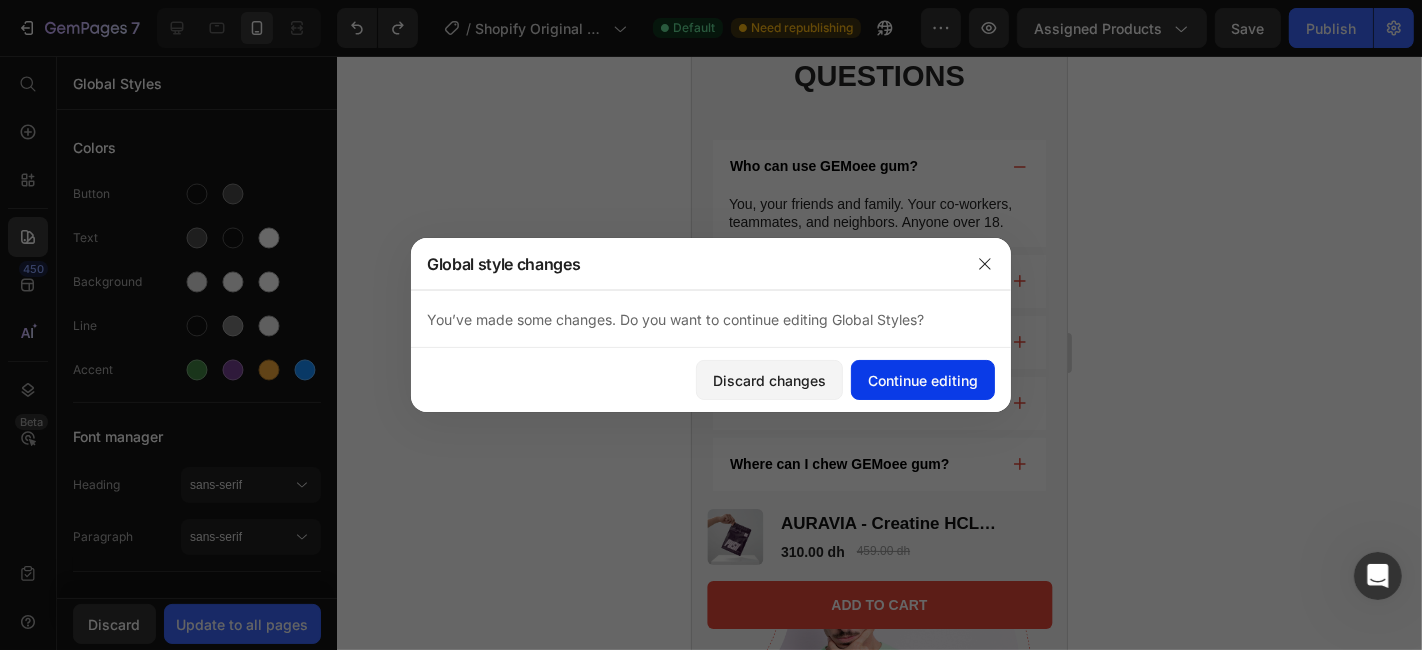 click on "Continue editing" at bounding box center (923, 380) 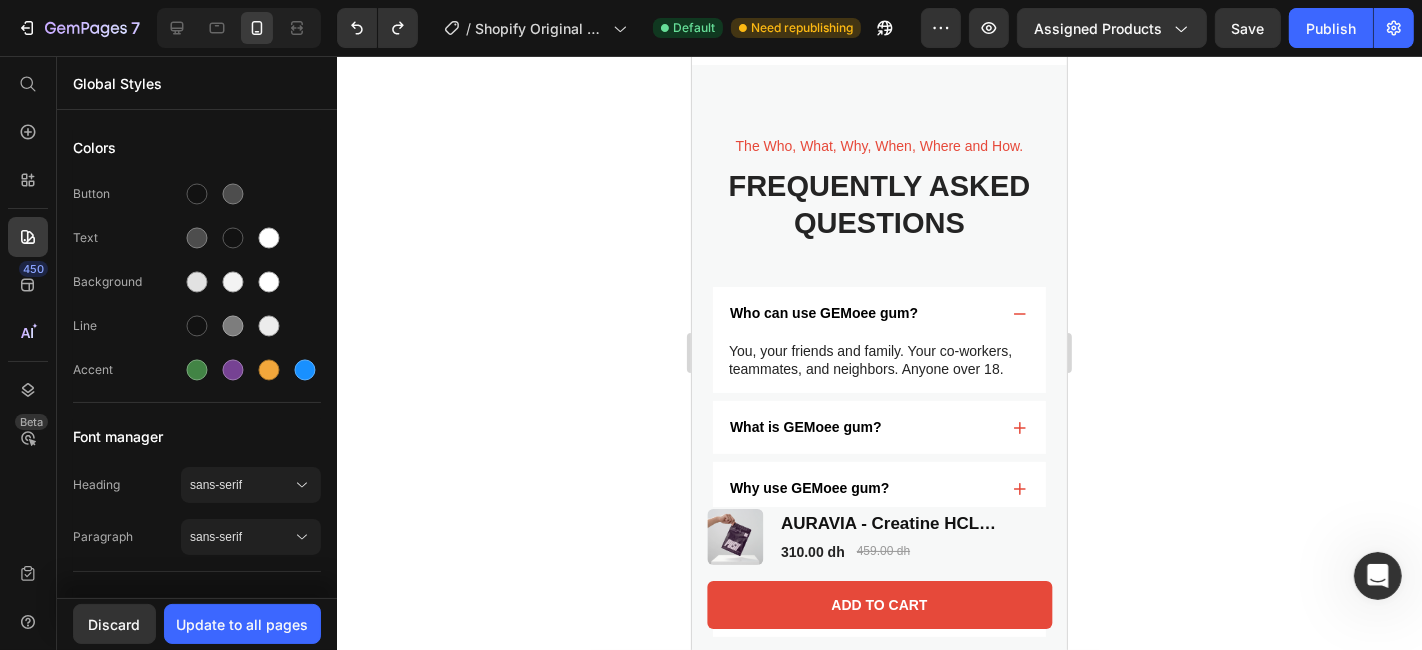 scroll, scrollTop: 5123, scrollLeft: 0, axis: vertical 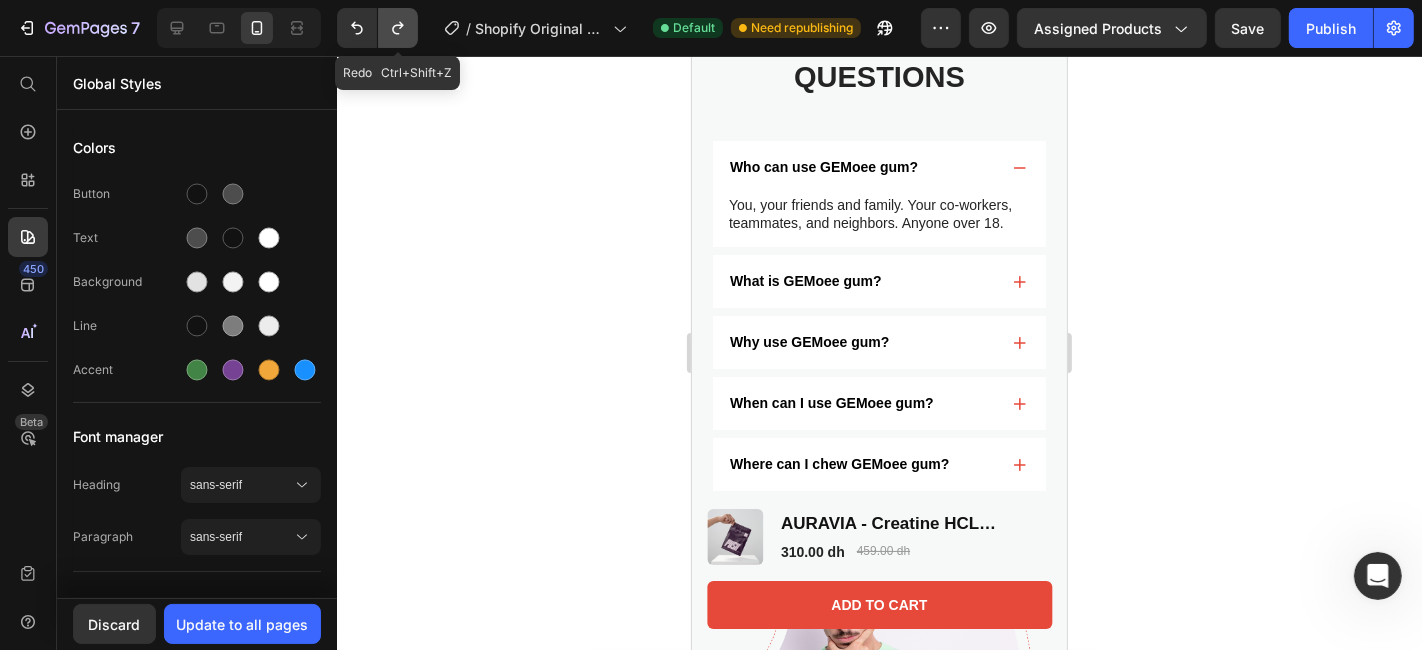 click 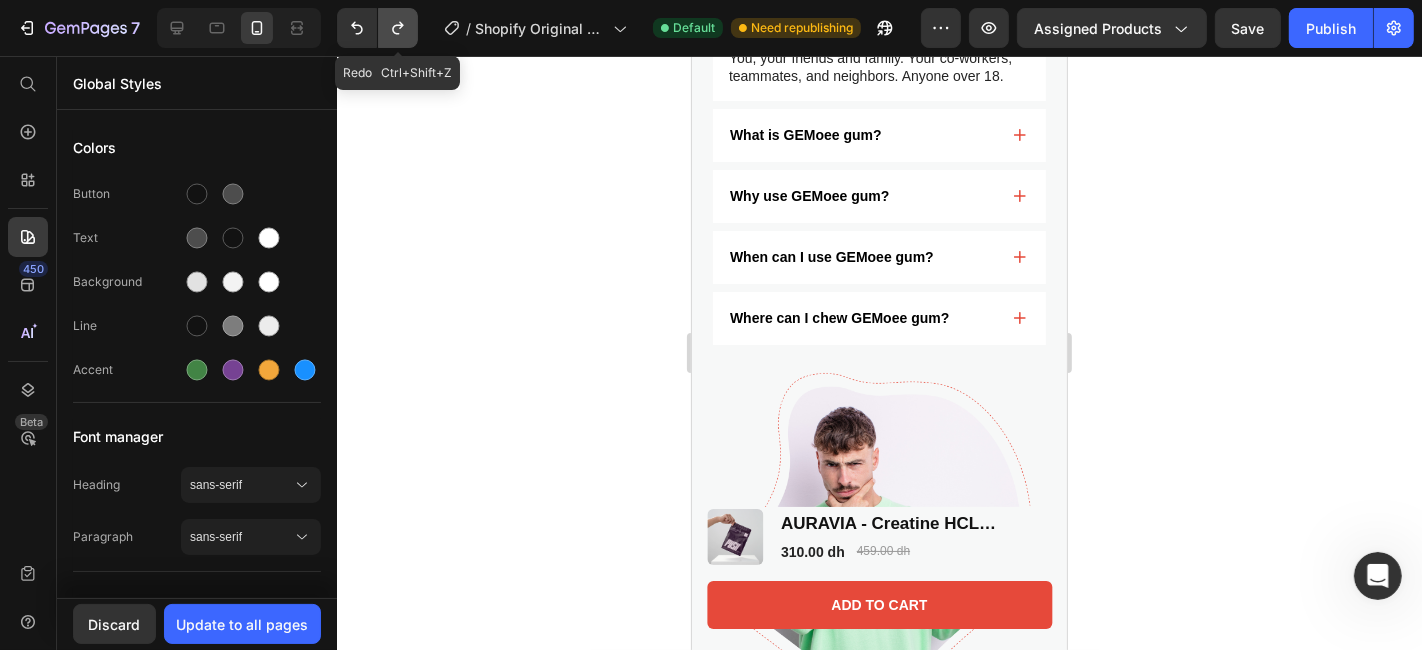 scroll, scrollTop: 4977, scrollLeft: 0, axis: vertical 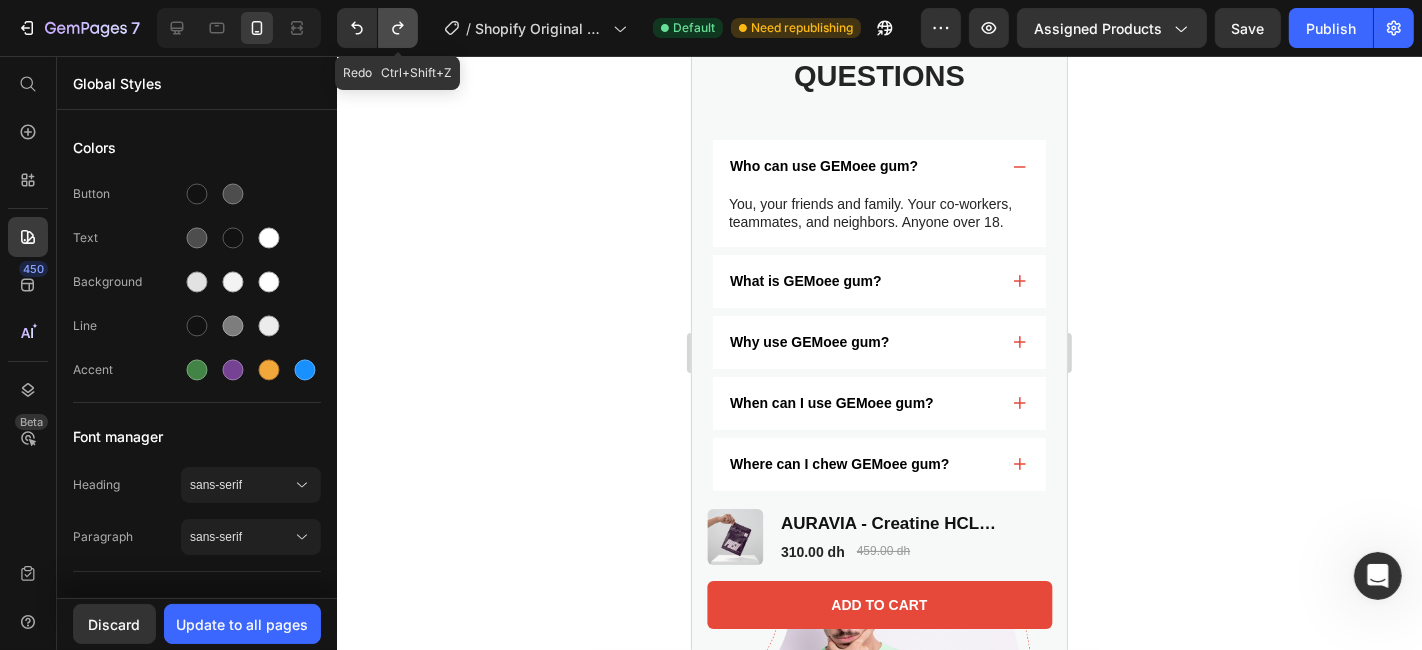 click 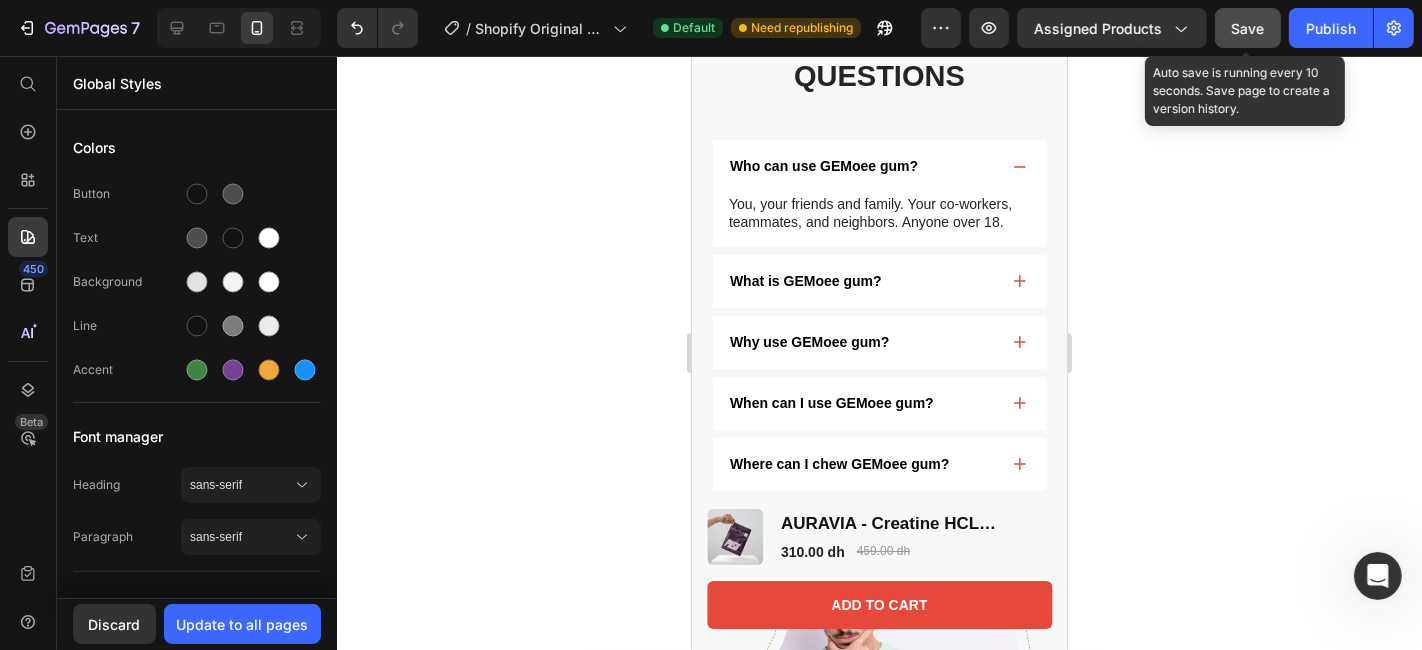 click on "Save" at bounding box center (1248, 28) 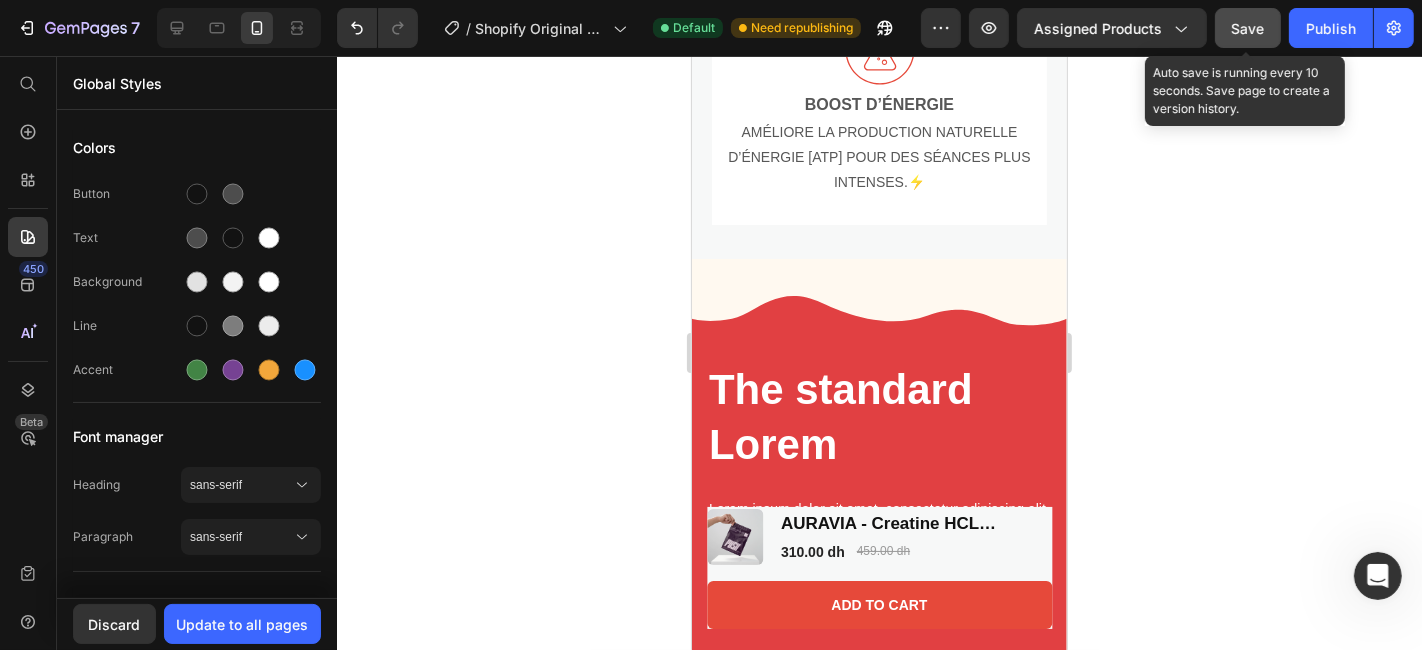 scroll, scrollTop: 3345, scrollLeft: 0, axis: vertical 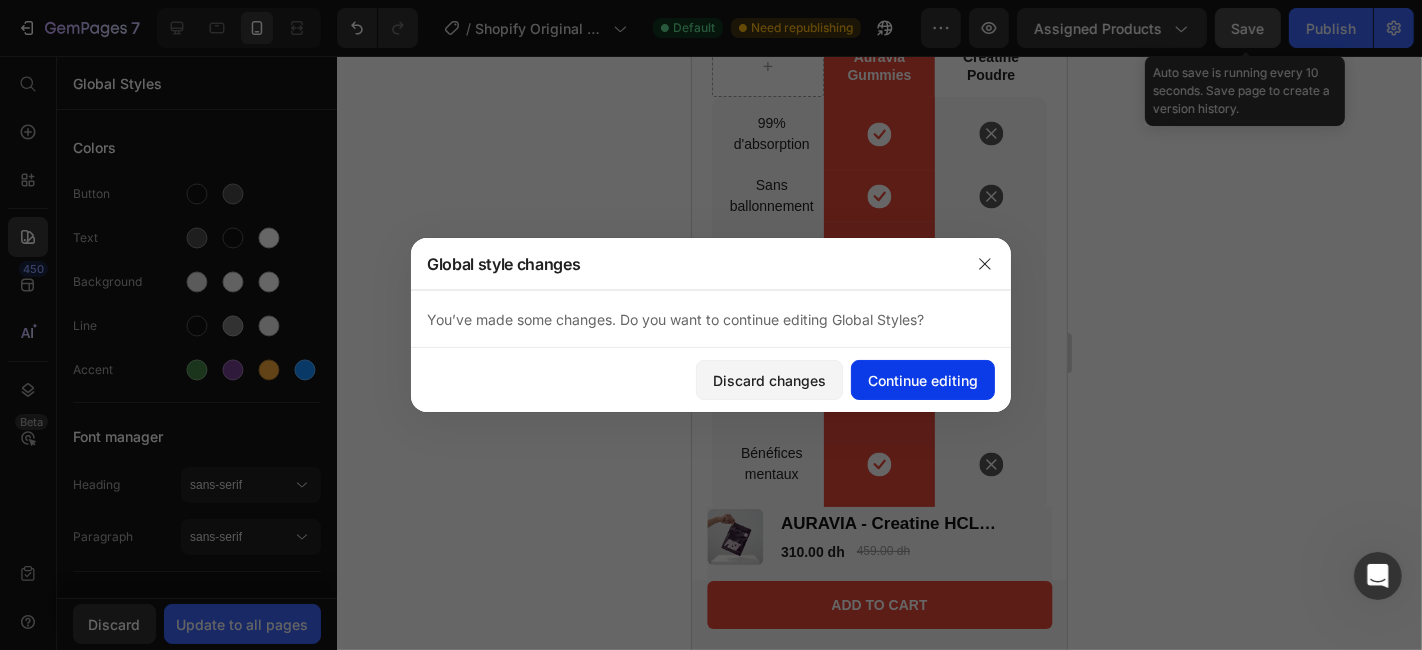 click on "Continue editing" 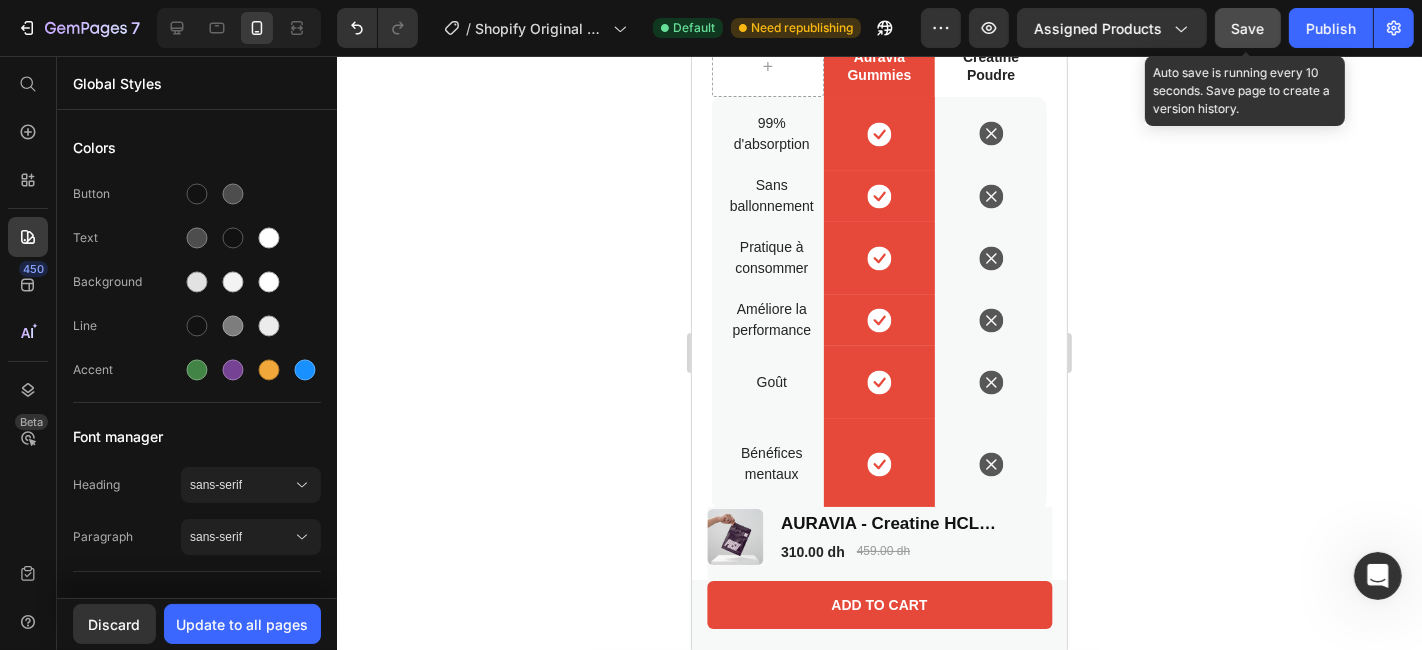 click on "Save" 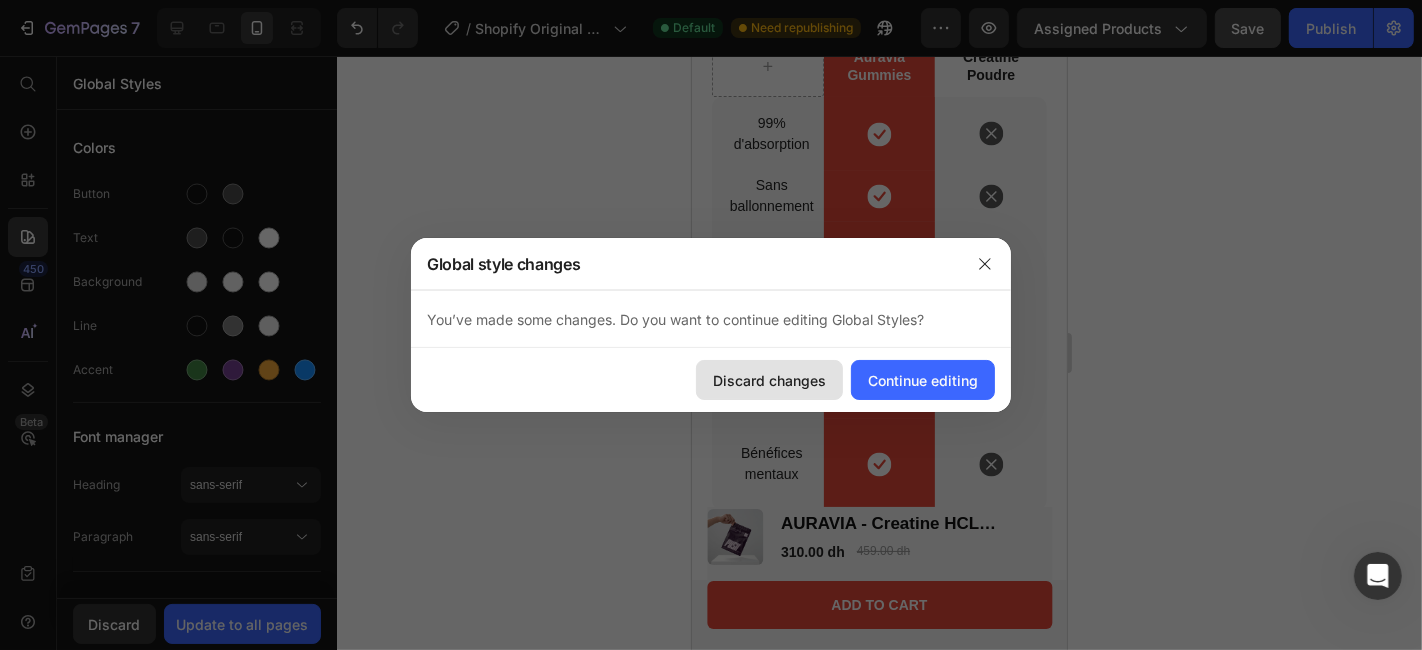 click on "Discard changes" 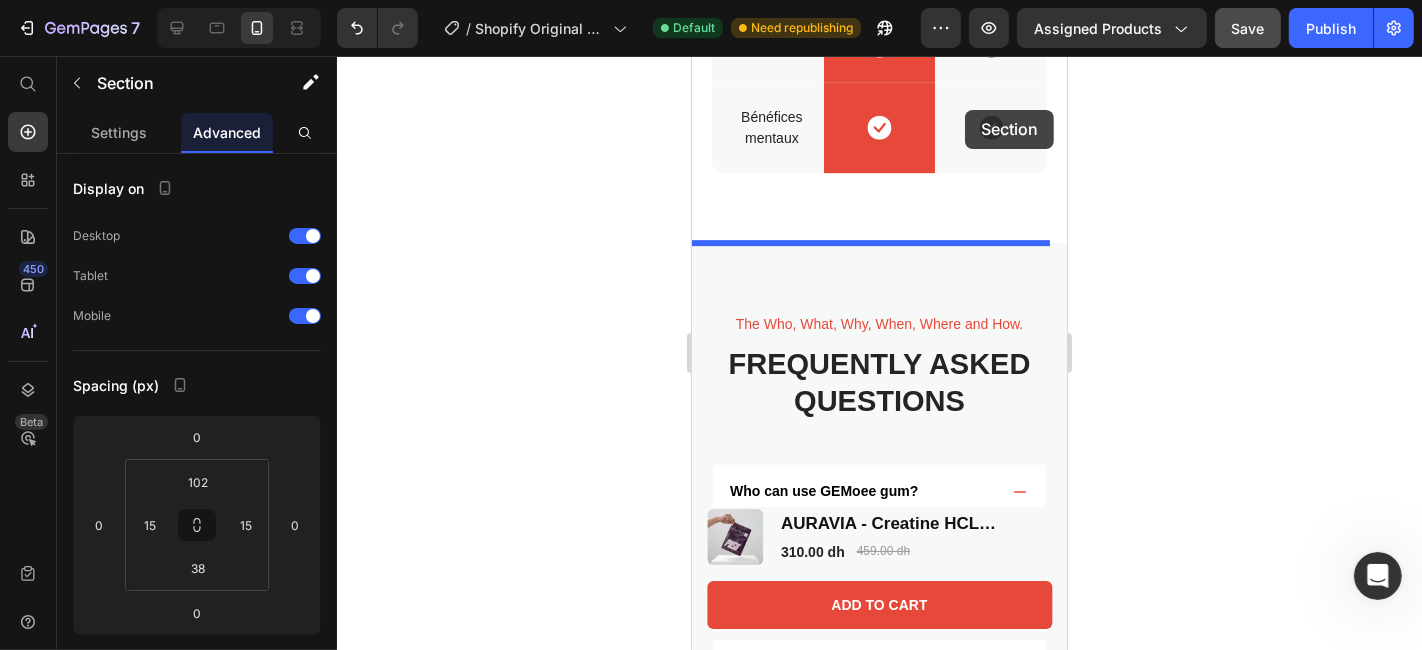 scroll, scrollTop: 5214, scrollLeft: 0, axis: vertical 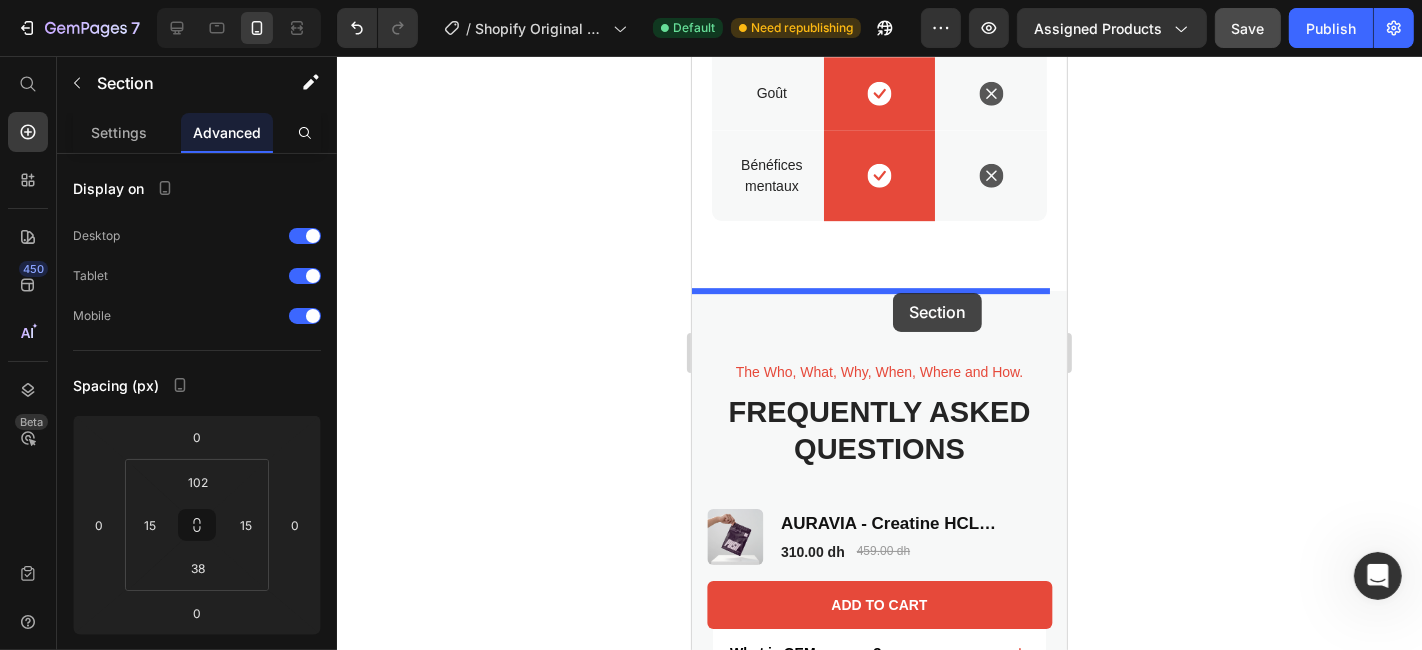 drag, startPoint x: 296, startPoint y: 331, endPoint x: 201, endPoint y: 237, distance: 133.64505 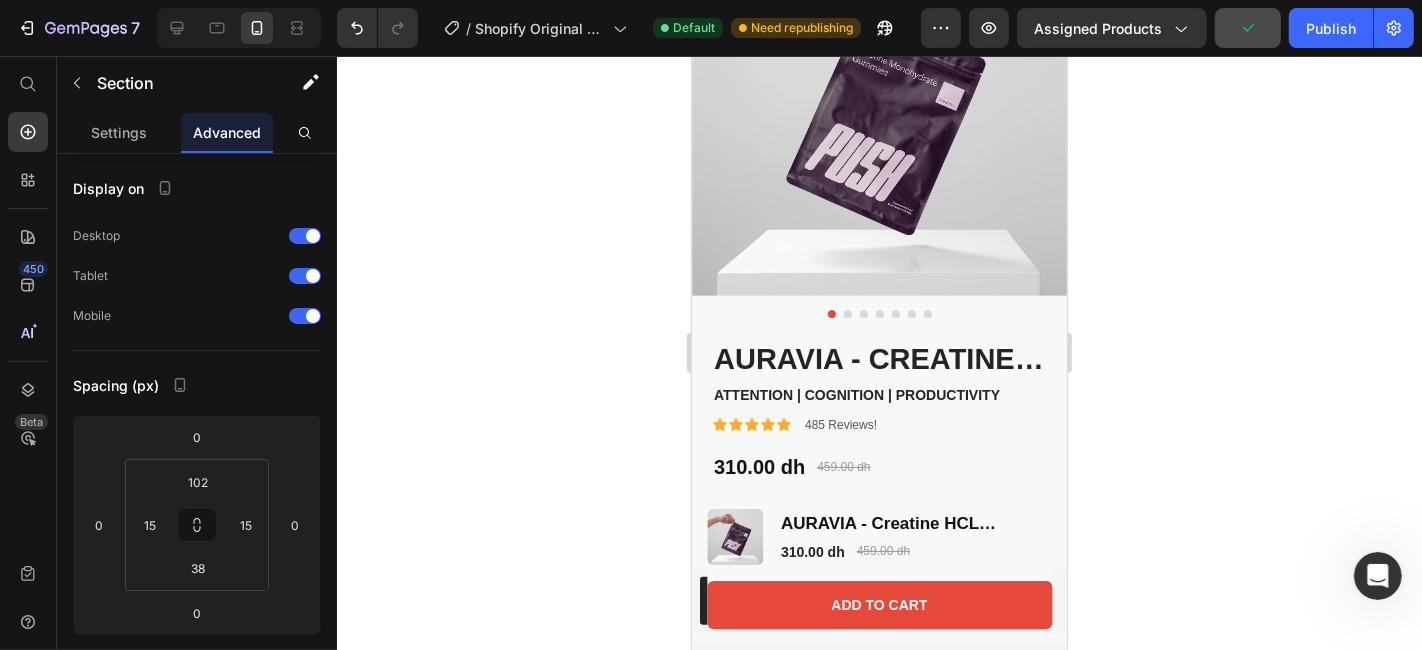 scroll, scrollTop: 0, scrollLeft: 0, axis: both 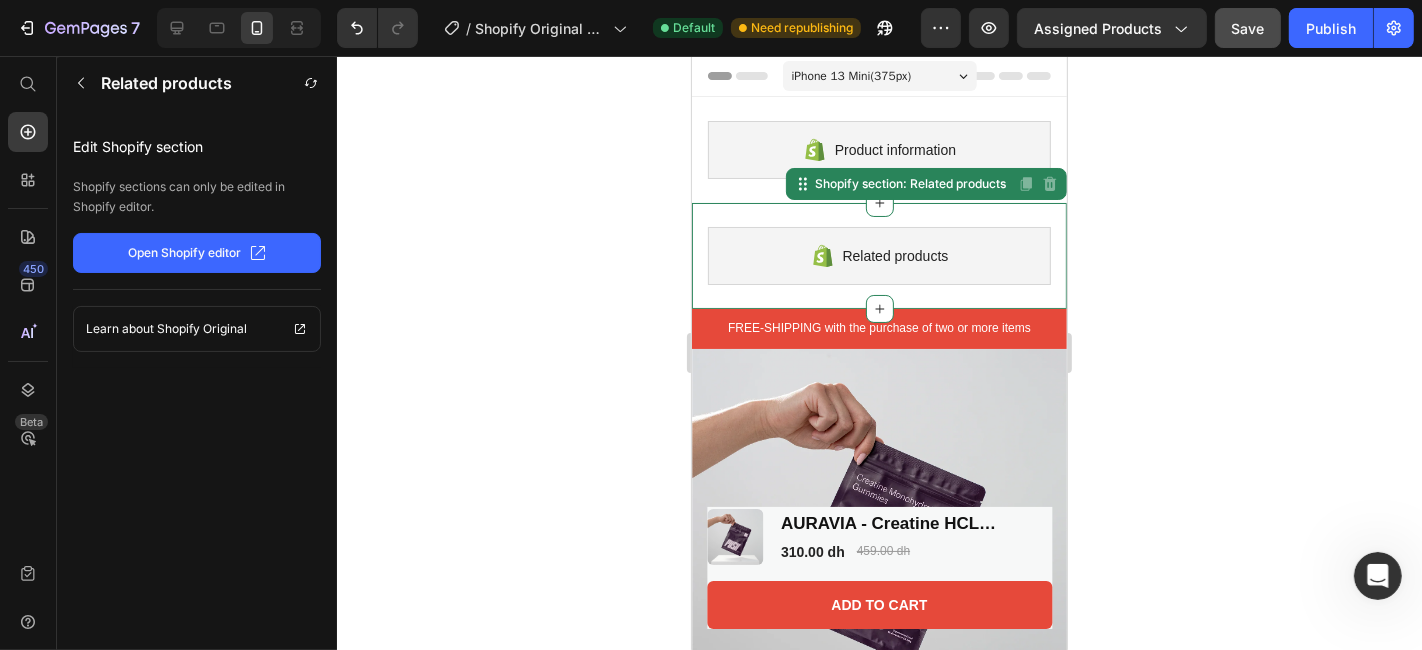 click on "Open Shopify editor" 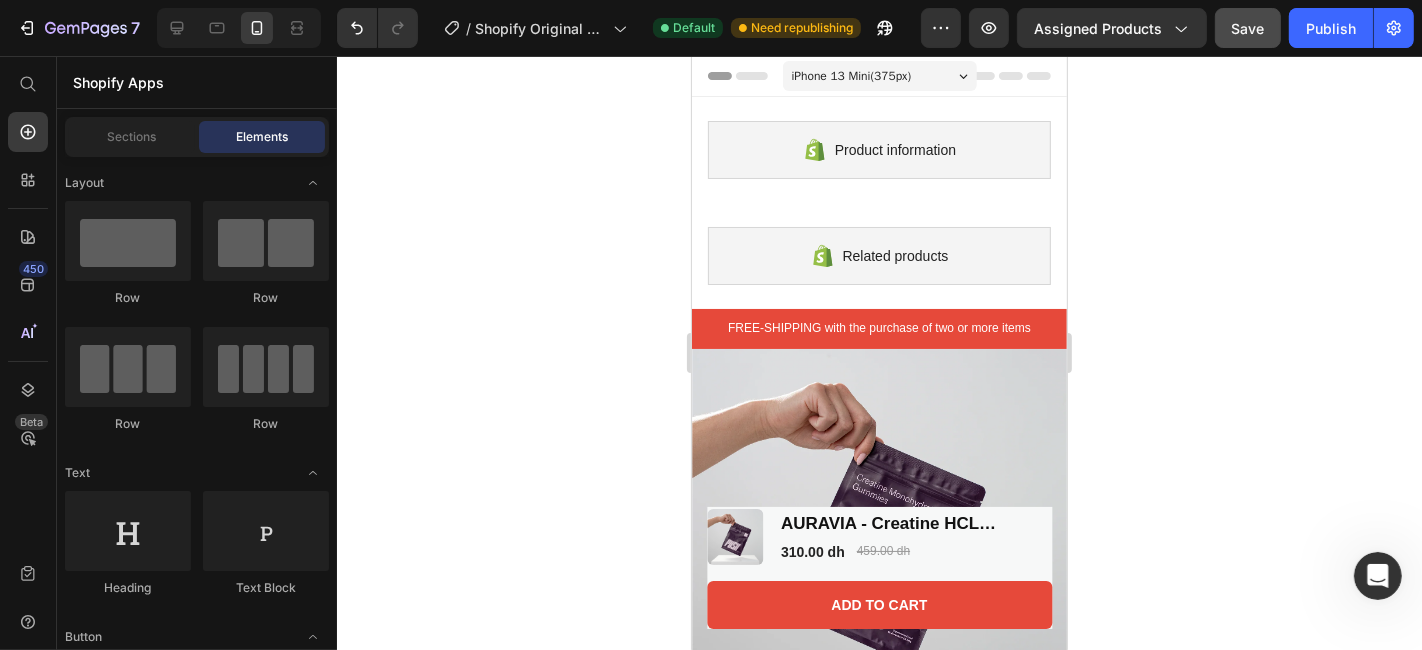 scroll, scrollTop: 1602, scrollLeft: 0, axis: vertical 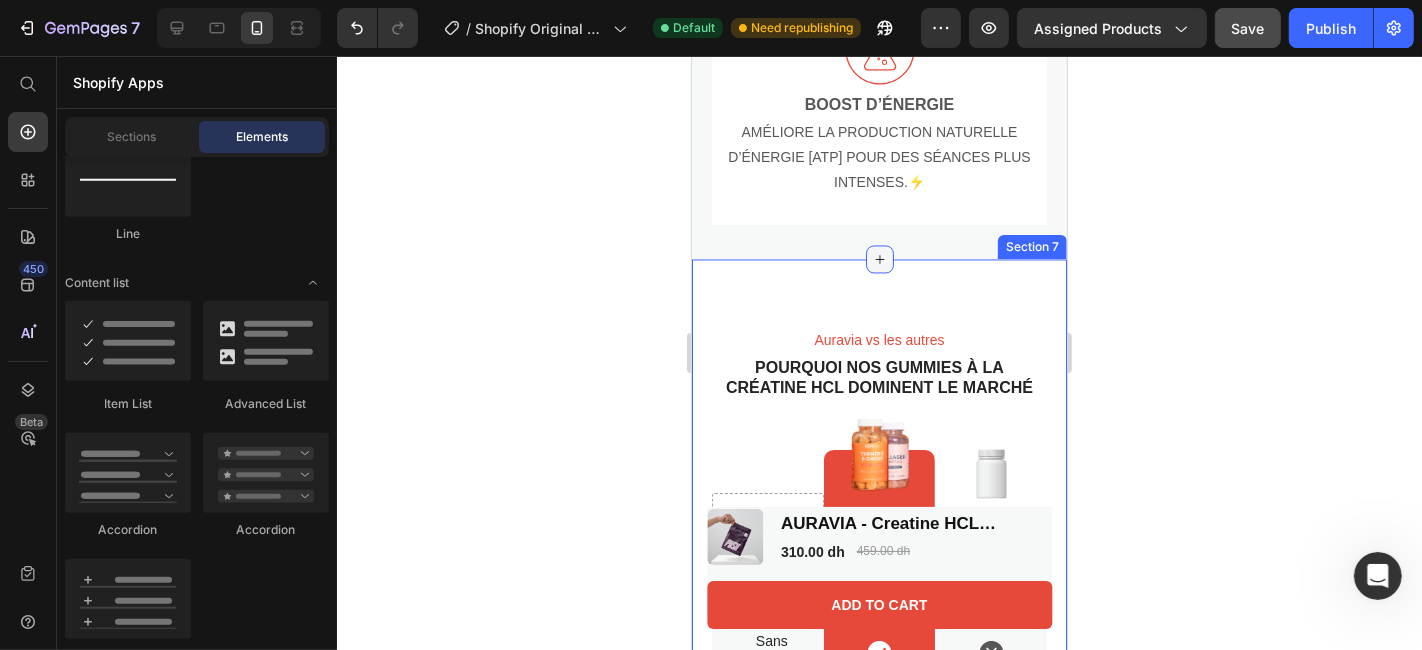 click 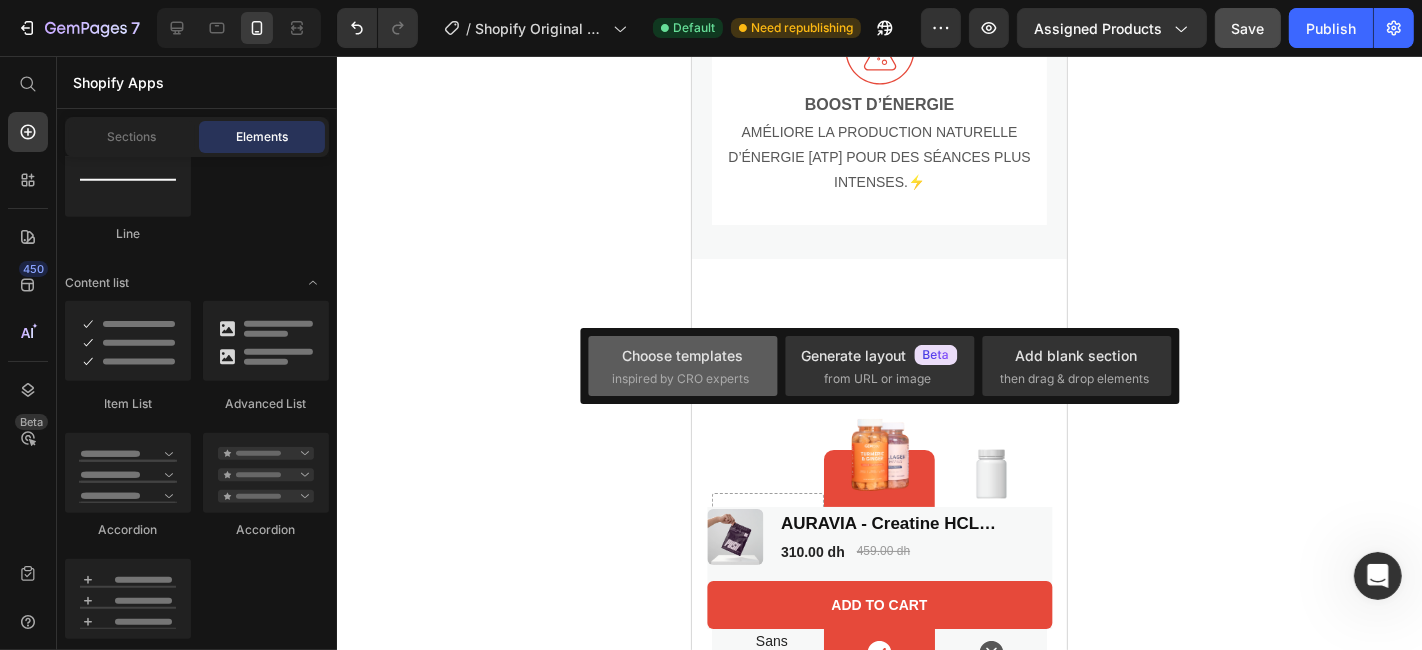 click on "Choose templates" 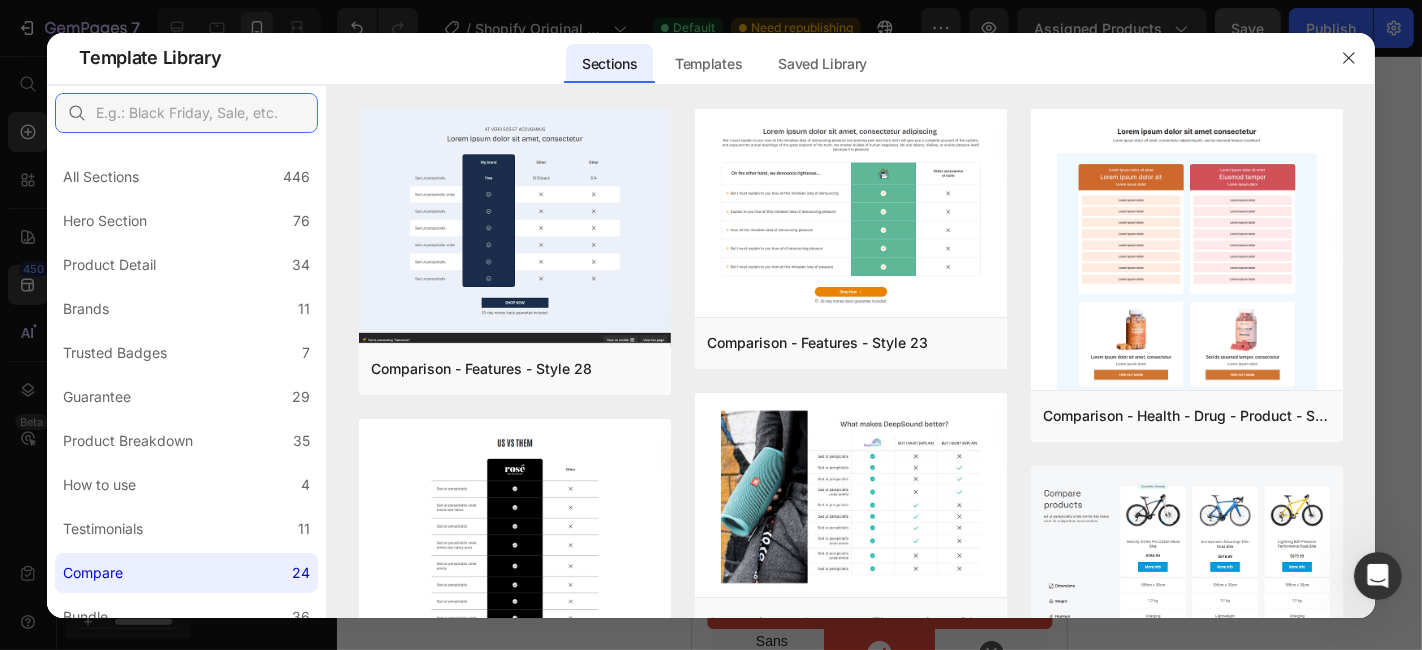 click 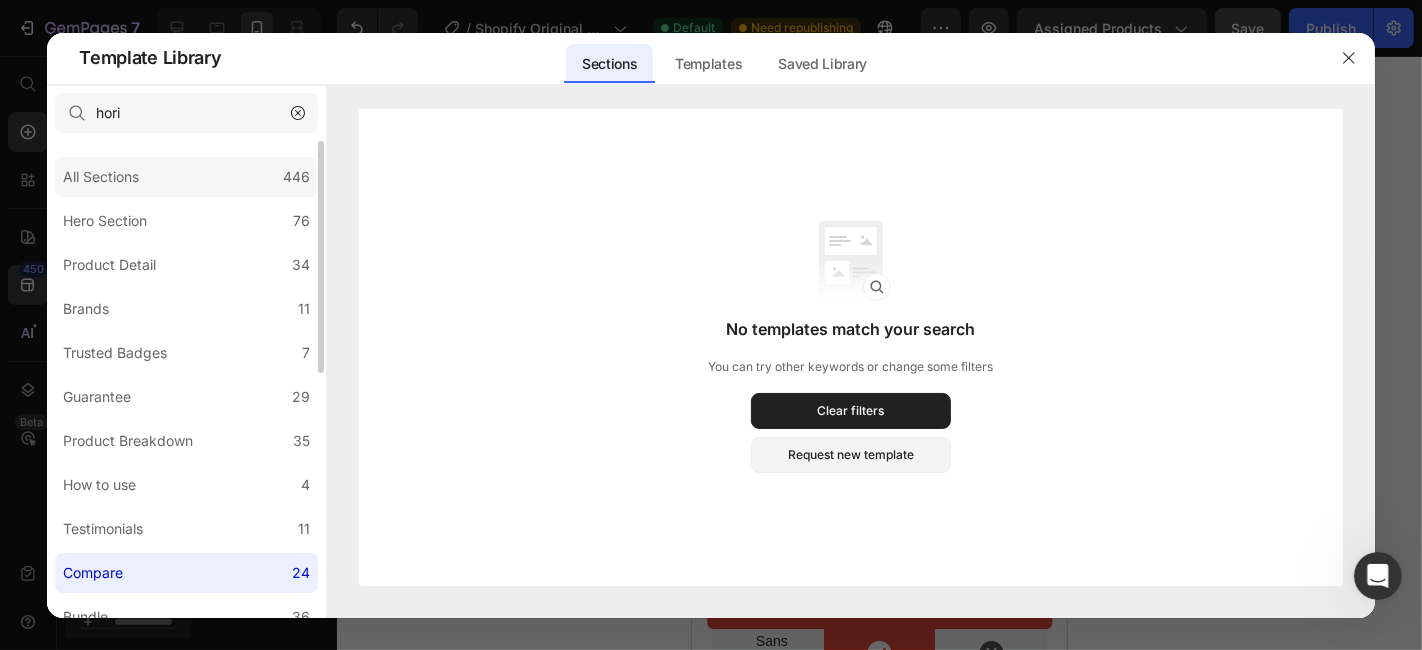 click on "All Sections 446" 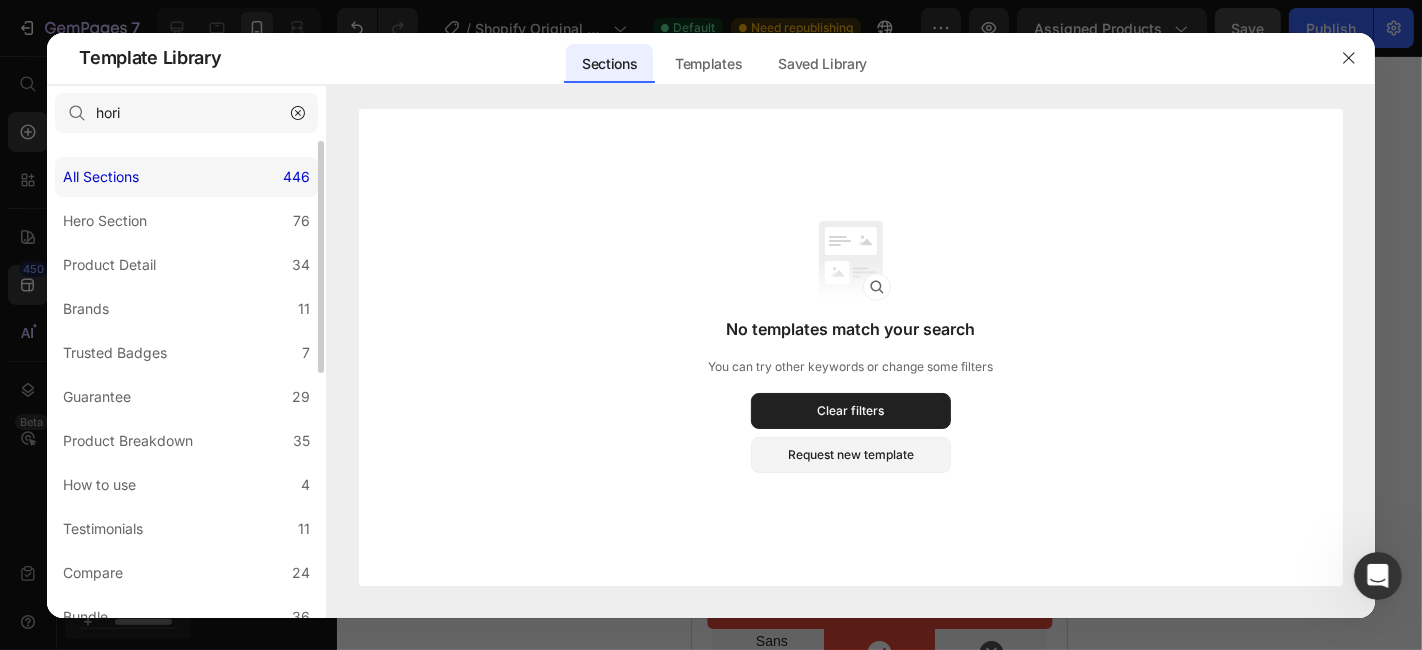 click on "All Sections 446" 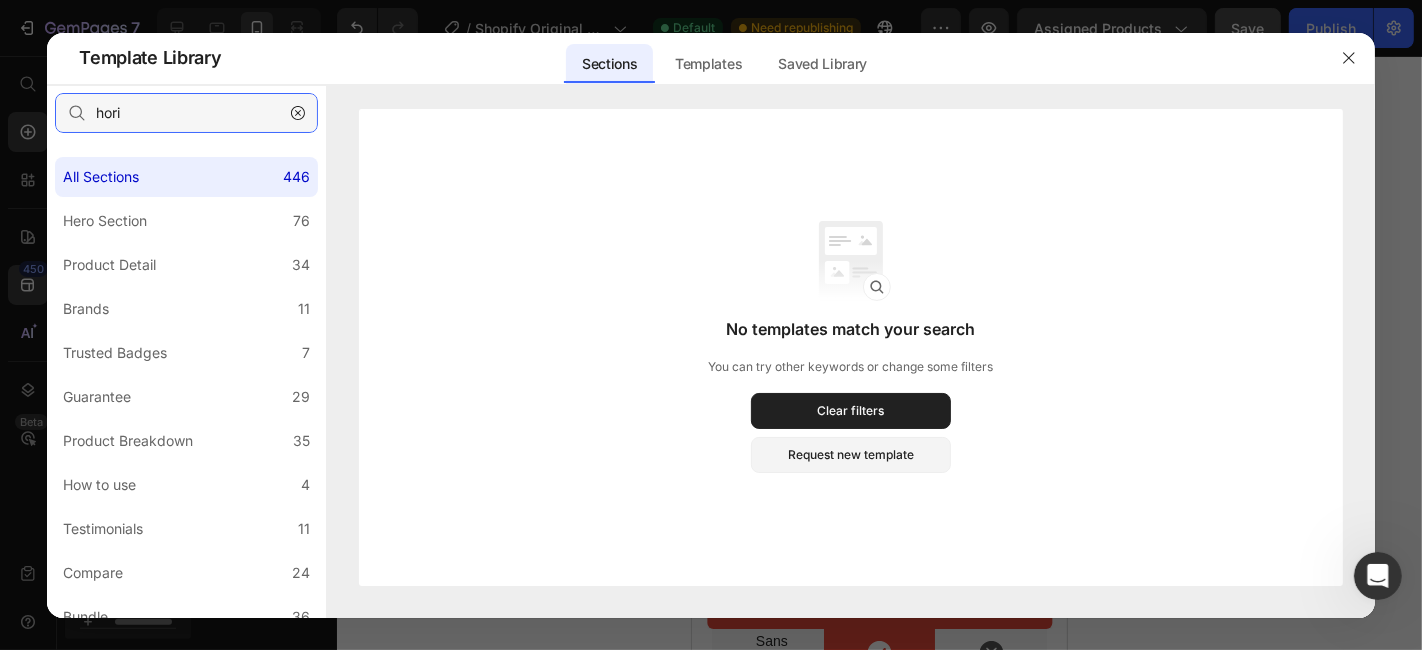 click on "hori" 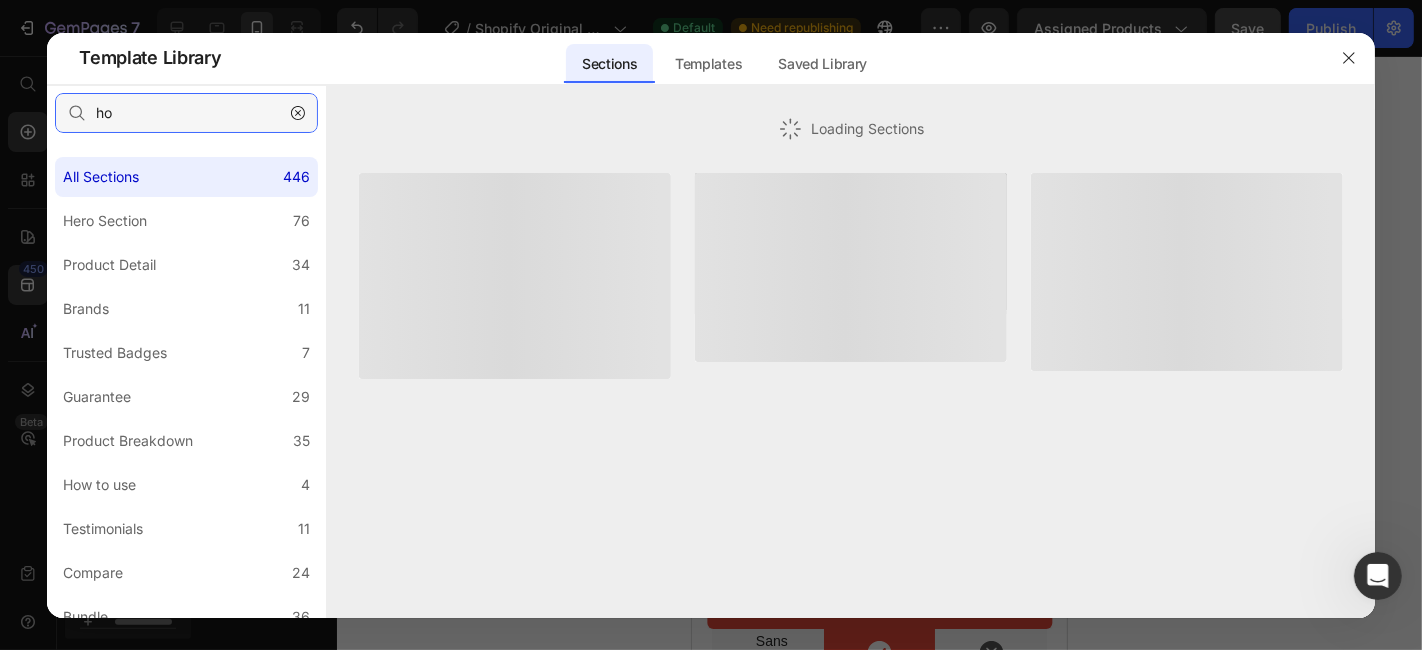 type on "h" 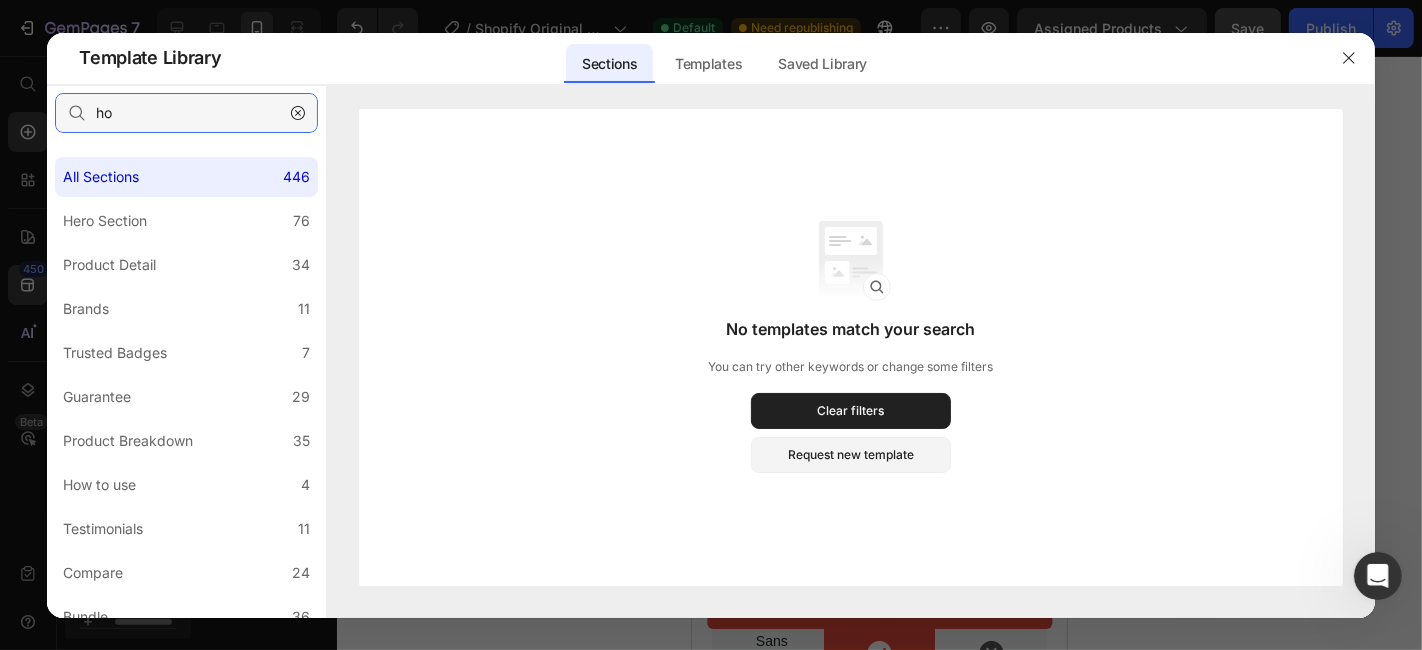type on "h" 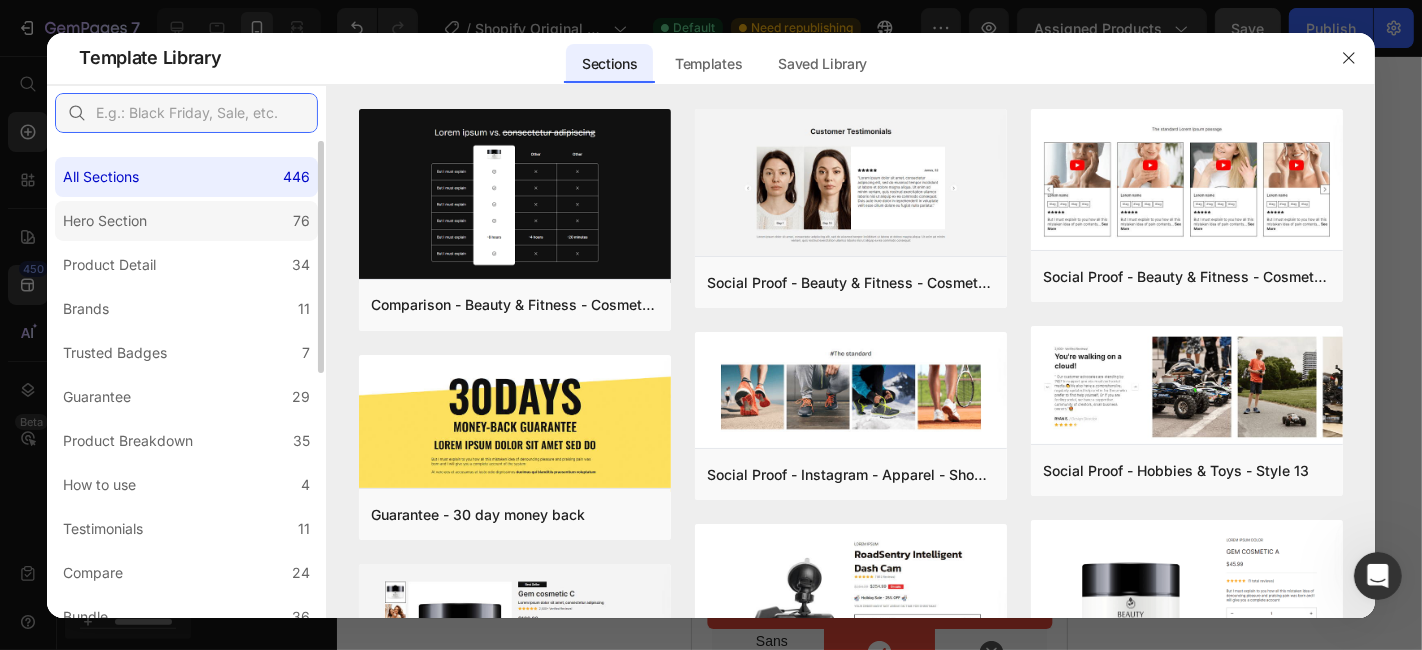 type 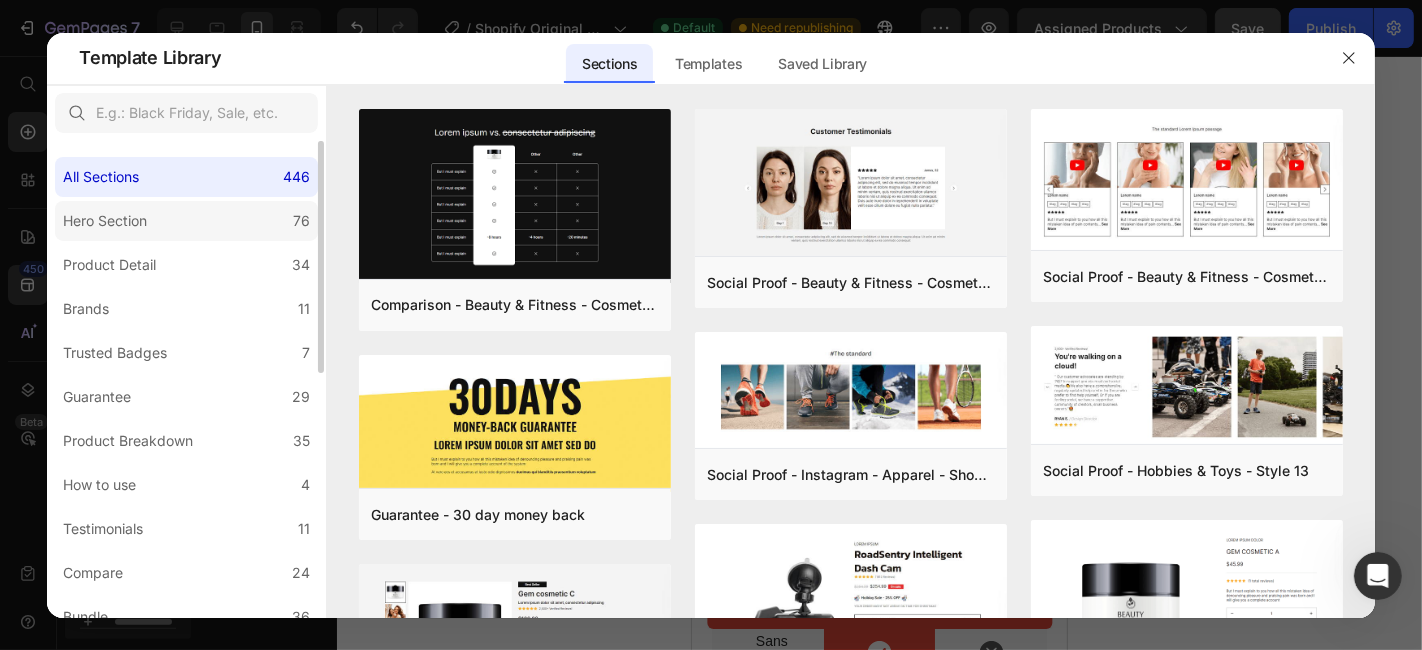 click on "Hero Section 76" 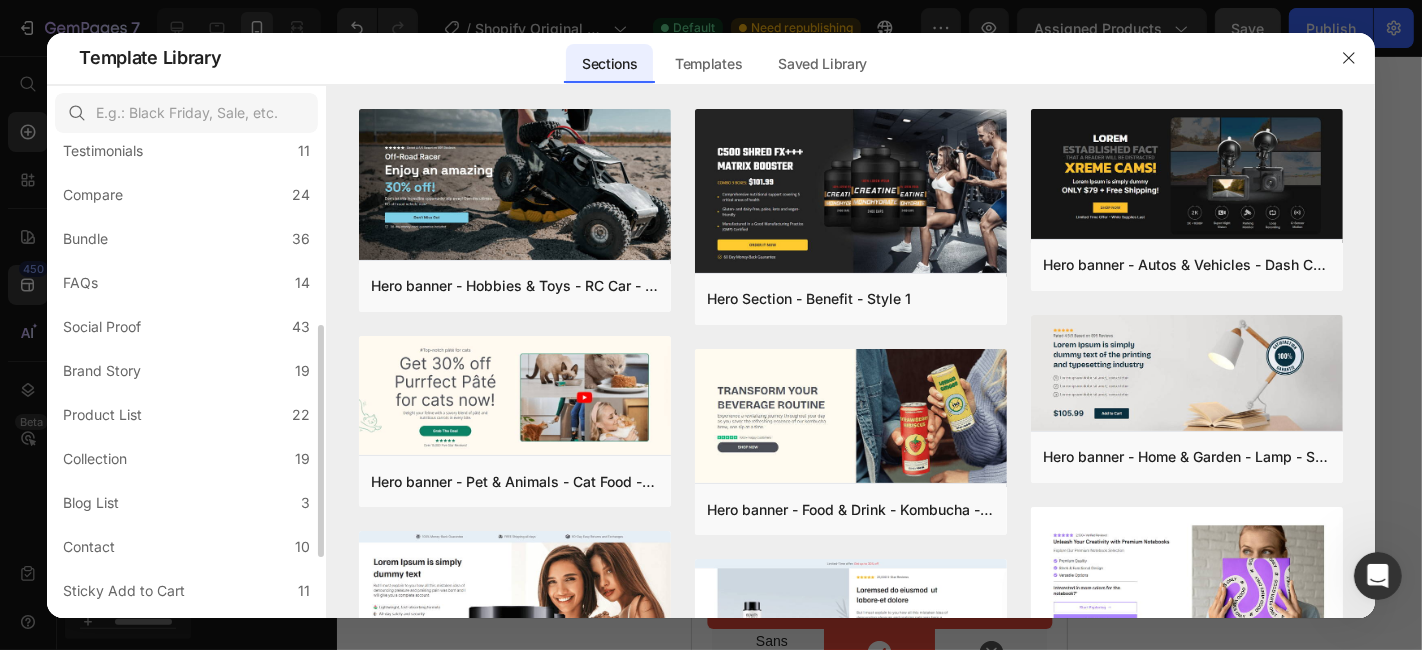 scroll, scrollTop: 502, scrollLeft: 0, axis: vertical 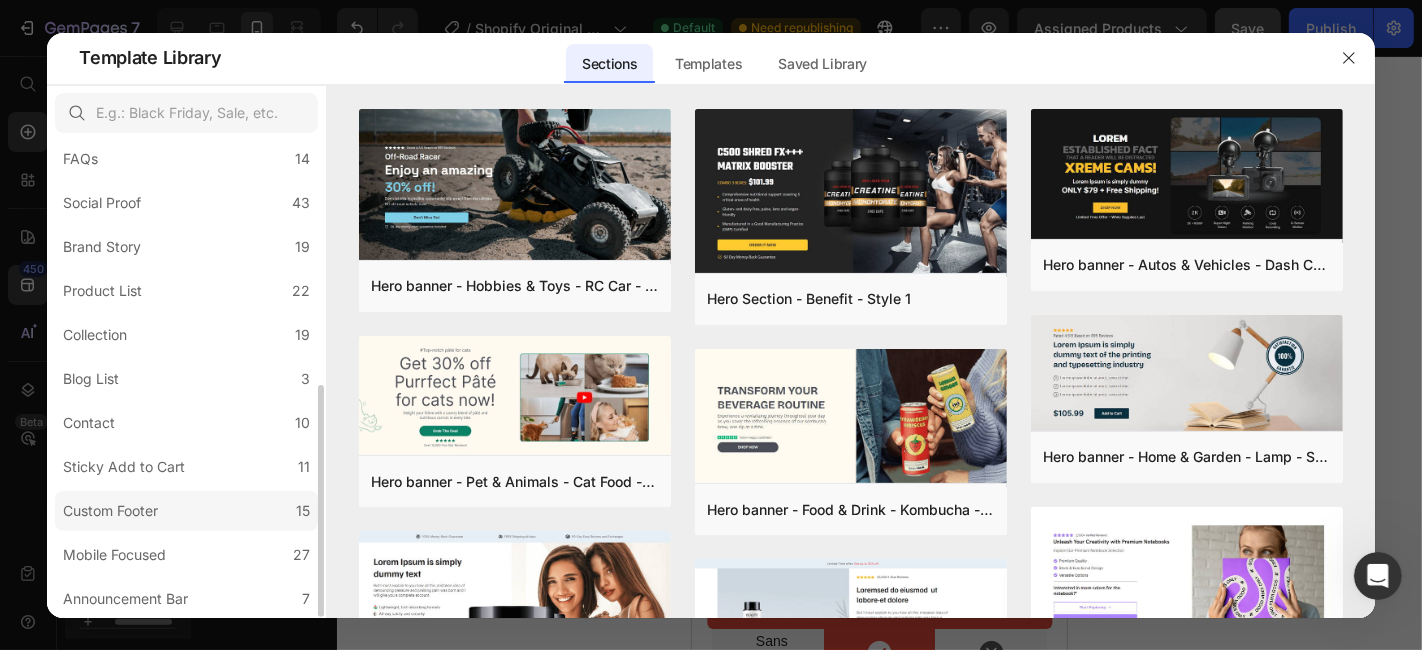 click on "Custom Footer 15" 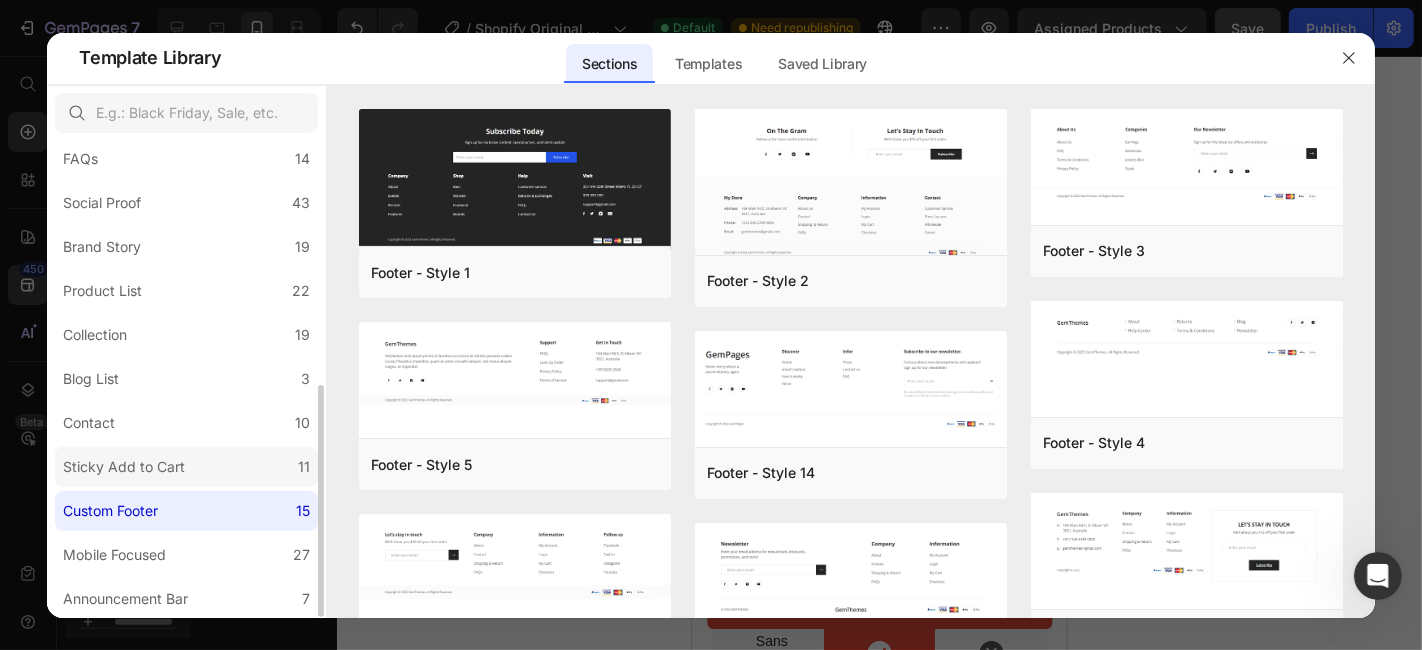 scroll, scrollTop: 502, scrollLeft: 0, axis: vertical 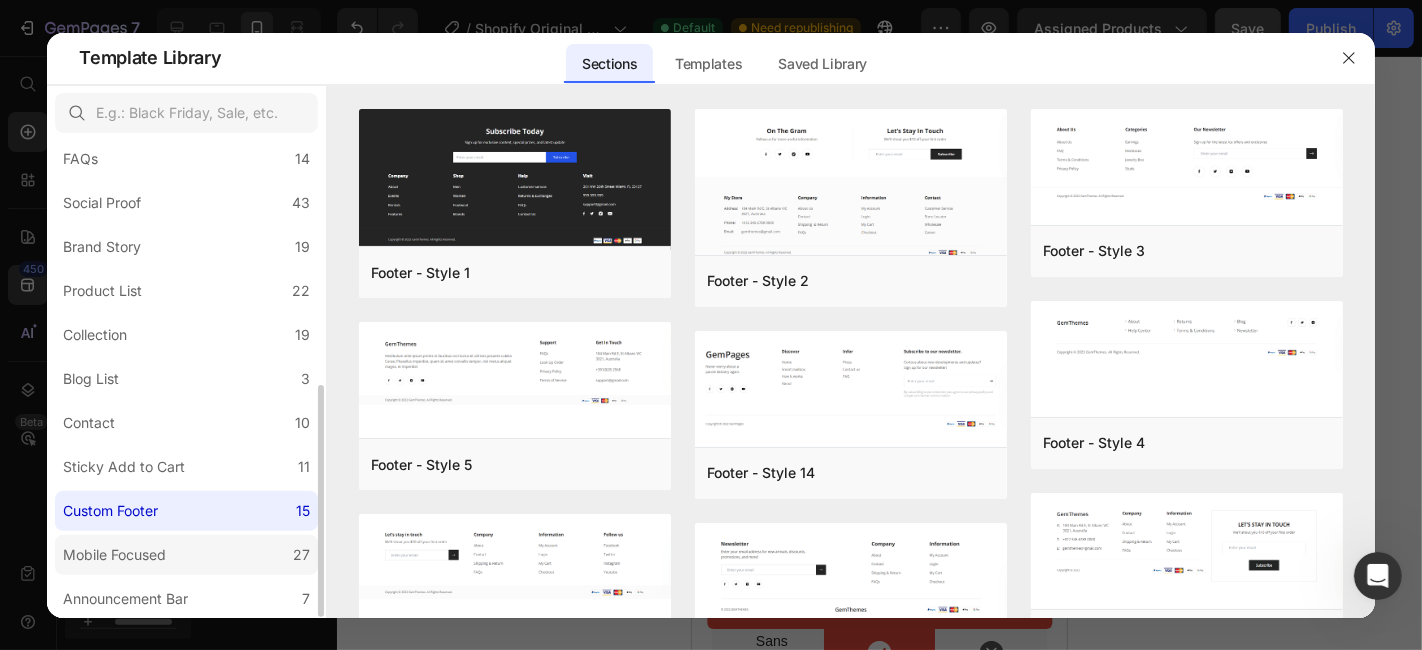 click on "Mobile Focused 27" 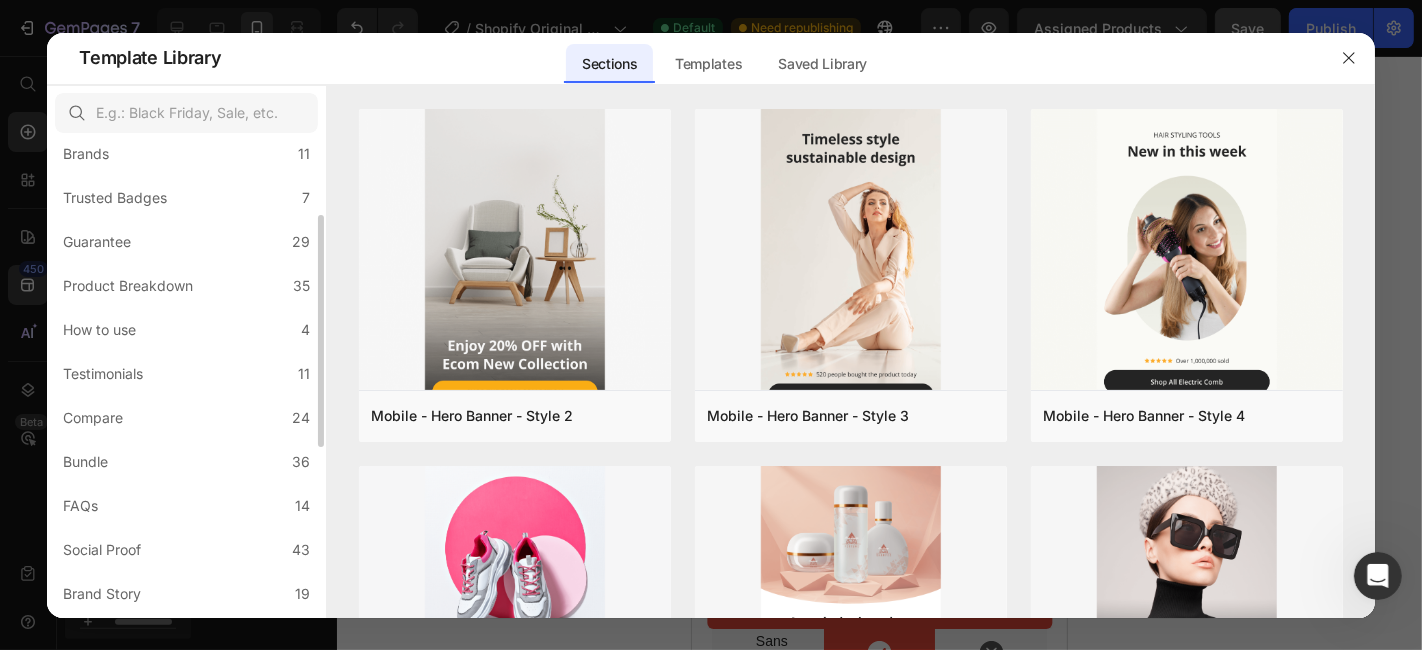 scroll, scrollTop: 154, scrollLeft: 0, axis: vertical 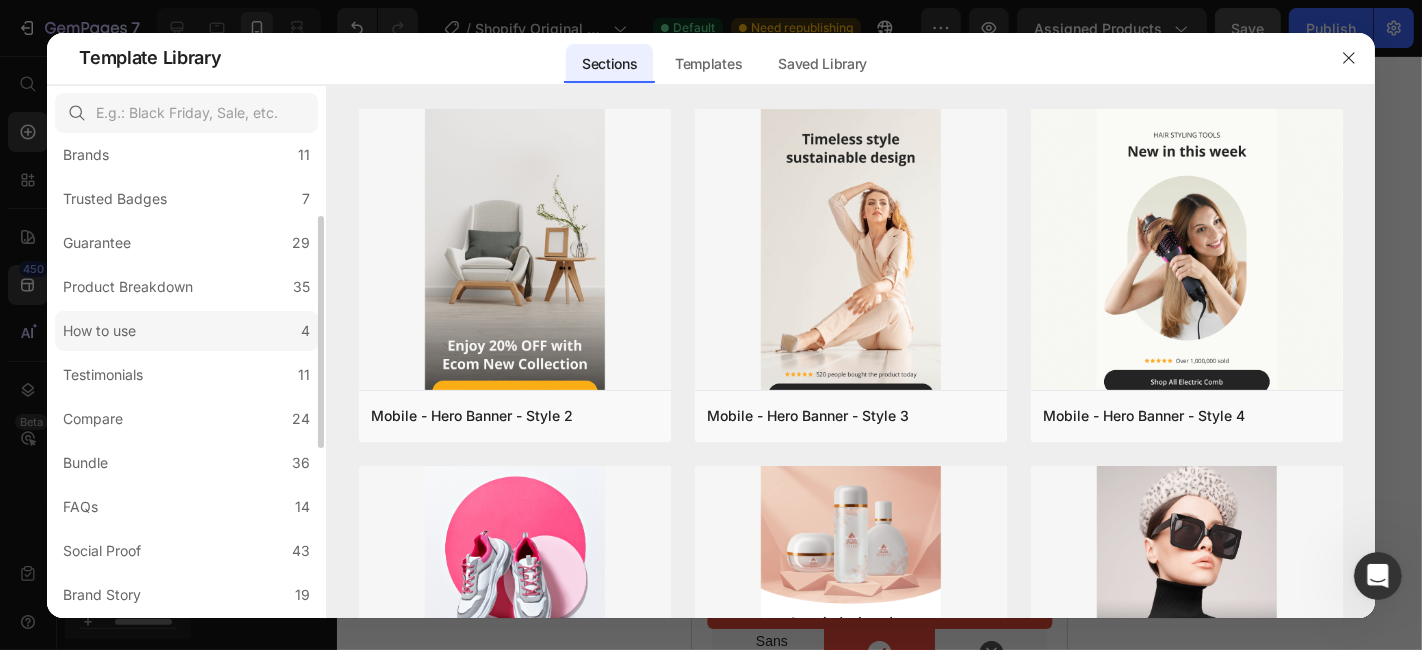 click on "How to use 4" 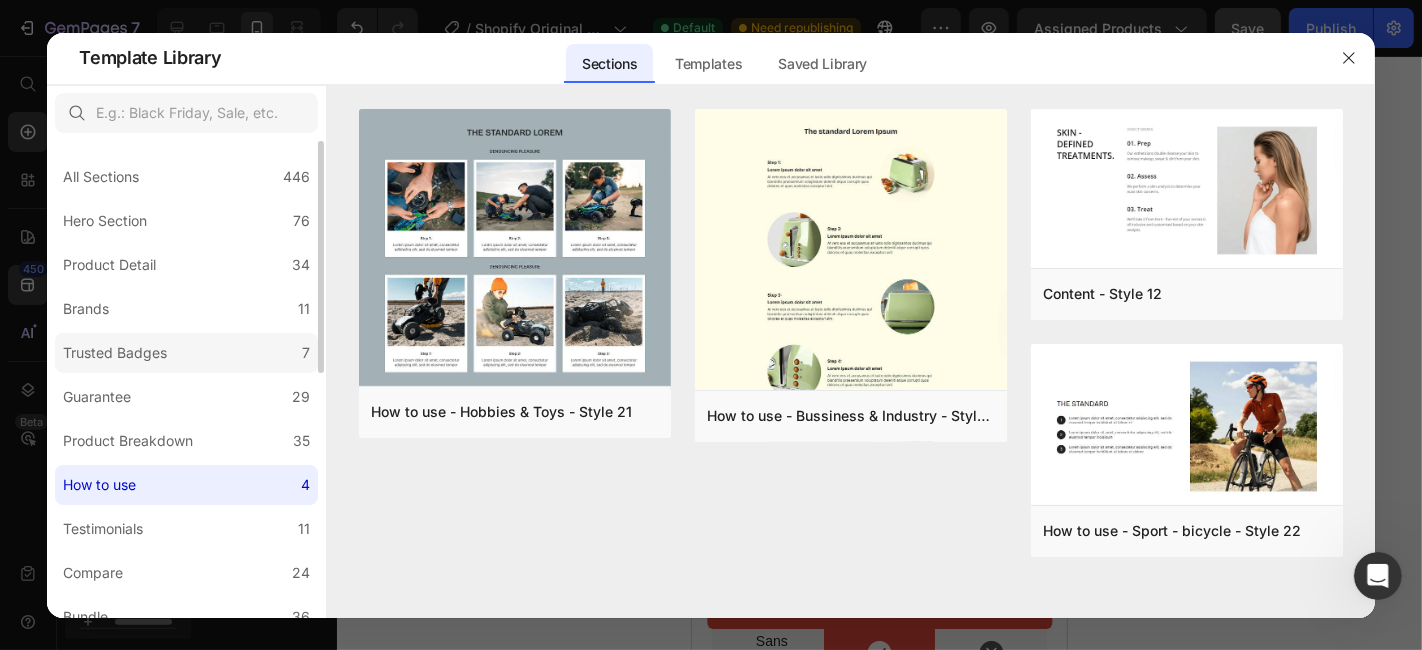 scroll, scrollTop: 2, scrollLeft: 0, axis: vertical 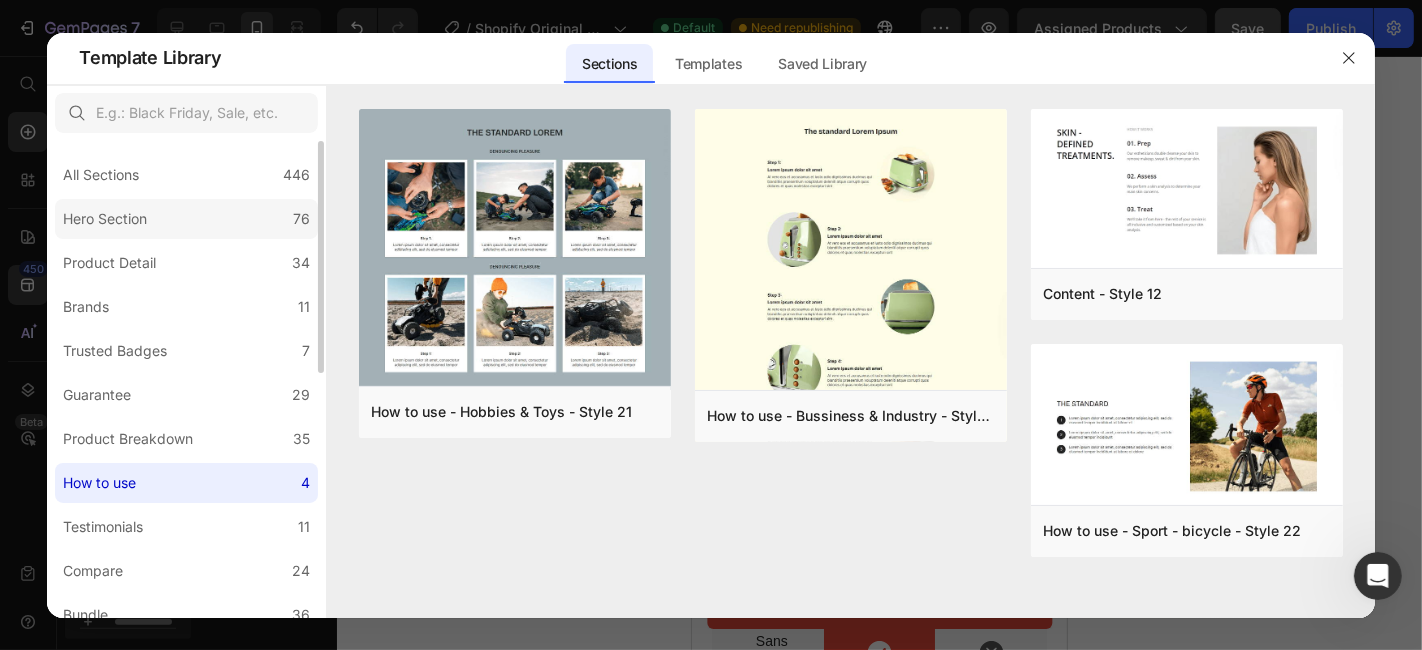 click on "Hero Section 76" 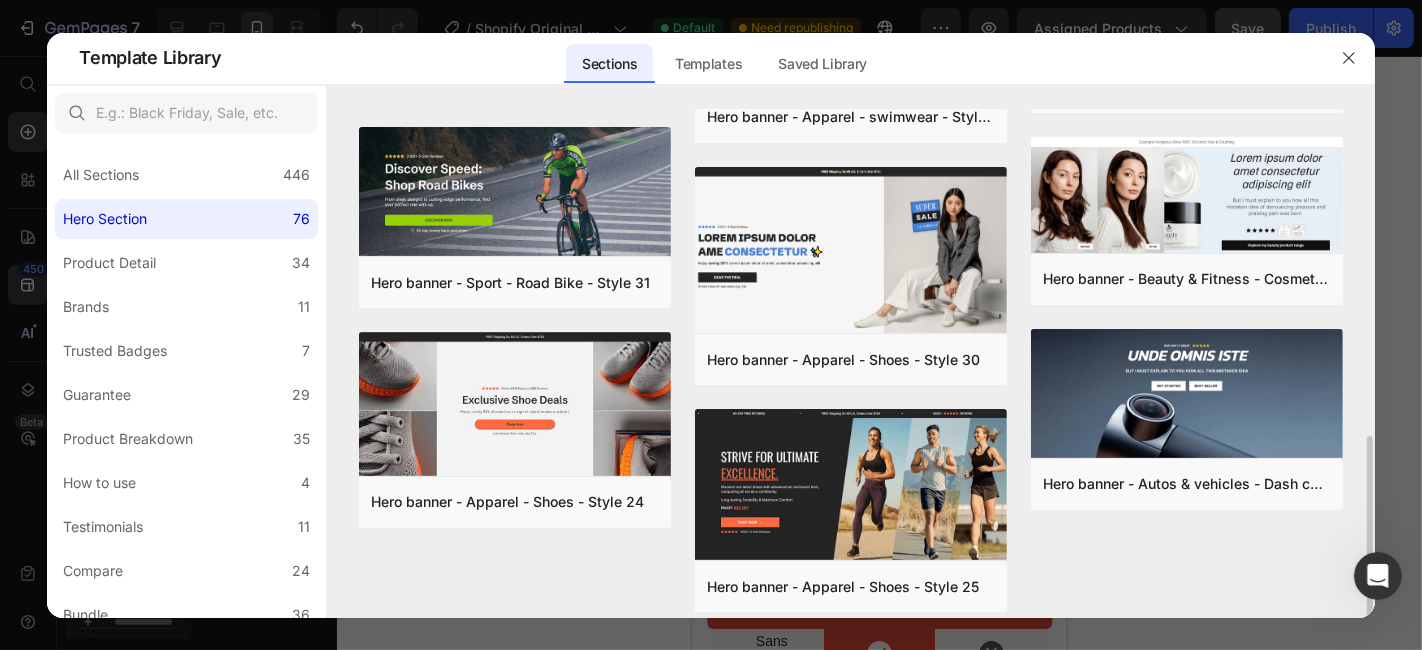 scroll, scrollTop: 842, scrollLeft: 0, axis: vertical 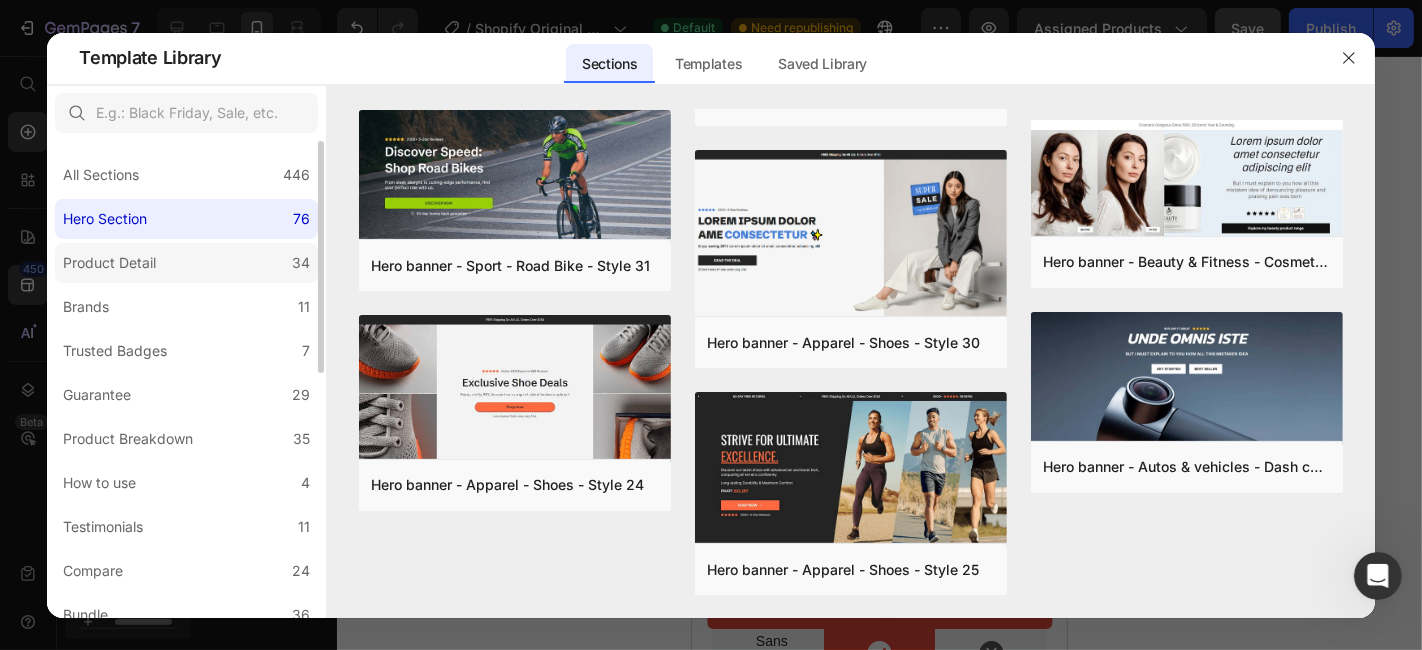 click on "Product Detail 34" 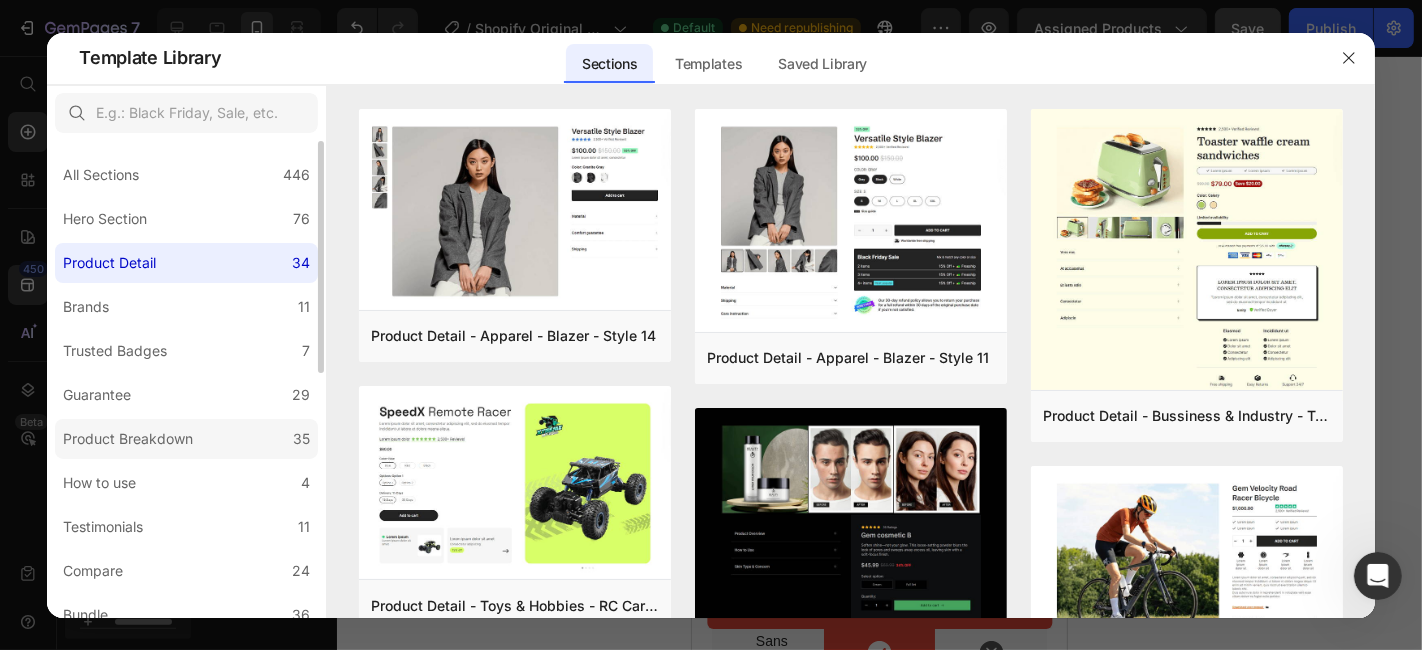 click on "Product Breakdown 35" 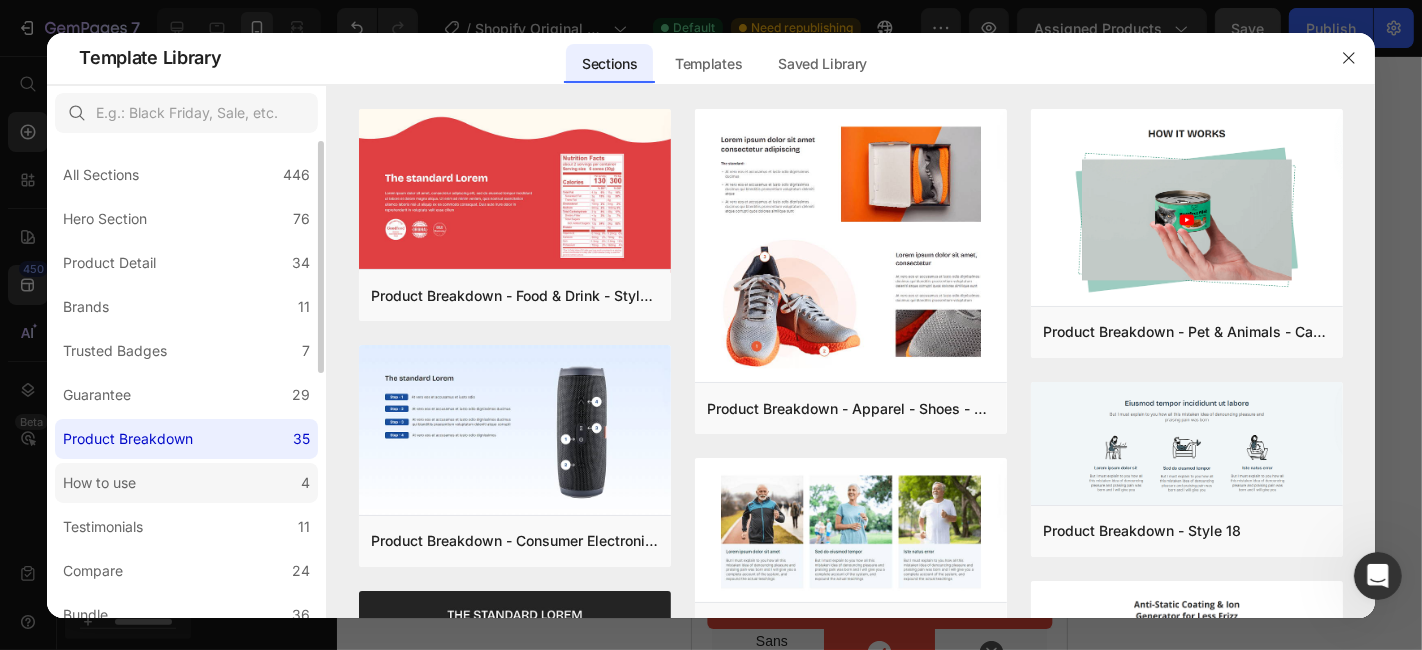 click on "How to use 4" 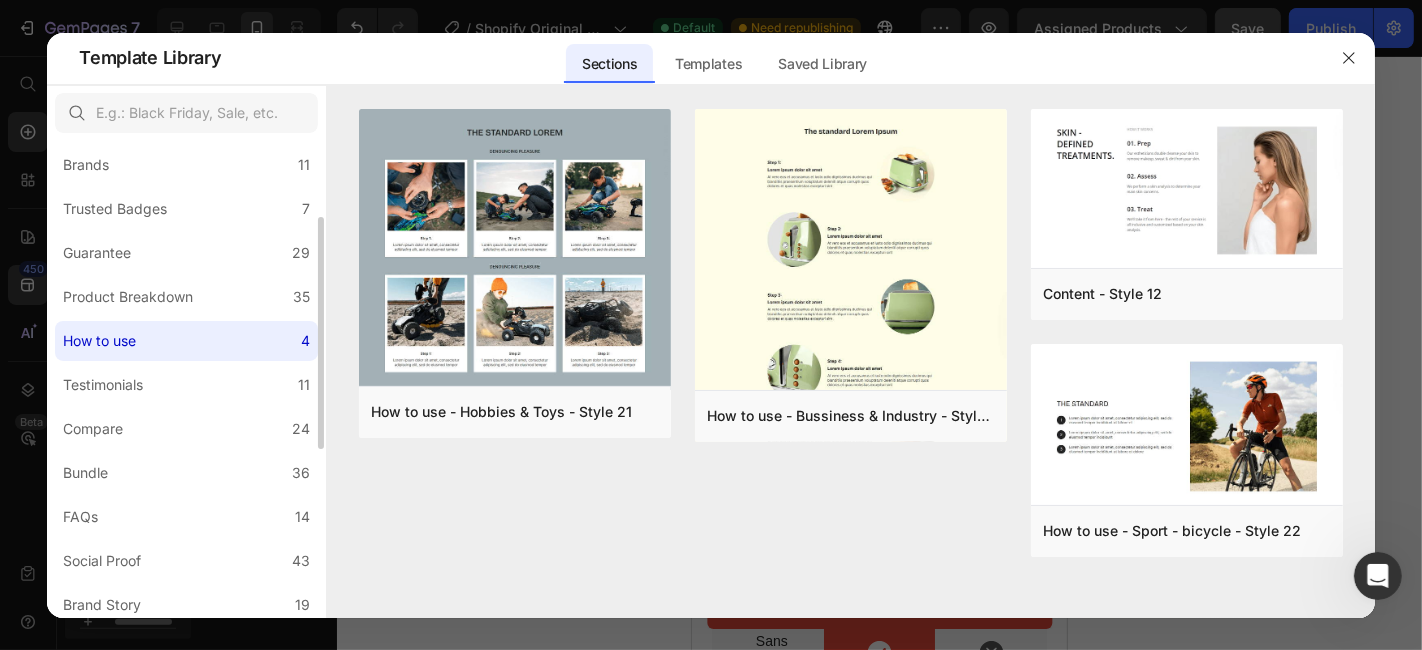 scroll, scrollTop: 148, scrollLeft: 0, axis: vertical 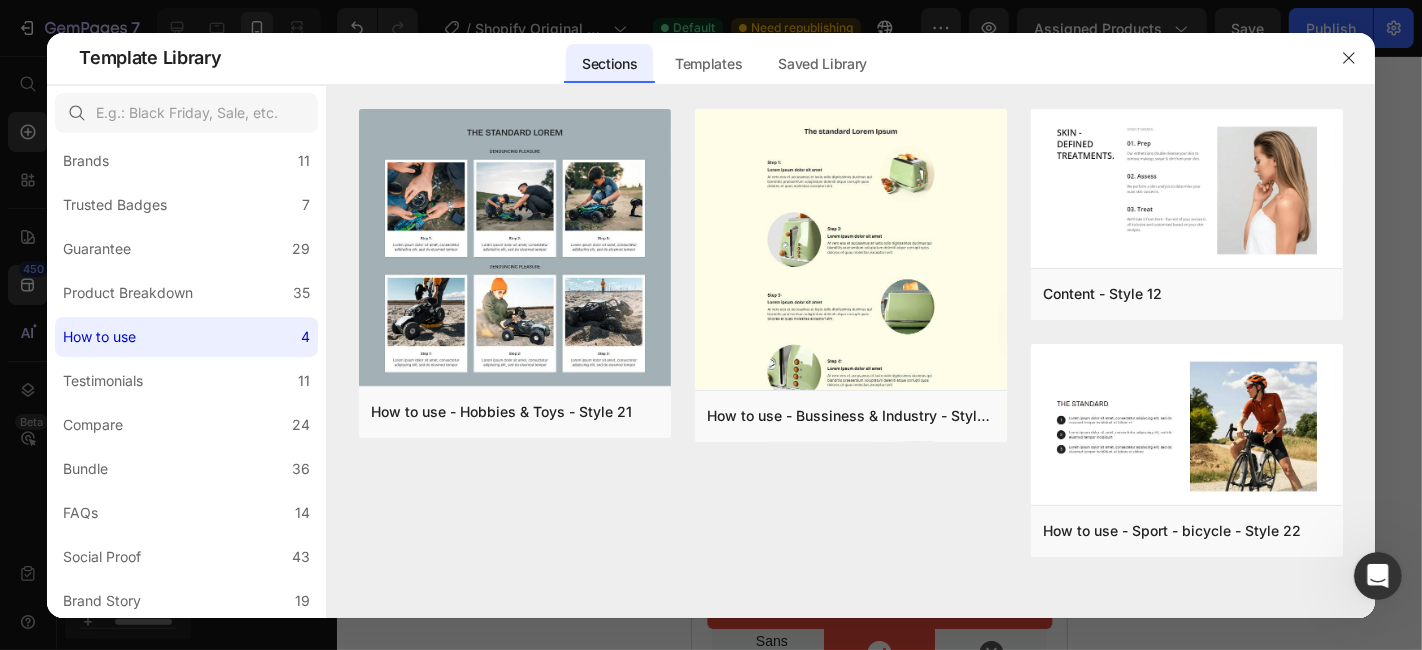 click on "Testimonials 11" 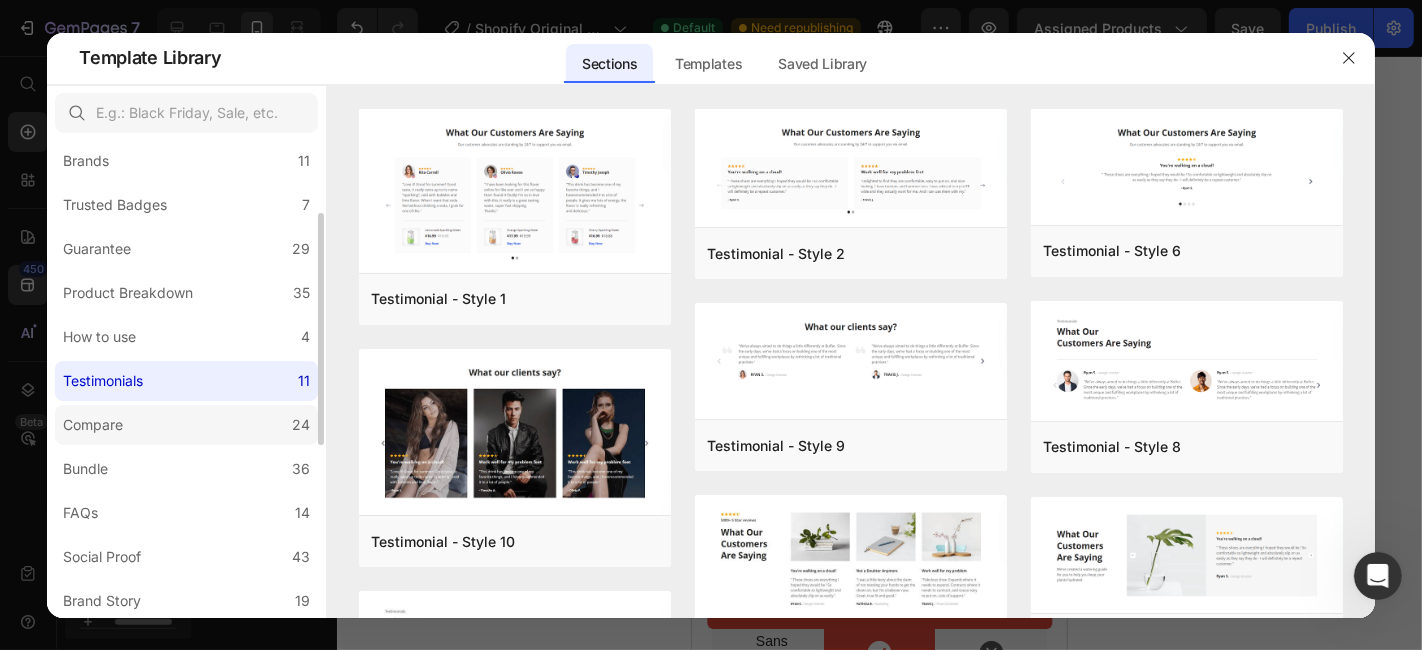 click on "Compare 24" 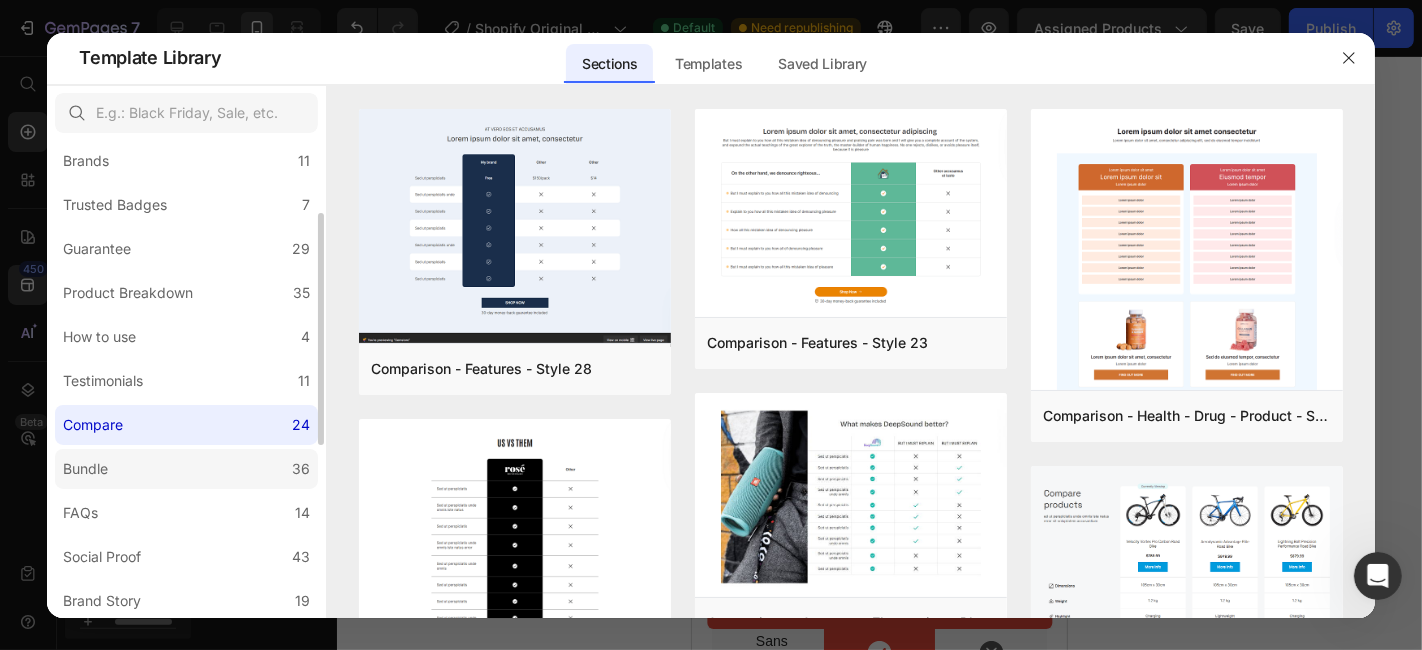 click on "Bundle 36" 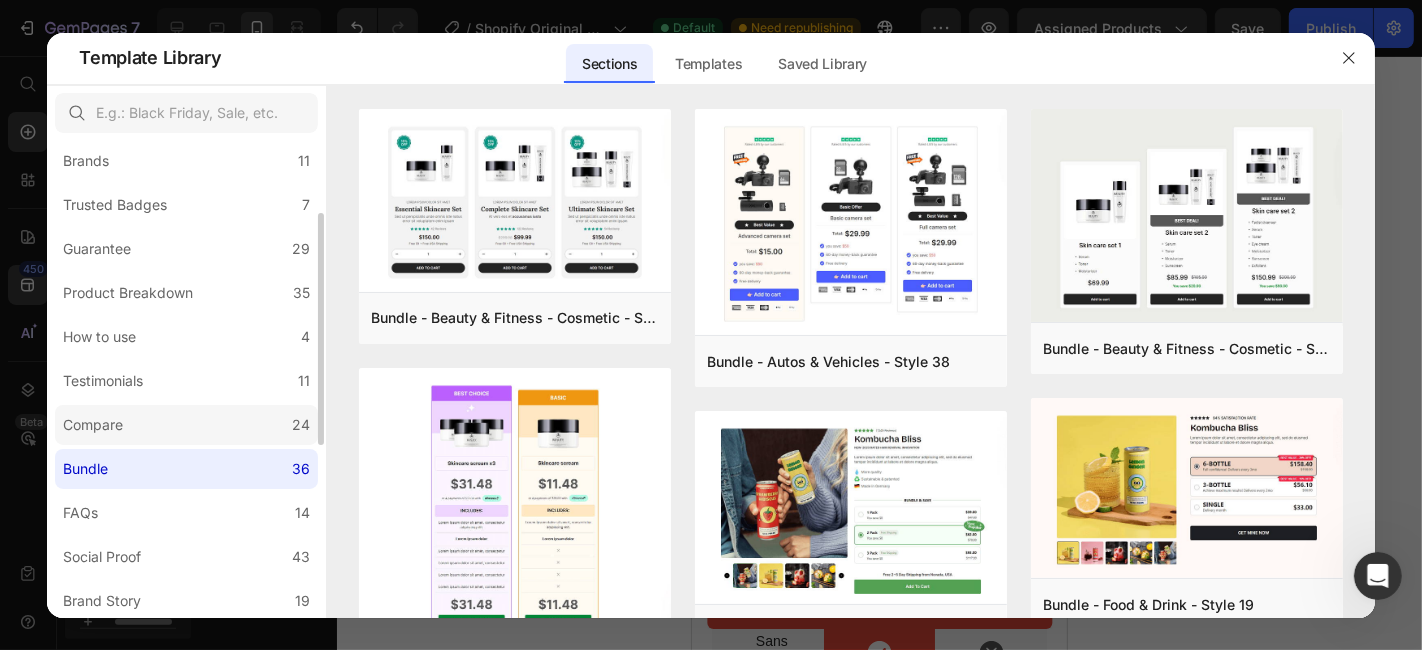 click on "Compare 24" 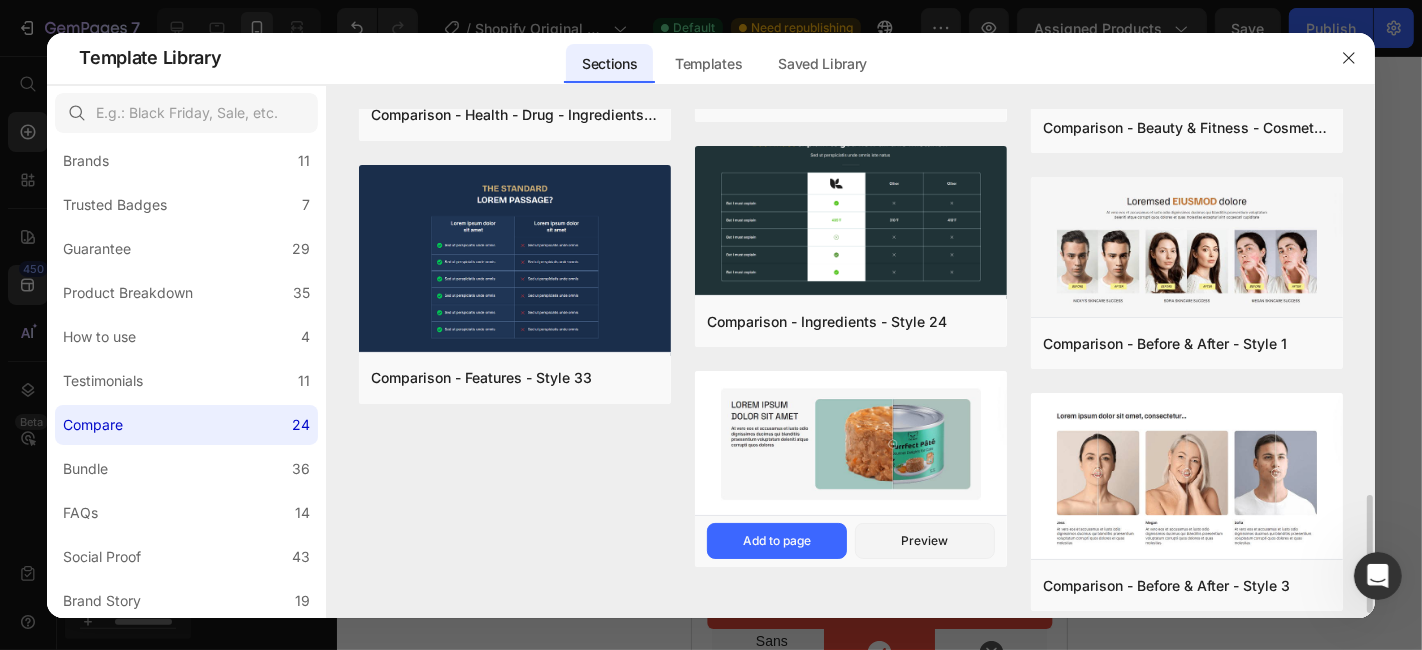 scroll, scrollTop: 1685, scrollLeft: 0, axis: vertical 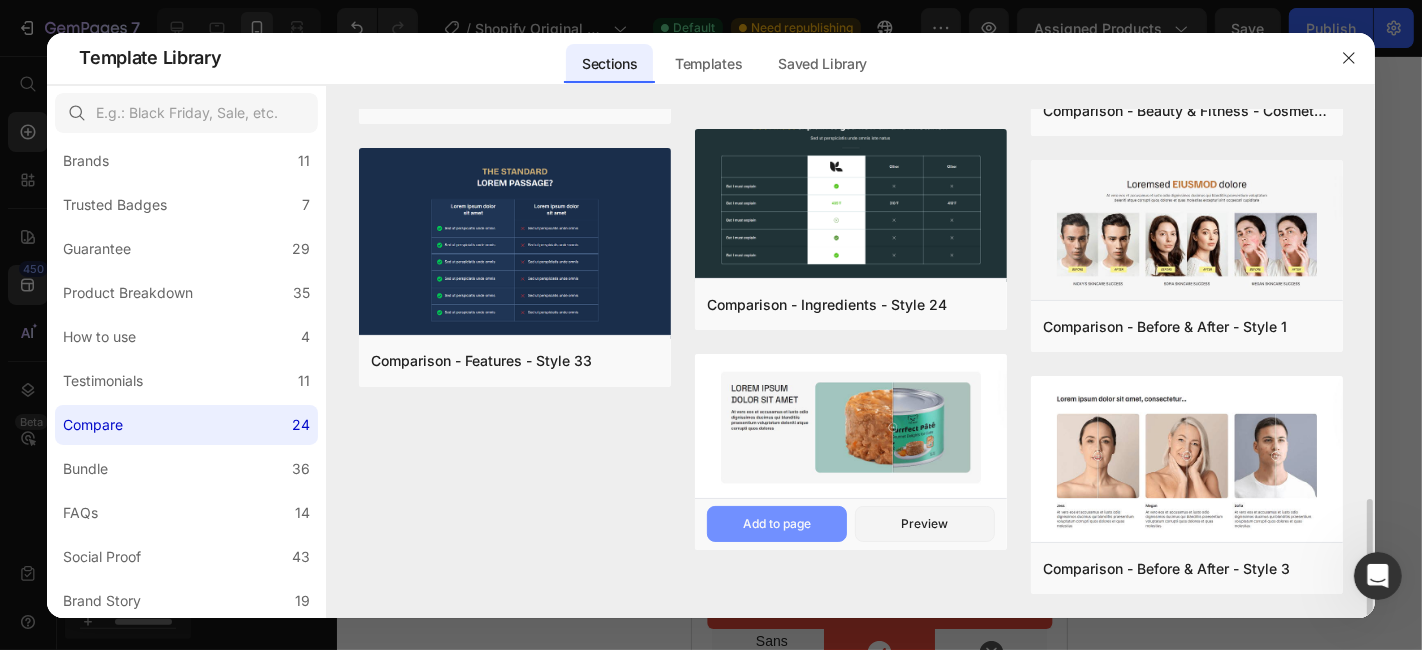 click on "Add to page" at bounding box center [777, 524] 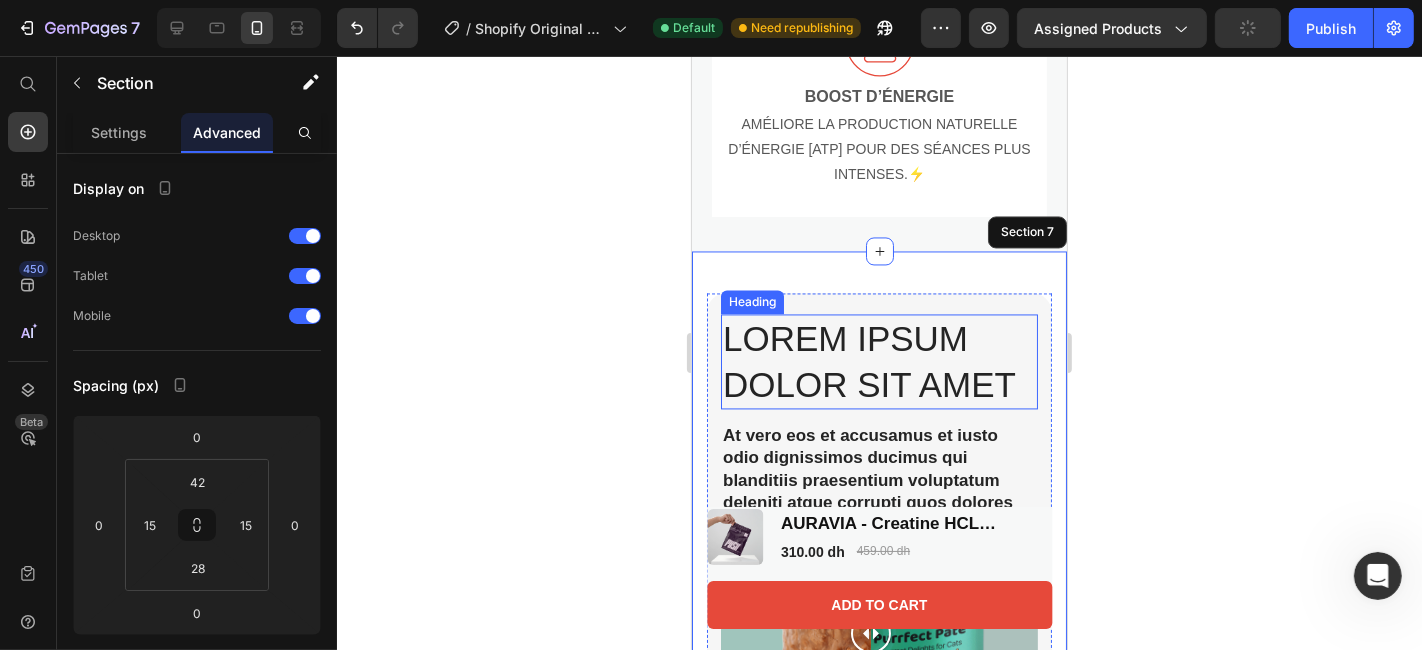scroll, scrollTop: 3351, scrollLeft: 0, axis: vertical 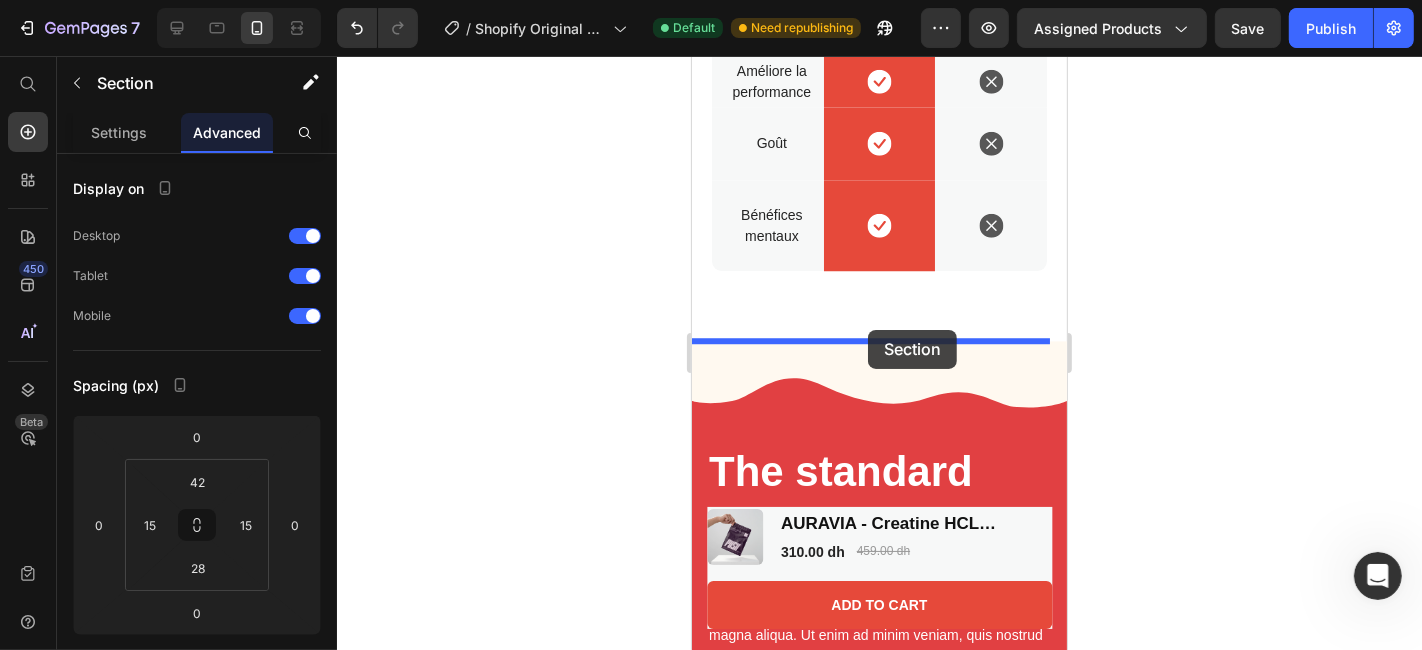 drag, startPoint x: 919, startPoint y: 311, endPoint x: 867, endPoint y: 329, distance: 55.027267 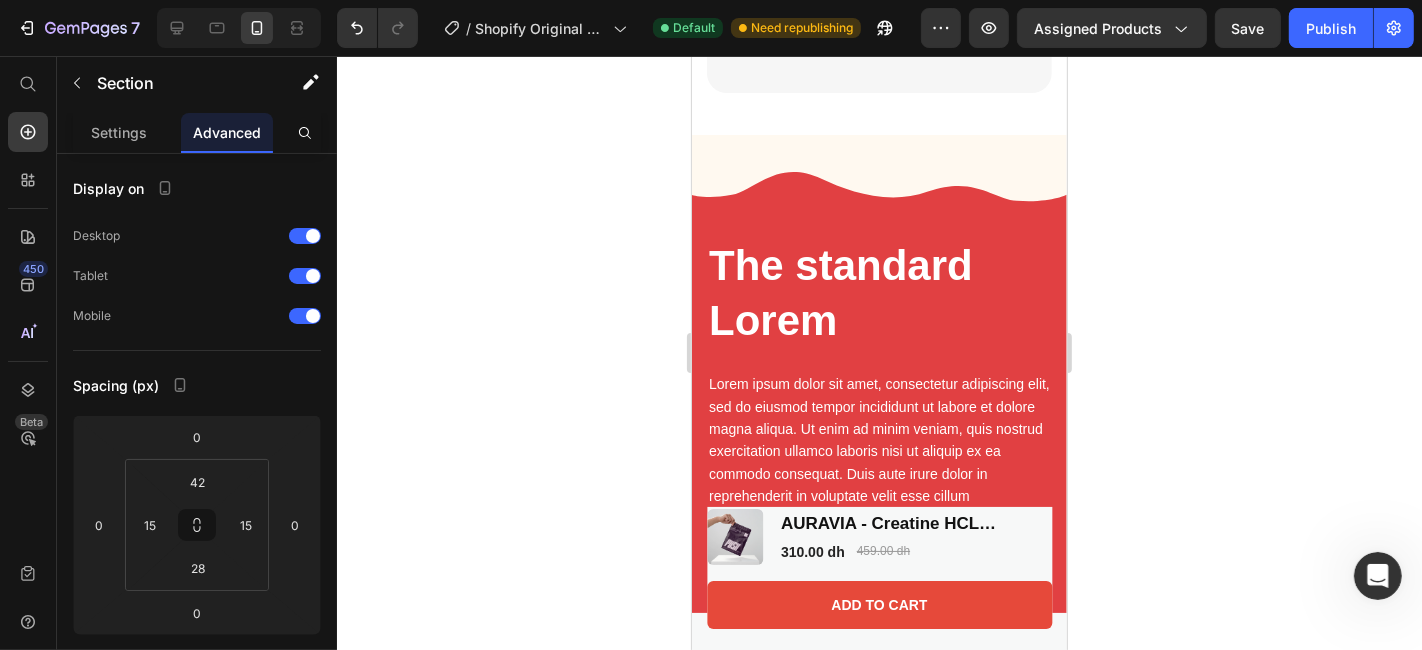 scroll, scrollTop: 4077, scrollLeft: 0, axis: vertical 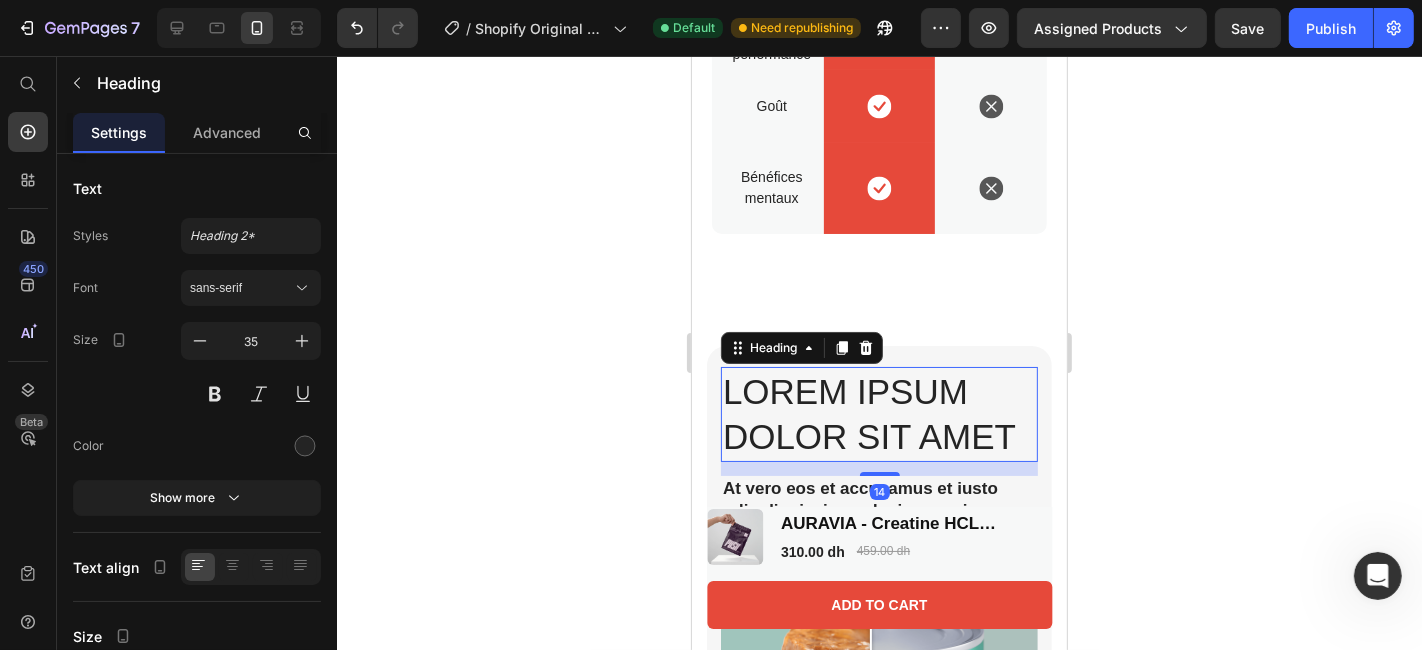 click on "Lorem ipsum dolor sit amet" at bounding box center (878, 413) 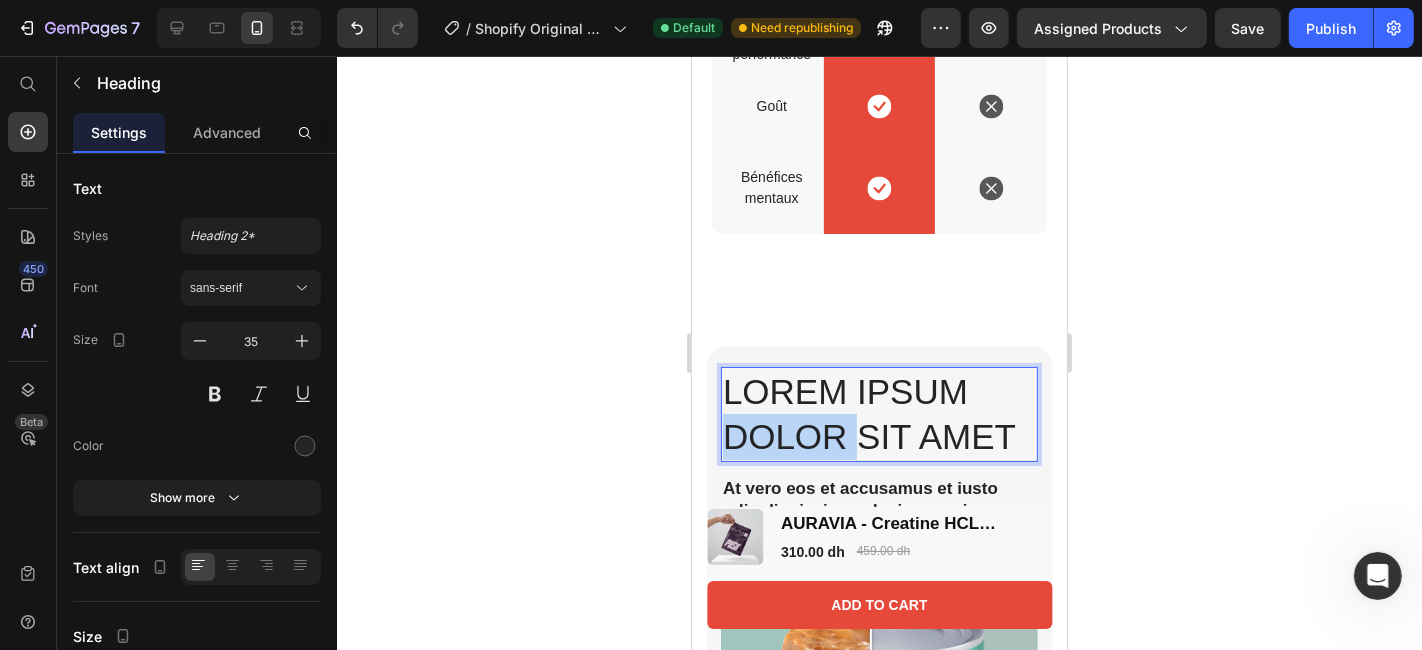 click on "Lorem ipsum dolor sit amet" at bounding box center (878, 413) 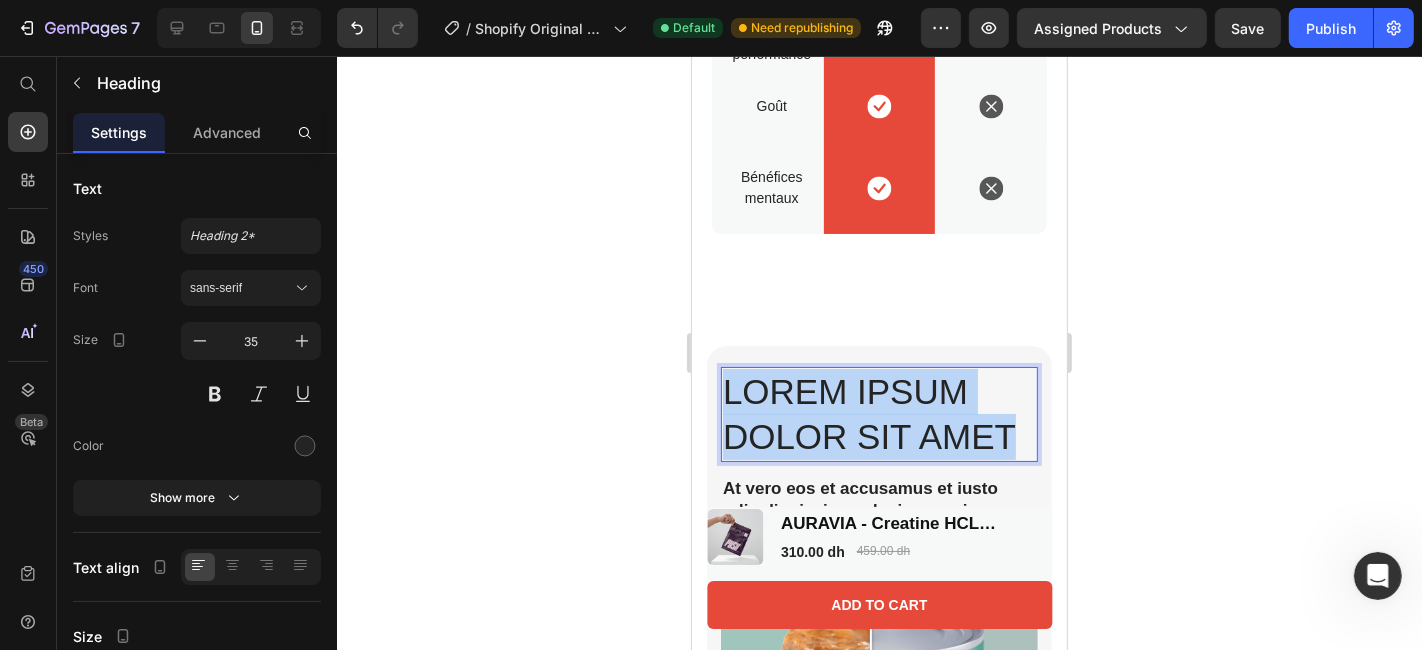 click on "Lorem ipsum dolor sit amet" at bounding box center [878, 413] 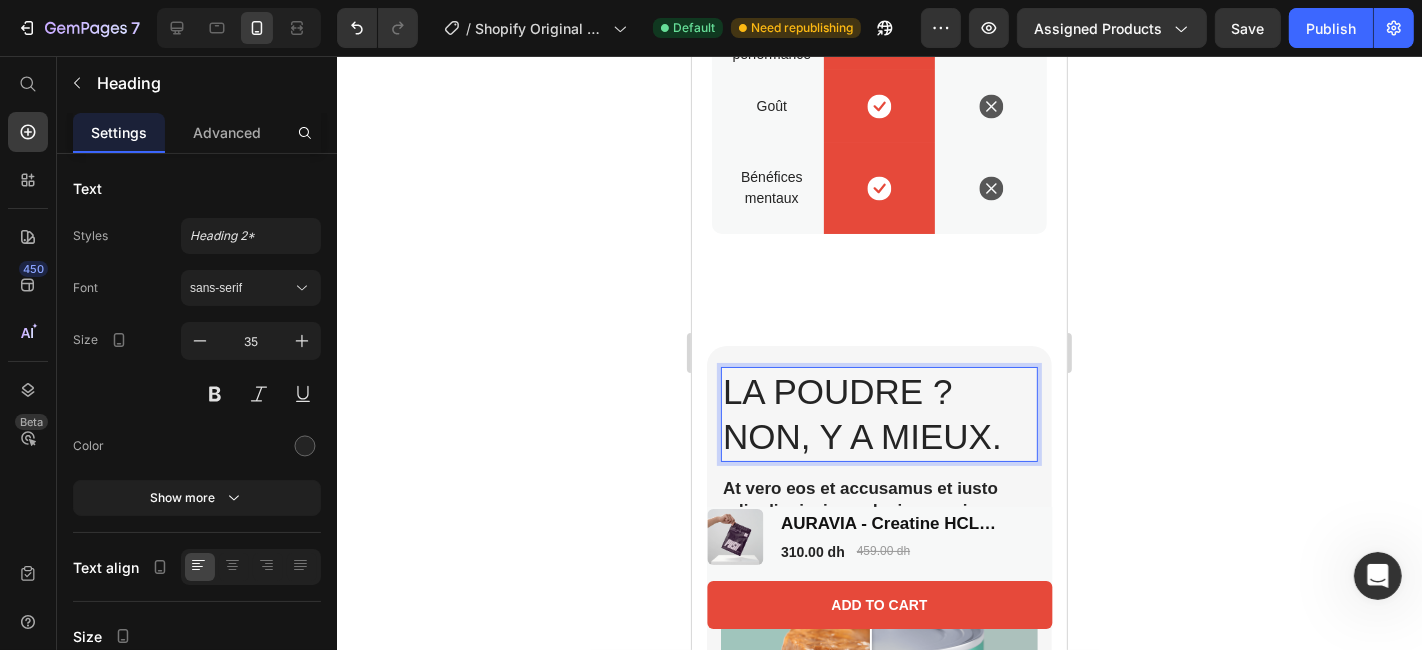 click on "La poudre ? Non, y a mieux." at bounding box center (878, 413) 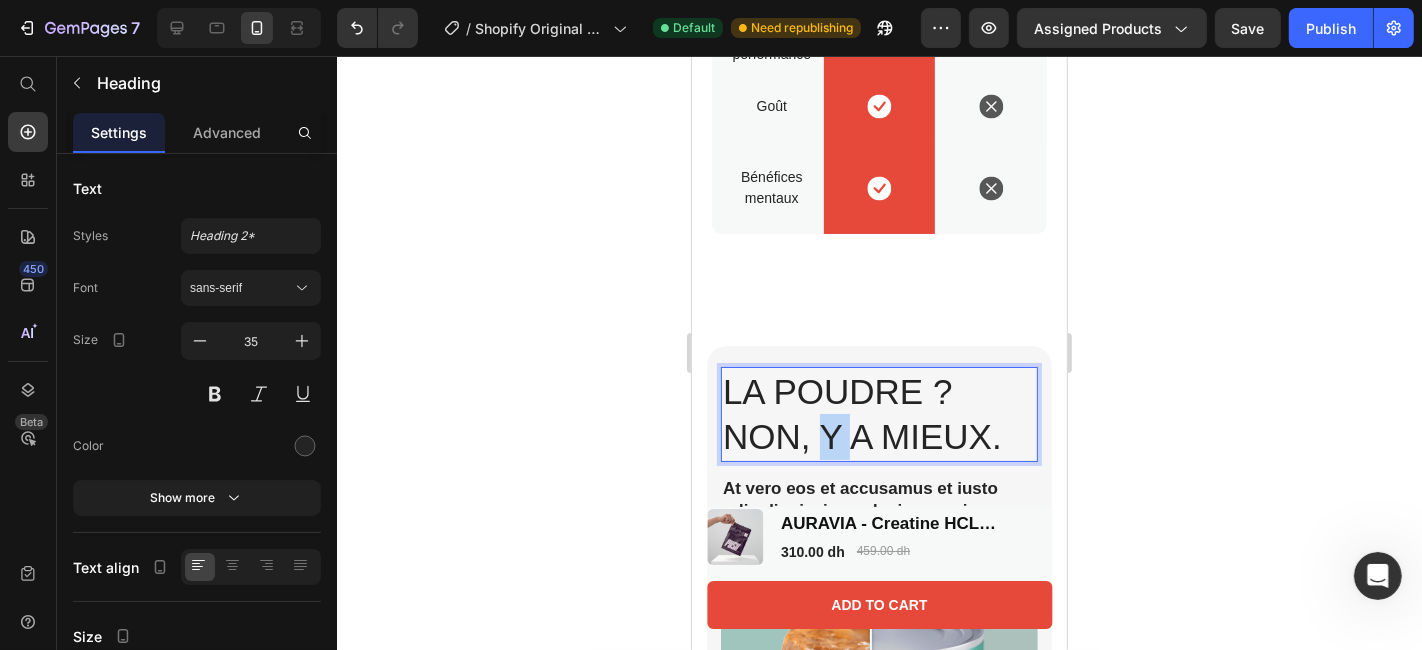 click on "La poudre ? Non, y a mieux." at bounding box center [878, 413] 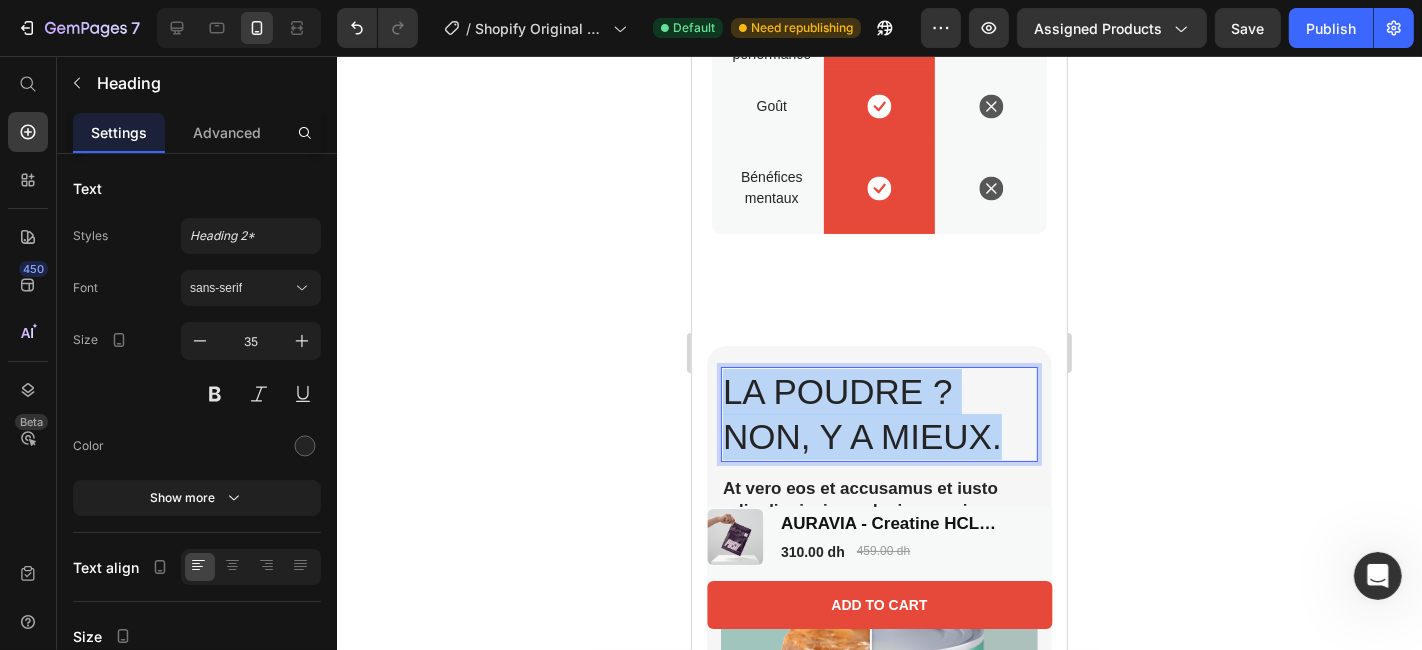 click on "La poudre ? Non, y a mieux." at bounding box center (878, 413) 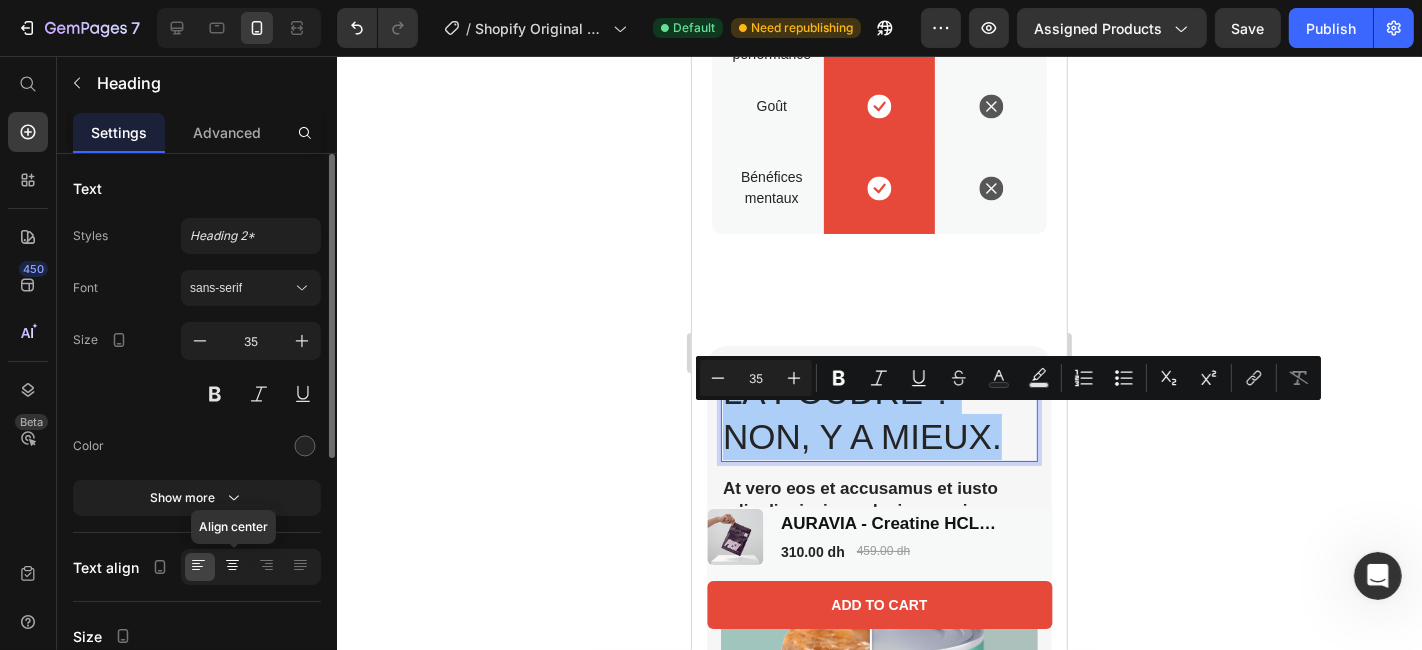 click 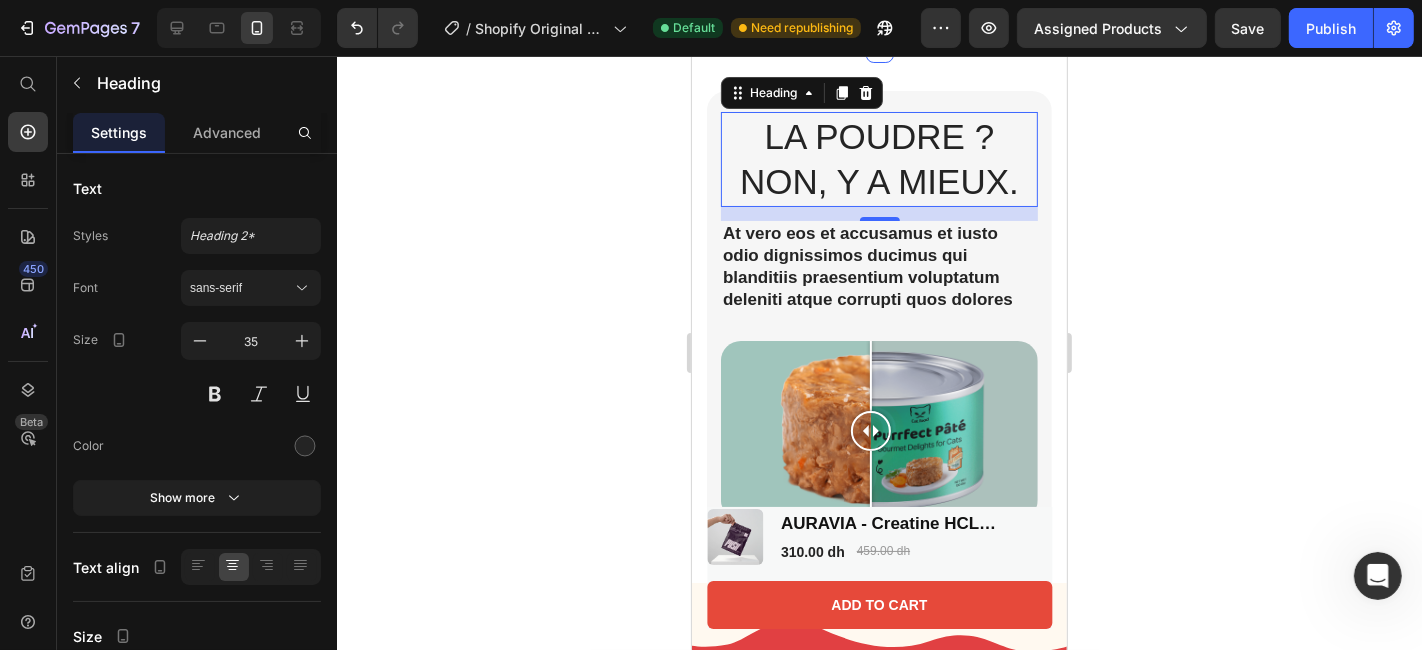 scroll, scrollTop: 4370, scrollLeft: 0, axis: vertical 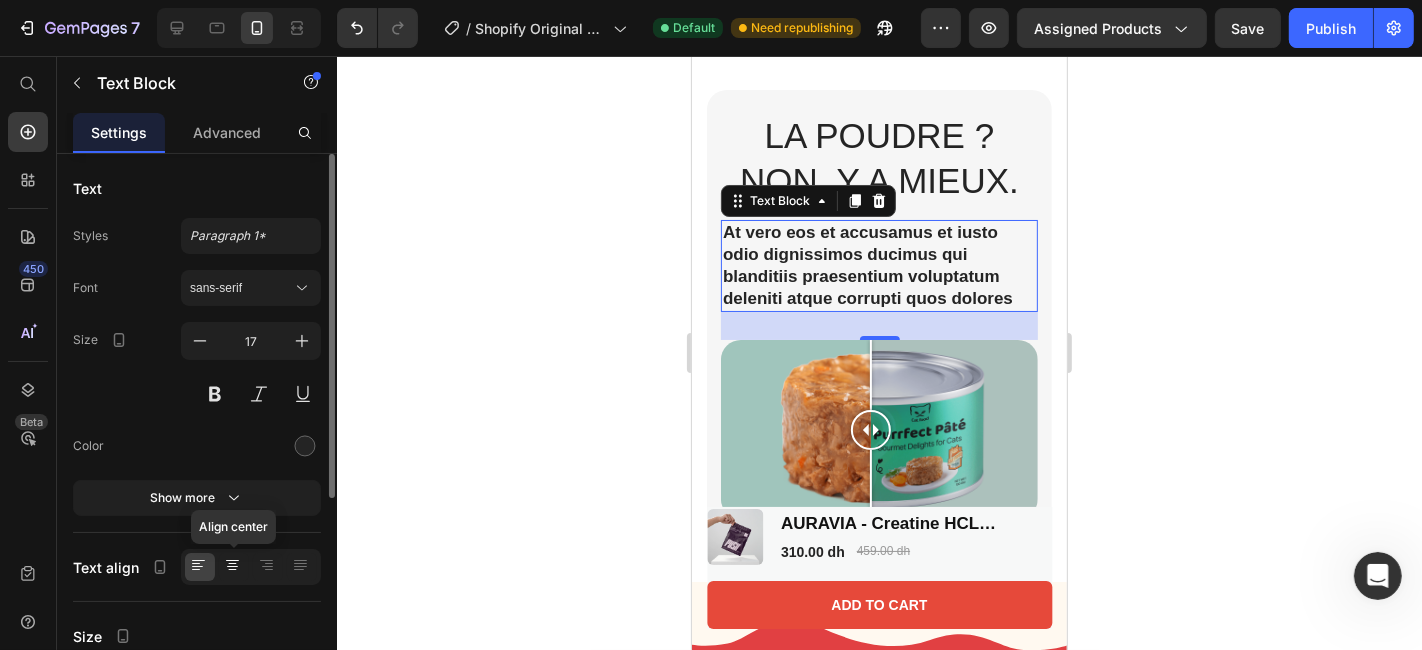 click 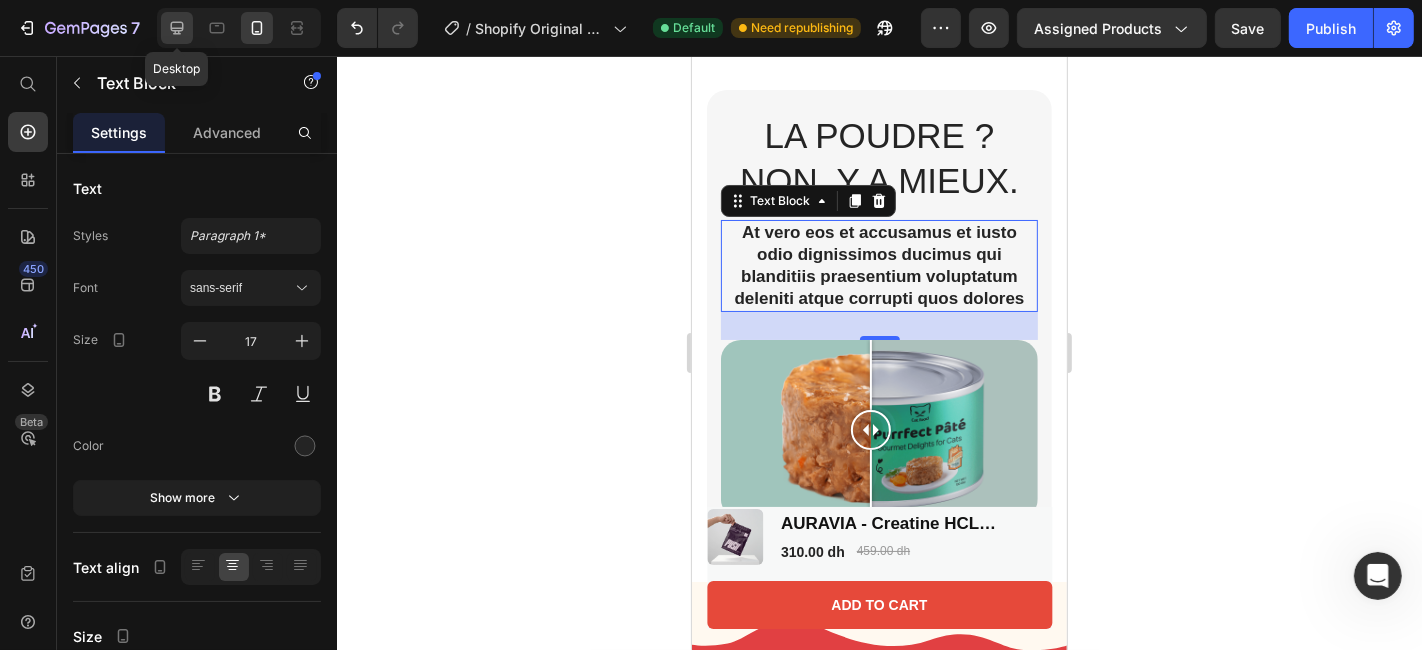 click 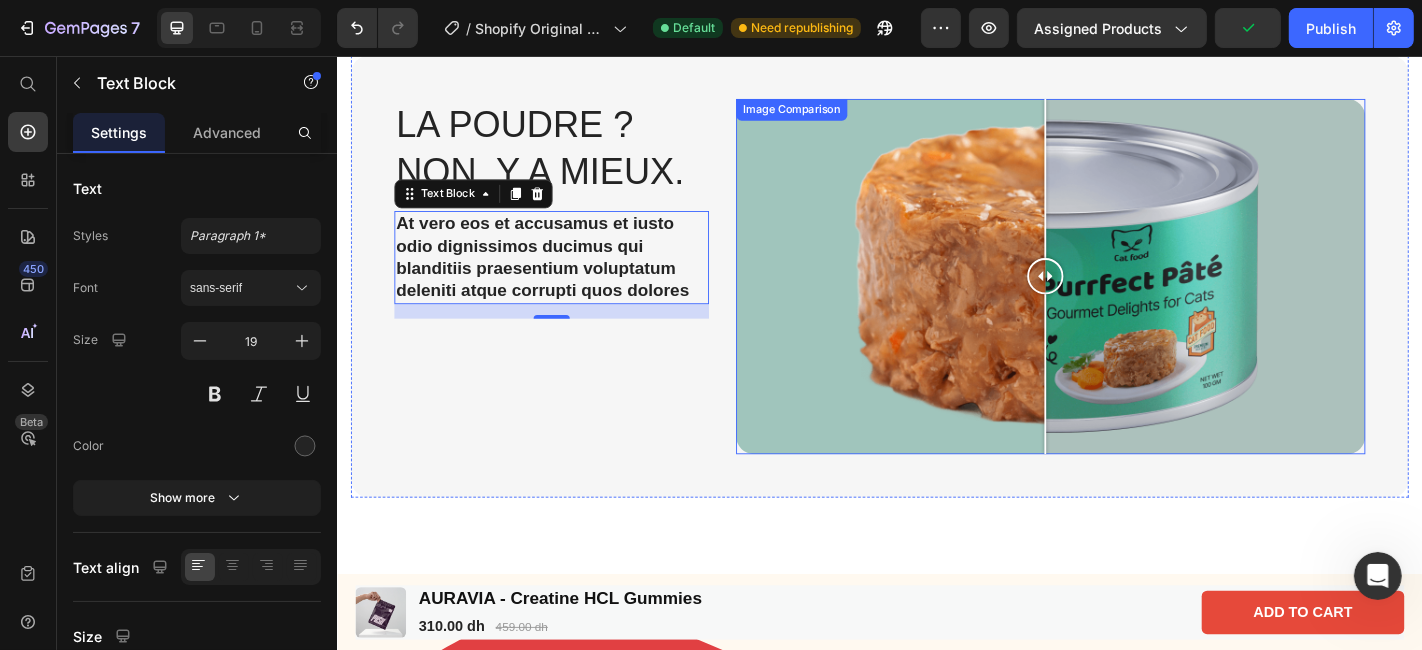scroll, scrollTop: 4605, scrollLeft: 0, axis: vertical 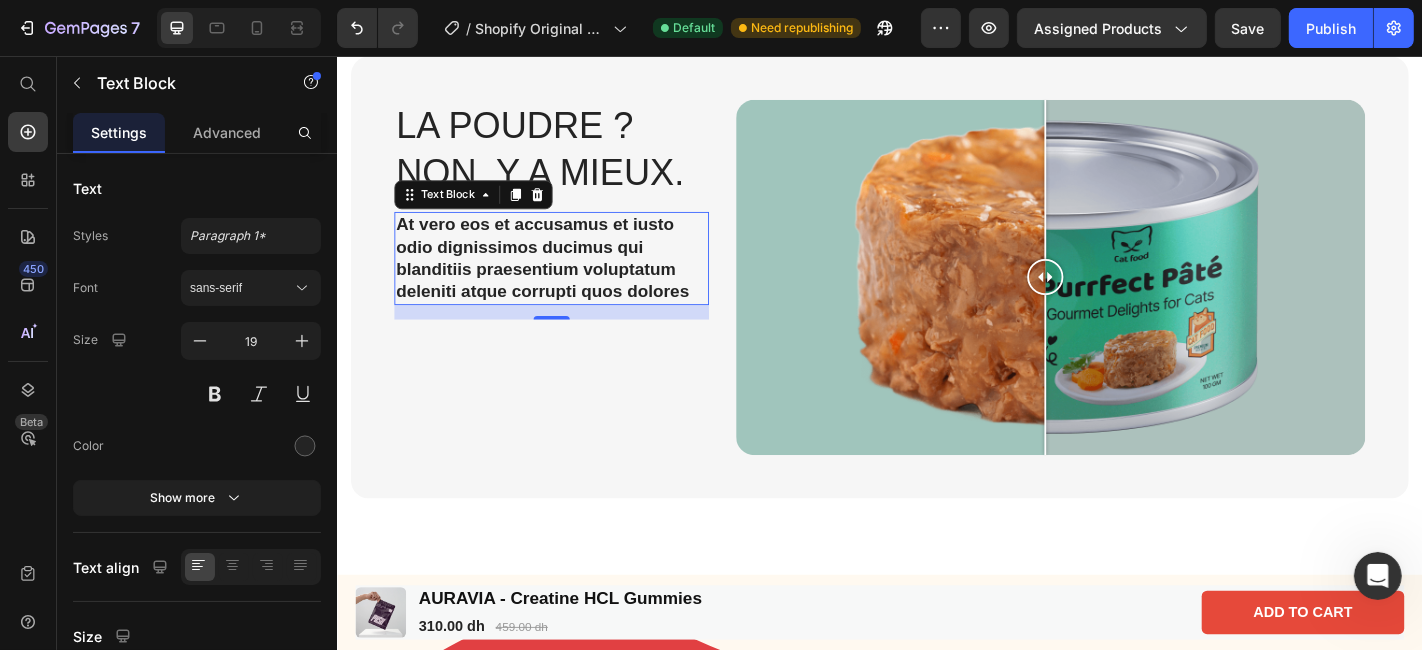 click at bounding box center (239, 28) 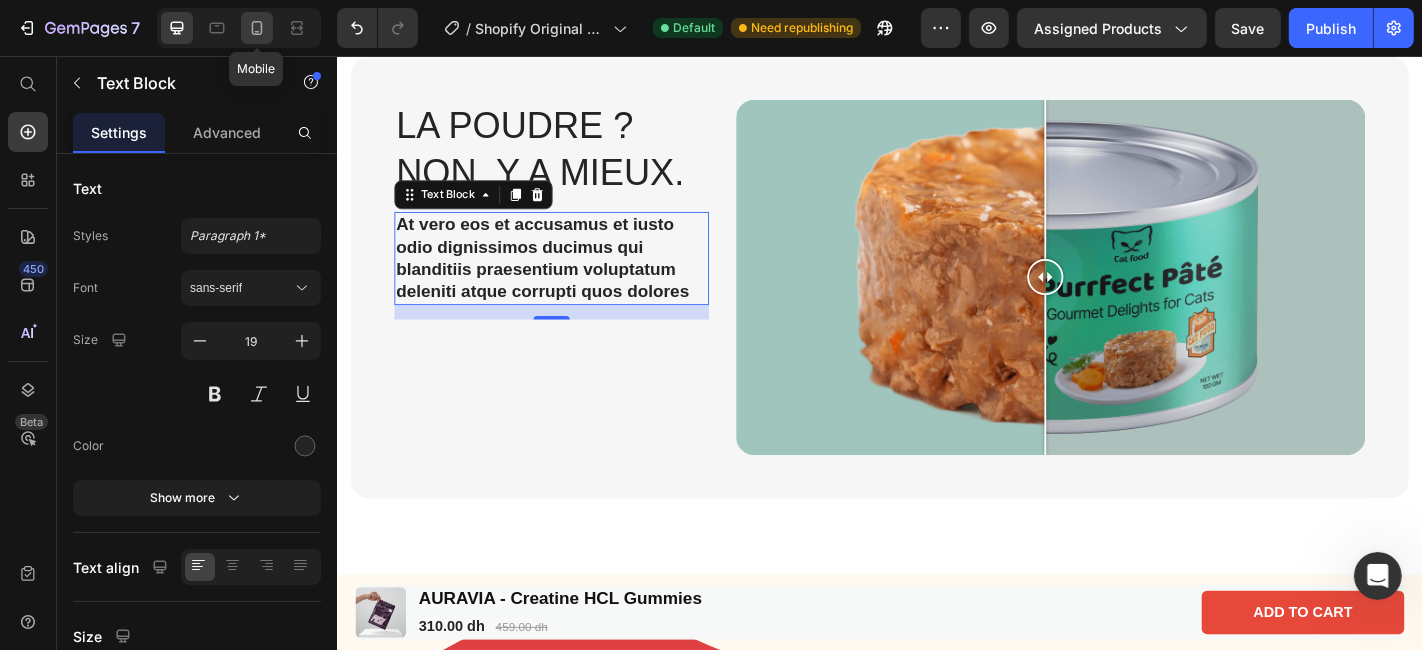 click 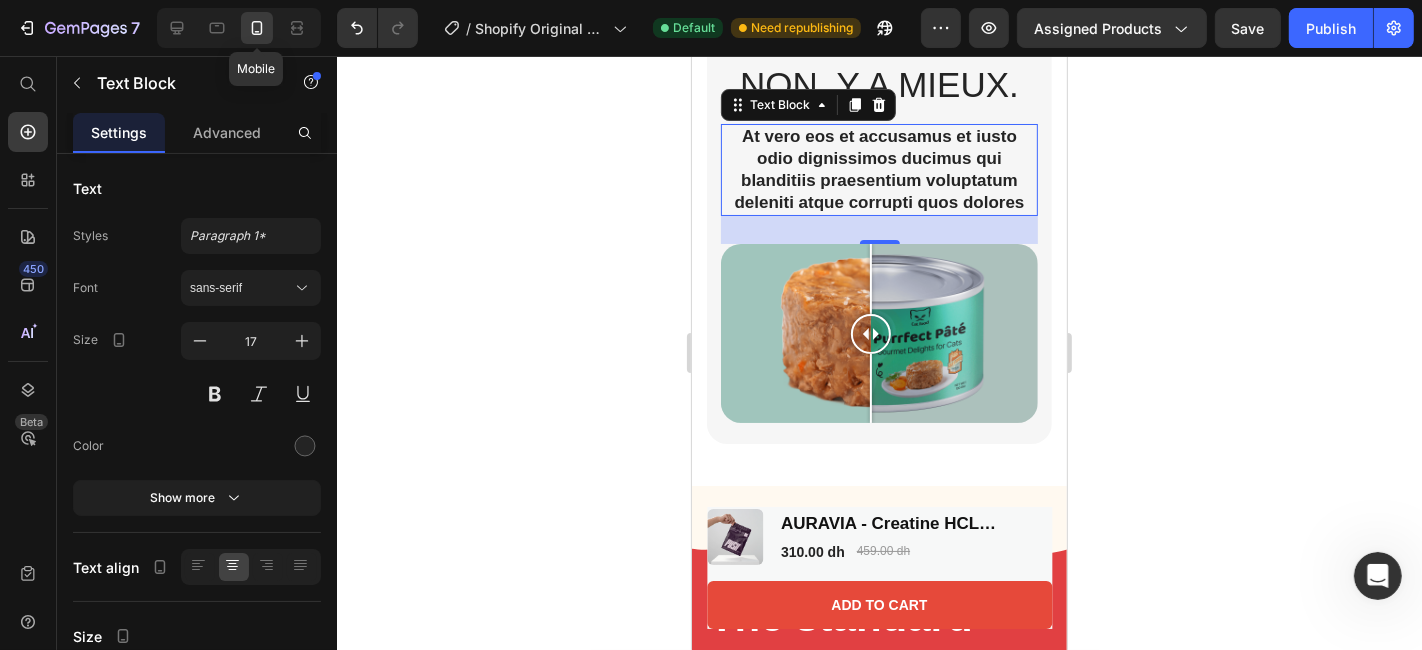 scroll, scrollTop: 4462, scrollLeft: 0, axis: vertical 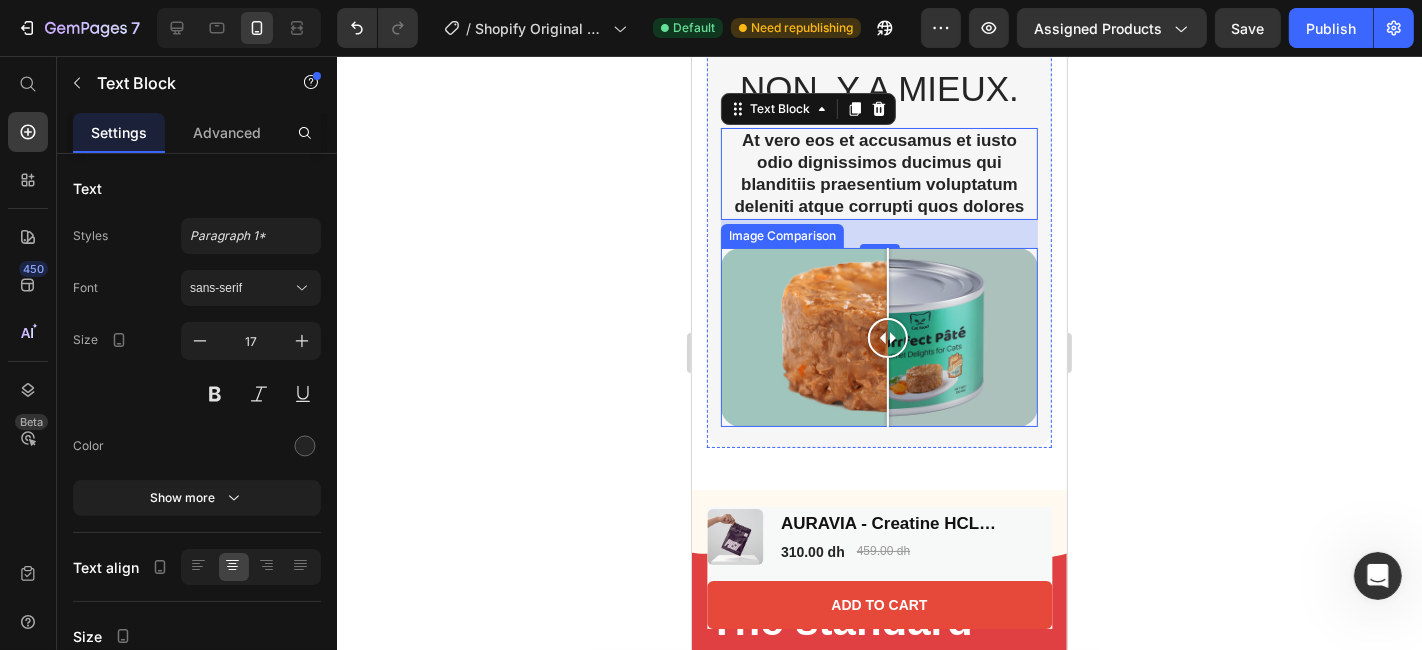 drag, startPoint x: 869, startPoint y: 326, endPoint x: 887, endPoint y: 325, distance: 18.027756 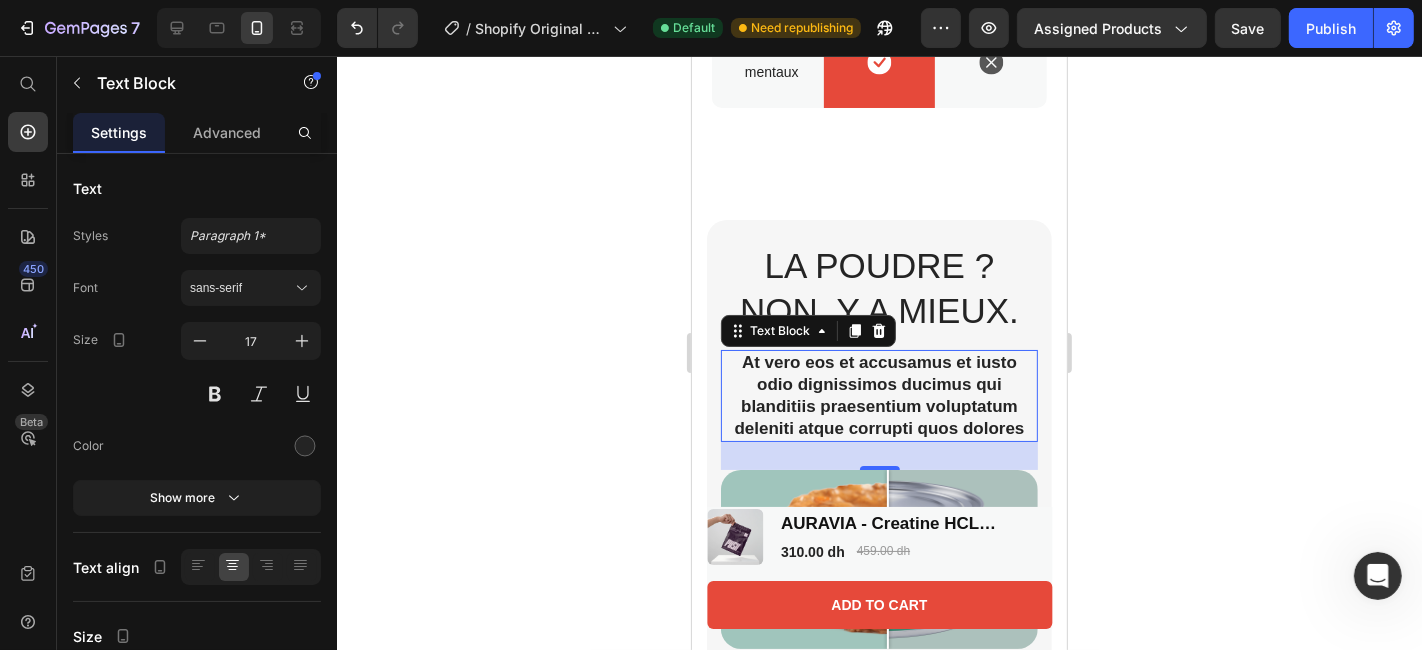 scroll, scrollTop: 4235, scrollLeft: 0, axis: vertical 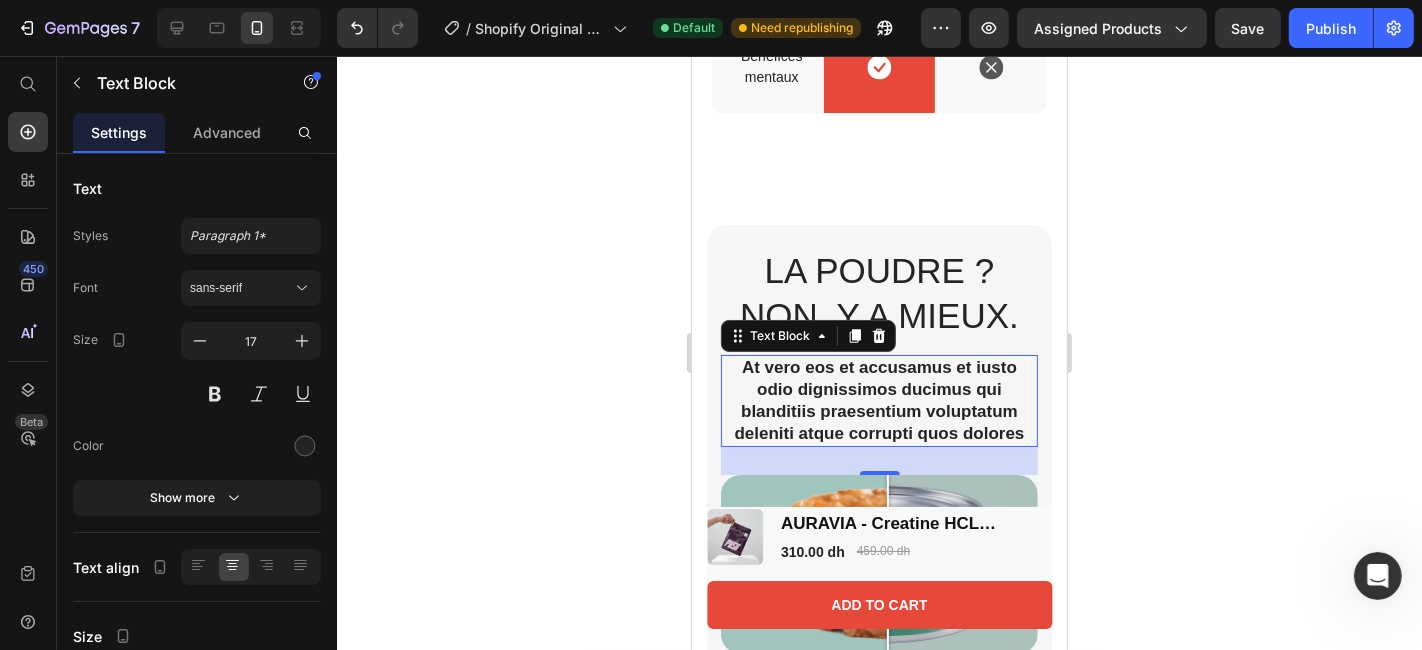 click on "At vero eos et accusamus et iusto odio dignissimos ducimus qui blanditiis praesentium voluptatum deleniti atque corrupti quos dolores" at bounding box center (878, 400) 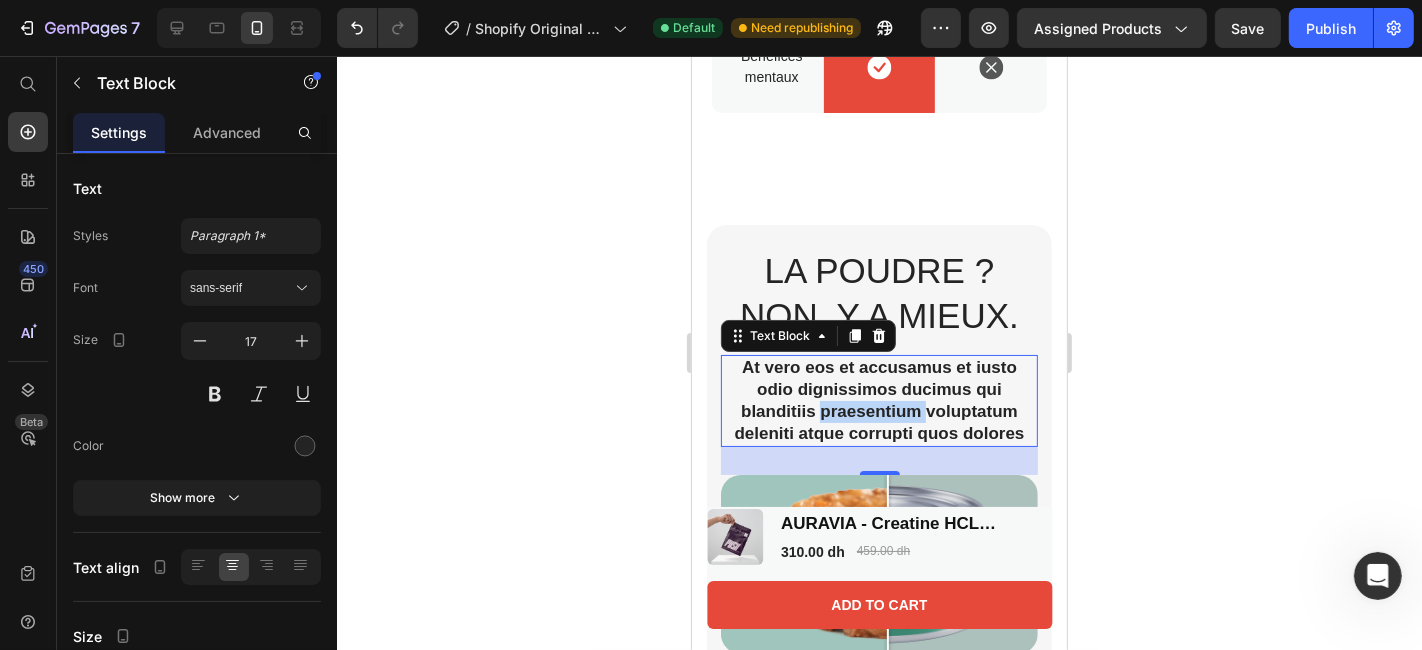 click on "At vero eos et accusamus et iusto odio dignissimos ducimus qui blanditiis praesentium voluptatum deleniti atque corrupti quos dolores" at bounding box center (878, 400) 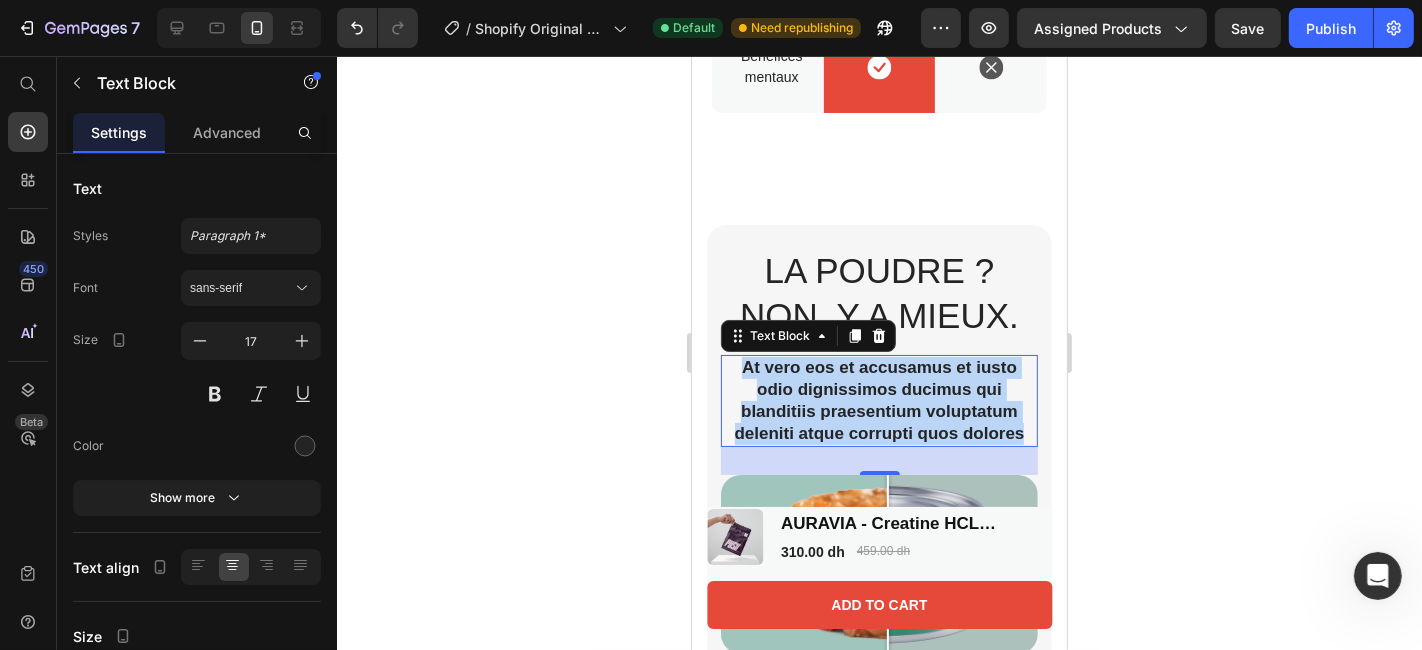 click on "At vero eos et accusamus et iusto odio dignissimos ducimus qui blanditiis praesentium voluptatum deleniti atque corrupti quos dolores" at bounding box center (878, 400) 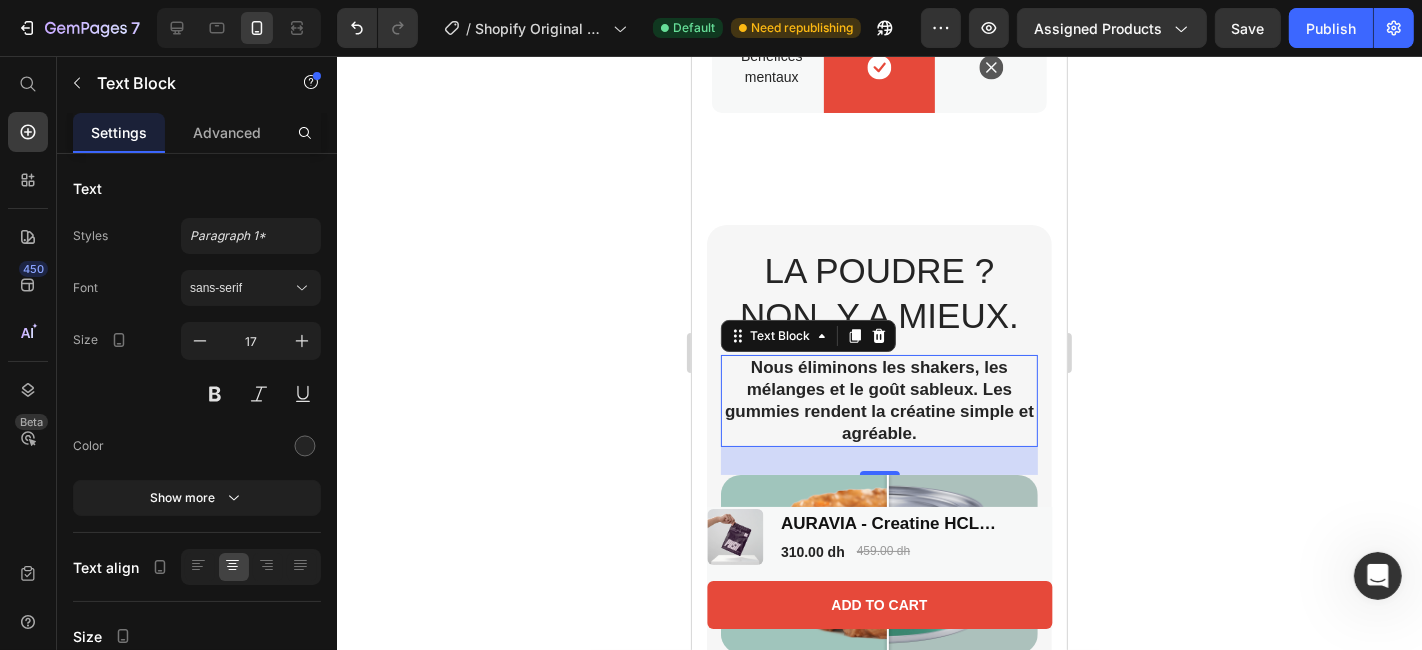 click on "Nous éliminons les shakers, les mélanges et le goût sableux. Les gummies rendent la créatine simple et agréable." at bounding box center [878, 400] 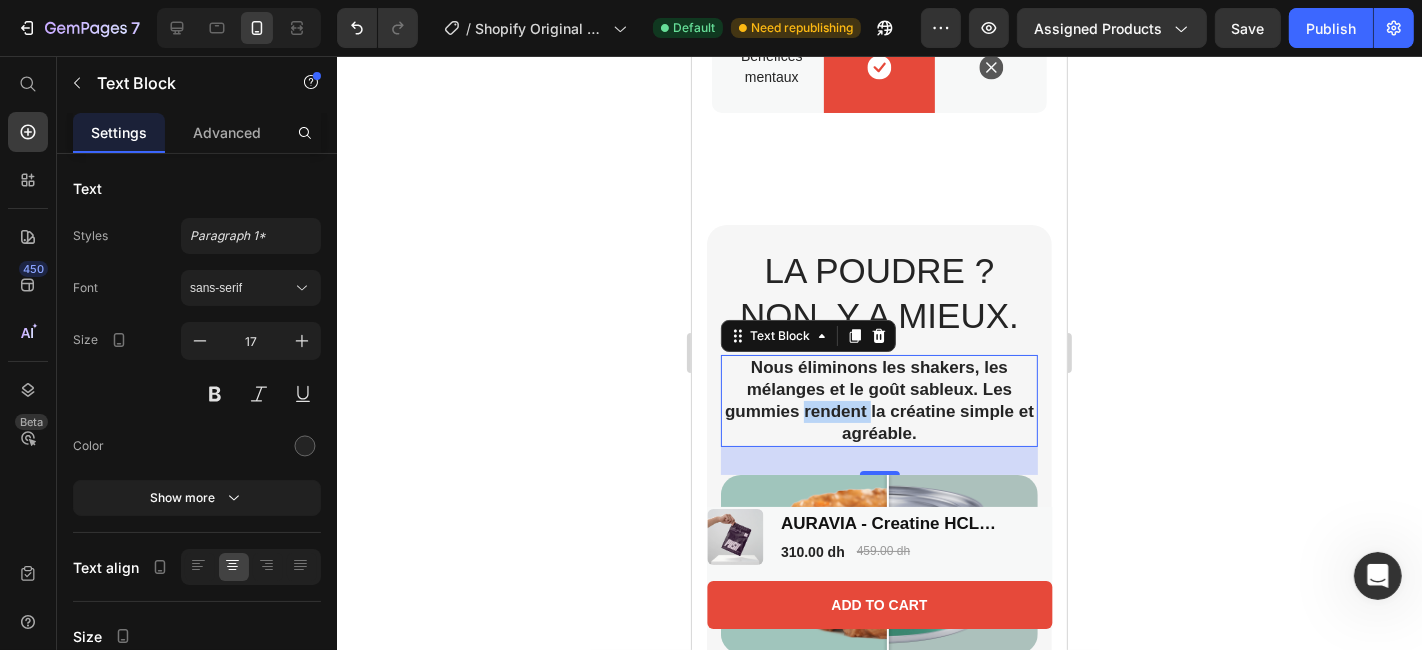 click on "Nous éliminons les shakers, les mélanges et le goût sableux. Les gummies rendent la créatine simple et agréable." at bounding box center (878, 400) 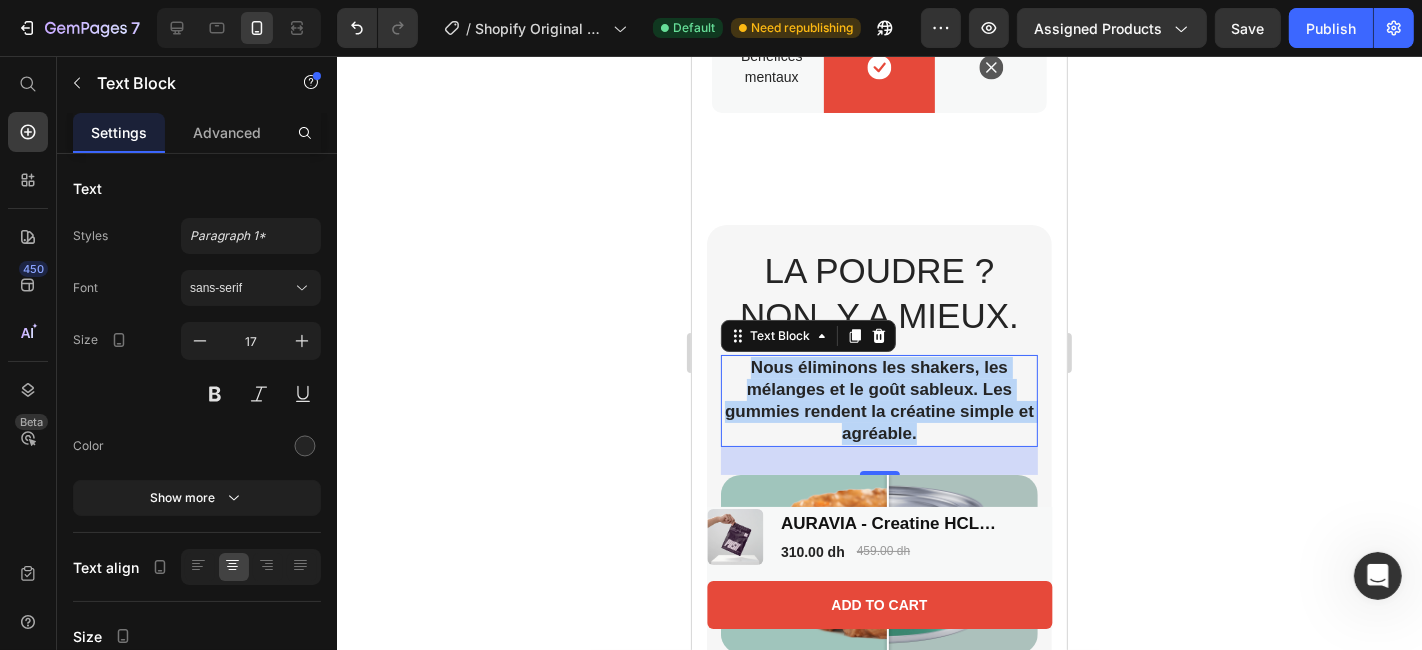 click on "Nous éliminons les shakers, les mélanges et le goût sableux. Les gummies rendent la créatine simple et agréable." at bounding box center (878, 400) 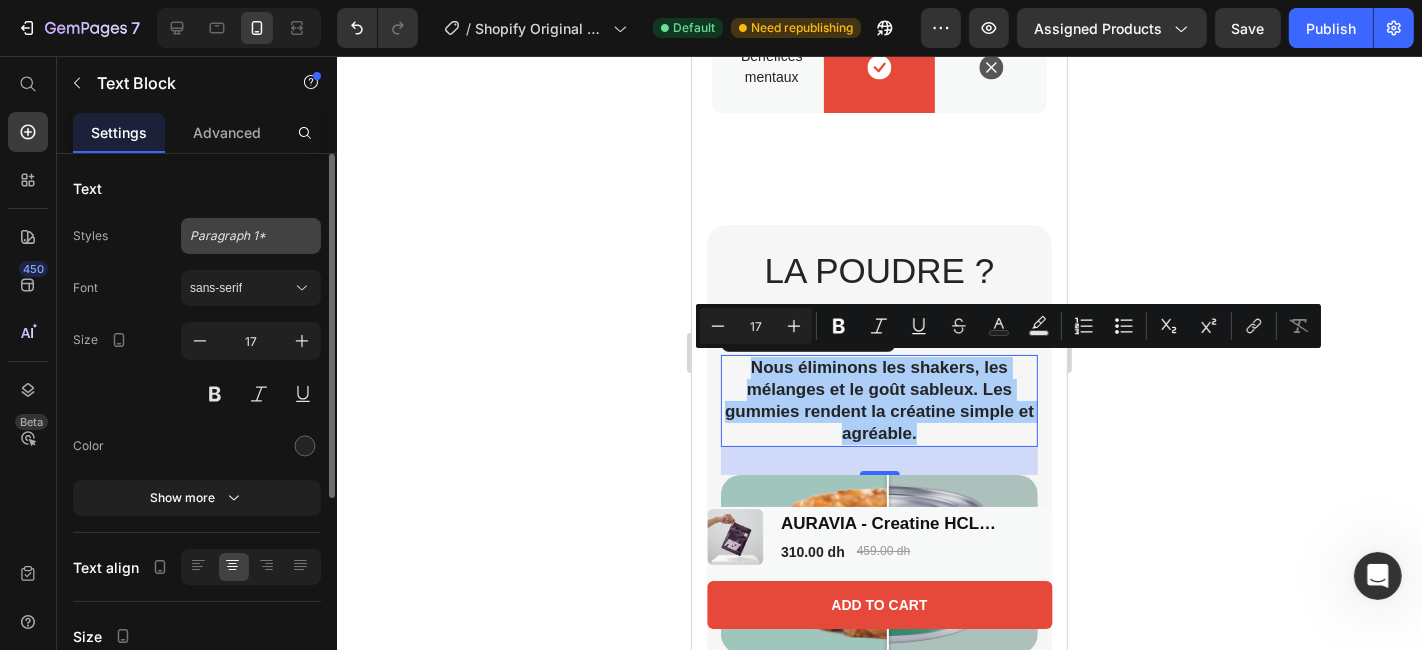 click on "Paragraph 1*" 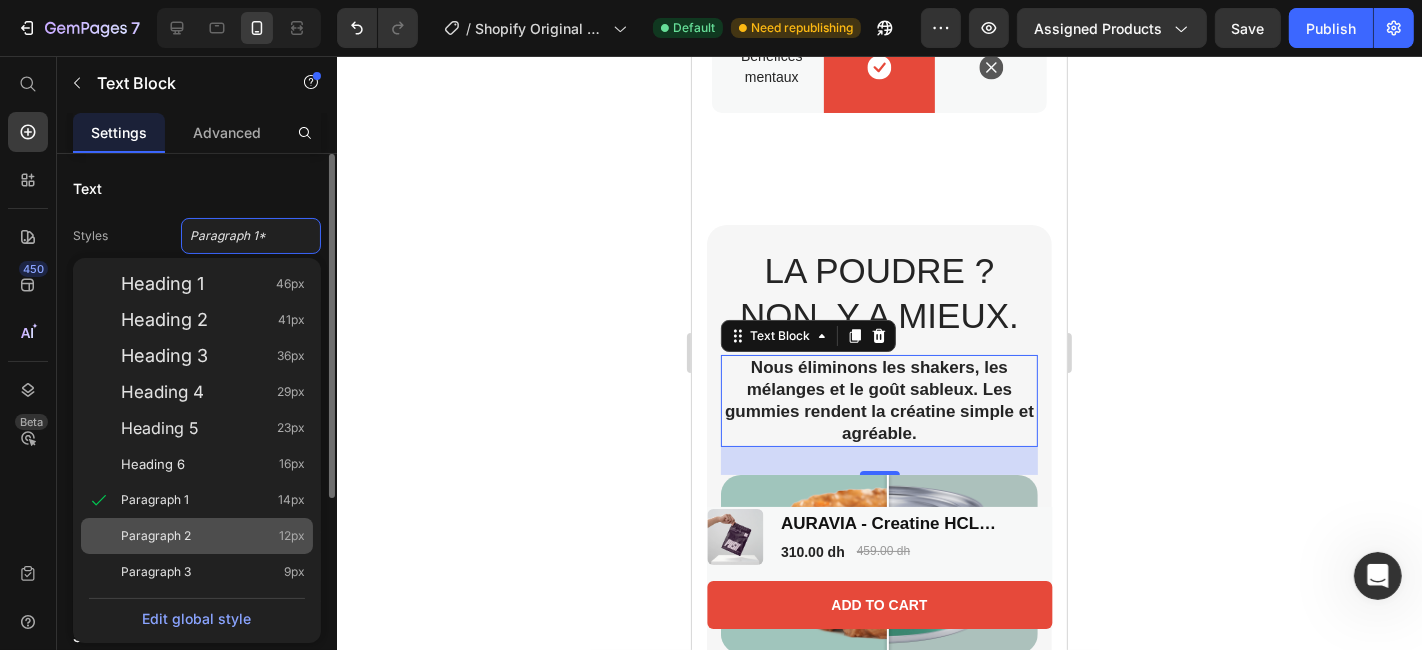 click on "Paragraph 2 12px" at bounding box center [213, 536] 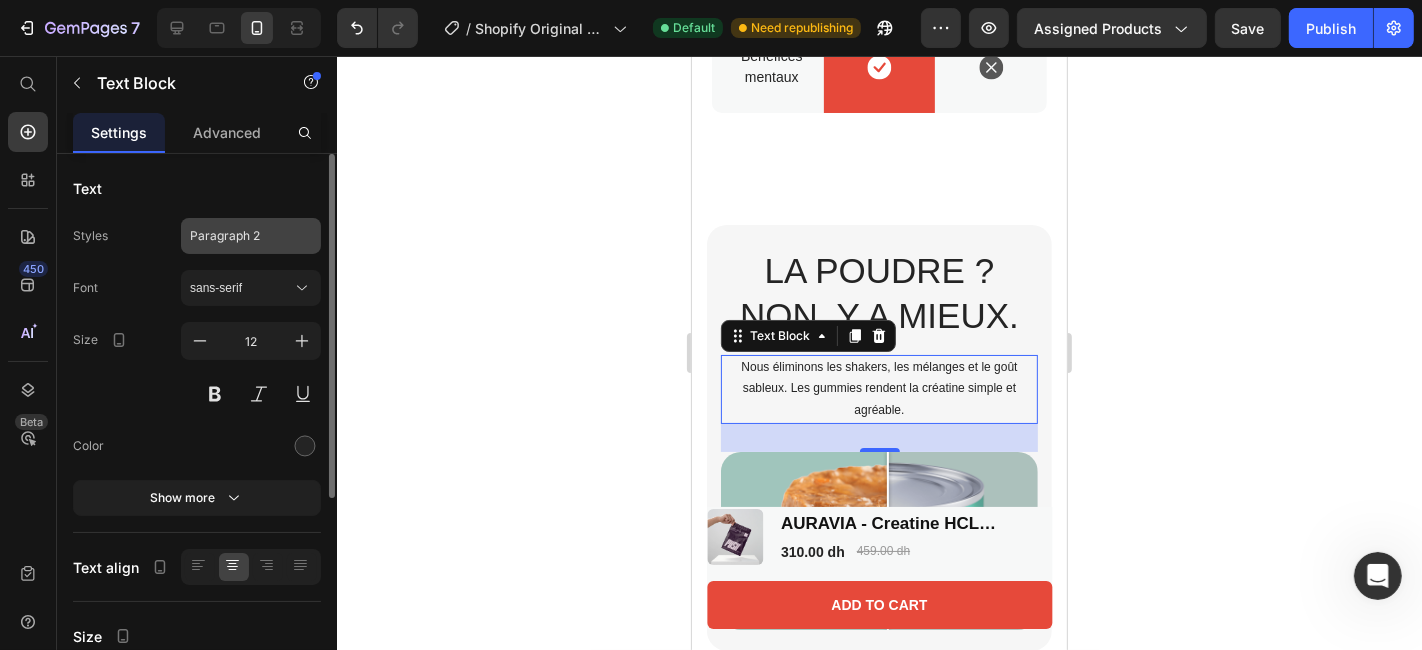 click on "Paragraph 2" 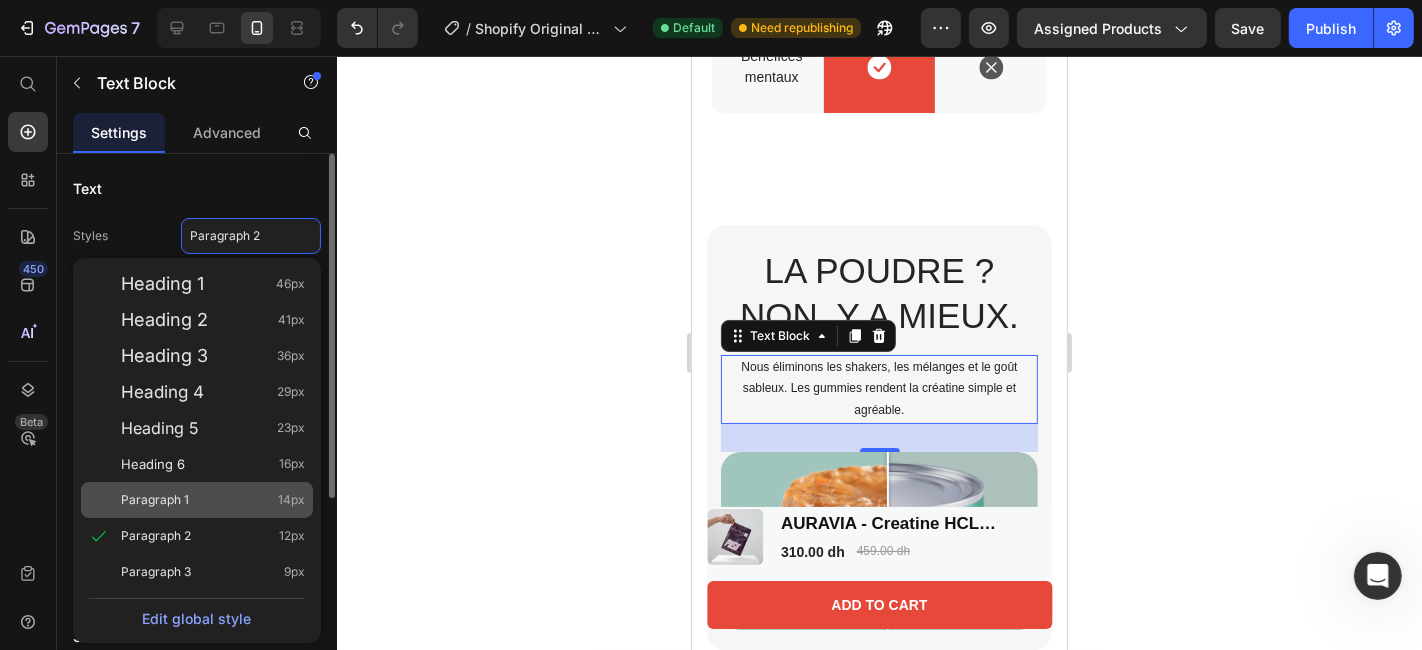click on "Paragraph 1 14px" at bounding box center (213, 500) 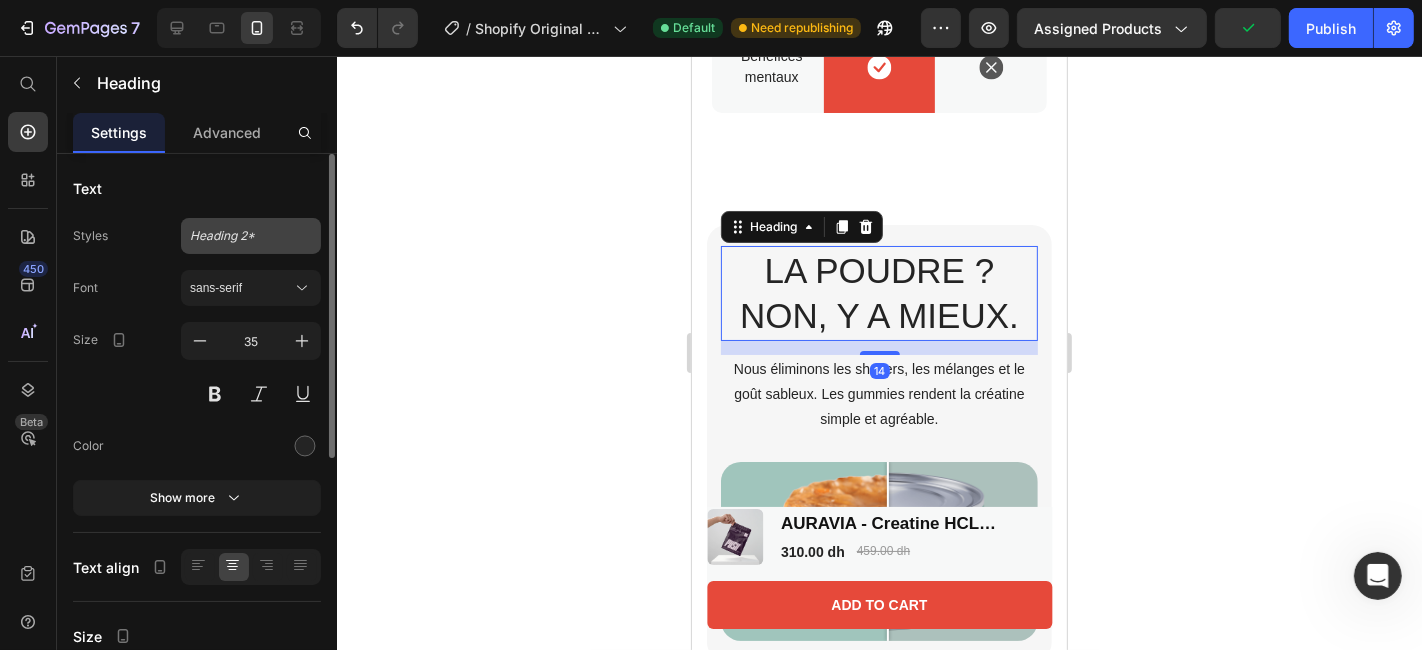 click on "Heading 2*" at bounding box center (239, 236) 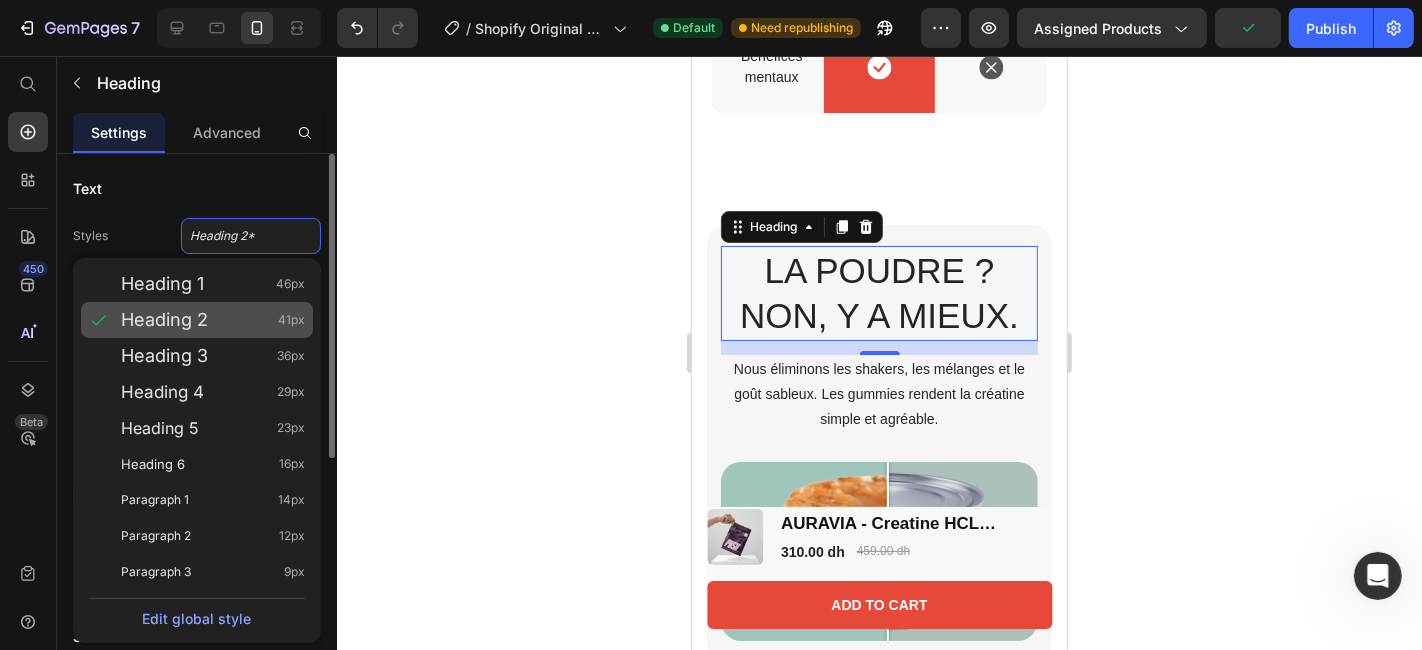click on "Heading 2 41px" at bounding box center (213, 320) 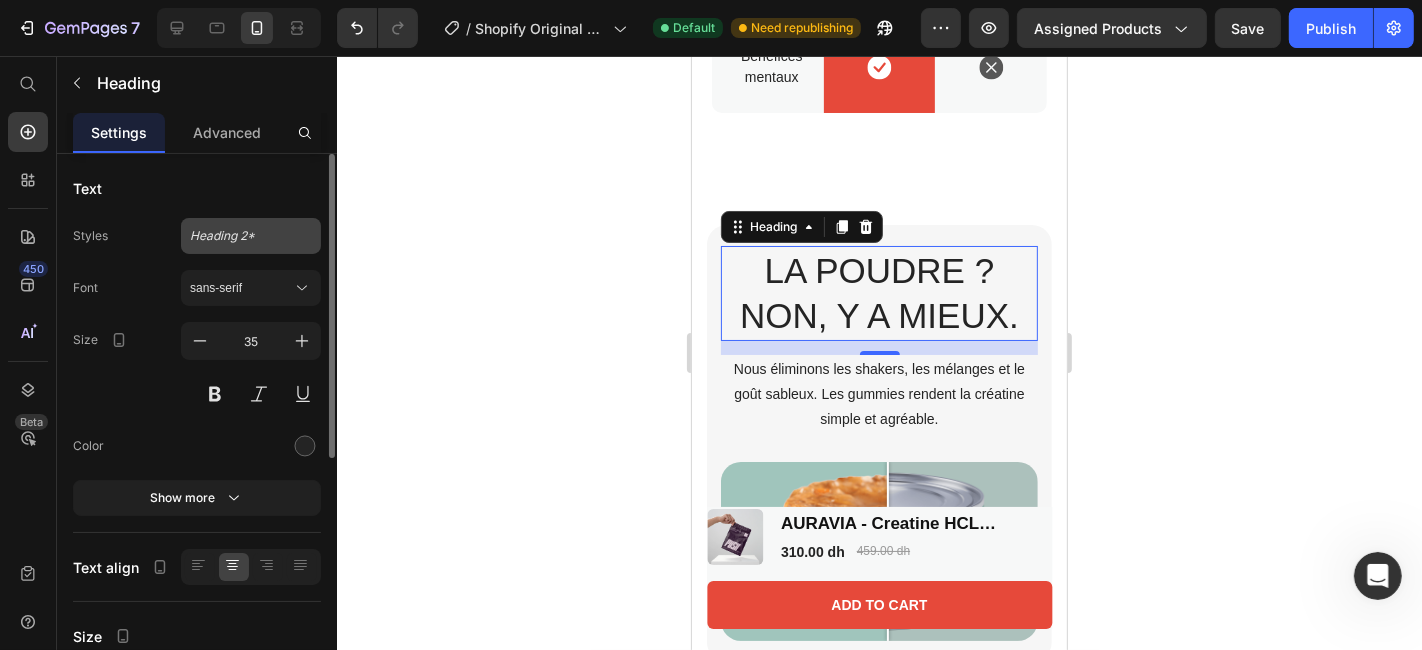 click on "Heading 2*" 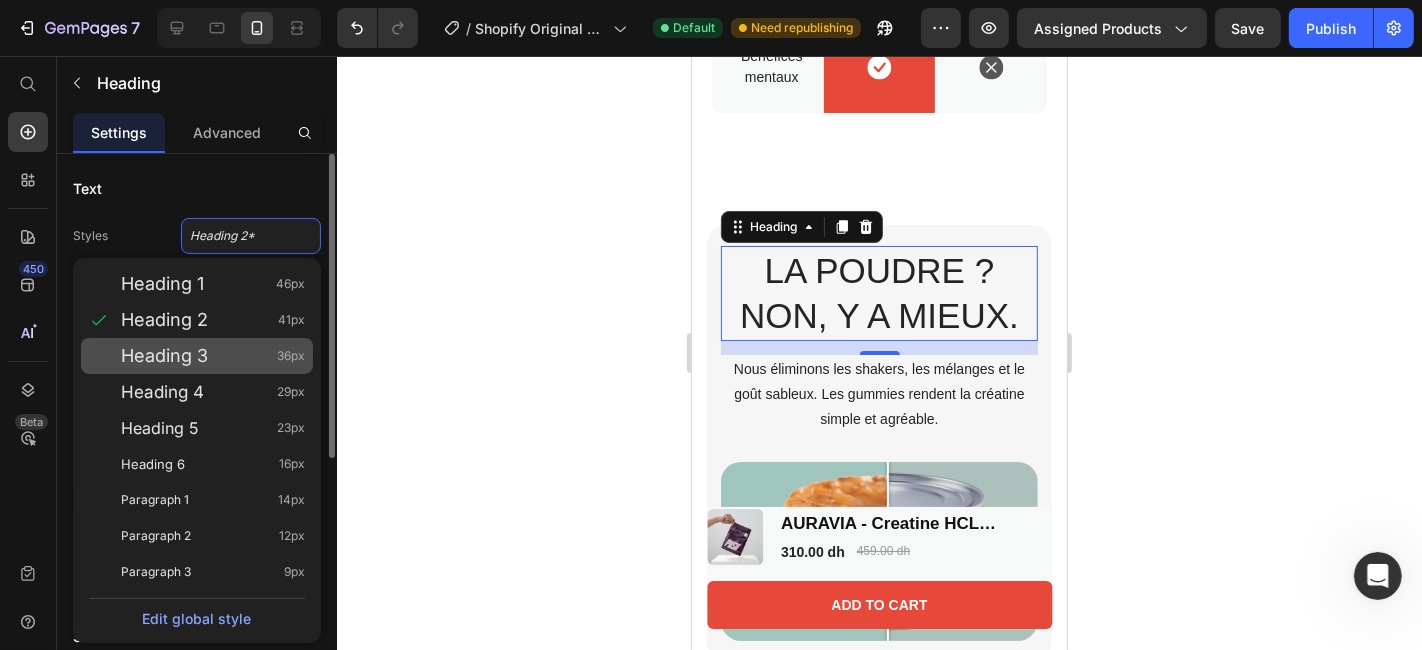 click on "Heading 3 36px" at bounding box center [213, 356] 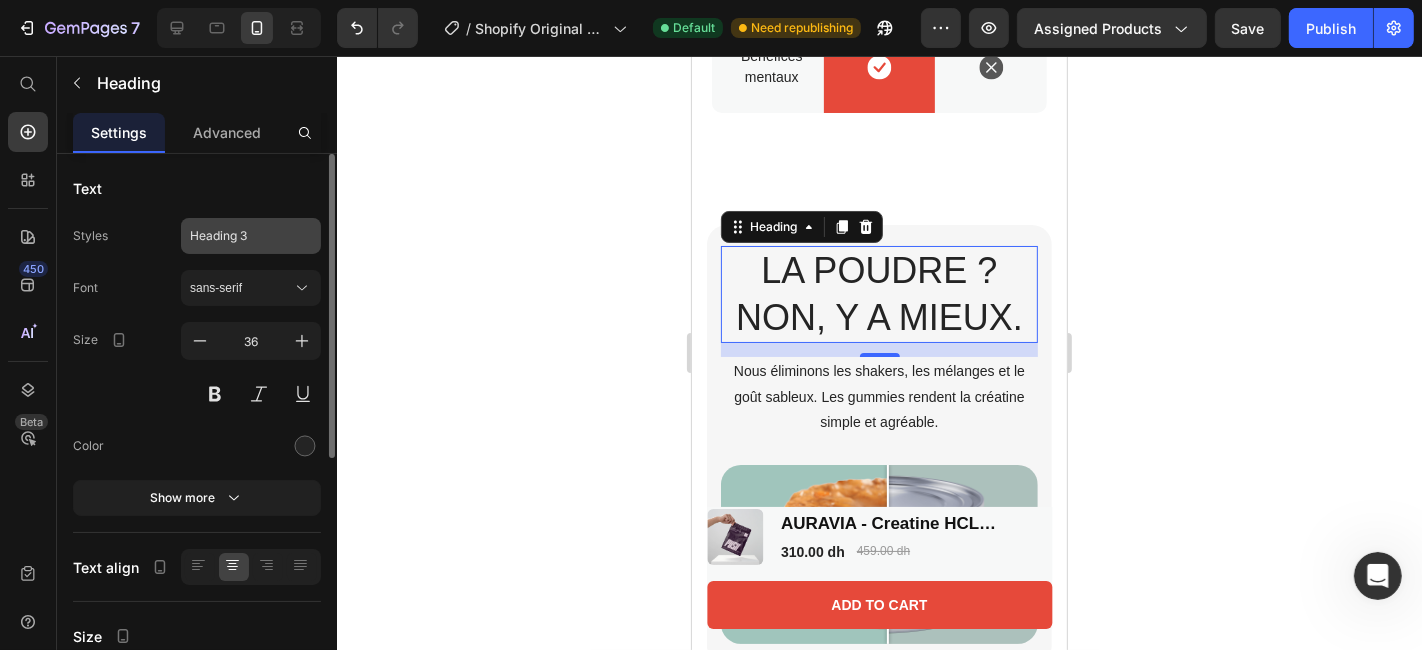 click on "Heading 3" 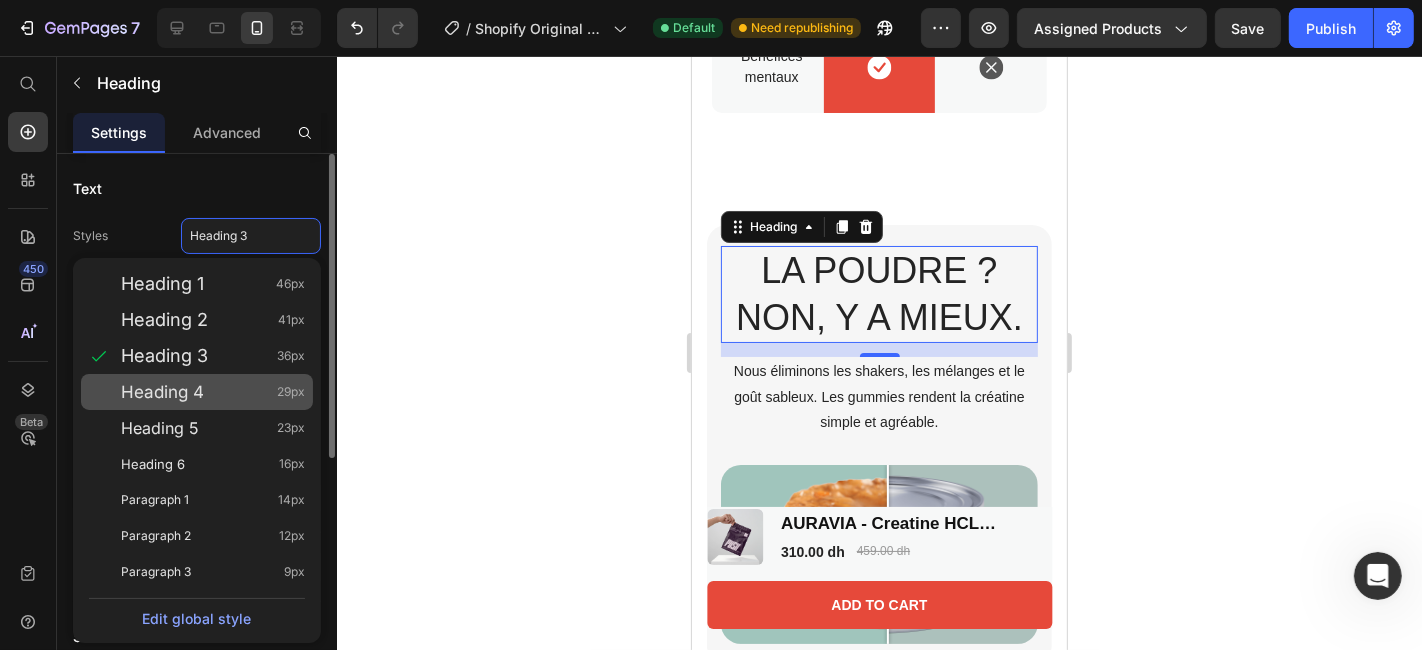 click on "Heading 4 29px" at bounding box center (213, 392) 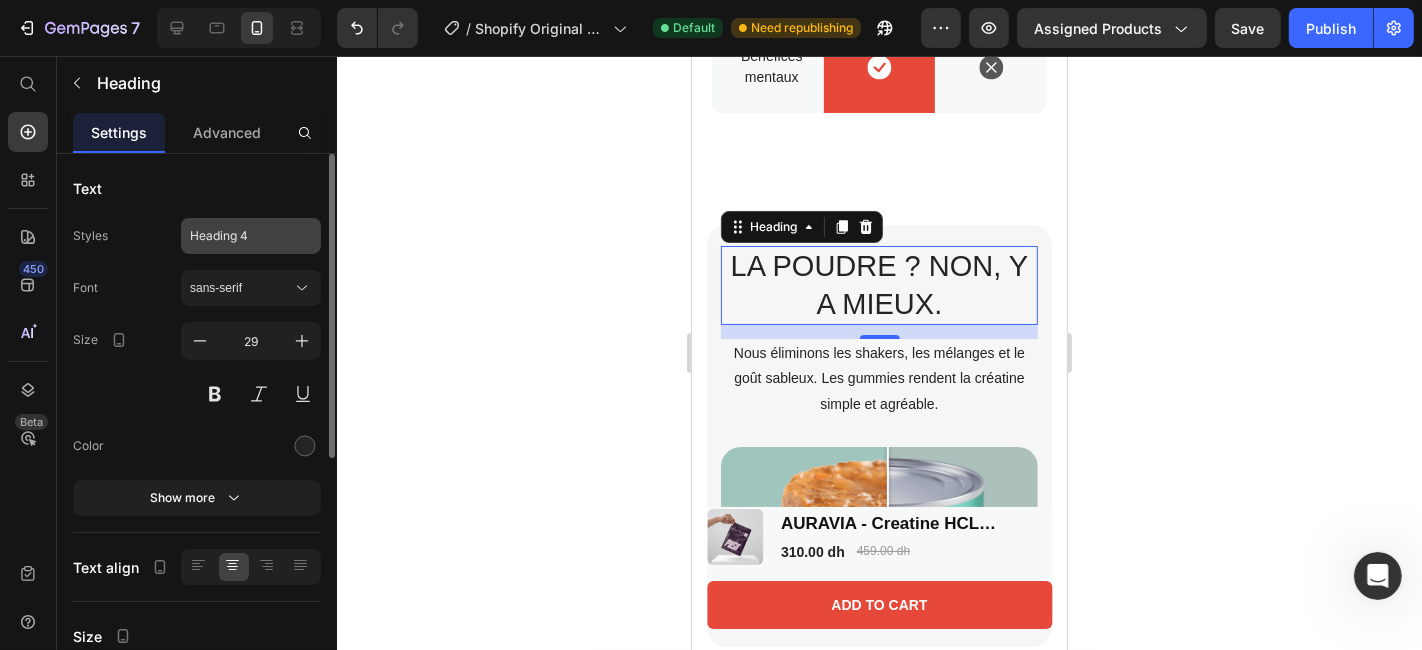click on "Heading 4" 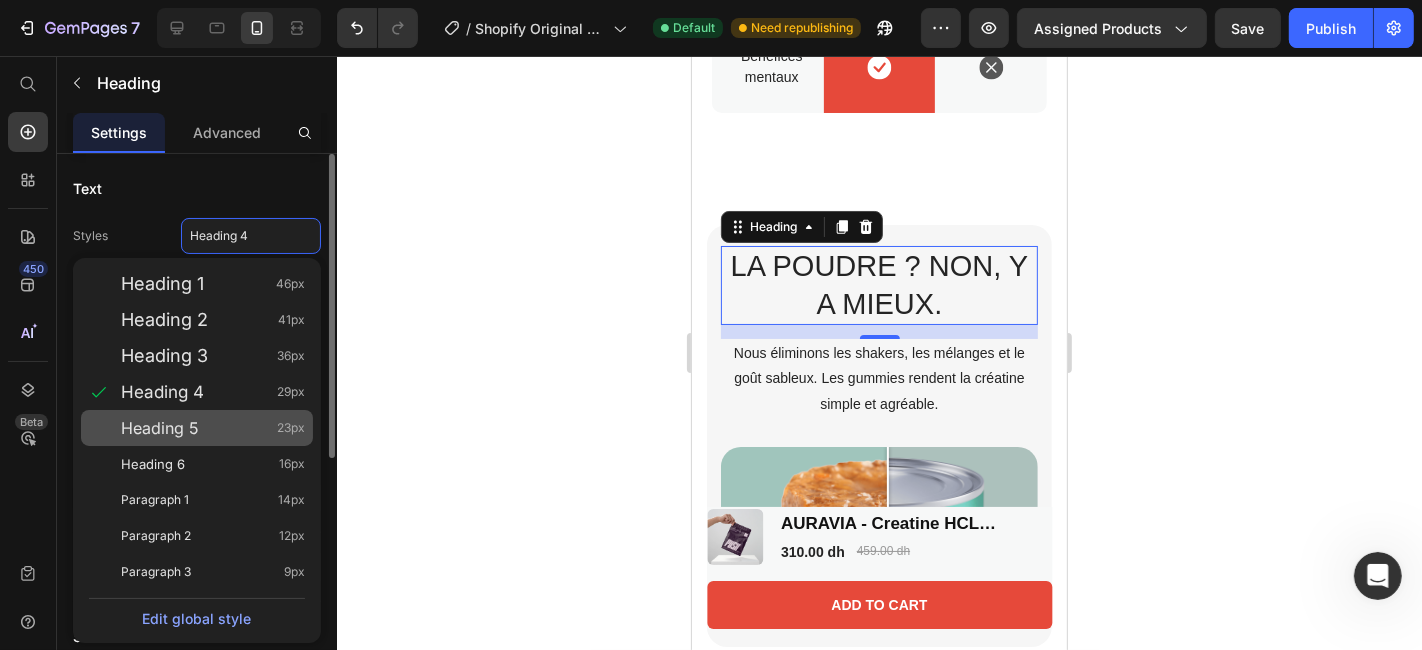 click on "Heading 5 23px" at bounding box center [213, 428] 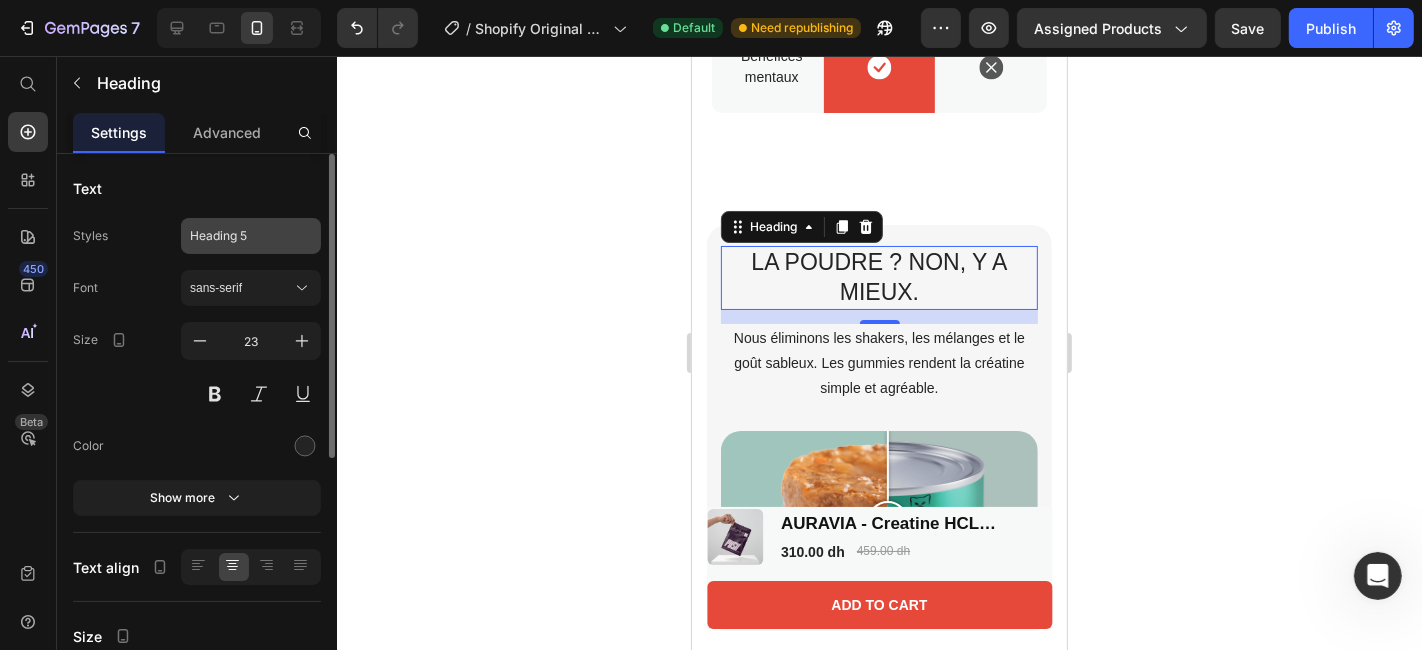 click on "Heading 5" 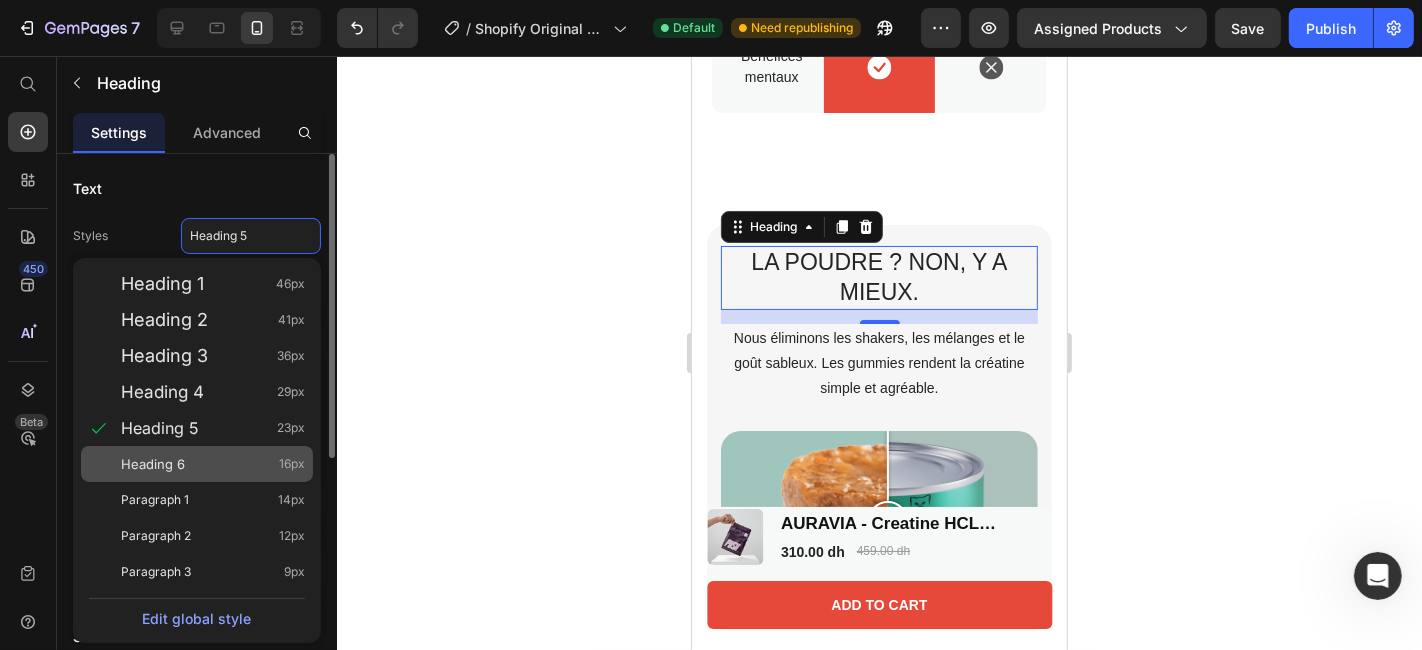 click on "Heading 6 16px" at bounding box center [213, 464] 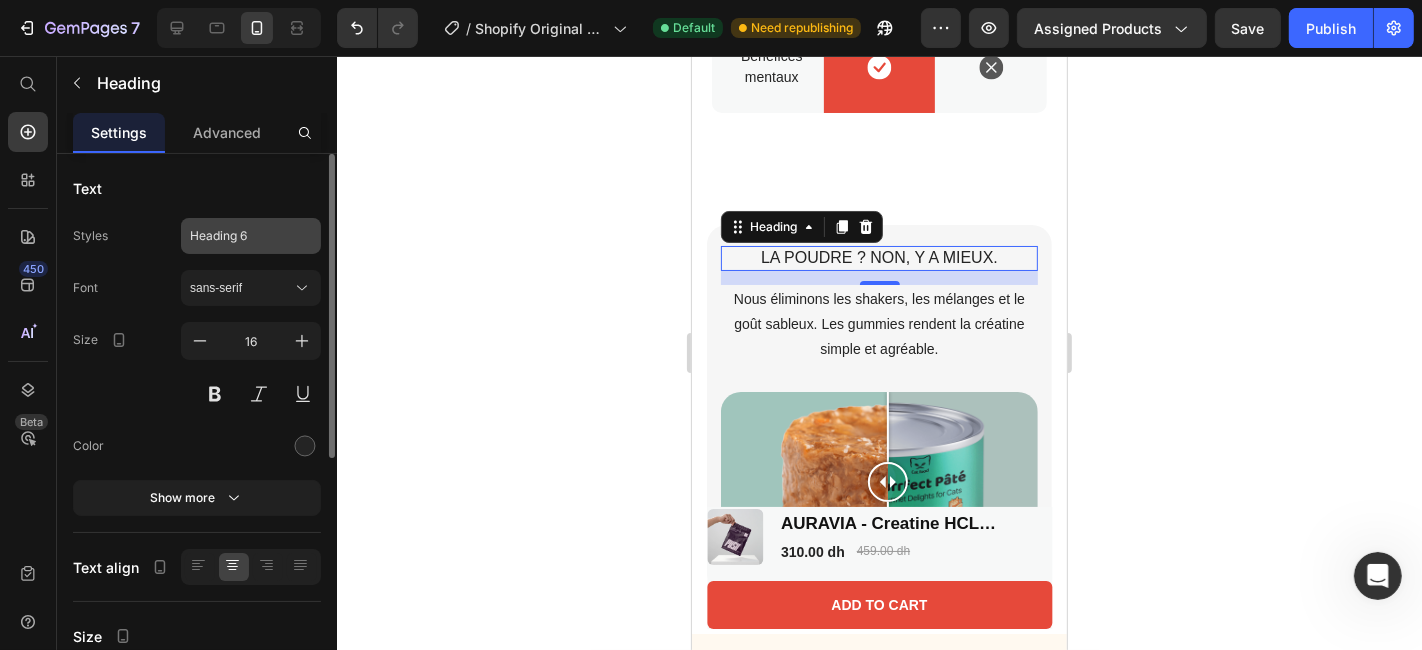 click on "Heading 6" at bounding box center [239, 236] 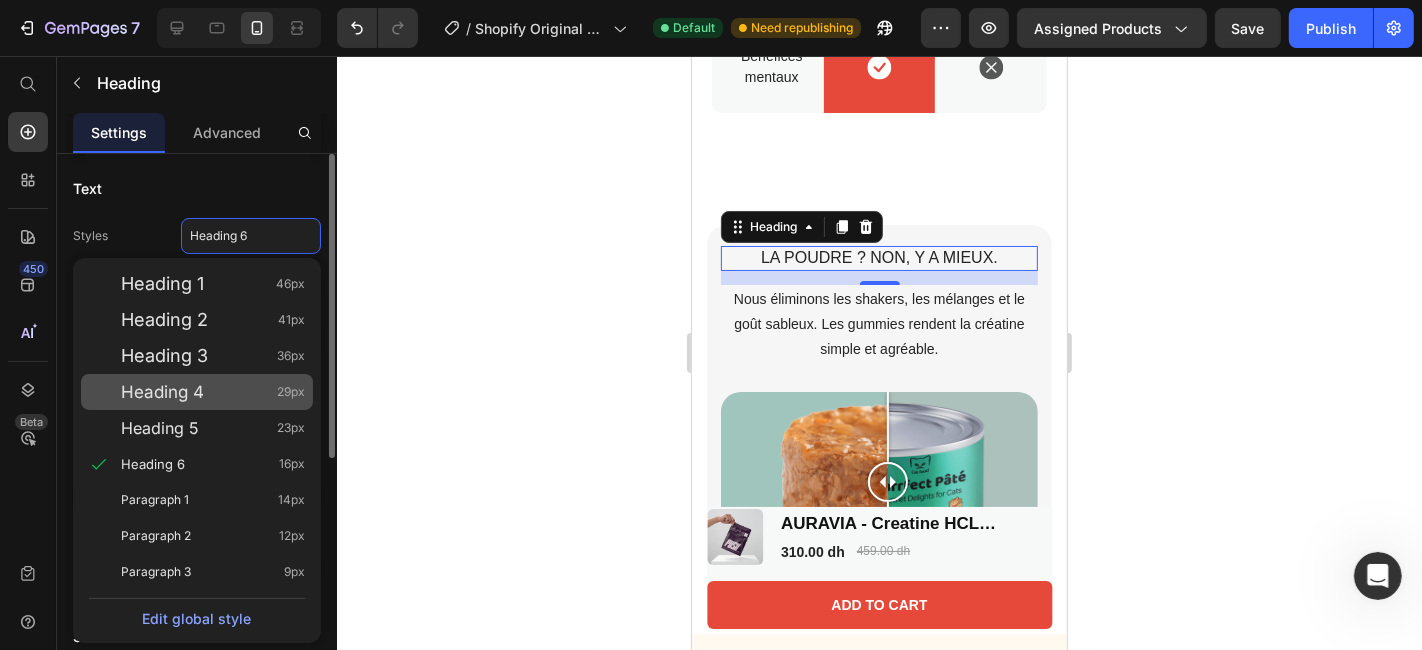 click on "Heading 4 29px" at bounding box center [213, 392] 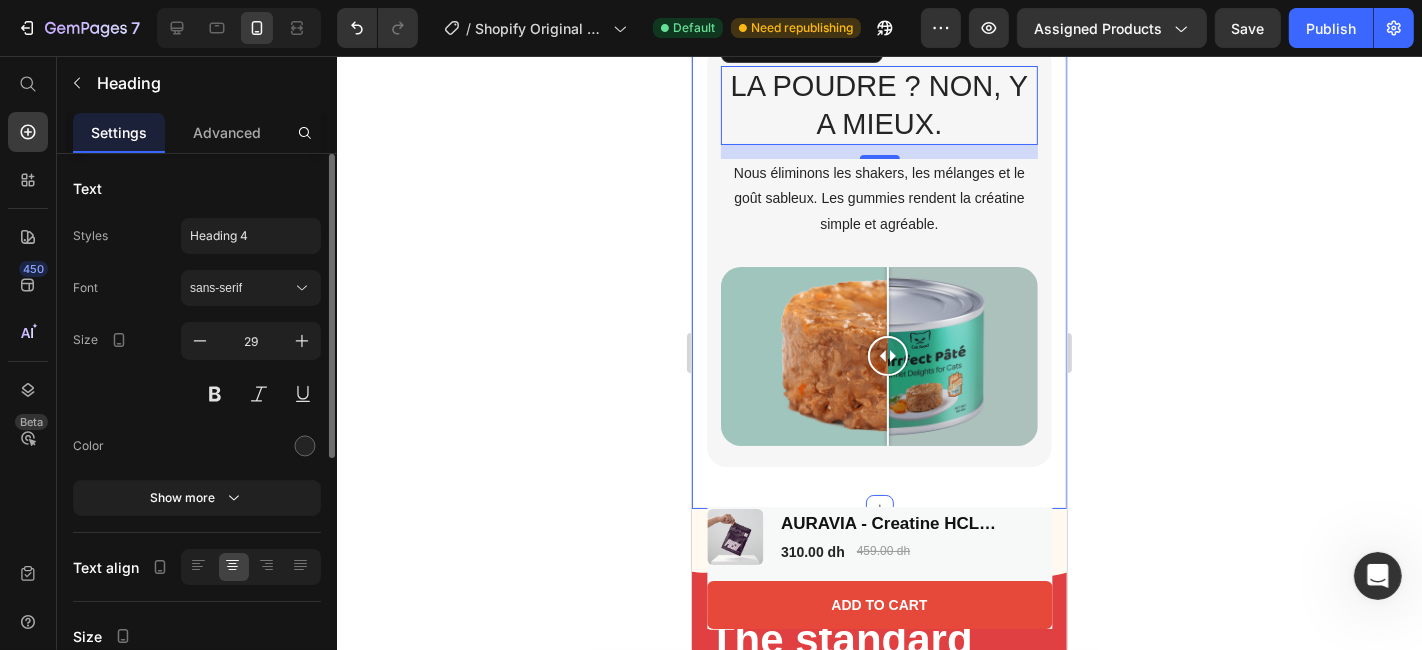 scroll, scrollTop: 4287, scrollLeft: 0, axis: vertical 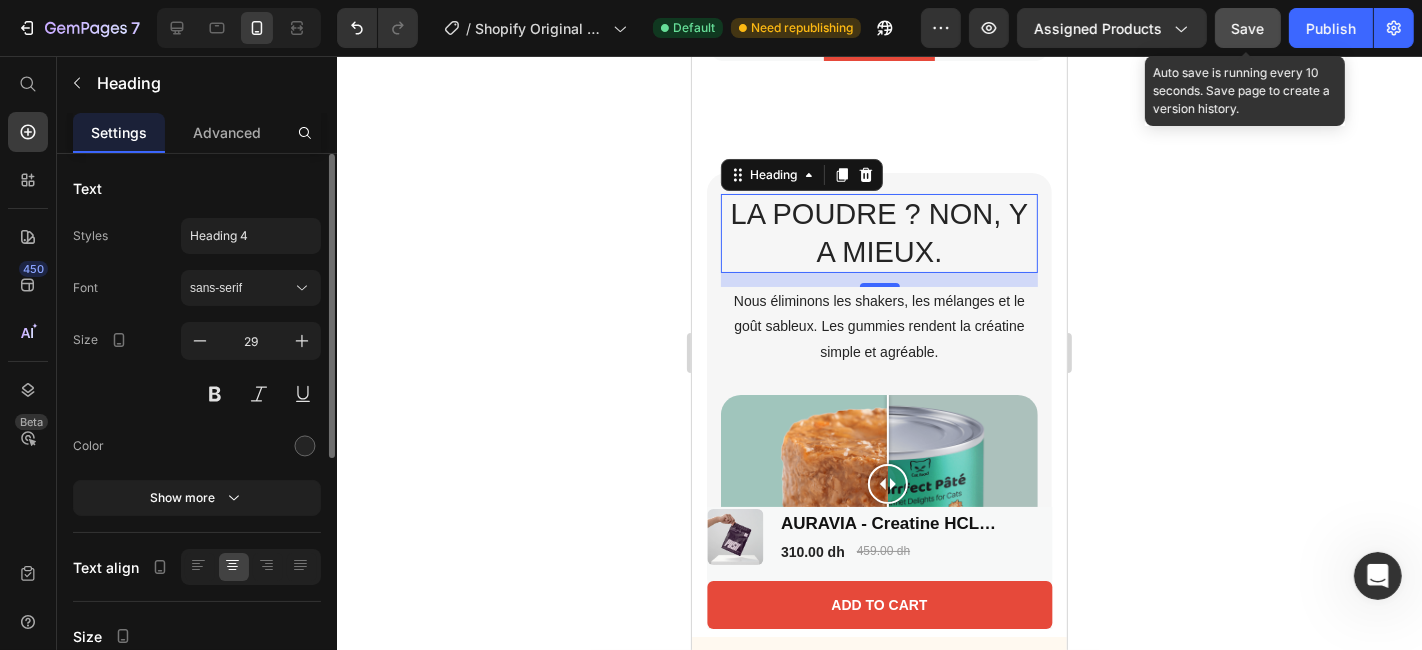 click on "Save" at bounding box center (1248, 28) 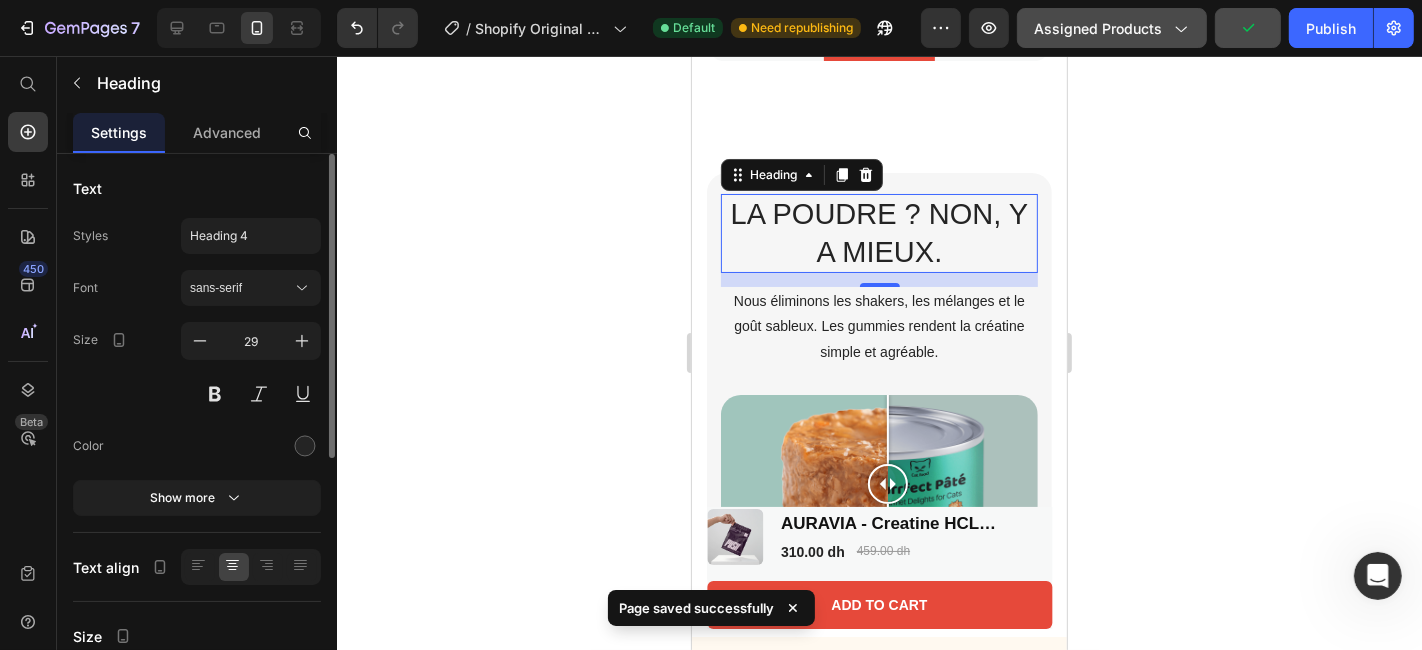 click on "Assigned Products" 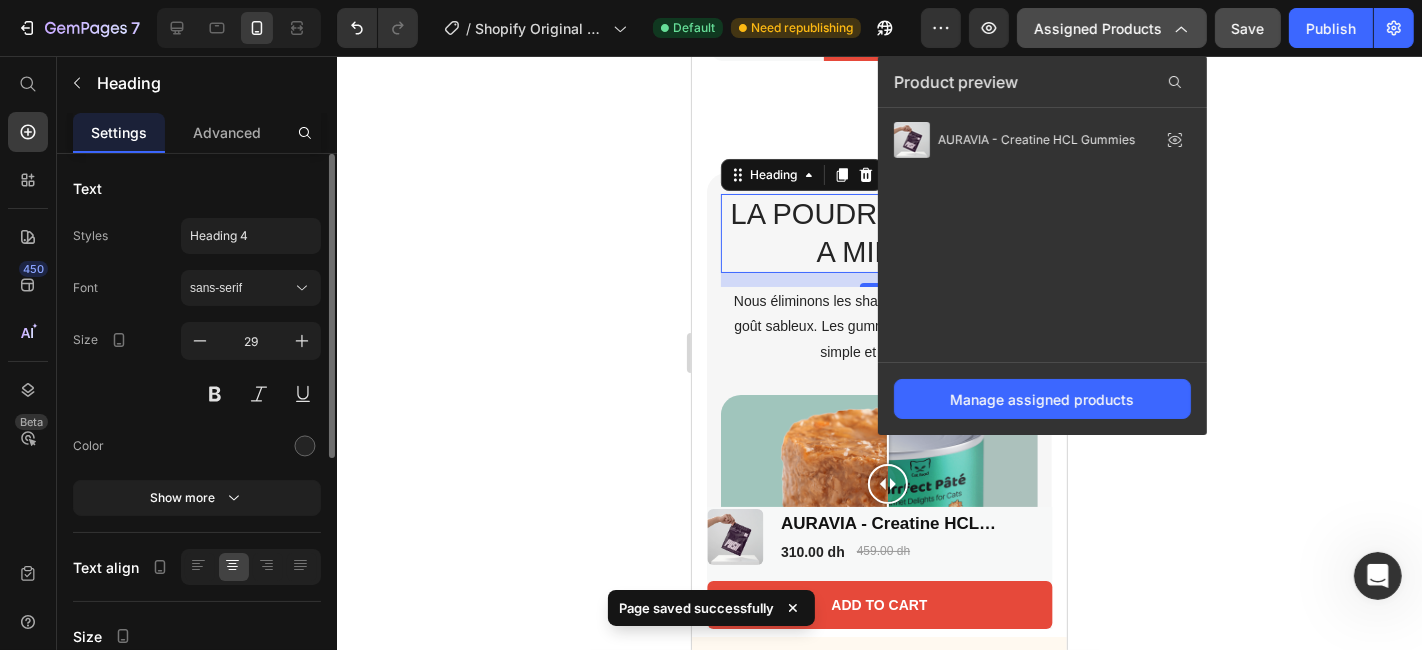 click on "Assigned Products" 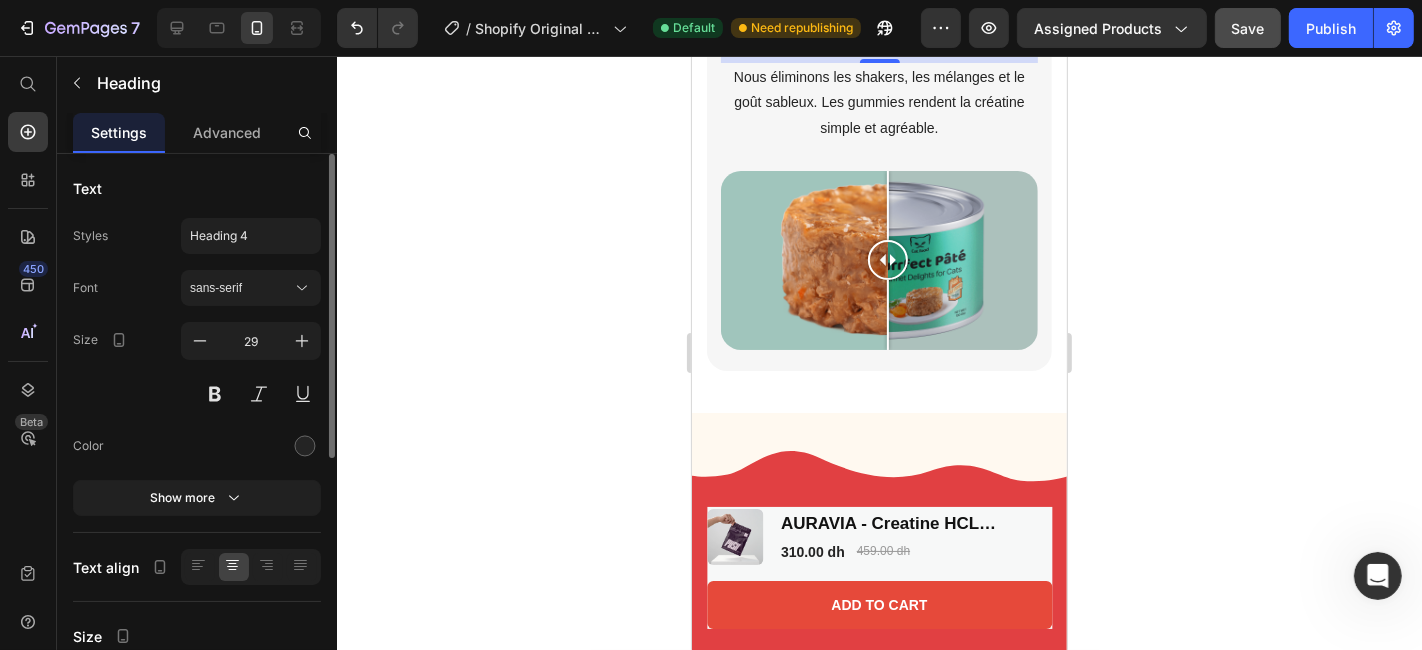 scroll, scrollTop: 4511, scrollLeft: 0, axis: vertical 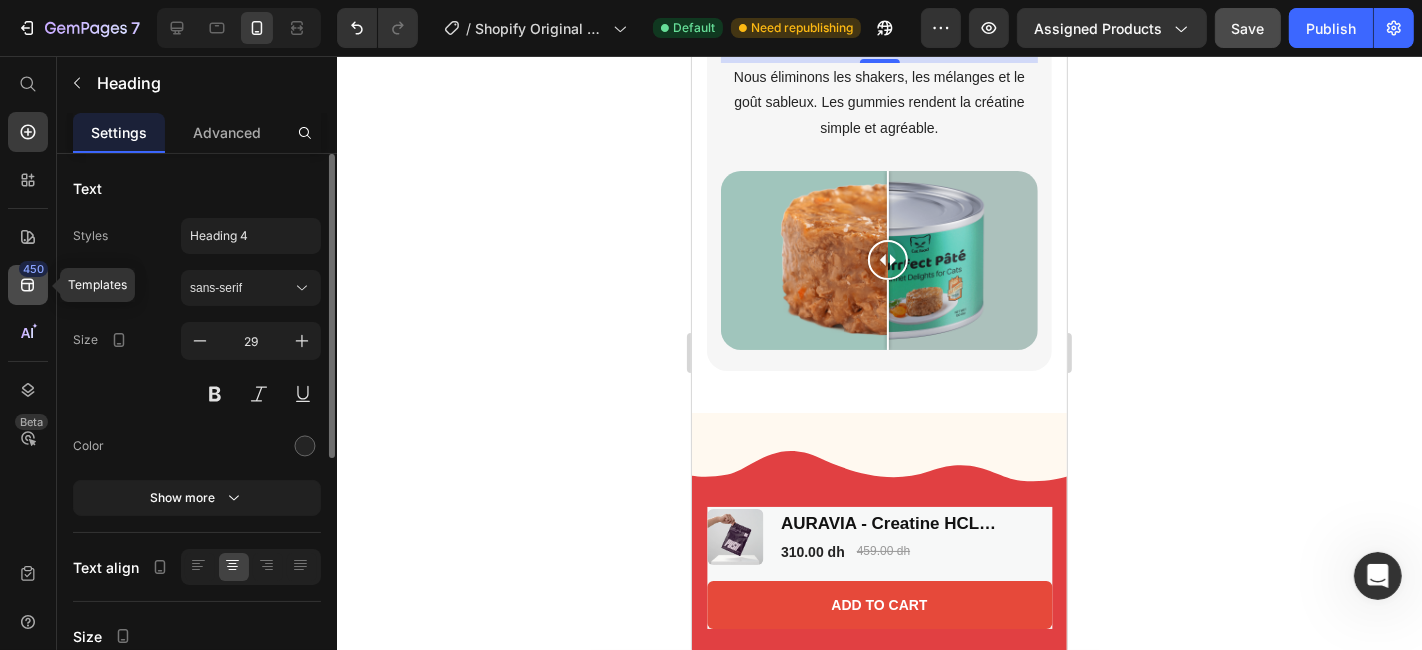 click on "450" 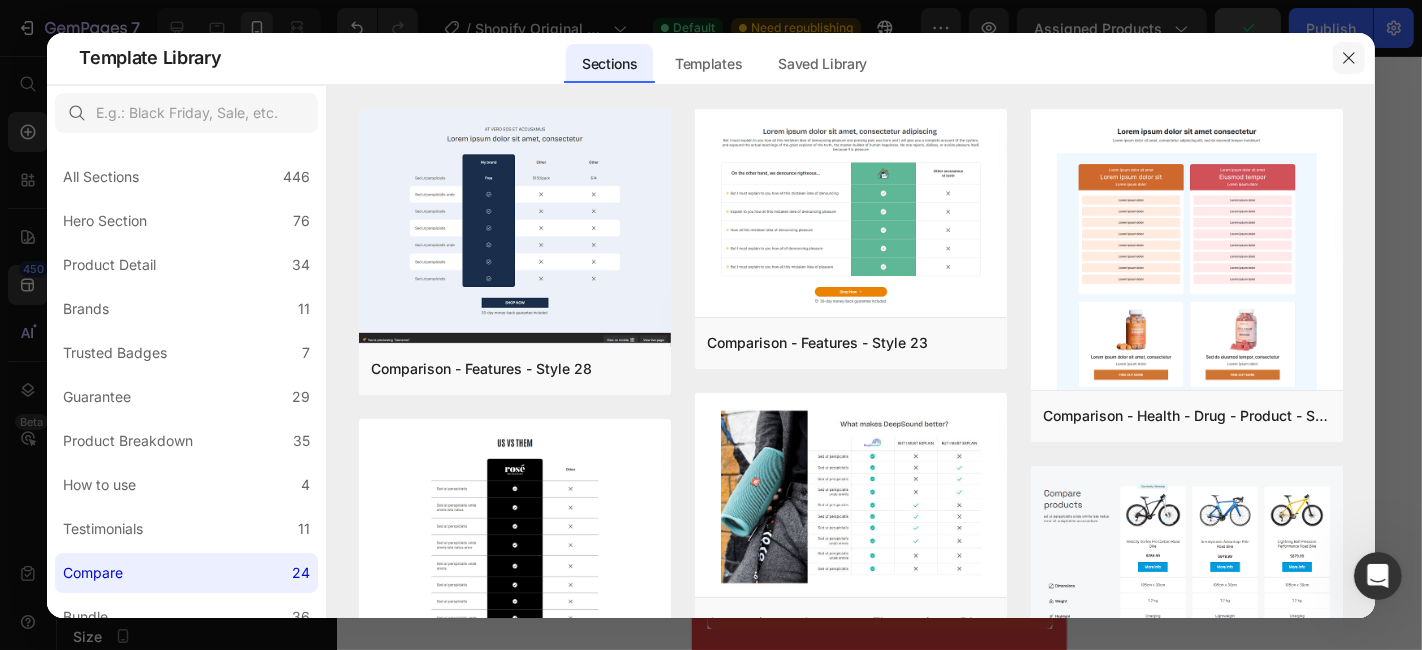 click 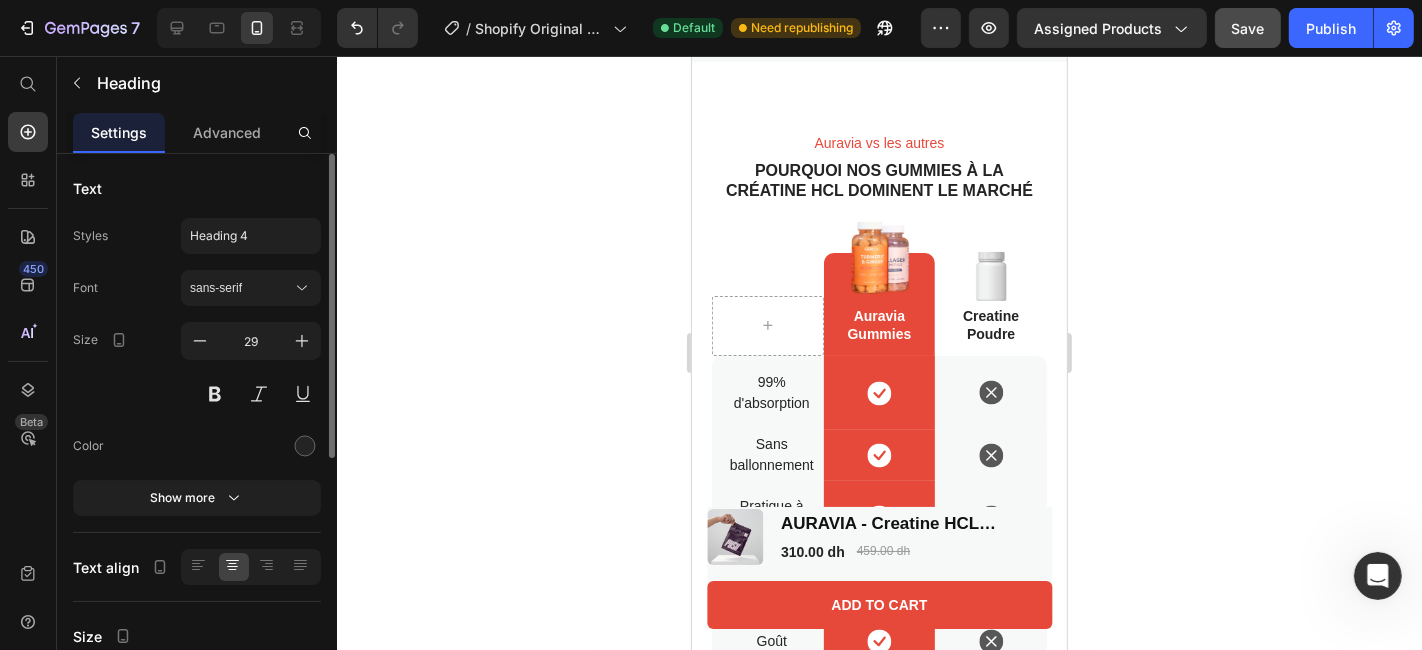 scroll, scrollTop: 3540, scrollLeft: 0, axis: vertical 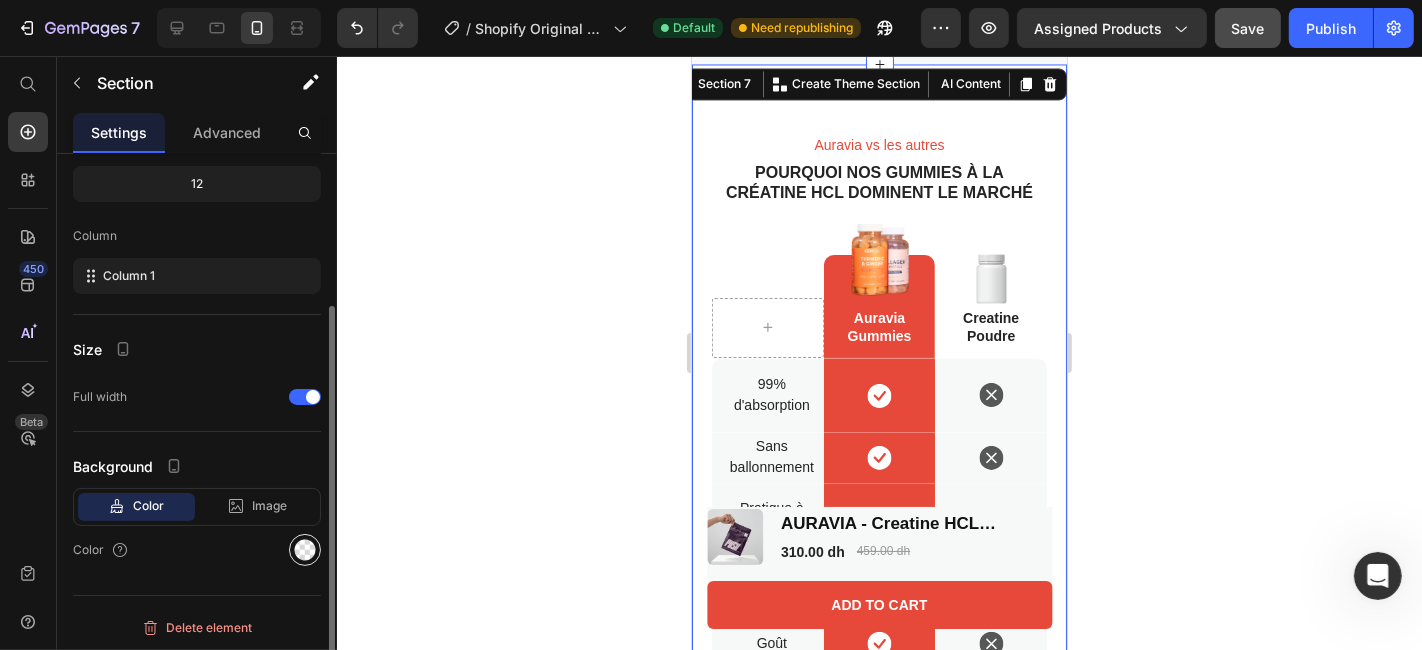 click at bounding box center (305, 550) 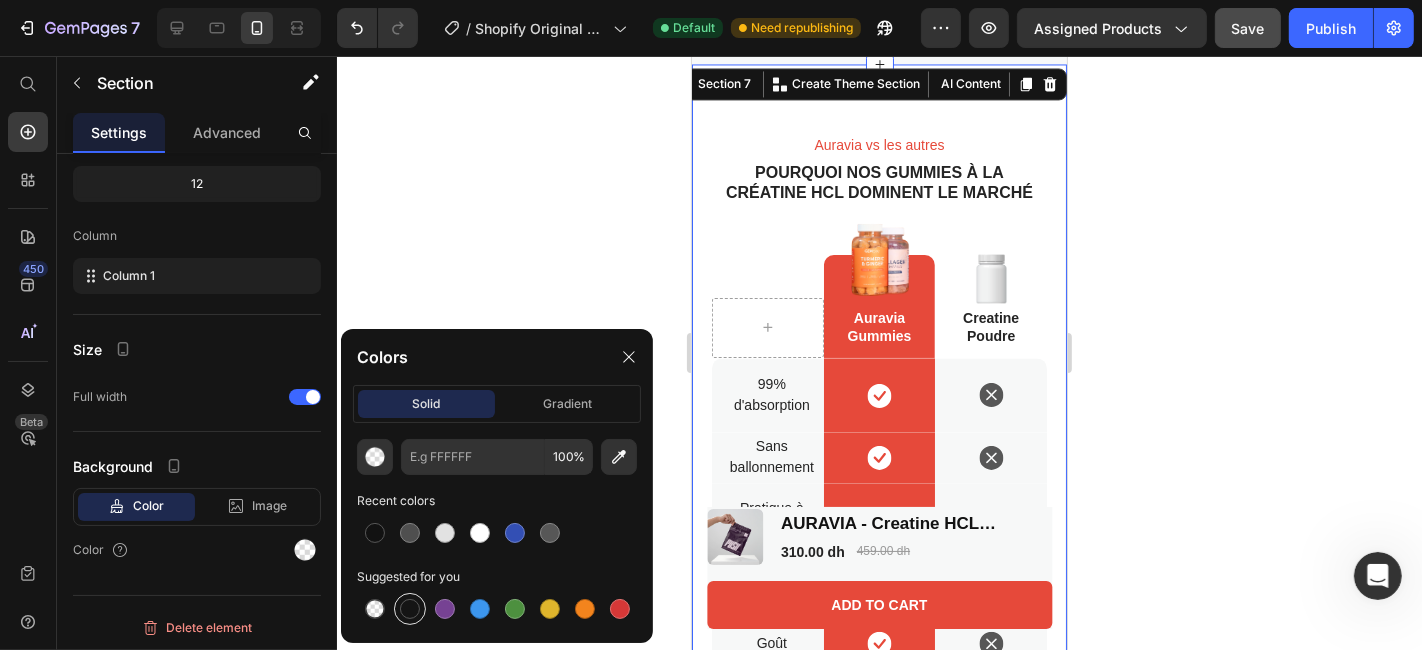 click at bounding box center [410, 609] 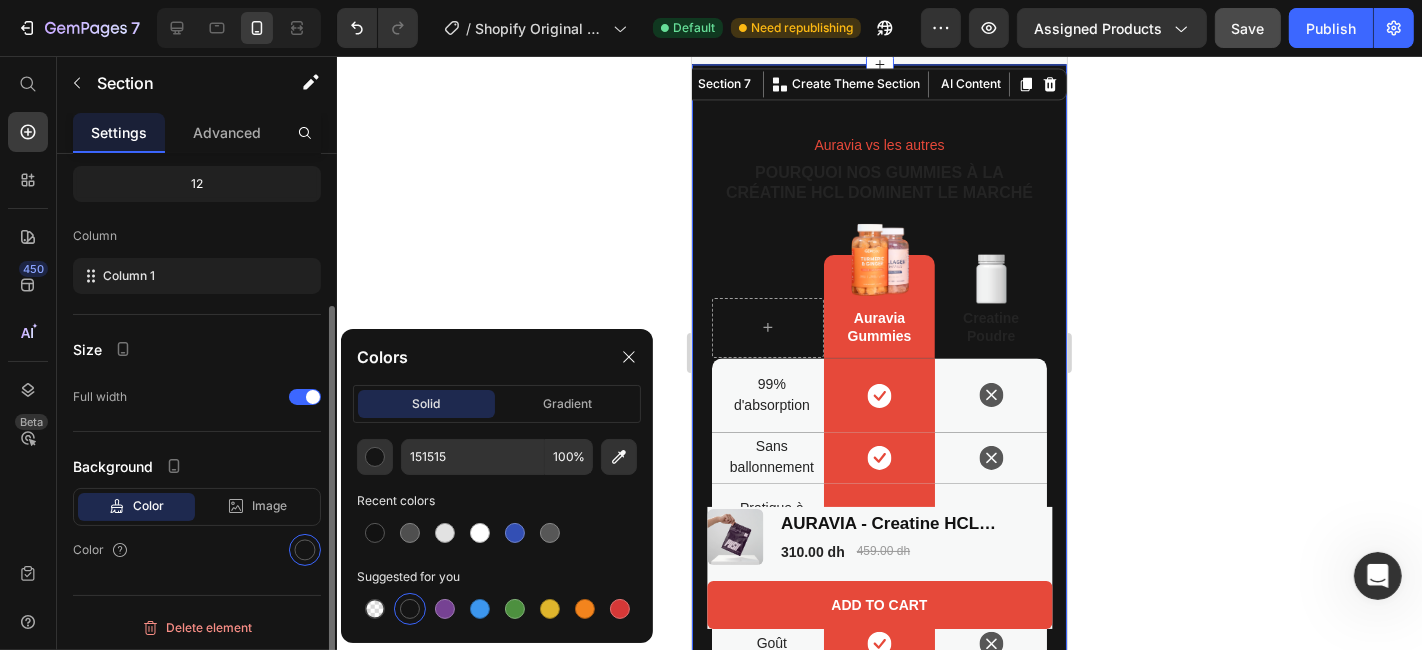 click on "Background" at bounding box center (197, 466) 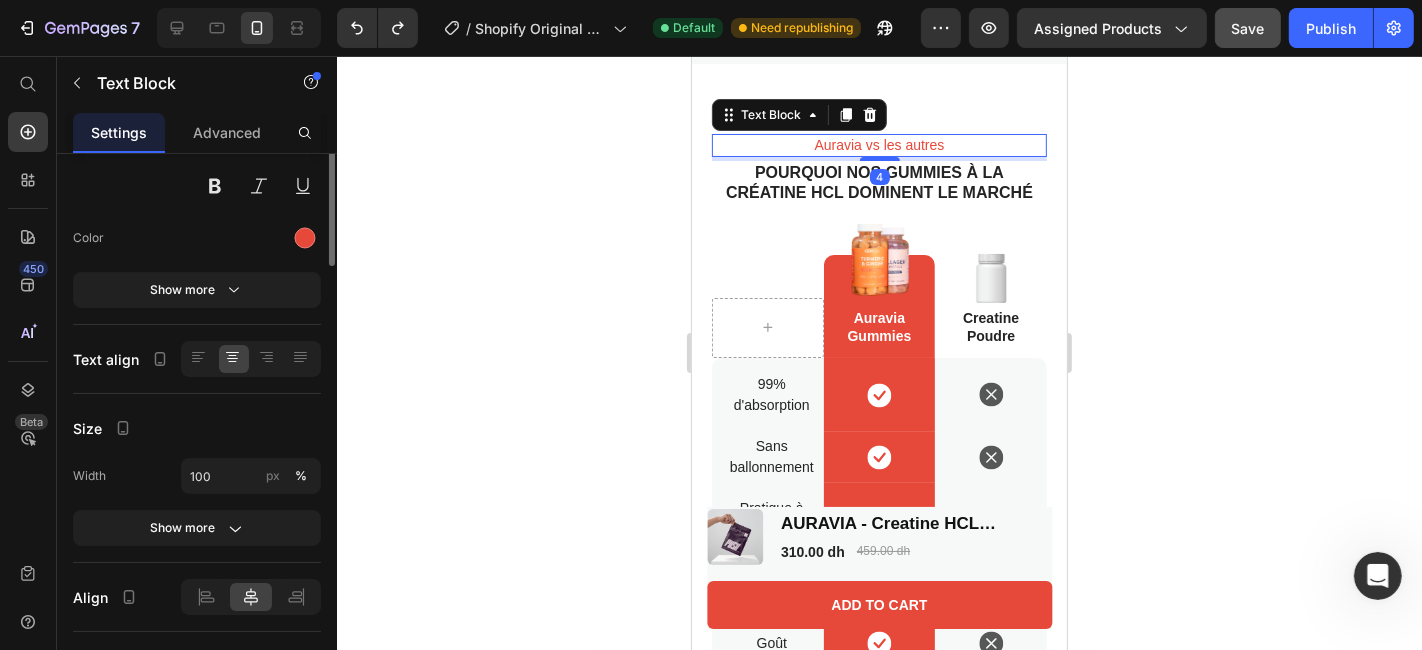 scroll, scrollTop: 0, scrollLeft: 0, axis: both 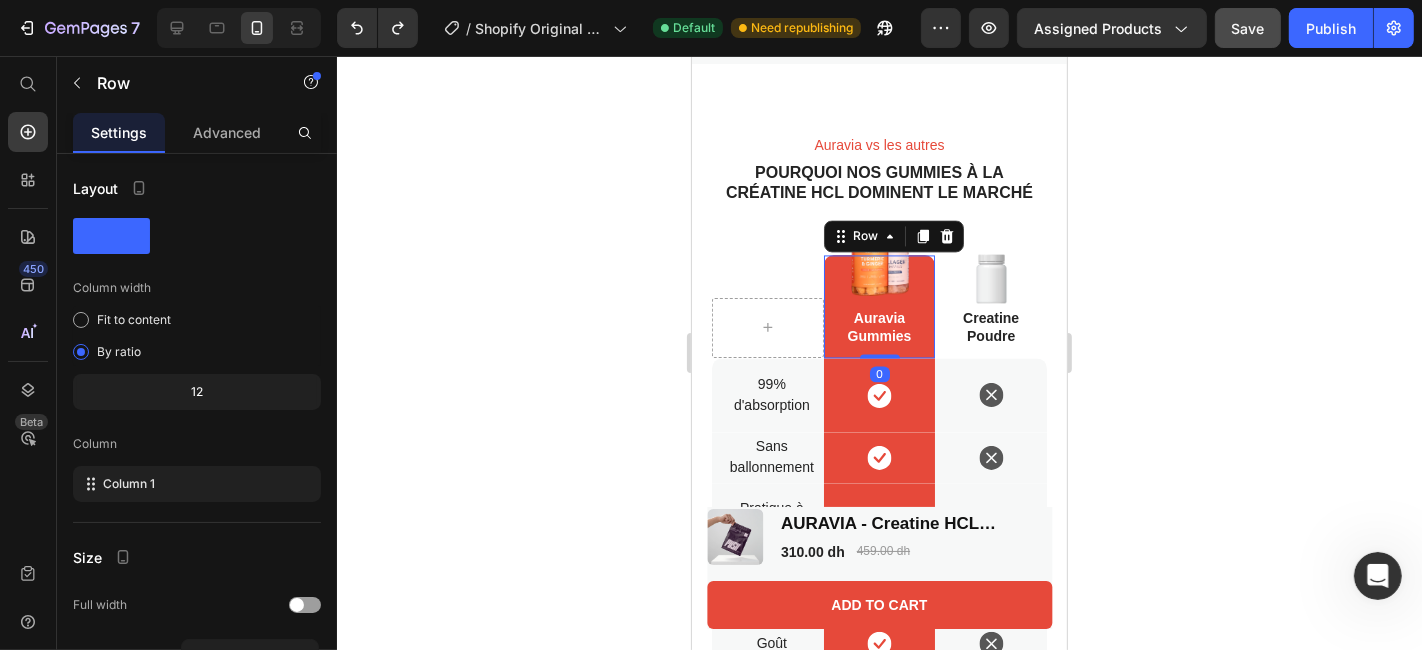 click on "Image Auravia Gummies Text Block" at bounding box center [879, 300] 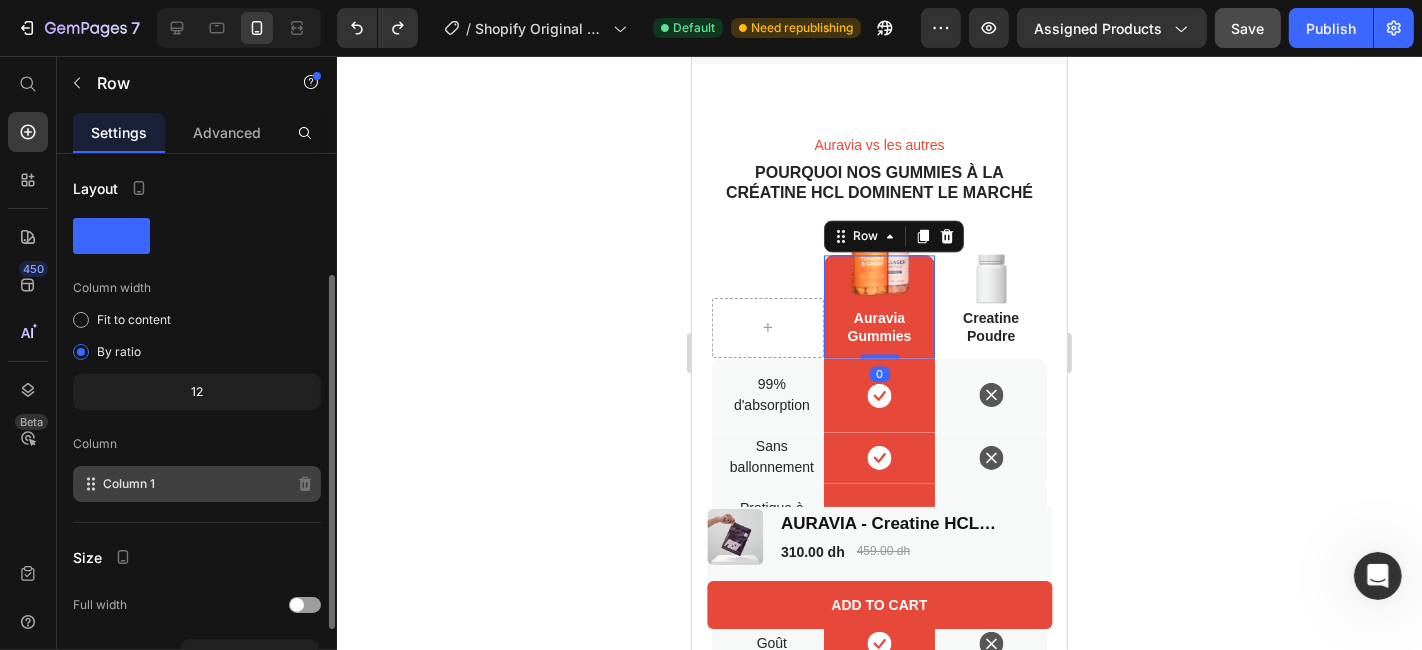 scroll, scrollTop: 312, scrollLeft: 0, axis: vertical 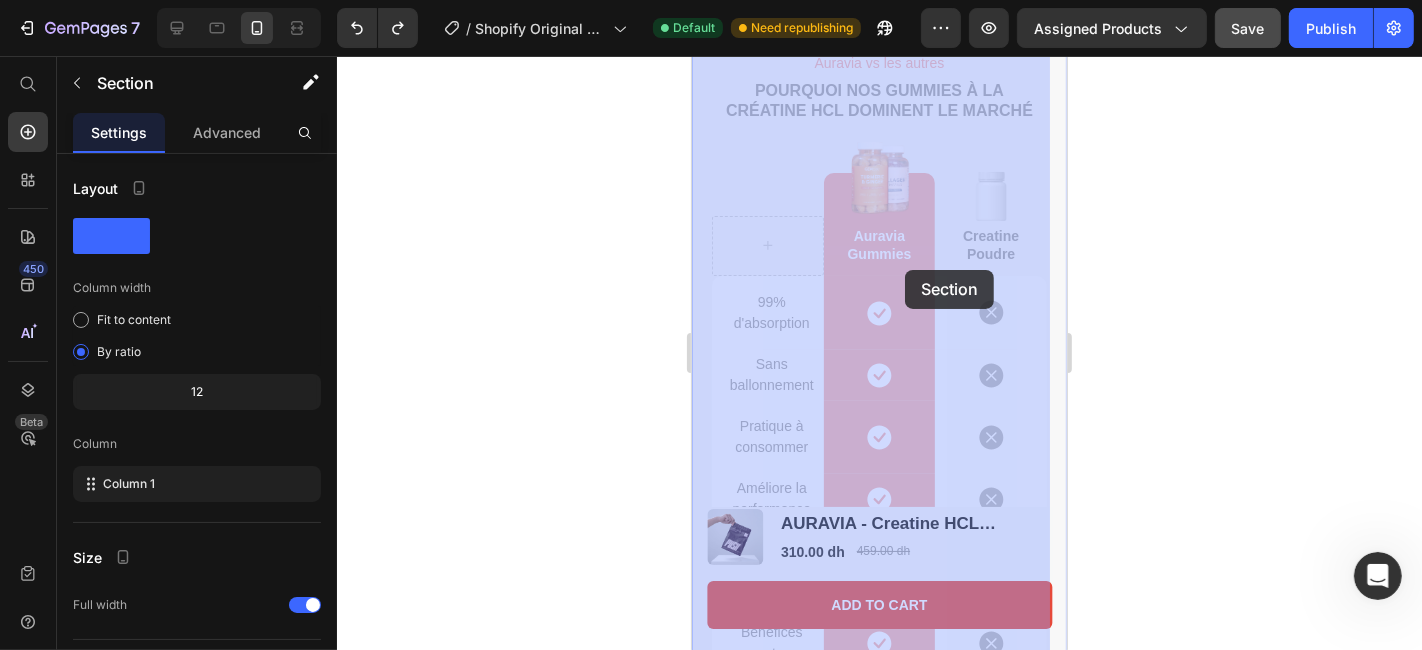 drag, startPoint x: 898, startPoint y: 166, endPoint x: 910, endPoint y: 249, distance: 83.86298 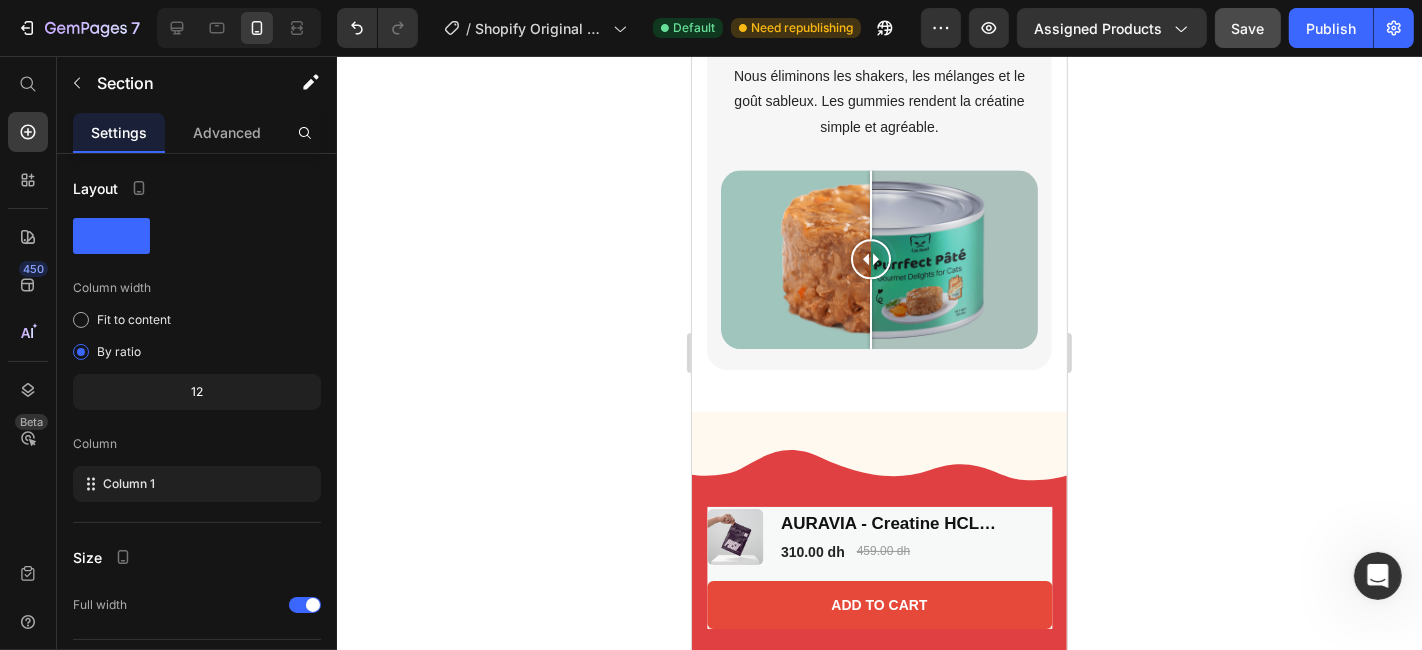 scroll, scrollTop: 4517, scrollLeft: 0, axis: vertical 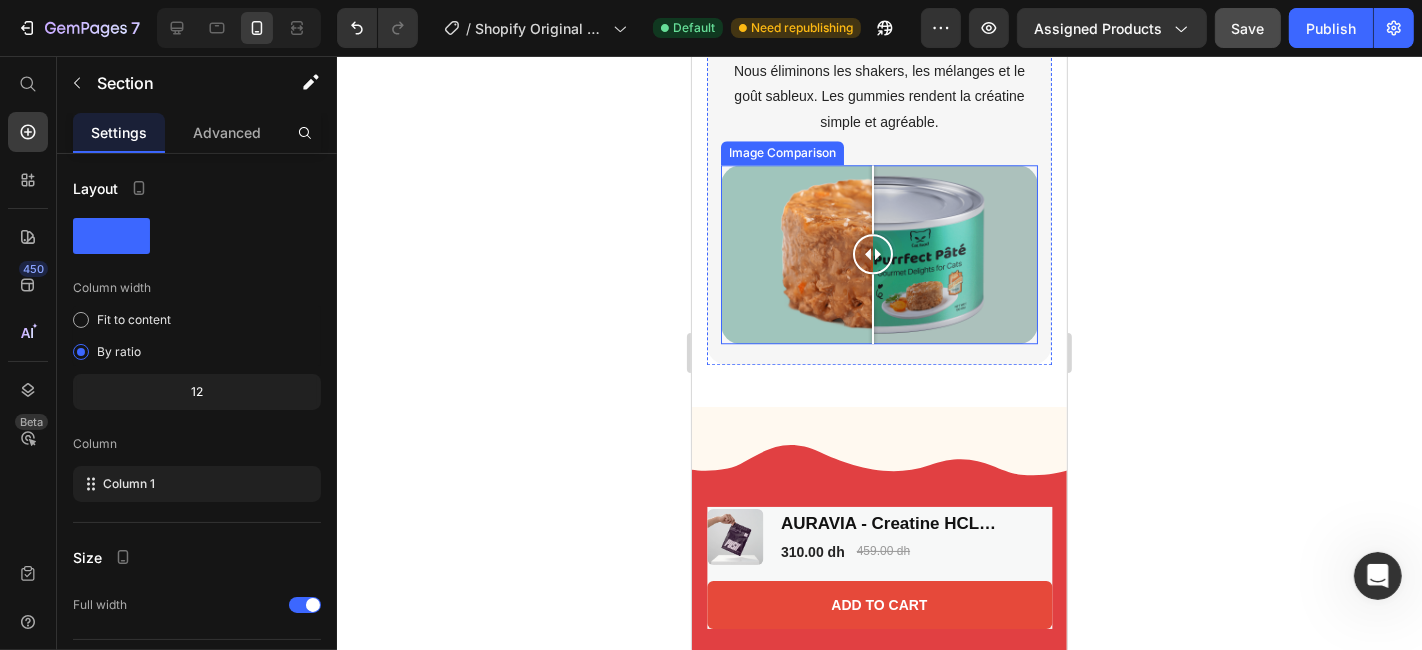 click at bounding box center (872, 253) 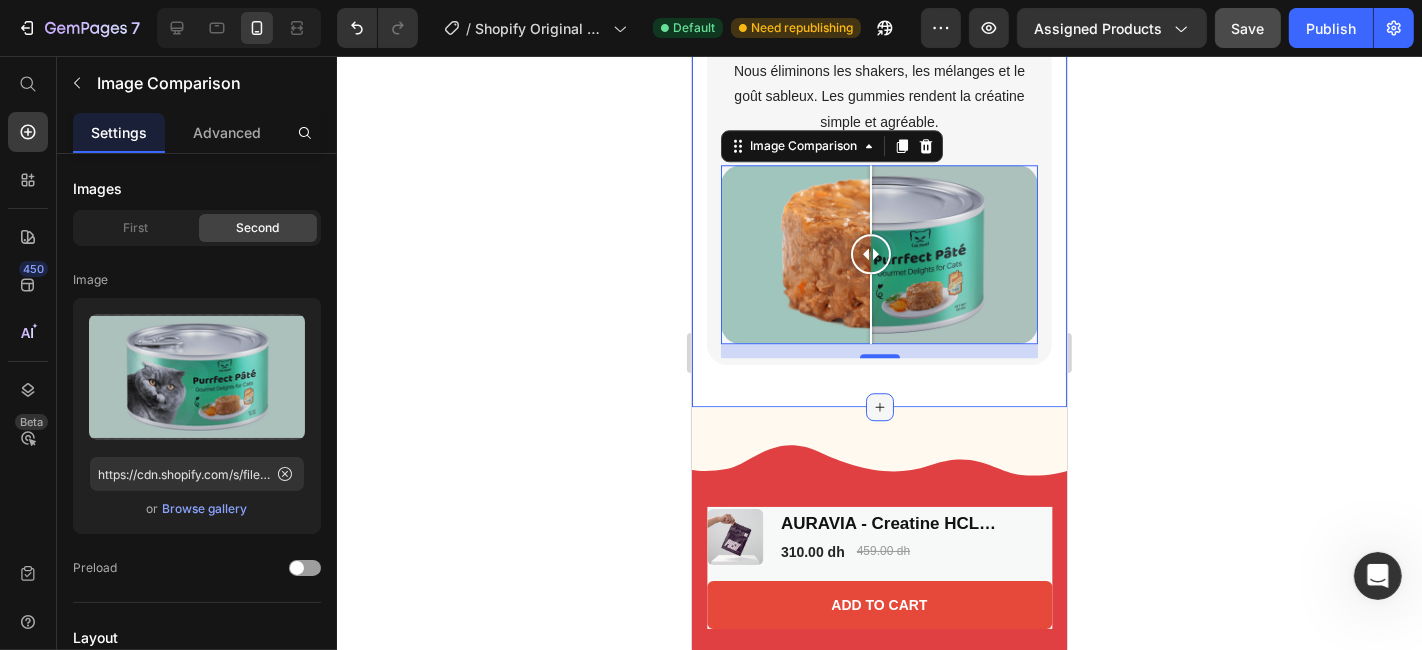 click 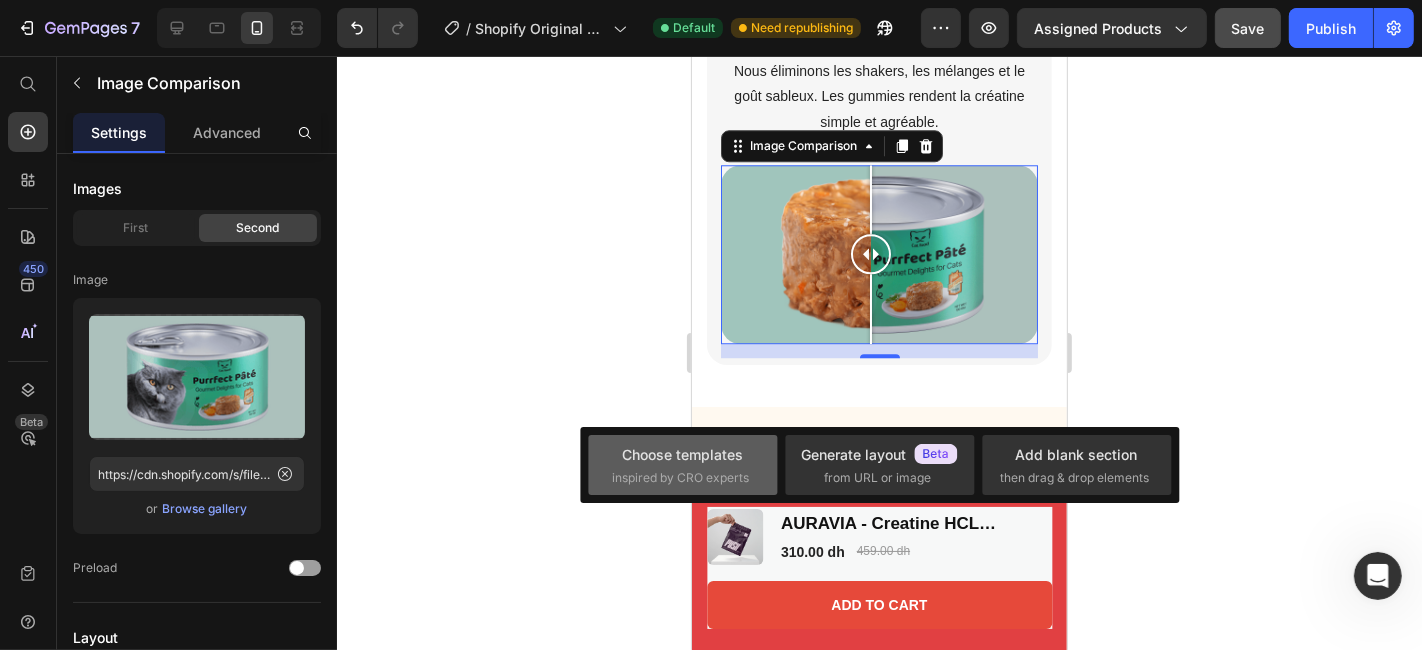 click on "Choose templates" at bounding box center (682, 454) 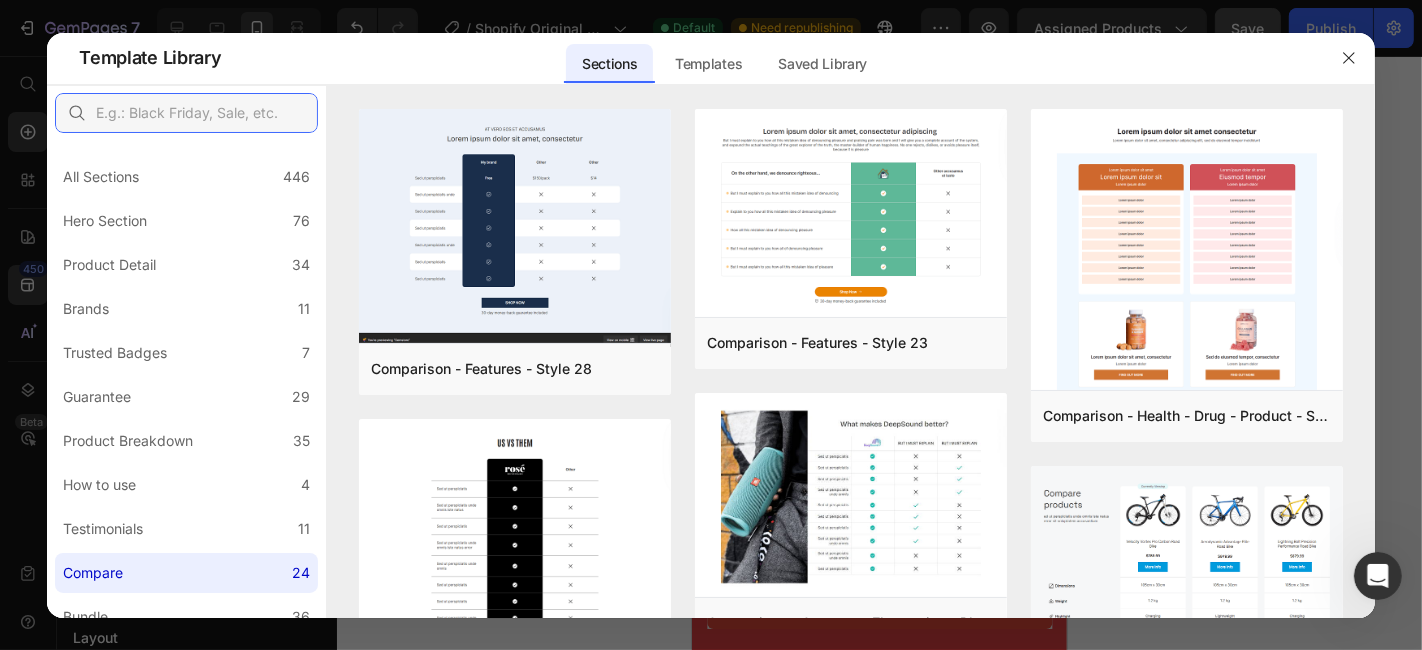 click at bounding box center [186, 113] 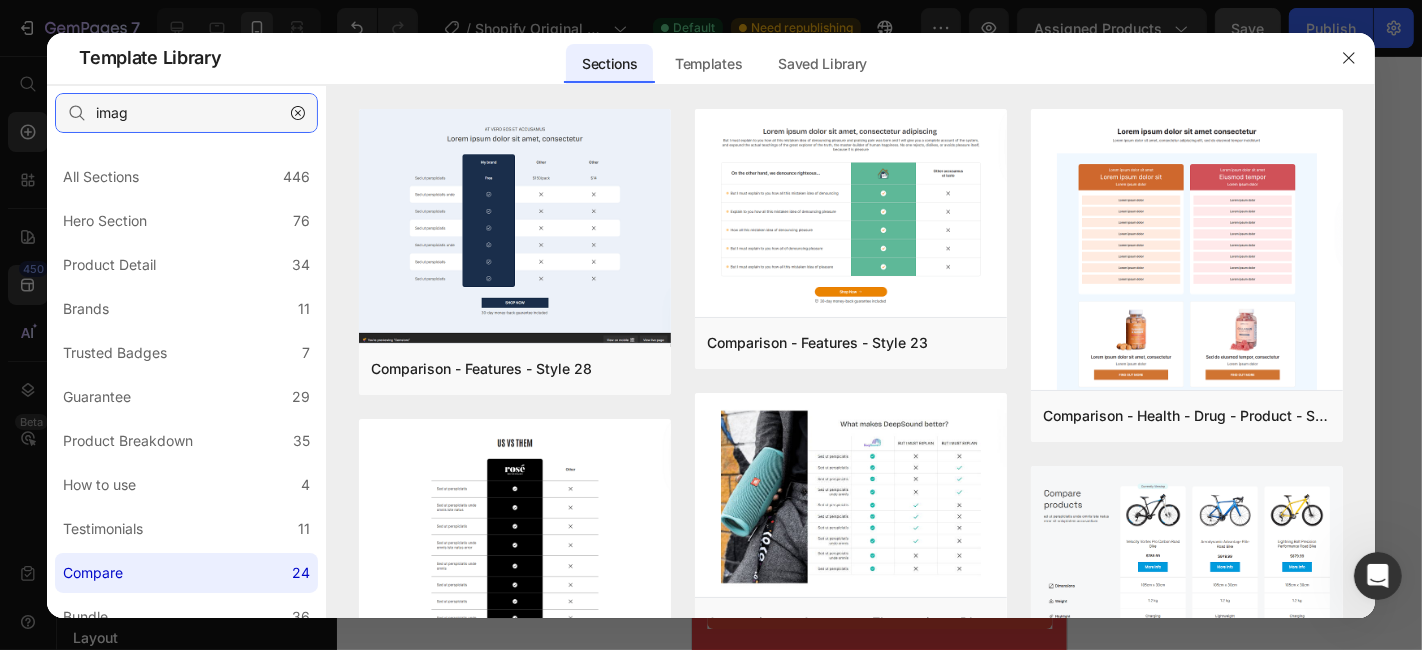 type on "image" 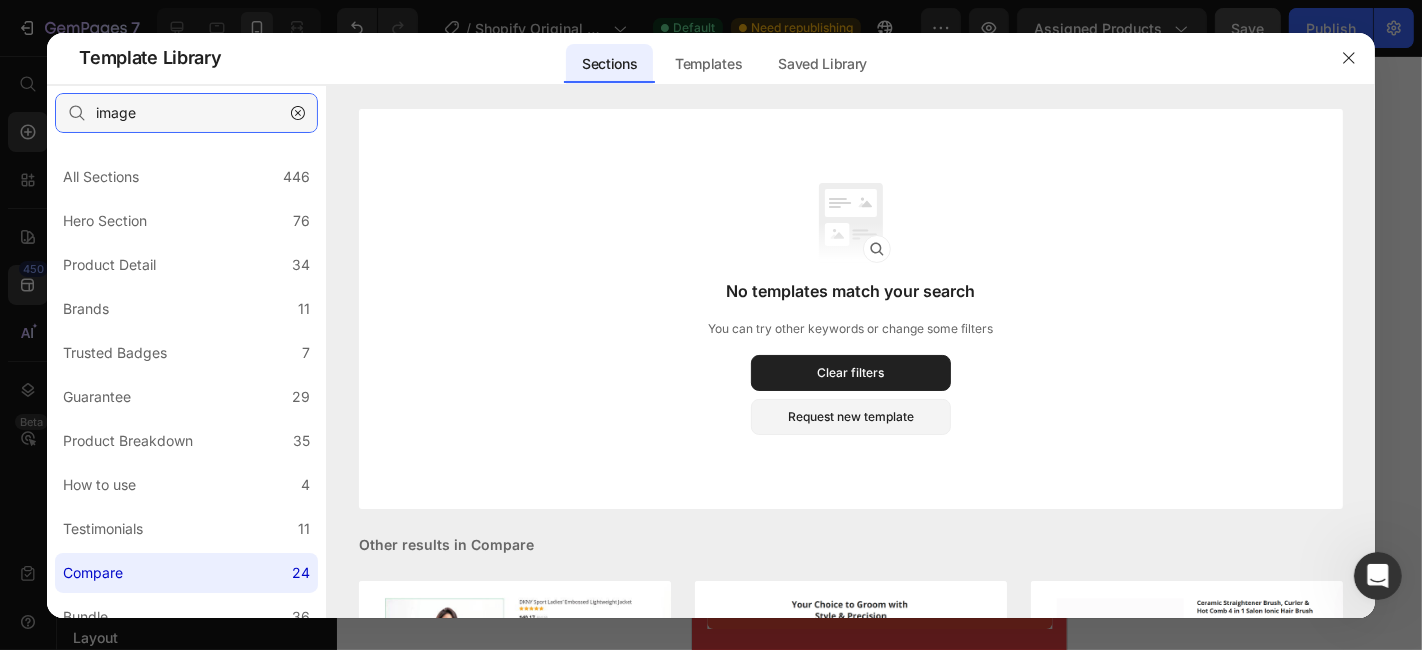 click on "image" at bounding box center (186, 113) 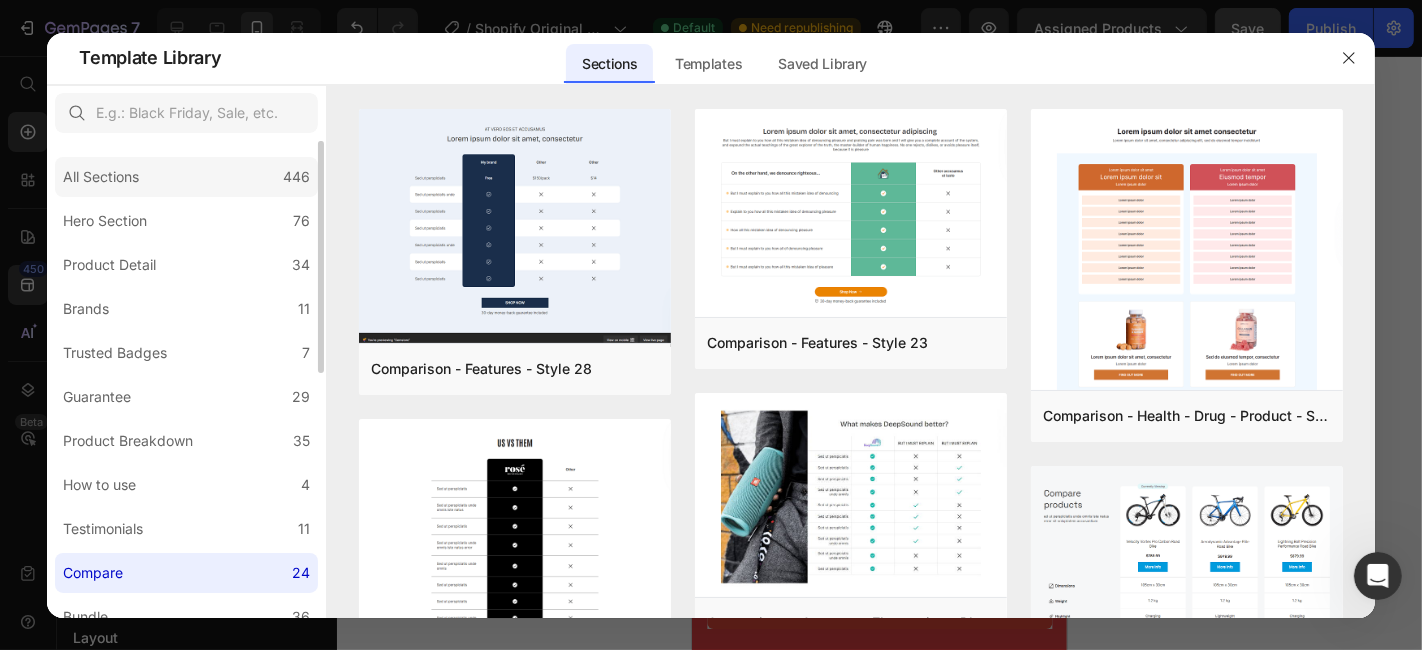 click on "All Sections 446" 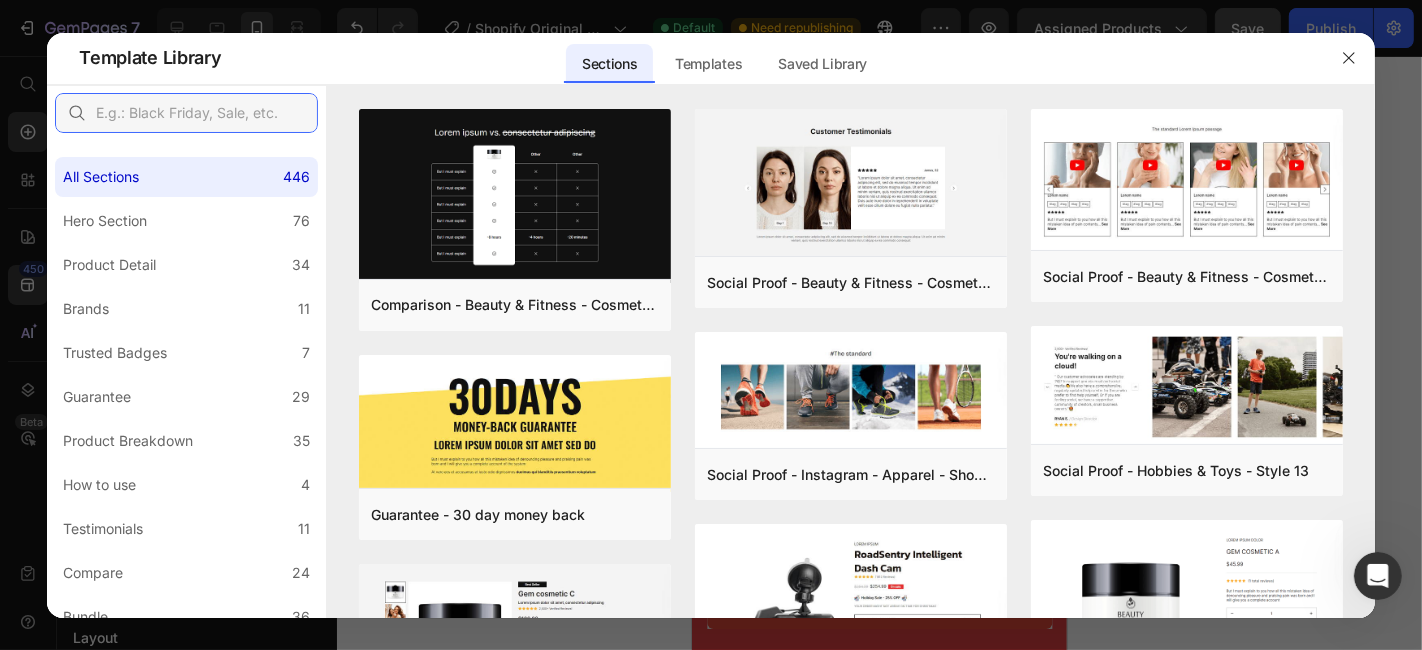 click at bounding box center [186, 113] 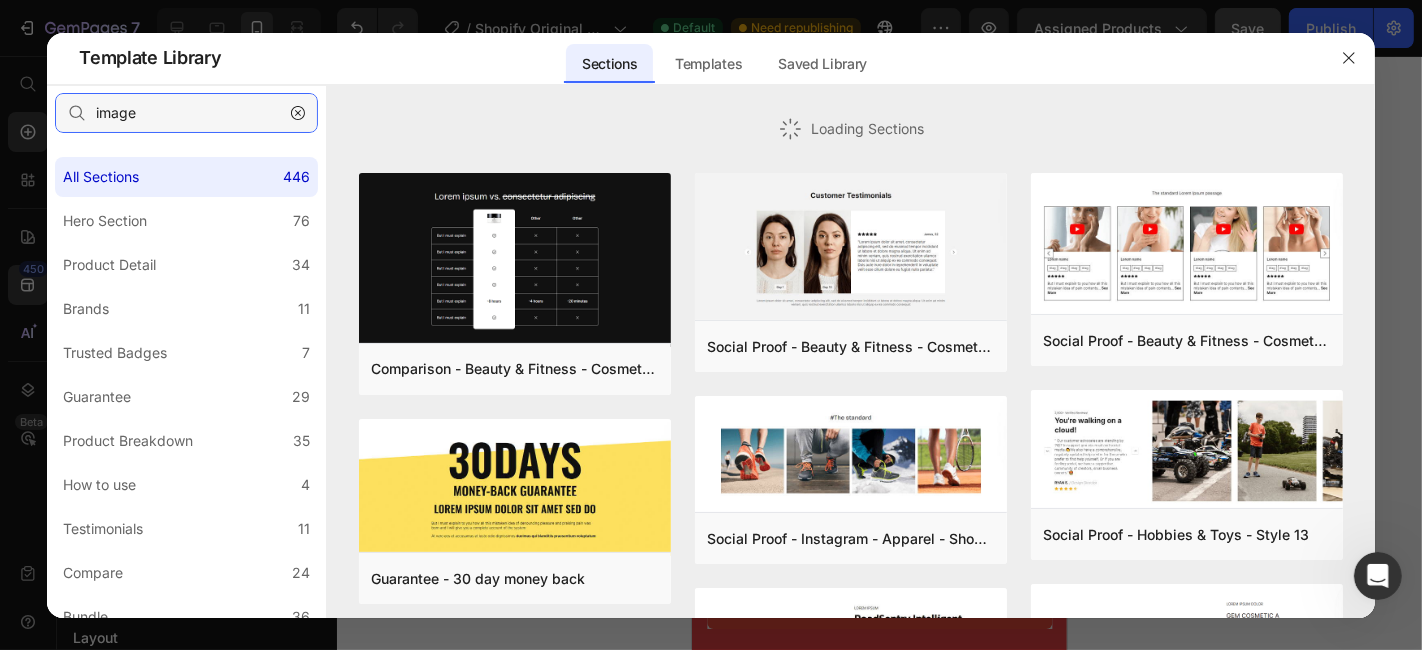 type on "image" 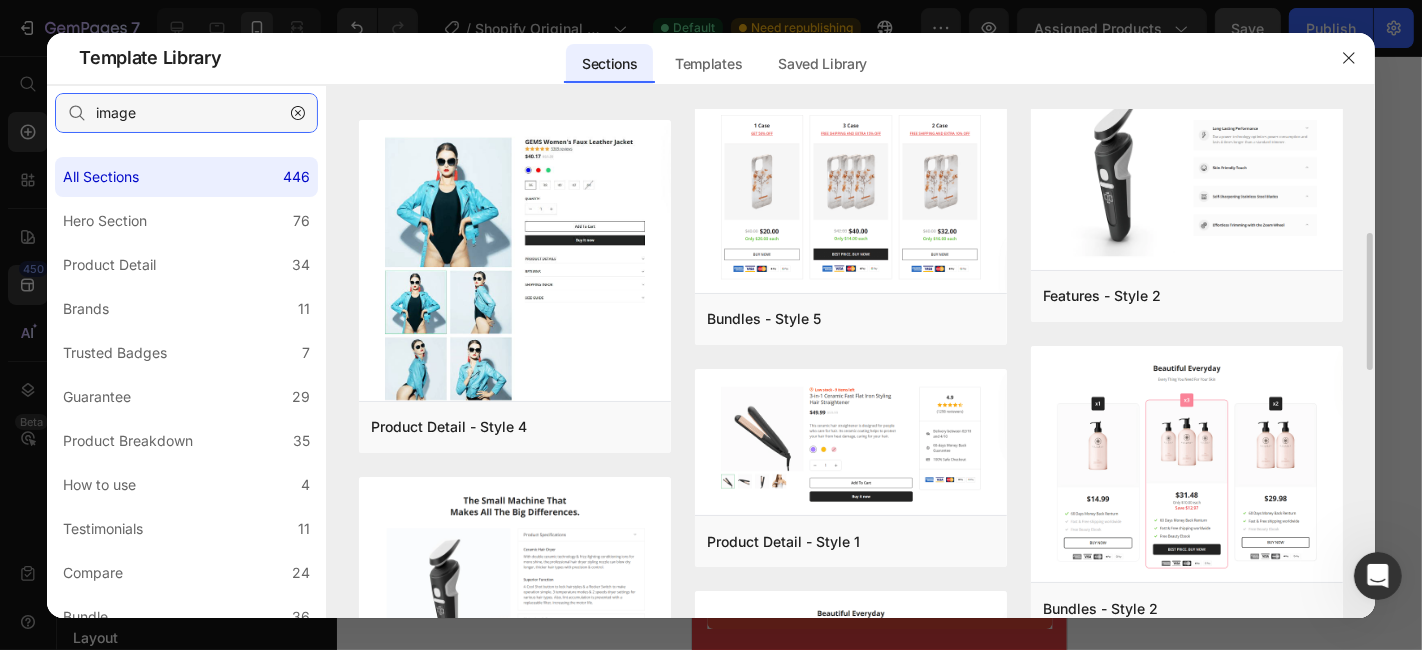 scroll, scrollTop: 372, scrollLeft: 0, axis: vertical 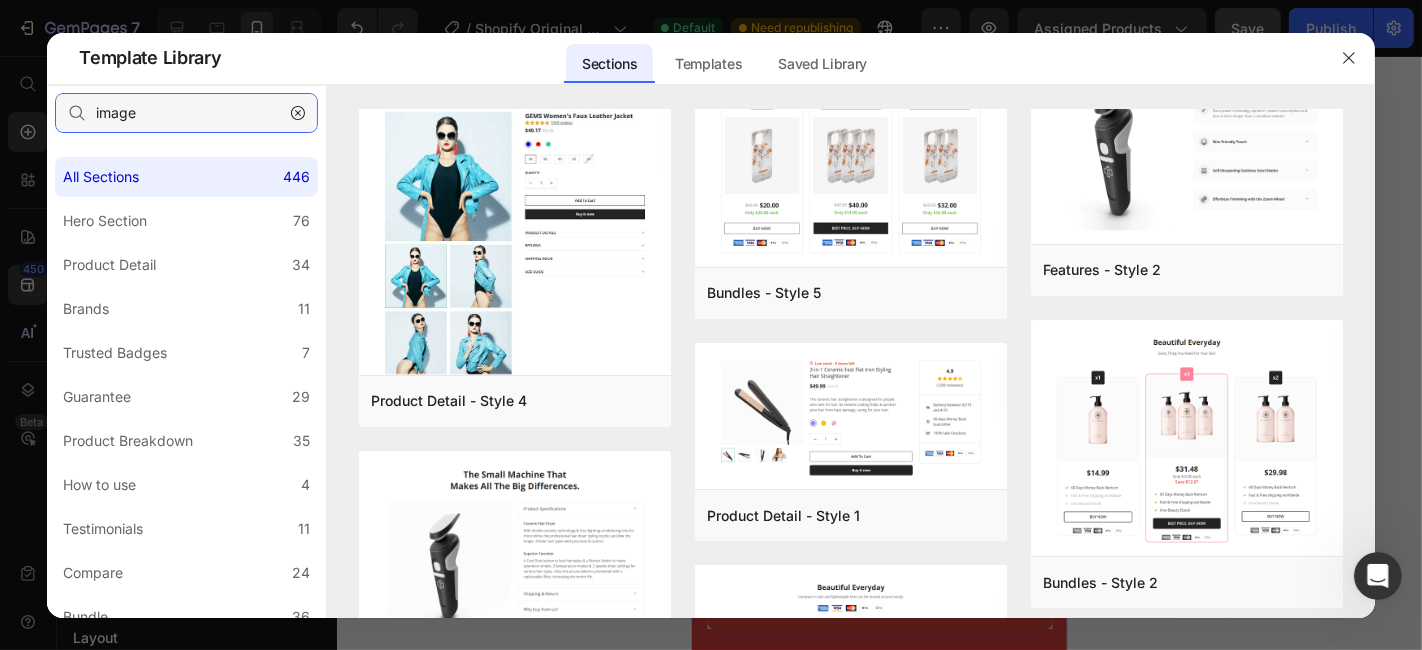 click on "image" at bounding box center (186, 113) 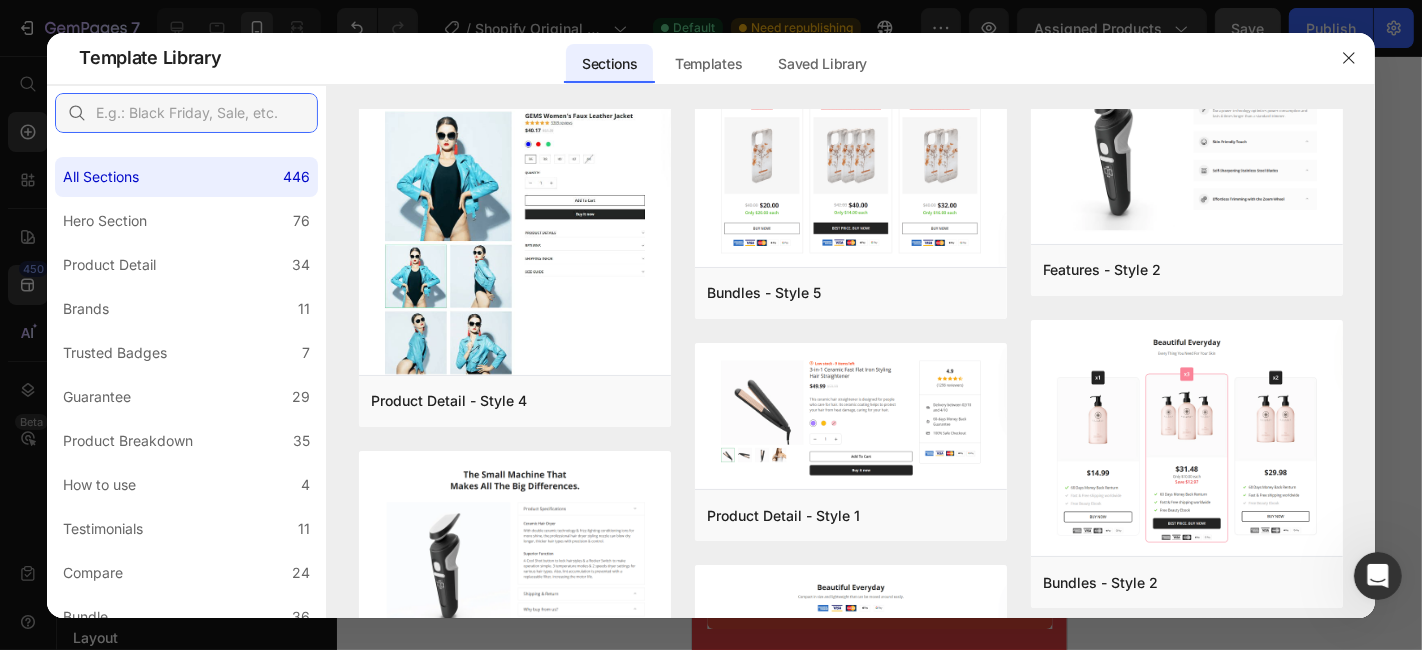 scroll, scrollTop: 0, scrollLeft: 0, axis: both 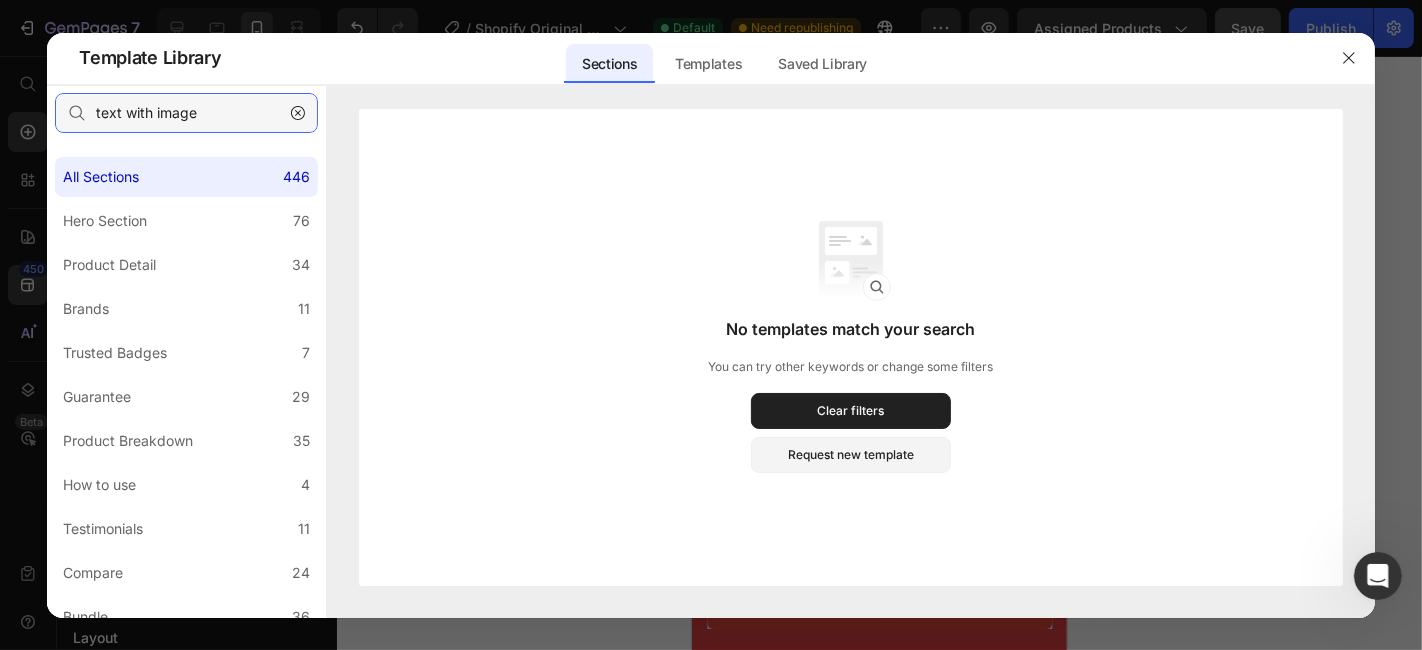 type on "text with image" 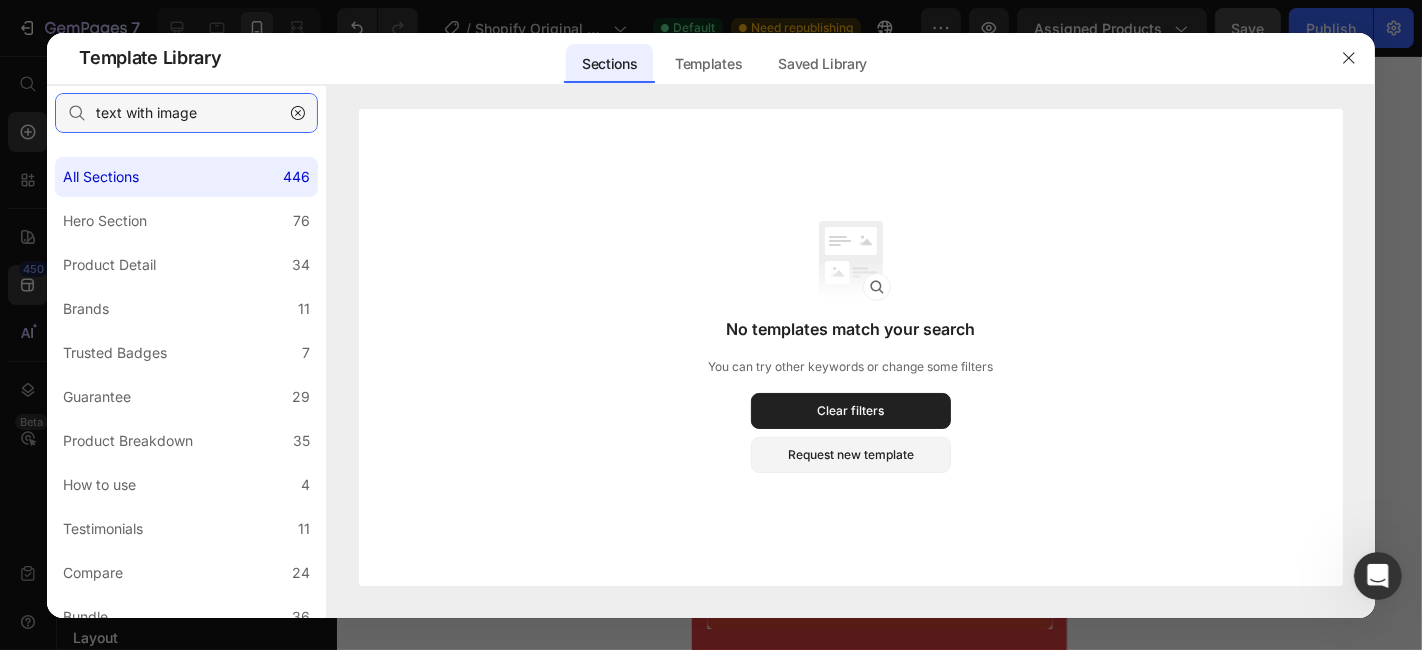 click on "text with image" at bounding box center (186, 113) 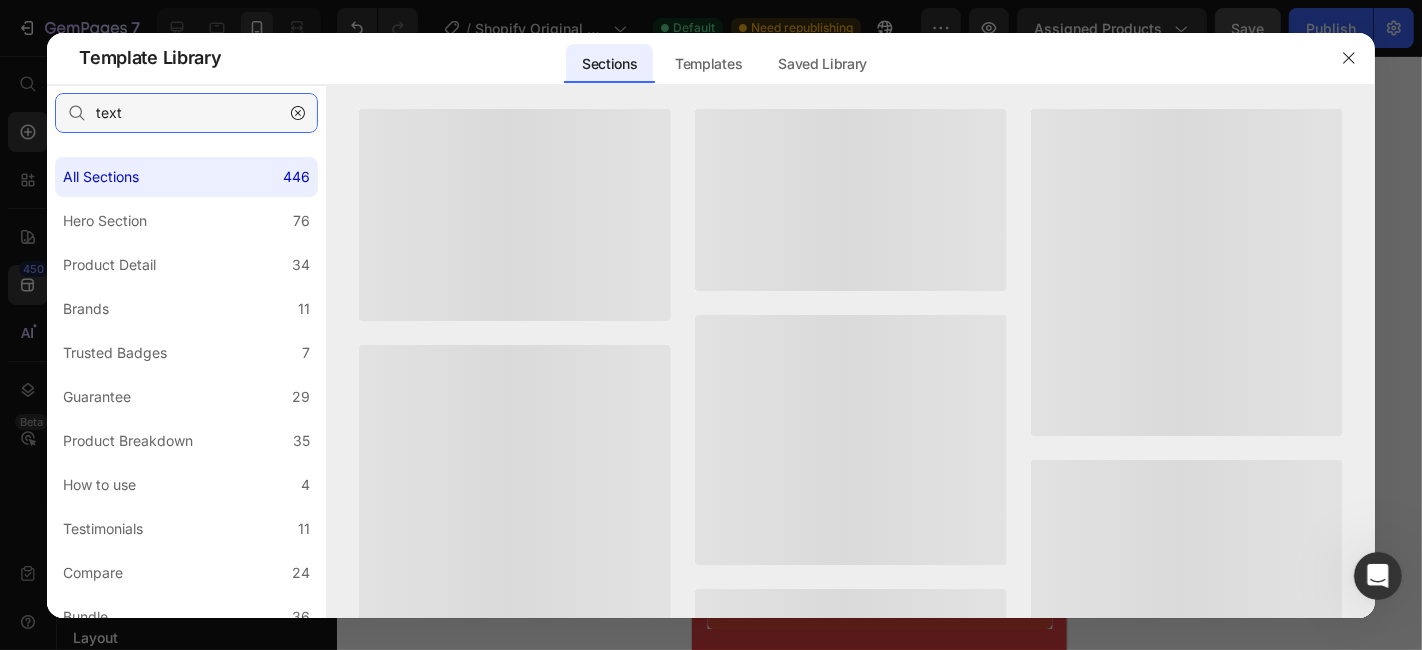 type on "text" 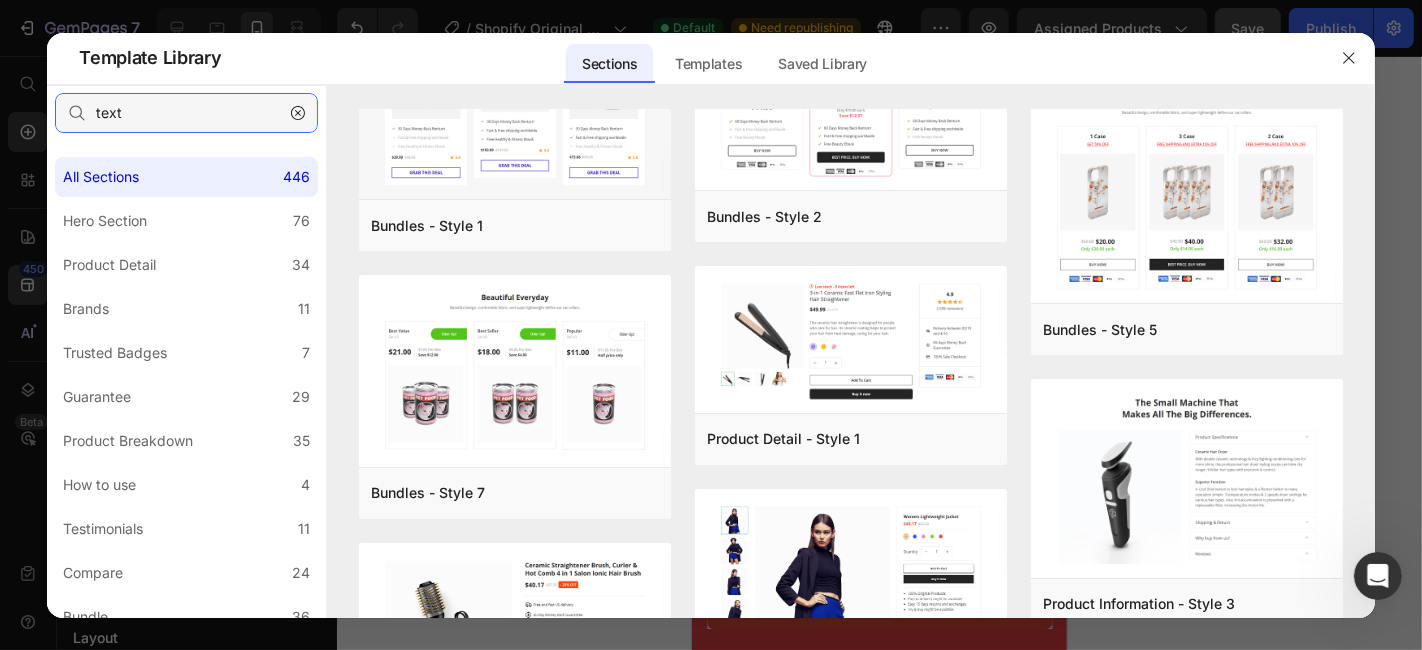 scroll, scrollTop: 1420, scrollLeft: 0, axis: vertical 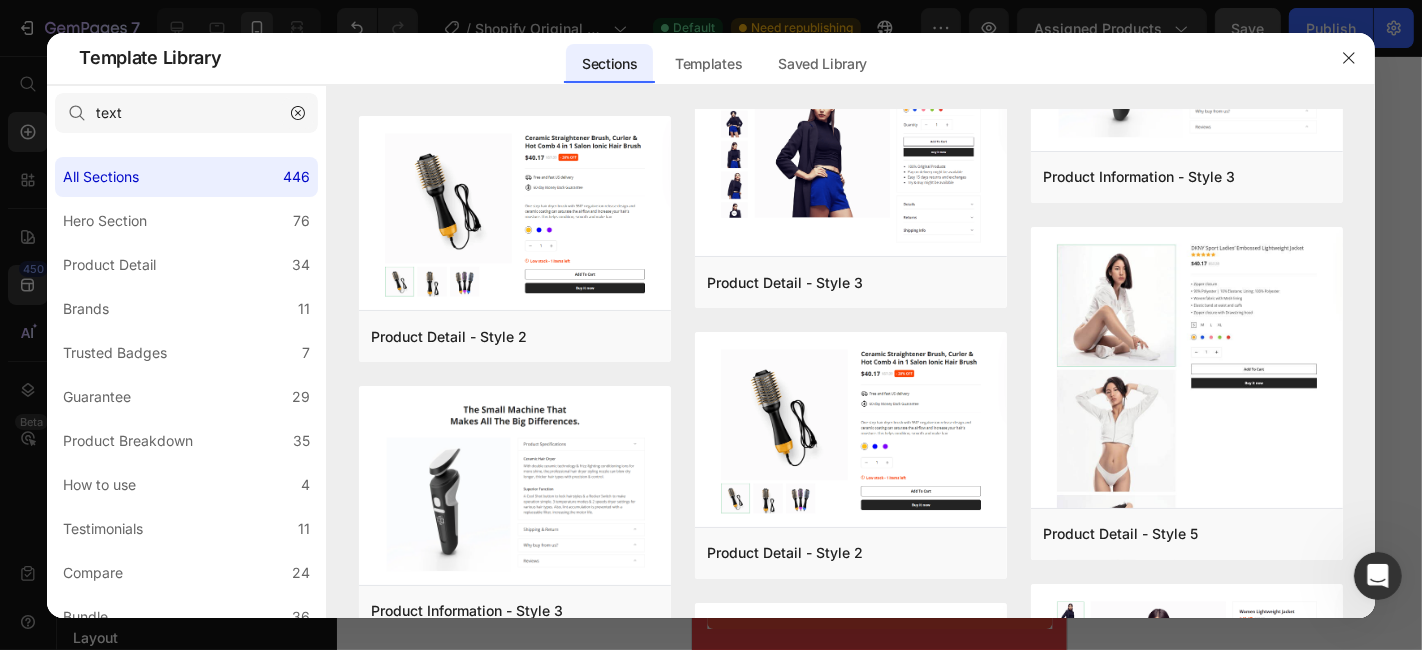 click 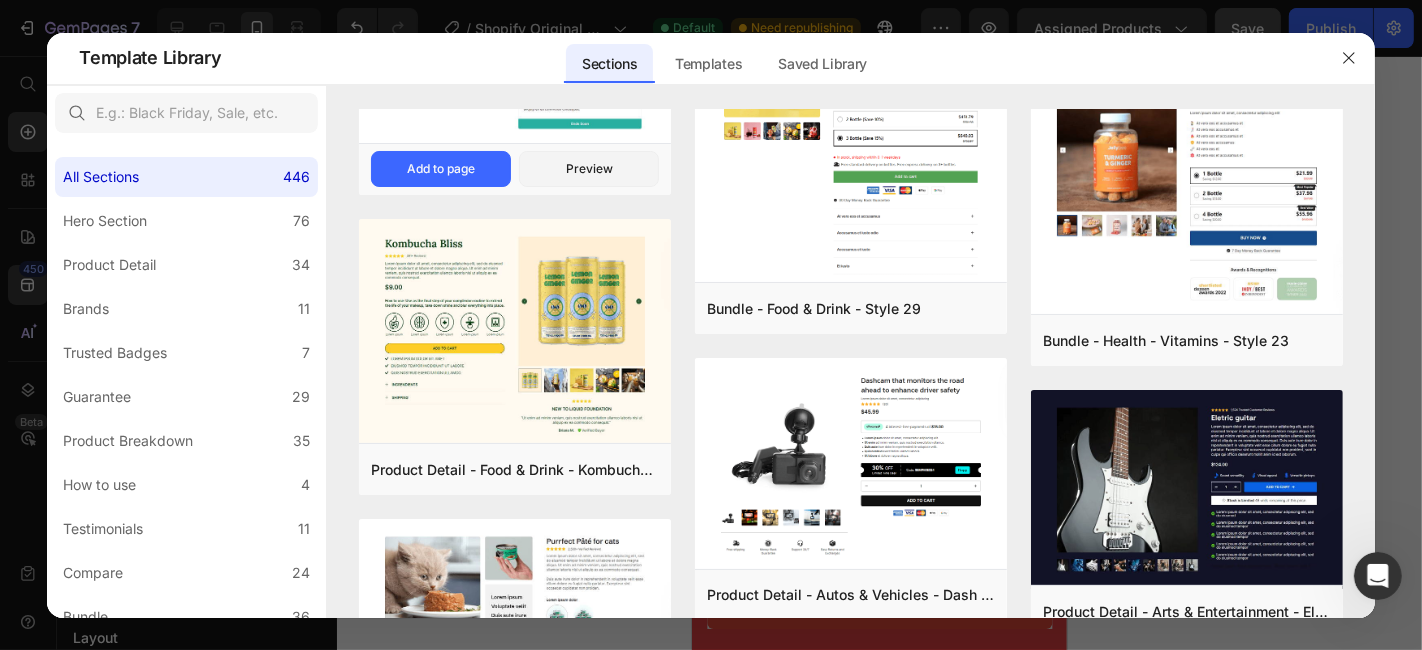 scroll, scrollTop: 3197, scrollLeft: 0, axis: vertical 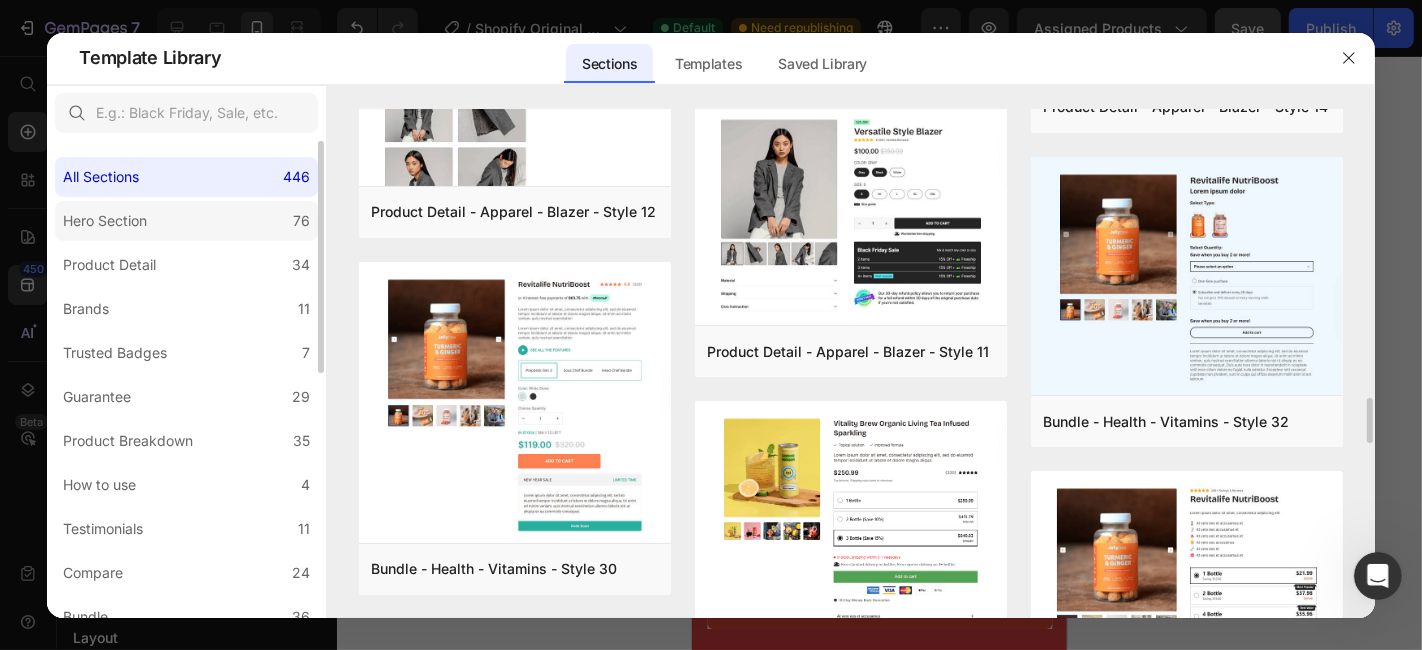 click on "Hero Section 76" 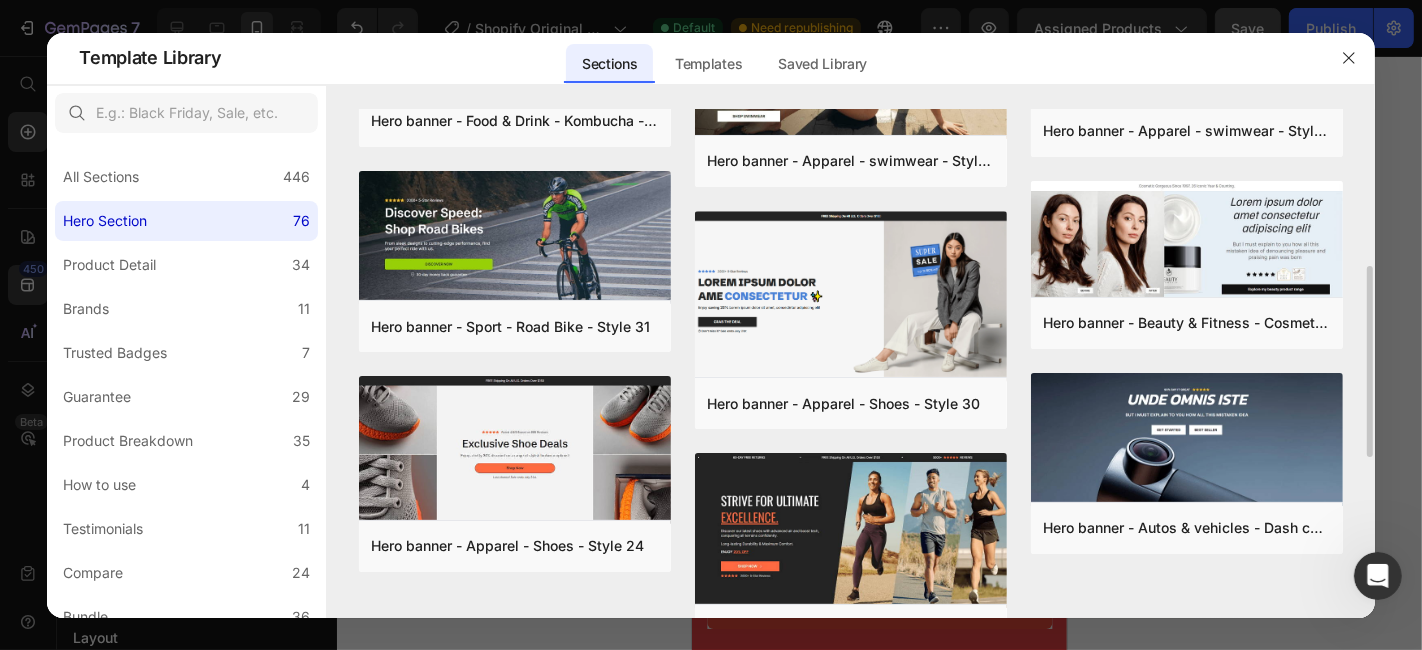 scroll, scrollTop: 842, scrollLeft: 0, axis: vertical 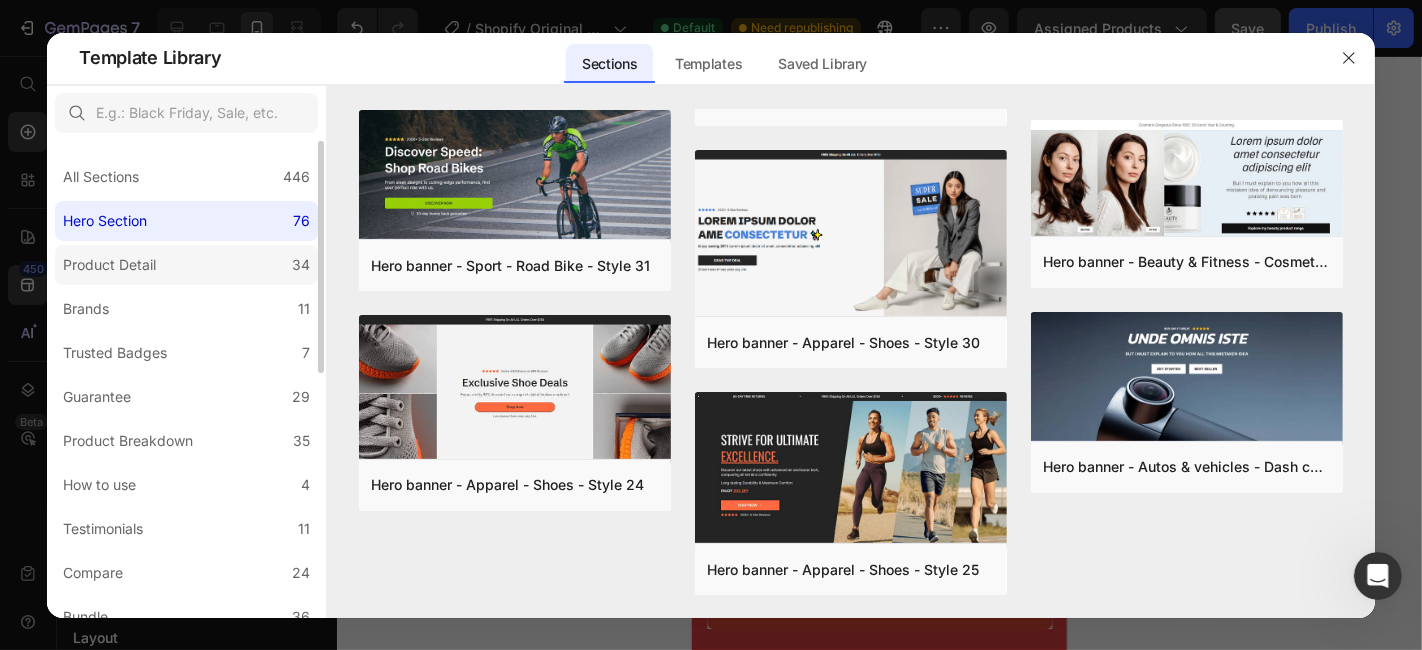 click on "Product Detail 34" 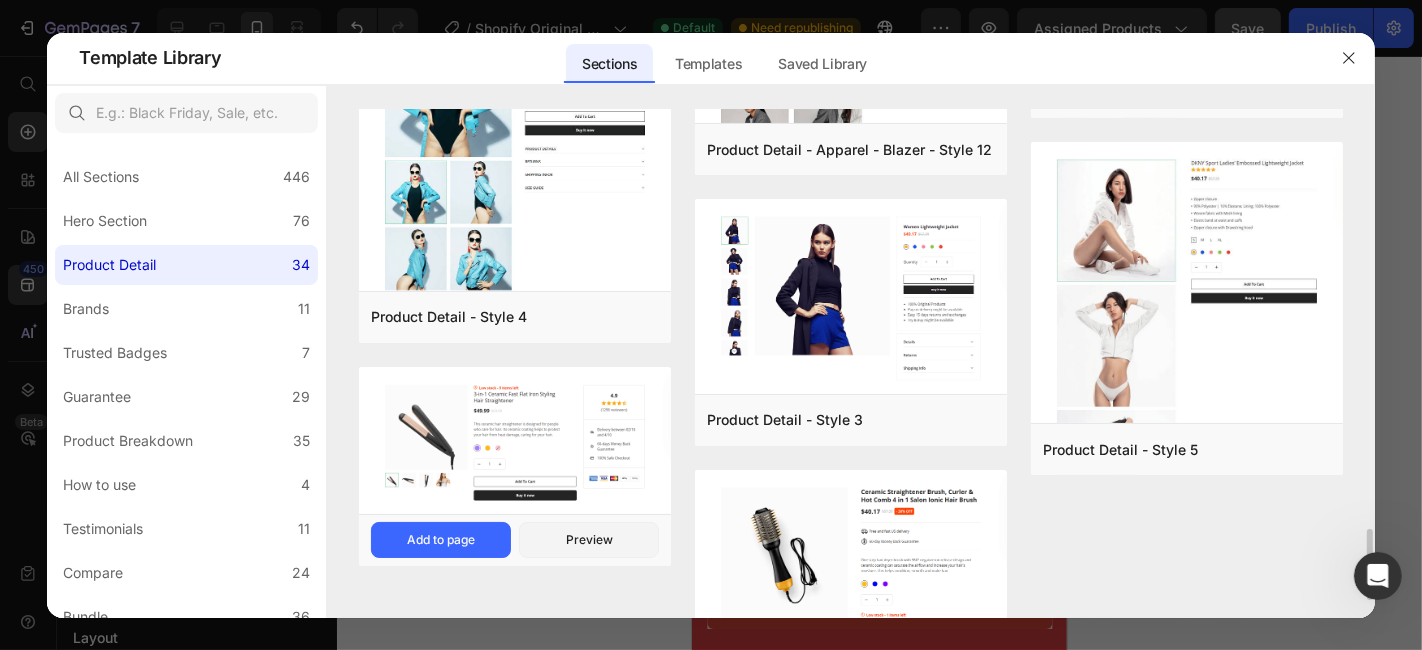 scroll, scrollTop: 3122, scrollLeft: 0, axis: vertical 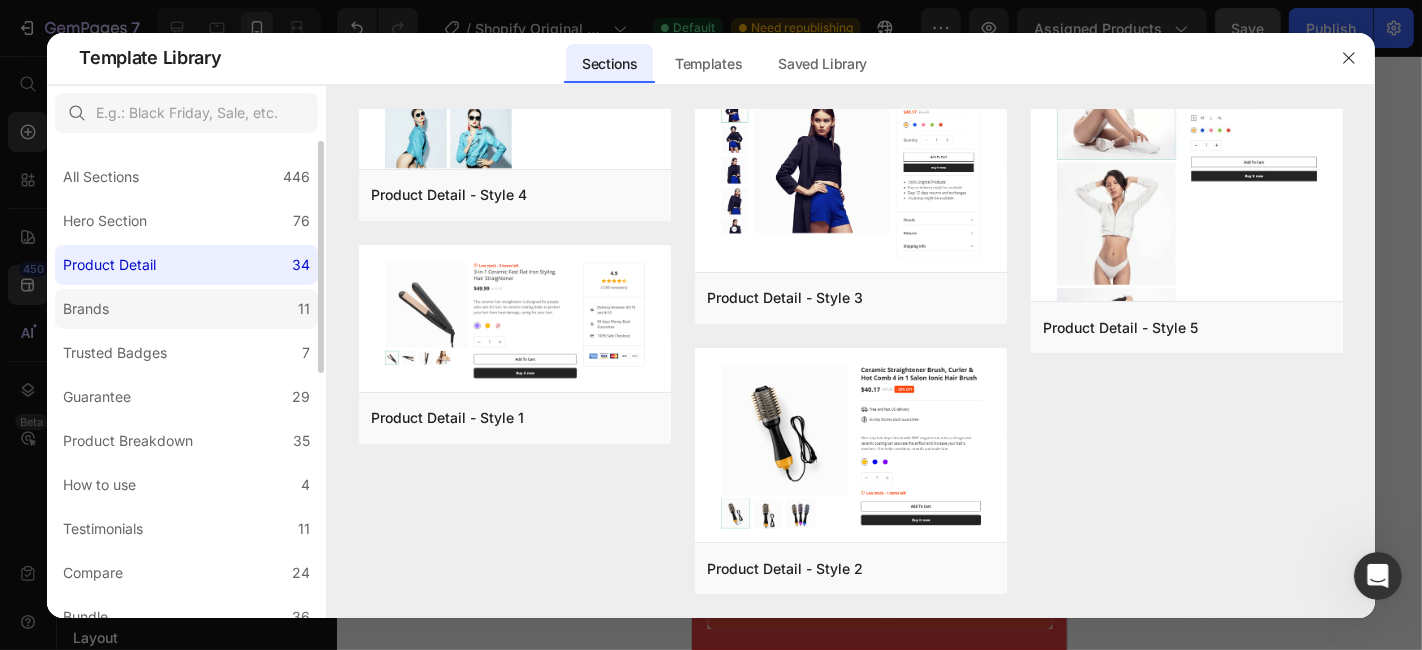 click on "Brands 11" 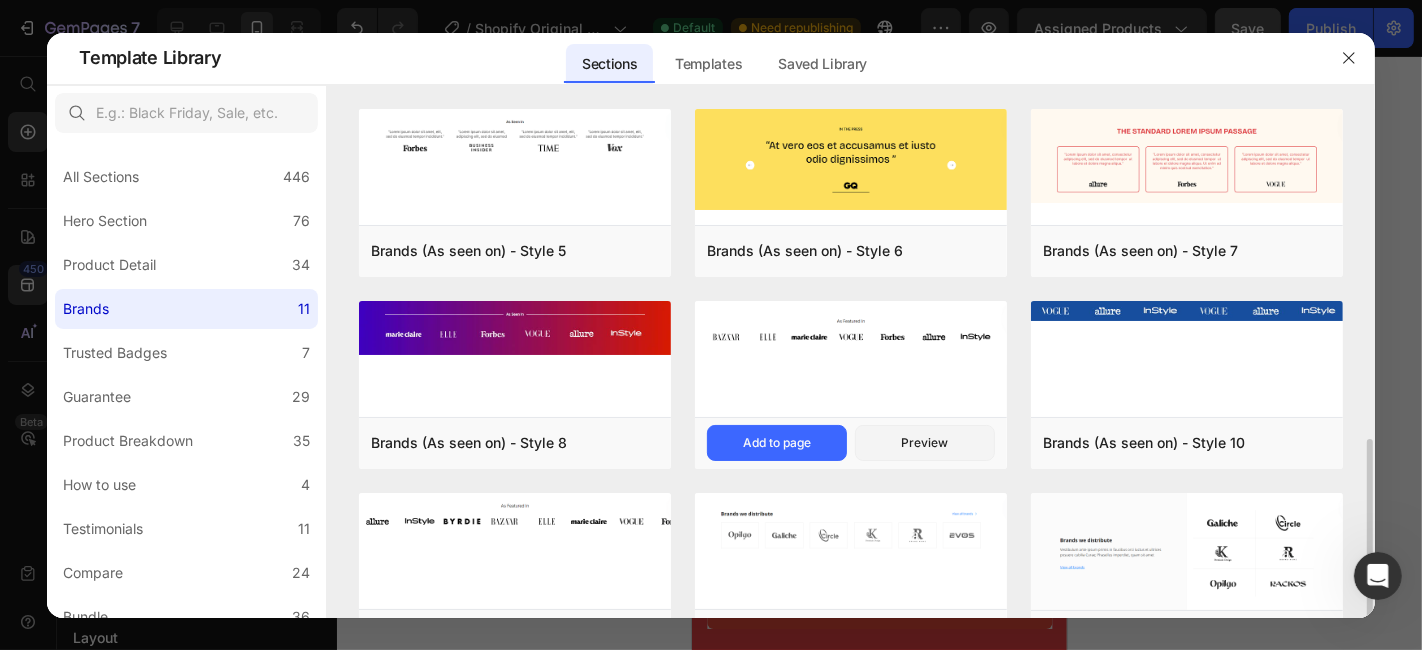 scroll, scrollTop: 264, scrollLeft: 0, axis: vertical 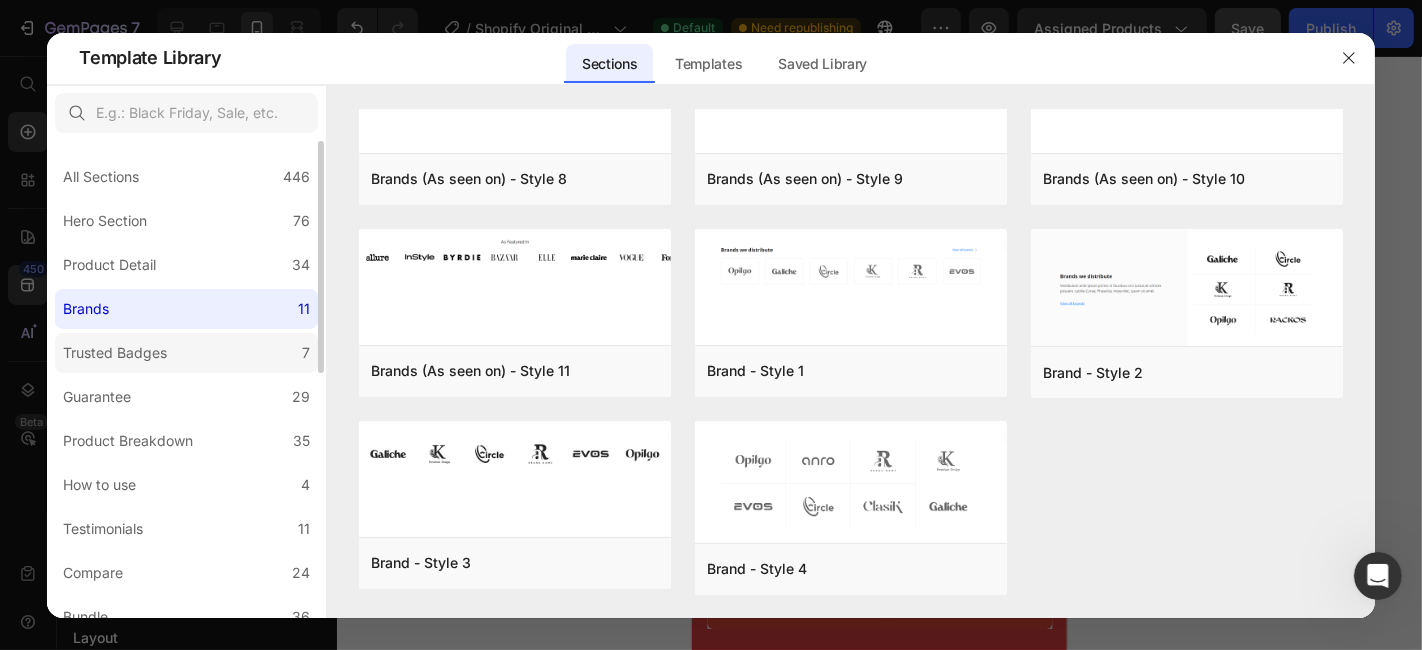 click on "Trusted Badges 7" 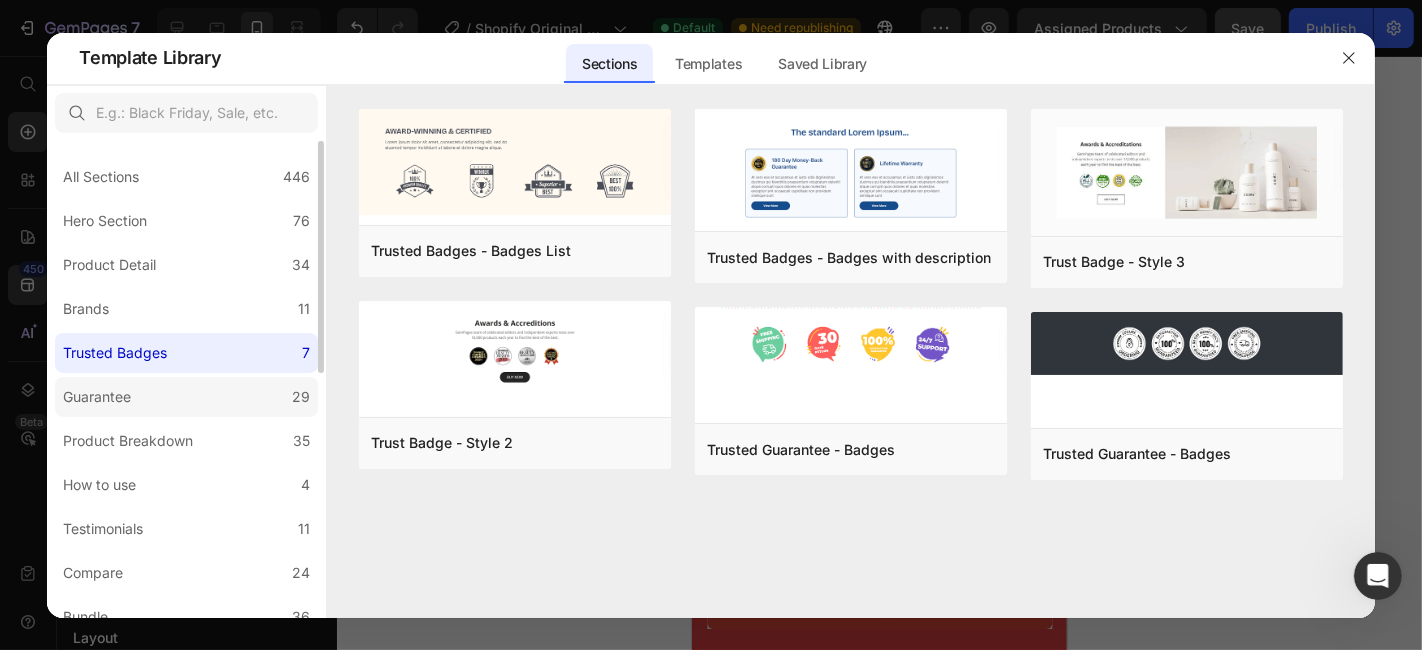 click on "Guarantee 29" 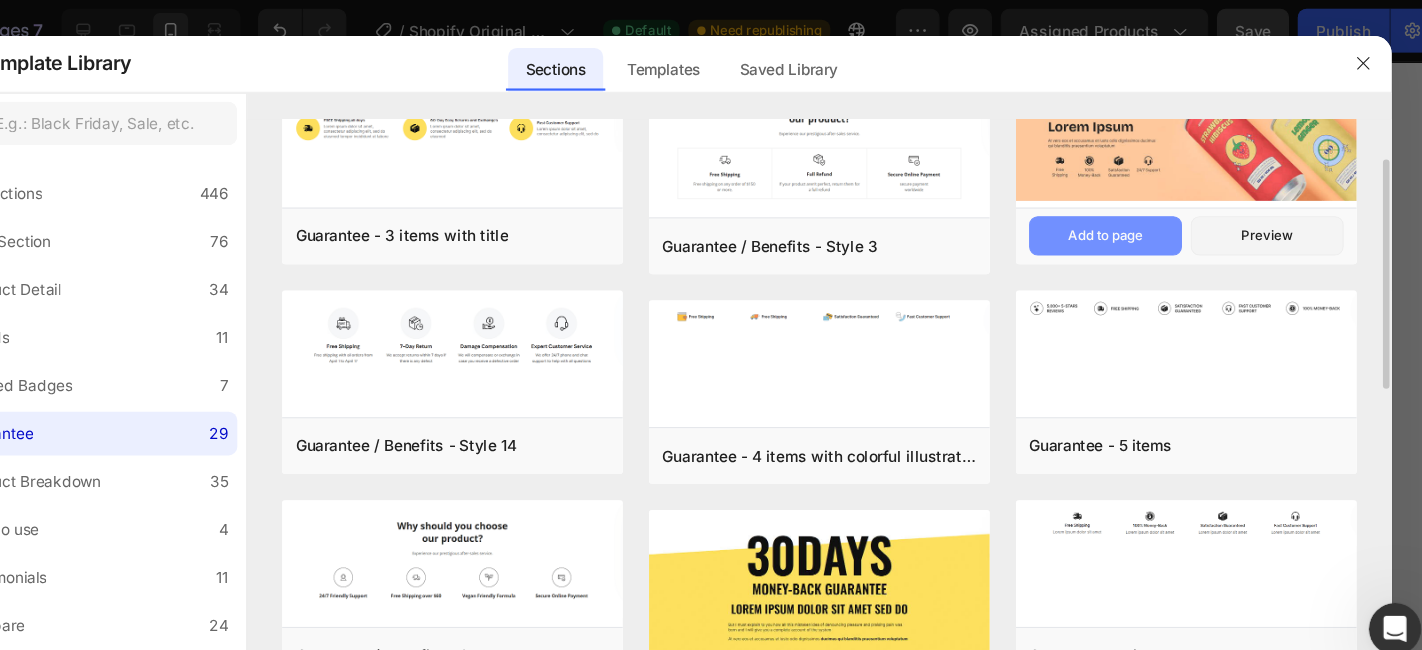 scroll, scrollTop: 51, scrollLeft: 0, axis: vertical 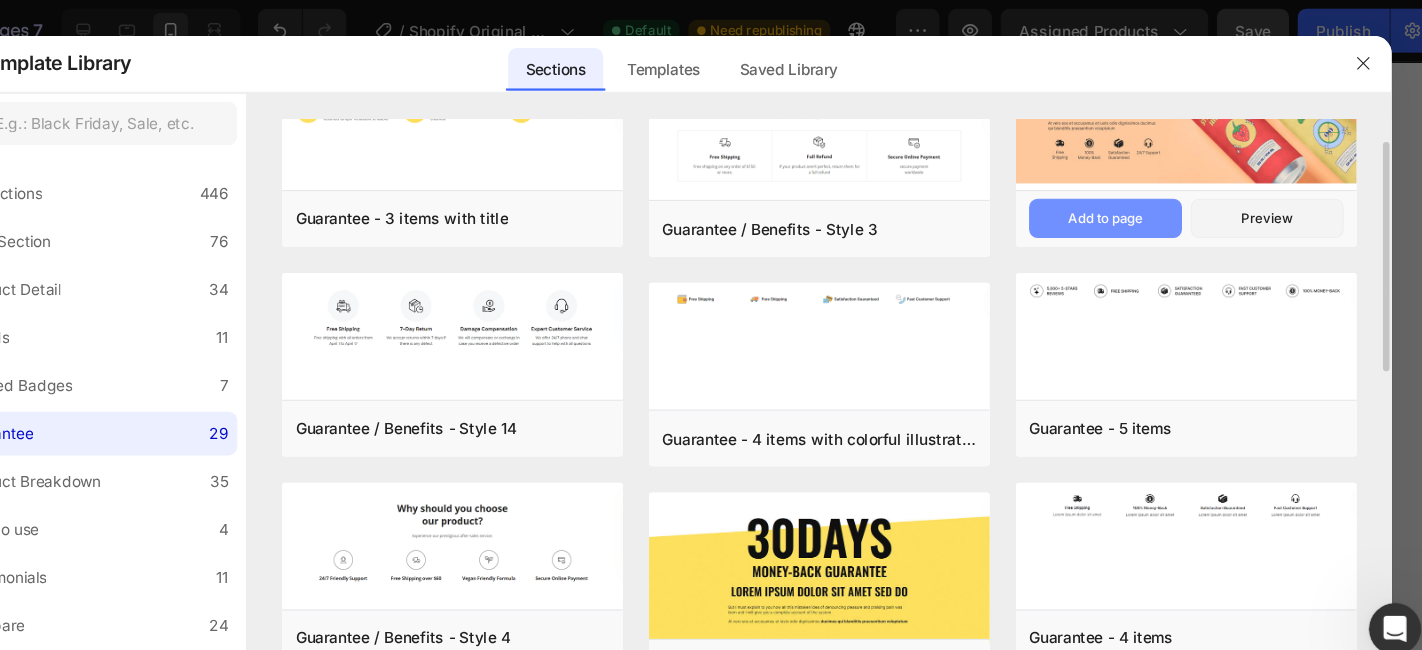 click on "Add to page" at bounding box center [1113, 200] 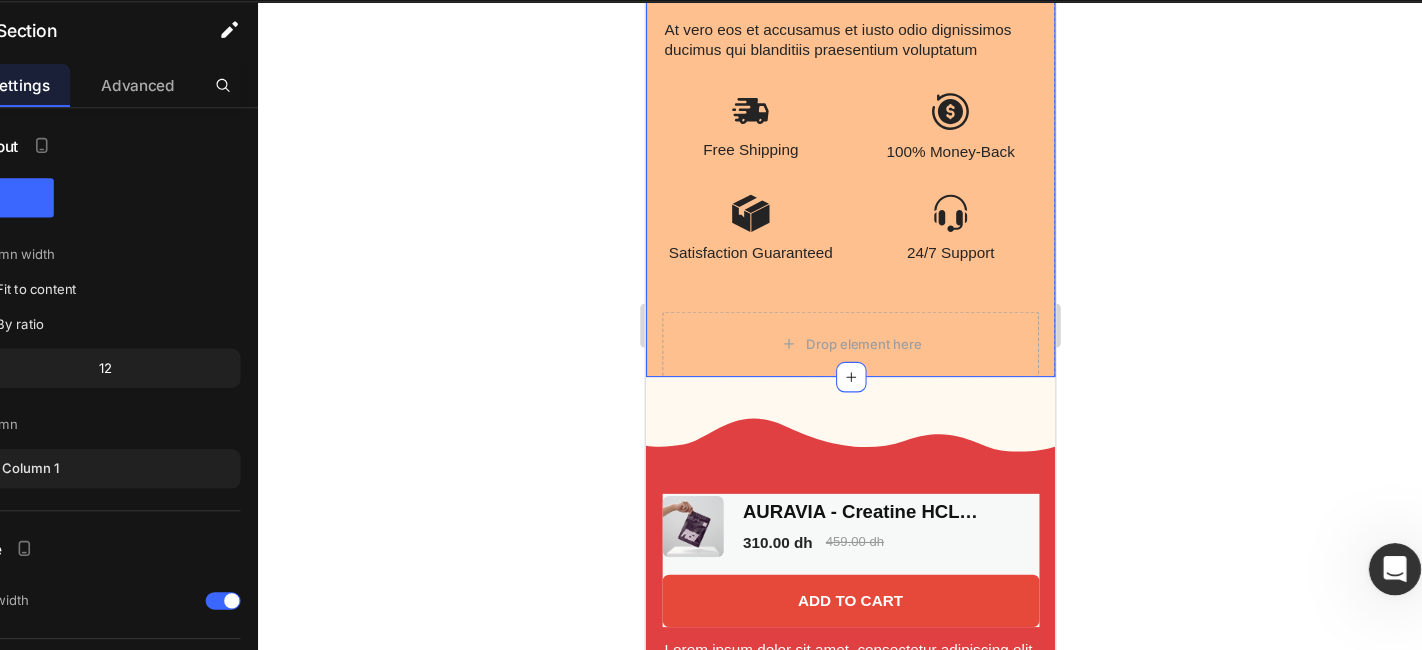 scroll, scrollTop: 5025, scrollLeft: 0, axis: vertical 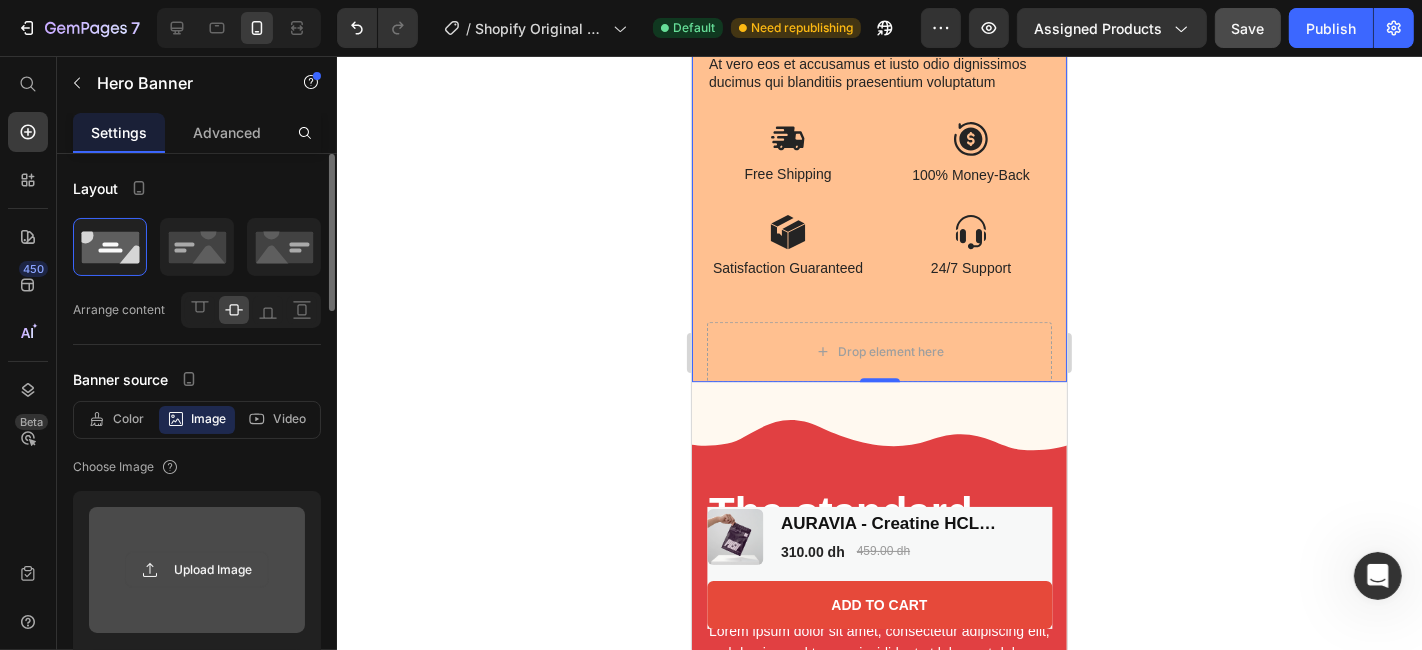 click 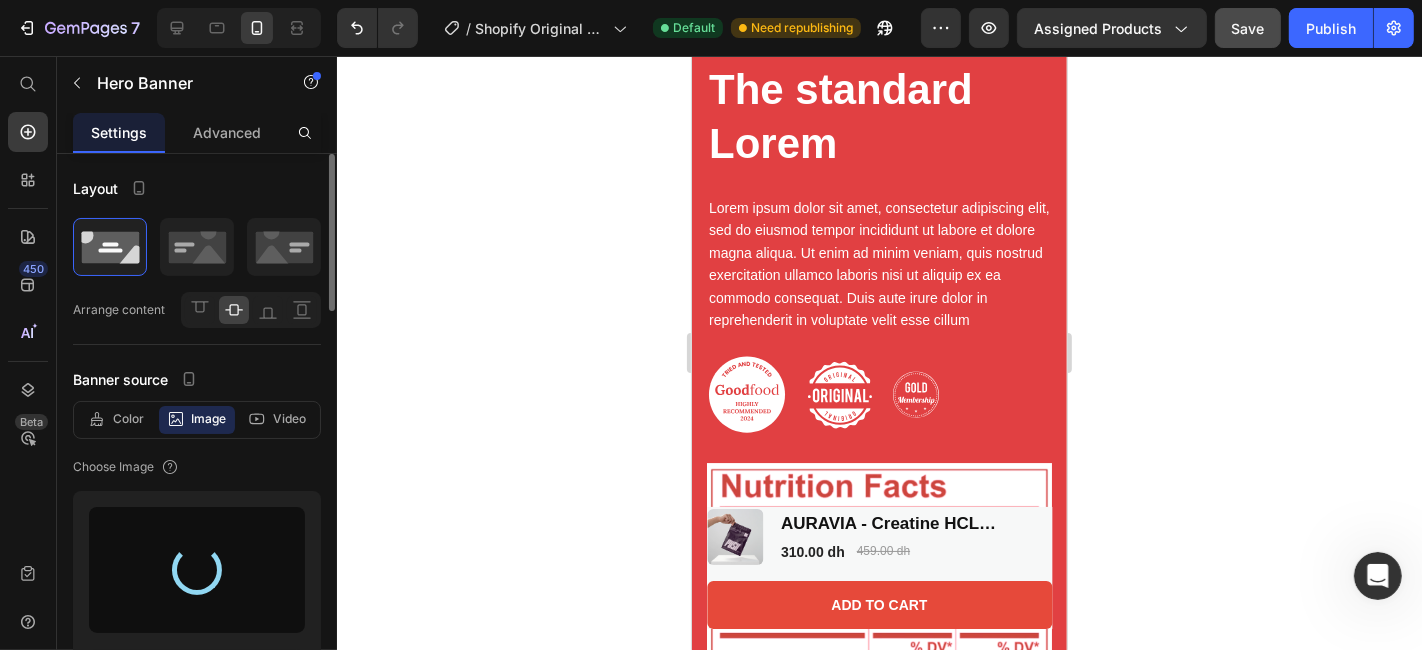 type on "https://cdn.shopify.com/s/files/1/0765/2478/1782/files/gempages_574846624455459615-7b4c5d78-ef6f-45bc-9e9e-ef076f164f25.png" 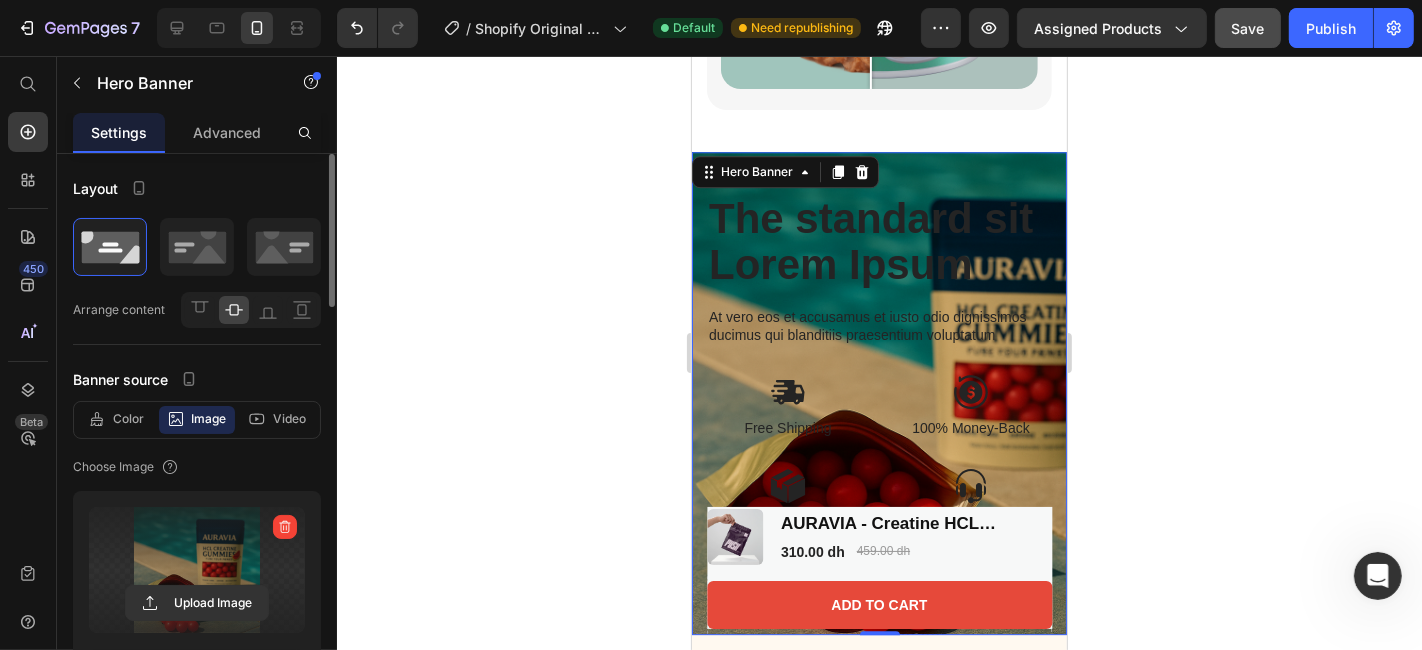 scroll, scrollTop: 4741, scrollLeft: 0, axis: vertical 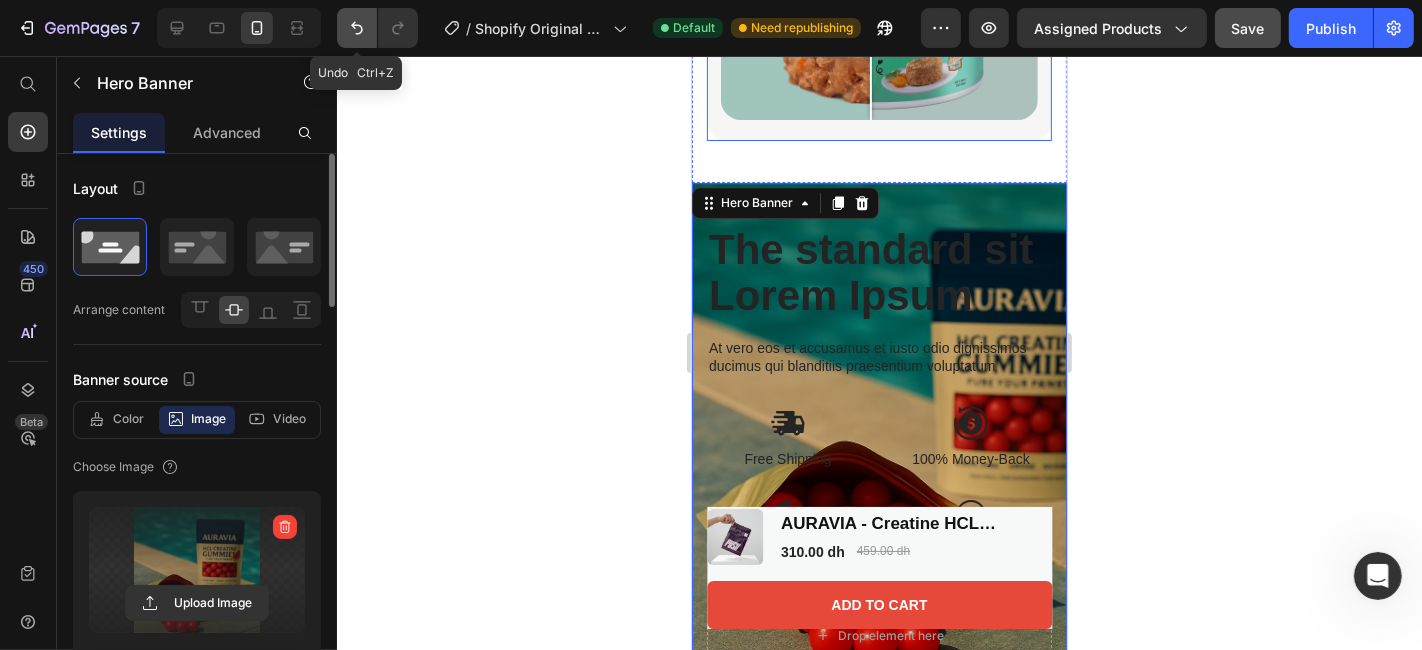 click 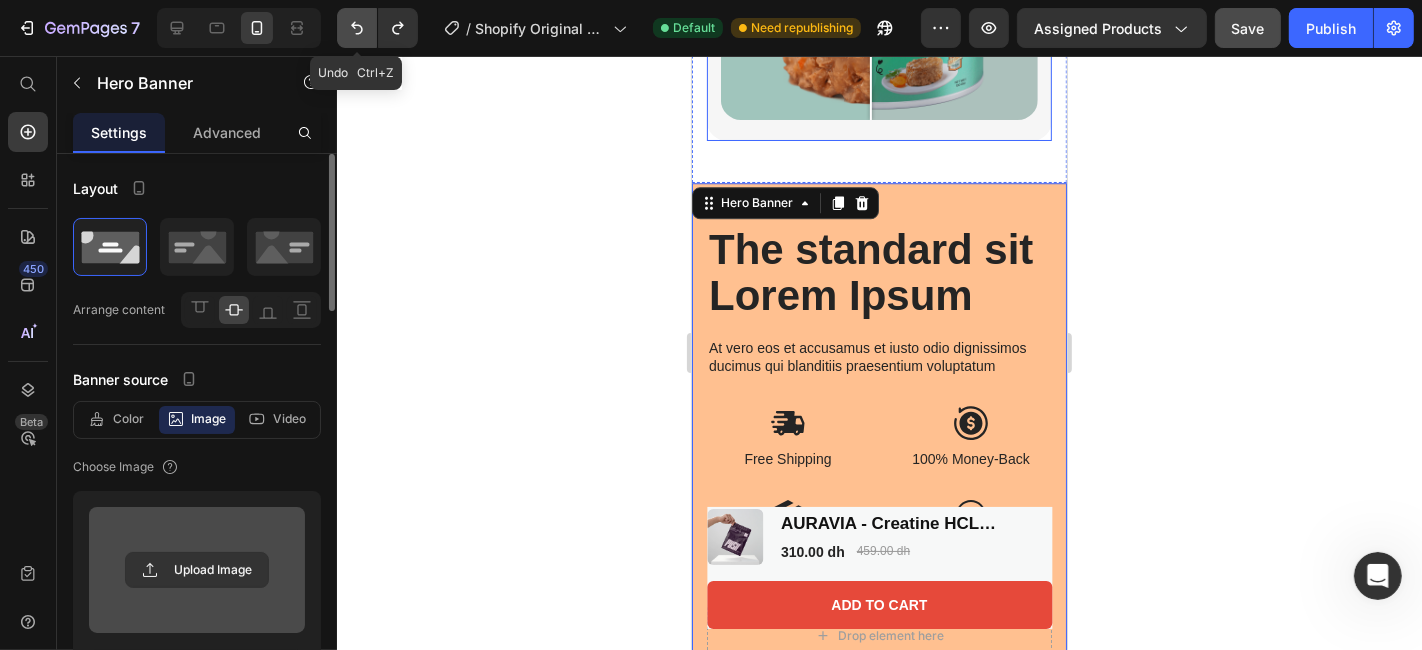 click 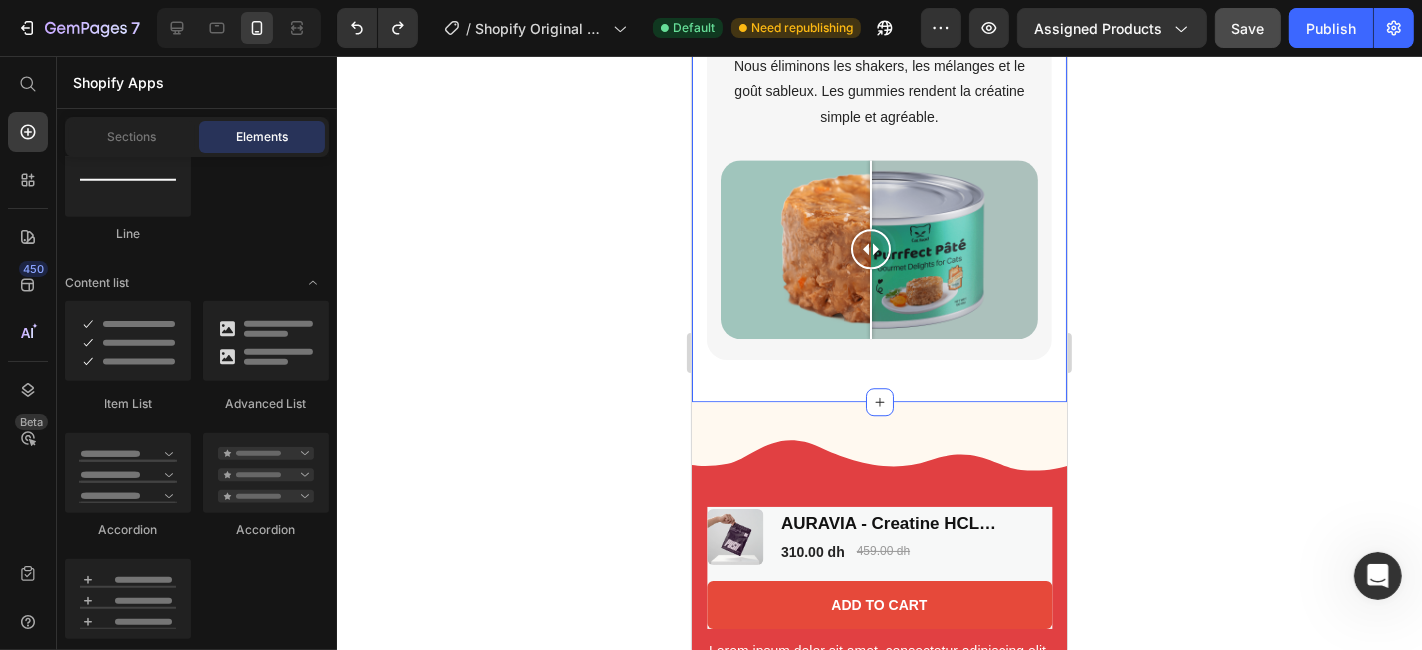 scroll, scrollTop: 4525, scrollLeft: 0, axis: vertical 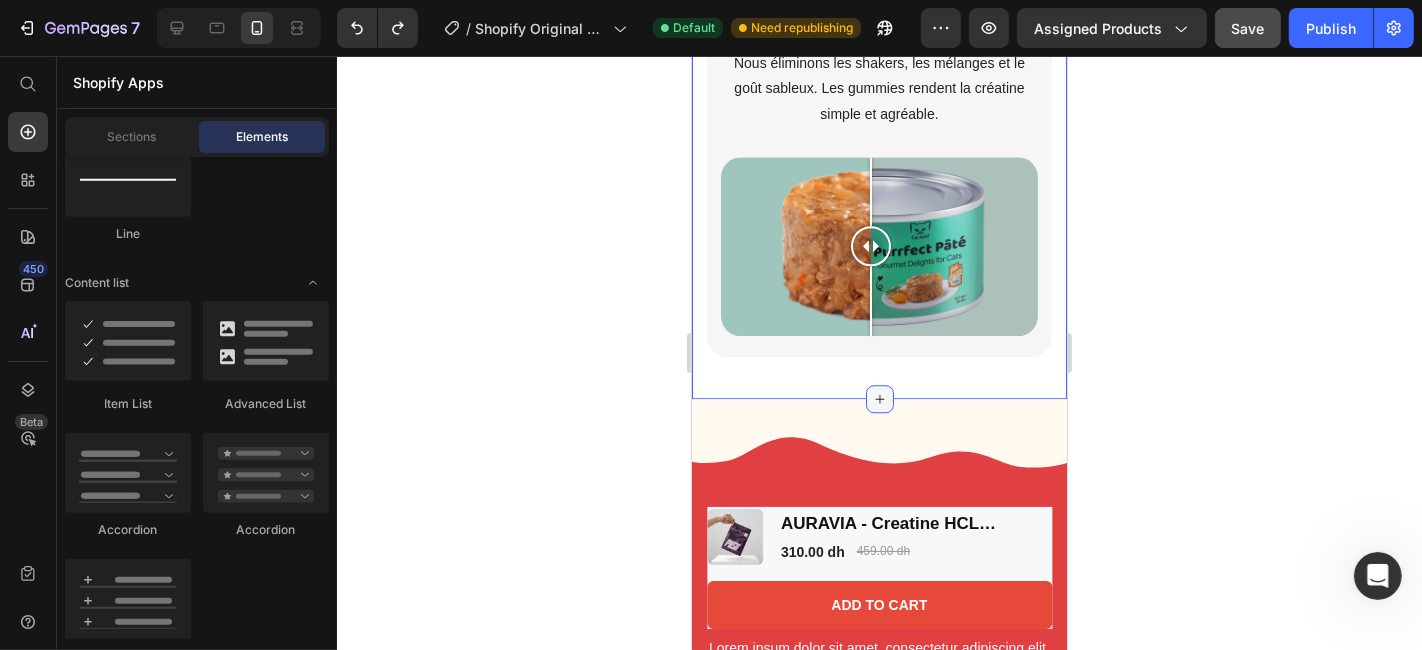 click 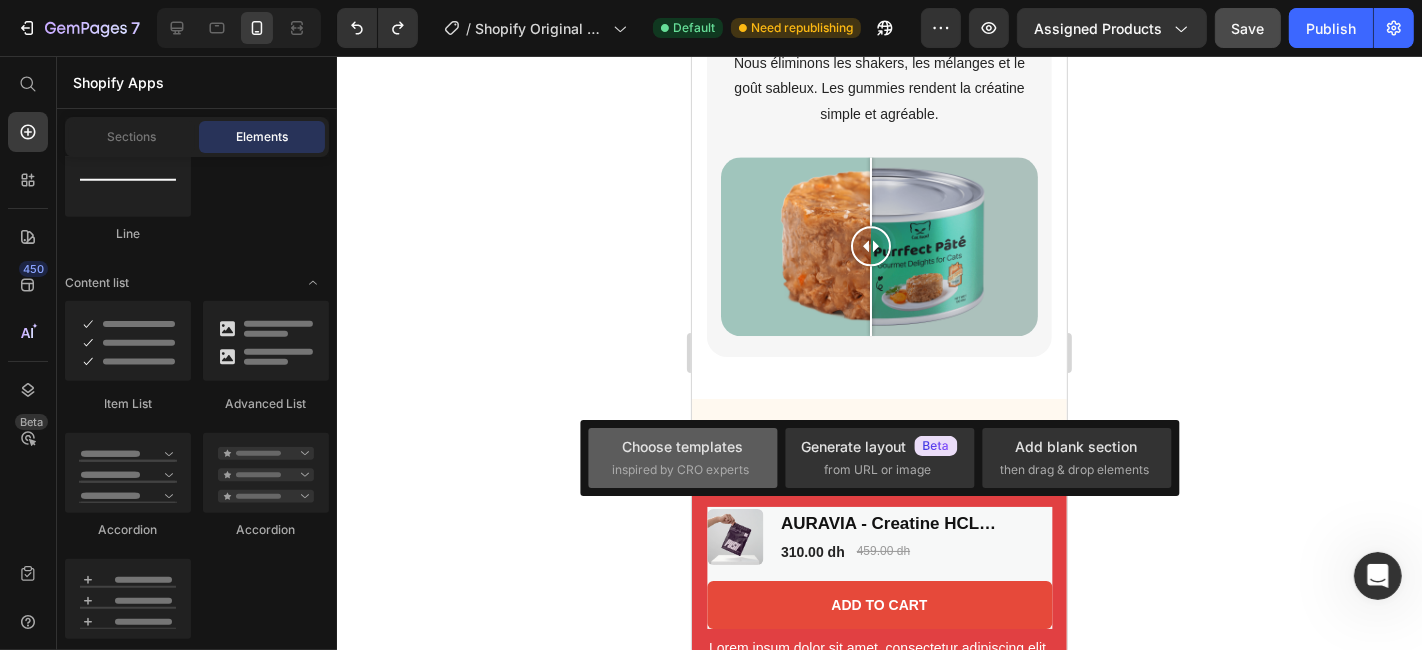click on "Choose templates" at bounding box center (682, 446) 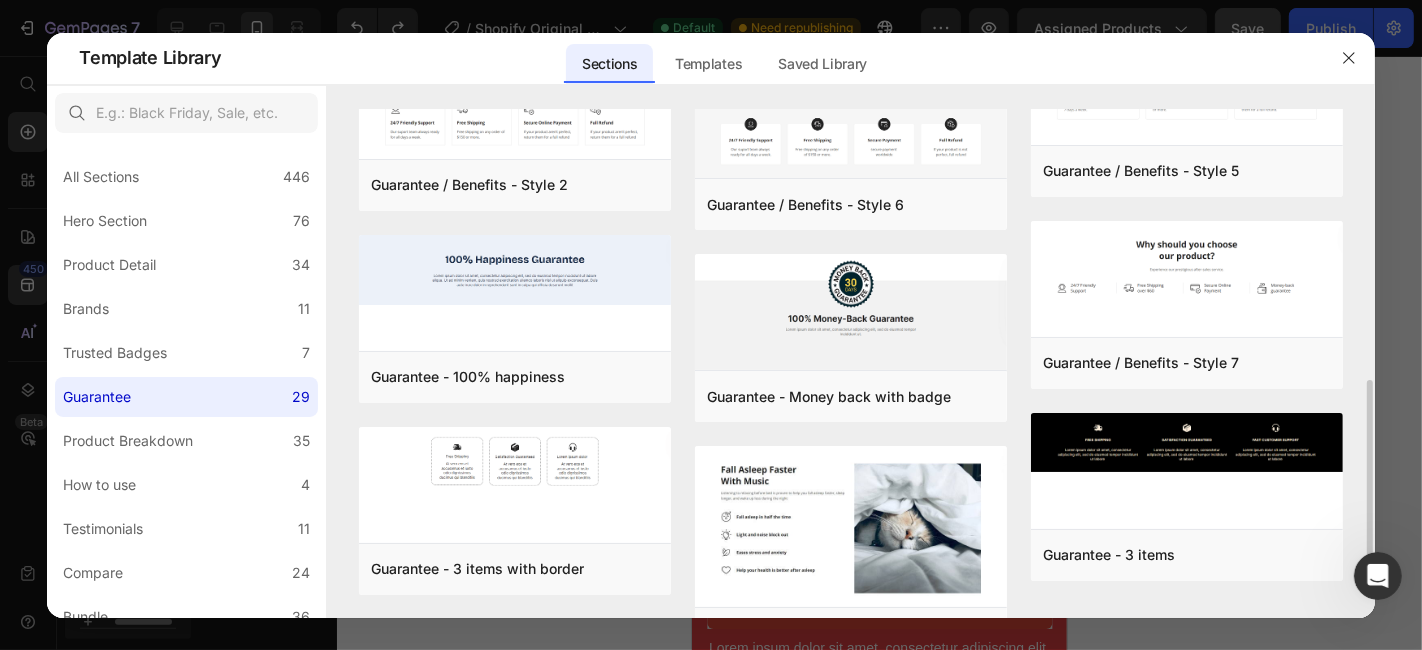scroll, scrollTop: 720, scrollLeft: 0, axis: vertical 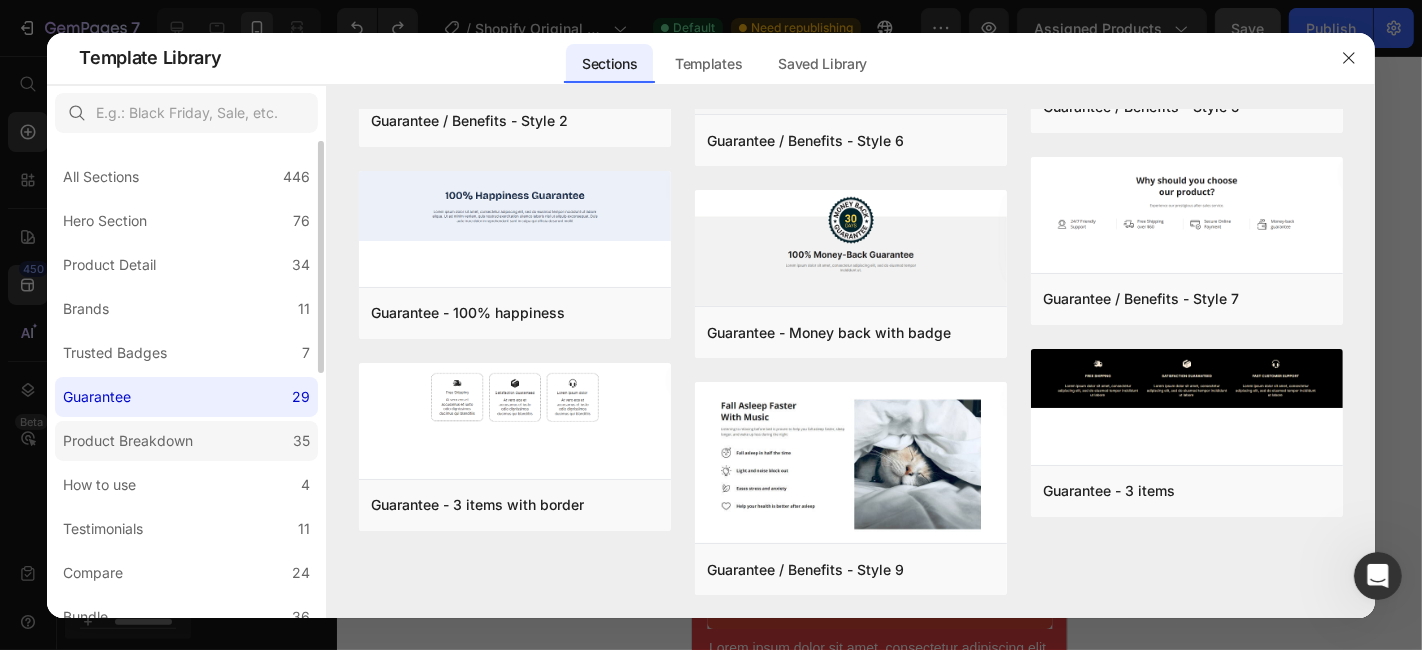 click on "Product Breakdown" at bounding box center (128, 441) 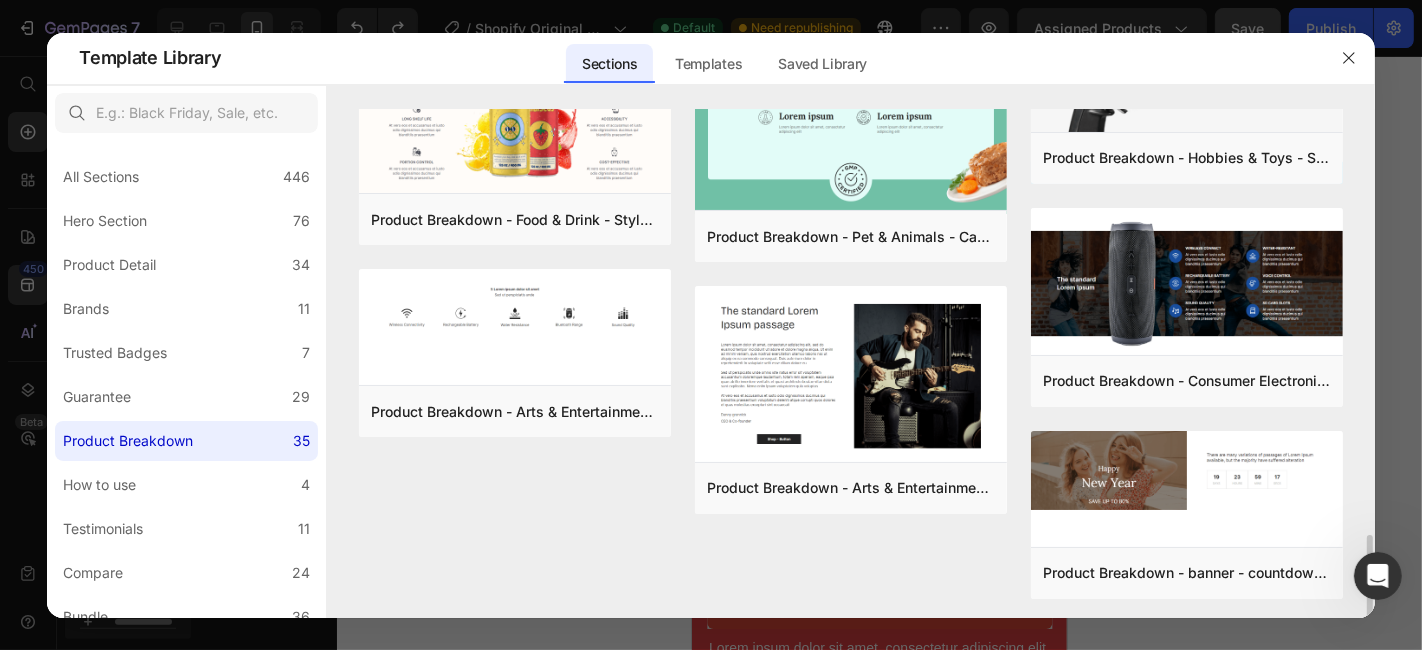 scroll, scrollTop: 2420, scrollLeft: 0, axis: vertical 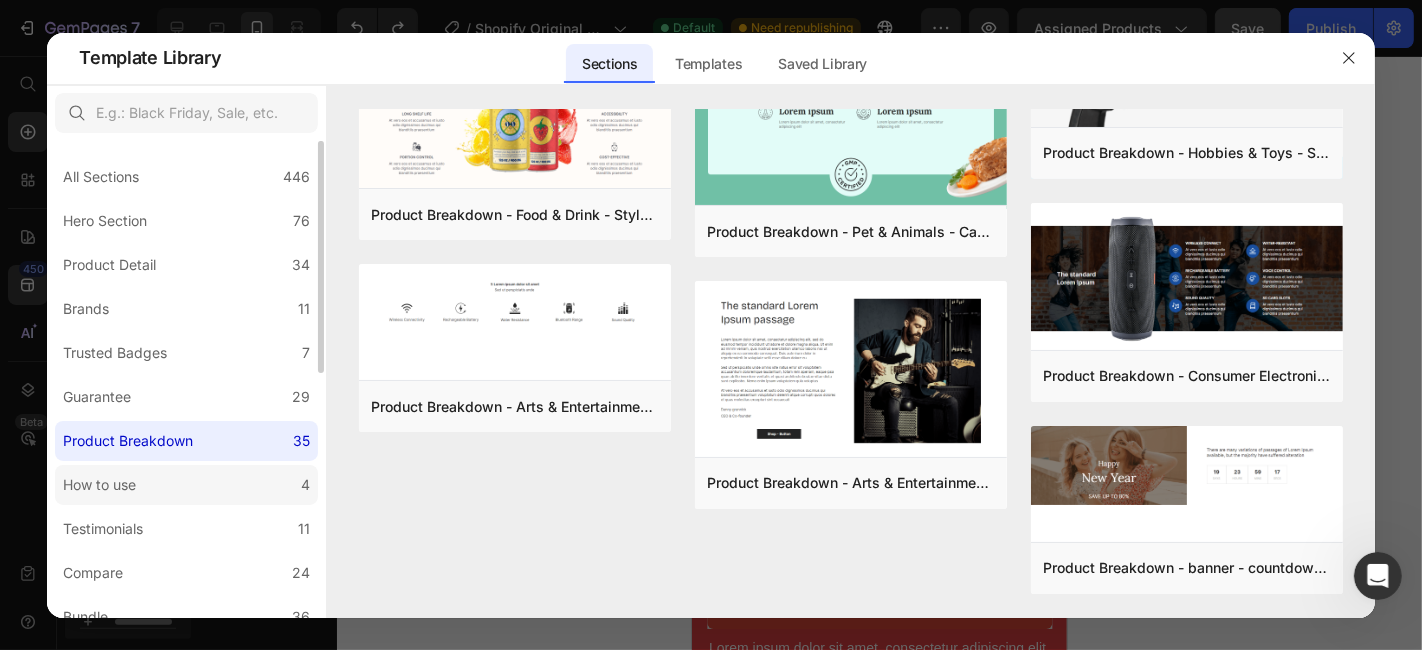 click on "How to use 4" 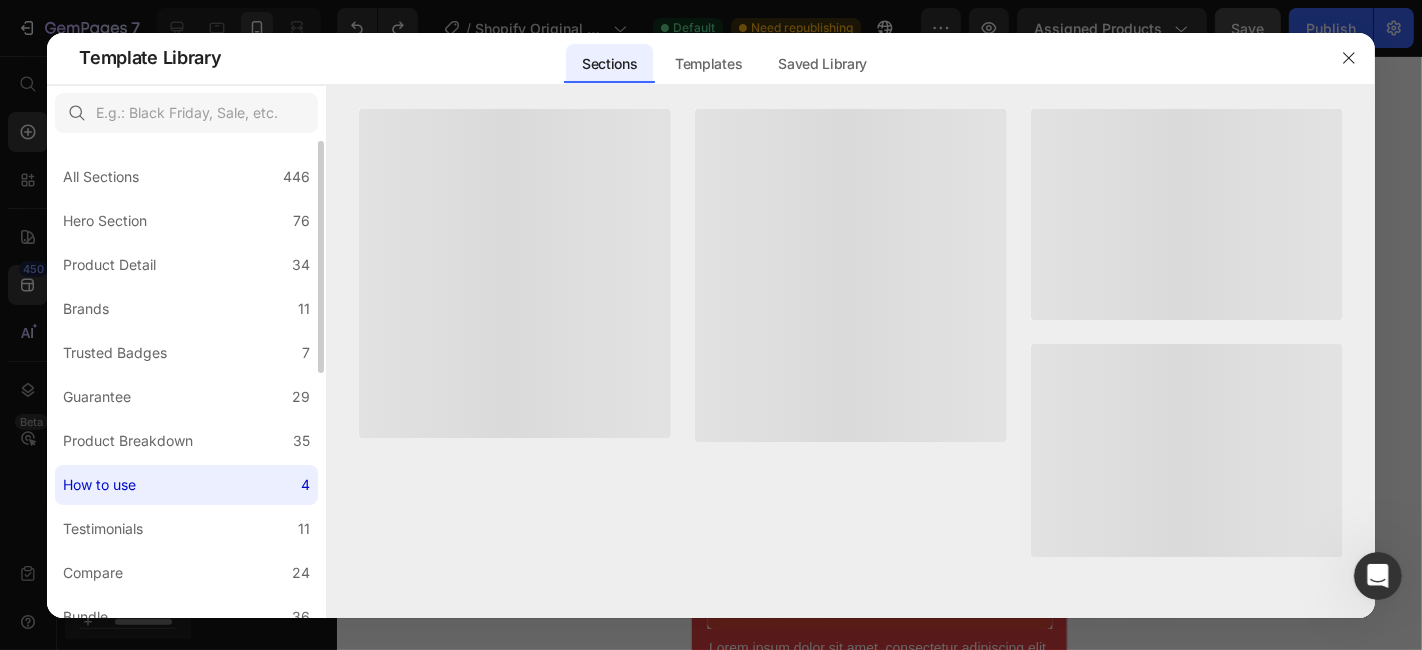 scroll, scrollTop: 0, scrollLeft: 0, axis: both 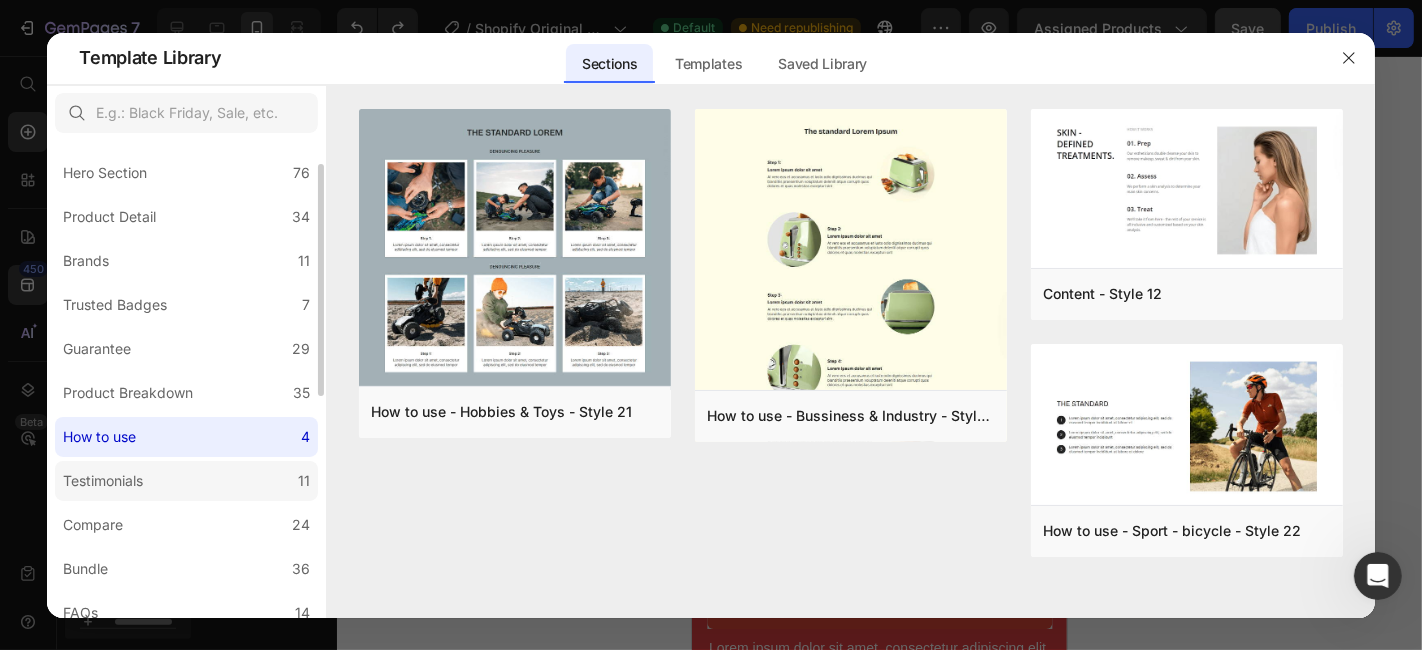 click on "Testimonials 11" 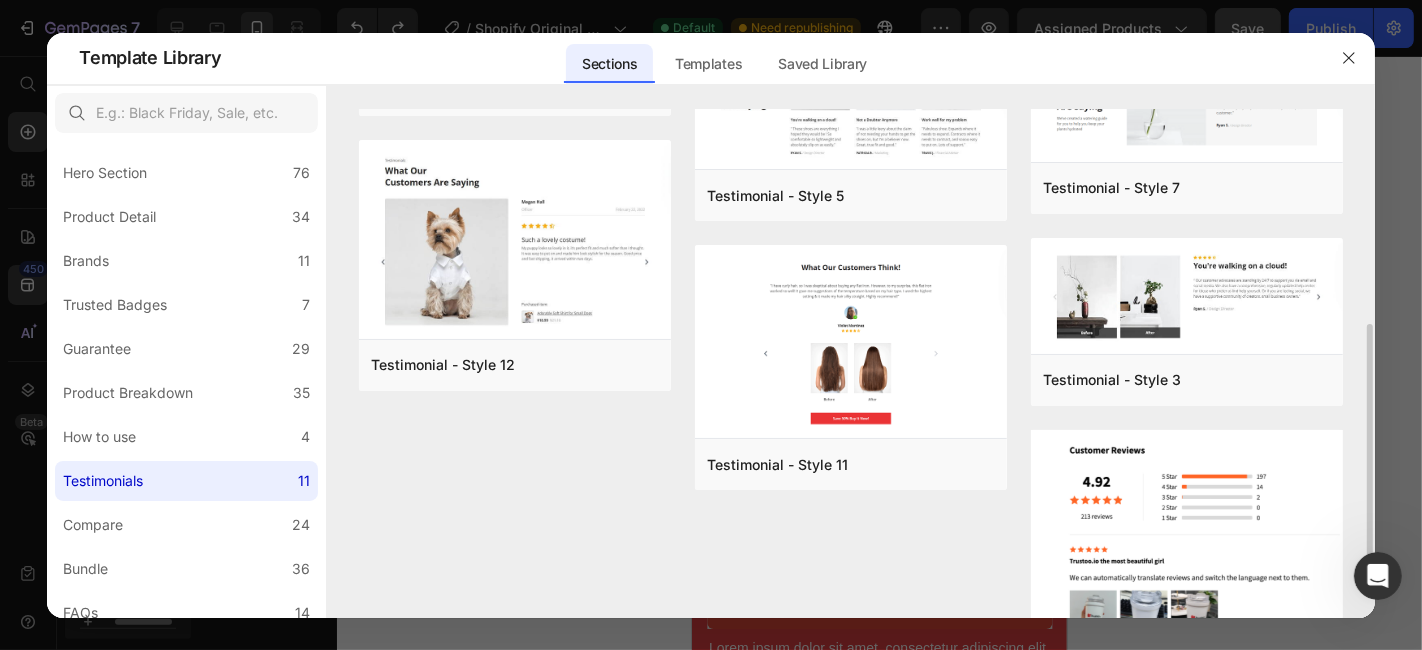 scroll, scrollTop: 561, scrollLeft: 0, axis: vertical 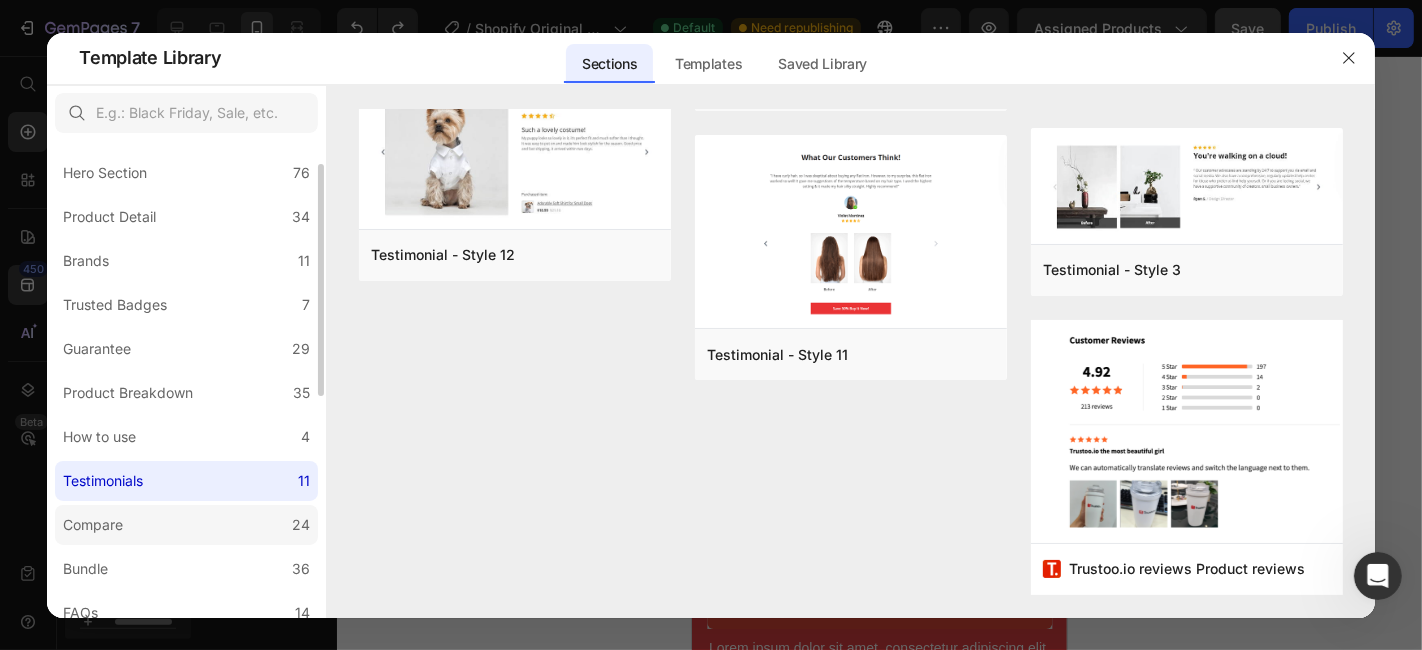 click on "Compare" at bounding box center [93, 525] 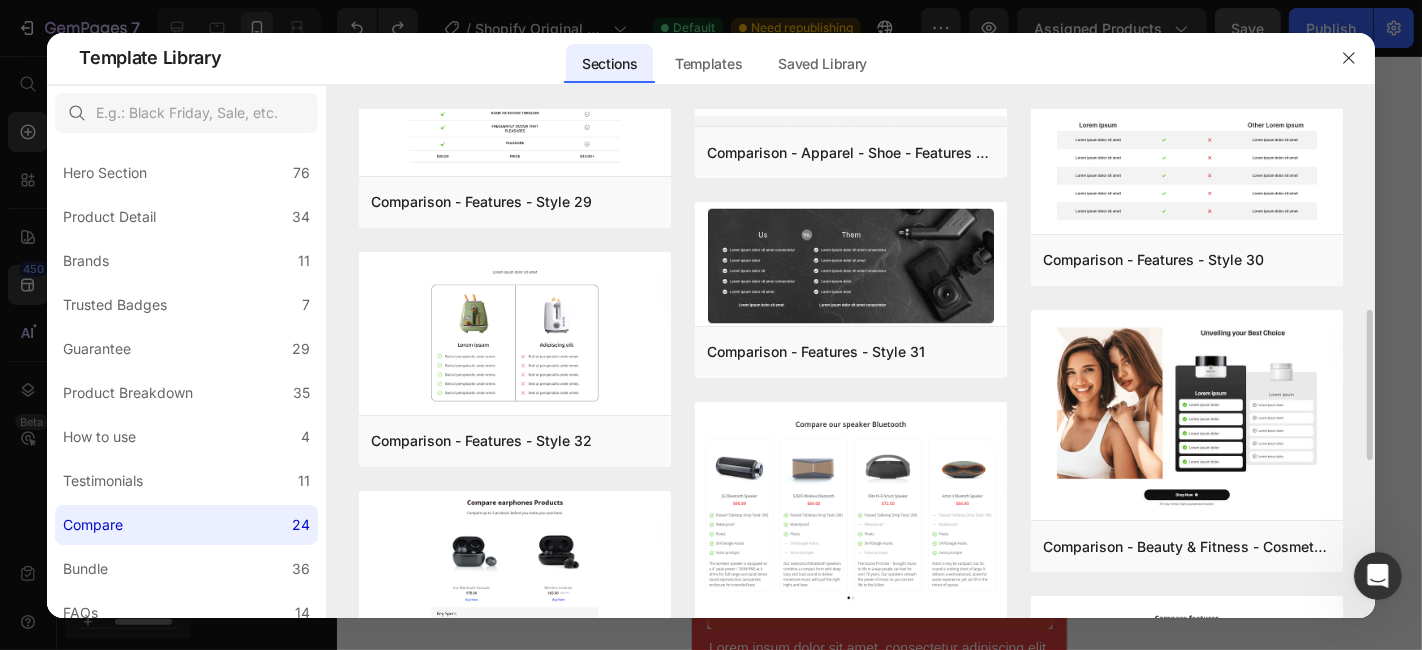 scroll, scrollTop: 696, scrollLeft: 0, axis: vertical 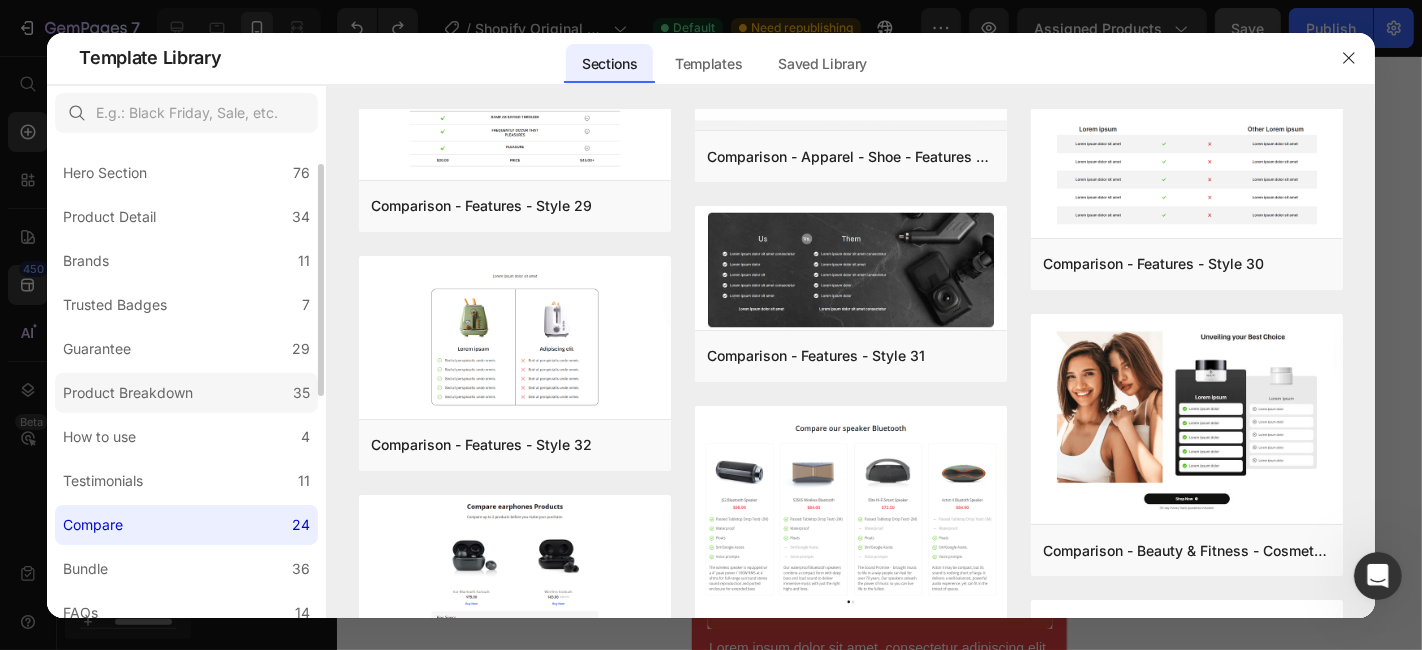 click on "Product Breakdown 35" 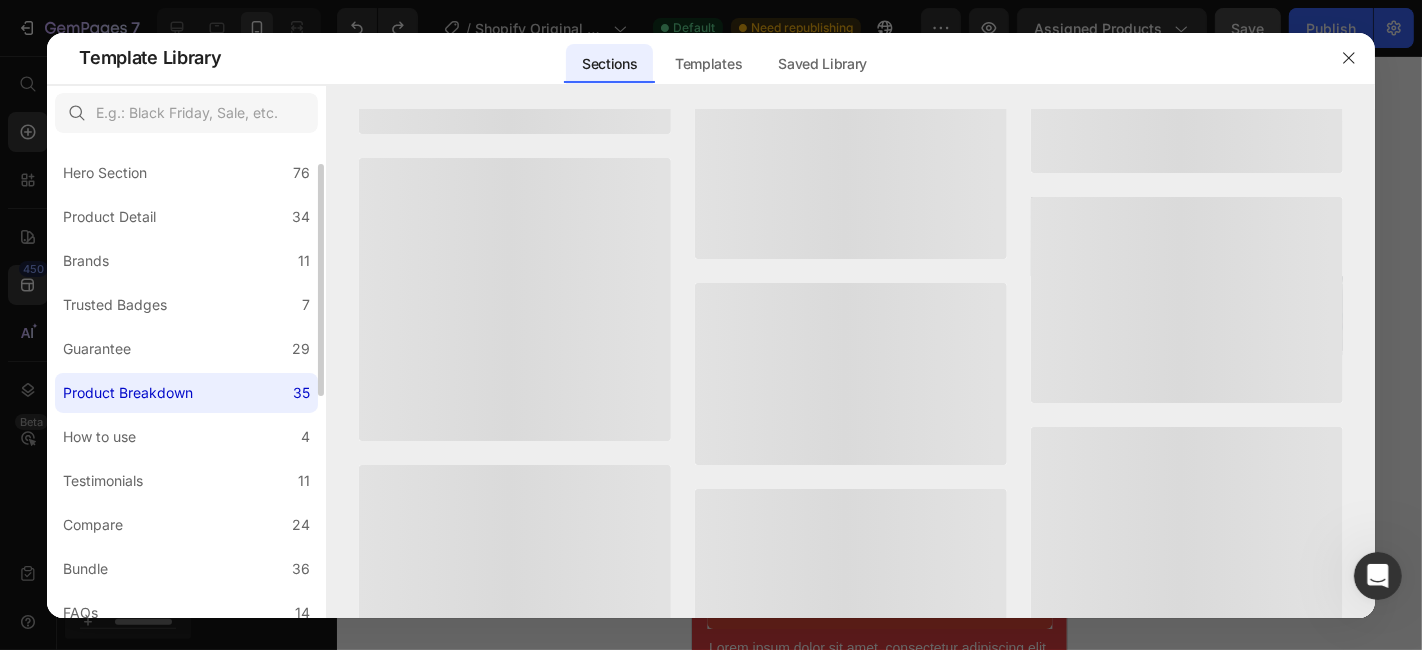 scroll, scrollTop: 0, scrollLeft: 0, axis: both 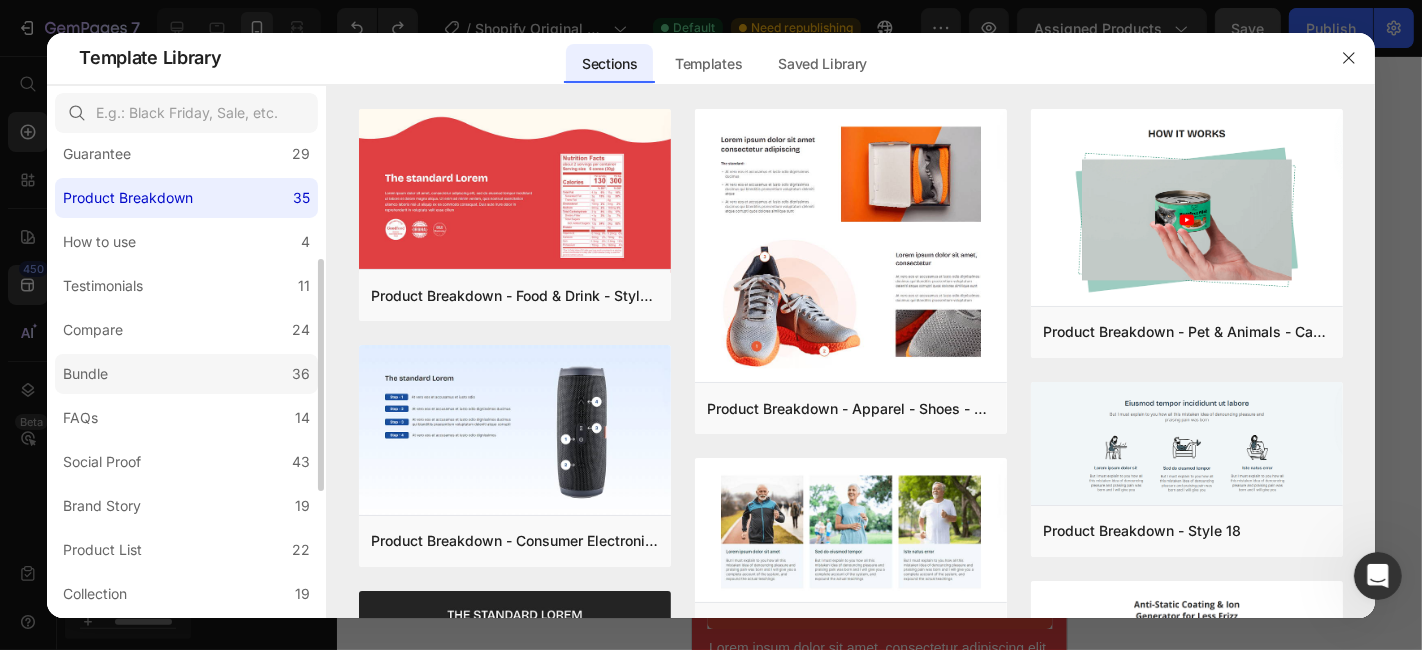 click on "Social Proof 43" 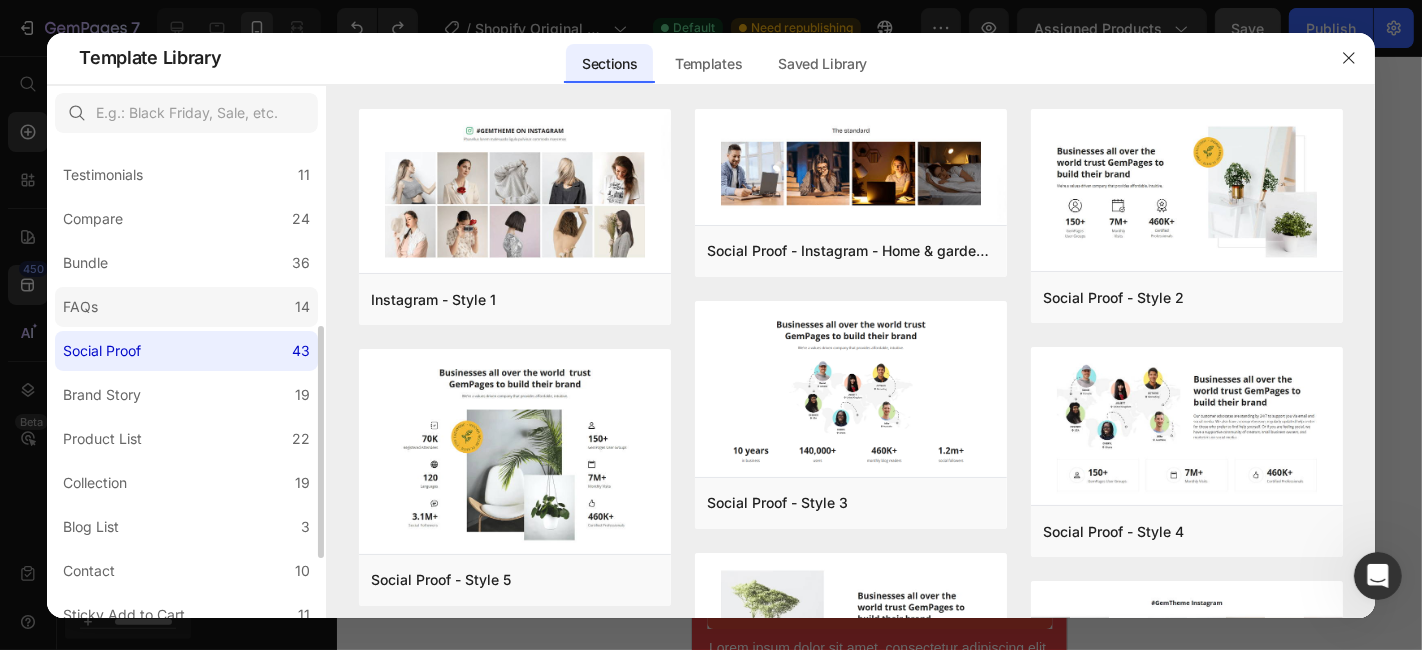 scroll, scrollTop: 381, scrollLeft: 0, axis: vertical 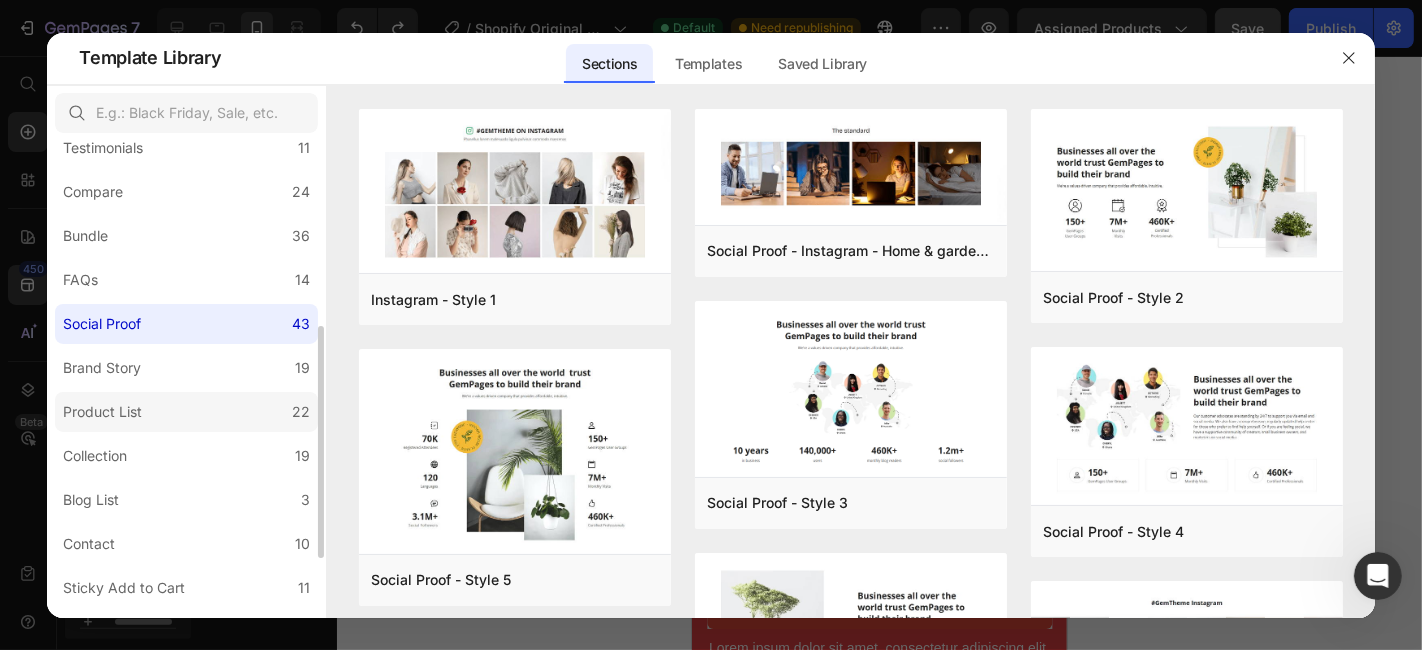 click on "Product List 22" 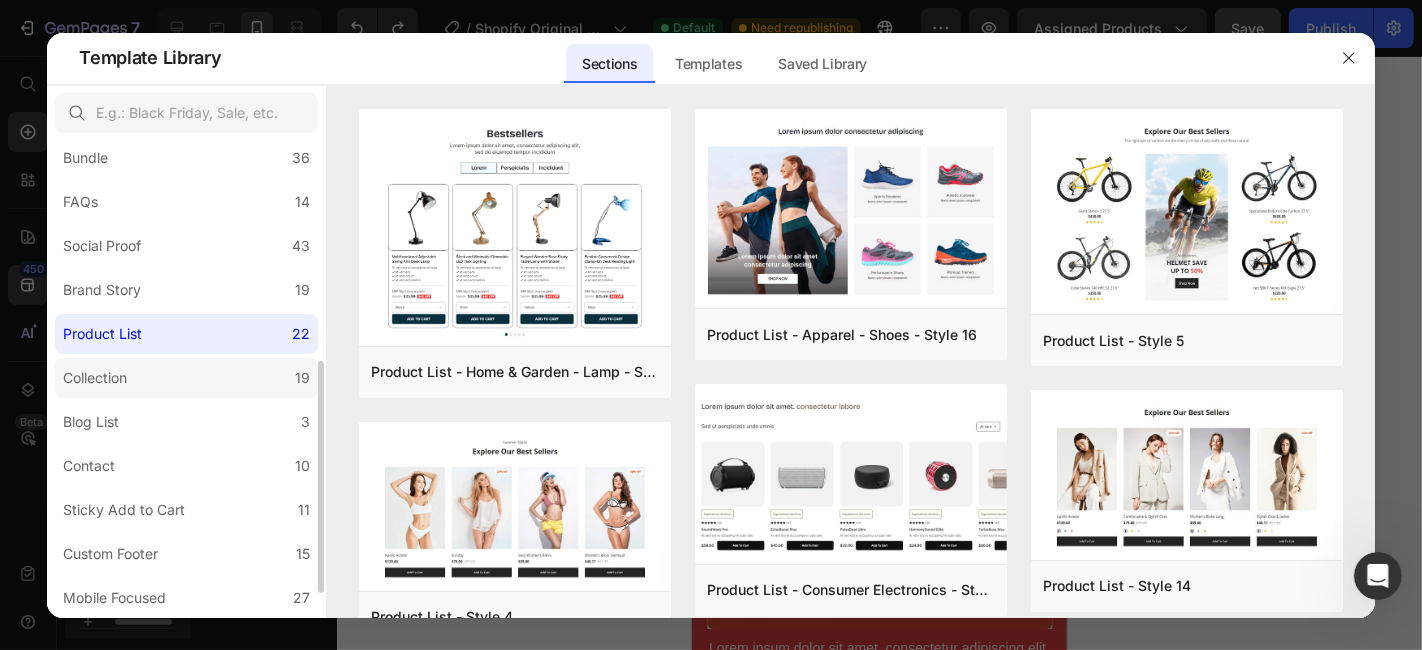 scroll, scrollTop: 460, scrollLeft: 0, axis: vertical 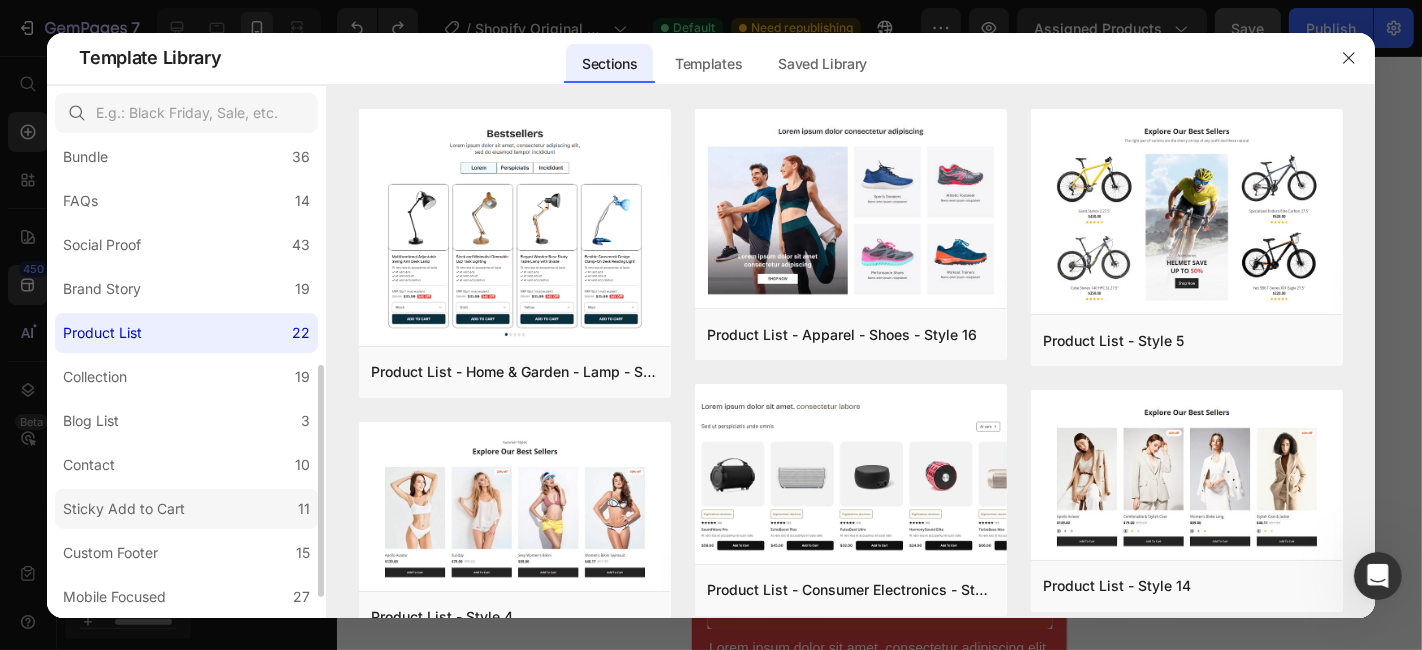 click on "Sticky Add to Cart 11" 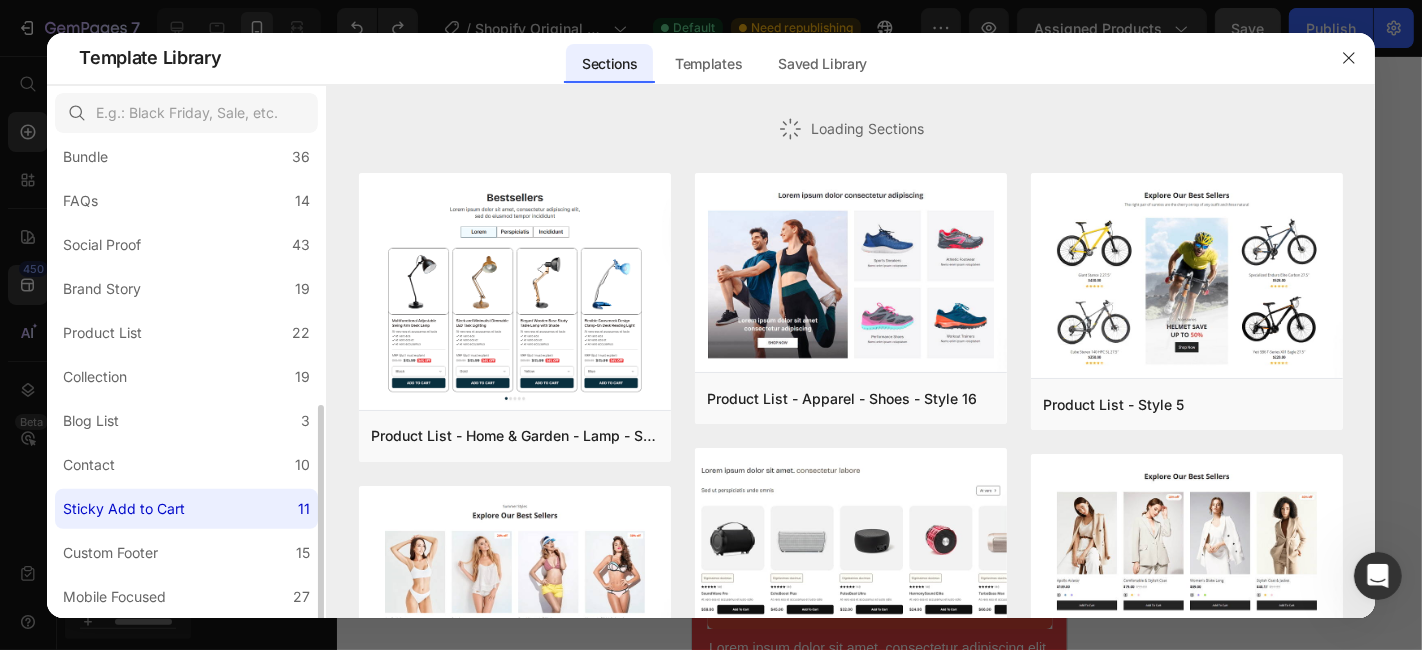 scroll, scrollTop: 502, scrollLeft: 0, axis: vertical 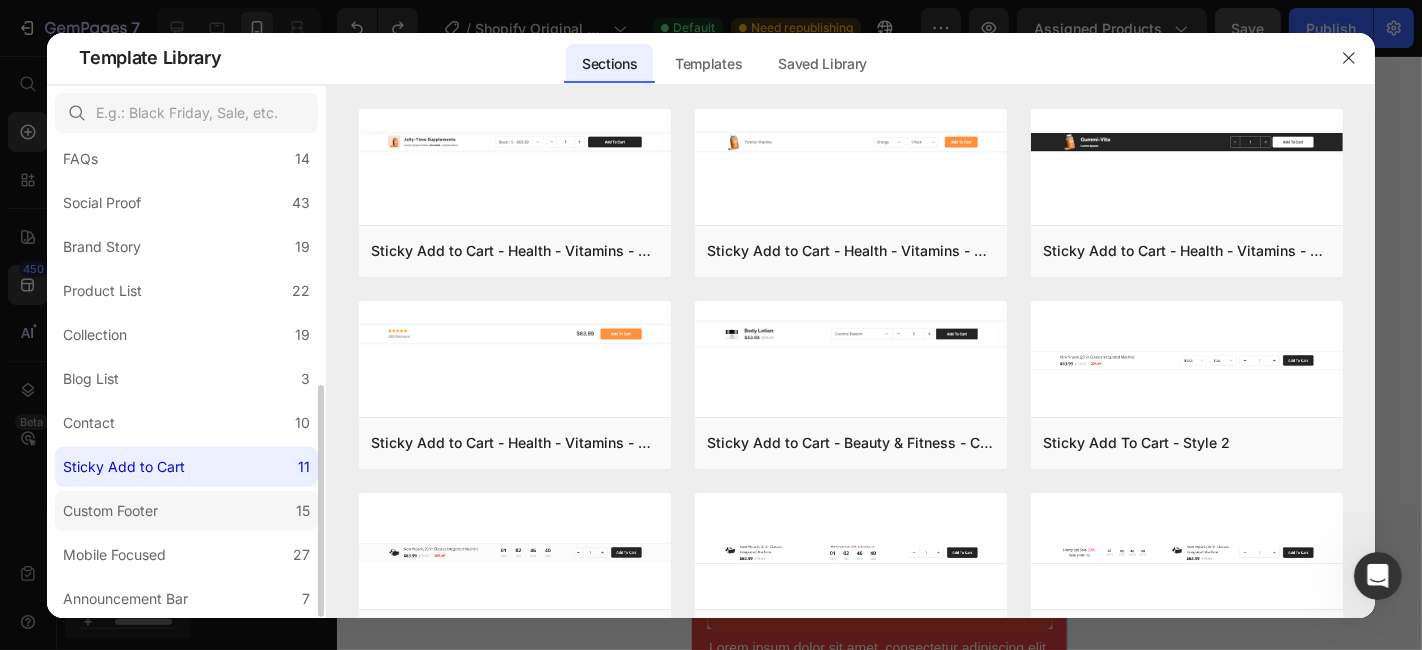 click on "Custom Footer 15" 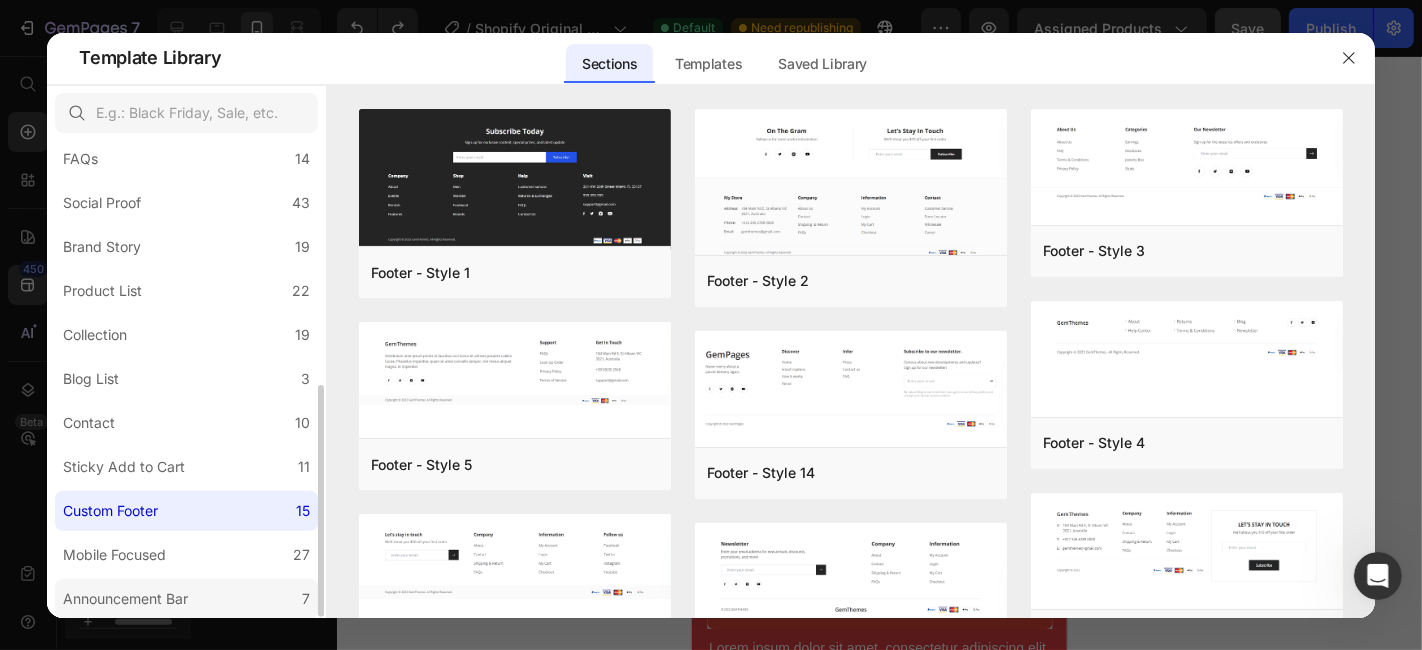 click on "Announcement Bar 7" 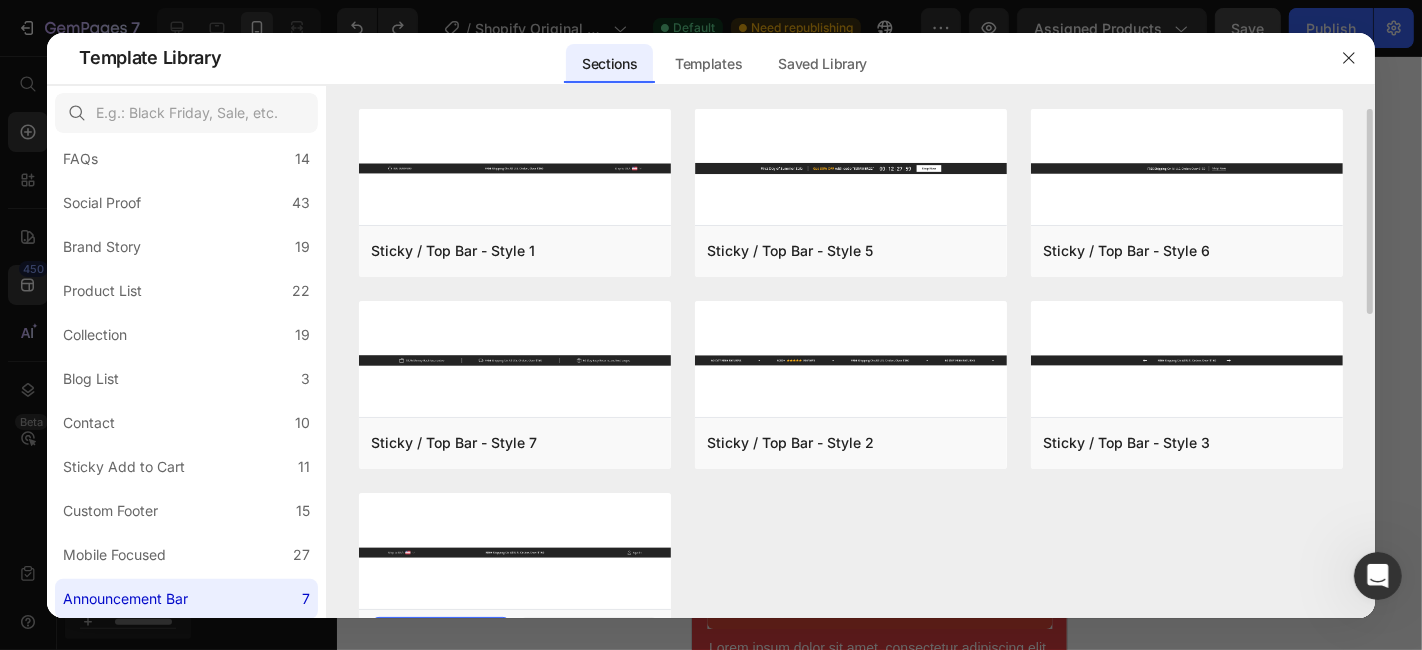 scroll, scrollTop: 66, scrollLeft: 0, axis: vertical 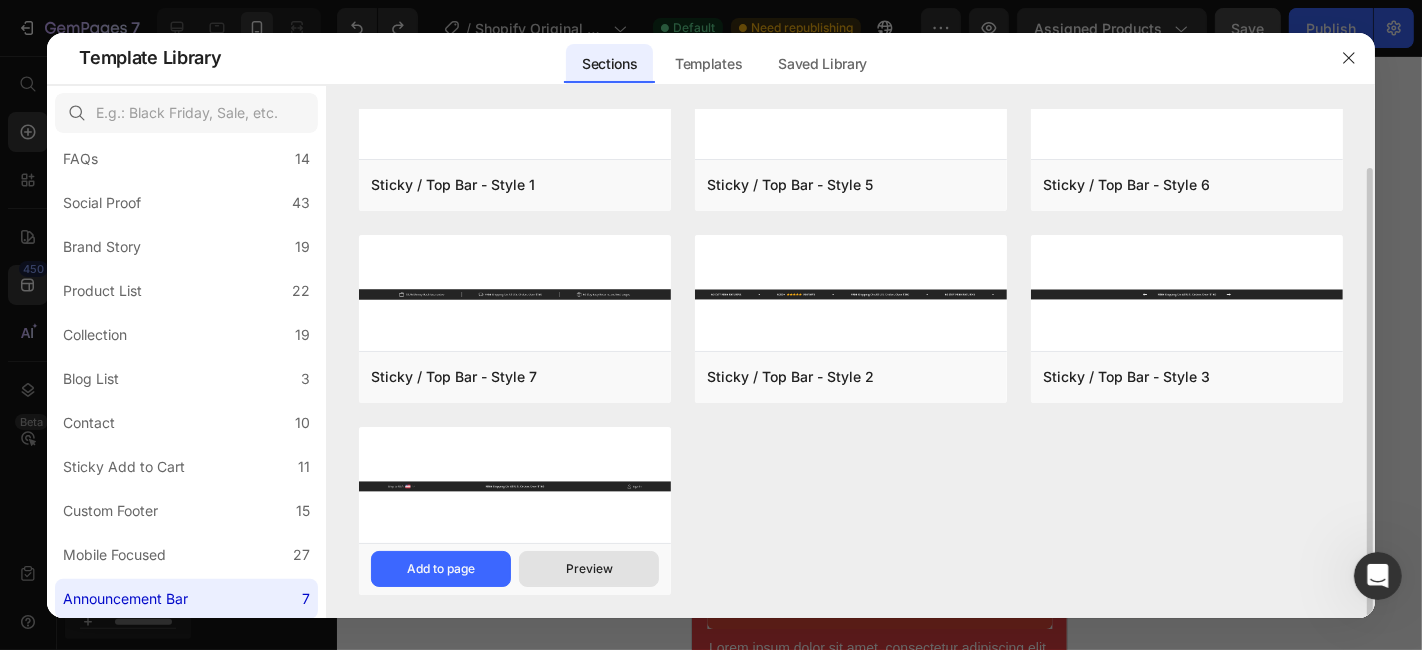 click on "Preview" at bounding box center (589, 569) 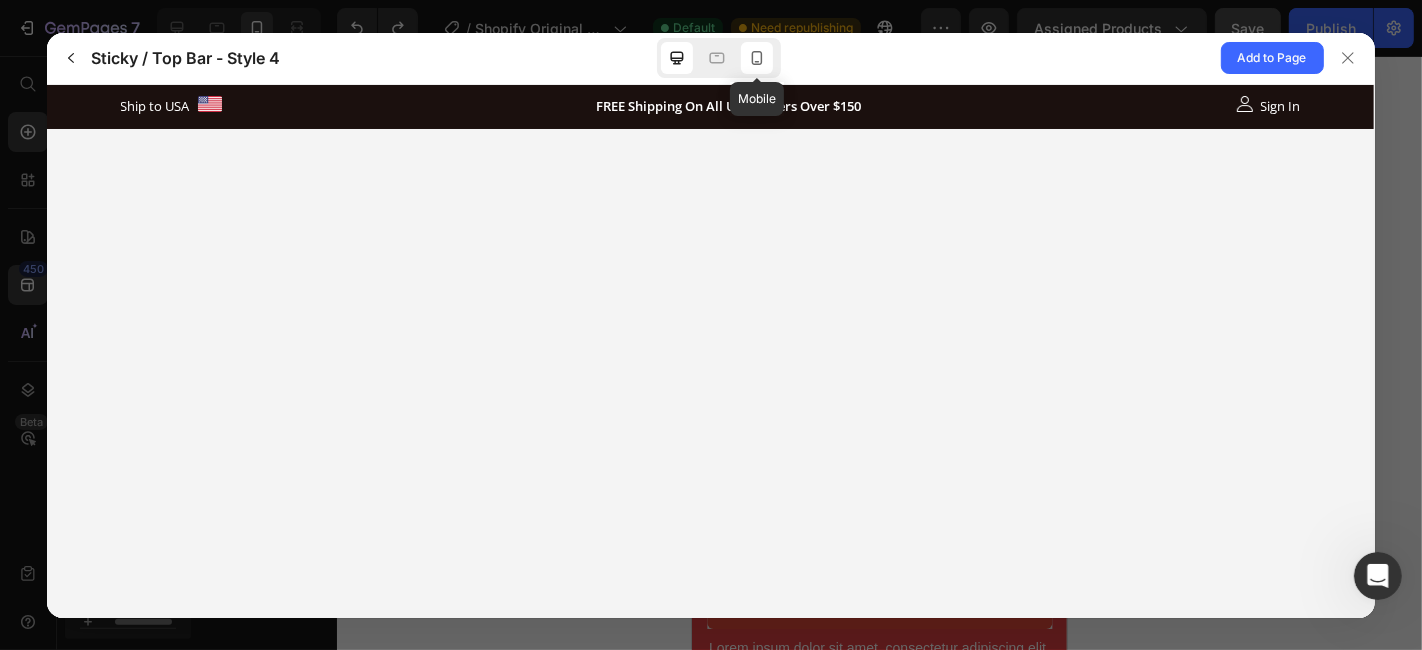 scroll, scrollTop: 0, scrollLeft: 0, axis: both 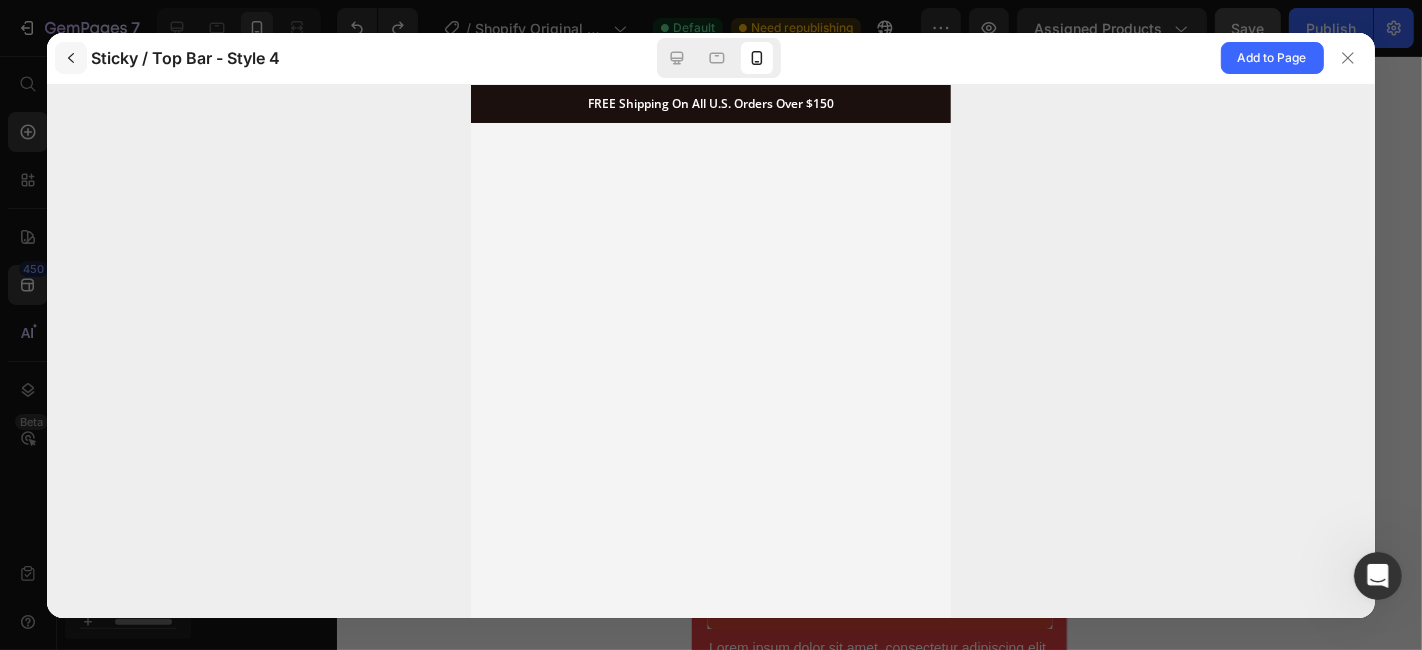 click 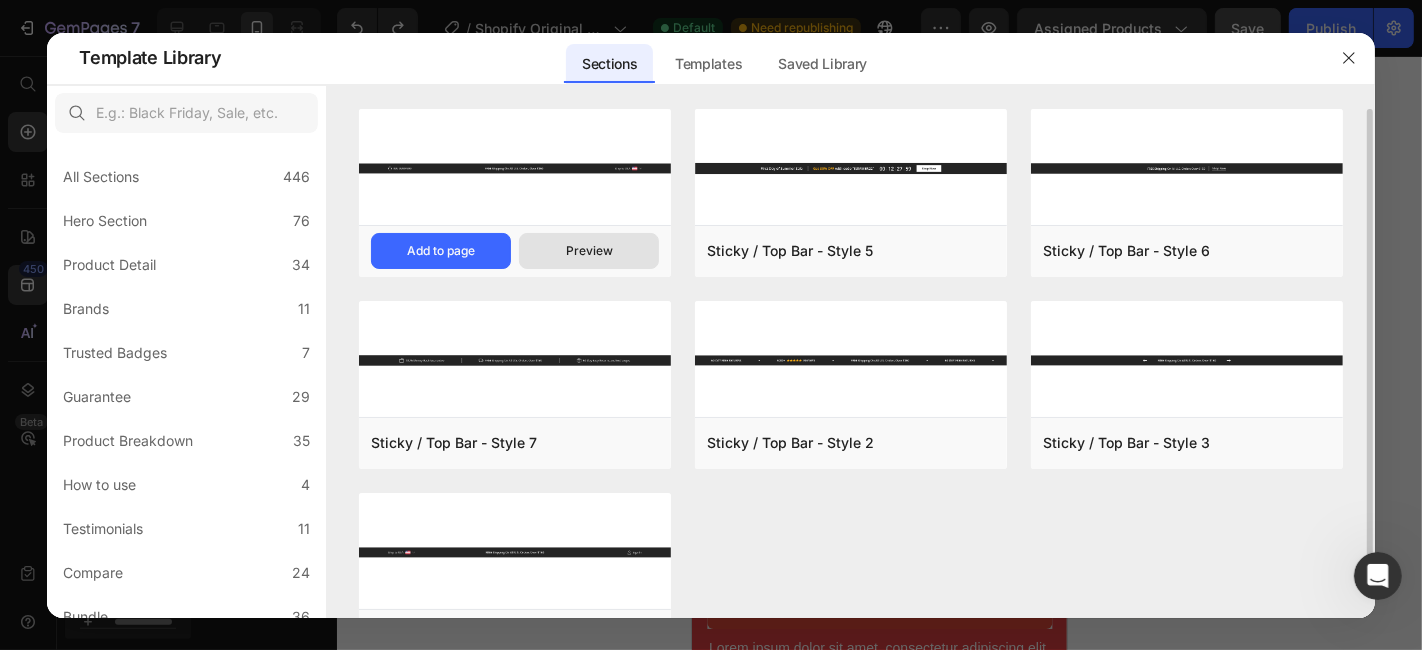click on "Preview" at bounding box center [589, 251] 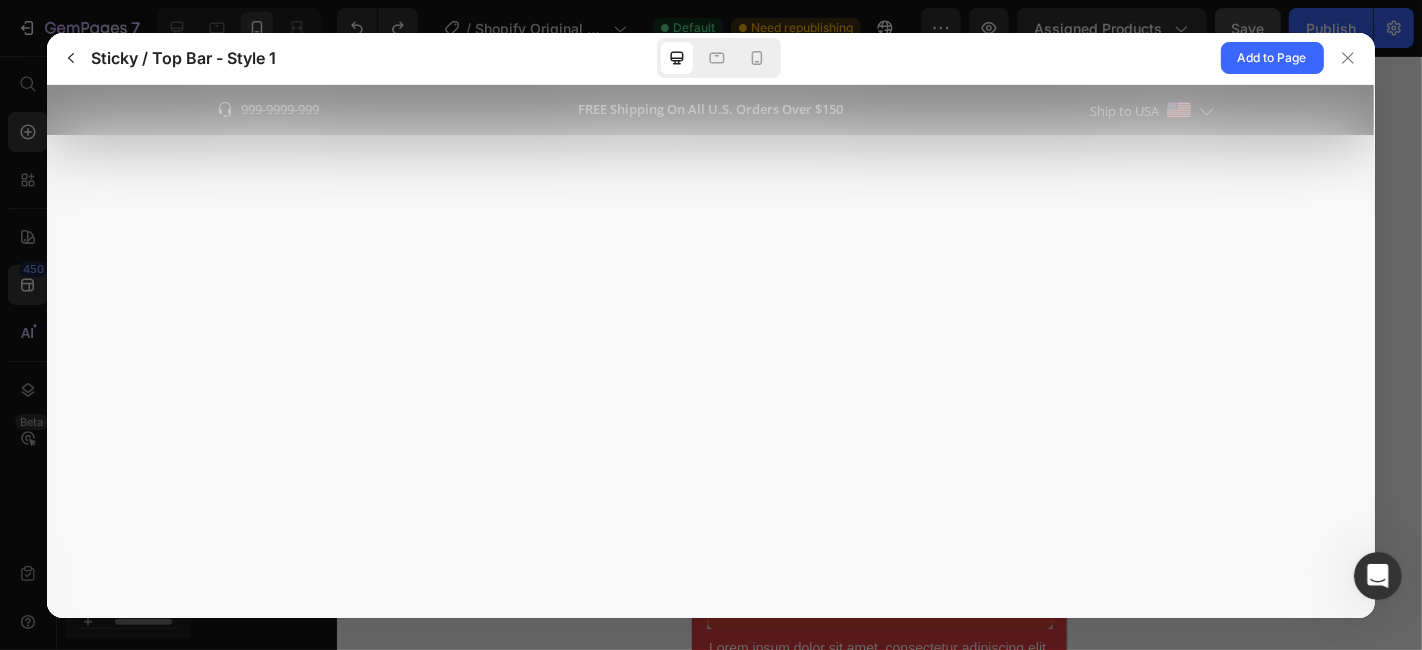 scroll, scrollTop: 0, scrollLeft: 0, axis: both 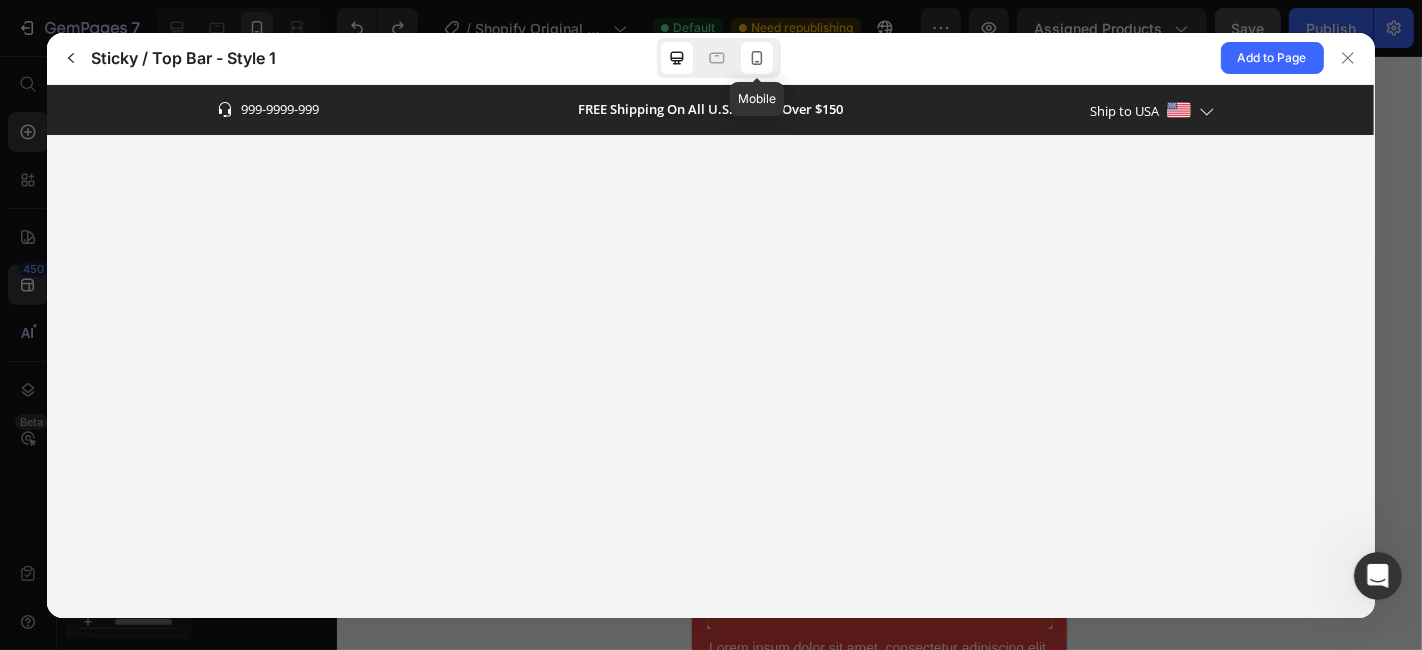 click 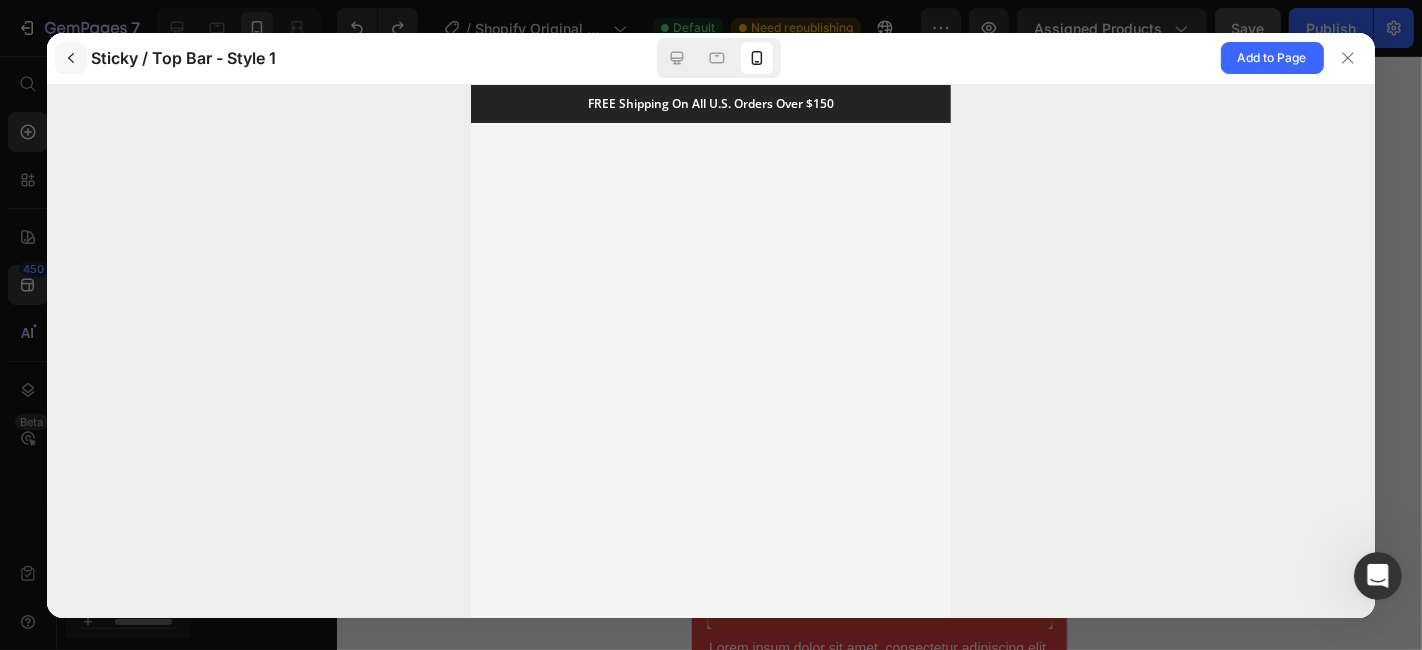click 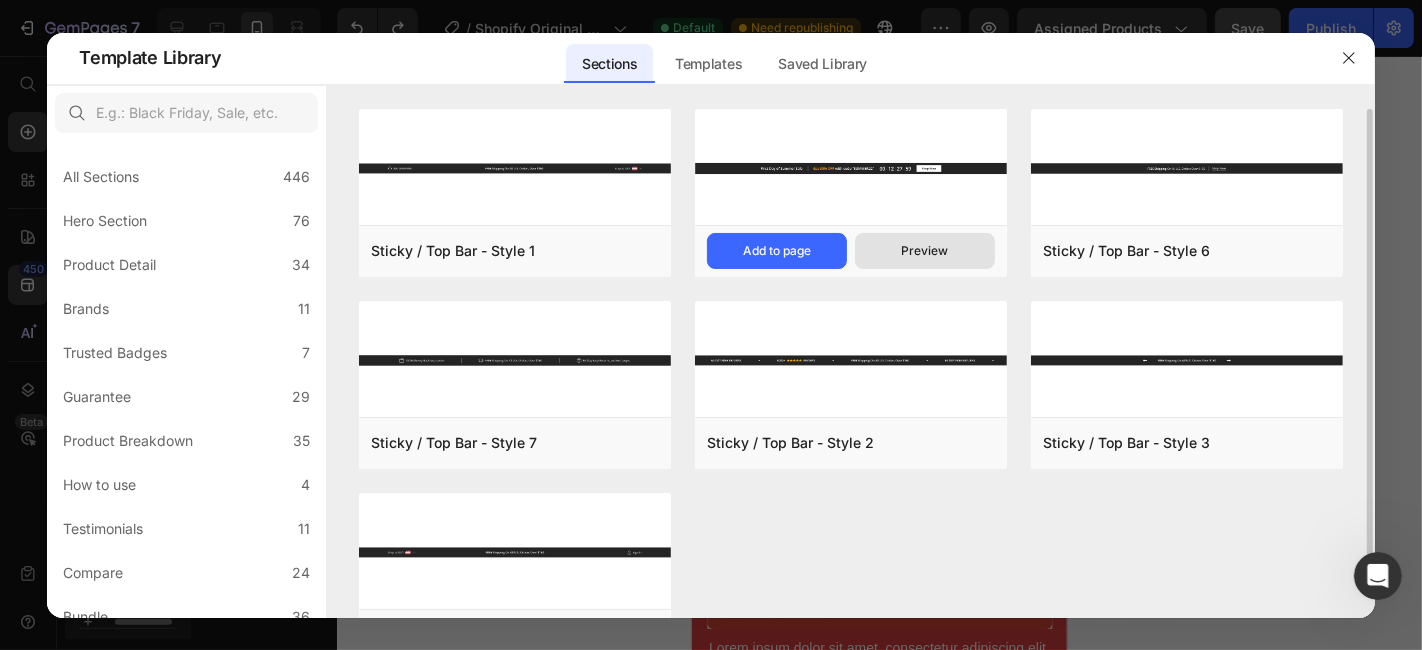 click on "Preview" at bounding box center [925, 251] 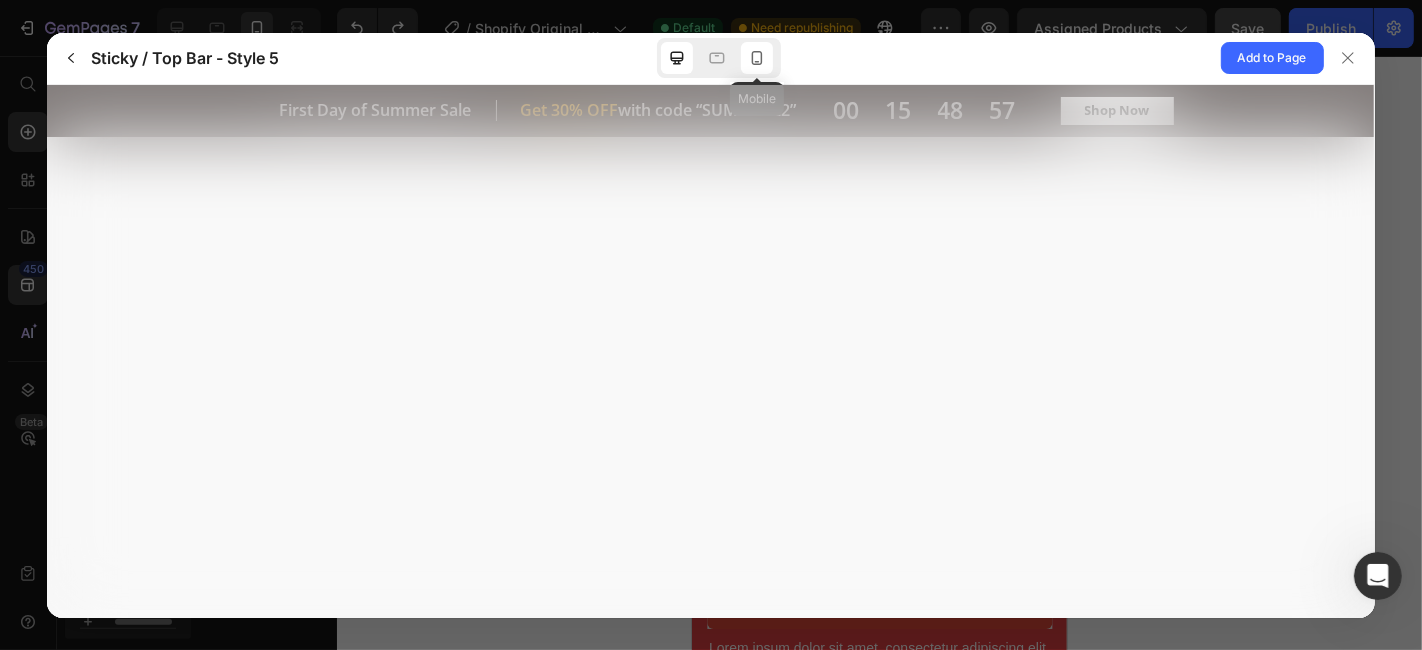 scroll, scrollTop: 0, scrollLeft: 0, axis: both 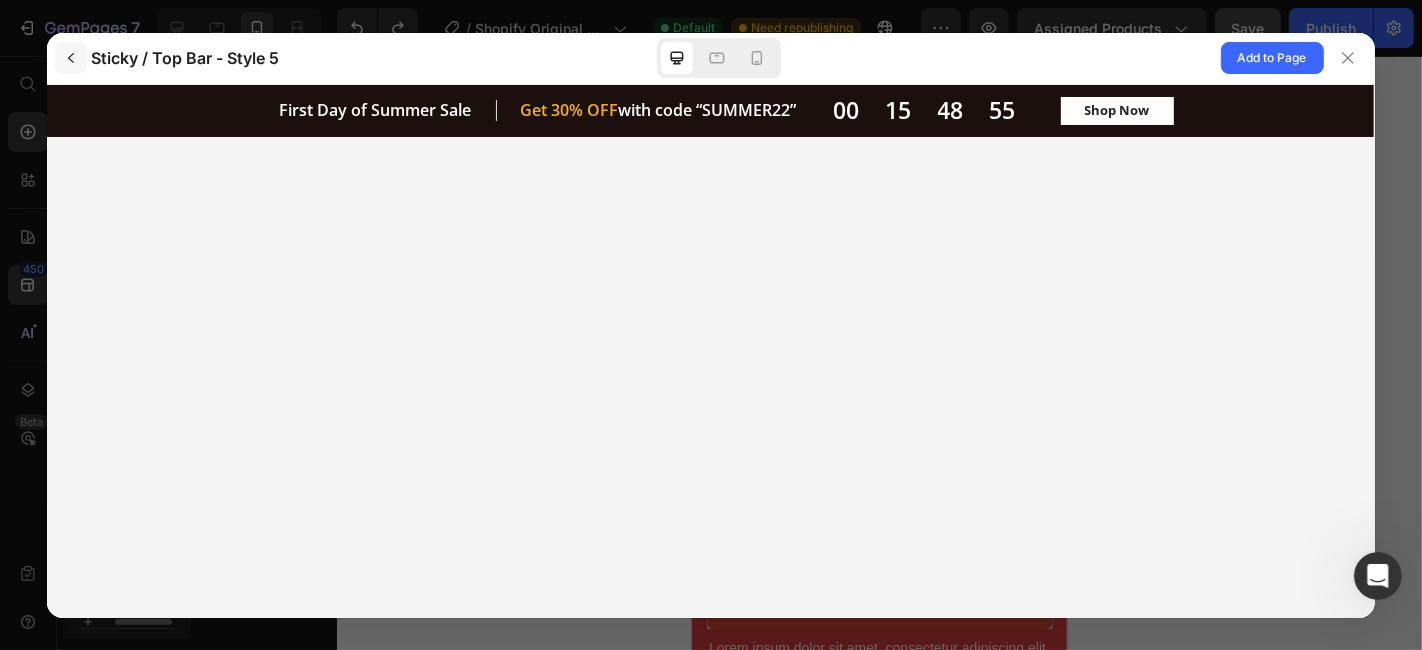 click 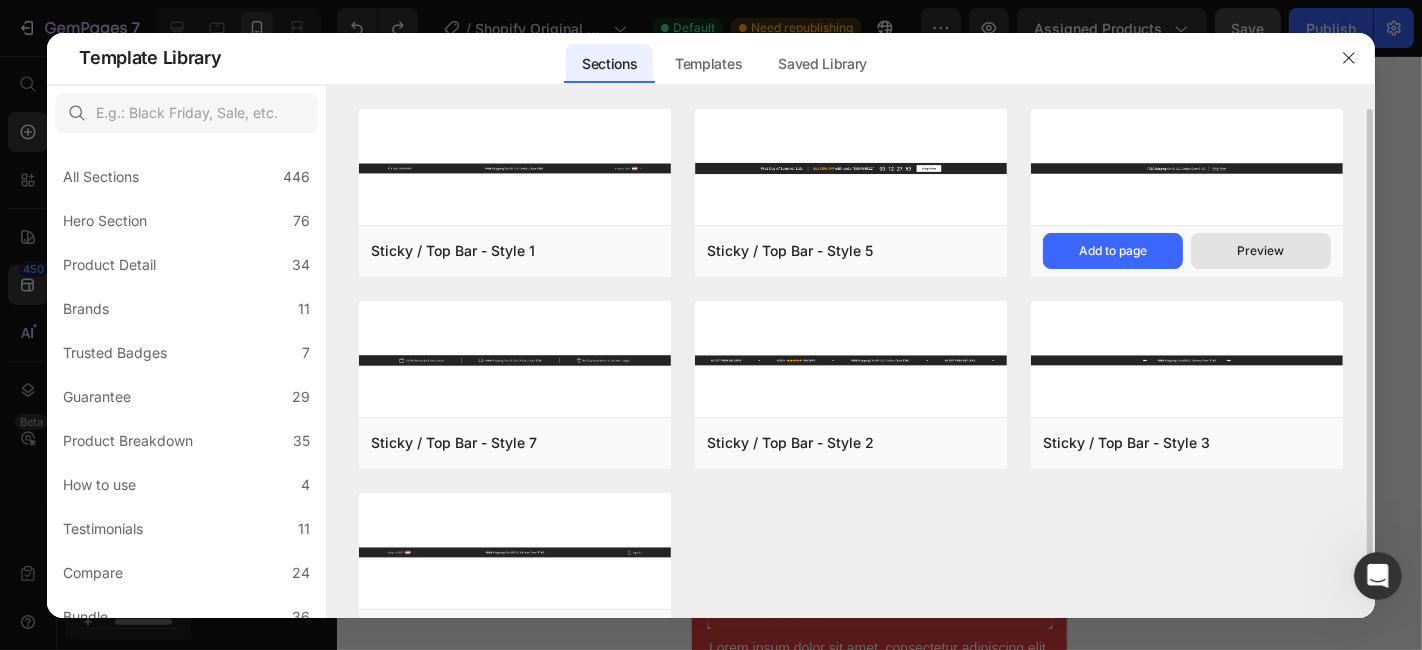 click on "Preview" at bounding box center [1260, 251] 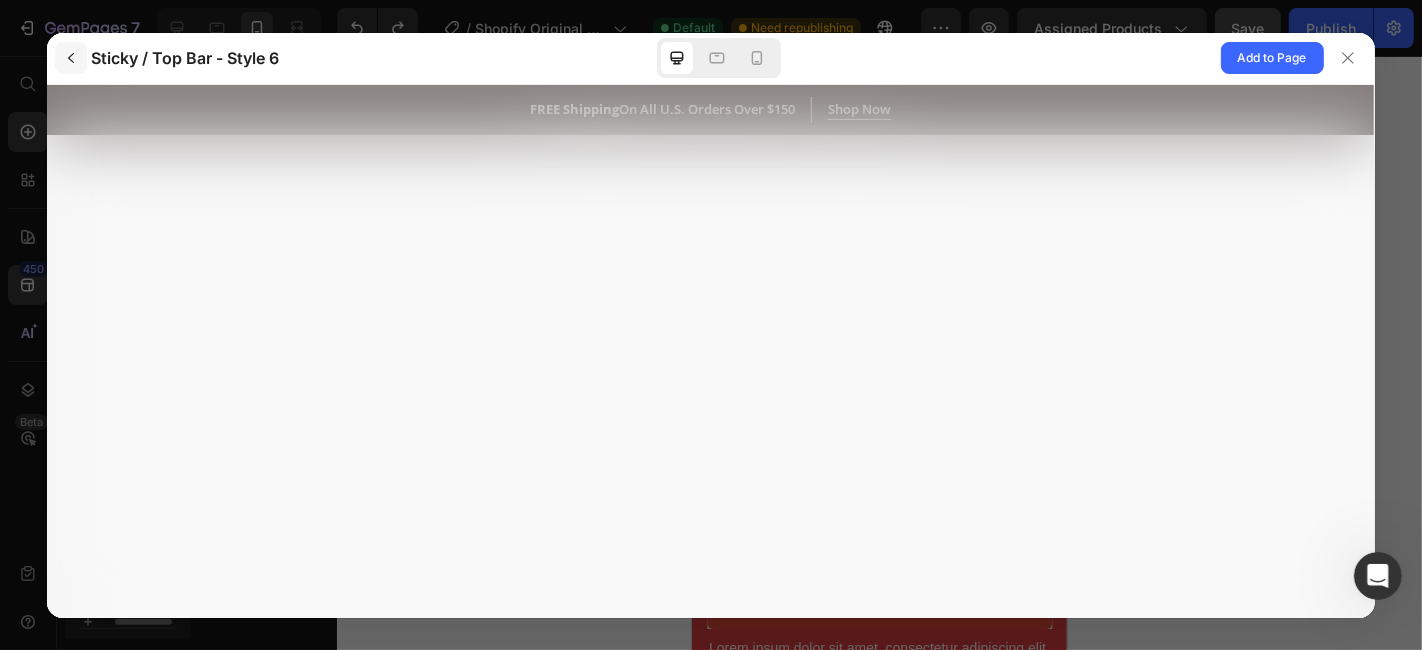 scroll, scrollTop: 0, scrollLeft: 0, axis: both 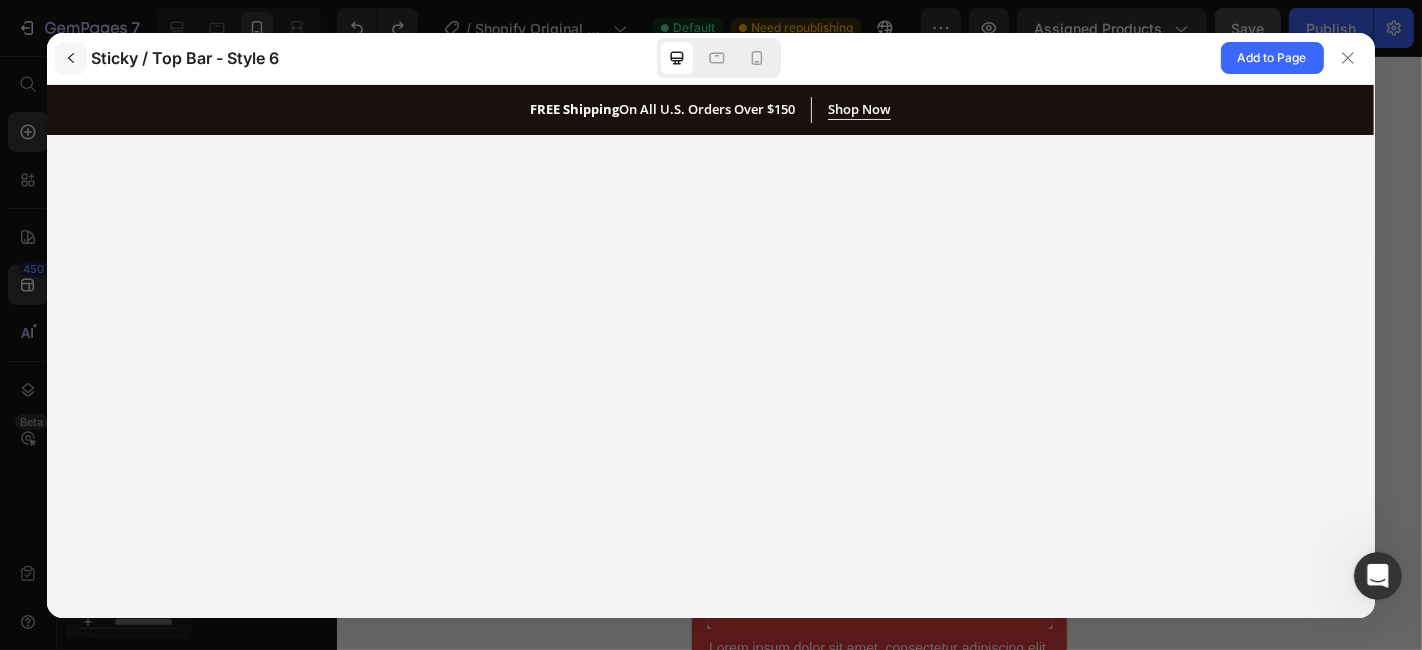 click 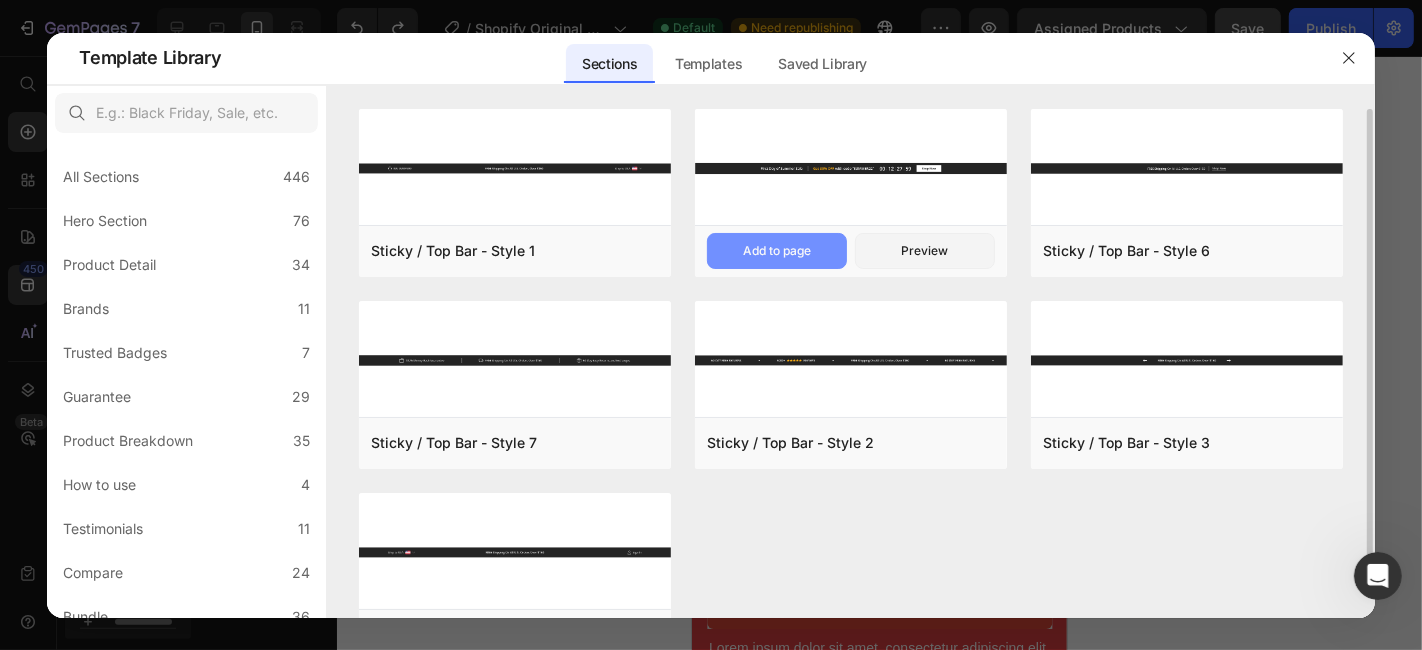 click on "Add to page" at bounding box center [777, 251] 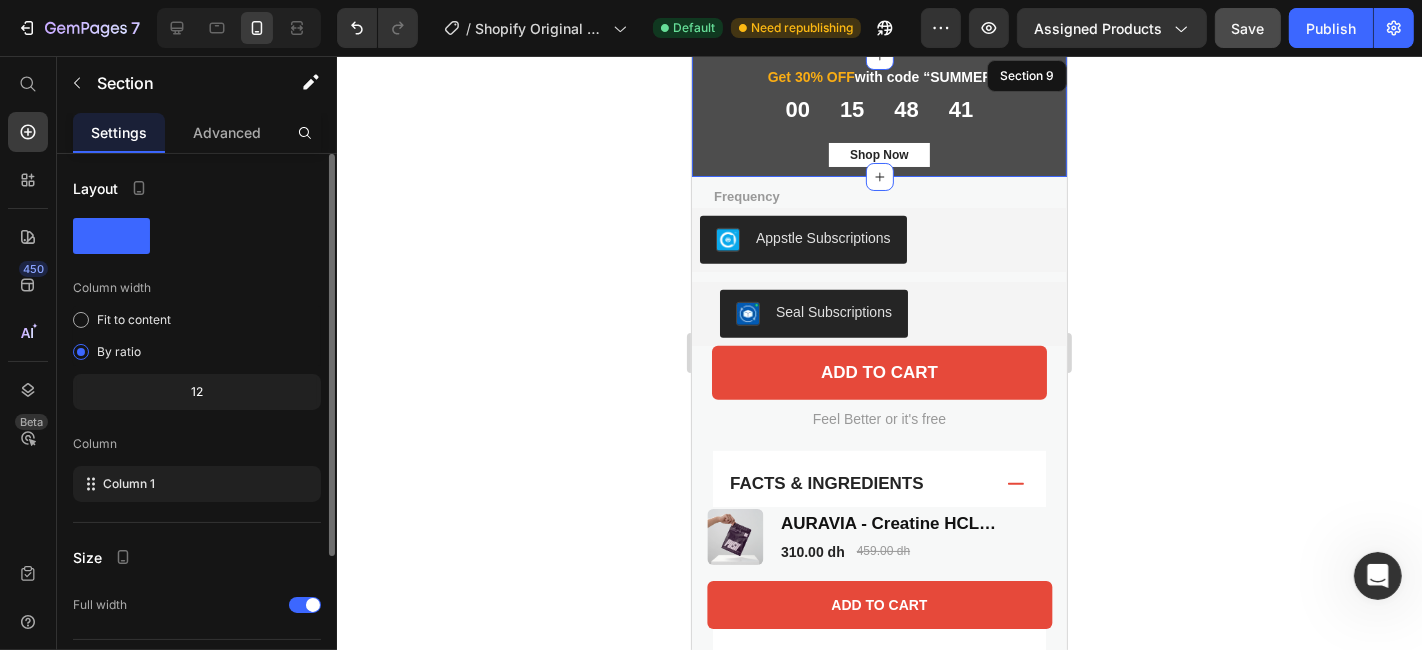 scroll, scrollTop: 0, scrollLeft: 0, axis: both 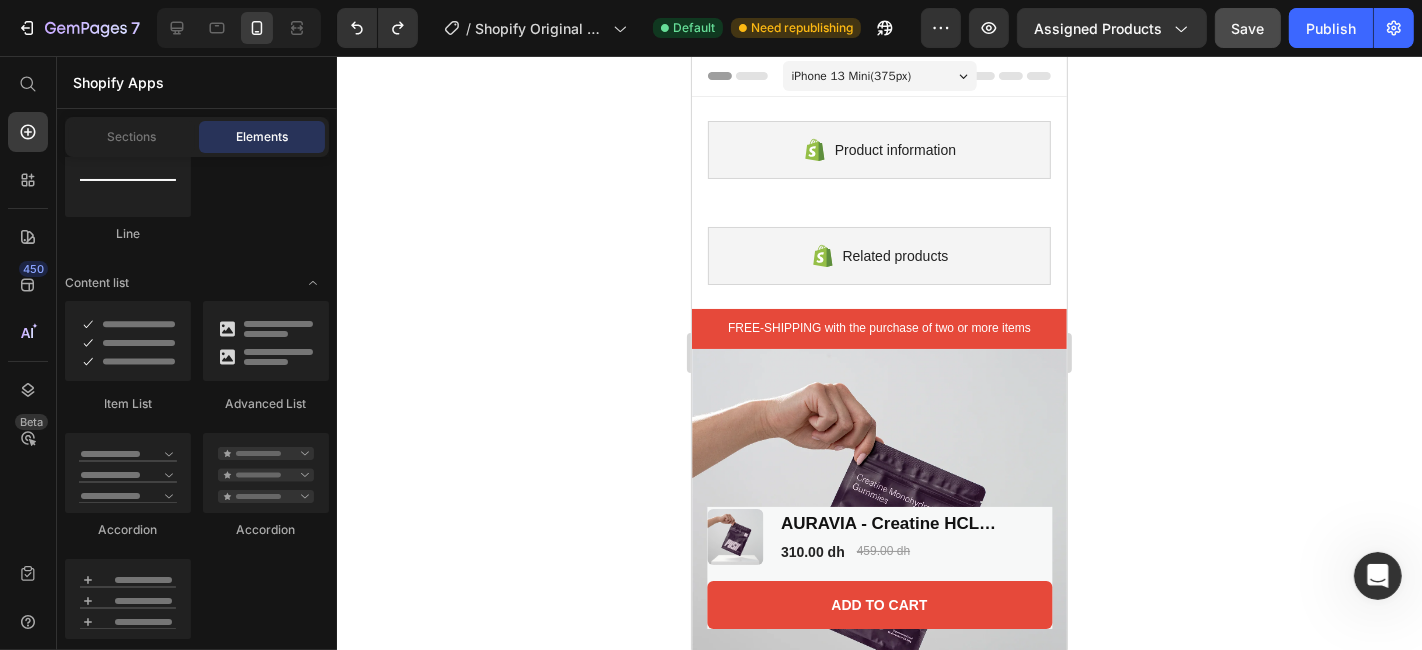 click on "iPhone 13 Mini  ( 375 px)" at bounding box center (879, 75) 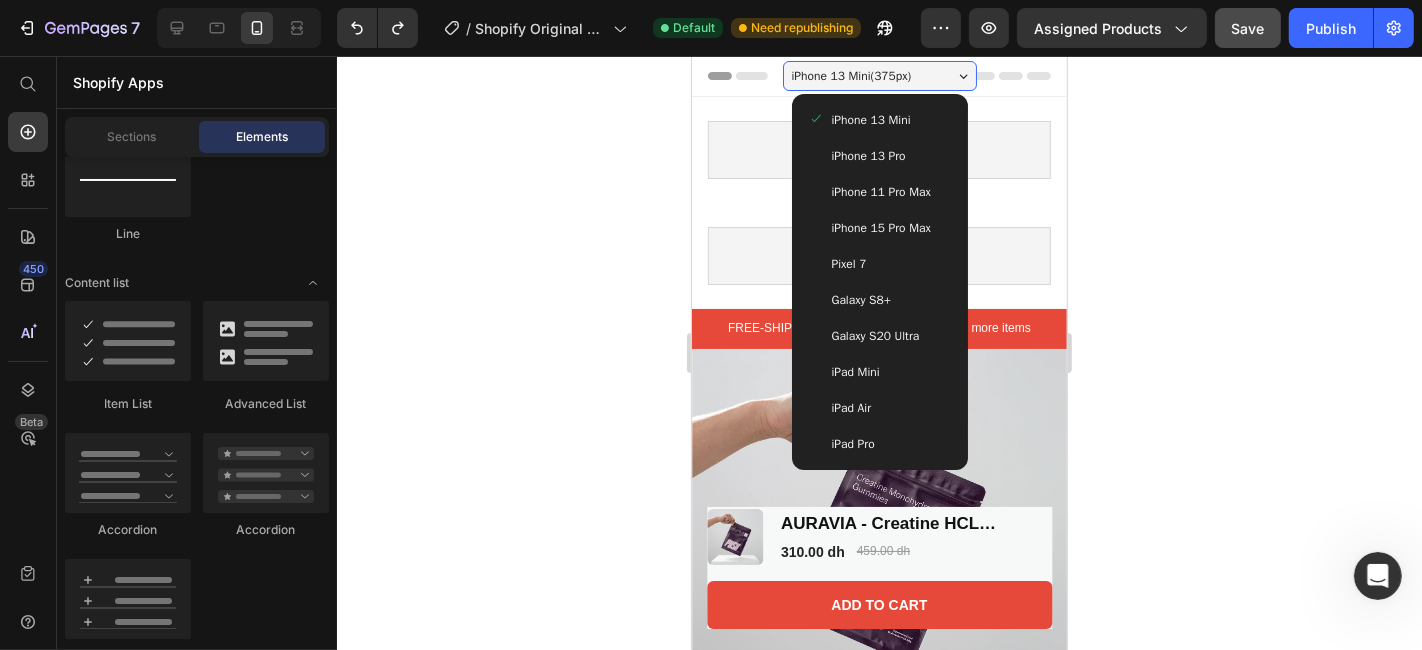 click on "iPhone 13 Mini  ( 375 px)" at bounding box center (879, 75) 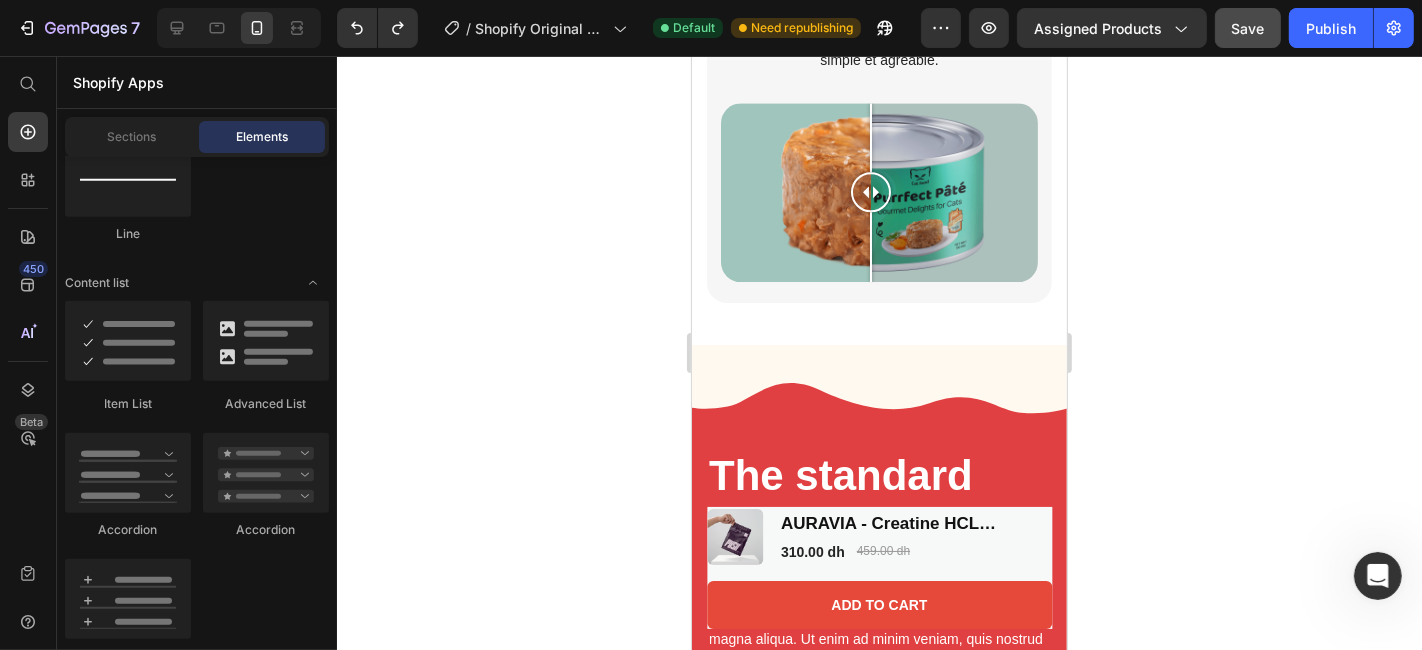 scroll, scrollTop: 4577, scrollLeft: 0, axis: vertical 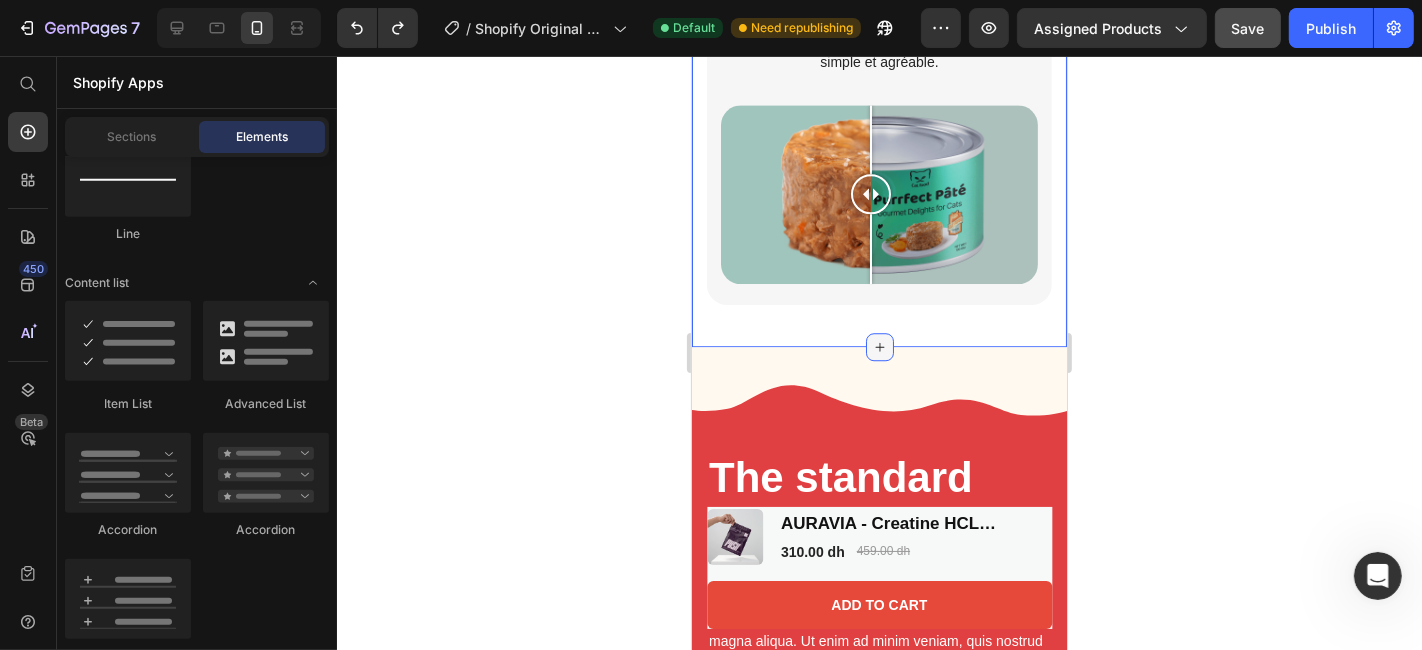 click 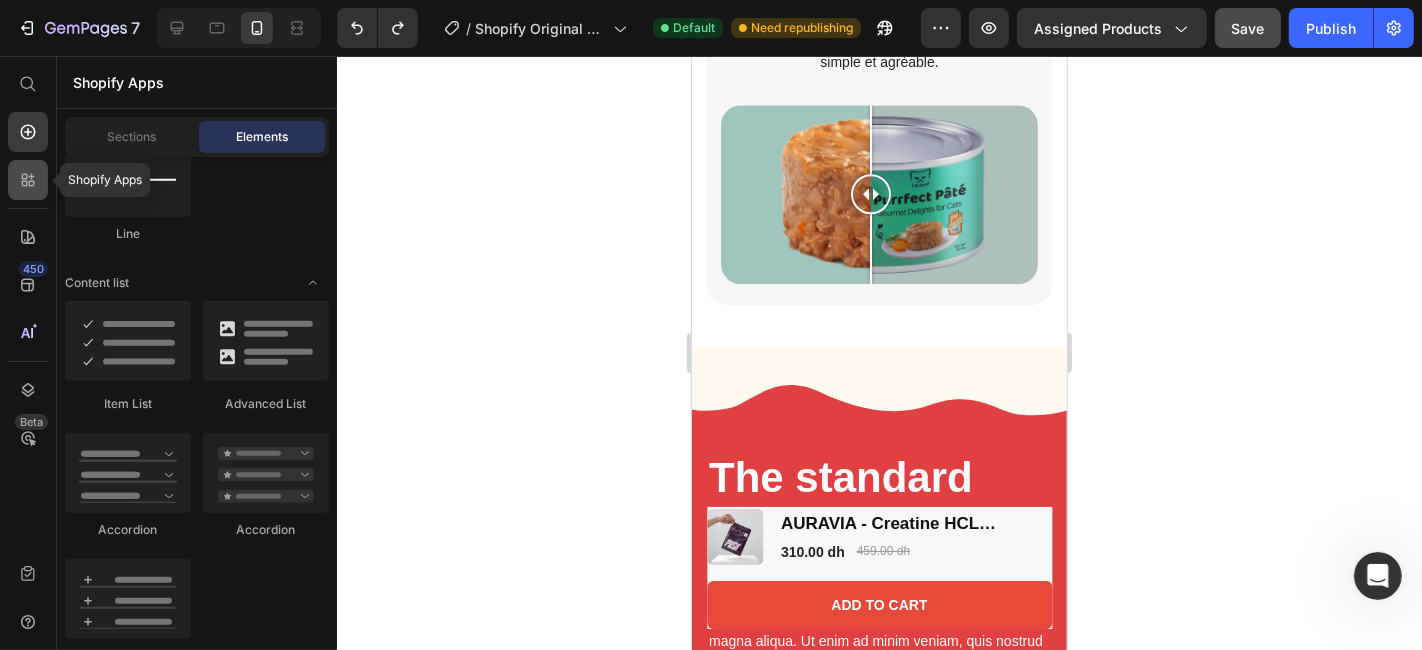 click 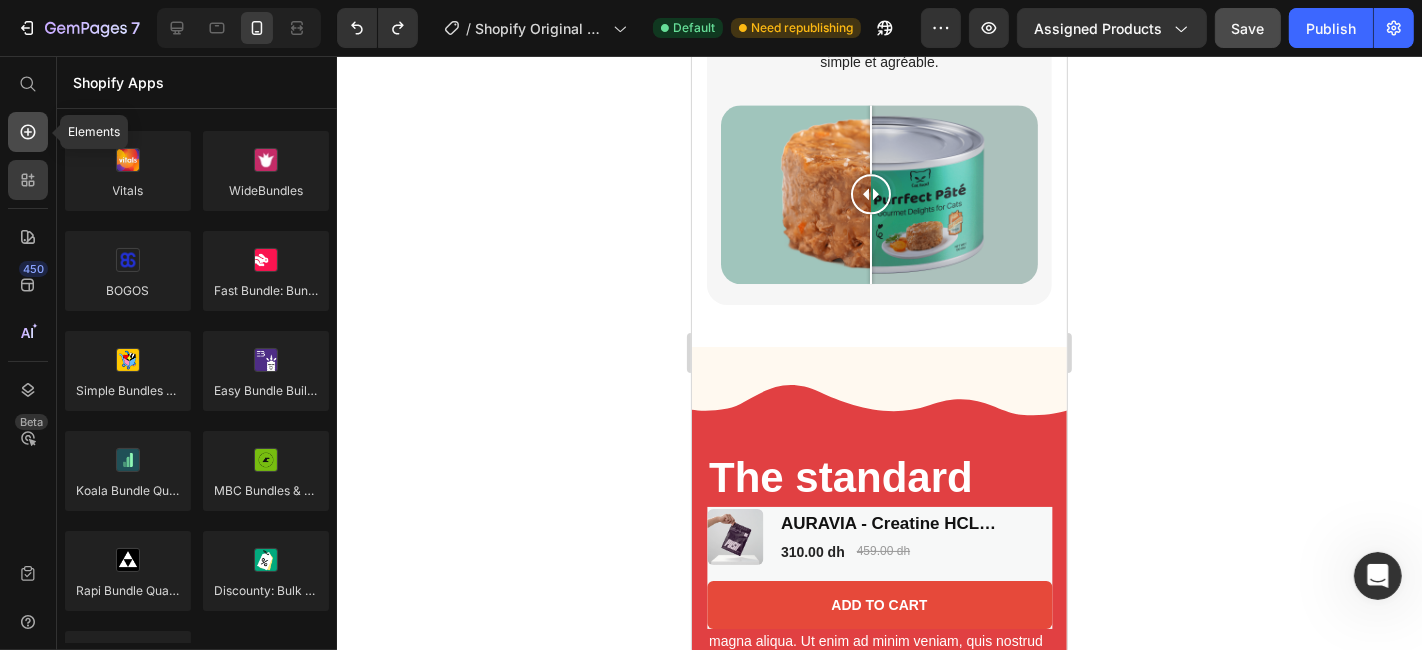 click 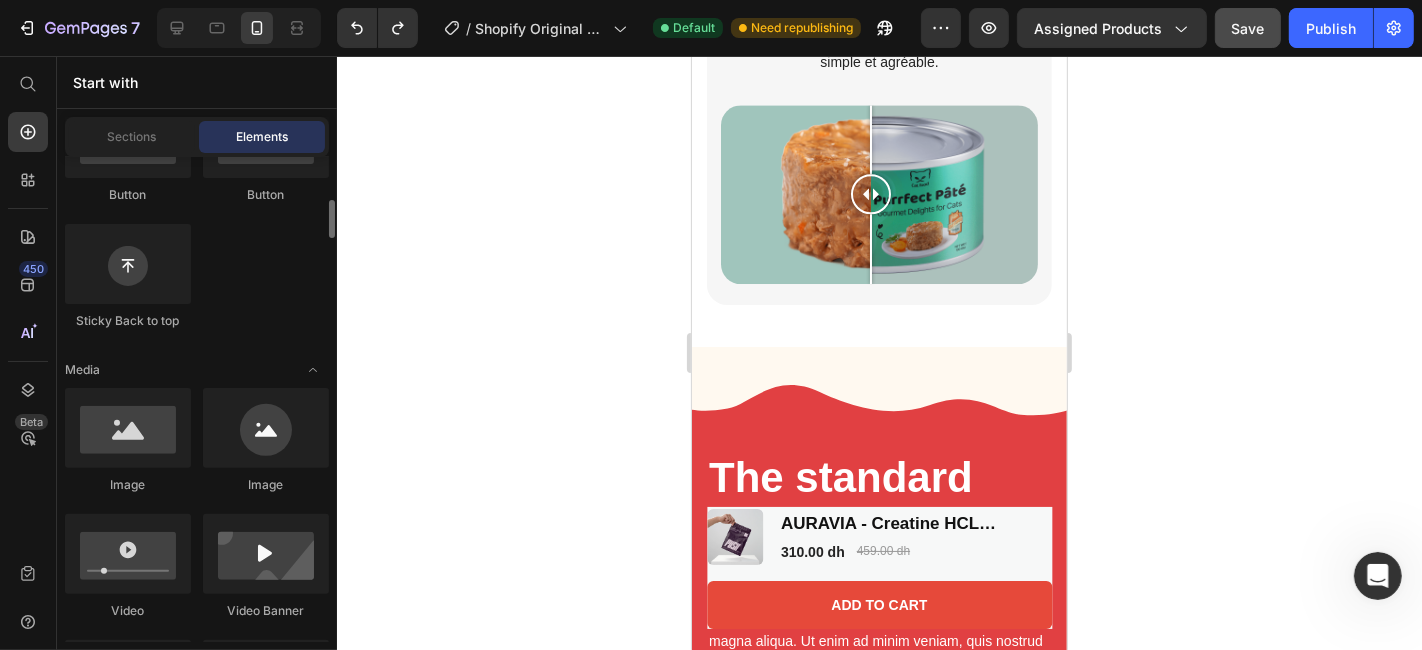 scroll, scrollTop: 557, scrollLeft: 0, axis: vertical 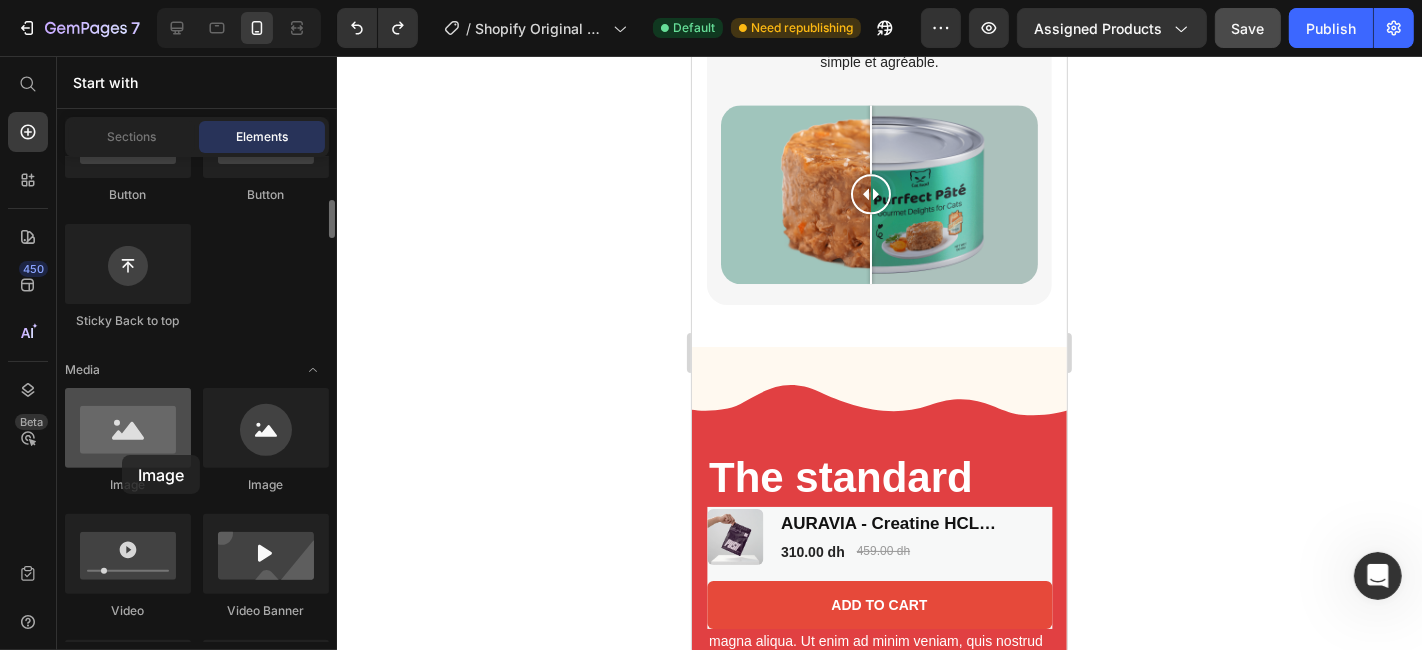 click at bounding box center [128, 428] 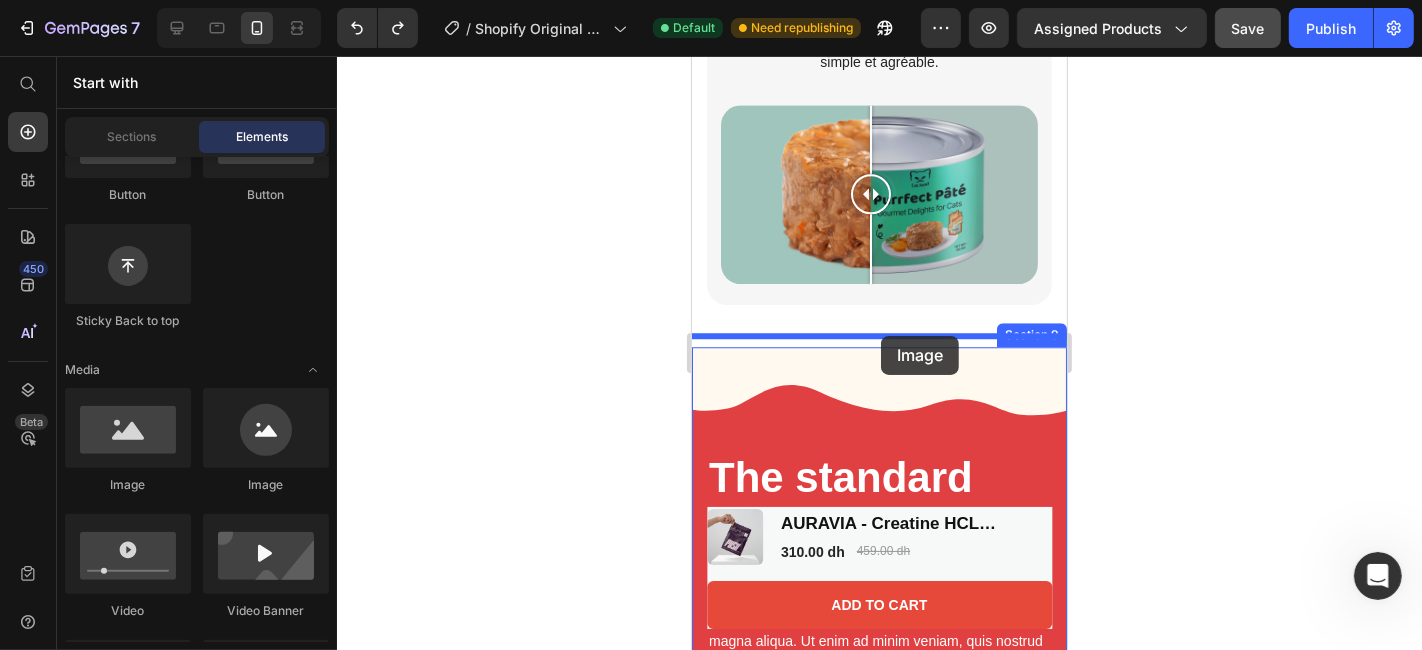 drag, startPoint x: 813, startPoint y: 510, endPoint x: 880, endPoint y: 335, distance: 187.3873 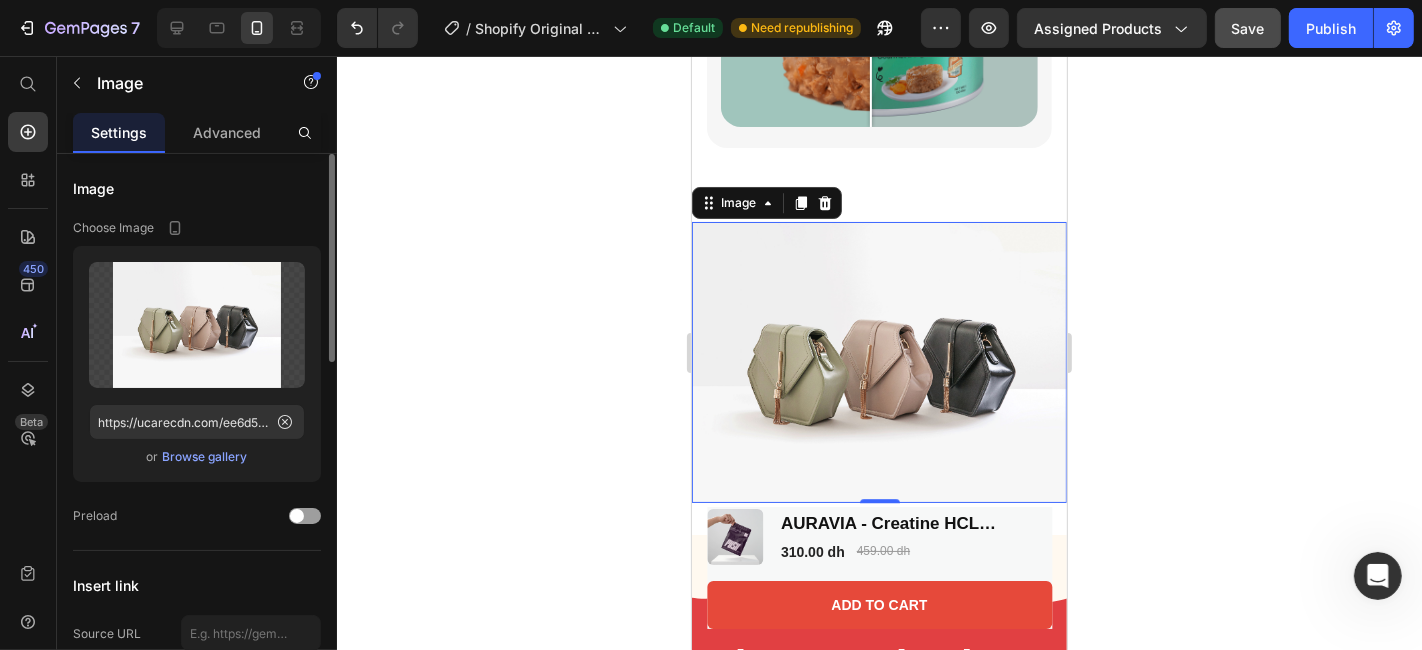 scroll, scrollTop: 4741, scrollLeft: 0, axis: vertical 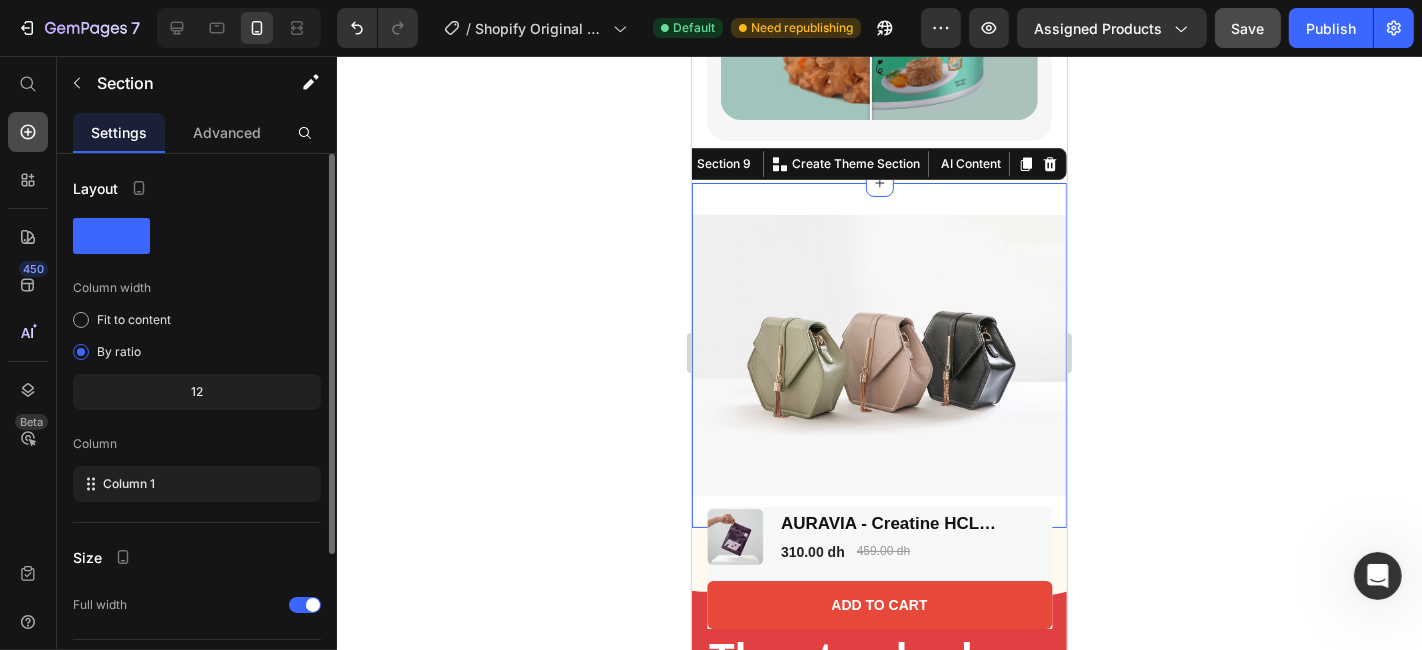 click 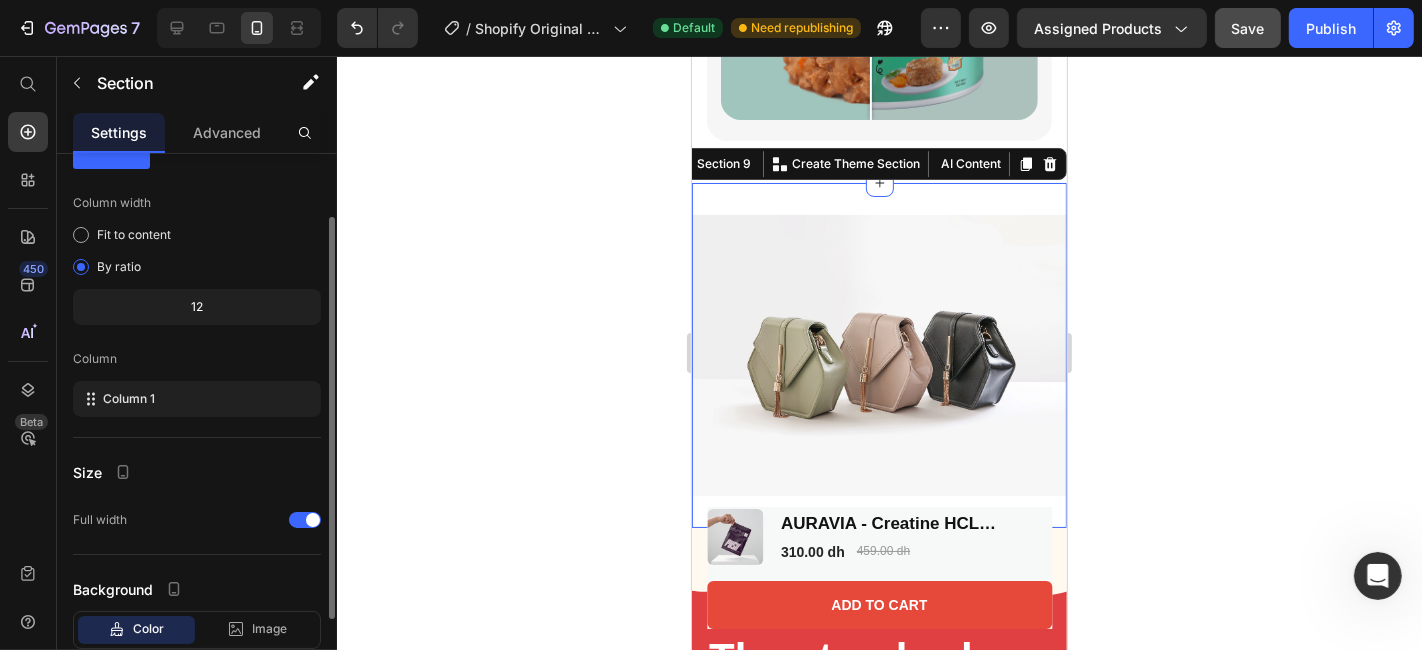 scroll, scrollTop: 86, scrollLeft: 0, axis: vertical 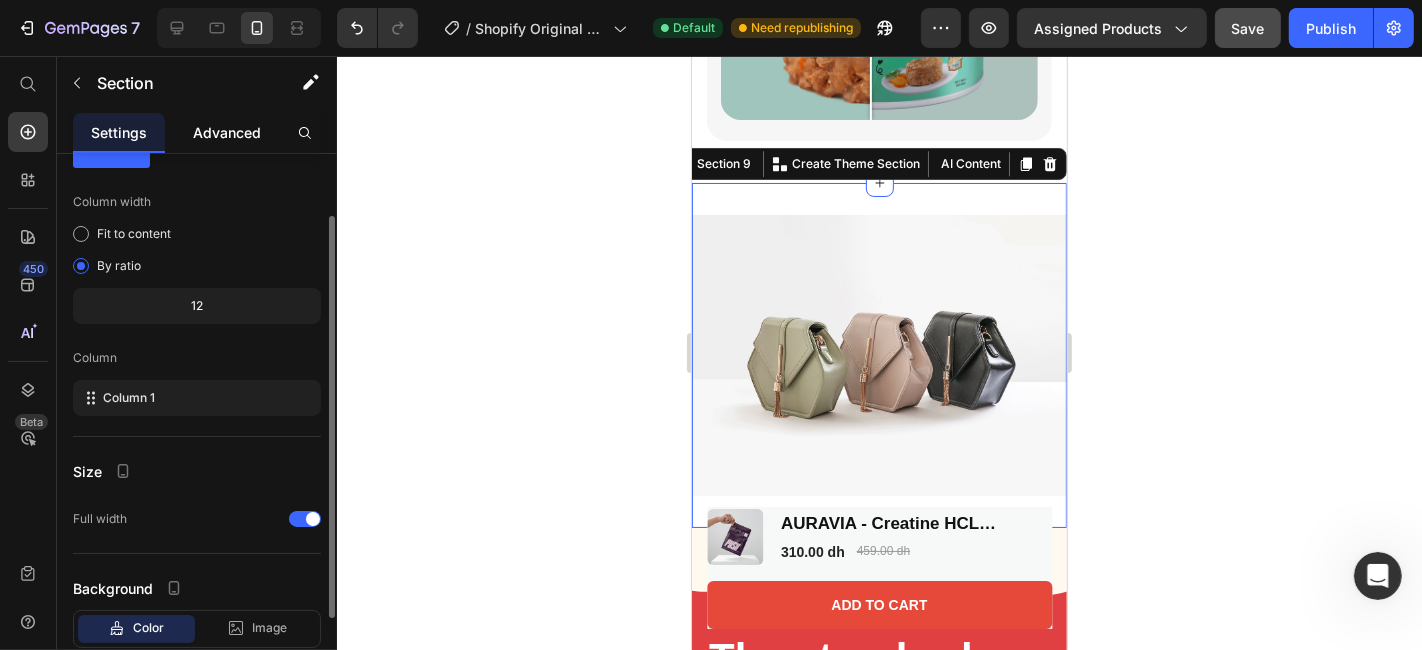 click on "Advanced" at bounding box center (227, 132) 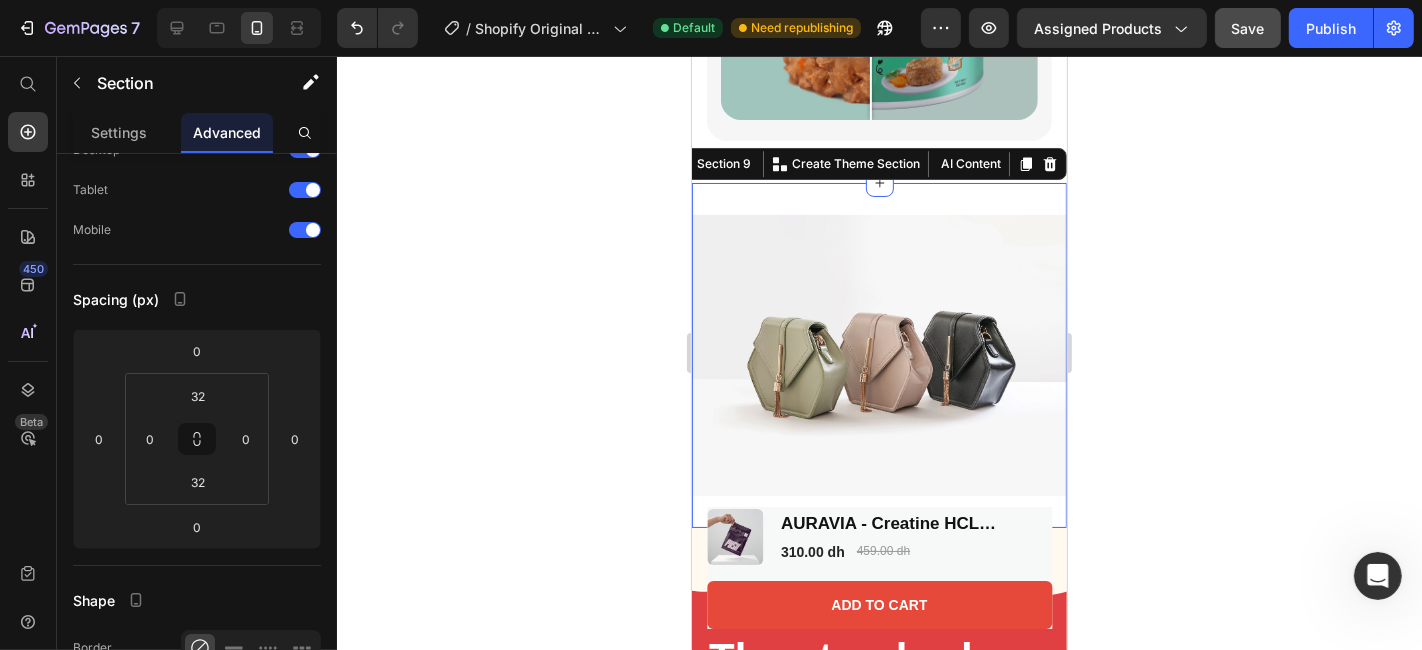 scroll, scrollTop: 0, scrollLeft: 0, axis: both 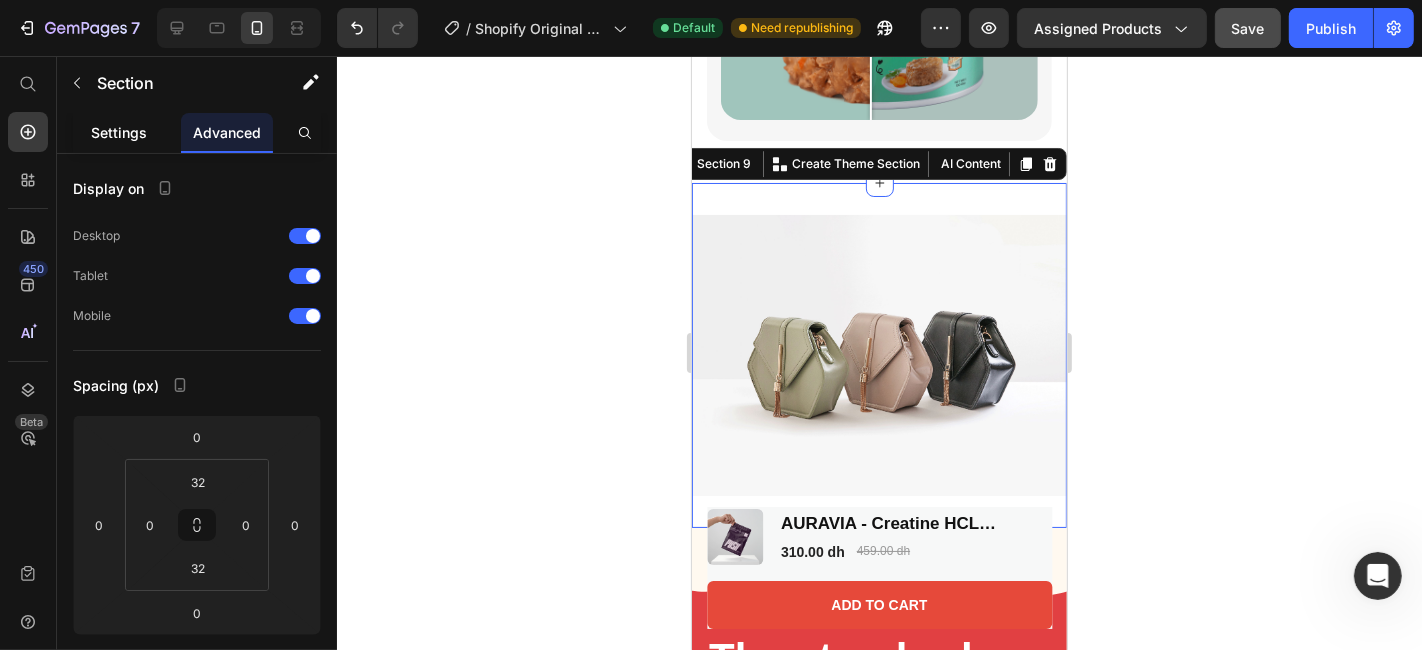 click on "Settings" at bounding box center (119, 132) 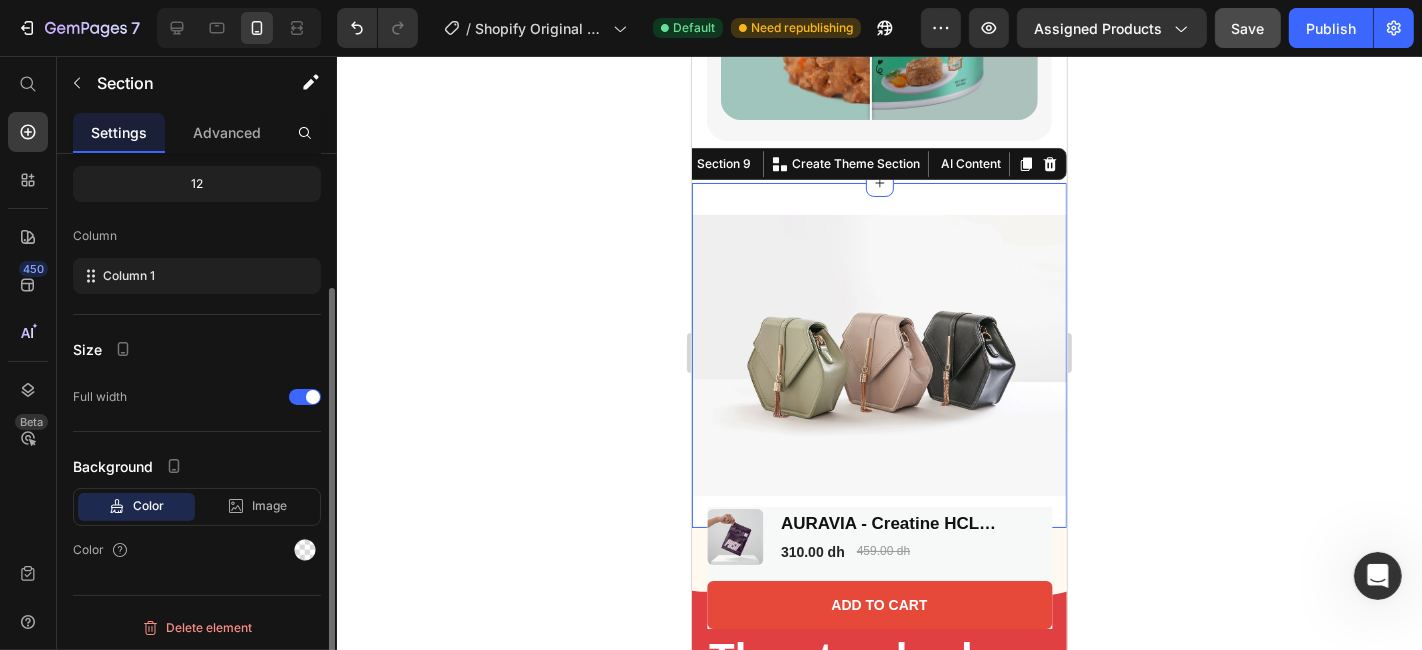 scroll, scrollTop: 0, scrollLeft: 0, axis: both 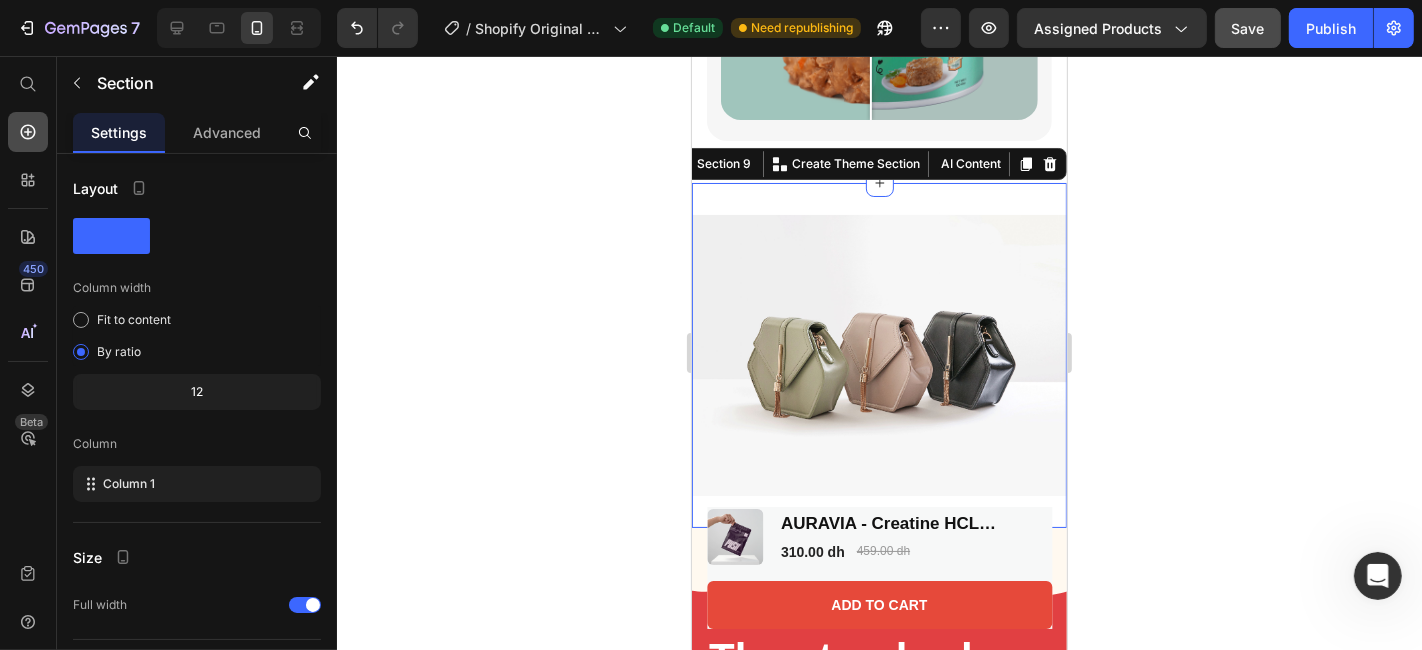 click 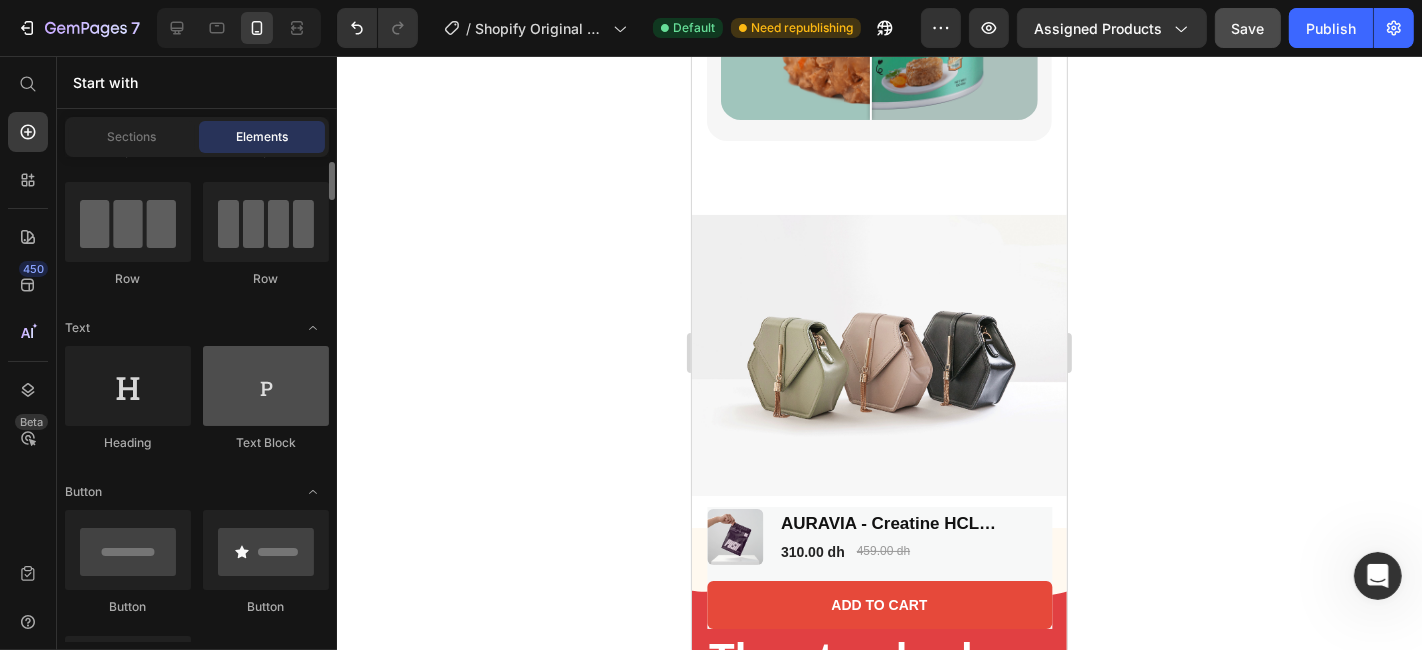 scroll, scrollTop: 140, scrollLeft: 0, axis: vertical 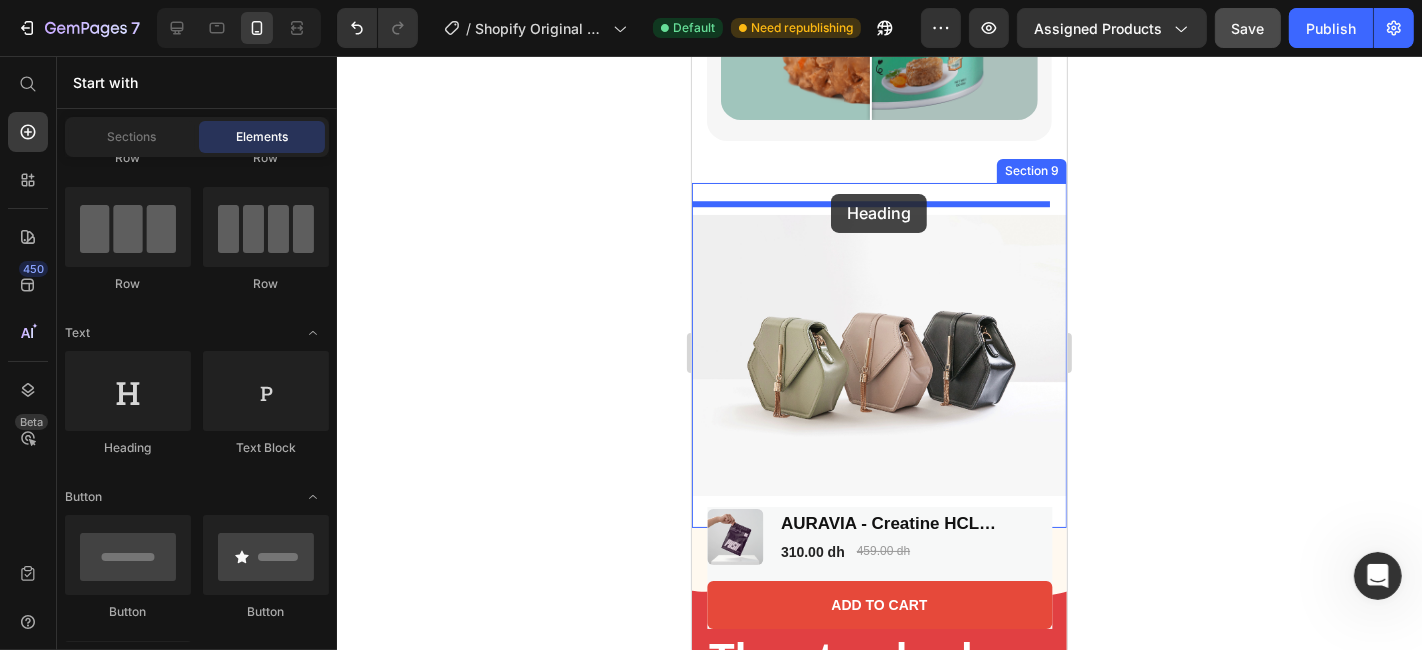 drag, startPoint x: 820, startPoint y: 470, endPoint x: 830, endPoint y: 194, distance: 276.1811 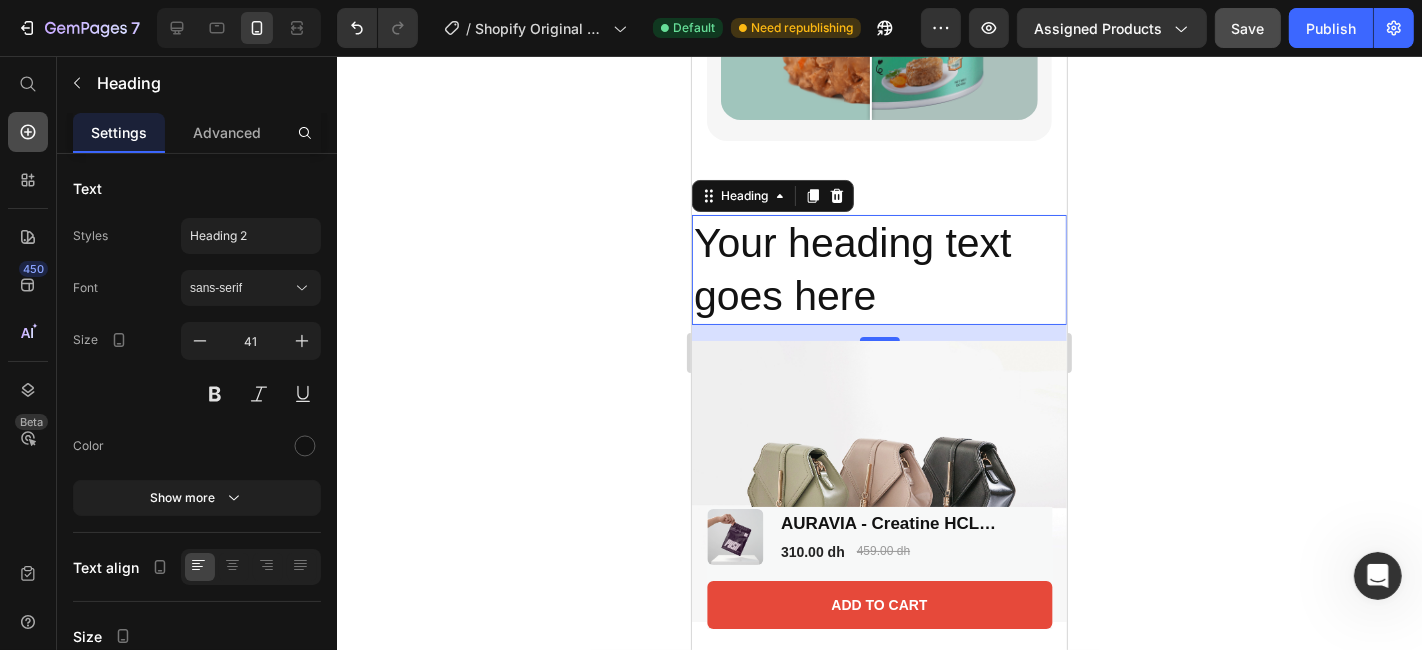 click 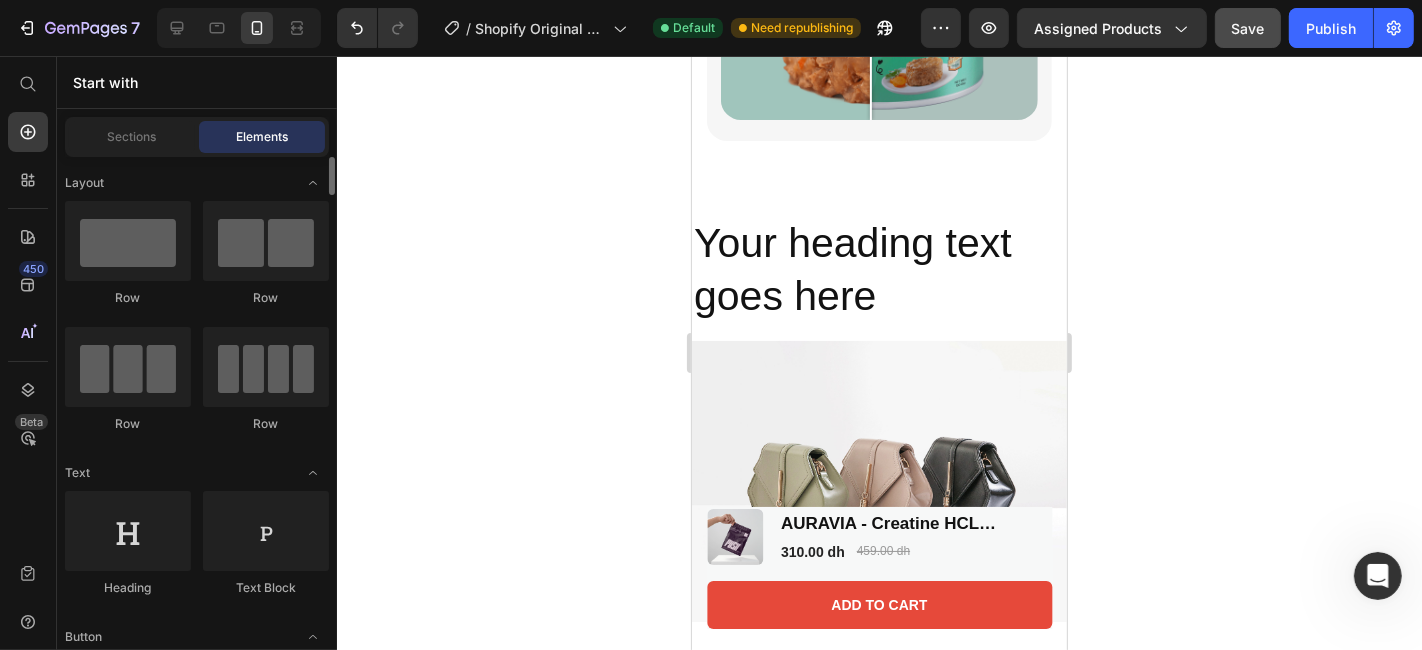 scroll, scrollTop: 1, scrollLeft: 0, axis: vertical 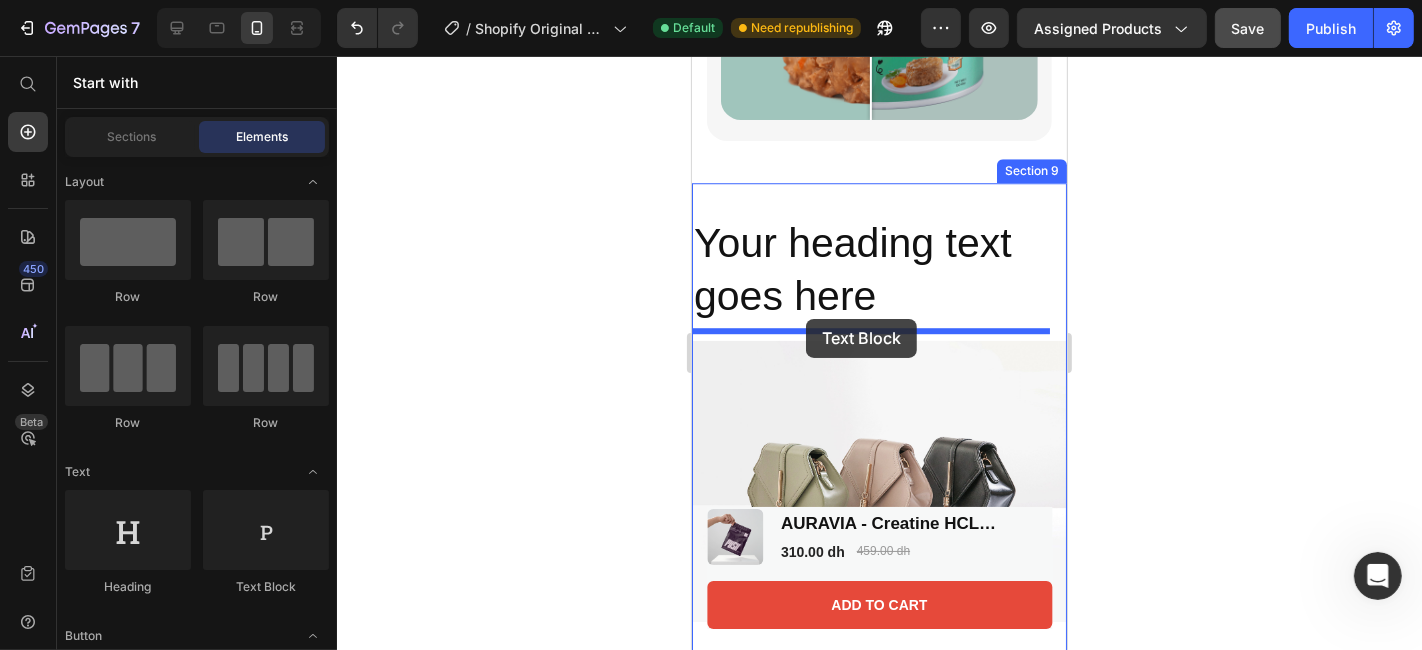 drag, startPoint x: 946, startPoint y: 579, endPoint x: 805, endPoint y: 318, distance: 296.6513 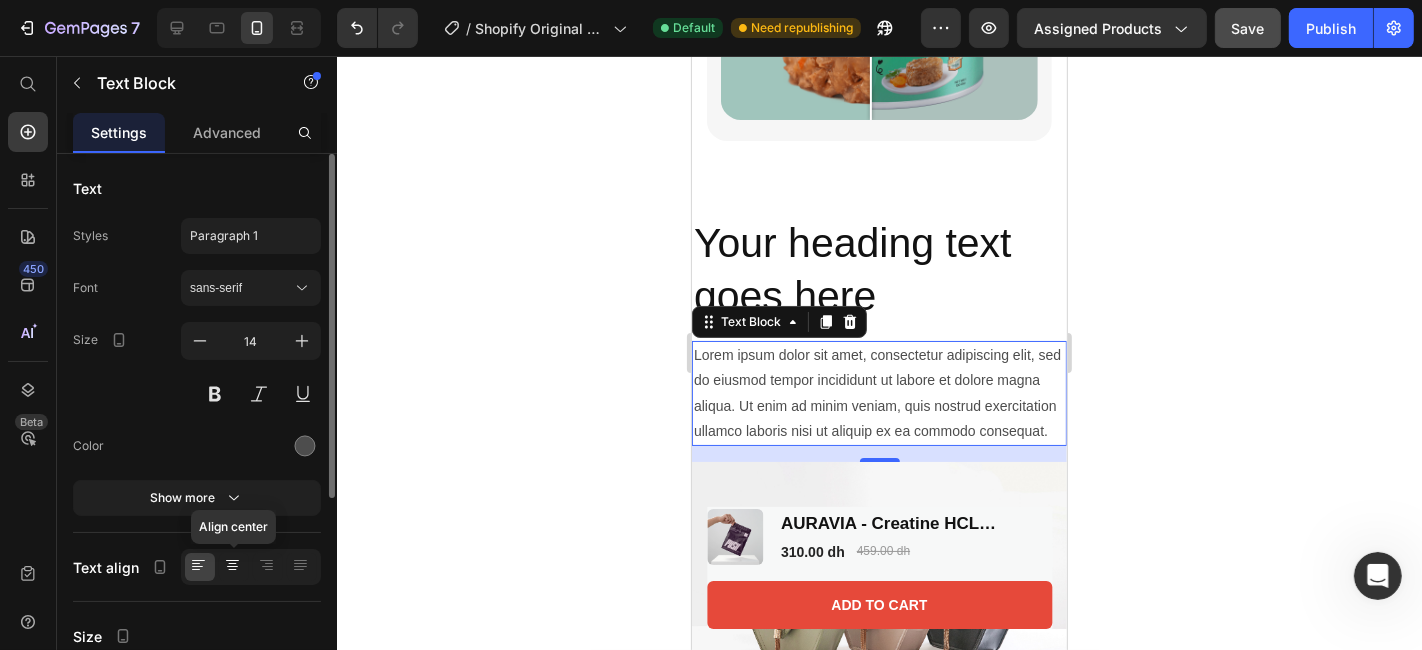 click 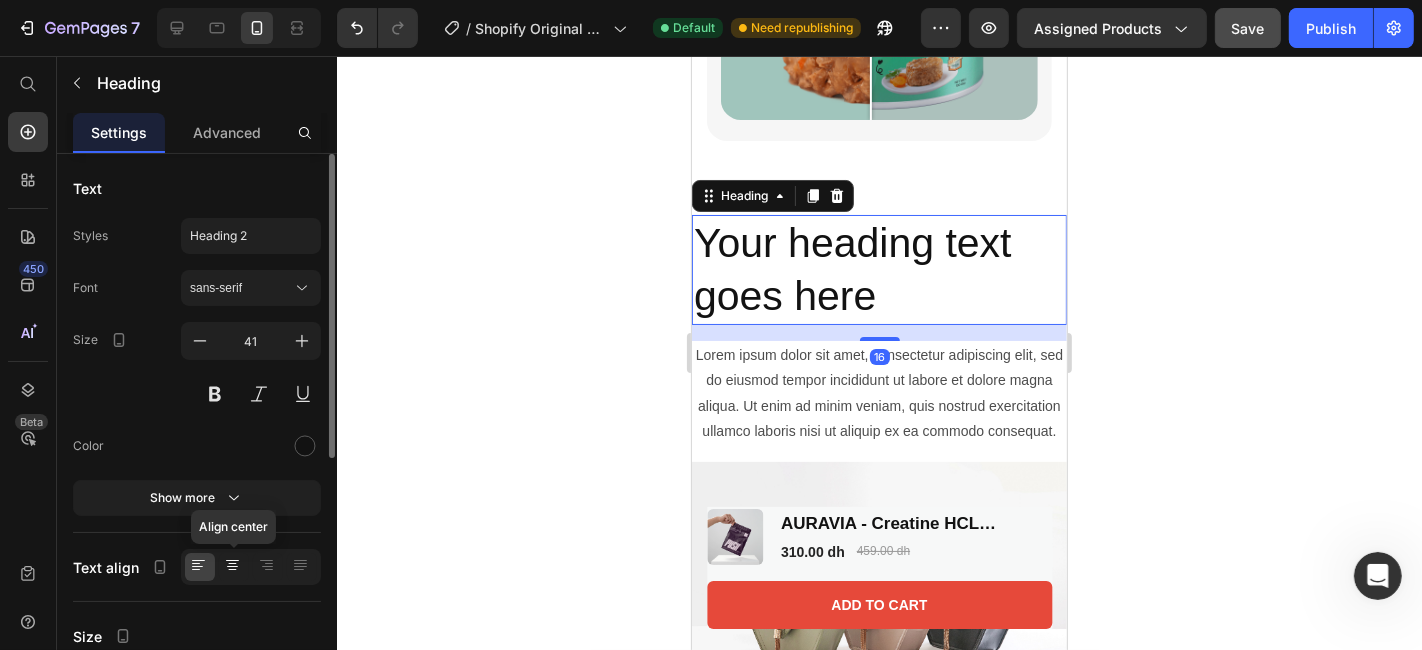 click 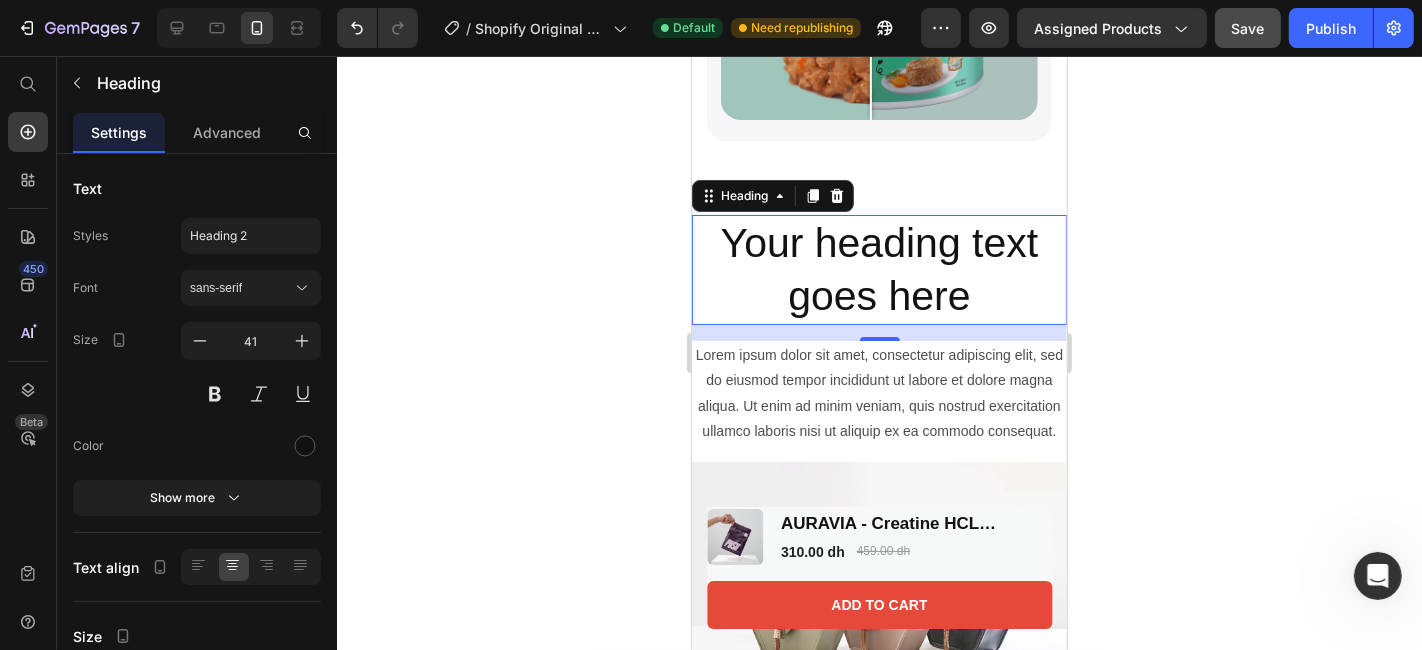 click on "Your heading text goes here" at bounding box center [878, 269] 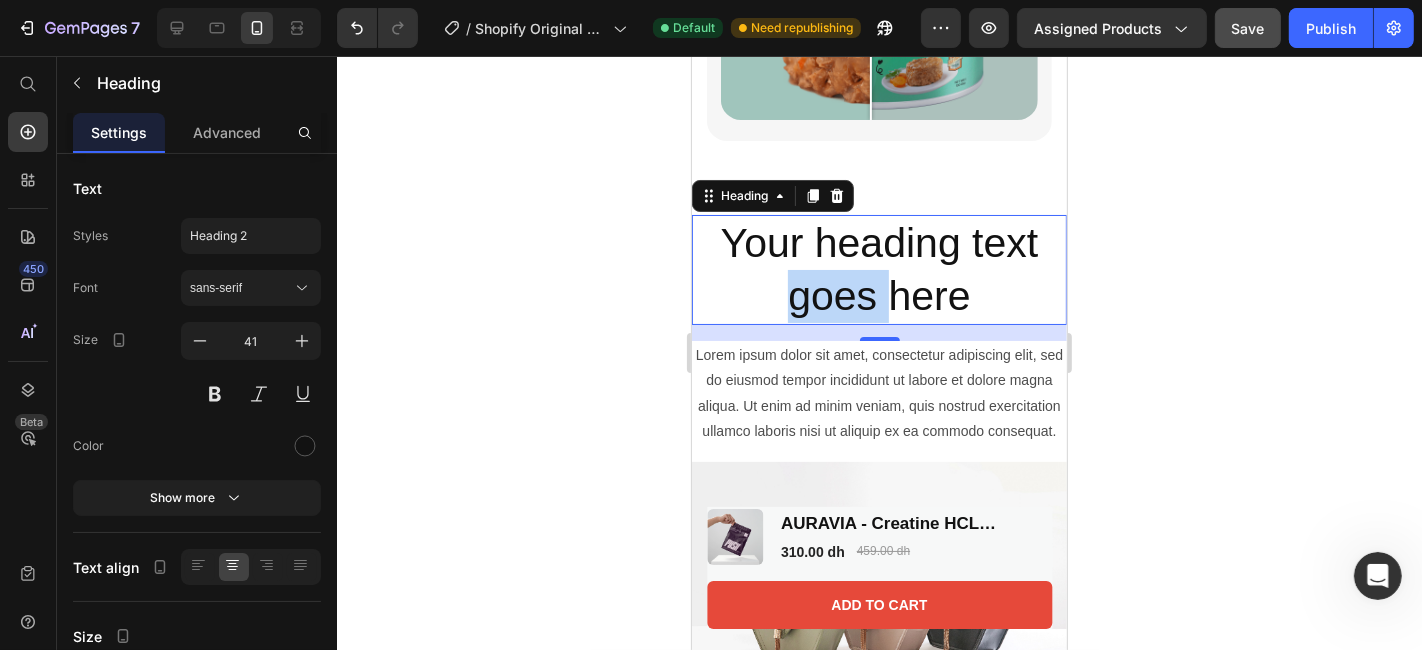 click on "Your heading text goes here" at bounding box center [878, 269] 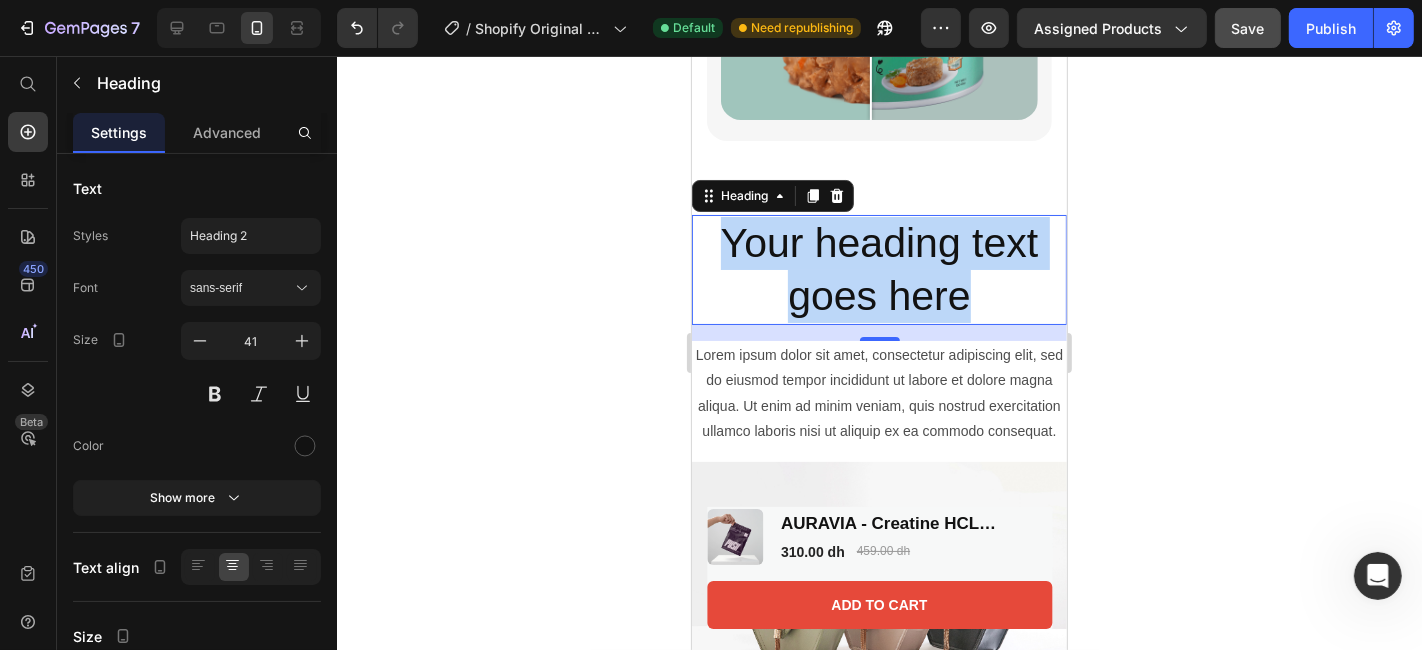click on "Your heading text goes here" at bounding box center [878, 269] 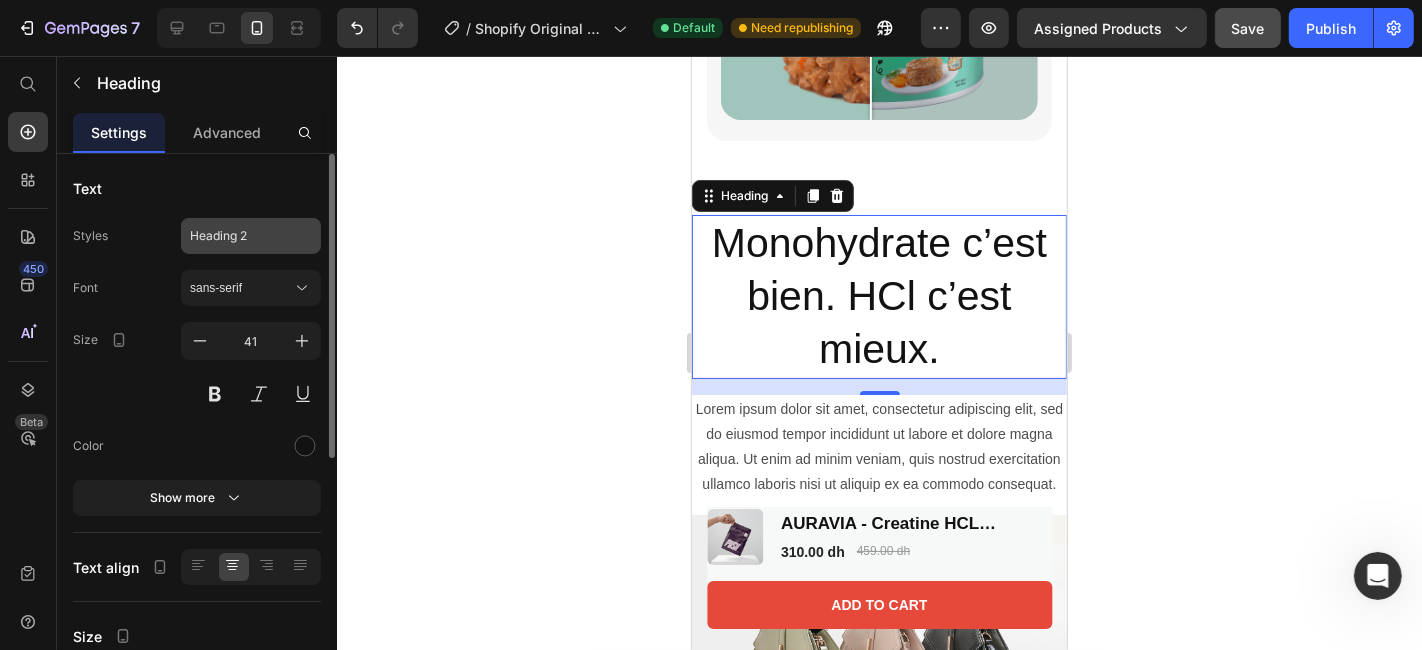 click on "Heading 2" at bounding box center (239, 236) 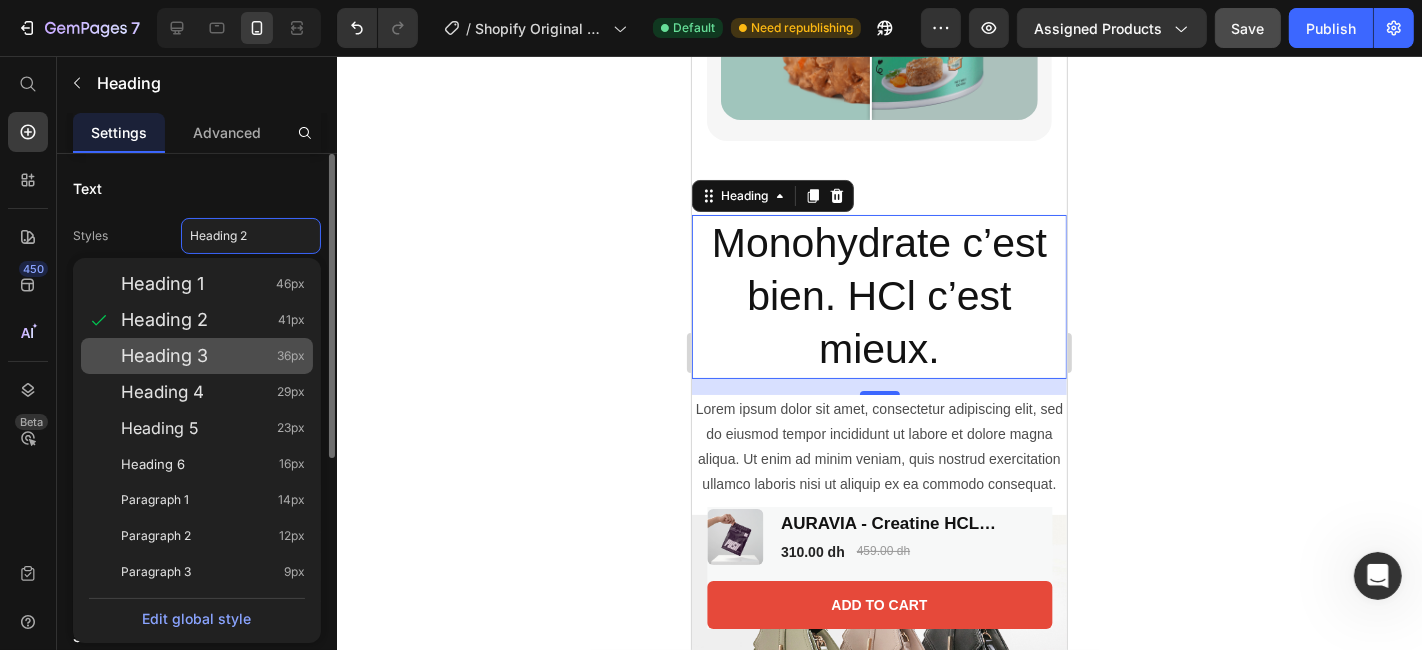 click on "Heading 3 36px" at bounding box center [213, 356] 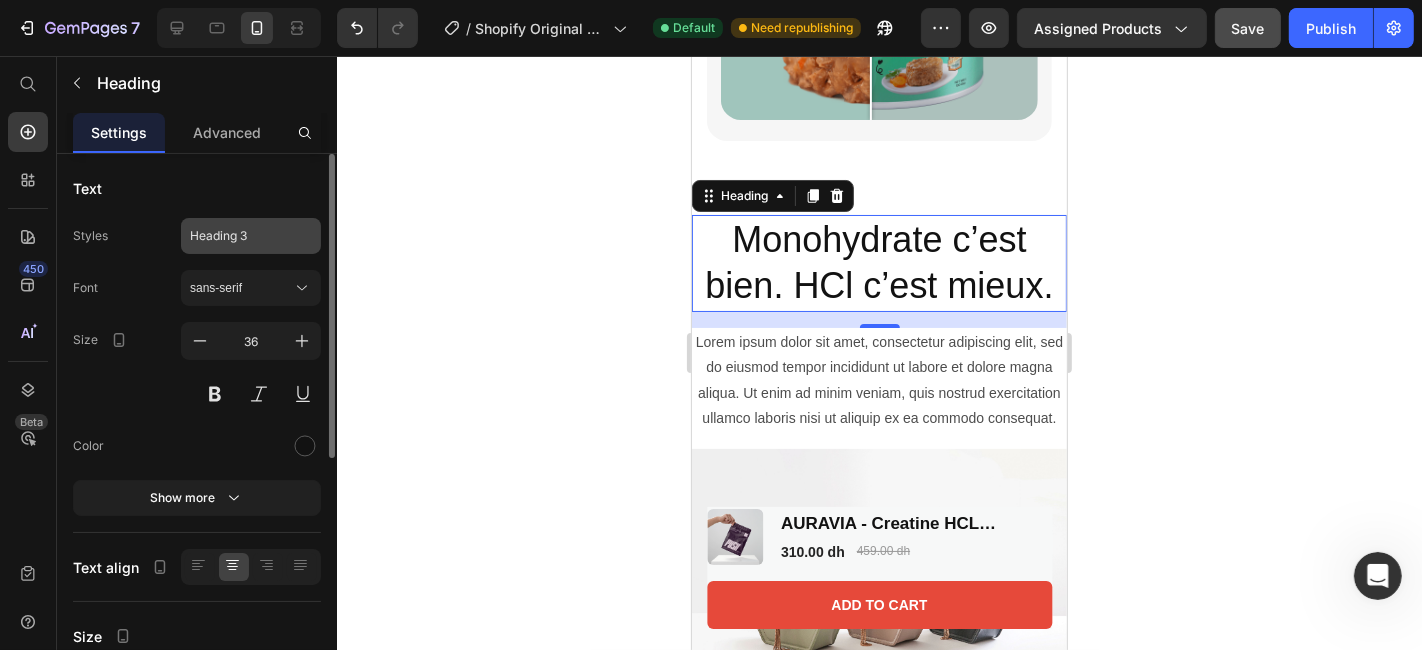 click on "Heading 3" at bounding box center (251, 236) 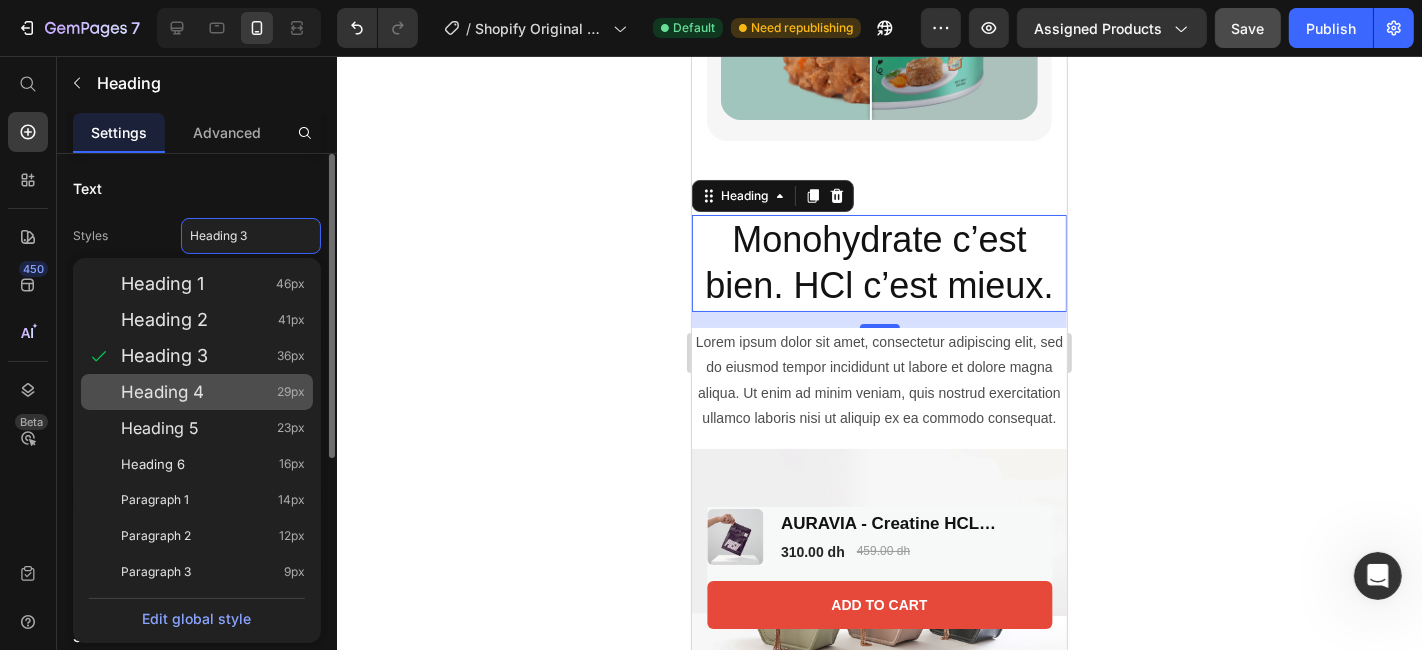 click on "Heading 4 29px" at bounding box center [213, 392] 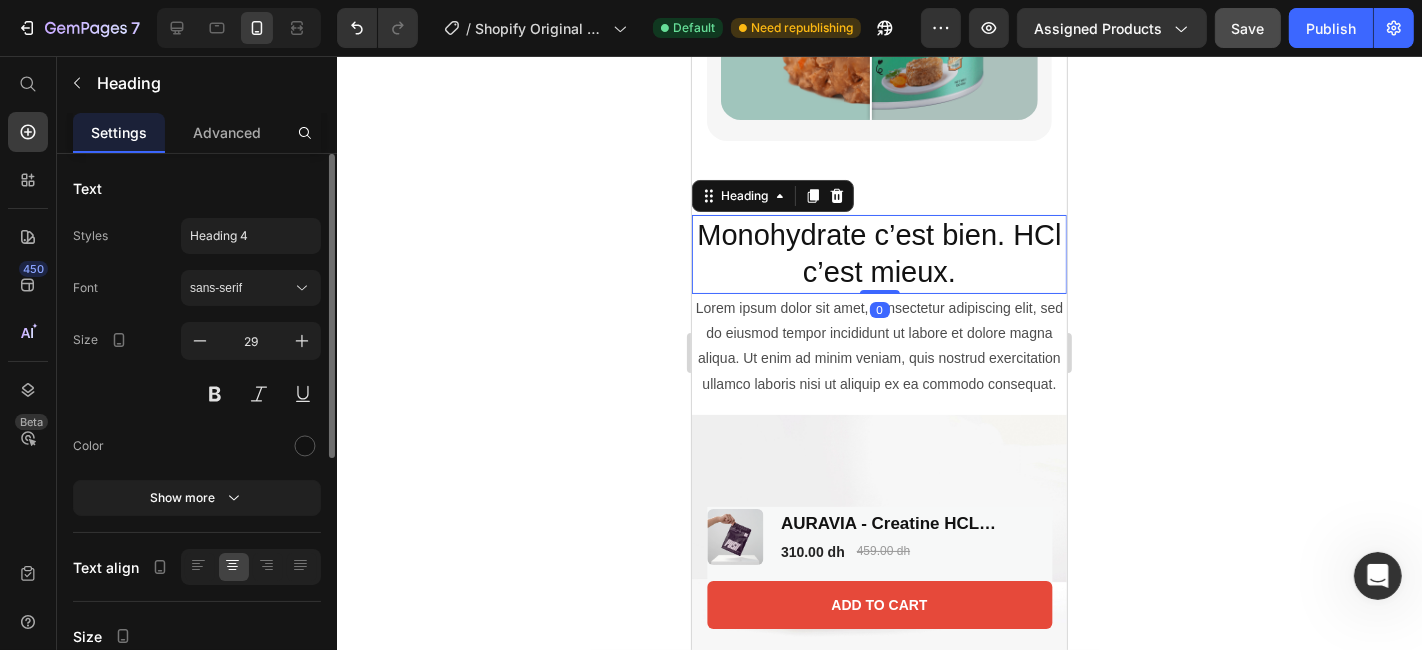 drag, startPoint x: 878, startPoint y: 297, endPoint x: 878, endPoint y: 267, distance: 30 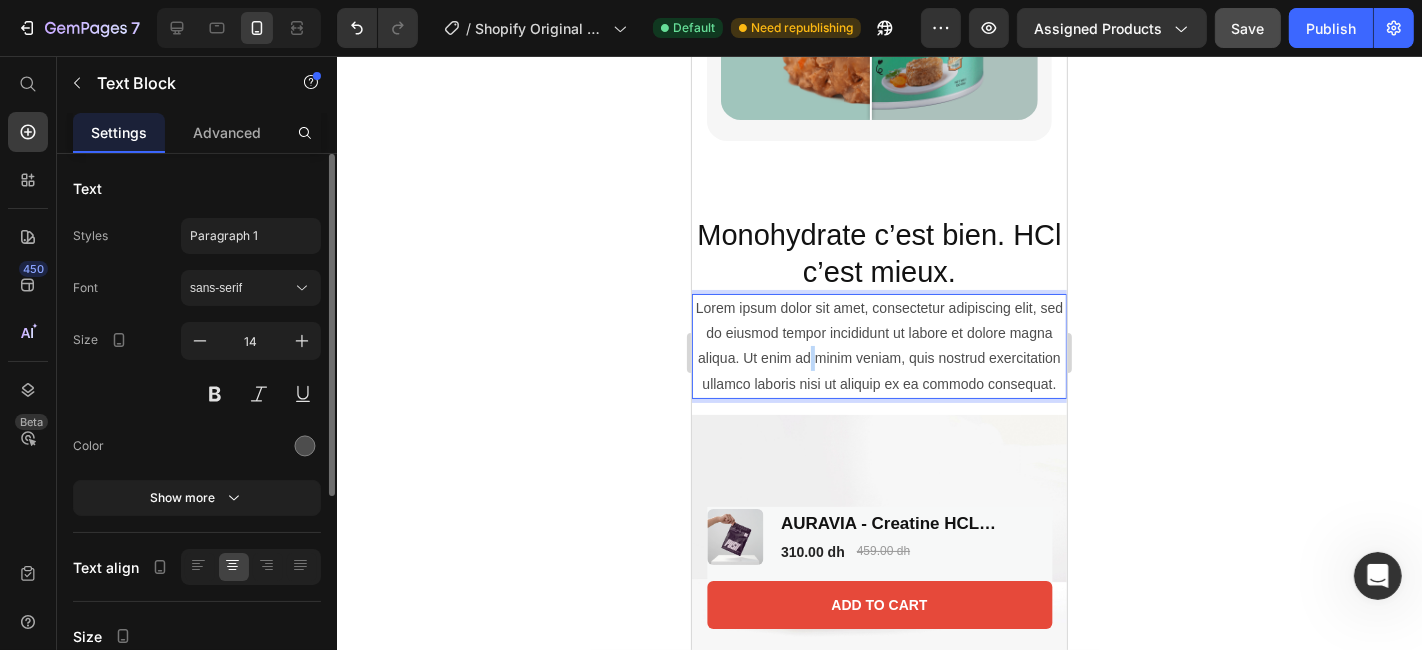 click on "Lorem ipsum dolor sit amet, consectetur adipiscing elit, sed do eiusmod tempor incididunt ut labore et dolore magna aliqua. Ut enim ad minim veniam, quis nostrud exercitation ullamco laboris nisi ut aliquip ex ea commodo consequat." at bounding box center (878, 345) 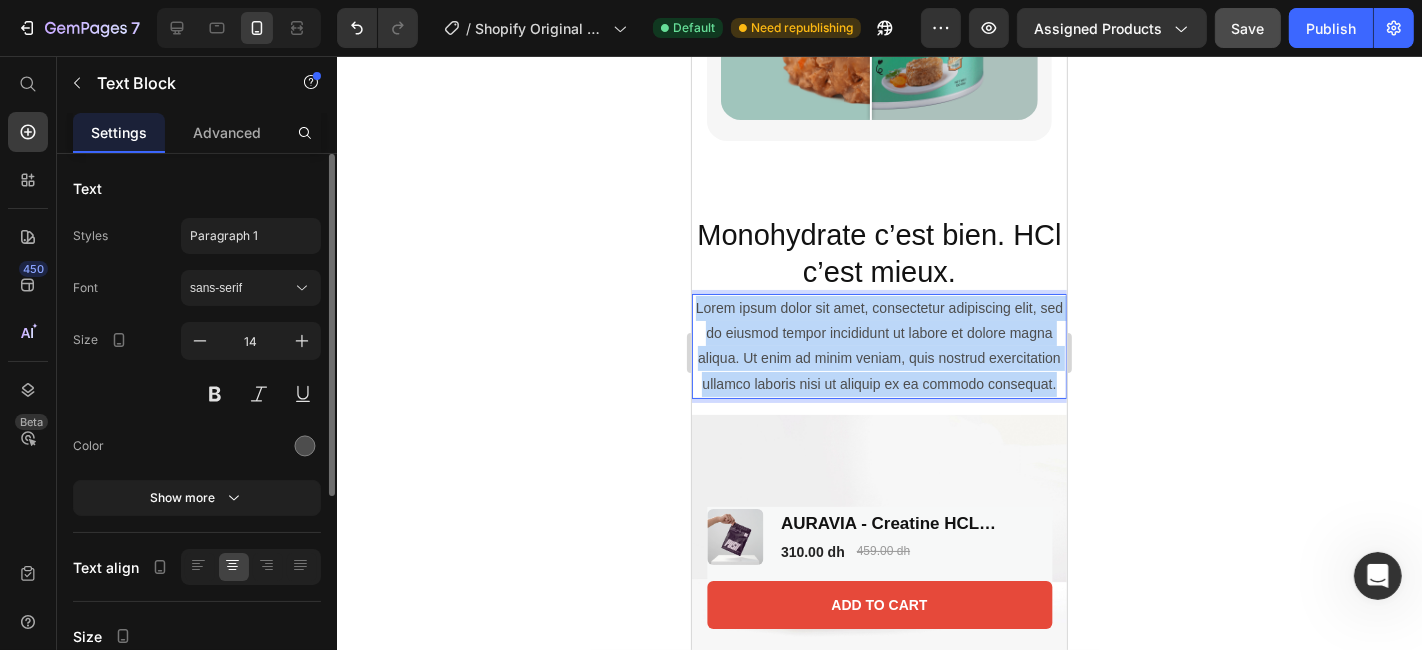 click on "Lorem ipsum dolor sit amet, consectetur adipiscing elit, sed do eiusmod tempor incididunt ut labore et dolore magna aliqua. Ut enim ad minim veniam, quis nostrud exercitation ullamco laboris nisi ut aliquip ex ea commodo consequat." at bounding box center (878, 345) 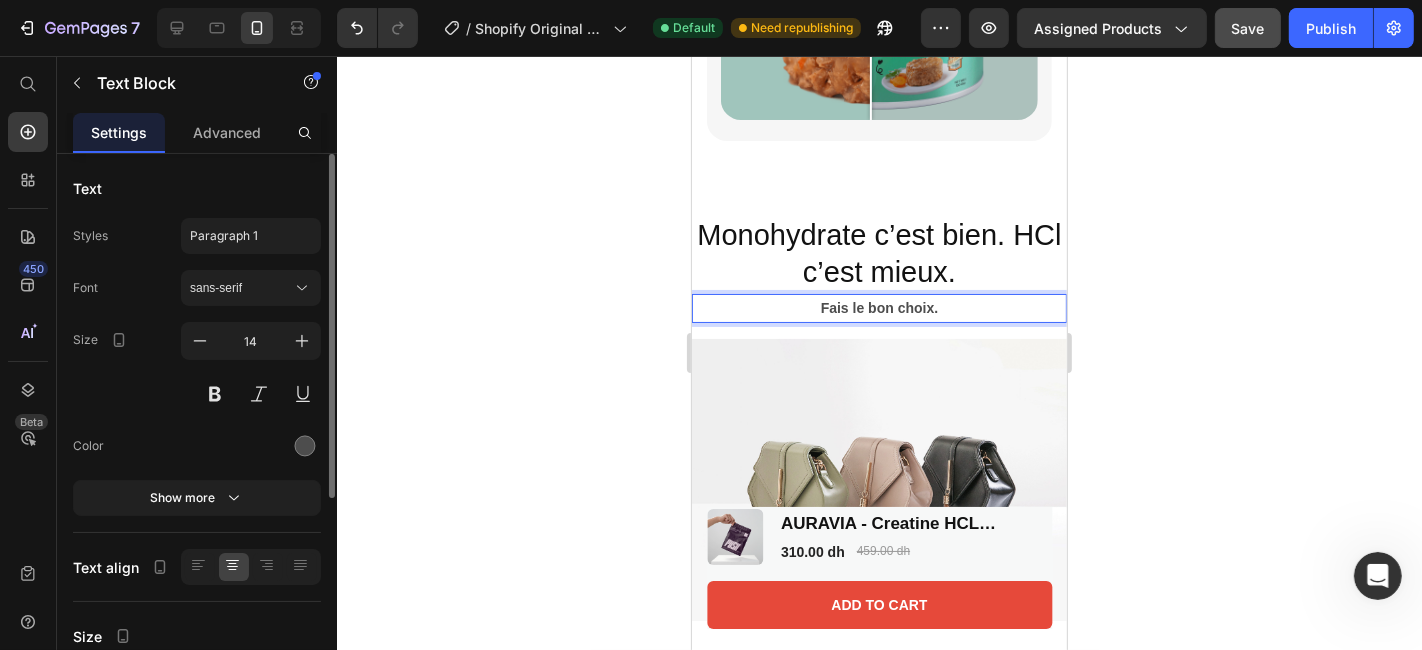 click on "Fais le bon choix." at bounding box center [878, 307] 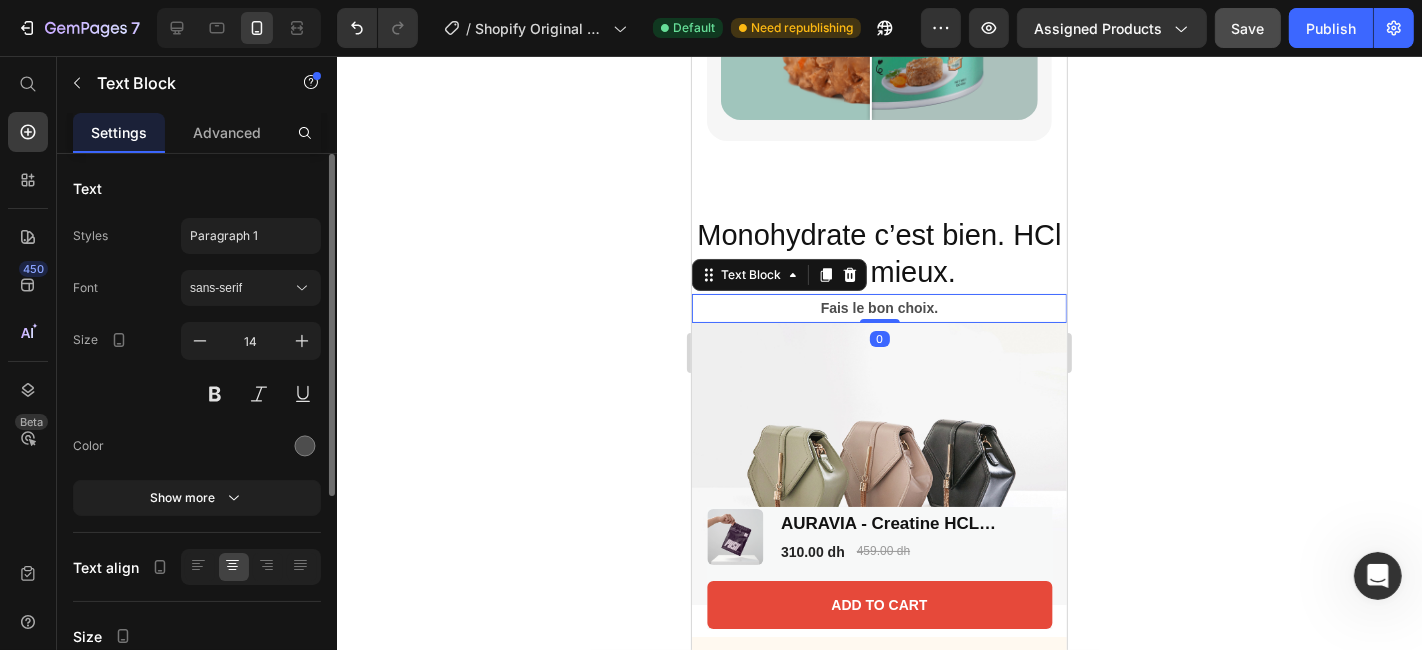 drag, startPoint x: 877, startPoint y: 326, endPoint x: 887, endPoint y: 297, distance: 30.675724 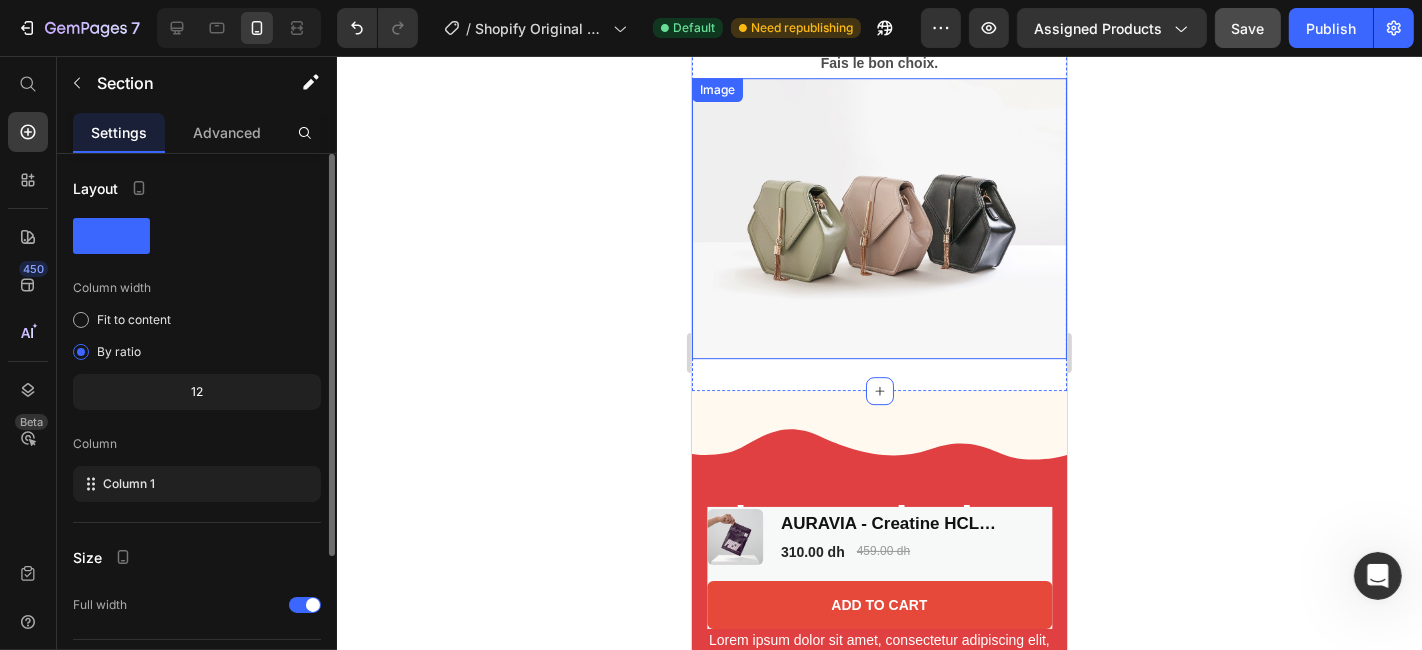 scroll, scrollTop: 4974, scrollLeft: 0, axis: vertical 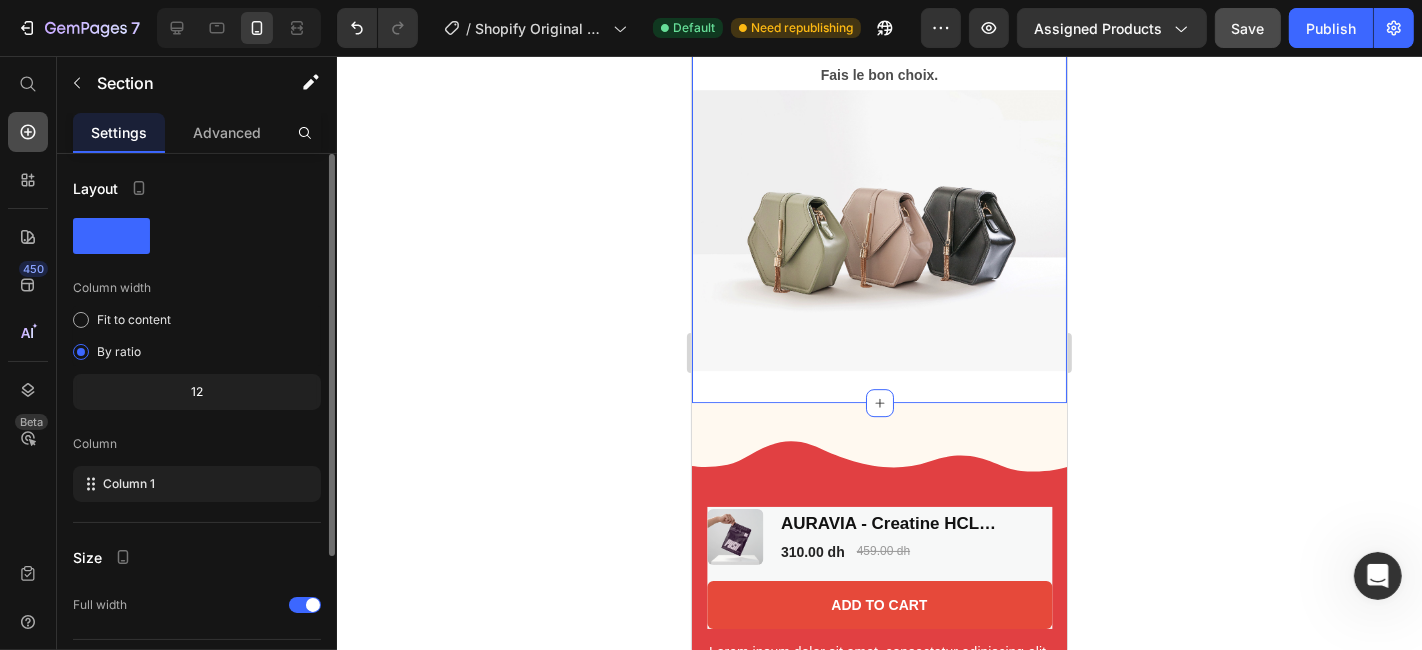 click 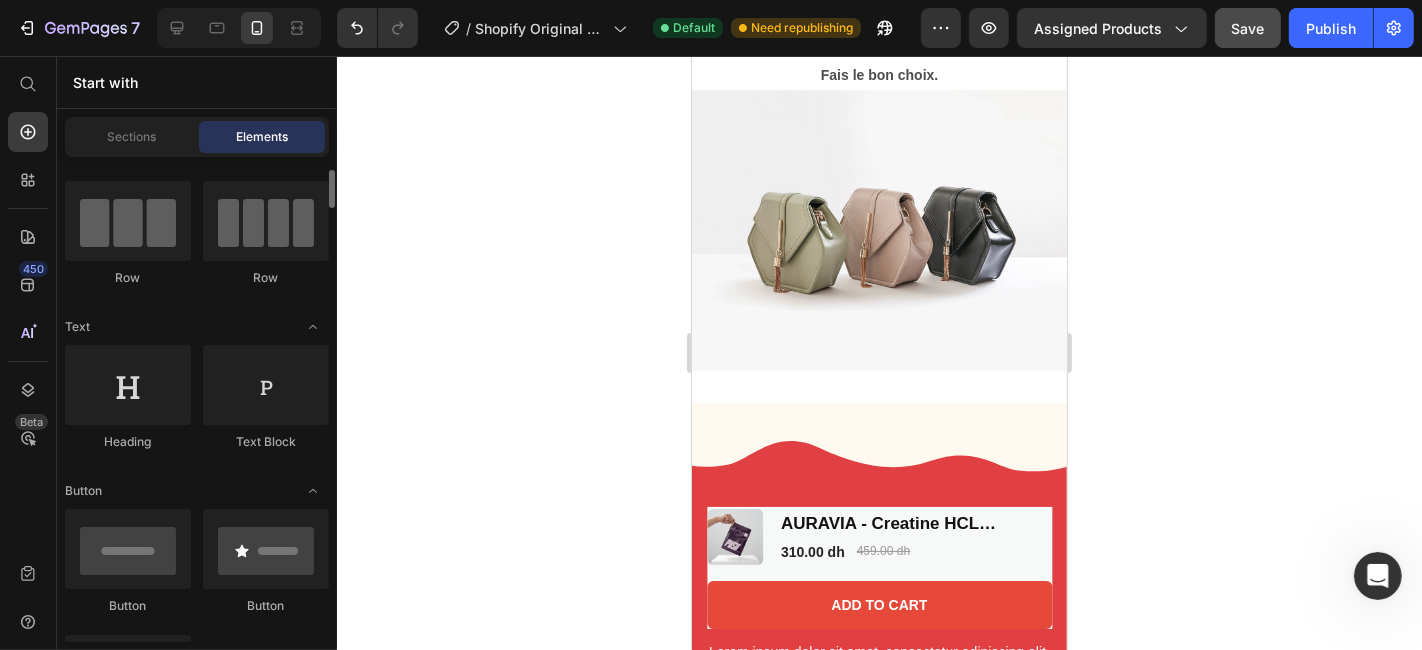 scroll, scrollTop: 147, scrollLeft: 0, axis: vertical 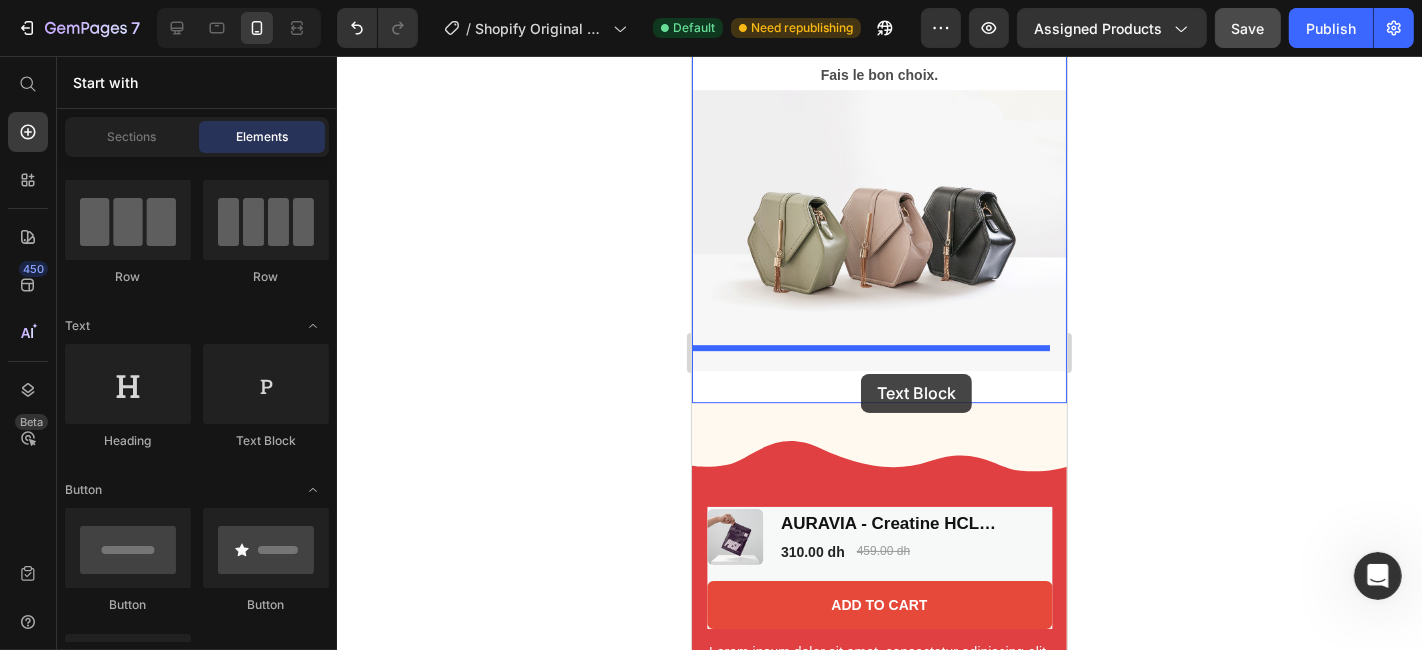 drag, startPoint x: 968, startPoint y: 465, endPoint x: 860, endPoint y: 373, distance: 141.87318 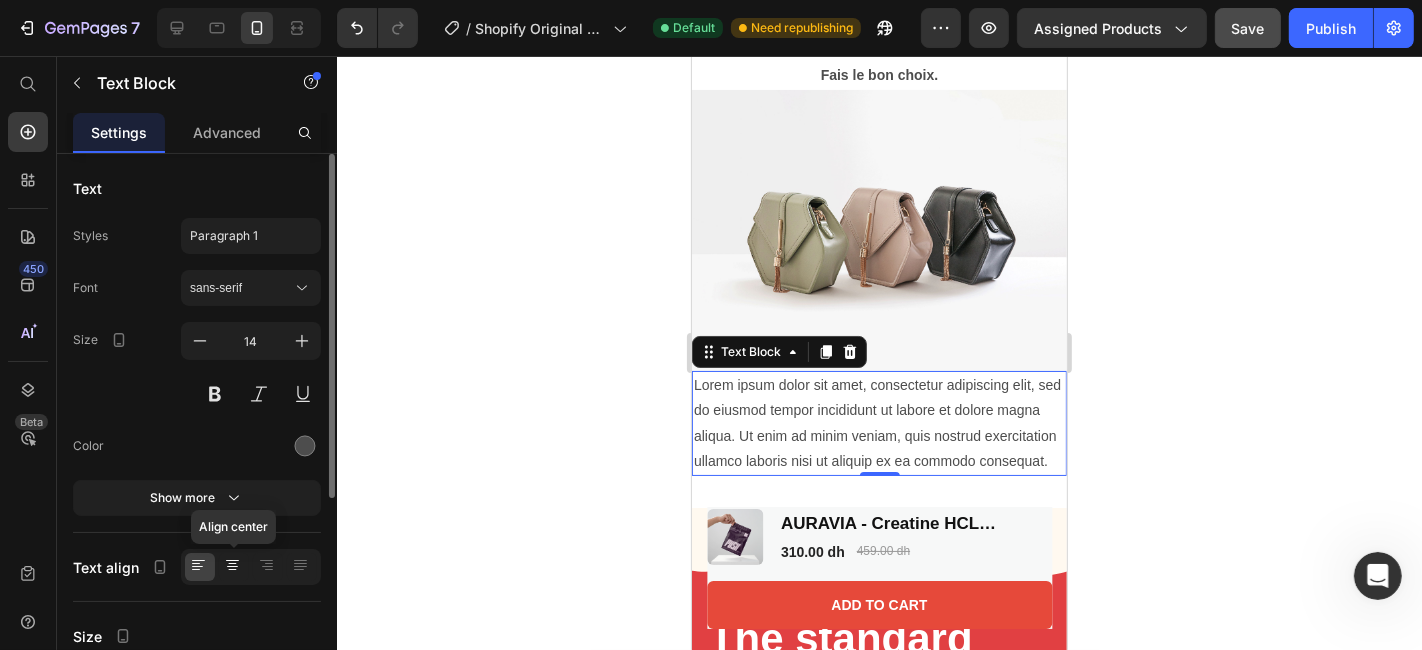 click 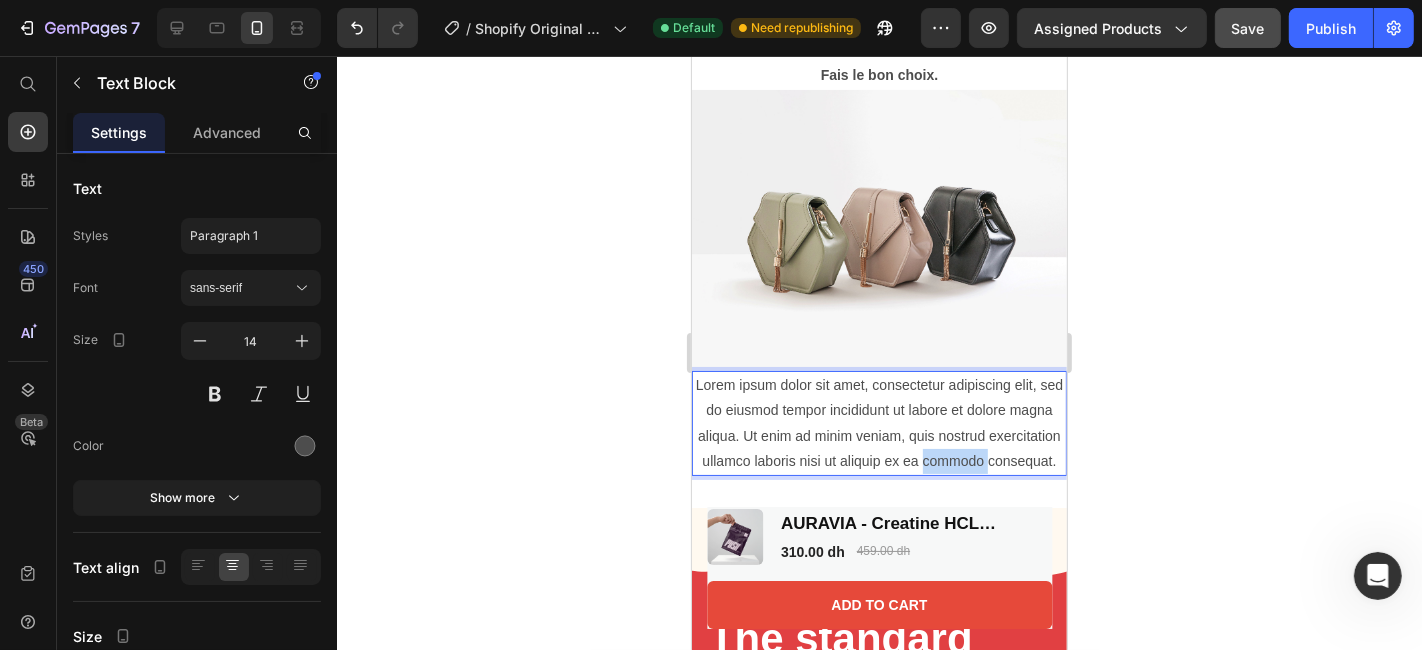 click on "Lorem ipsum dolor sit amet, consectetur adipiscing elit, sed do eiusmod tempor incididunt ut labore et dolore magna aliqua. Ut enim ad minim veniam, quis nostrud exercitation ullamco laboris nisi ut aliquip ex ea commodo consequat." at bounding box center (878, 422) 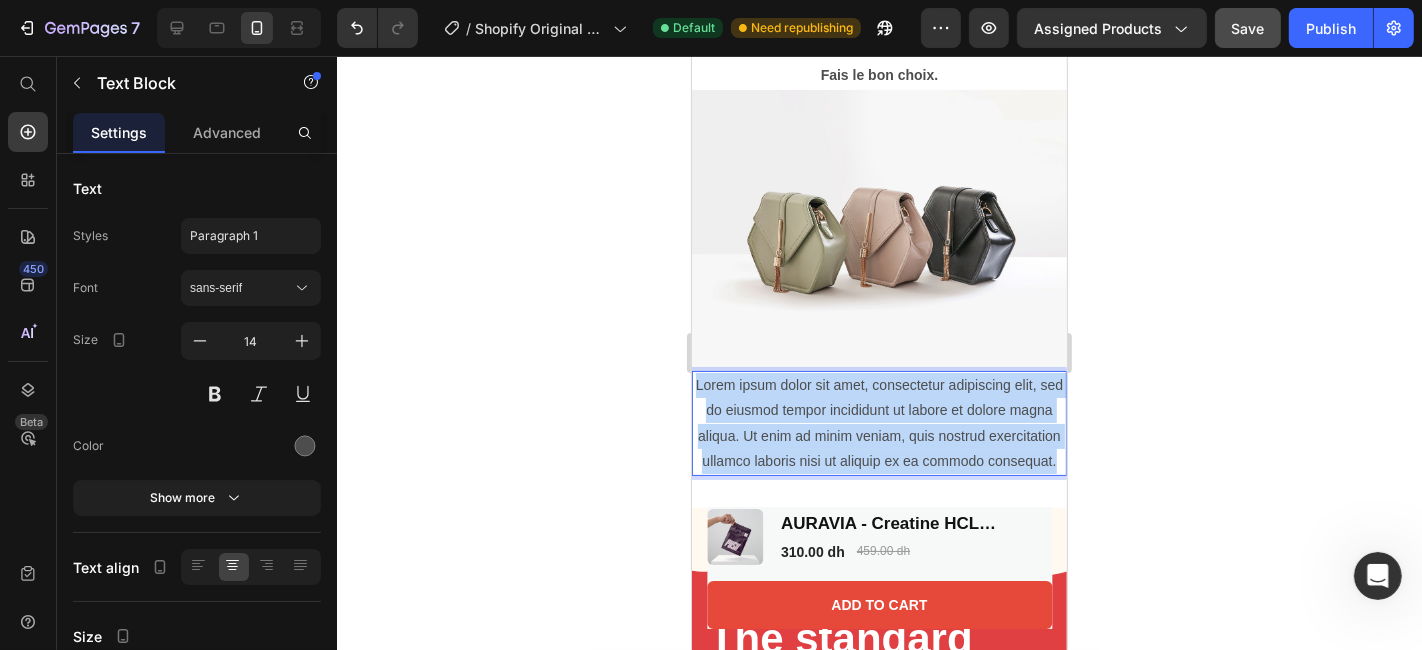 click on "Lorem ipsum dolor sit amet, consectetur adipiscing elit, sed do eiusmod tempor incididunt ut labore et dolore magna aliqua. Ut enim ad minim veniam, quis nostrud exercitation ullamco laboris nisi ut aliquip ex ea commodo consequat." at bounding box center [878, 422] 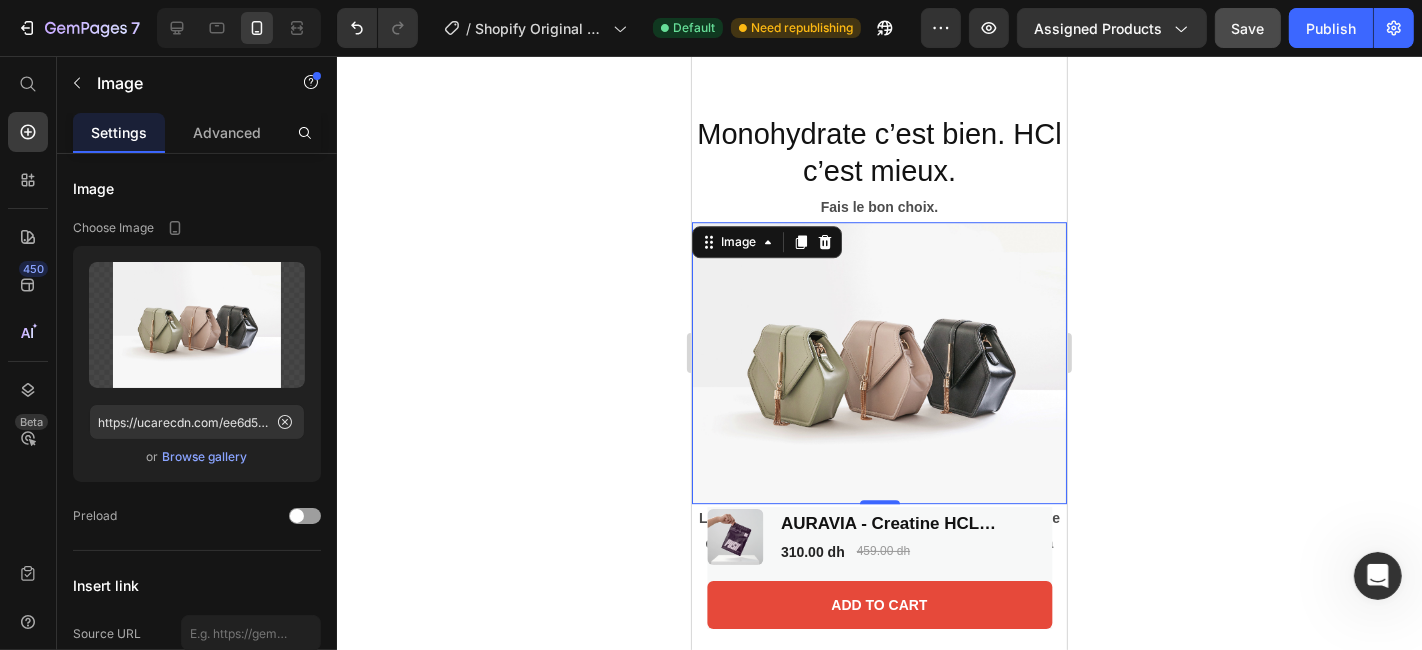 scroll, scrollTop: 4873, scrollLeft: 0, axis: vertical 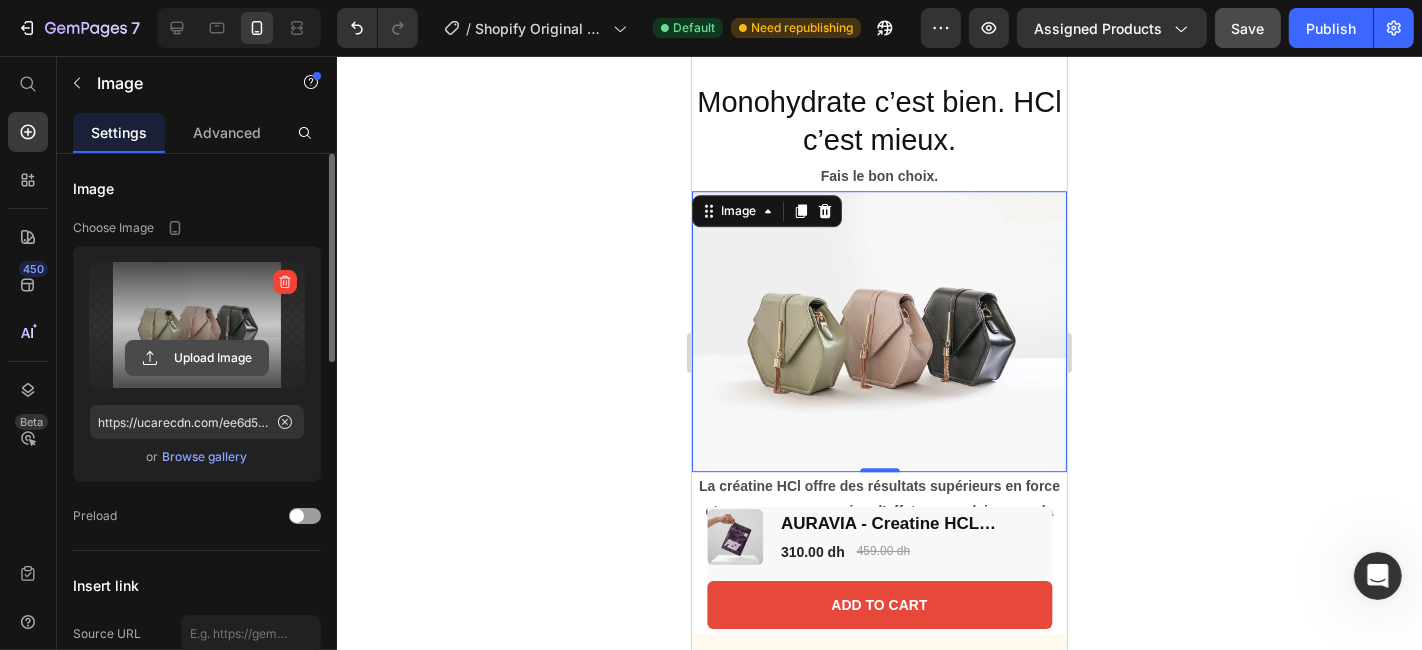 click 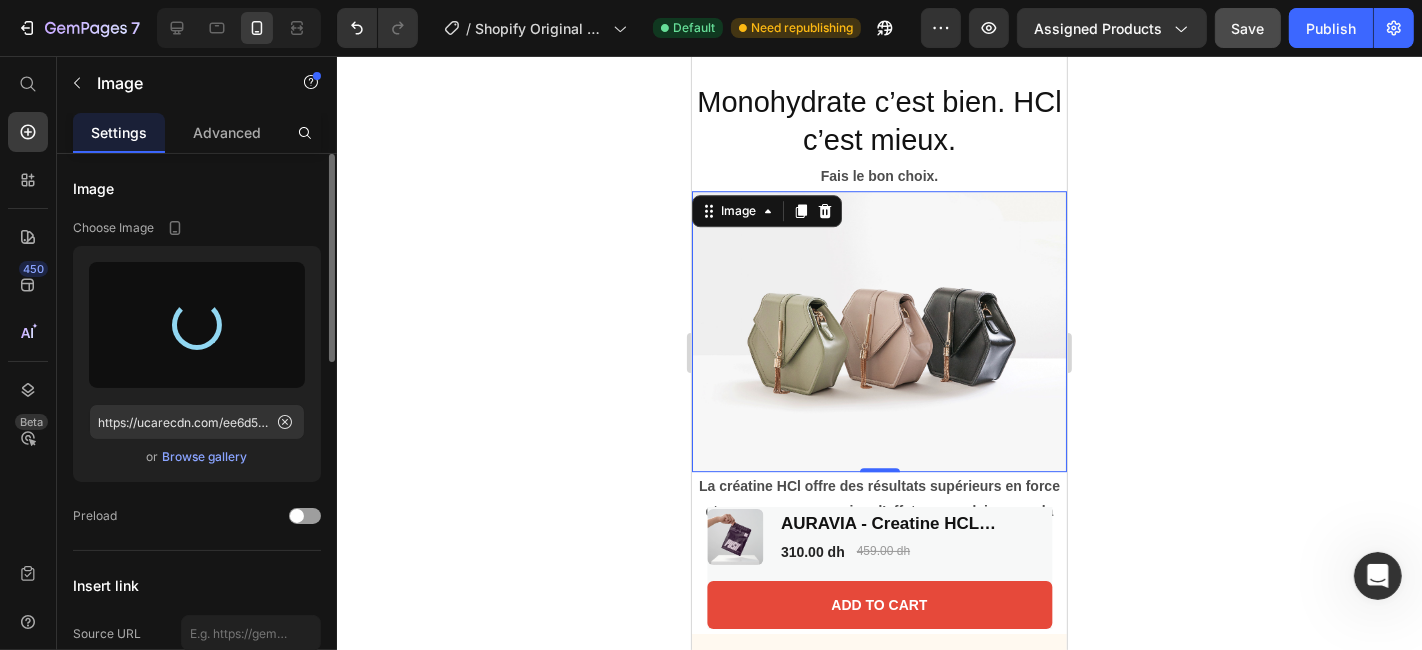 type on "https://cdn.shopify.com/s/files/1/0765/2478/1782/files/gempages_574846624455459615-bc6c12f1-5b20-4b78-beae-a289b898fb9c.png" 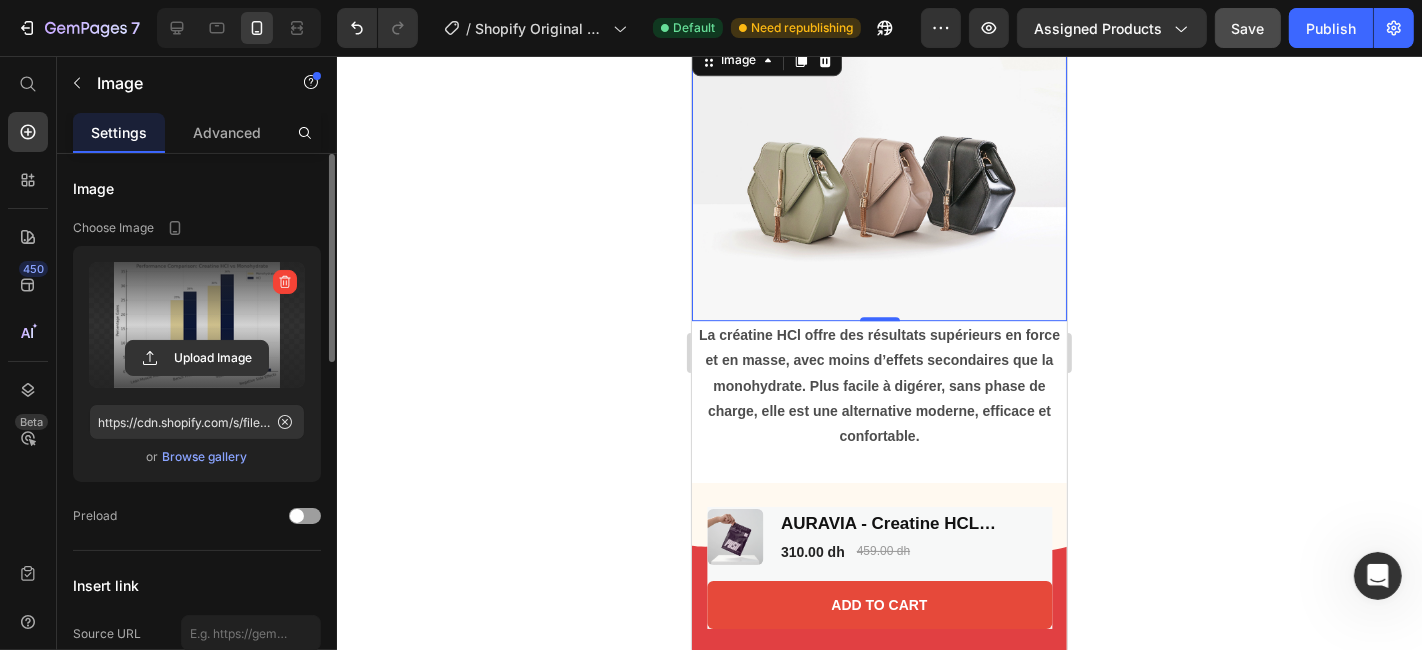 scroll, scrollTop: 5025, scrollLeft: 0, axis: vertical 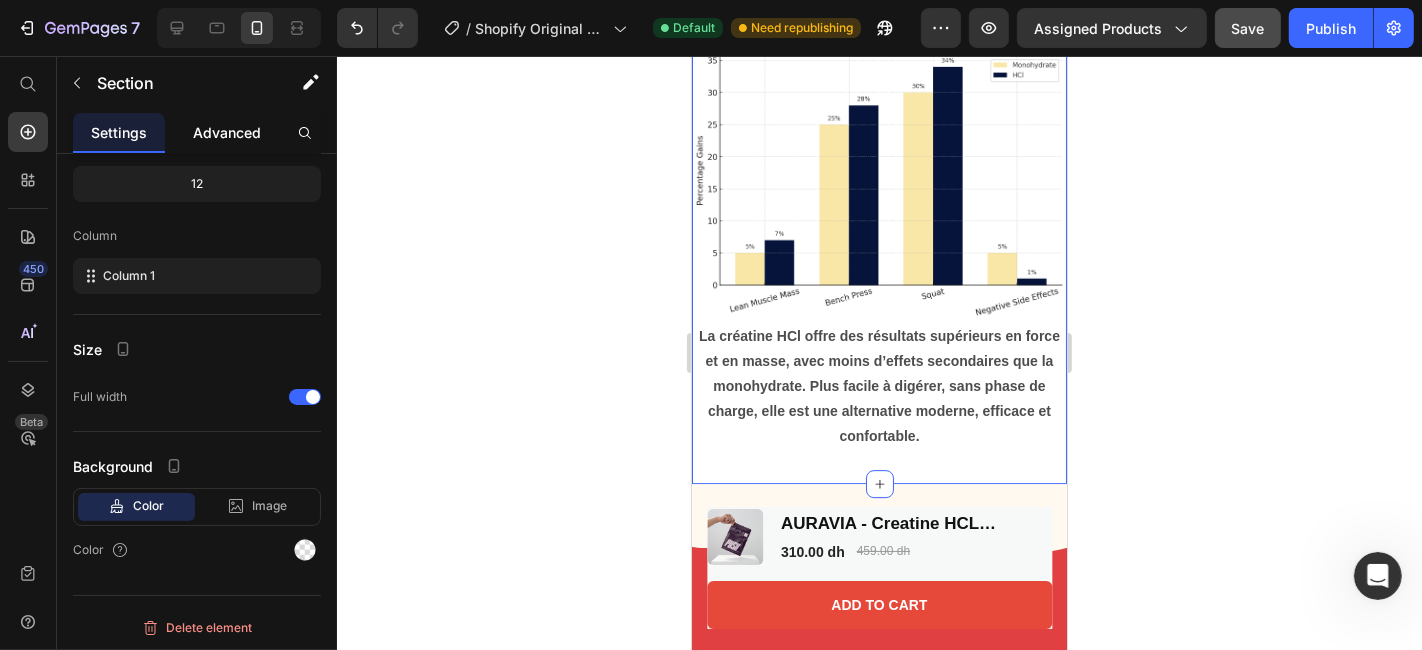 click on "Advanced" at bounding box center (227, 132) 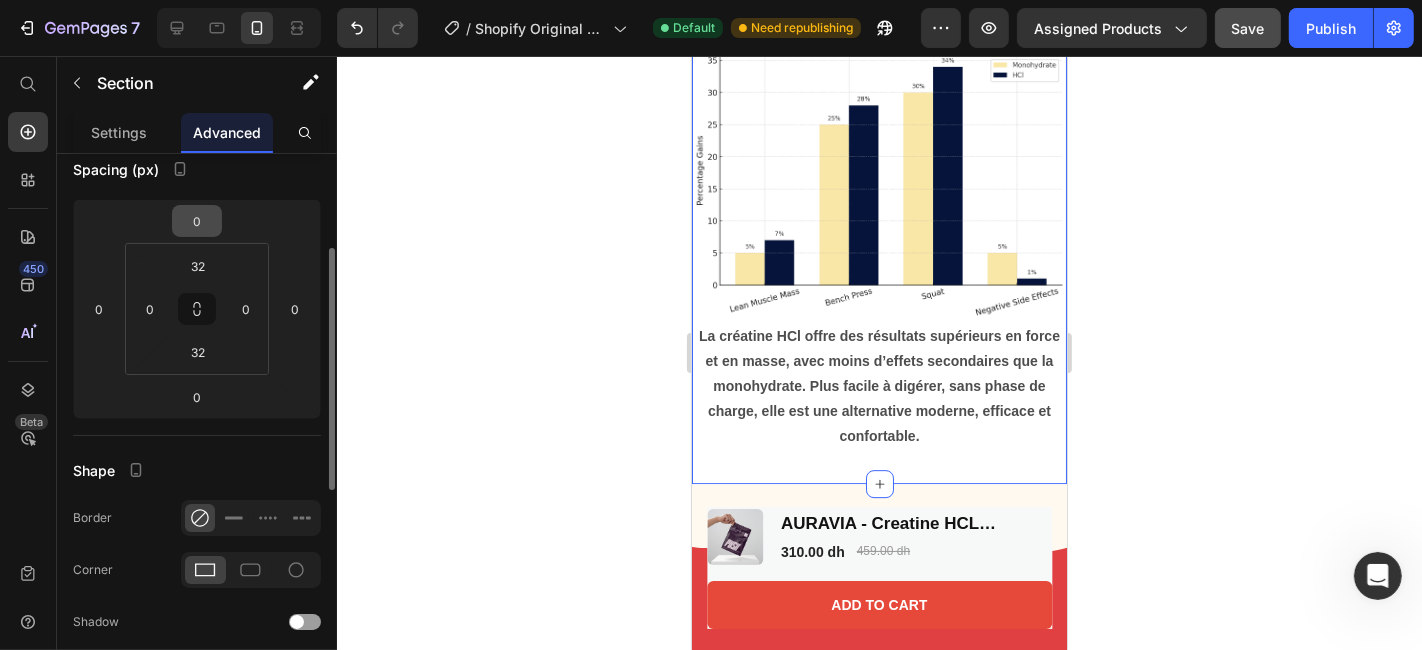 scroll, scrollTop: 213, scrollLeft: 0, axis: vertical 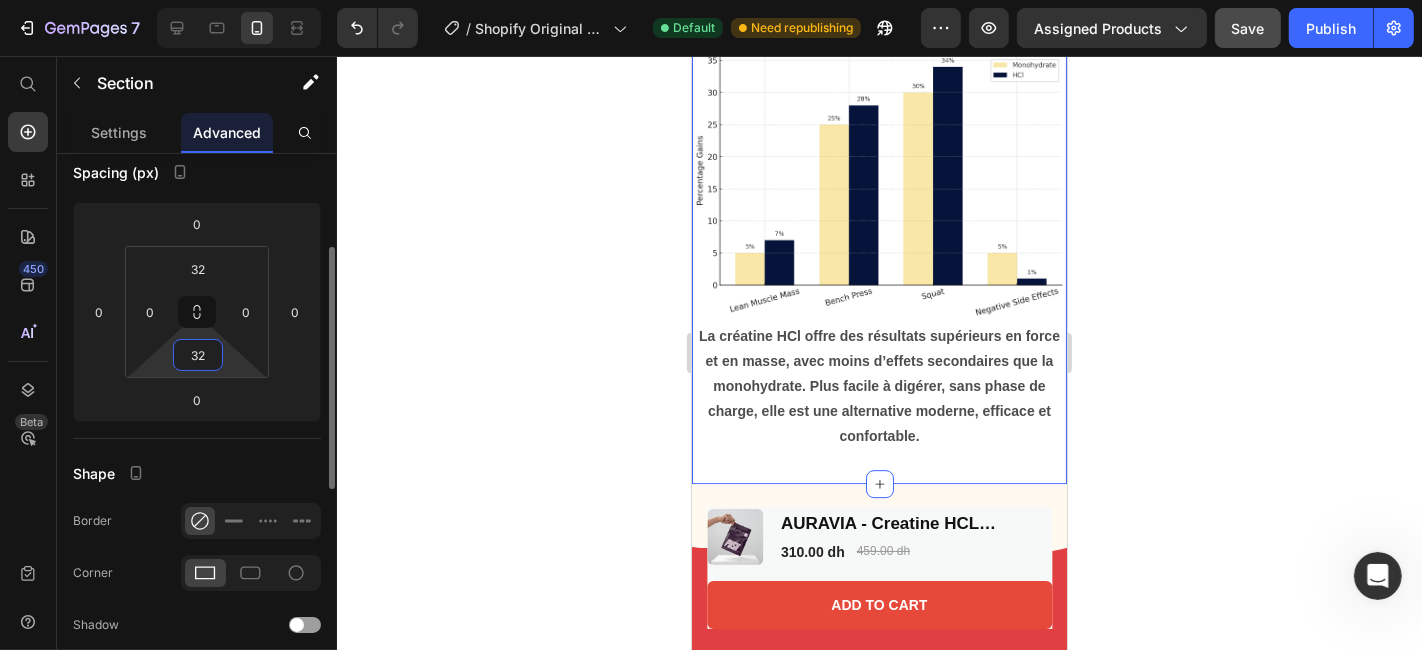 click on "32" at bounding box center [198, 355] 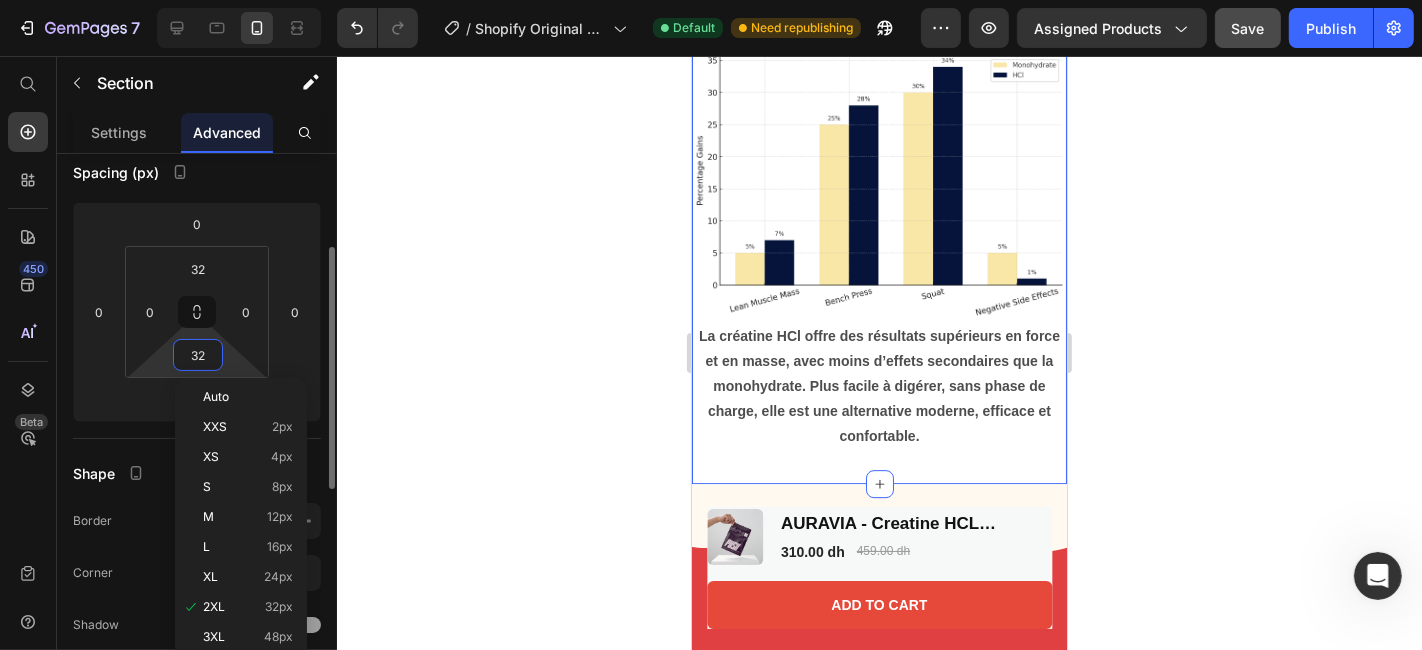 click on "32" at bounding box center [198, 355] 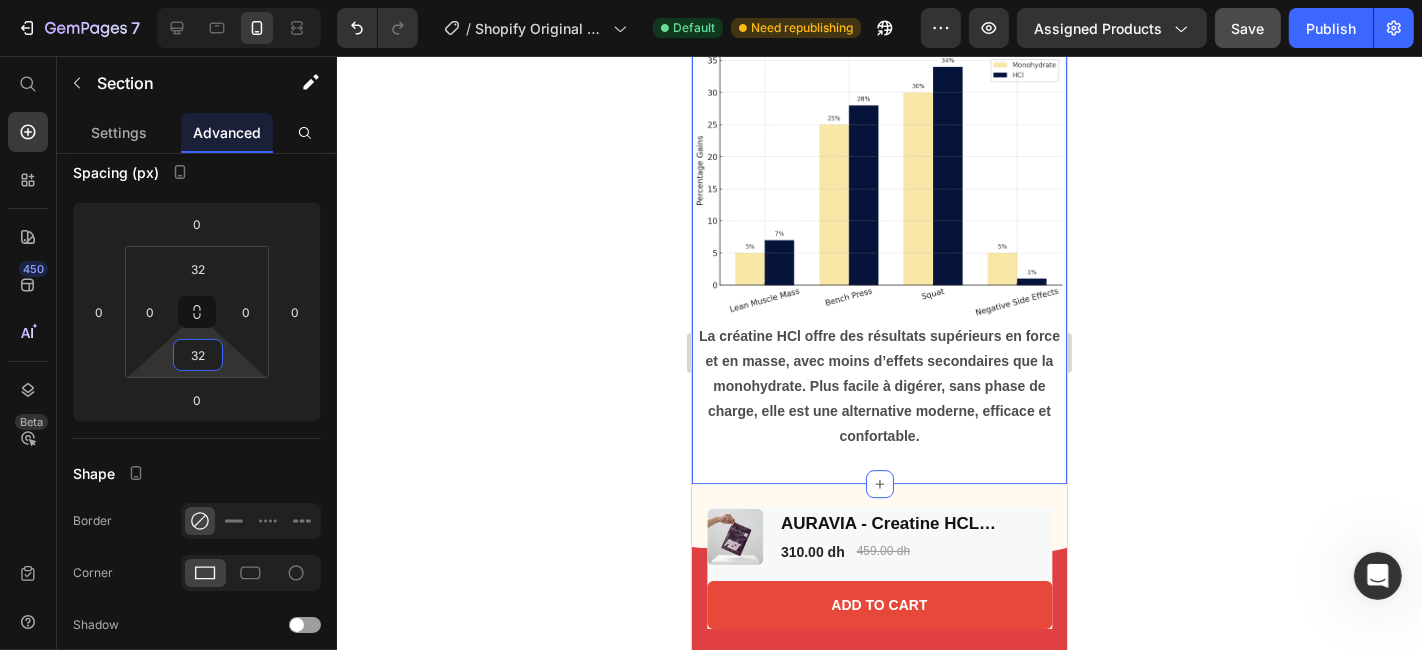 click on "32" at bounding box center [198, 355] 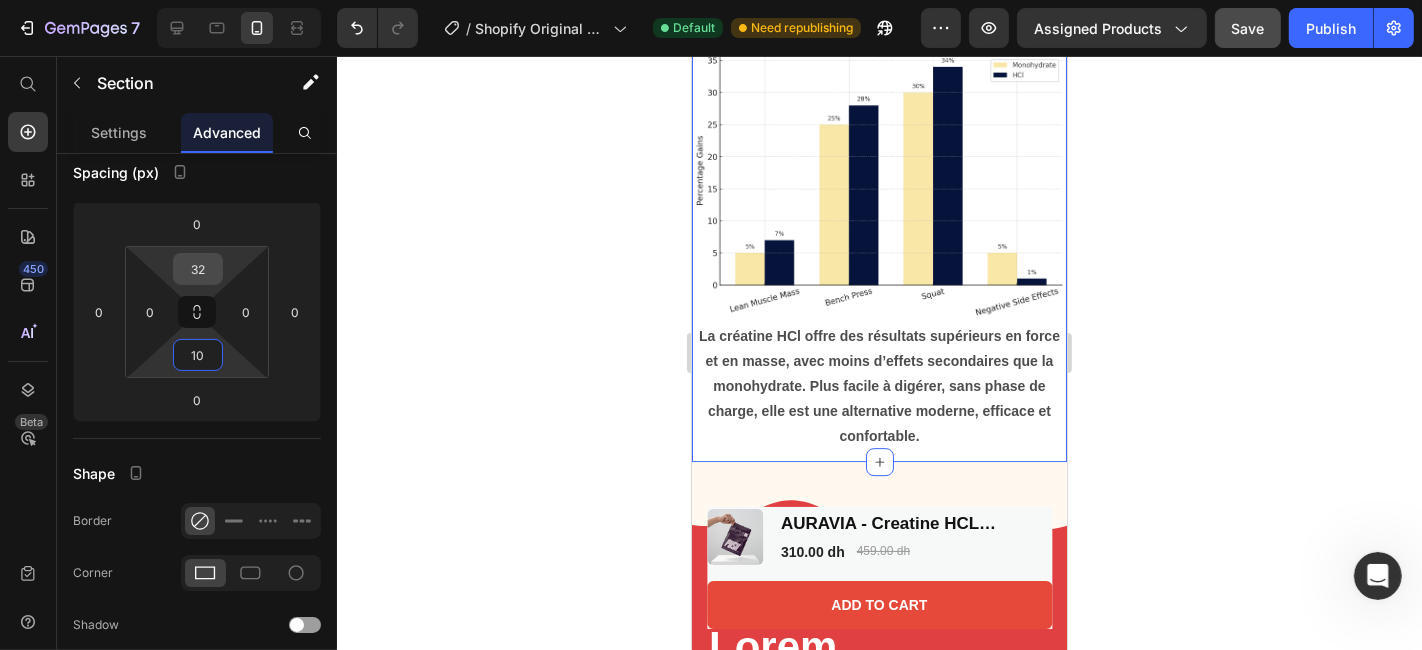type on "10" 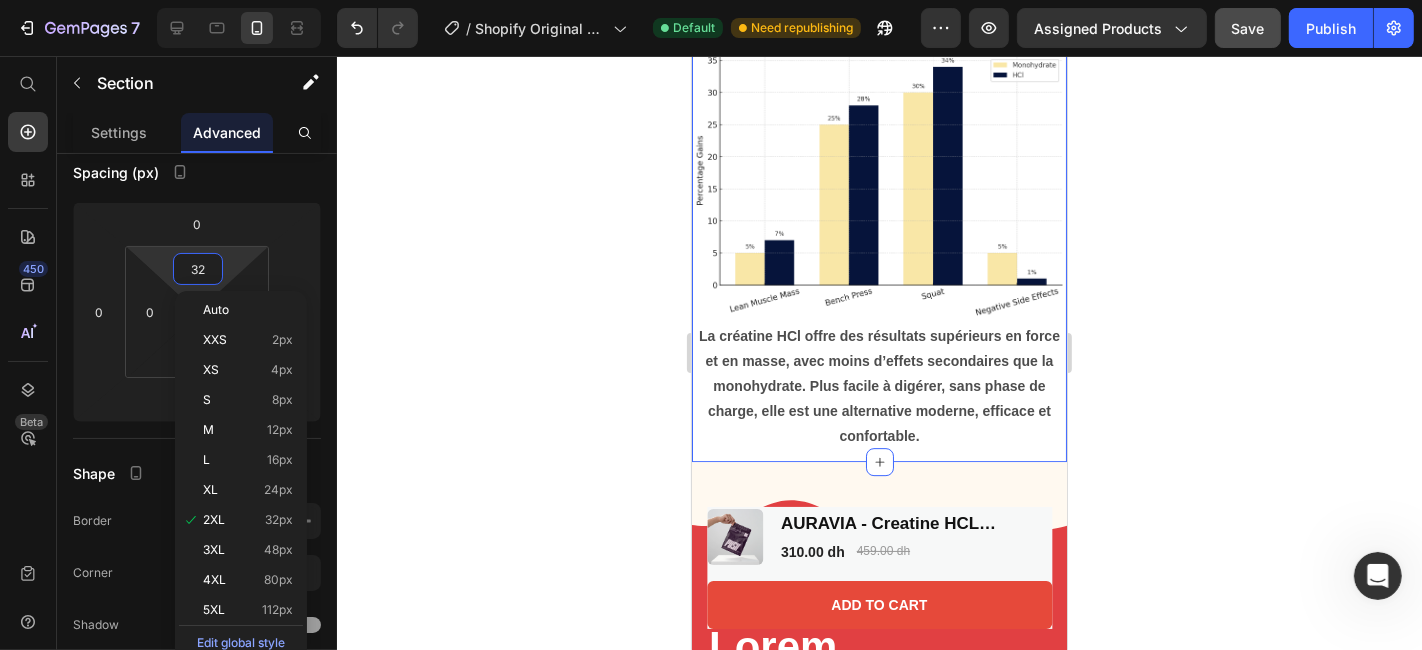 click on "32" at bounding box center [198, 269] 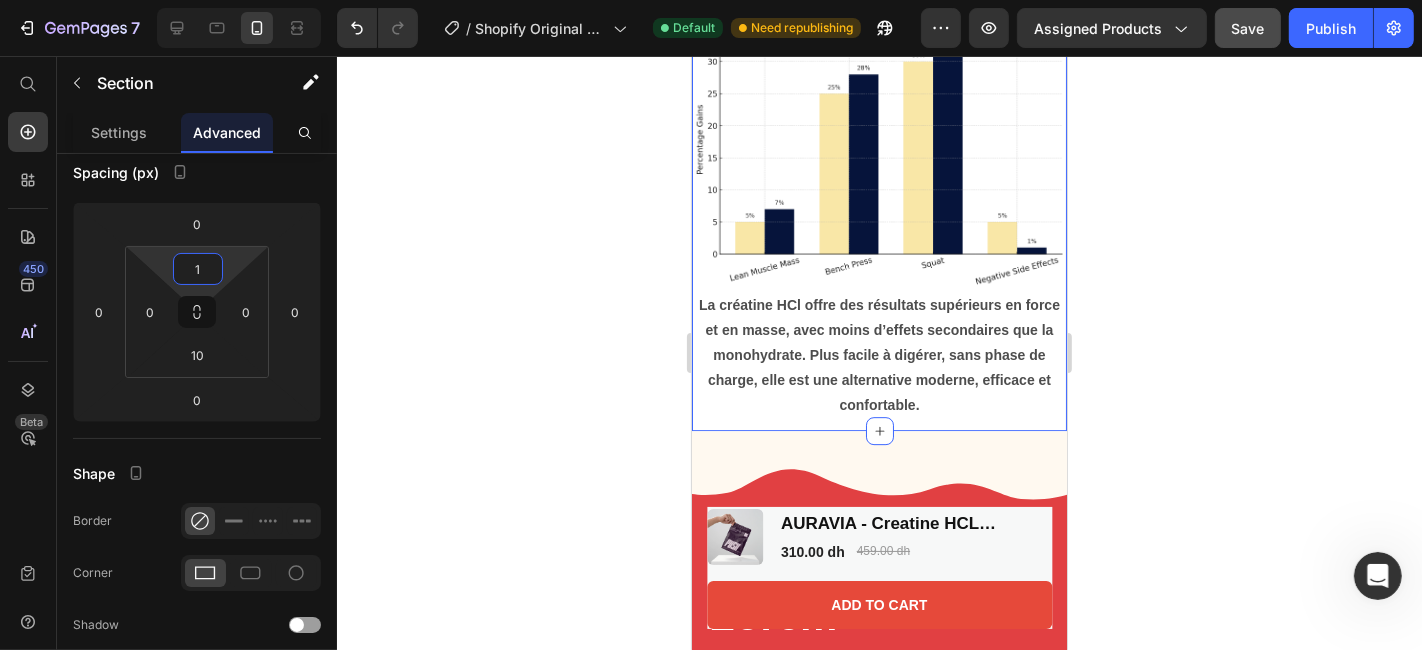 type on "10" 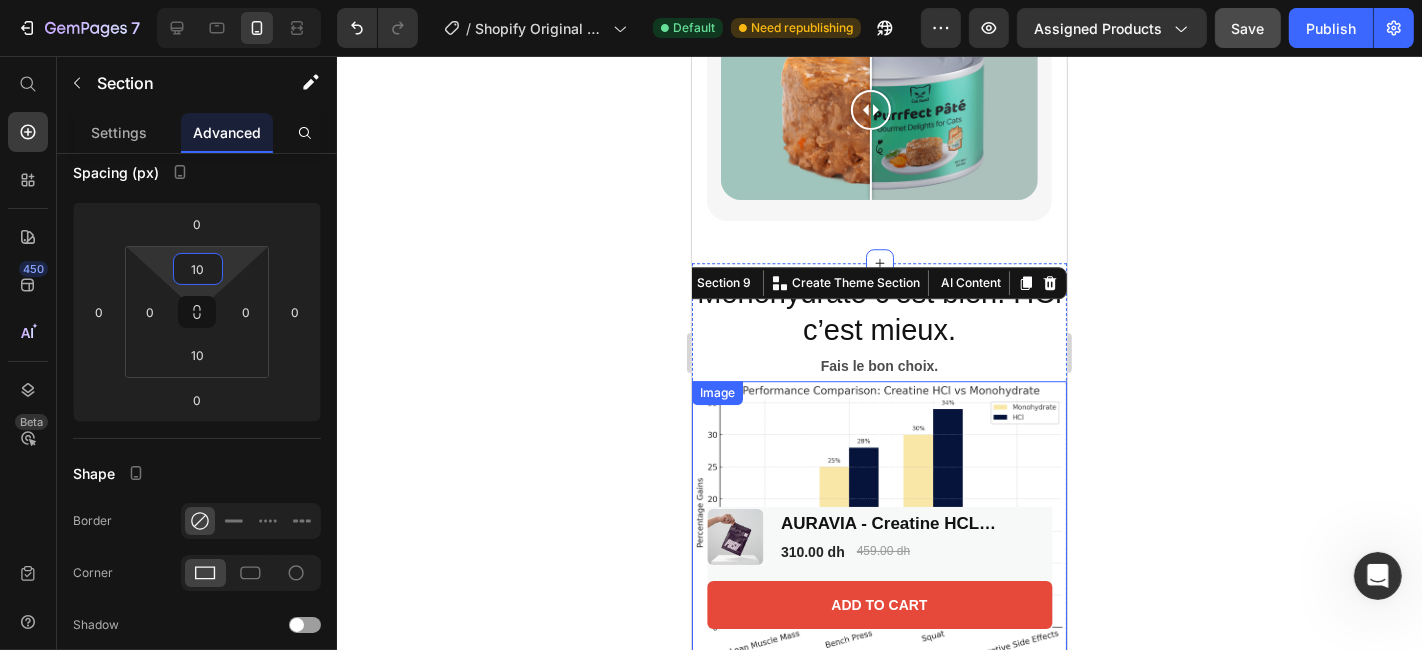 scroll, scrollTop: 4657, scrollLeft: 0, axis: vertical 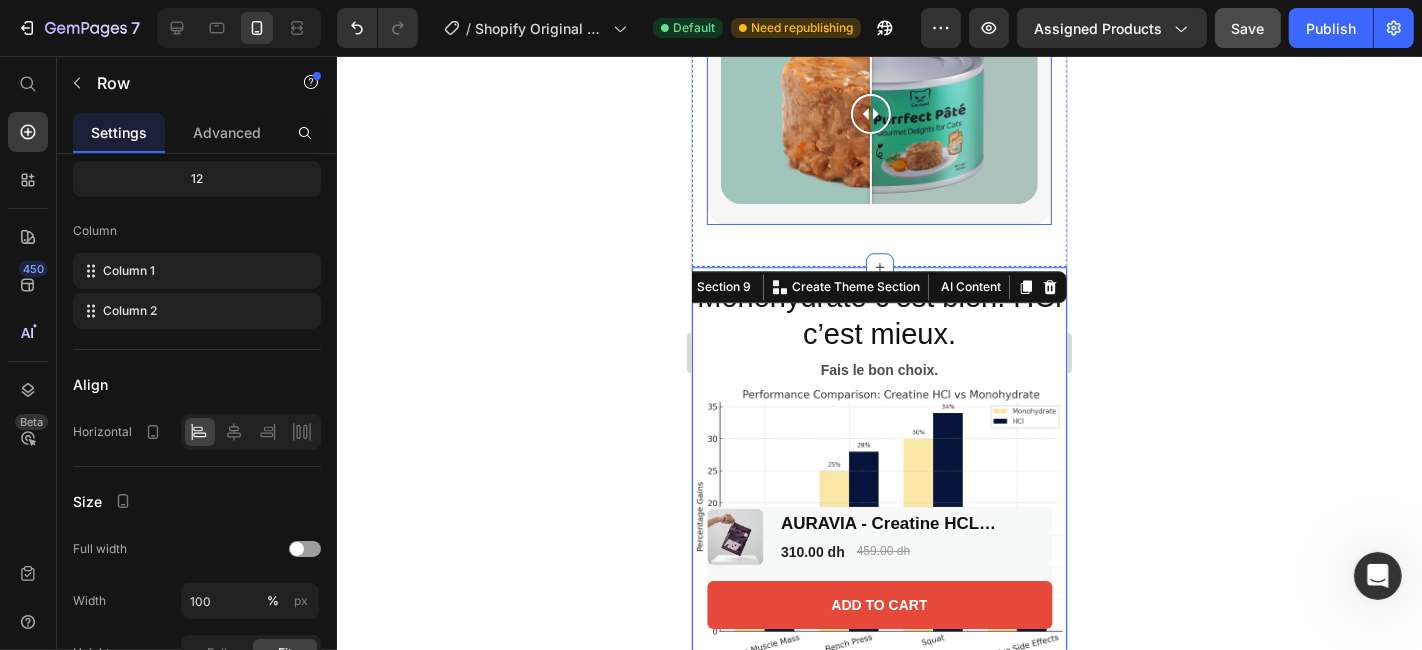 click on "Image Comparison" at bounding box center (878, 120) 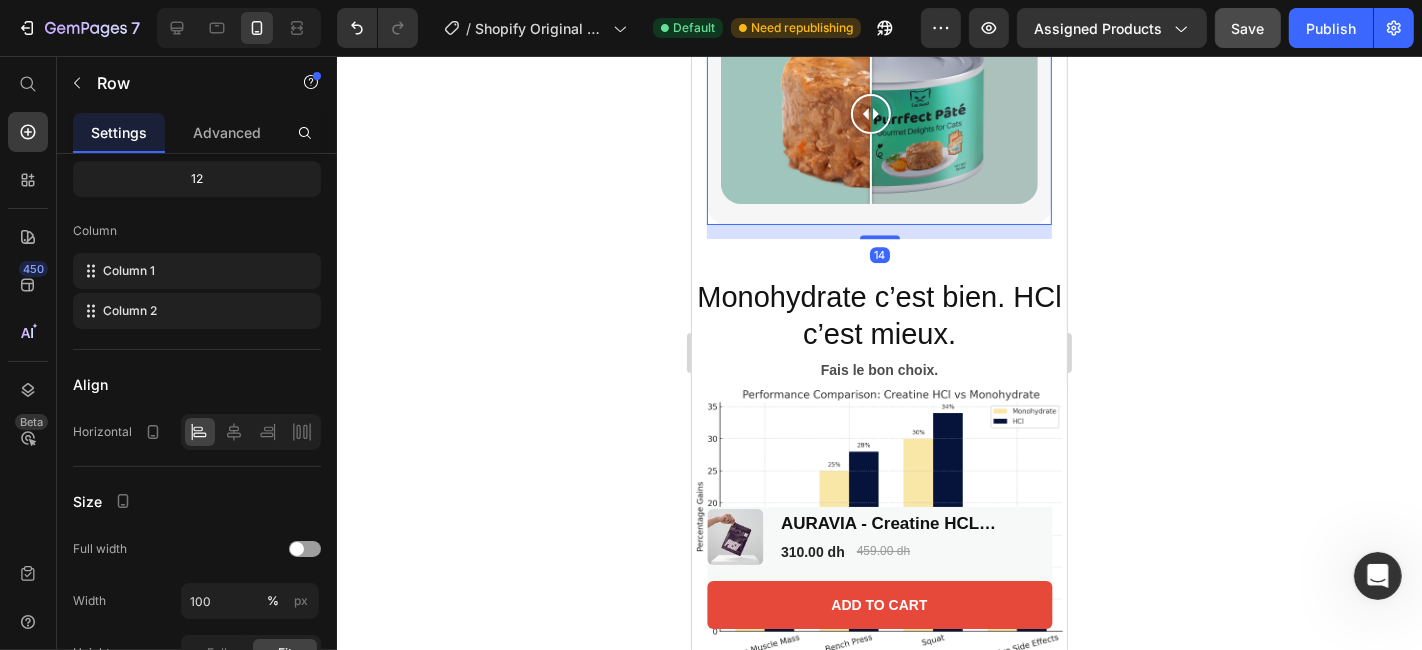 scroll, scrollTop: 0, scrollLeft: 0, axis: both 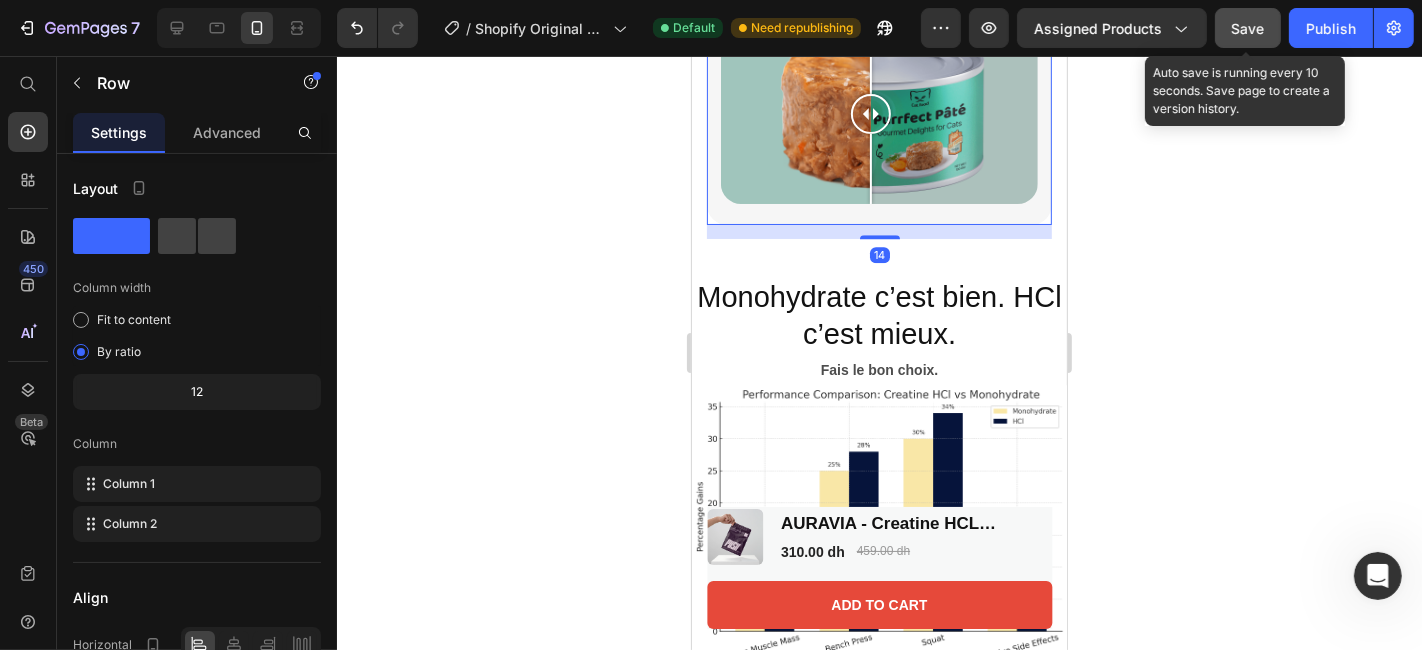 click on "Save" at bounding box center (1248, 28) 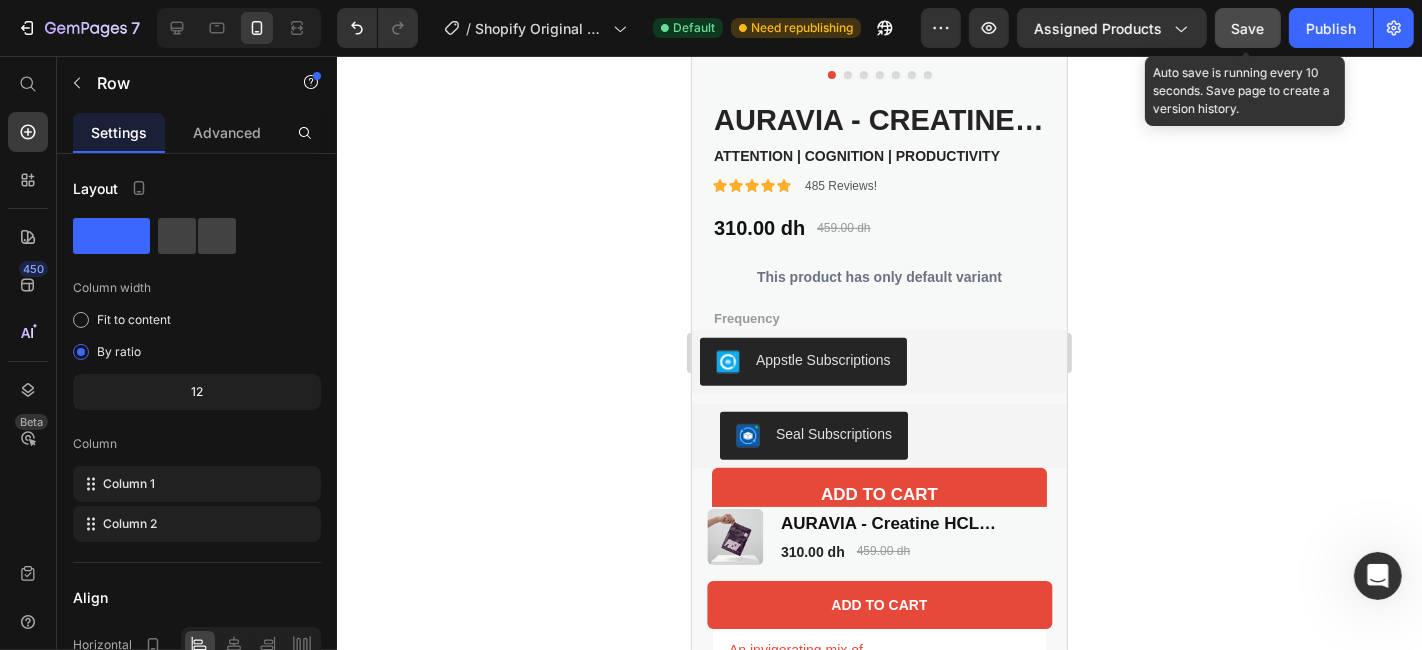 scroll, scrollTop: 473, scrollLeft: 0, axis: vertical 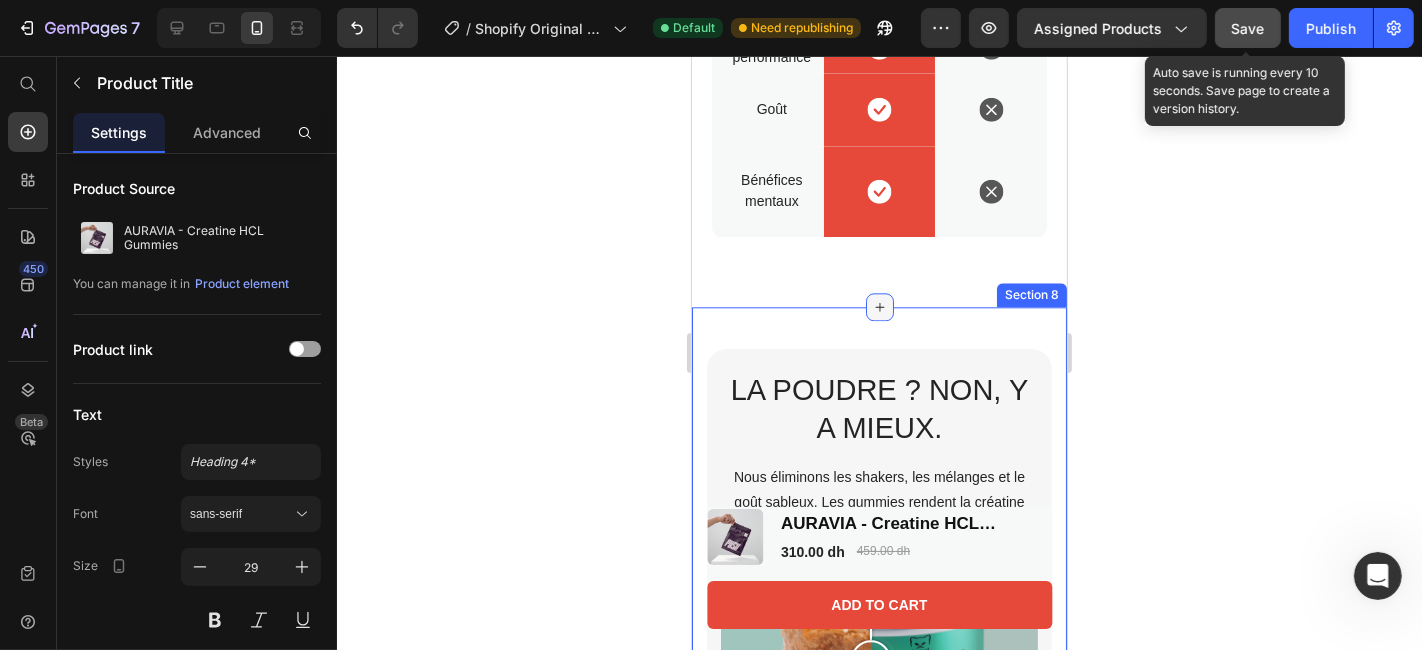 click 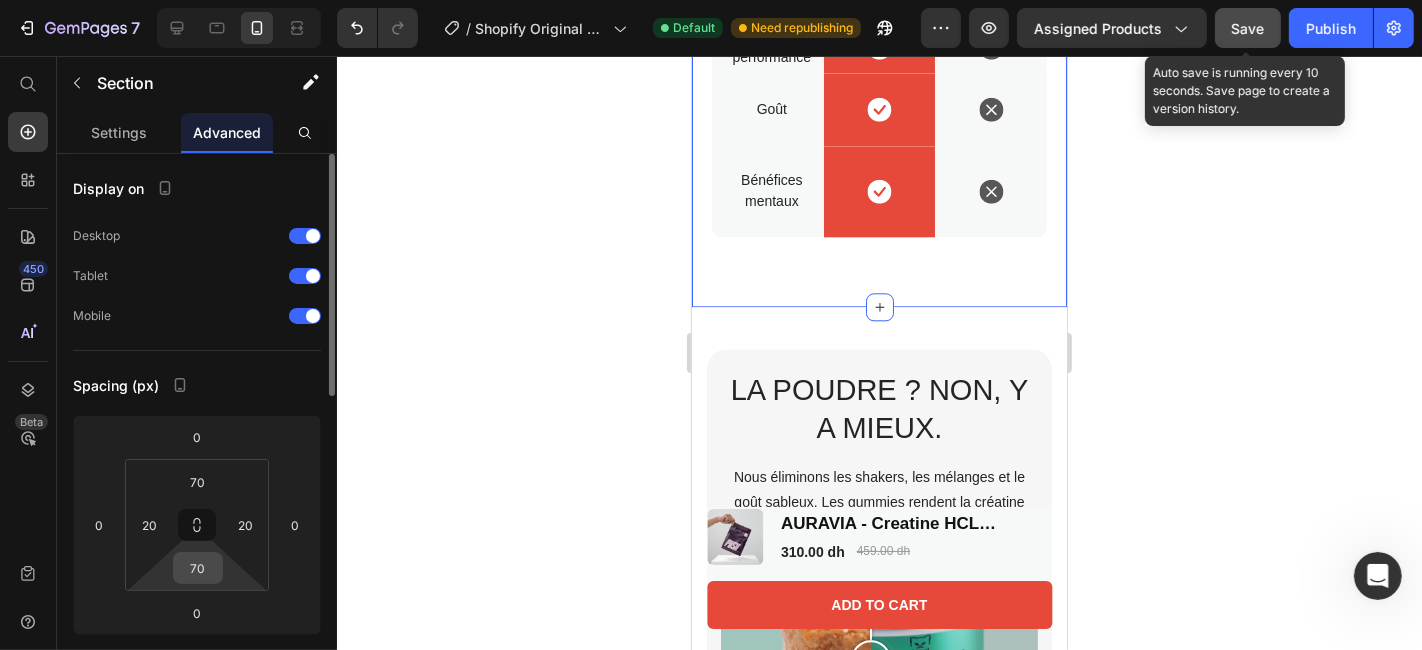 click on "70" at bounding box center [198, 568] 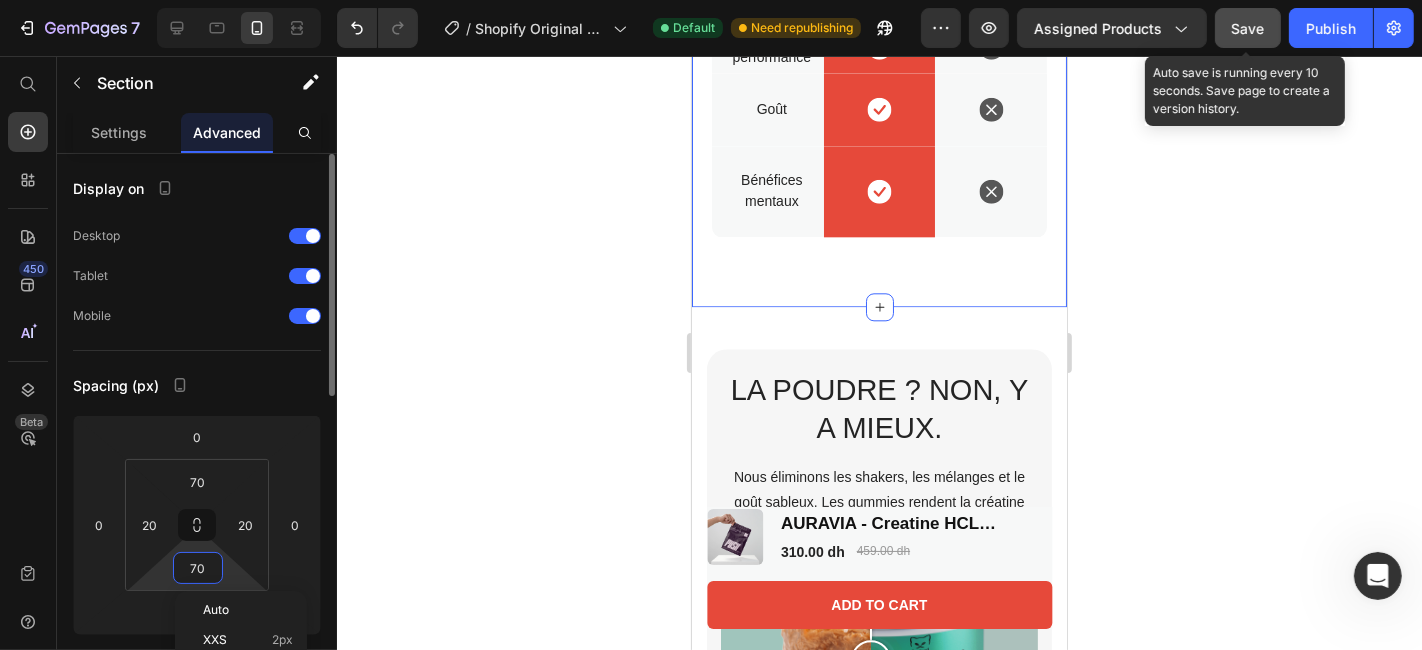 click on "70" at bounding box center [198, 568] 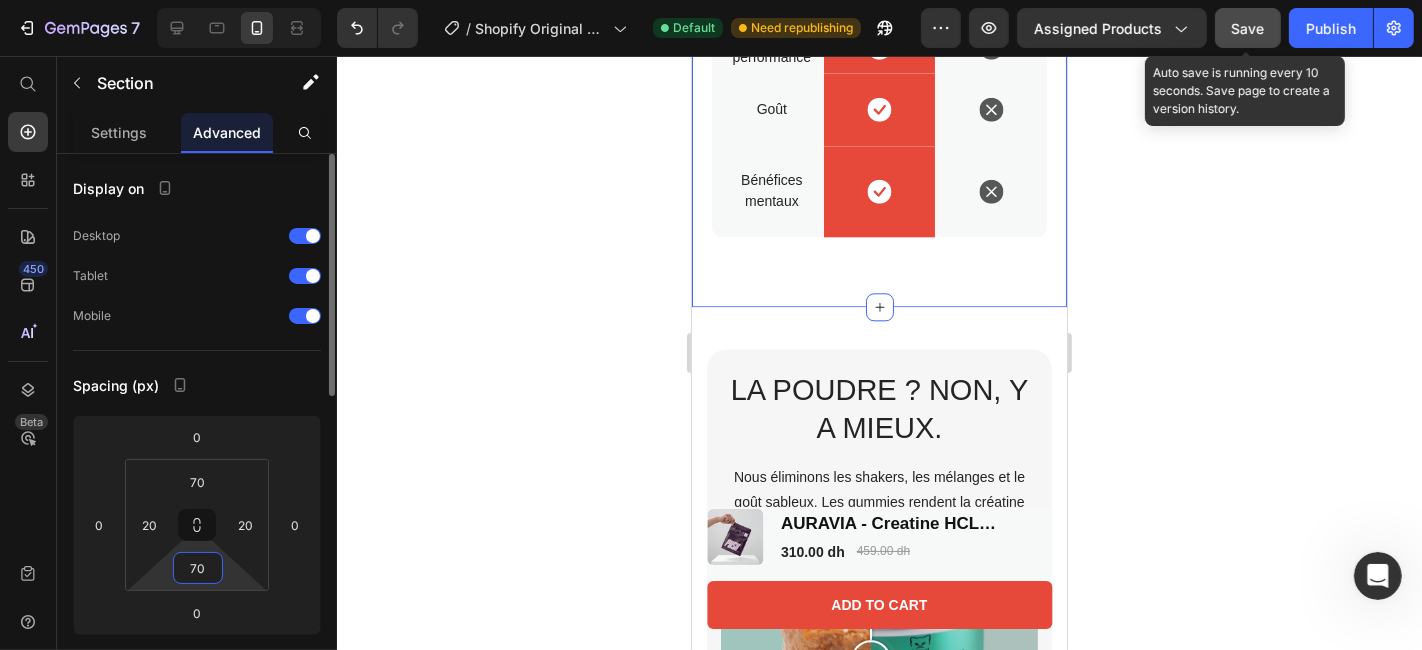 click on "70" at bounding box center [198, 568] 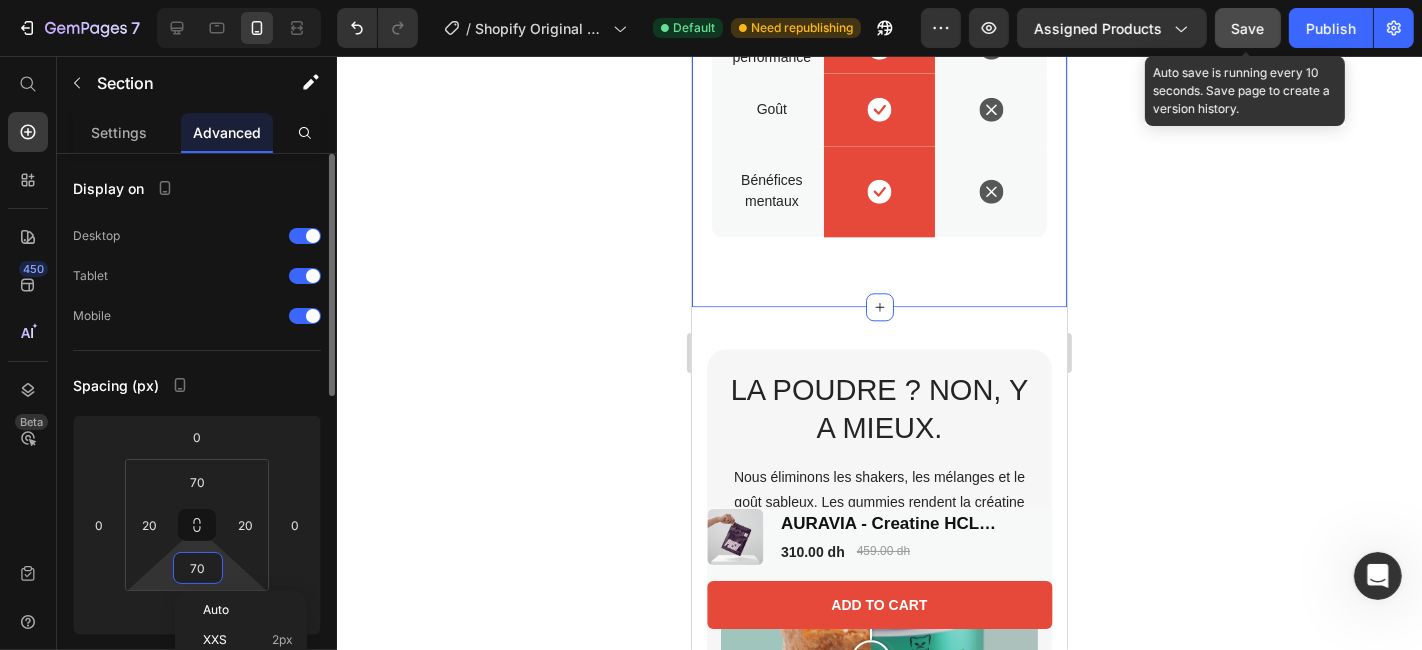 type on "0" 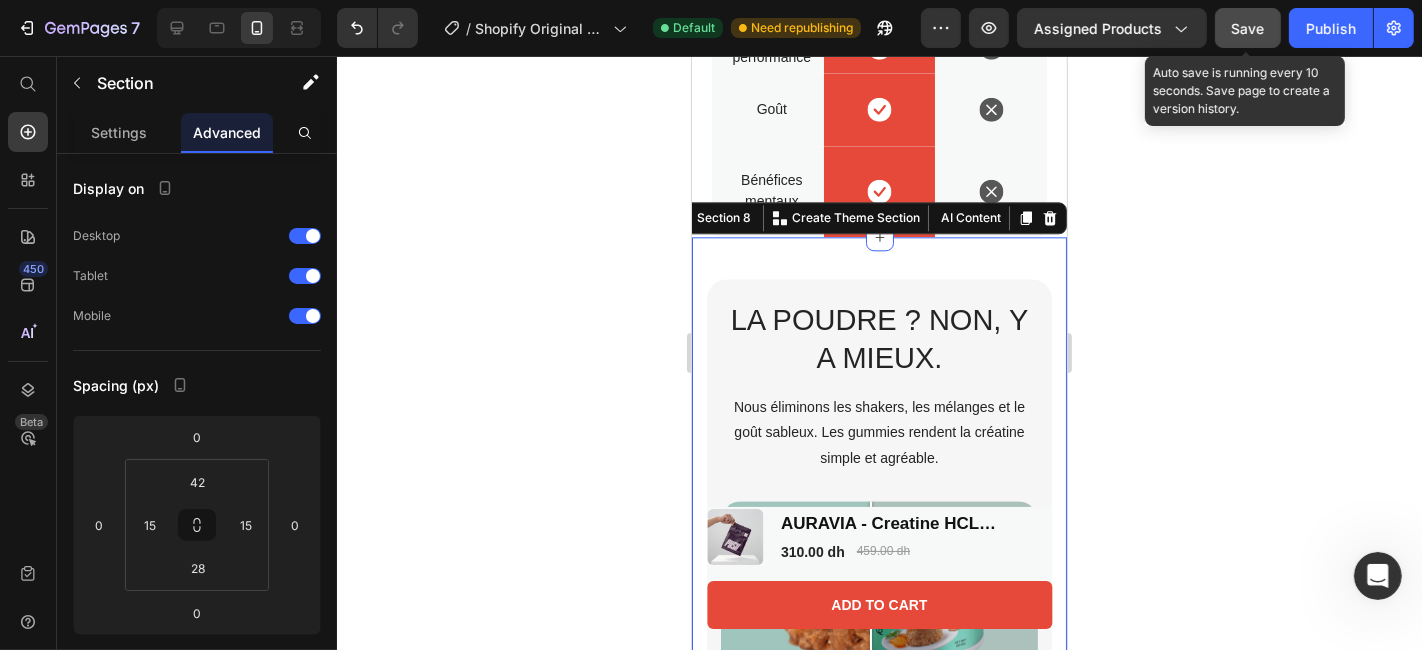 click on "La poudre ? Non, y a mieux. Heading Nous éliminons les shakers, les mélanges et le goût sableux. Les gummies rendent la créatine simple et agréable. Text Block Image Comparison Row Section 8   You can create reusable sections Create Theme Section AI Content Write with GemAI What would you like to describe here? Tone and Voice Persuasive Product AURAVIA - Creatine HCL Gummies Show more Generate" at bounding box center (878, 489) 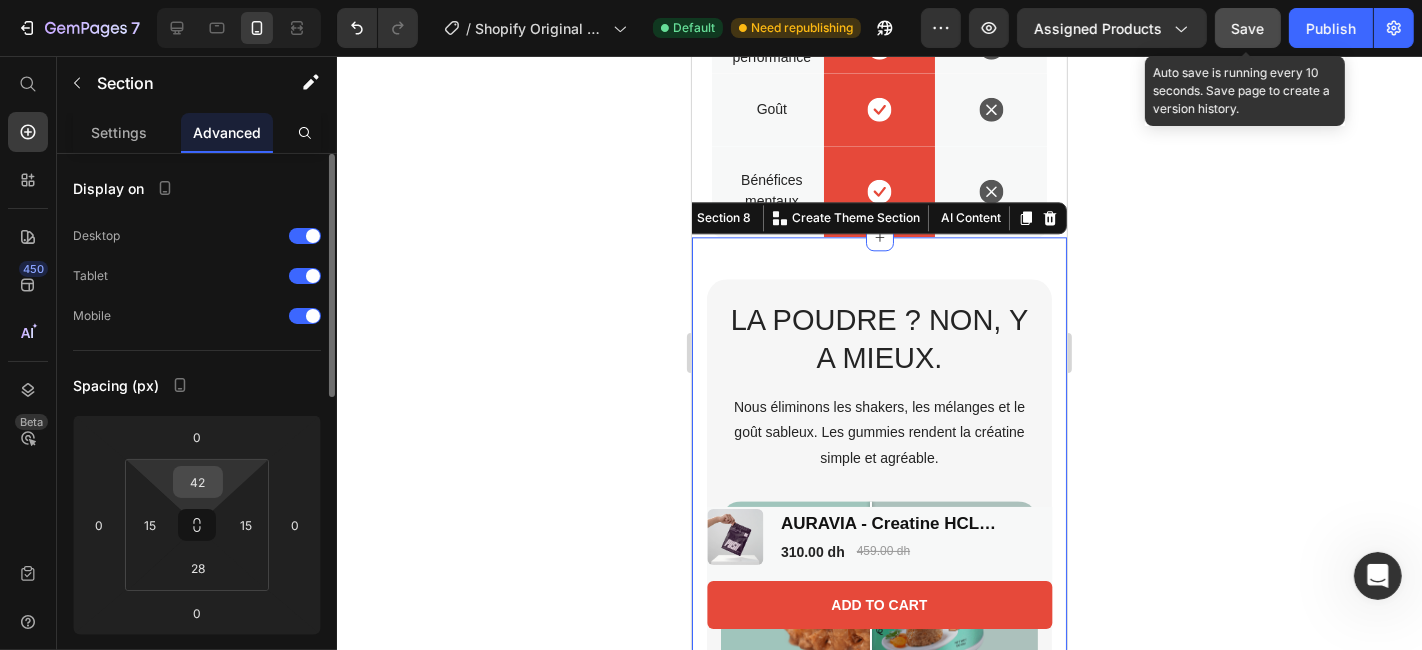 click on "42" at bounding box center [198, 482] 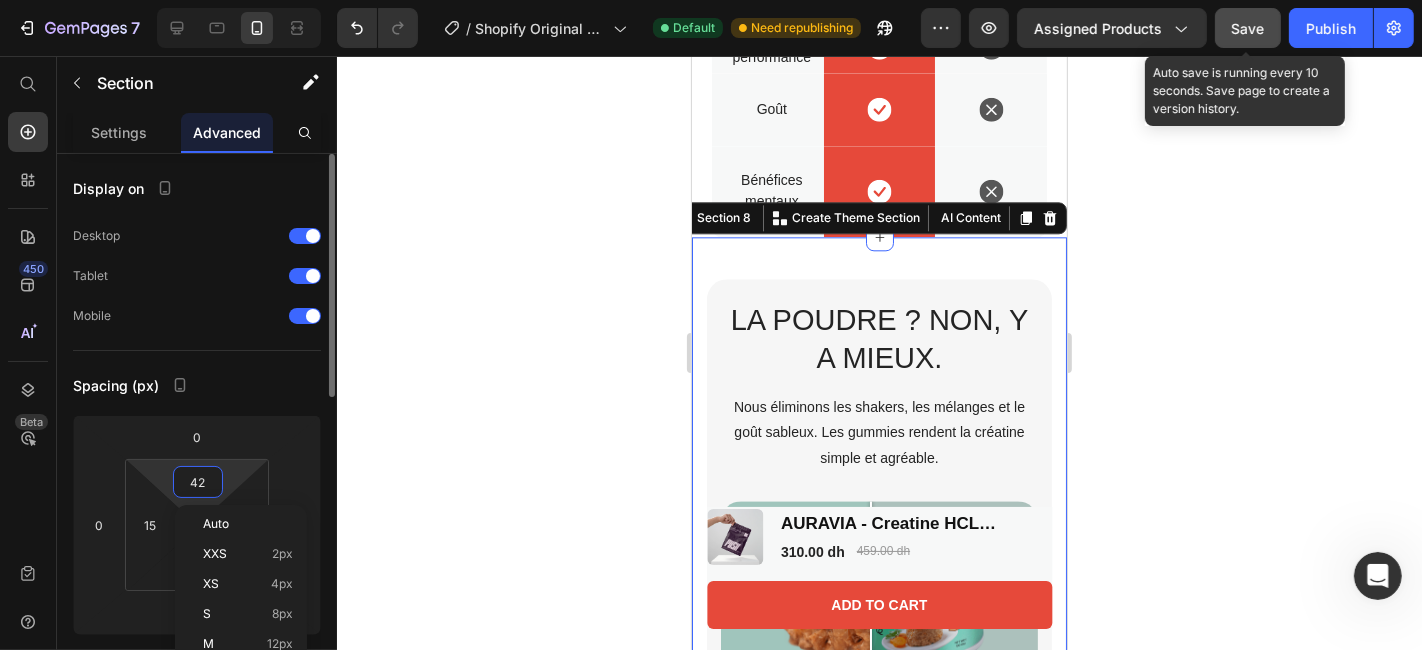 click on "42" at bounding box center (198, 482) 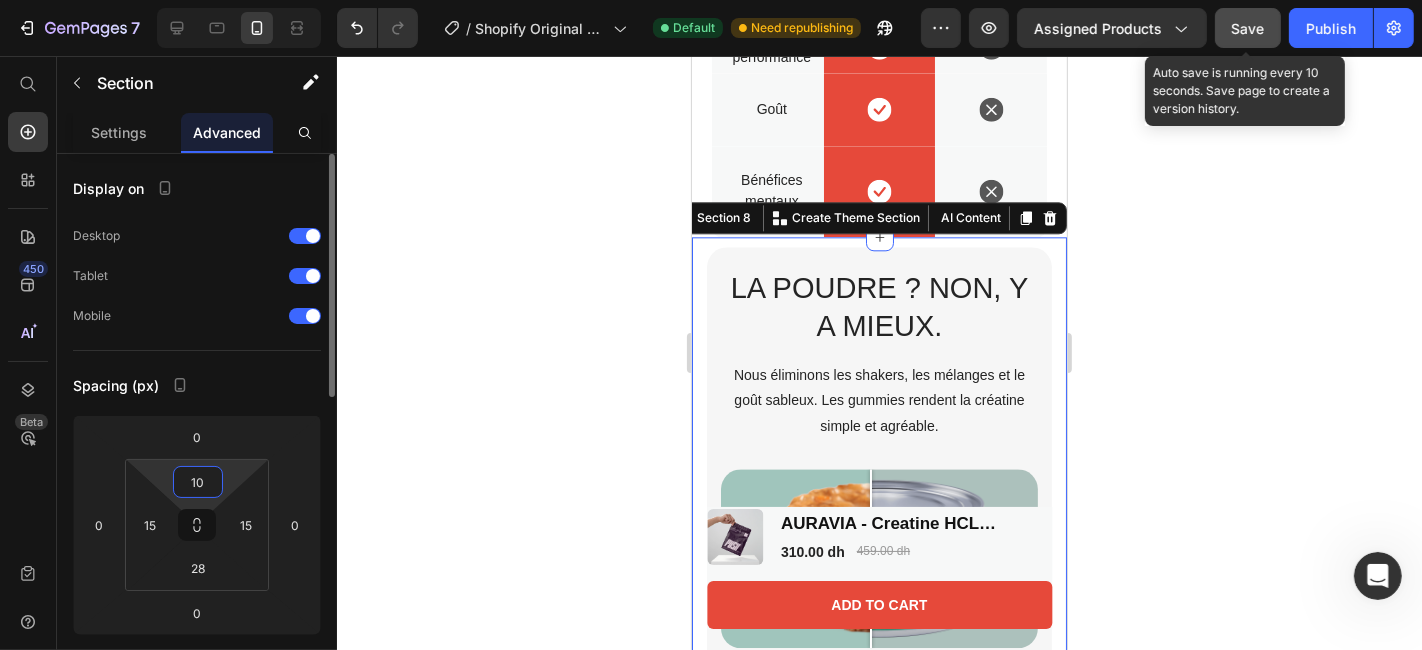 click on "10" at bounding box center [198, 482] 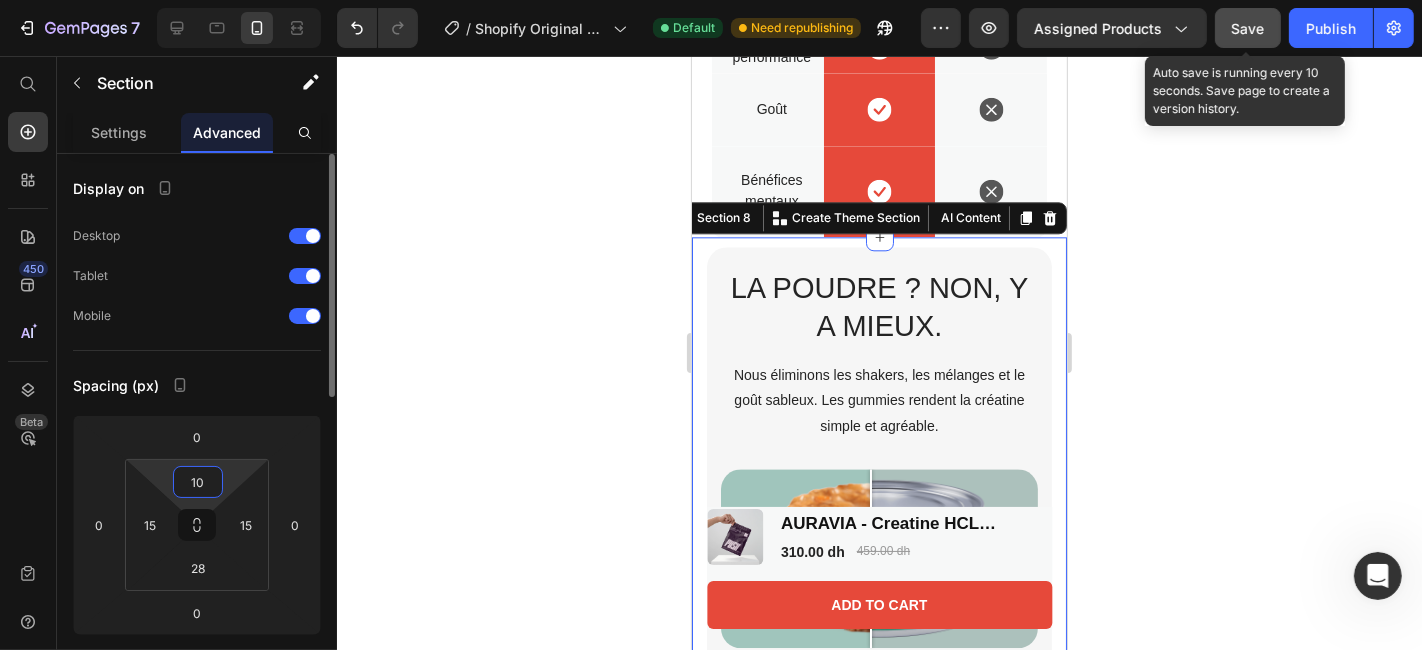 click on "10" at bounding box center [198, 482] 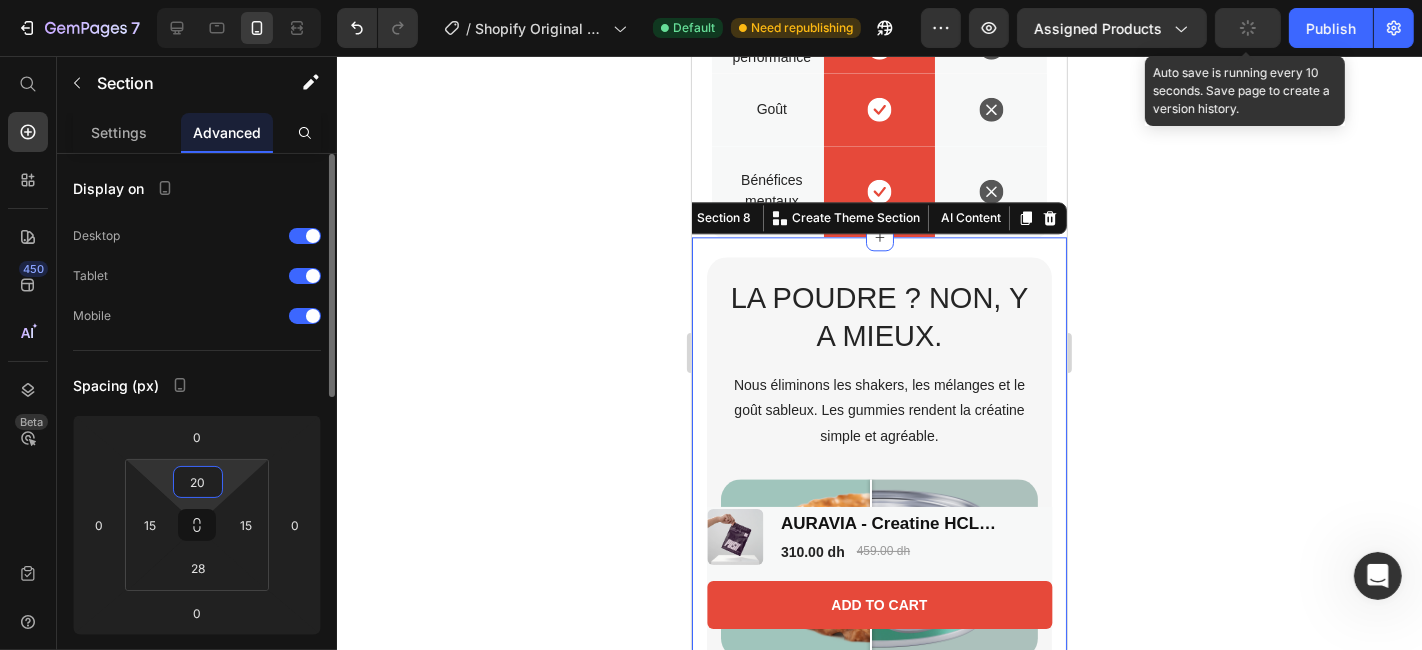 click on "20" at bounding box center (198, 482) 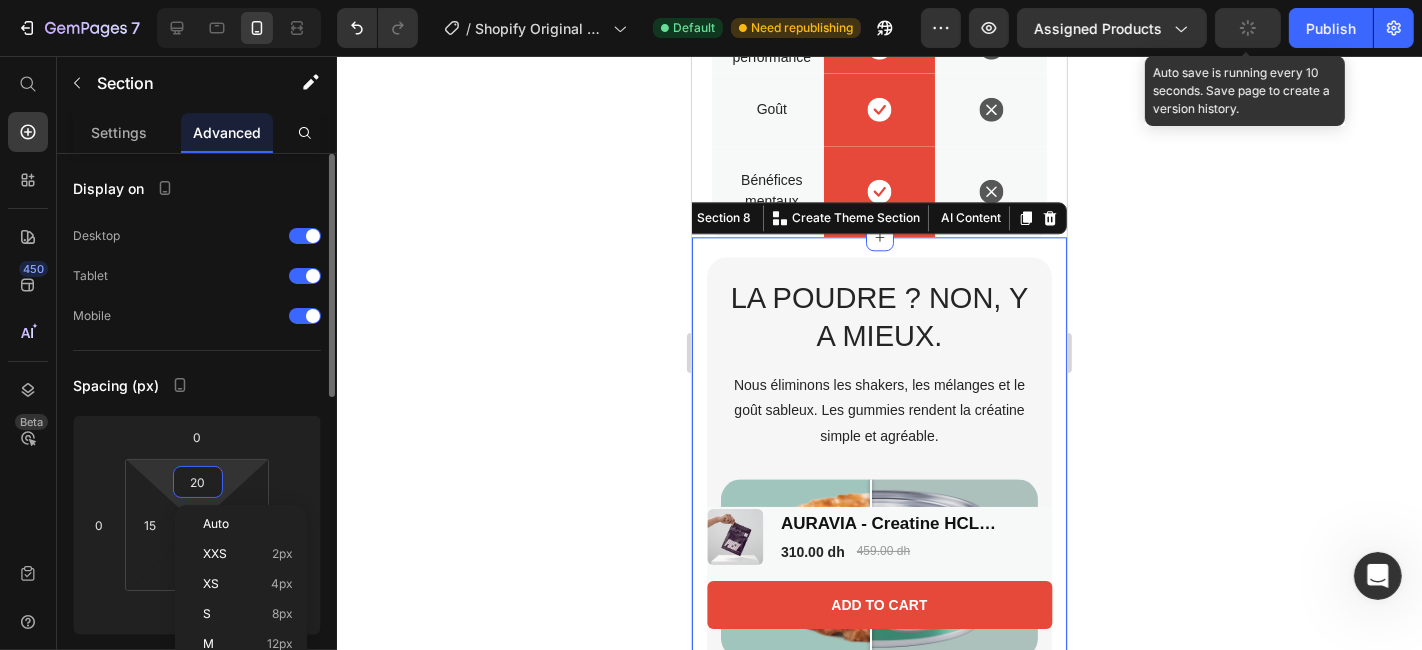 click on "20" at bounding box center (198, 482) 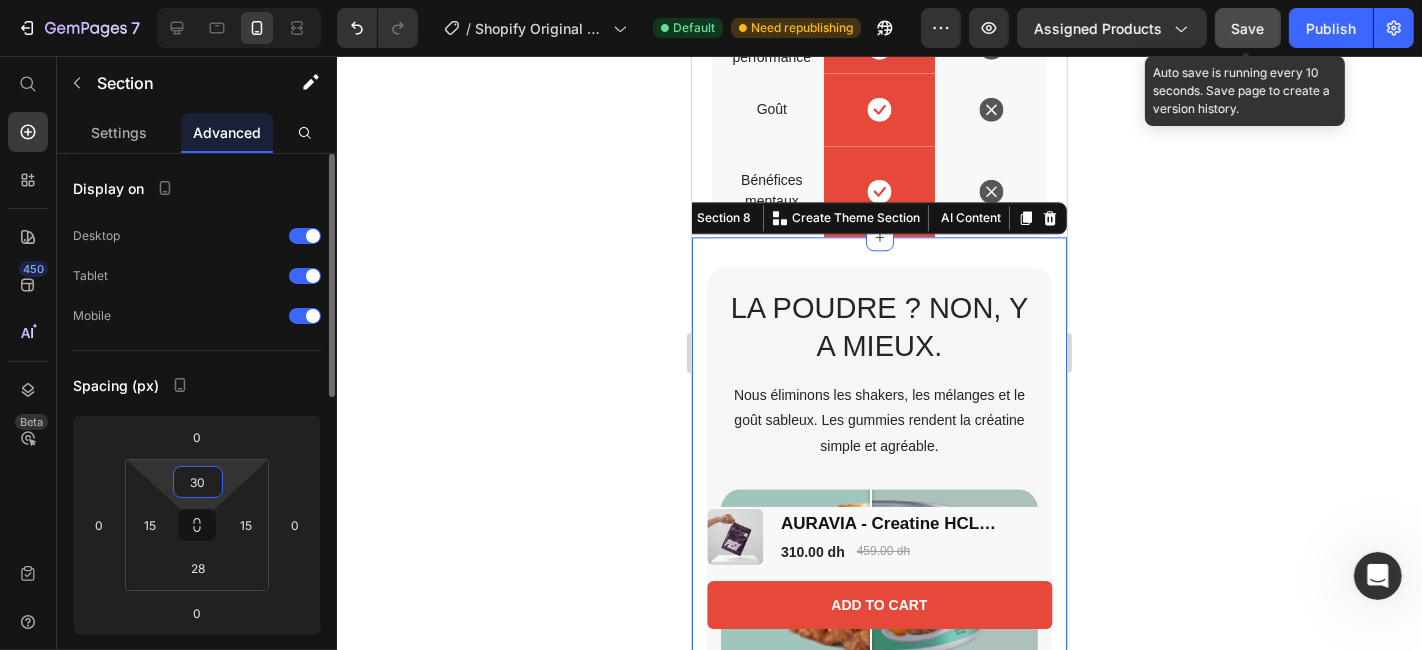 type on "30" 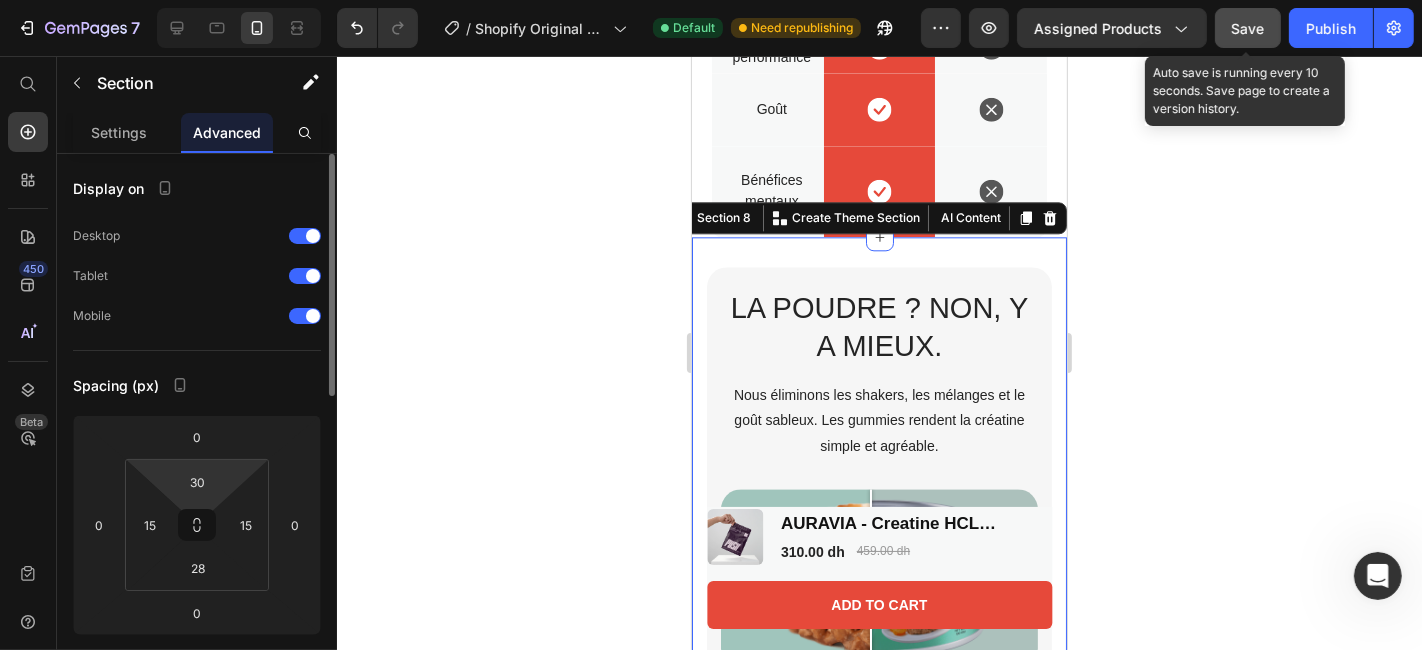 click on "Spacing (px)" at bounding box center (197, 385) 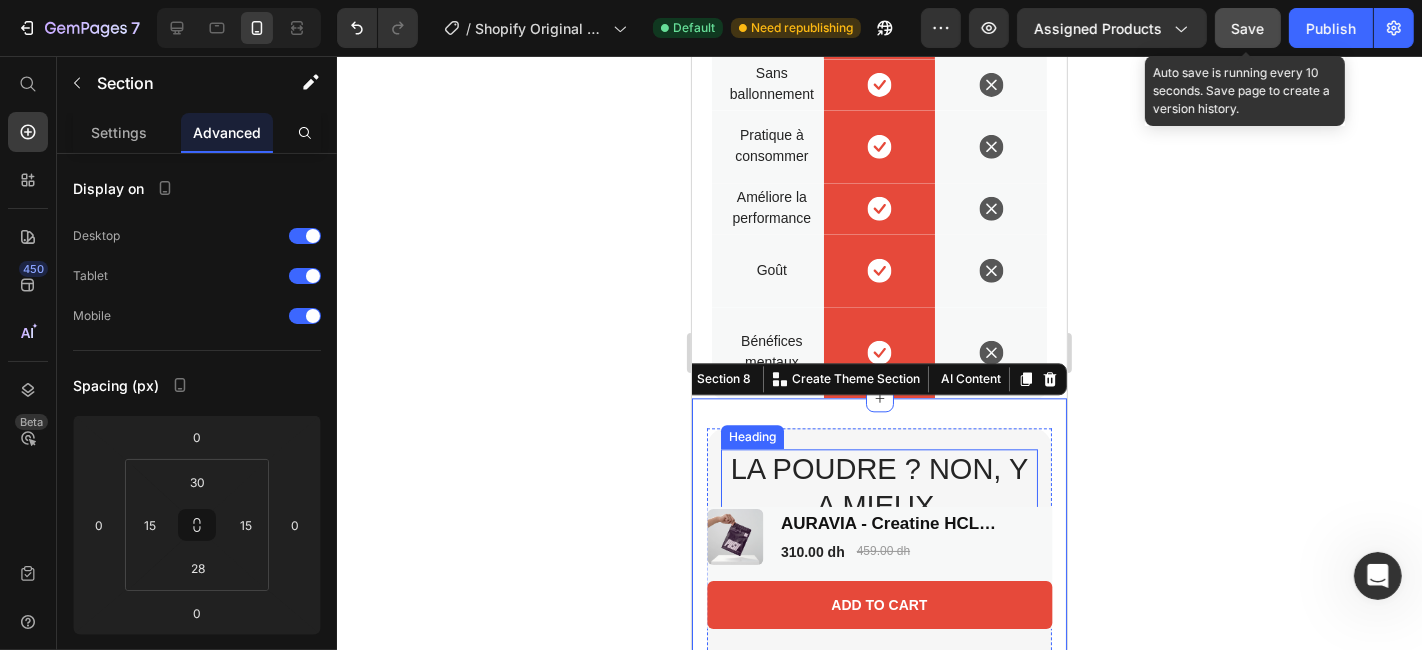 scroll, scrollTop: 3914, scrollLeft: 0, axis: vertical 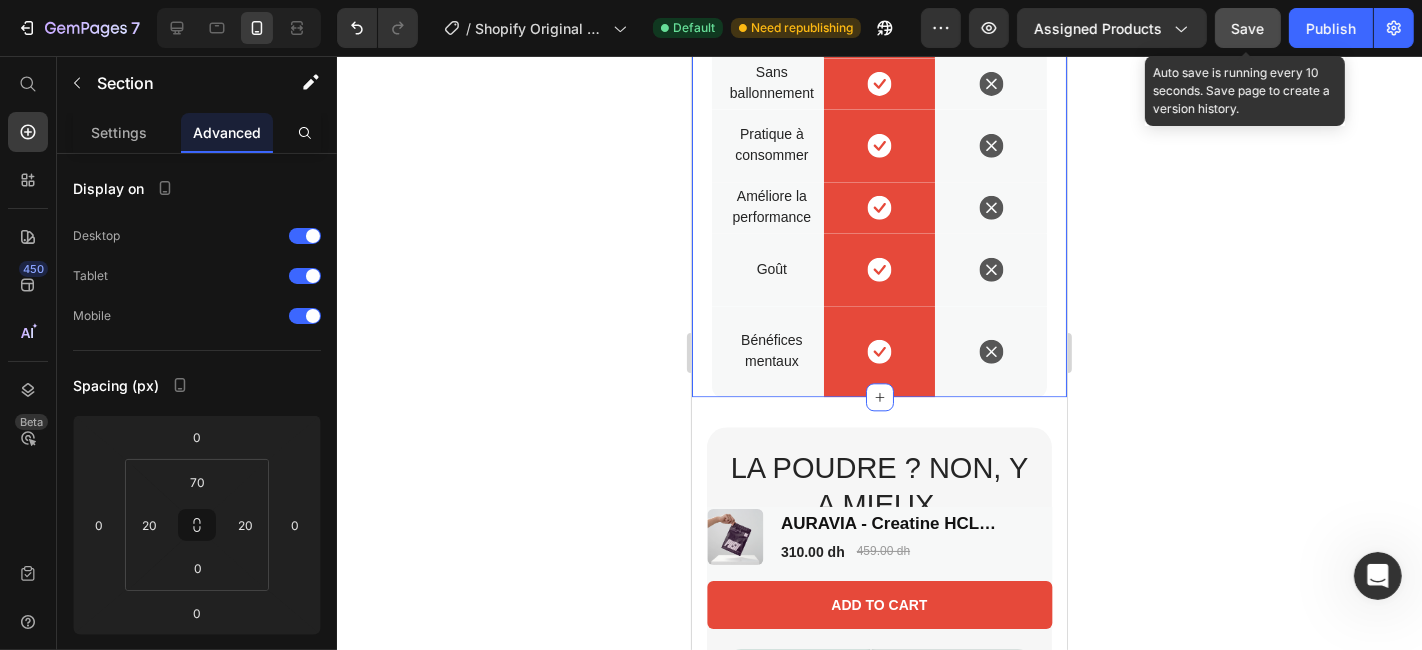 click 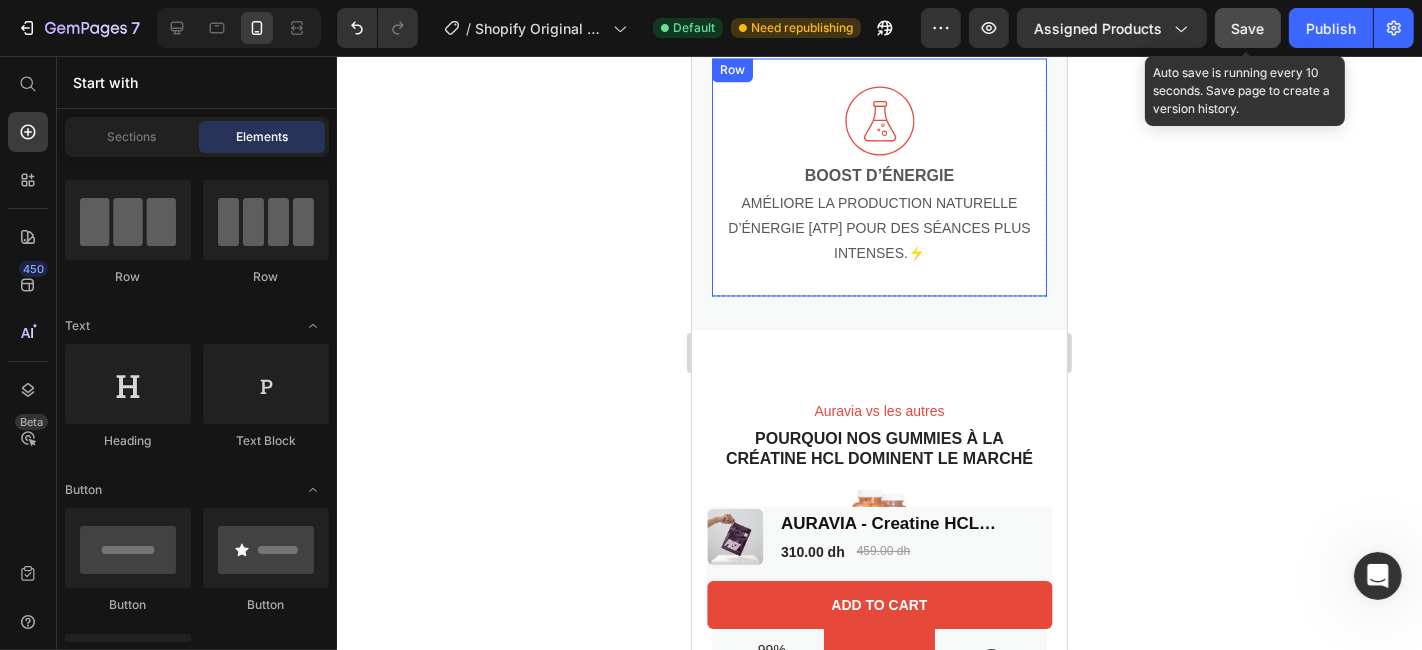 scroll, scrollTop: 3271, scrollLeft: 0, axis: vertical 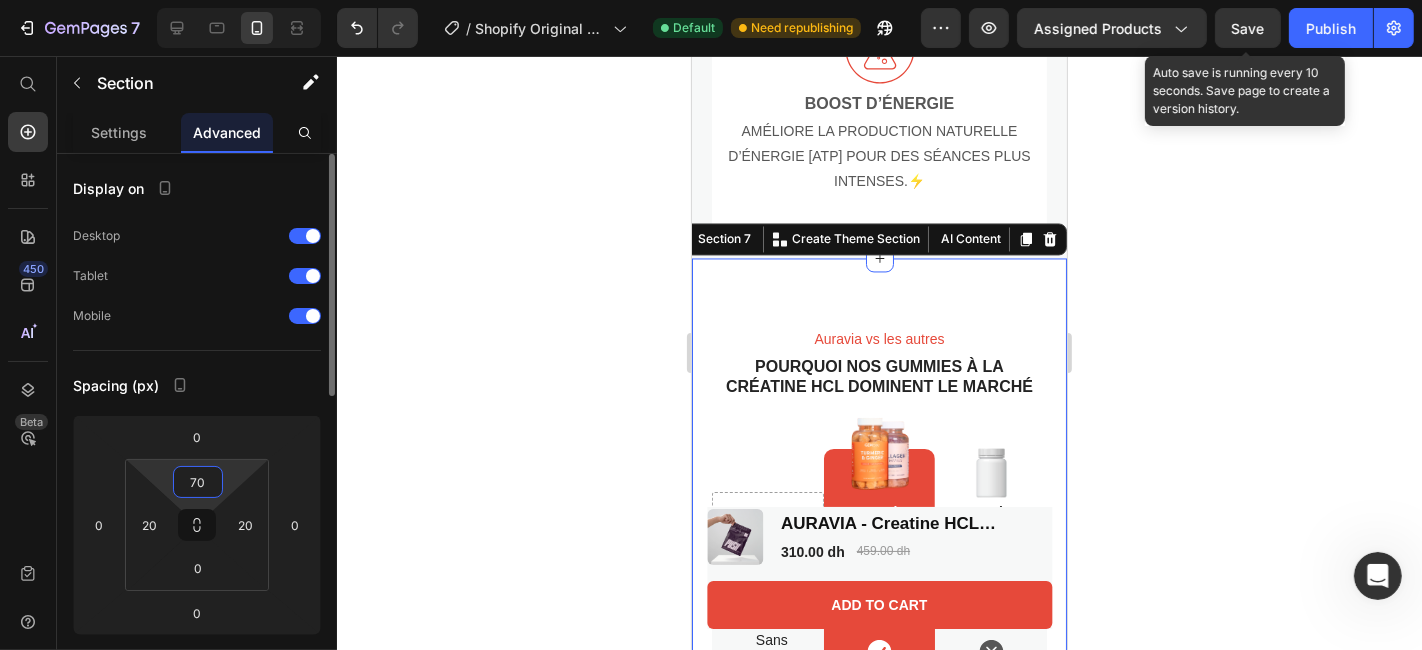 click on "70" at bounding box center (198, 482) 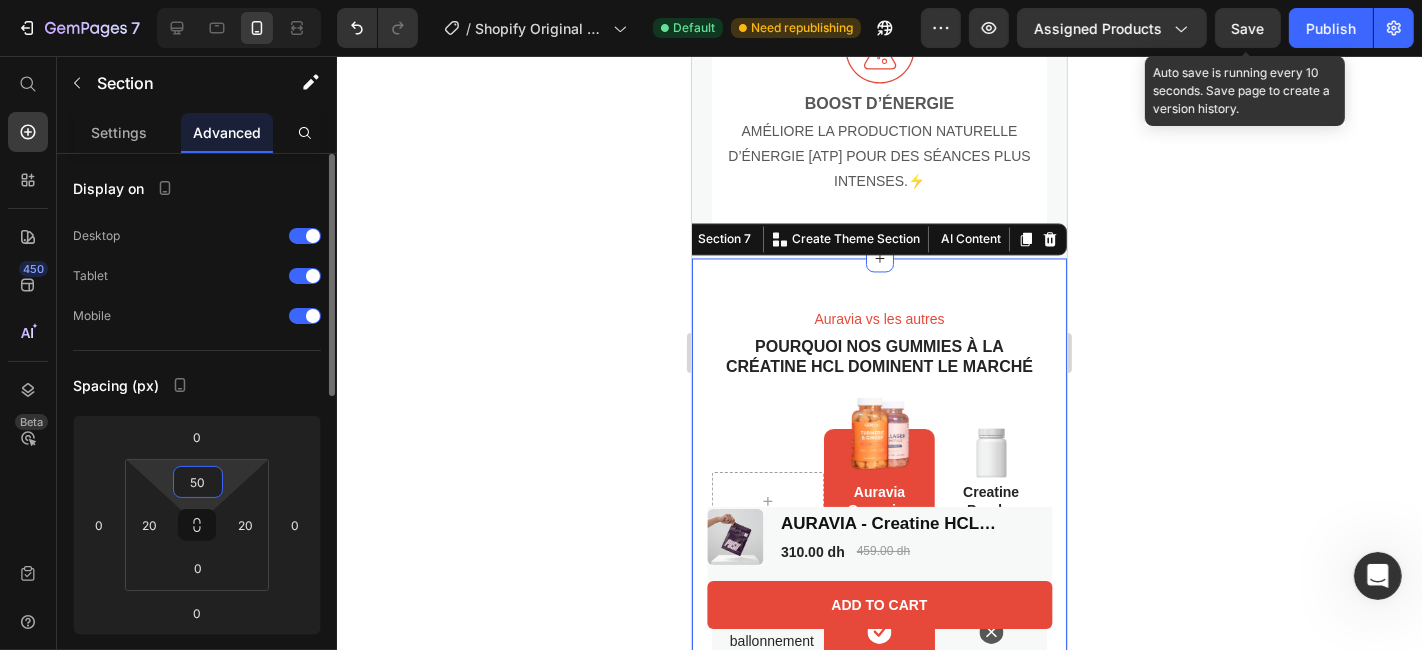 click on "50" at bounding box center (198, 482) 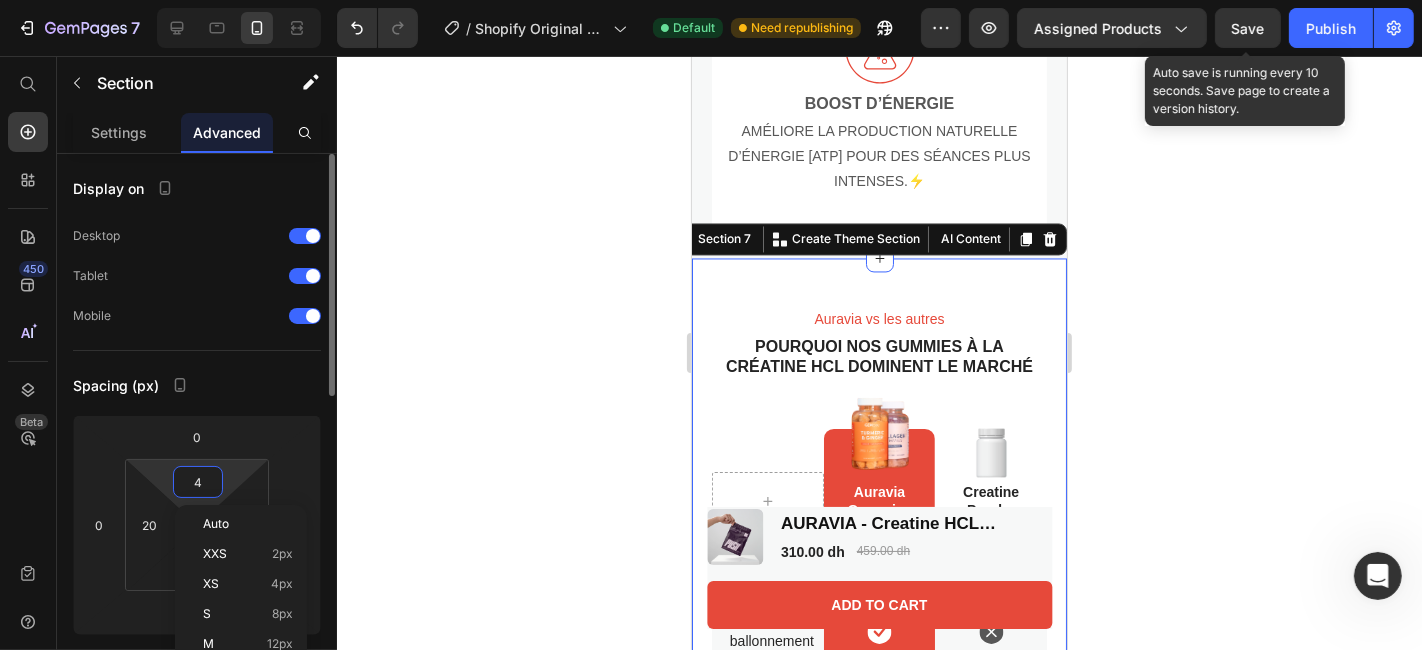 type on "40" 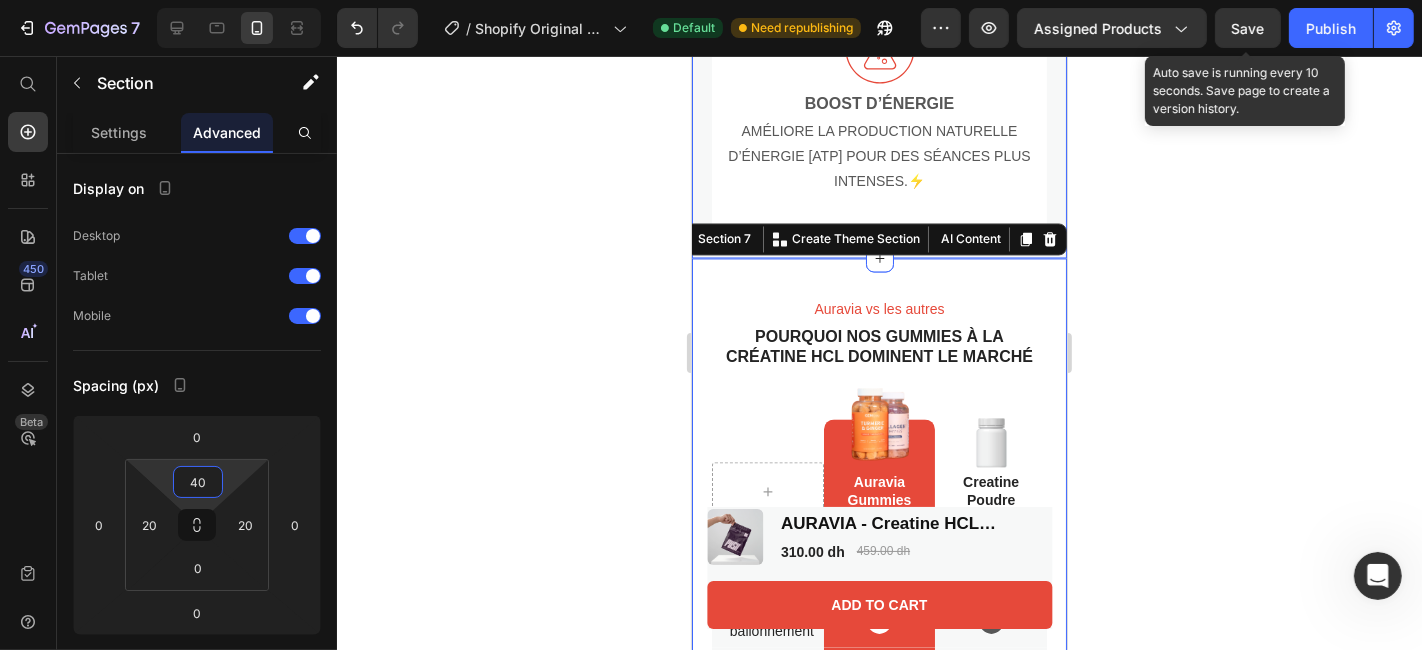 click on "1000+ études ne peuvent pas se tromper Heading
Icon Développement & récupération Text Block Aide à construire du muscle plus rapidement et à récupérer après l'effort.💪 Text Block Row
Icon Boost d’énergie Text Block Améliore la production naturelle d’énergie [ATP] pour des séances plus intenses.⚡ Text Block Row
Icon Meilleure concentration Text Block Soutient la mémoire, l’attention et la clarté mentale au quotidien. 🧠 Text Block Row
Icon Santé osseuse & + Text Block Peut renforcer les os et contribuer au bon fonctionnement global du corps🦴 Text Block Row Row Section 6" at bounding box center (878, -306) 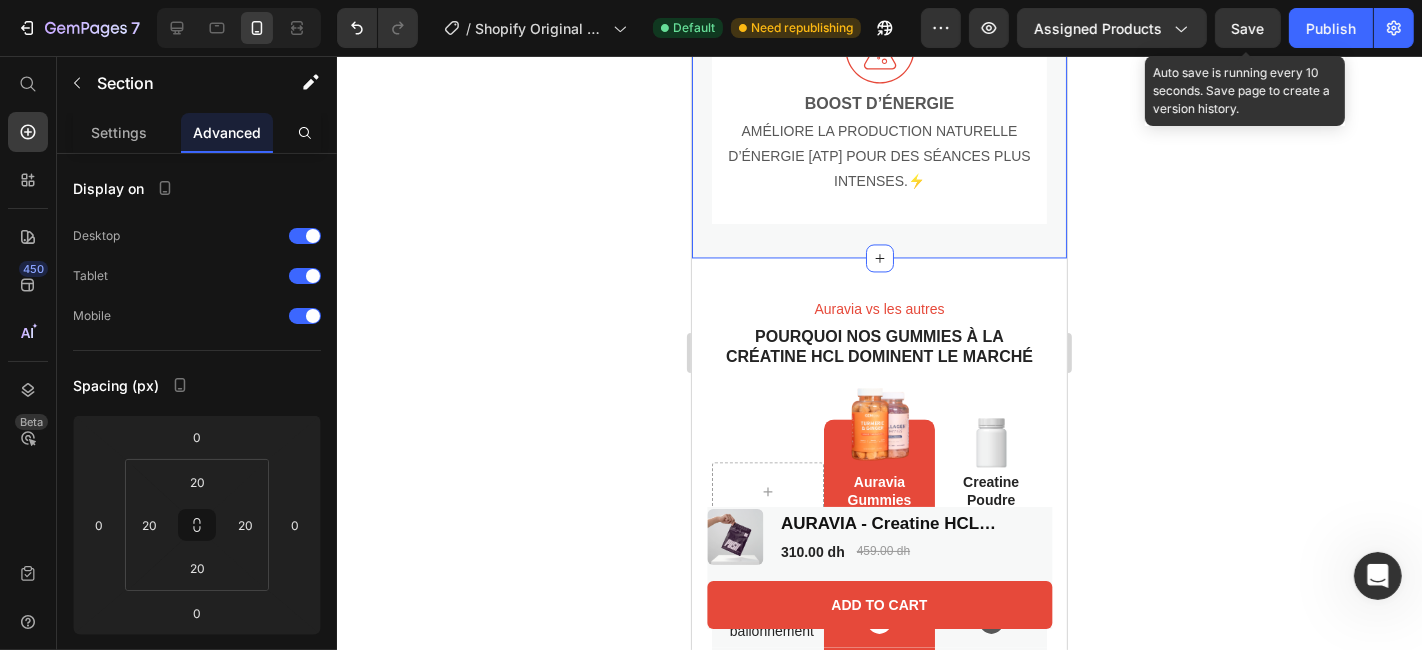 click 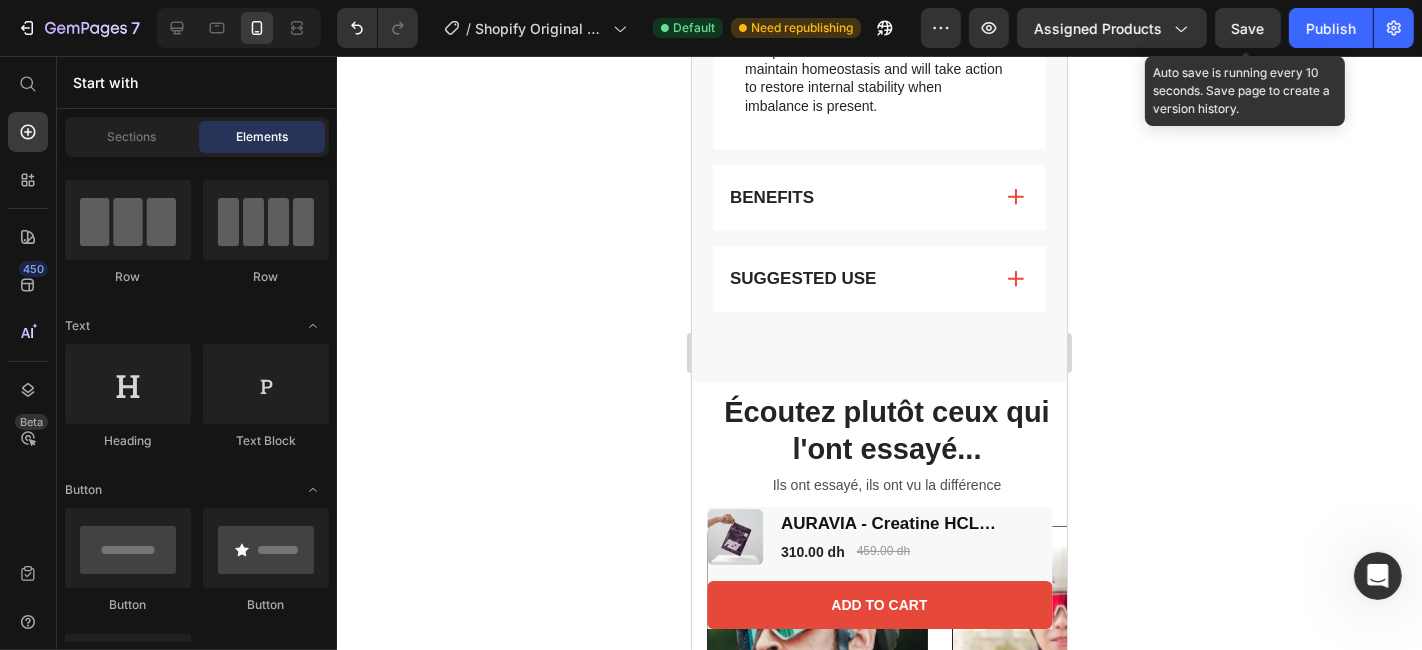 scroll, scrollTop: 1534, scrollLeft: 0, axis: vertical 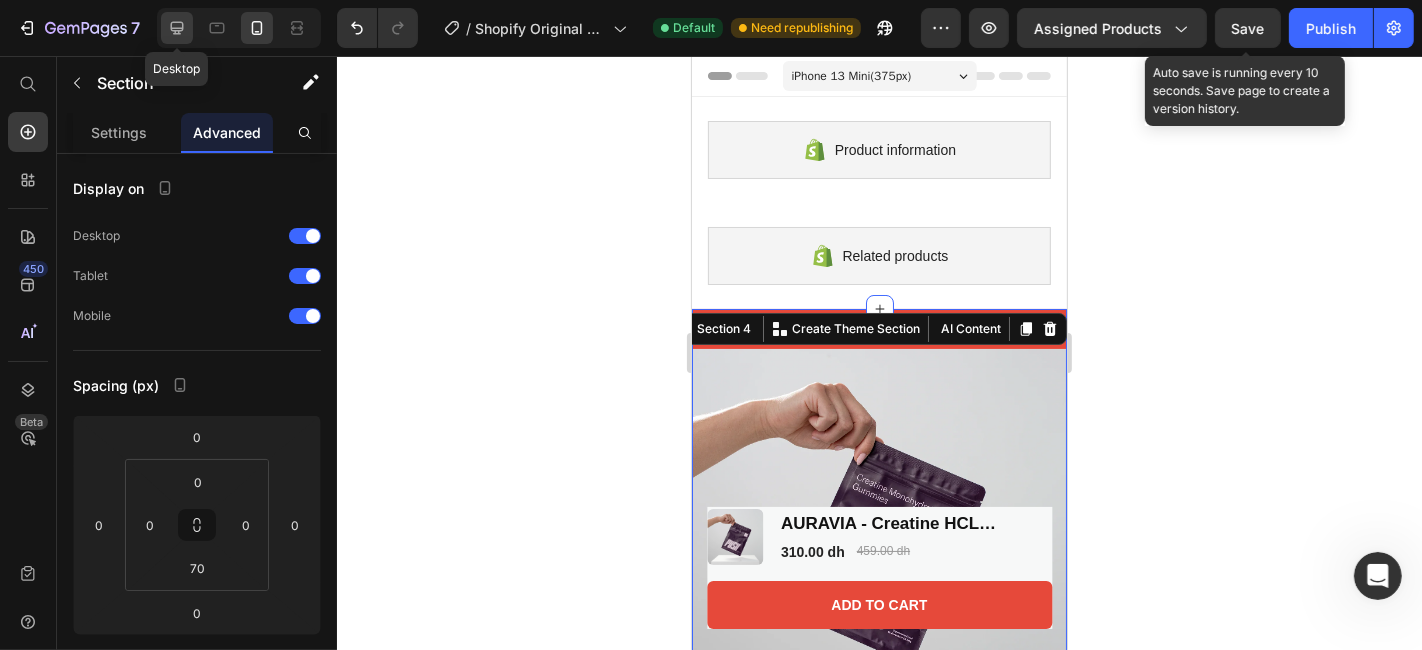 click 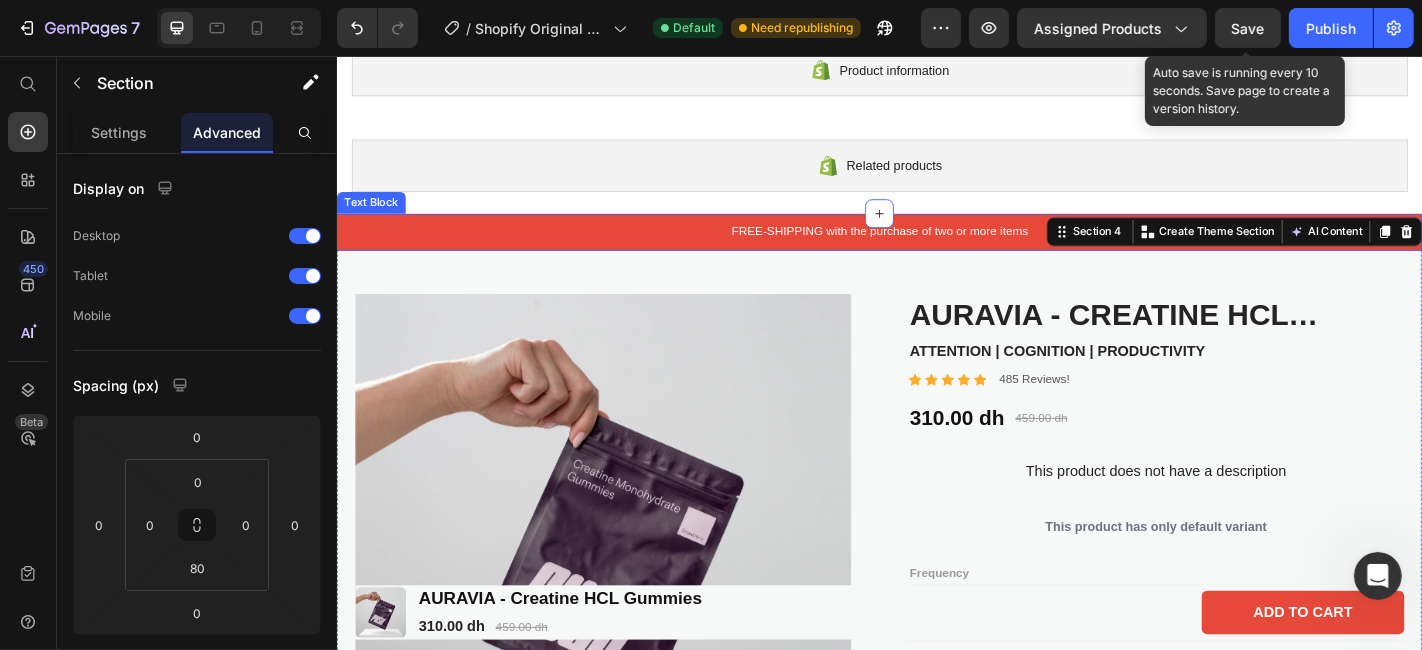 scroll, scrollTop: 80, scrollLeft: 0, axis: vertical 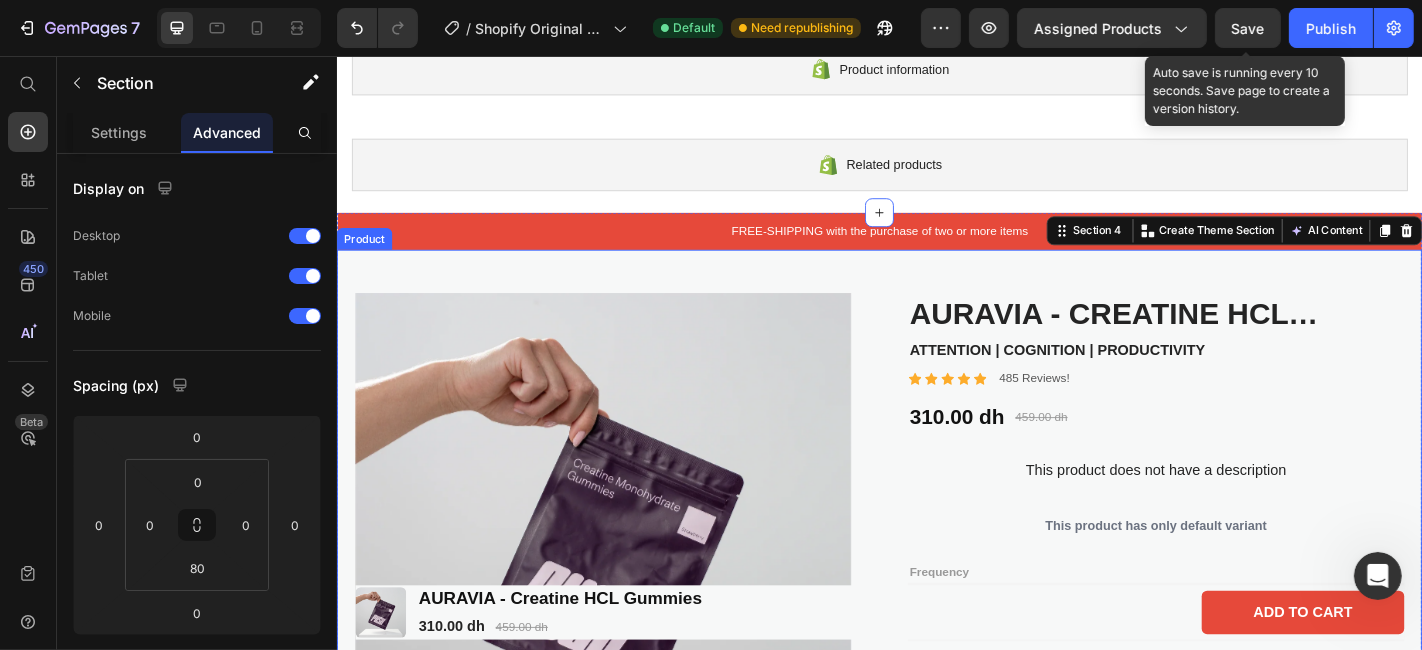click on "Product Images AURAVIA - Creatine HCL Gummies Product Title ATTENTION | COGNITION | PRODUCTIVITY Text Block
Icon
Icon
Icon
Icon
Icon Icon List 485 Reviews! Text Block Row 310.00 dh Product Price 459.00 dh Product Price Row This product does not have a description Product Description This product has only default variant Product Variants & Swatches Frequency Text Block Appstle Subscriptions Appstle Subscriptions Seal Subscriptions Seal Subscriptions Add to cart Add to Cart Feel Better or it's free Text Block Row Product" at bounding box center (936, 647) 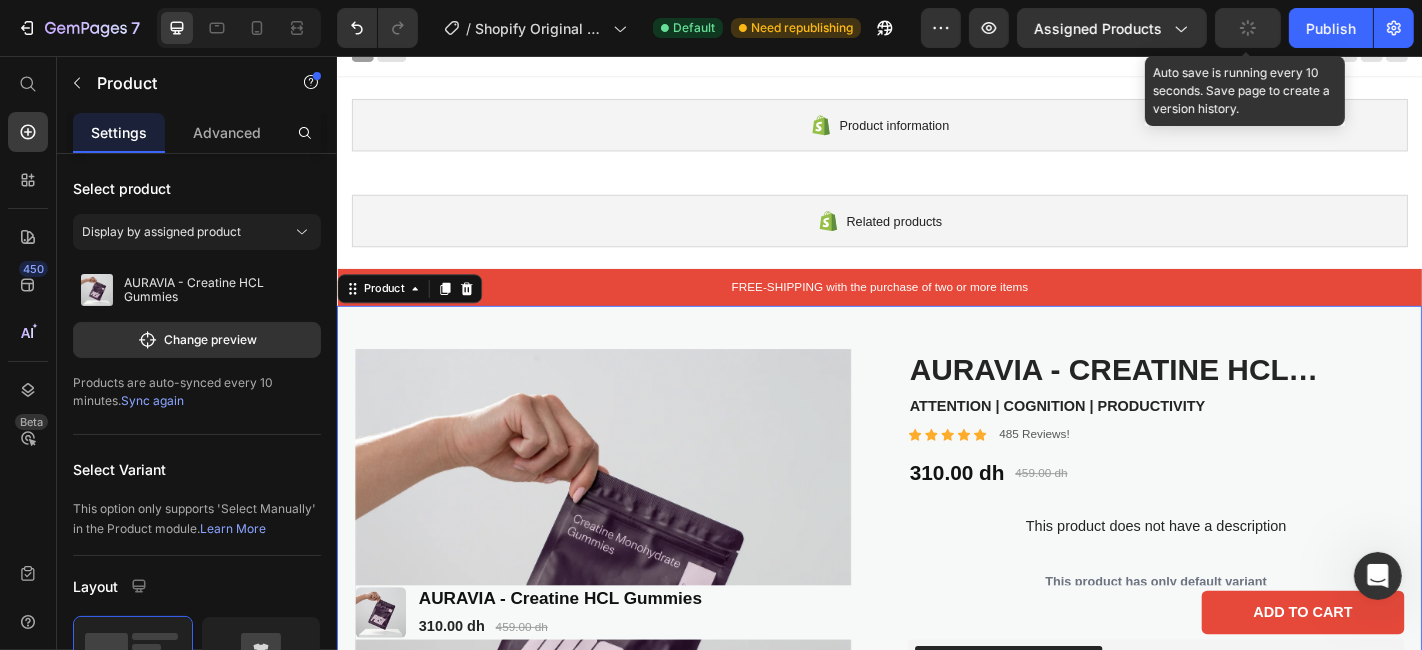 scroll, scrollTop: 0, scrollLeft: 0, axis: both 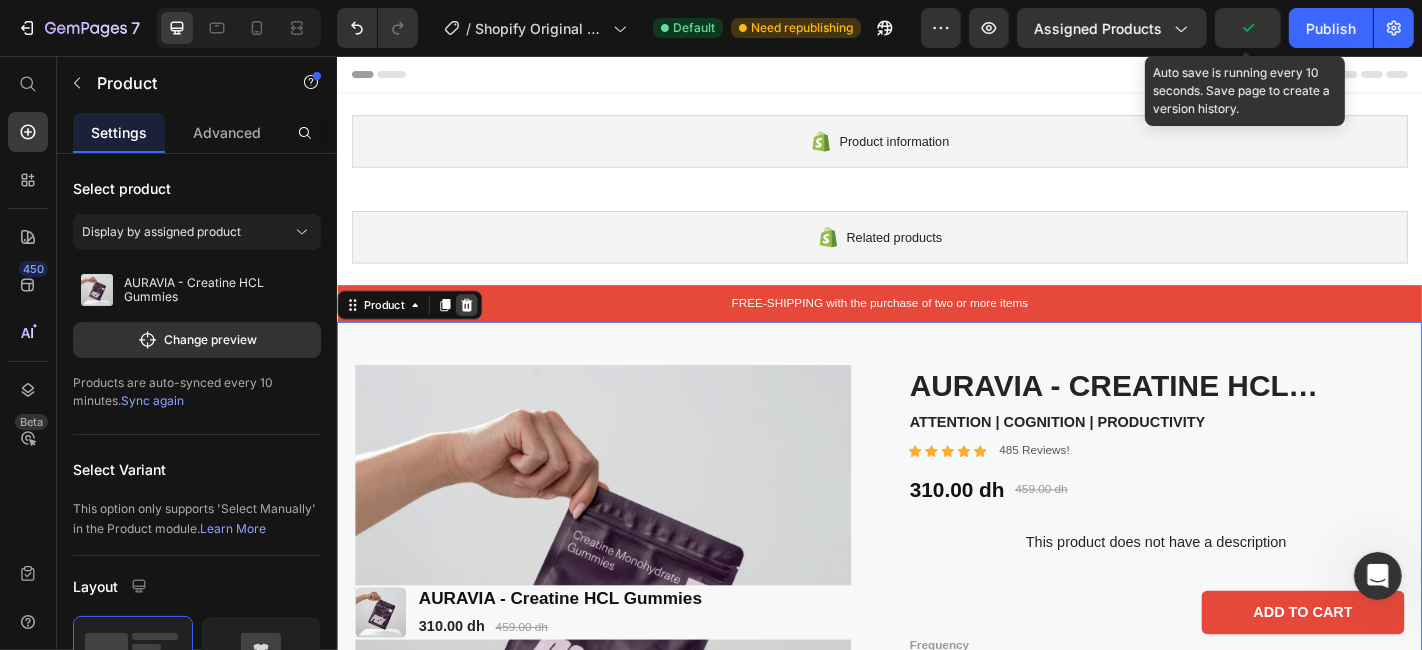 click 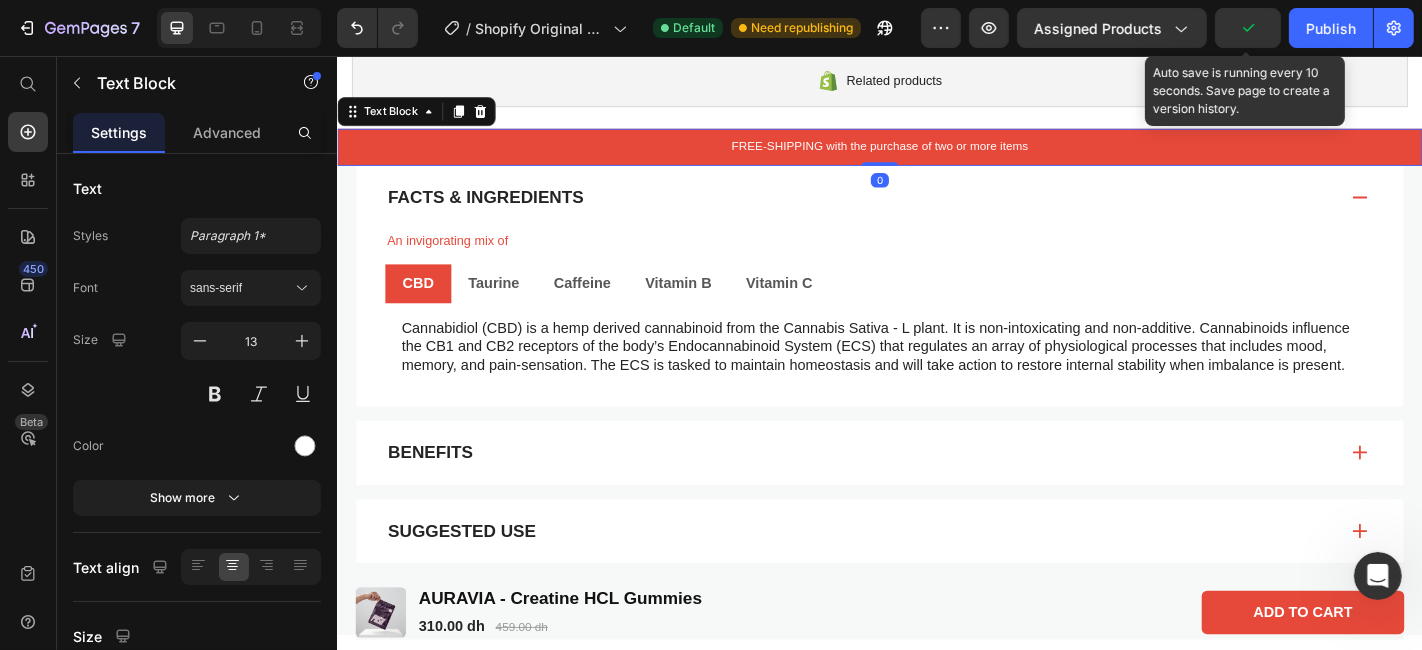 scroll, scrollTop: 164, scrollLeft: 0, axis: vertical 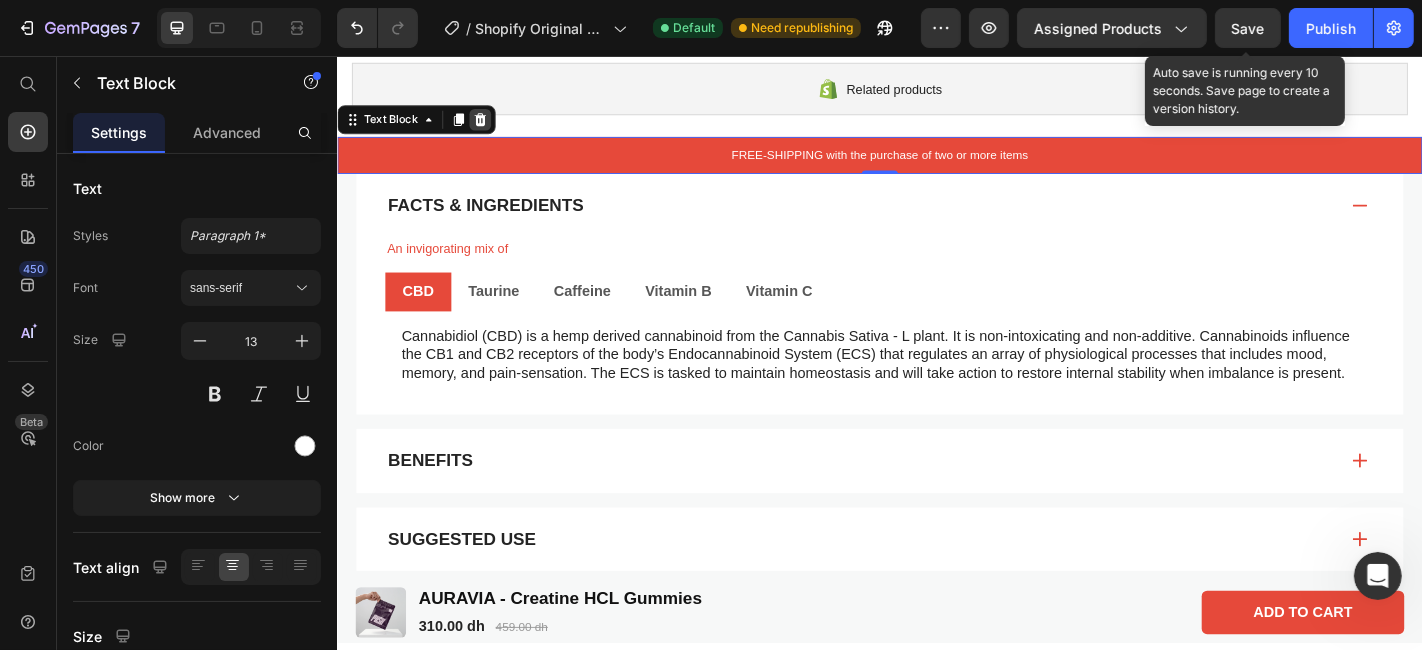 click 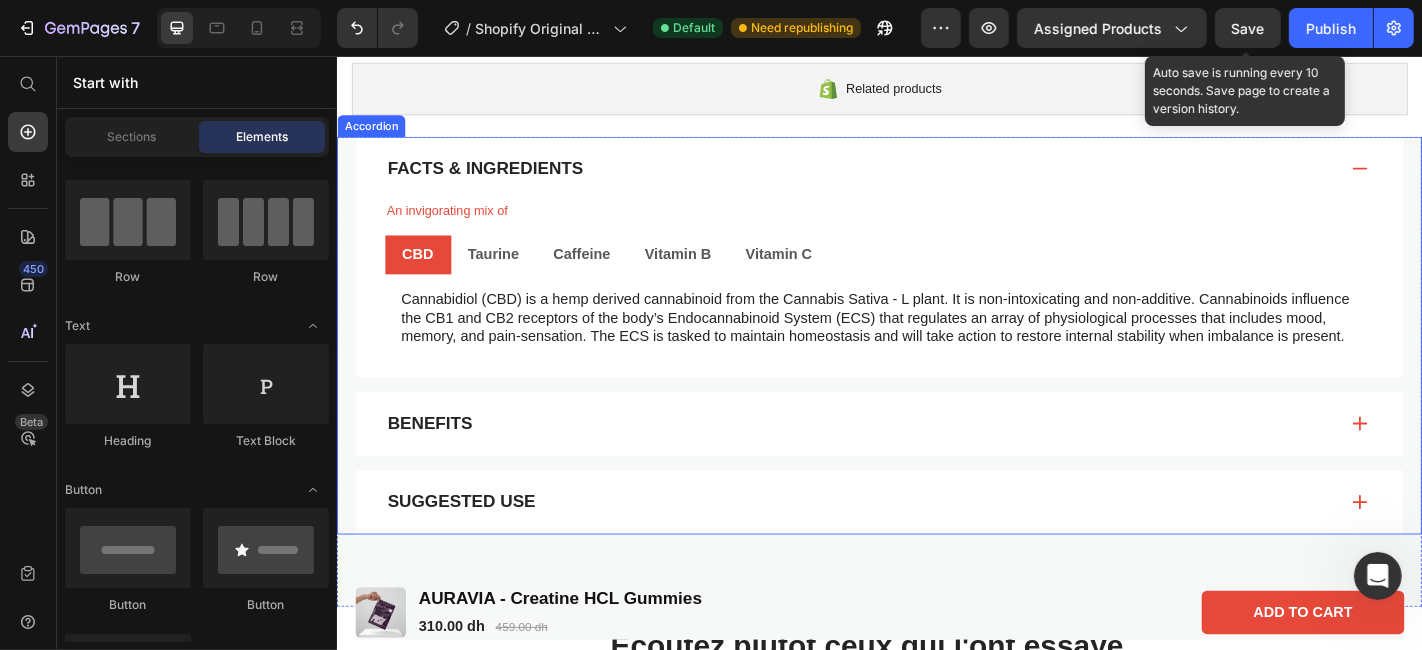 scroll, scrollTop: 134, scrollLeft: 0, axis: vertical 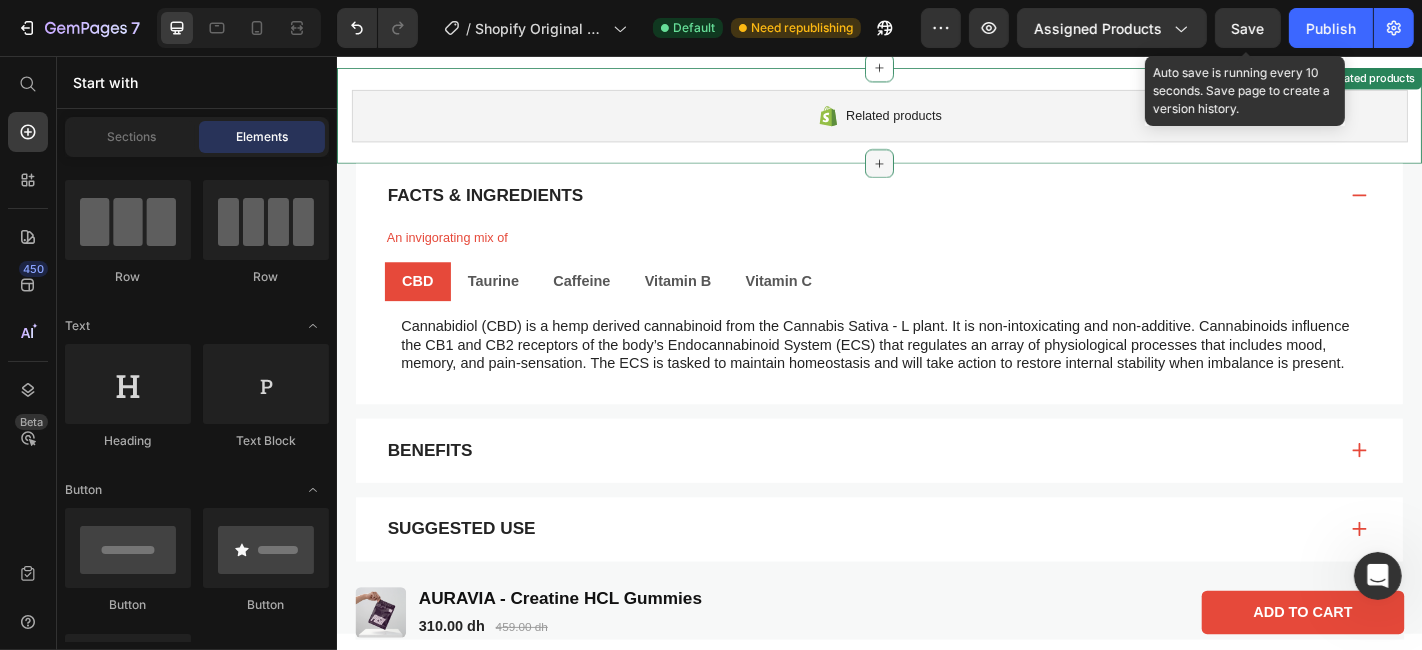 click 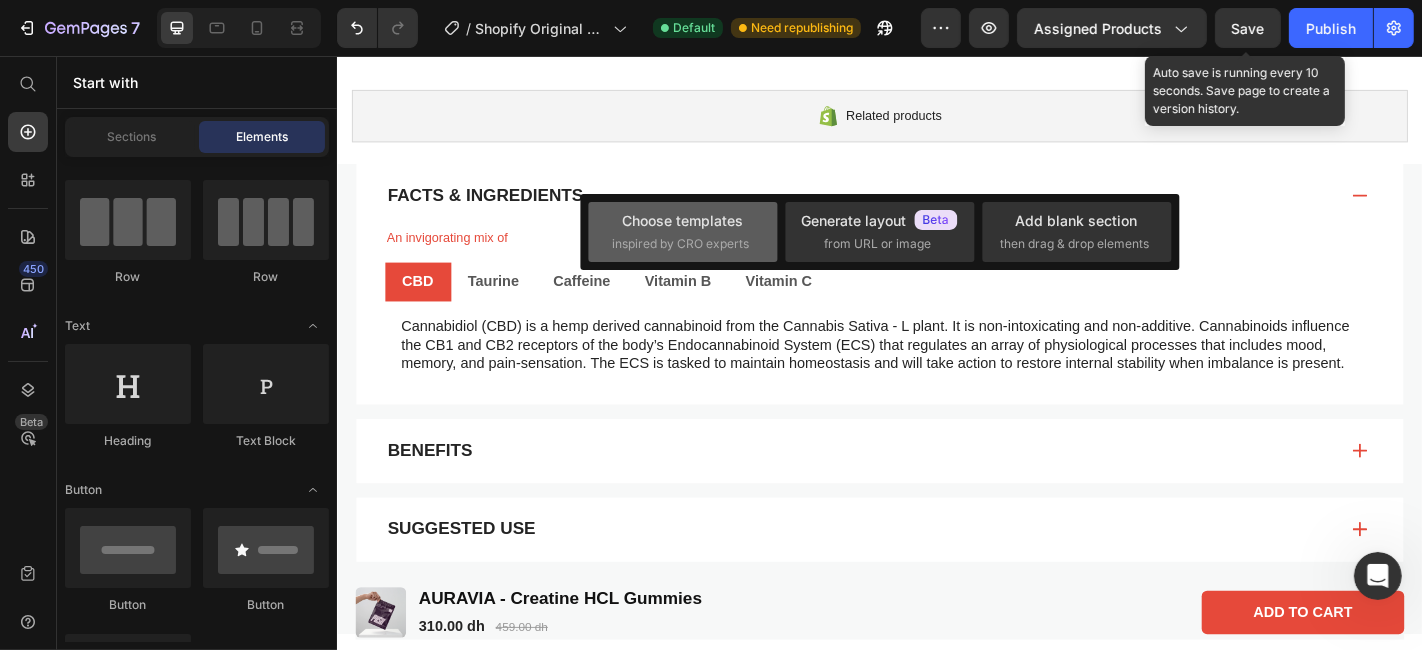 click on "inspired by CRO experts" at bounding box center (681, 244) 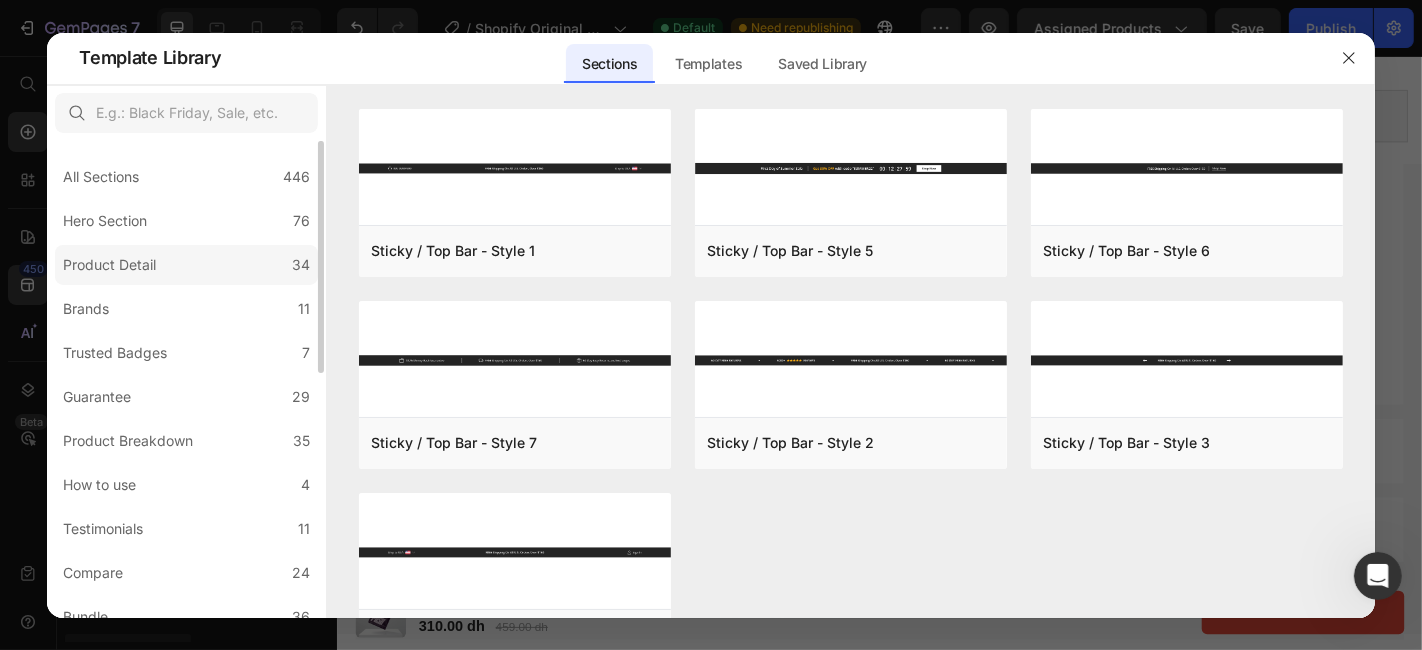 click on "Product Detail 34" 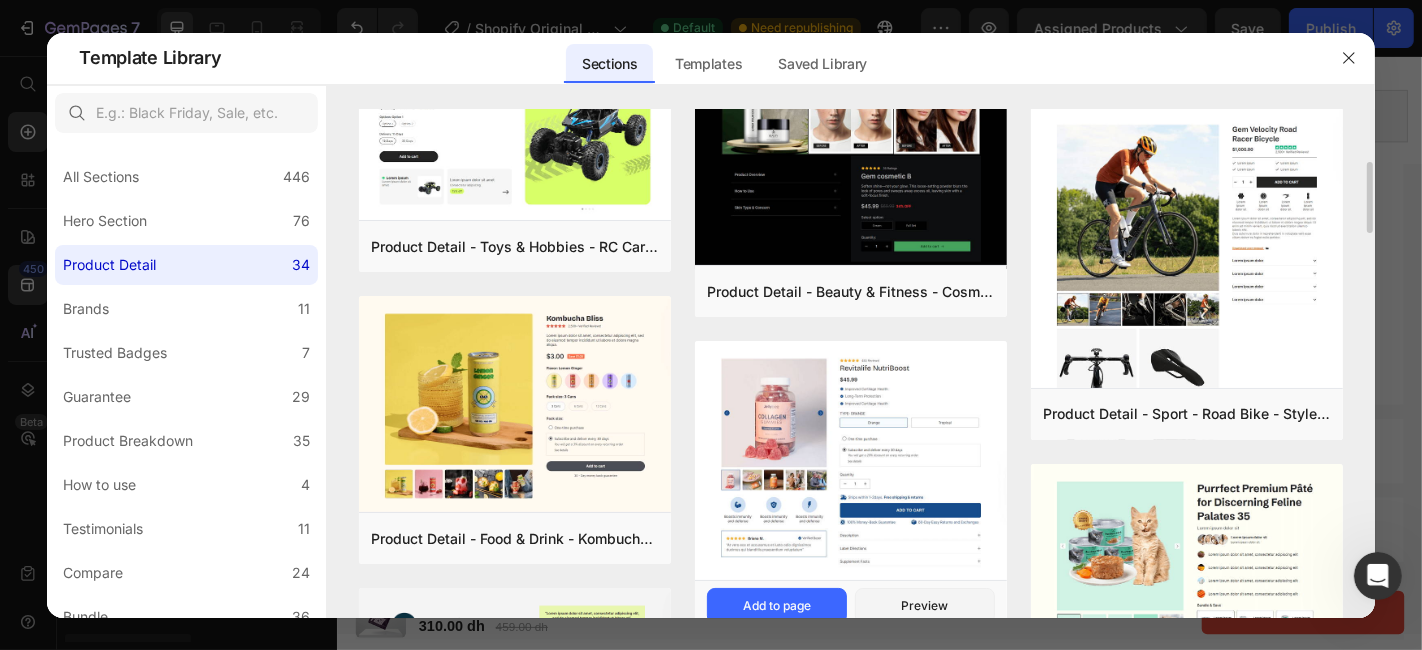 scroll, scrollTop: 362, scrollLeft: 0, axis: vertical 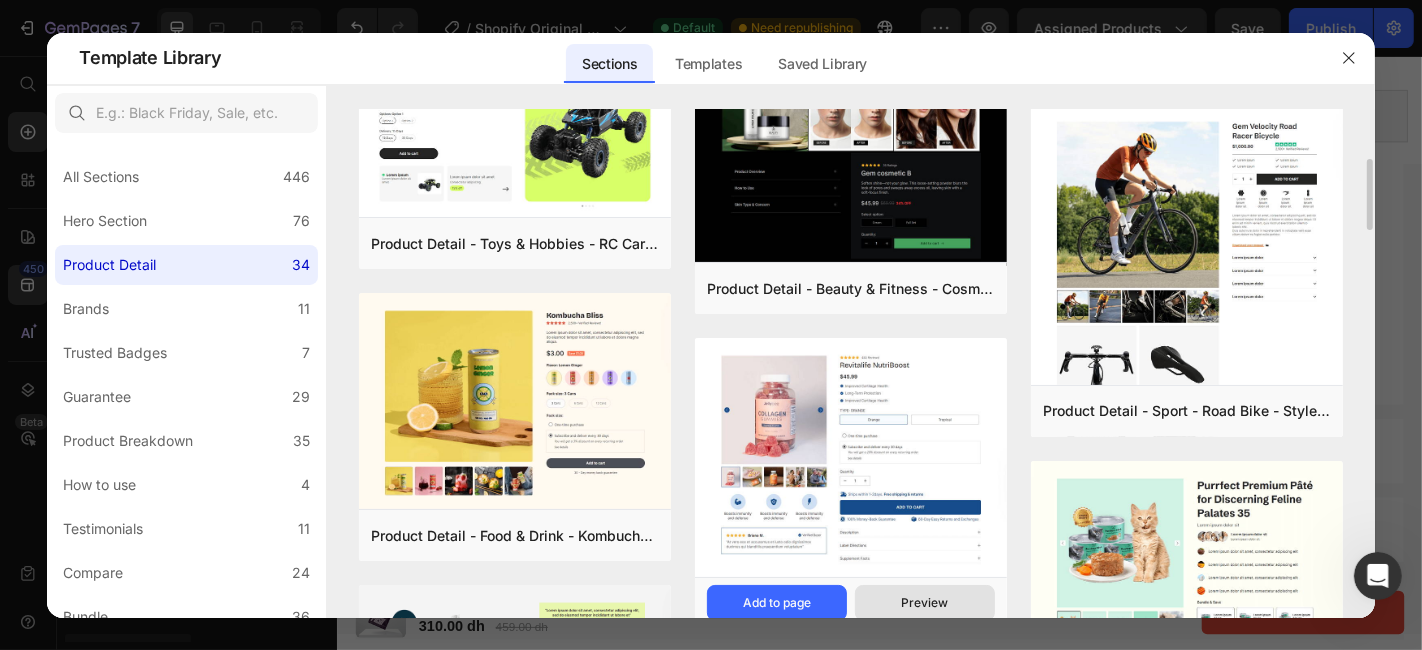 click on "Preview" at bounding box center (925, 603) 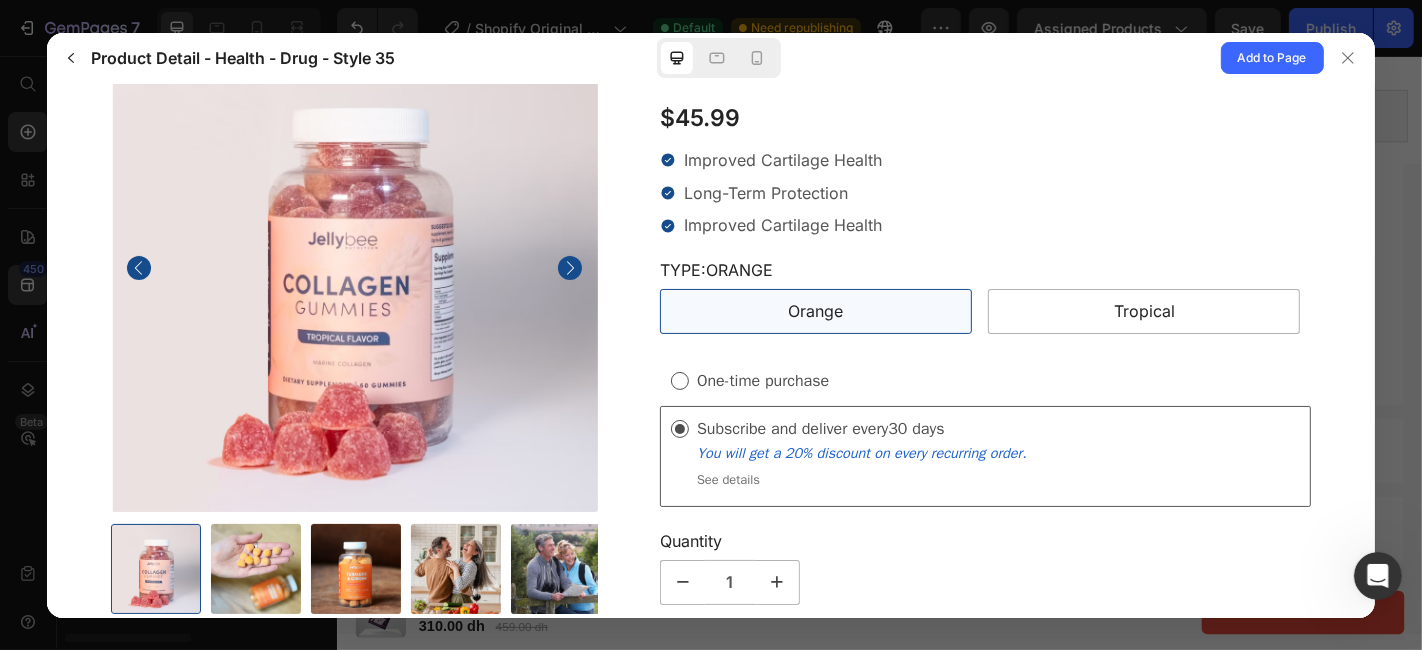 scroll, scrollTop: 43, scrollLeft: 0, axis: vertical 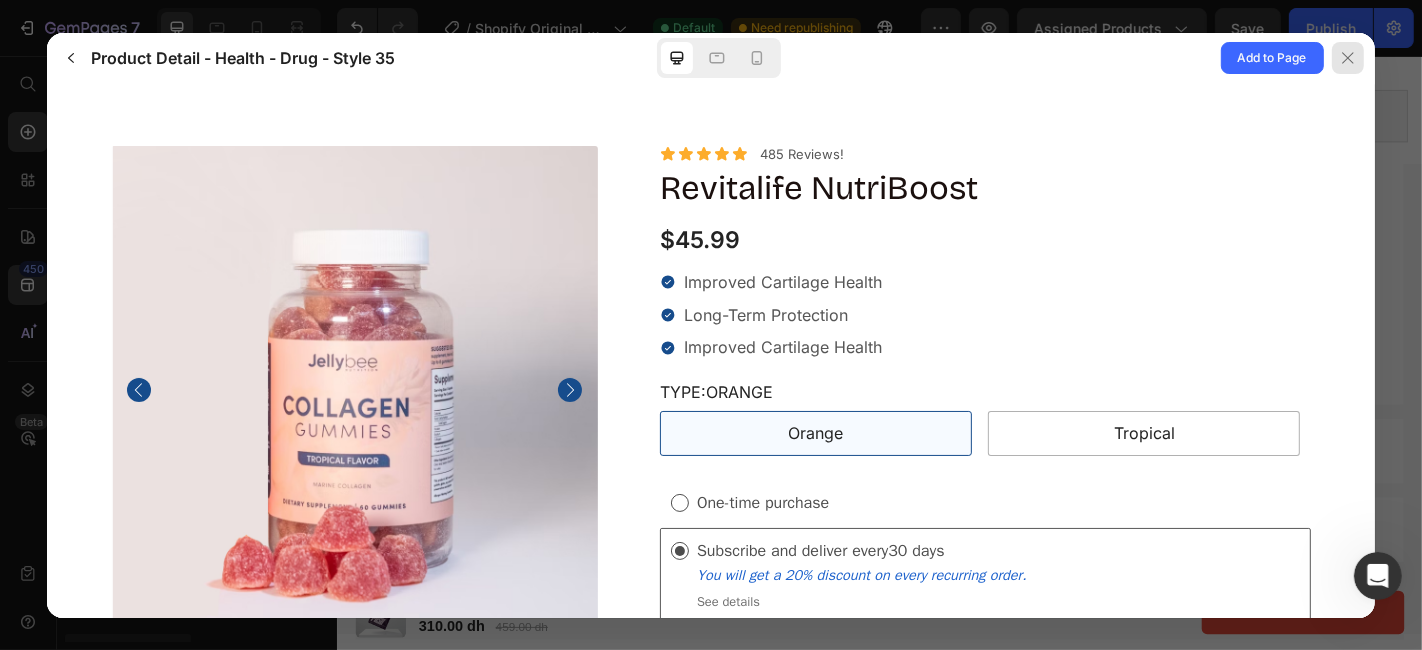 click at bounding box center (1348, 58) 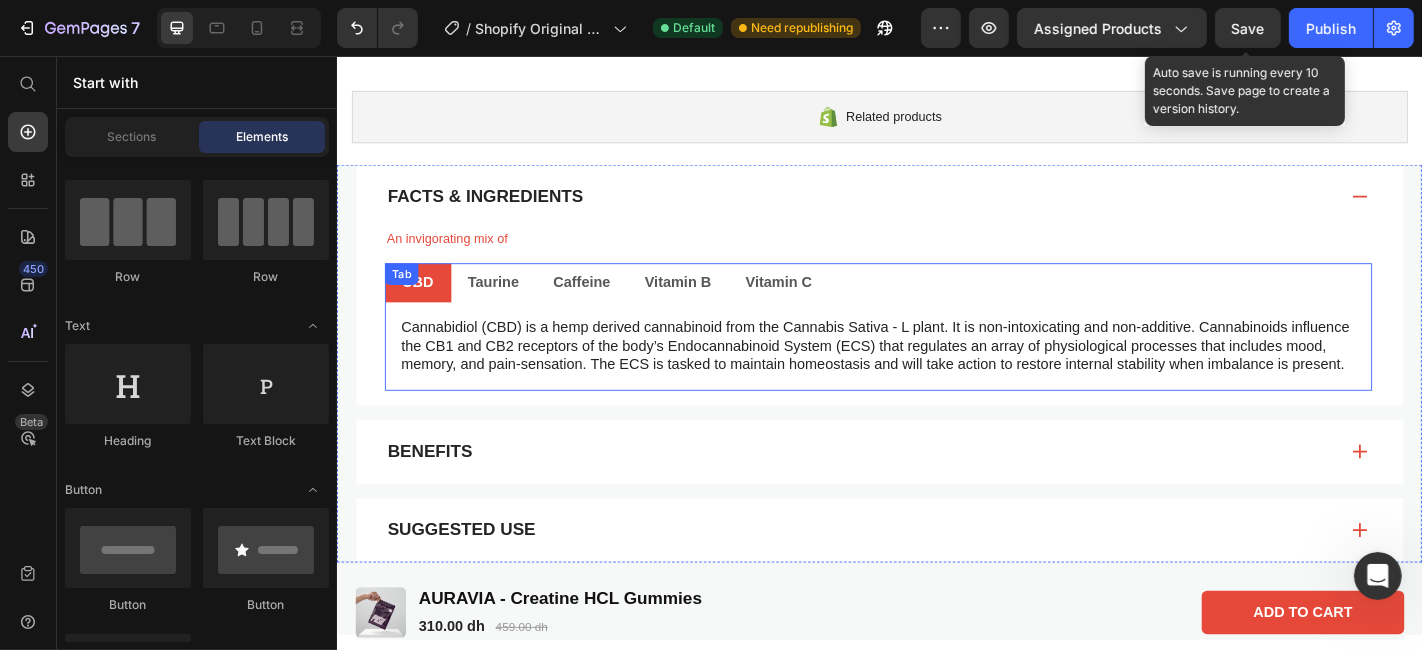 scroll, scrollTop: 215, scrollLeft: 0, axis: vertical 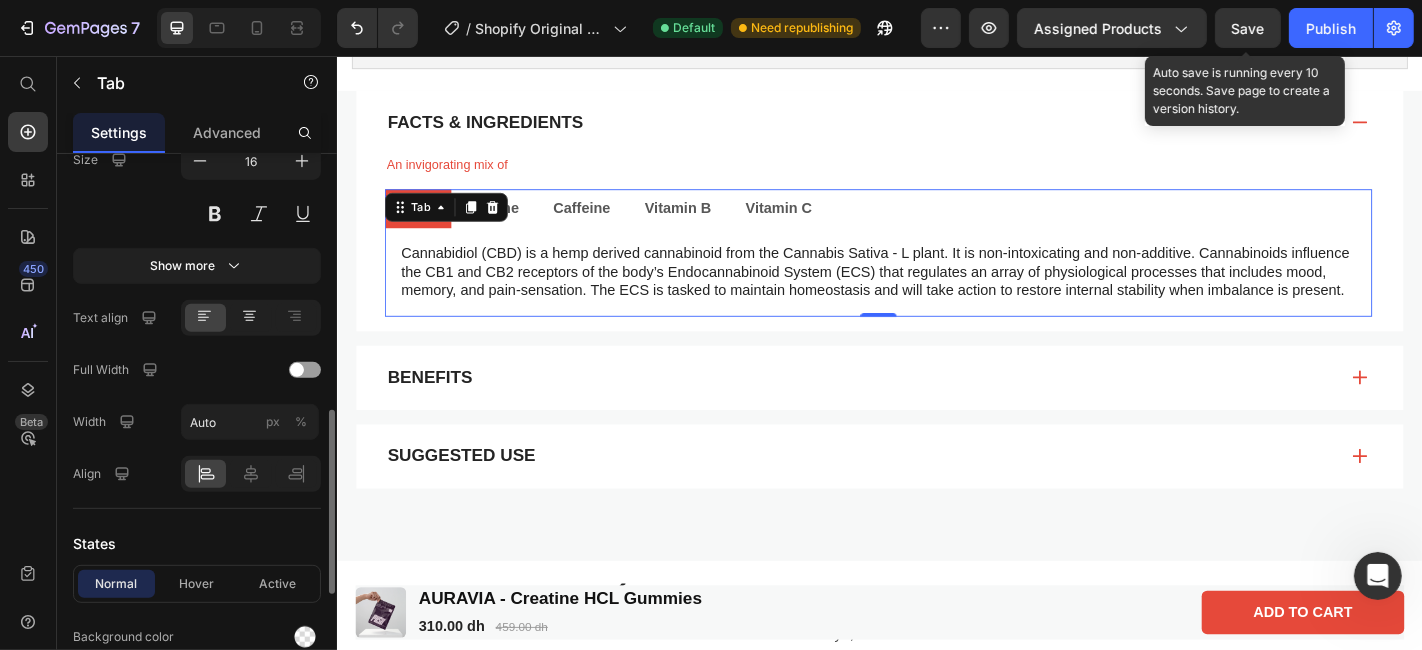 click 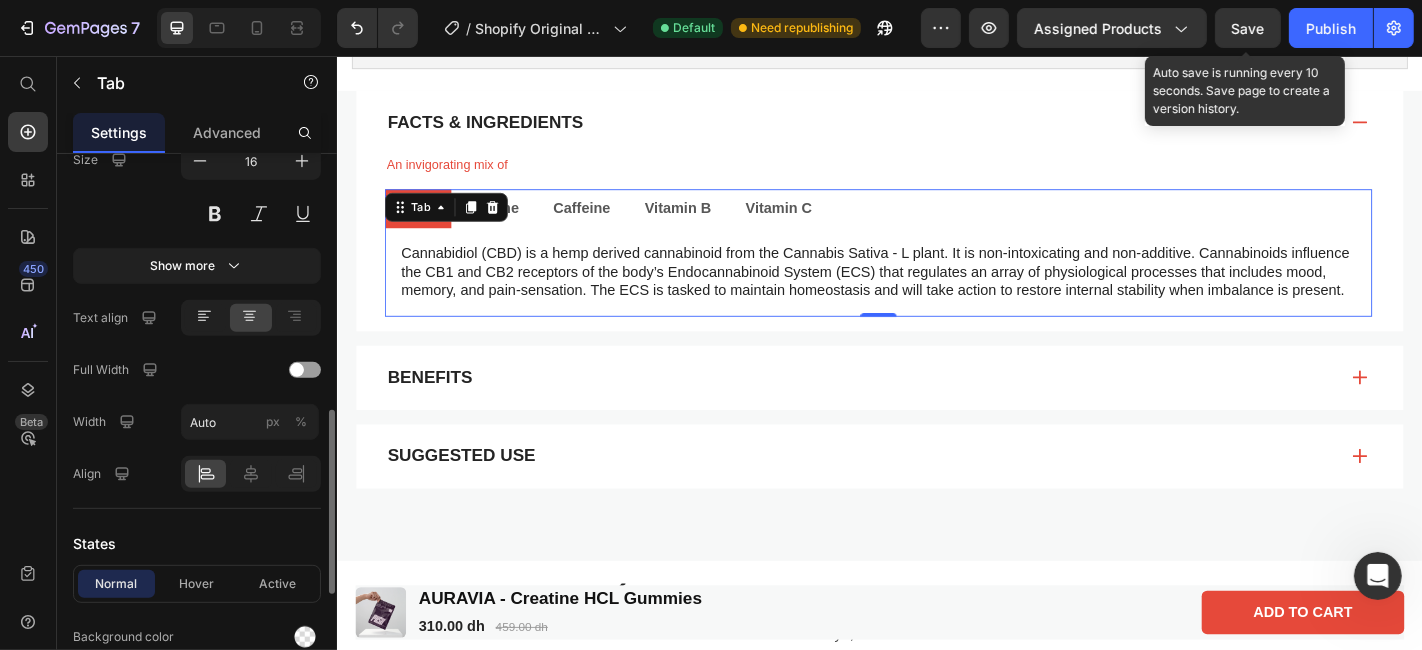 click 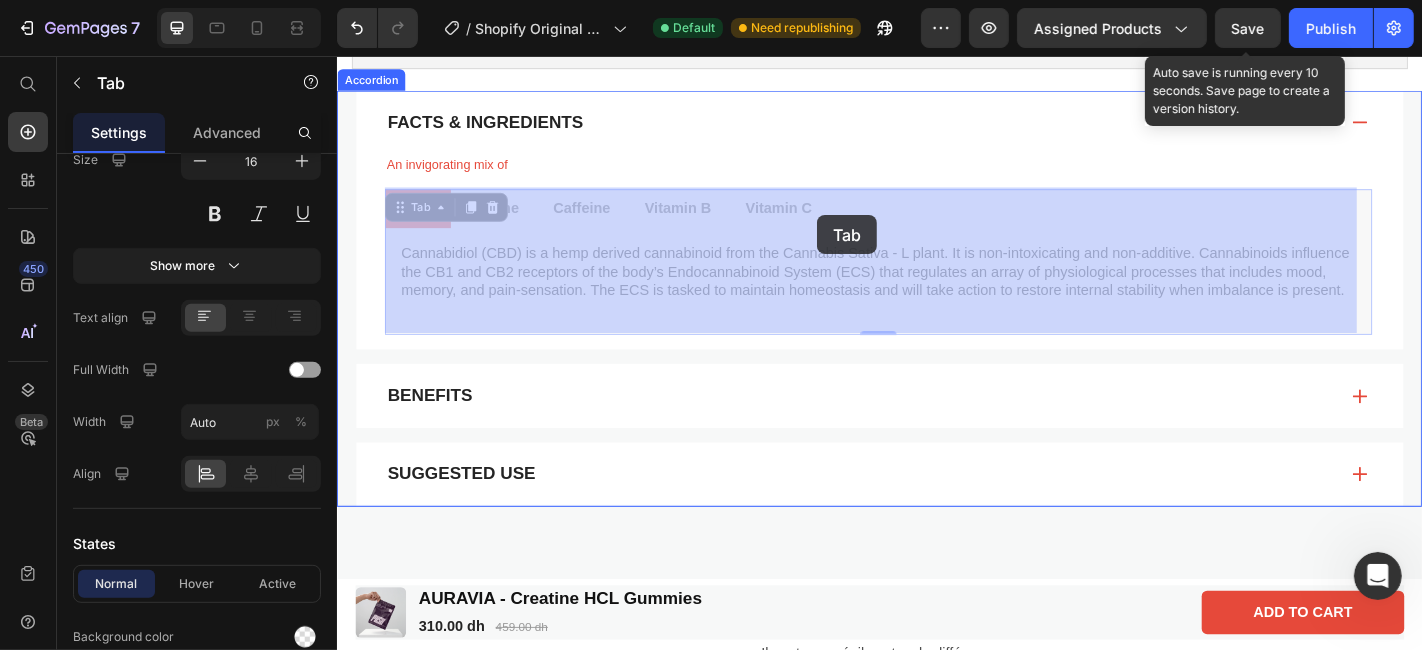 drag, startPoint x: 957, startPoint y: 227, endPoint x: 869, endPoint y: 232, distance: 88.14193 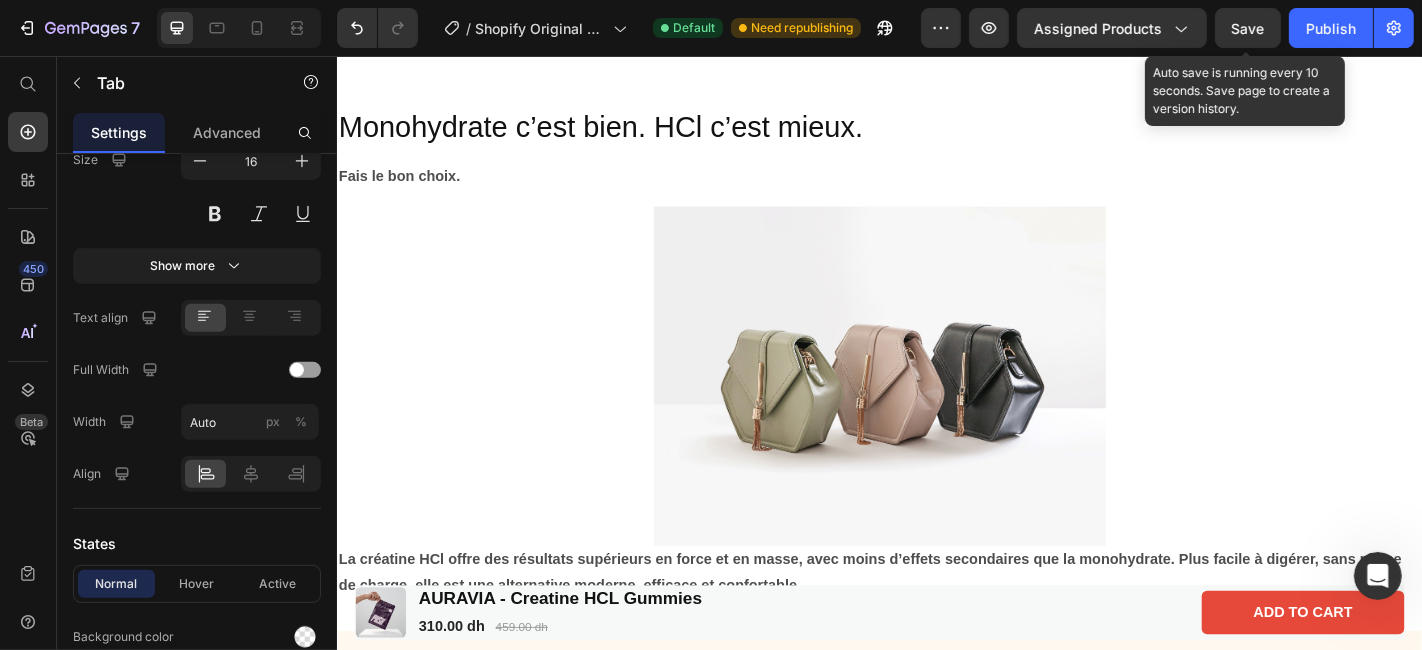 scroll, scrollTop: 3248, scrollLeft: 0, axis: vertical 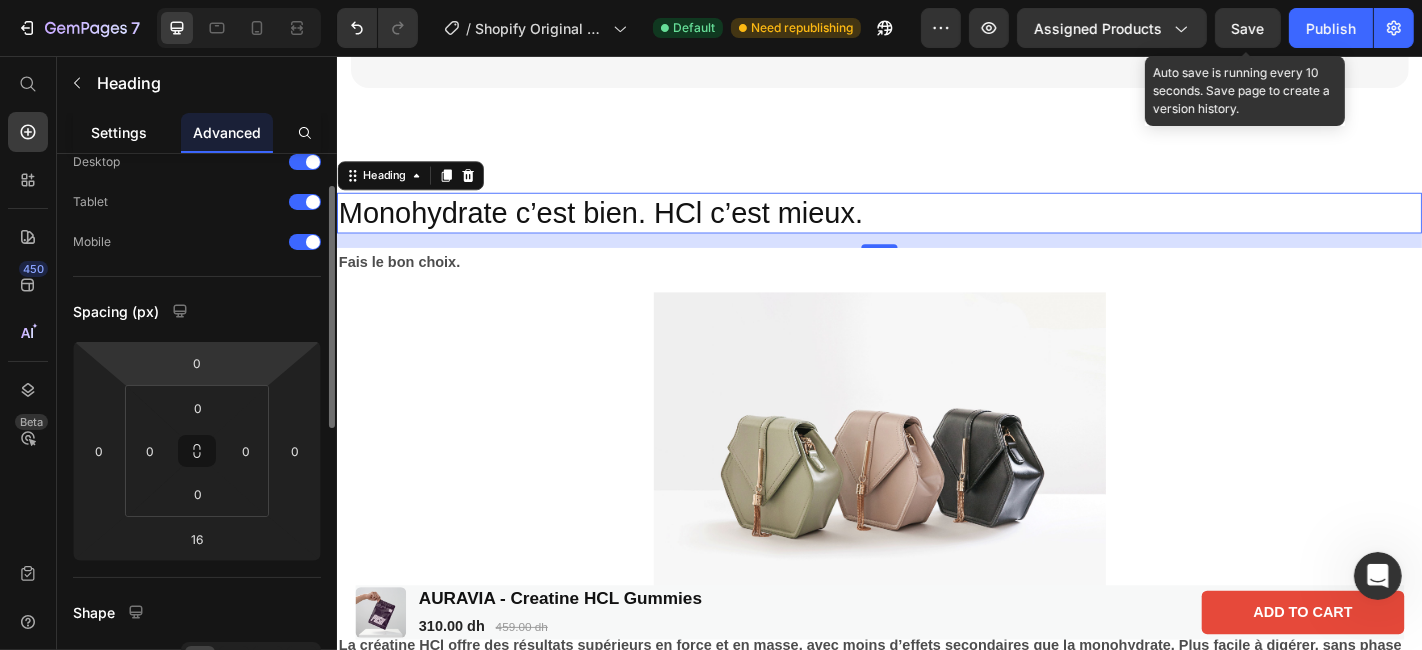 click on "Settings" 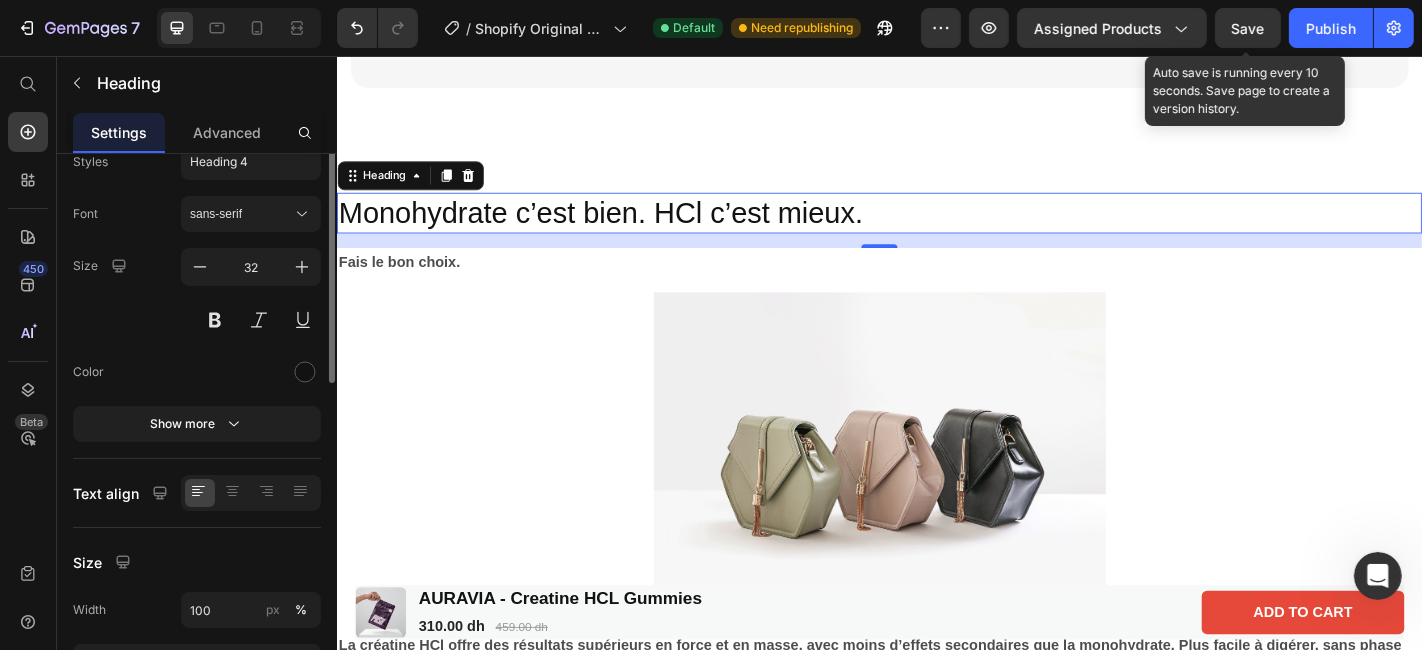 scroll, scrollTop: 0, scrollLeft: 0, axis: both 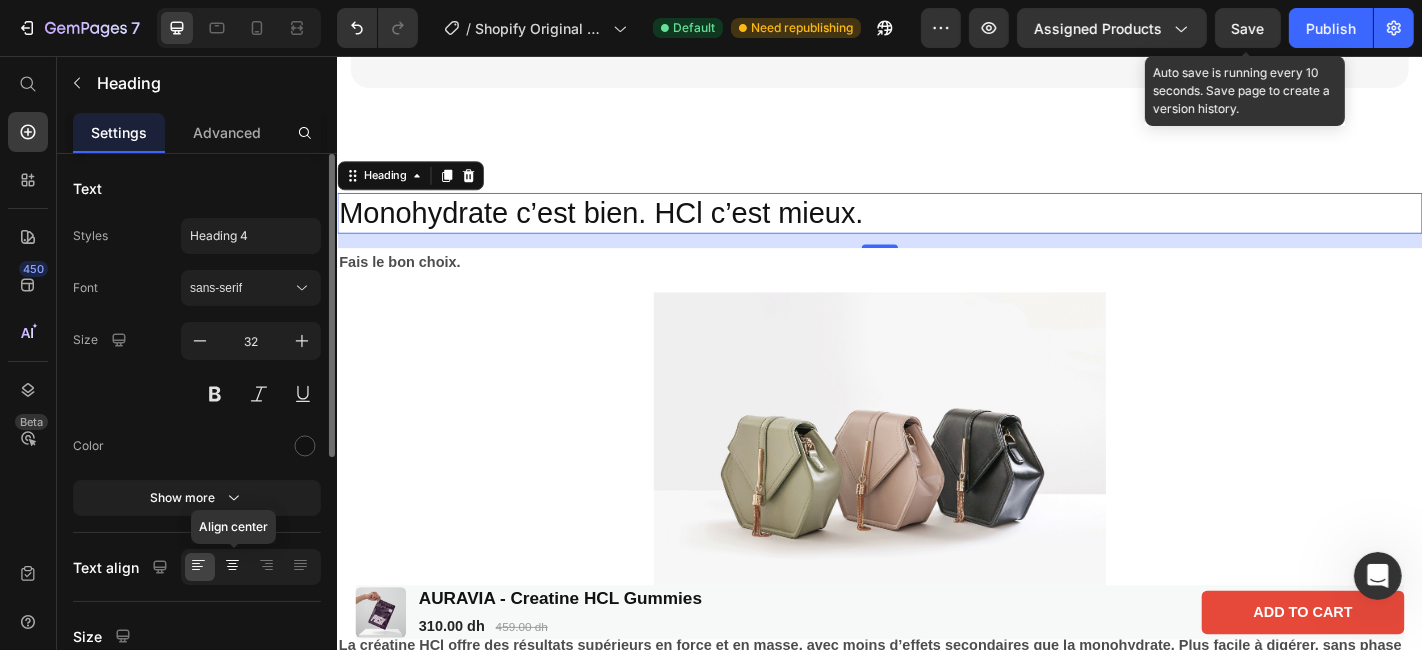 click 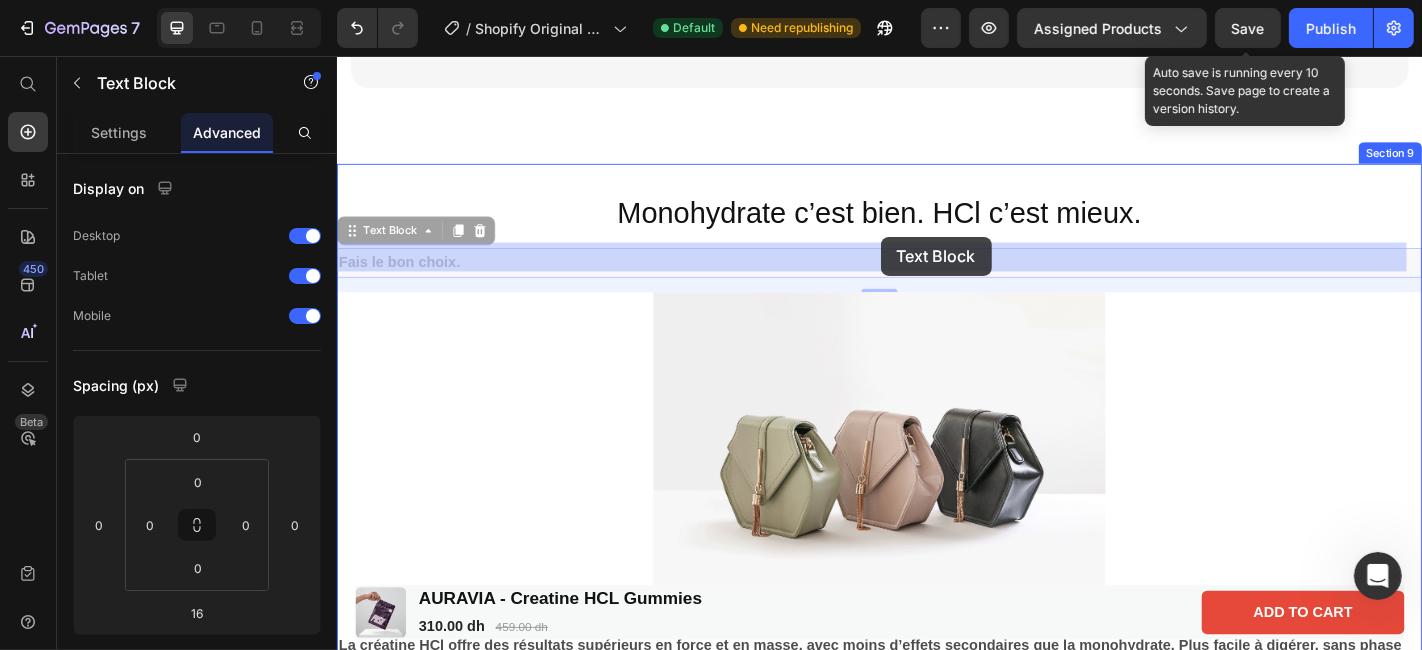 click on "Product Images AURAVIA - Creatine HCL Gummies Product Title 310.00 dh Product Price 459.00 dh Product Price Row Row Add to cart Button Product Sticky La poudre ? Non, y a mieux. Heading Nous éliminons les shakers, les mélanges et le goût sableux. Les gummies rendent la créatine simple et agréable. Text Block Image Comparison Row Section 8 Monohydrate c’est bien. HCl c’est mieux. Heading Fais le bon choix. Text Block   16 Fais le bon choix. Text Block   16 Image La créatine HCl offre des résultats supérieurs en force et en masse, avec moins d’effets secondaires que la monohydrate. Plus facile à digérer, sans phase de charge, elle est une alternative moderne, efficace et confortable. Text Block Section 9 The standard Lorem Heading Text Block Image Image Image Row Image Row Section 10 Root
Start with Sections from sidebar Add sections Add elements Start with Generating from URL or image Add section Choose templates inspired by CRO experts Generate layout from URL or image" at bounding box center [936, 674] 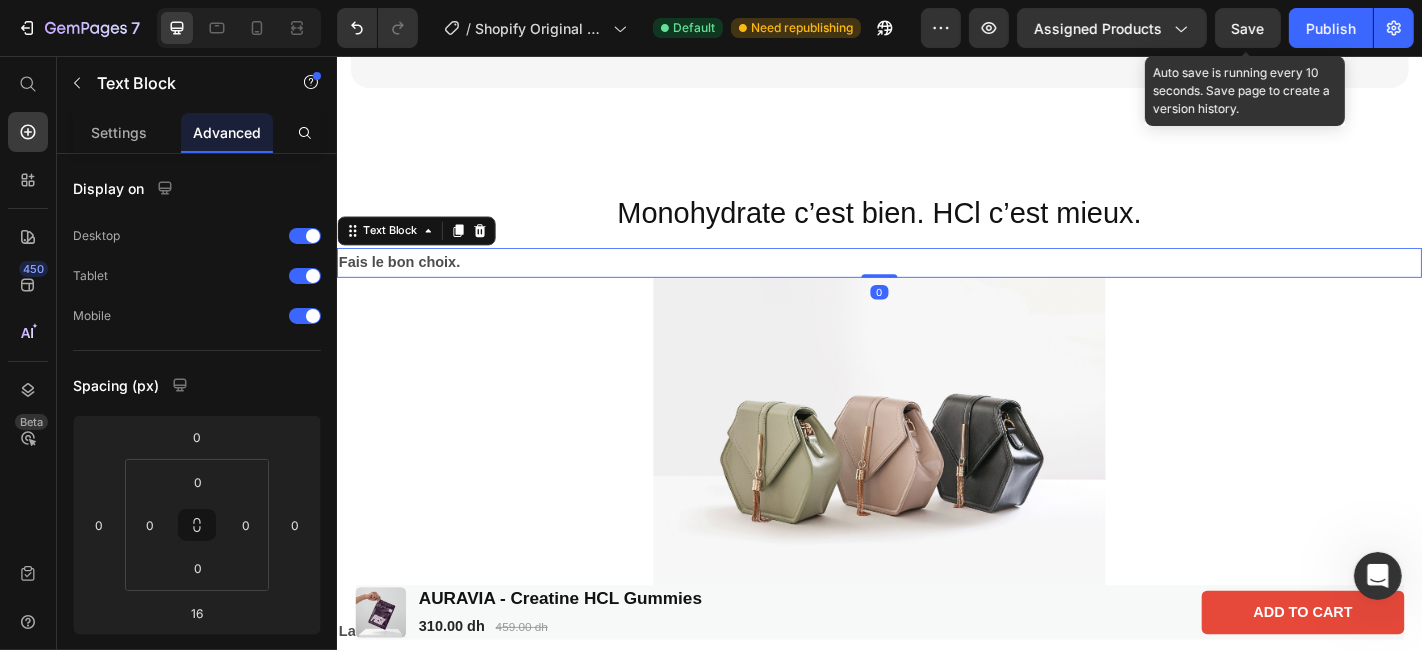 drag, startPoint x: 926, startPoint y: 305, endPoint x: 941, endPoint y: 273, distance: 35.341194 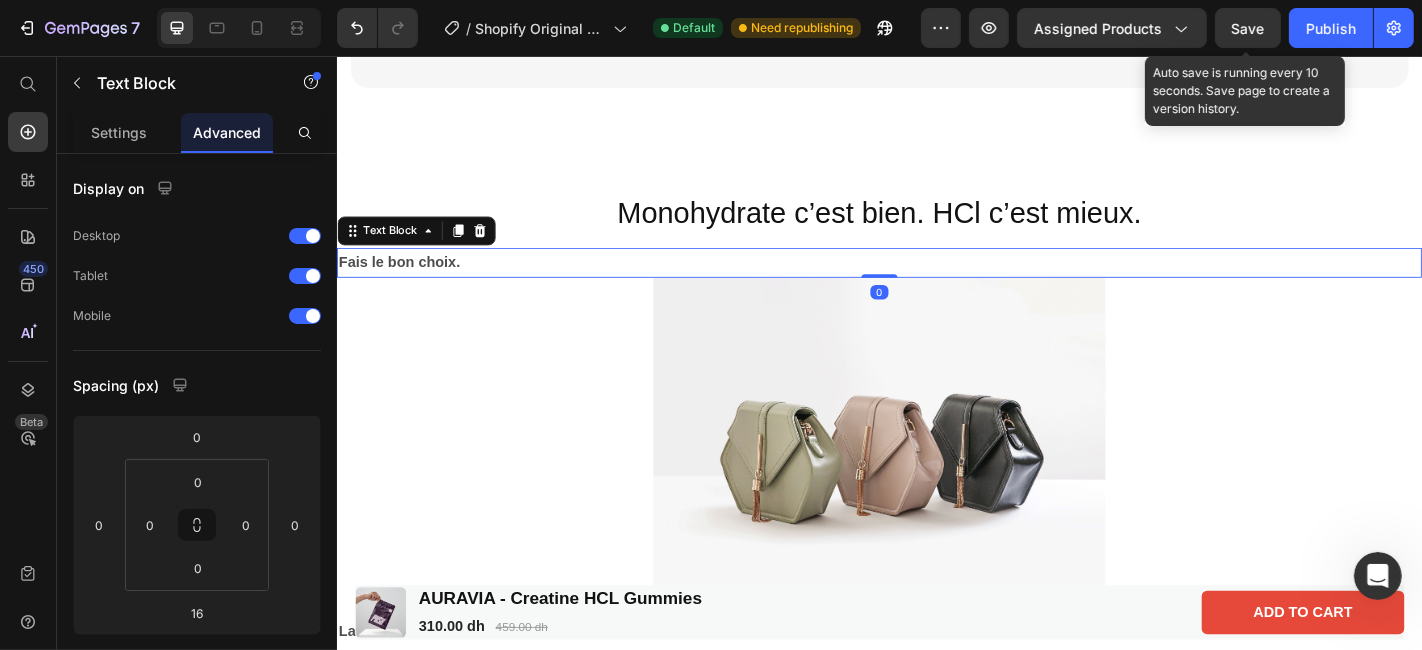 click on "Fais le bon choix. Text Block   0" at bounding box center (936, 284) 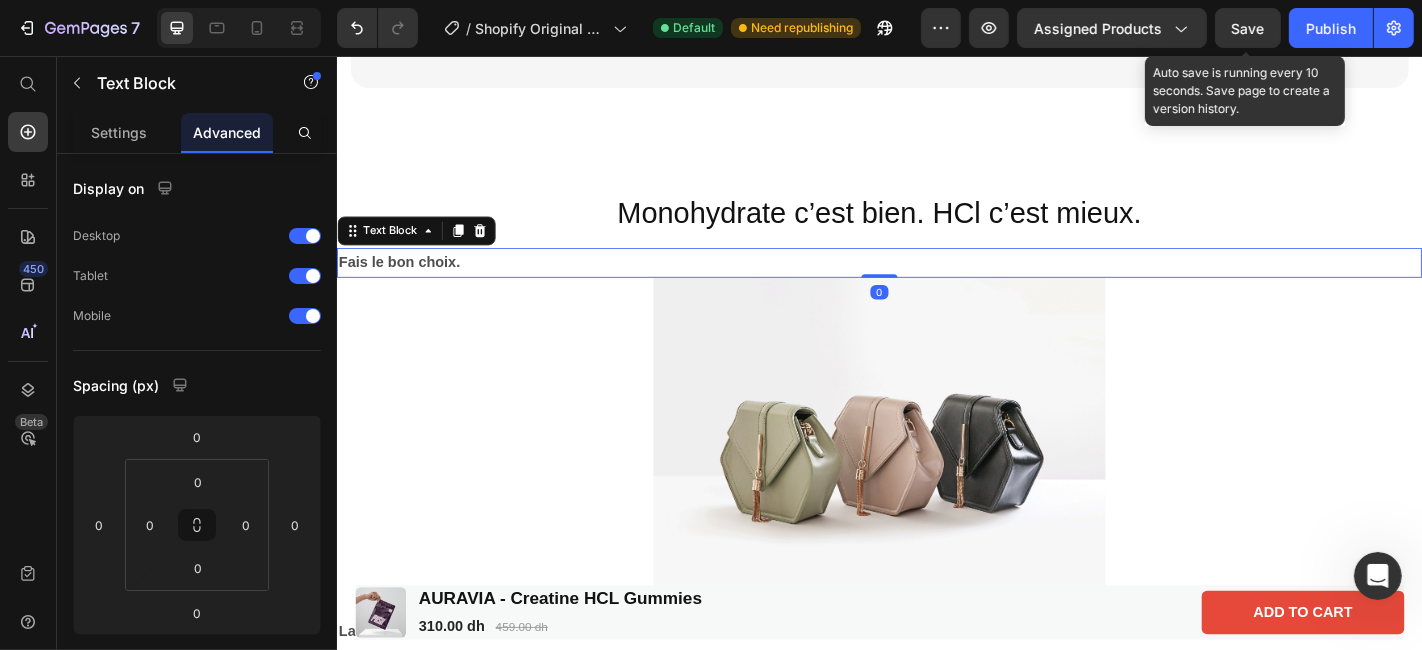 type on "16" 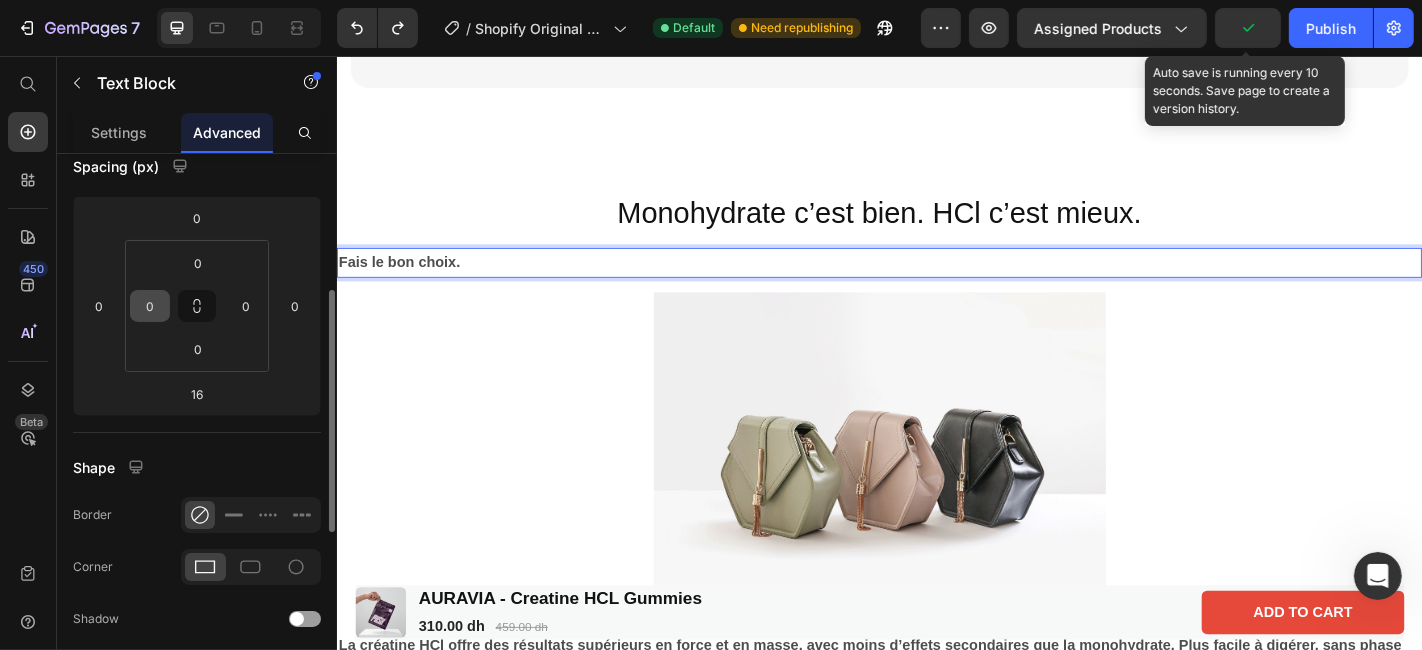 scroll, scrollTop: 248, scrollLeft: 0, axis: vertical 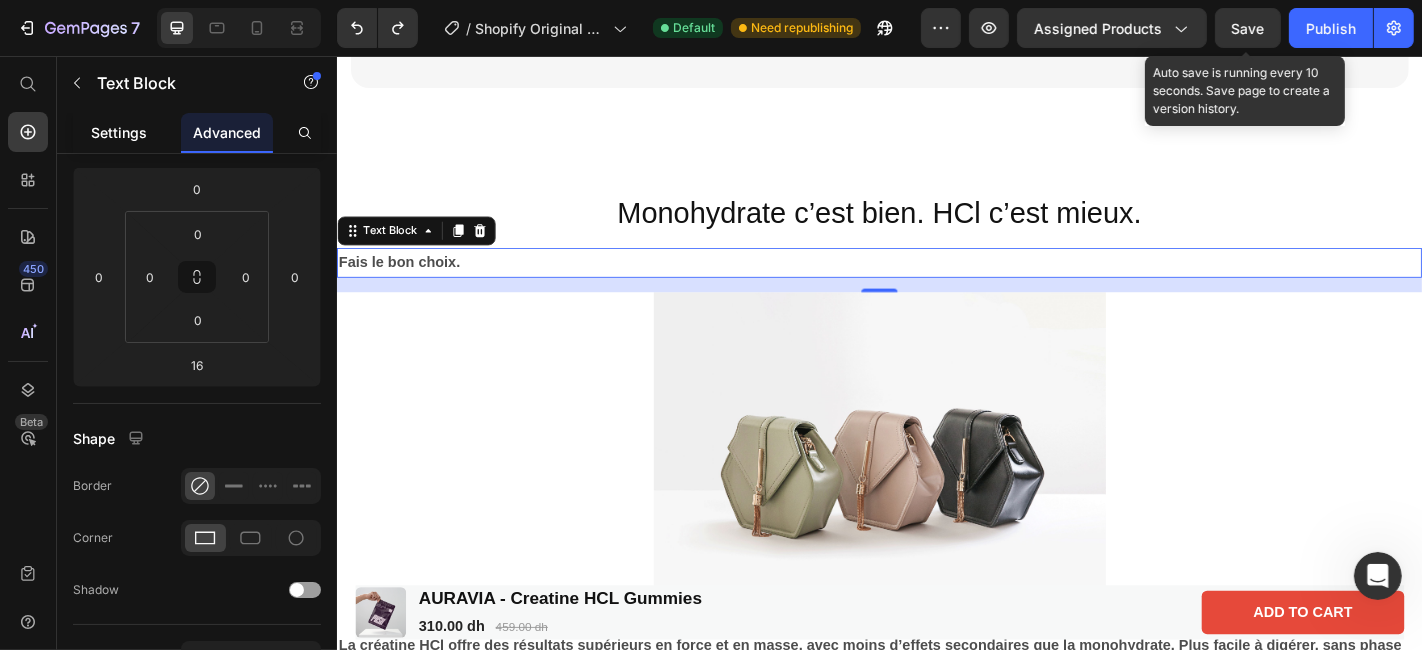 click on "Settings" at bounding box center (119, 132) 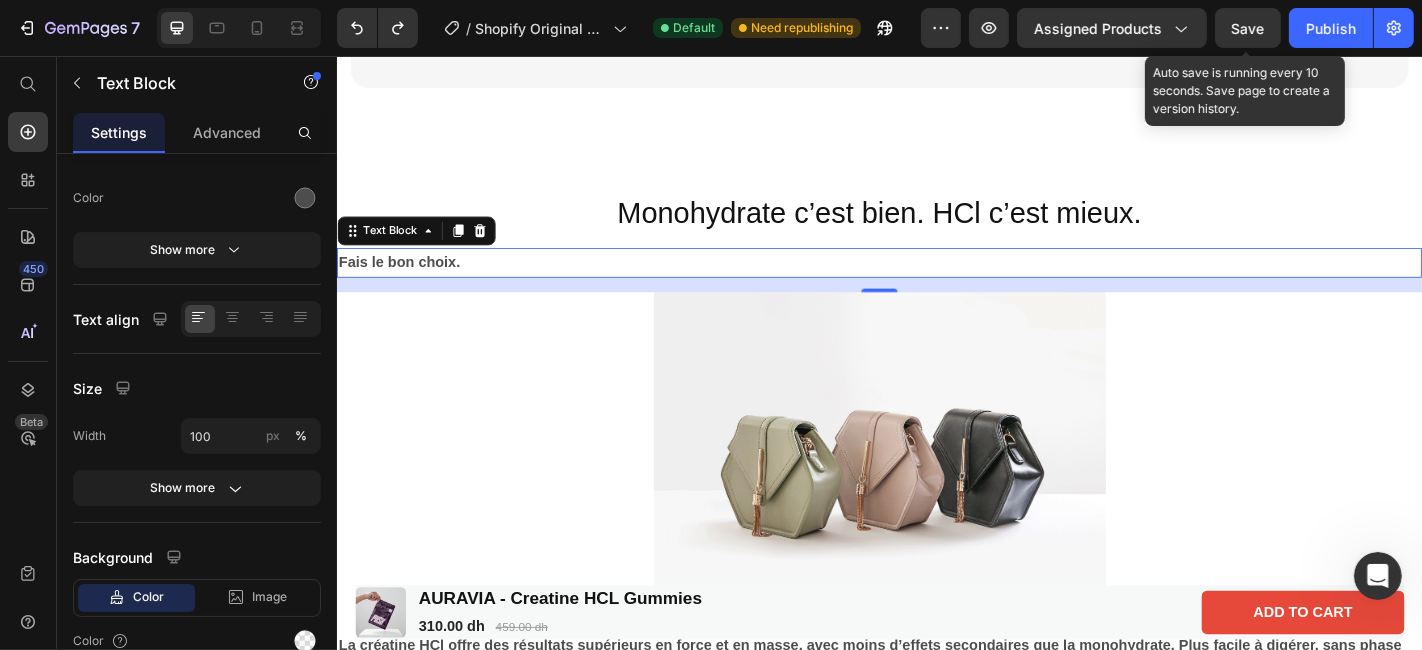 scroll, scrollTop: 0, scrollLeft: 0, axis: both 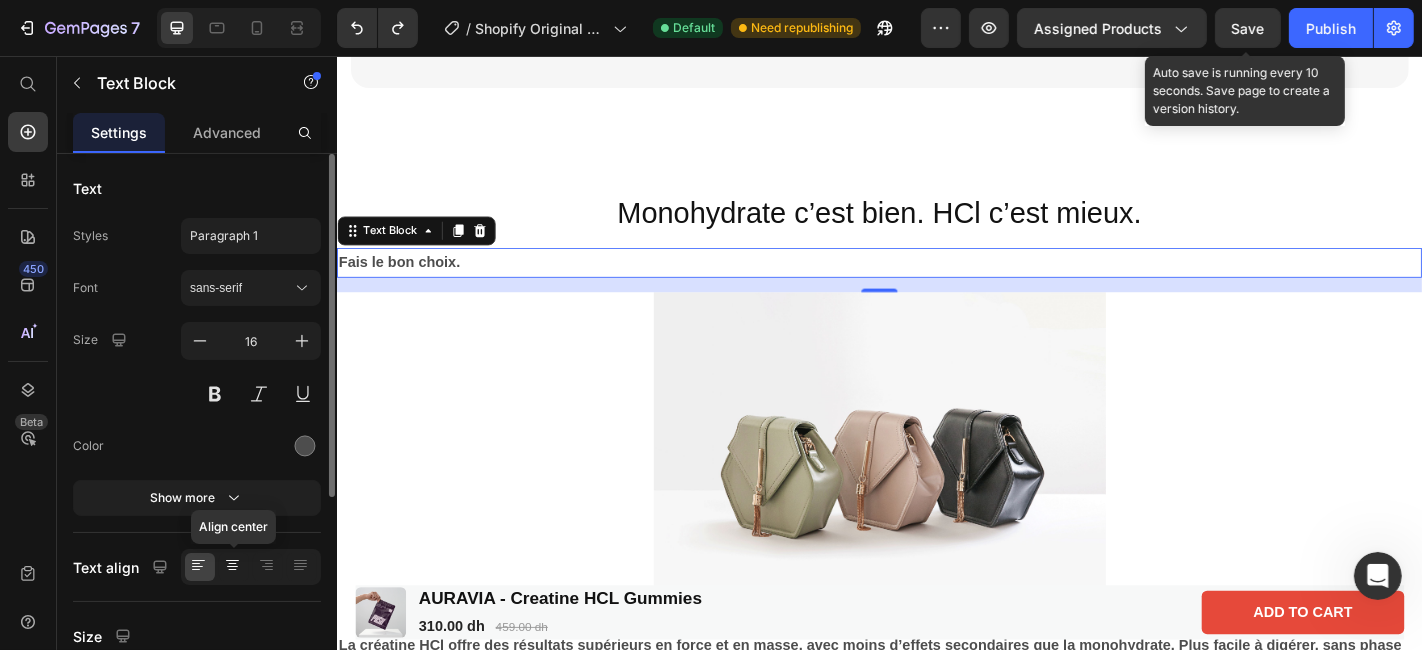 click 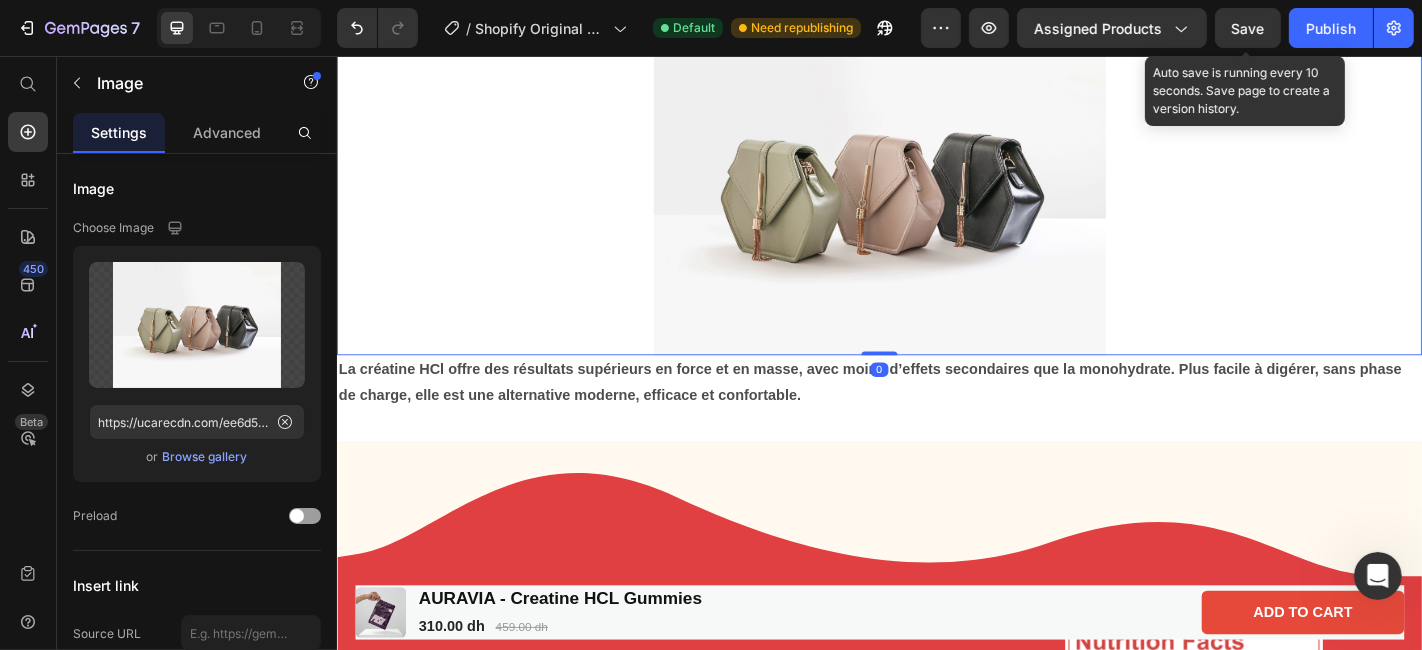 scroll, scrollTop: 3551, scrollLeft: 0, axis: vertical 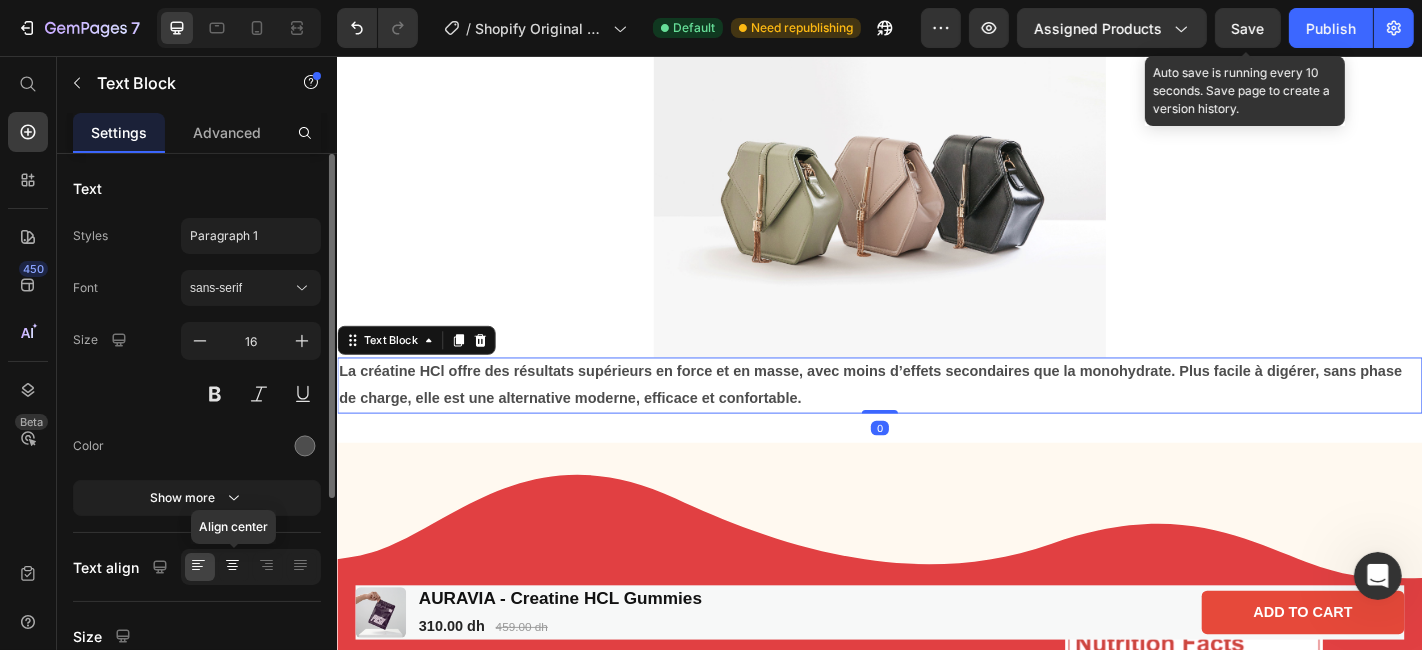 click 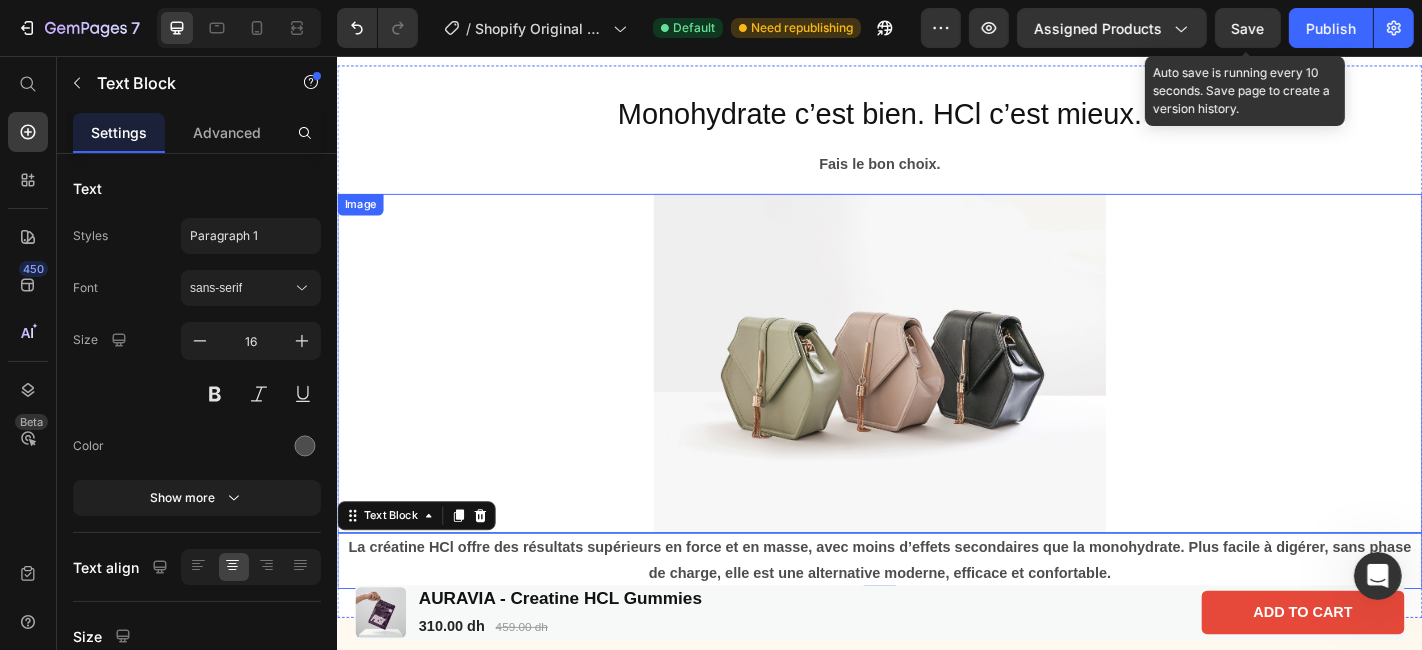 scroll, scrollTop: 3357, scrollLeft: 0, axis: vertical 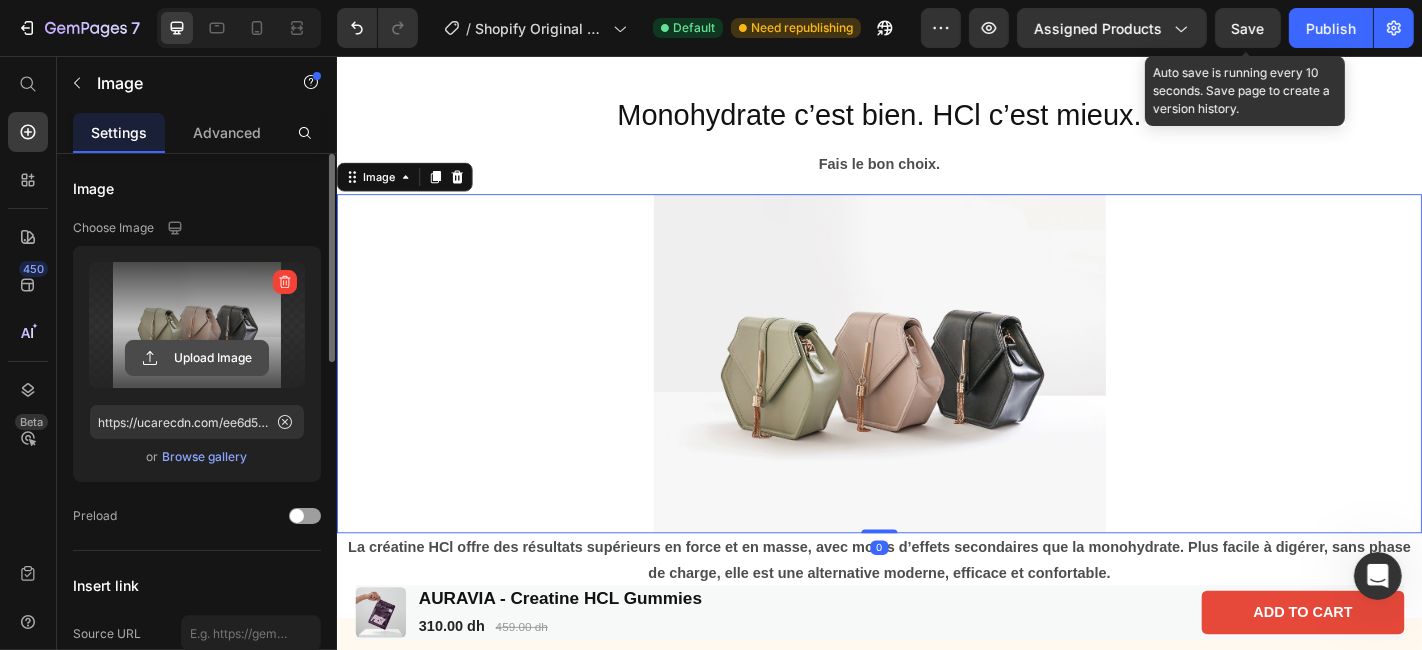 click 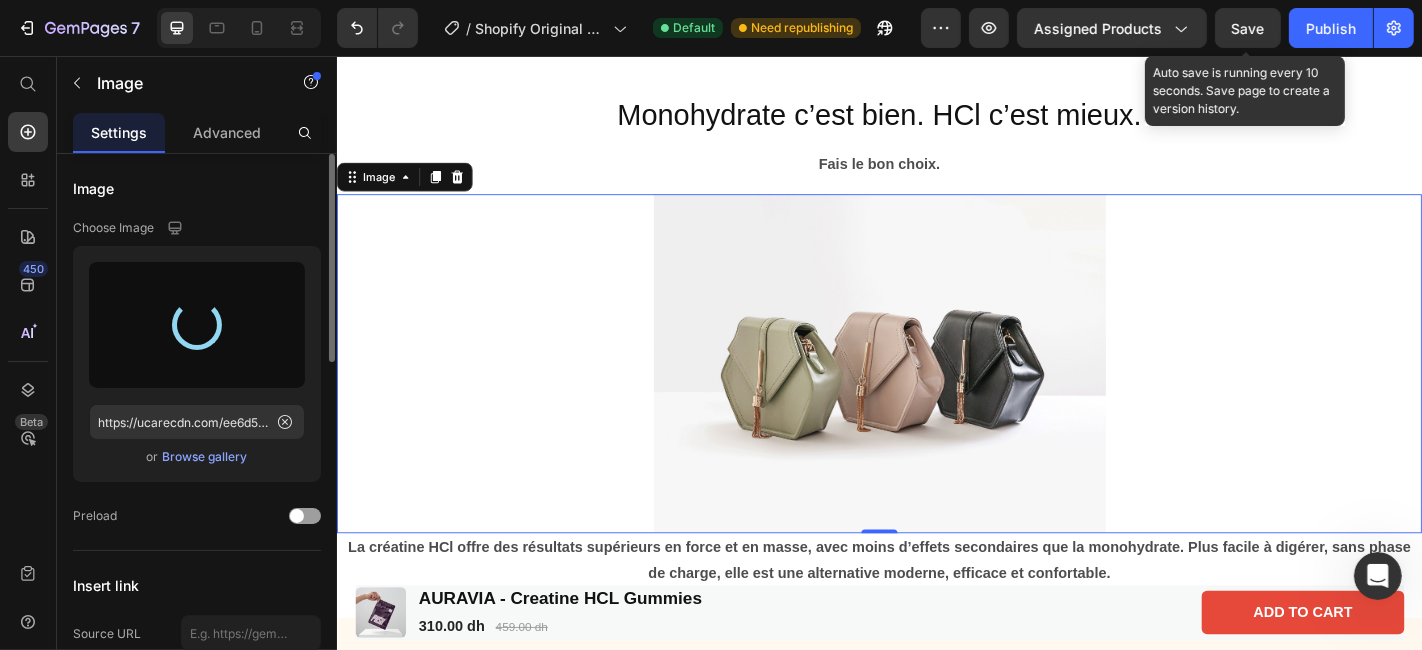 type on "https://cdn.shopify.com/s/files/1/0765/2478/1782/files/gempages_574846624455459615-bc6c12f1-5b20-4b78-beae-a289b898fb9c.png" 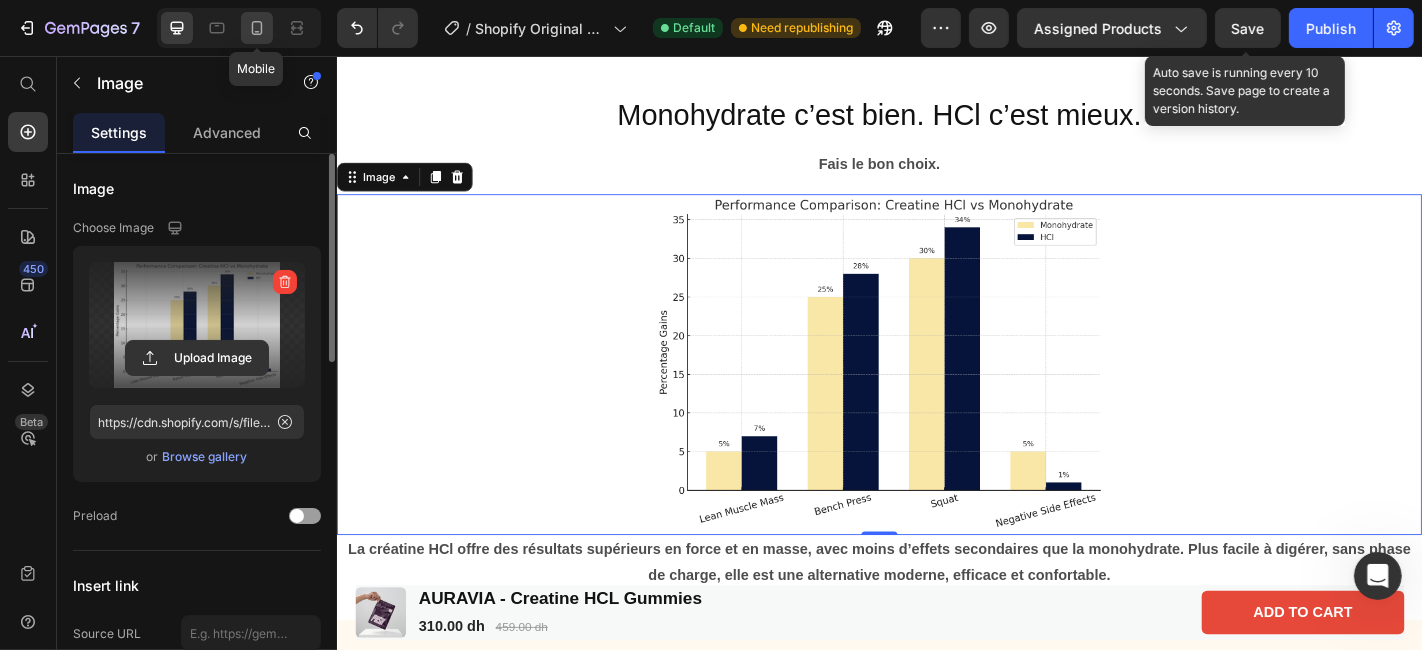 click 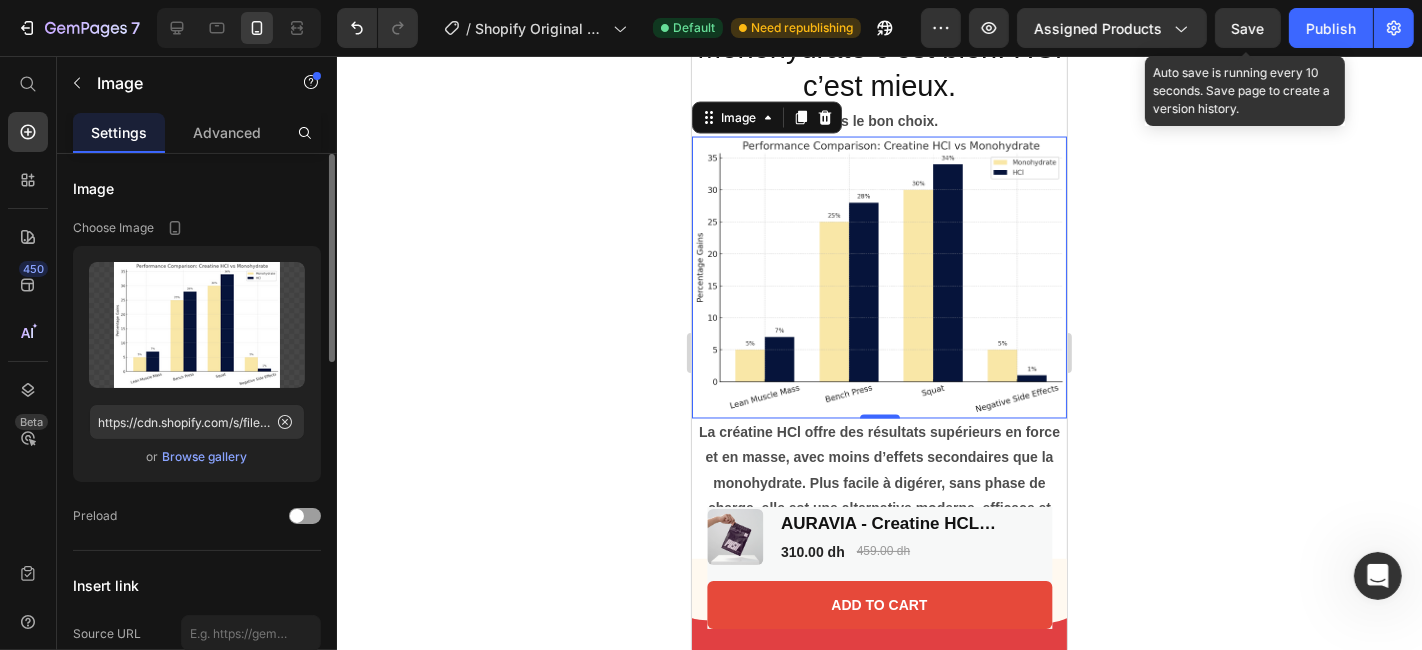 scroll, scrollTop: 3005, scrollLeft: 0, axis: vertical 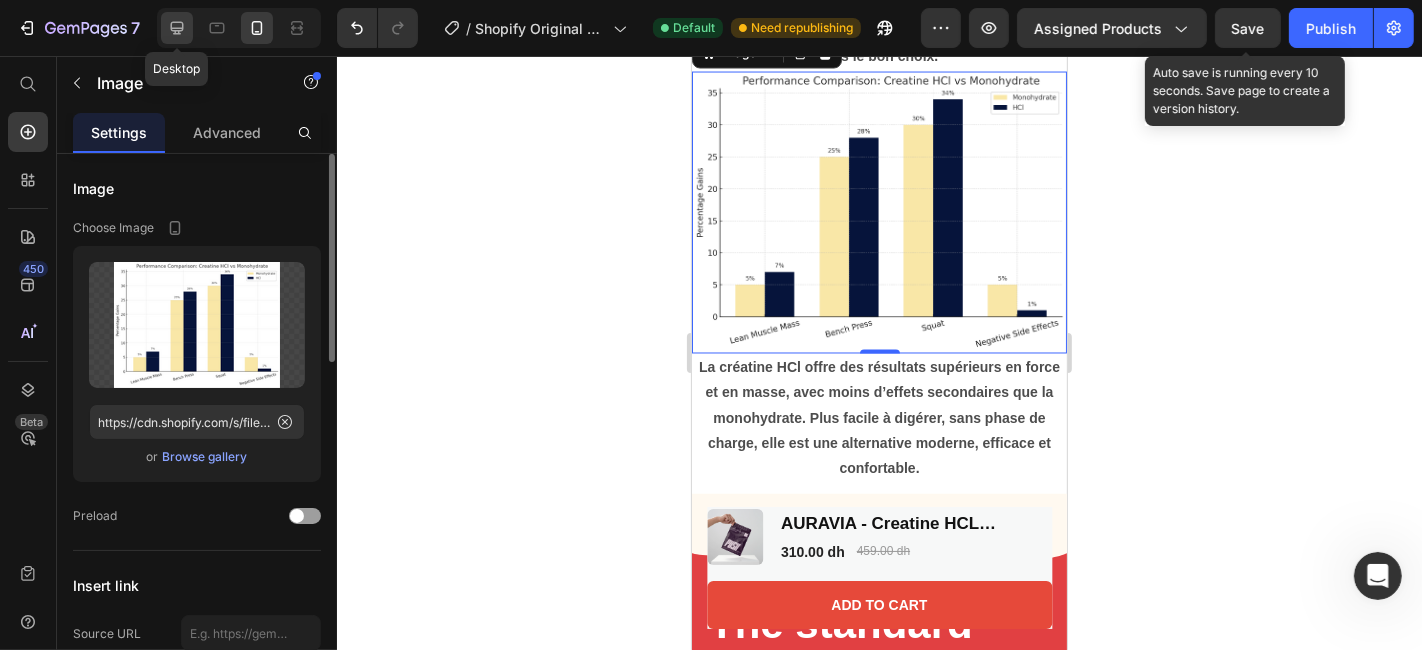 click 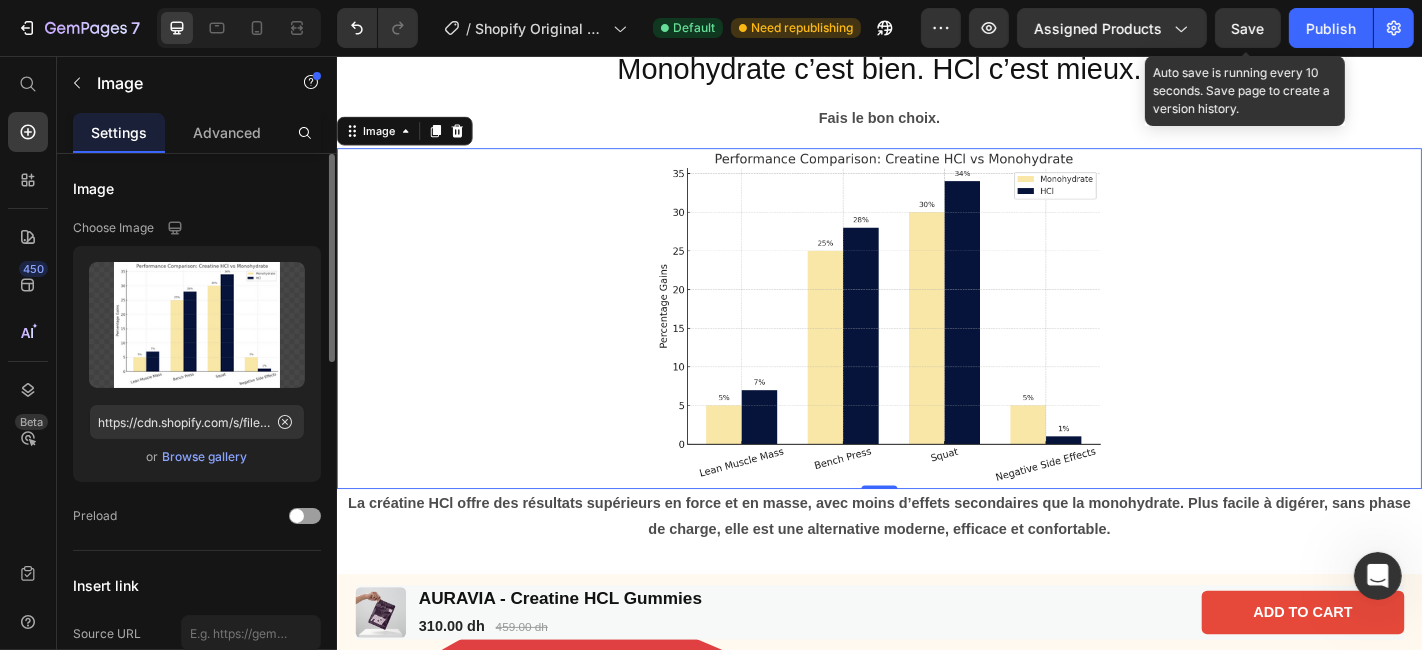 scroll, scrollTop: 3432, scrollLeft: 0, axis: vertical 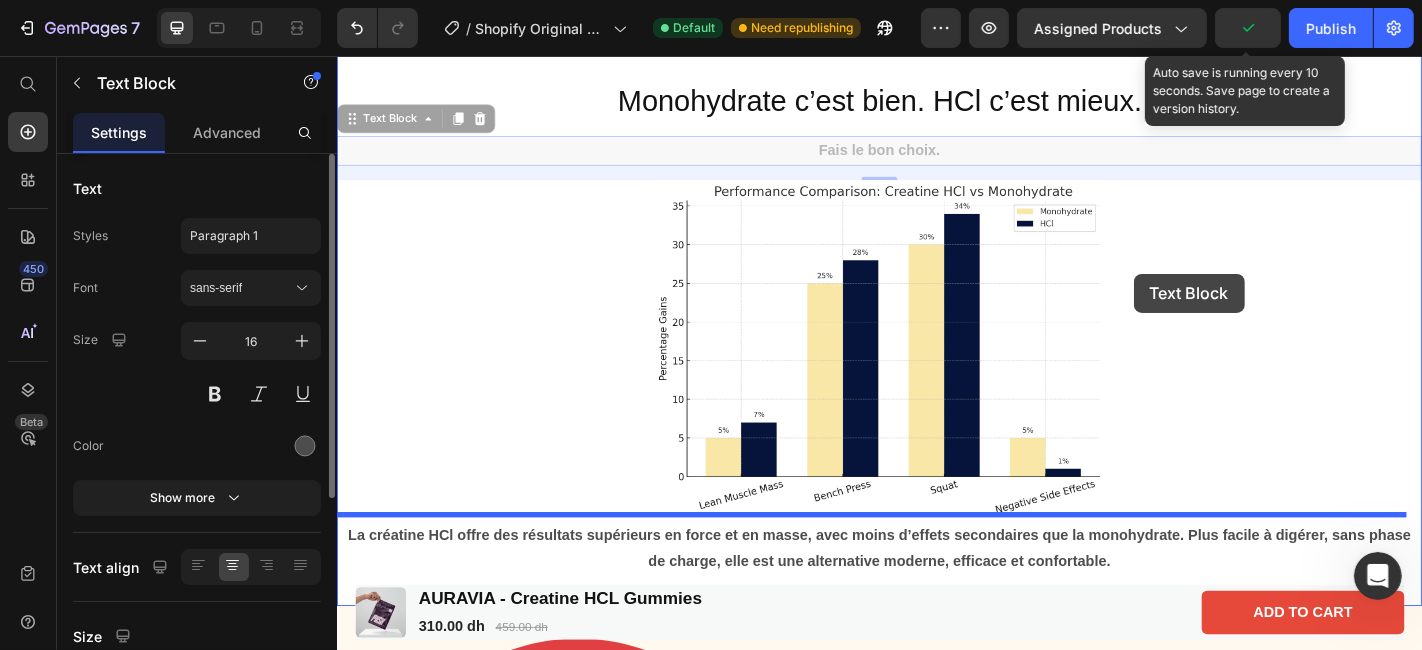 drag, startPoint x: 968, startPoint y: 149, endPoint x: 1217, endPoint y: 297, distance: 289.6636 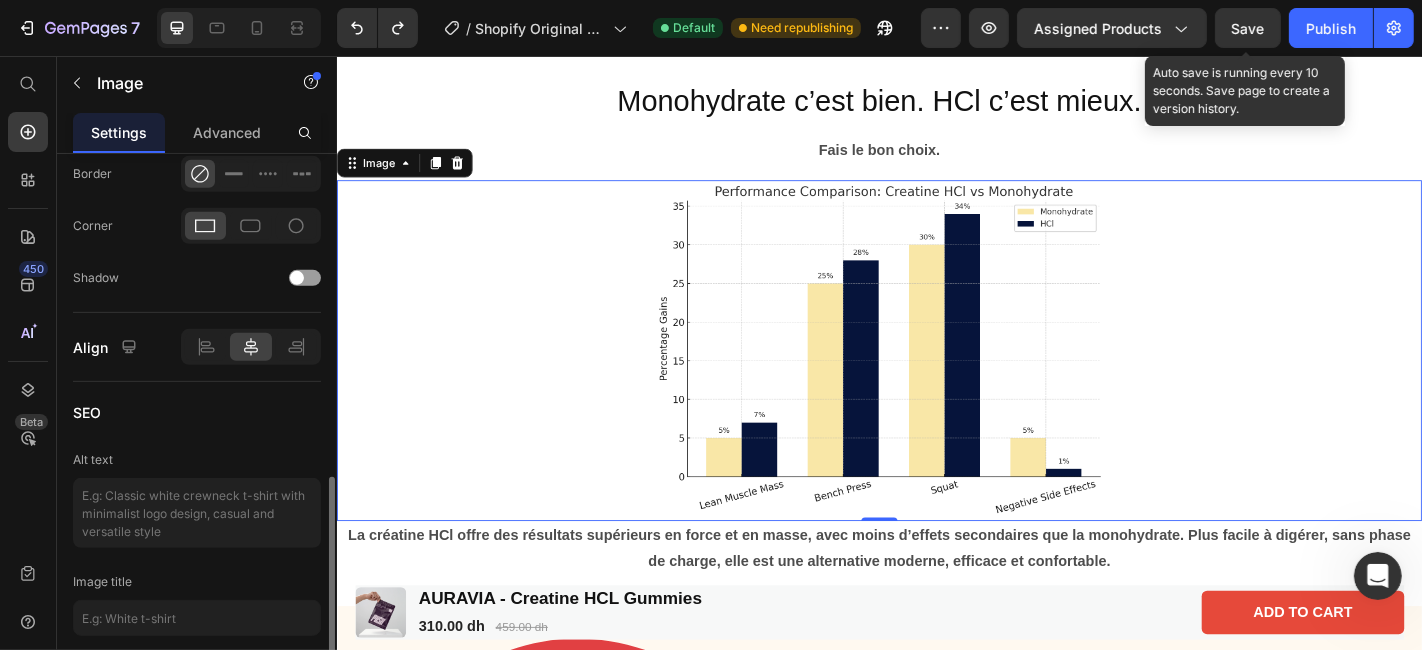 scroll, scrollTop: 853, scrollLeft: 0, axis: vertical 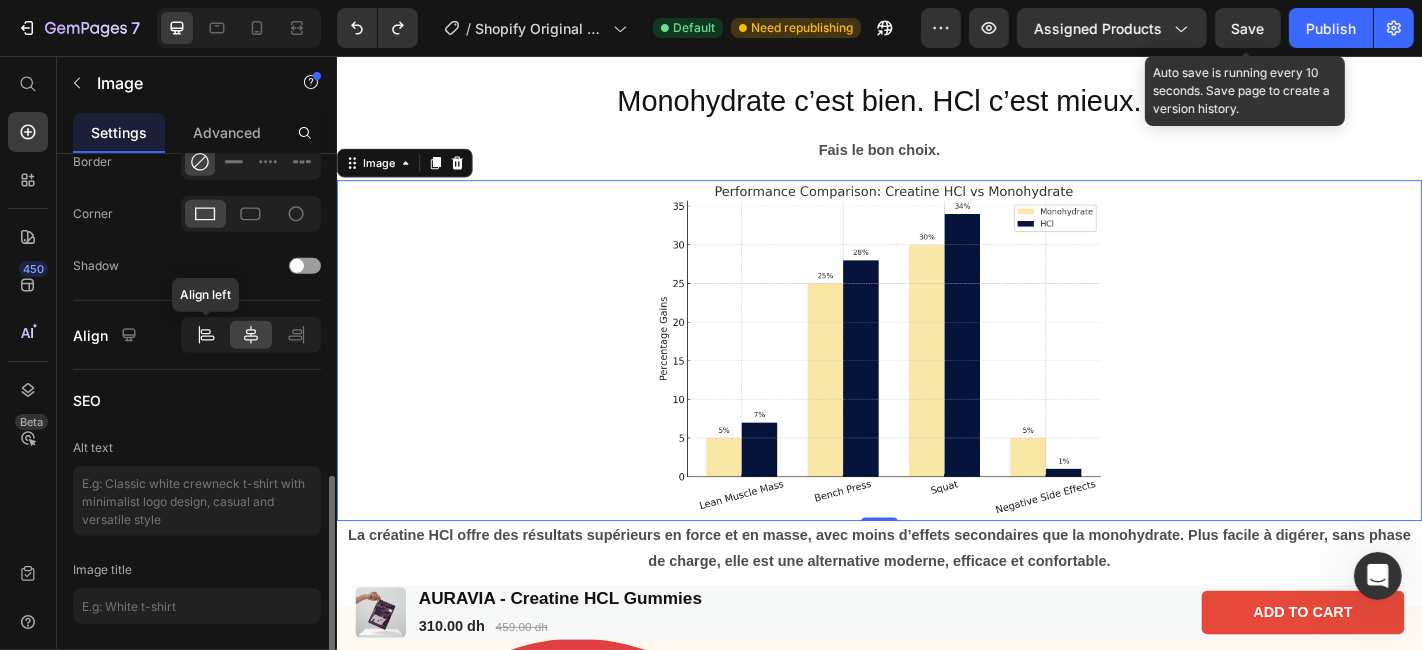 click 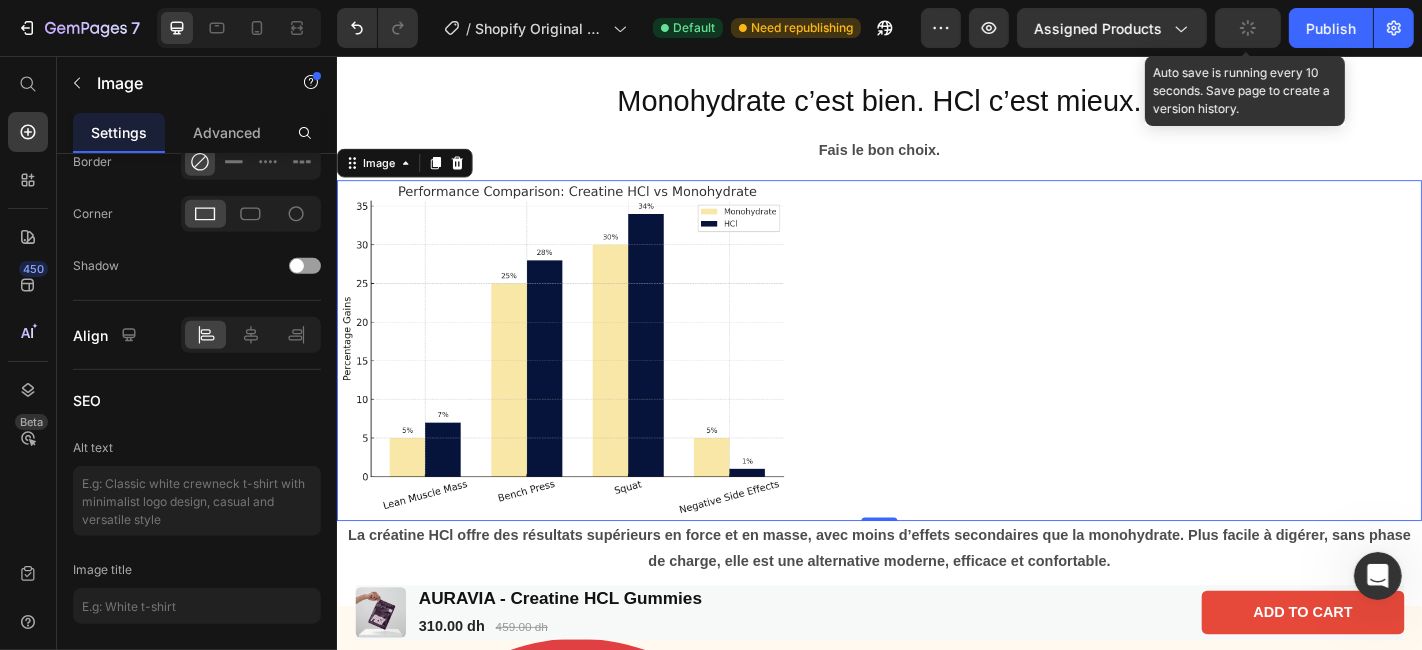 click at bounding box center (936, 381) 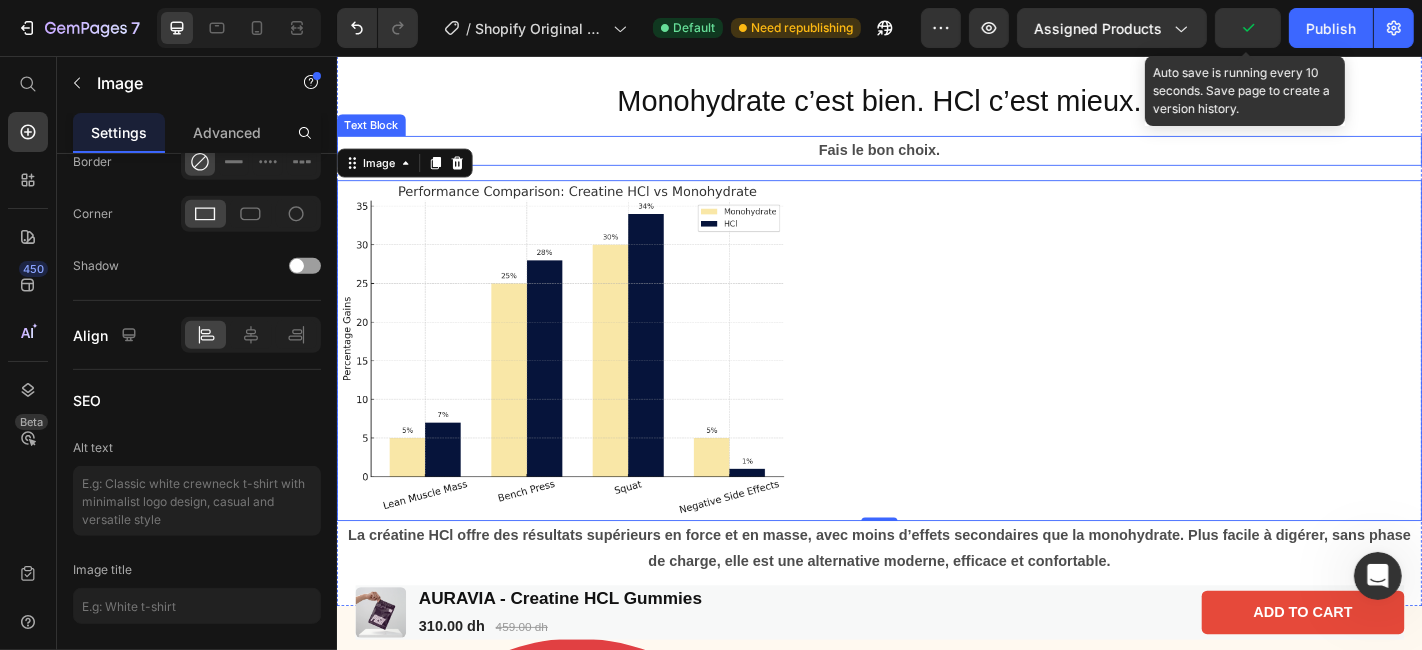 scroll, scrollTop: 0, scrollLeft: 0, axis: both 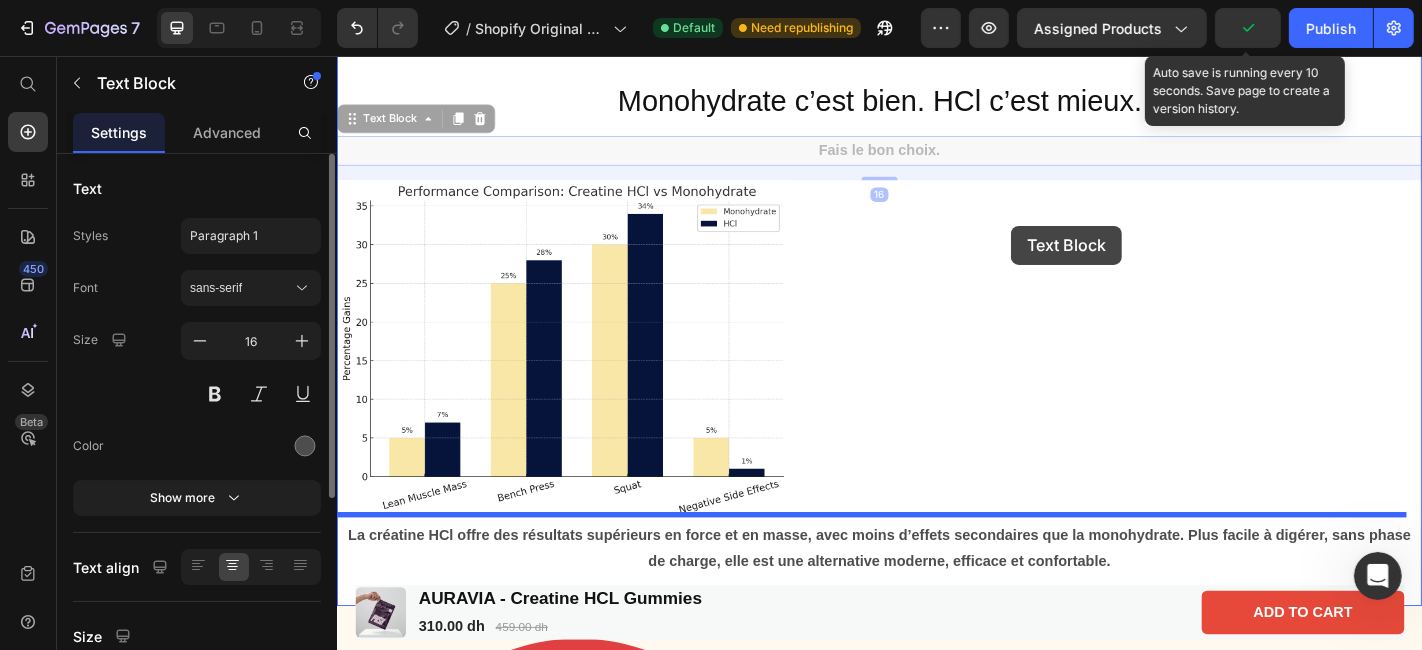 drag, startPoint x: 922, startPoint y: 154, endPoint x: 1082, endPoint y: 244, distance: 183.57559 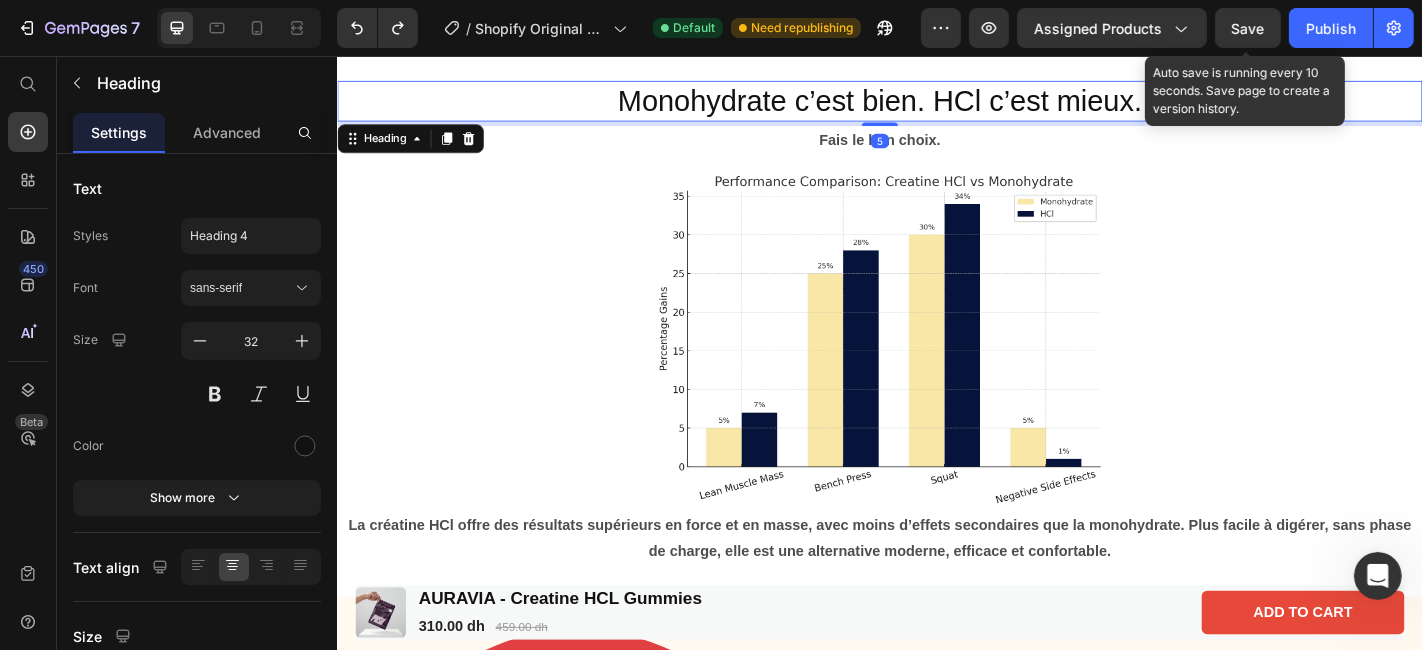 drag, startPoint x: 925, startPoint y: 134, endPoint x: 934, endPoint y: 100, distance: 35.17101 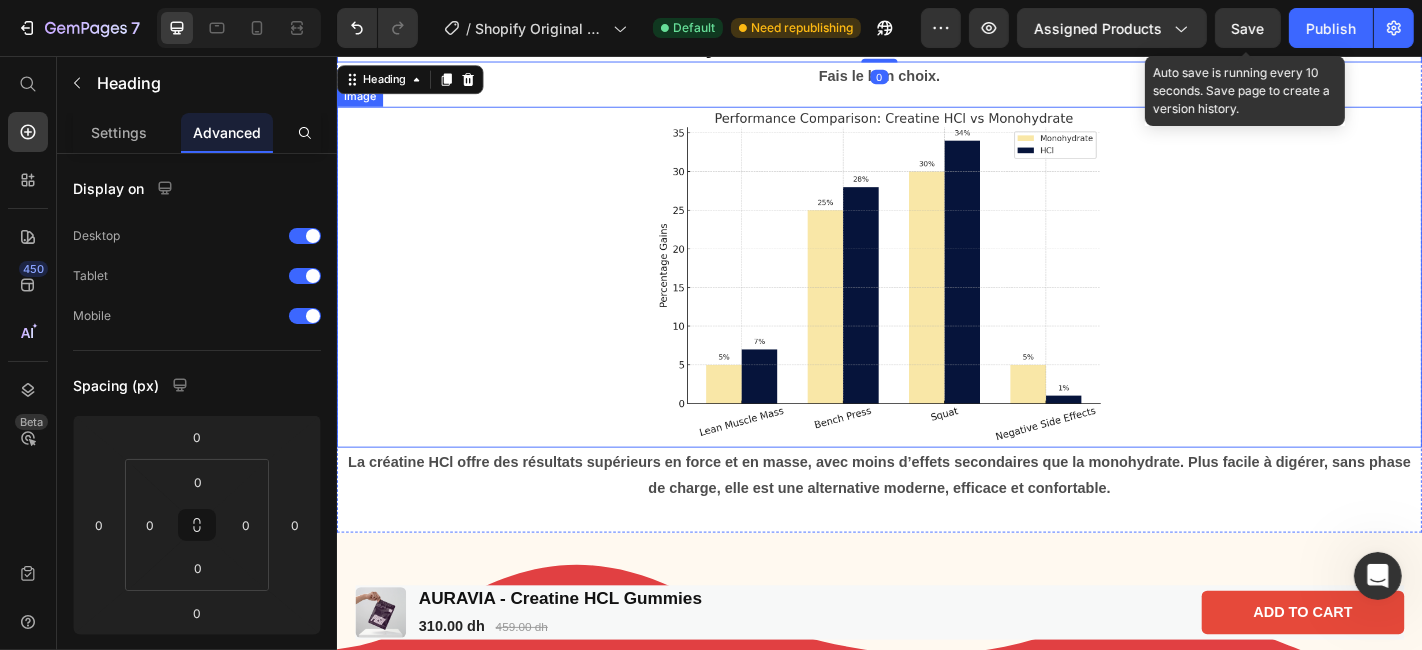 scroll, scrollTop: 3462, scrollLeft: 0, axis: vertical 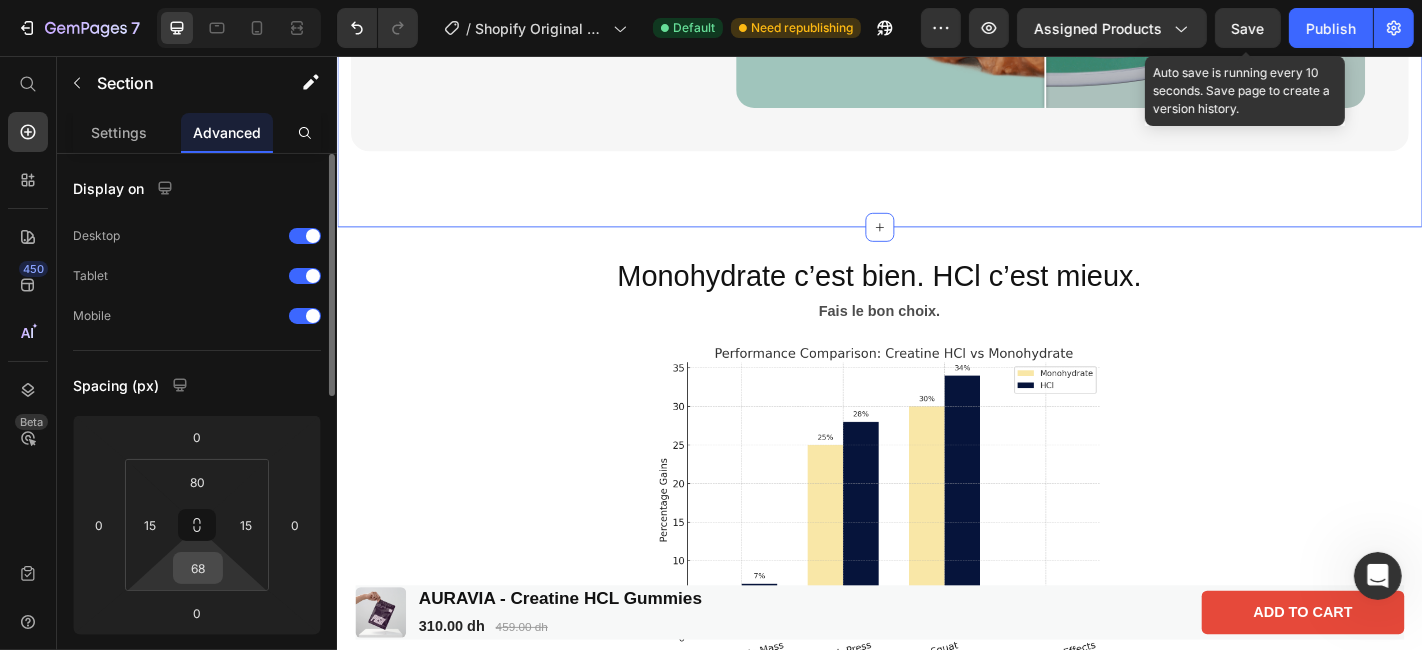 click on "68" at bounding box center [198, 568] 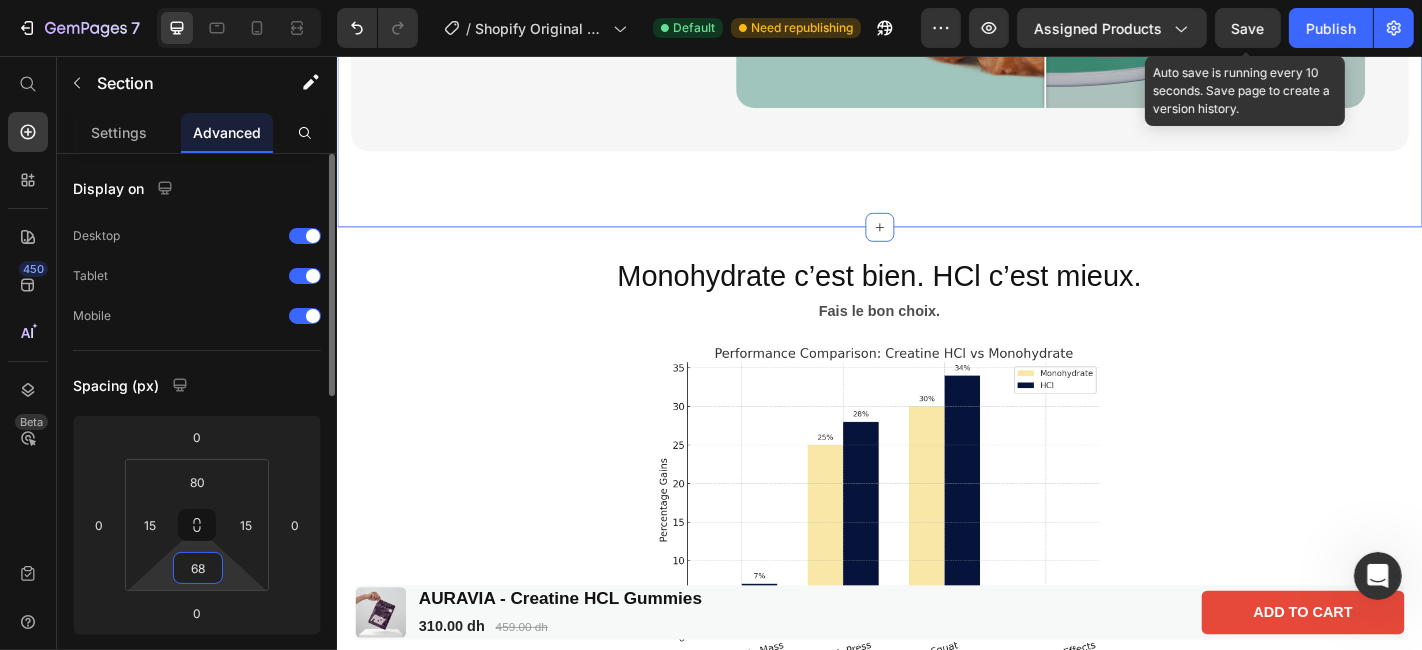 click on "68" at bounding box center [198, 568] 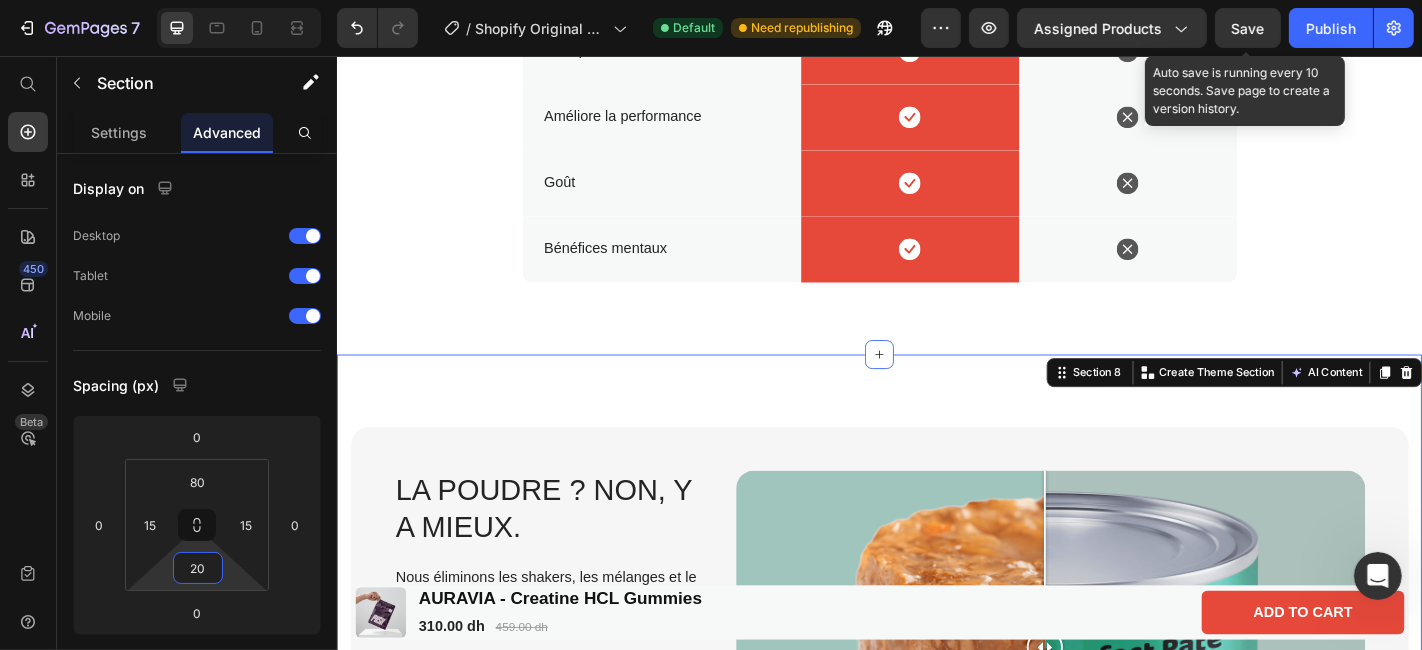 scroll, scrollTop: 2344, scrollLeft: 0, axis: vertical 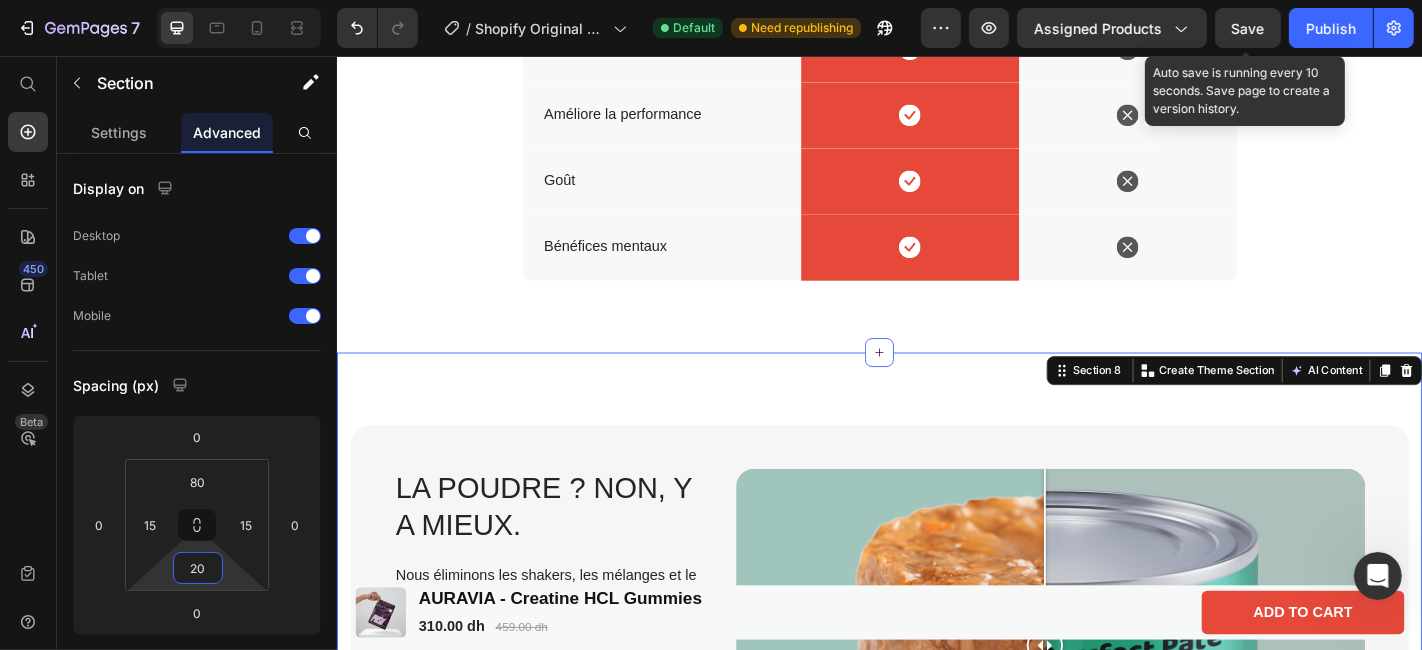 type on "20" 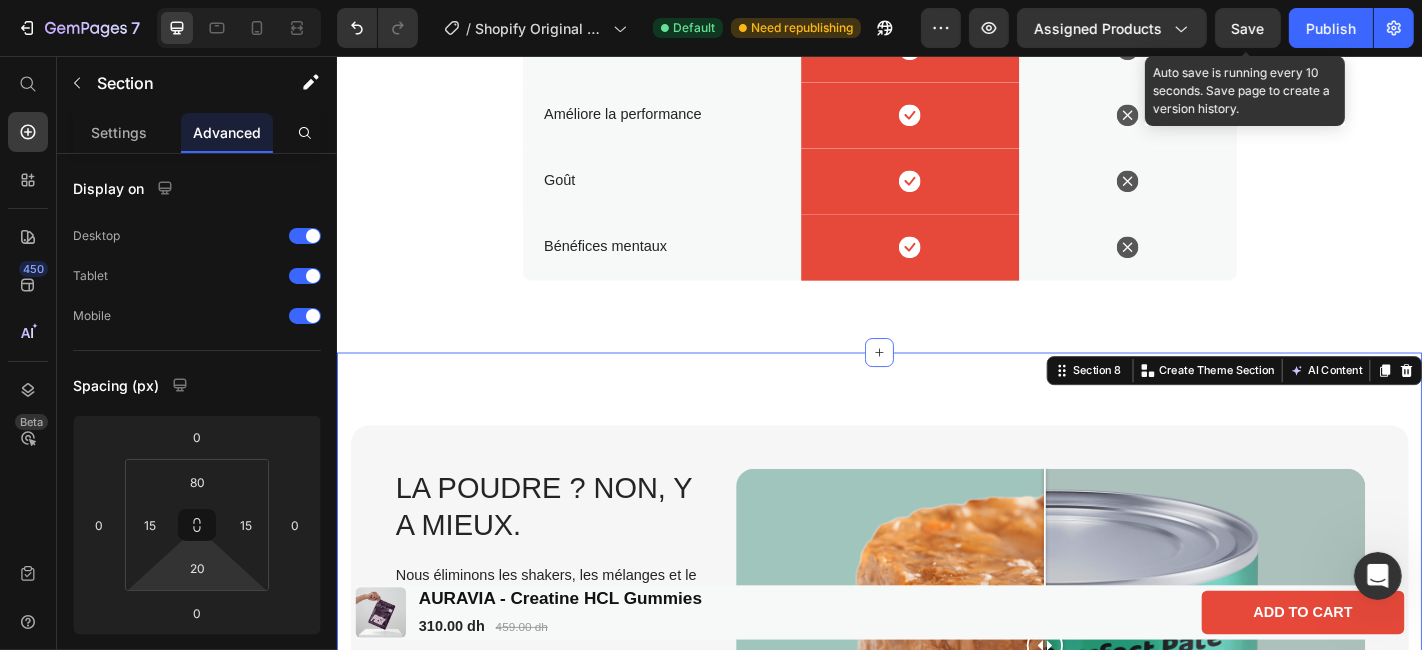 click on "La poudre ? Non, y a mieux. Heading Nous éliminons les shakers, les mélanges et le goût sableux. Les gummies rendent la créatine simple et agréable. Text Block Image Comparison Row Section 8   You can create reusable sections Create Theme Section AI Content Write with GemAI What would you like to describe here? Tone and Voice Persuasive Product AURAVIA - Creatine HCL Gummies Show more Generate" at bounding box center (936, 686) 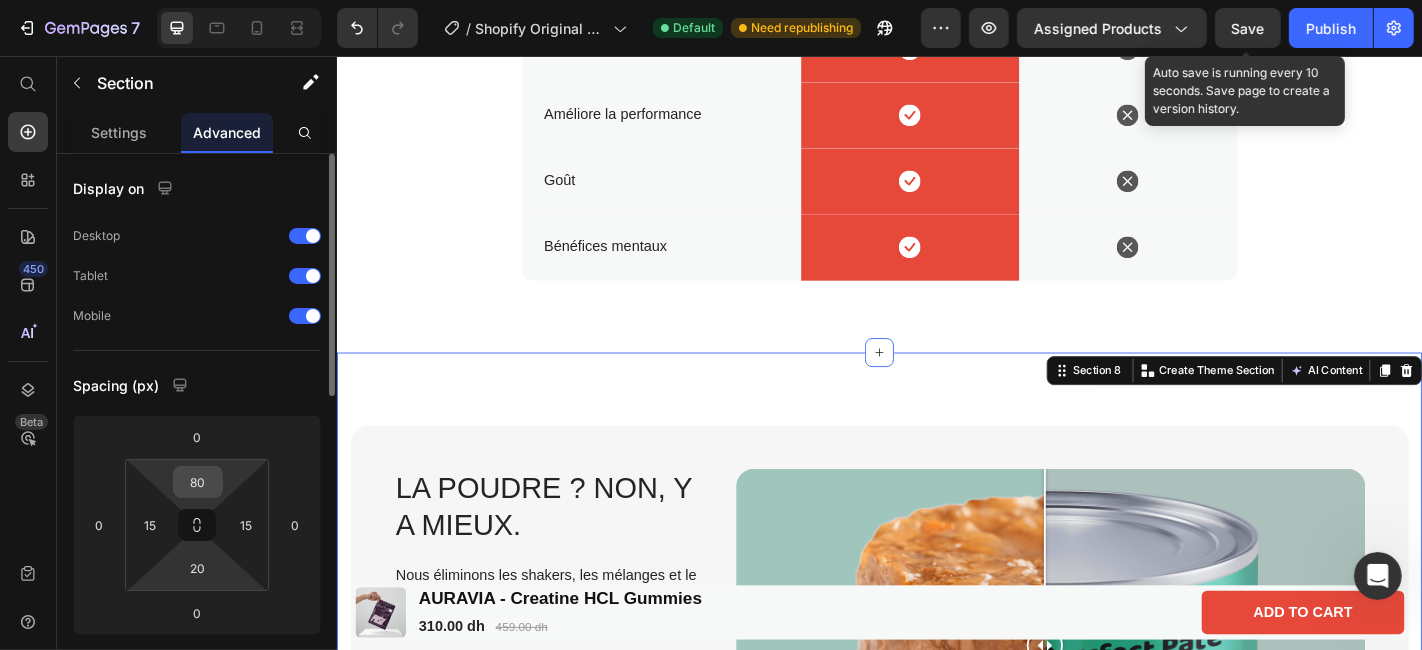 click on "80" at bounding box center (198, 482) 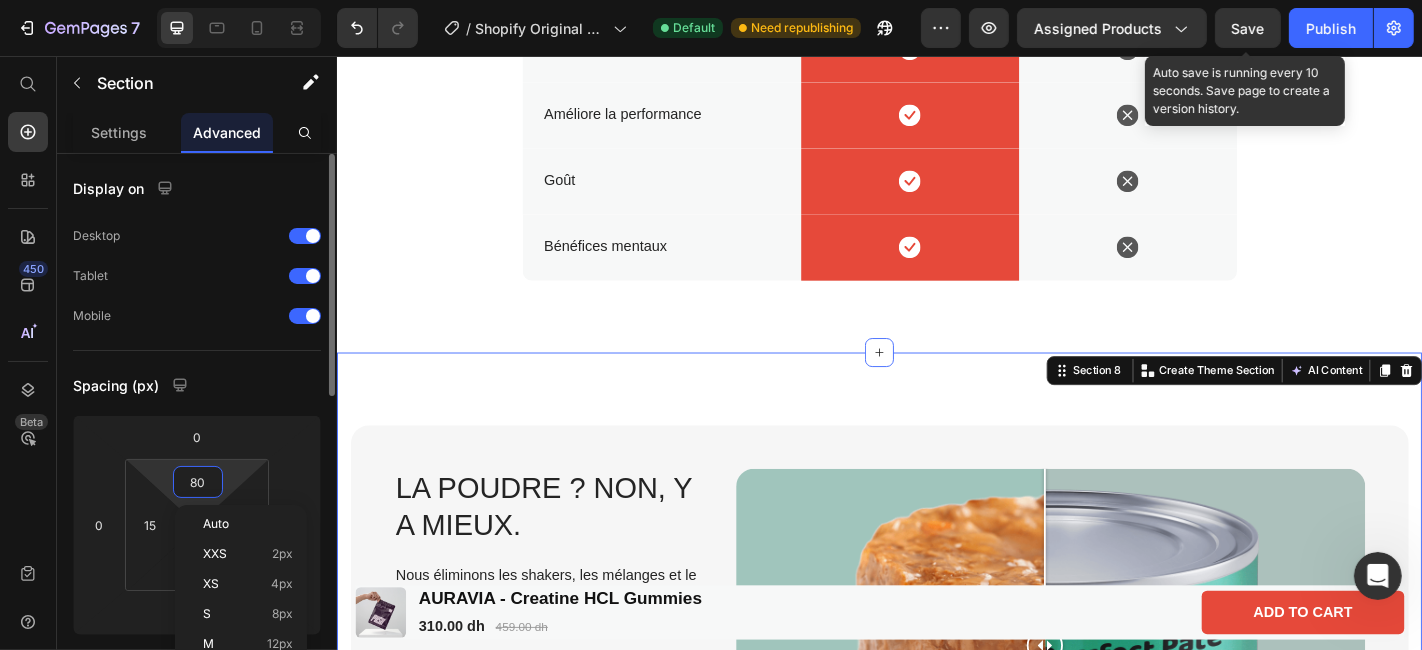 click on "80" at bounding box center [198, 482] 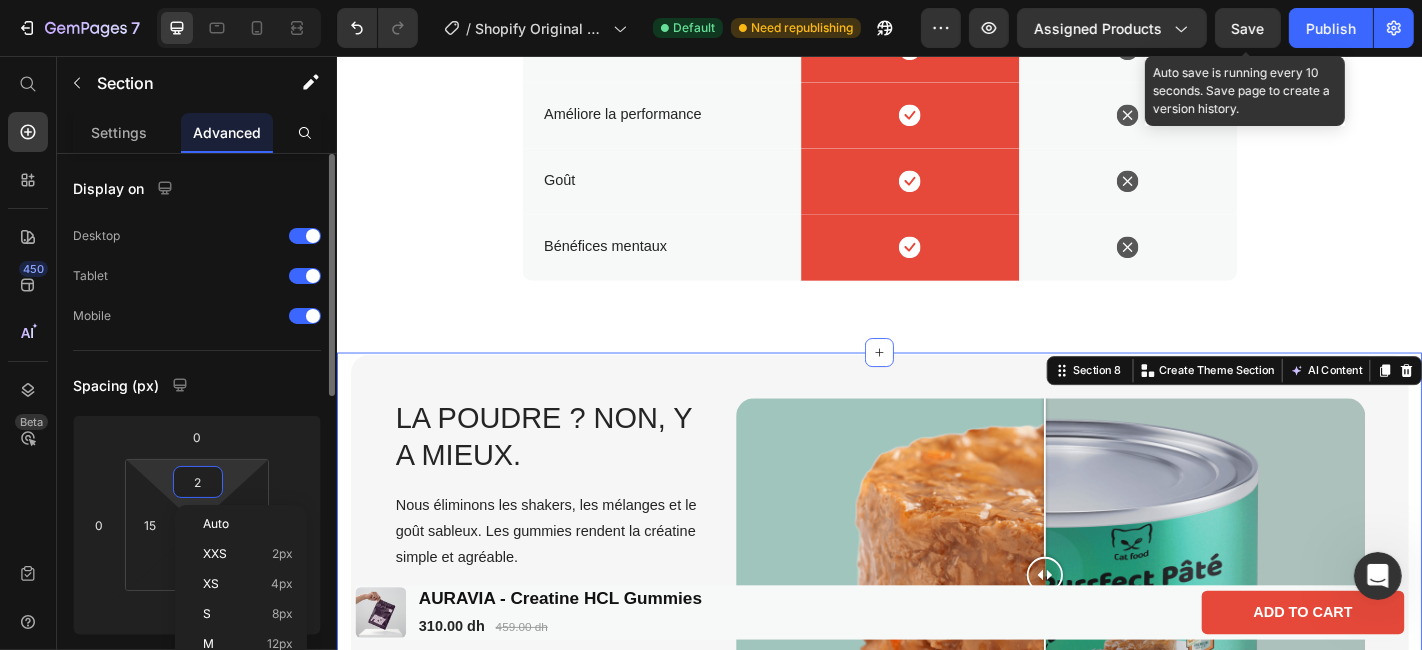 type on "20" 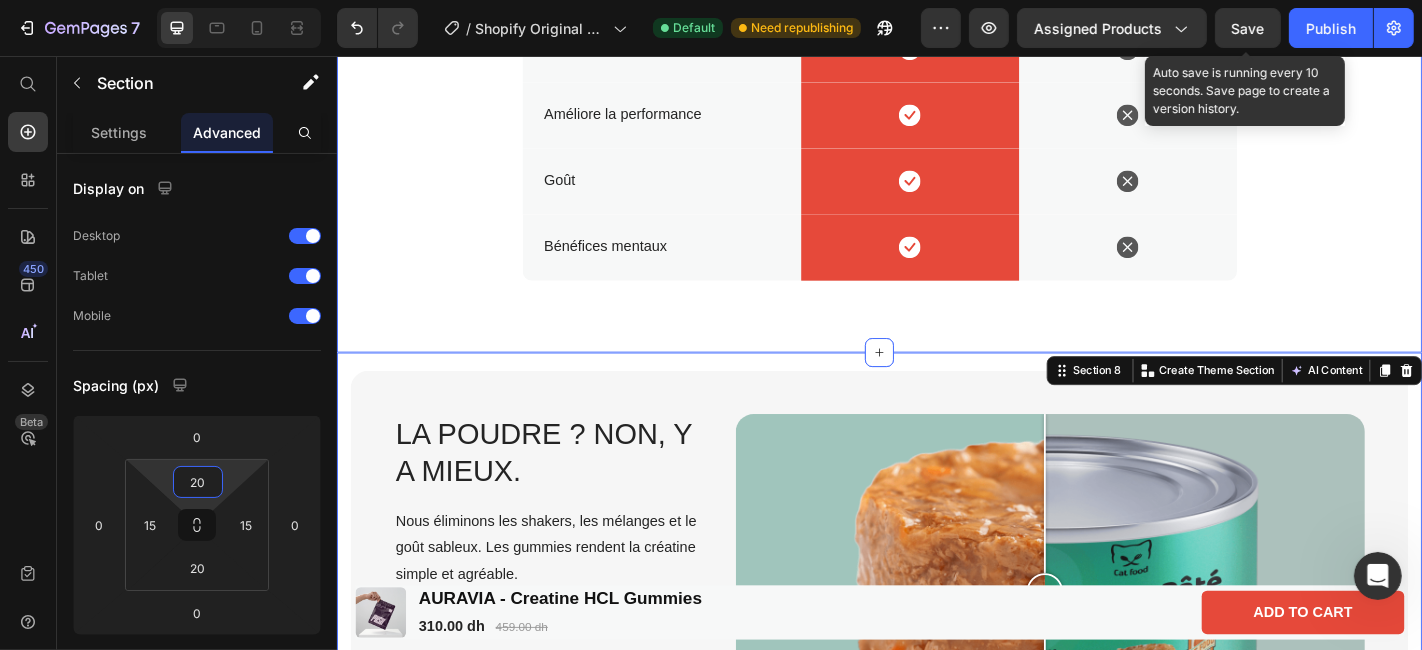 click on "Auravia vs les autres Text Block Pourquoi nos gummies à la créatine HCL dominent le marché Heading
Drop element here Row Image Auravia Gummies Text Block Row Image Creatine Poudre Text Block Row Row 99% d'absorption Text Block
Icon Row
Icon Row Row Sans ballonnement Text Block
Icon Row
Icon Row Row Pratique à consommer Text Block
Icon Row
Icon Row Row Améliore la performance Text Block
Icon Row
Icon Row Row Row Goût Text Block
Icon Row
Icon Row Row Bénéfices mentaux Text Block
Icon Row
Icon Row Row Section 7" at bounding box center (936, -56) 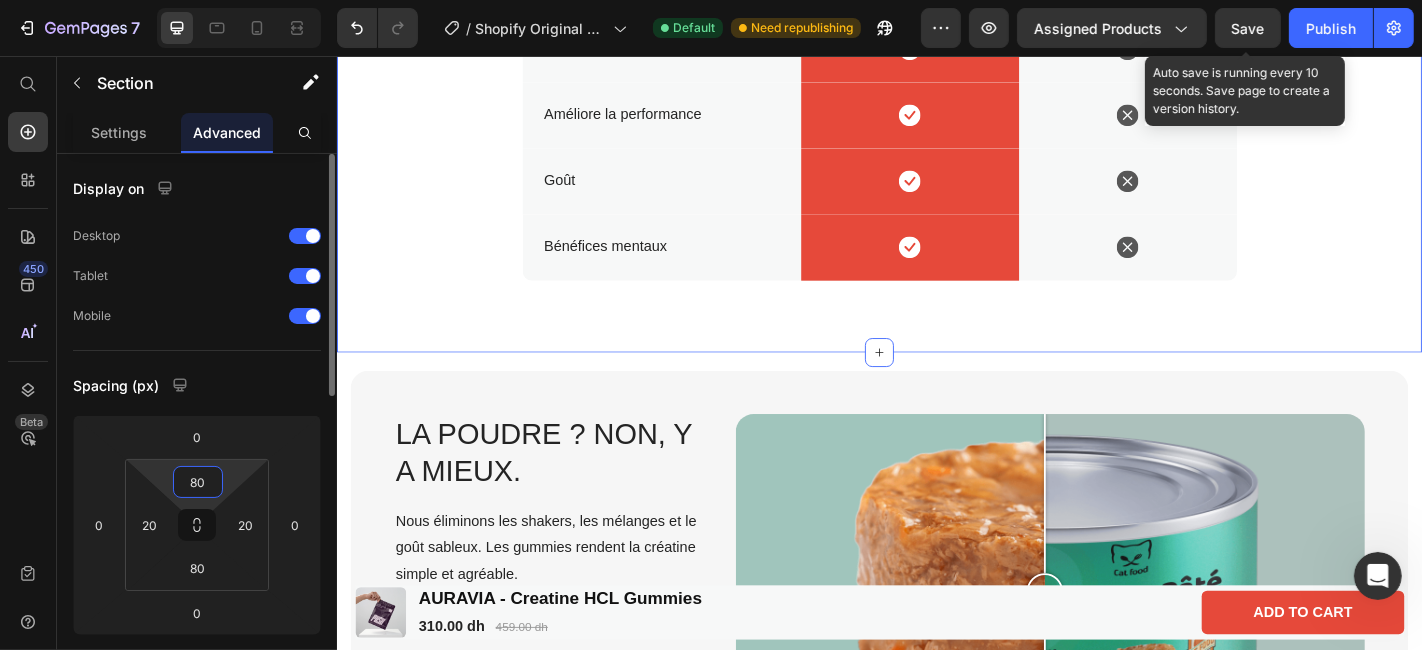 click on "80" at bounding box center (198, 482) 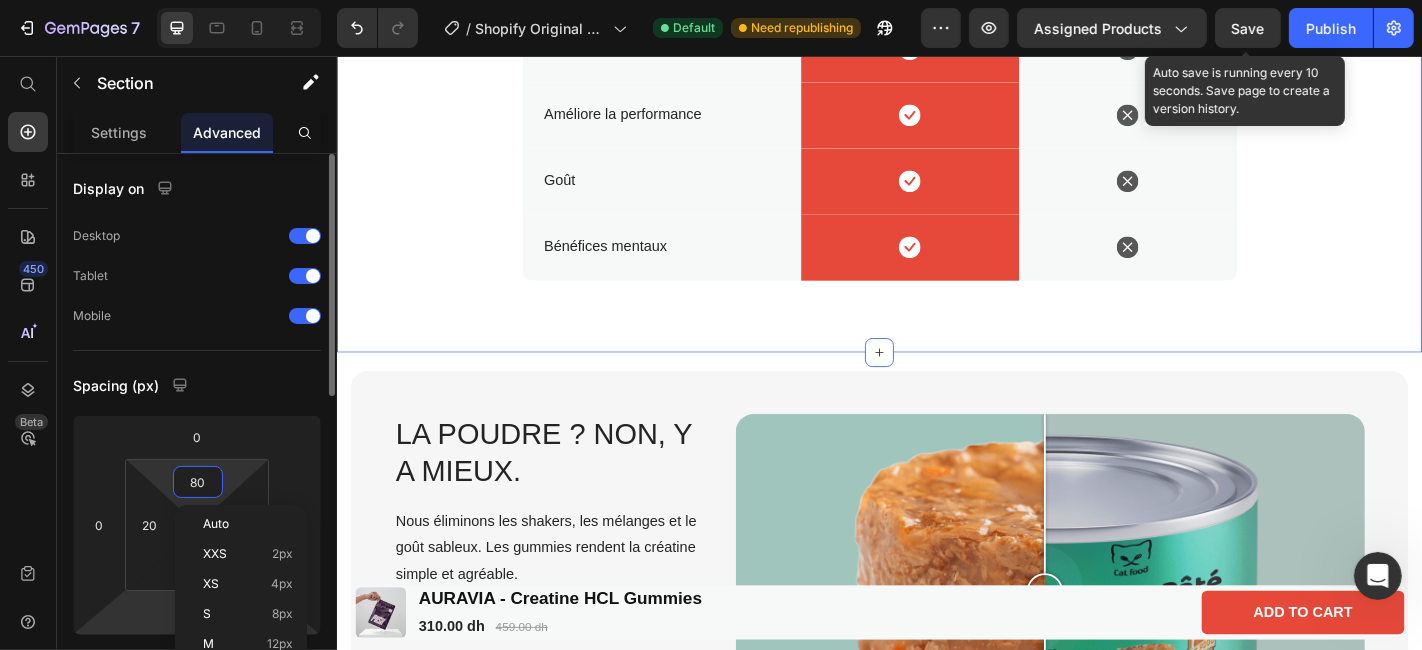 click on "7   /  Shopify Original Product Template Default Need republishing Preview Assigned Products  Save  Auto save is running every 10 seconds. Save page to create a version history.  Publish  450 Beta Start with Sections Elements Hero Section Product Detail Brands Trusted Badges Guarantee Product Breakdown How to use Testimonials Compare Bundle FAQs Social Proof Brand Story Product List Collection Blog List Contact Sticky Add to Cart Custom Footer Browse Library 450 Layout
Row
Row
Row
Row Text
Heading
Text Block Button
Button
Button" at bounding box center [711, 0] 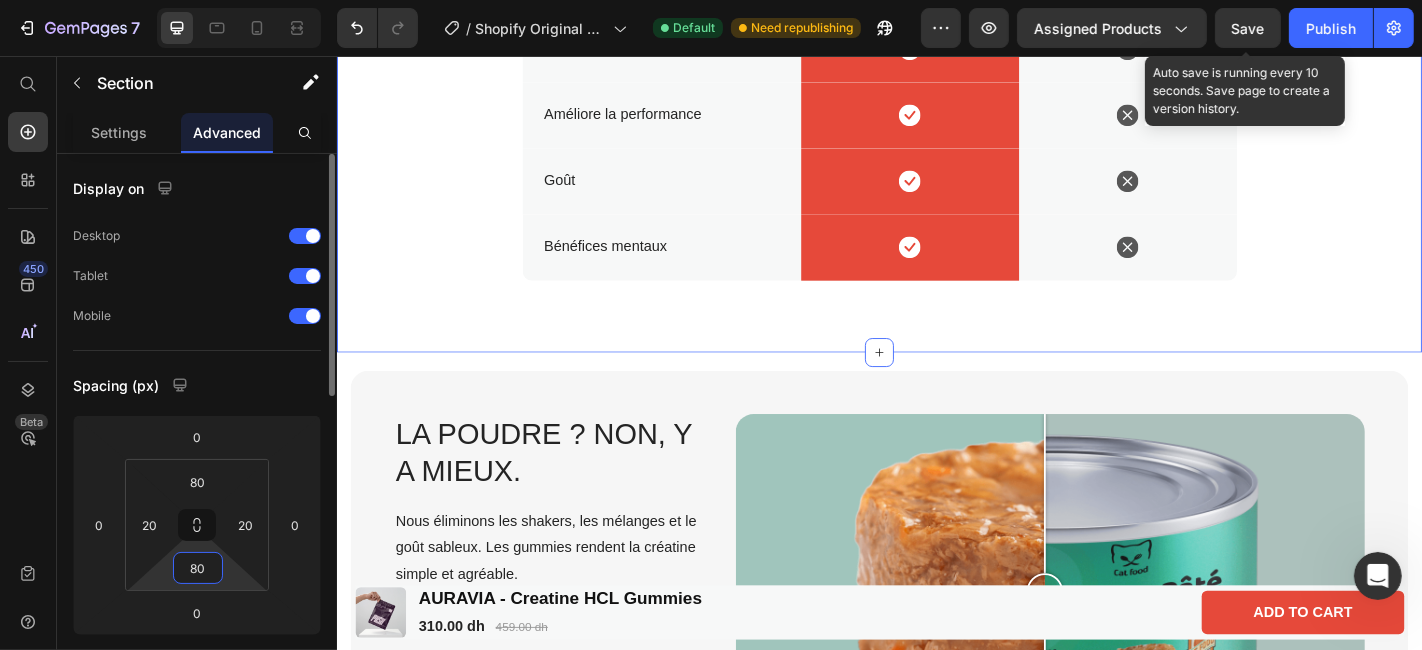click on "80" at bounding box center (198, 568) 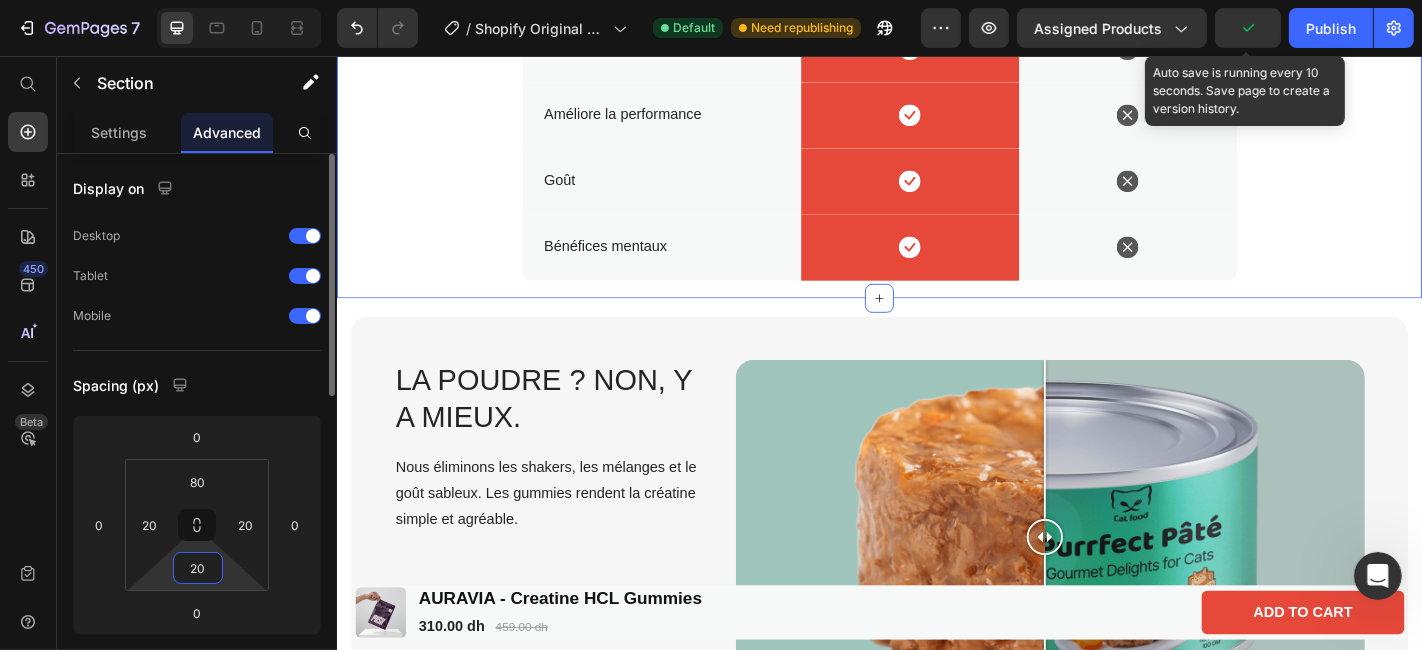 click on "20" at bounding box center [198, 568] 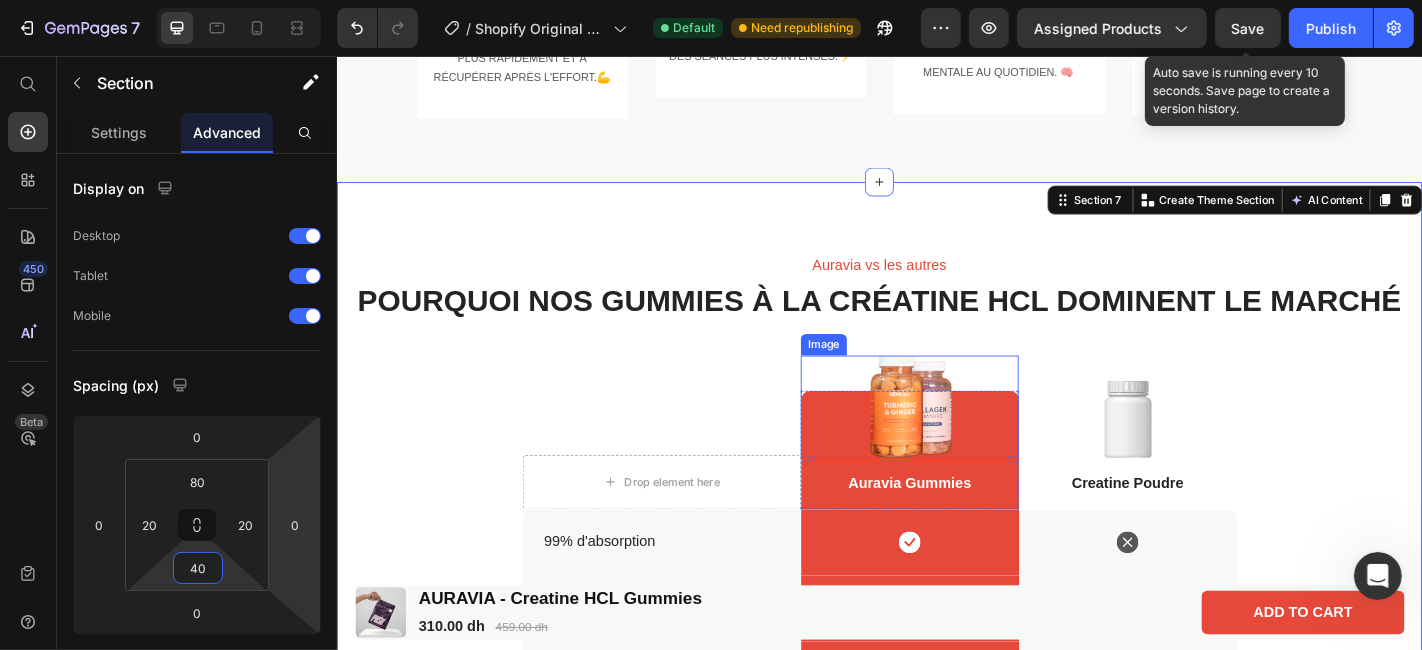 scroll, scrollTop: 1610, scrollLeft: 0, axis: vertical 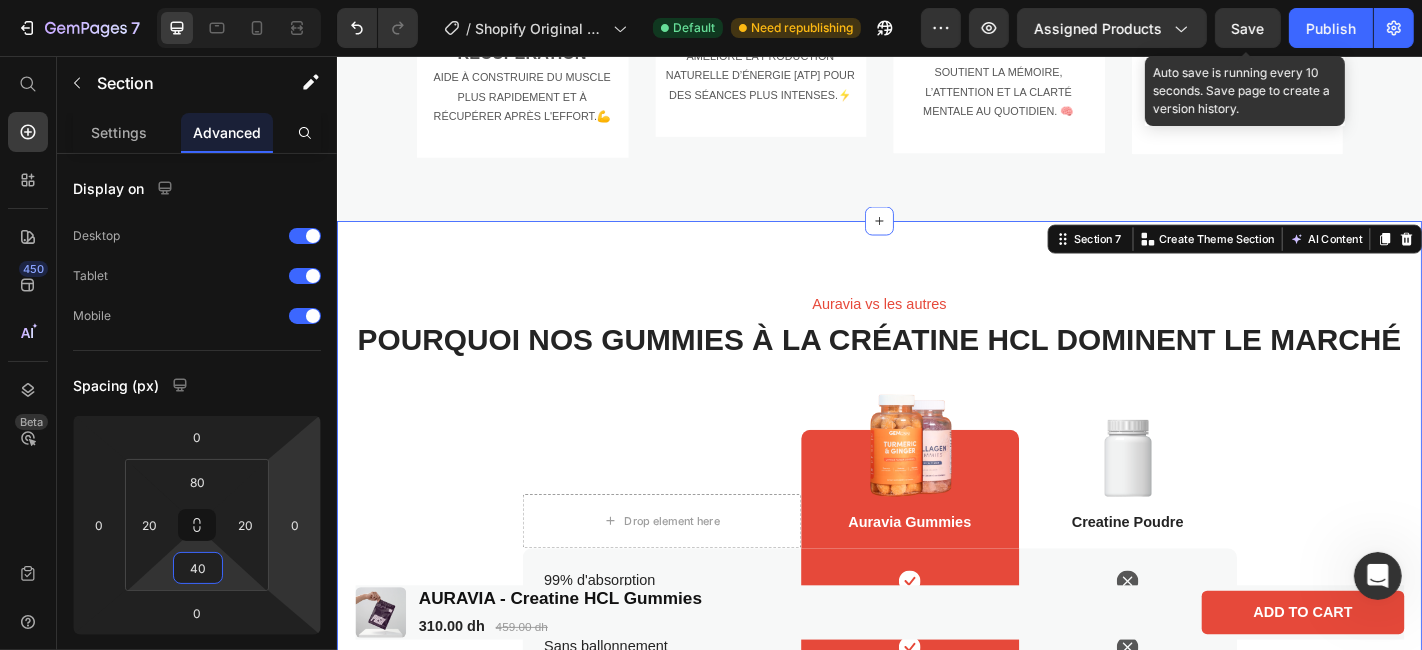 type on "40" 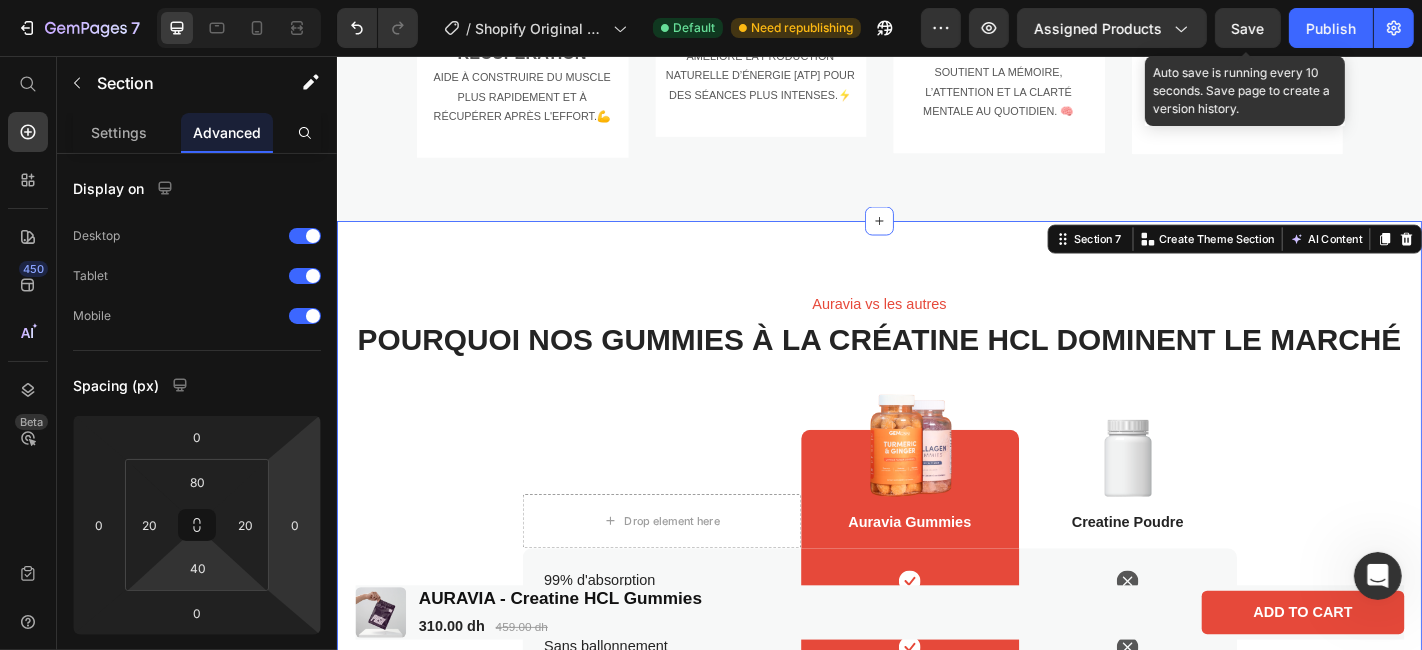 click on "Auravia vs les autres Text Block Pourquoi nos gummies à la créatine HCL dominent le marché Heading
Drop element here Row Image Auravia Gummies Text Block Row Image Creatine Poudre Text Block Row Row 99% d'absorption Text Block
Icon Row
Icon Row Row Sans ballonnement Text Block
Icon Row
Icon Row Row Pratique à consommer Text Block
Icon Row
Icon Row Row Améliore la performance Text Block
Icon Row
Icon Row Row Row Goût Text Block
Icon Row
Icon Row Row Bénéfices mentaux Text Block
Icon Row
Icon Row Row Section 7   You can create reusable sections Create Theme Section AI Content Write with GemAI What would you like to describe here? Tone and Voice Persuasive Product AURAVIA - Creatine HCL Gummies Show more Generate" at bounding box center (936, 658) 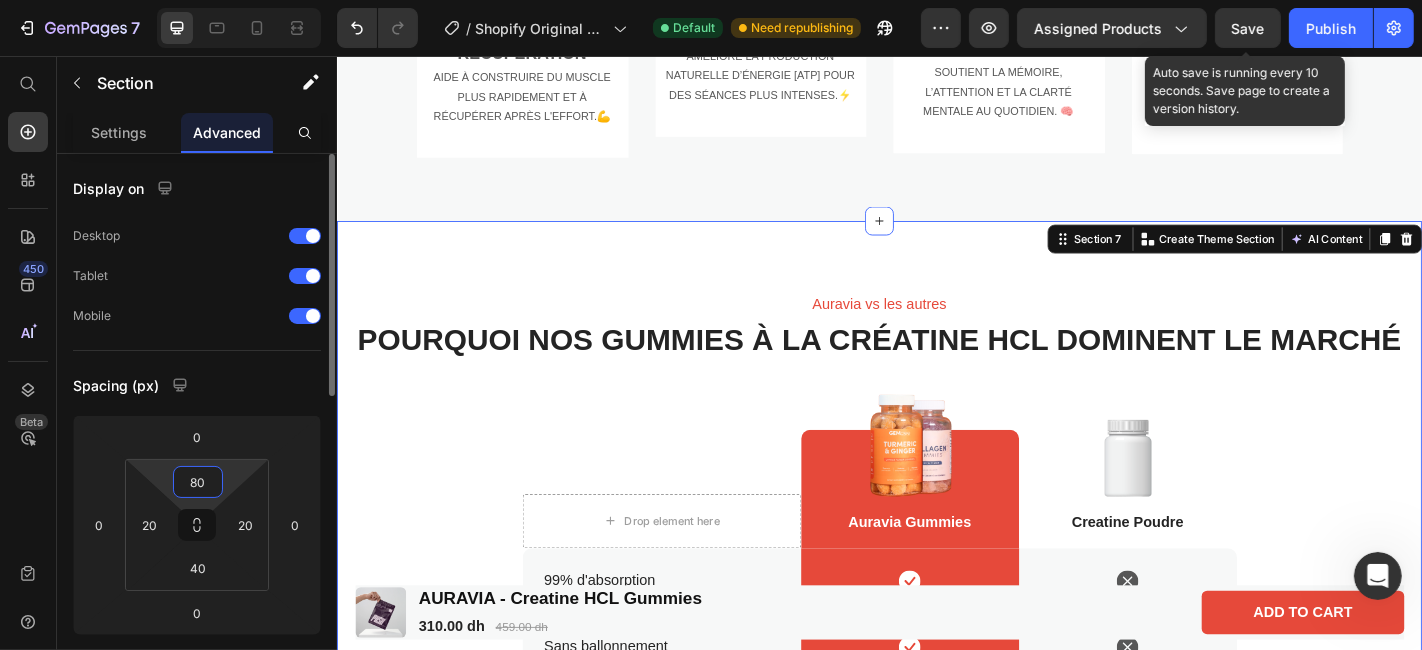 click on "80" at bounding box center (198, 482) 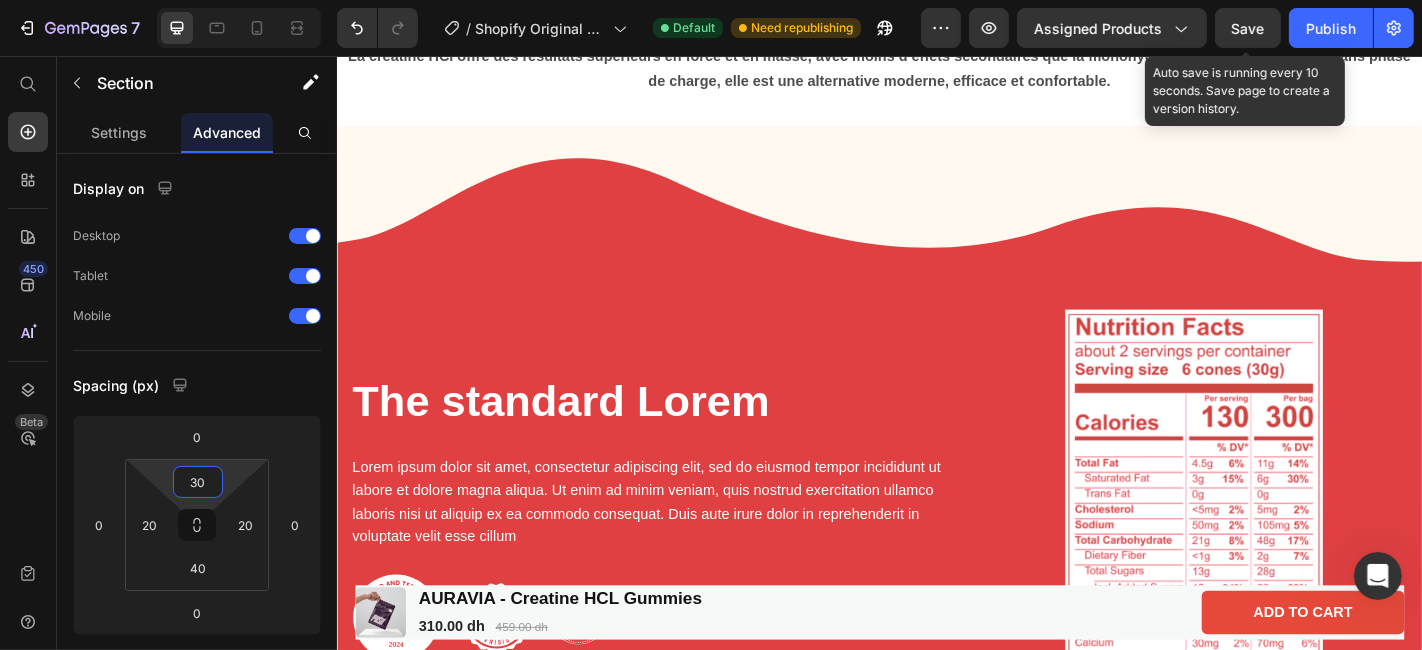 scroll, scrollTop: 3683, scrollLeft: 0, axis: vertical 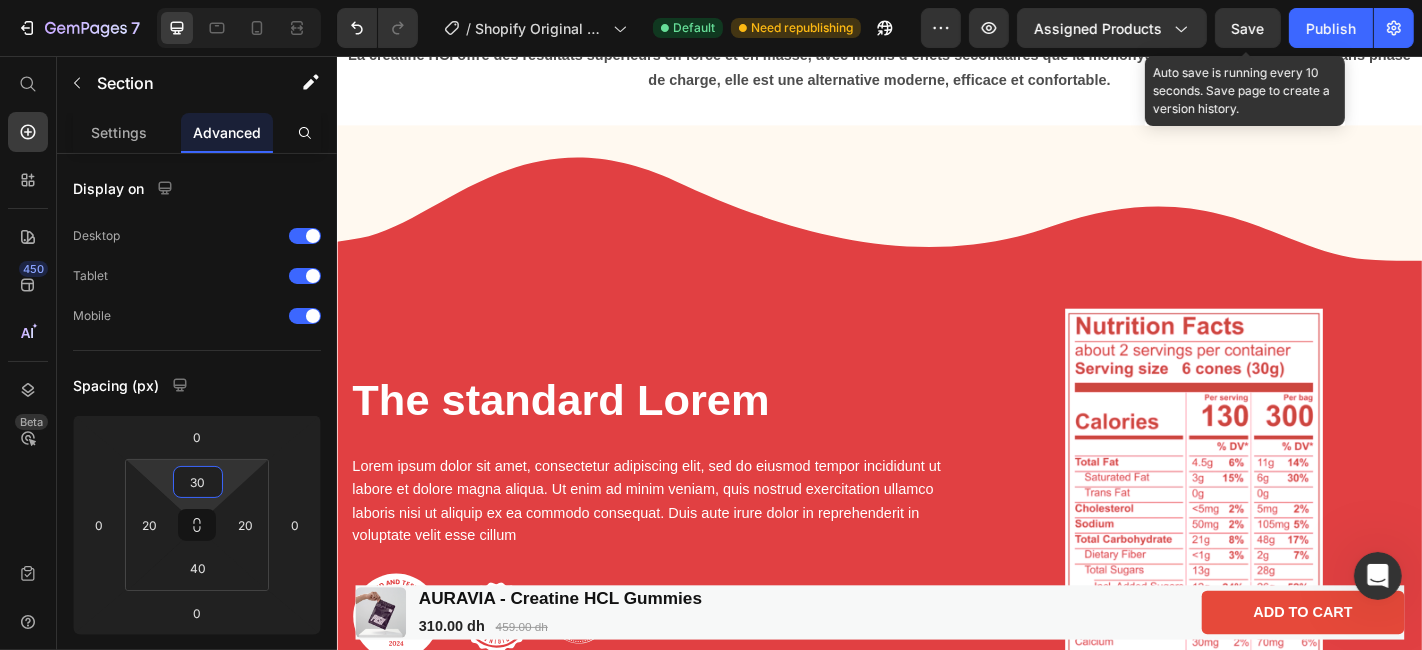 type on "30" 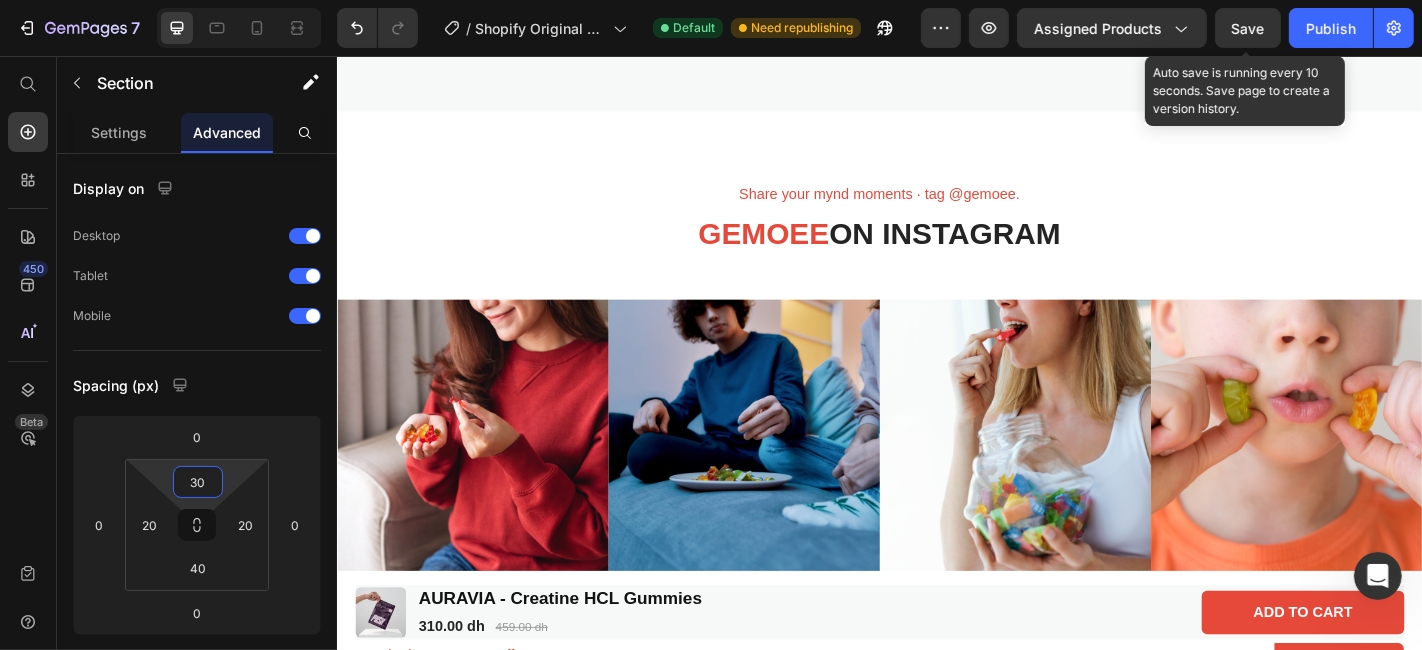 scroll, scrollTop: 5142, scrollLeft: 0, axis: vertical 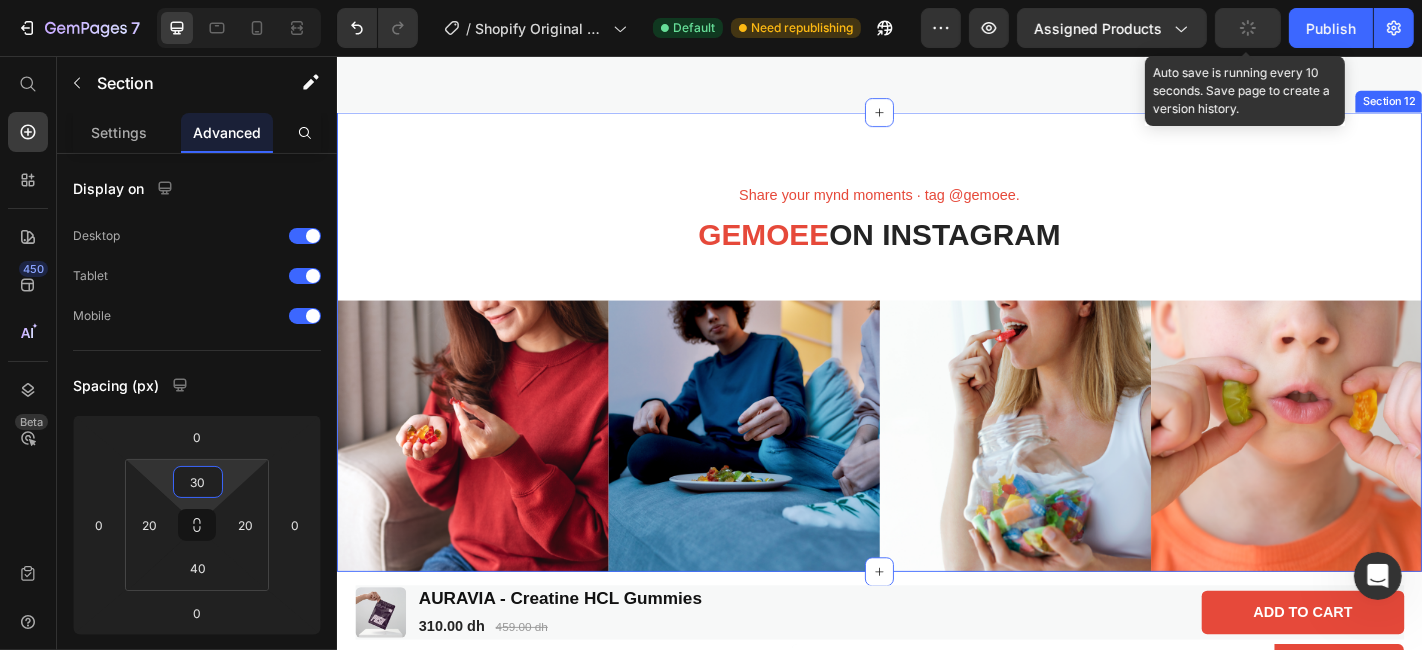 click on "Share your mynd moments ∙ tag @gemoee. Text Block Gemoee ON INSTAGRAM Heading Image Image Image Image Row Section 12" at bounding box center [936, 372] 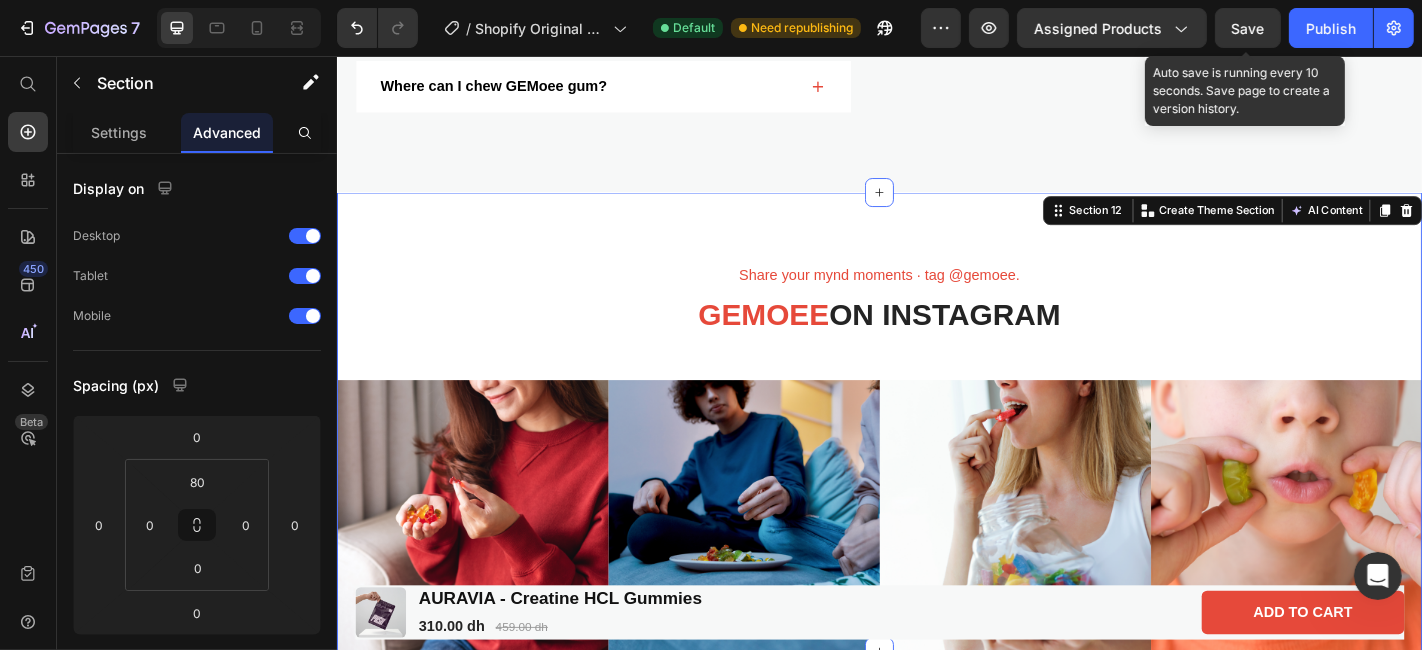 scroll, scrollTop: 5053, scrollLeft: 0, axis: vertical 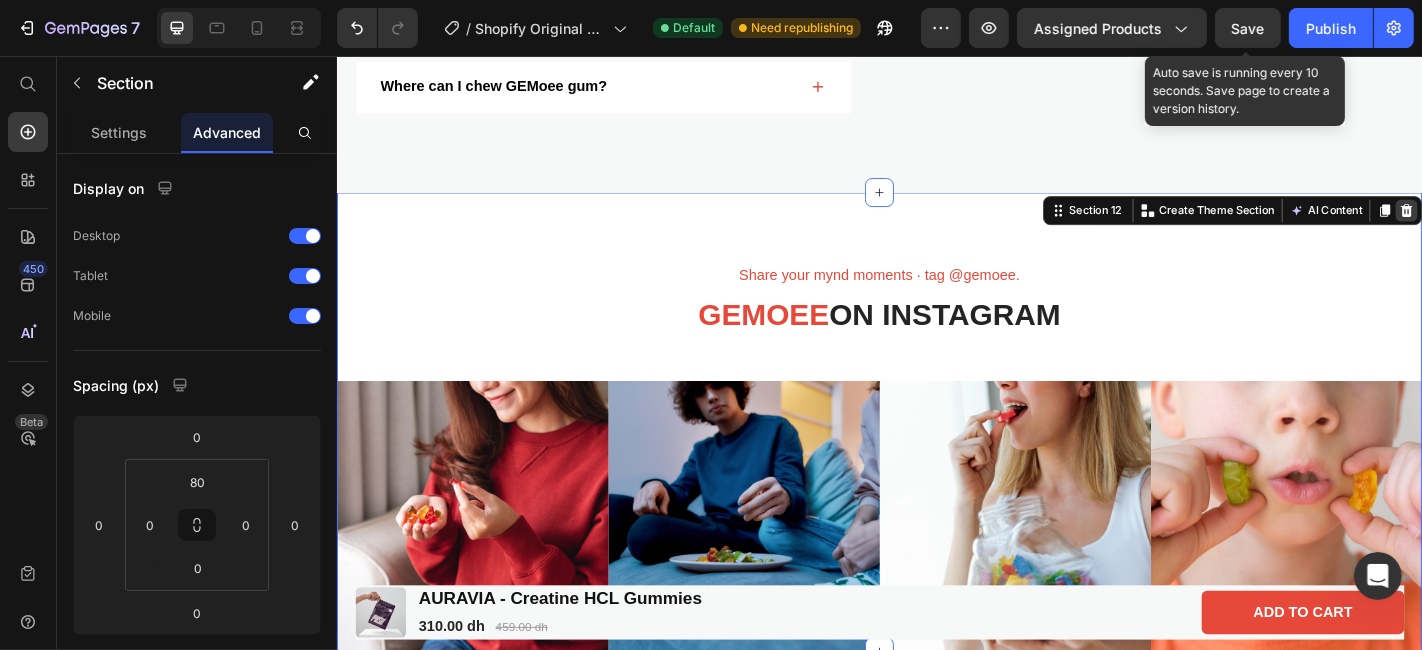 click 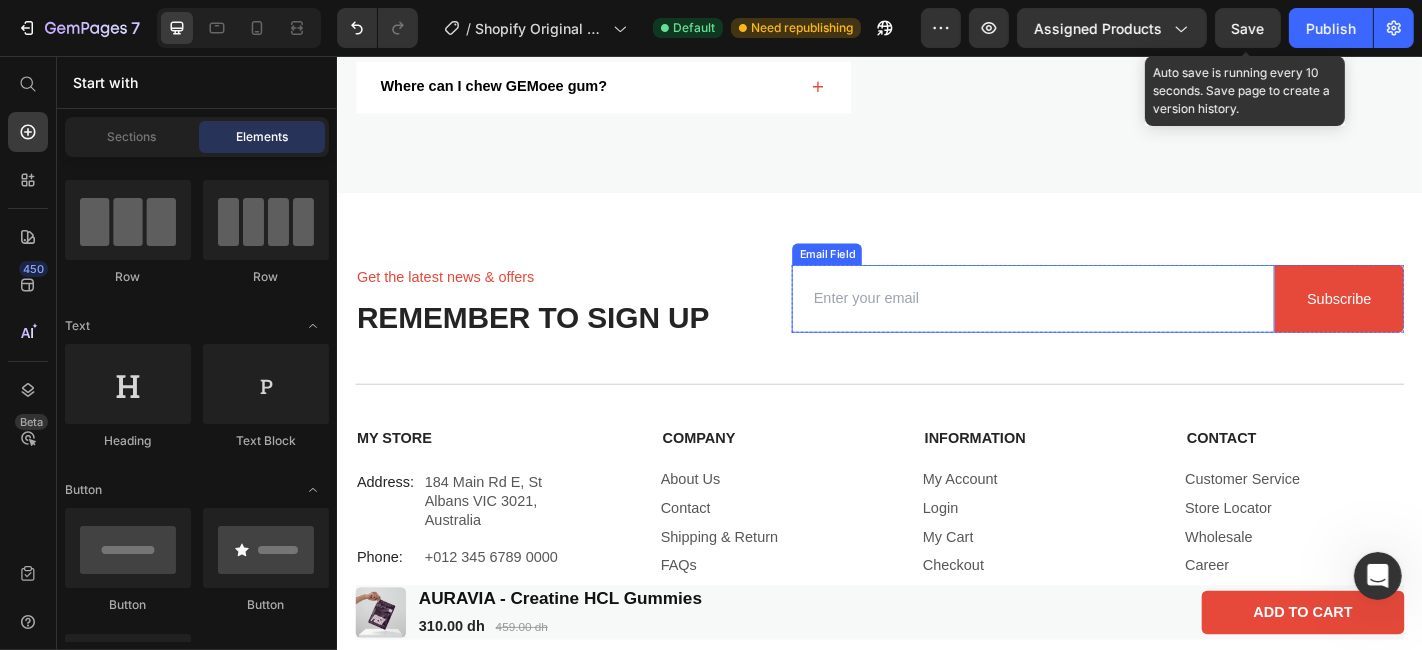 scroll, scrollTop: 5095, scrollLeft: 0, axis: vertical 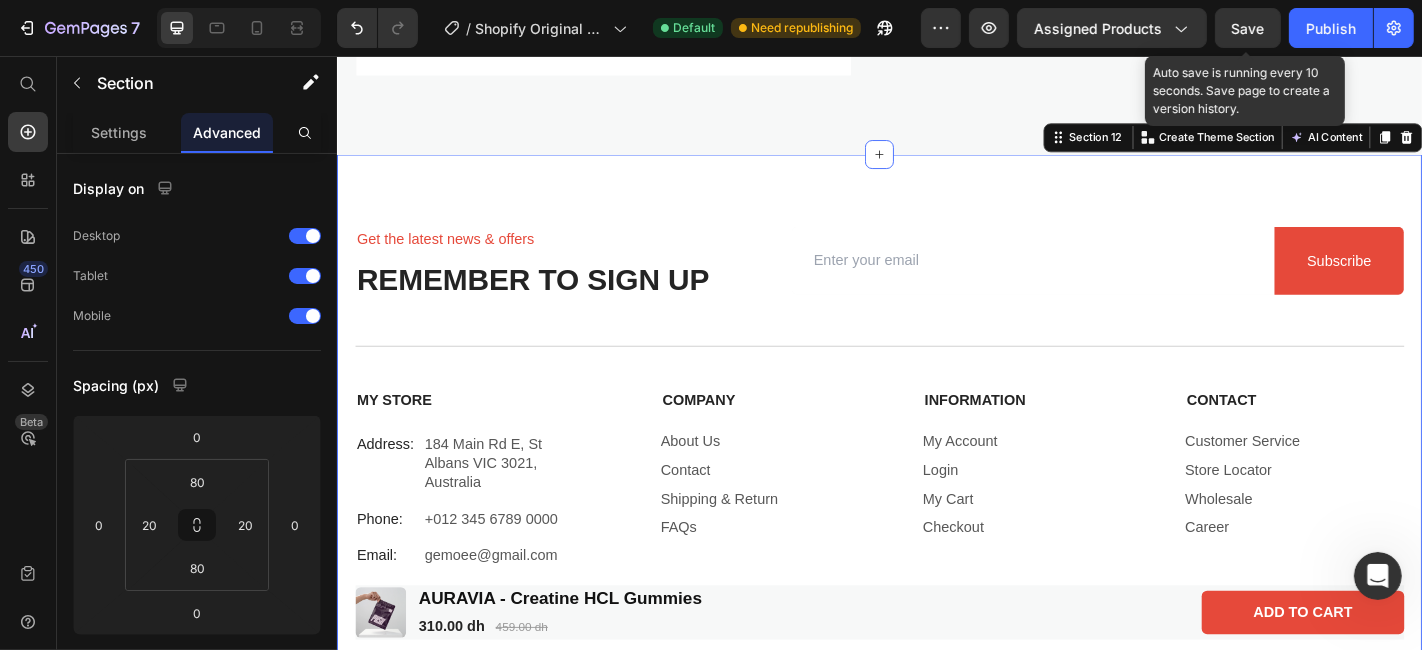click on "Address: Text Block [NUMBER] [STREET], [CITY] [POSTAL_CODE], [COUNTRY] Text Block Row Phone: Text Block [PHONE] Text Block Row Email: Text Block [EMAIL]" at bounding box center [936, 504] 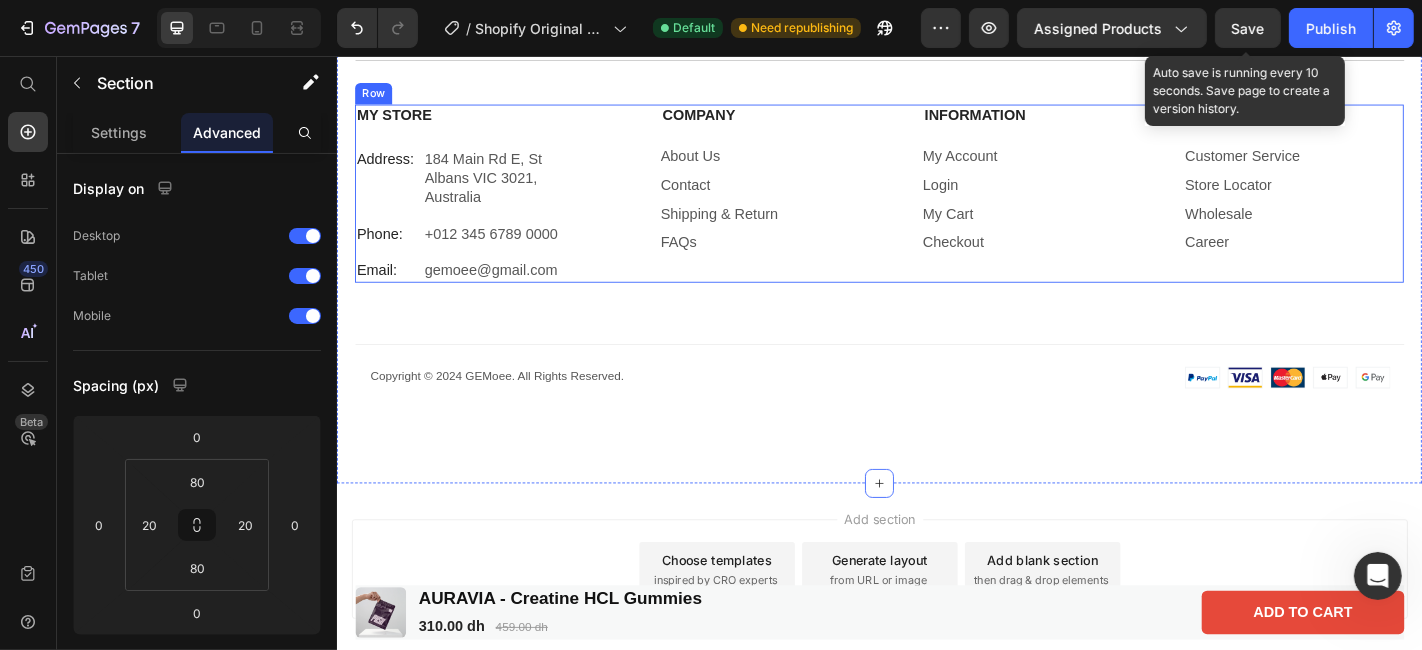 scroll, scrollTop: 5461, scrollLeft: 0, axis: vertical 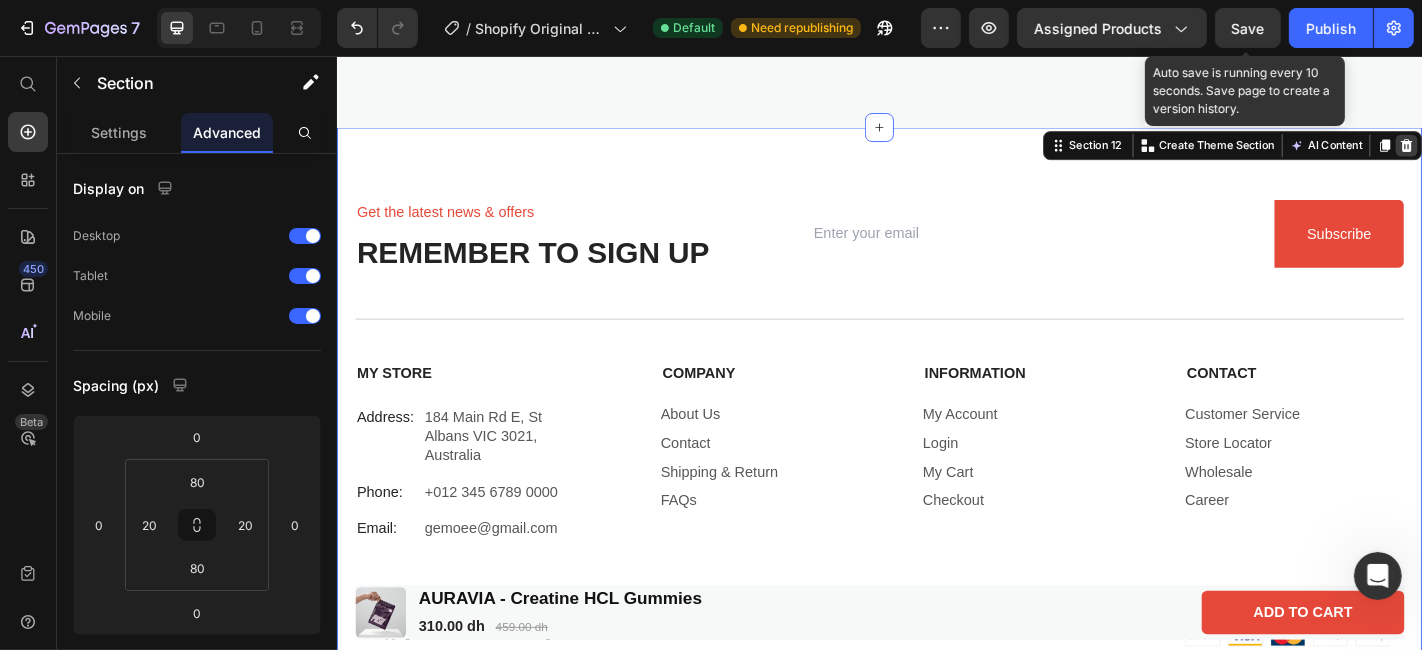 click 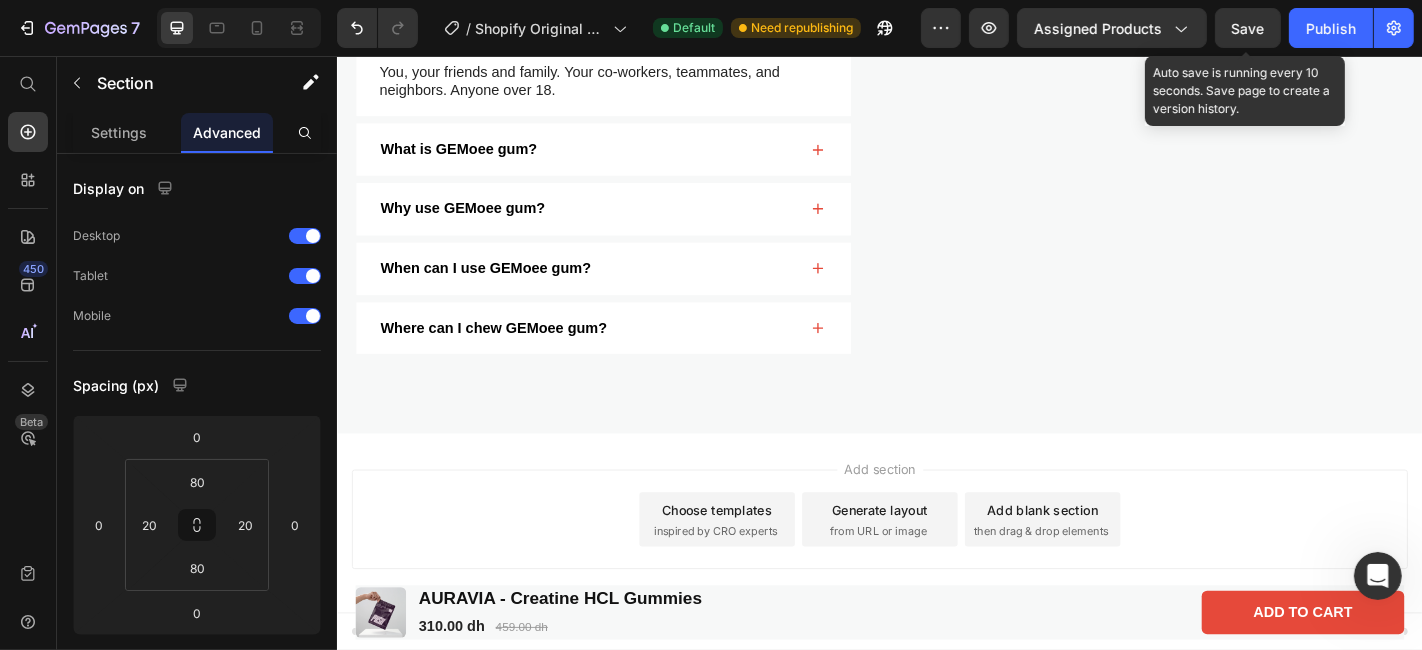 scroll, scrollTop: 4782, scrollLeft: 0, axis: vertical 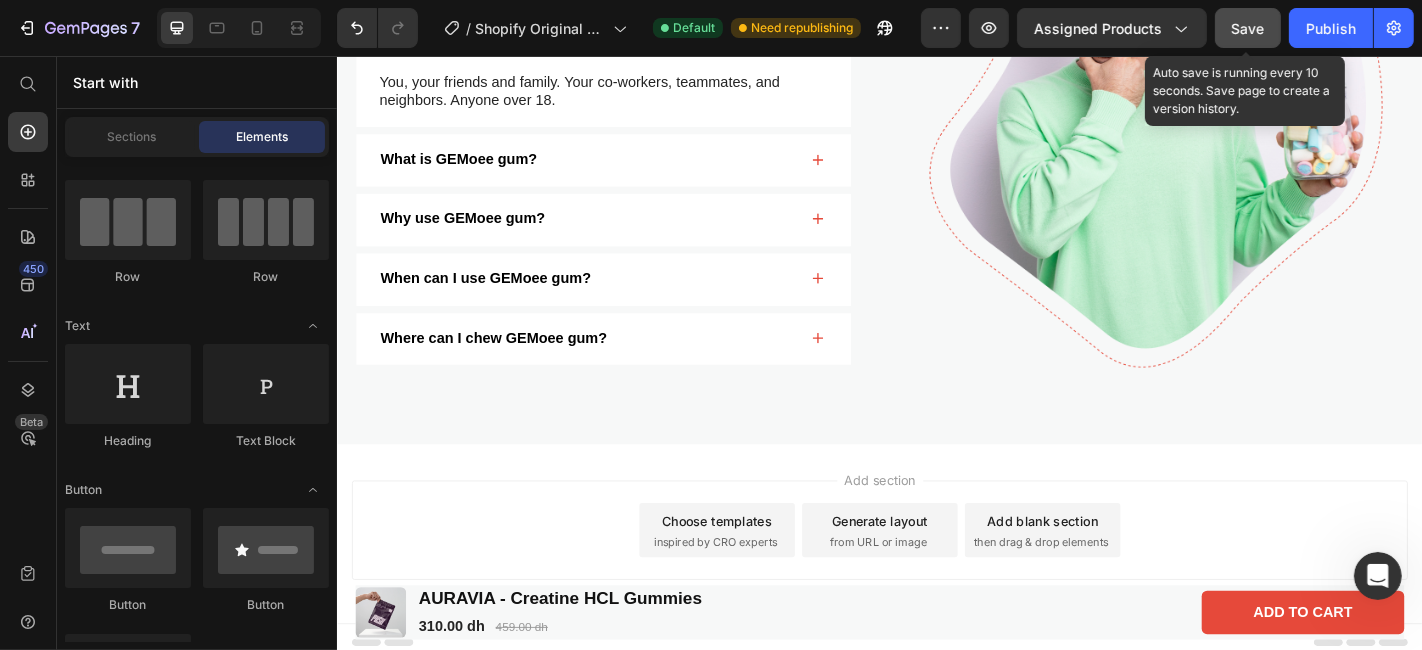 click on "Save" at bounding box center (1248, 28) 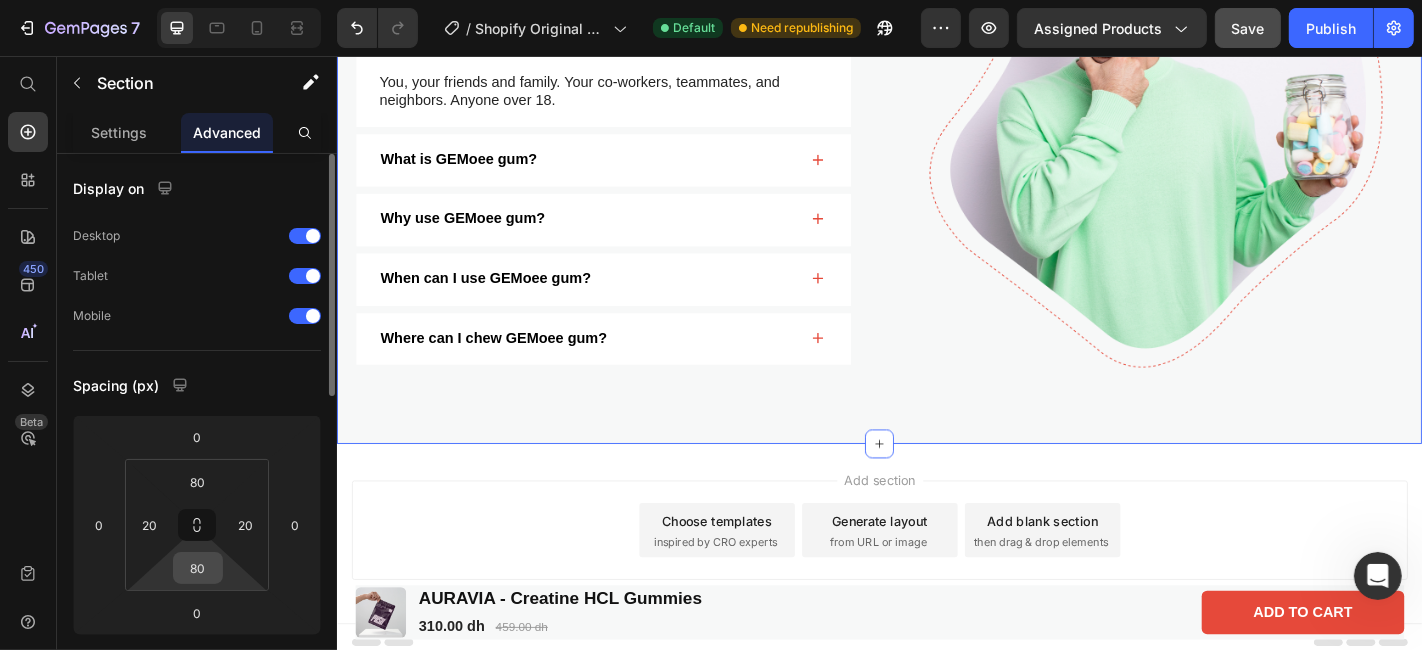 click on "80" at bounding box center (198, 568) 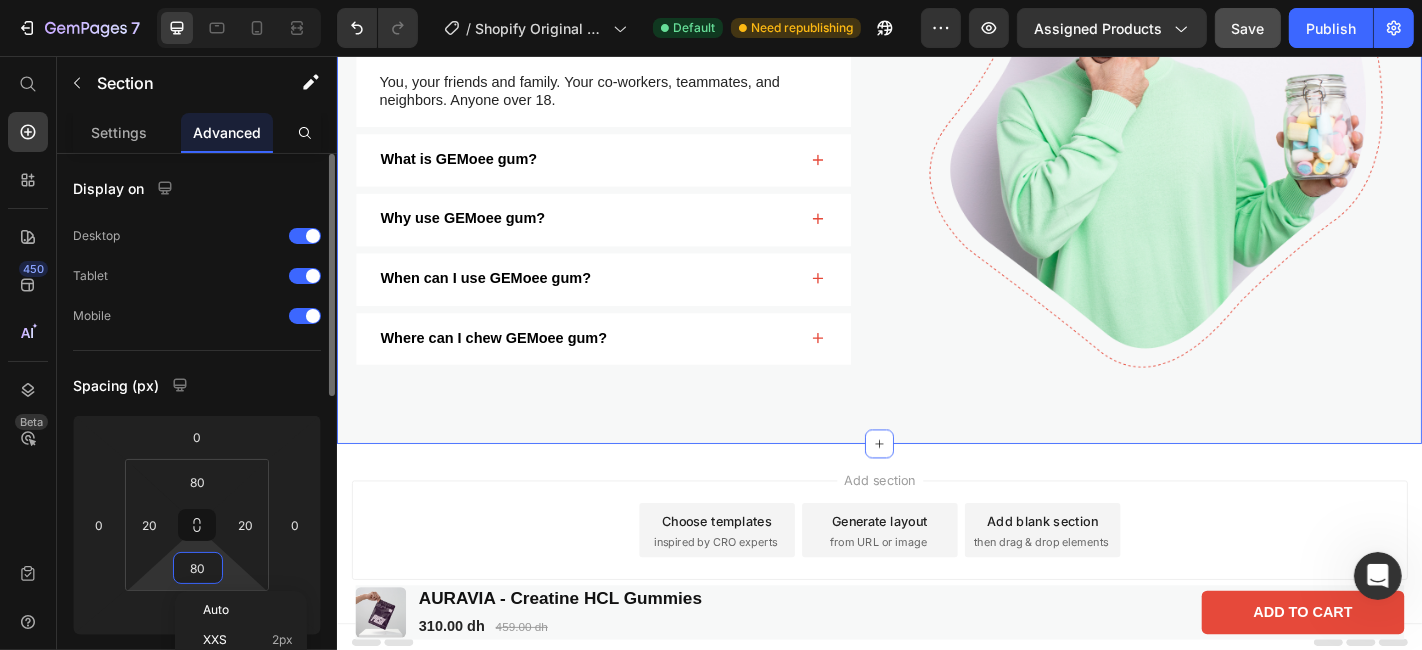 click on "80" at bounding box center (198, 568) 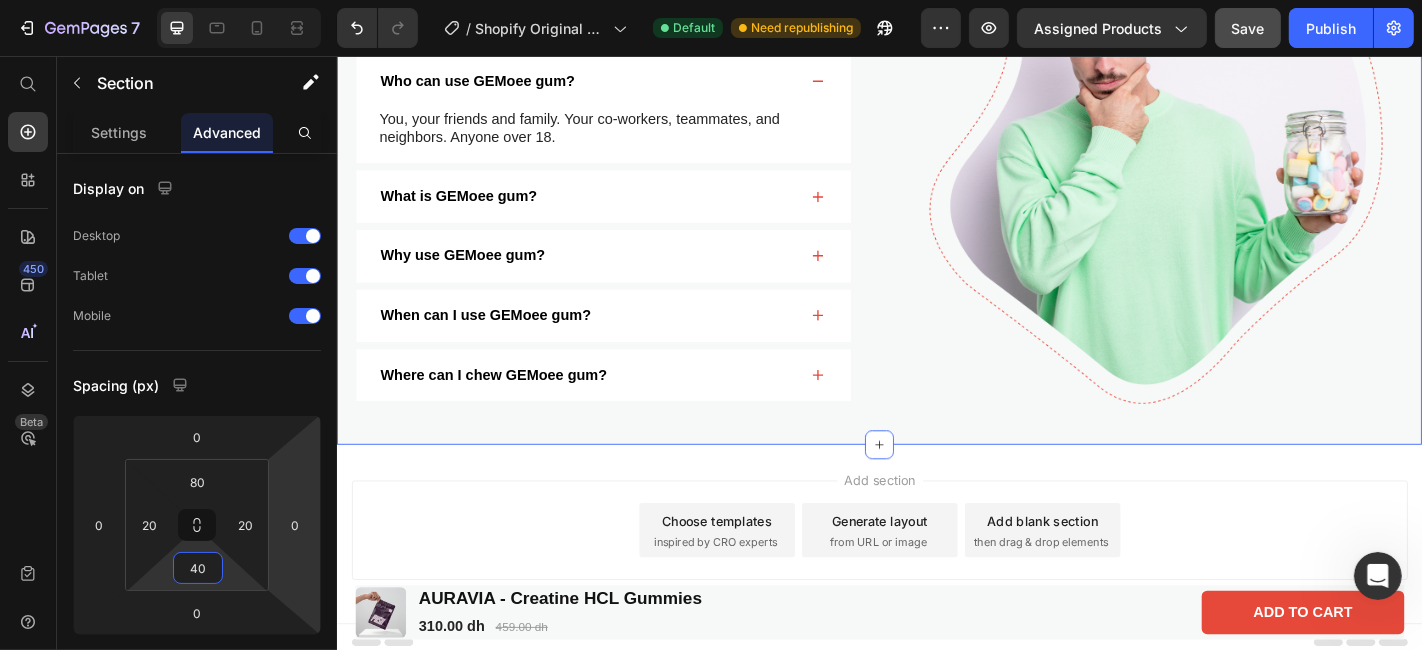 scroll, scrollTop: 4371, scrollLeft: 0, axis: vertical 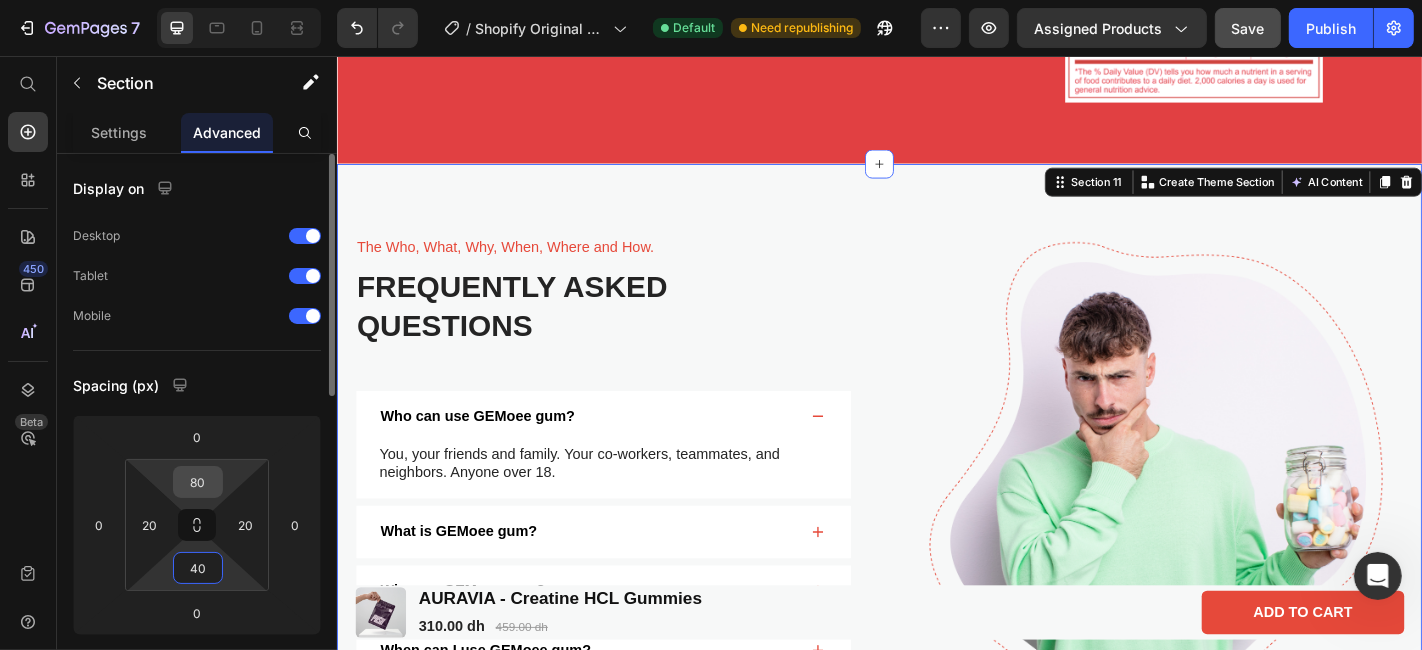 type on "40" 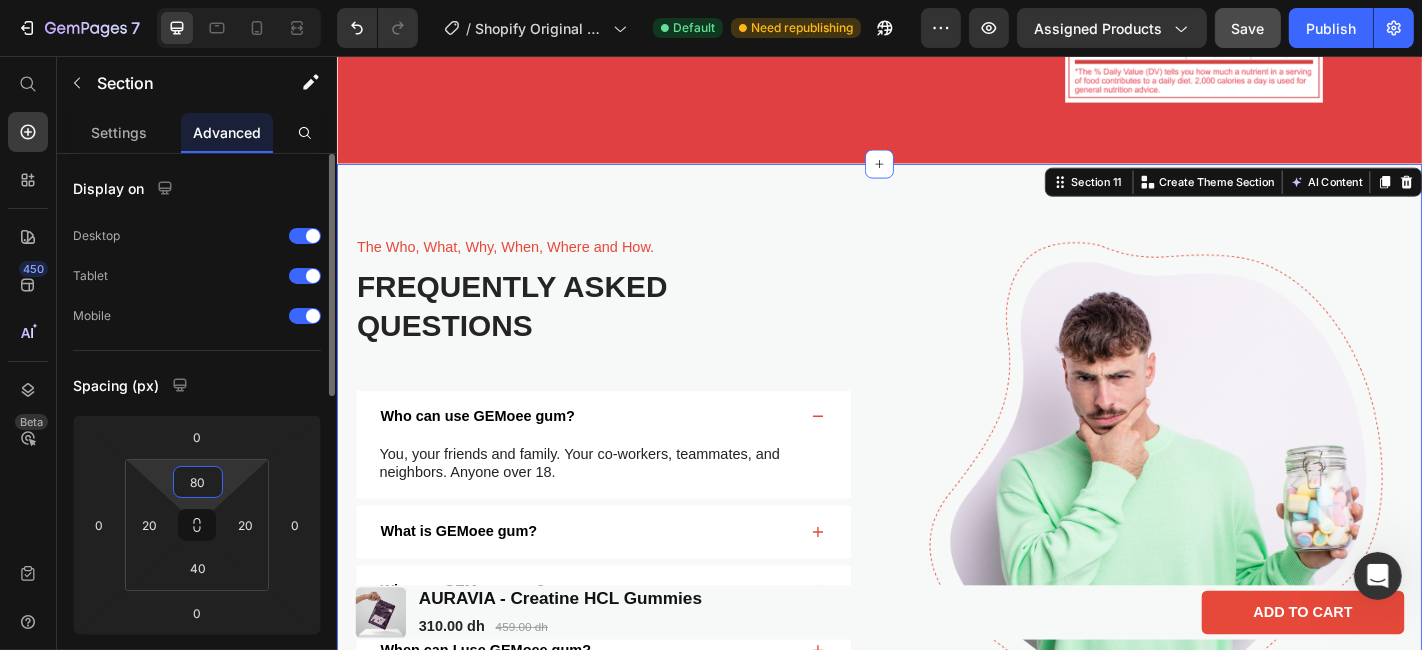 click on "80" at bounding box center (198, 482) 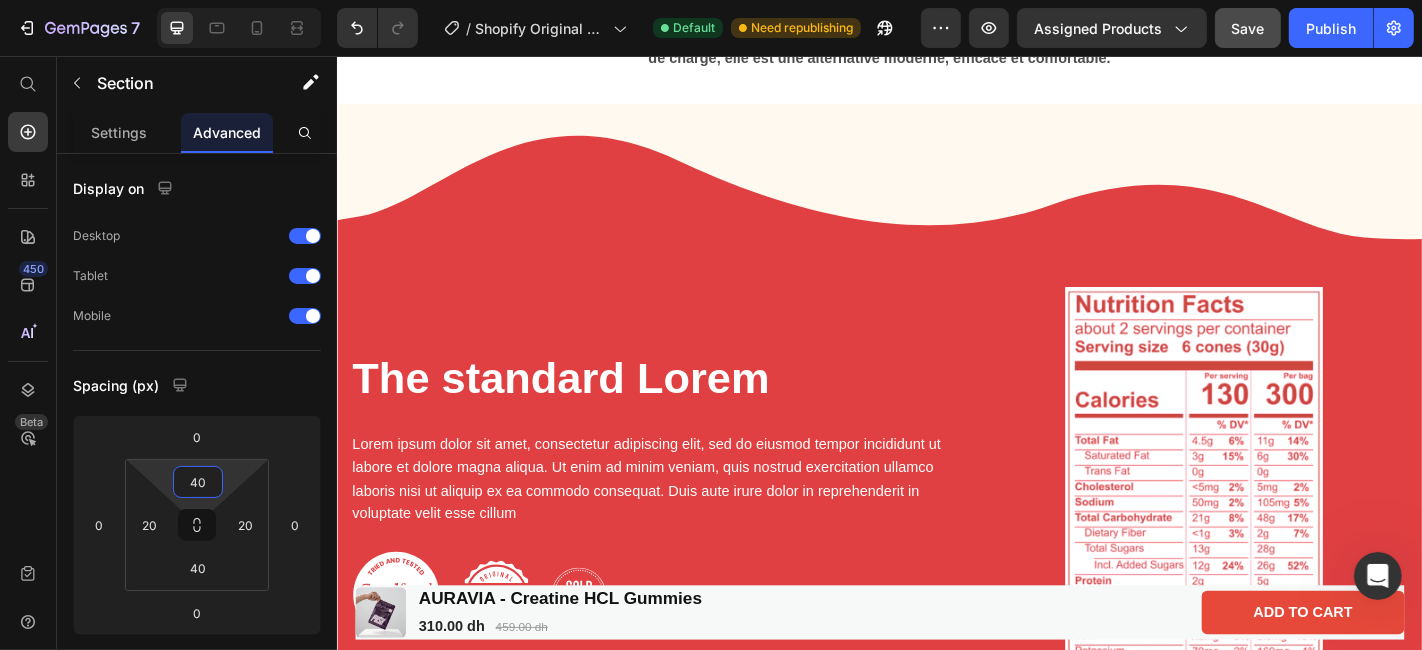 scroll, scrollTop: 3706, scrollLeft: 0, axis: vertical 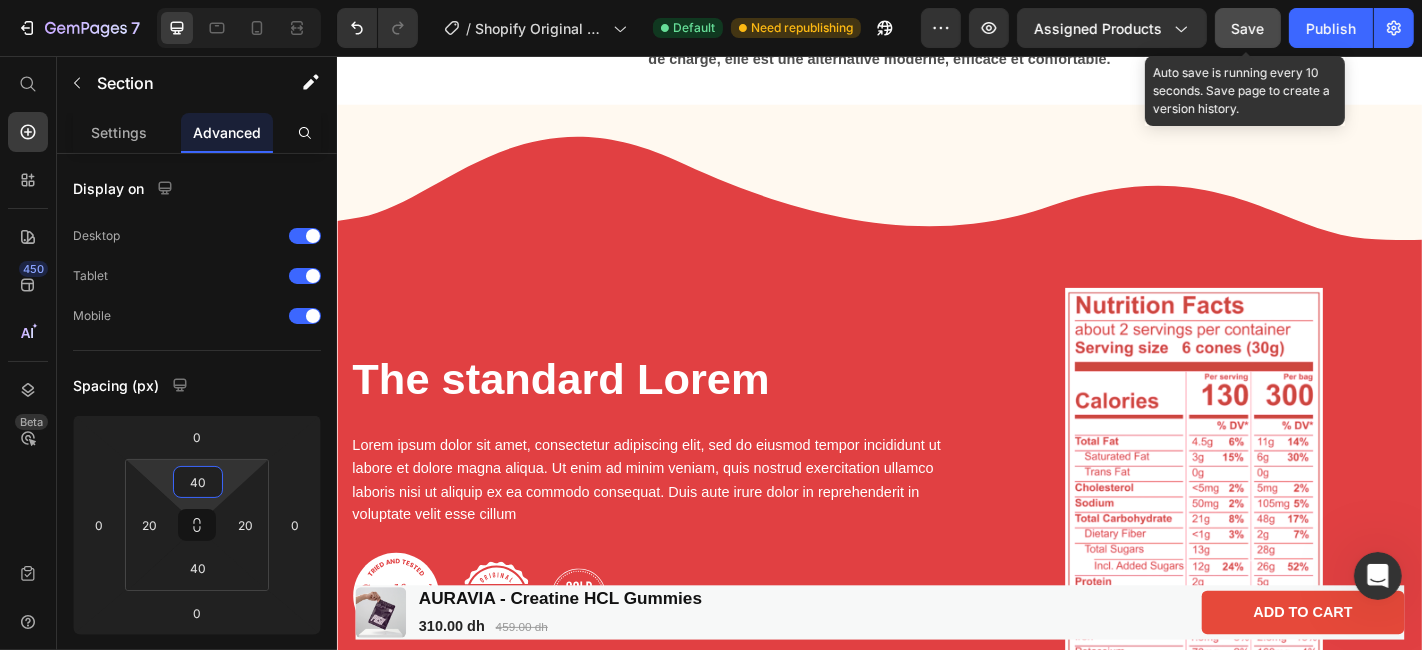 type on "40" 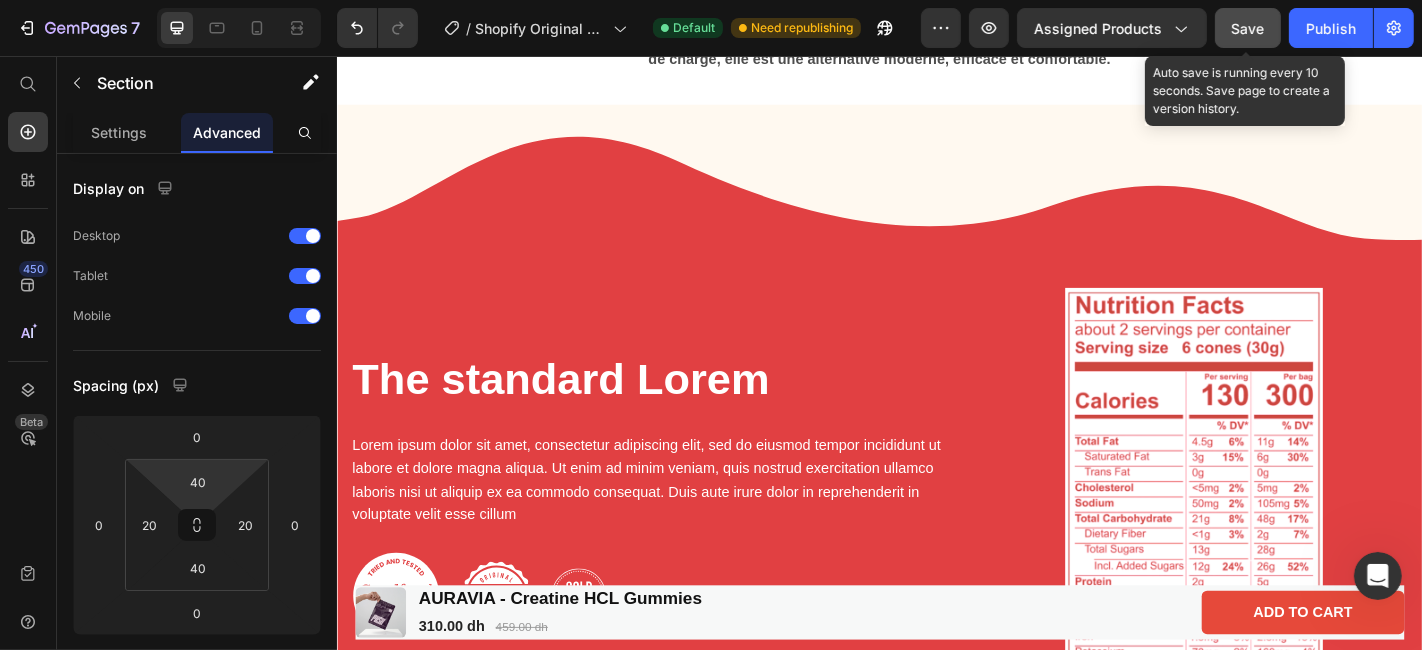 click on "Save" 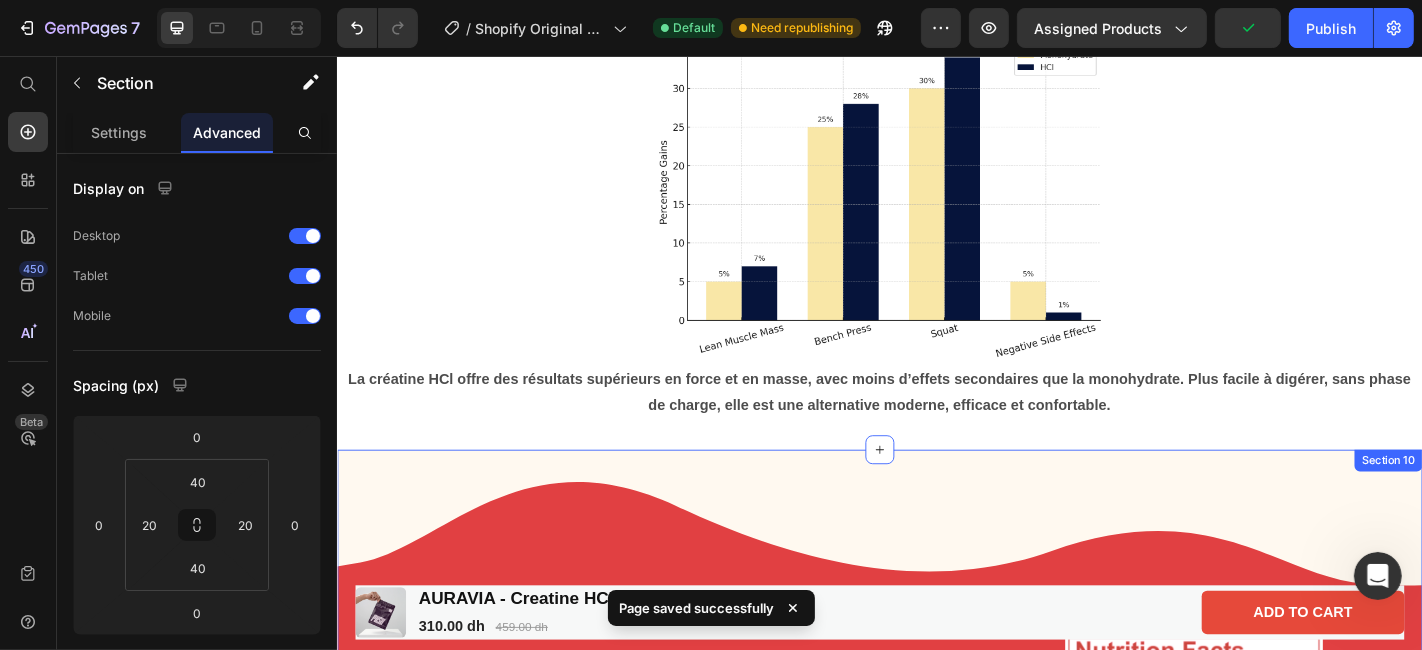 scroll, scrollTop: 3328, scrollLeft: 0, axis: vertical 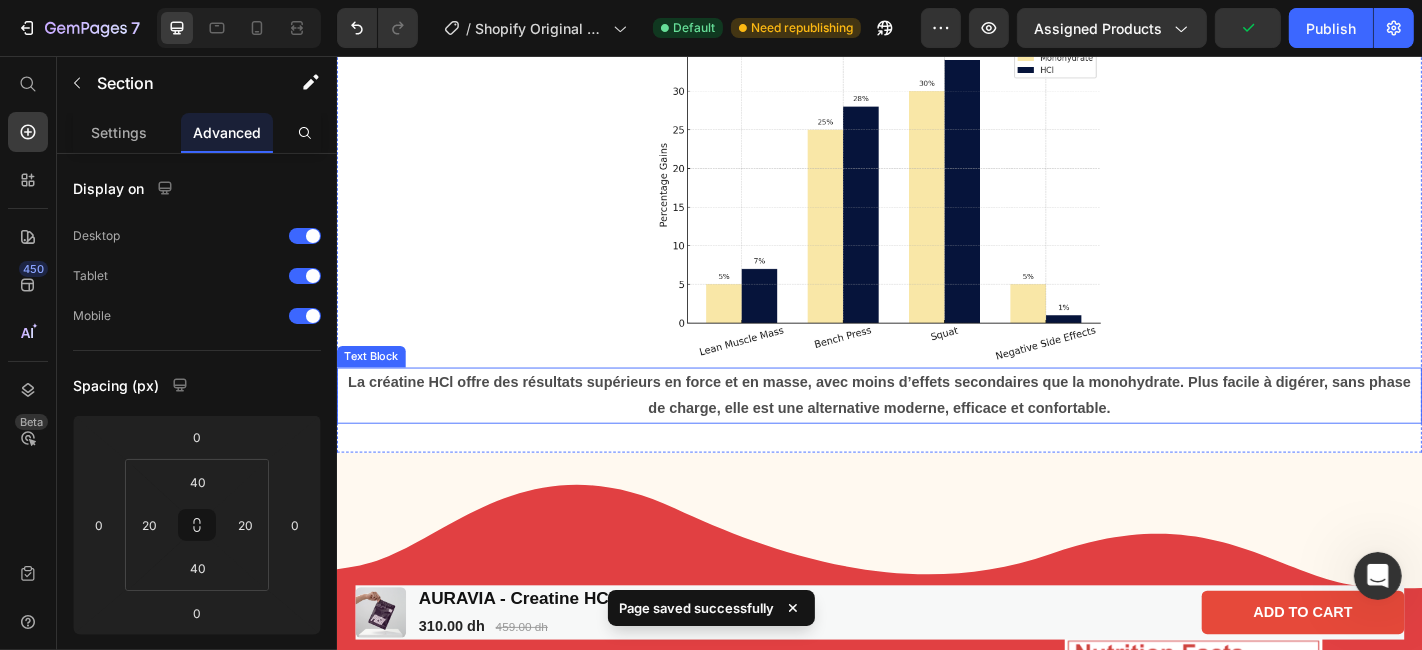 click on "La créatine HCl offre des résultats supérieurs en force et en masse, avec moins d’effets secondaires que la monohydrate. Plus facile à digérer, sans phase de charge, elle est une alternative moderne, efficace et confortable." at bounding box center (936, 431) 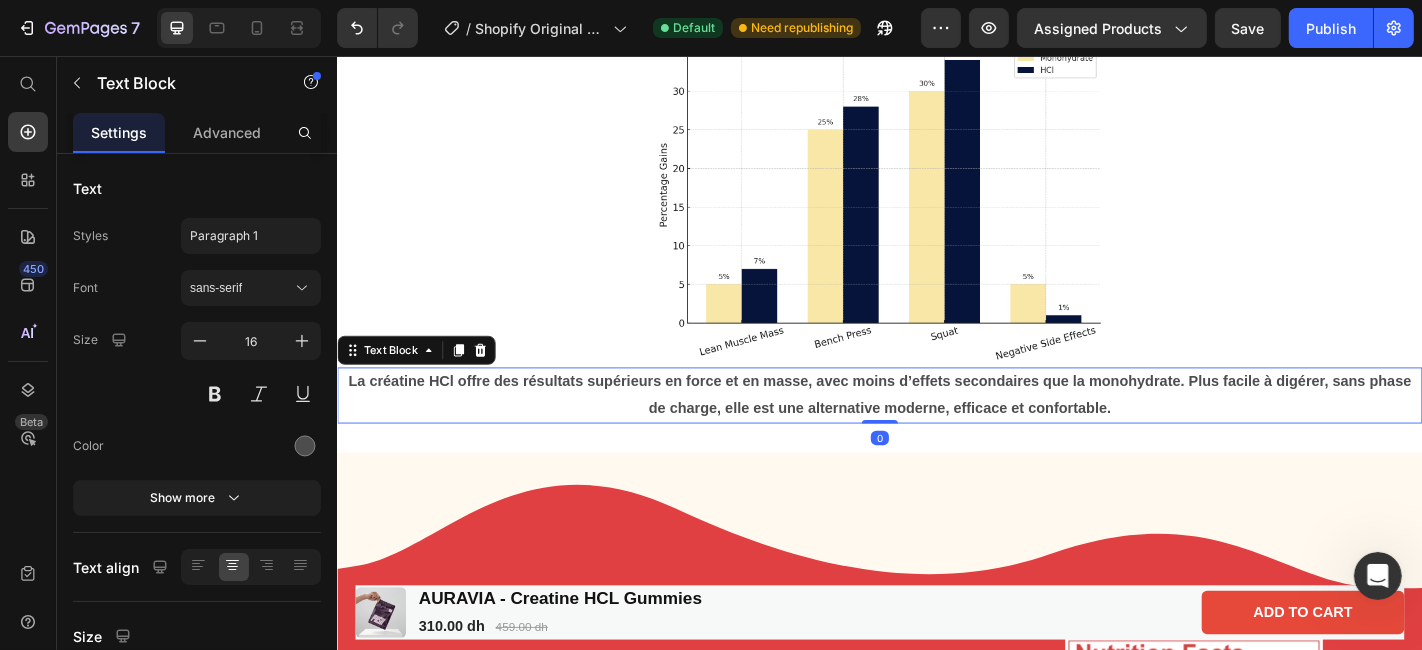 drag, startPoint x: 923, startPoint y: 453, endPoint x: 926, endPoint y: 422, distance: 31.144823 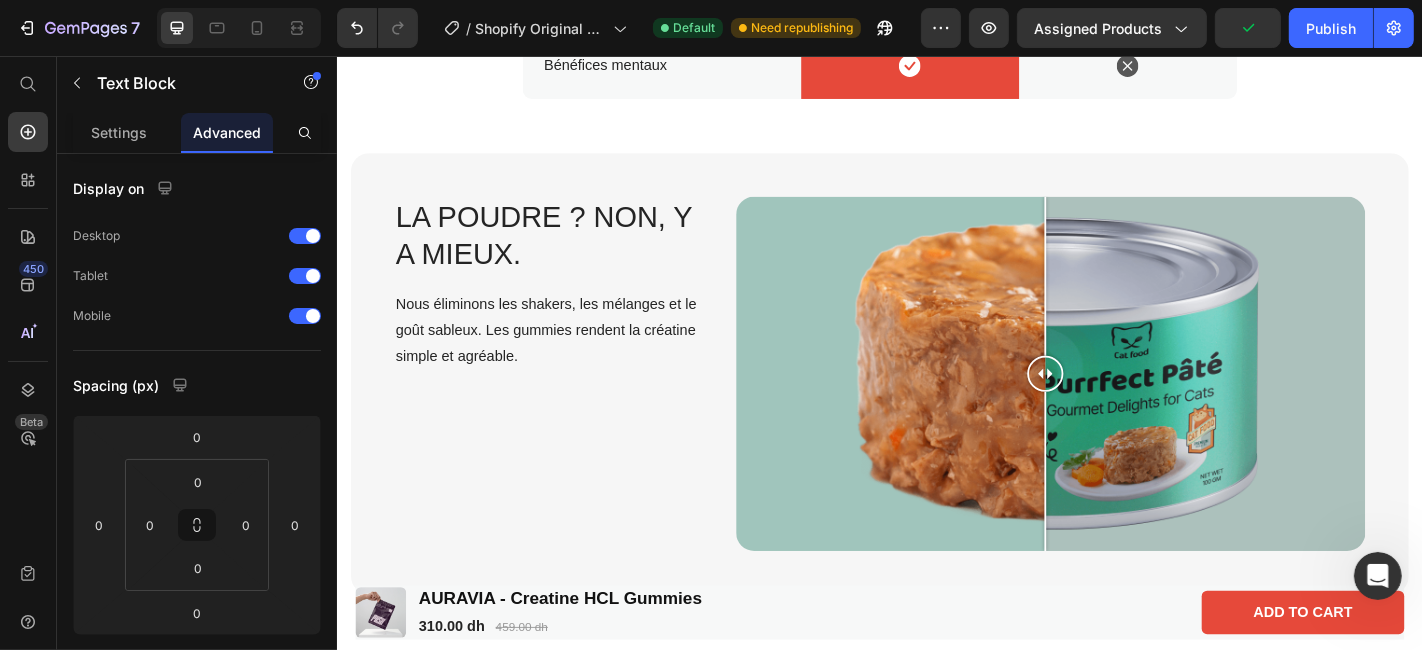 scroll, scrollTop: 2496, scrollLeft: 0, axis: vertical 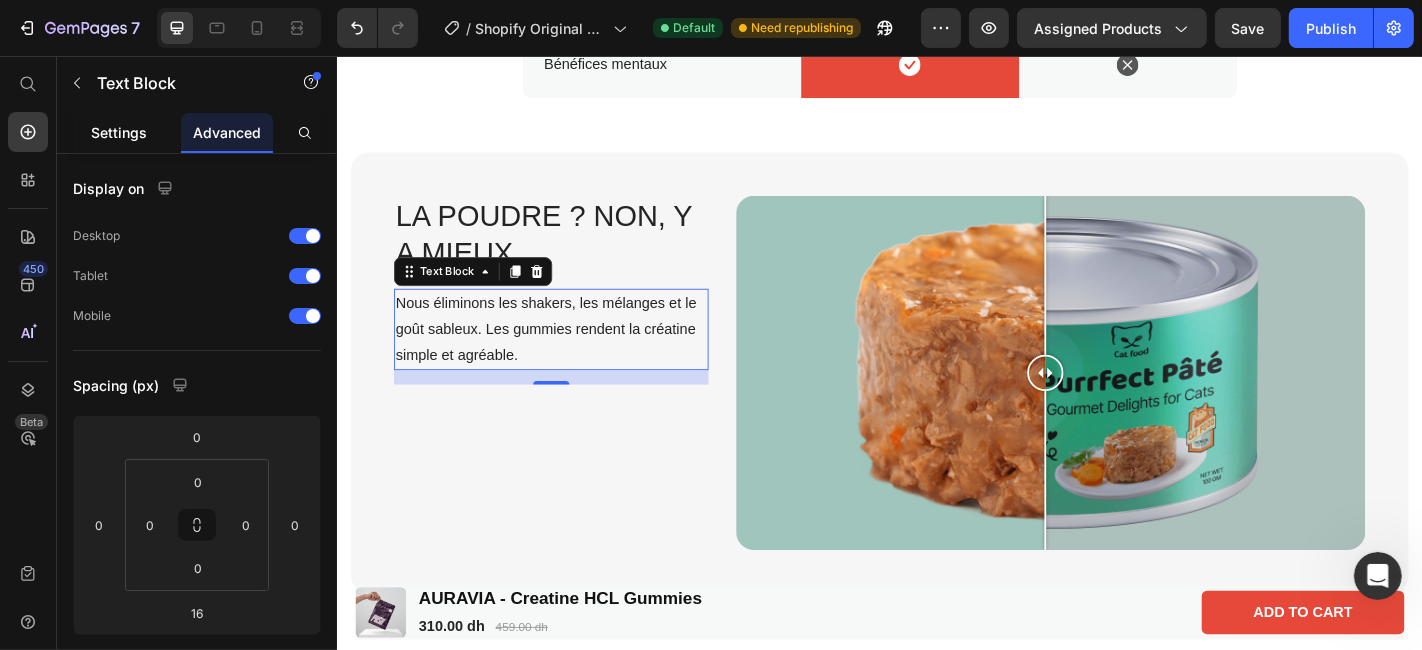 click on "Settings" at bounding box center [119, 132] 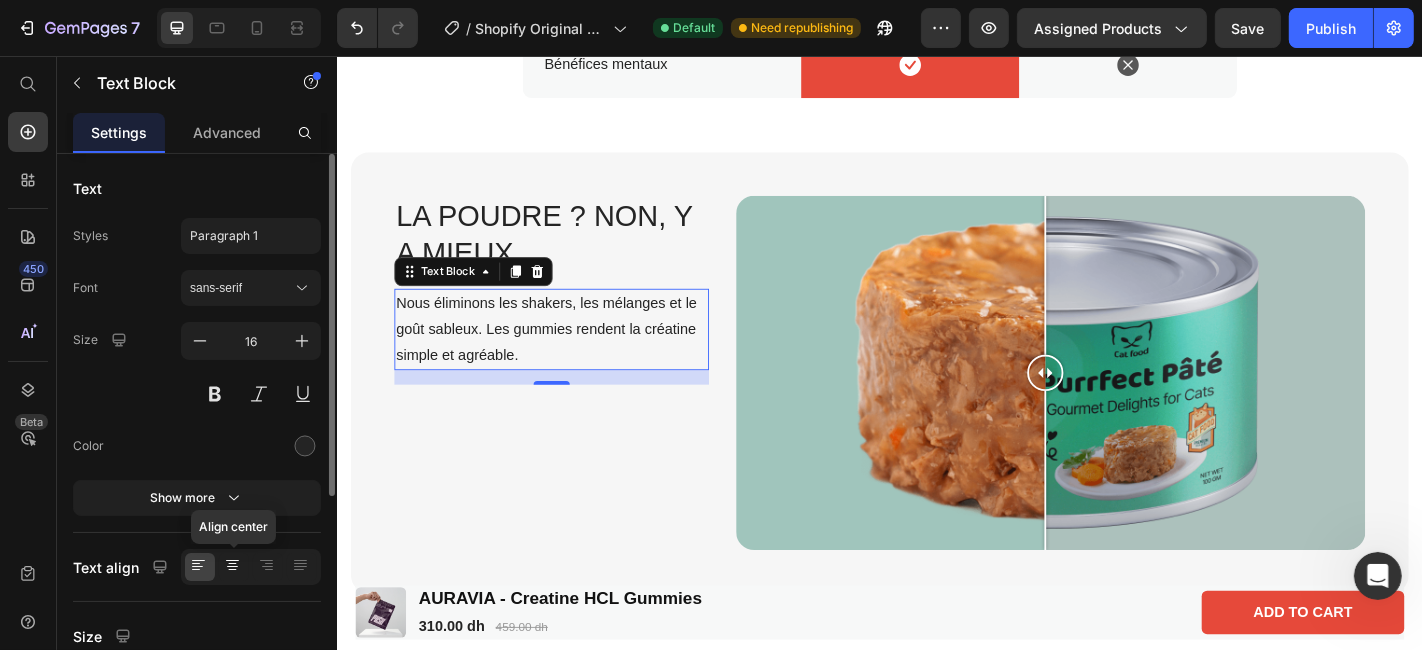 click 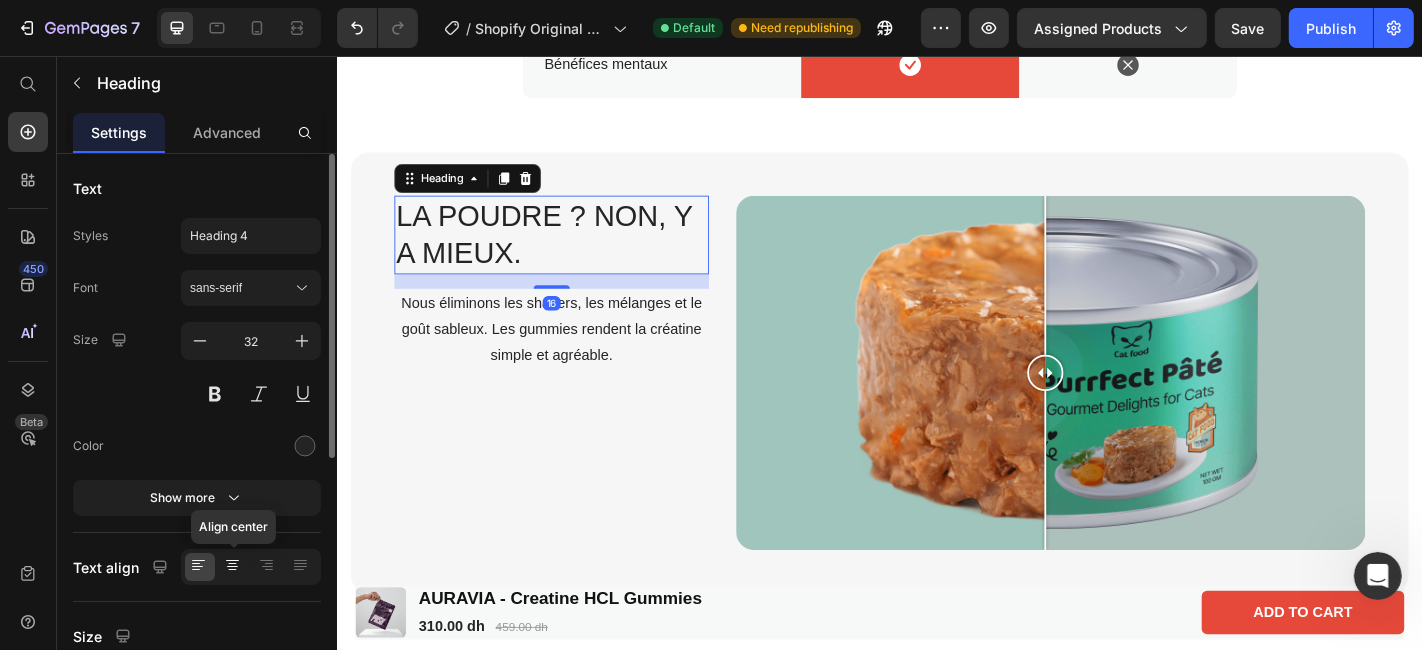 click 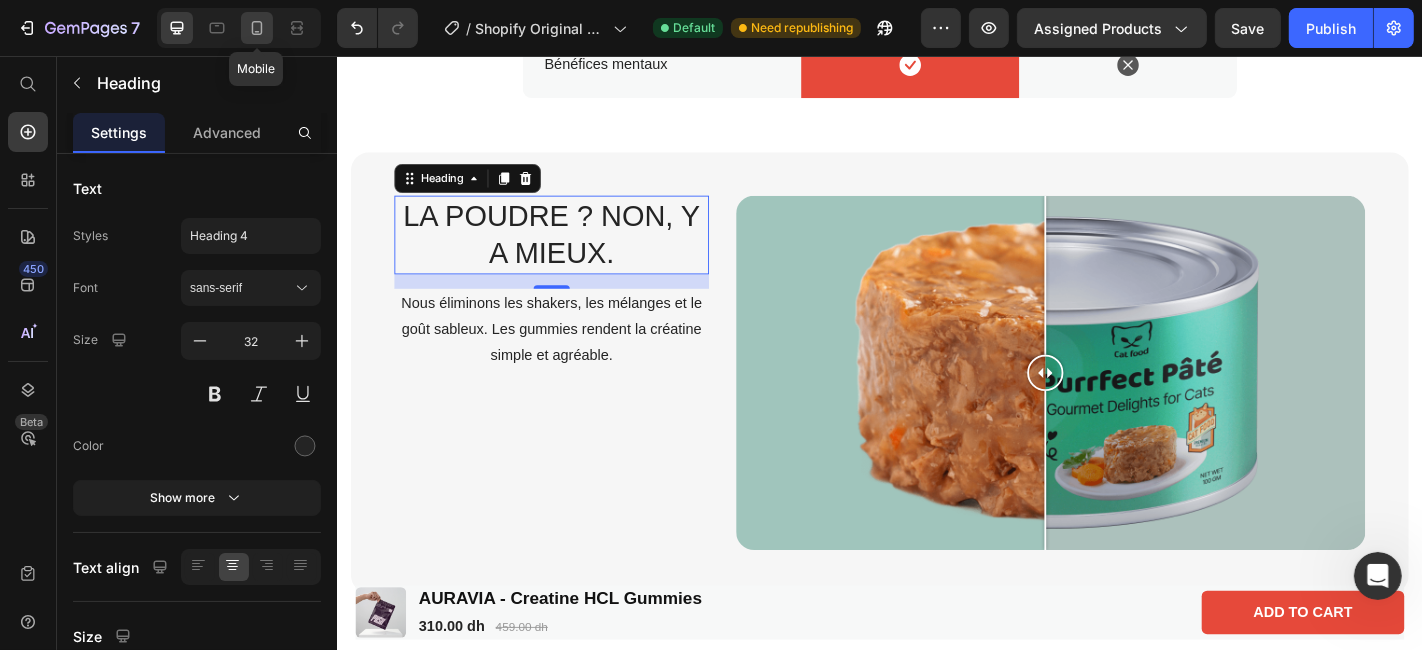 click 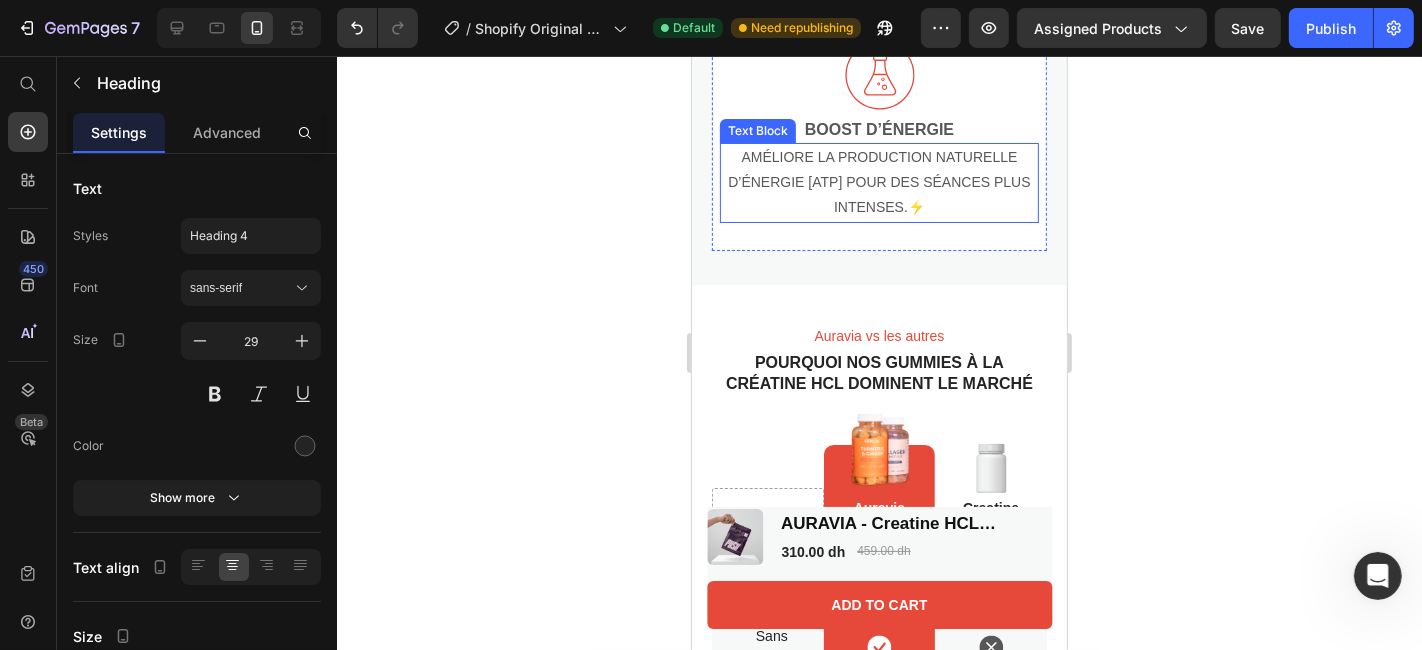 scroll, scrollTop: 2408, scrollLeft: 0, axis: vertical 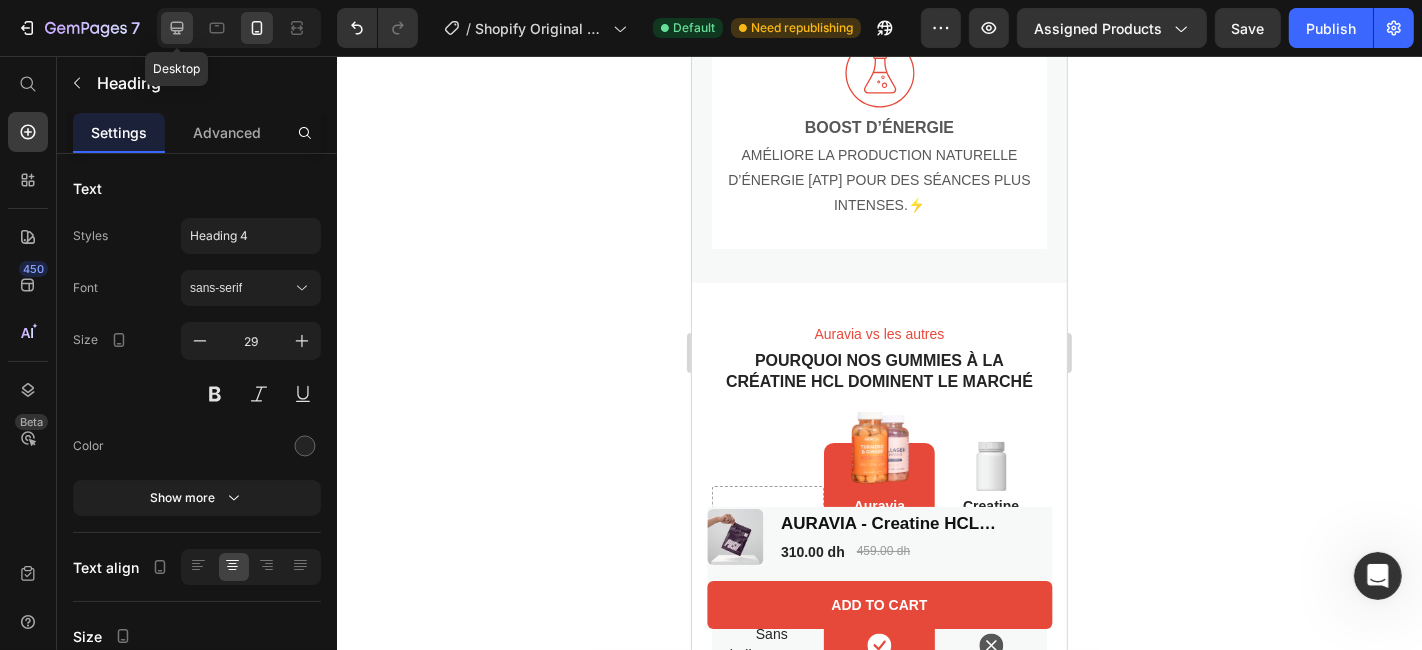 click 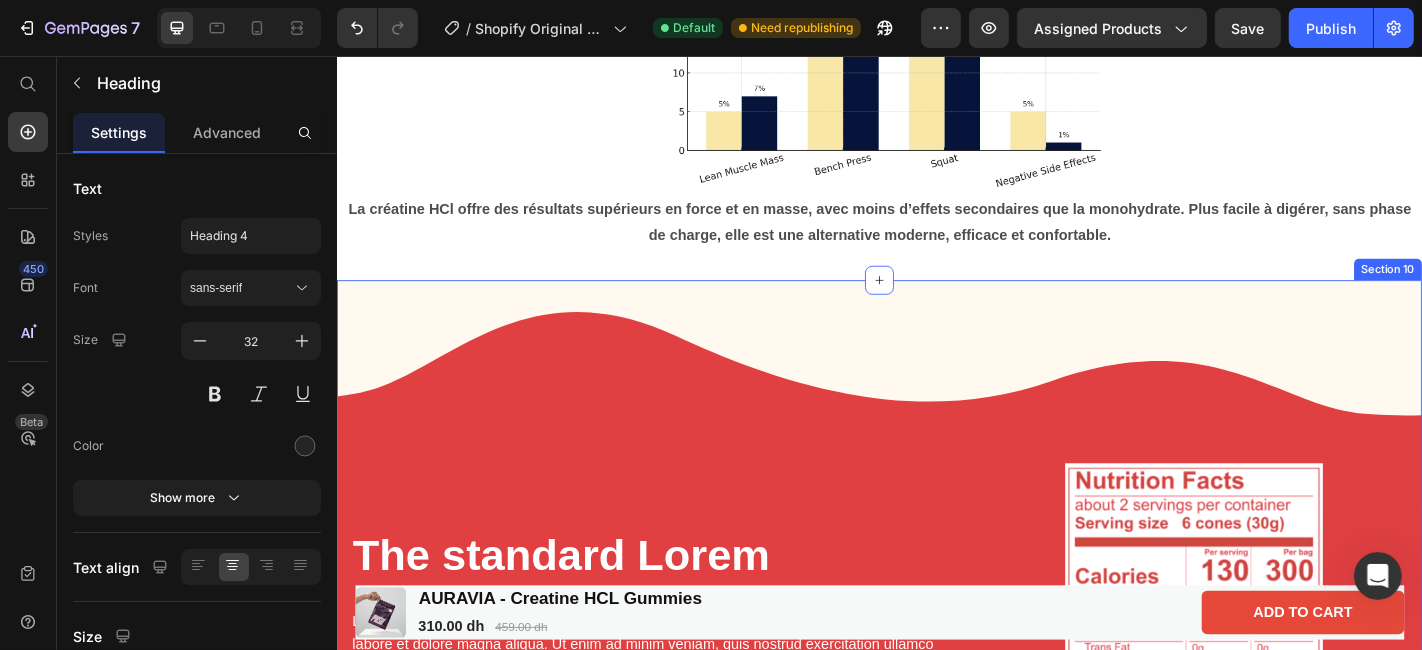 scroll, scrollTop: 3730, scrollLeft: 0, axis: vertical 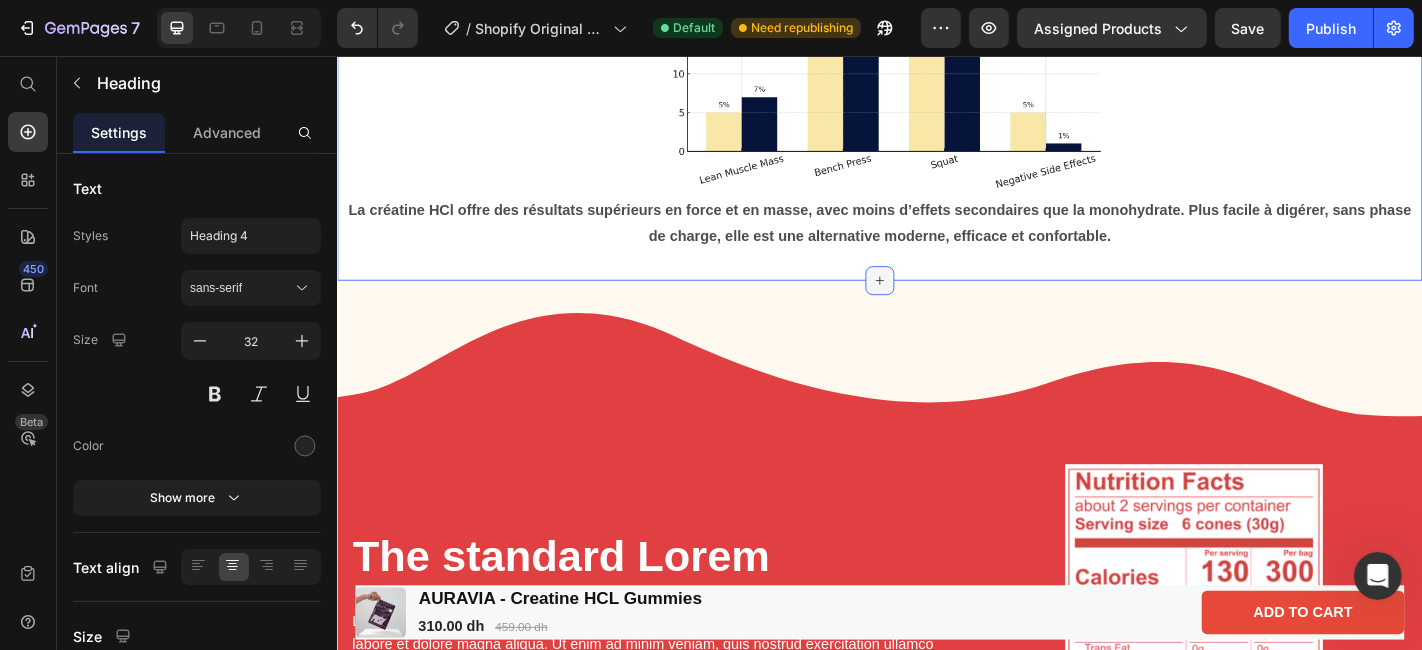 click 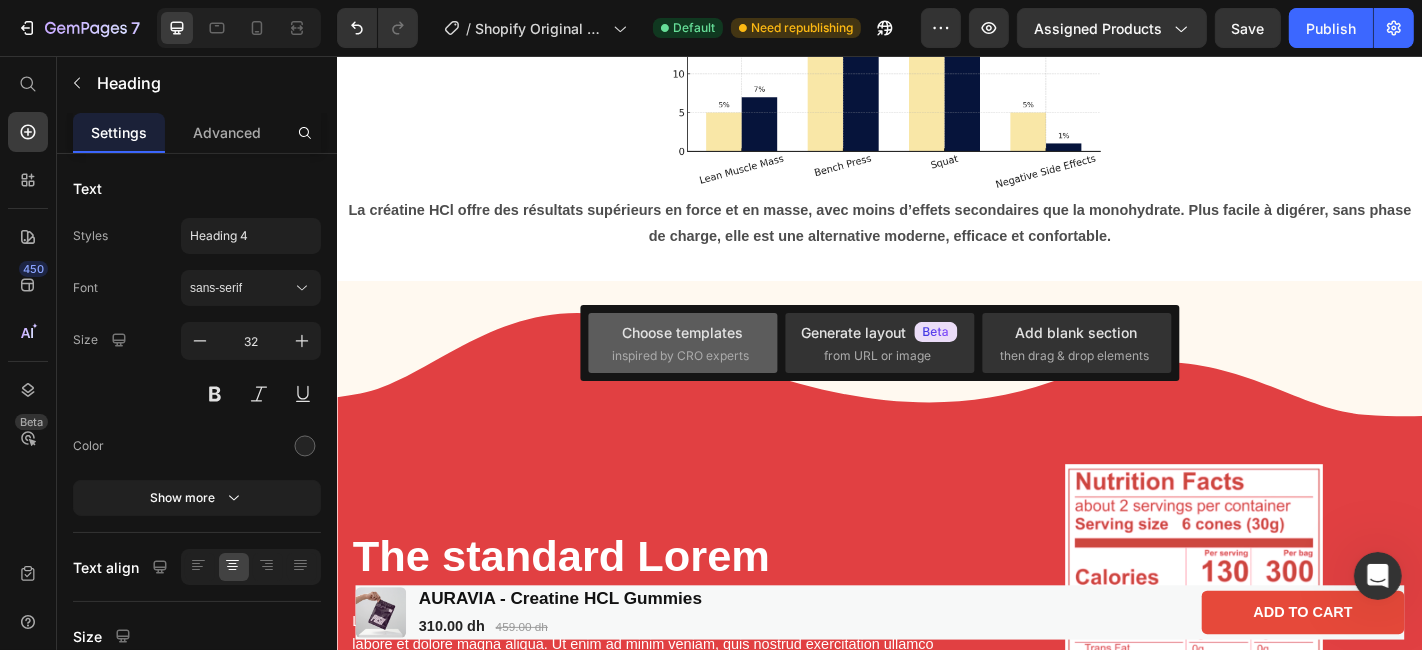 click on "Choose templates" at bounding box center (682, 332) 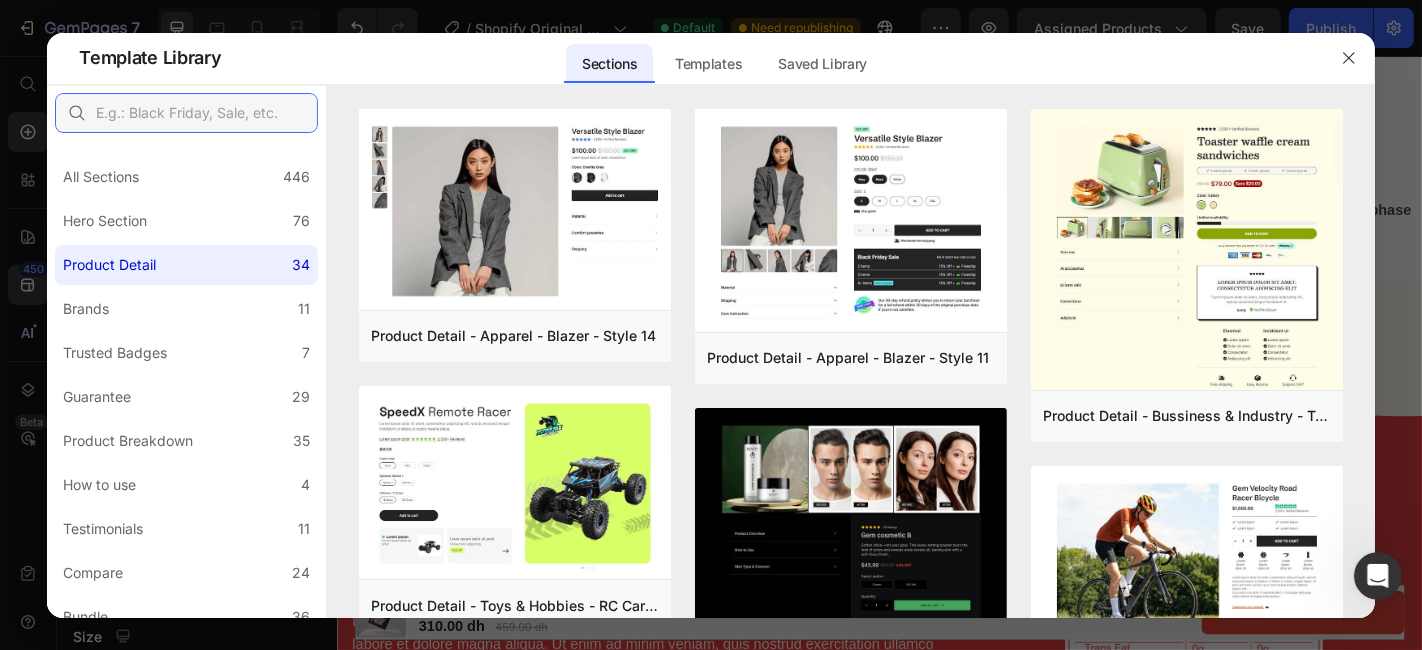 click at bounding box center (186, 113) 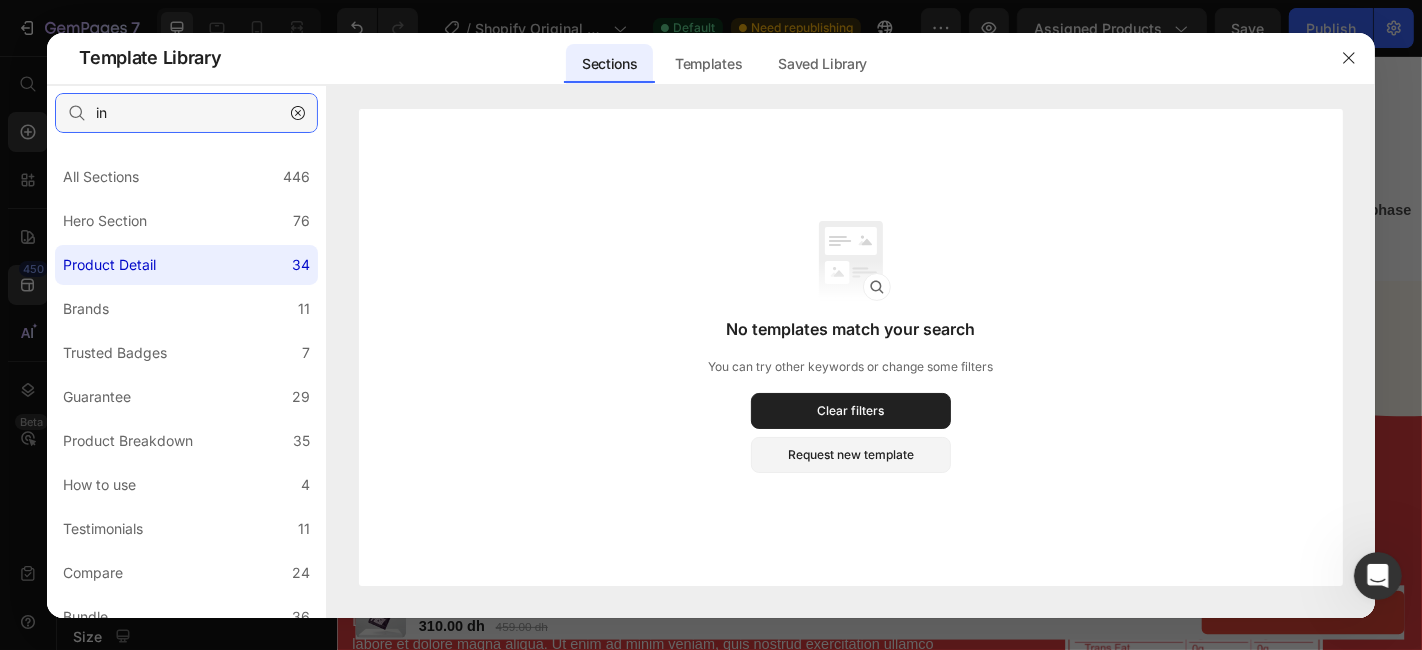 type on "i" 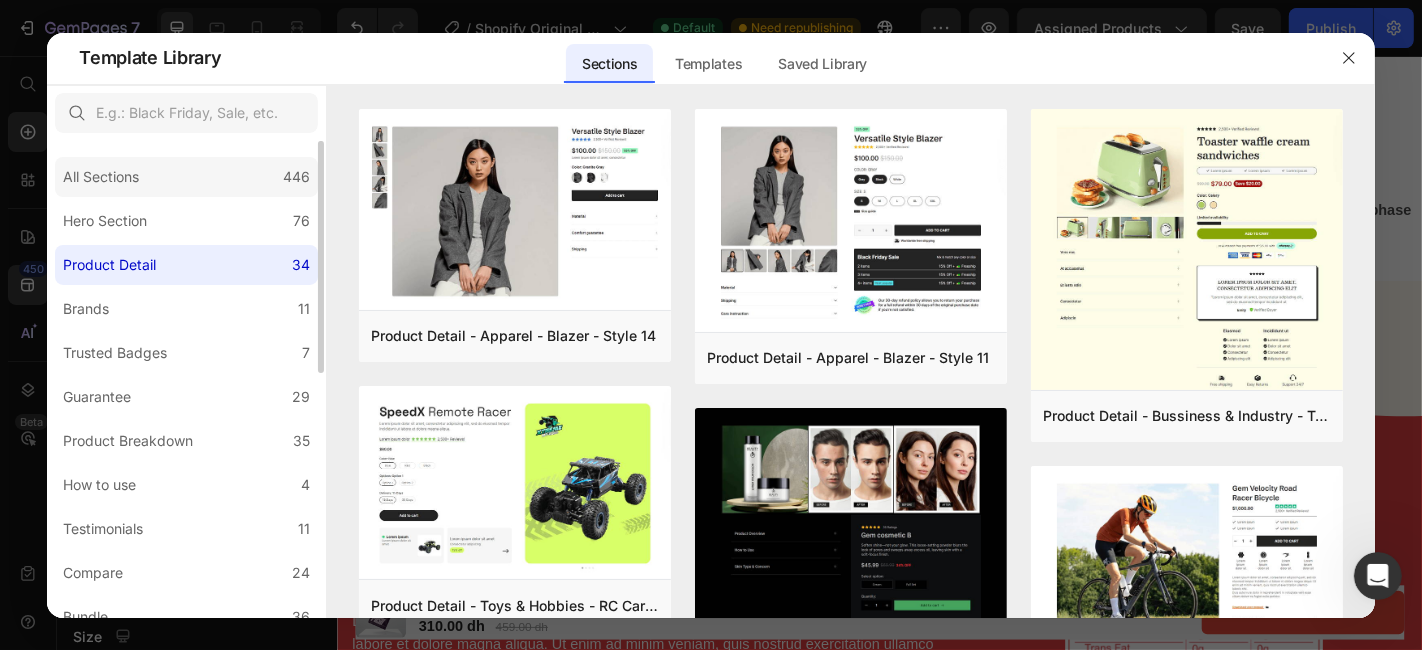 click on "All Sections 446" 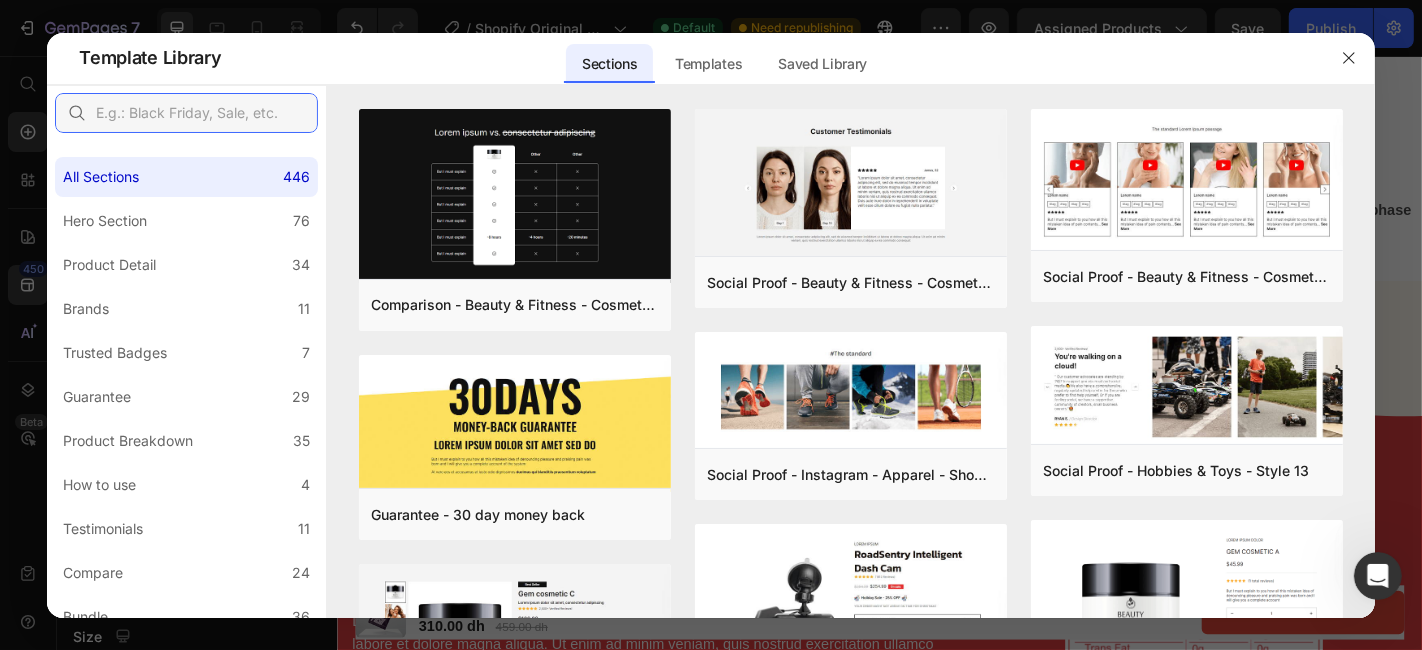 click at bounding box center (186, 113) 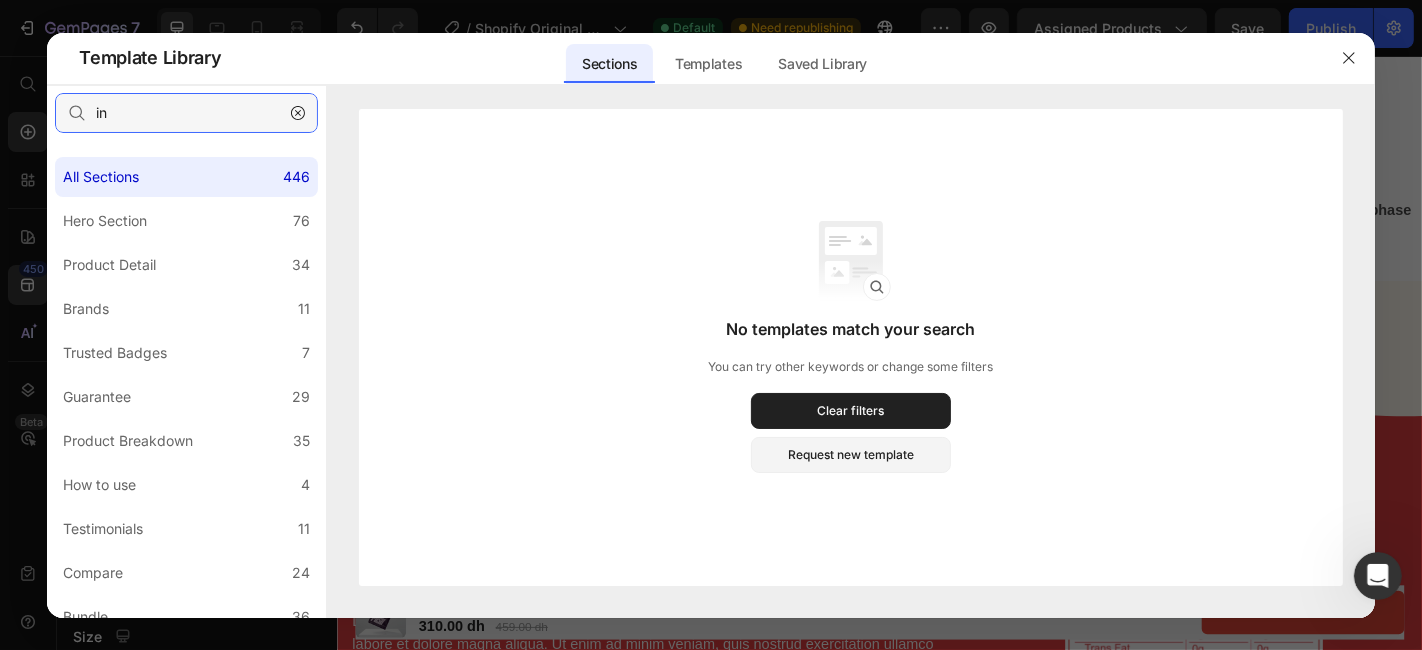 type on "i" 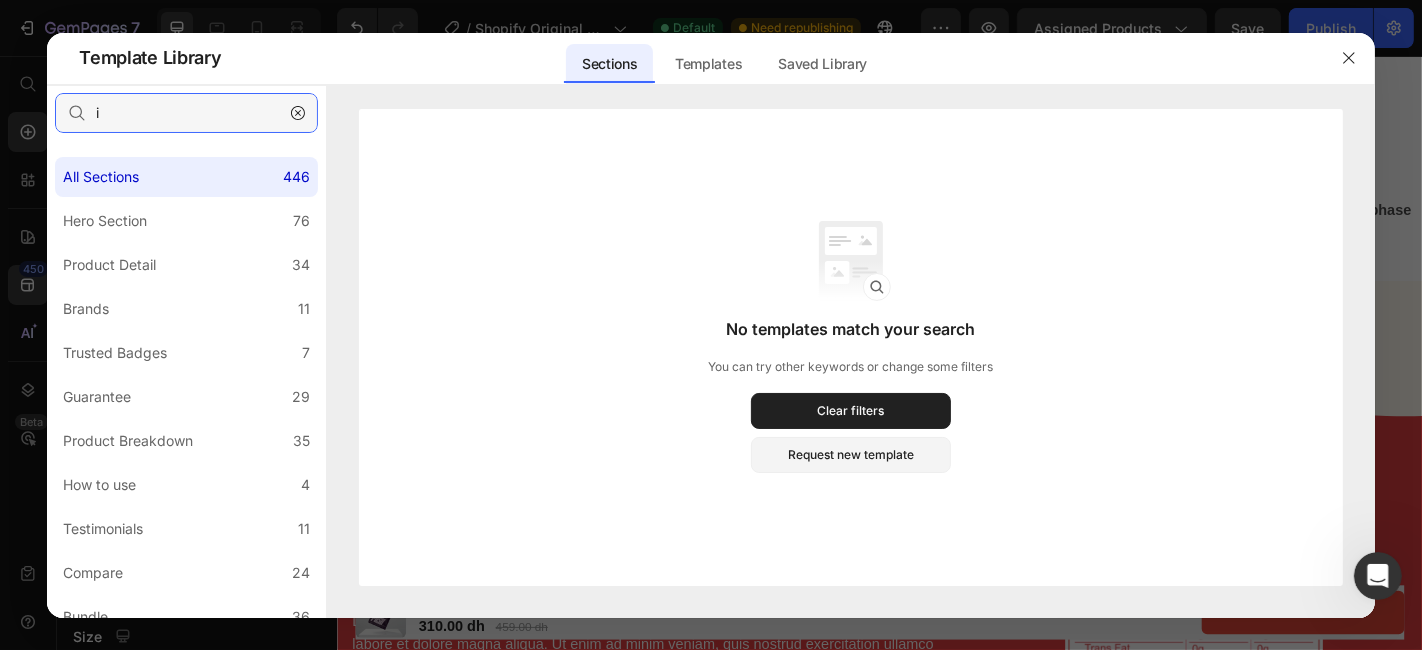 type 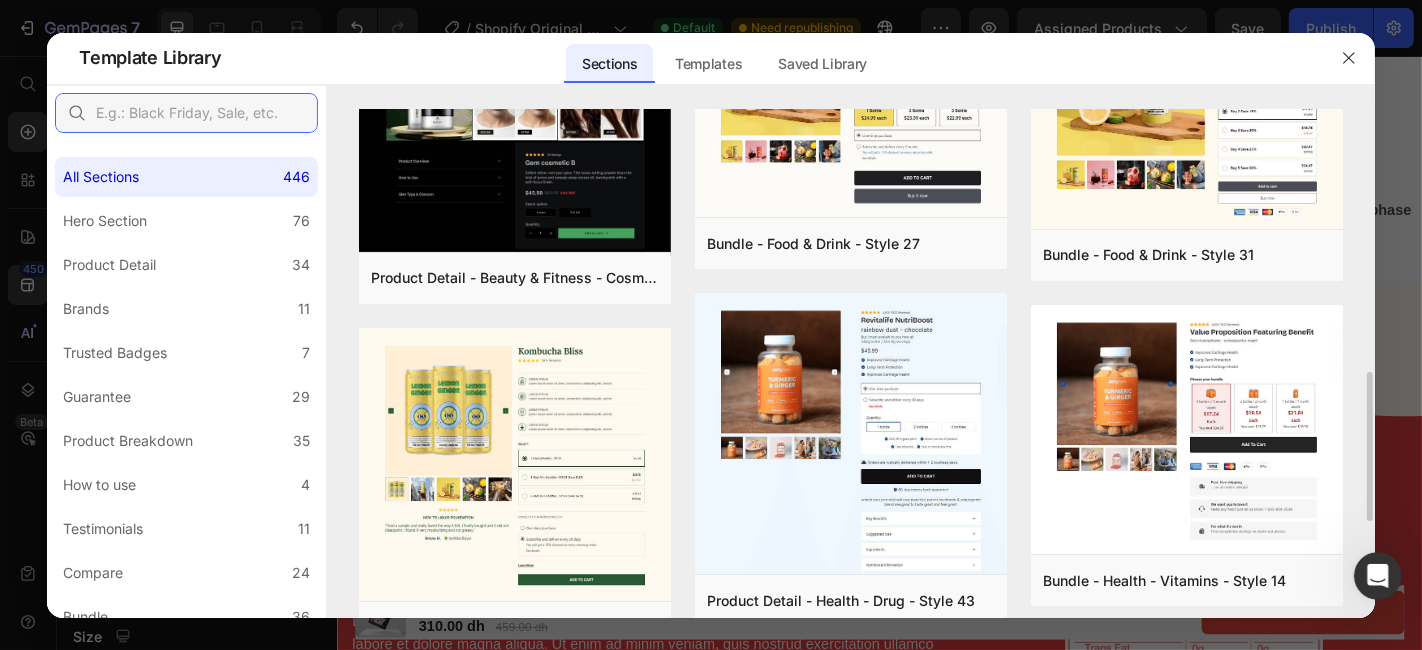 scroll, scrollTop: 888, scrollLeft: 0, axis: vertical 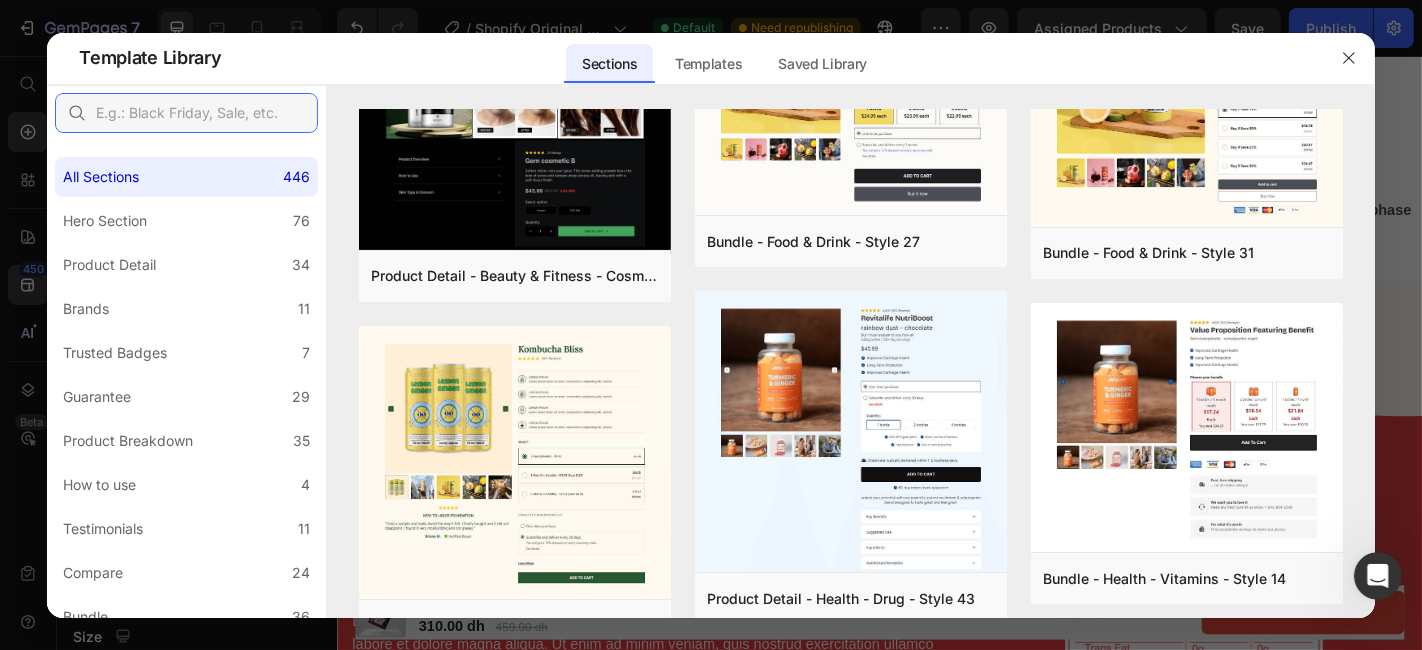 click at bounding box center (186, 113) 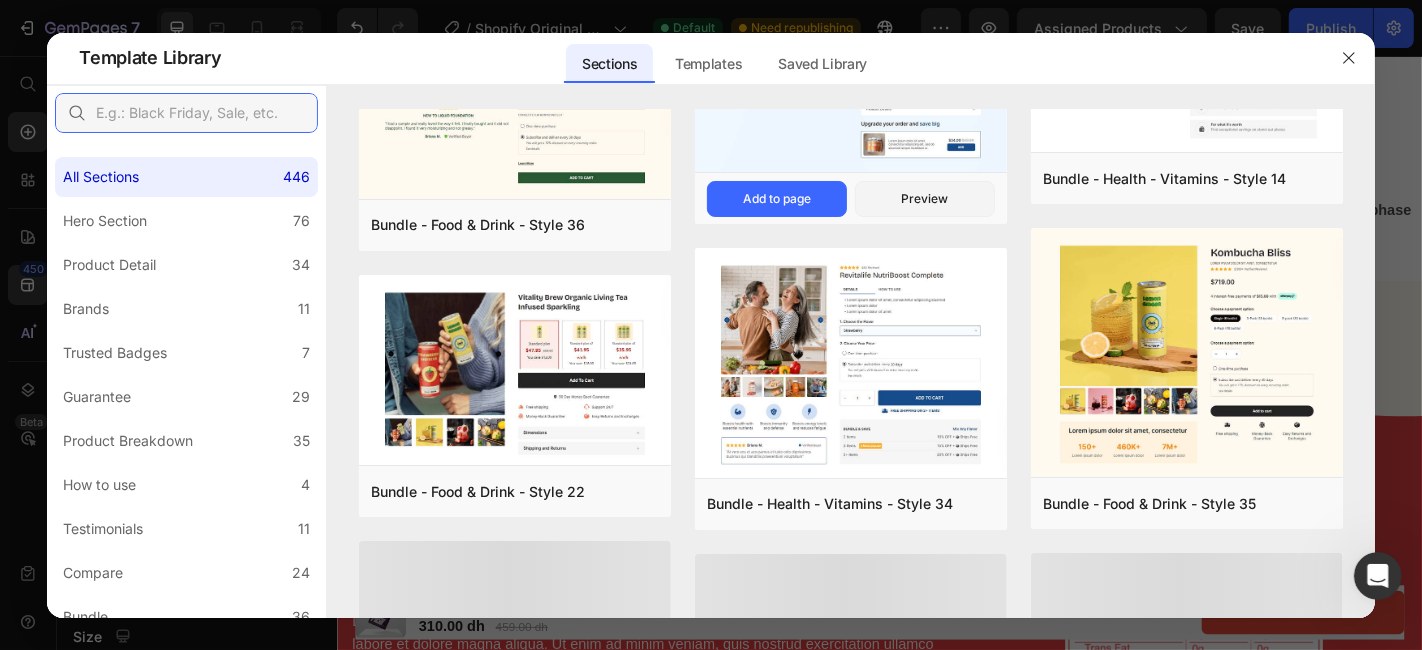 scroll, scrollTop: 888, scrollLeft: 0, axis: vertical 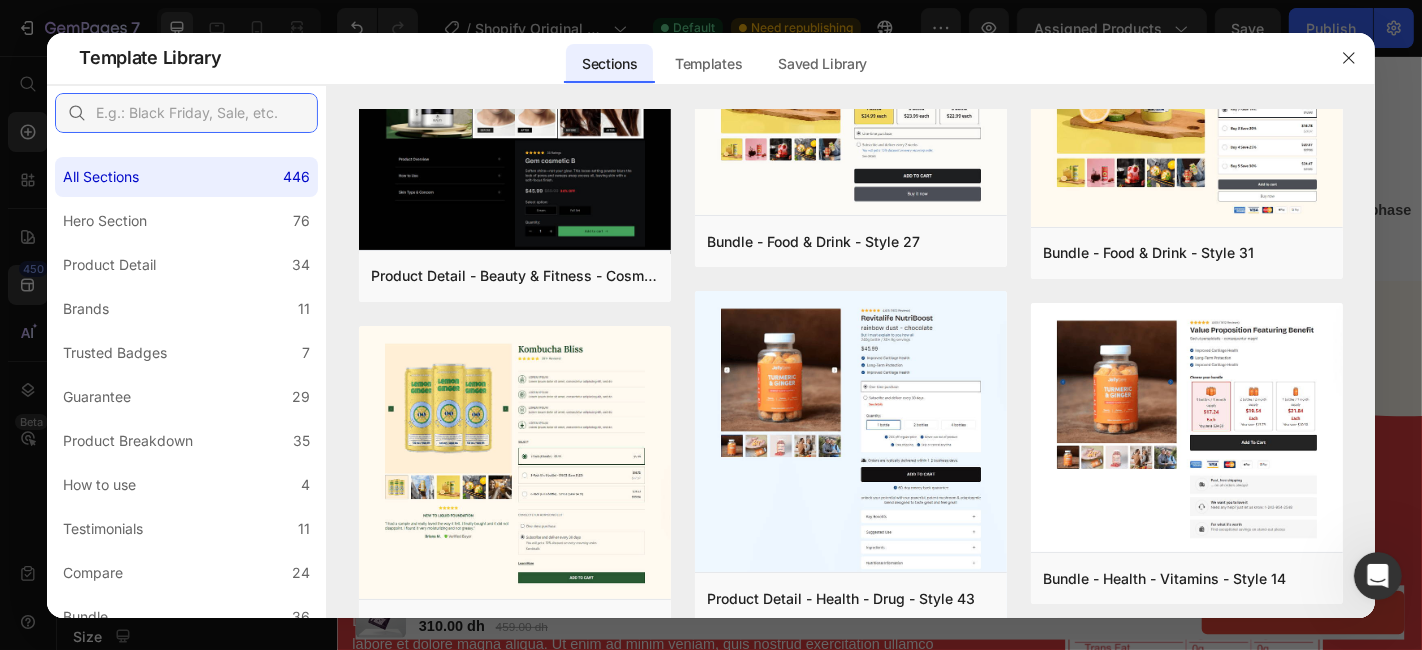 click at bounding box center [186, 113] 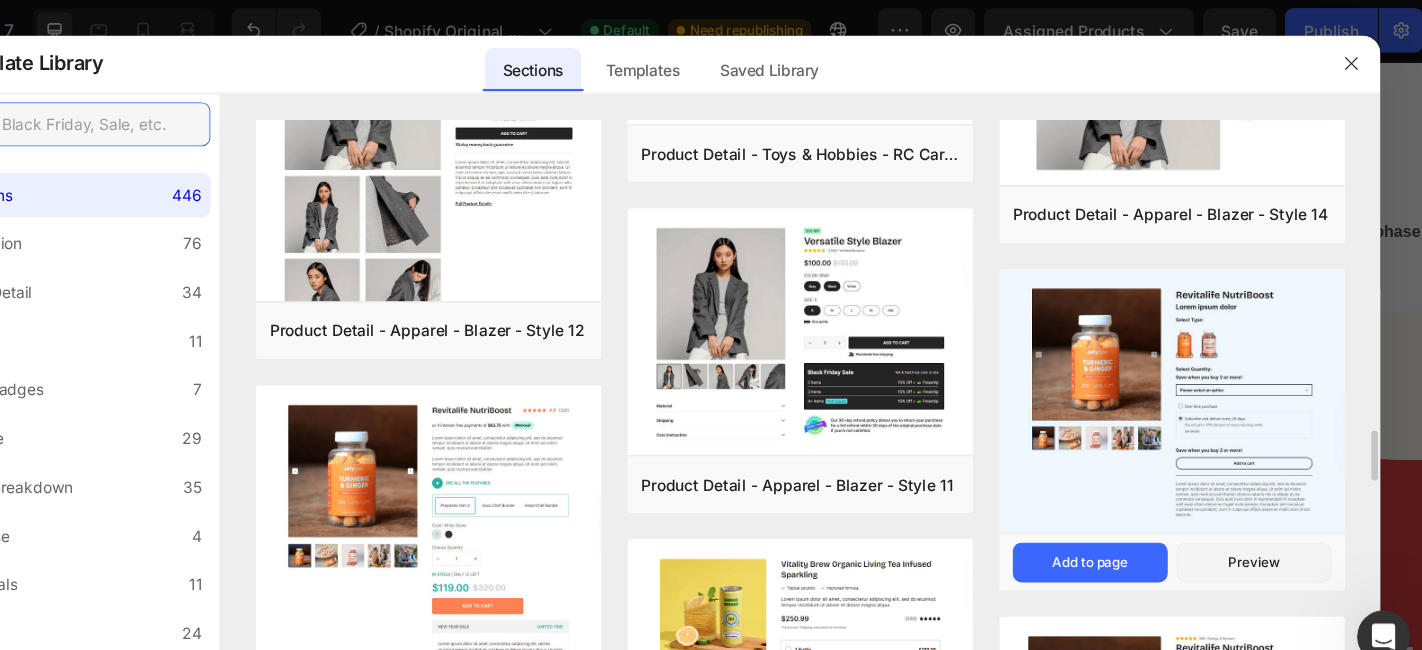 scroll, scrollTop: 3165, scrollLeft: 0, axis: vertical 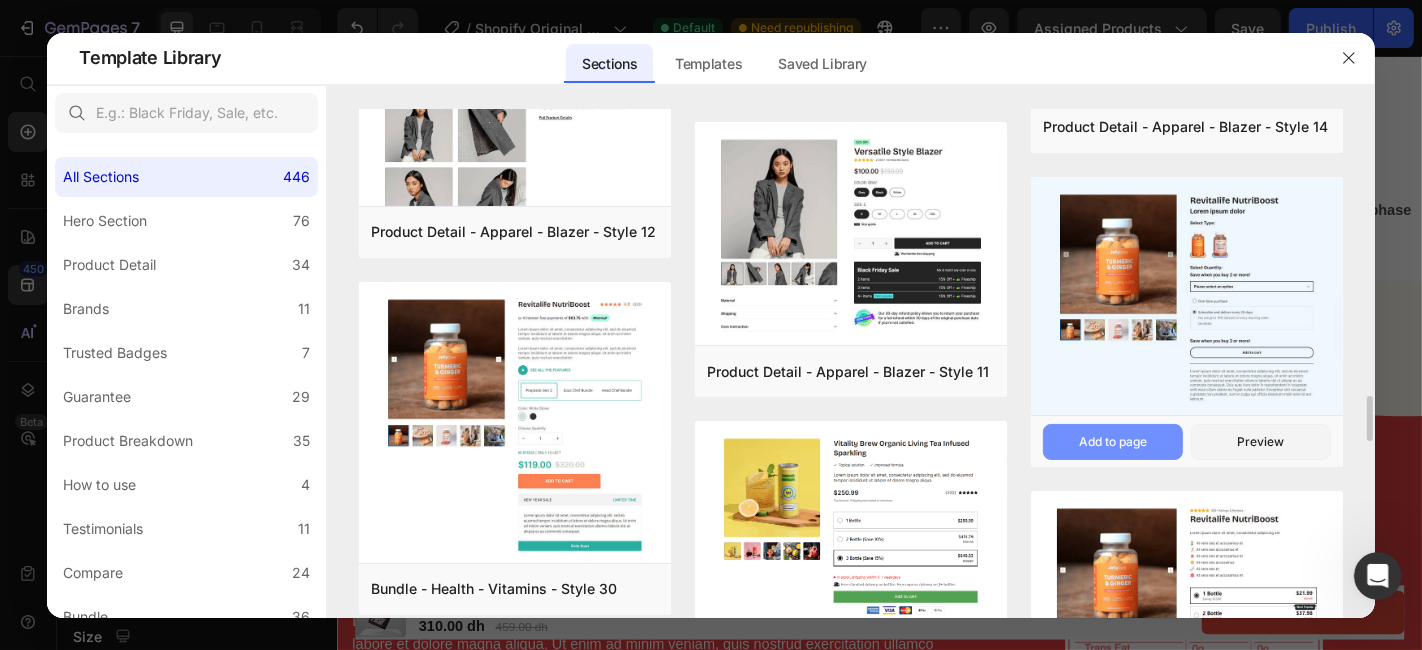 click on "Add to page" at bounding box center [1113, 442] 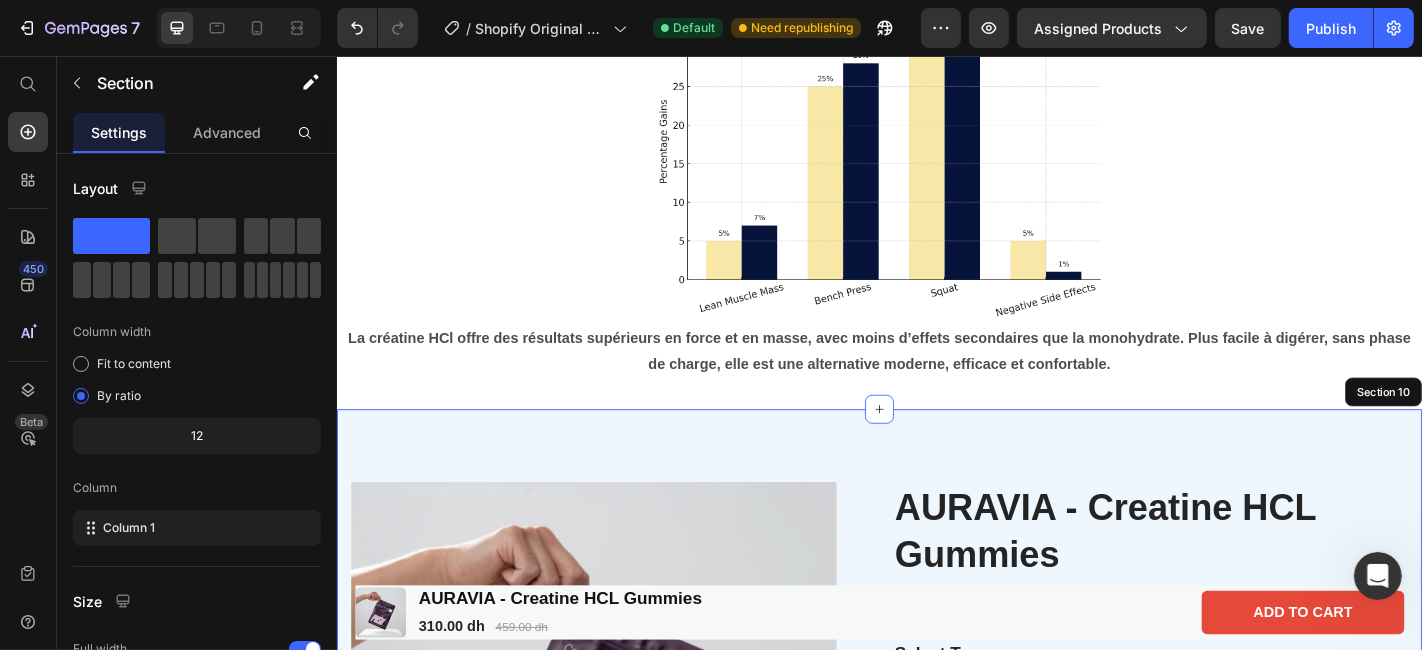 scroll, scrollTop: 3588, scrollLeft: 0, axis: vertical 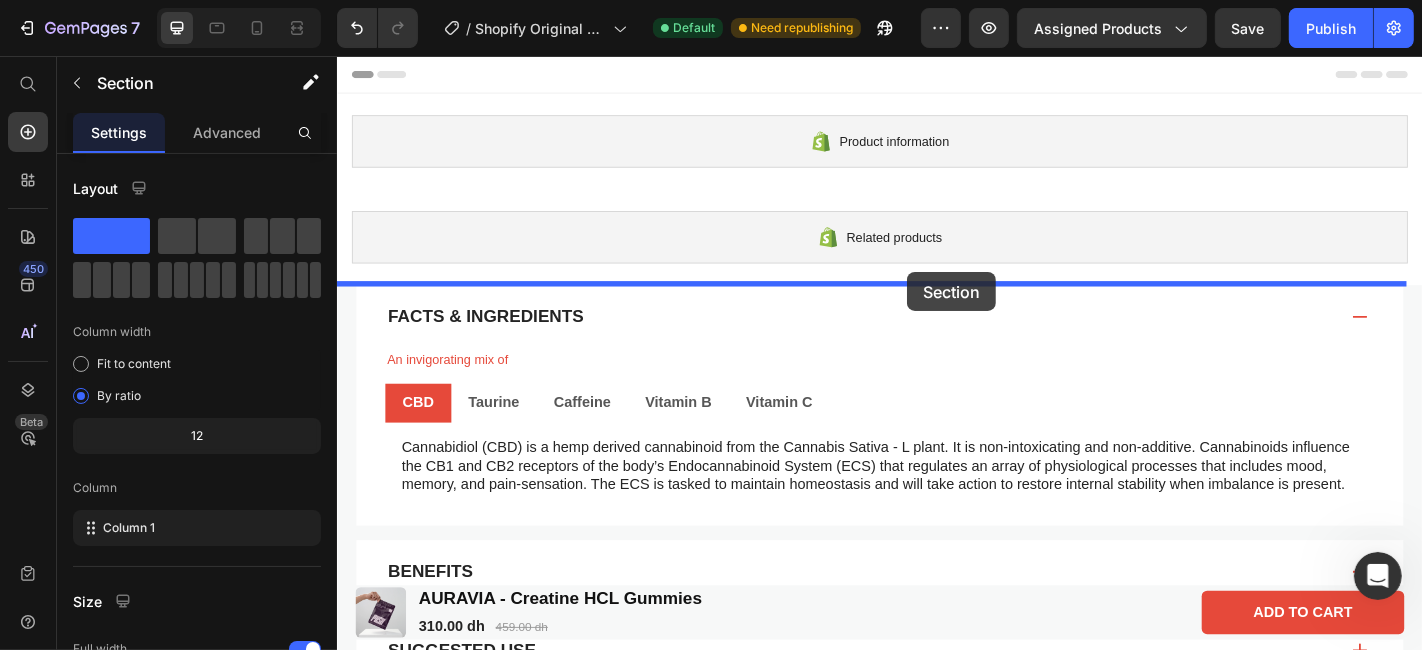drag, startPoint x: 1110, startPoint y: 280, endPoint x: 966, endPoint y: 295, distance: 144.77914 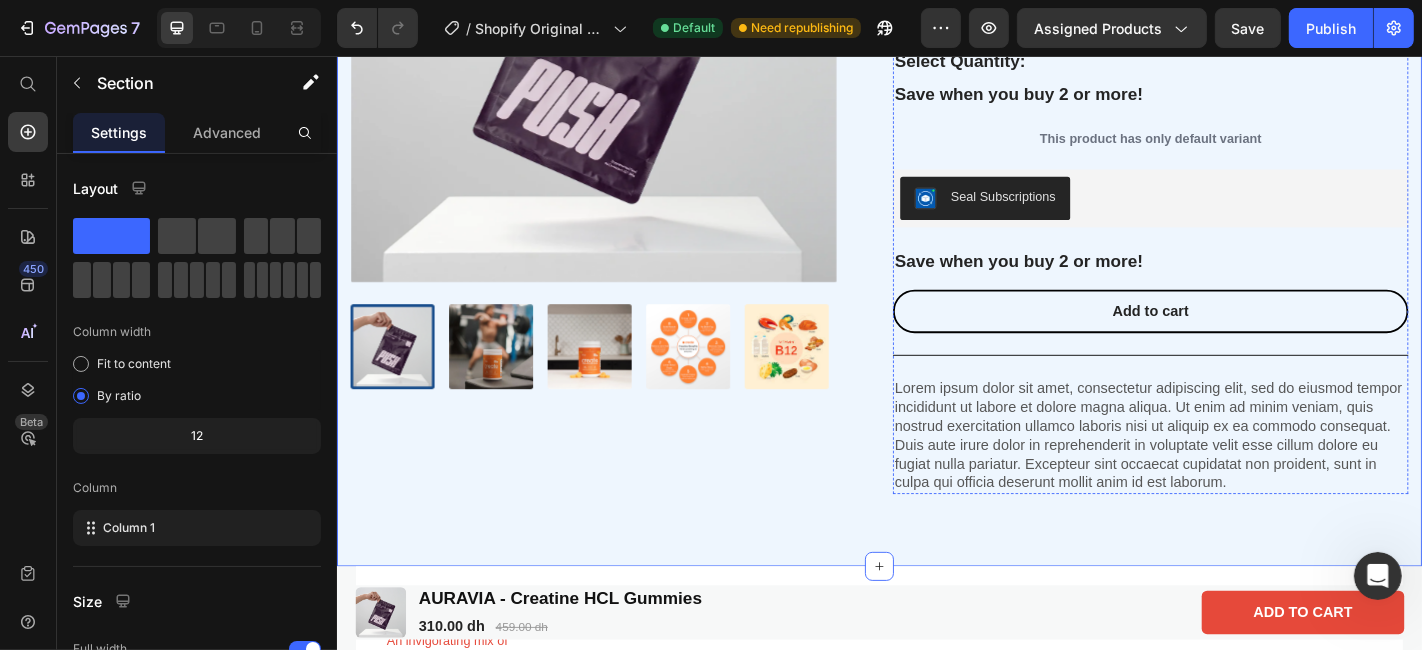 scroll, scrollTop: 699, scrollLeft: 0, axis: vertical 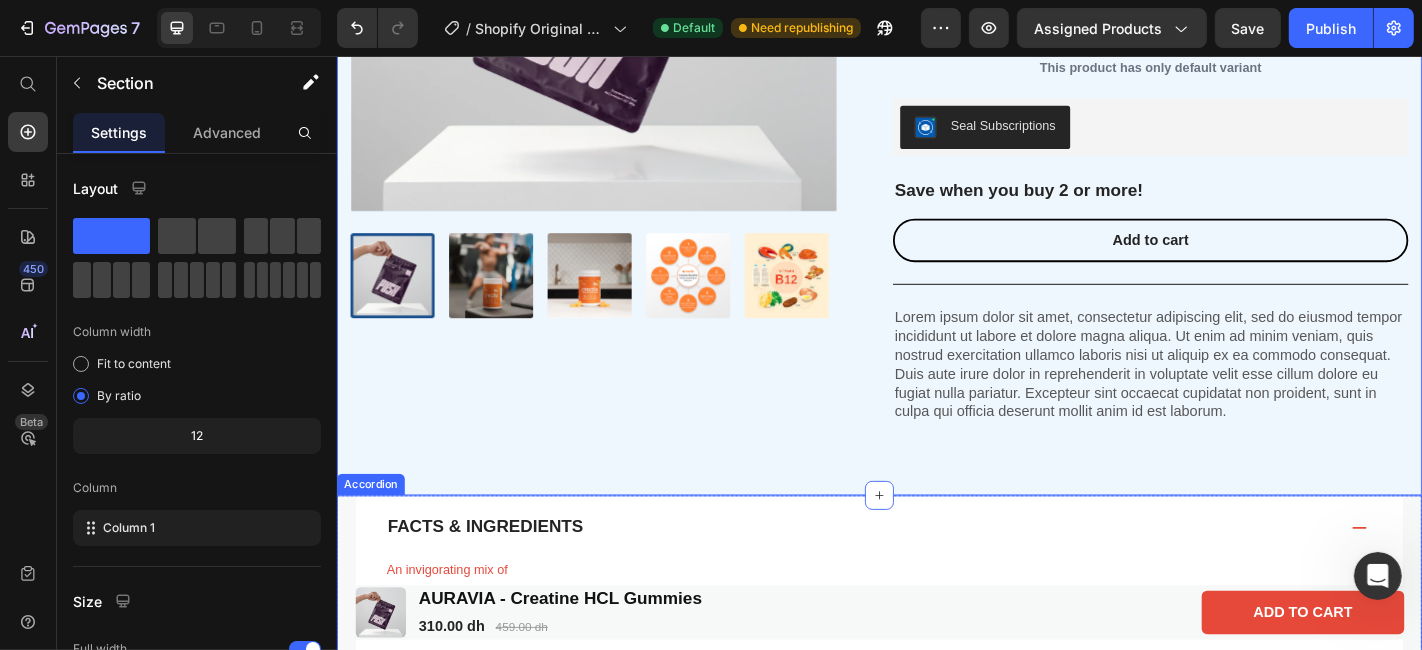 click on "Facts & Ingredients" at bounding box center [936, 576] 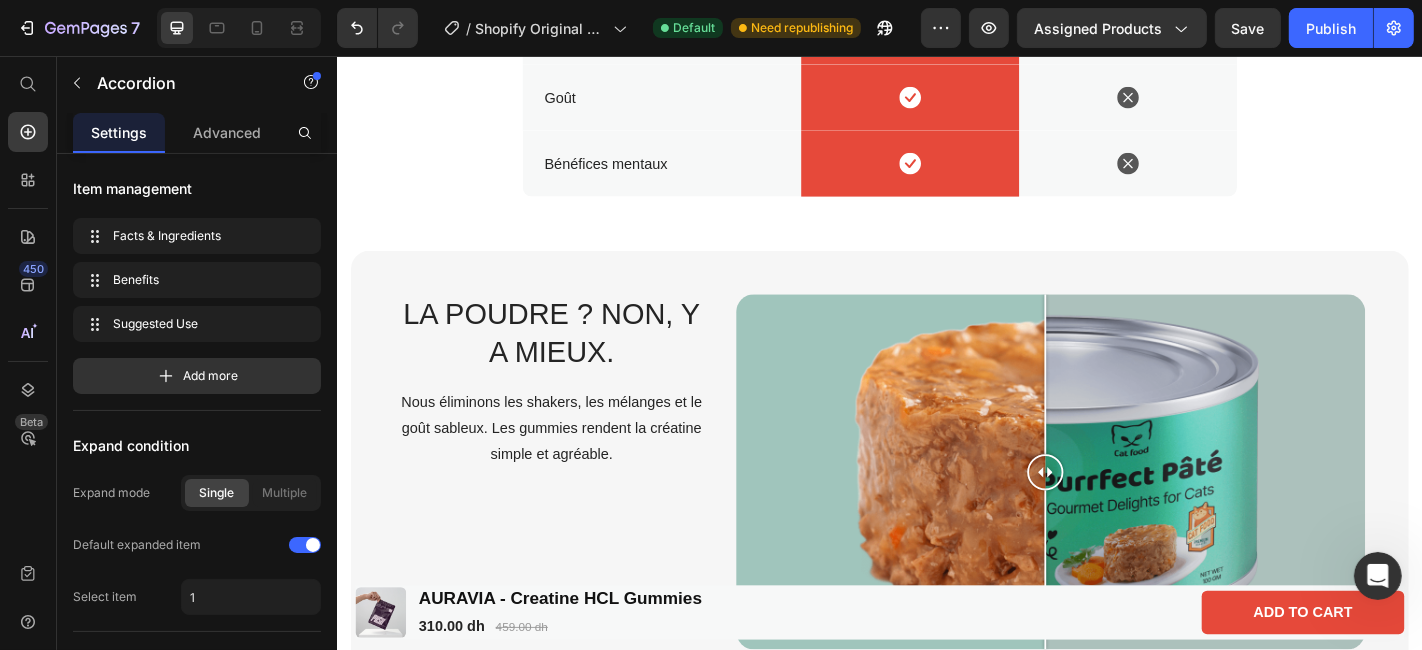 scroll, scrollTop: 3108, scrollLeft: 0, axis: vertical 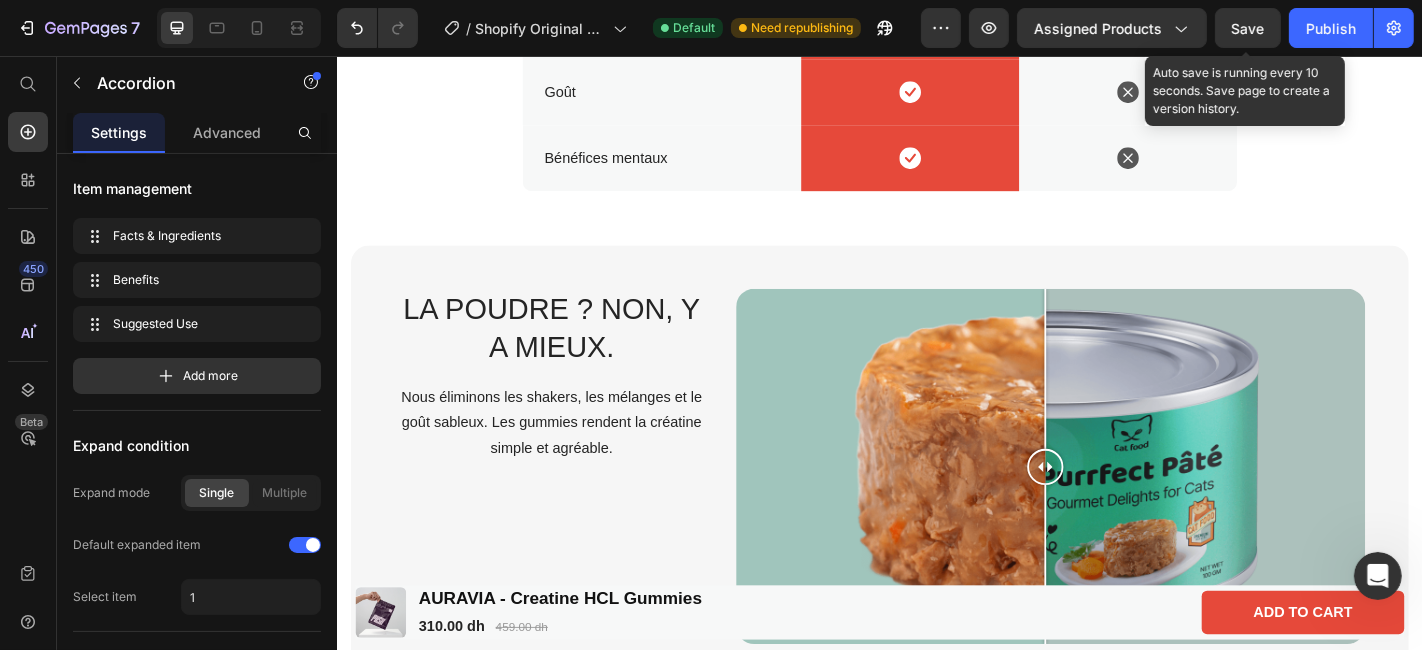click on "Save" at bounding box center [1248, 28] 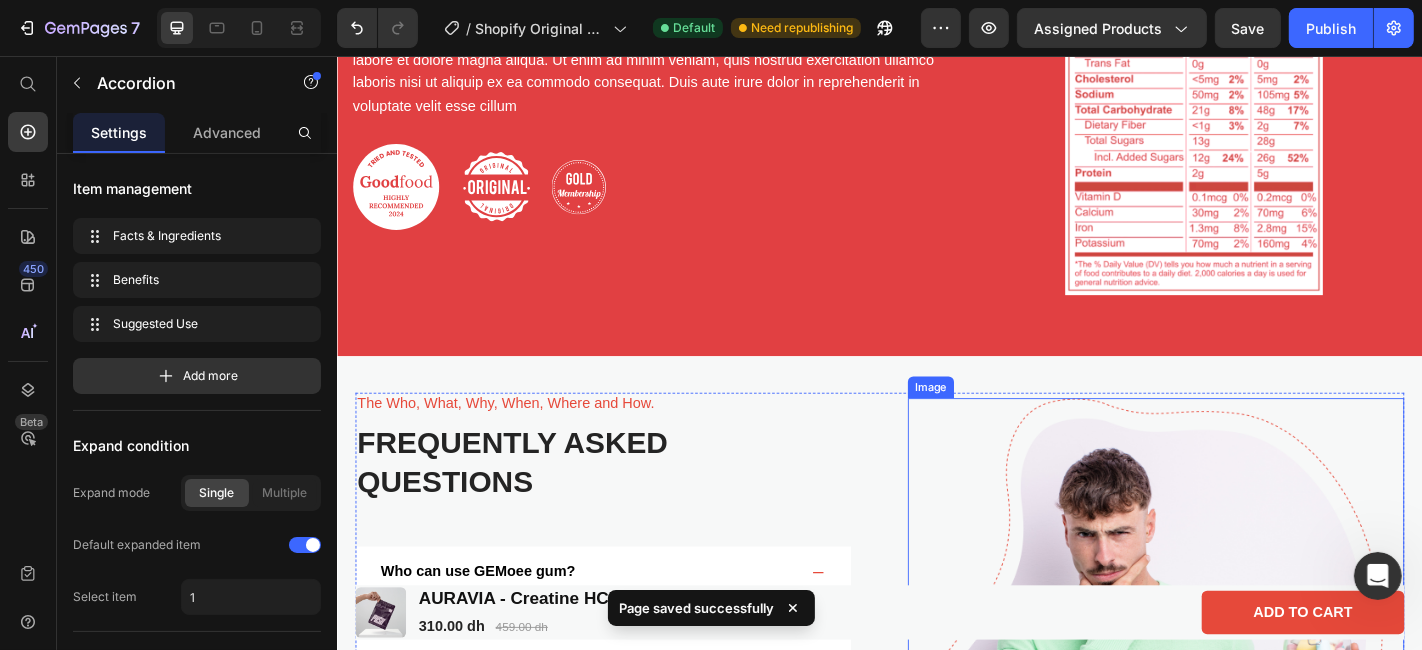 scroll, scrollTop: 5418, scrollLeft: 0, axis: vertical 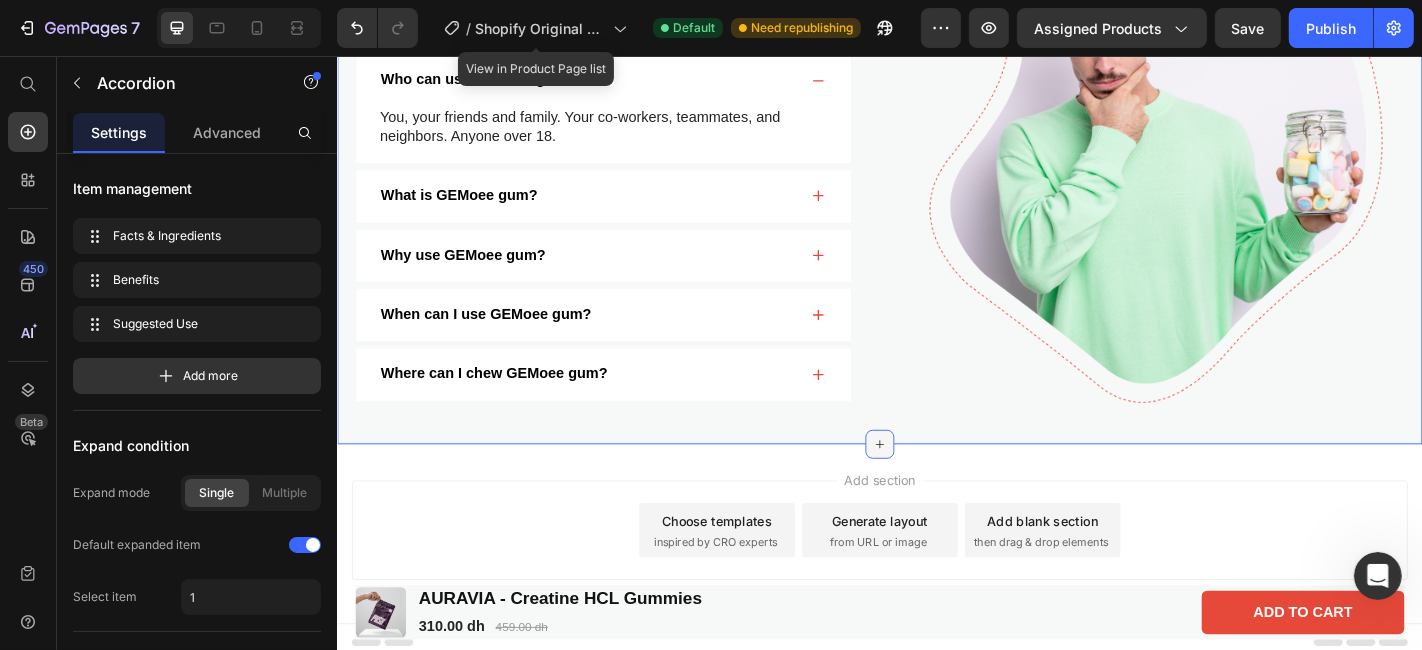 click at bounding box center (936, 485) 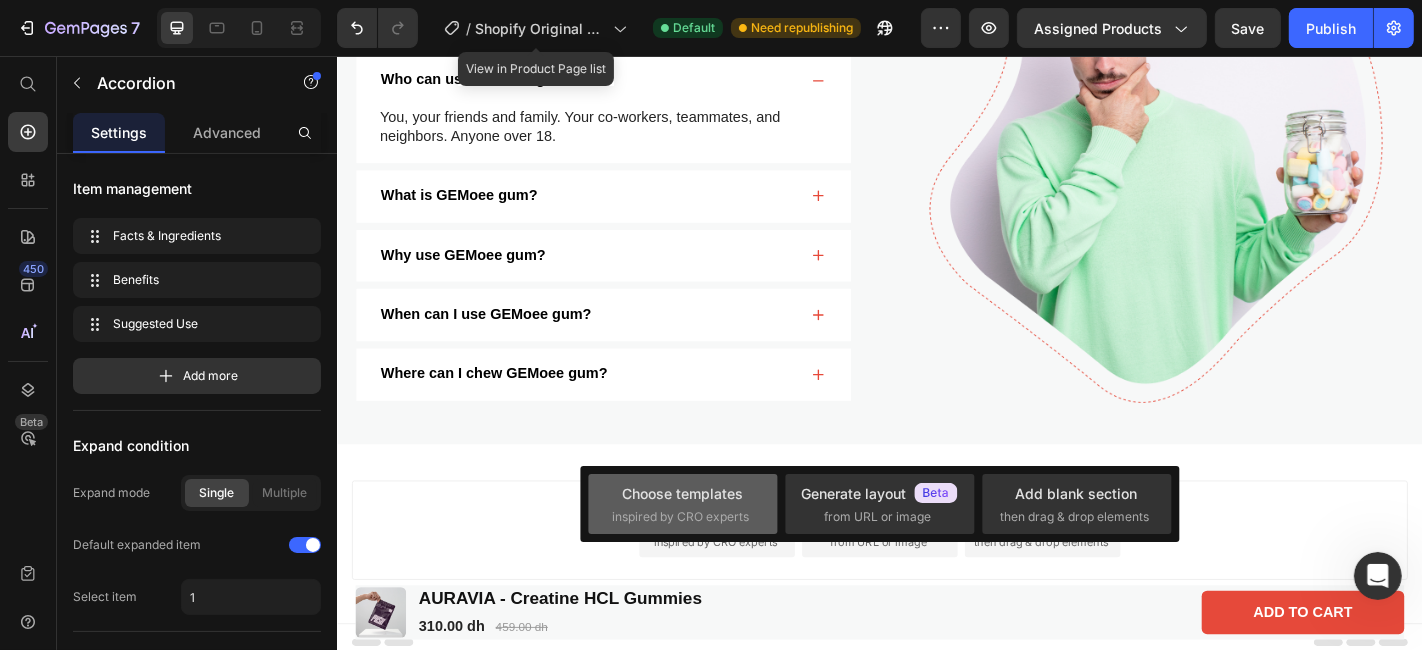 click on "inspired by CRO experts" at bounding box center [681, 517] 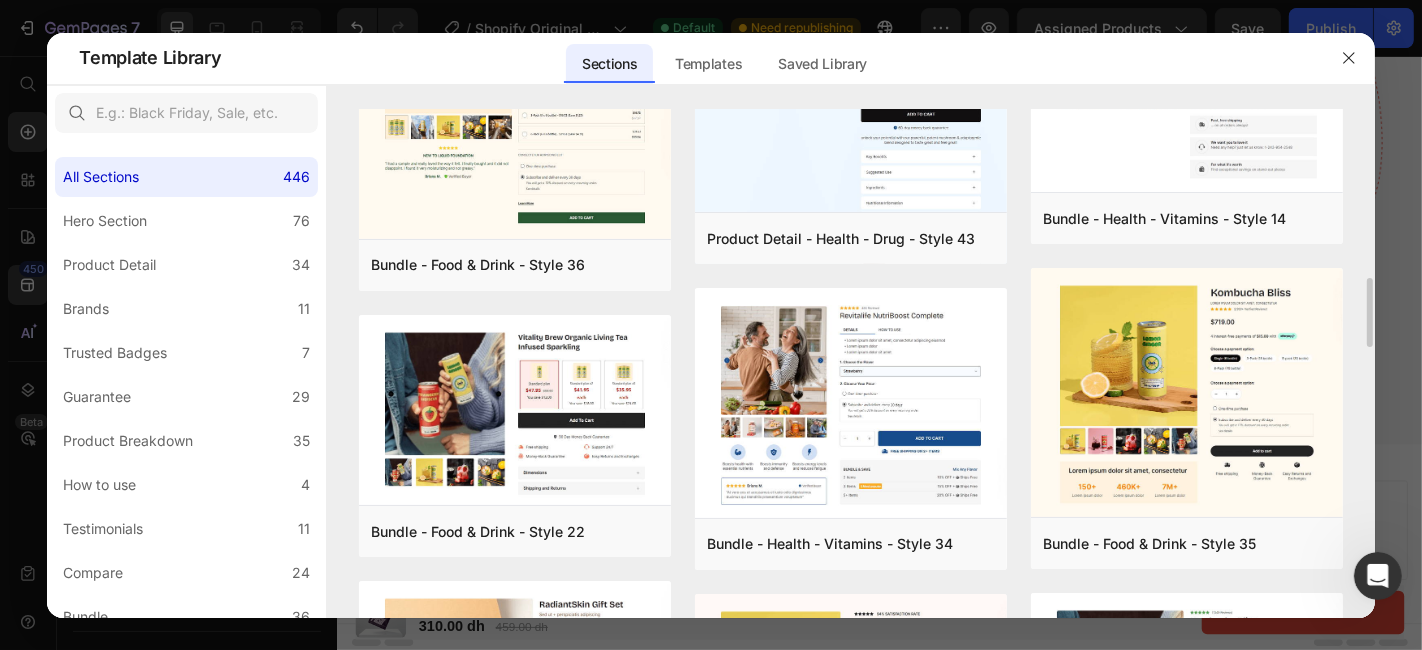 scroll, scrollTop: 848, scrollLeft: 0, axis: vertical 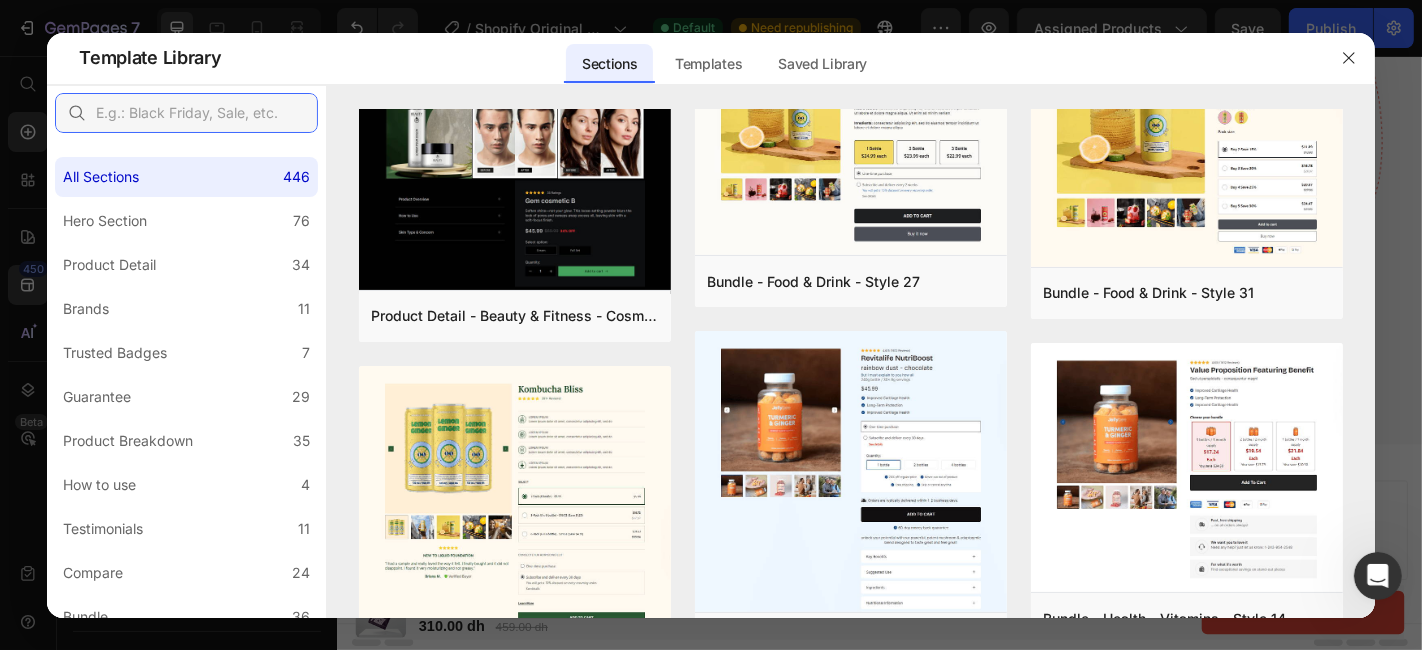 click at bounding box center (186, 113) 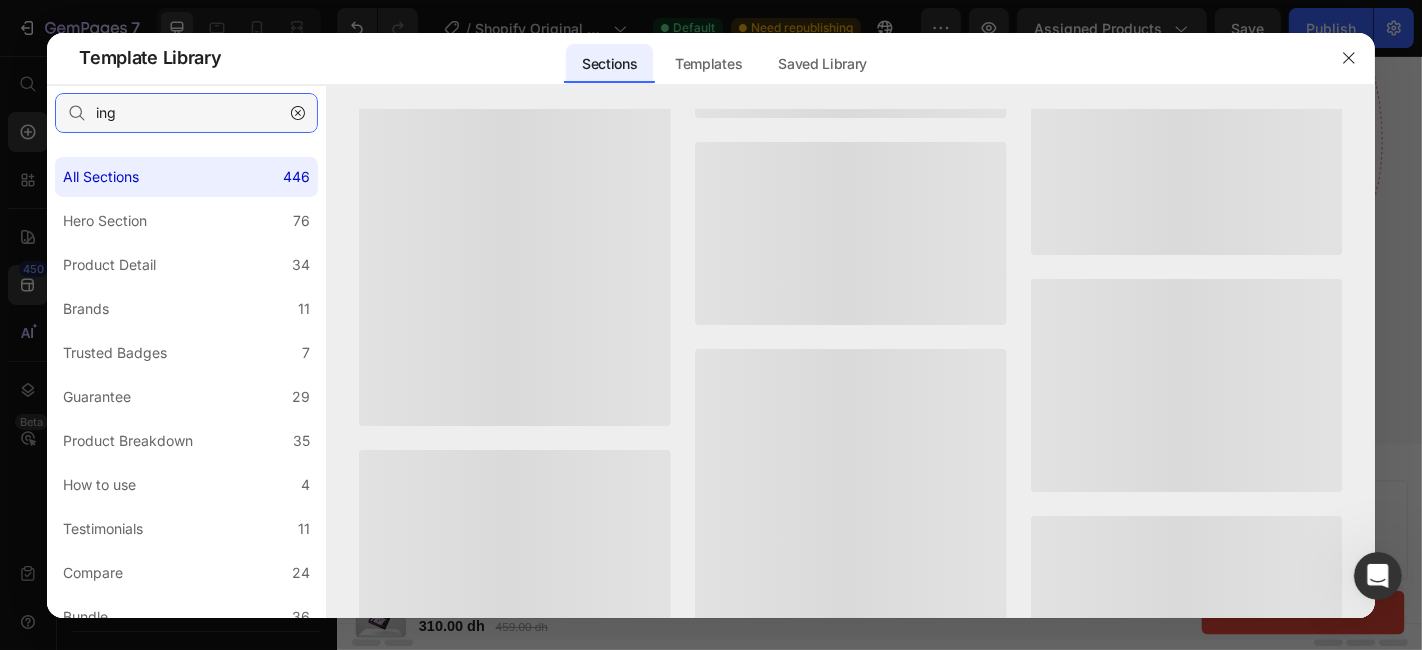 scroll, scrollTop: 0, scrollLeft: 0, axis: both 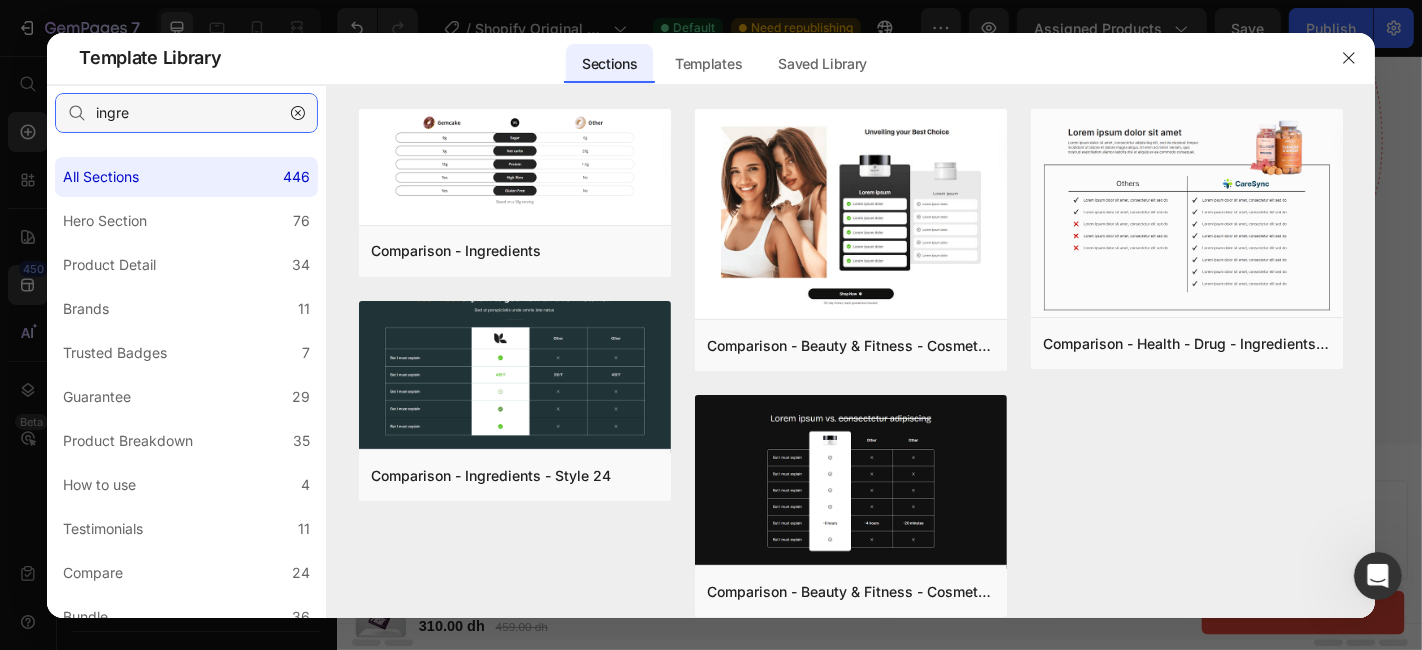 type on "ingred" 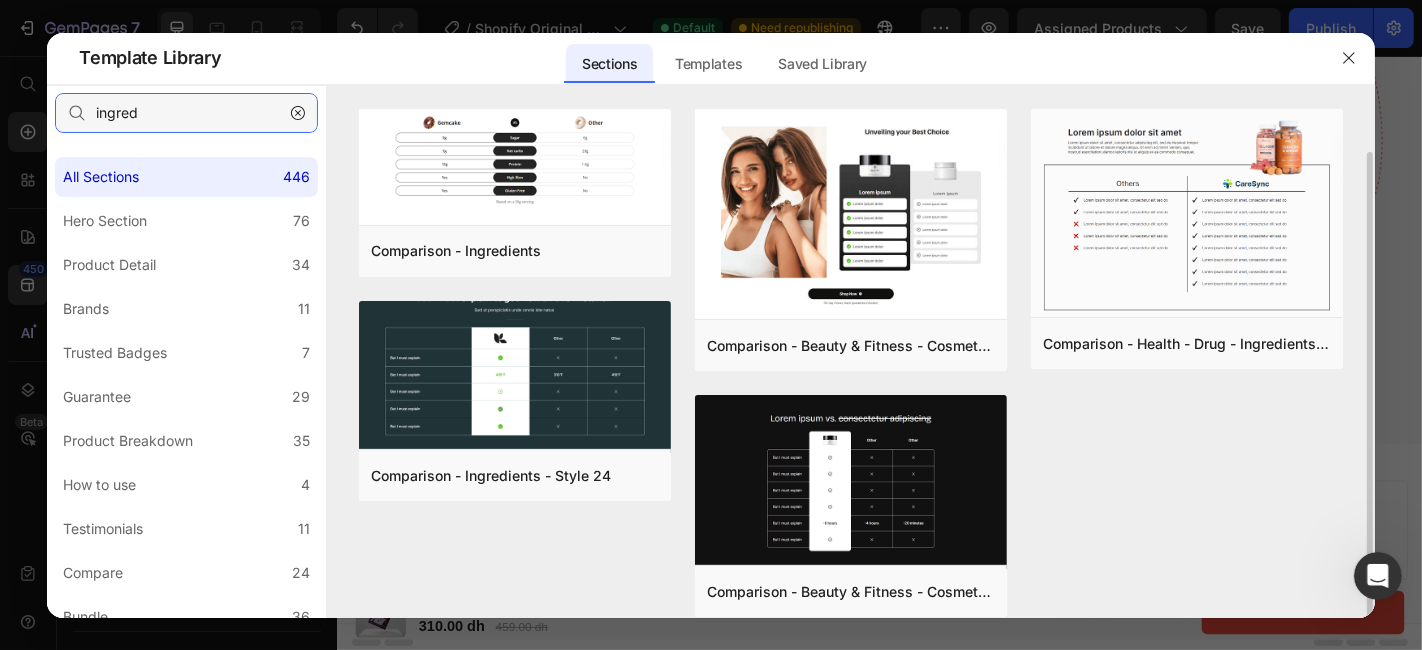 scroll, scrollTop: 22, scrollLeft: 0, axis: vertical 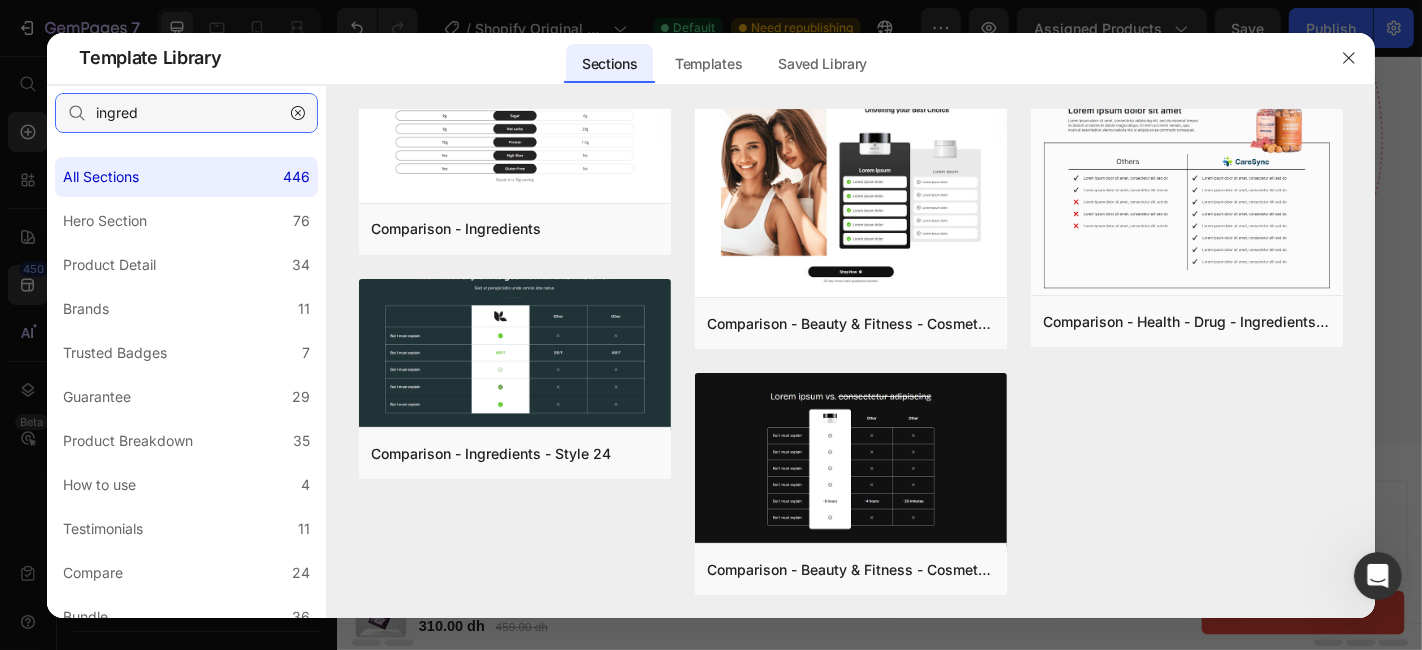 click on "ingred" at bounding box center (186, 113) 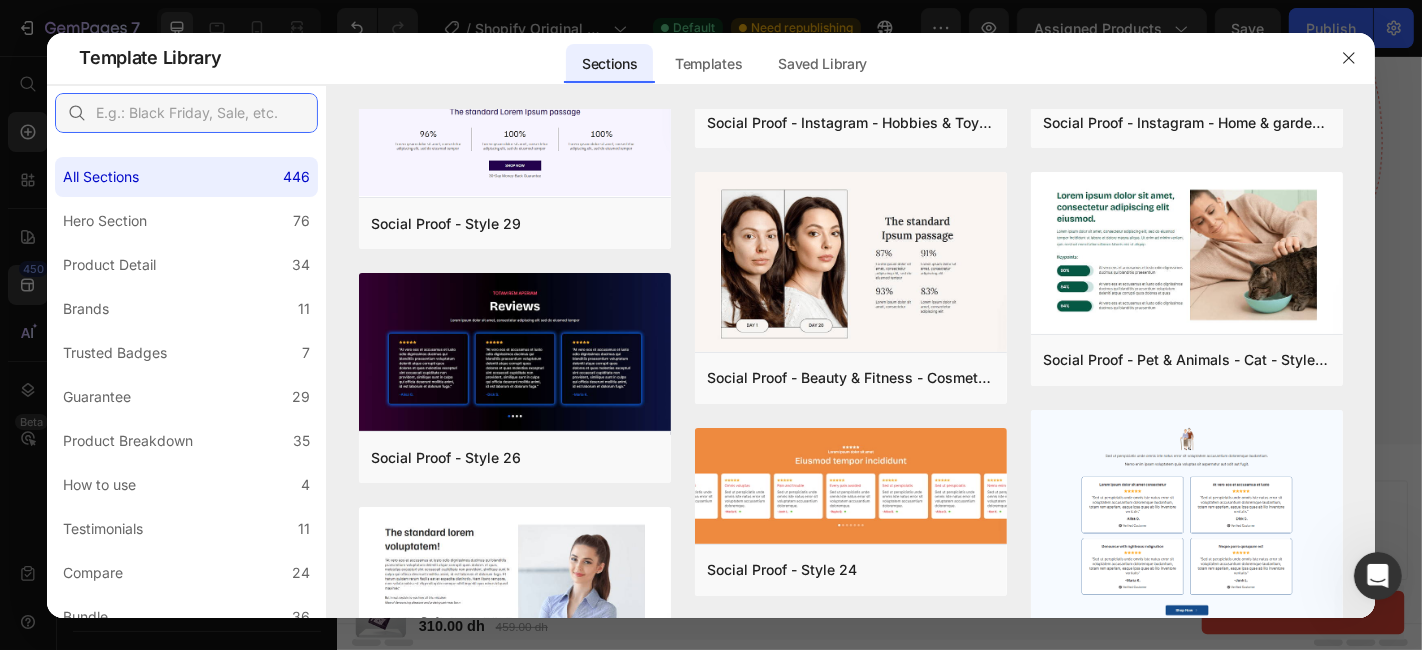 scroll, scrollTop: 12340, scrollLeft: 0, axis: vertical 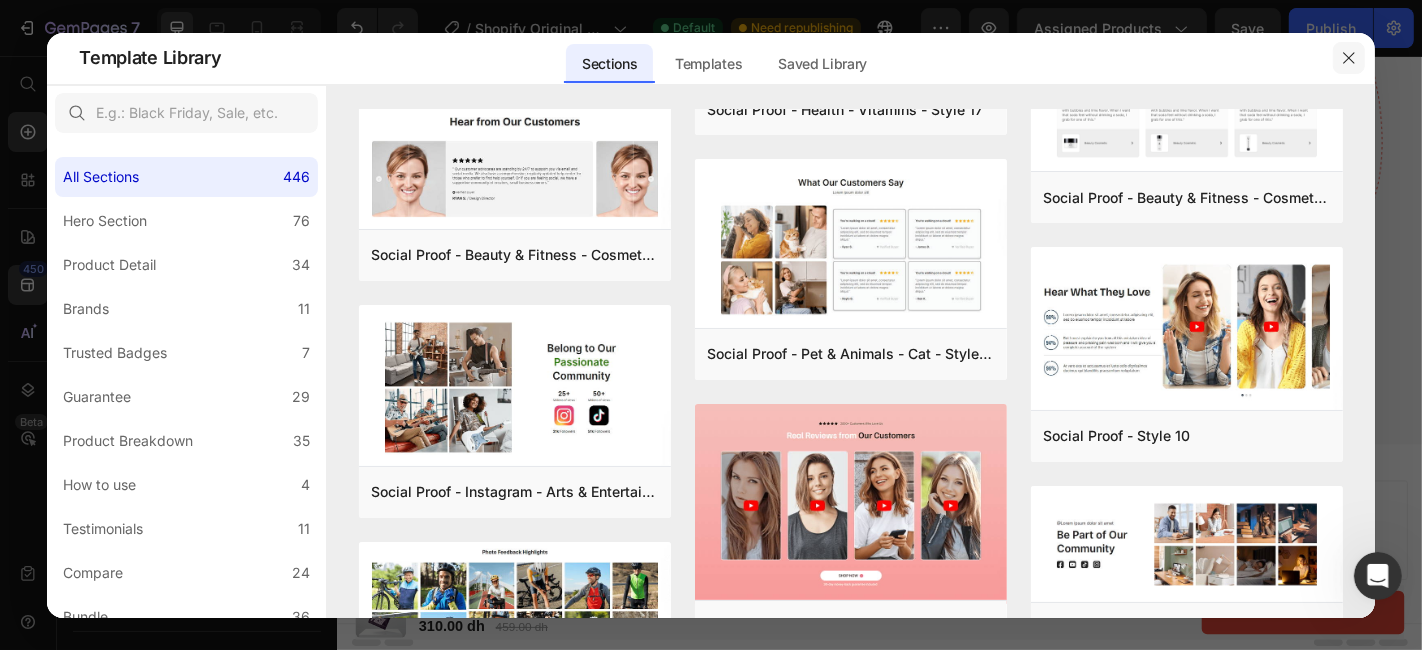 click 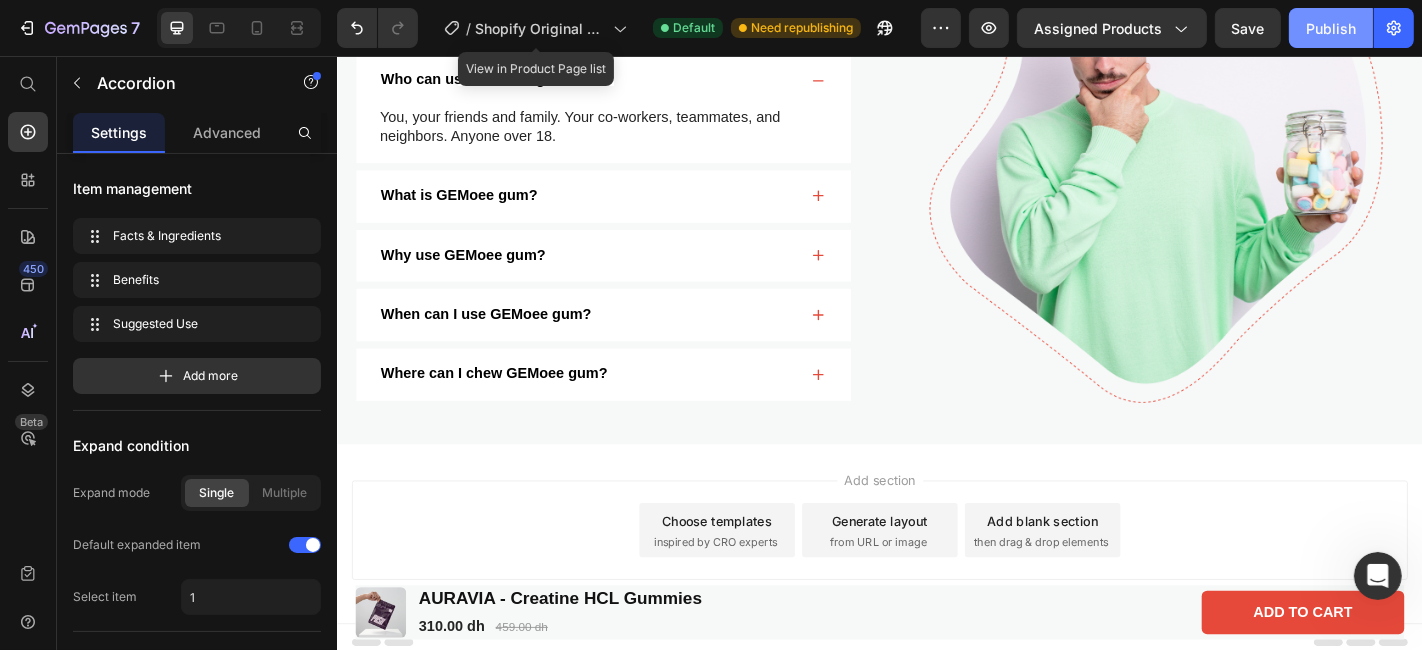 click on "Publish" at bounding box center (1331, 28) 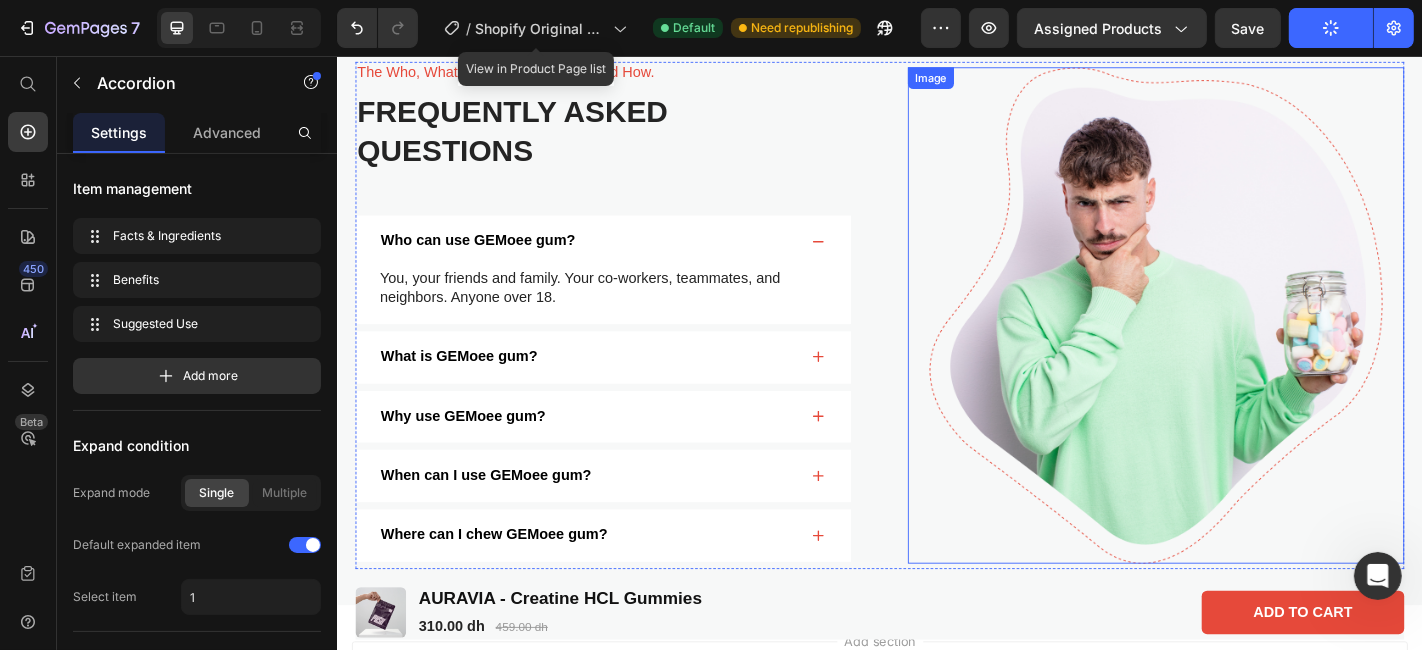 scroll, scrollTop: 5214, scrollLeft: 0, axis: vertical 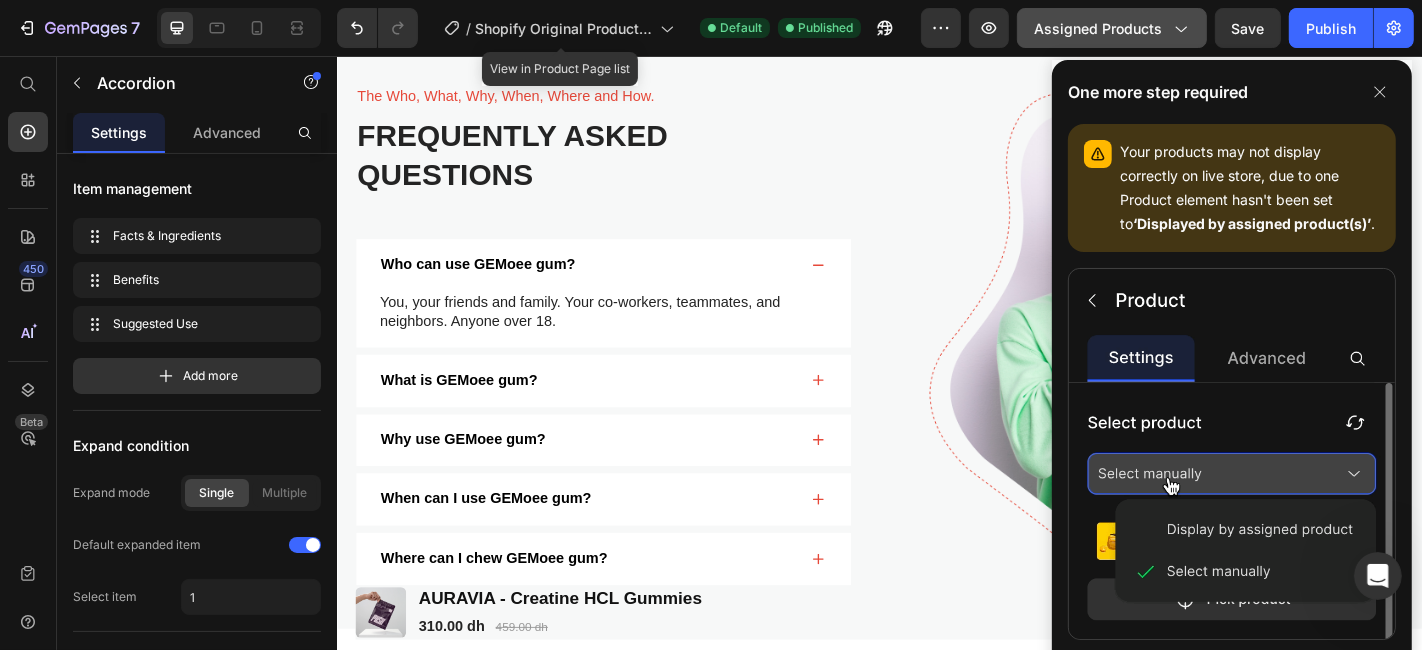 click on "Assigned Products" at bounding box center [1112, 28] 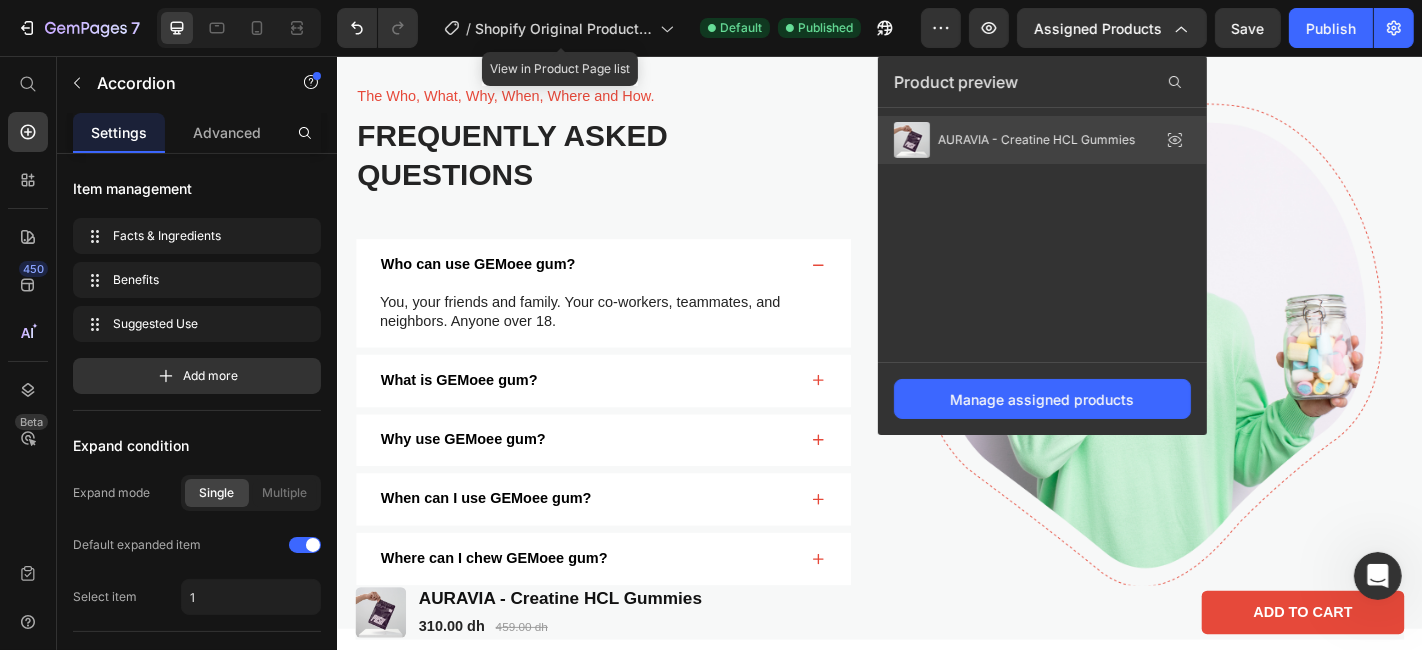 click on "AURAVIA - Creatine HCL Gummies" at bounding box center (1036, 140) 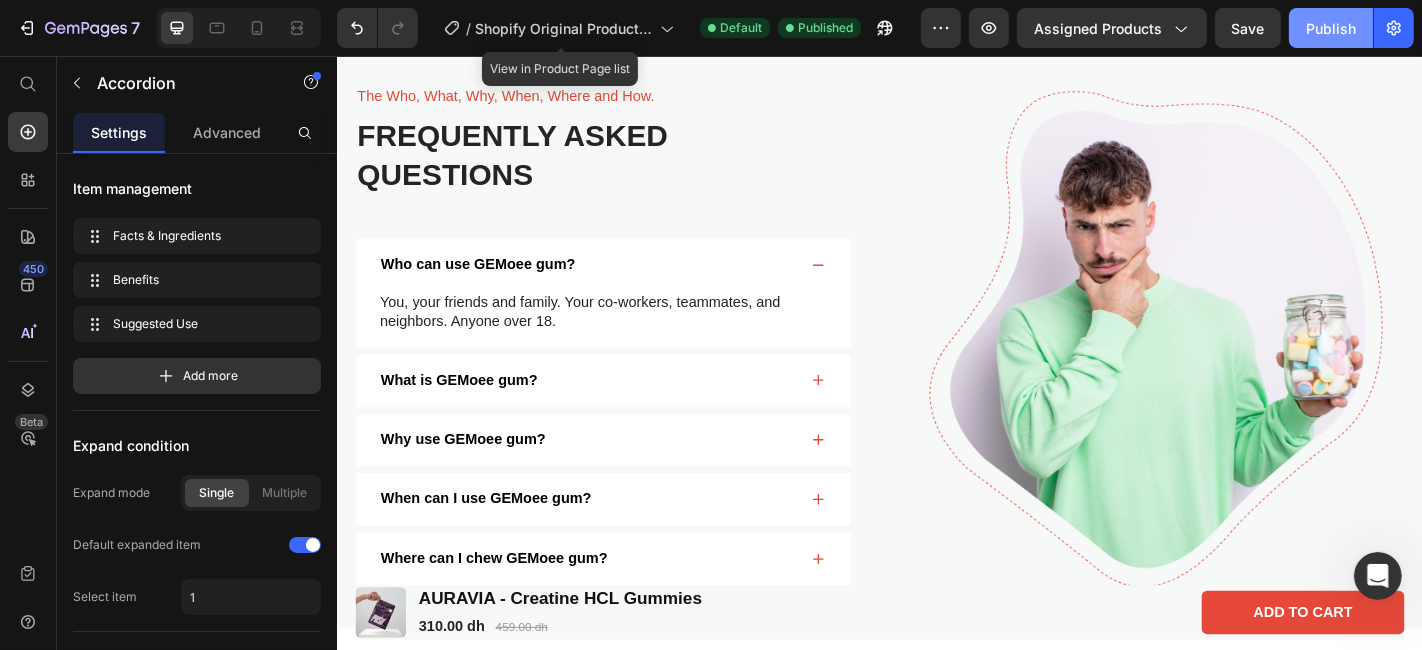 click on "Publish" at bounding box center (1331, 28) 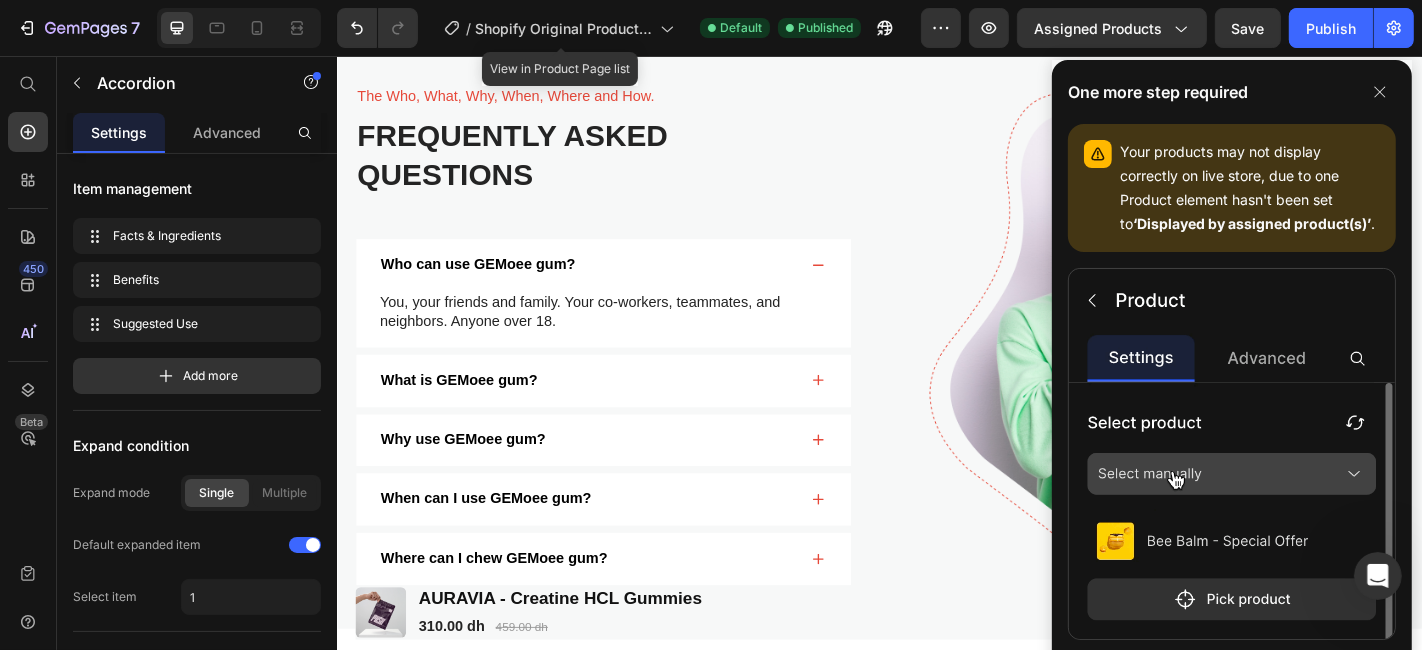 click 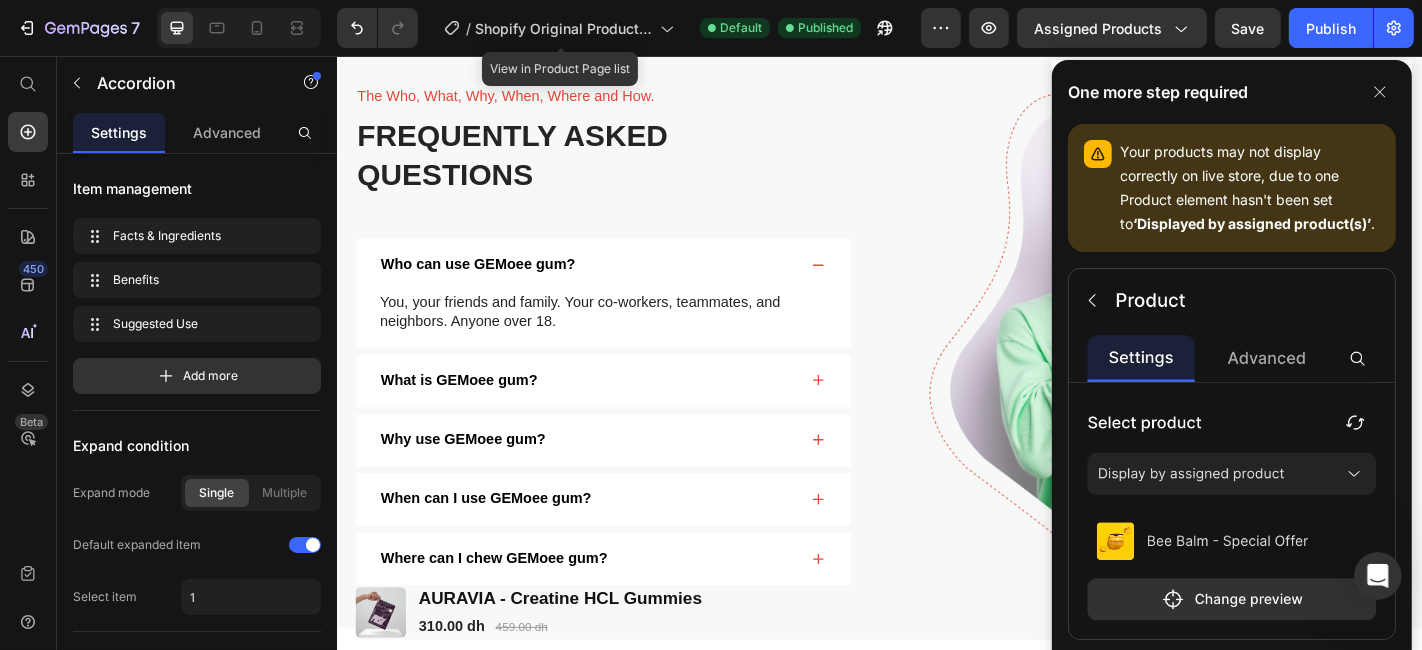 click 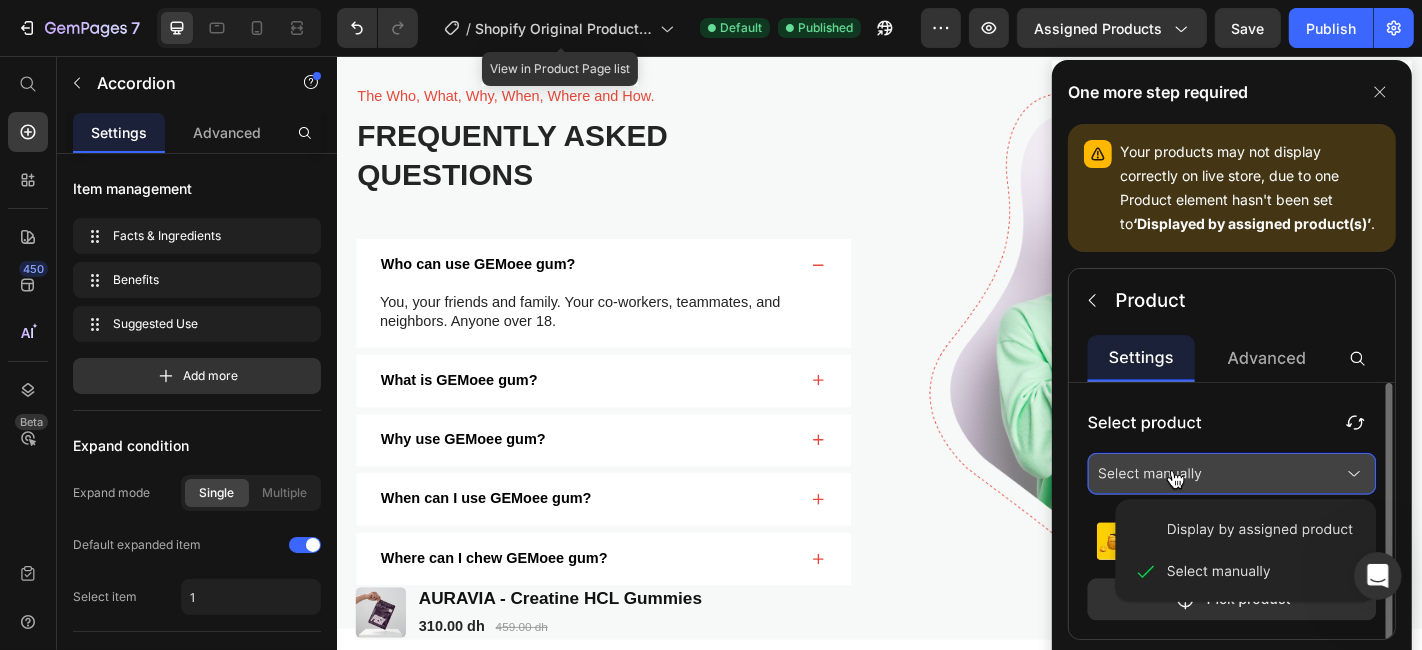 click on "‘Displayed by assigned product(s)’" at bounding box center (1252, 223) 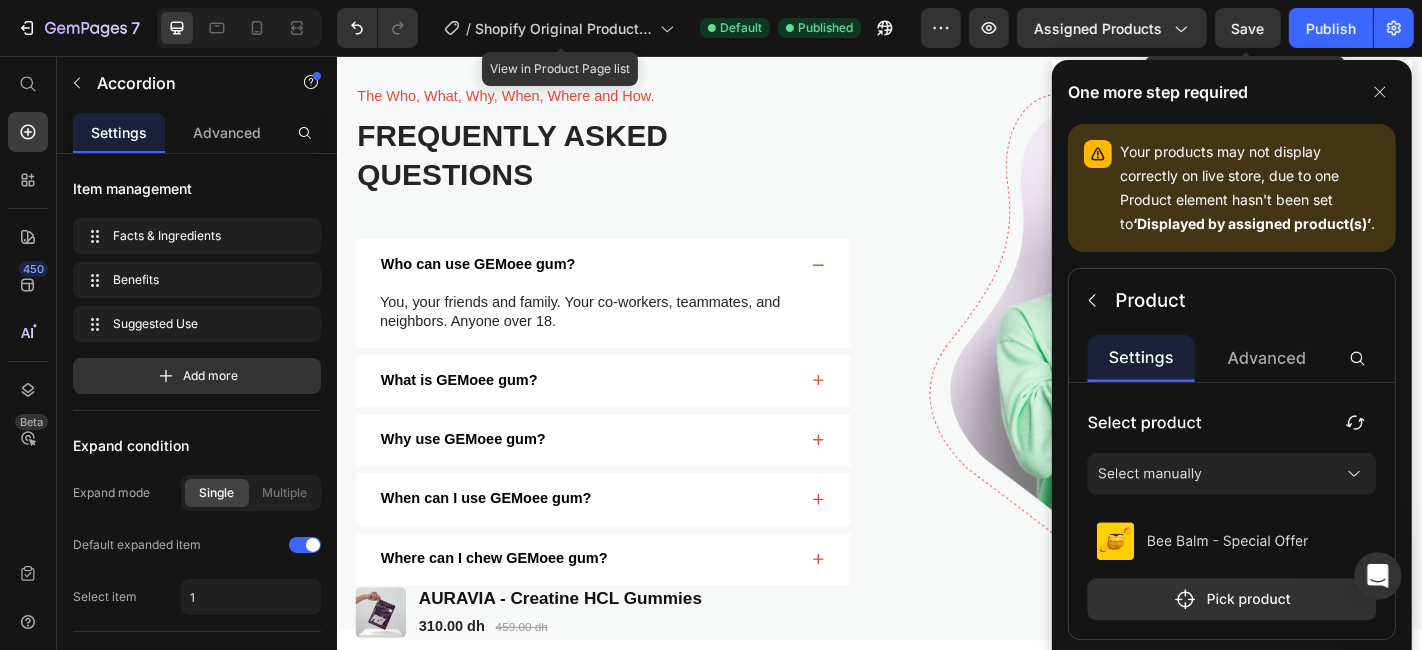 click on "Save" at bounding box center (1248, 28) 